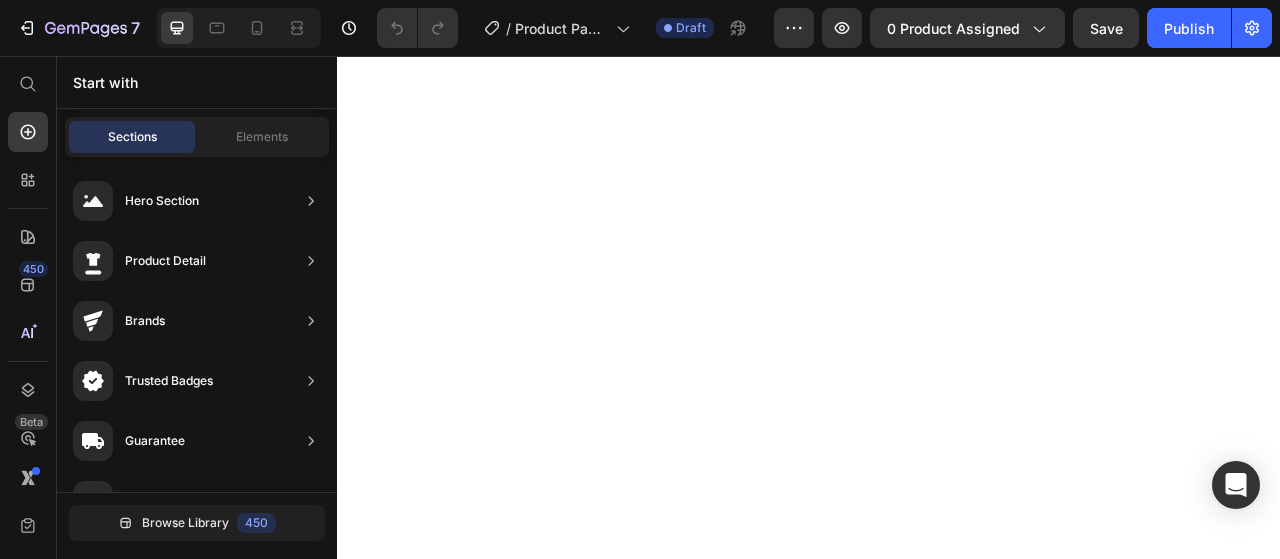 scroll, scrollTop: 0, scrollLeft: 0, axis: both 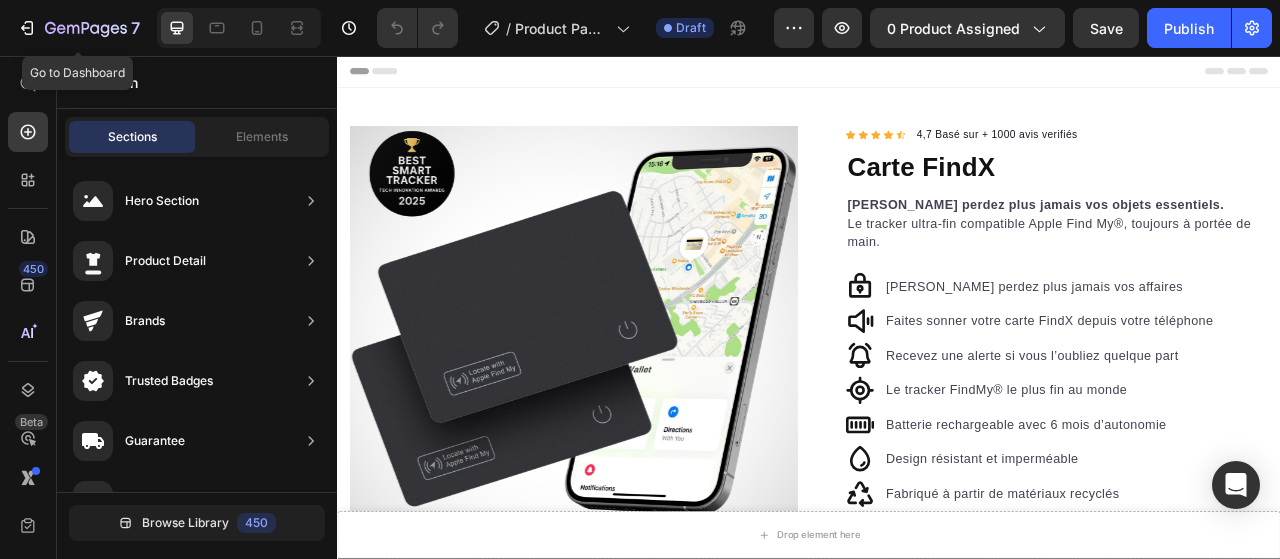 click 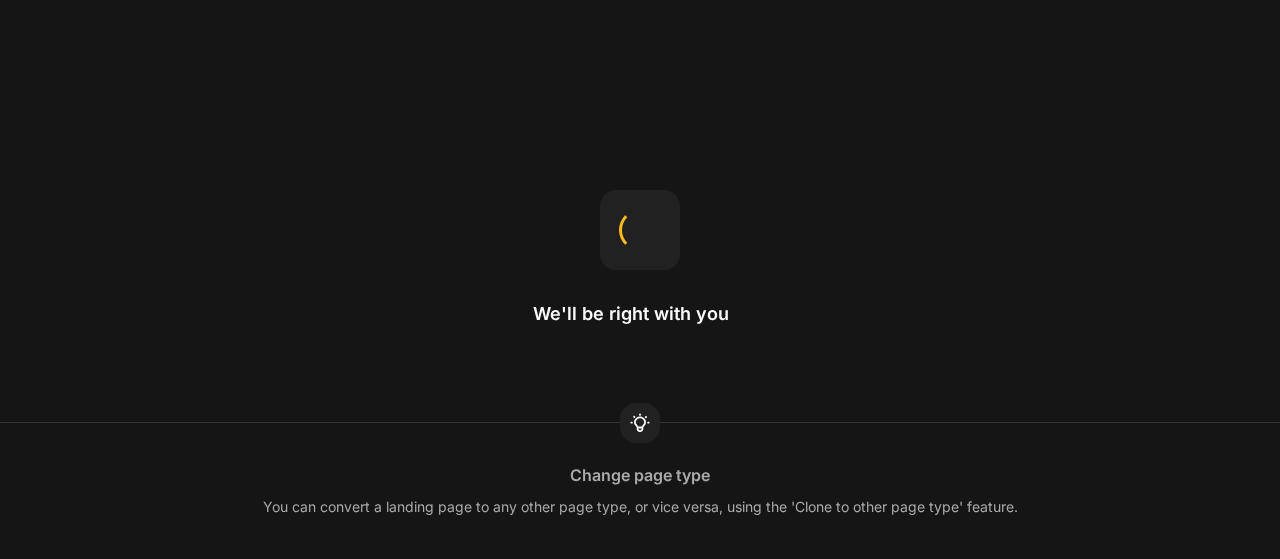 scroll, scrollTop: 0, scrollLeft: 0, axis: both 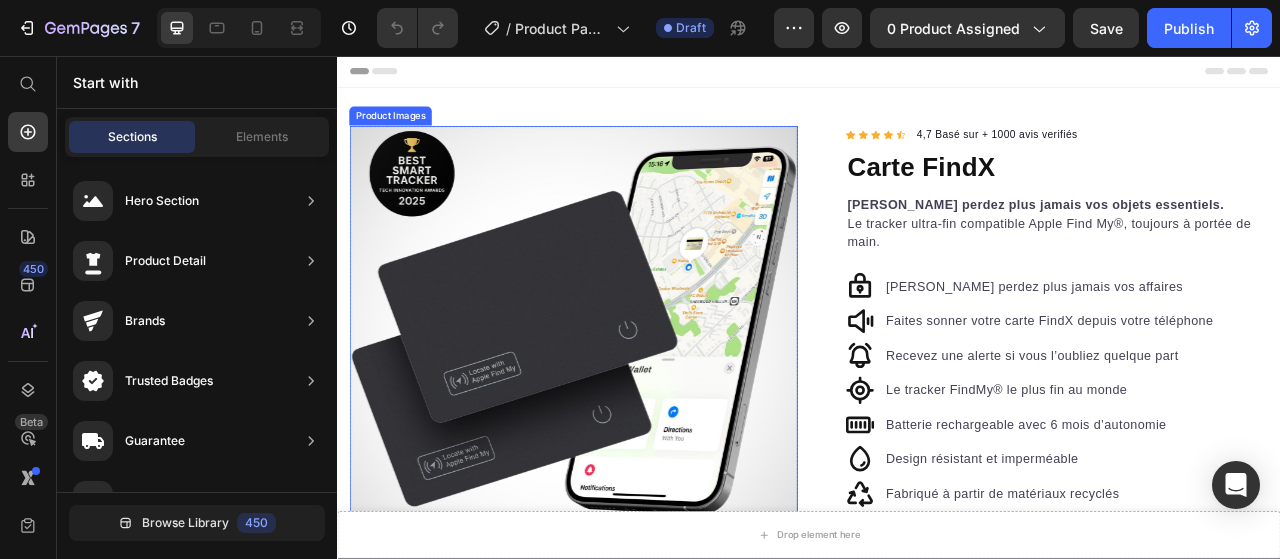 drag, startPoint x: 787, startPoint y: 237, endPoint x: 811, endPoint y: 227, distance: 26 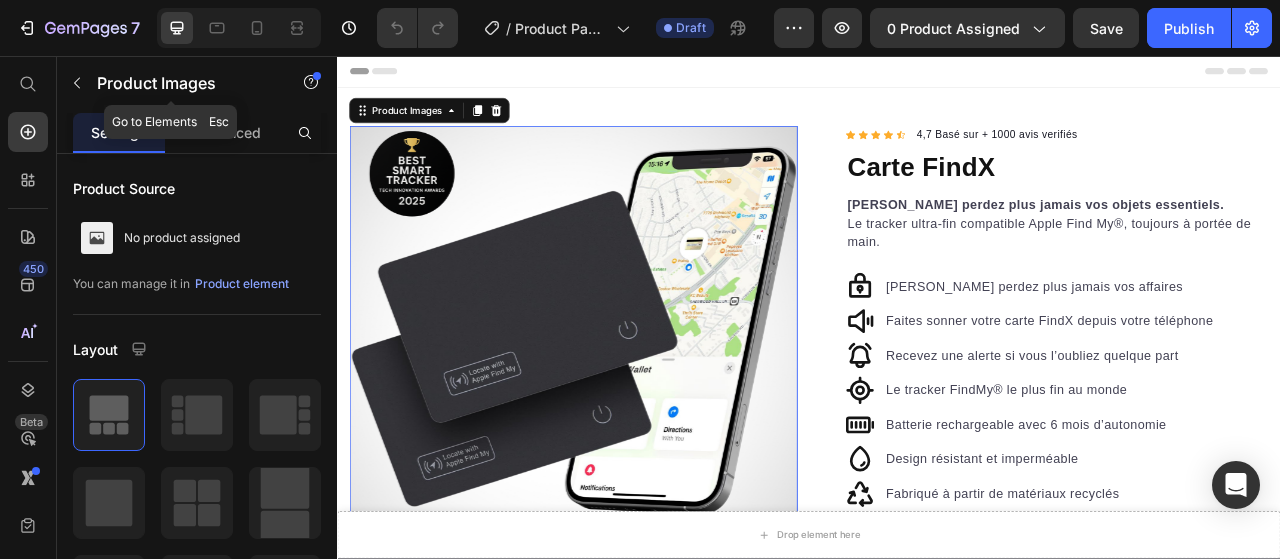 click 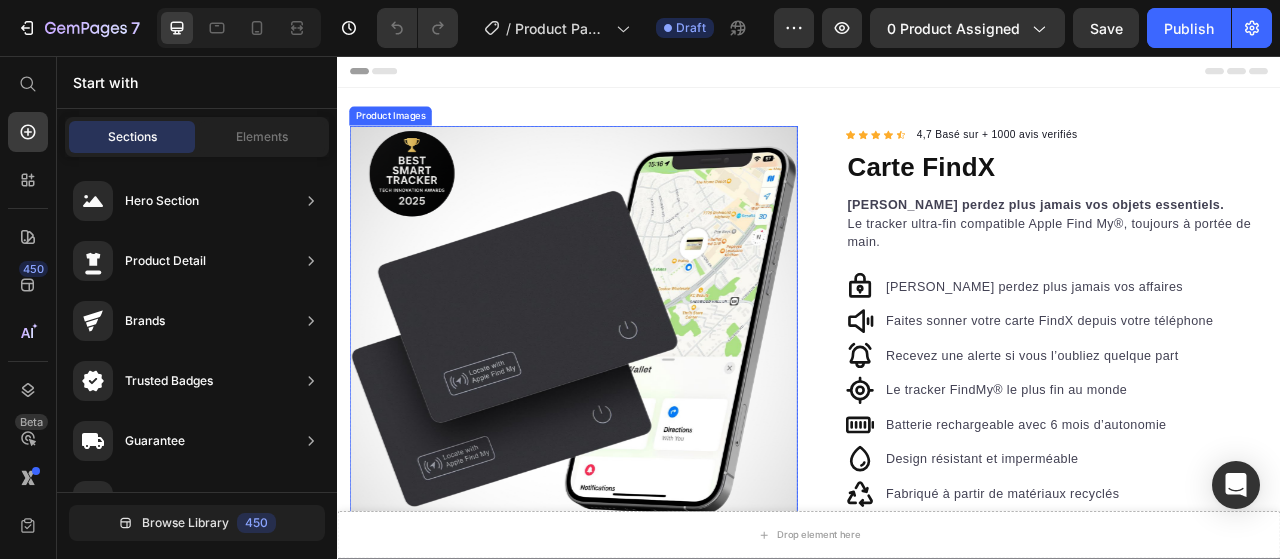 click at bounding box center [637, 430] 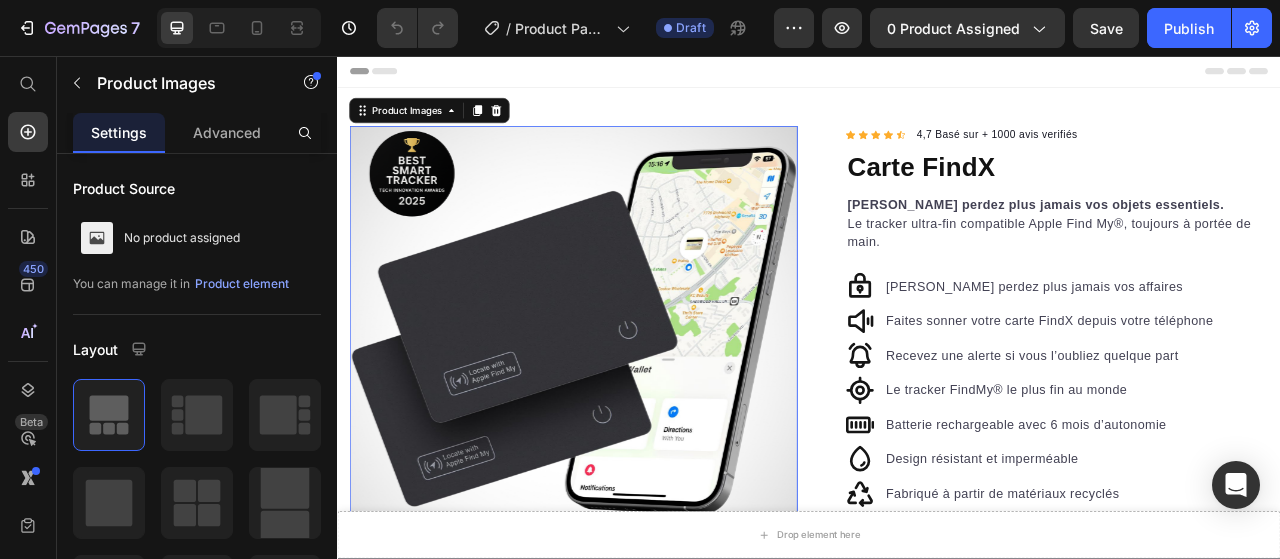 click on "Product element" at bounding box center (242, 284) 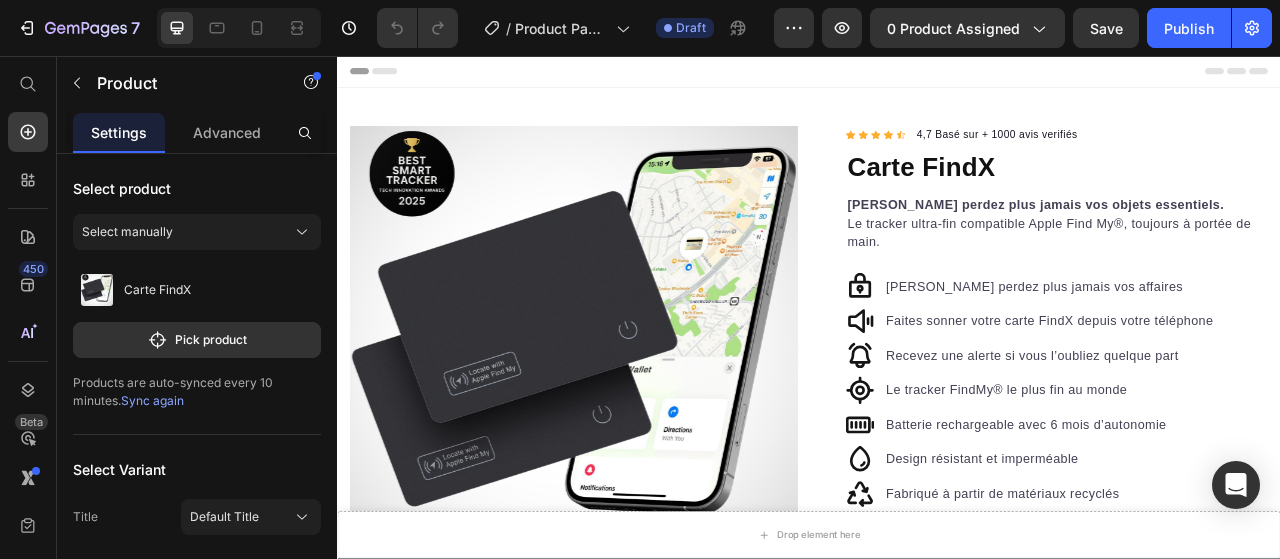 click on "Carte FindX" at bounding box center [197, 290] 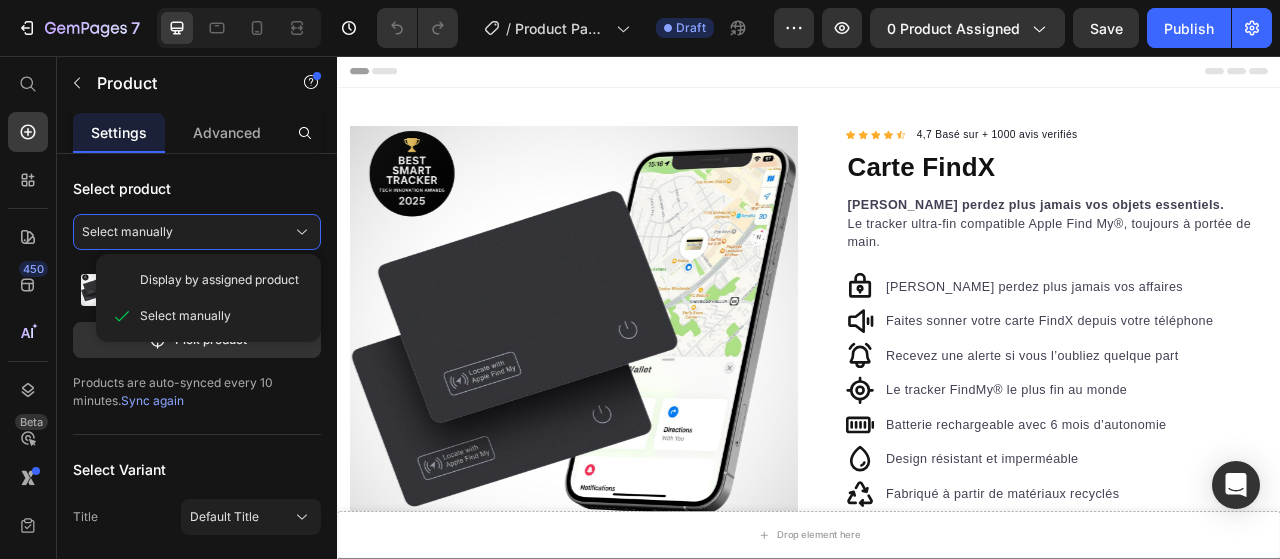 click on "Products are auto-synced every 10 minutes.  Sync again" at bounding box center (197, 392) 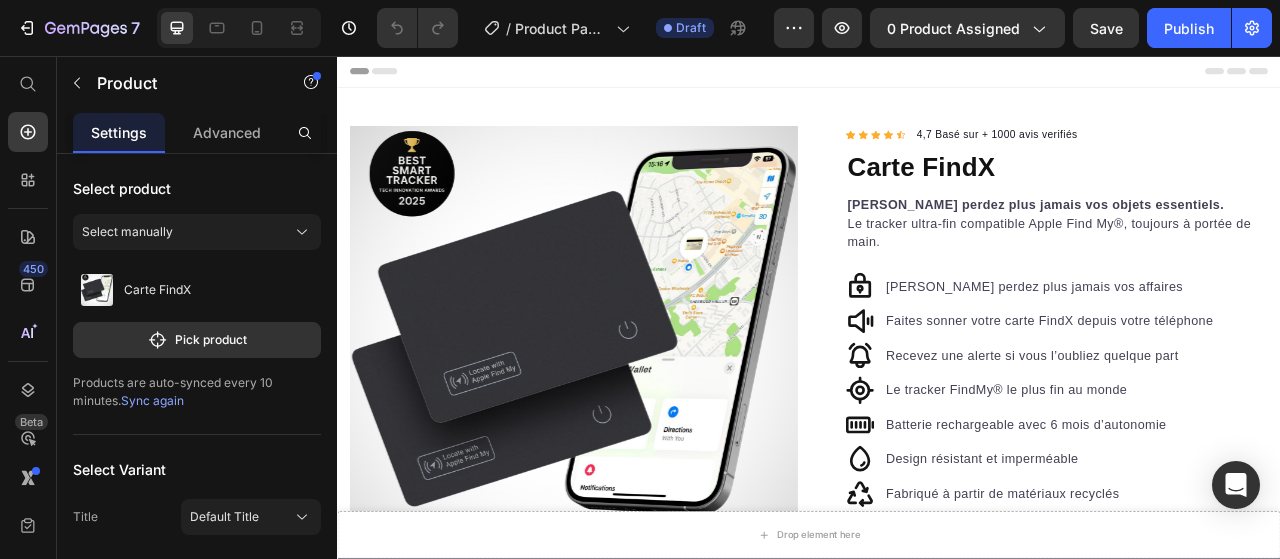 click on "Pick product" 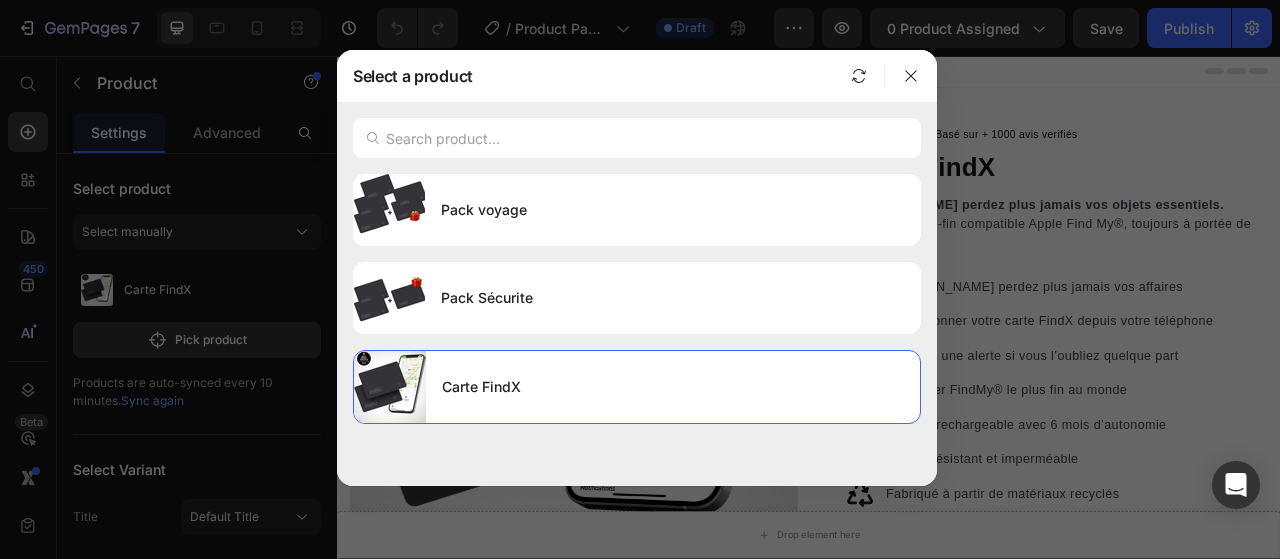 click at bounding box center (637, 138) 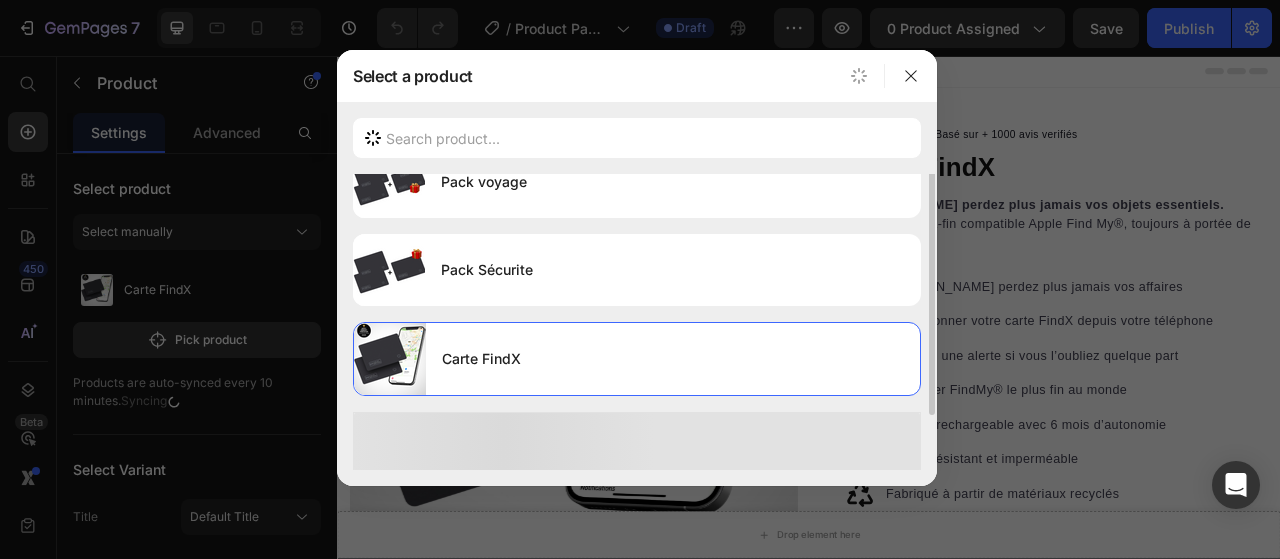 scroll, scrollTop: 0, scrollLeft: 0, axis: both 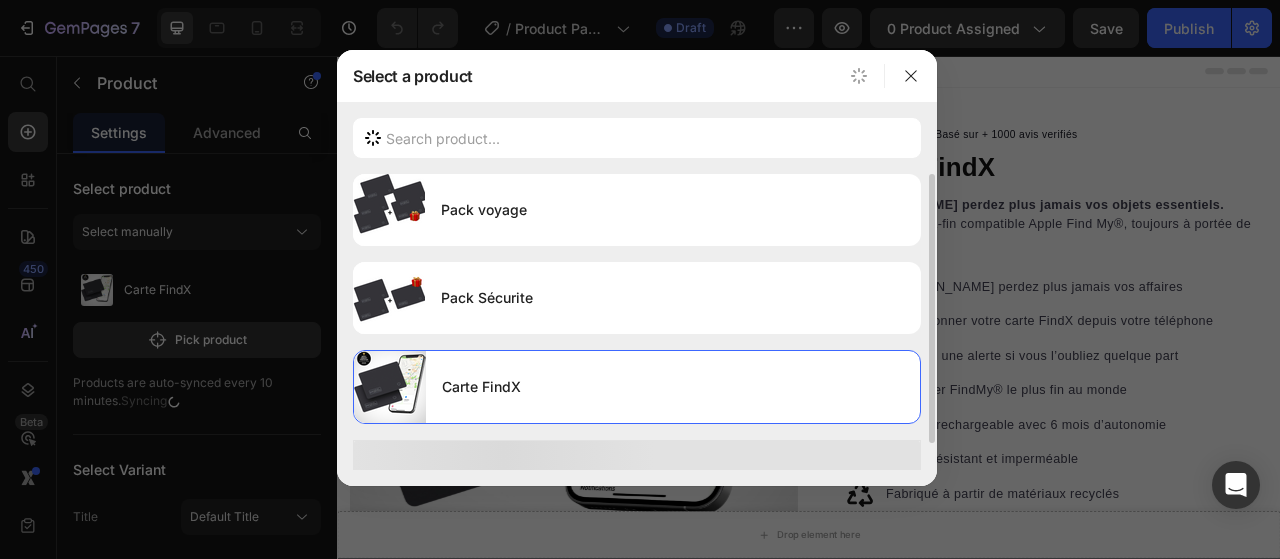 click 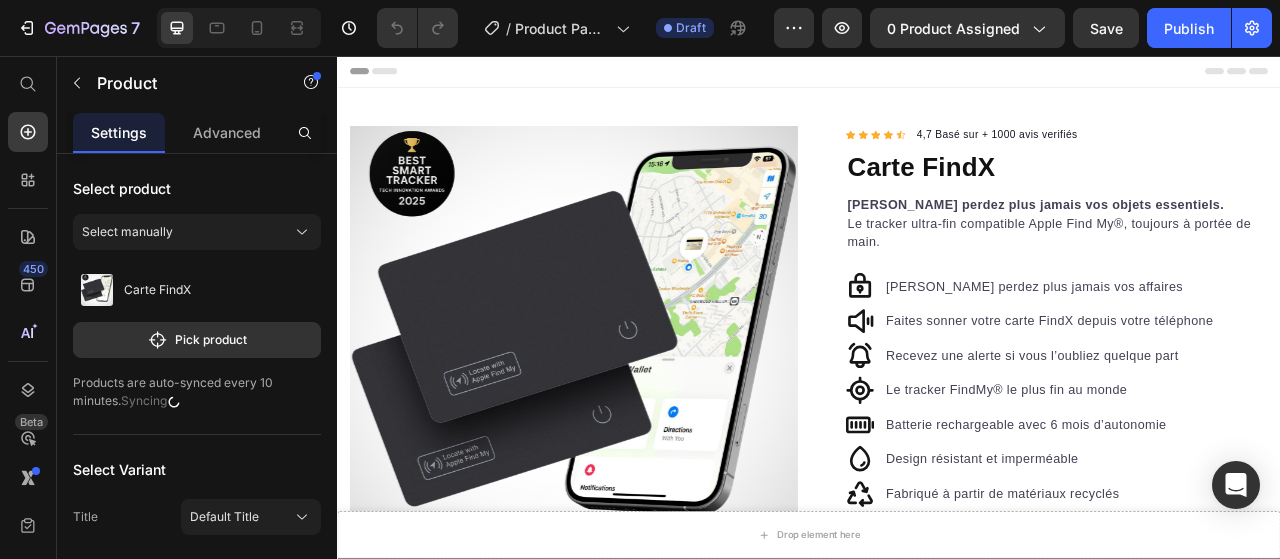 click on "Pick product" at bounding box center (197, 340) 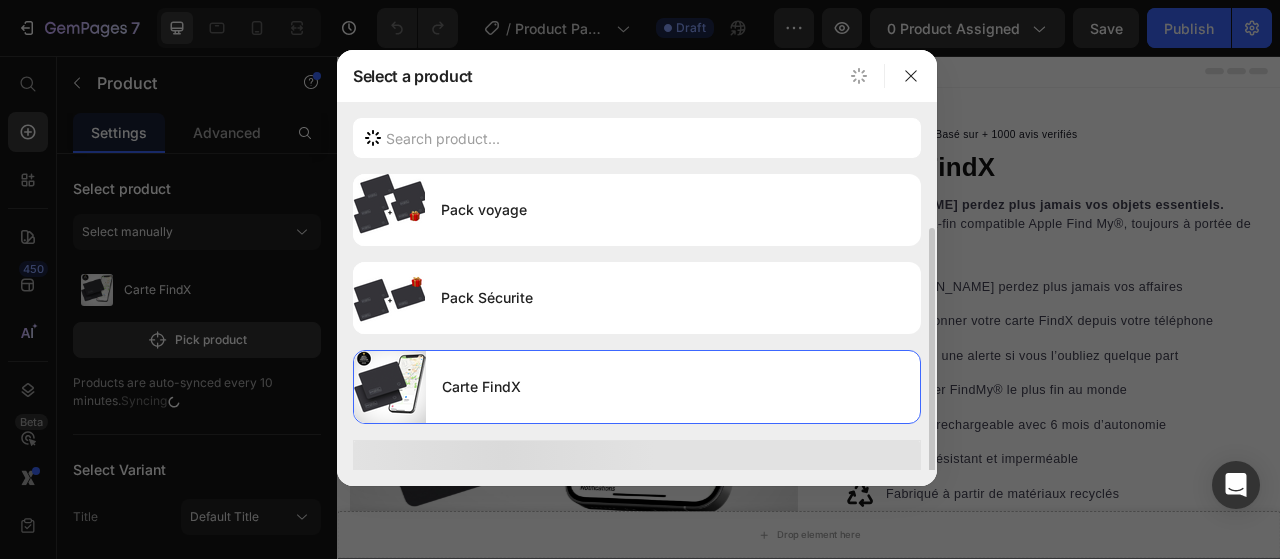 scroll, scrollTop: 28, scrollLeft: 0, axis: vertical 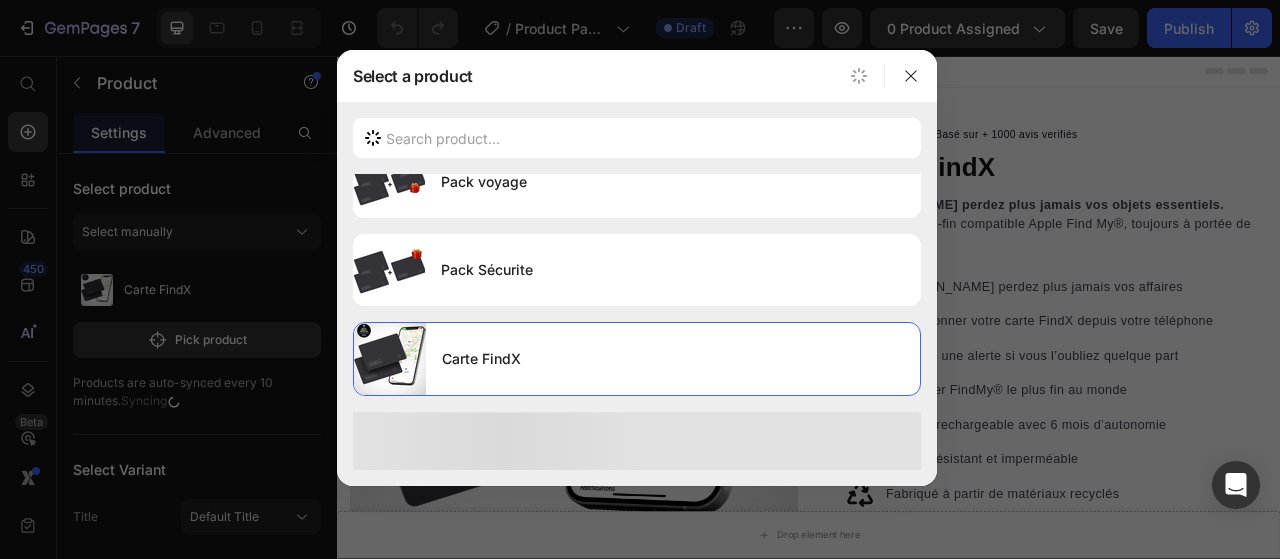 click 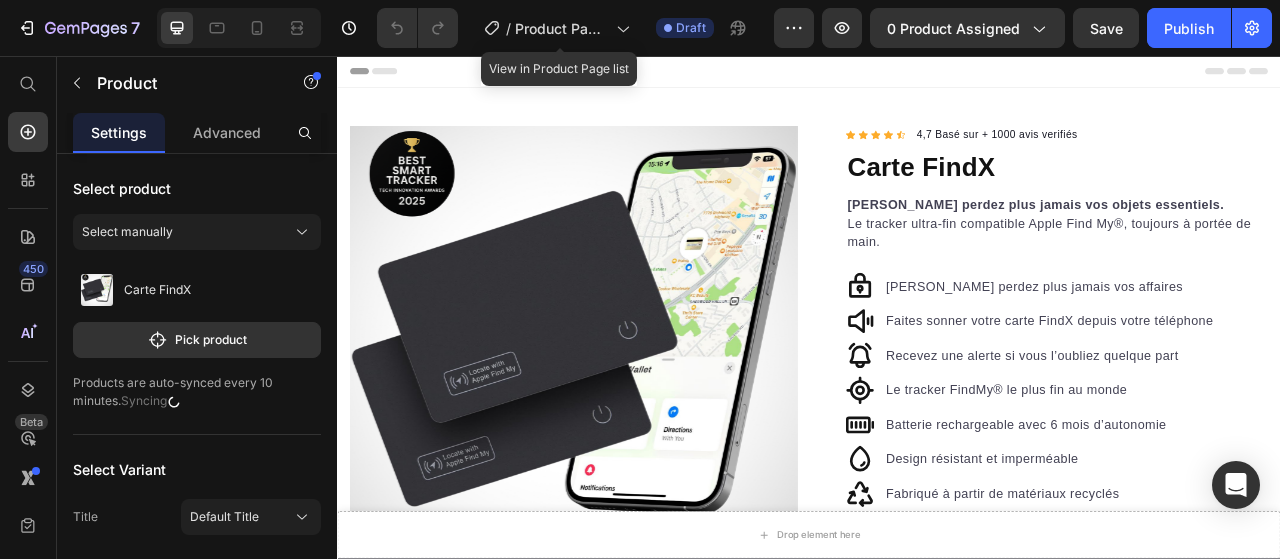 click on "/  Product Page ORU - May 30, 15:11:33" 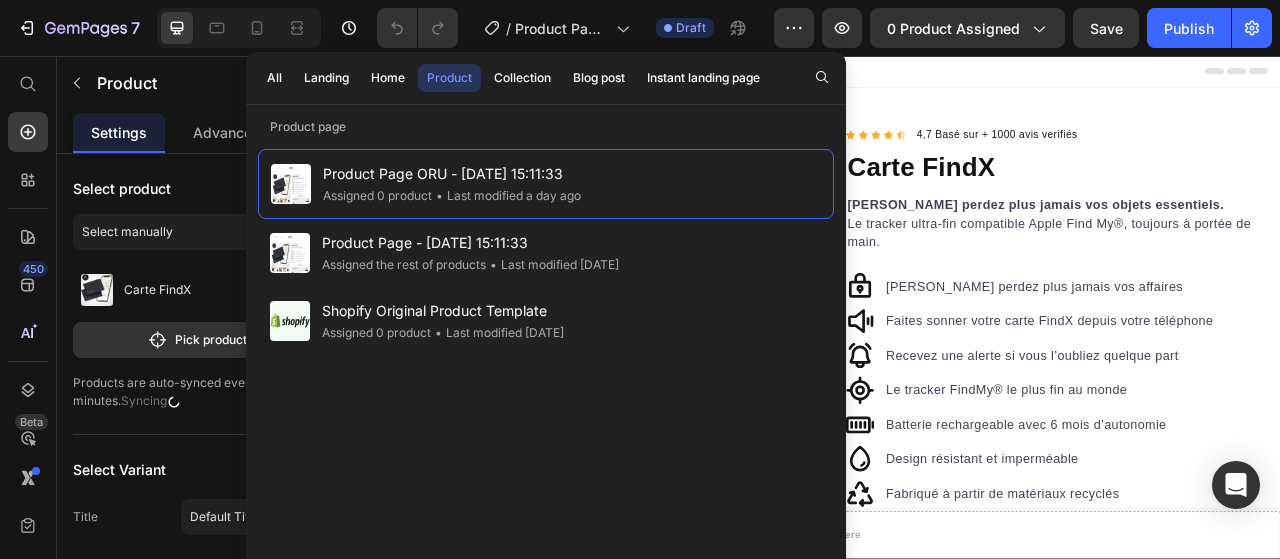 click on "Header" at bounding box center [937, 76] 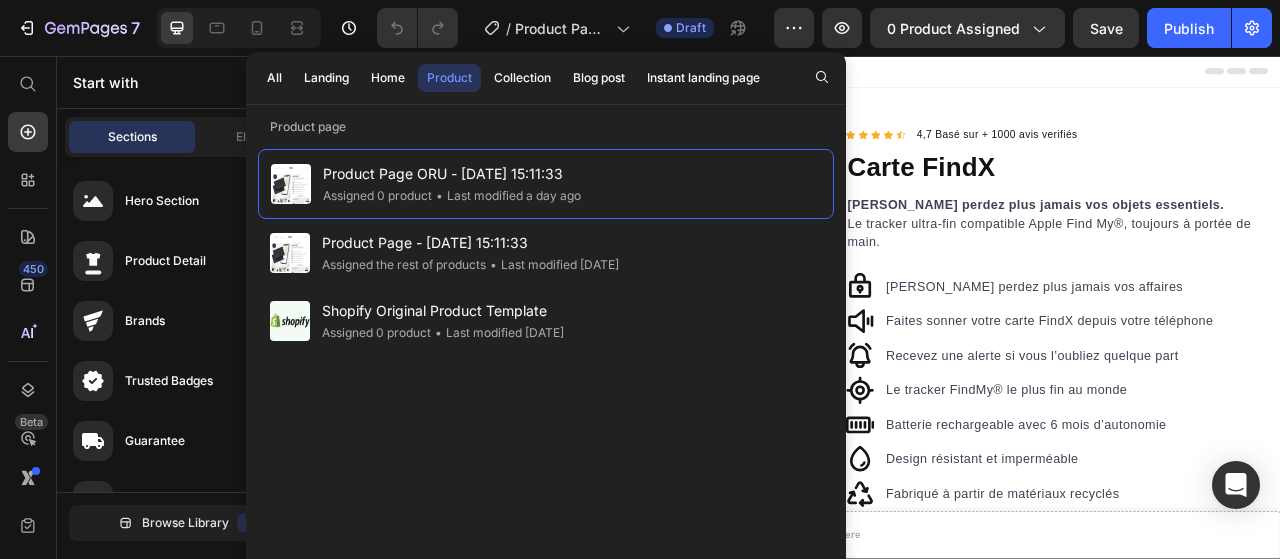 click on "Header" at bounding box center [937, 76] 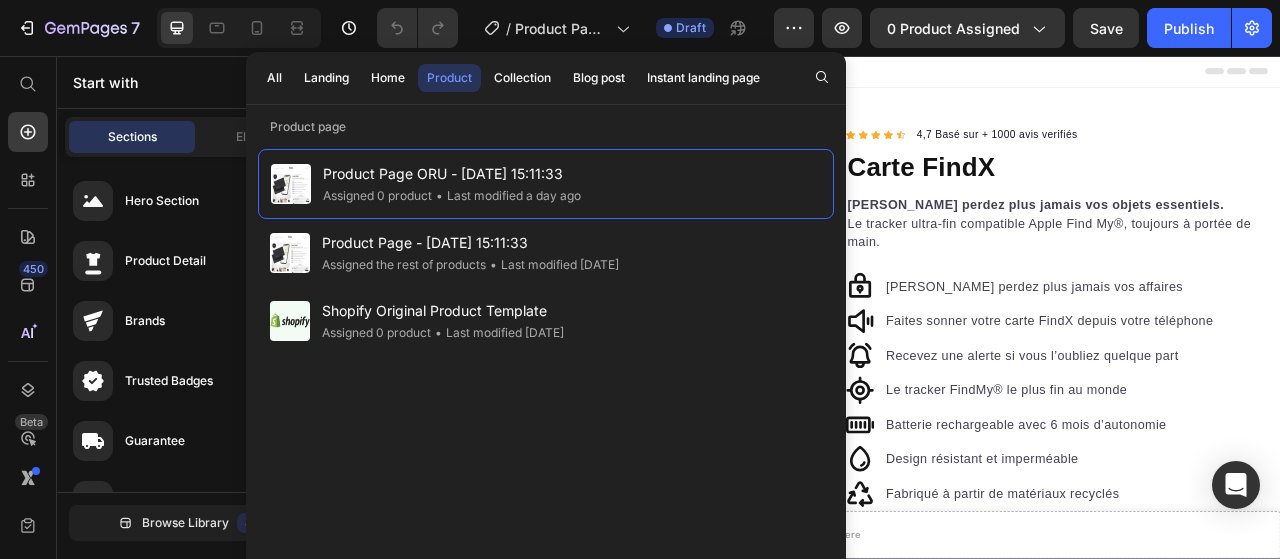 click on "Product" at bounding box center [449, 78] 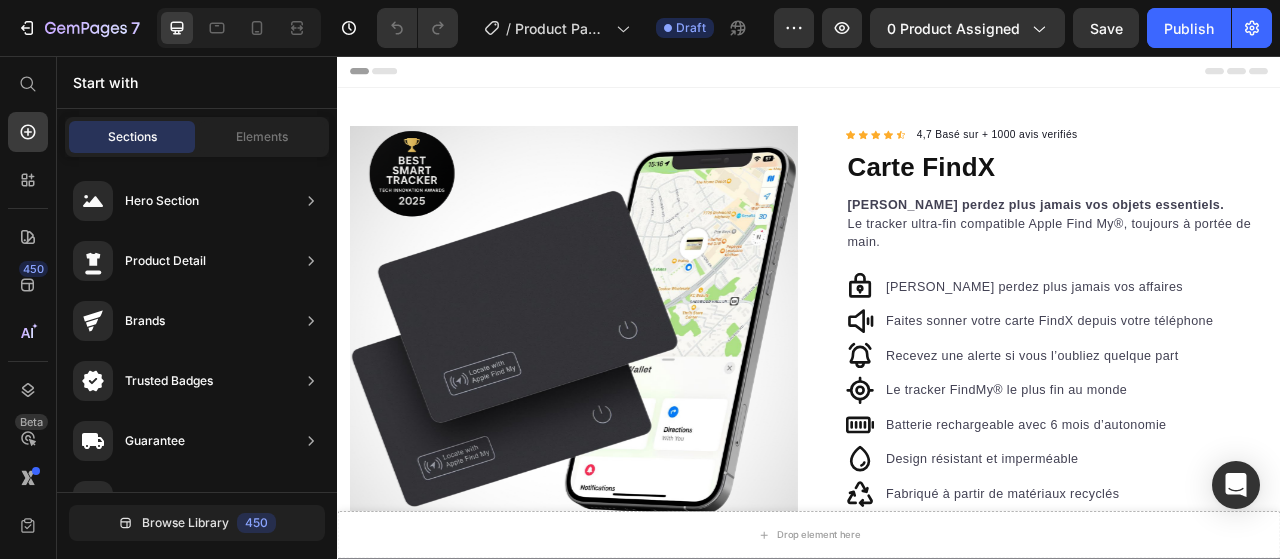 click on "Start with" at bounding box center (197, 82) 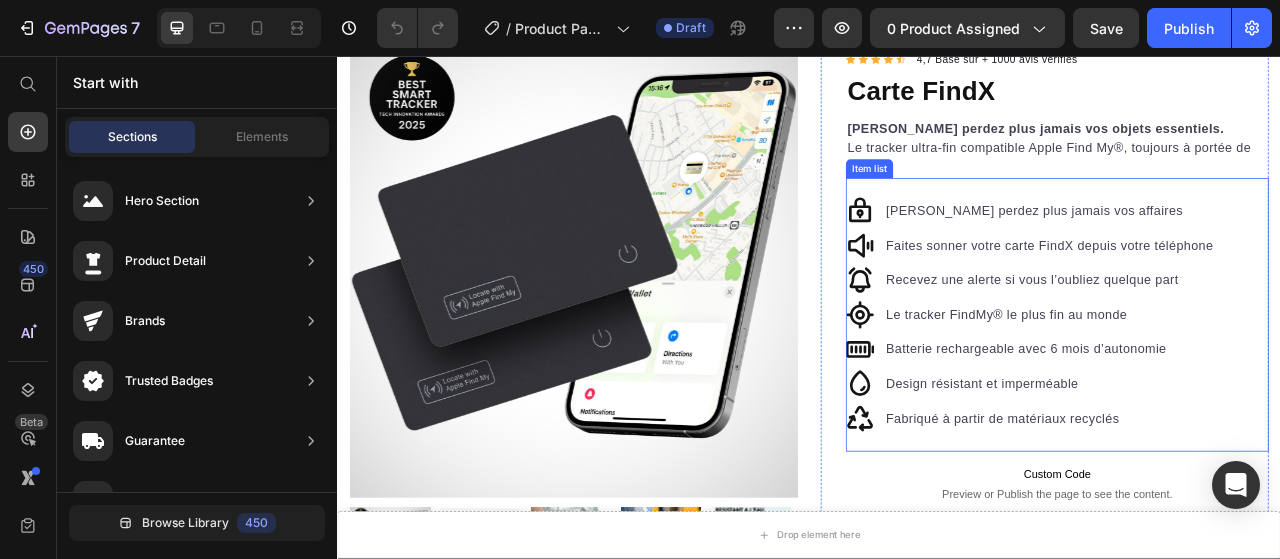 scroll, scrollTop: 100, scrollLeft: 0, axis: vertical 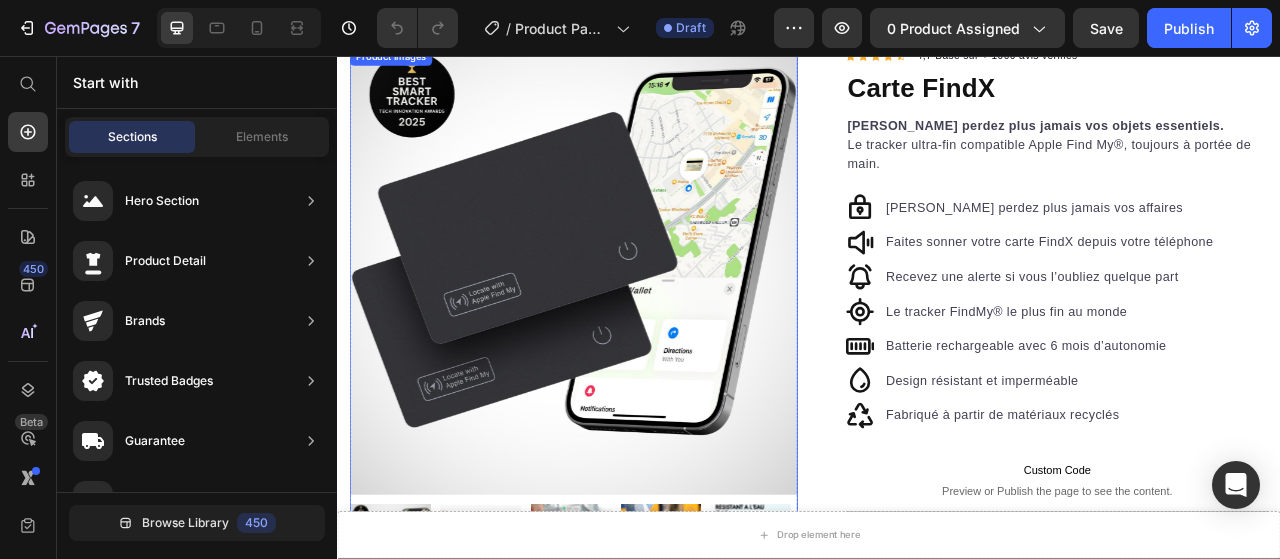 click at bounding box center [637, 330] 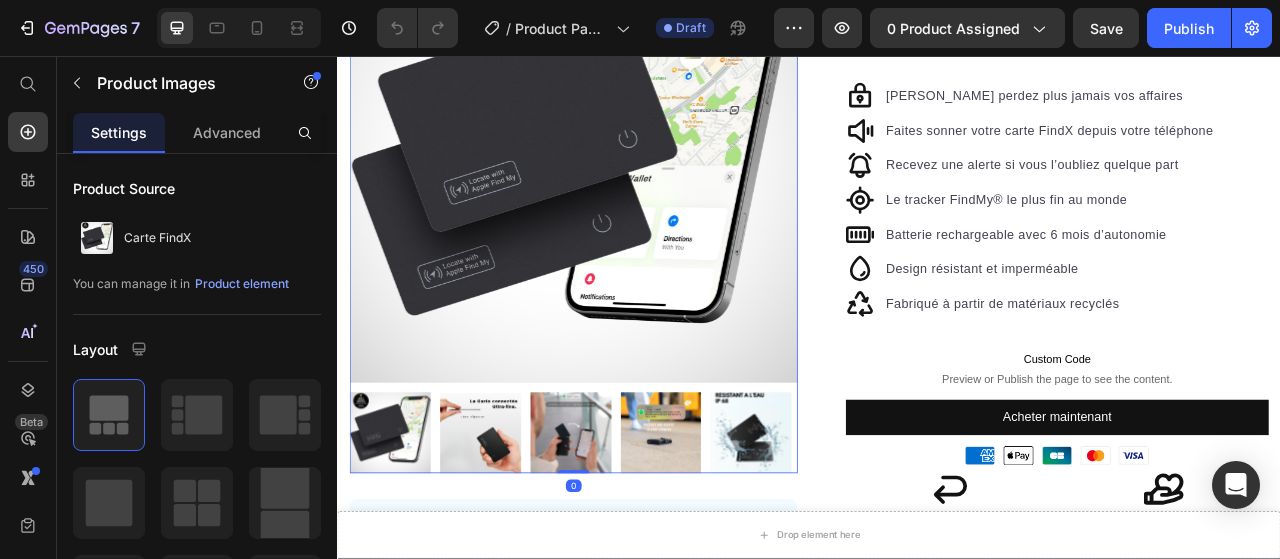 scroll, scrollTop: 300, scrollLeft: 0, axis: vertical 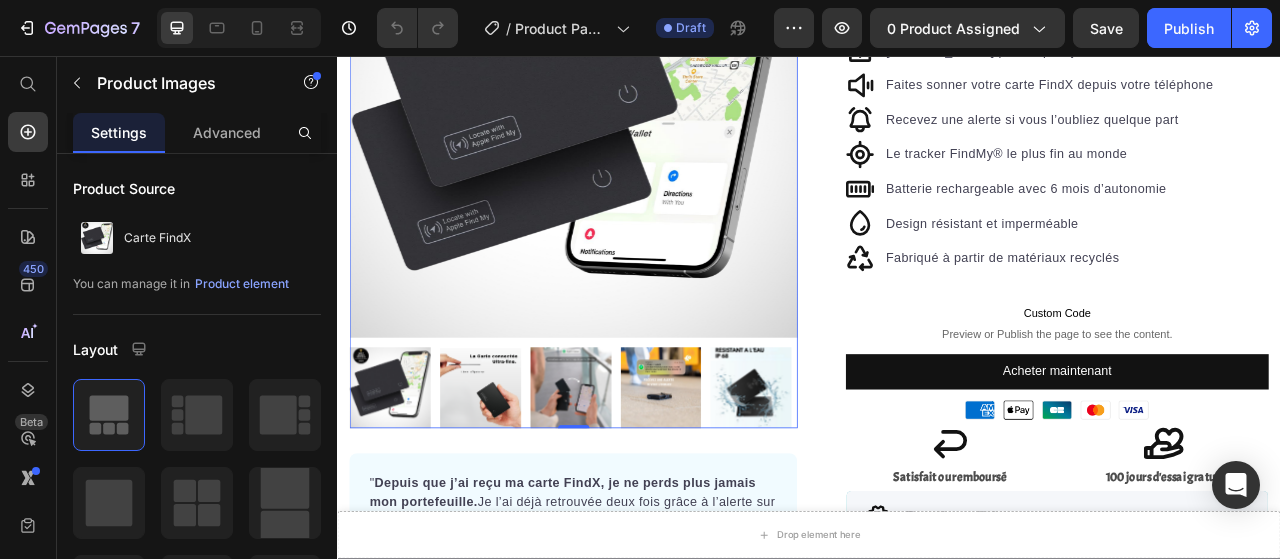 click on "Product element" at bounding box center (242, 284) 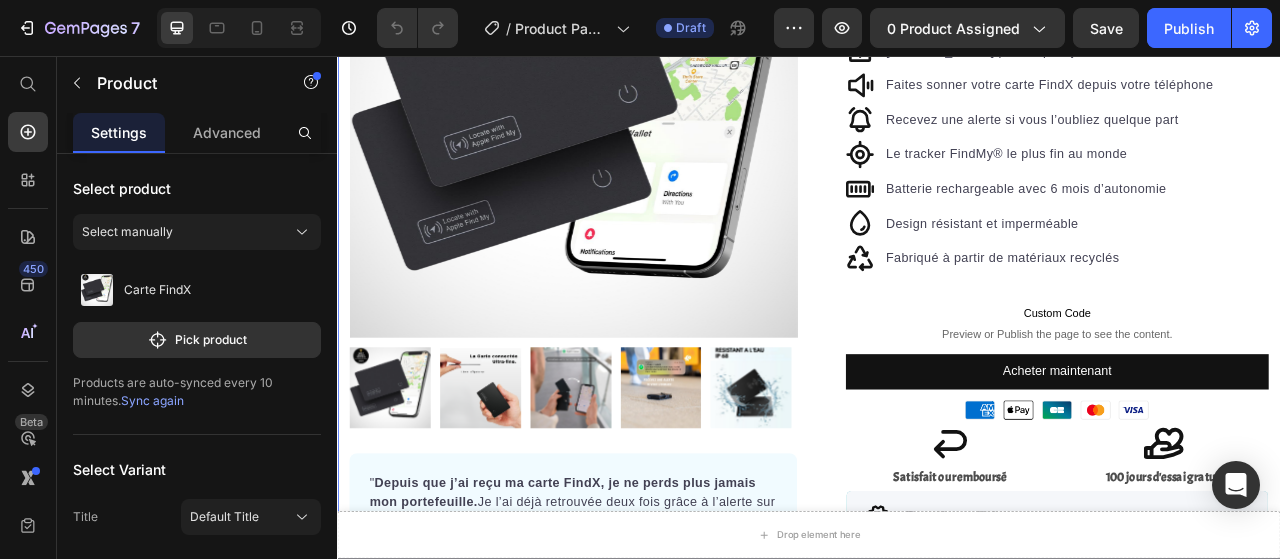 click on "Select manually" 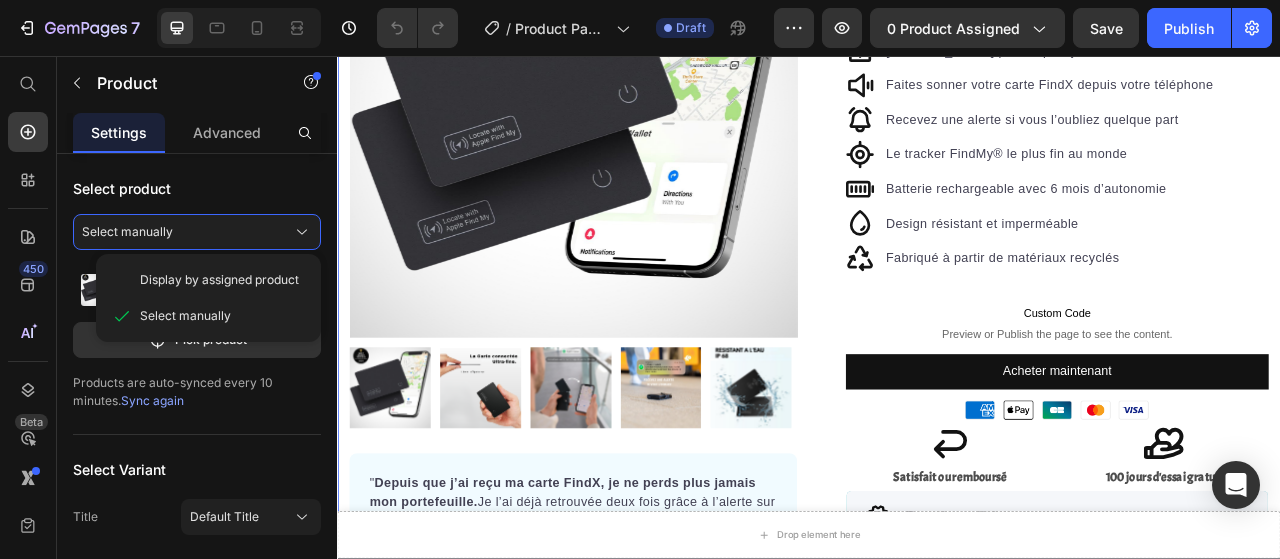 click on "Display by assigned product" at bounding box center [219, 280] 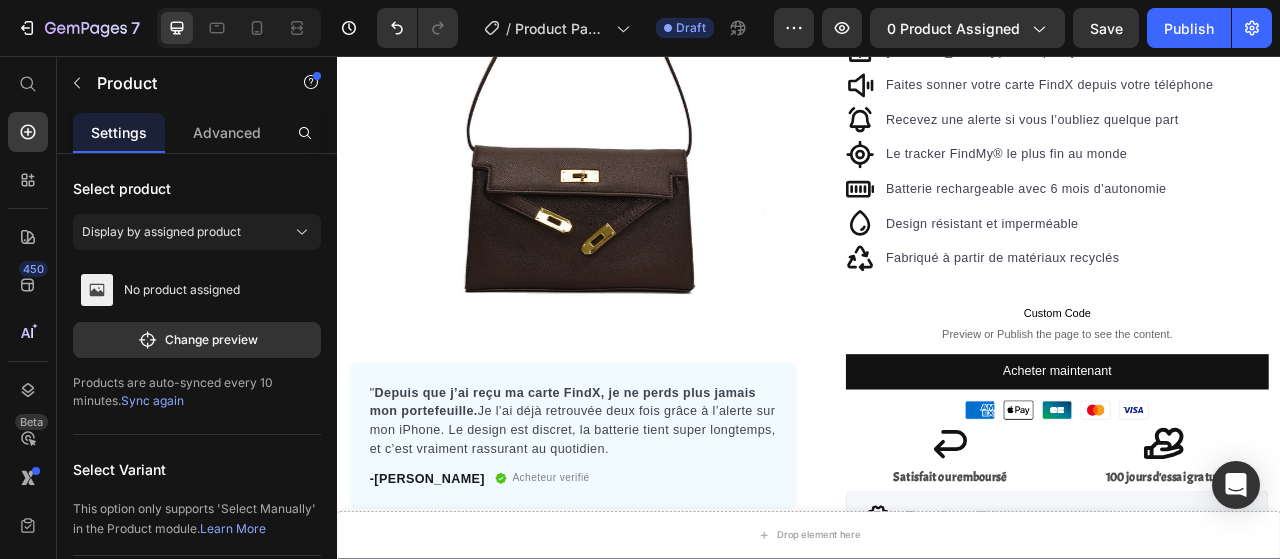 click on "Display by assigned product" 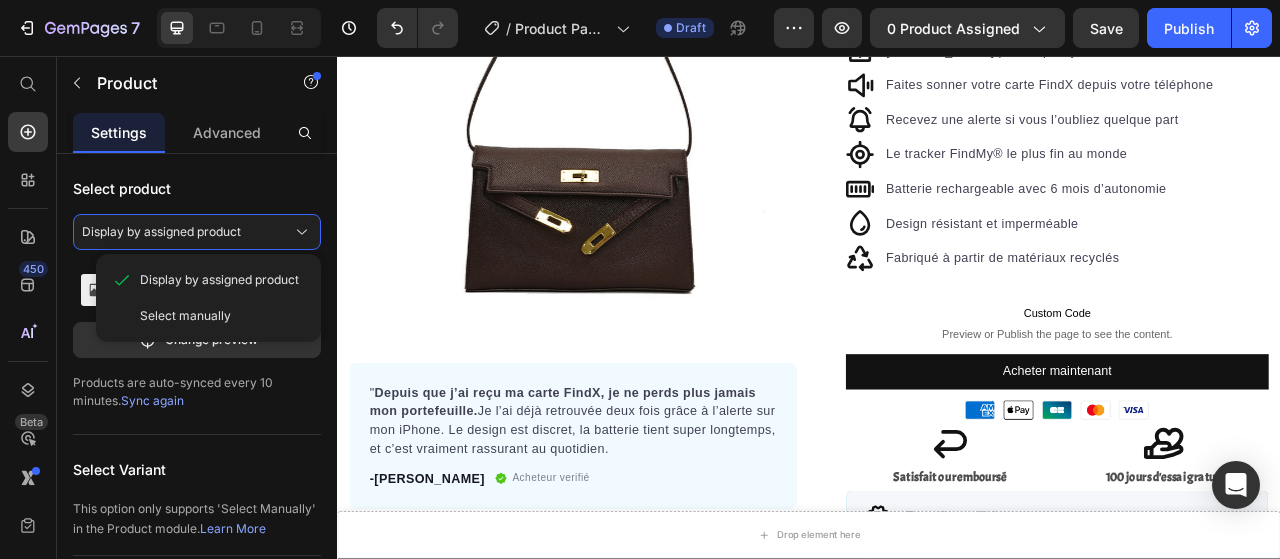 click on "Display by assigned product" 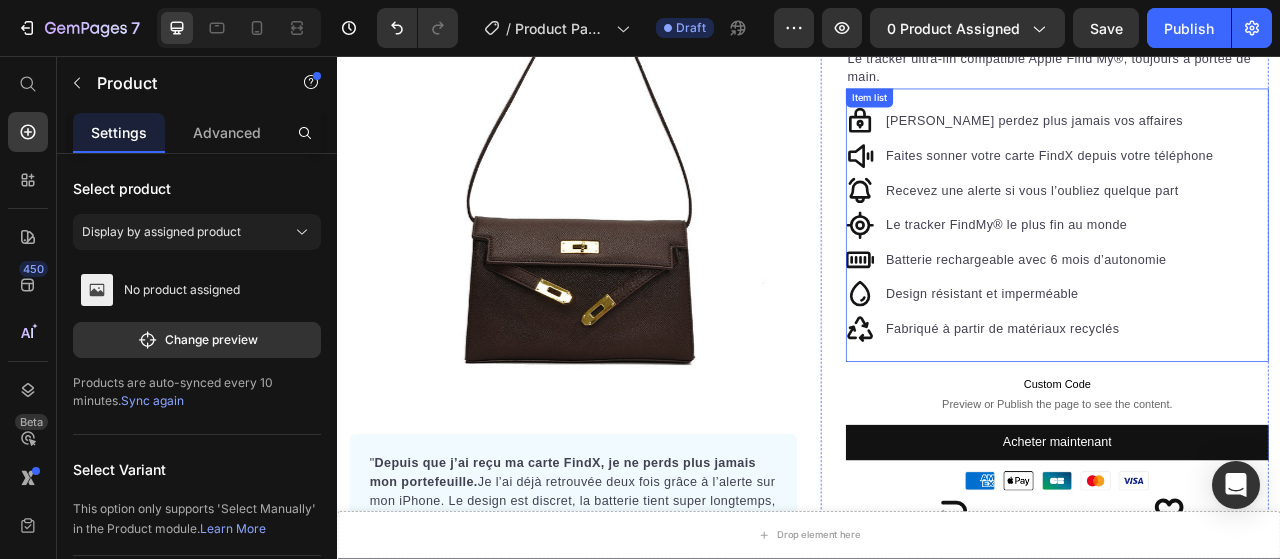 scroll, scrollTop: 100, scrollLeft: 0, axis: vertical 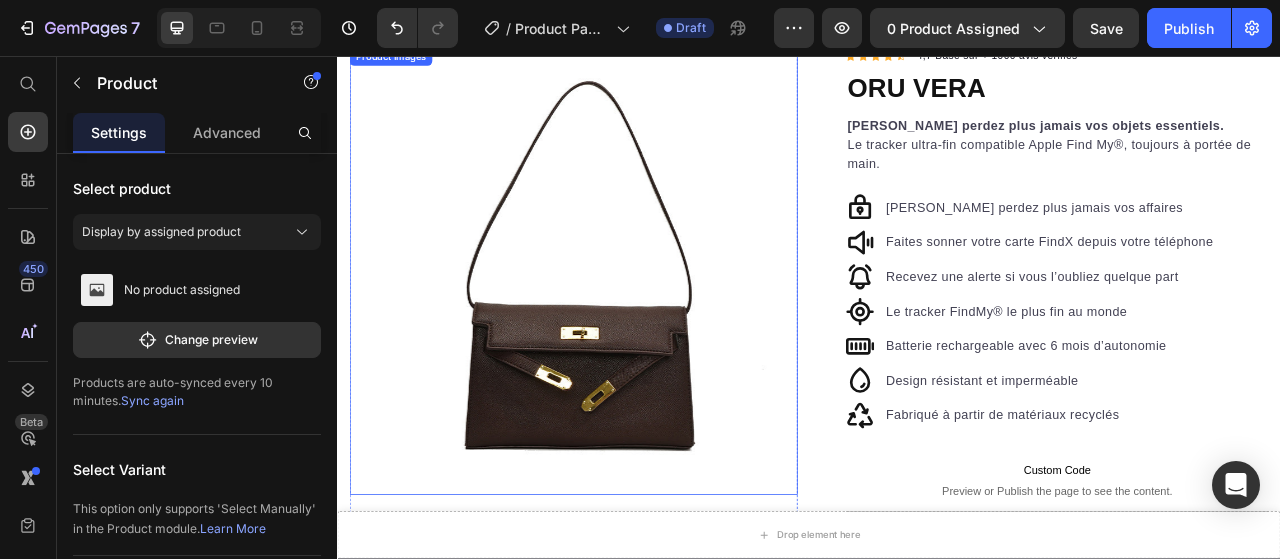 click at bounding box center (637, 330) 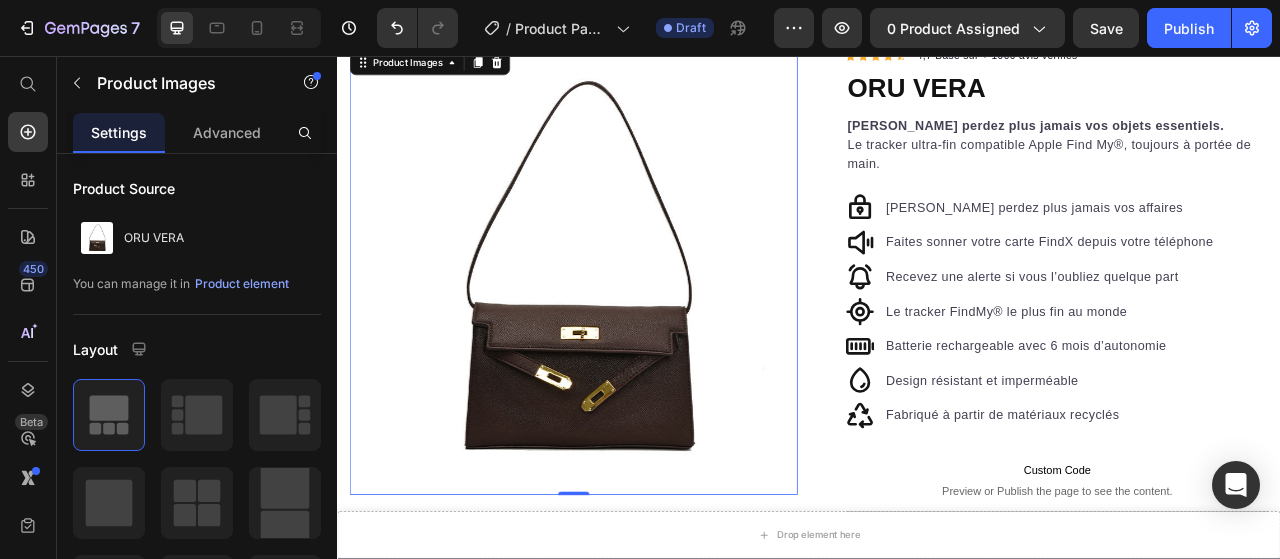 scroll, scrollTop: 100, scrollLeft: 0, axis: vertical 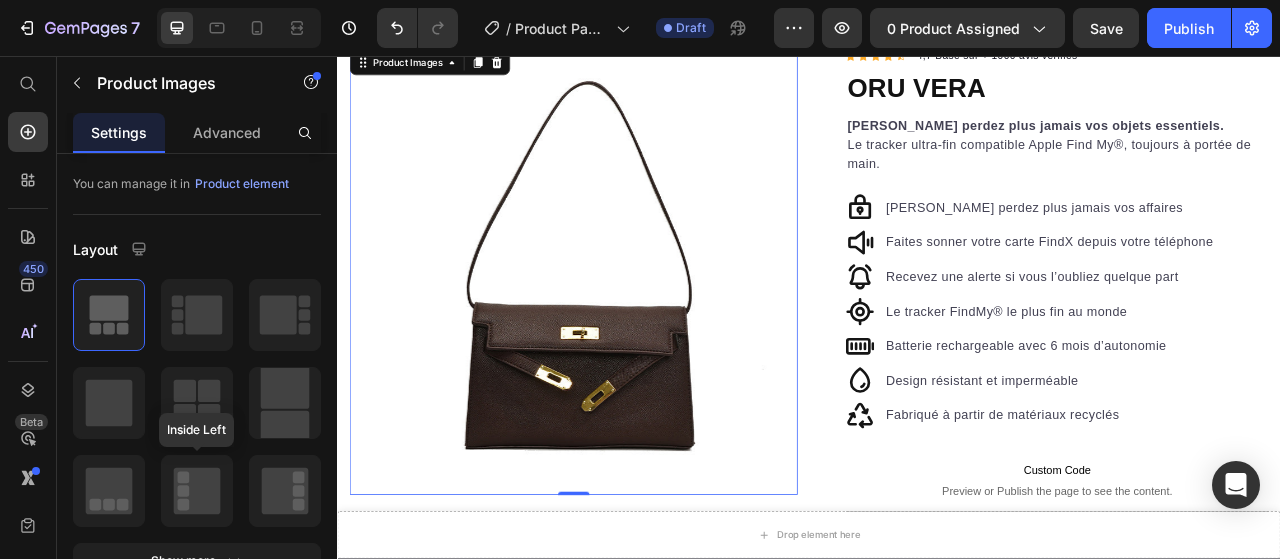 click 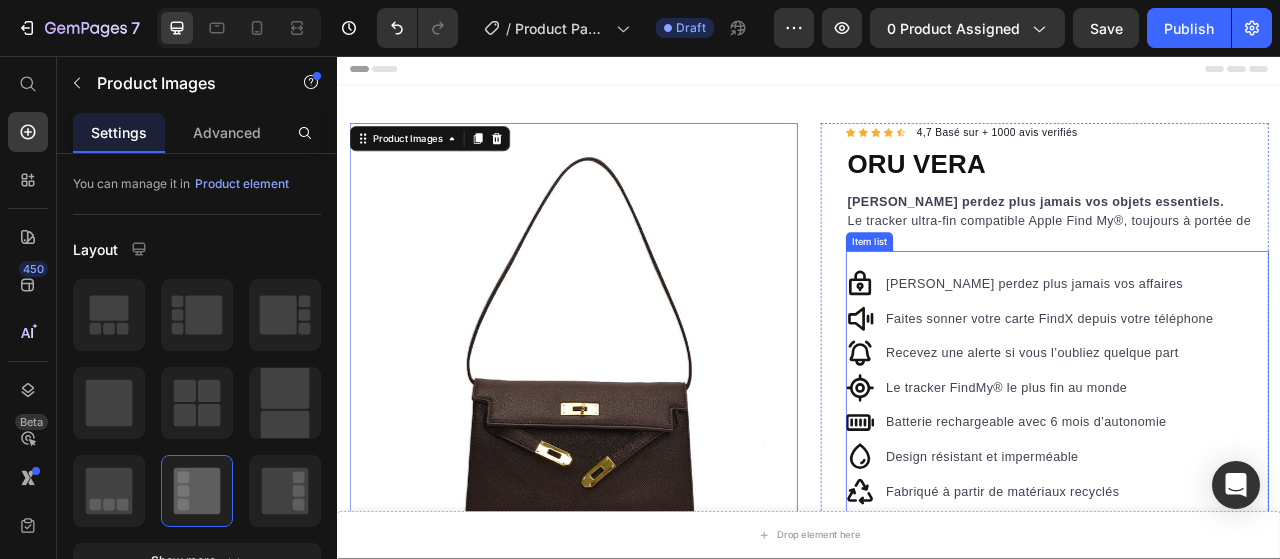 scroll, scrollTop: 0, scrollLeft: 0, axis: both 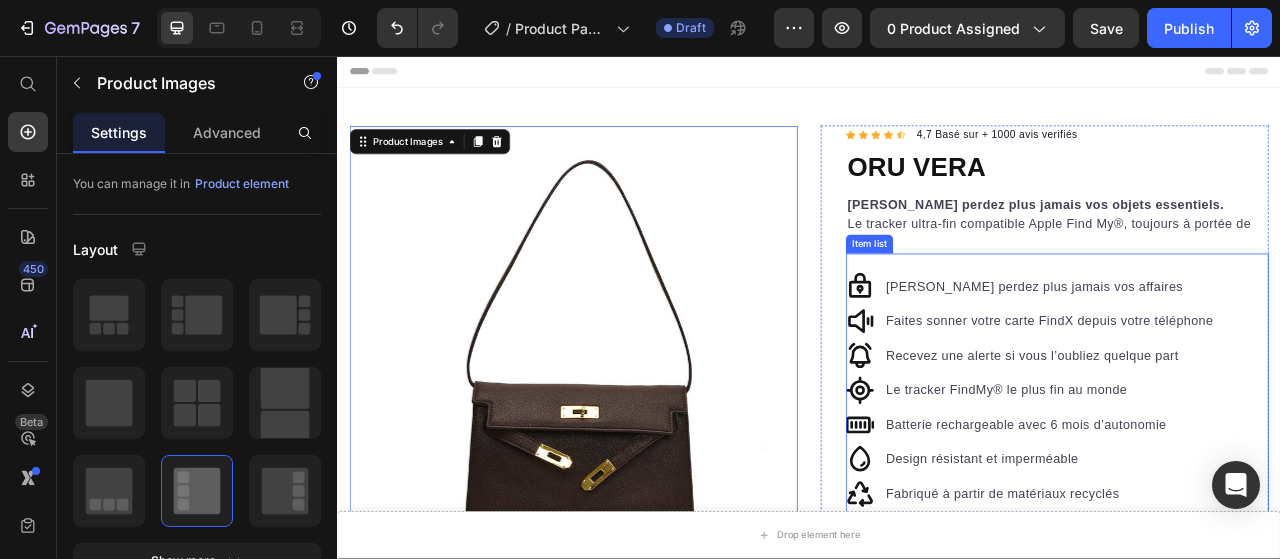click on "Ne perdez plus jamais vos affaires" at bounding box center [1243, 350] 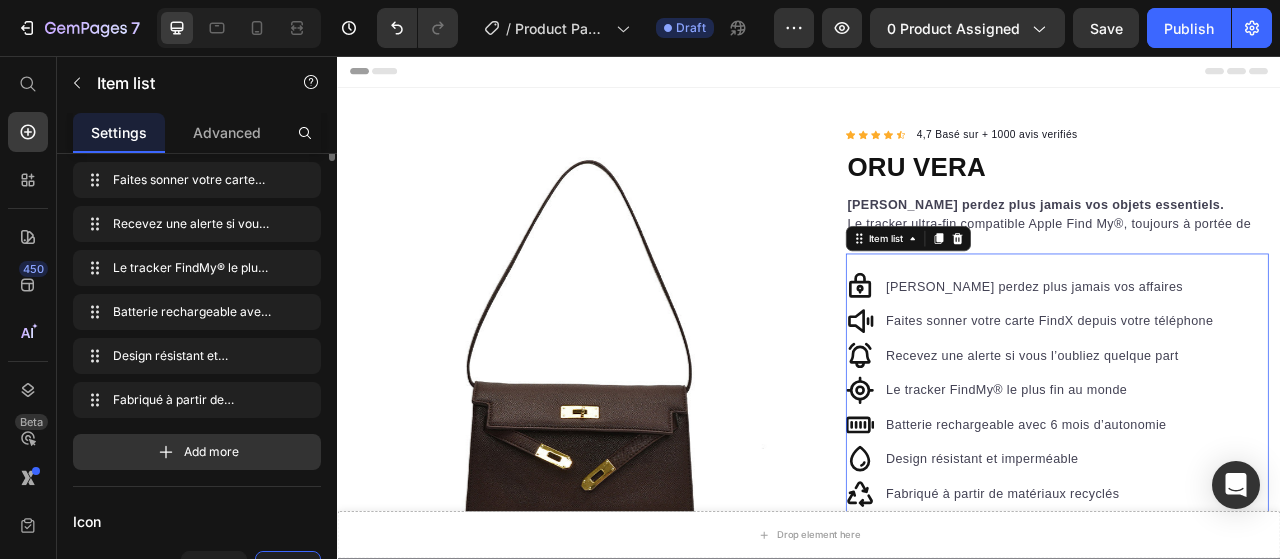 scroll, scrollTop: 0, scrollLeft: 0, axis: both 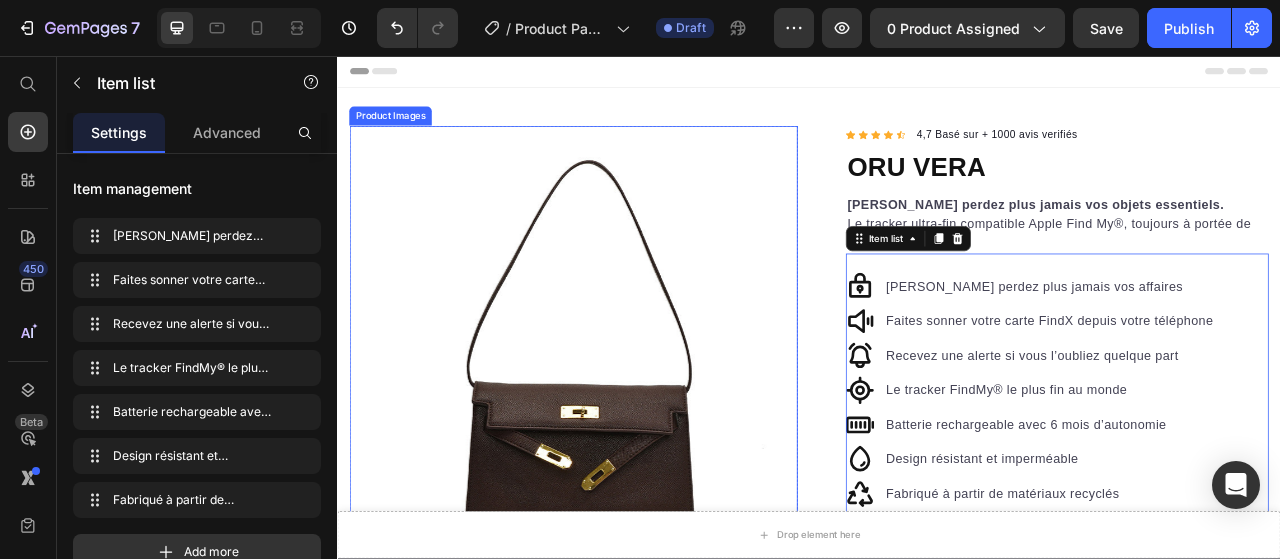click at bounding box center (637, 430) 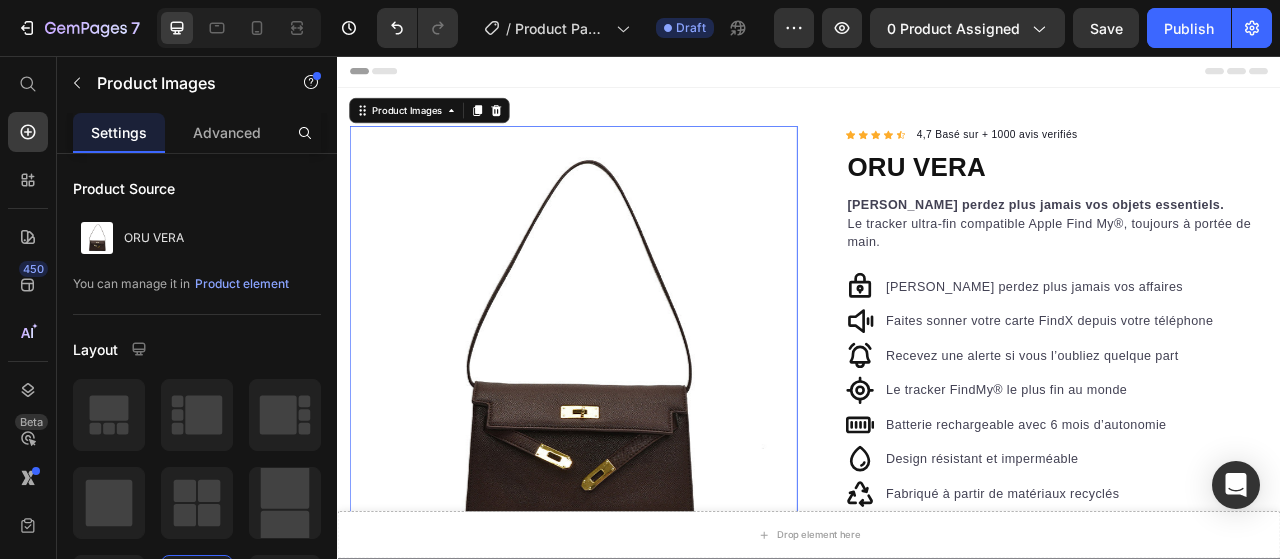 click on "Advanced" at bounding box center [227, 132] 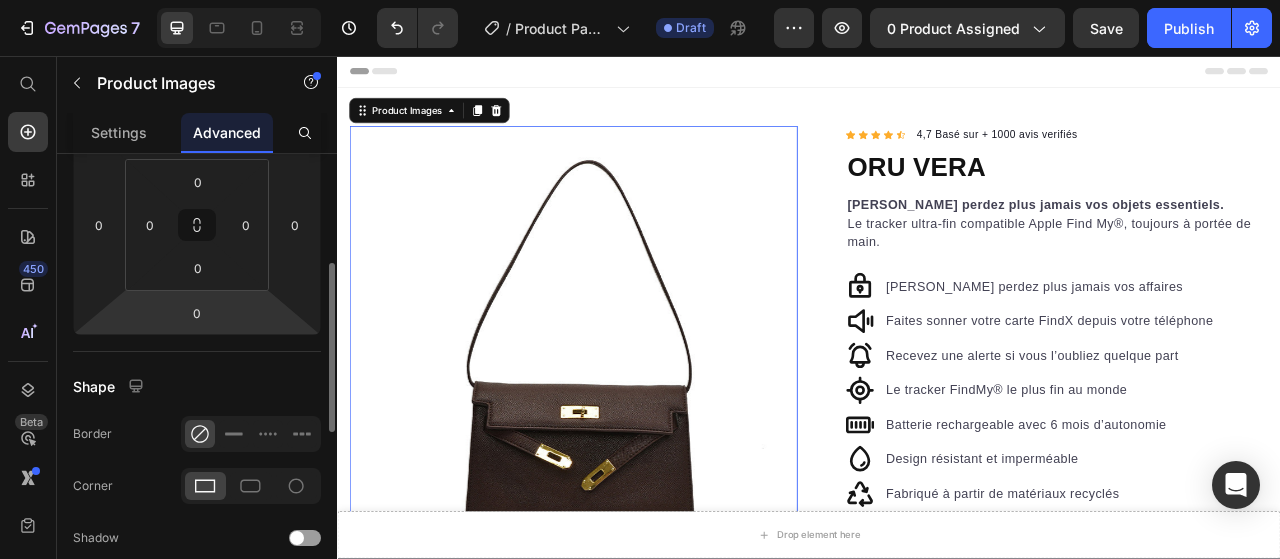 scroll, scrollTop: 600, scrollLeft: 0, axis: vertical 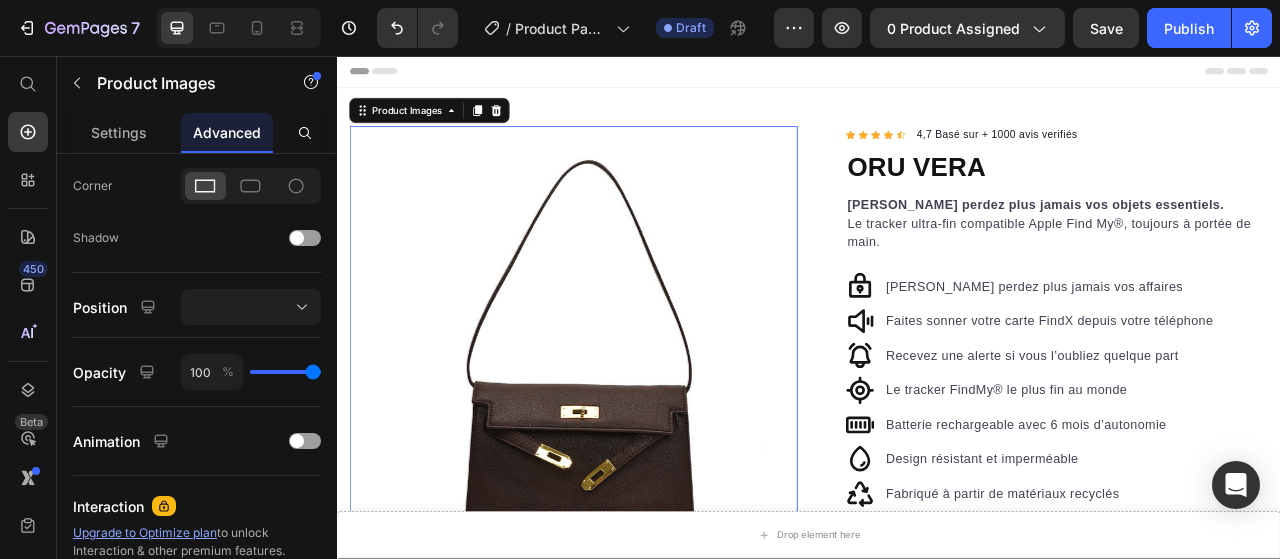 click on "Settings" at bounding box center (119, 132) 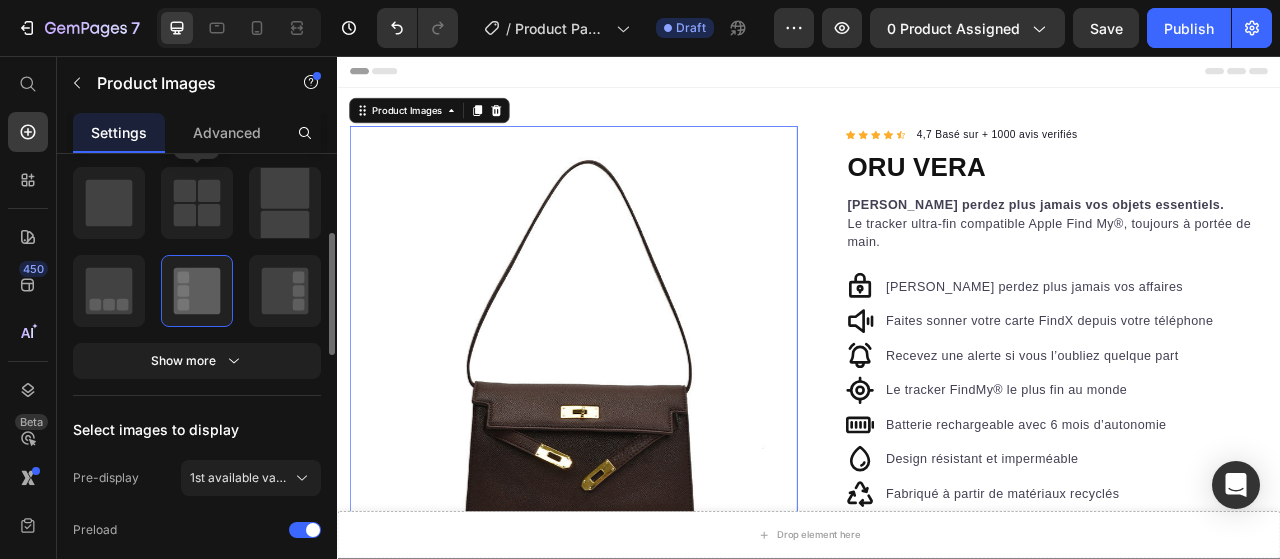 scroll, scrollTop: 500, scrollLeft: 0, axis: vertical 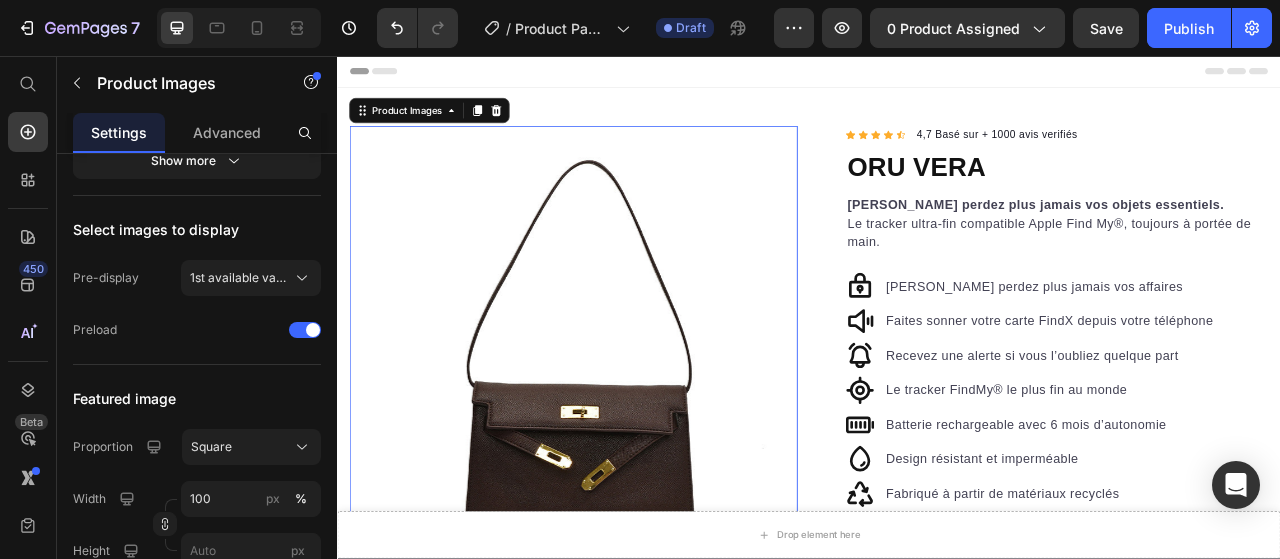 click on "1st available variant" at bounding box center (251, 278) 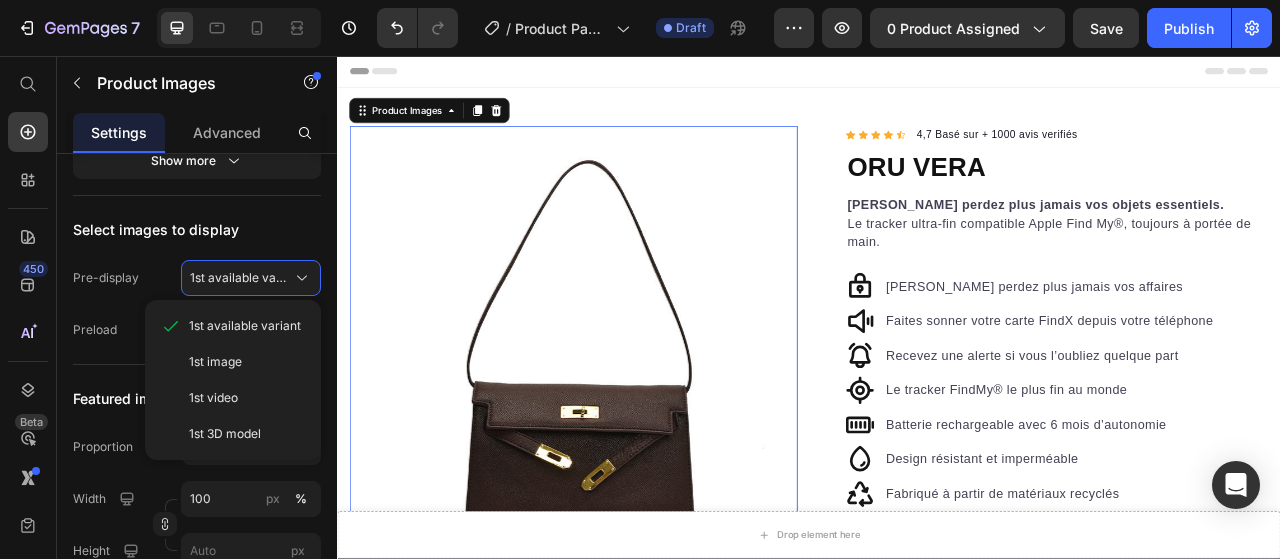 click on "Select images to display" at bounding box center [197, 230] 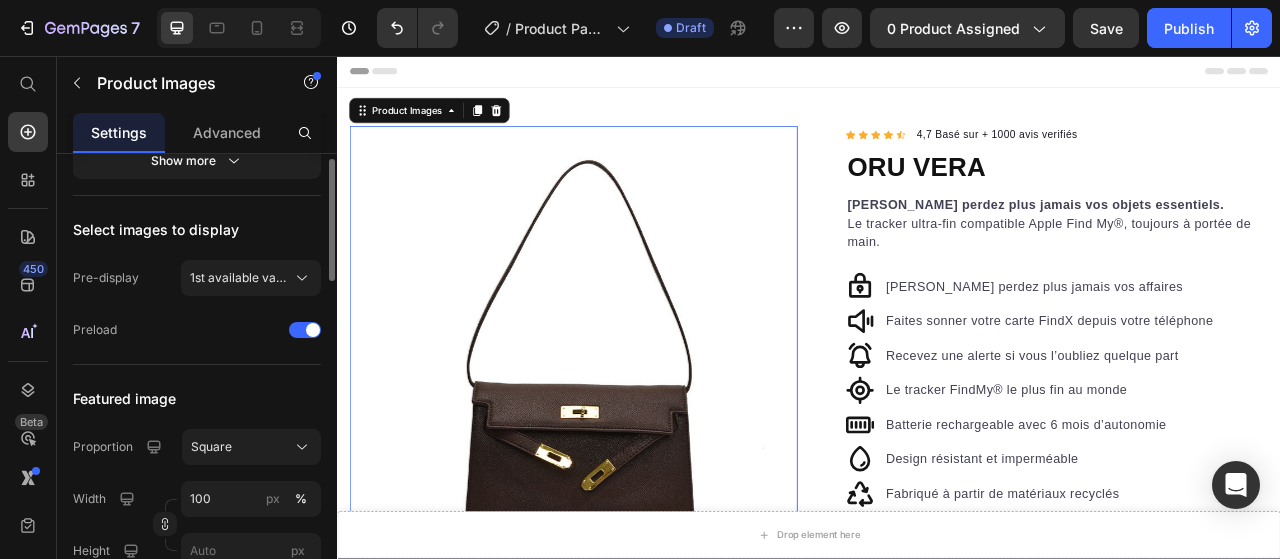 scroll, scrollTop: 400, scrollLeft: 0, axis: vertical 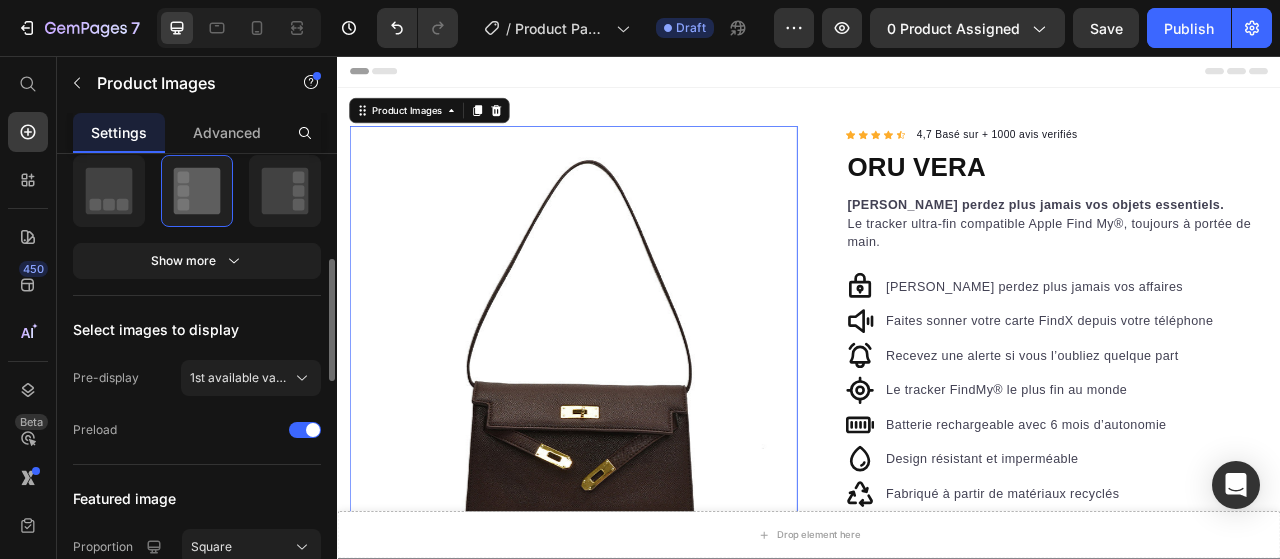 click on "Show more" at bounding box center [197, 261] 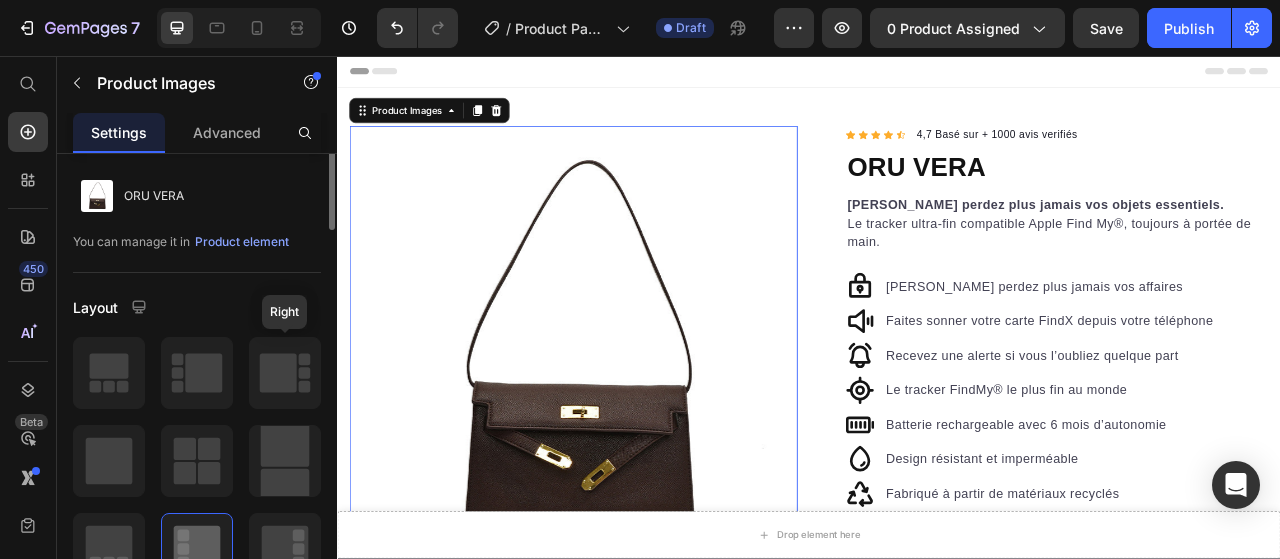 scroll, scrollTop: 0, scrollLeft: 0, axis: both 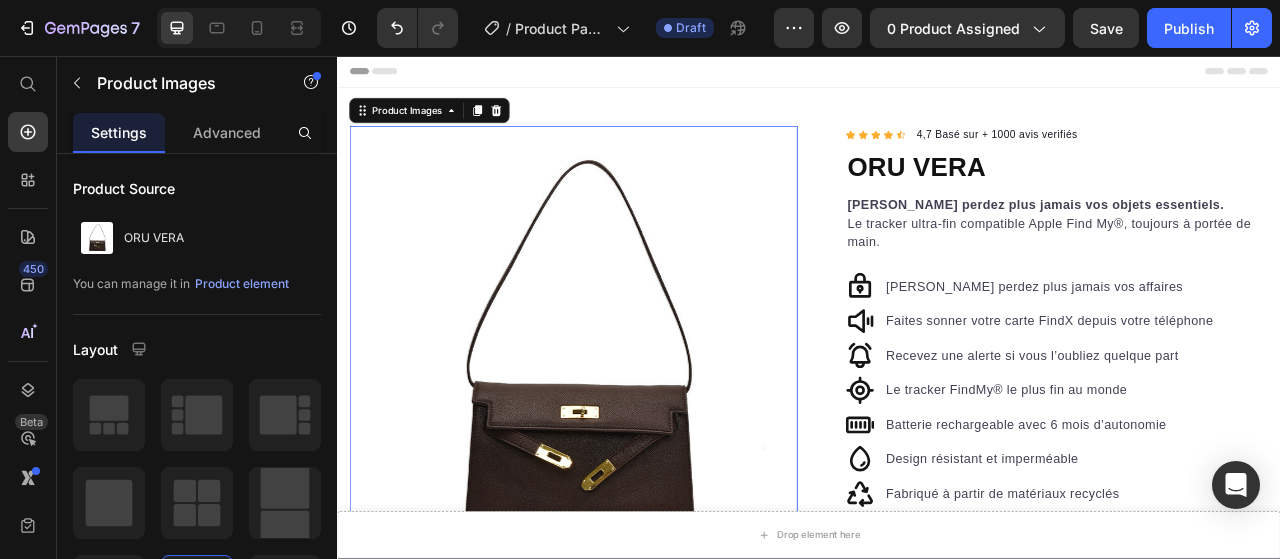 click at bounding box center (637, 430) 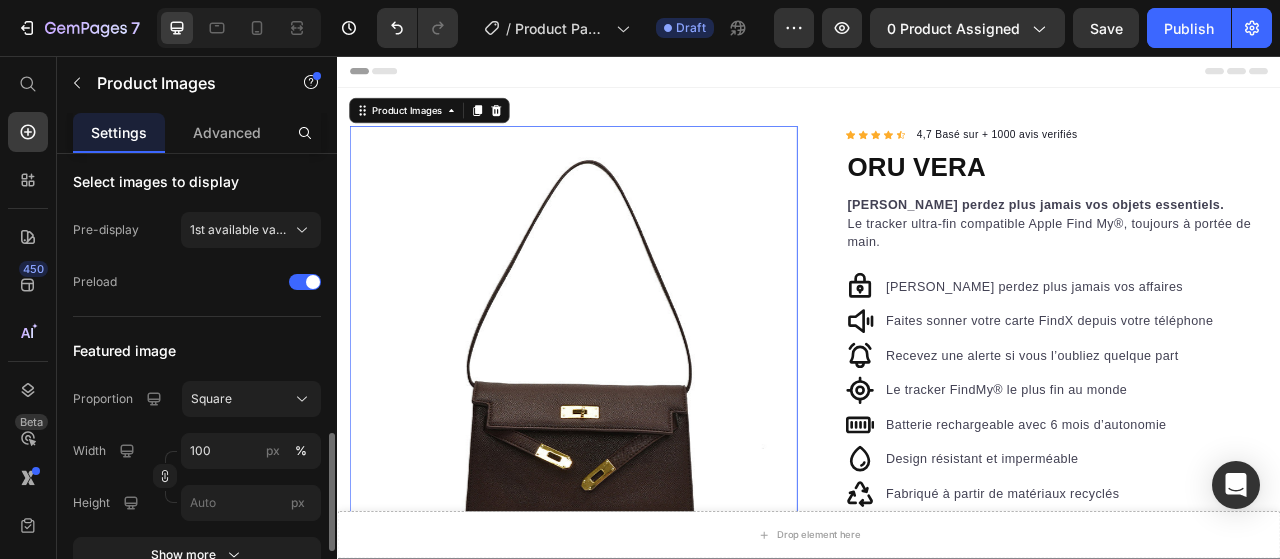 scroll, scrollTop: 700, scrollLeft: 0, axis: vertical 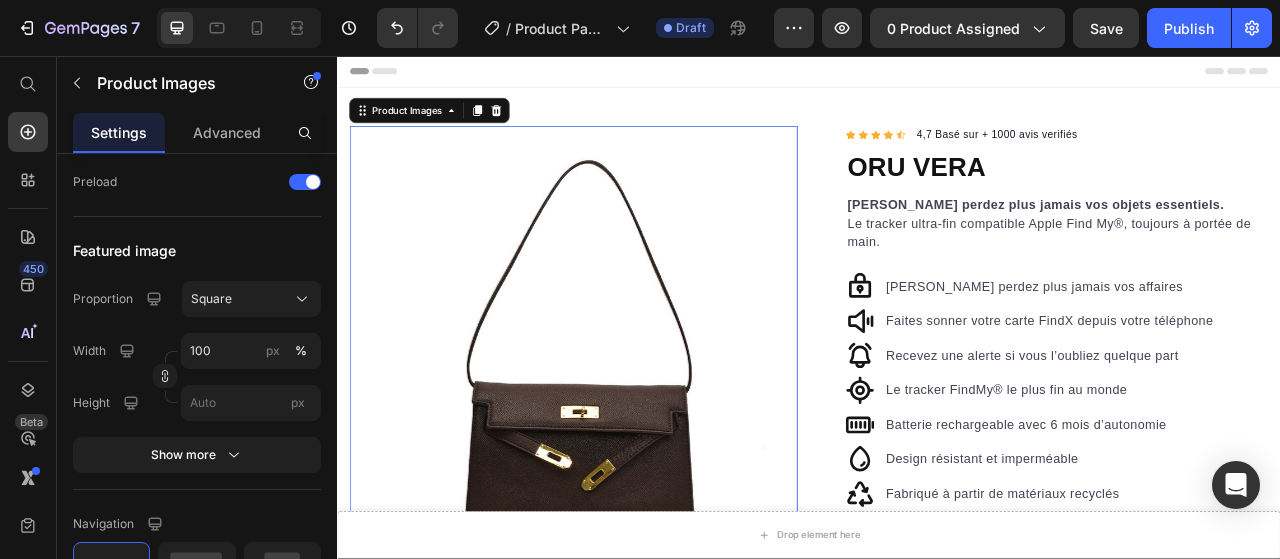 click on "Show more" at bounding box center (197, 455) 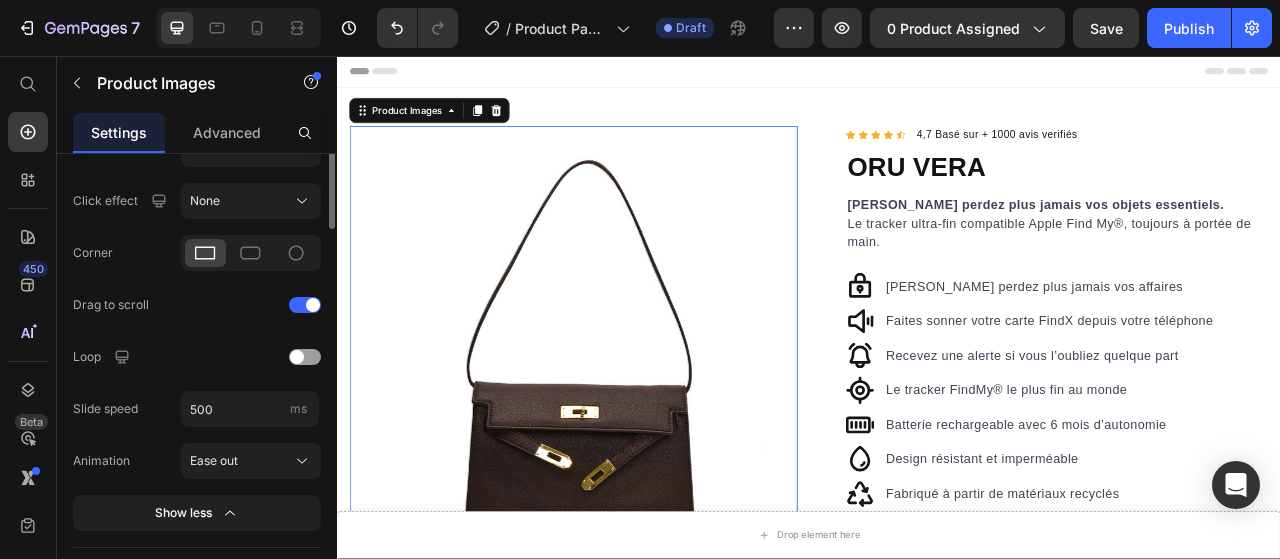 scroll, scrollTop: 670, scrollLeft: 0, axis: vertical 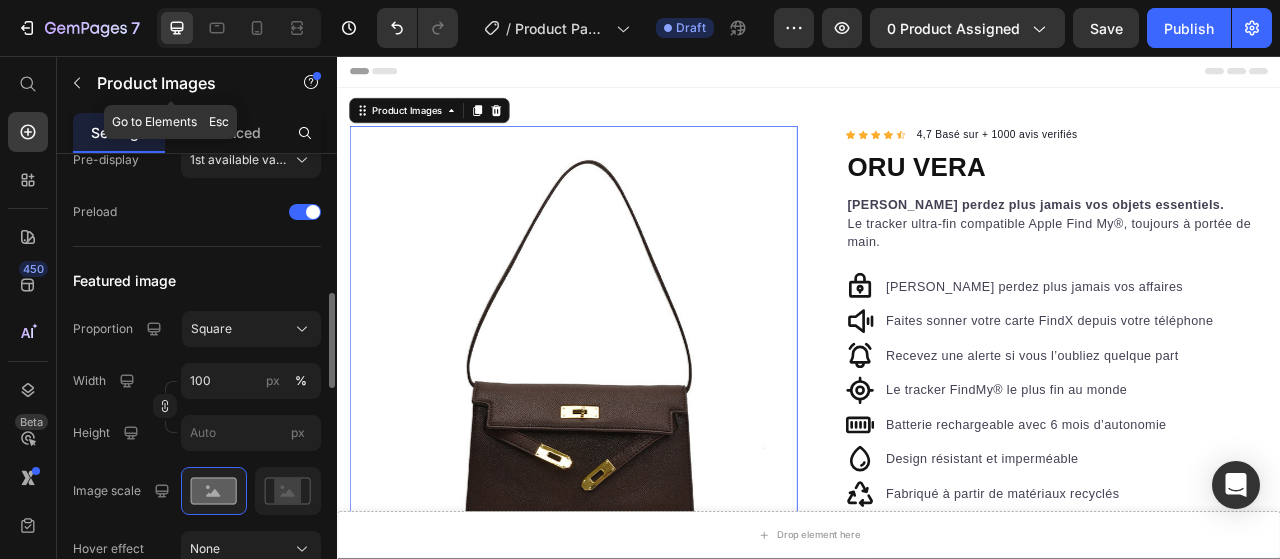 click 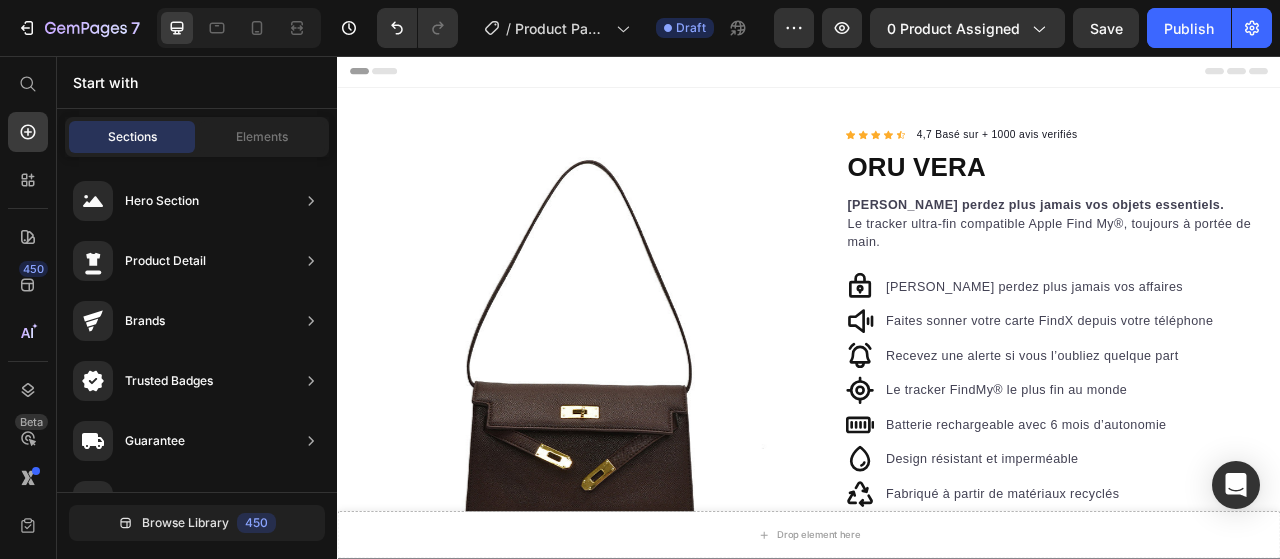 click on "Elements" 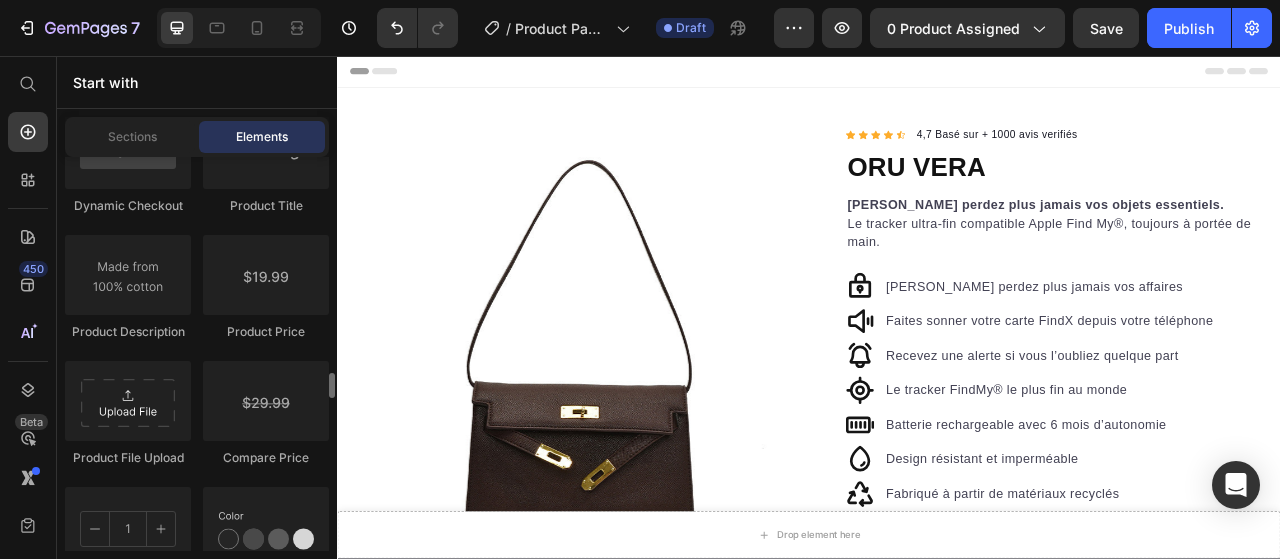 scroll, scrollTop: 3500, scrollLeft: 0, axis: vertical 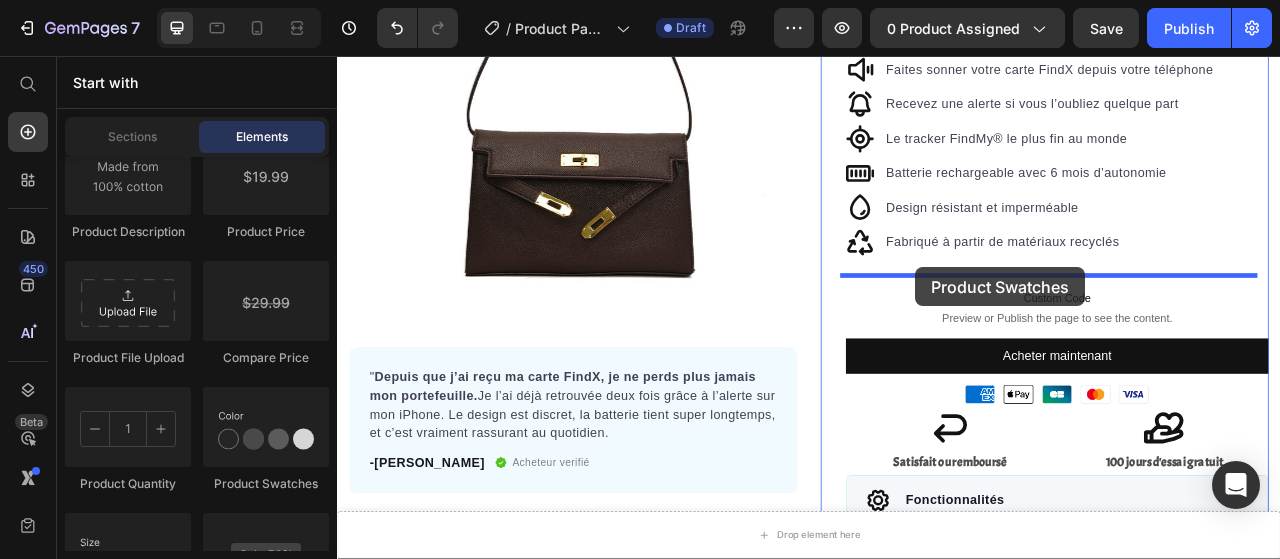 drag, startPoint x: 622, startPoint y: 493, endPoint x: 1072, endPoint y: 332, distance: 477.93408 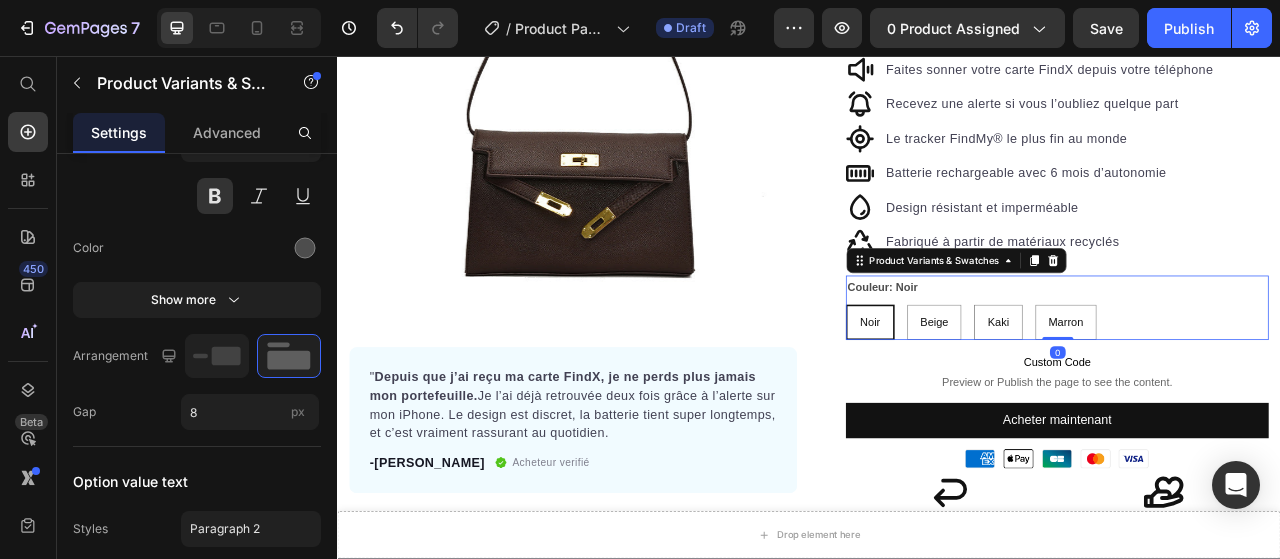 scroll, scrollTop: 0, scrollLeft: 0, axis: both 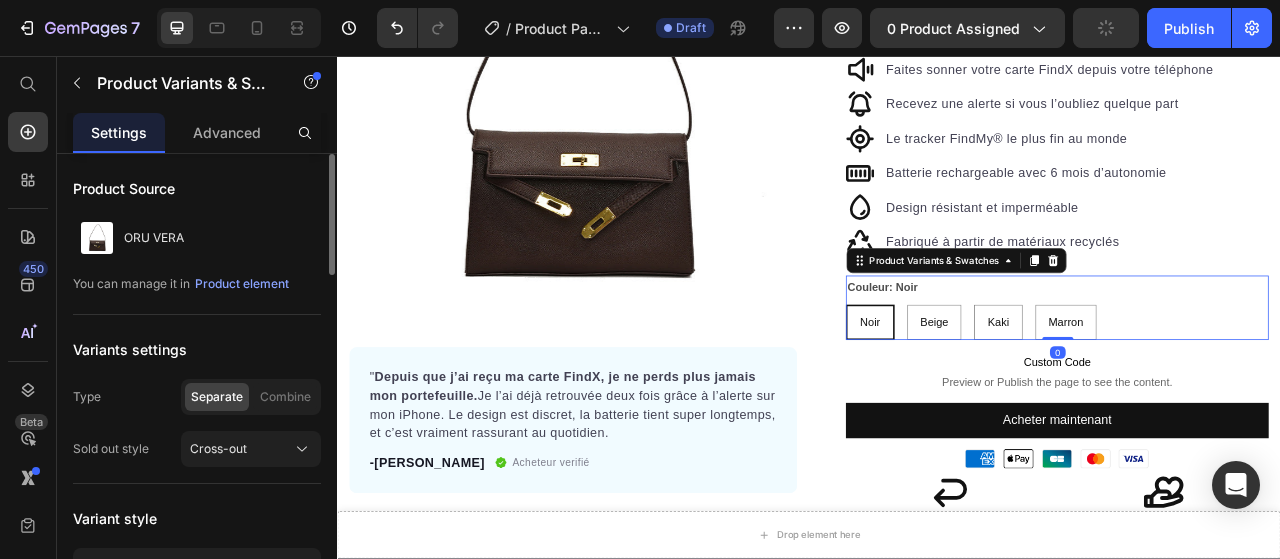 click on "Ne perdez plus jamais vos affaires
Faites sonner votre carte FindX depuis votre téléphone
Recevez une alerte si vous l’oubliez quelque part
Le tracker FindMy® le plus fin au monde
Batterie rechargeable avec 6 mois d’autonomie
Design résistant et imperméable
Fabriqué à partir de matériaux recyclés" at bounding box center (1253, 162) 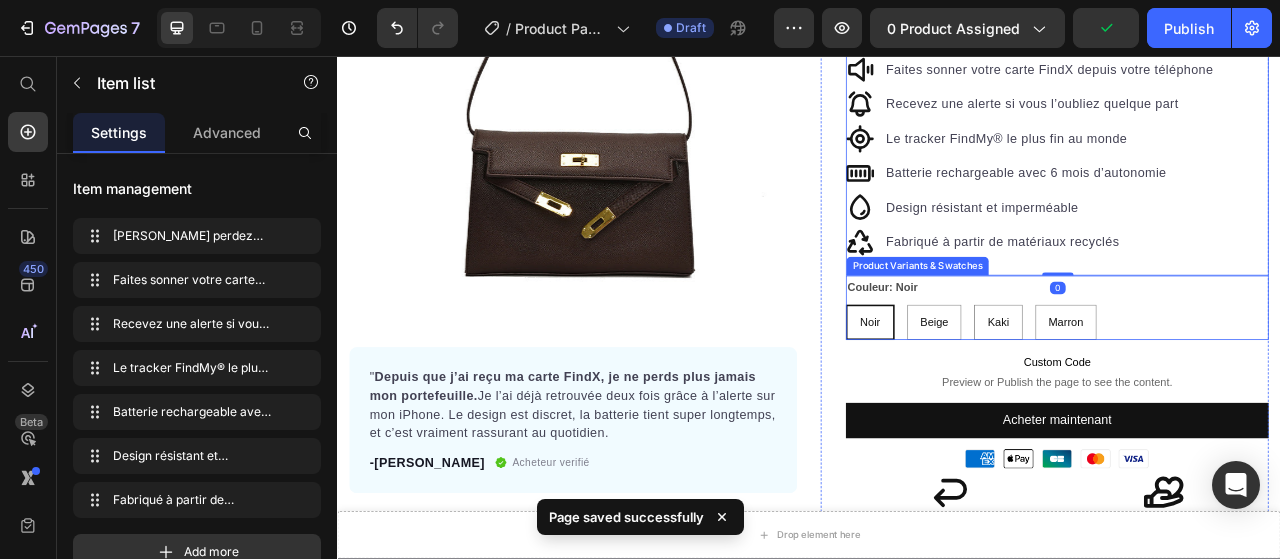 click on "Noir" at bounding box center (1015, 395) 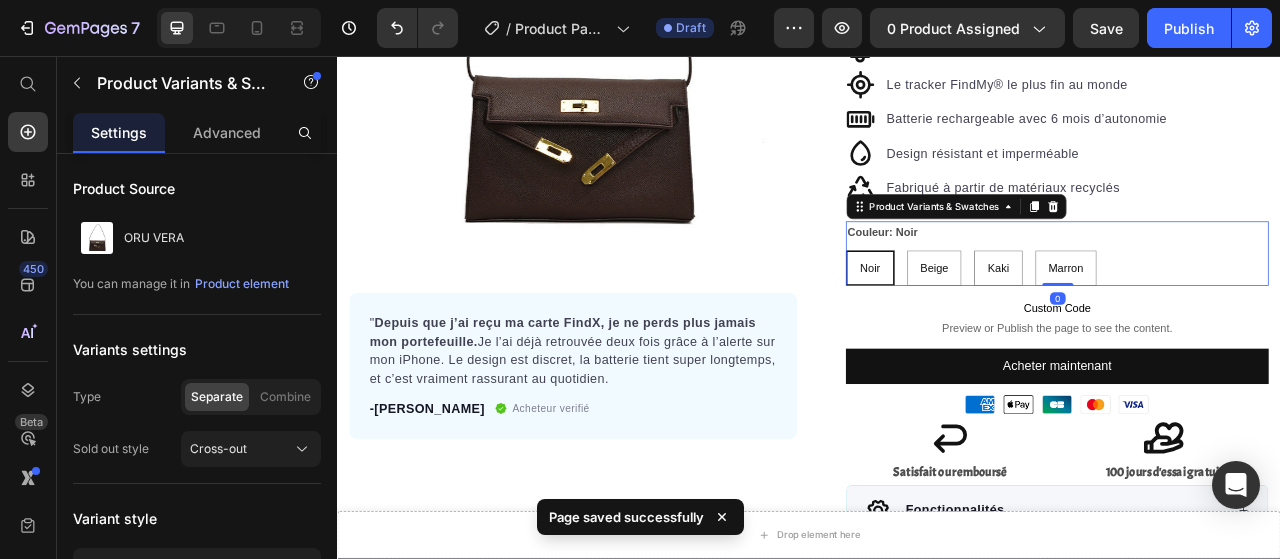 scroll, scrollTop: 420, scrollLeft: 0, axis: vertical 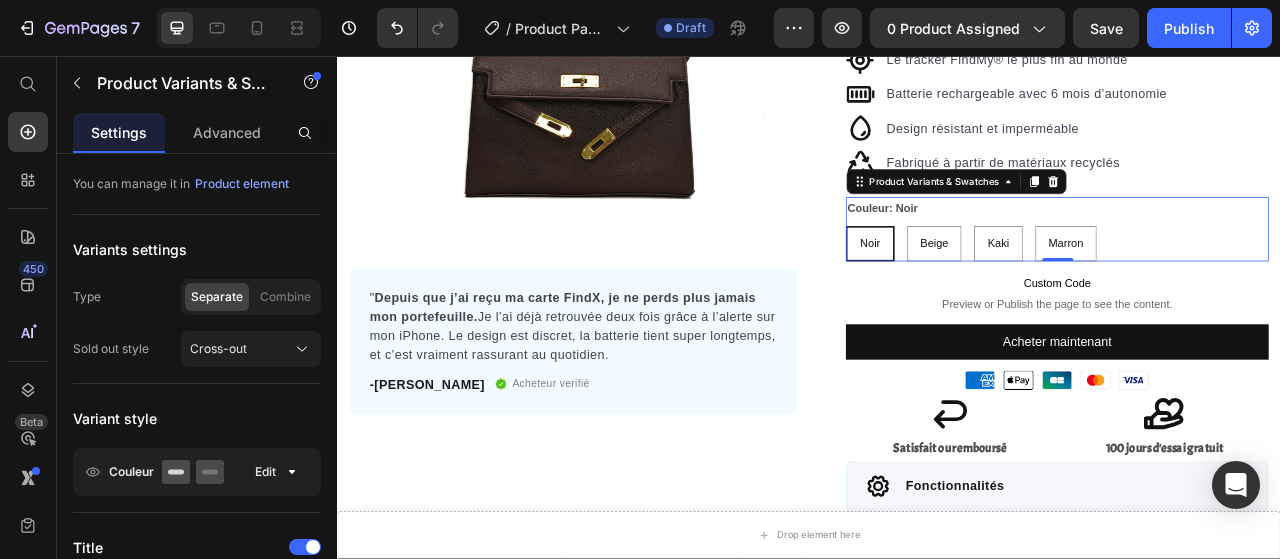 click on "Beige" at bounding box center [1097, 295] 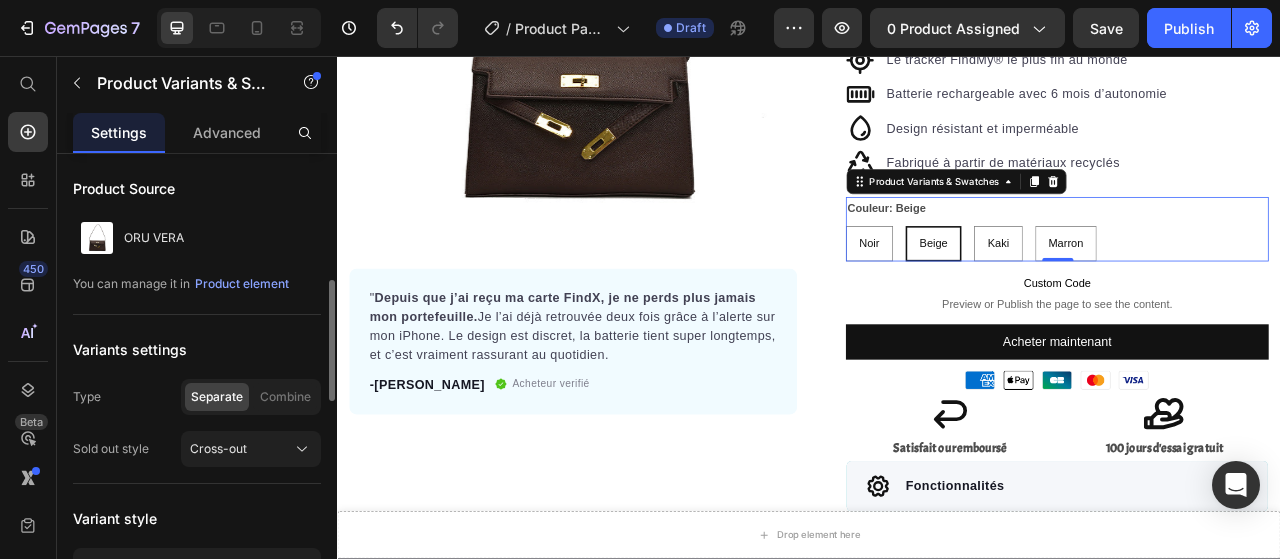scroll, scrollTop: 100, scrollLeft: 0, axis: vertical 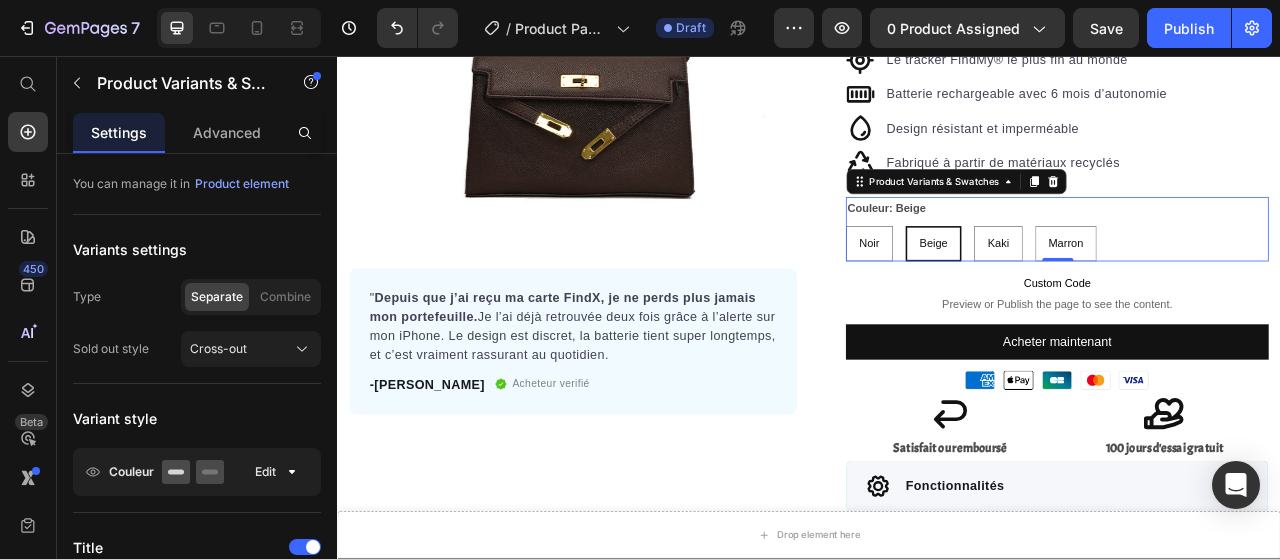 click on "Product element" at bounding box center [242, 184] 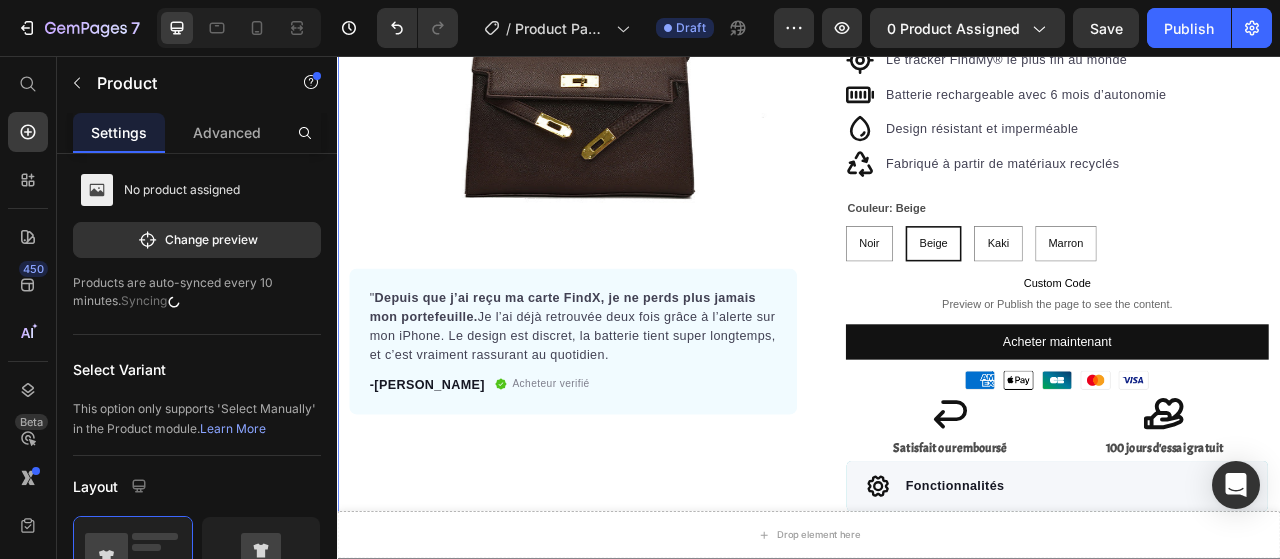 scroll, scrollTop: 0, scrollLeft: 0, axis: both 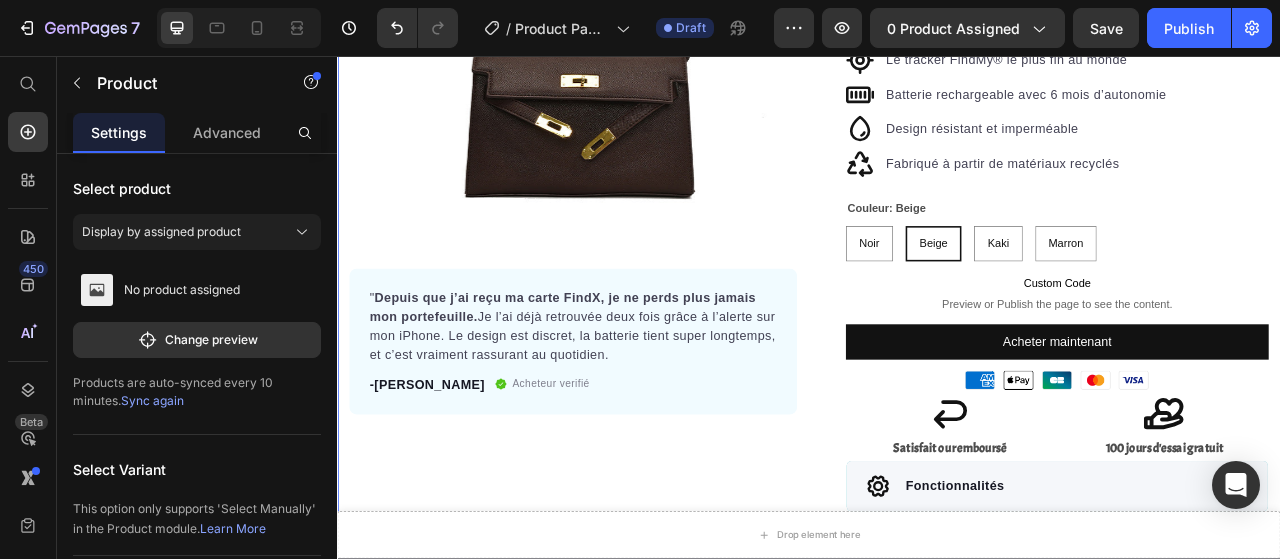click on "Display by assigned product" 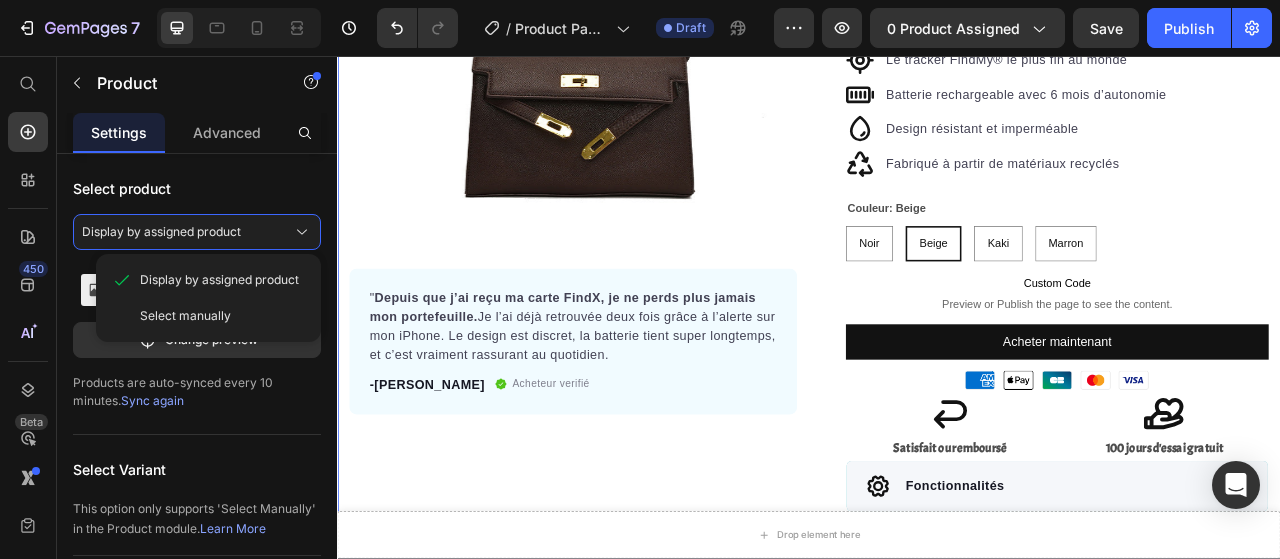 click on "Display by assigned product" at bounding box center (219, 280) 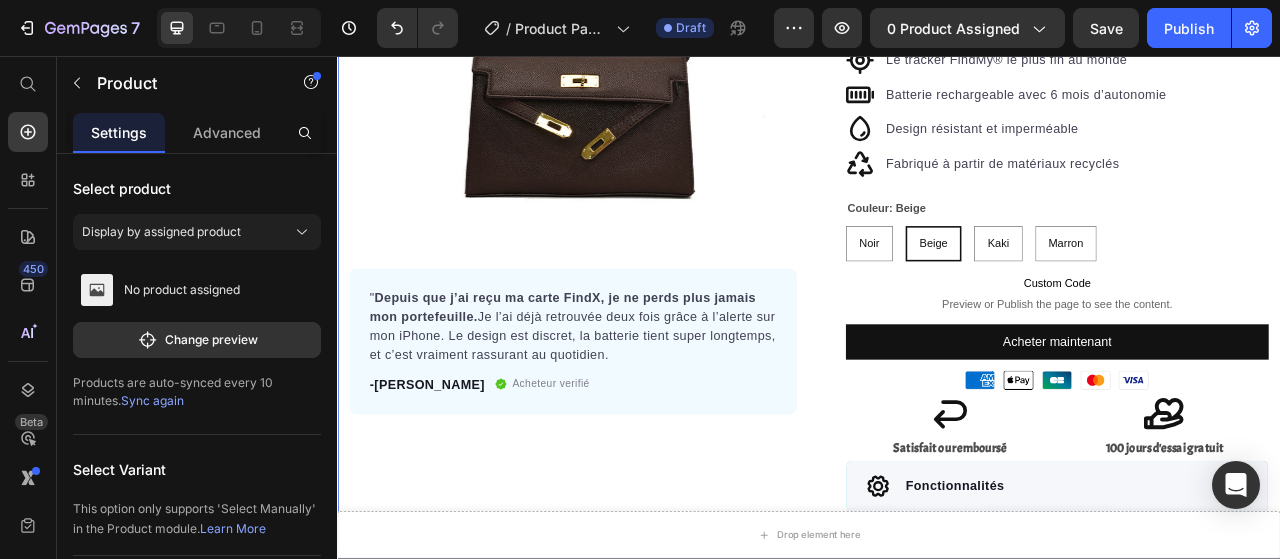 click on "Display by assigned product" at bounding box center (197, 232) 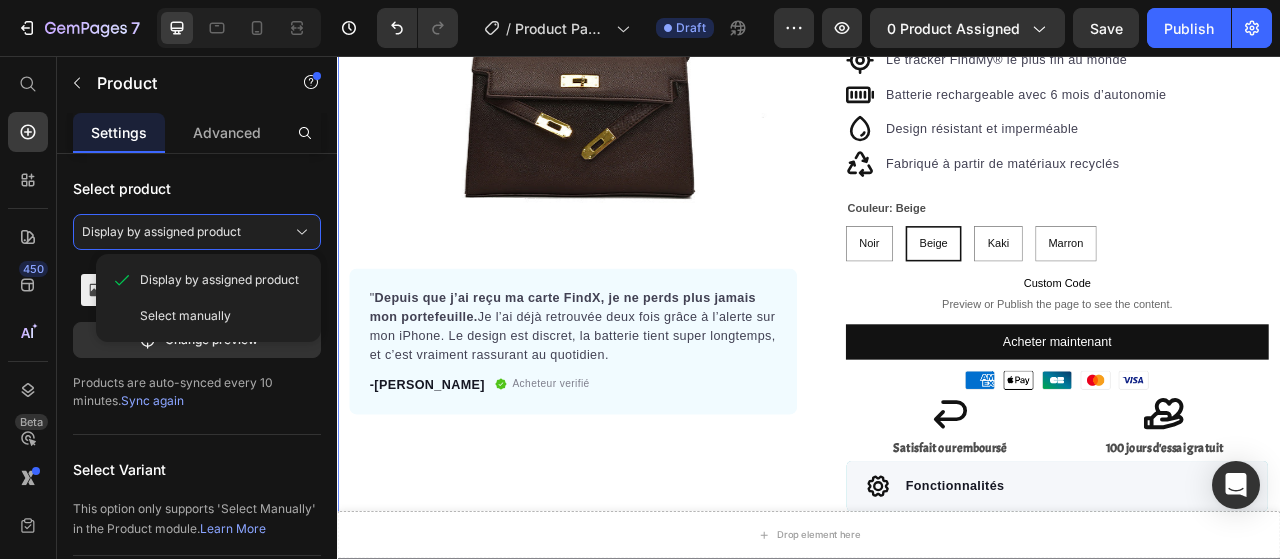 click on "Select manually" 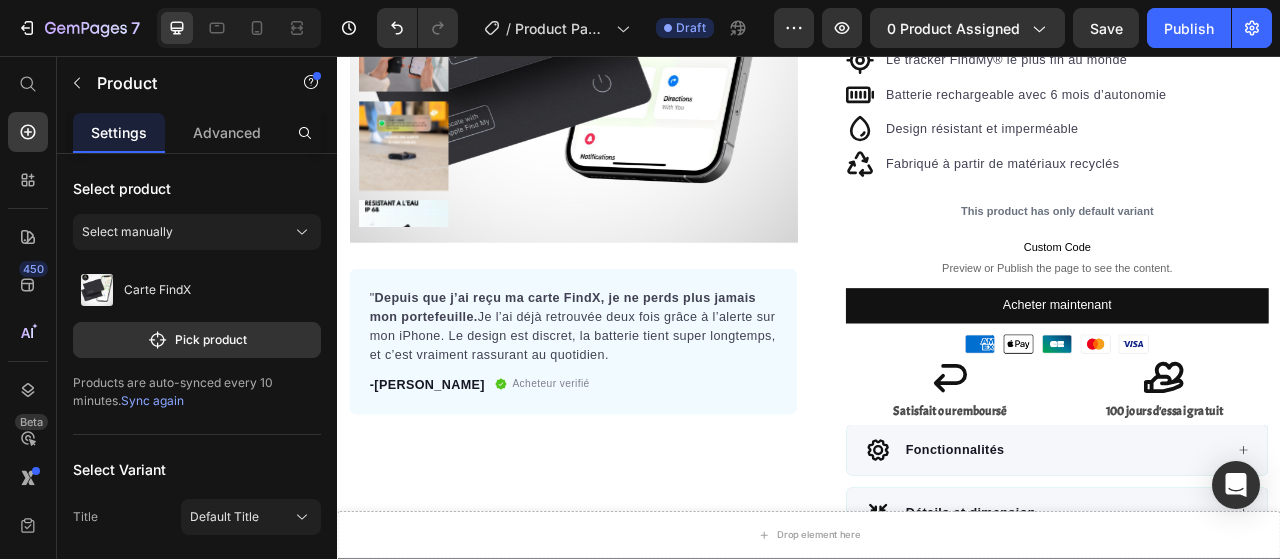 click on "Pick product" 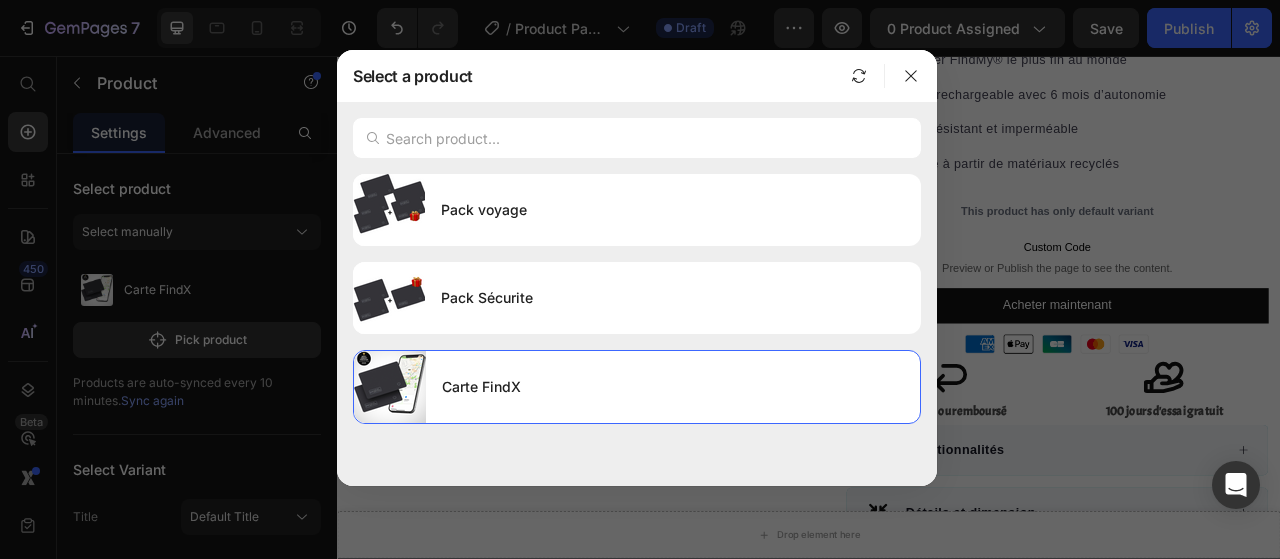 click 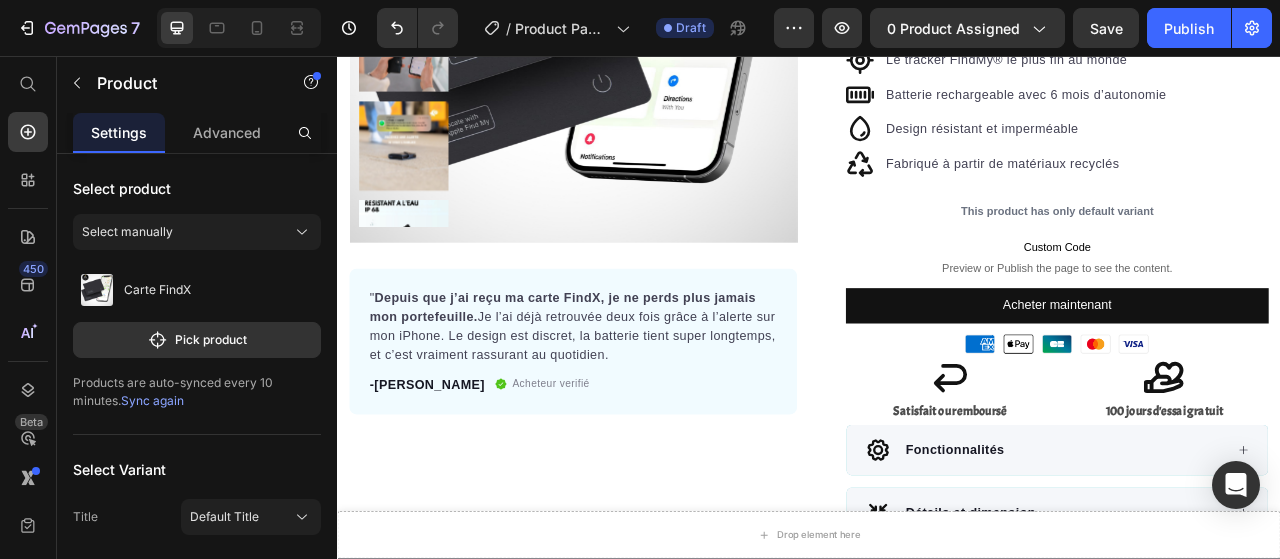 click on "Select manually" 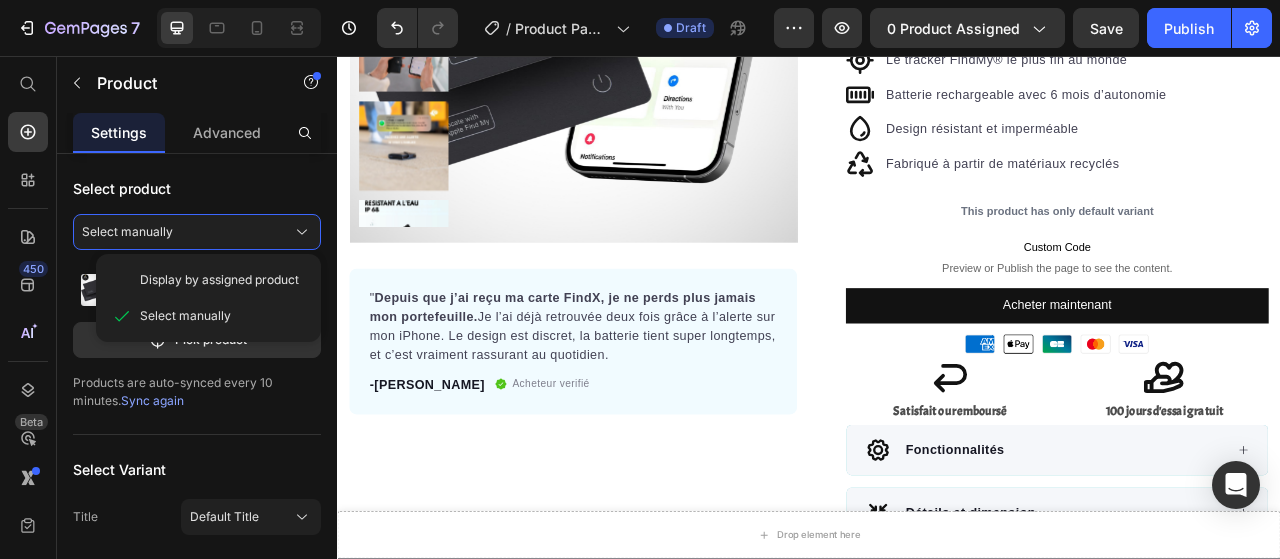 click on "Display by assigned product" at bounding box center (219, 280) 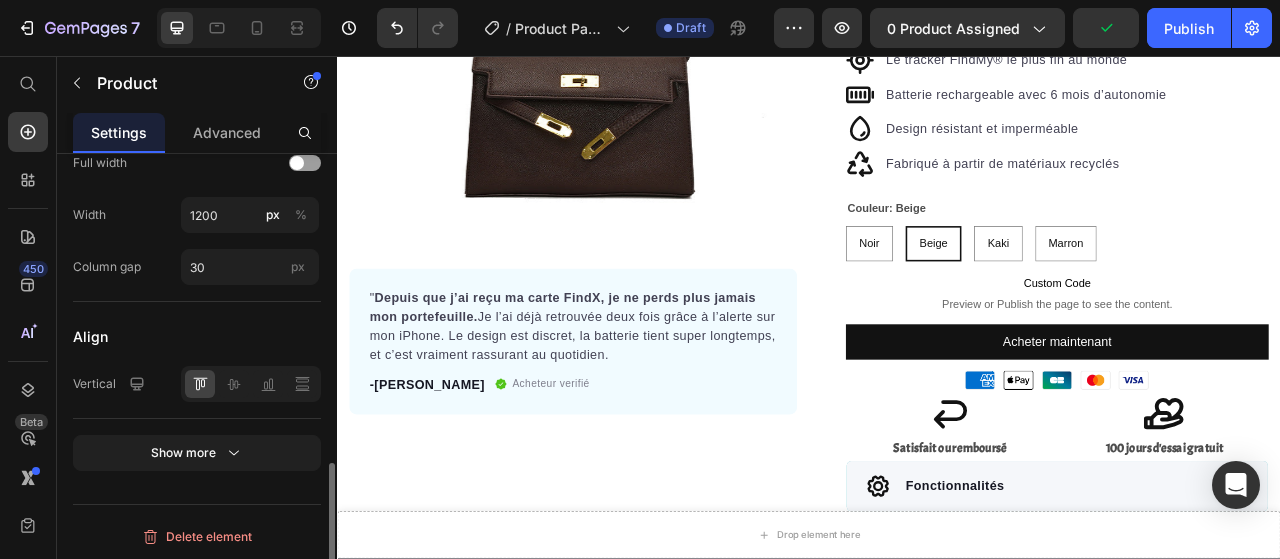 scroll, scrollTop: 926, scrollLeft: 0, axis: vertical 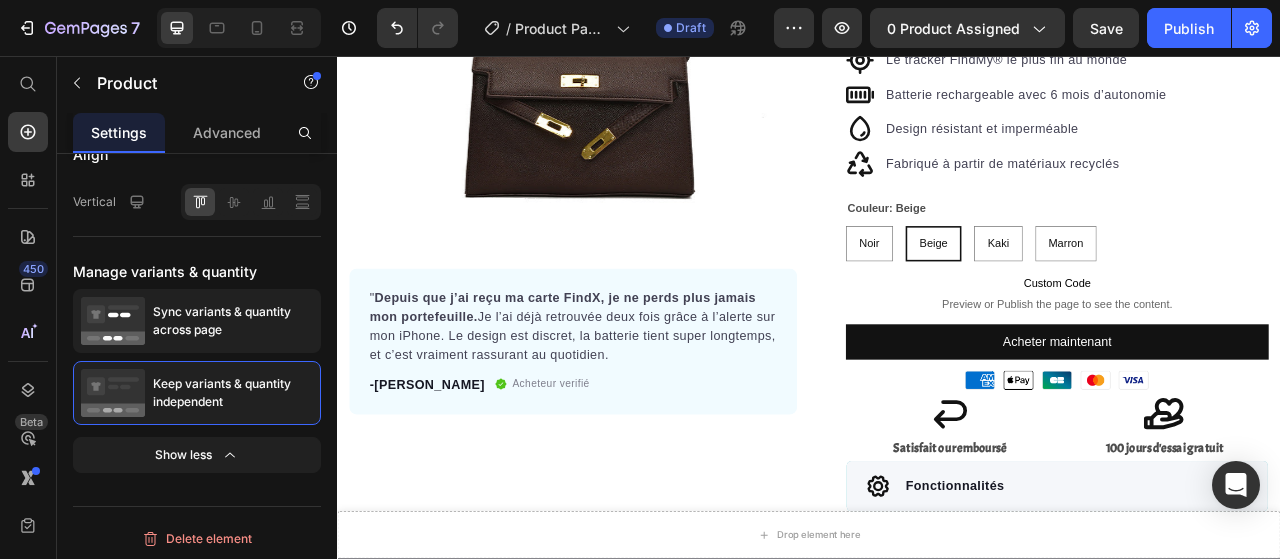 click on "Sync variants & quantity across page" at bounding box center [233, 321] 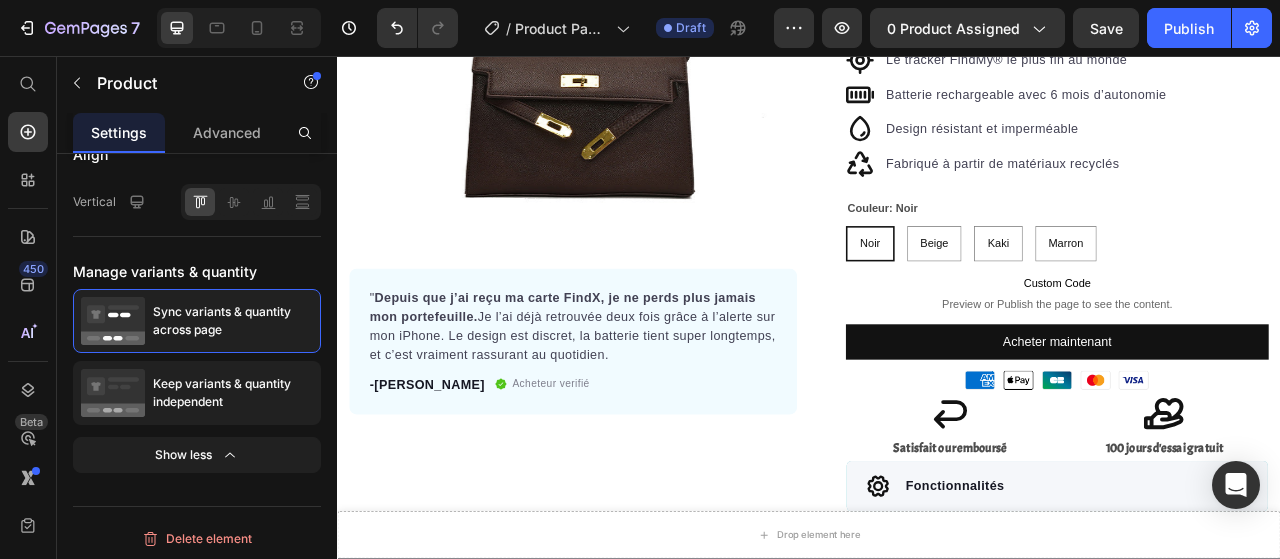 click on "Keep variants & quantity independent" at bounding box center (233, 393) 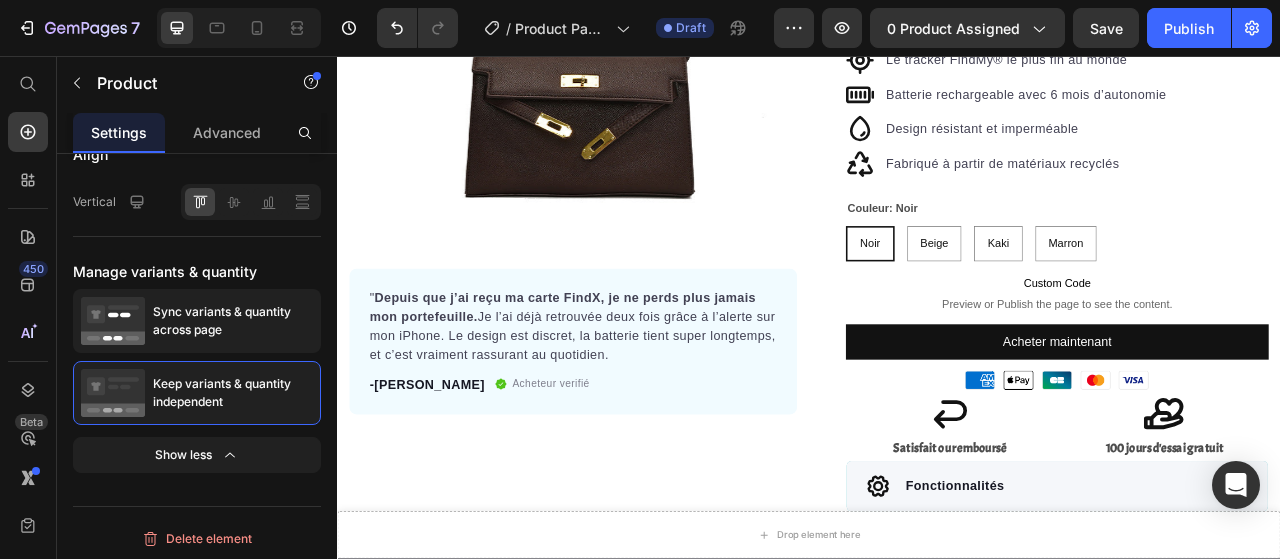 click on "Sync variants & quantity across page" at bounding box center (233, 321) 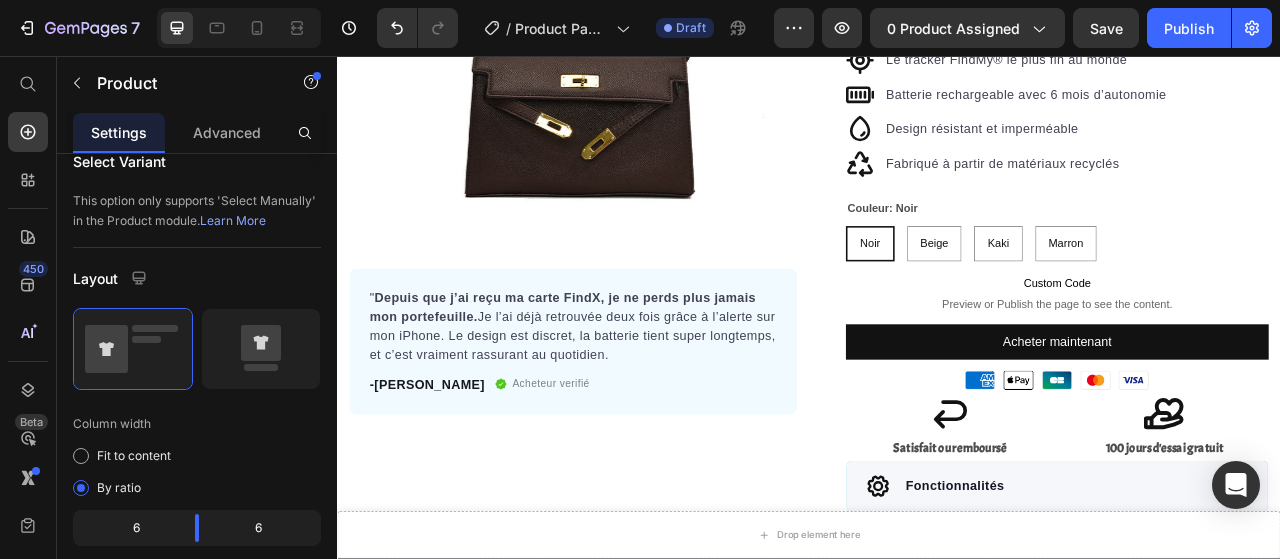 scroll, scrollTop: 0, scrollLeft: 0, axis: both 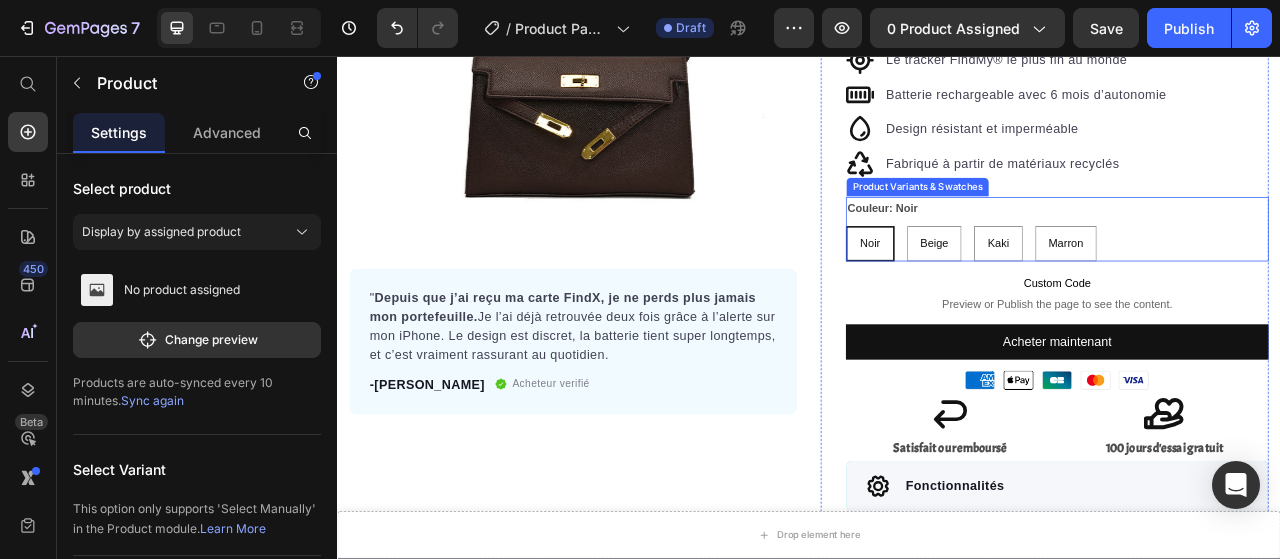click on "Beige" at bounding box center [1097, 295] 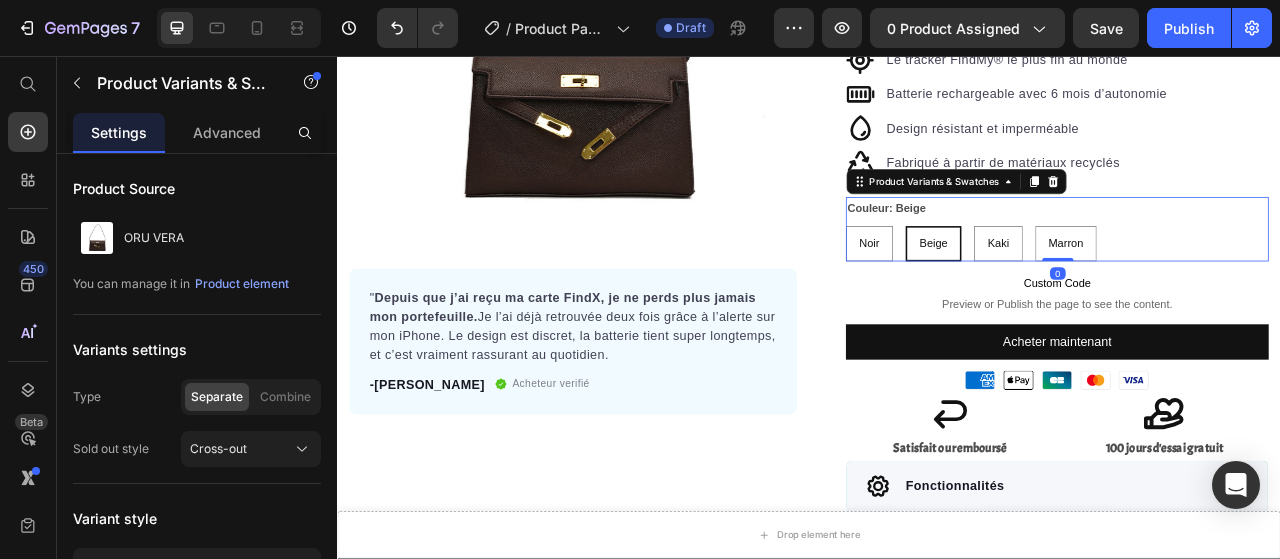 click on "Noir" at bounding box center [1014, 295] 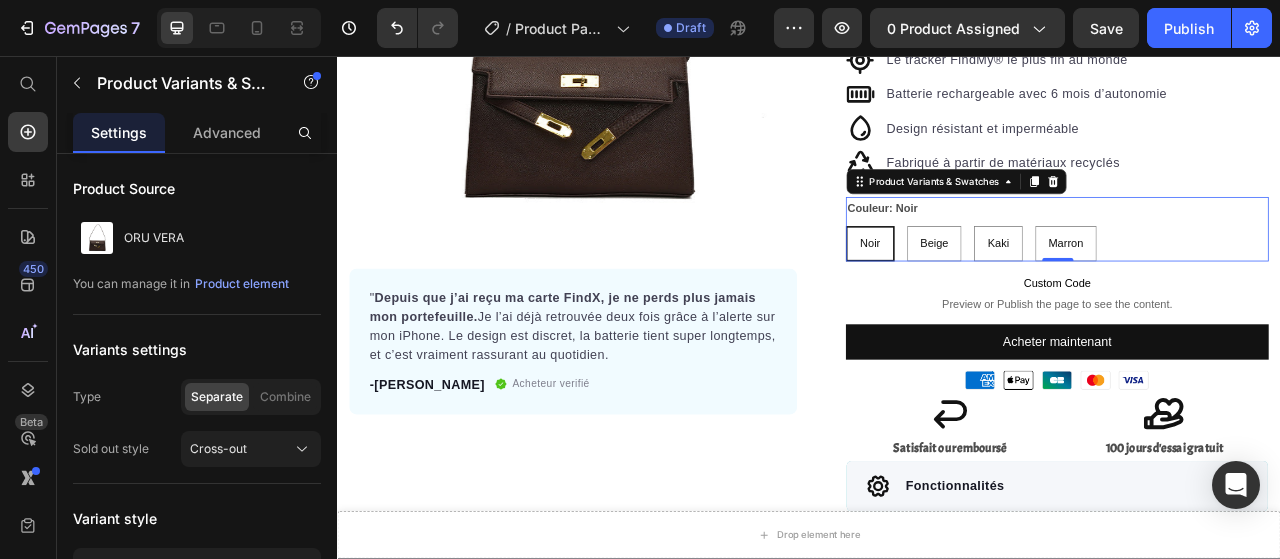 click on "Combine" 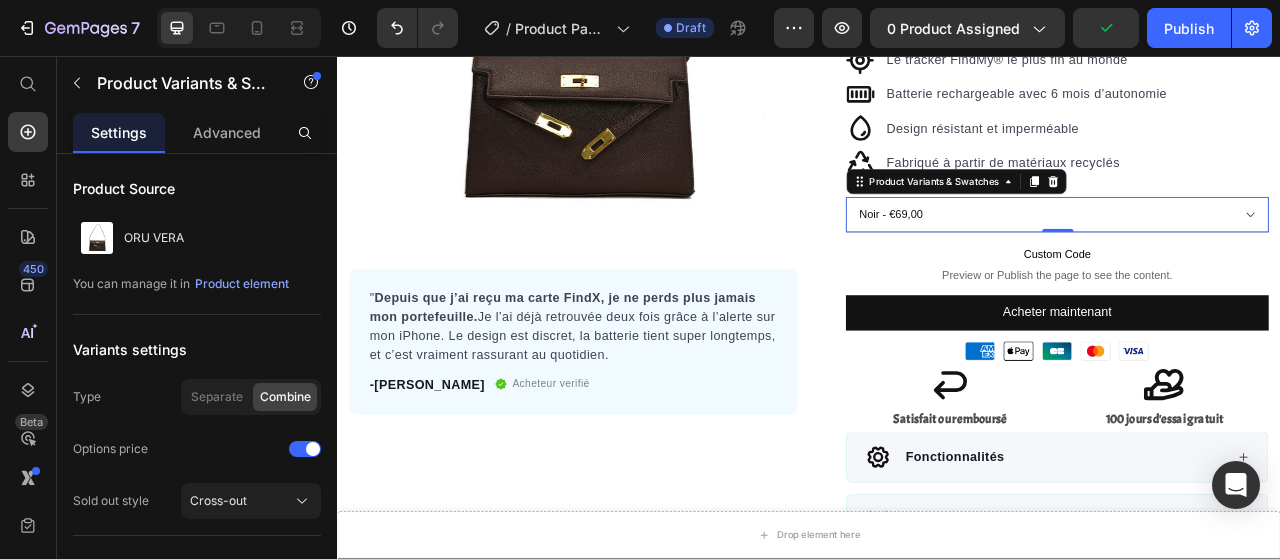 click on "Separate" 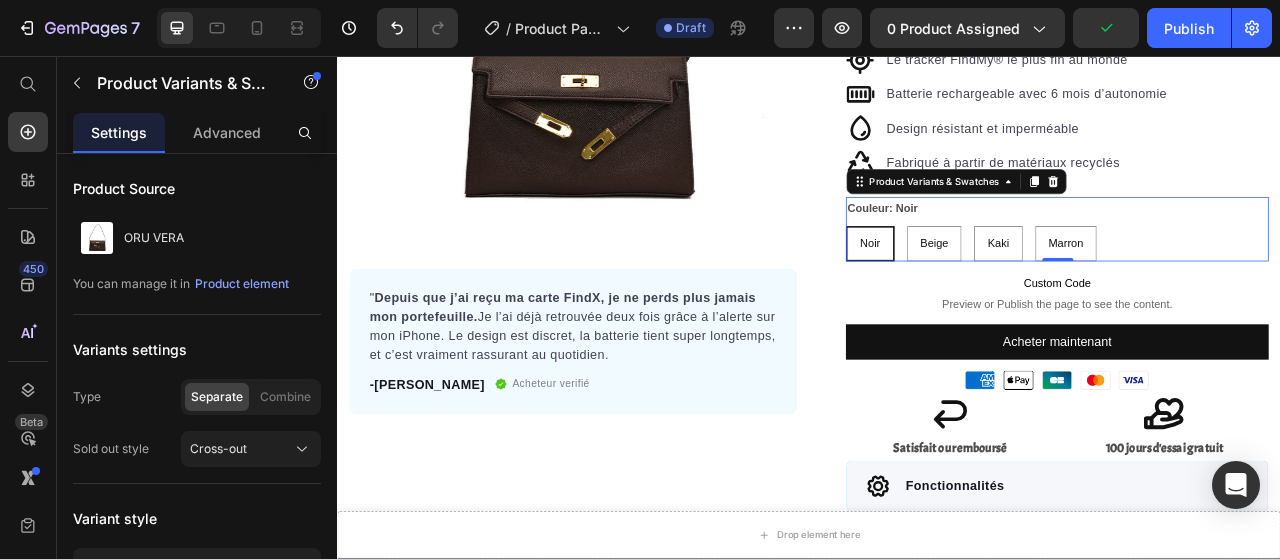 scroll, scrollTop: 100, scrollLeft: 0, axis: vertical 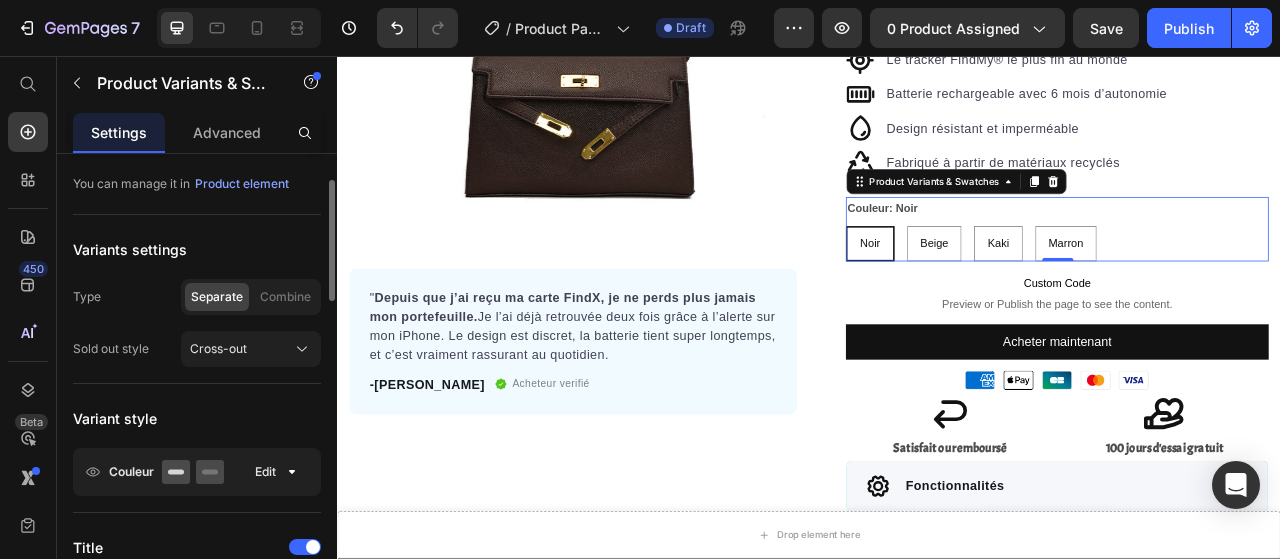 click 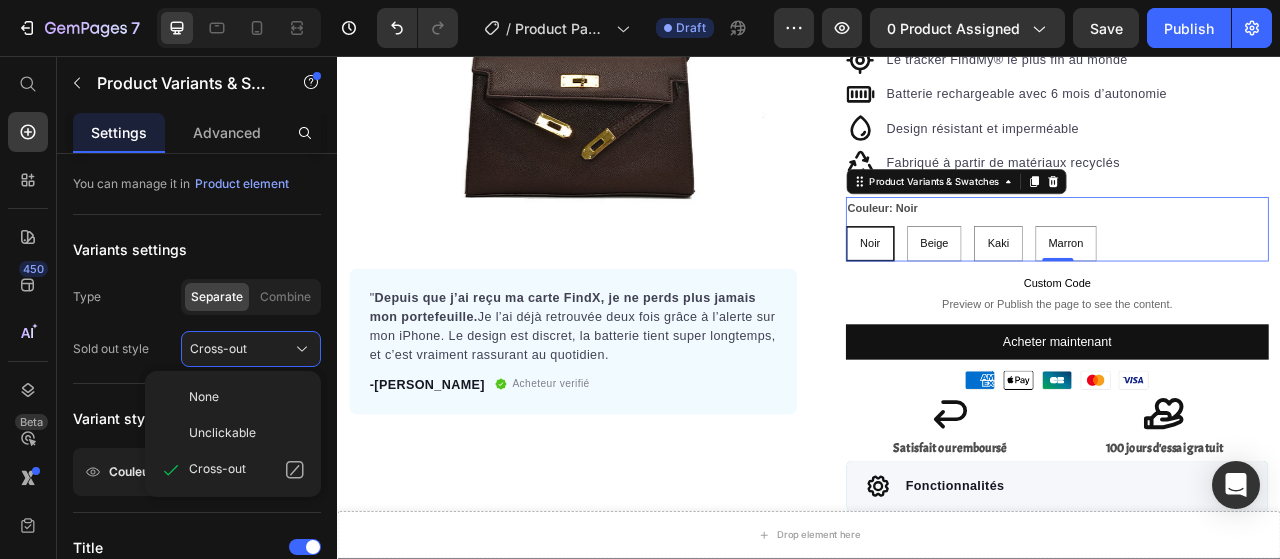 click on "None Unclickable Cross-out" 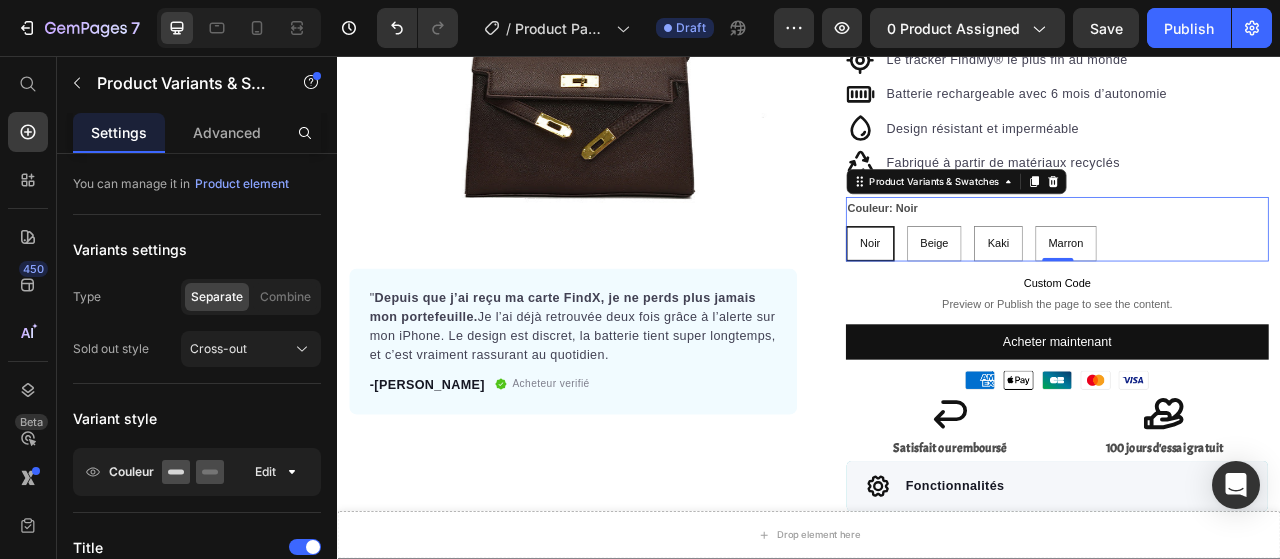 click on "Edit" 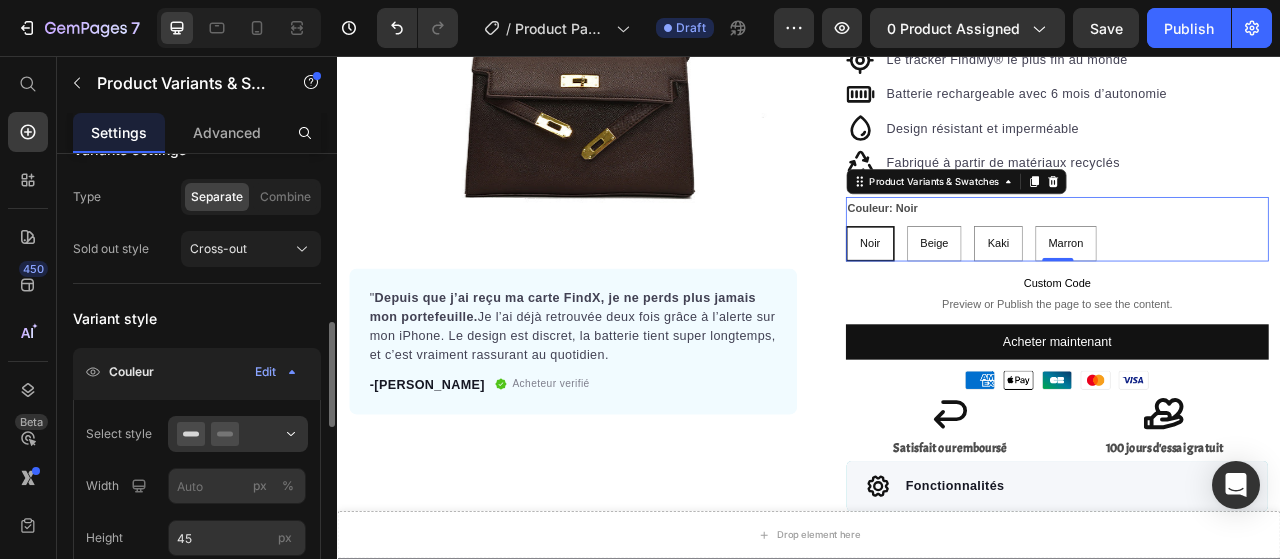 scroll, scrollTop: 300, scrollLeft: 0, axis: vertical 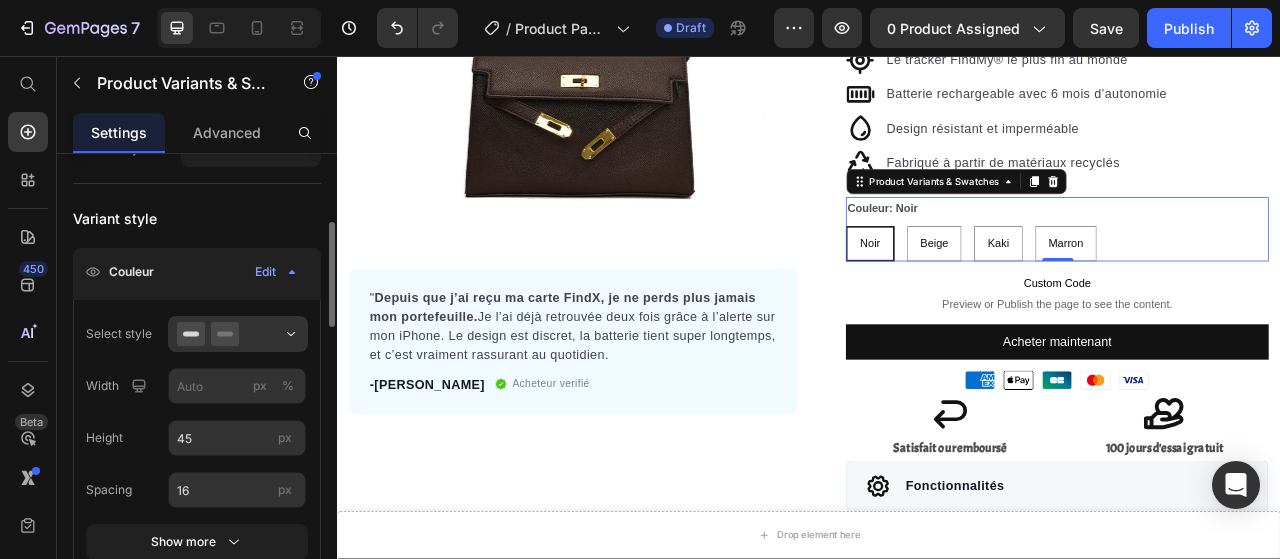 click at bounding box center (238, 334) 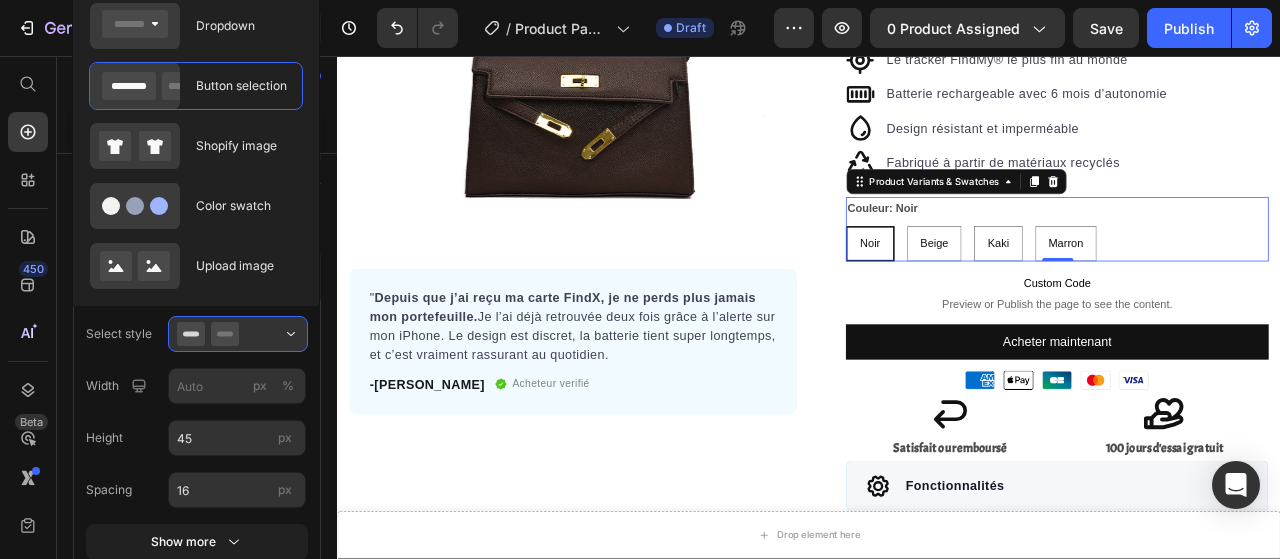 click on "Color swatch" at bounding box center [243, 206] 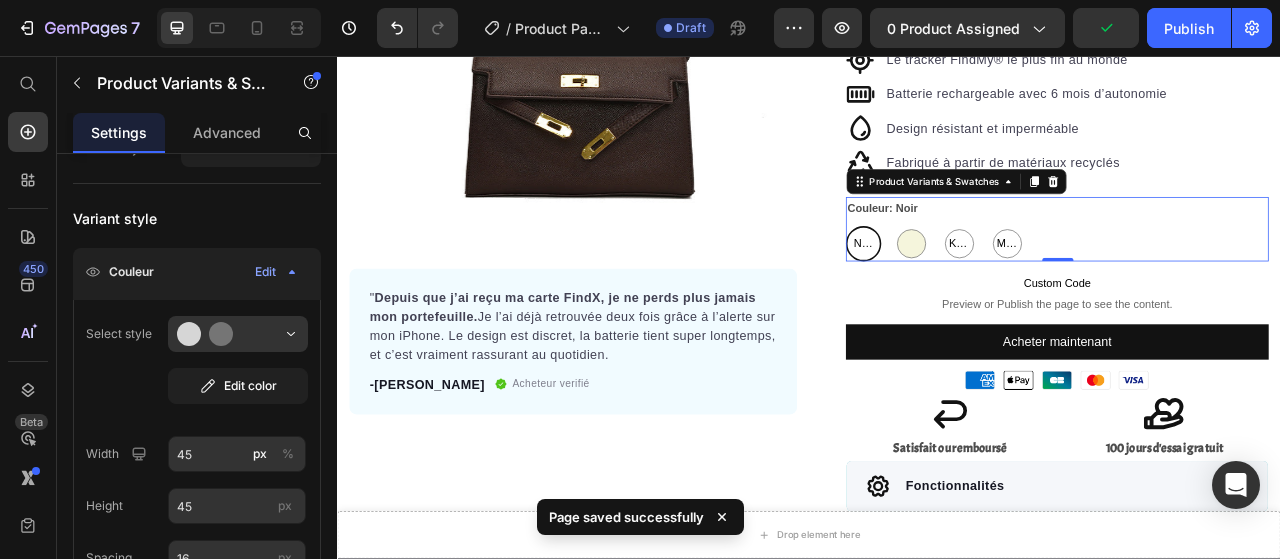 click on "Noir" at bounding box center (1006, 295) 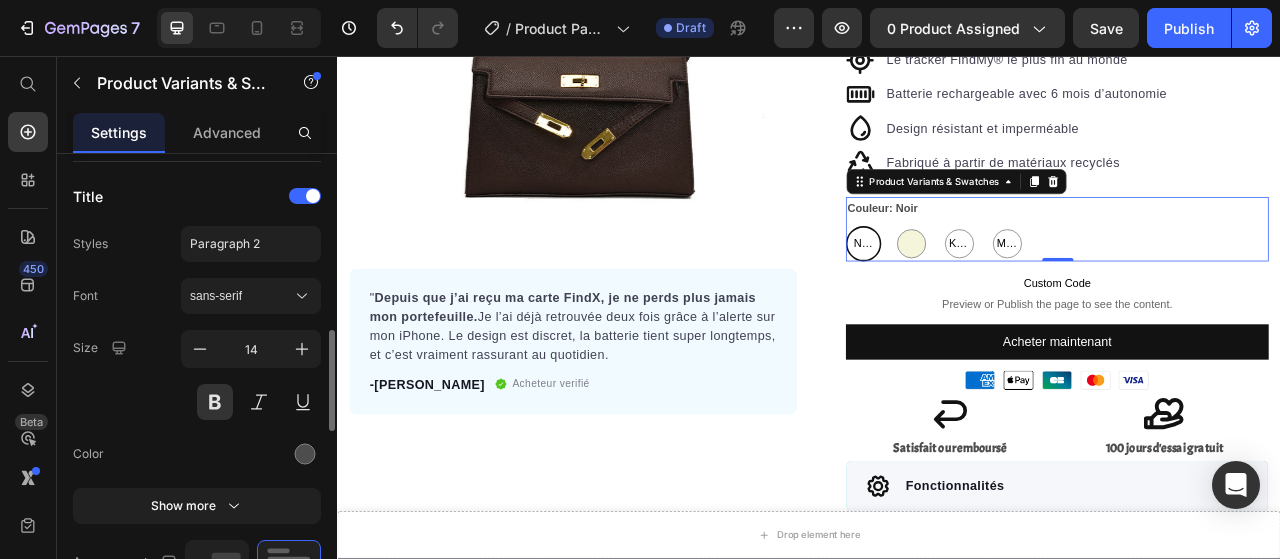 scroll, scrollTop: 400, scrollLeft: 0, axis: vertical 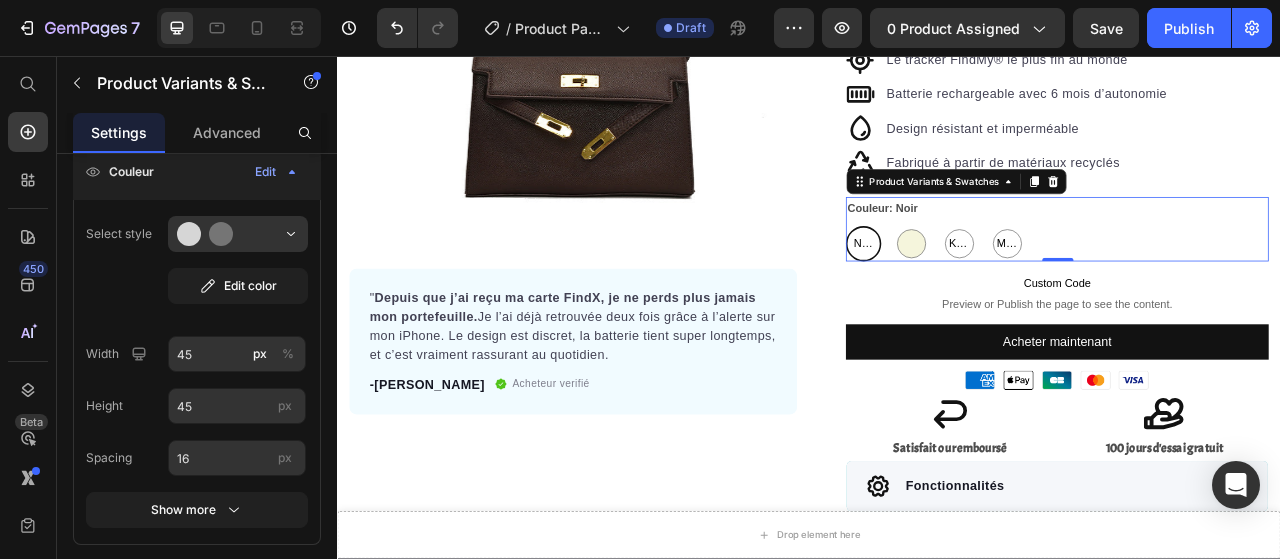 click at bounding box center (1067, 295) 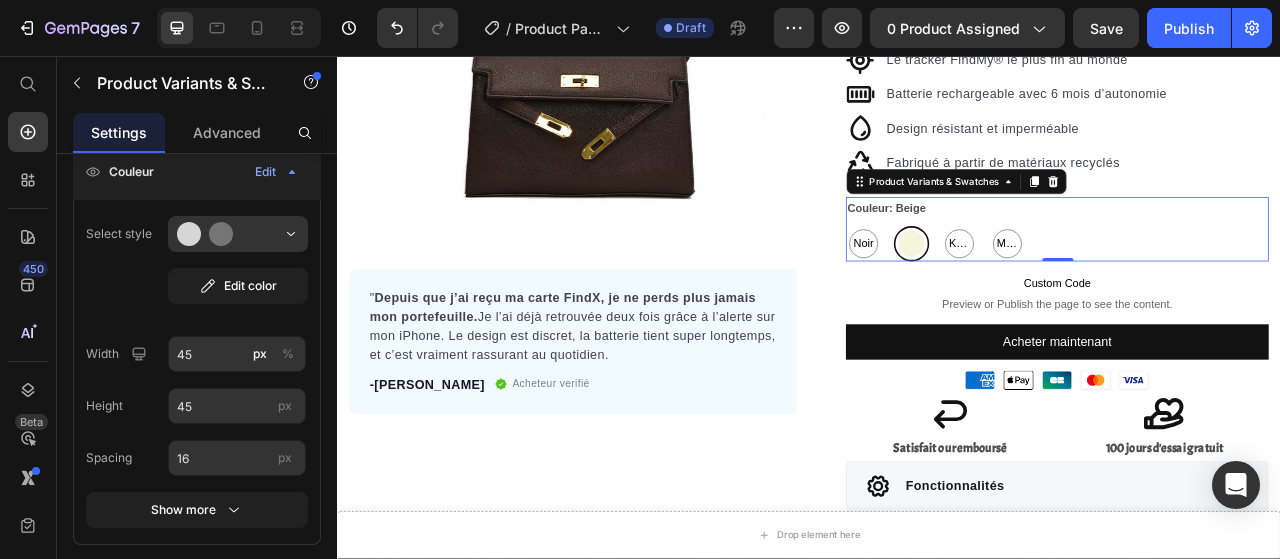 click on "Noir" at bounding box center (1007, 295) 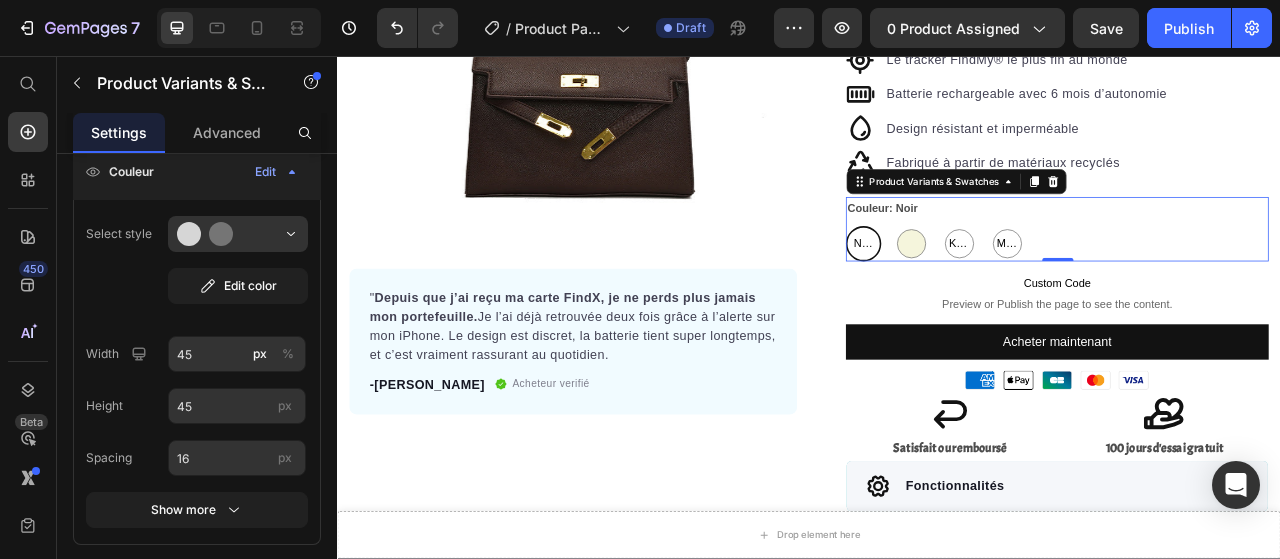 click on "Edit color" at bounding box center [238, 286] 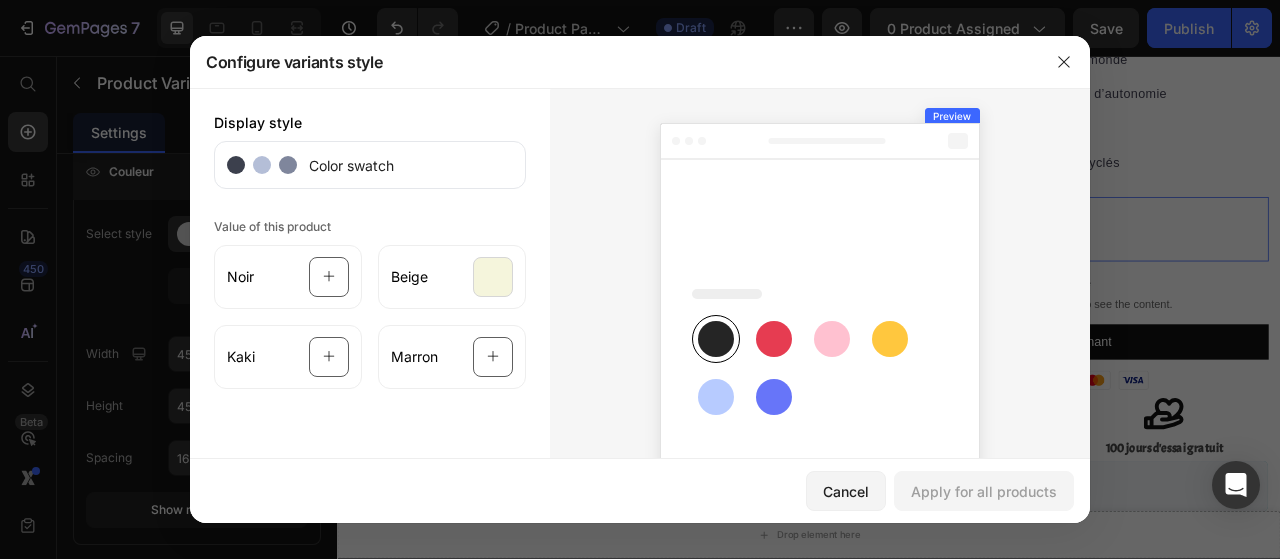 click 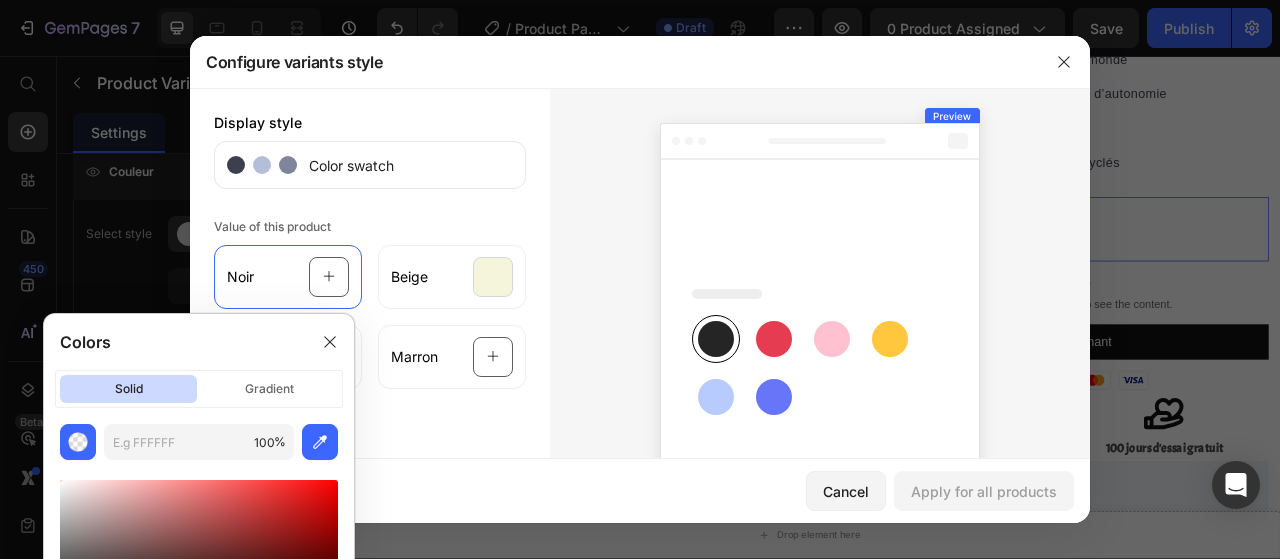scroll, scrollTop: 182, scrollLeft: 0, axis: vertical 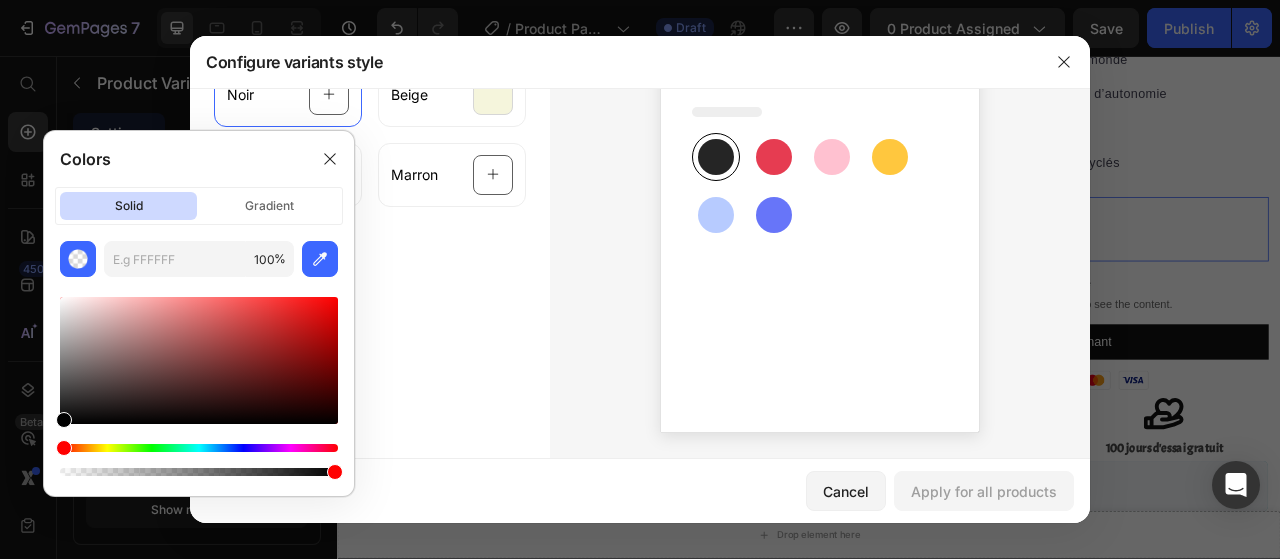 click at bounding box center [199, 360] 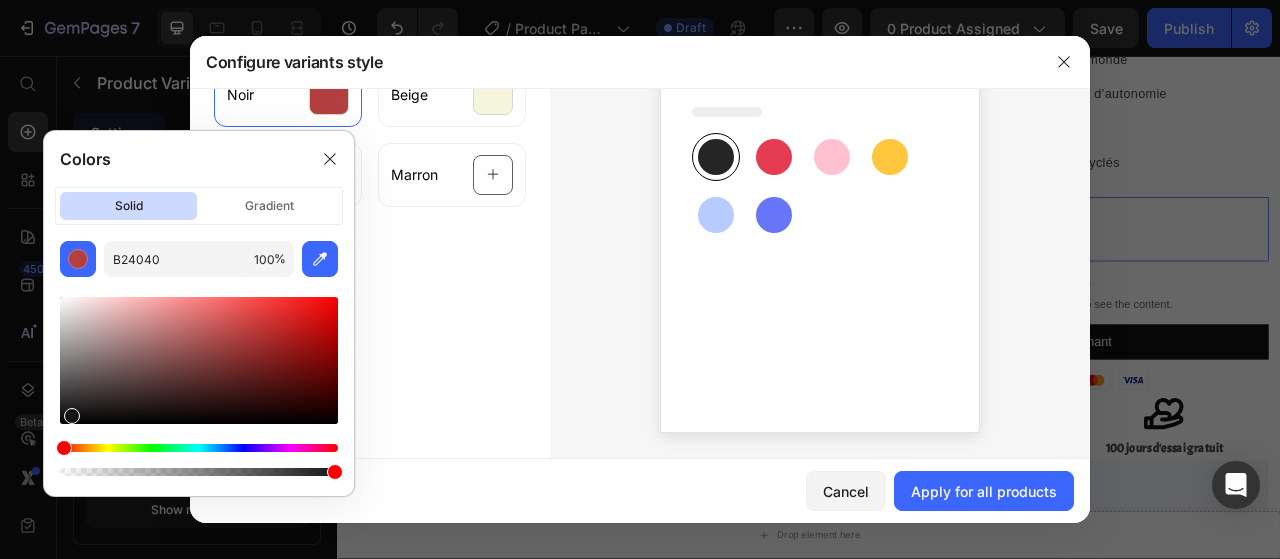 drag, startPoint x: 242, startPoint y: 339, endPoint x: 68, endPoint y: 414, distance: 189.47559 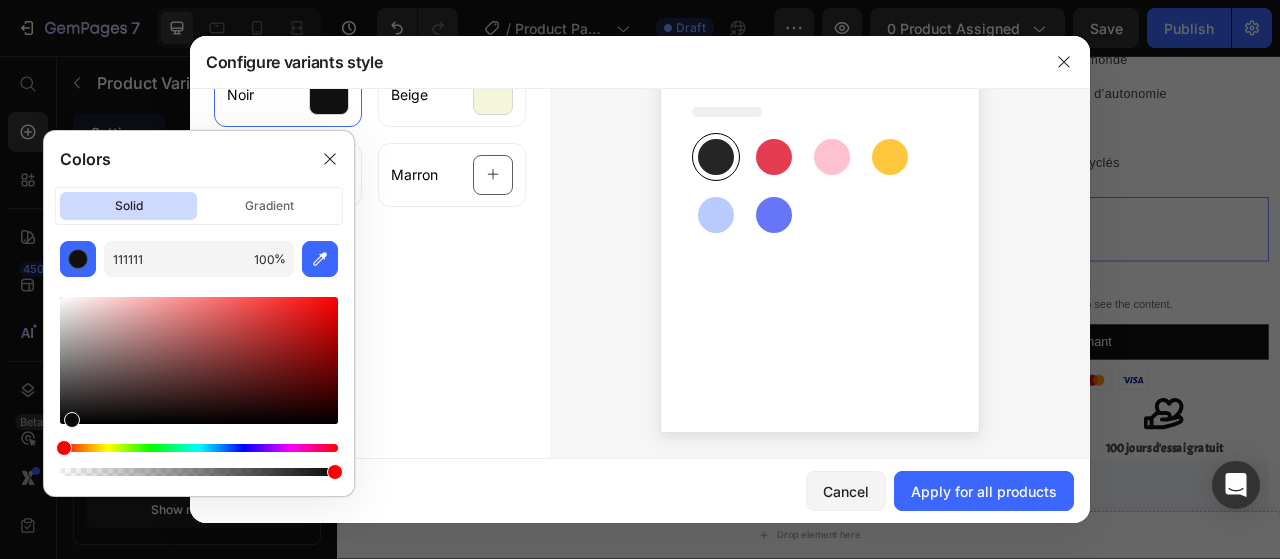 click at bounding box center [72, 420] 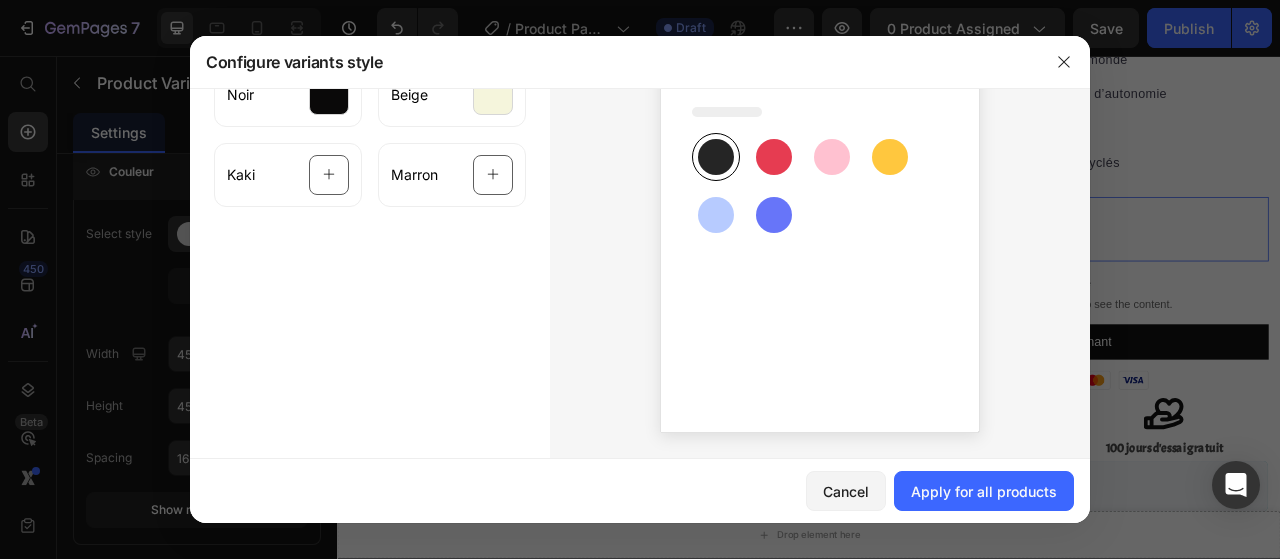 click at bounding box center (820, 183) 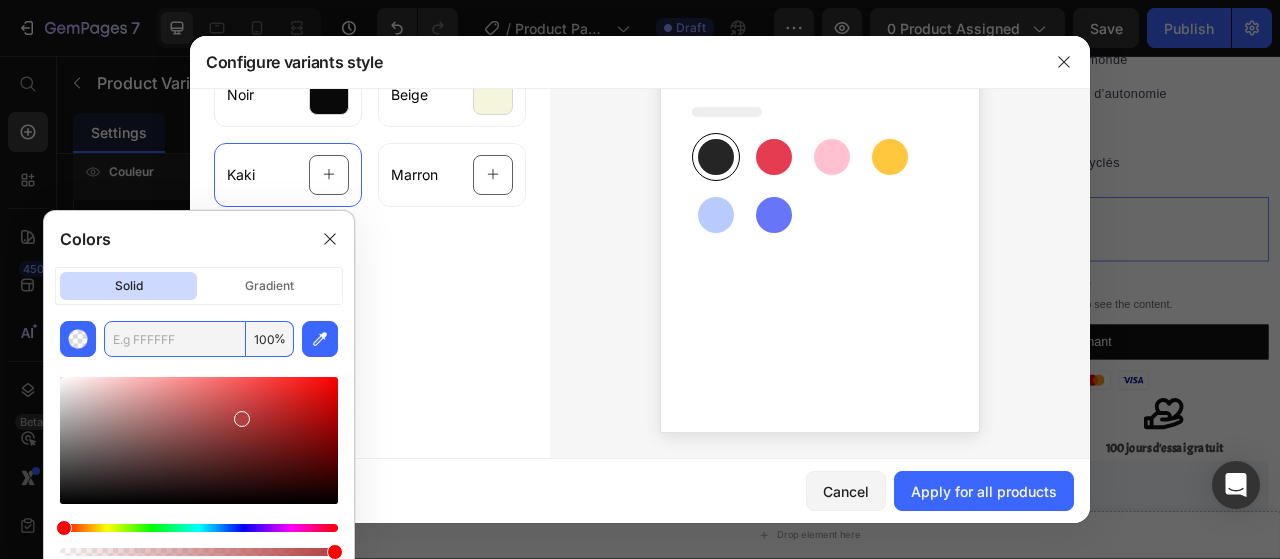 click at bounding box center [175, 339] 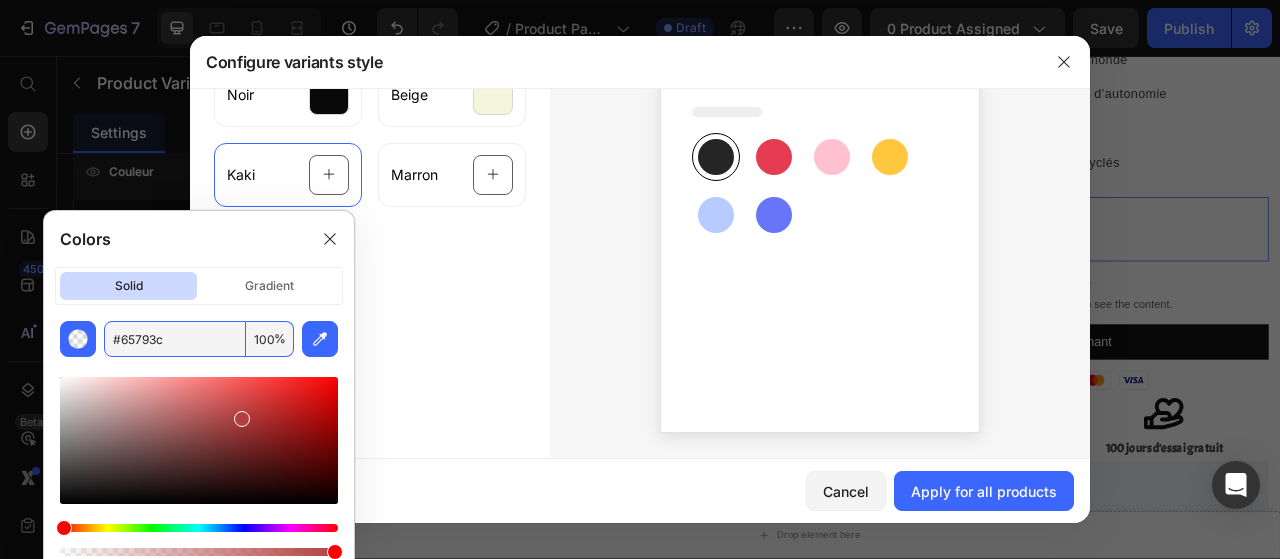 type on "65793C" 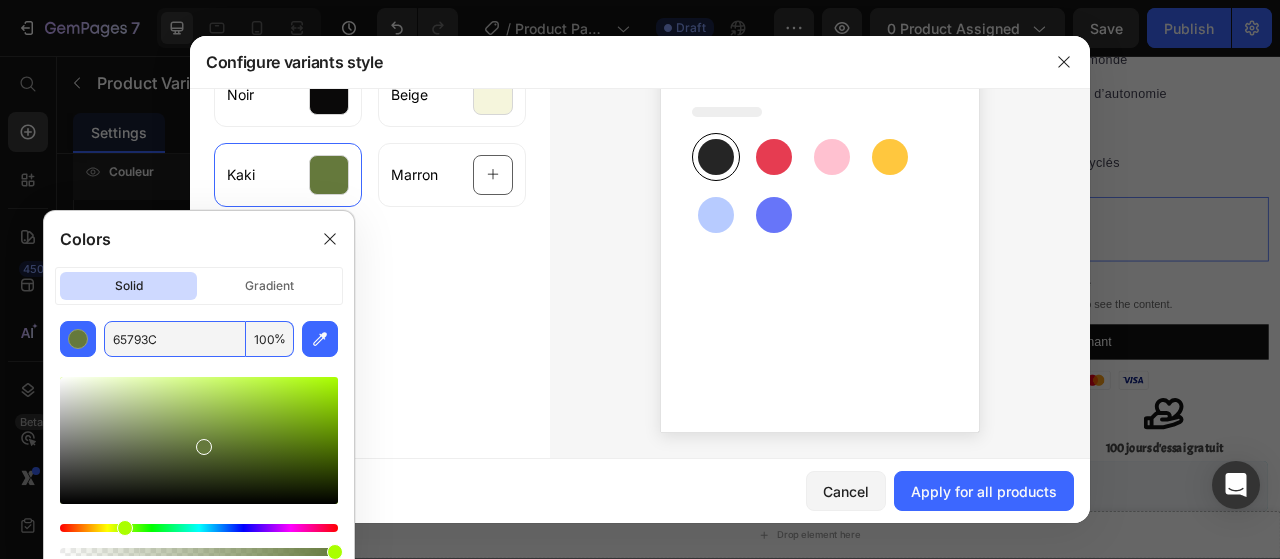 click 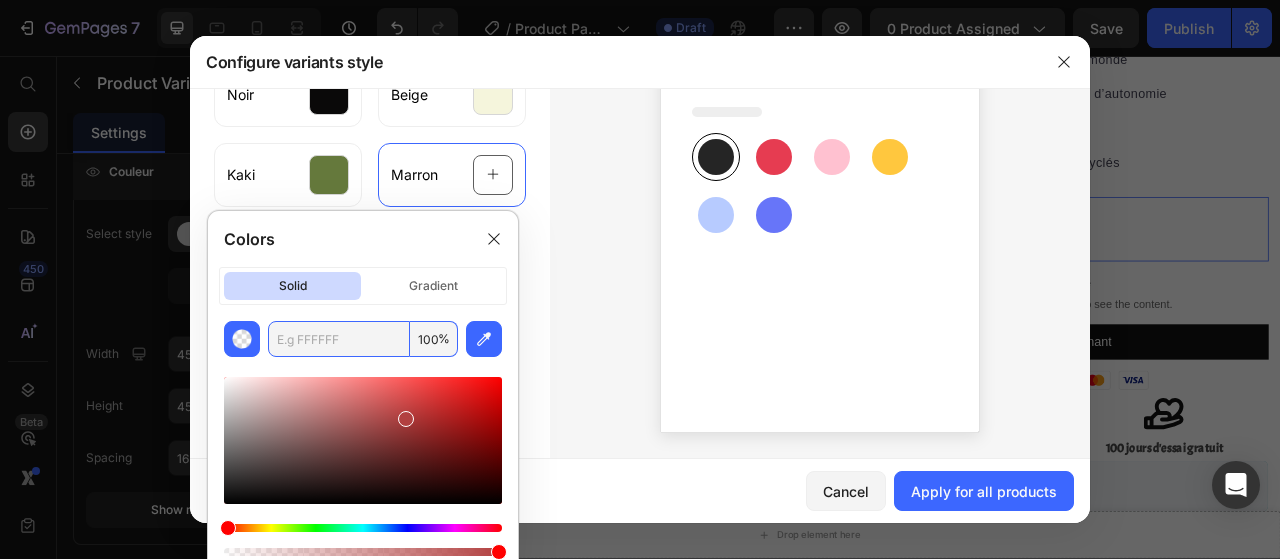 click at bounding box center [339, 339] 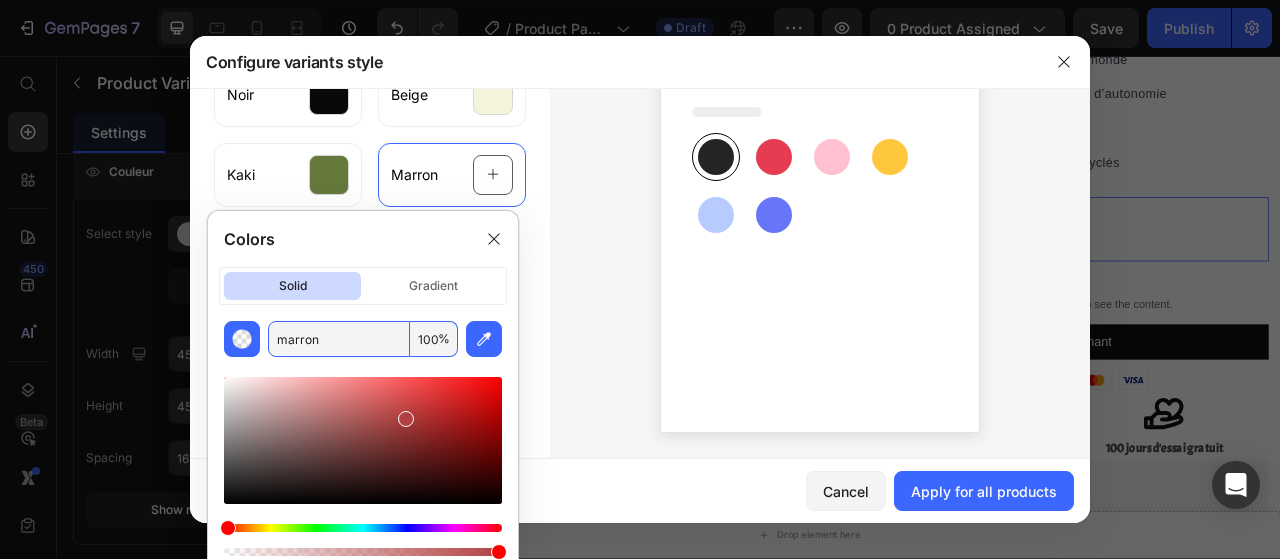 type on "marron" 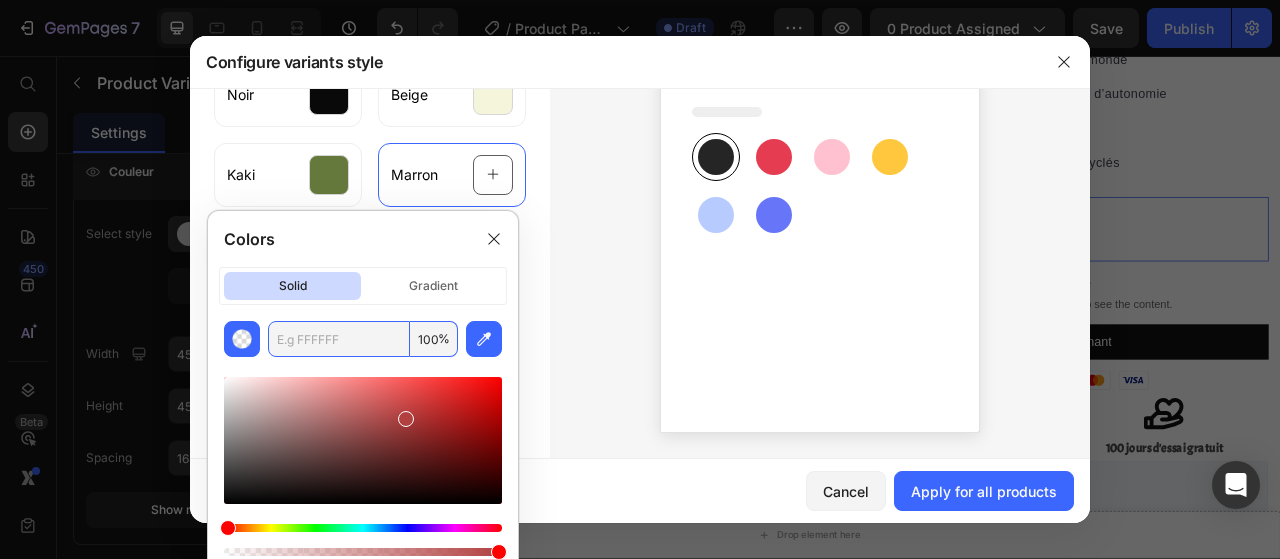 paste on "#5b3c11" 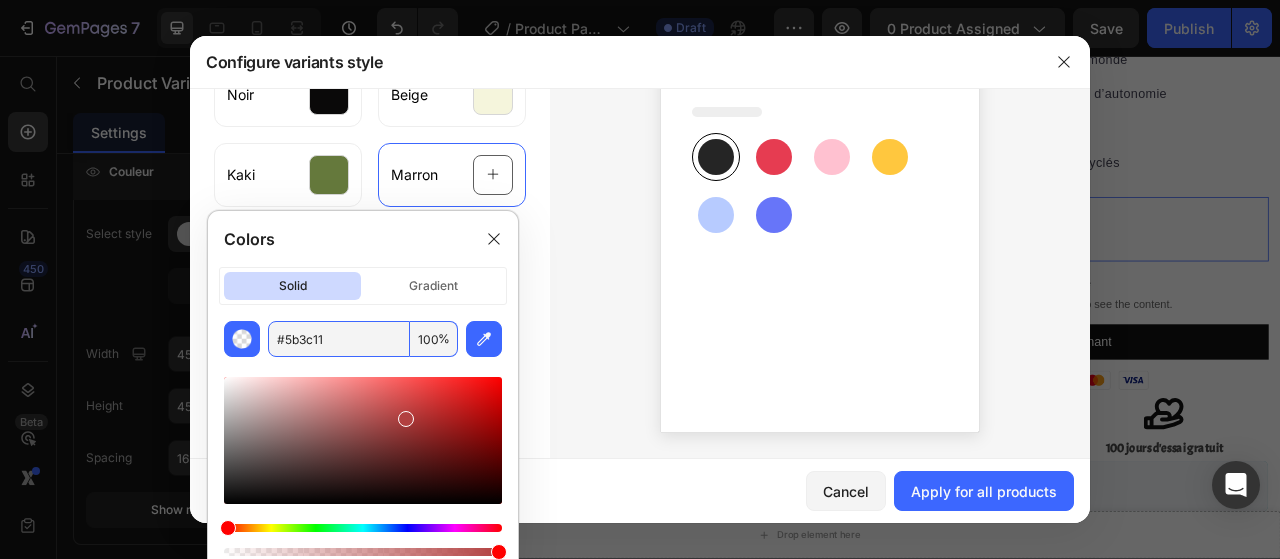 type on "5B3C11" 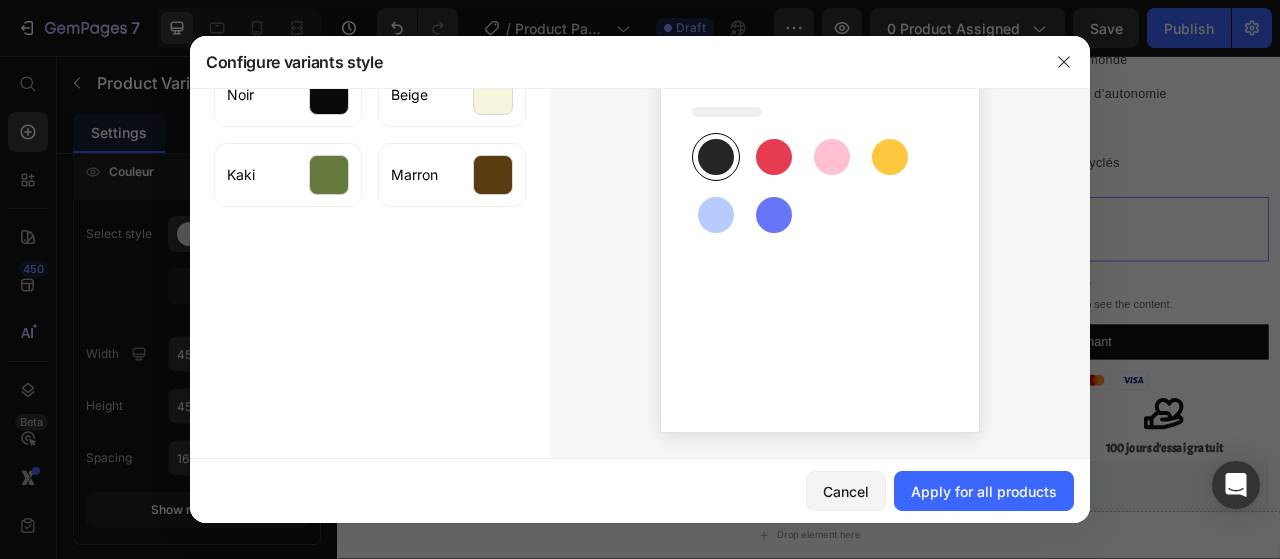 click at bounding box center [820, 183] 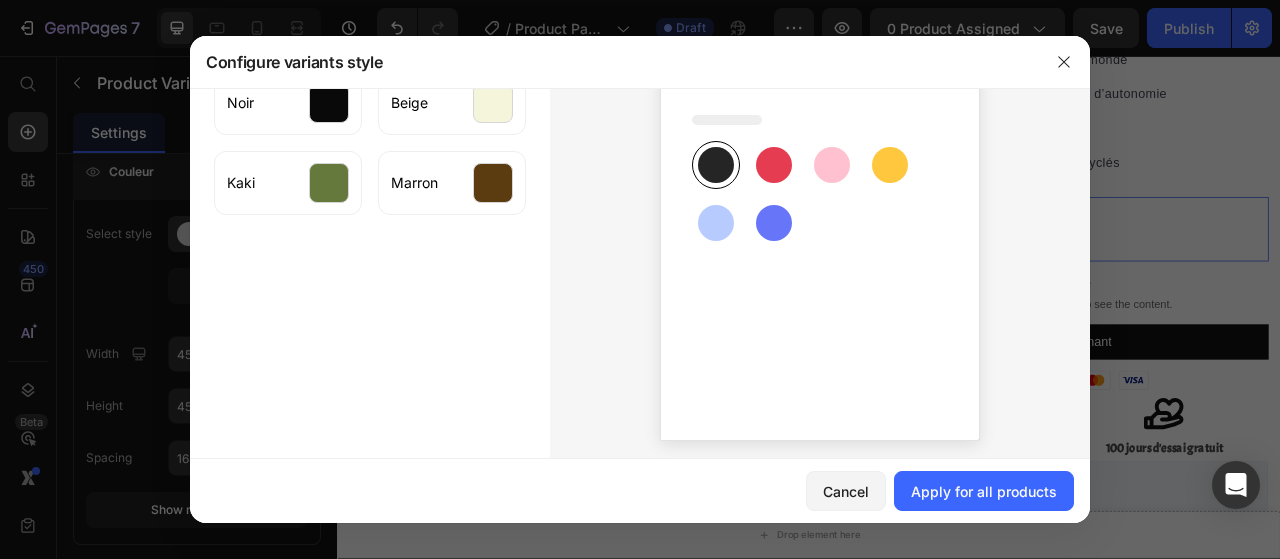 scroll, scrollTop: 182, scrollLeft: 0, axis: vertical 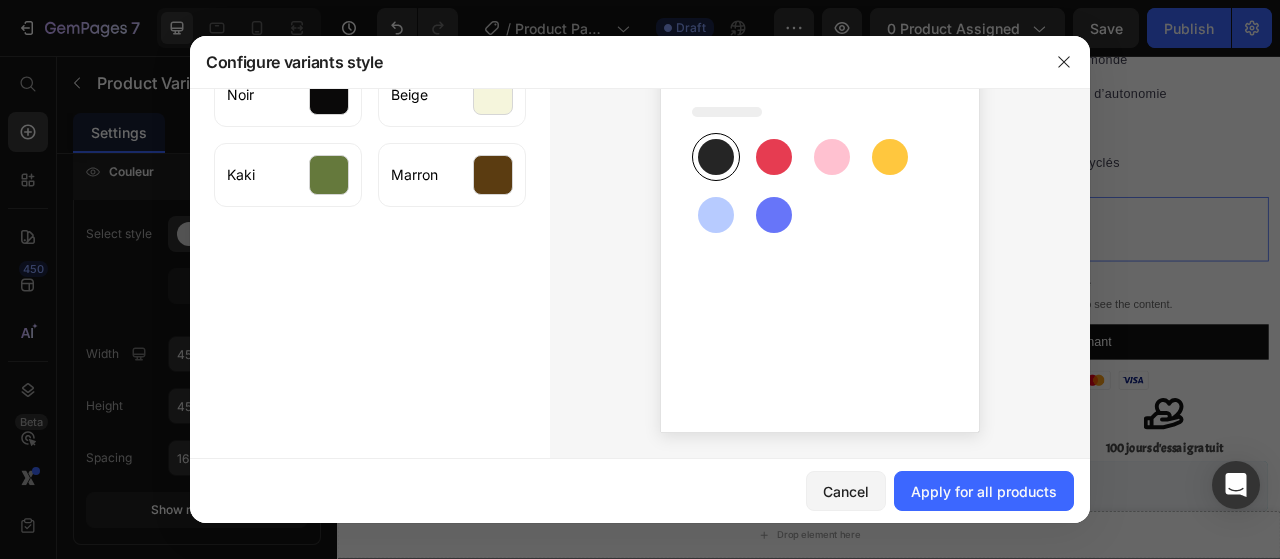 click on "Apply for all products" at bounding box center (984, 491) 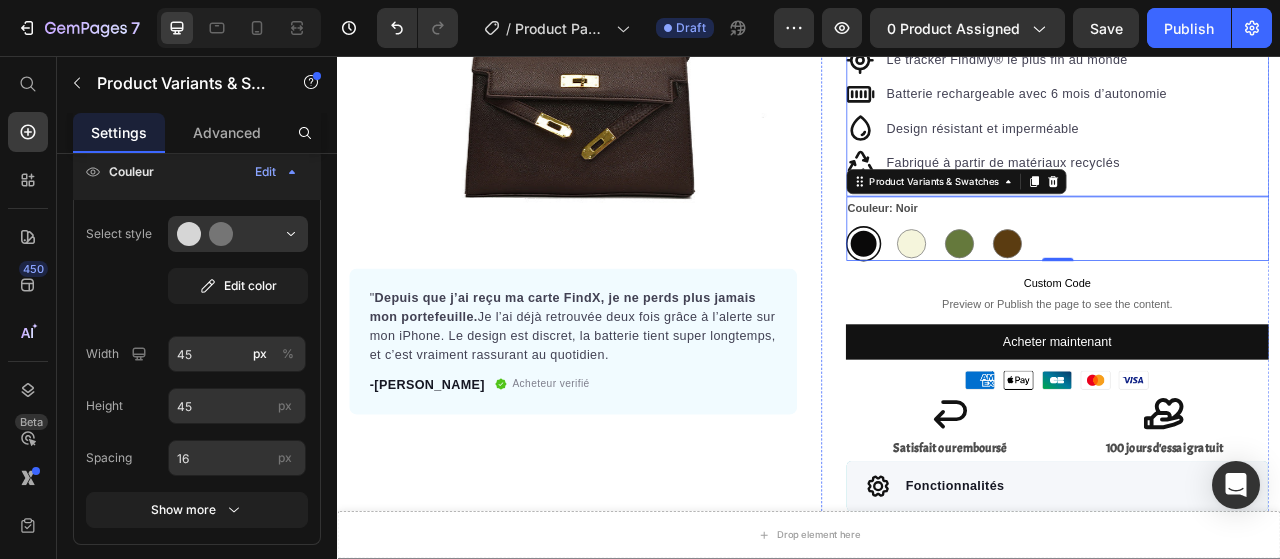 click on "Fabriqué à partir de matériaux recyclés" at bounding box center (1243, 194) 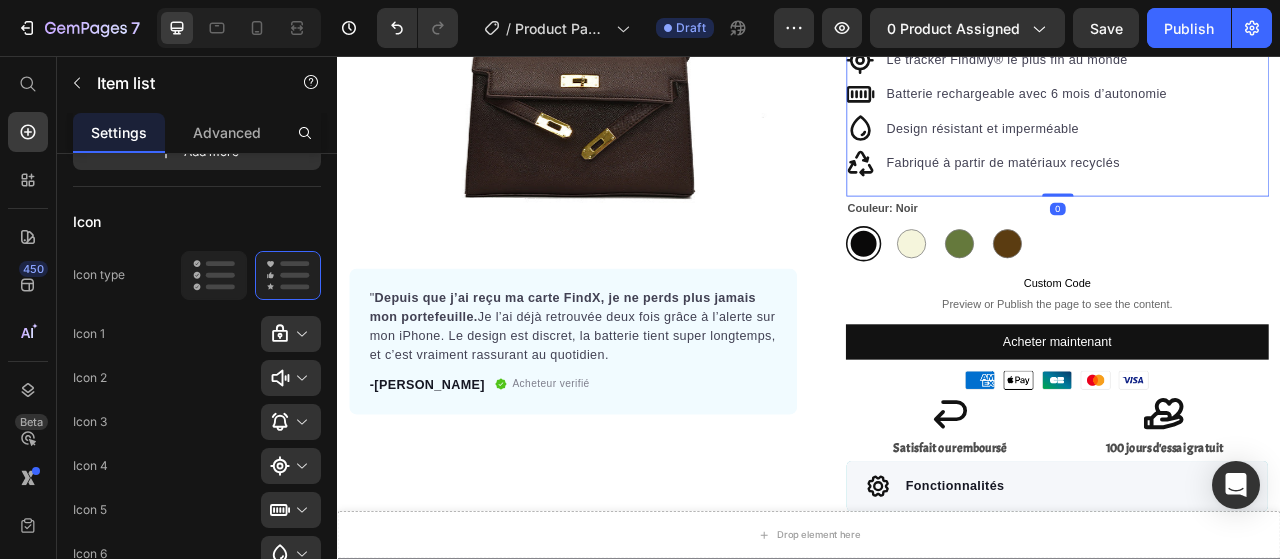 scroll, scrollTop: 0, scrollLeft: 0, axis: both 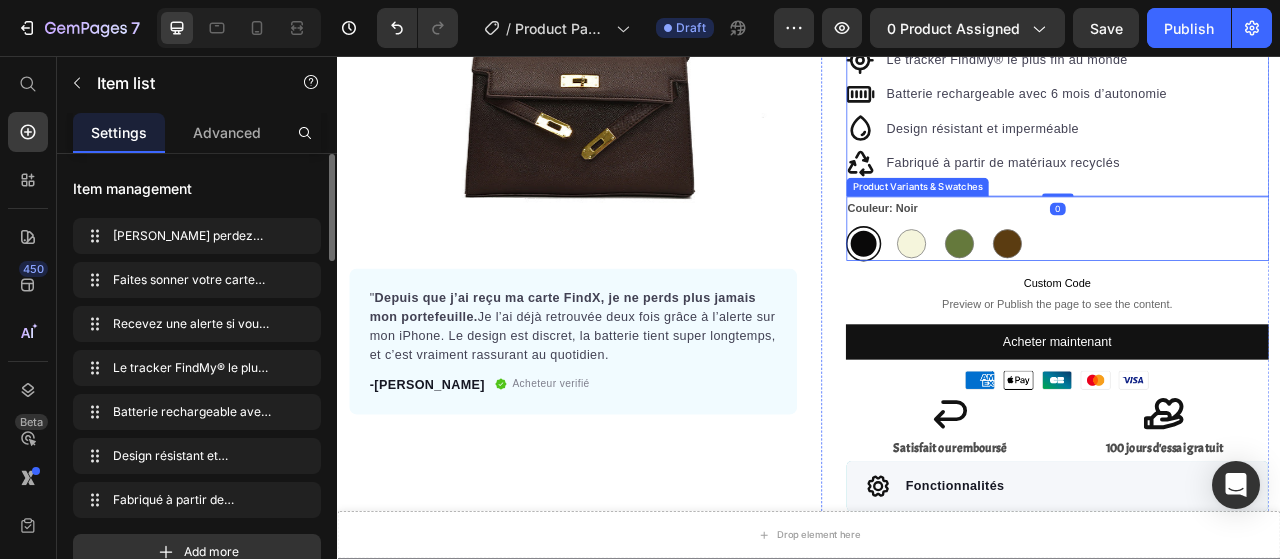 click at bounding box center [1067, 295] 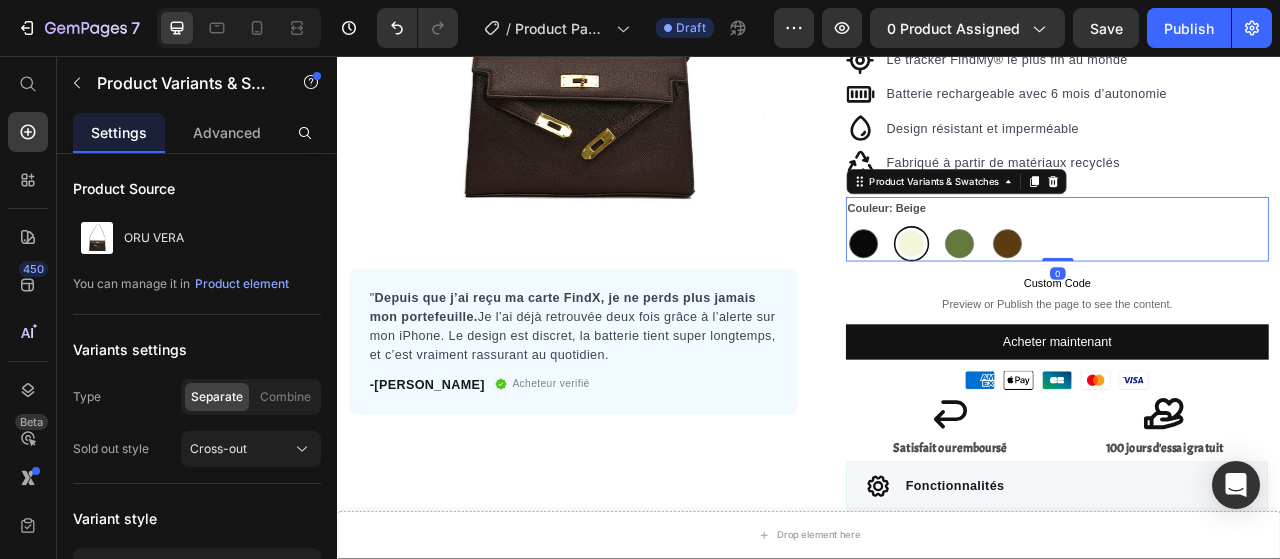 click at bounding box center [1006, 295] 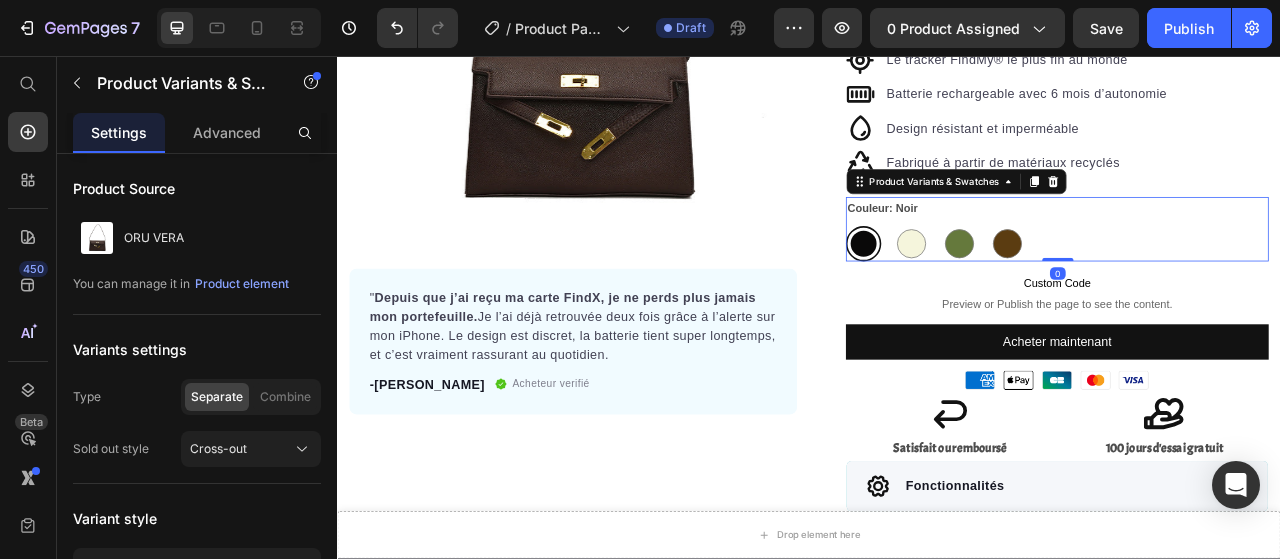 click at bounding box center [1067, 295] 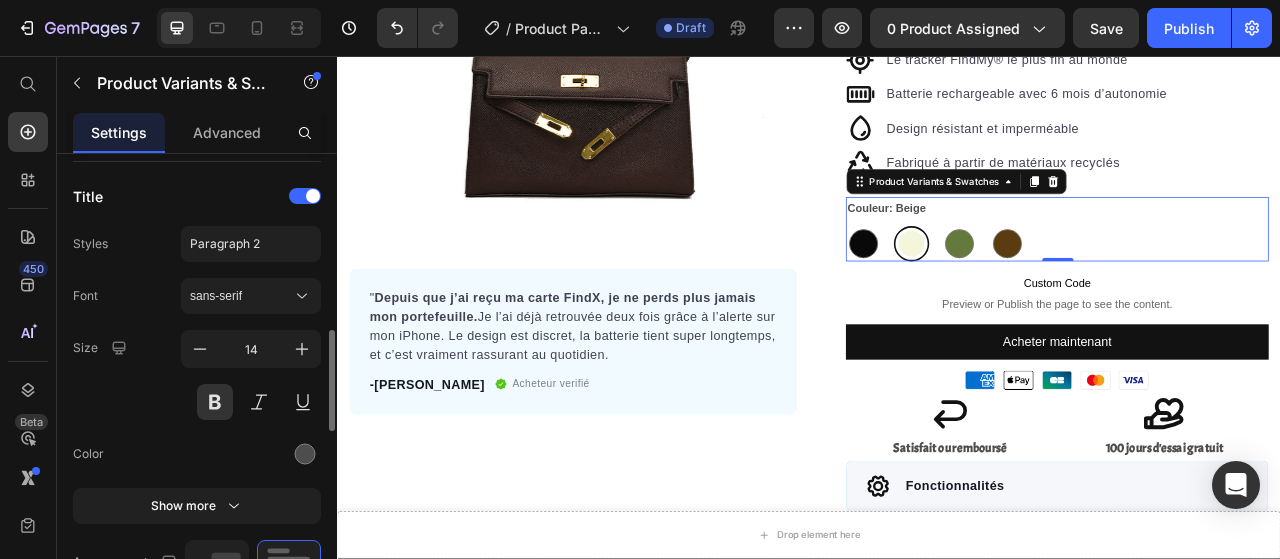 scroll, scrollTop: 1100, scrollLeft: 0, axis: vertical 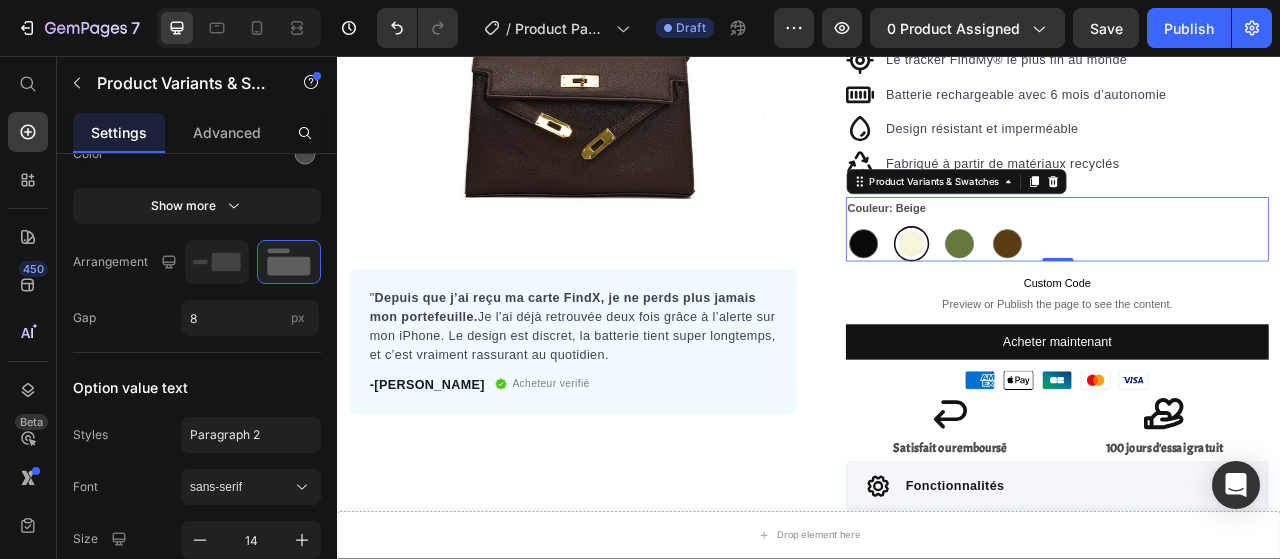 click on "Advanced" at bounding box center [227, 132] 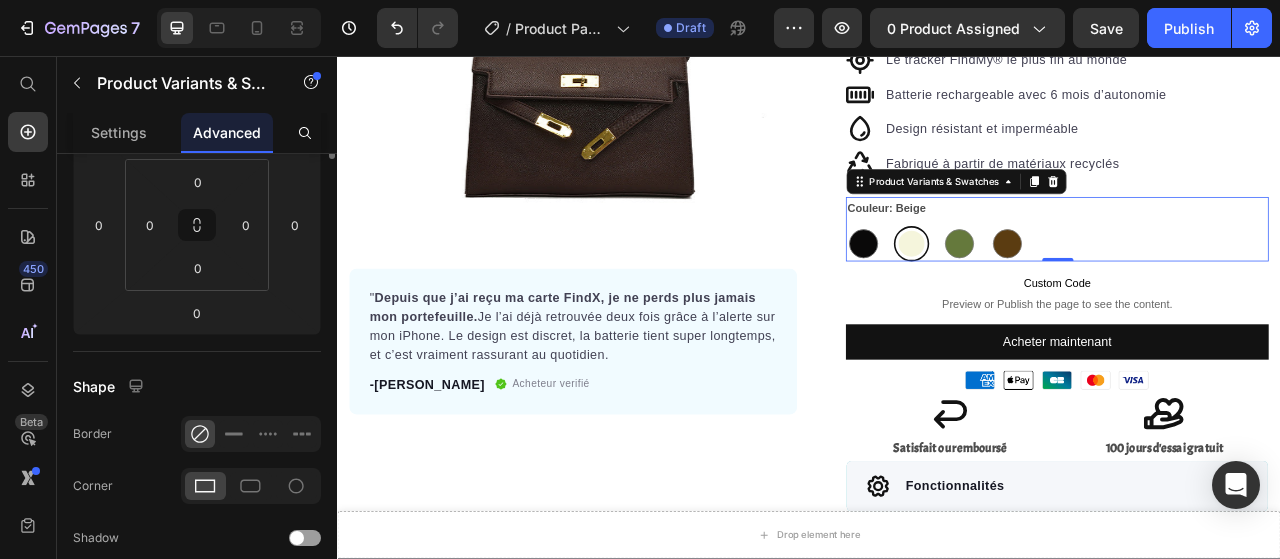 scroll, scrollTop: 0, scrollLeft: 0, axis: both 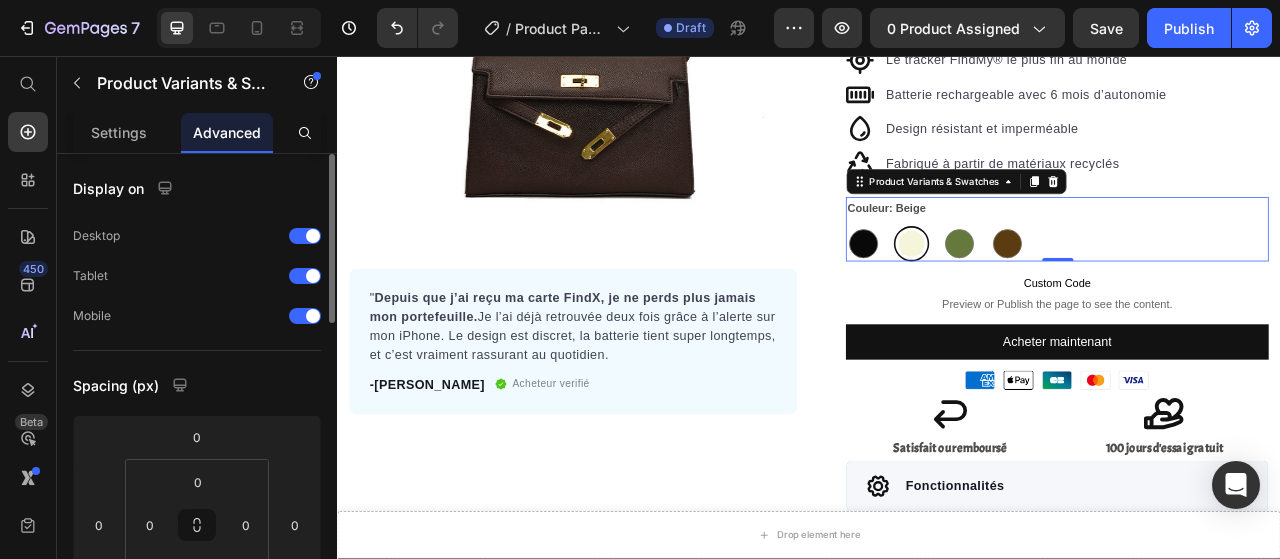 click on "Settings" at bounding box center [119, 132] 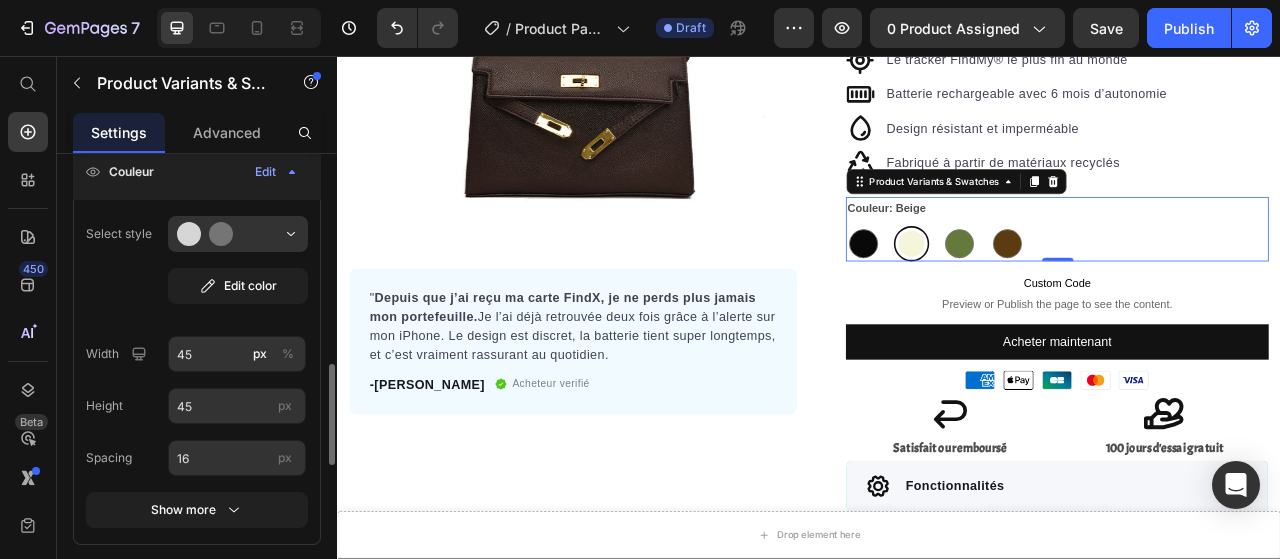 scroll, scrollTop: 500, scrollLeft: 0, axis: vertical 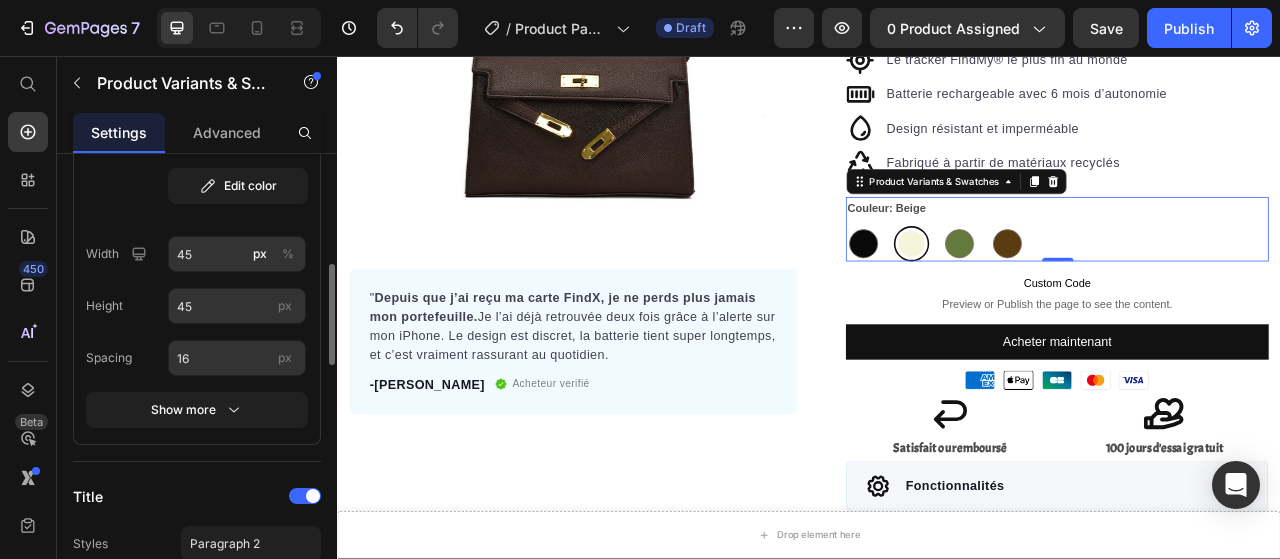 click on "Show more" at bounding box center [197, 410] 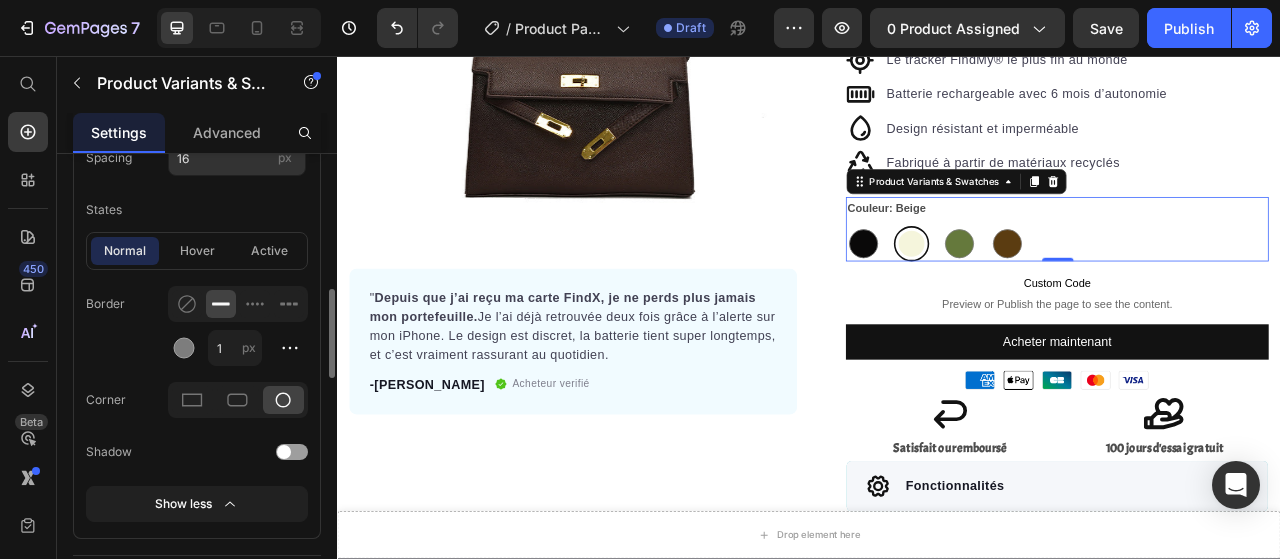 scroll, scrollTop: 600, scrollLeft: 0, axis: vertical 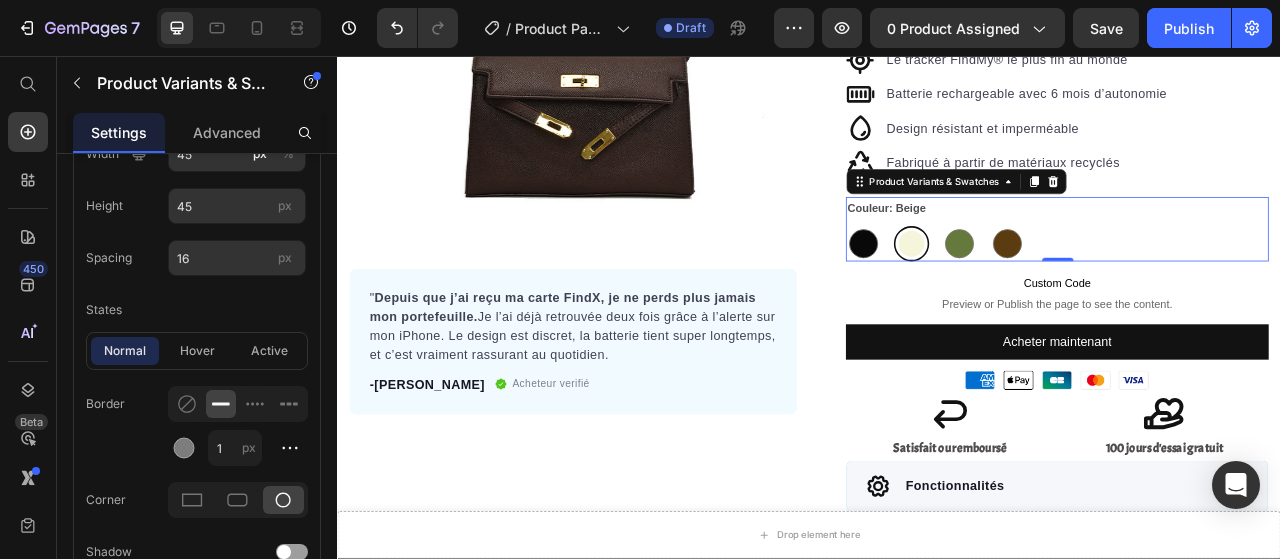 click at bounding box center (1067, 295) 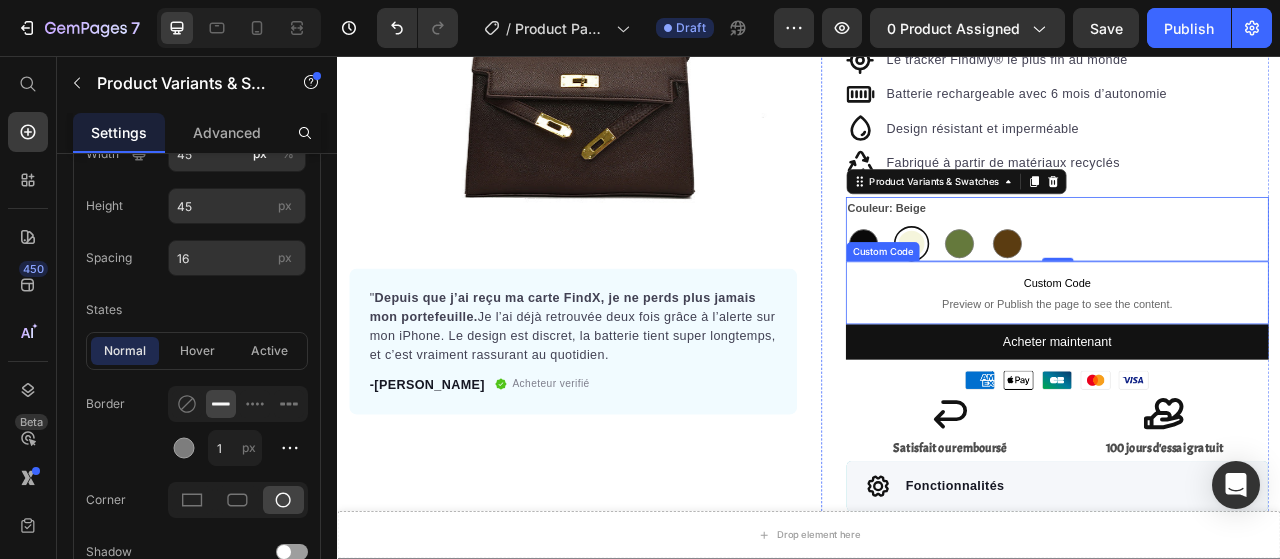 click on "Custom Code" at bounding box center [1030, 306] 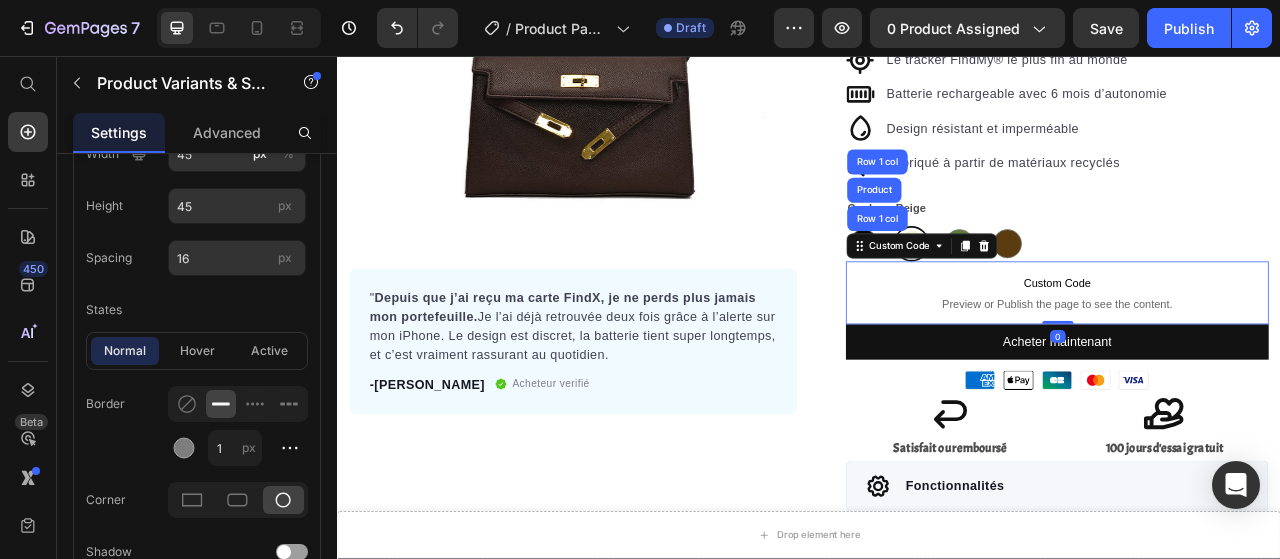 scroll, scrollTop: 0, scrollLeft: 0, axis: both 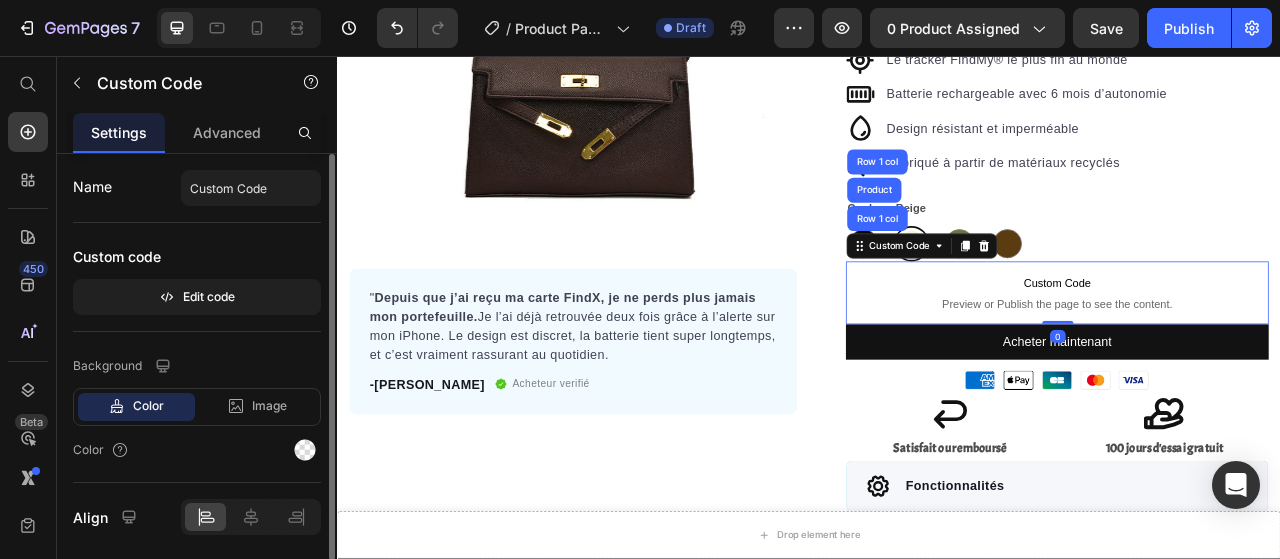 click on "Custom Code" at bounding box center [1051, 299] 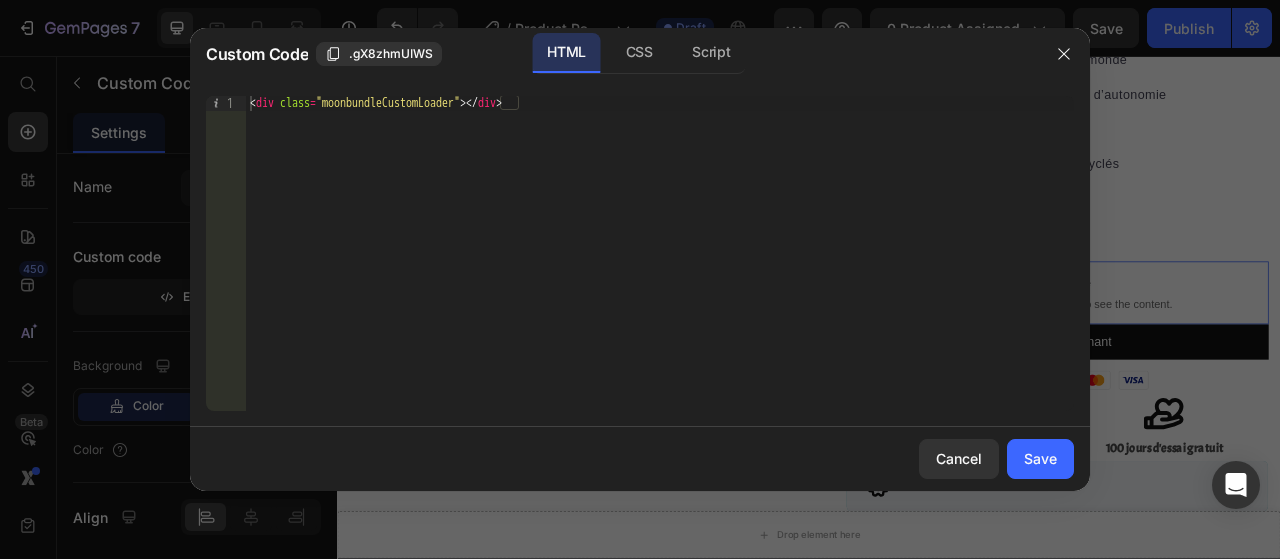 click at bounding box center [1064, 54] 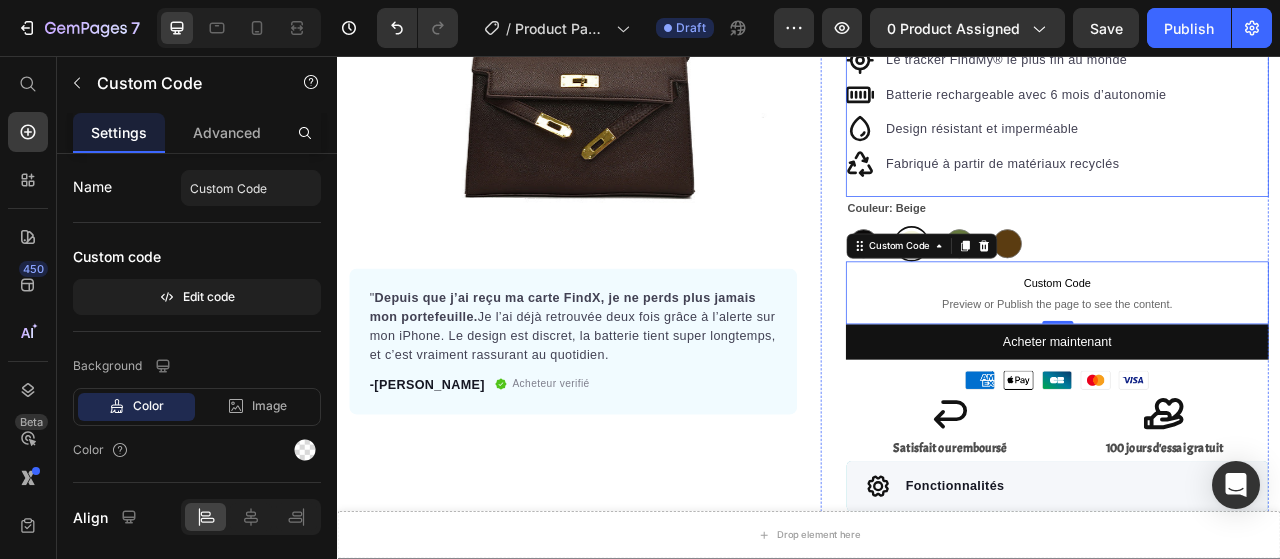 click on "Ne perdez plus jamais vos affaires
Faites sonner votre carte FindX depuis votre téléphone
Recevez une alerte si vous l’oubliez quelque part
Le tracker FindMy® le plus fin au monde
Batterie rechargeable avec 6 mois d’autonomie
Design résistant et imperméable
Fabriqué à partir de matériaux recyclés" at bounding box center (1253, 62) 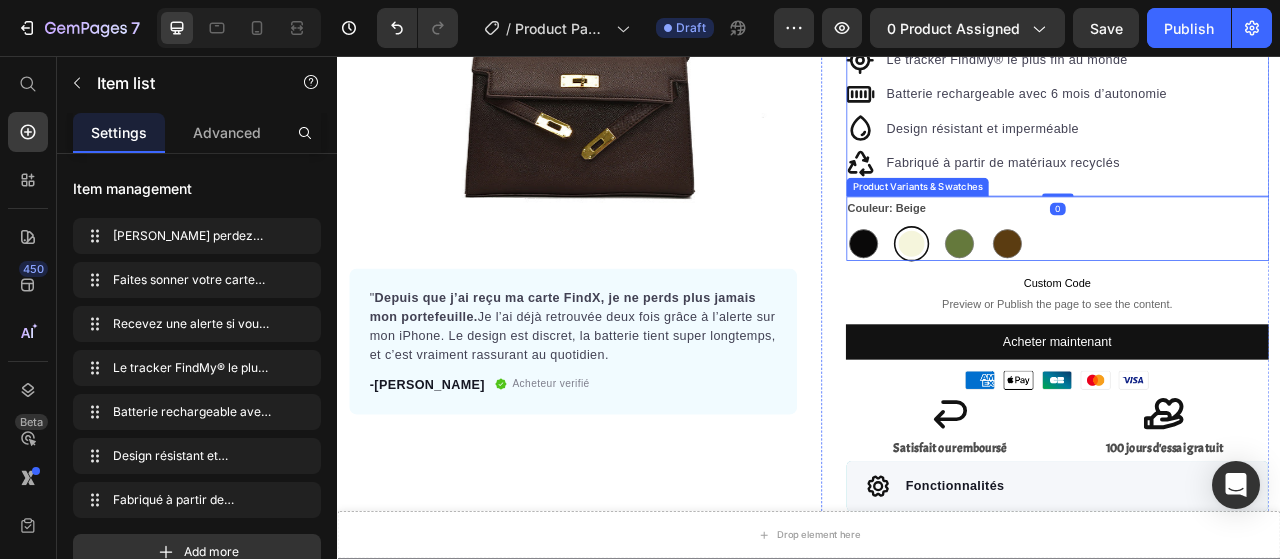 click at bounding box center (1067, 295) 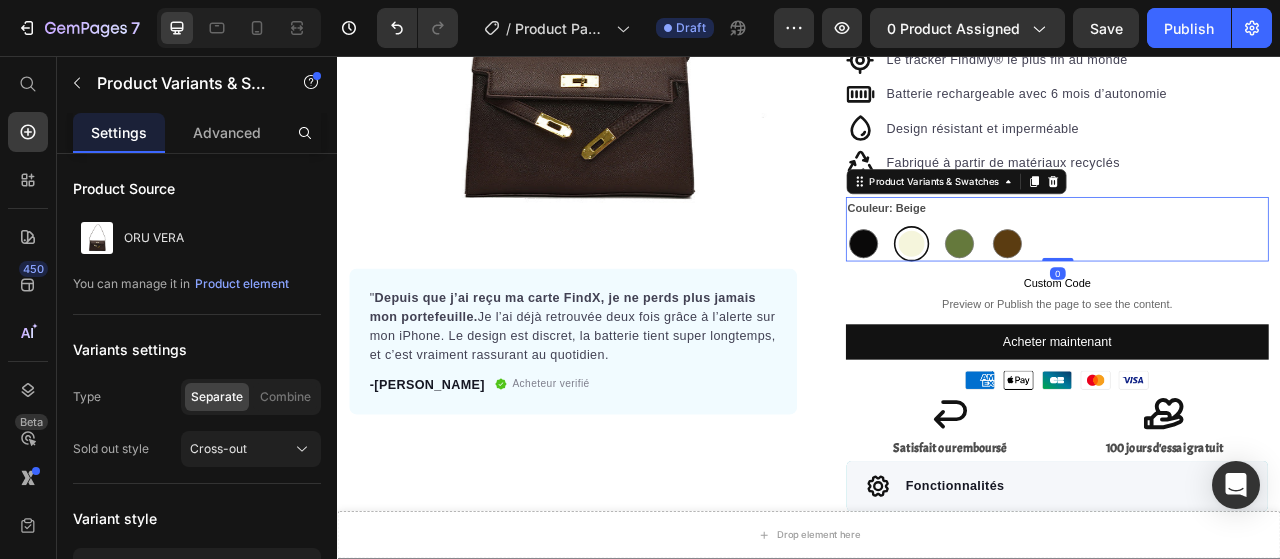 click at bounding box center [1067, 295] 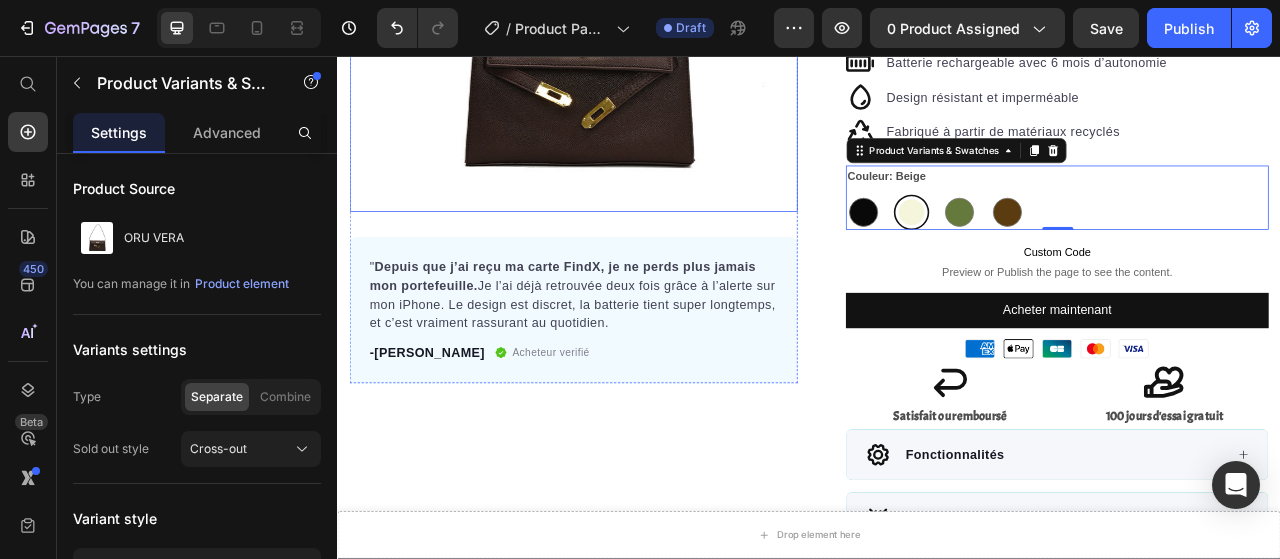scroll, scrollTop: 520, scrollLeft: 0, axis: vertical 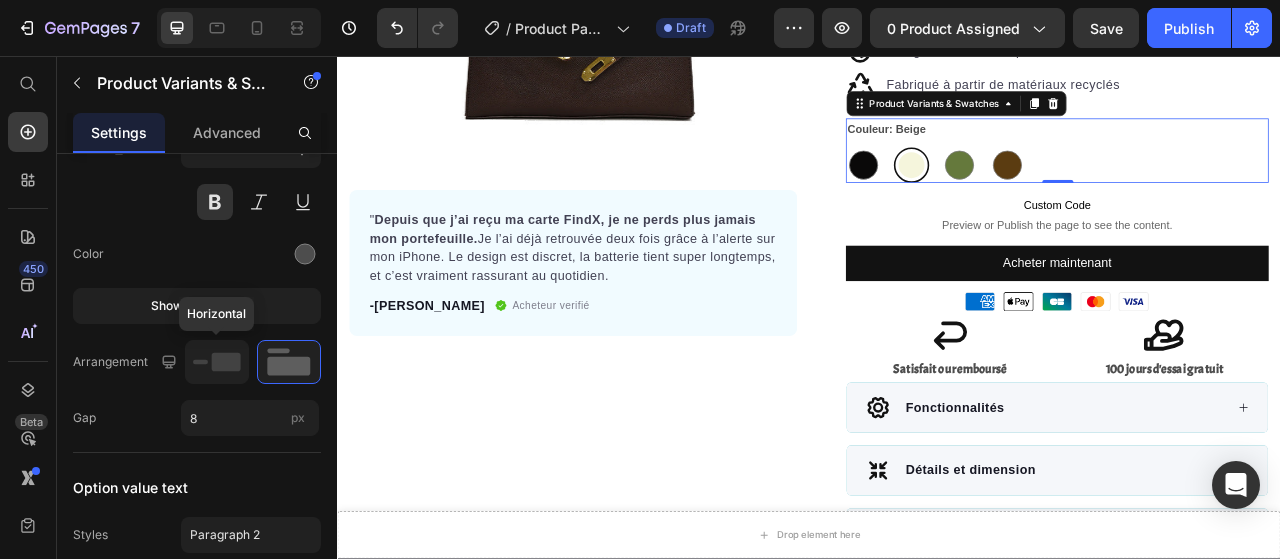 click 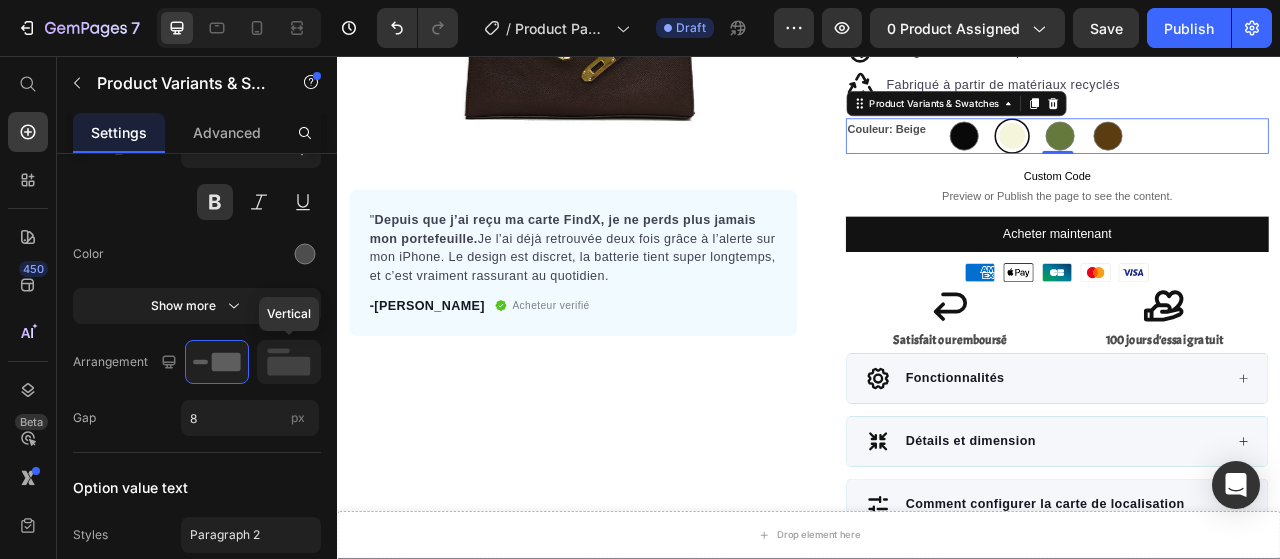 click 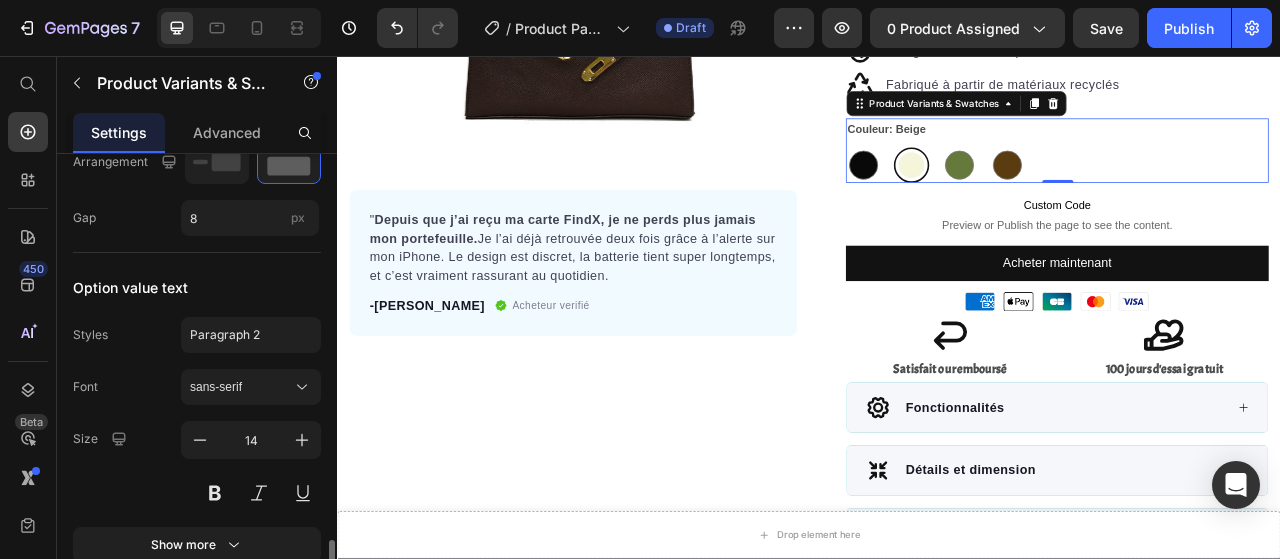scroll, scrollTop: 1300, scrollLeft: 0, axis: vertical 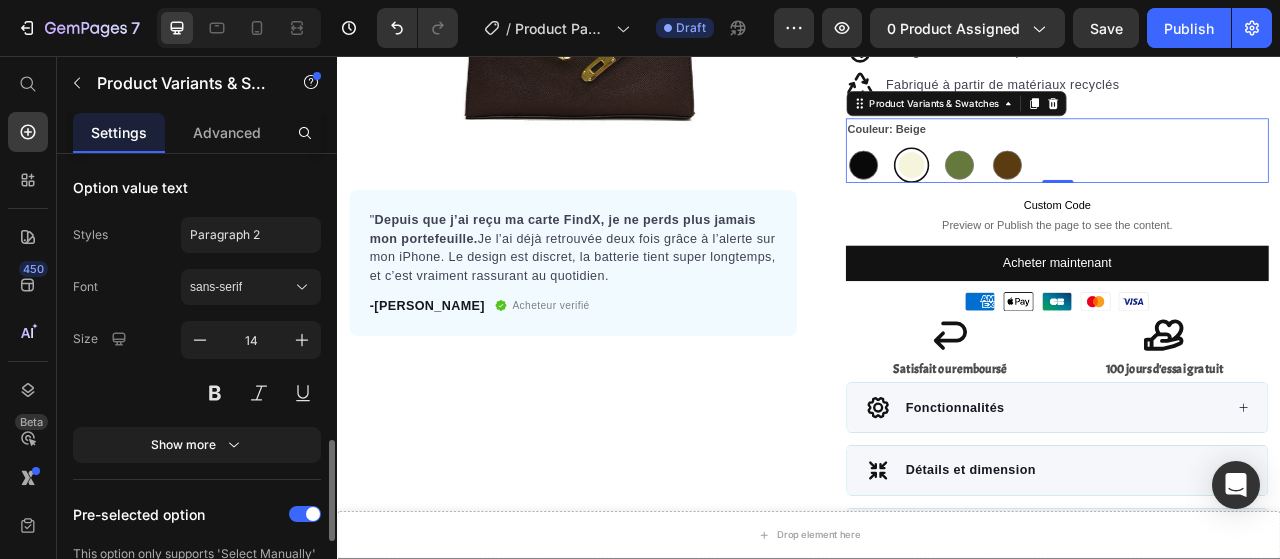 click on "Show more" at bounding box center (197, 445) 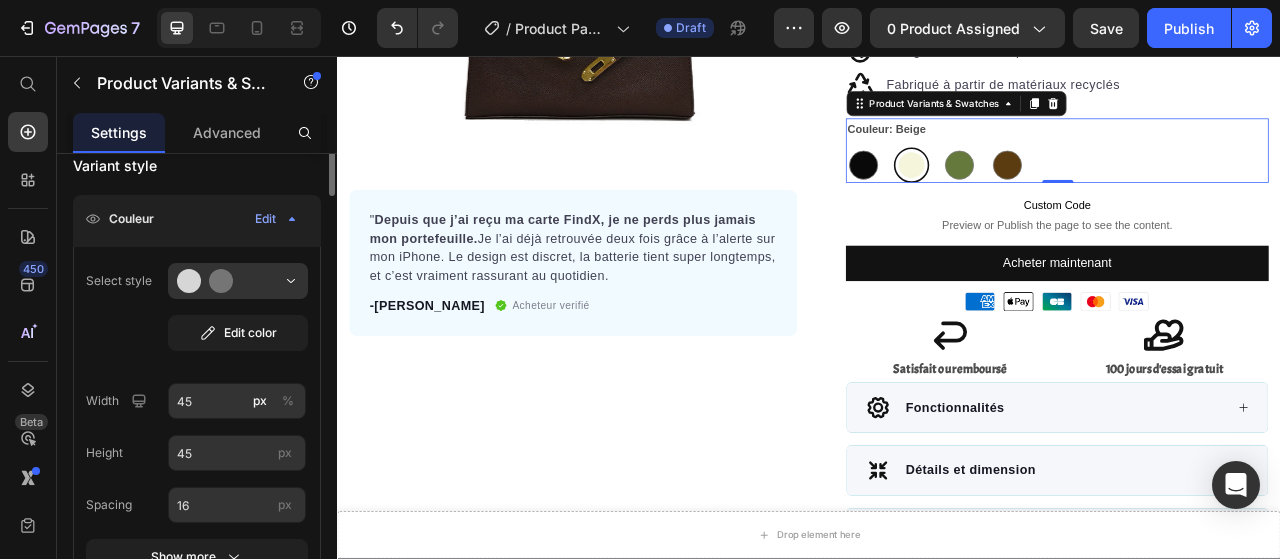 scroll, scrollTop: 0, scrollLeft: 0, axis: both 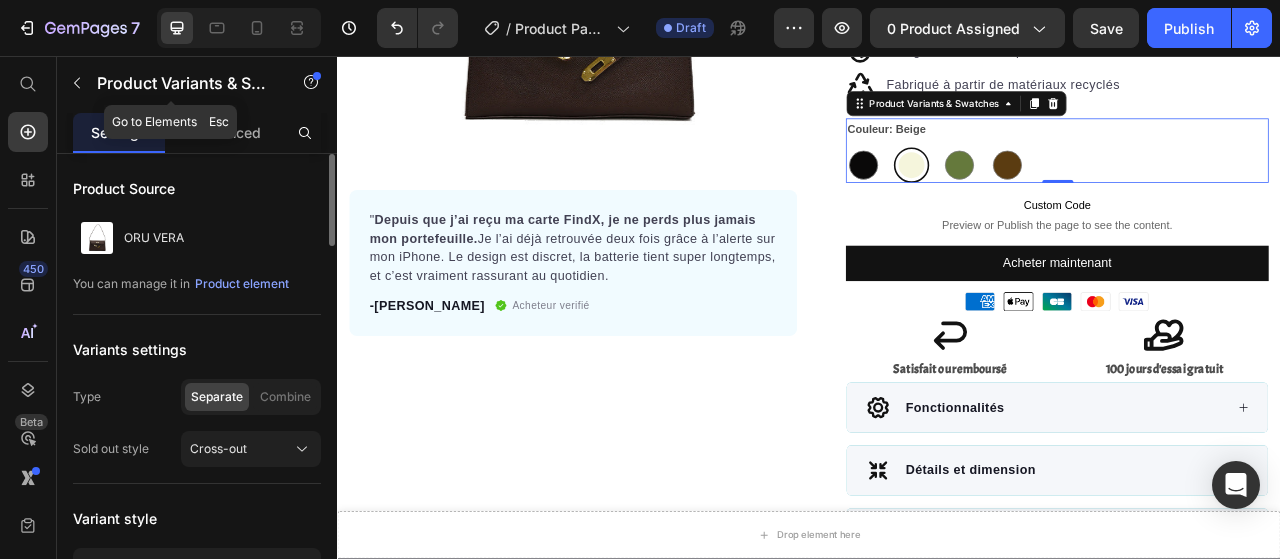 click 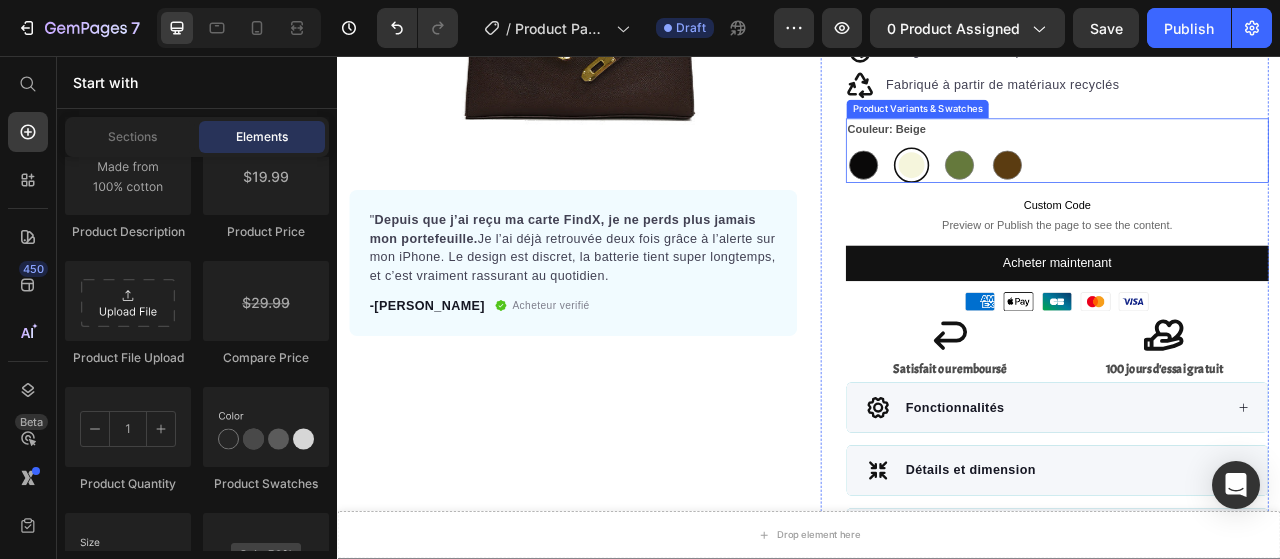 click on "Couleur: Beige Noir Noir Beige Beige Kaki Kaki Marron Marron" at bounding box center [1253, 177] 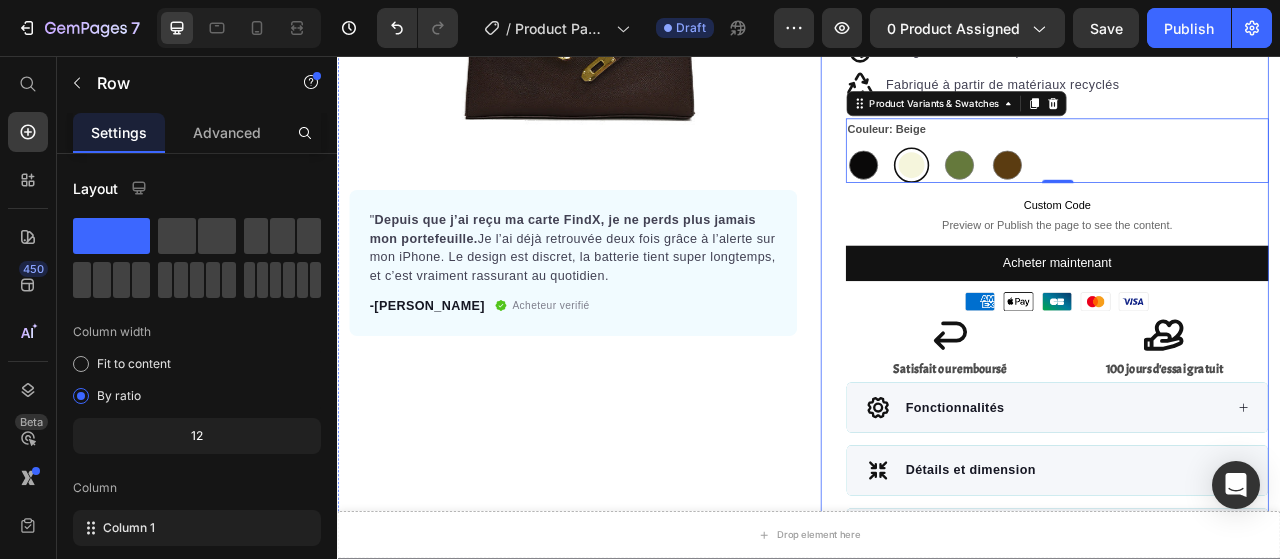 click on "Icon Icon Icon Icon
Icon Icon List Hoz 4,7 Basé sur + 1000 avis verifiés  Text block Row ORU VERA Product Title Ne perdez plus jamais vos objets essentiels. Le tracker ultra-fin compatible Apple Find My®, toujours à portée de main. Text block
Ne  perdez  plus jamais vos affaires
Faites  sonner  votre carte FindX depuis votre téléphone
Recevez une  alerte  dès vous l’oubliez quelque part
Une recharge,  5 mois  de tranquillité Item list
Ne perdez plus jamais vos affaires
Faites sonner votre carte FindX depuis votre téléphone
Recevez une alerte si vous l’oubliez quelque part
Le tracker FindMy® le plus fin au monde
Batterie rechargeable avec 6 mois d’autonomie
Design résistant et imperméable
Fabriqué à partir de matériaux recyclés Item list Couleur: Beige Noir Noir Beige Beige Kaki Kaki Marron Marron" at bounding box center [1237, 240] 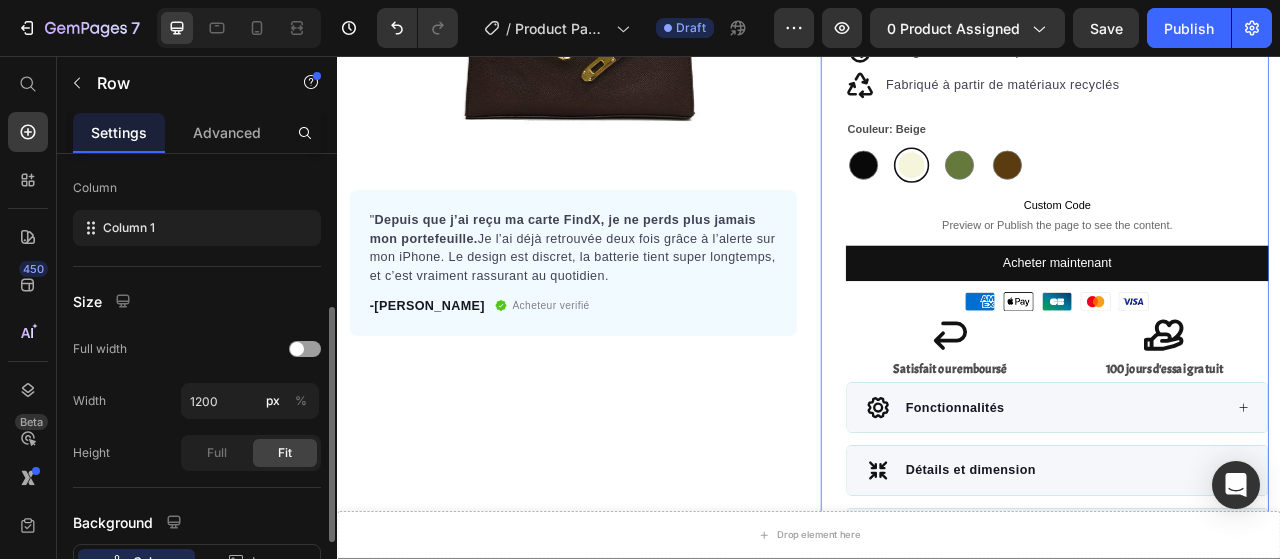 scroll, scrollTop: 448, scrollLeft: 0, axis: vertical 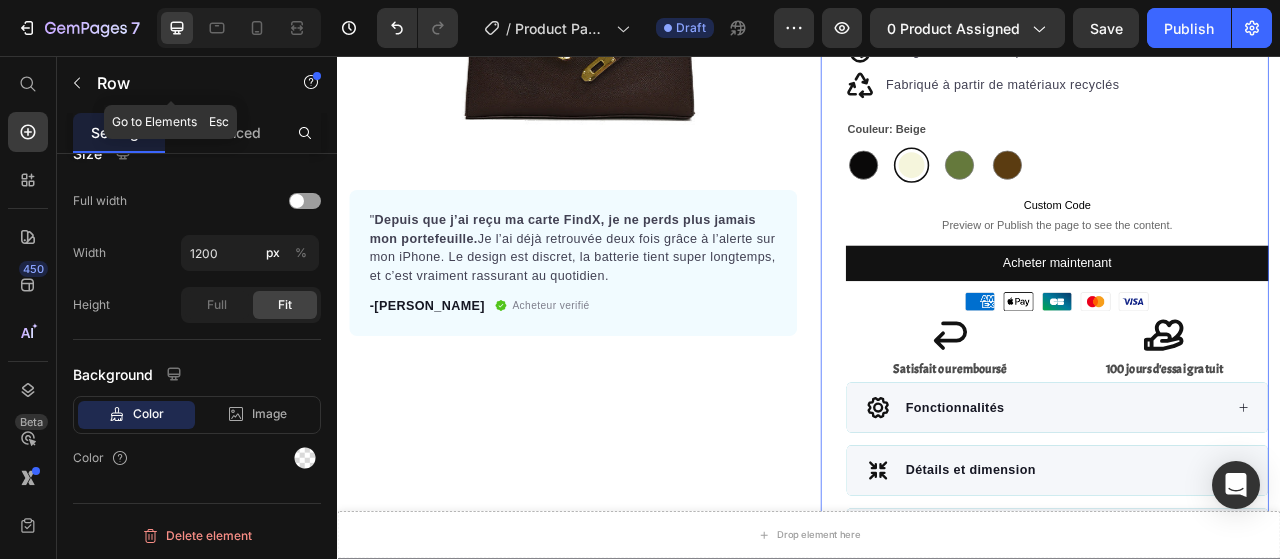 click on "Row" at bounding box center [171, 83] 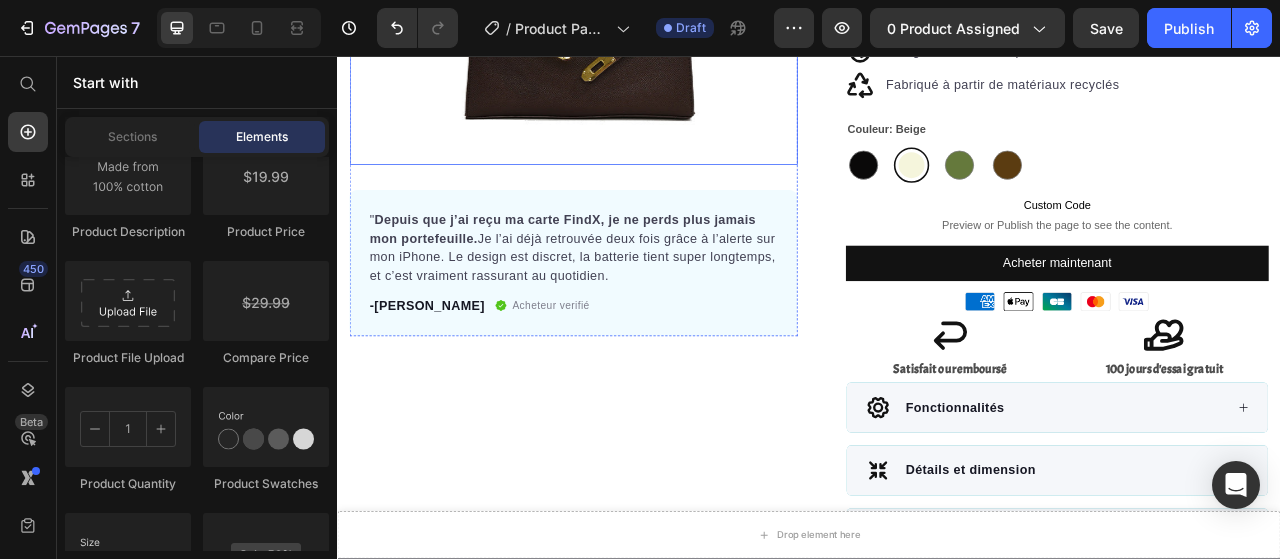 click at bounding box center [637, -90] 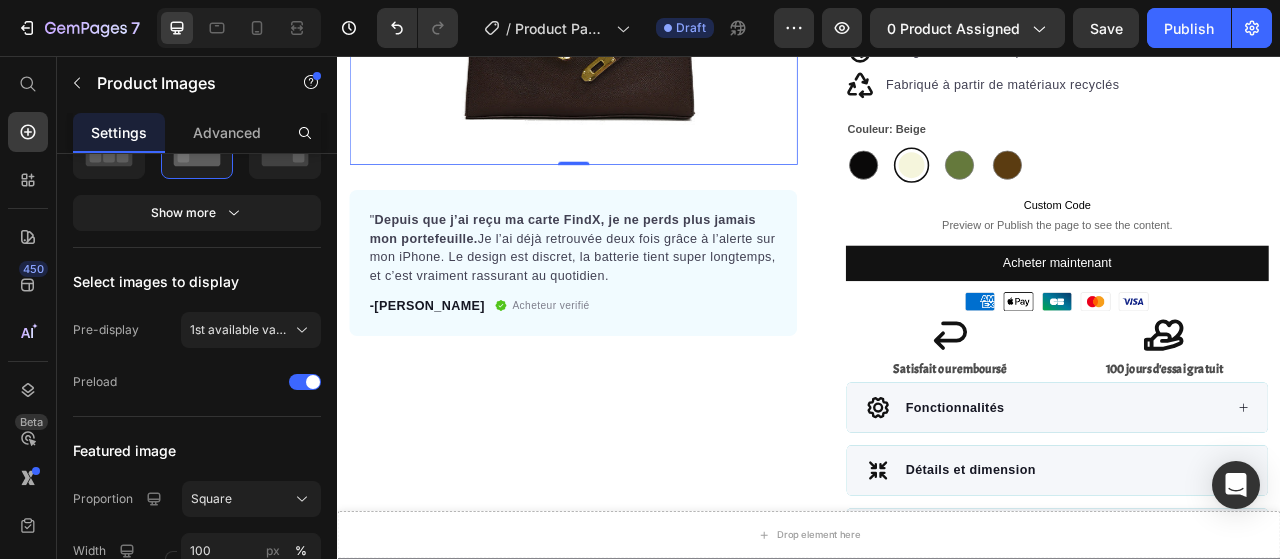 scroll, scrollTop: 0, scrollLeft: 0, axis: both 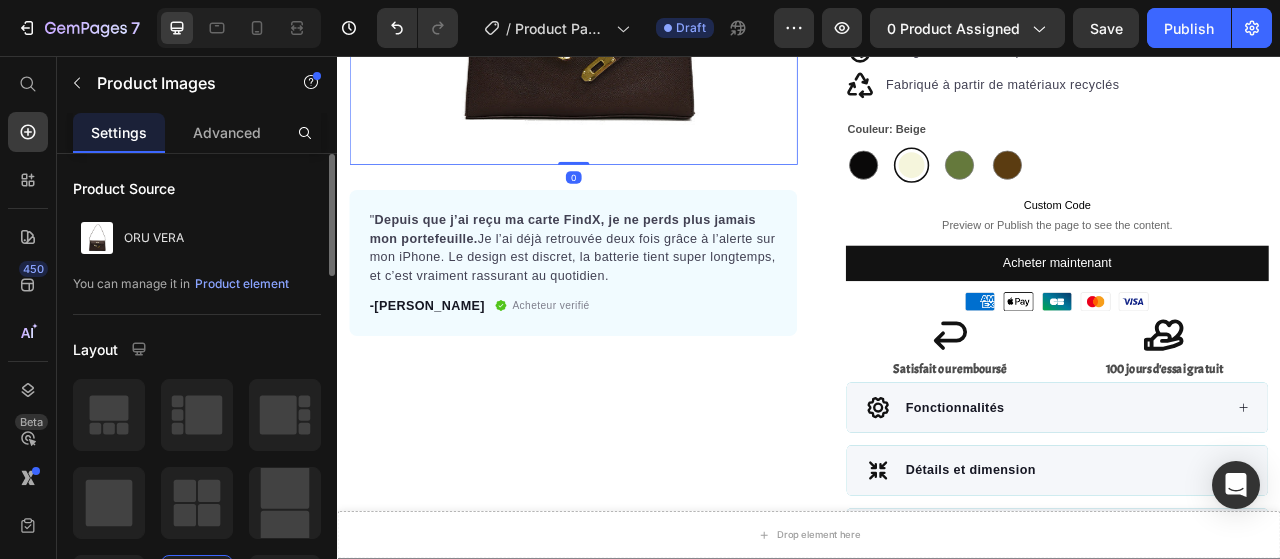 drag, startPoint x: 809, startPoint y: 125, endPoint x: 798, endPoint y: 137, distance: 16.27882 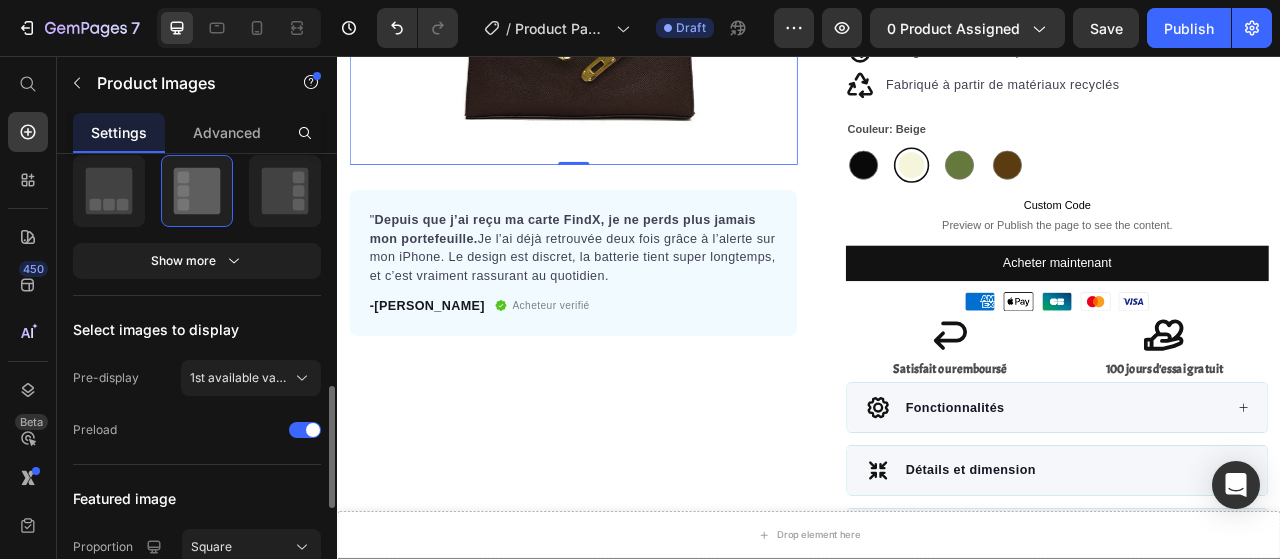 scroll, scrollTop: 500, scrollLeft: 0, axis: vertical 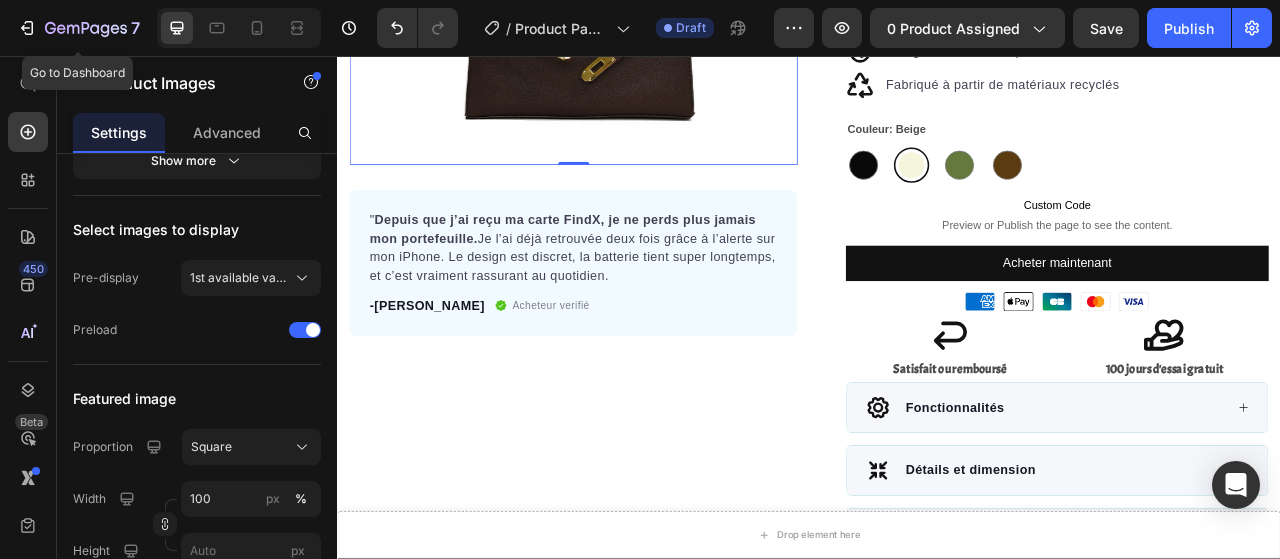 click 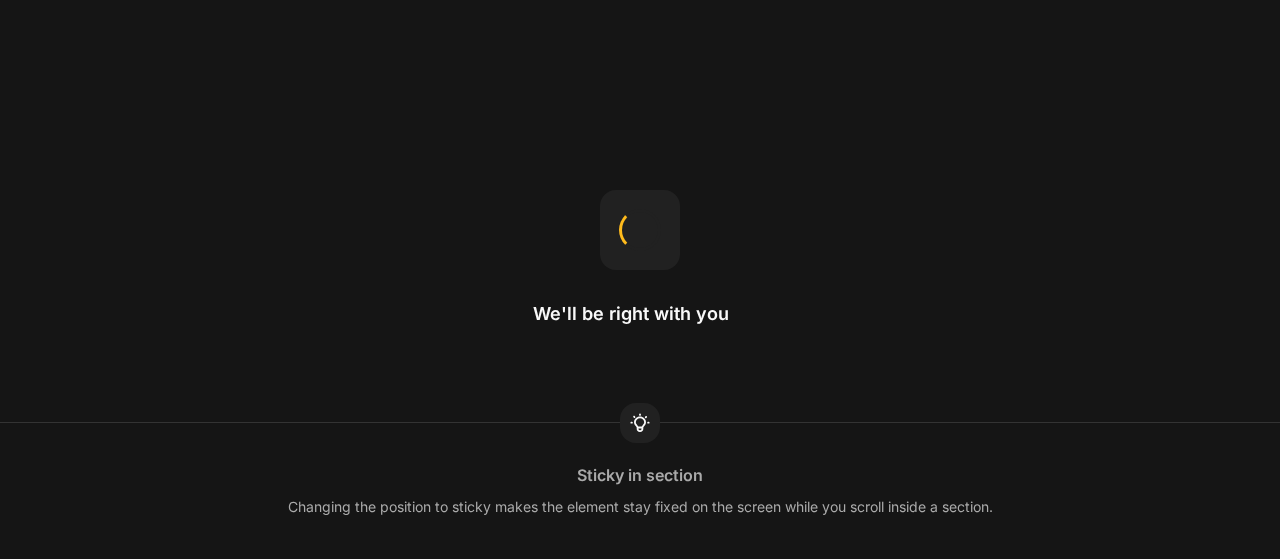 scroll, scrollTop: 0, scrollLeft: 0, axis: both 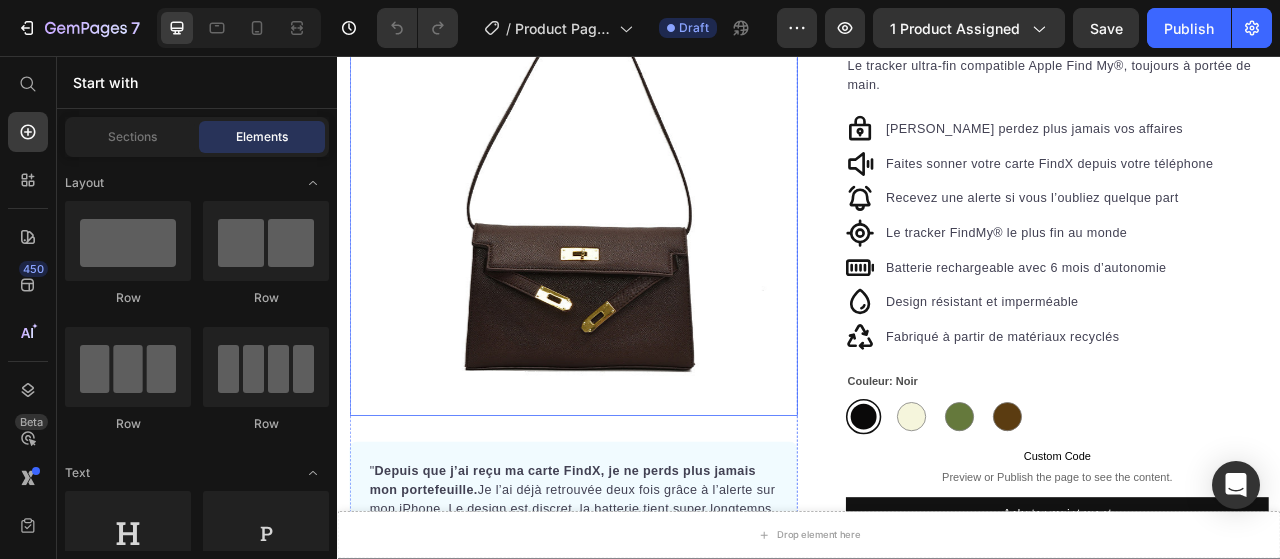 click at bounding box center (637, 230) 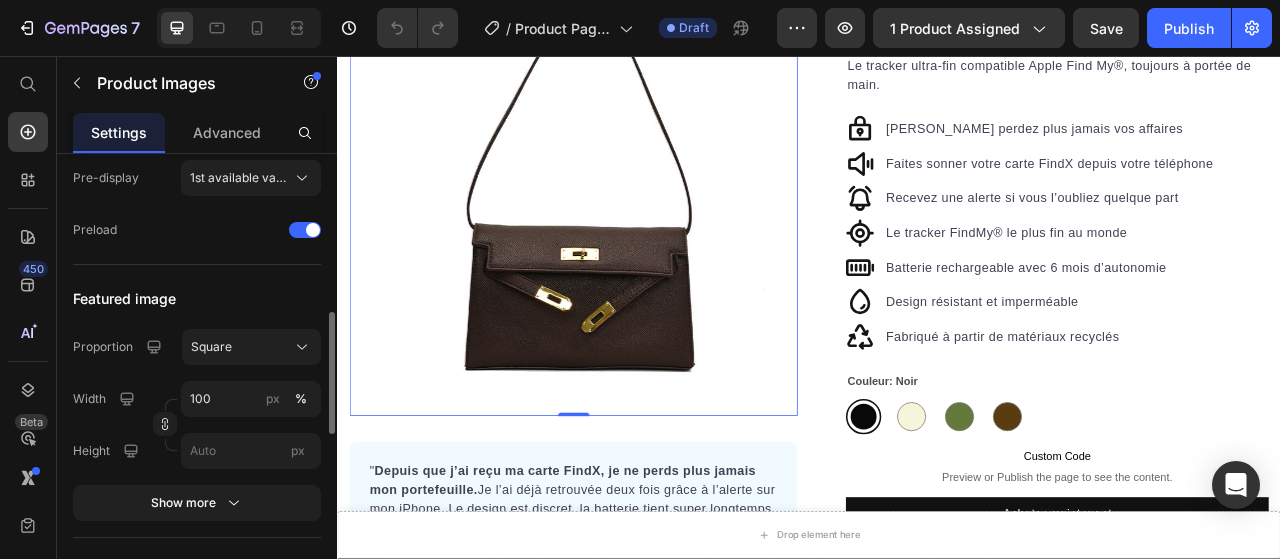 scroll, scrollTop: 400, scrollLeft: 0, axis: vertical 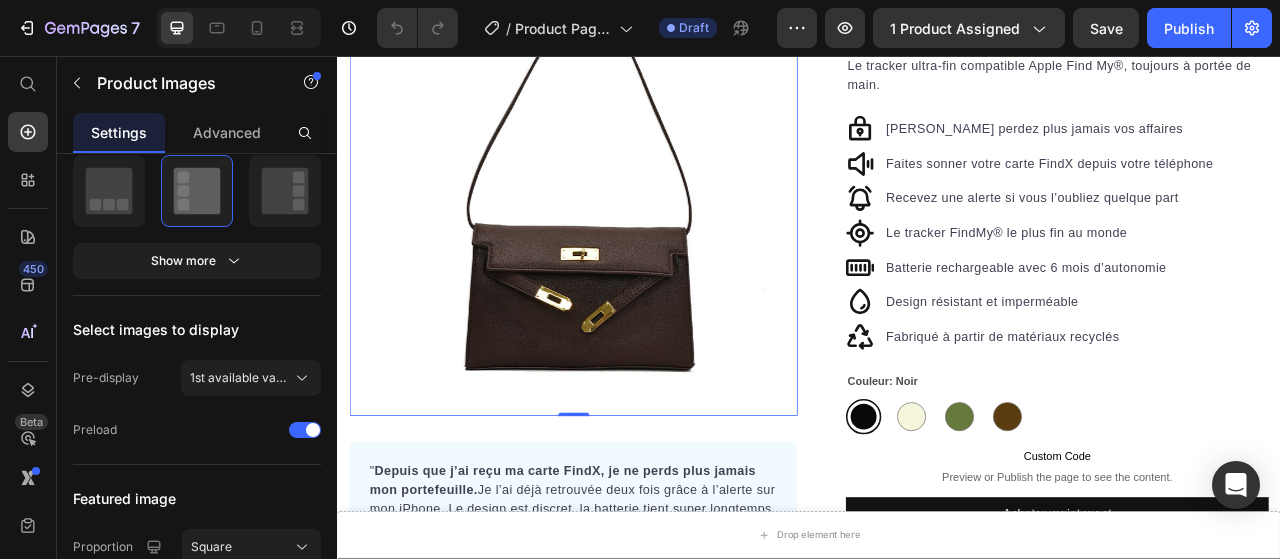 click on "Layout Show more" 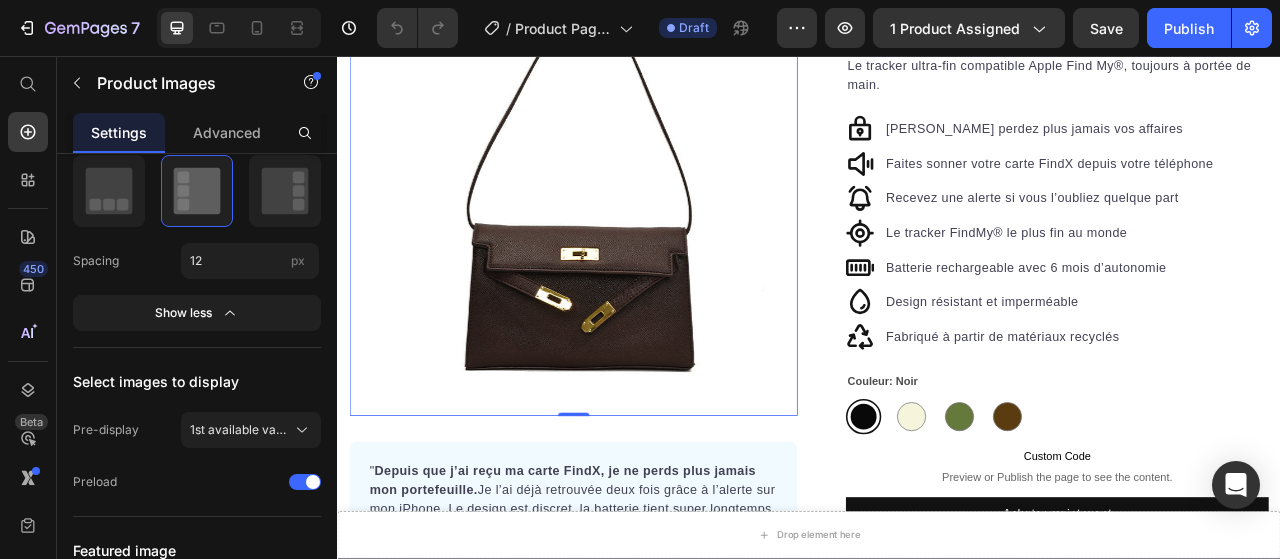 click on "1st available variant" at bounding box center [239, 430] 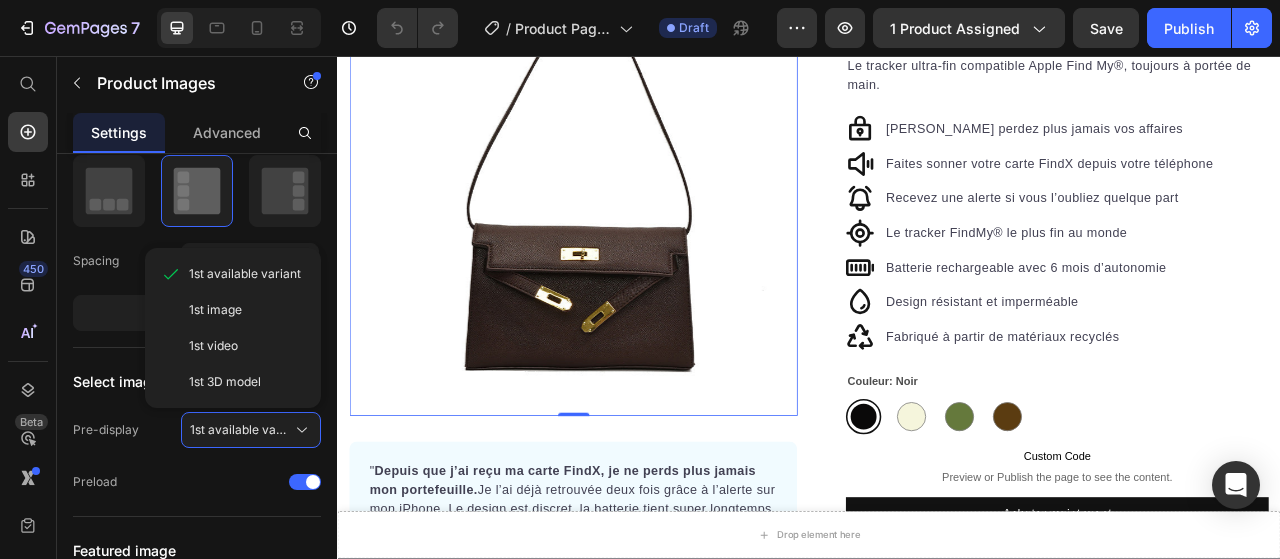 click on "1st image" at bounding box center (247, 310) 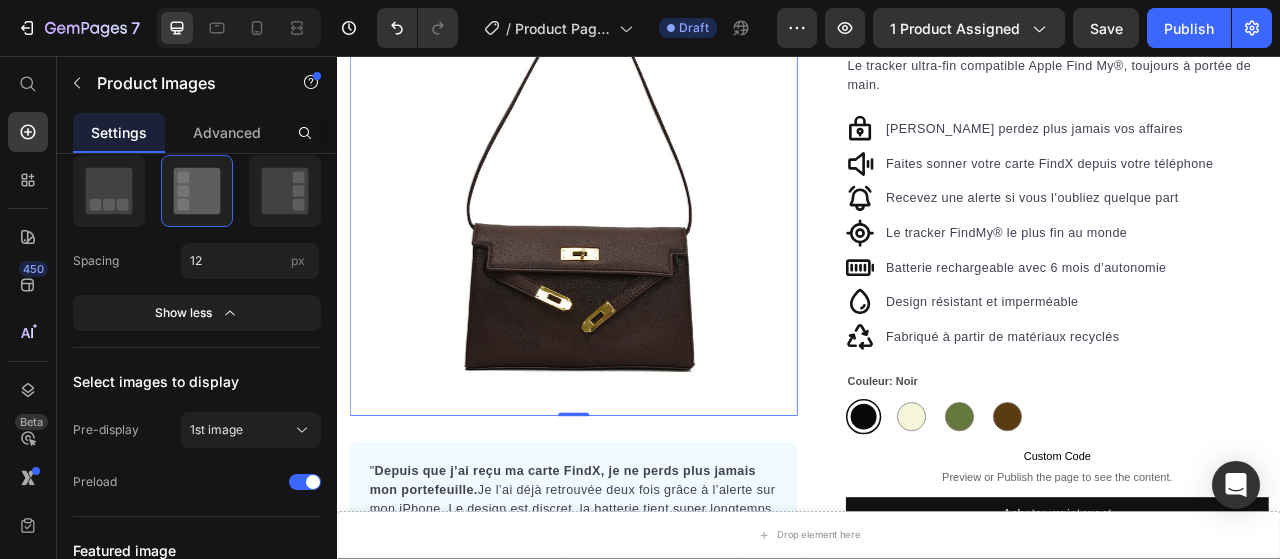 click on "1st image" 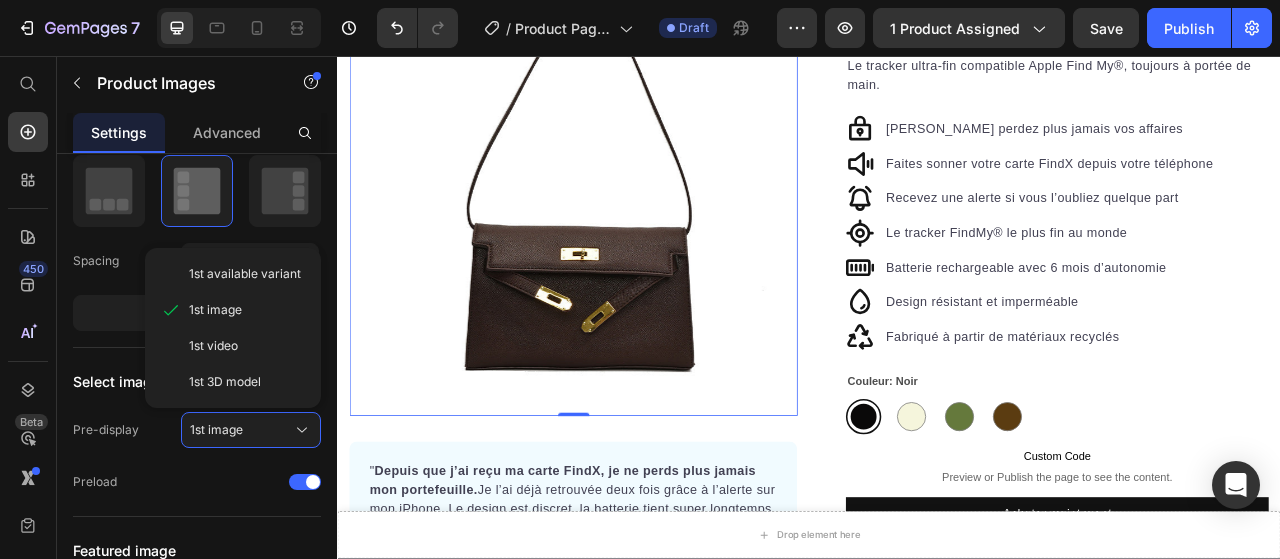 click on "1st image" 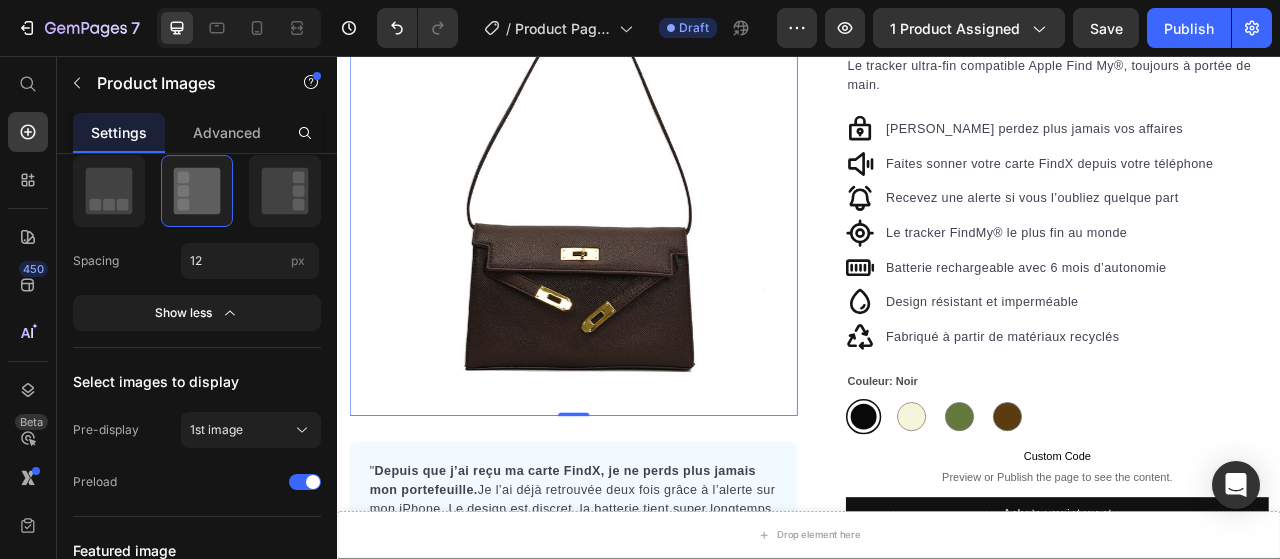 scroll, scrollTop: 700, scrollLeft: 0, axis: vertical 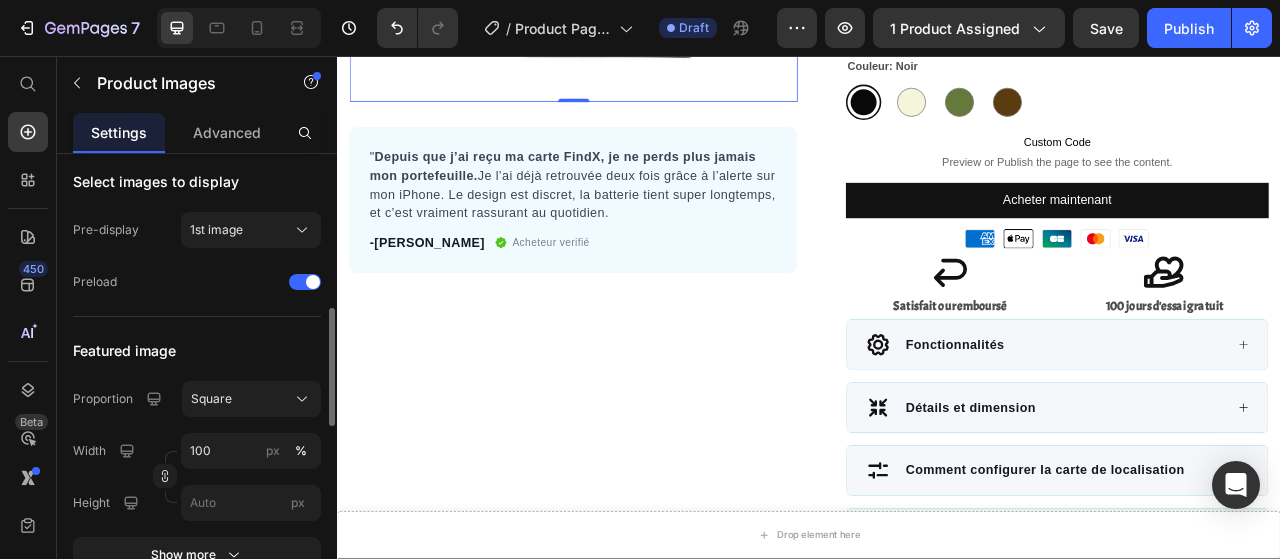 click on "1st image" at bounding box center [251, 230] 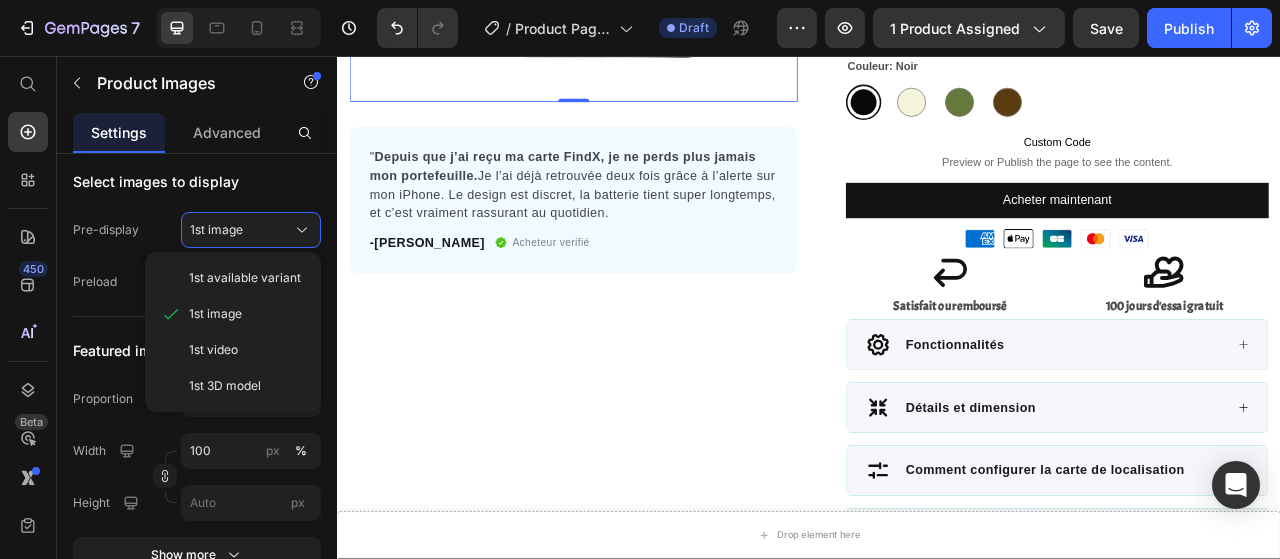 click on "1st video" at bounding box center (213, 350) 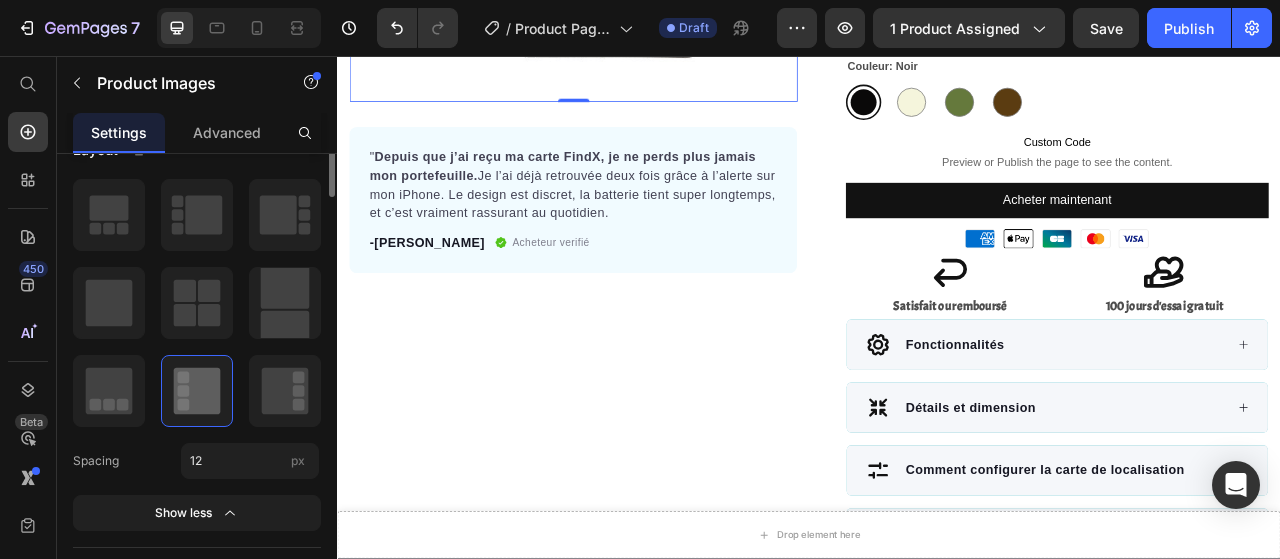 scroll, scrollTop: 100, scrollLeft: 0, axis: vertical 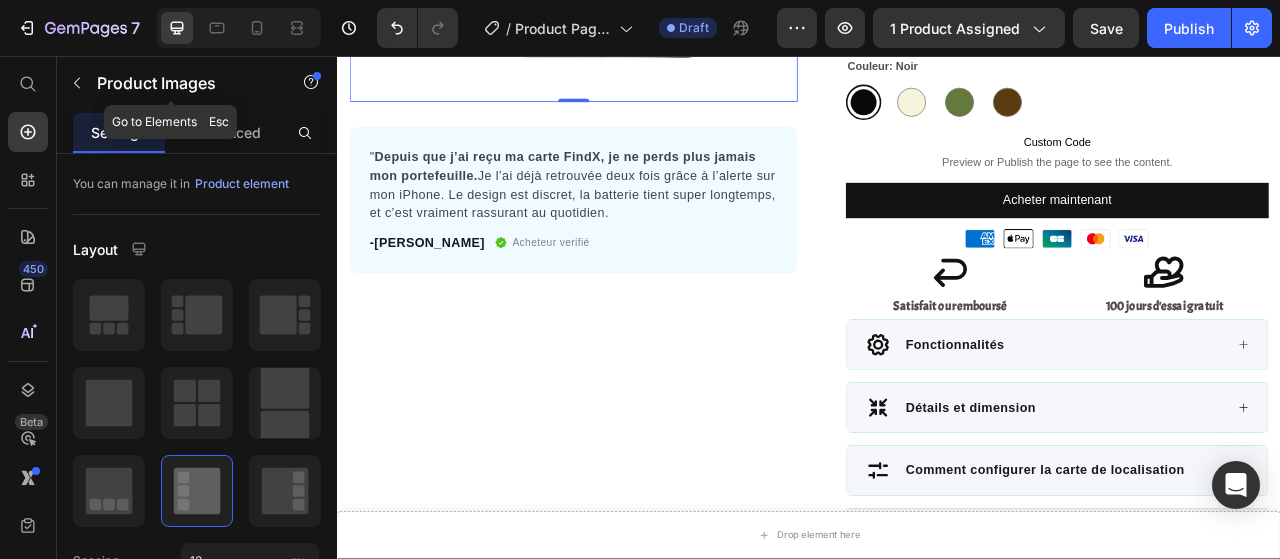 click 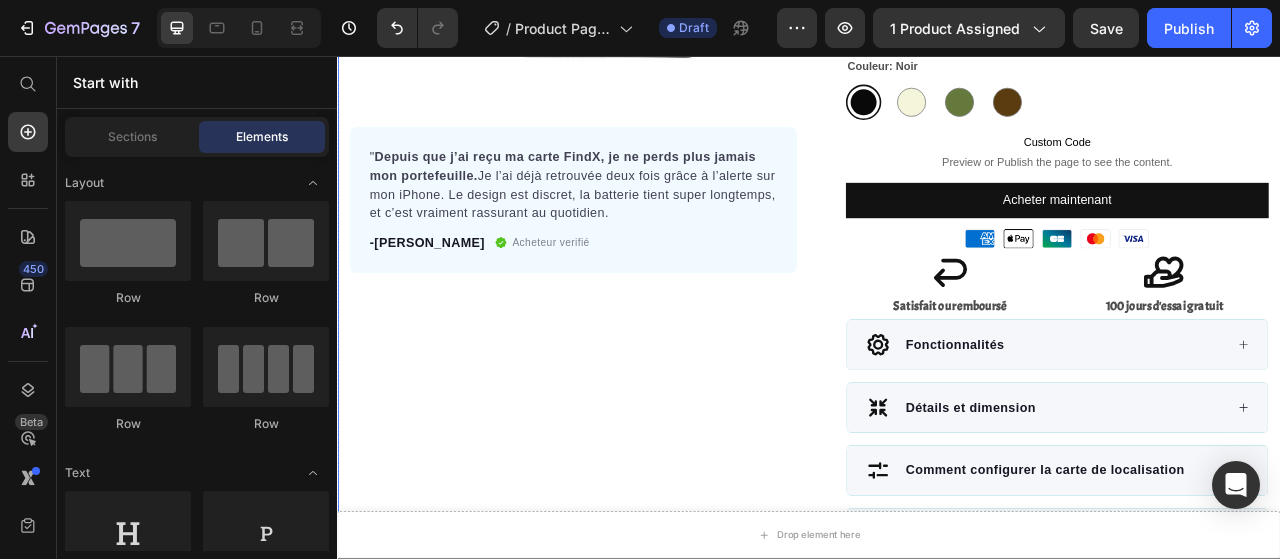 click on "Product Images " Depuis que j’ai reçu ma carte FindX, je ne perds plus jamais mon portefeuille.  Je l’ai déjà retrouvée deux fois grâce à l’alerte sur mon iPhone. Le design est discret, la batterie tient super longtemps, et c’est vraiment rassurant au quotidien. Text block -Julien Text block
Acheteur verifié Item list Row Row Row" at bounding box center (637, 160) 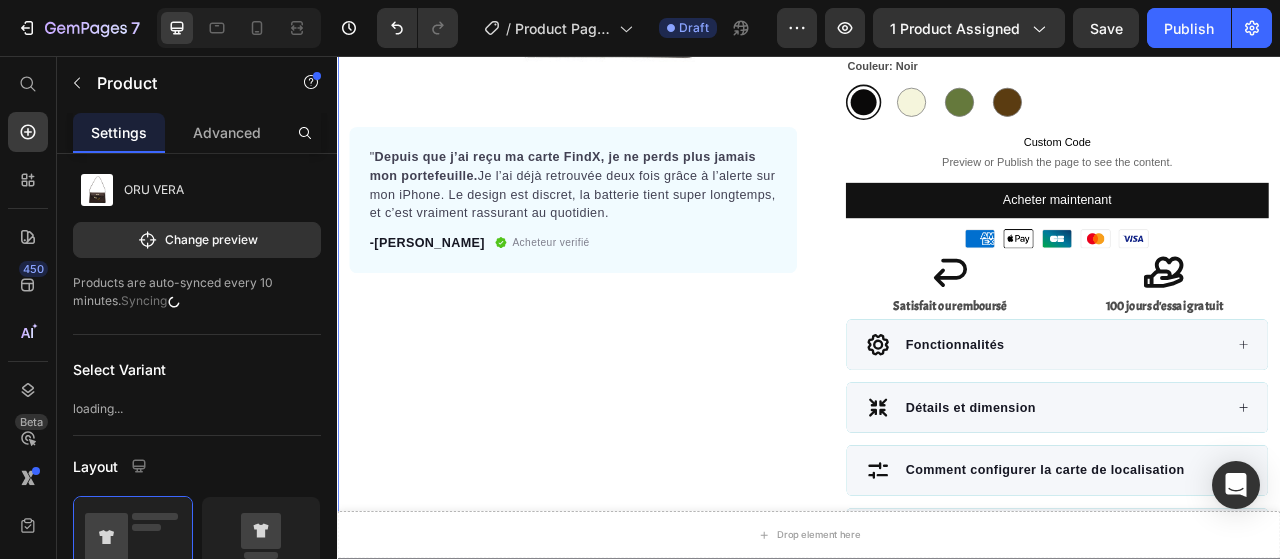 scroll, scrollTop: 0, scrollLeft: 0, axis: both 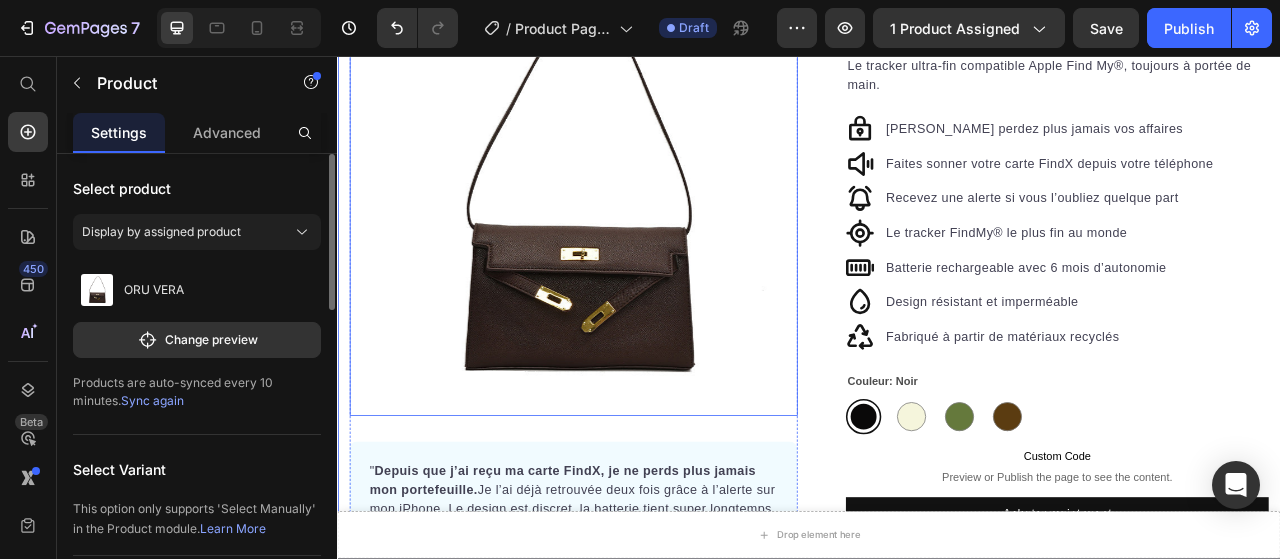 click at bounding box center (637, 230) 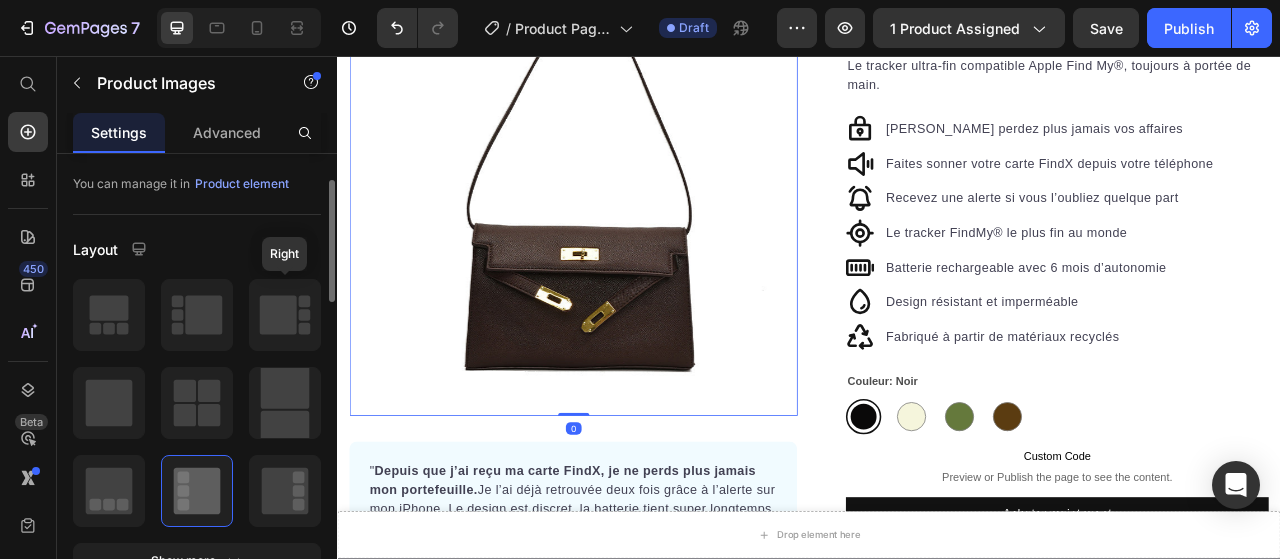 scroll, scrollTop: 300, scrollLeft: 0, axis: vertical 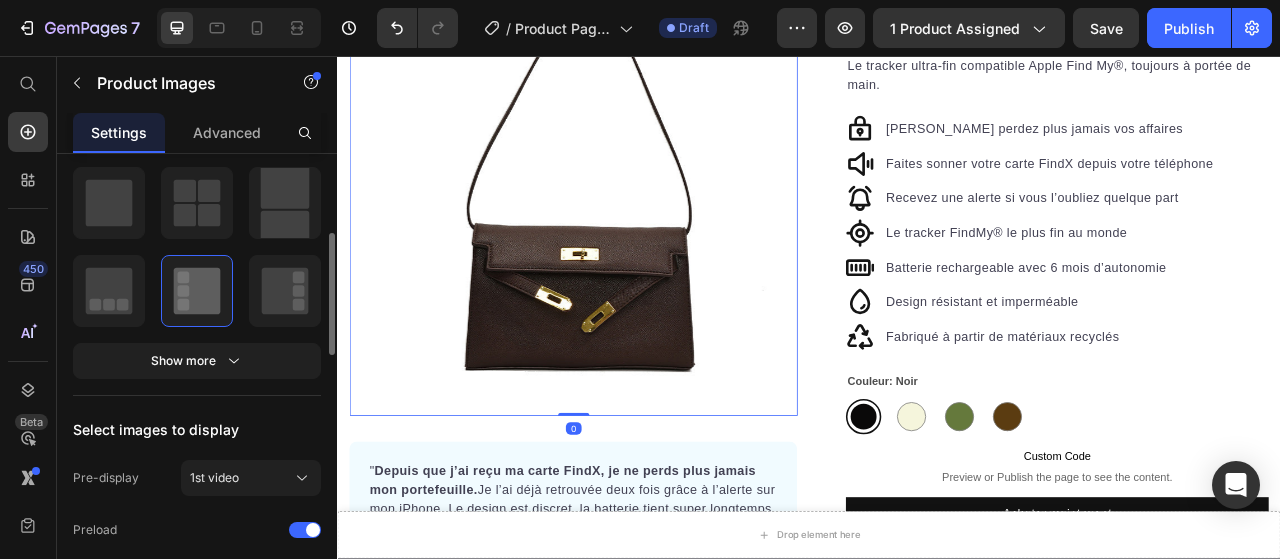 click 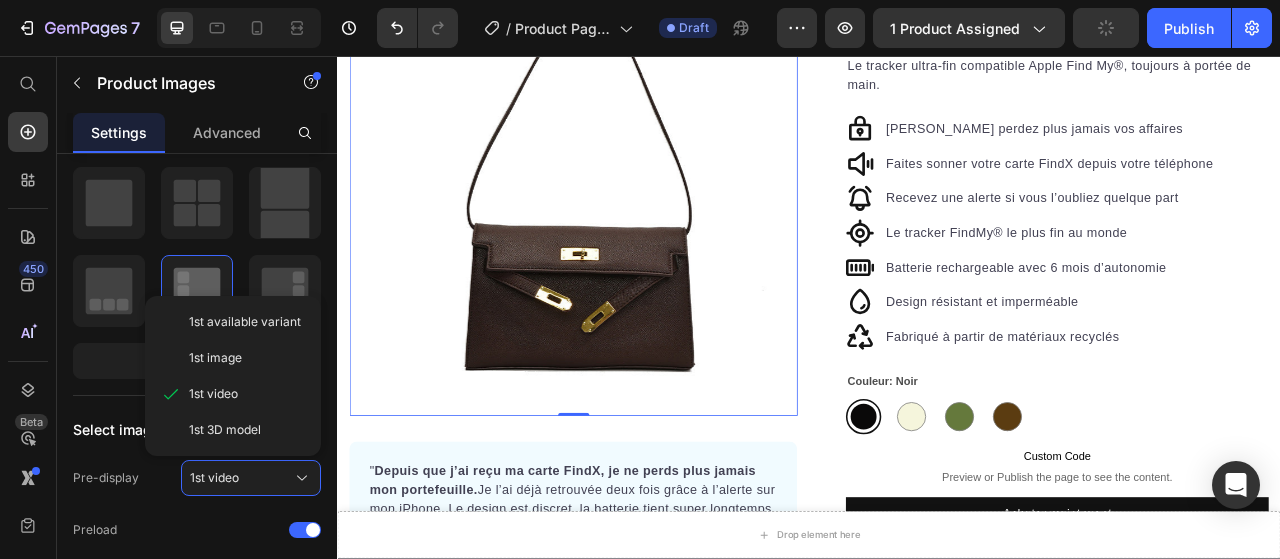 click on "1st image" at bounding box center (247, 358) 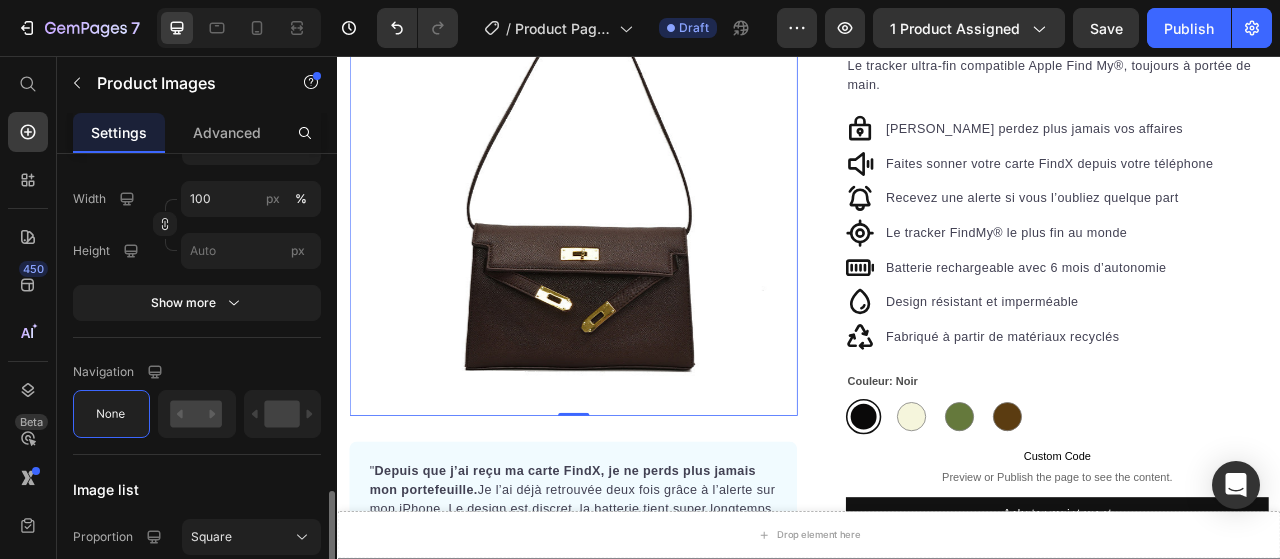 scroll, scrollTop: 900, scrollLeft: 0, axis: vertical 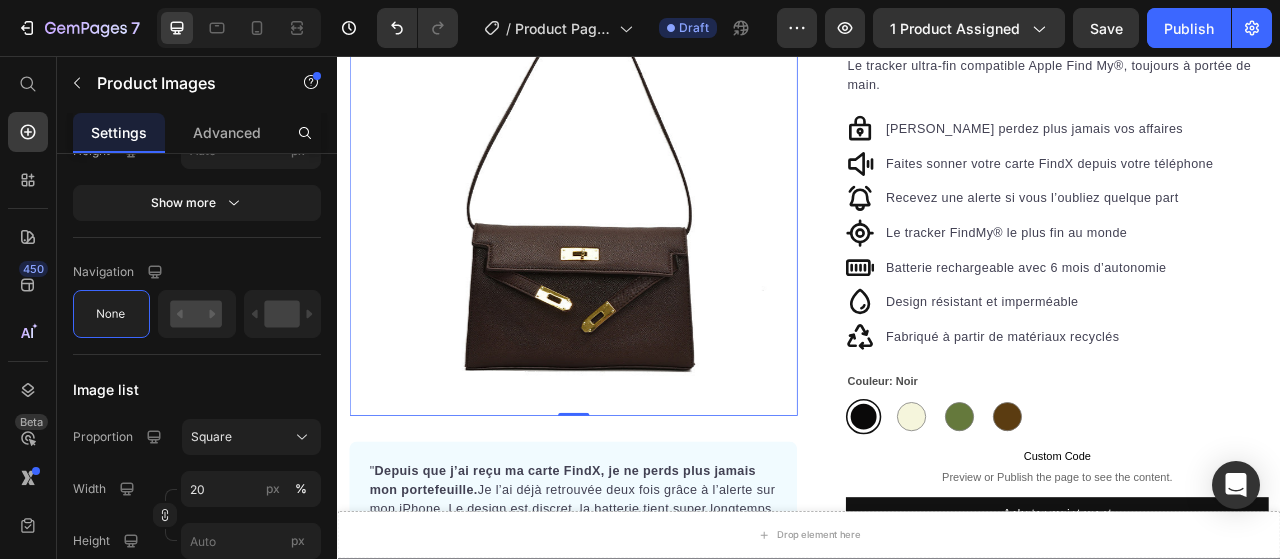 click 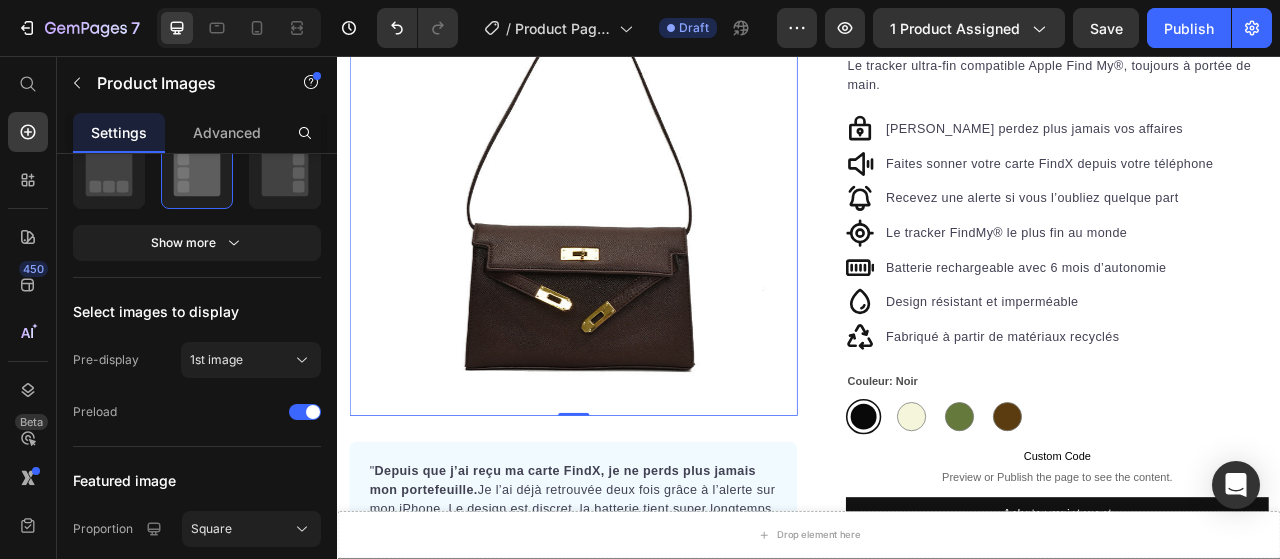 scroll, scrollTop: 0, scrollLeft: 0, axis: both 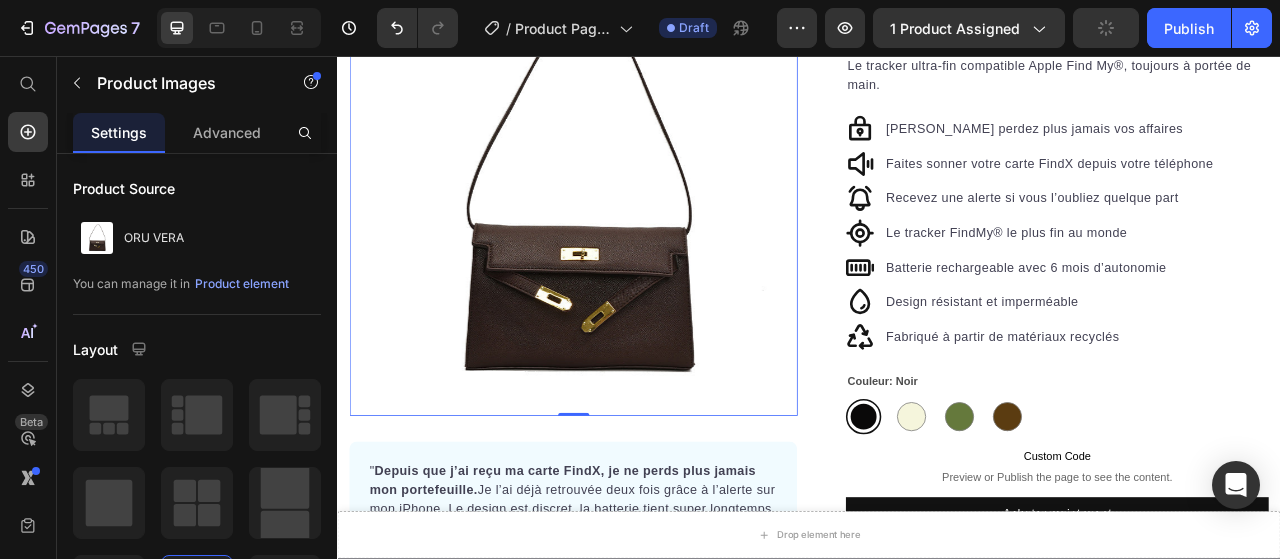 click on "Advanced" 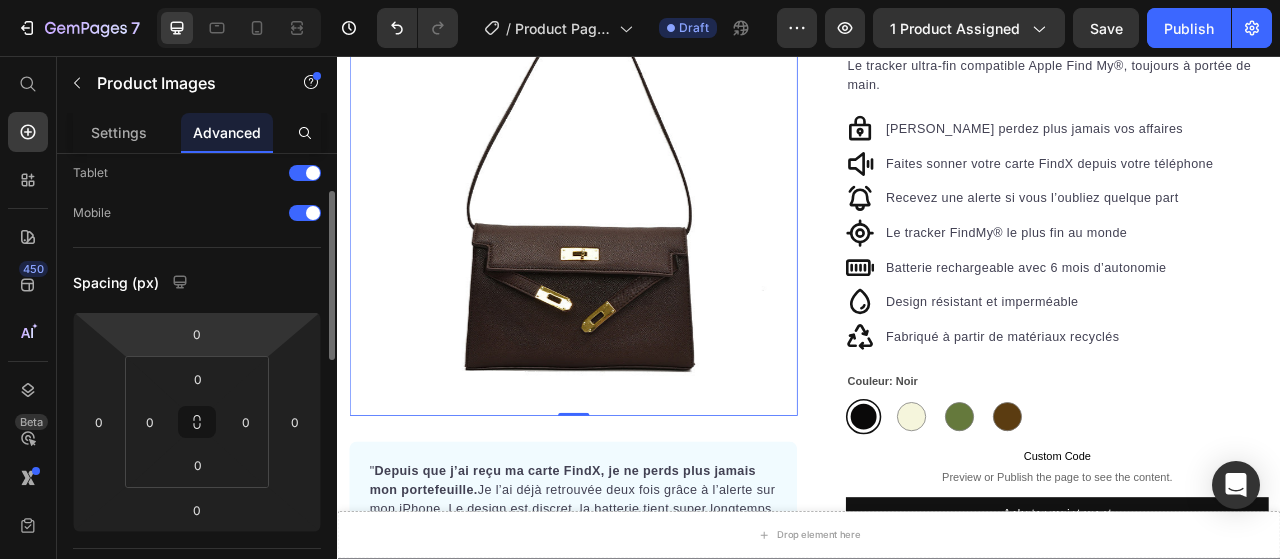 scroll, scrollTop: 0, scrollLeft: 0, axis: both 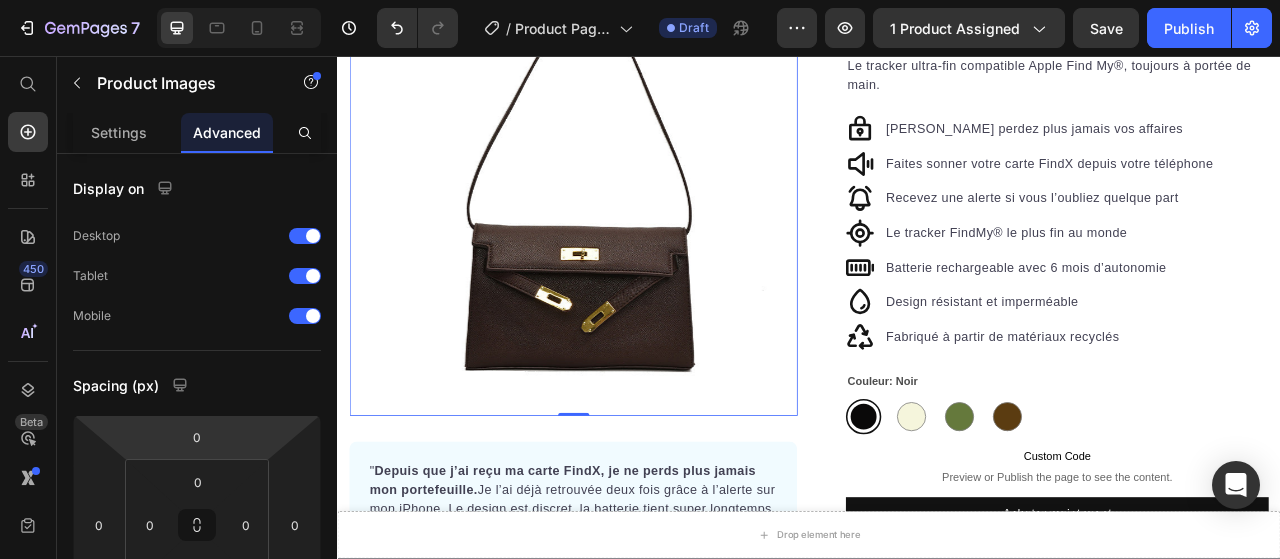 click on "Settings" at bounding box center [119, 132] 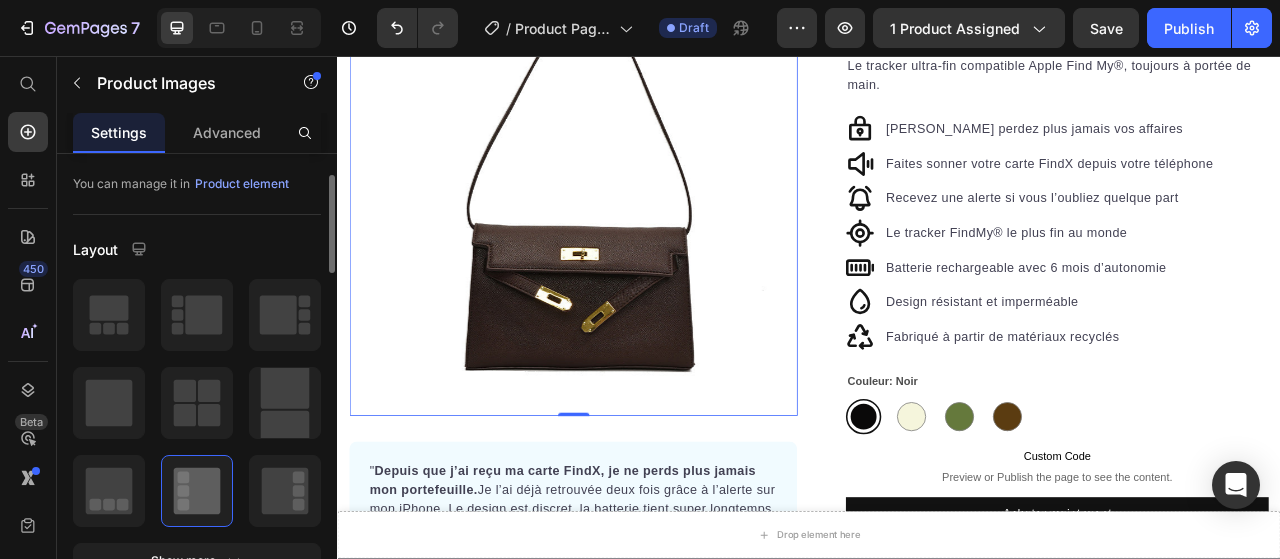 scroll, scrollTop: 300, scrollLeft: 0, axis: vertical 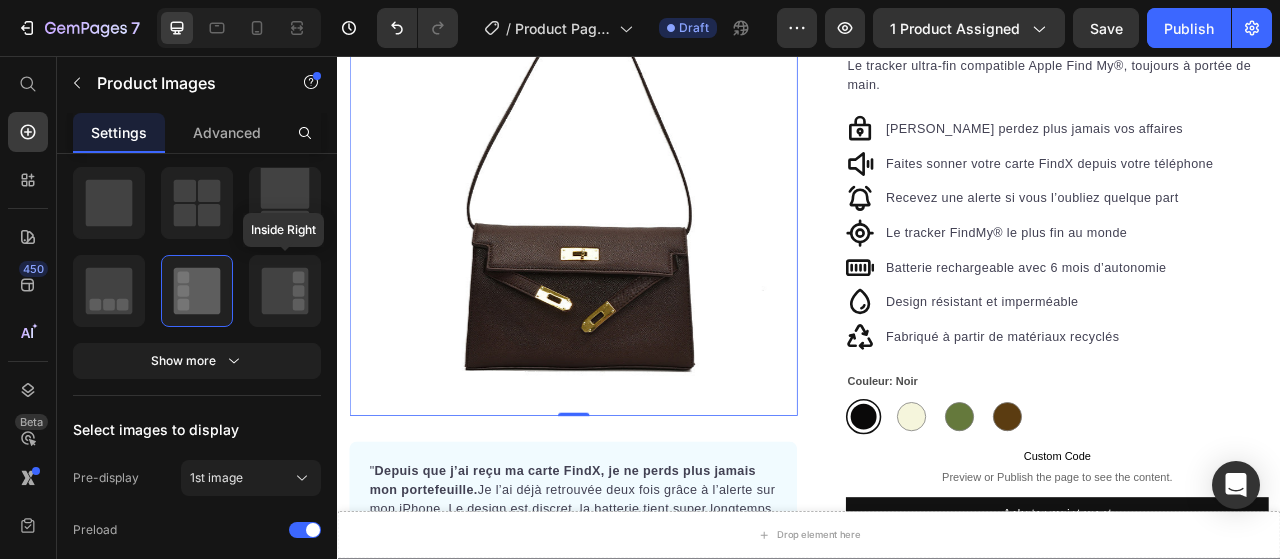 click 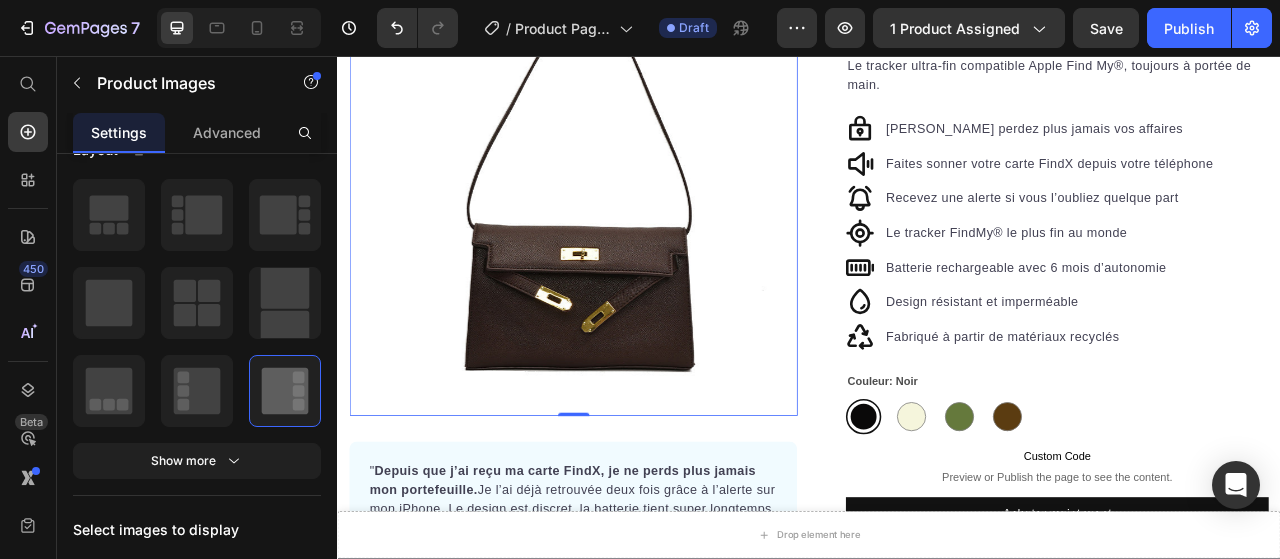 scroll, scrollTop: 300, scrollLeft: 0, axis: vertical 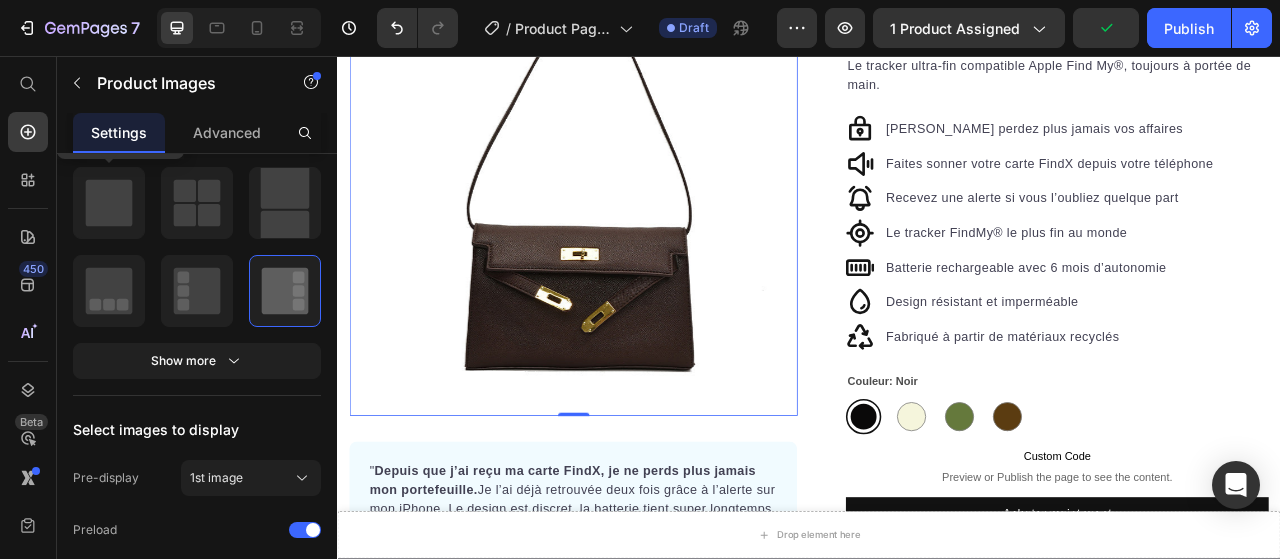 click 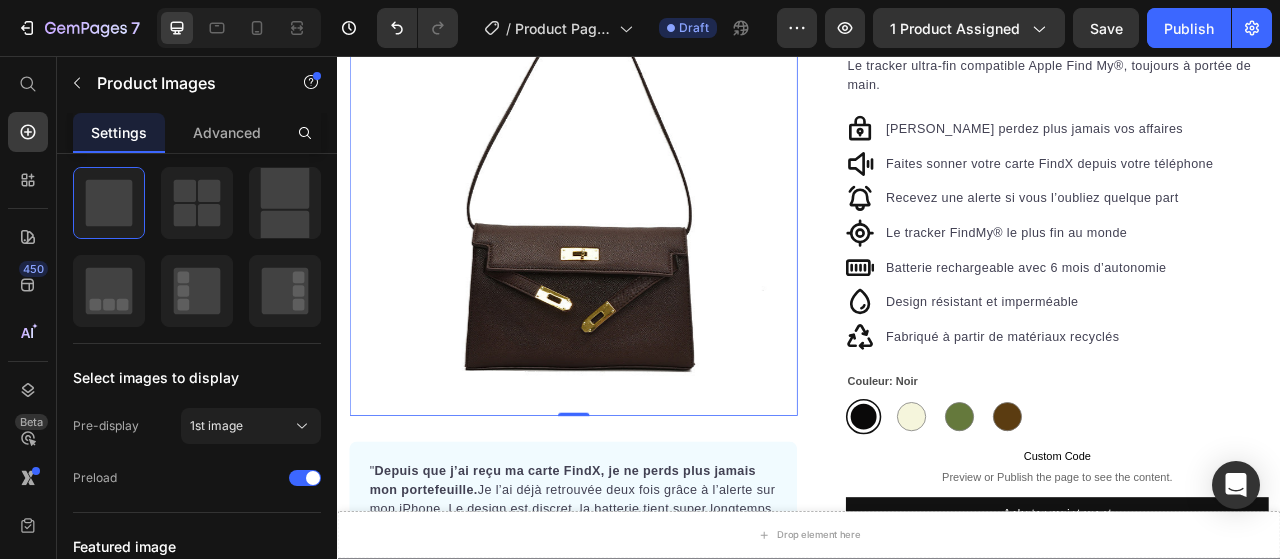 scroll, scrollTop: 400, scrollLeft: 0, axis: vertical 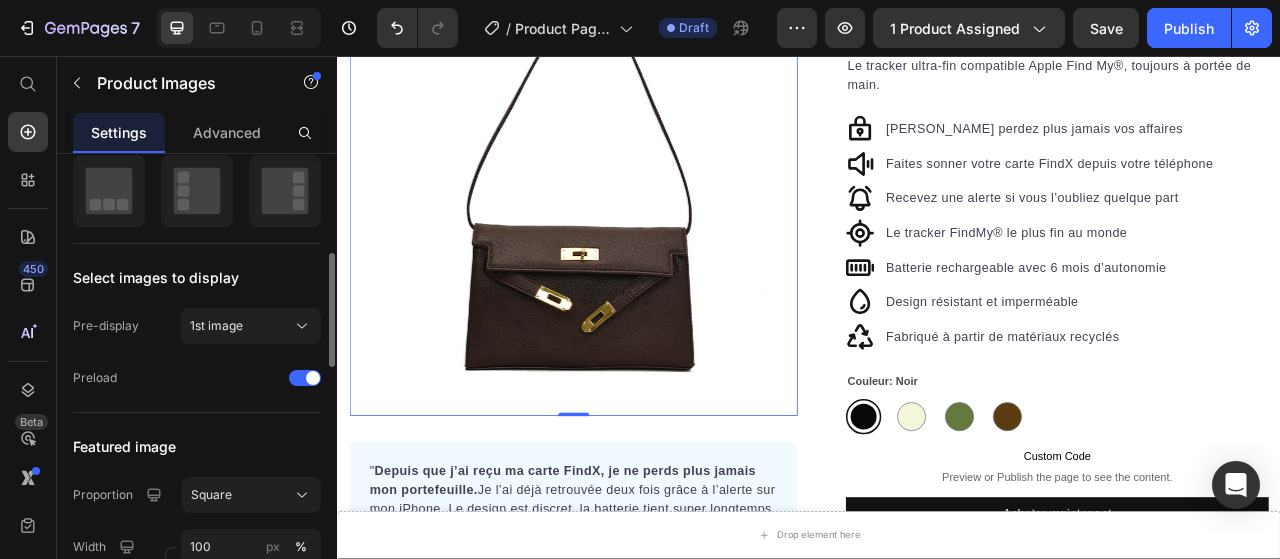 click on "1st image" 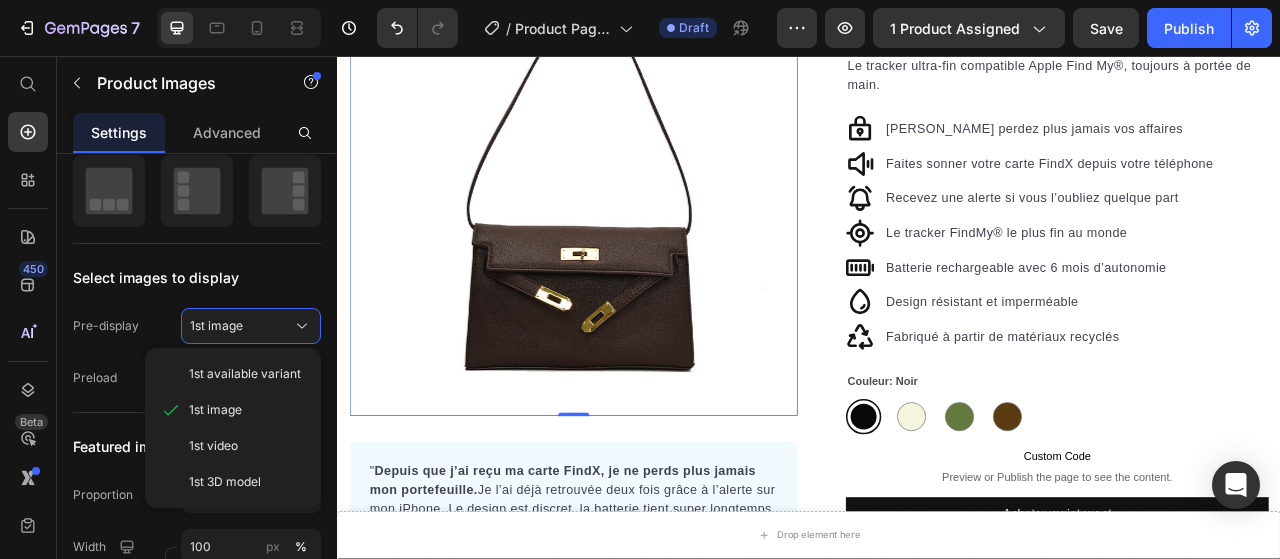 click on "1st available variant" at bounding box center [245, 374] 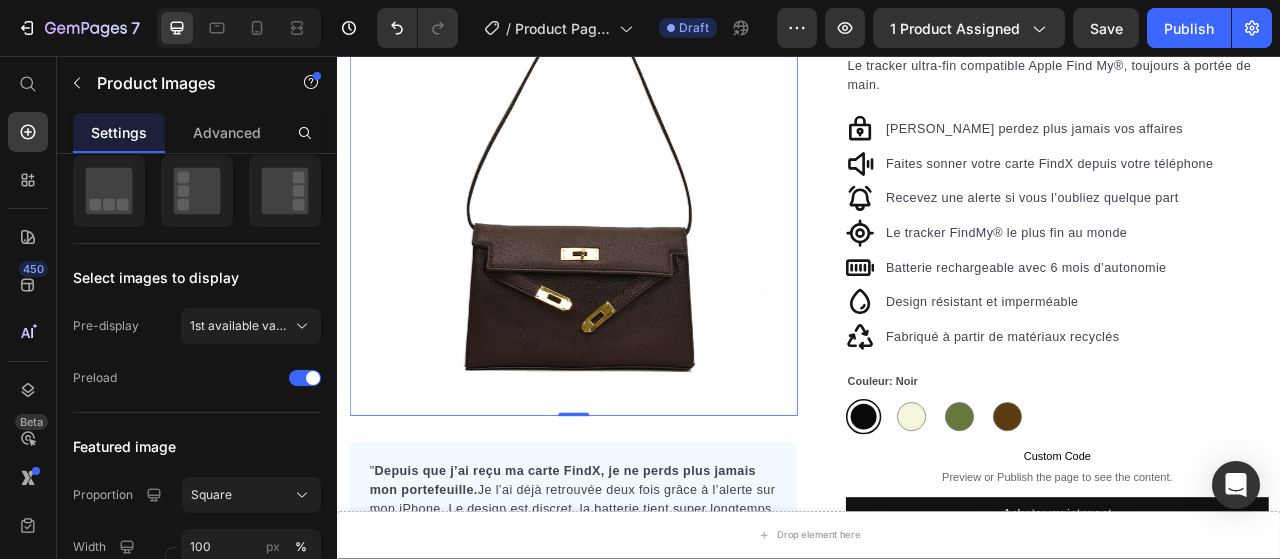 click on "1st available variant" at bounding box center (239, 326) 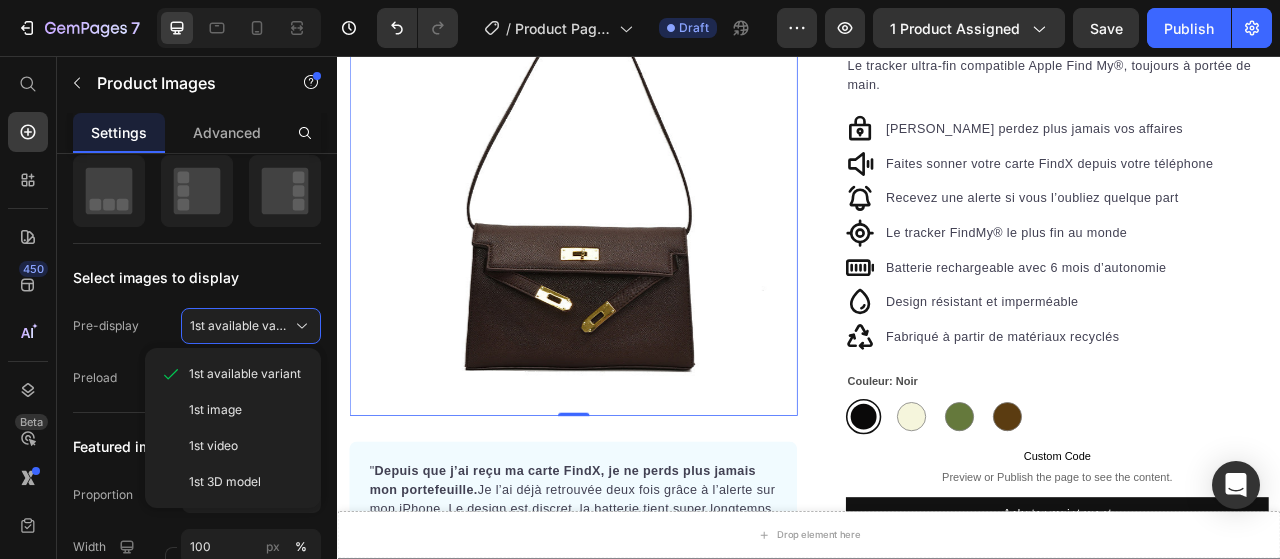 click on "1st available variant" at bounding box center (245, 374) 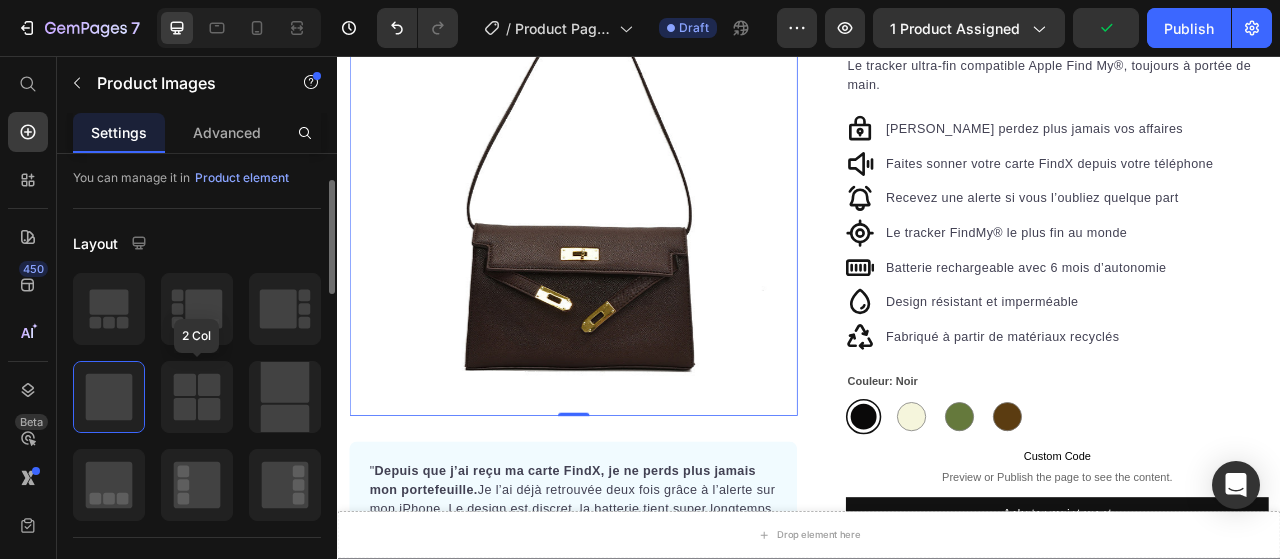 scroll, scrollTop: 0, scrollLeft: 0, axis: both 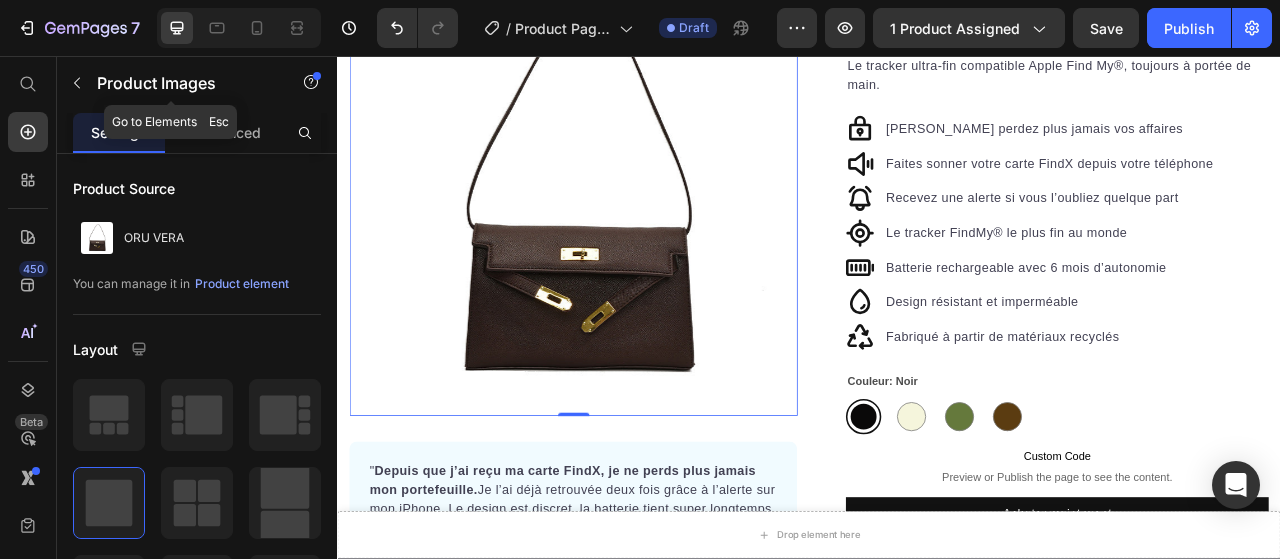 click at bounding box center [77, 83] 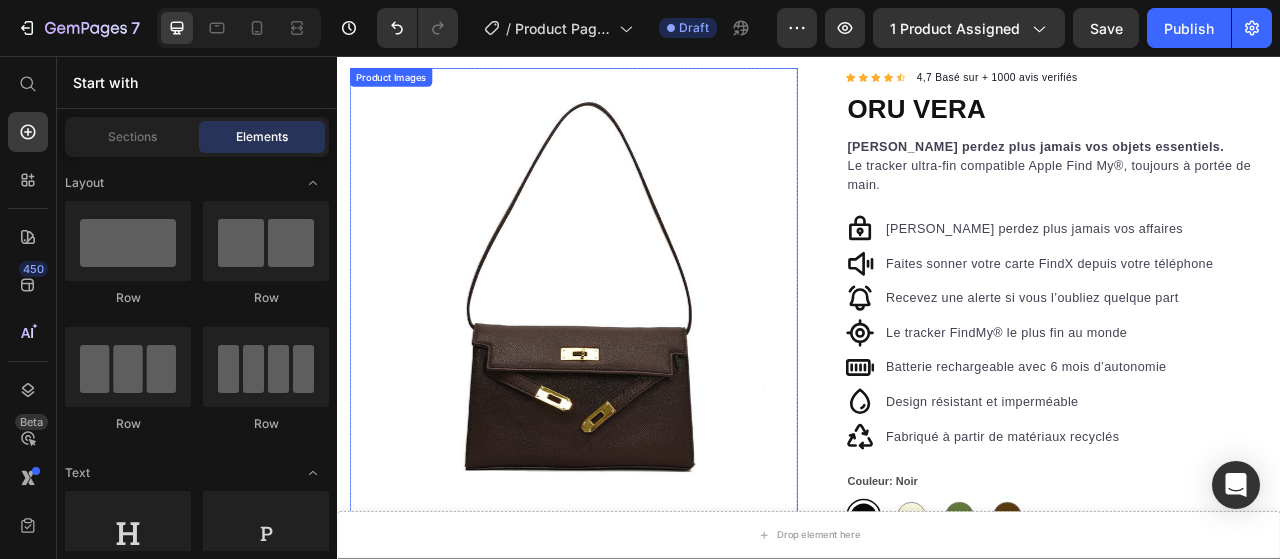 scroll, scrollTop: 0, scrollLeft: 0, axis: both 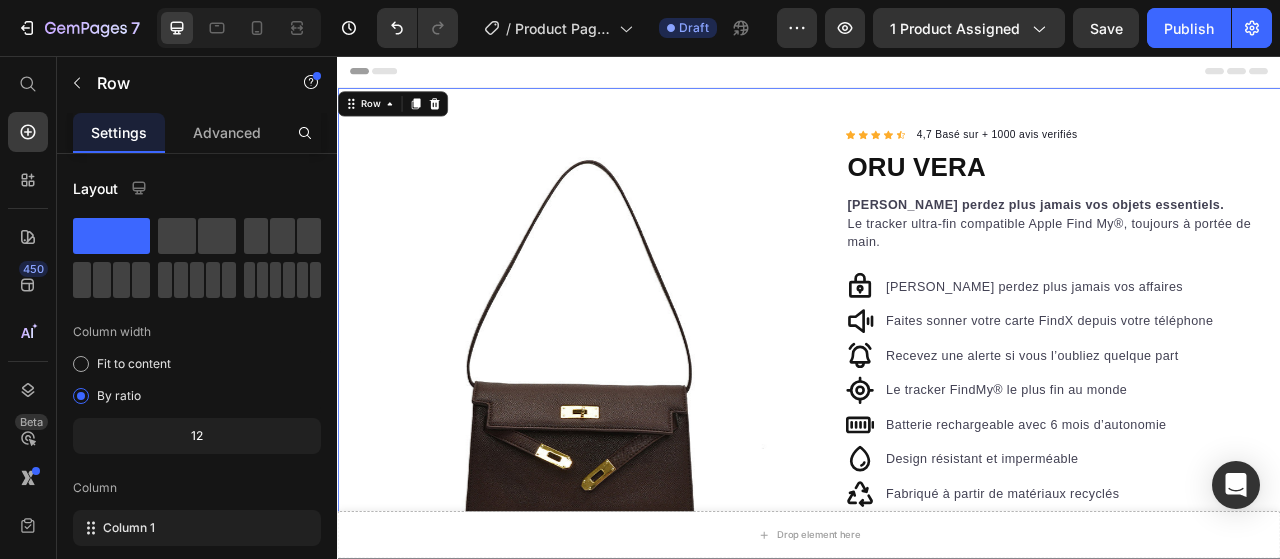 click on "Product Images " Depuis que j’ai reçu ma carte FindX, je ne perds plus jamais mon portefeuille.  Je l’ai déjà retrouvée deux fois grâce à l’alerte sur mon iPhone. Le design est discret, la batterie tient super longtemps, et c’est vraiment rassurant au quotidien. Text block -Julien Text block
Acheteur verifié Item list Row Row Row Icon Icon Icon Icon
Icon Icon List Hoz 4,7 Basé sur + 1000 avis verifiés  Text block Row ORU VERA Product Title Ne perdez plus jamais vos objets essentiels. Le tracker ultra-fin compatible Apple Find My®, toujours à portée de main. Text block
Ne  perdez  plus jamais vos affaires
Faites  sonner  votre carte FindX depuis votre téléphone
Recevez une  alerte  dès vous l’oubliez quelque part
Une recharge,  5 mois  de tranquillité Item list
Ne perdez plus jamais vos affaires
Faites sonner votre carte FindX depuis votre téléphone Noir" at bounding box center [937, 736] 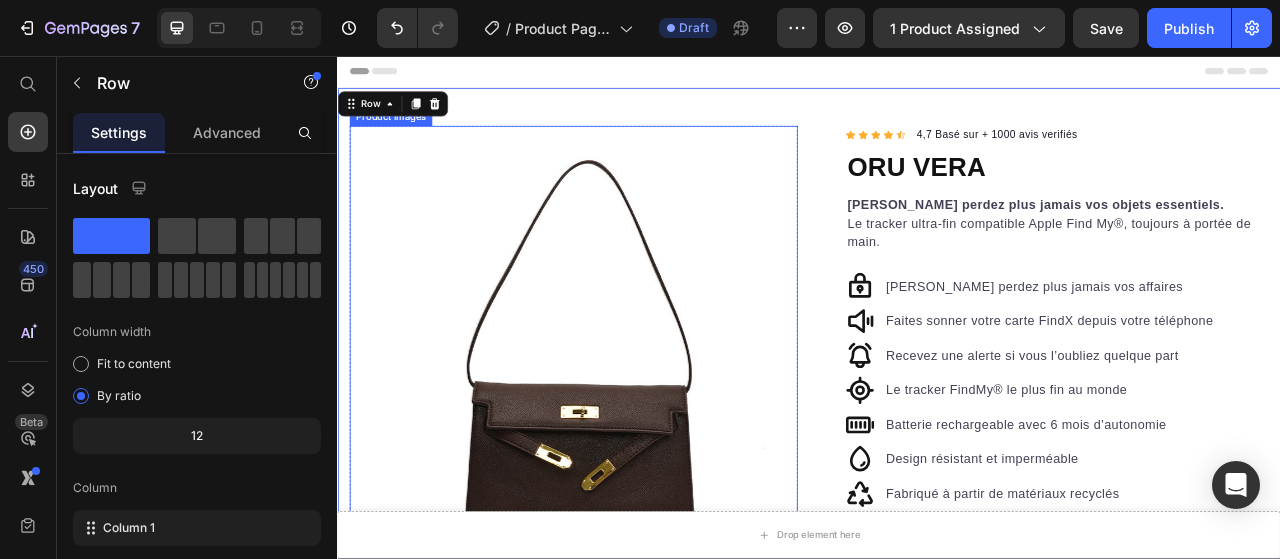 click at bounding box center [637, 430] 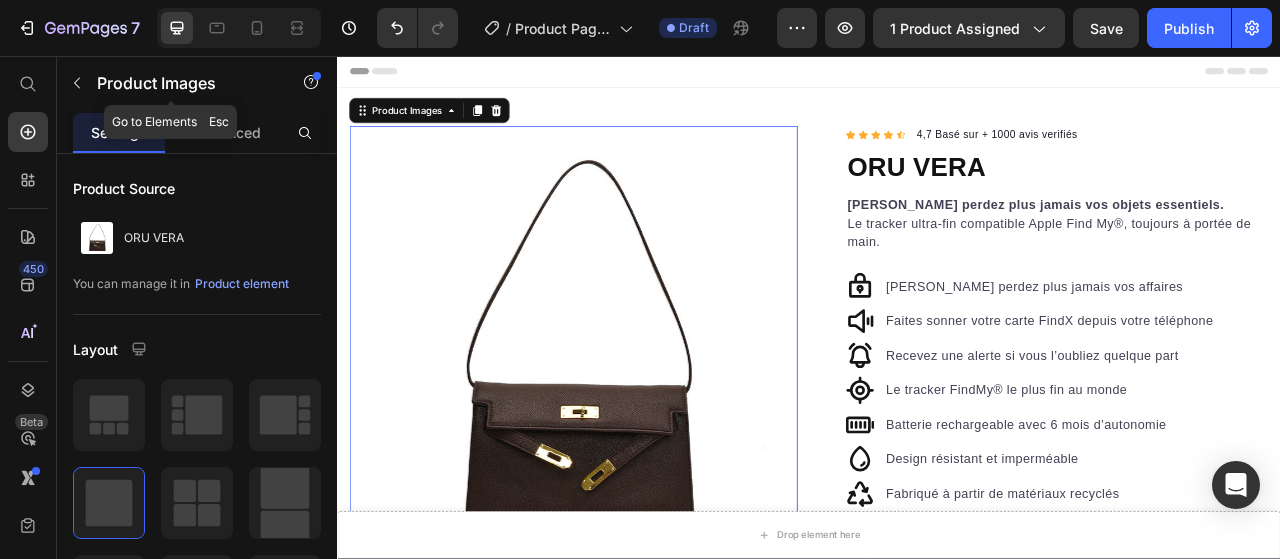 click on "Product Images" at bounding box center [182, 83] 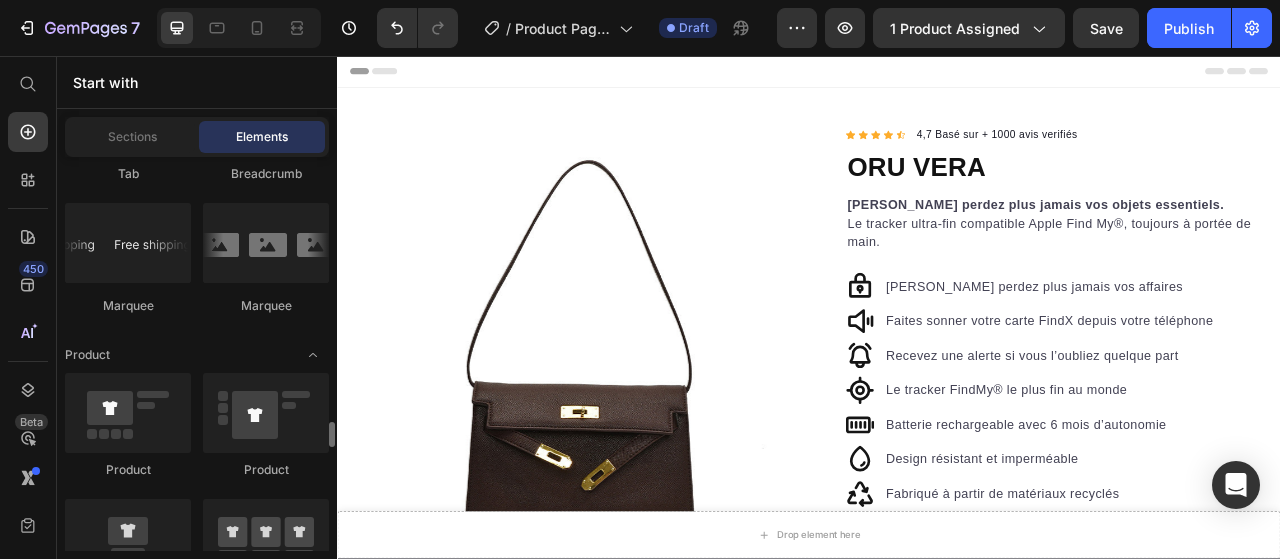 scroll, scrollTop: 2700, scrollLeft: 0, axis: vertical 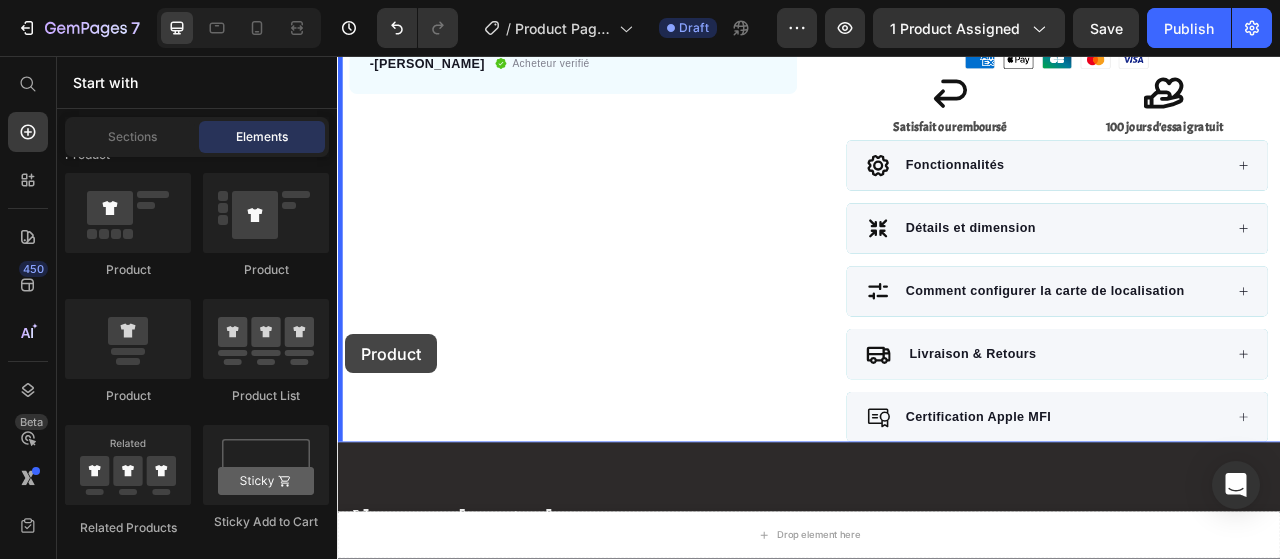 drag, startPoint x: 607, startPoint y: 288, endPoint x: 347, endPoint y: 410, distance: 287.2003 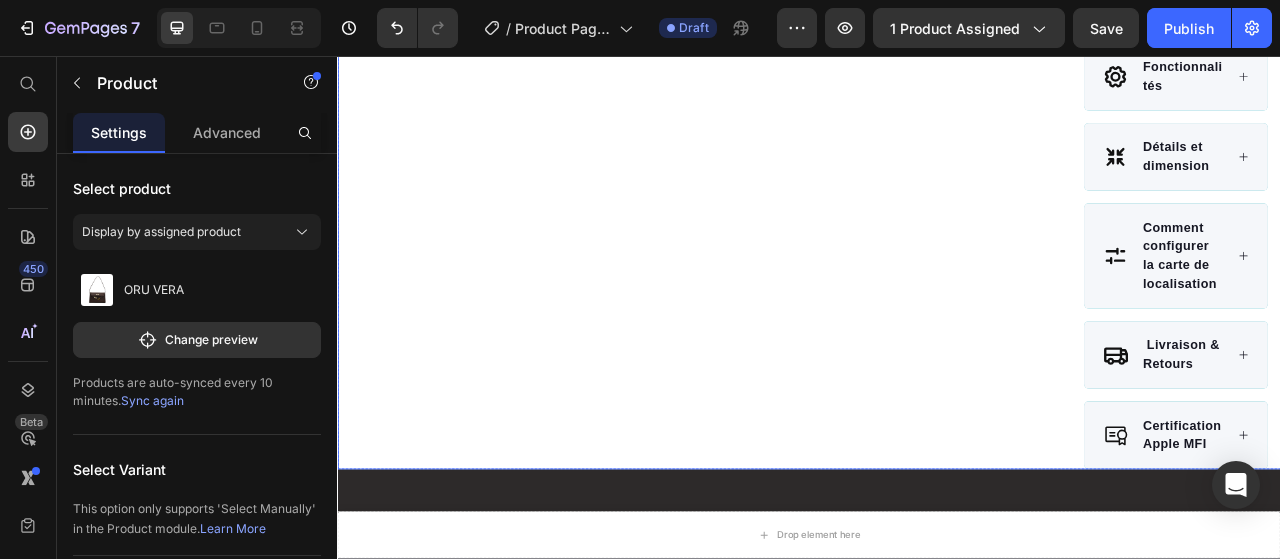 scroll, scrollTop: 1228, scrollLeft: 0, axis: vertical 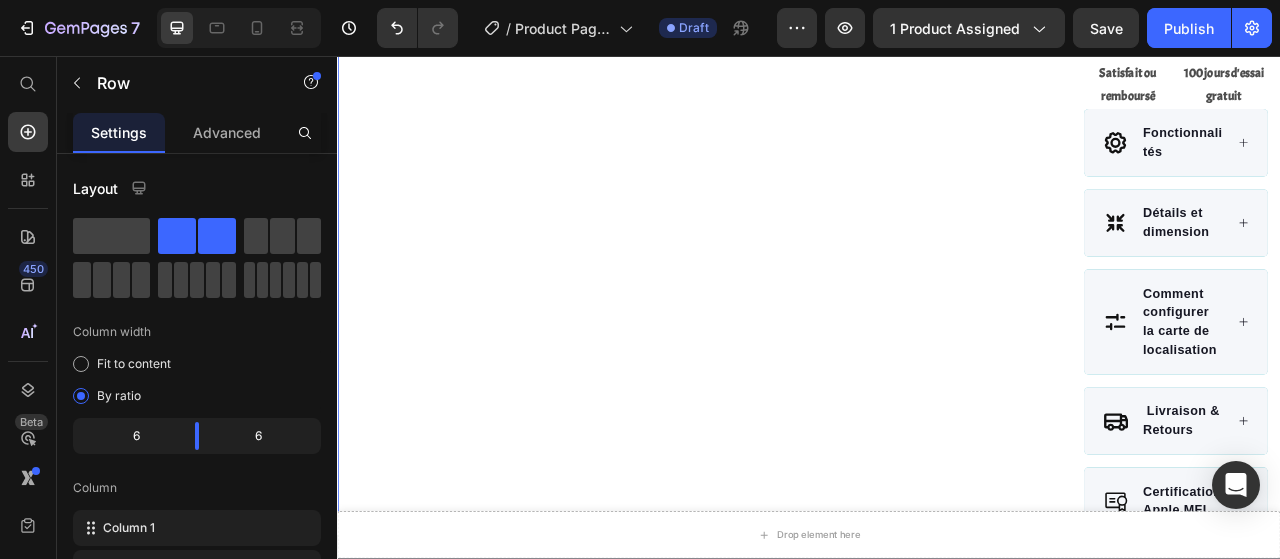 click on "Product Images ORU VERA Product Title €69,00 Product Price €79,00 Product Price Row This product does not have a description Product Description Couleur: Noir Noir Noir Noir Beige Beige Beige Kaki Kaki Kaki Marron Marron Marron Product Variants & Swatches Quantity Text Block 1 Product Quantity
Add to cart Add to Cart Buy it now Dynamic Checkout Product" at bounding box center (635, -233) 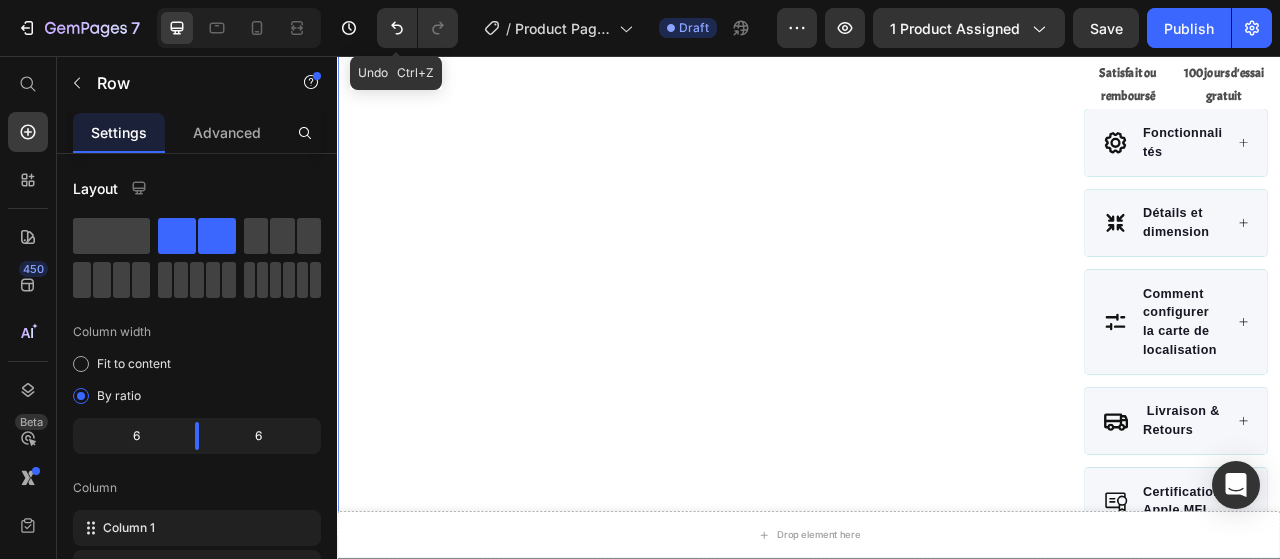 click 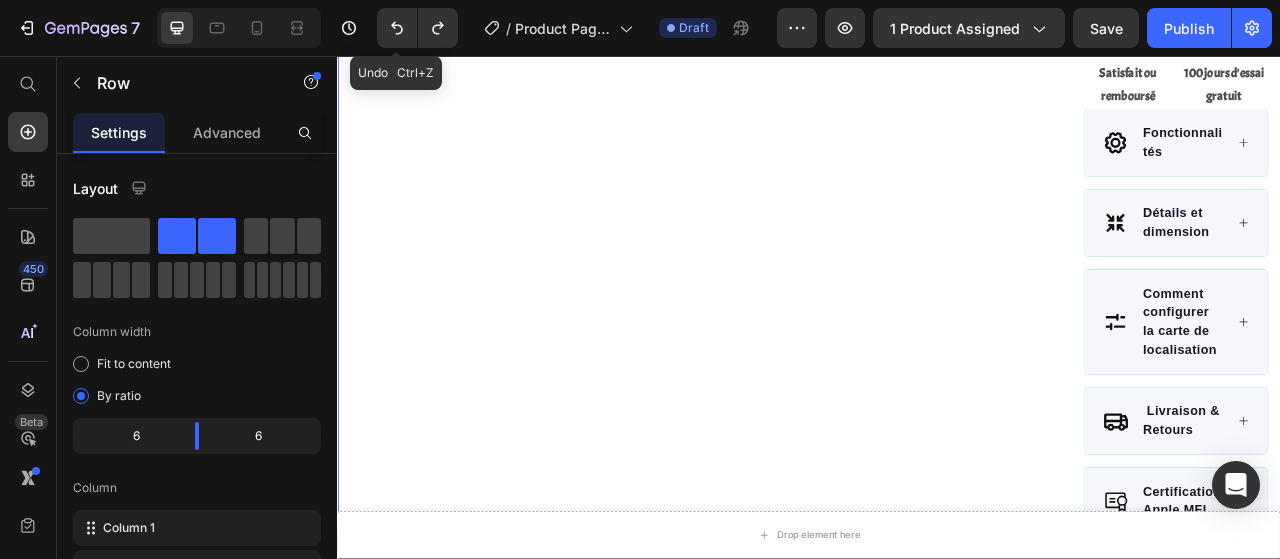 click 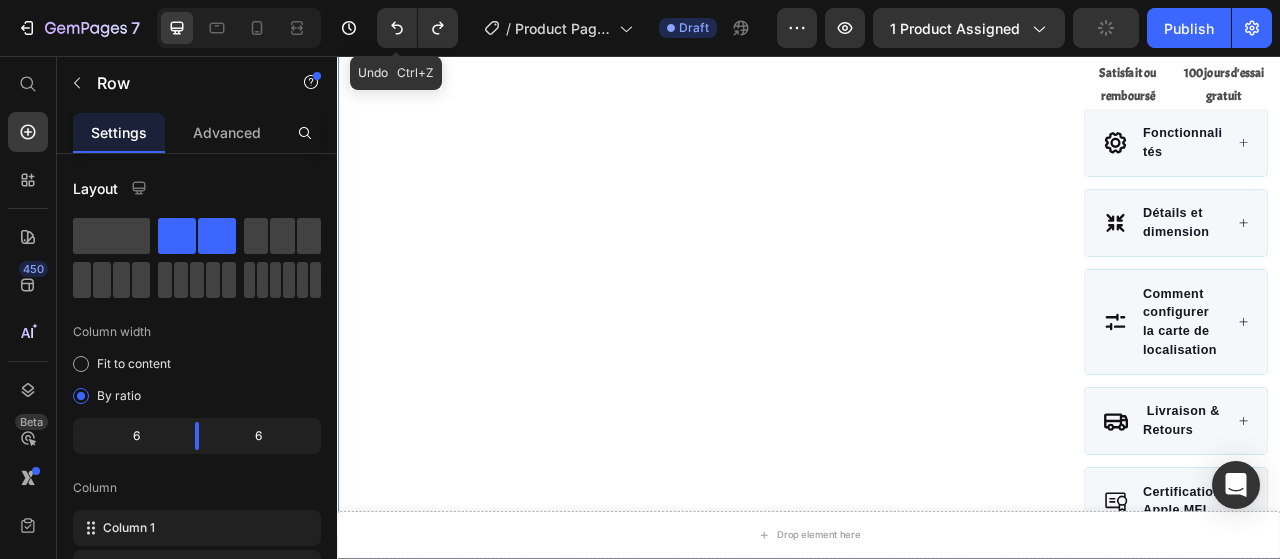 click 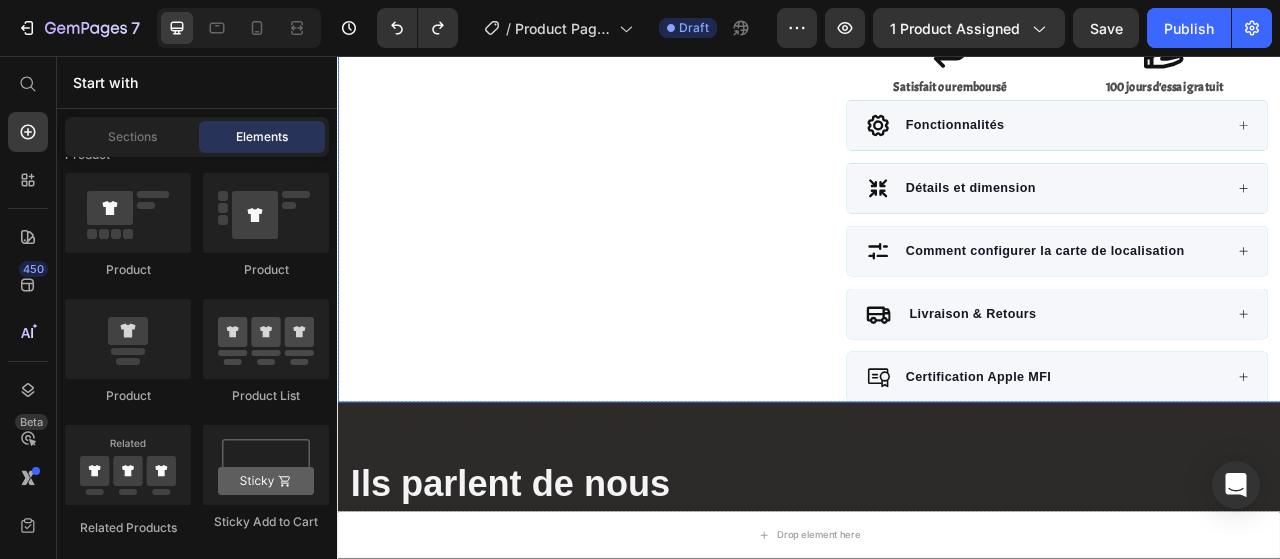 scroll, scrollTop: 828, scrollLeft: 0, axis: vertical 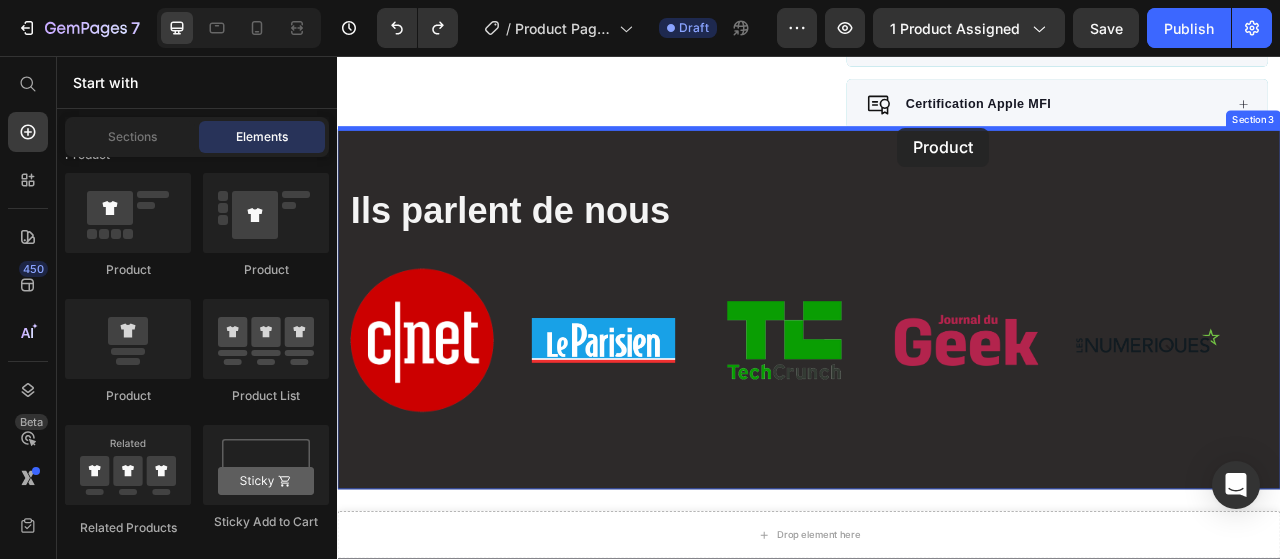drag, startPoint x: 479, startPoint y: 294, endPoint x: 1050, endPoint y: 147, distance: 589.6185 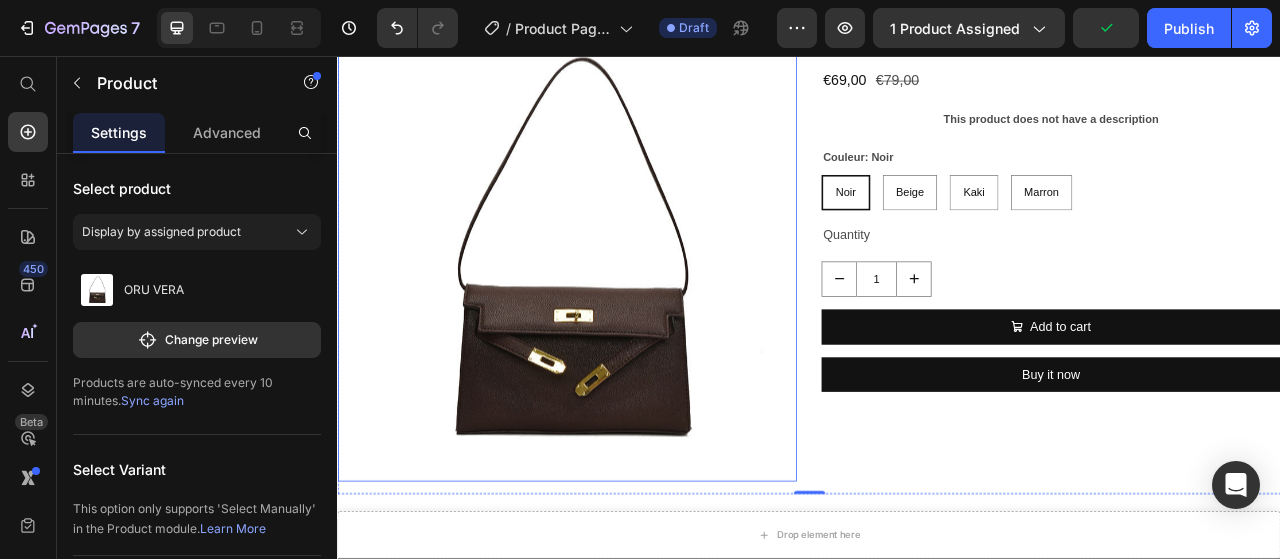 scroll, scrollTop: 1426, scrollLeft: 0, axis: vertical 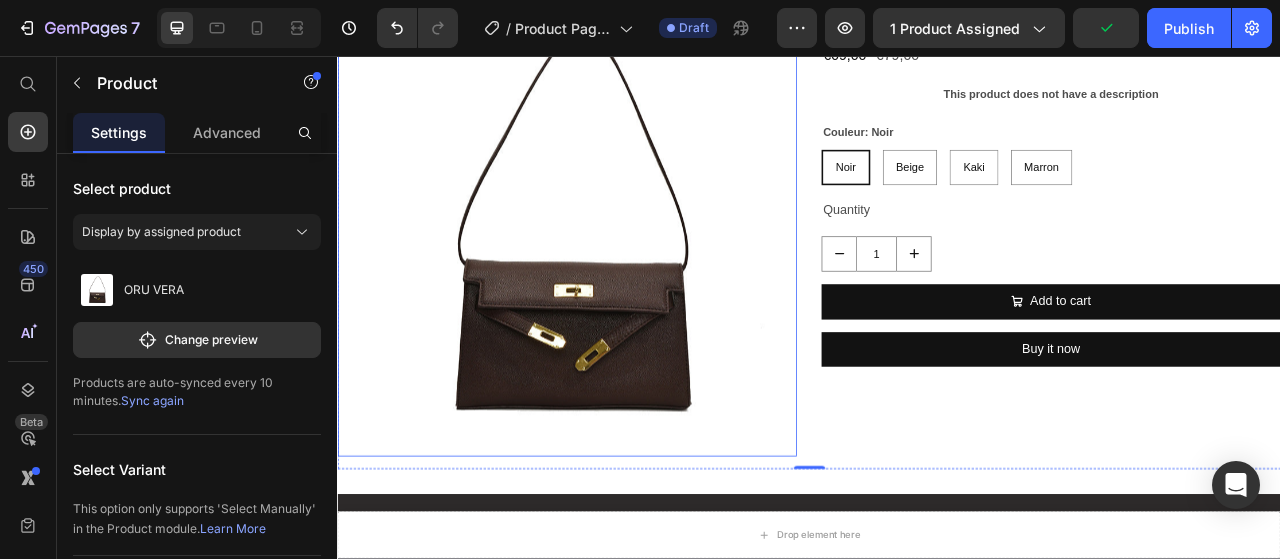 click at bounding box center [629, 274] 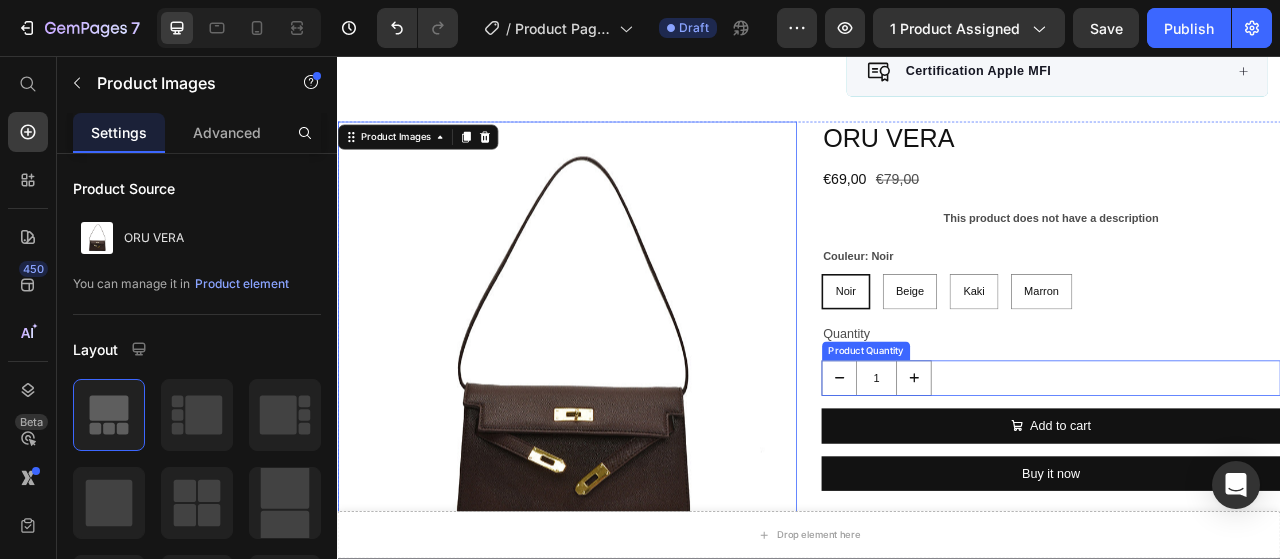 scroll, scrollTop: 1226, scrollLeft: 0, axis: vertical 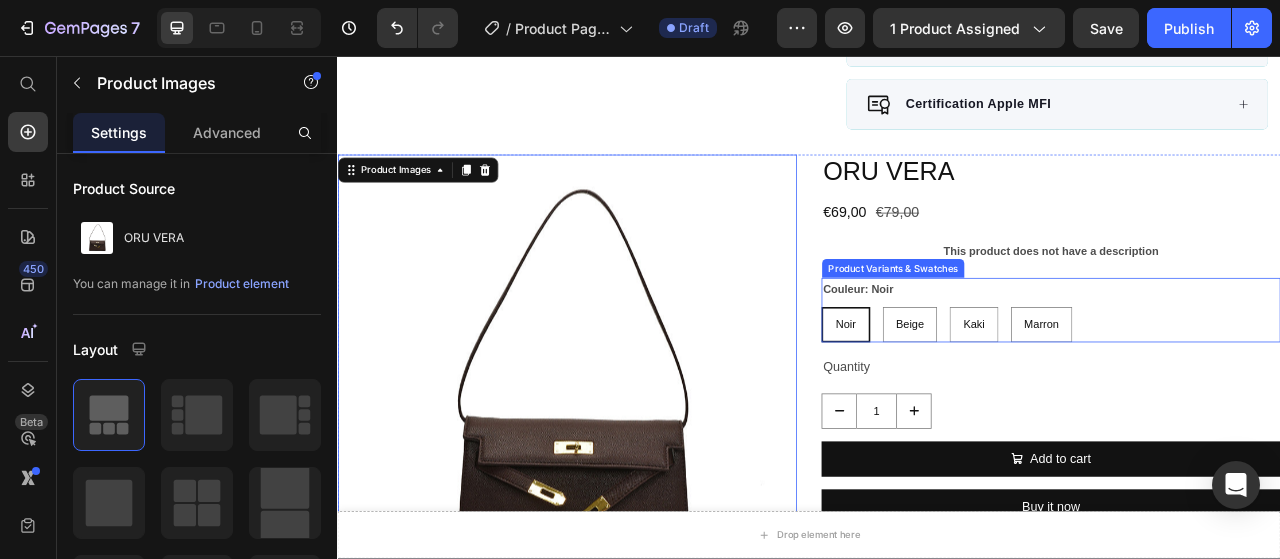 click on "Couleur: Noir Noir Noir Noir Beige Beige Beige Kaki Kaki Kaki Marron Marron Marron" at bounding box center (1245, 380) 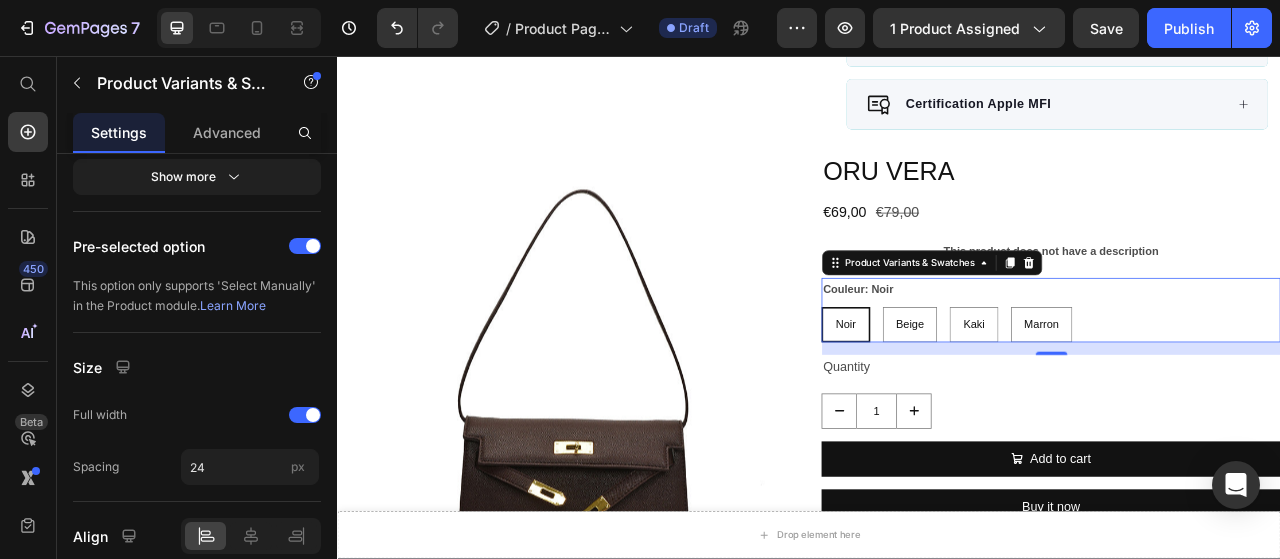 scroll, scrollTop: 1577, scrollLeft: 0, axis: vertical 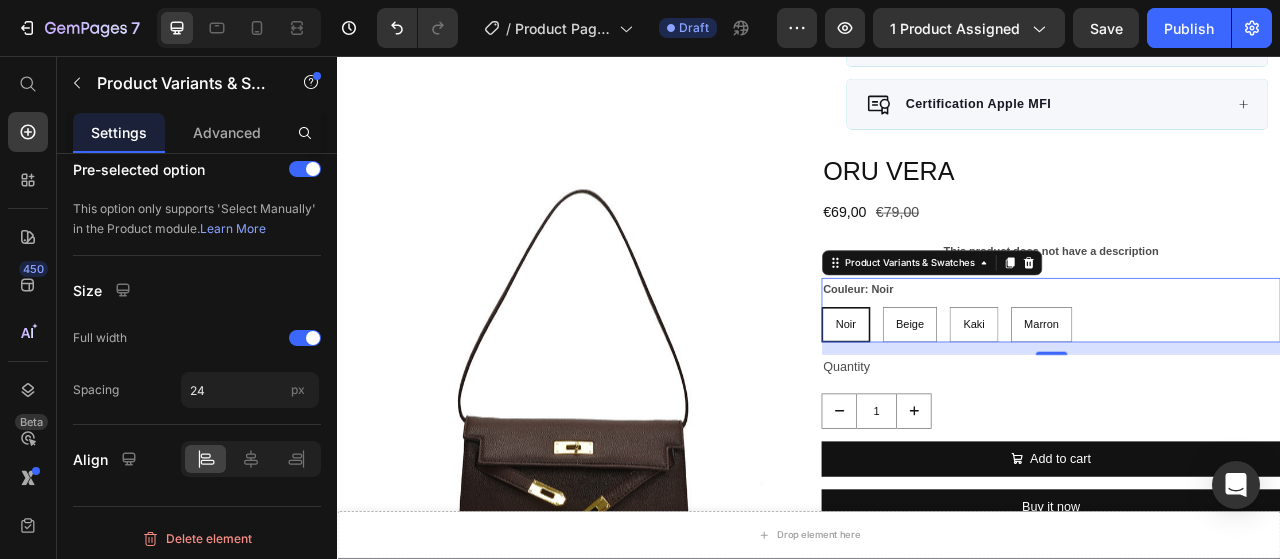 click on "Beige" at bounding box center (1066, 398) 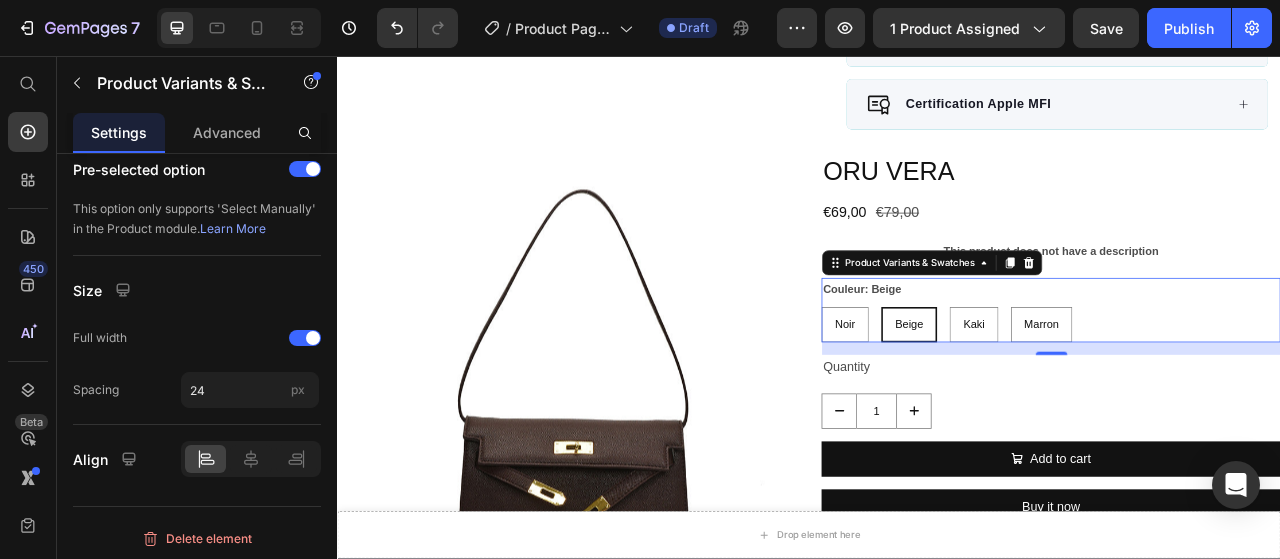 click on "Kaki" at bounding box center [1146, 398] 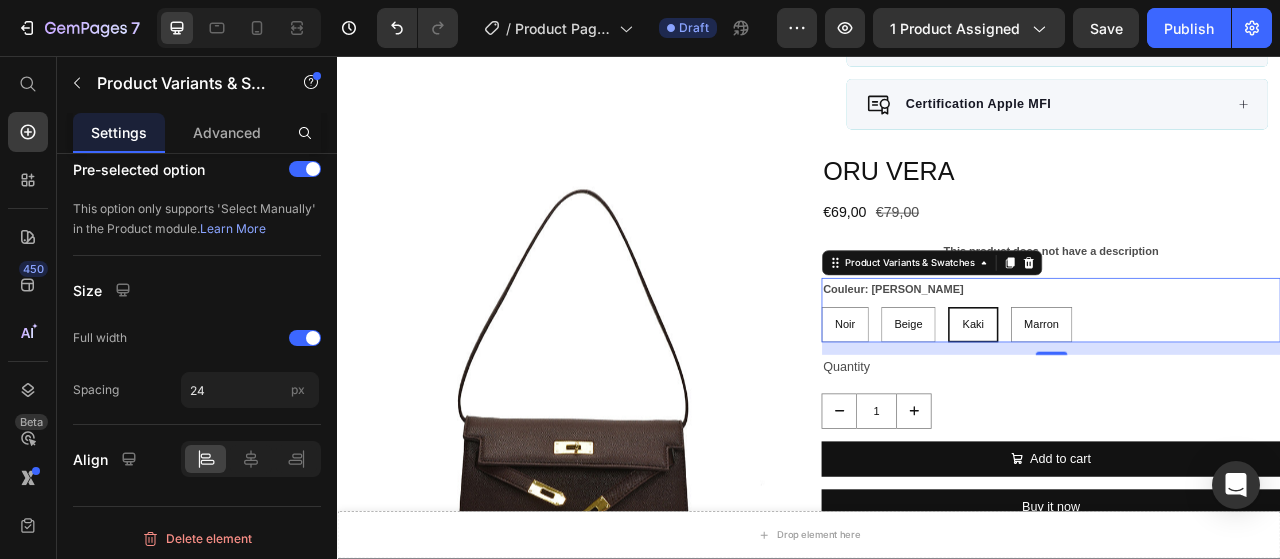 drag, startPoint x: 1250, startPoint y: 378, endPoint x: 1242, endPoint y: 410, distance: 32.984844 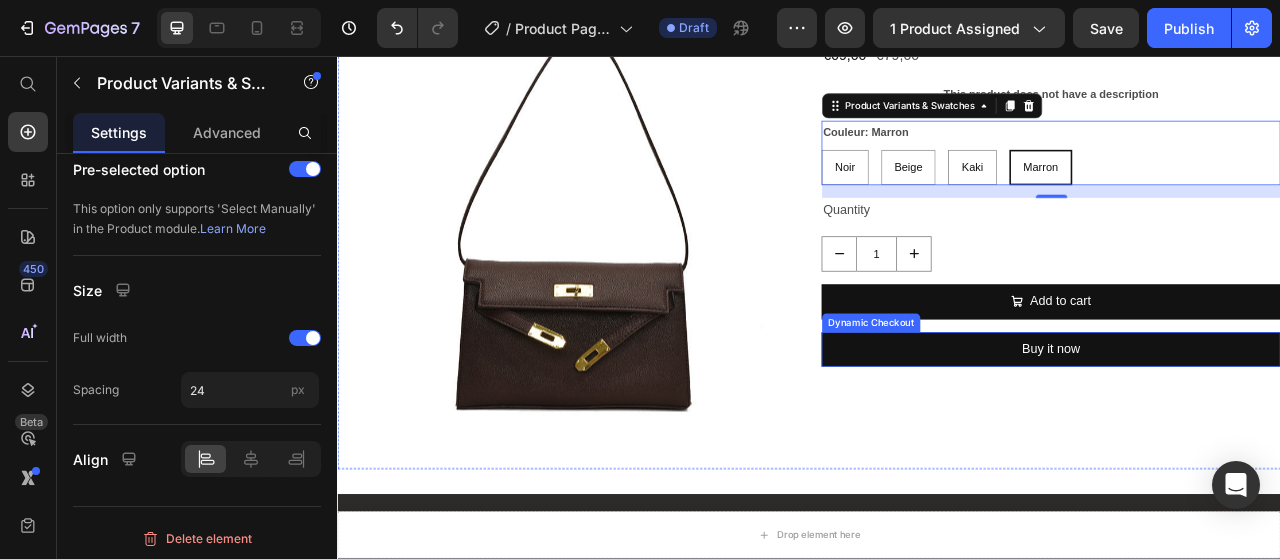 scroll, scrollTop: 1288, scrollLeft: 0, axis: vertical 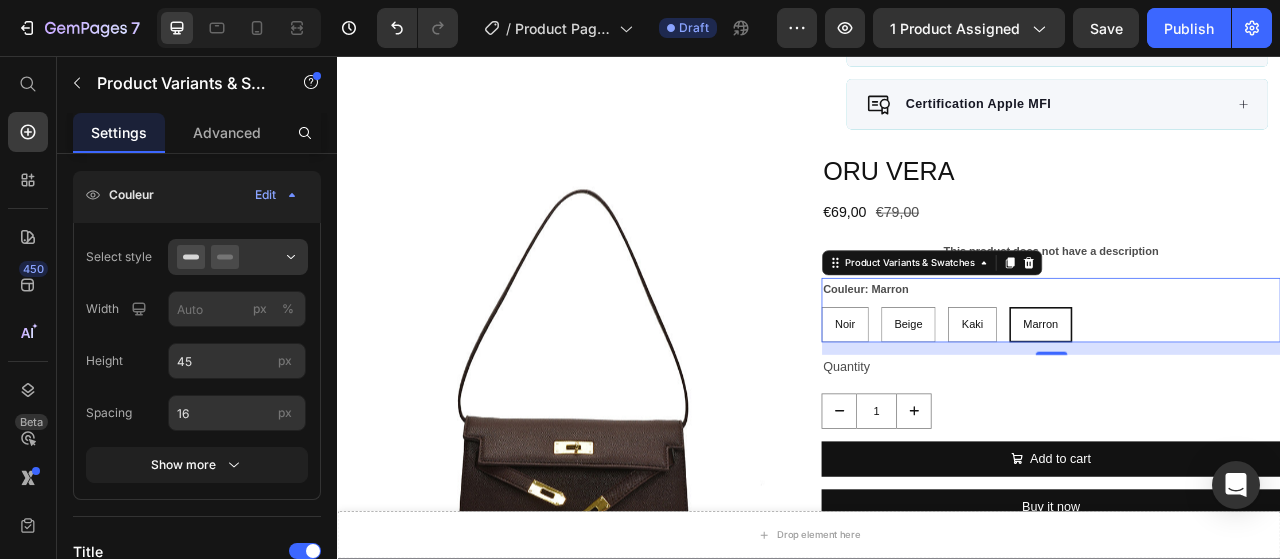 click at bounding box center [238, 257] 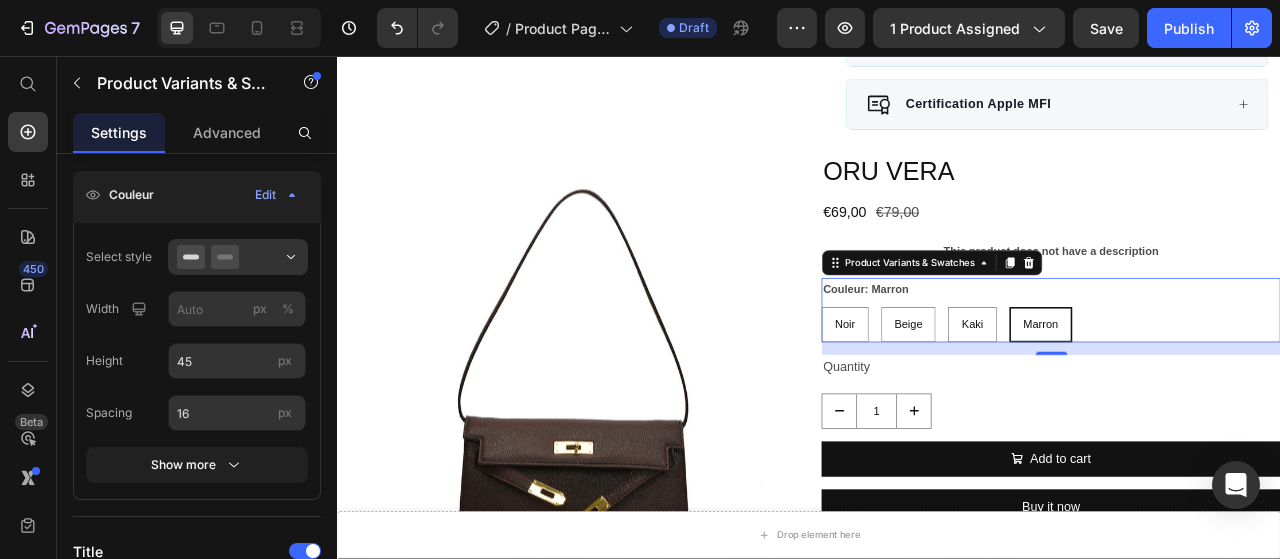 click on "Select style Width px % Height 45 px Spacing 16 px Show more" 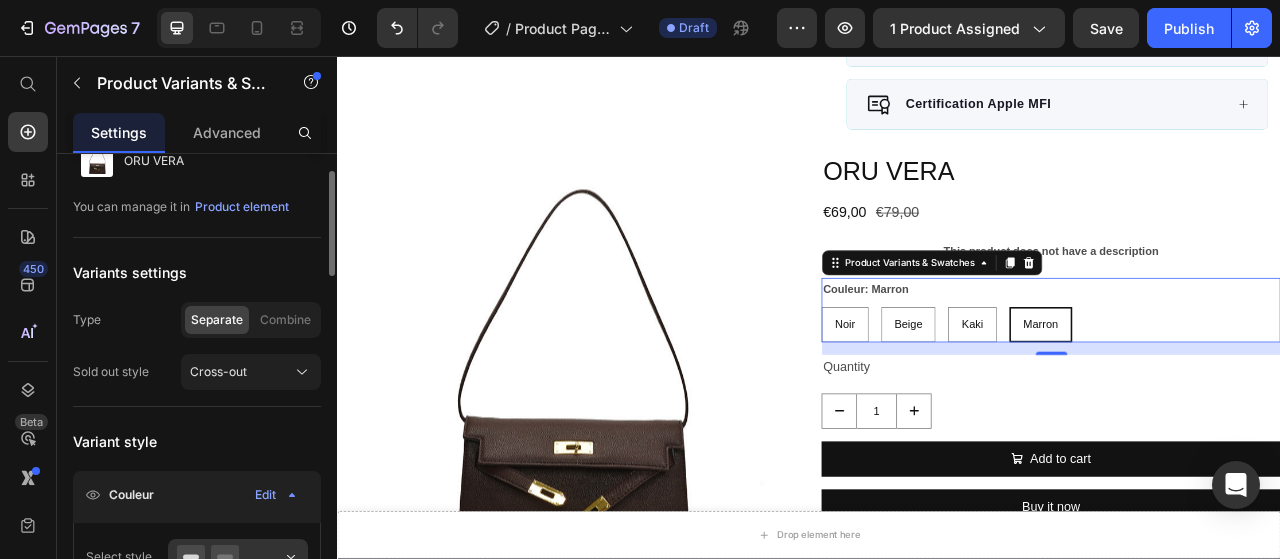 scroll, scrollTop: 0, scrollLeft: 0, axis: both 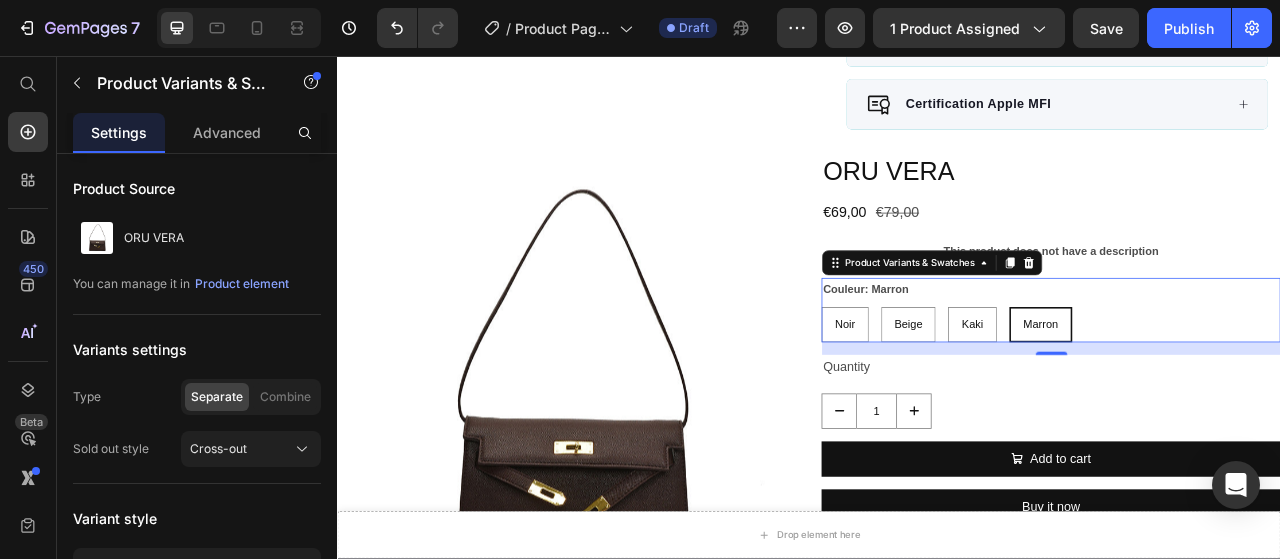 click on "Advanced" at bounding box center (227, 132) 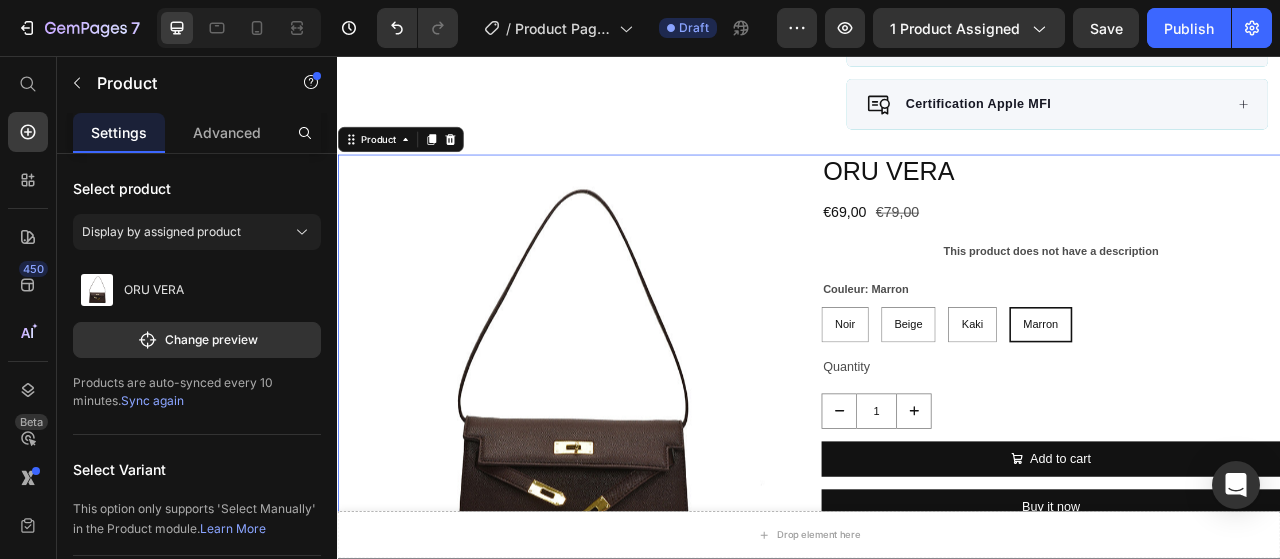 click on "ORU VERA Product Title €69,00 Product Price €79,00 Product Price Row This product does not have a description Product Description Couleur: Marron Noir Noir Noir Beige Beige Beige Kaki Kaki Kaki Marron Marron Marron Product Variants & Swatches Quantity Text Block 1 Product Quantity
Add to cart Add to Cart Buy it now Dynamic Checkout" at bounding box center (1245, 482) 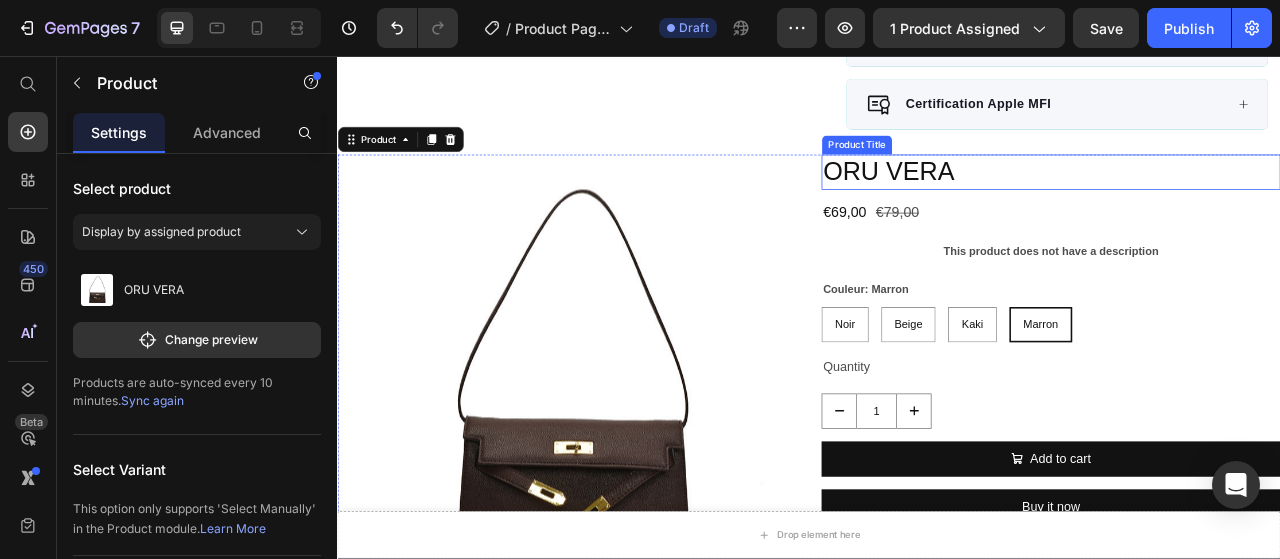 click on "ORU VERA" at bounding box center (1245, 205) 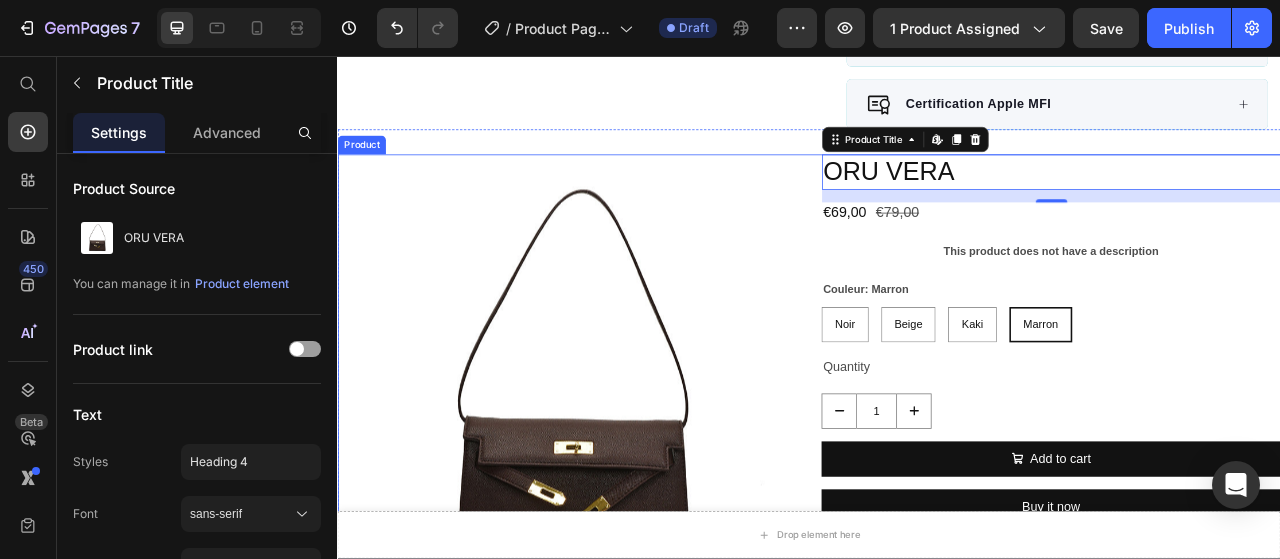 click at bounding box center (629, 474) 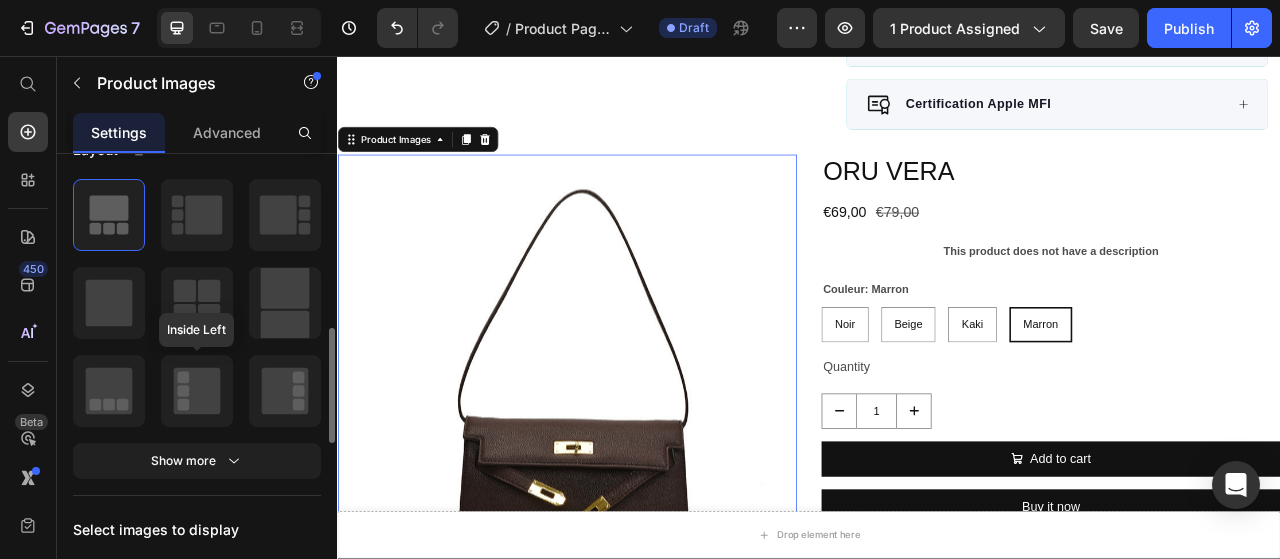 scroll, scrollTop: 300, scrollLeft: 0, axis: vertical 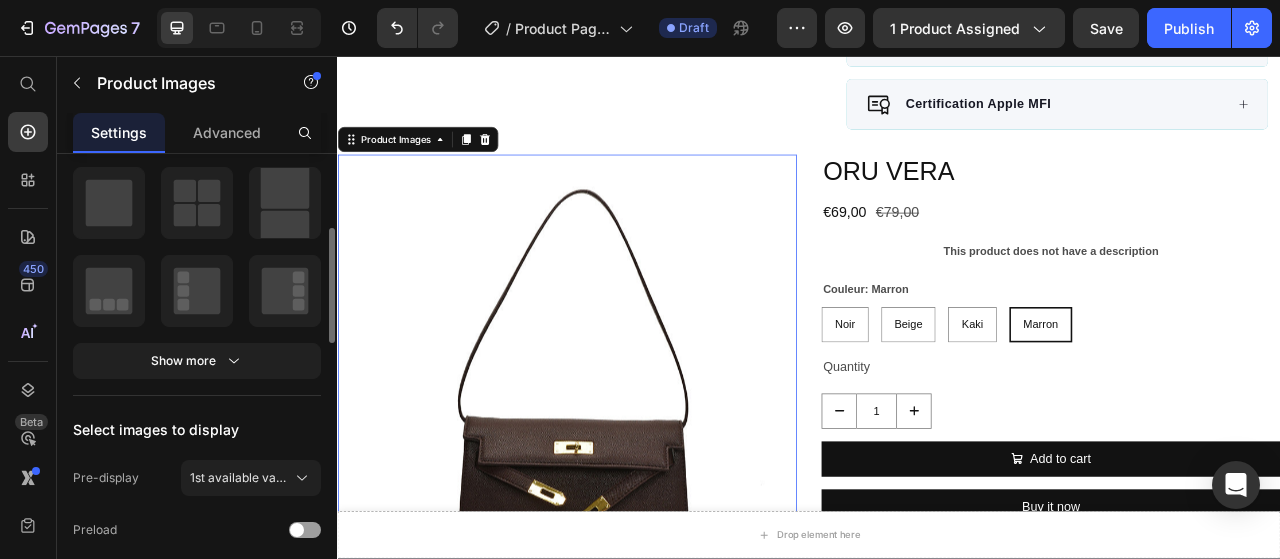 click on "Show more" at bounding box center (197, 361) 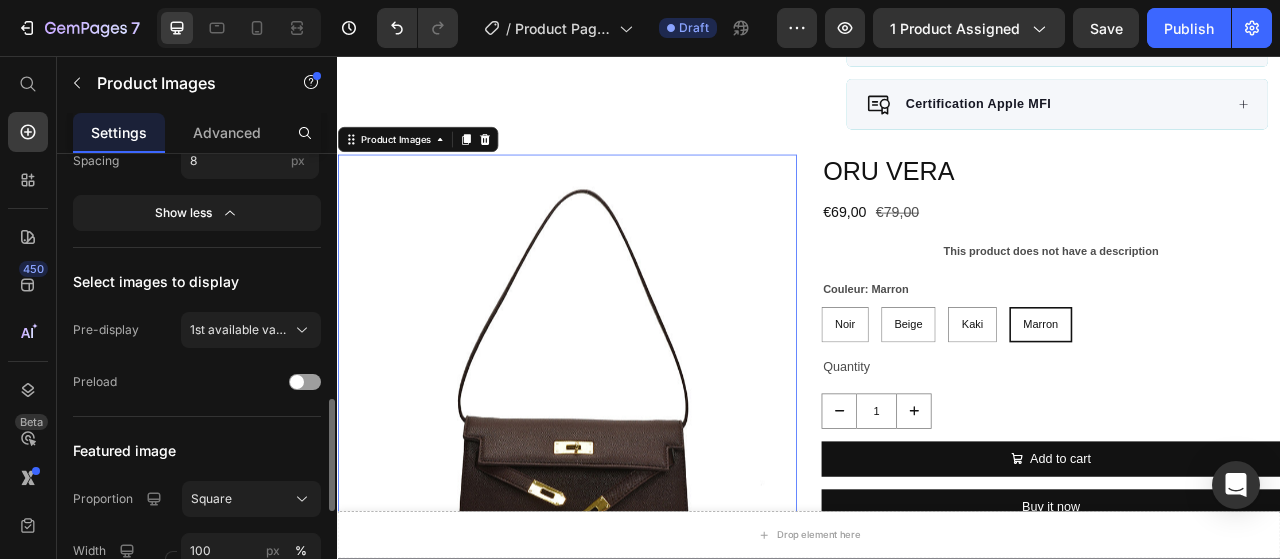 scroll, scrollTop: 700, scrollLeft: 0, axis: vertical 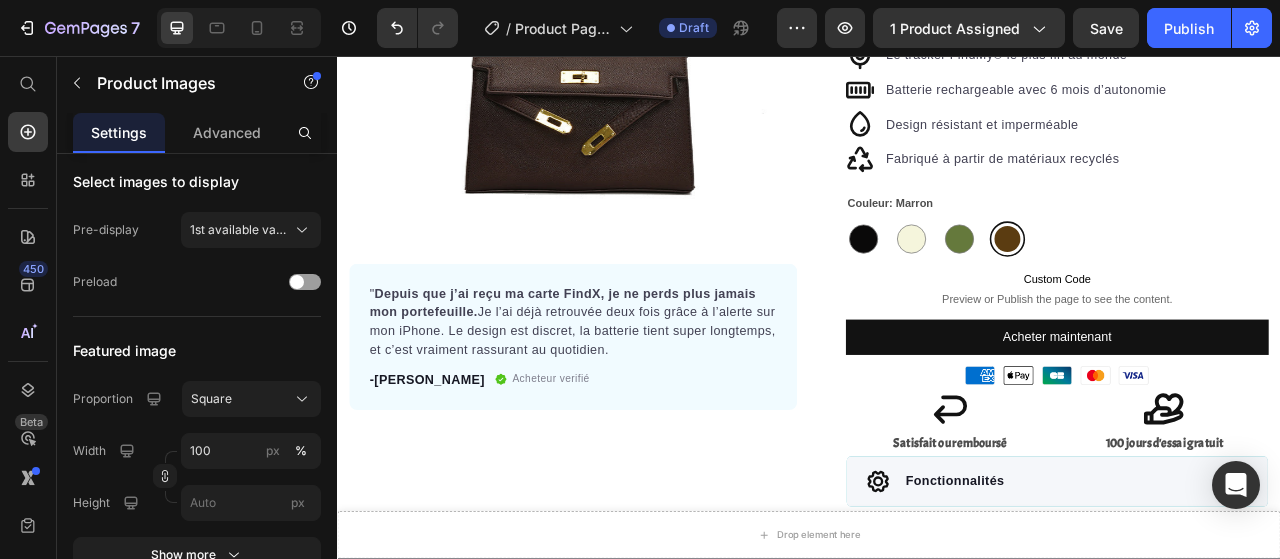 click on "Square" 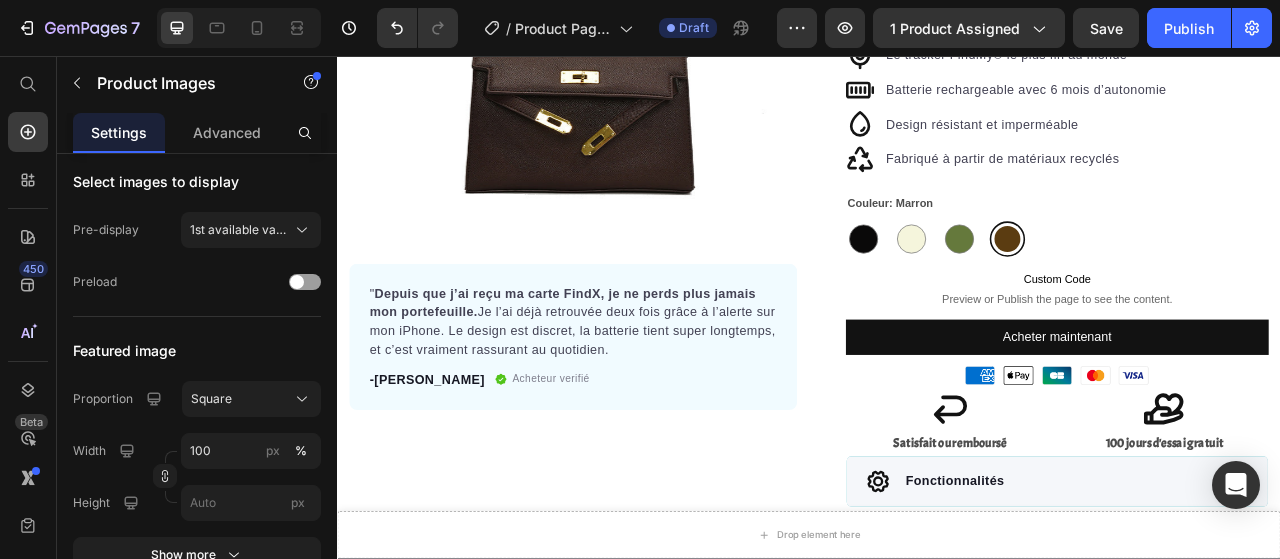 click on "Preload" 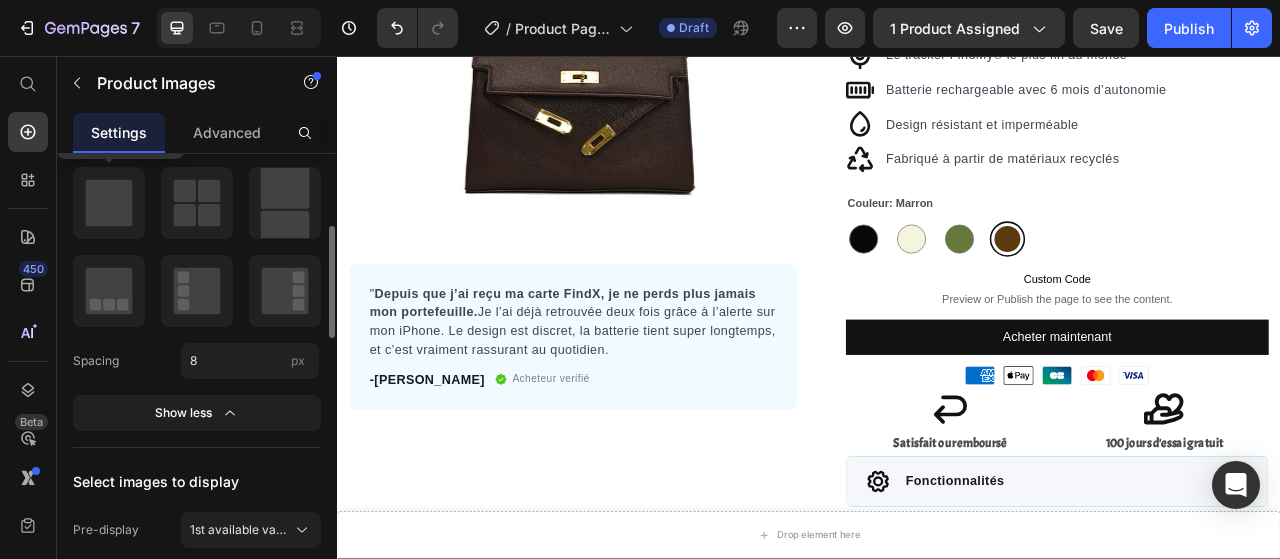 scroll, scrollTop: 600, scrollLeft: 0, axis: vertical 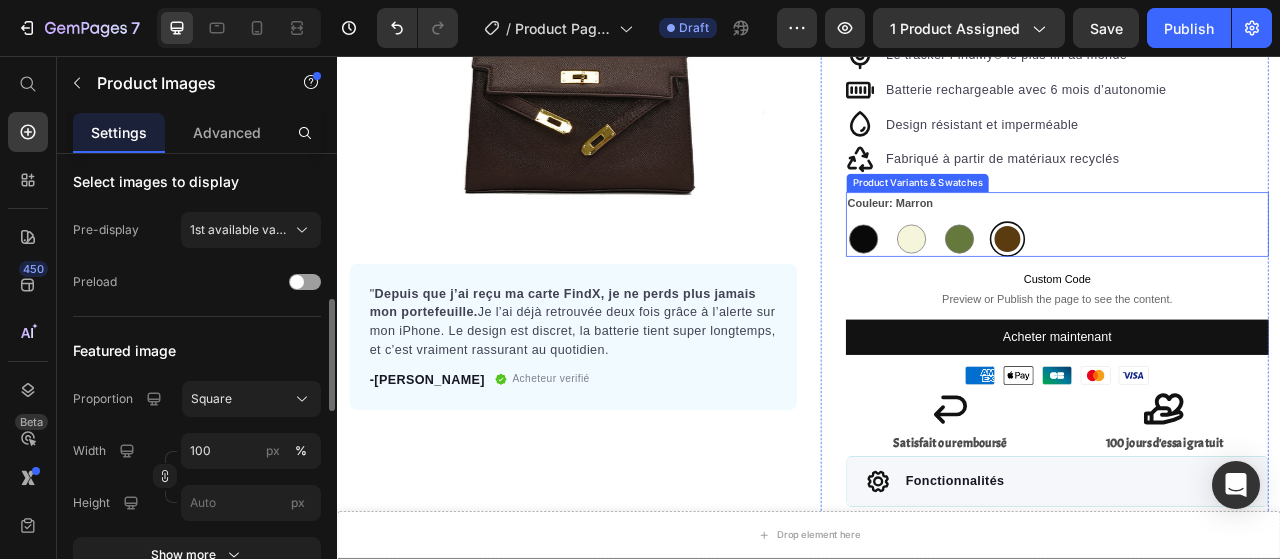 click on "Noir Noir Beige Beige Kaki Kaki Marron Marron" at bounding box center (1253, 289) 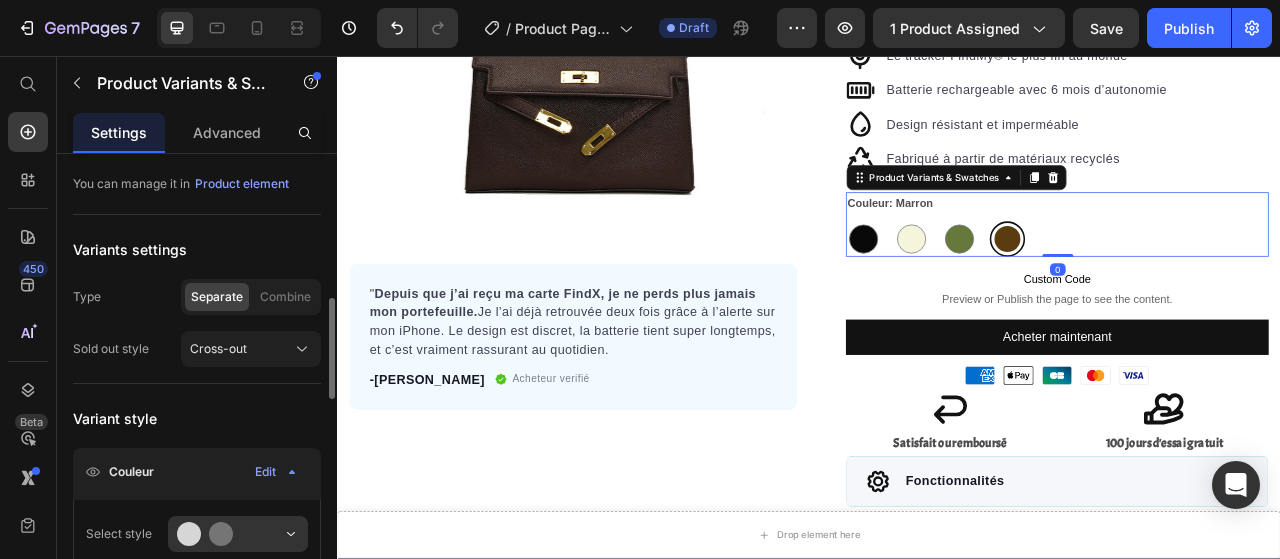 scroll, scrollTop: 200, scrollLeft: 0, axis: vertical 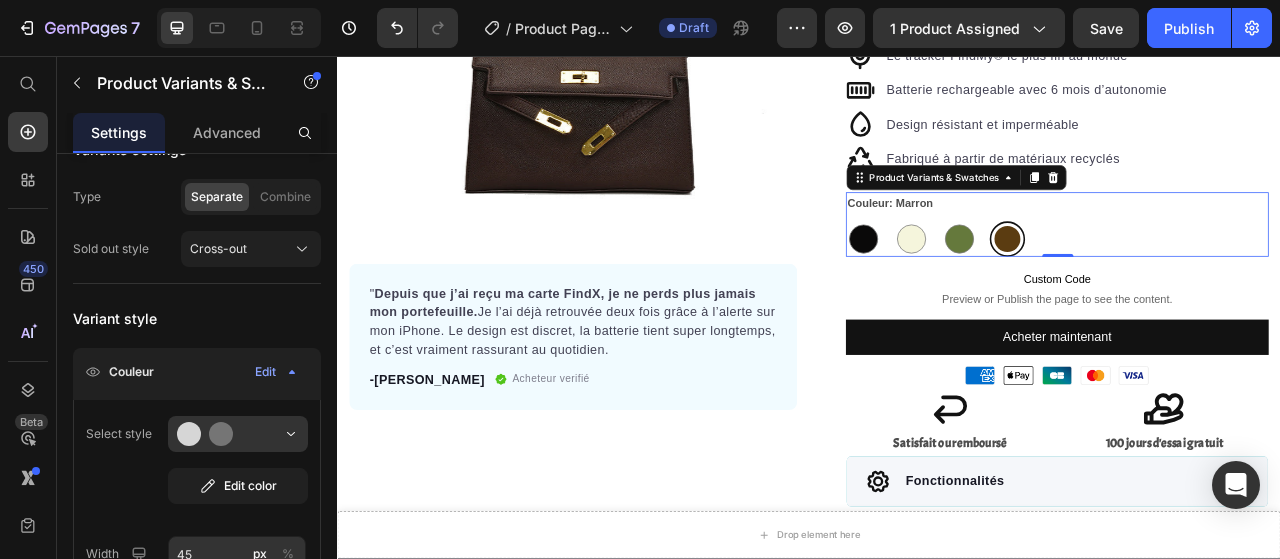 click 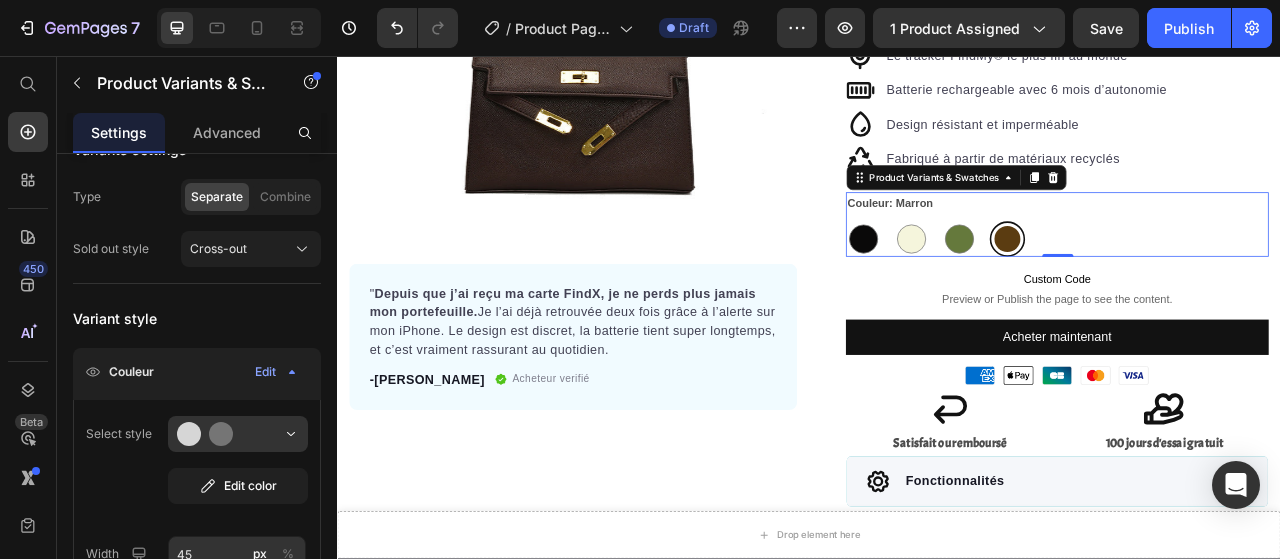 click on "Sold out style" at bounding box center [111, 249] 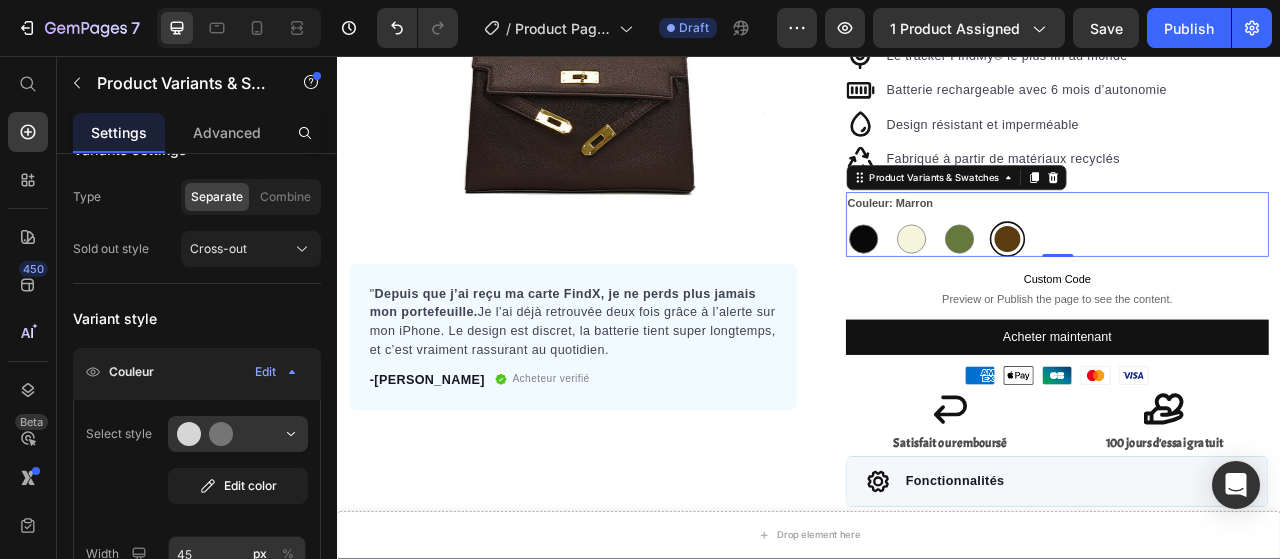 click on "Select style Edit color Width 45 px % Height 45 px Spacing 16 px Show more" 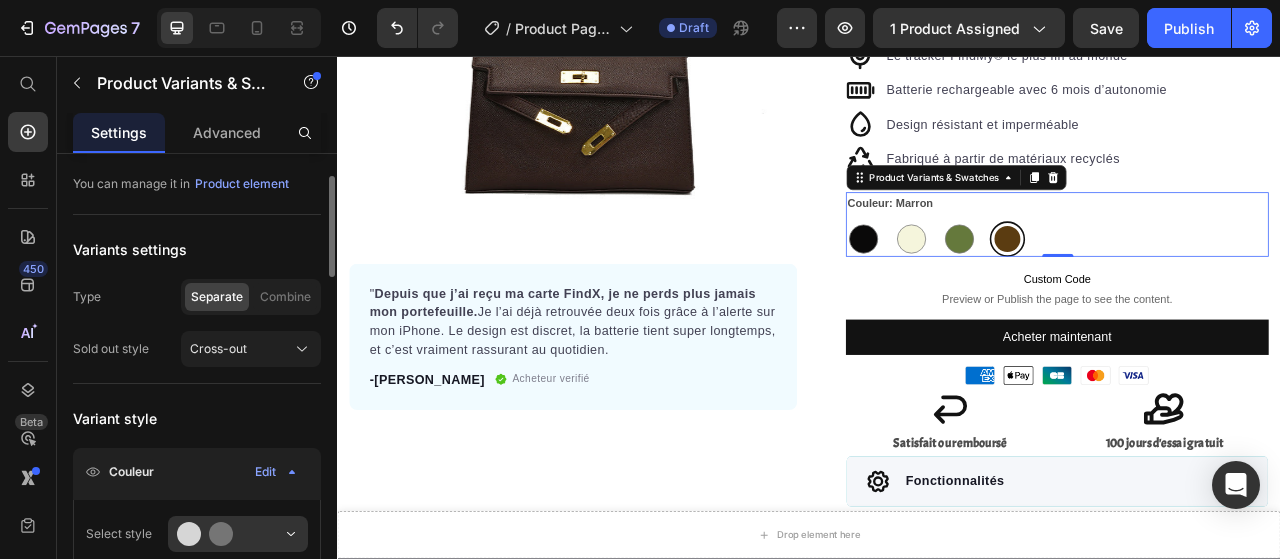 scroll, scrollTop: 0, scrollLeft: 0, axis: both 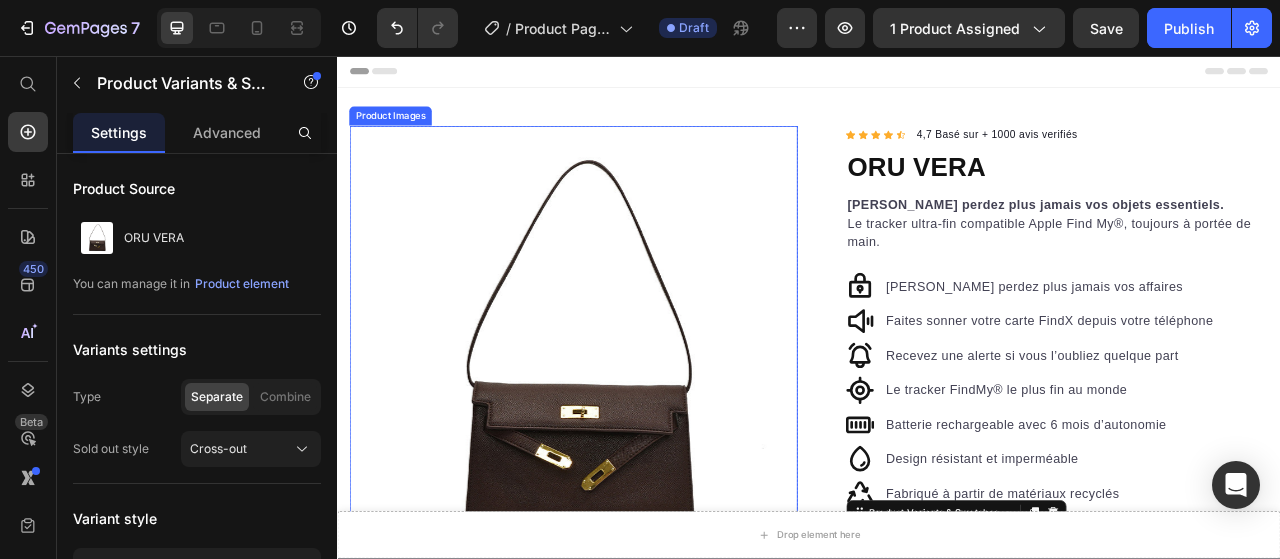 click at bounding box center [637, 430] 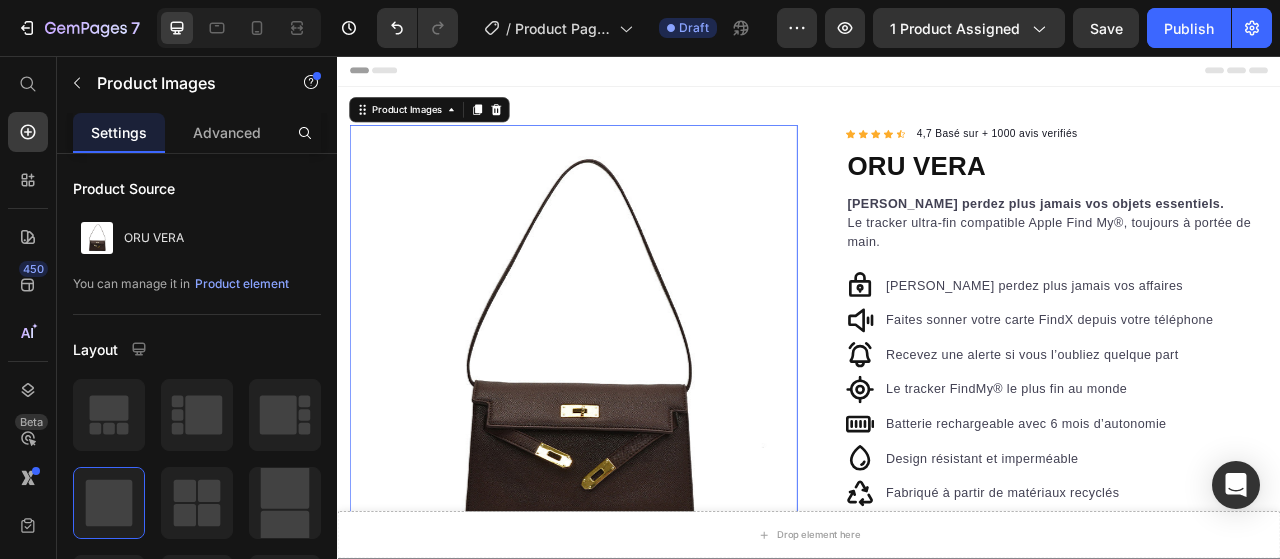 scroll, scrollTop: 0, scrollLeft: 0, axis: both 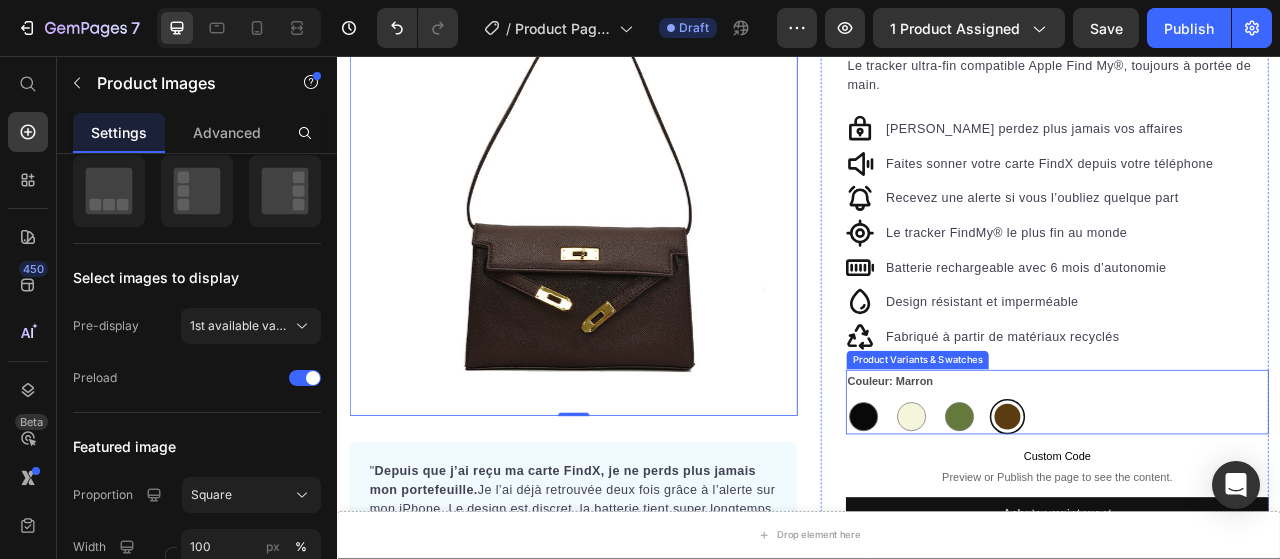 click on "Noir Noir Beige Beige Kaki Kaki Marron Marron" at bounding box center [1253, 515] 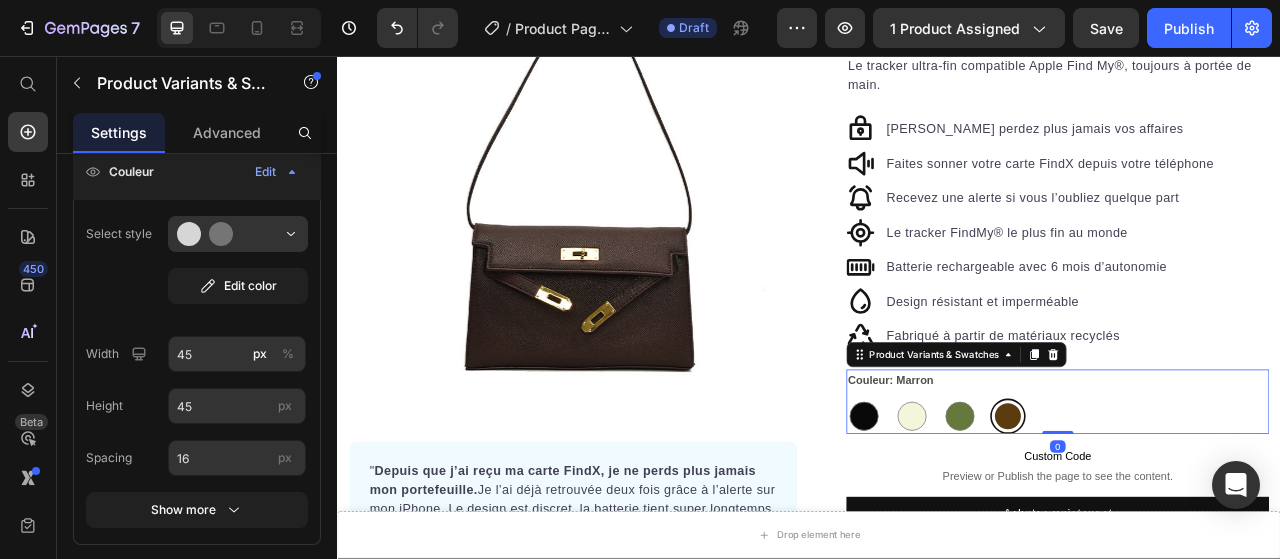 scroll, scrollTop: 0, scrollLeft: 0, axis: both 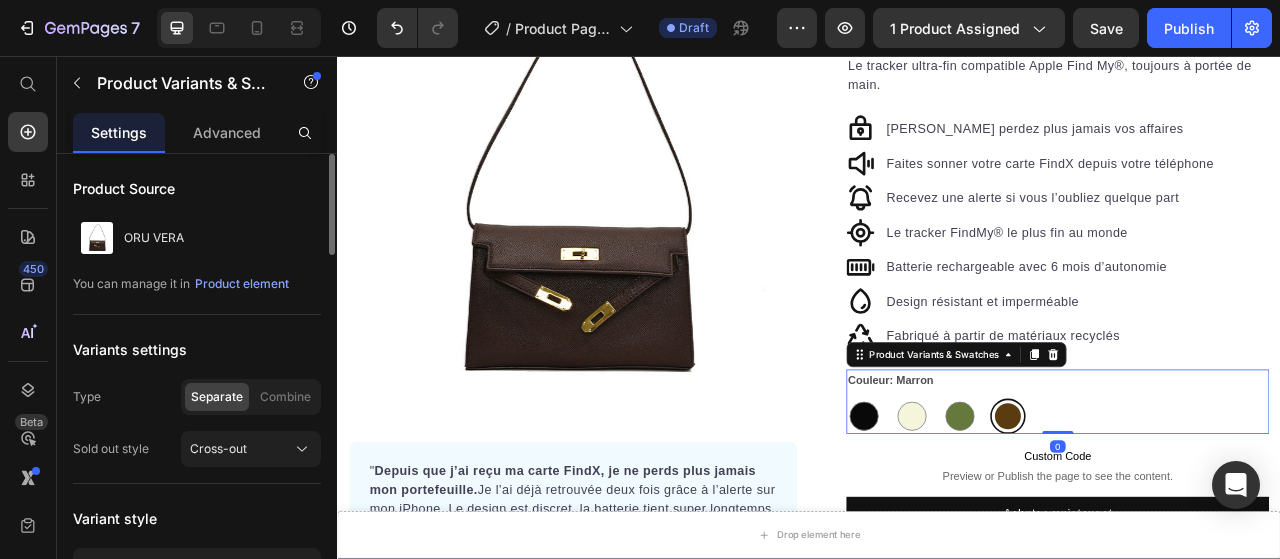 click at bounding box center (1067, 515) 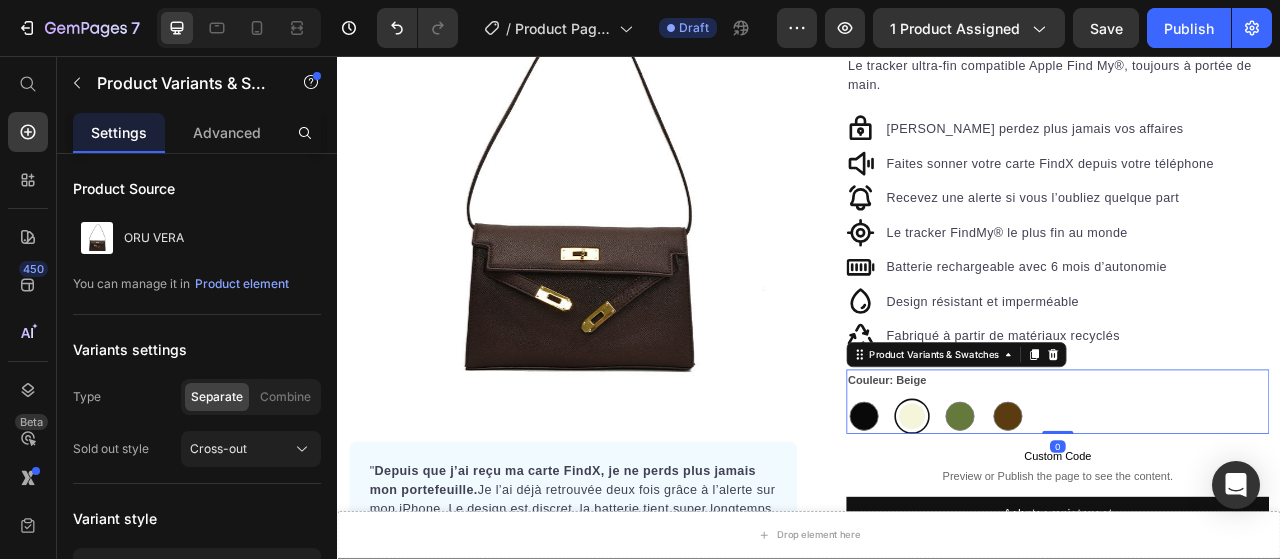 click at bounding box center [1128, 515] 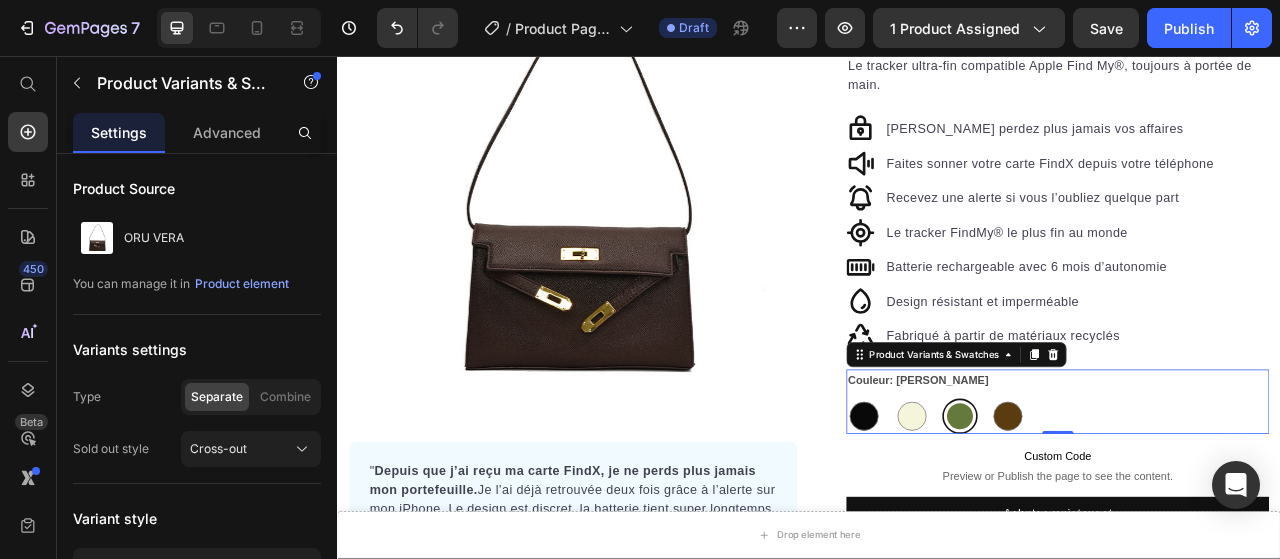 scroll, scrollTop: 100, scrollLeft: 0, axis: vertical 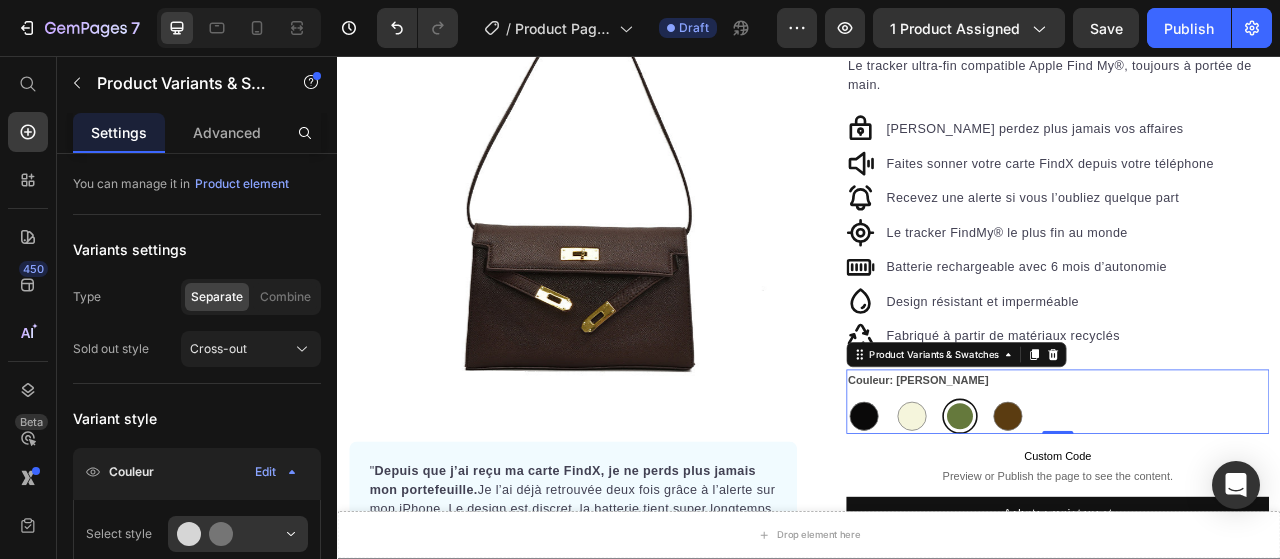 click on "Combine" 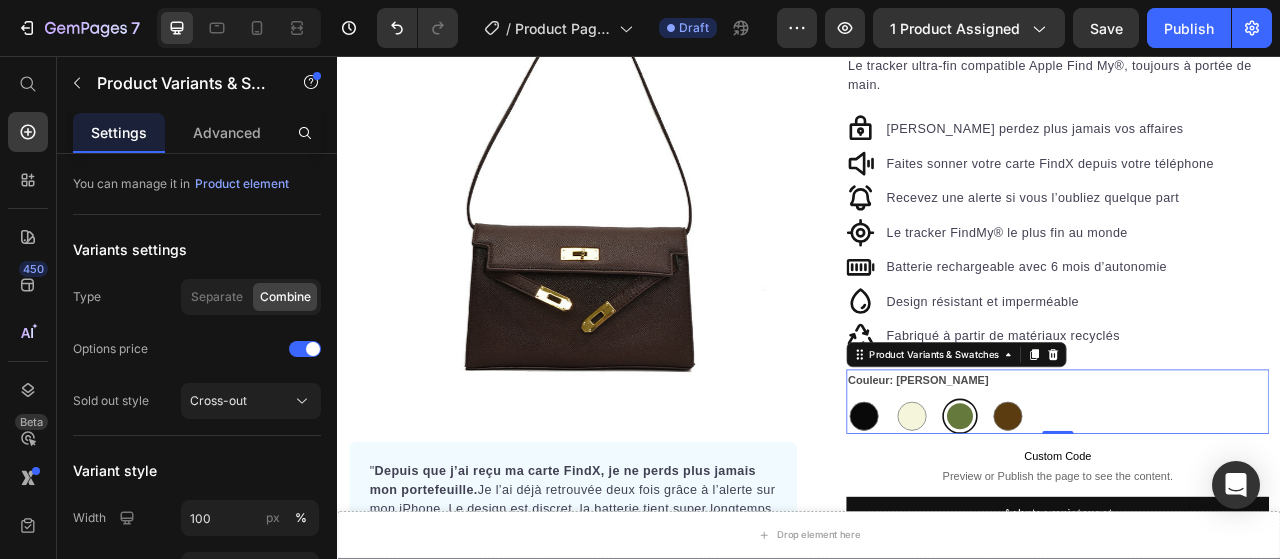 select on "574880666047611783" 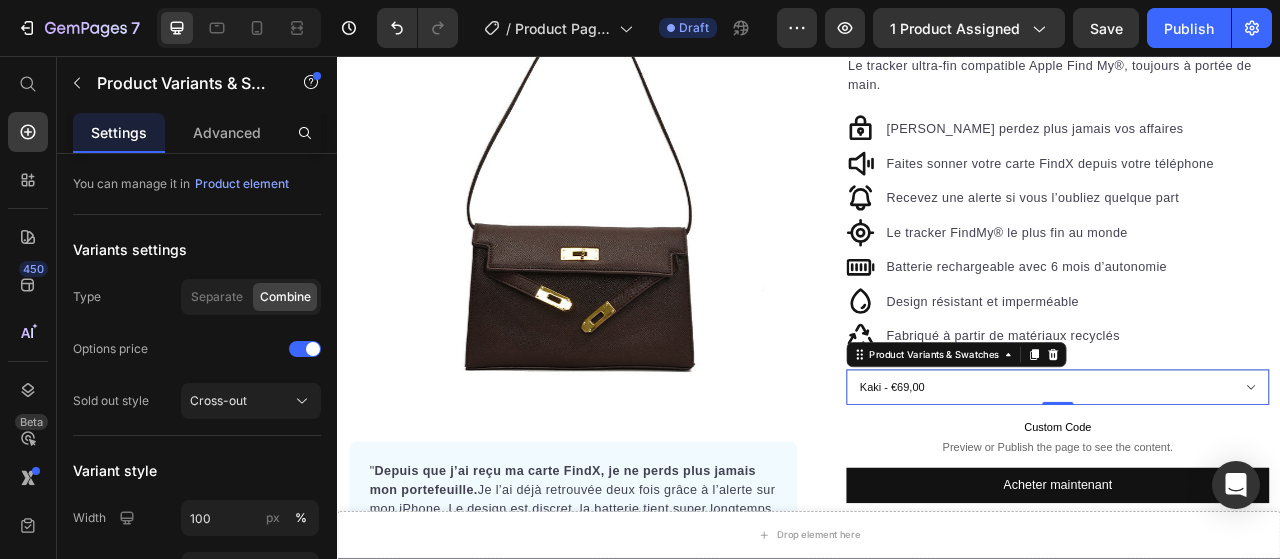 click on "Separate" 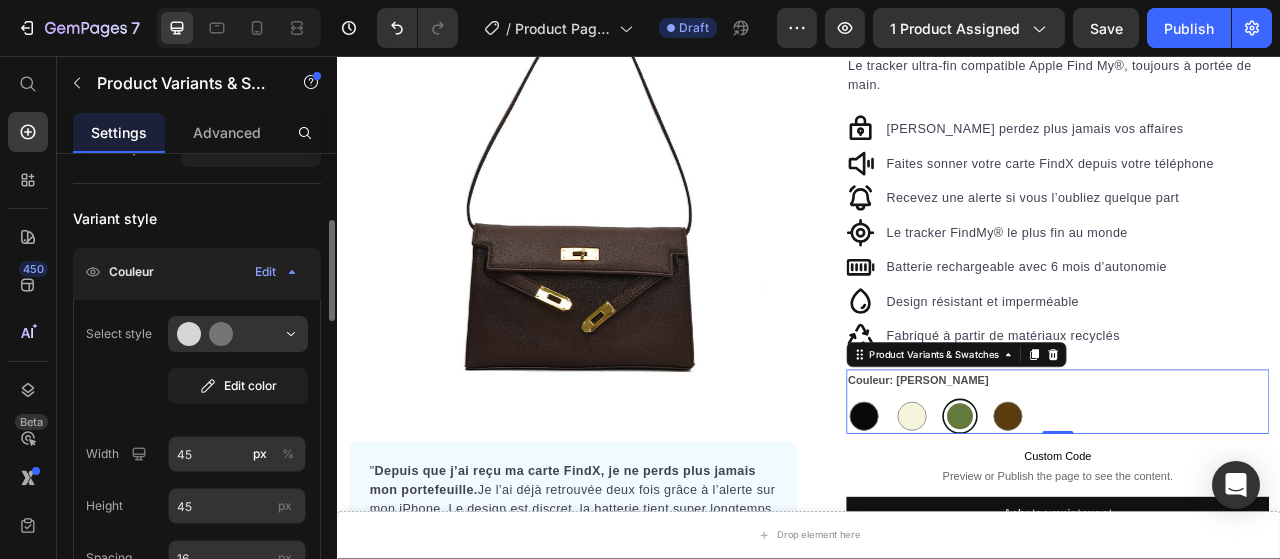 scroll, scrollTop: 200, scrollLeft: 0, axis: vertical 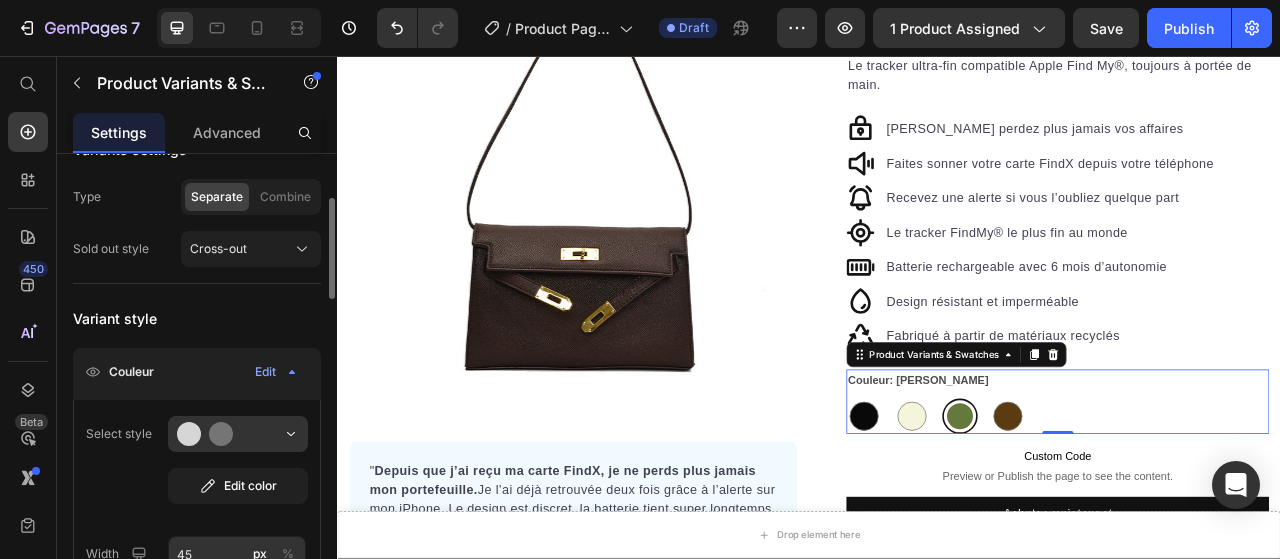 click on "Edit" at bounding box center [277, 372] 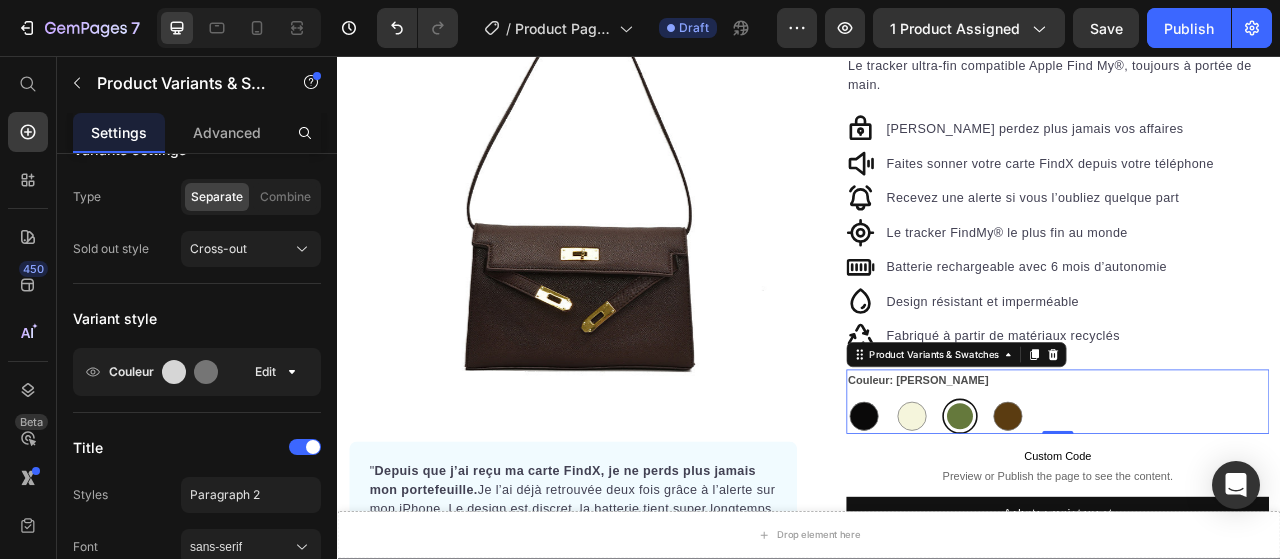 click on "Edit" at bounding box center (277, 372) 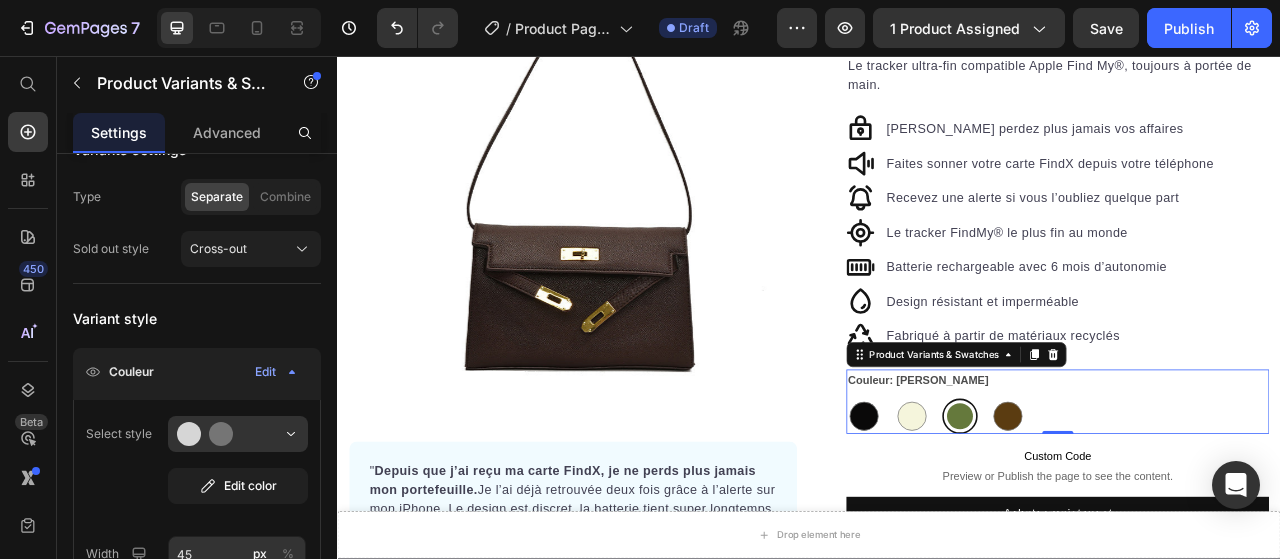 scroll, scrollTop: 300, scrollLeft: 0, axis: vertical 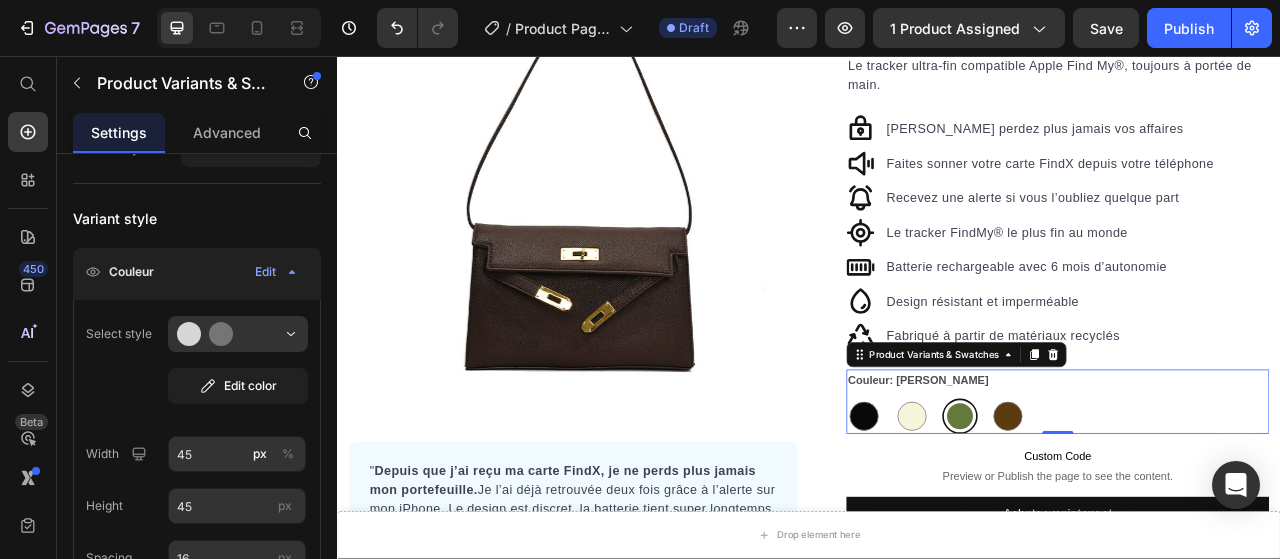 click at bounding box center (238, 334) 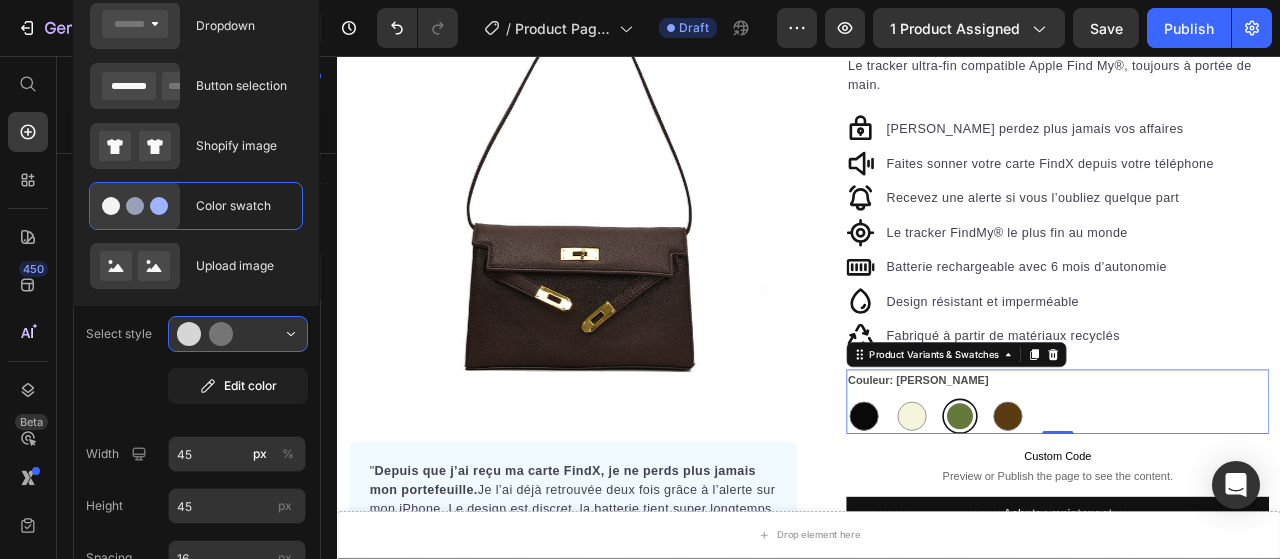 click on "Color swatch" at bounding box center (243, 206) 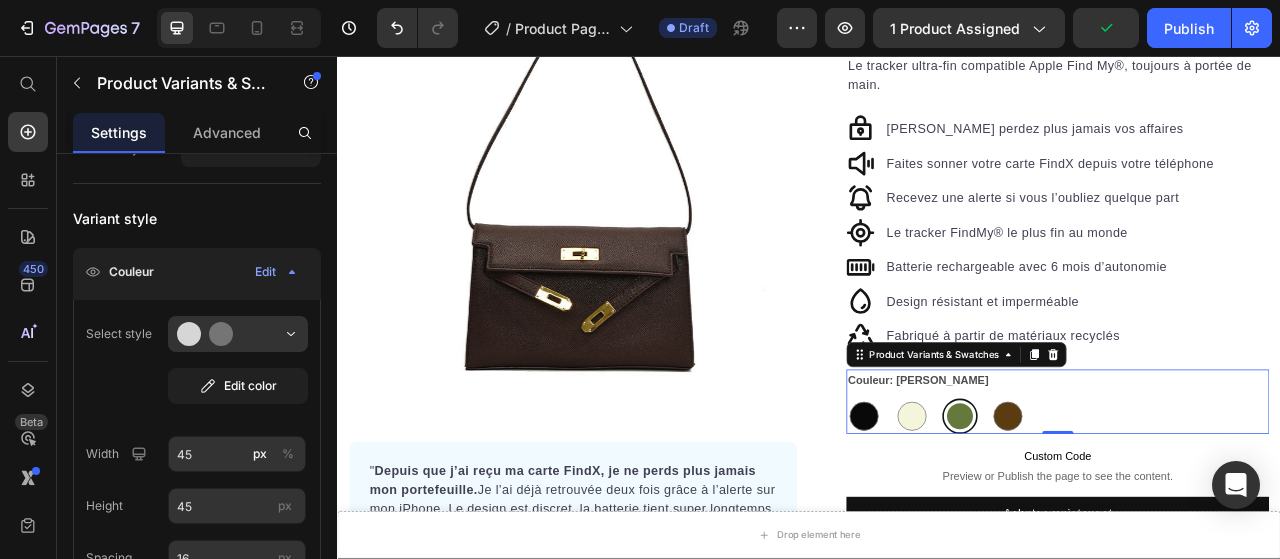 click at bounding box center (1067, 515) 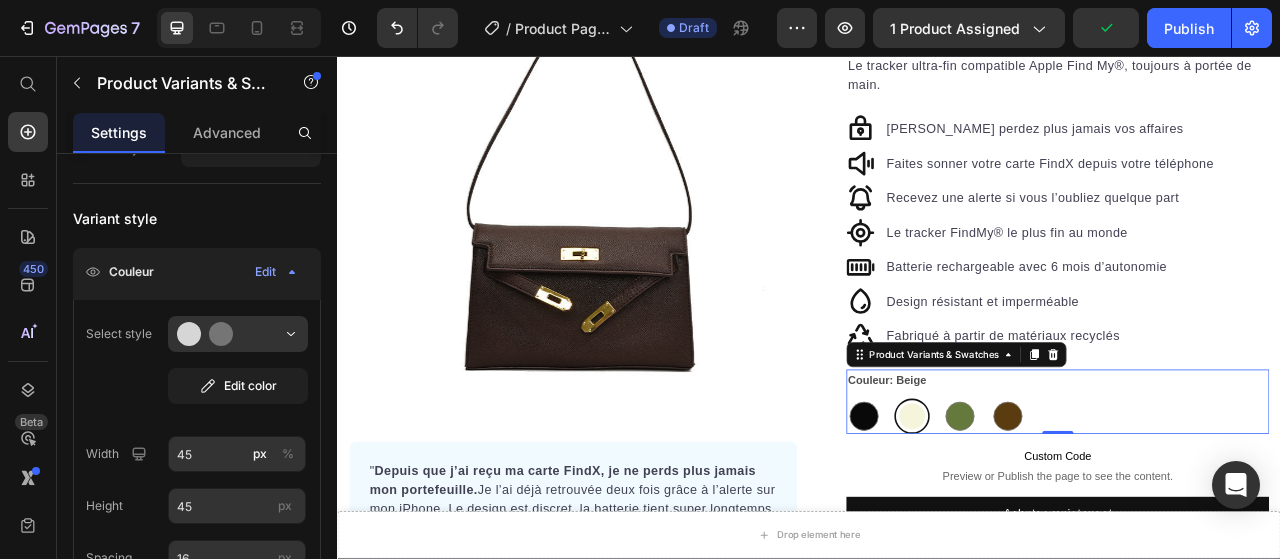click at bounding box center (1067, 515) 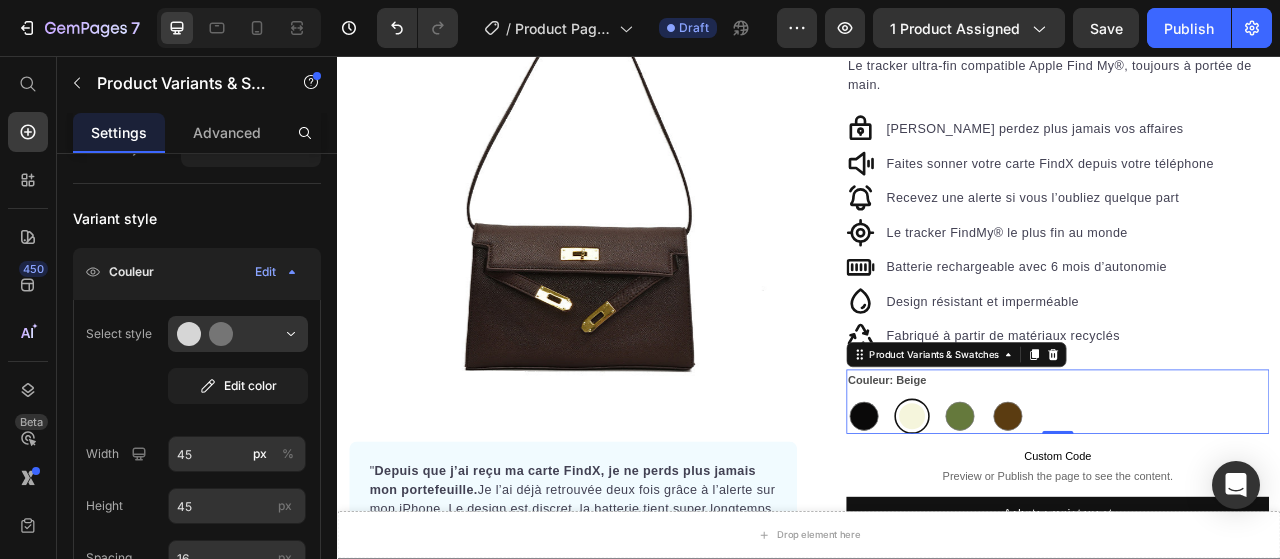click at bounding box center [1067, 515] 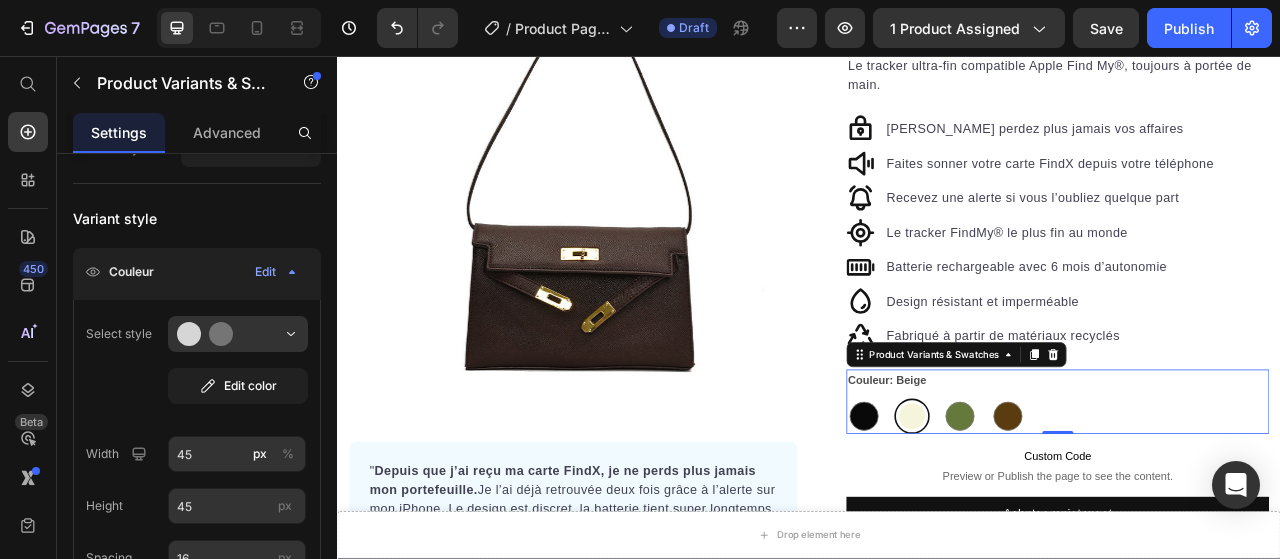 click at bounding box center (1128, 515) 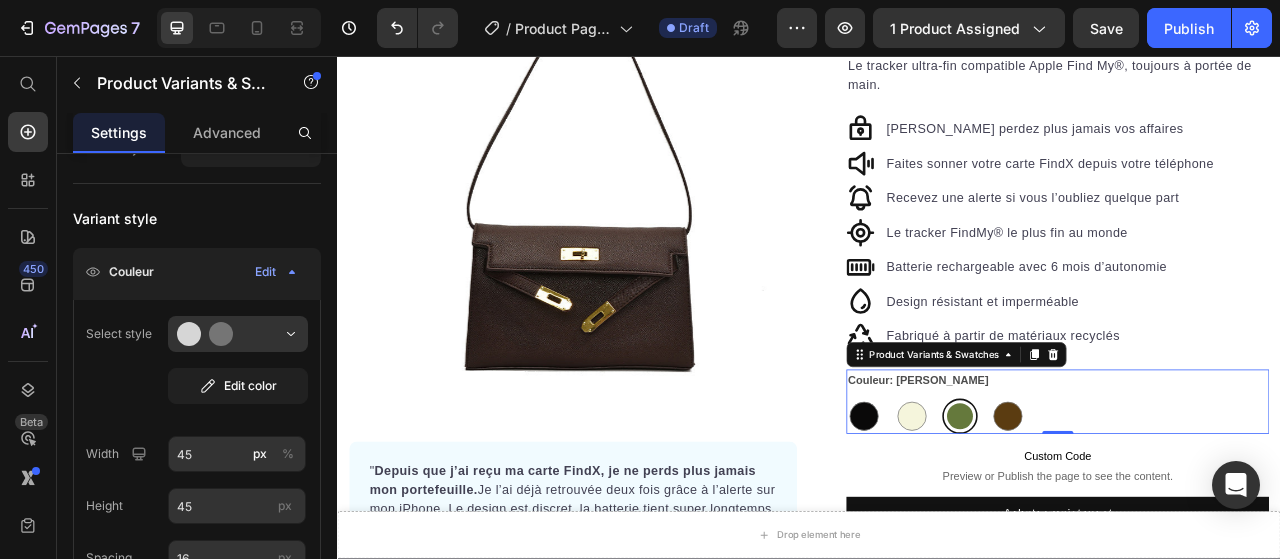 click at bounding box center [1128, 515] 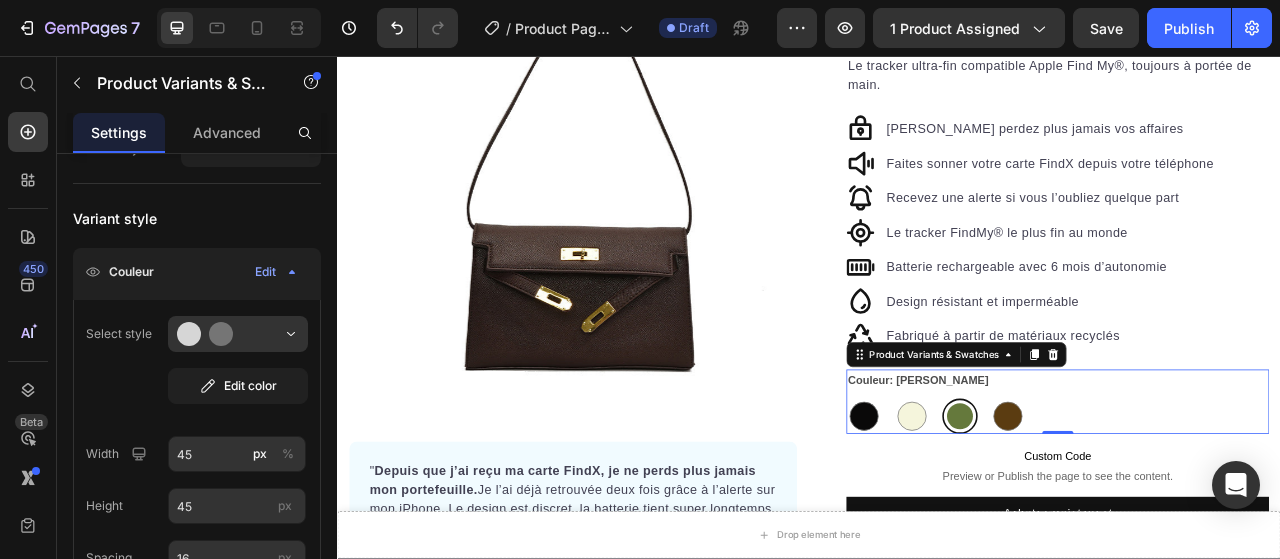 click on "Edit color" 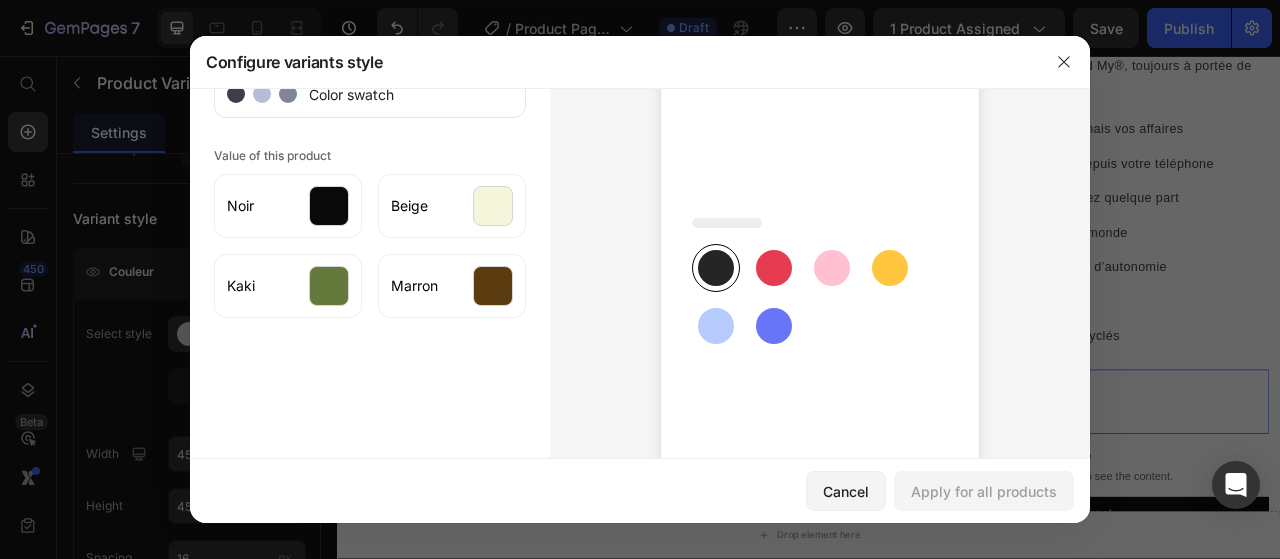scroll, scrollTop: 0, scrollLeft: 0, axis: both 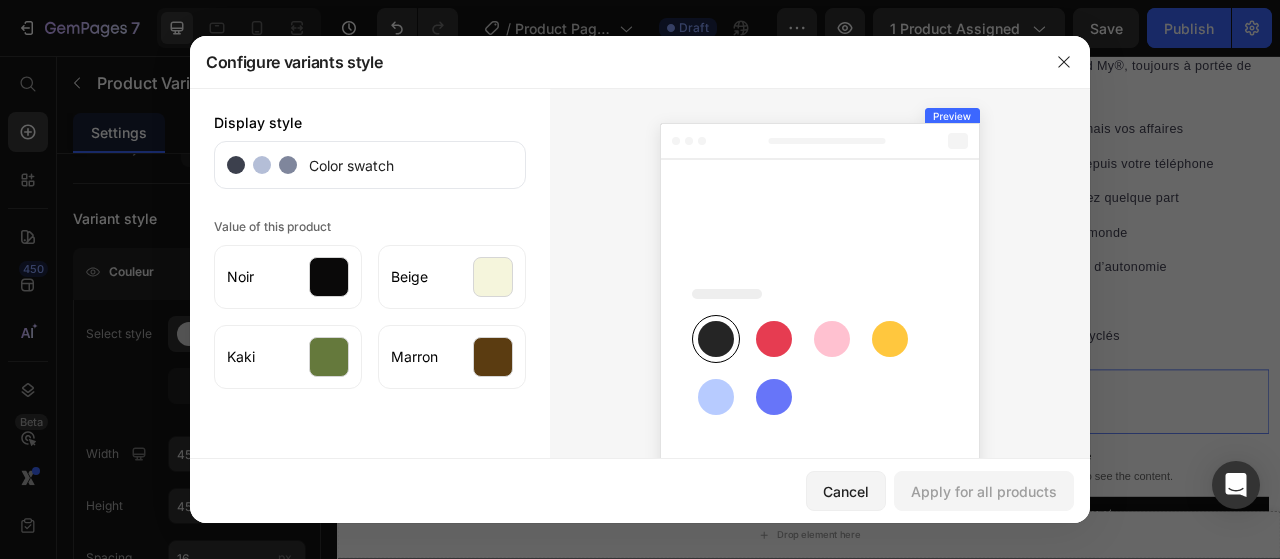 click at bounding box center (1064, 62) 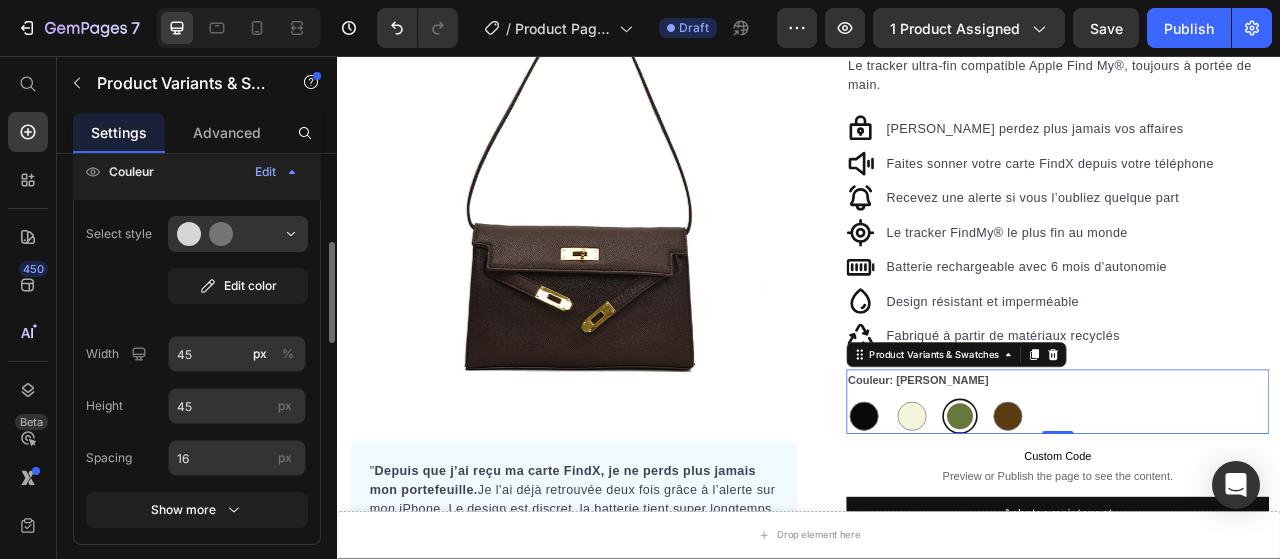 scroll, scrollTop: 500, scrollLeft: 0, axis: vertical 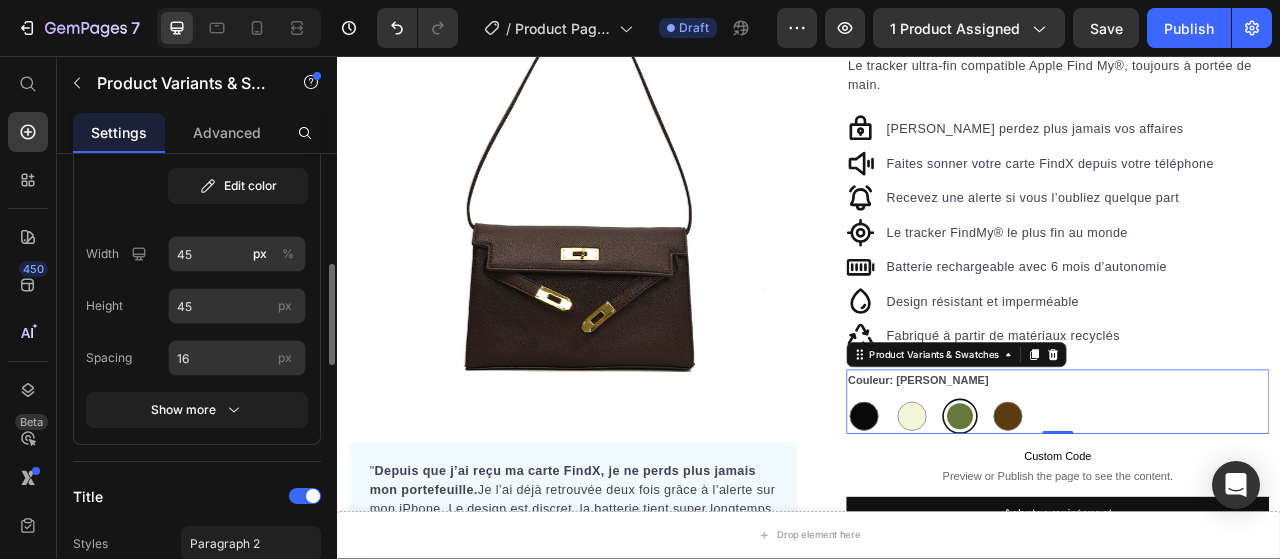 click 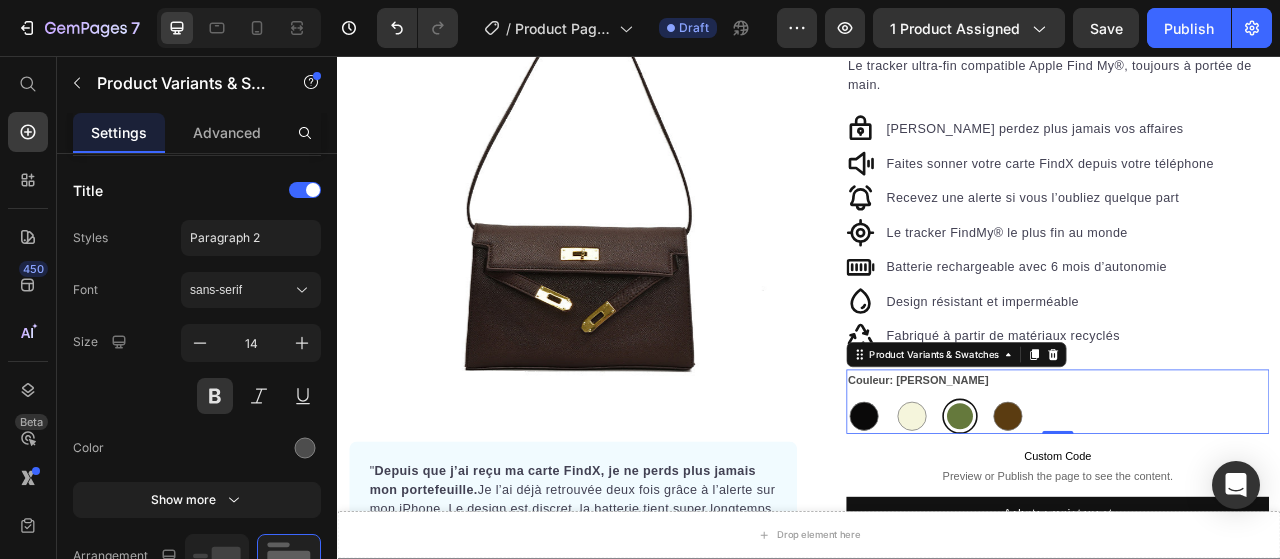 scroll, scrollTop: 1200, scrollLeft: 0, axis: vertical 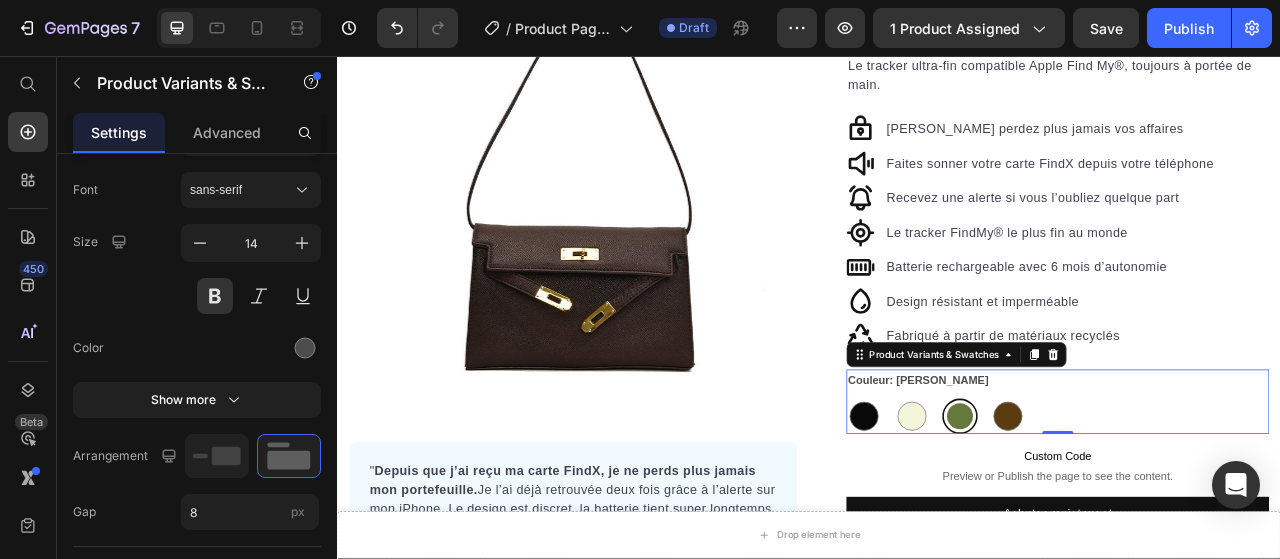 click 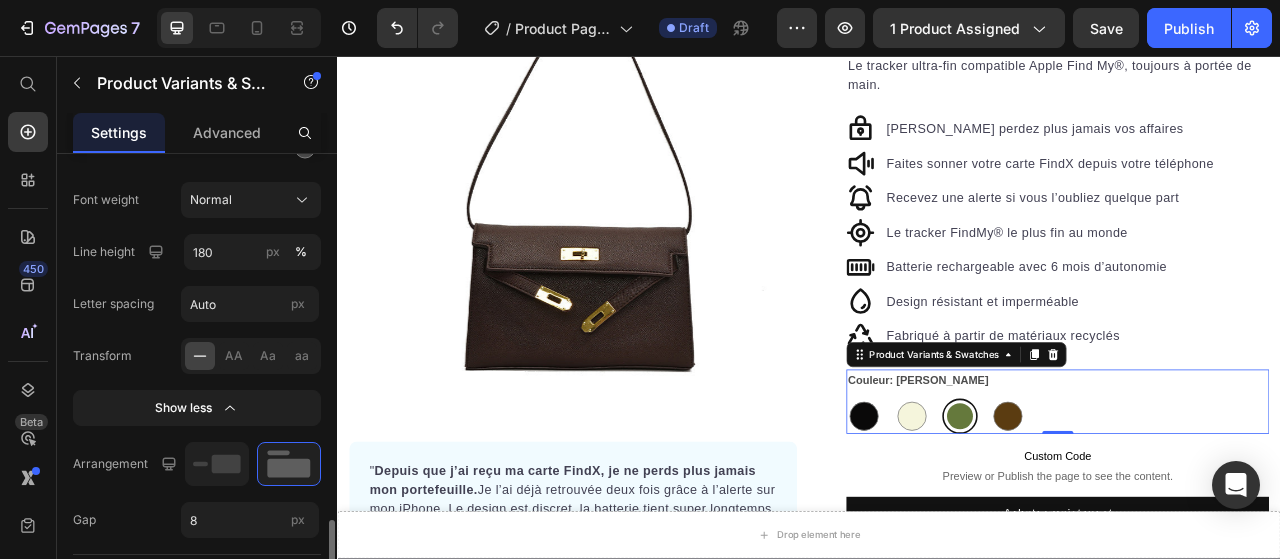 scroll, scrollTop: 1500, scrollLeft: 0, axis: vertical 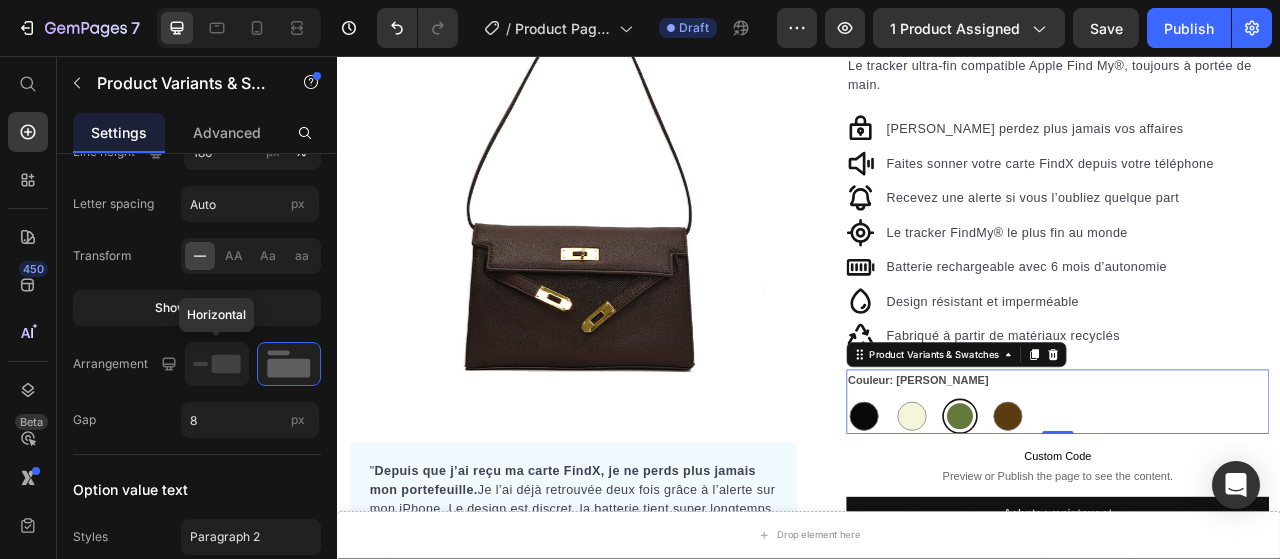 click 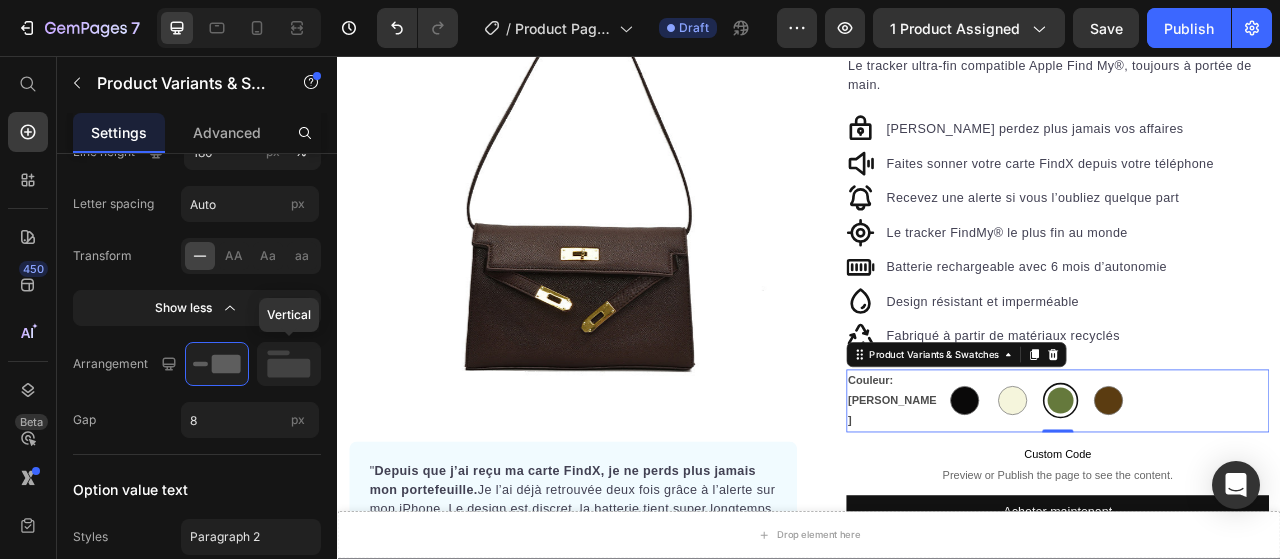click 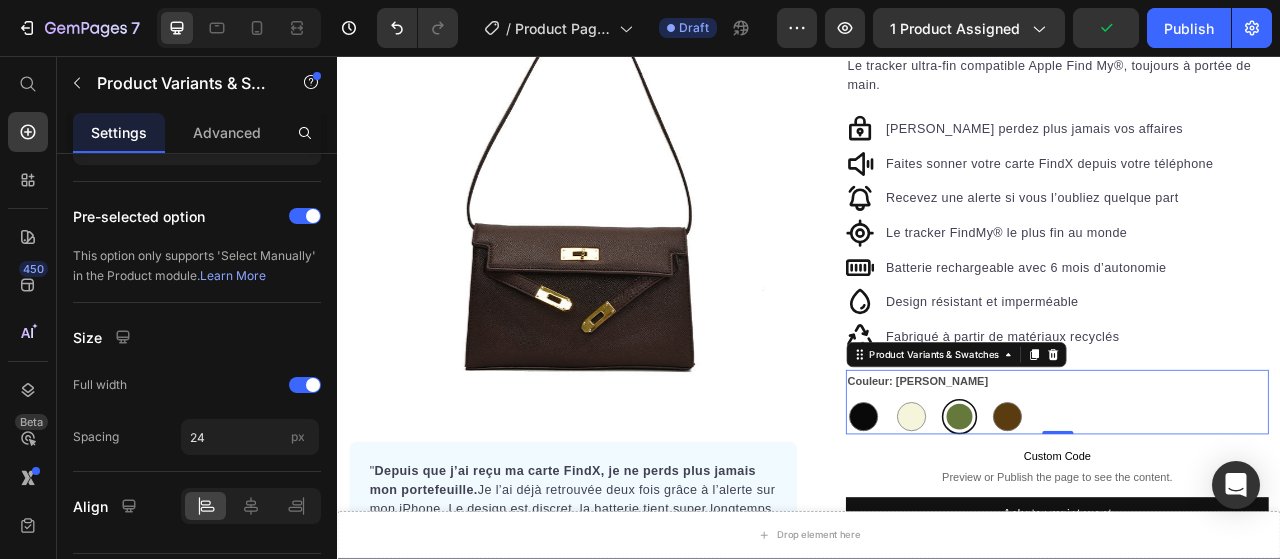 scroll, scrollTop: 2146, scrollLeft: 0, axis: vertical 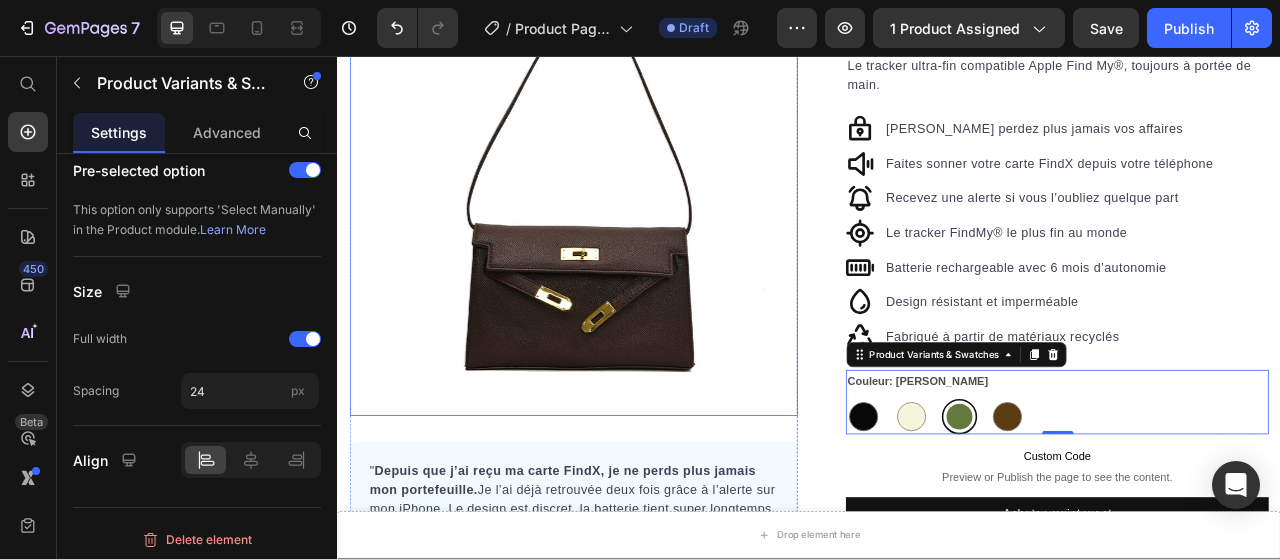 click at bounding box center [637, 230] 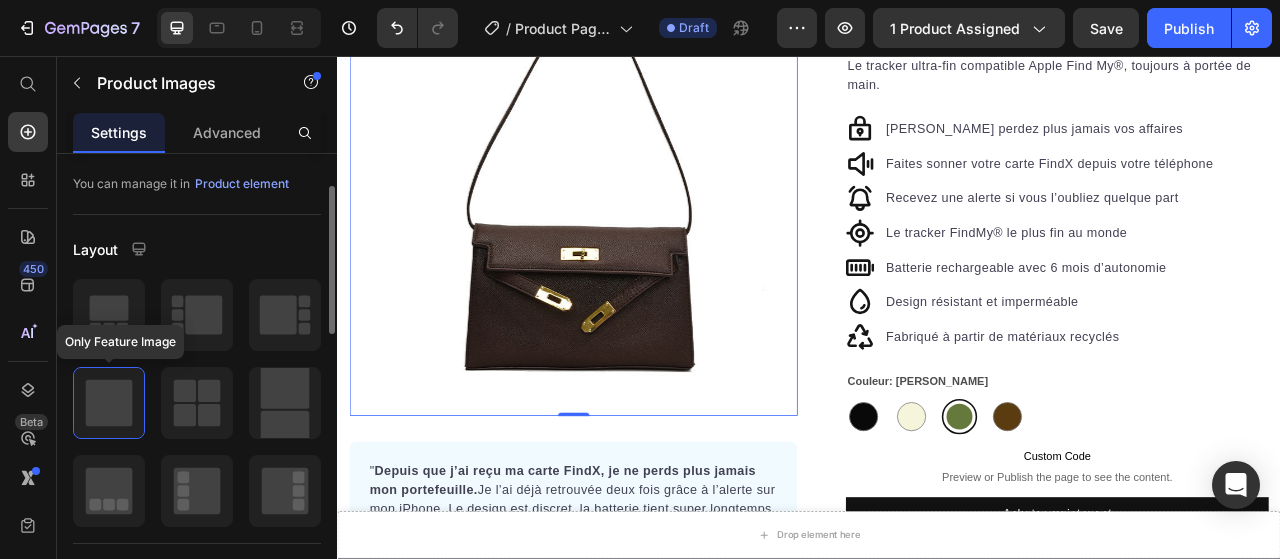 scroll, scrollTop: 200, scrollLeft: 0, axis: vertical 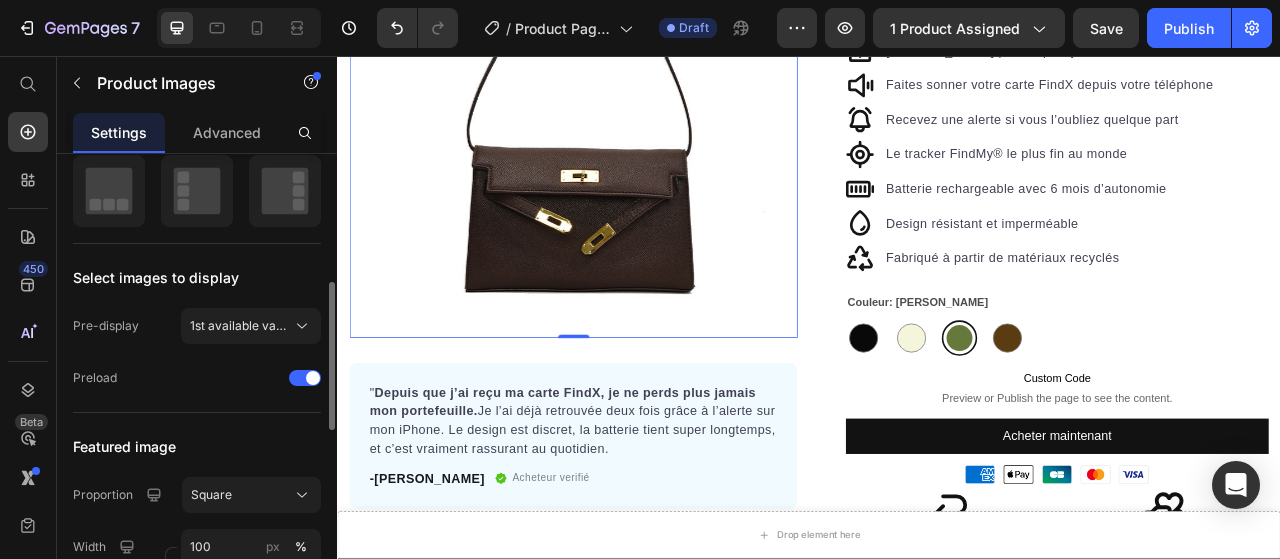 click 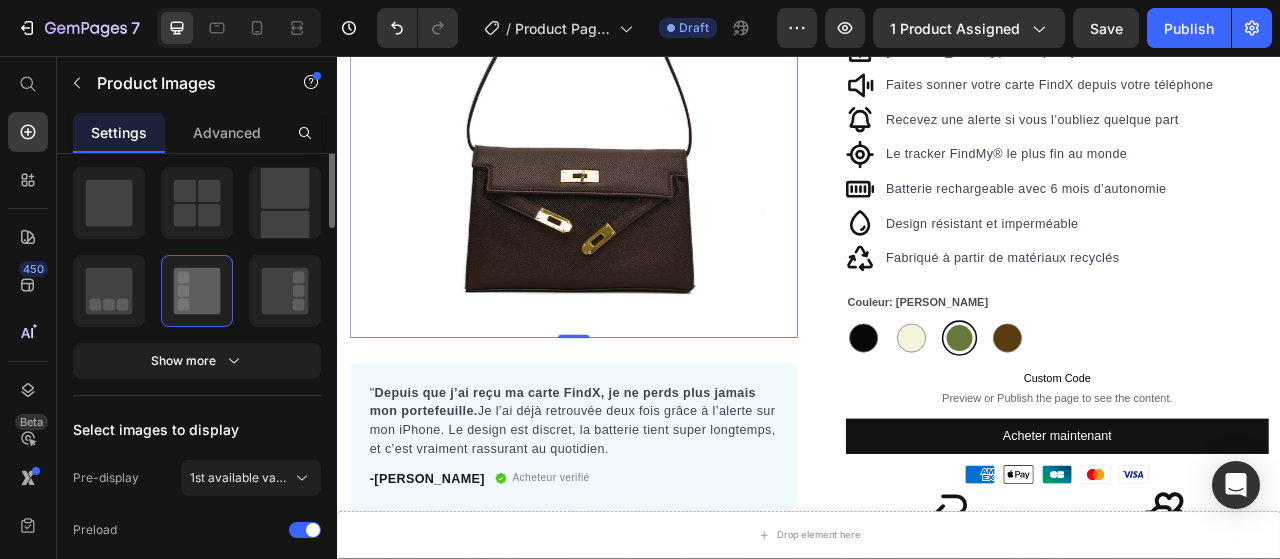 scroll, scrollTop: 100, scrollLeft: 0, axis: vertical 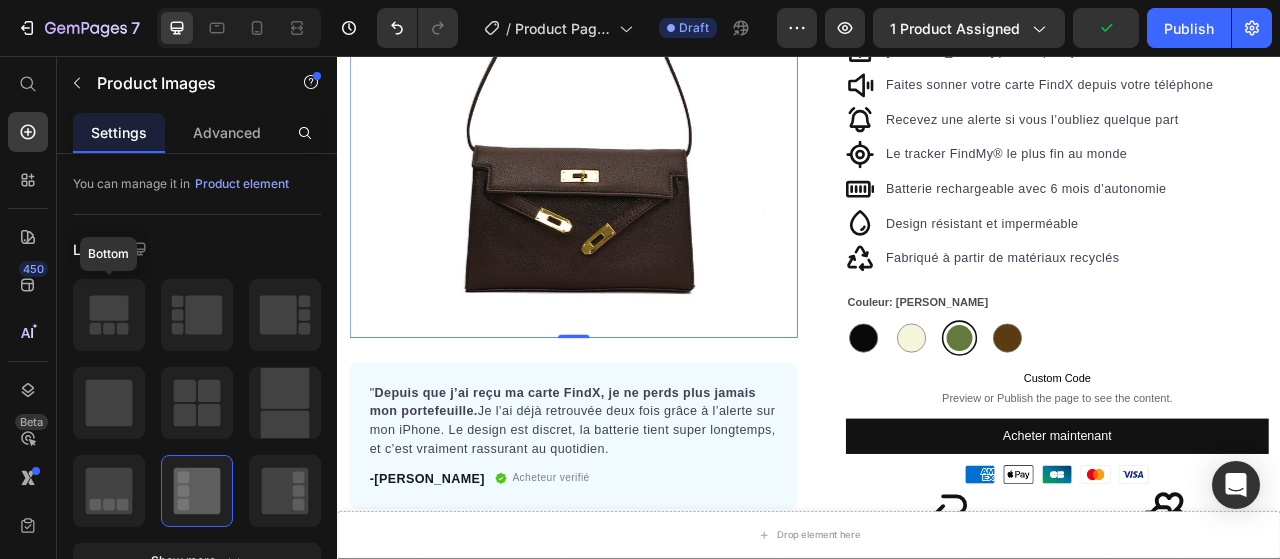 click 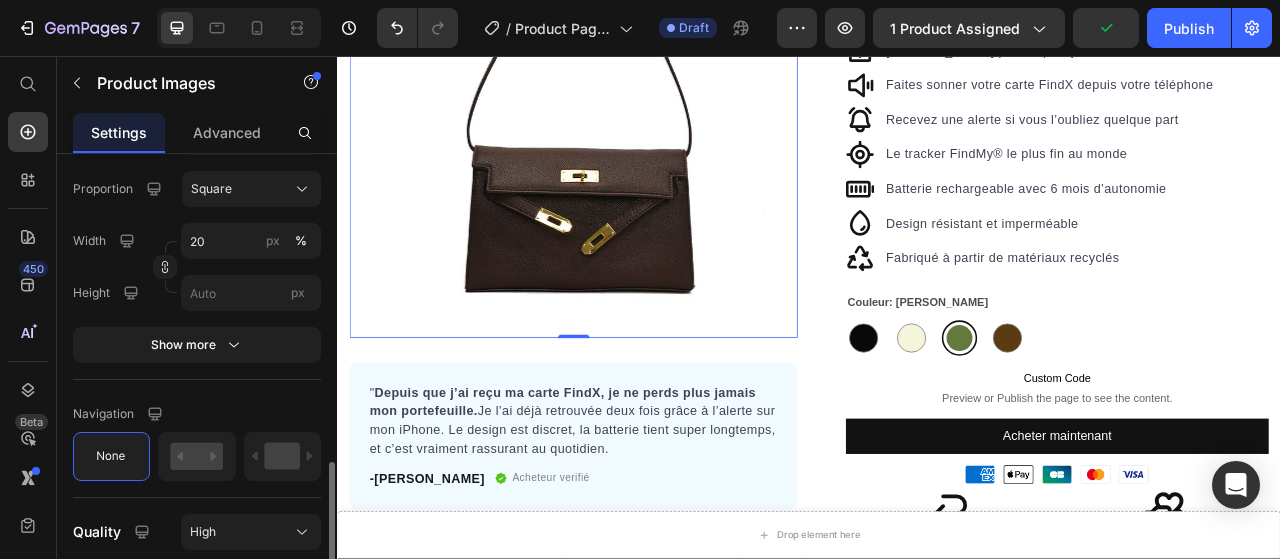 scroll, scrollTop: 1342, scrollLeft: 0, axis: vertical 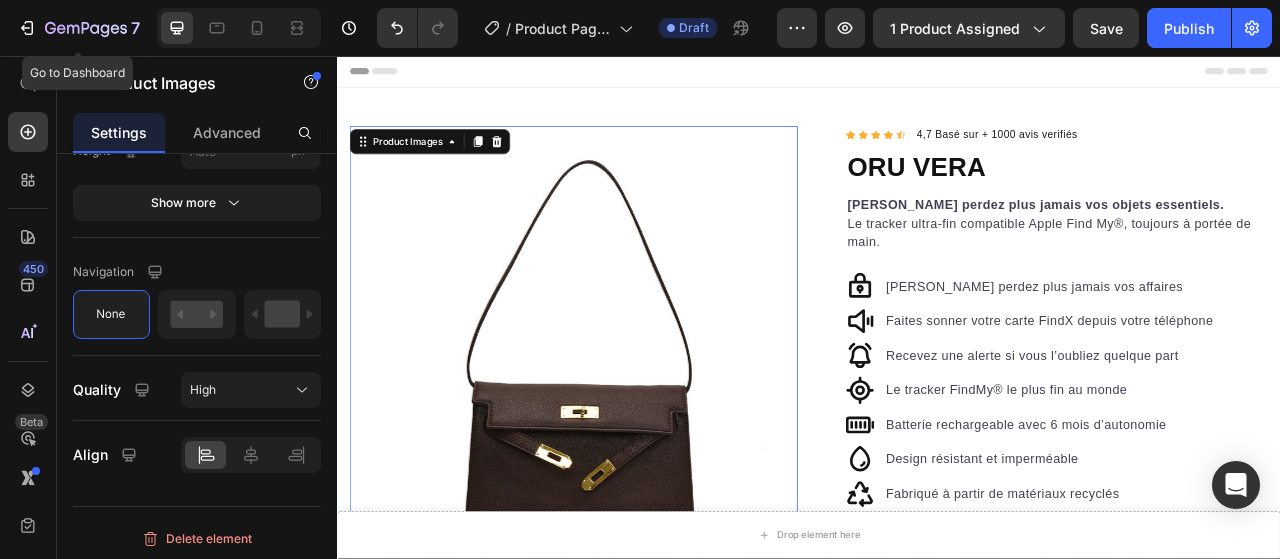 drag, startPoint x: 83, startPoint y: 45, endPoint x: 95, endPoint y: 53, distance: 14.422205 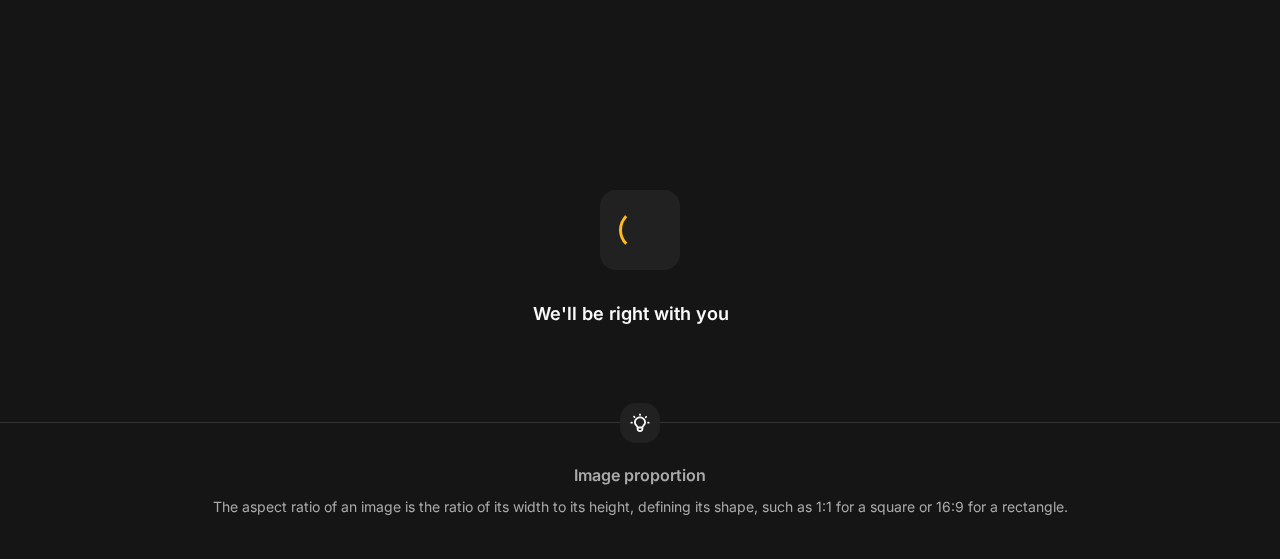 scroll, scrollTop: 0, scrollLeft: 0, axis: both 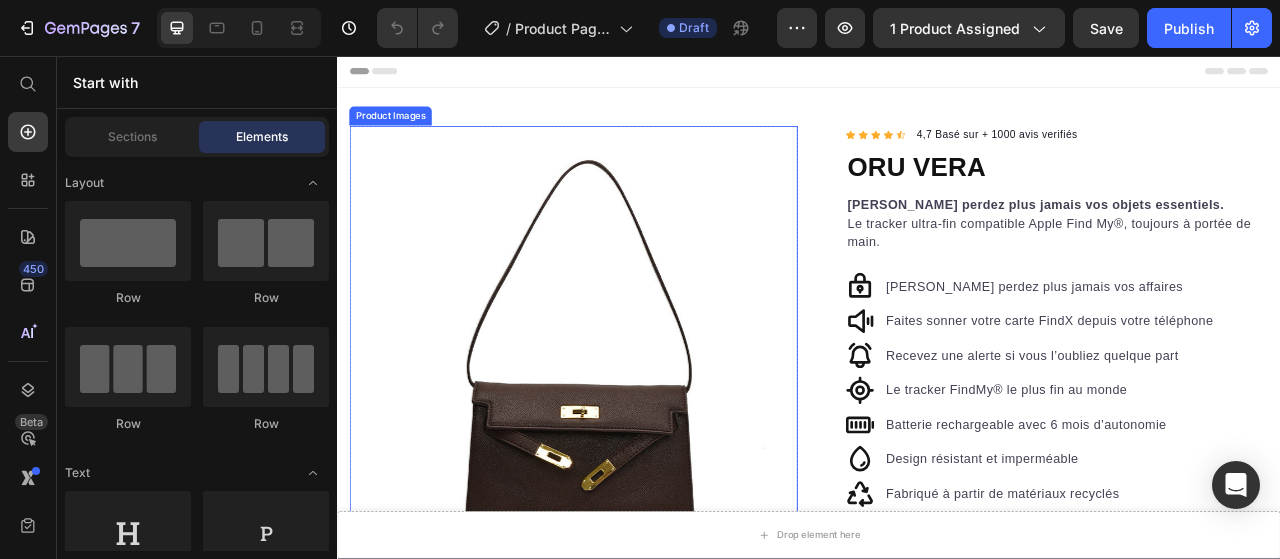 click at bounding box center [637, 430] 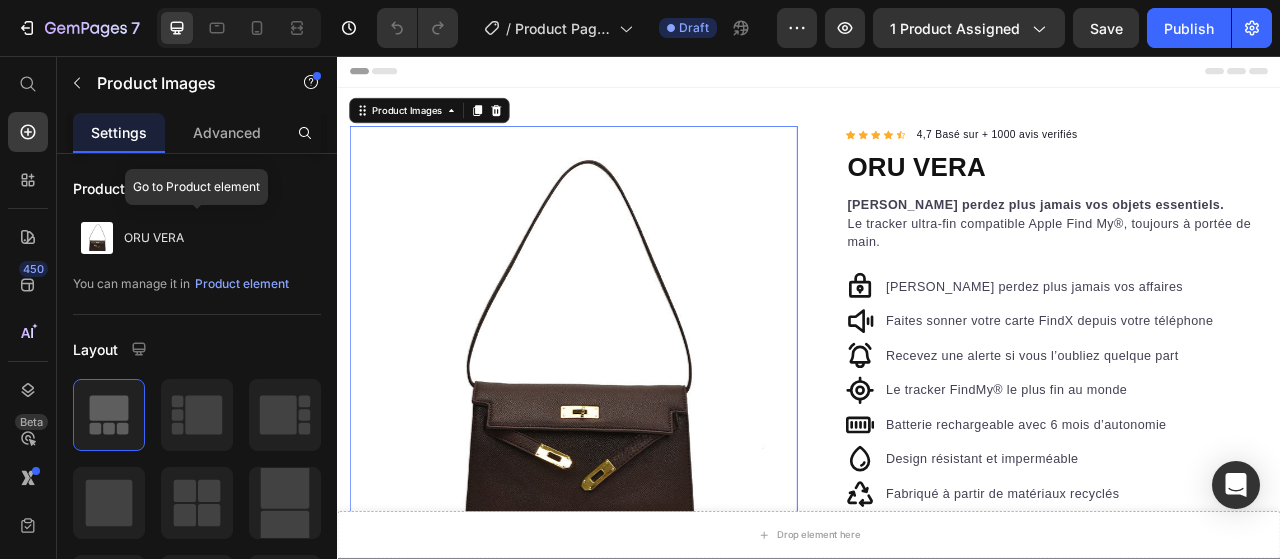 click on "ORU VERA" at bounding box center (154, 238) 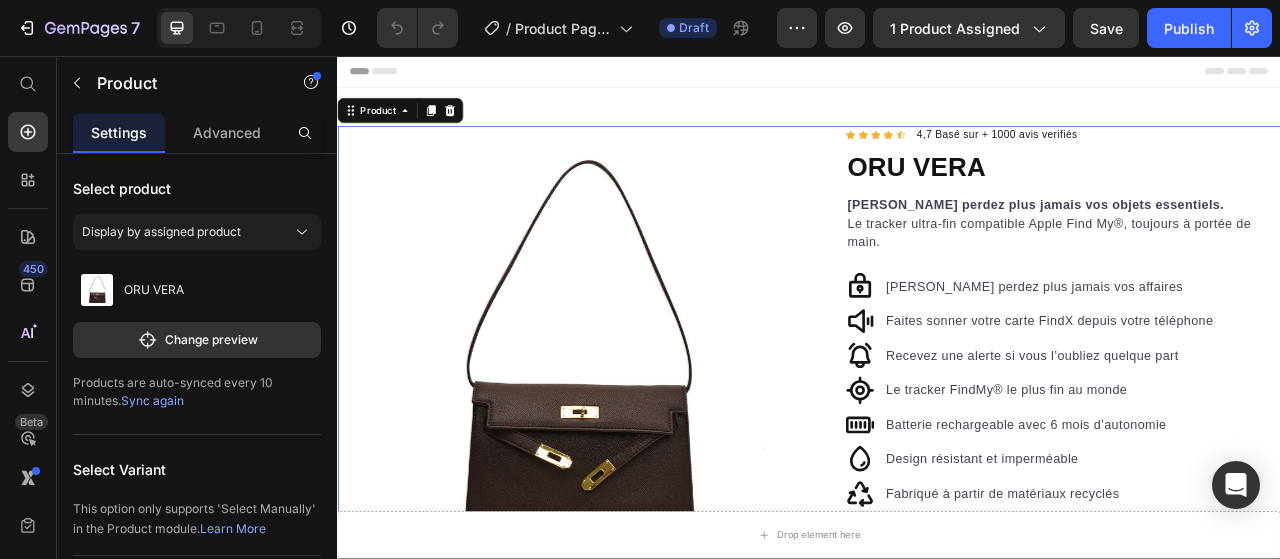 click on "Change preview" at bounding box center (197, 340) 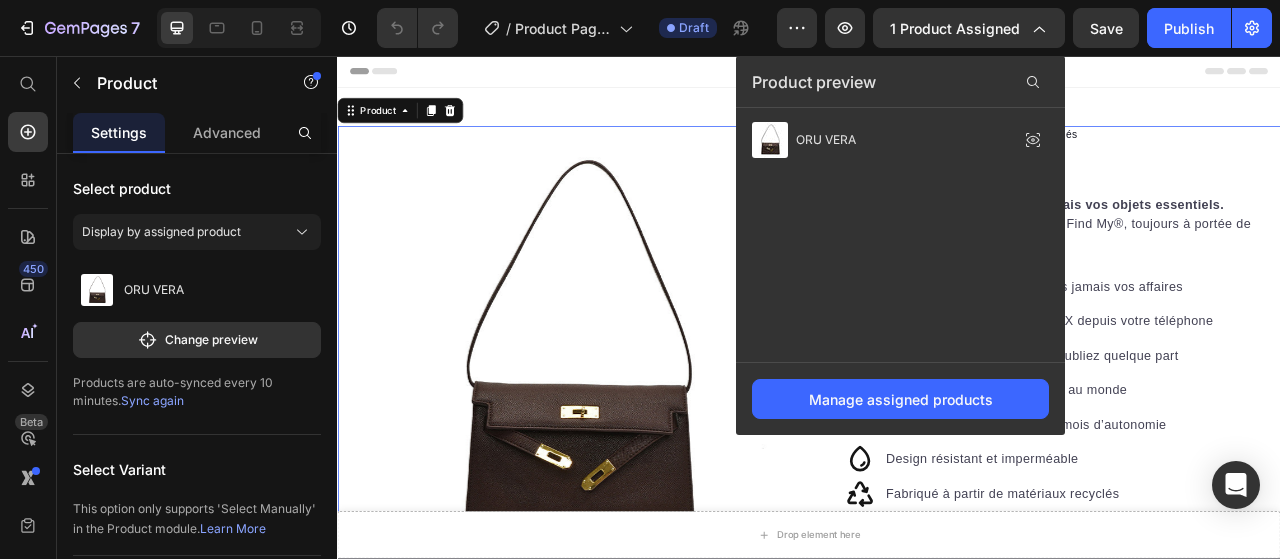 click on "ORU VERA" 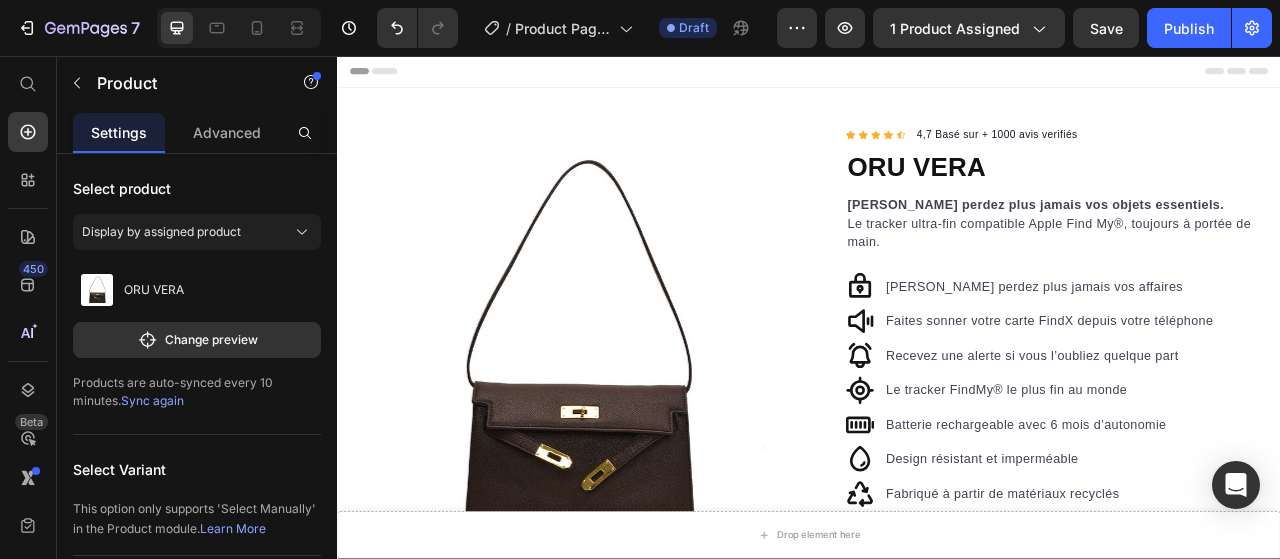 click on "Change preview" at bounding box center [197, 340] 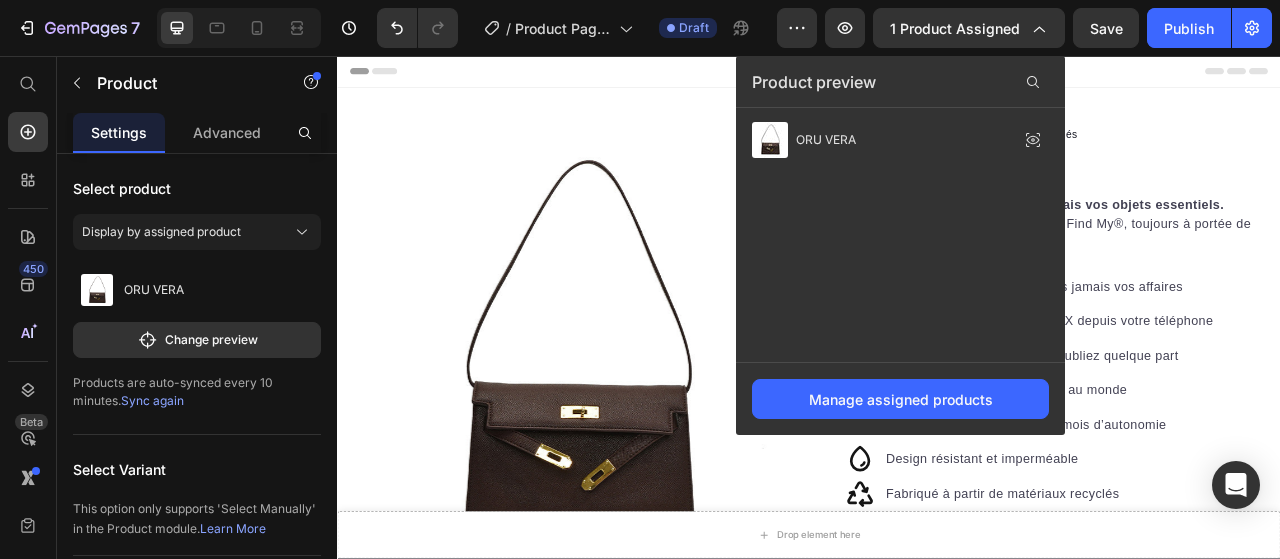 click on "Manage assigned products" at bounding box center [901, 399] 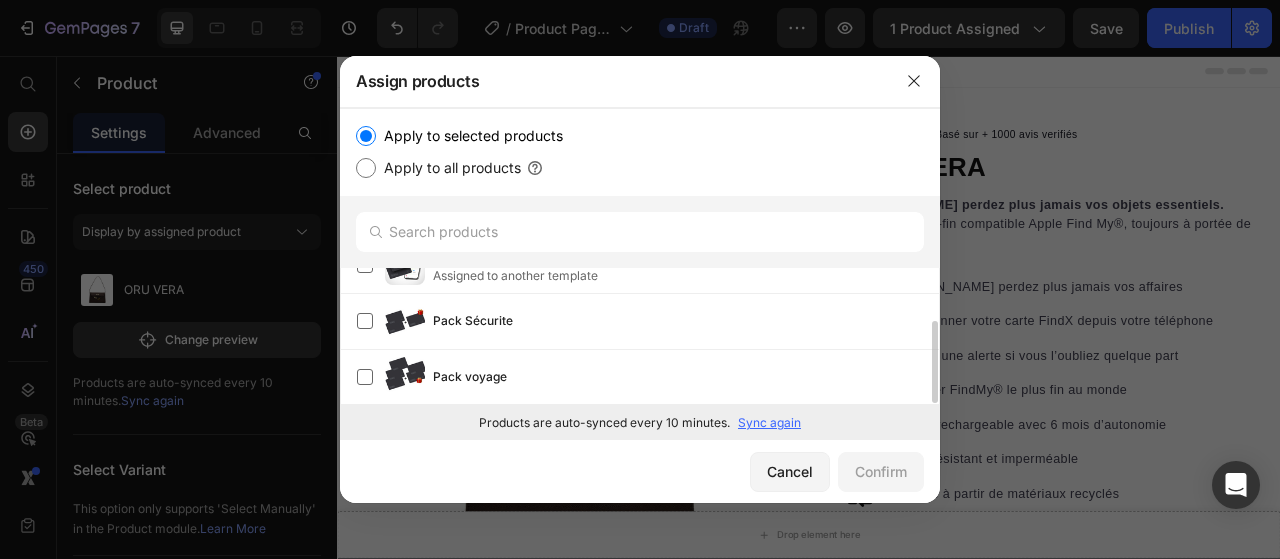 scroll, scrollTop: 0, scrollLeft: 0, axis: both 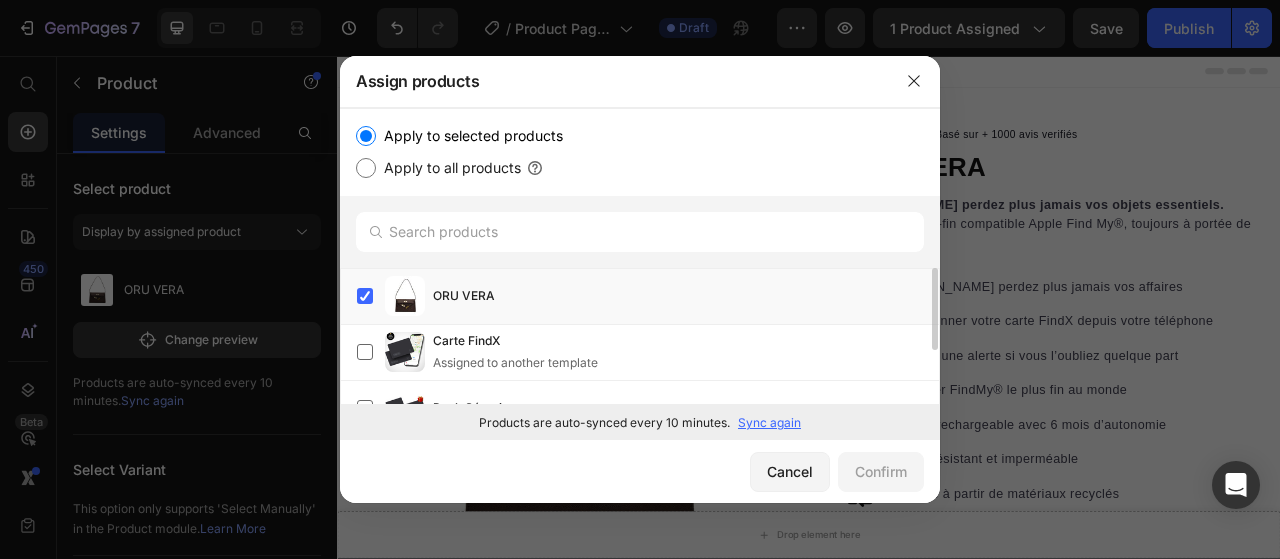 click at bounding box center [365, 296] 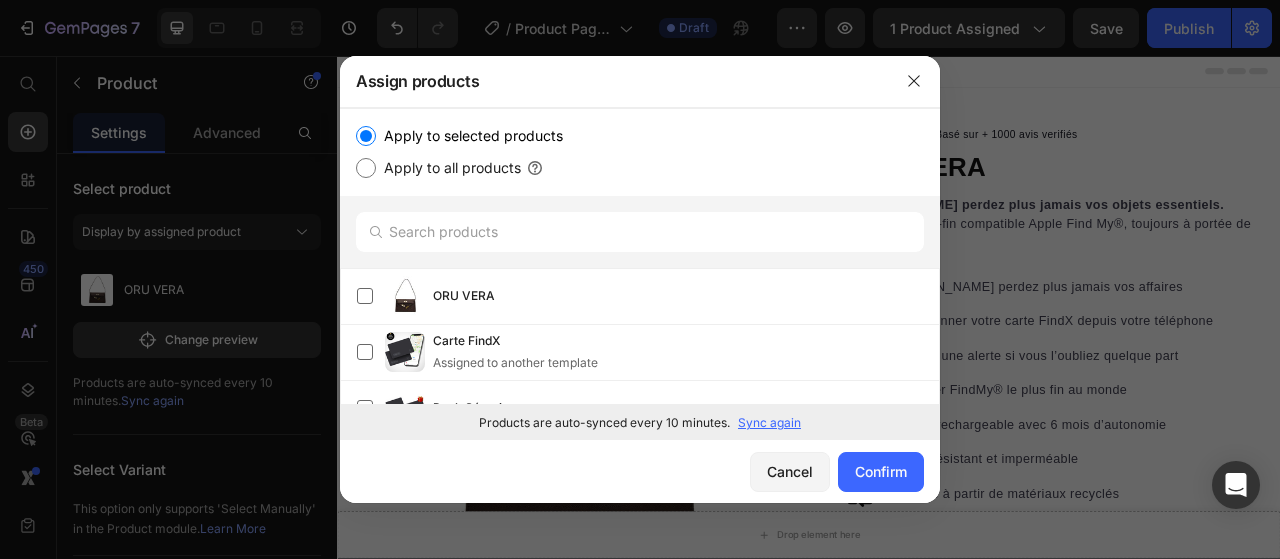 click at bounding box center (913, 296) 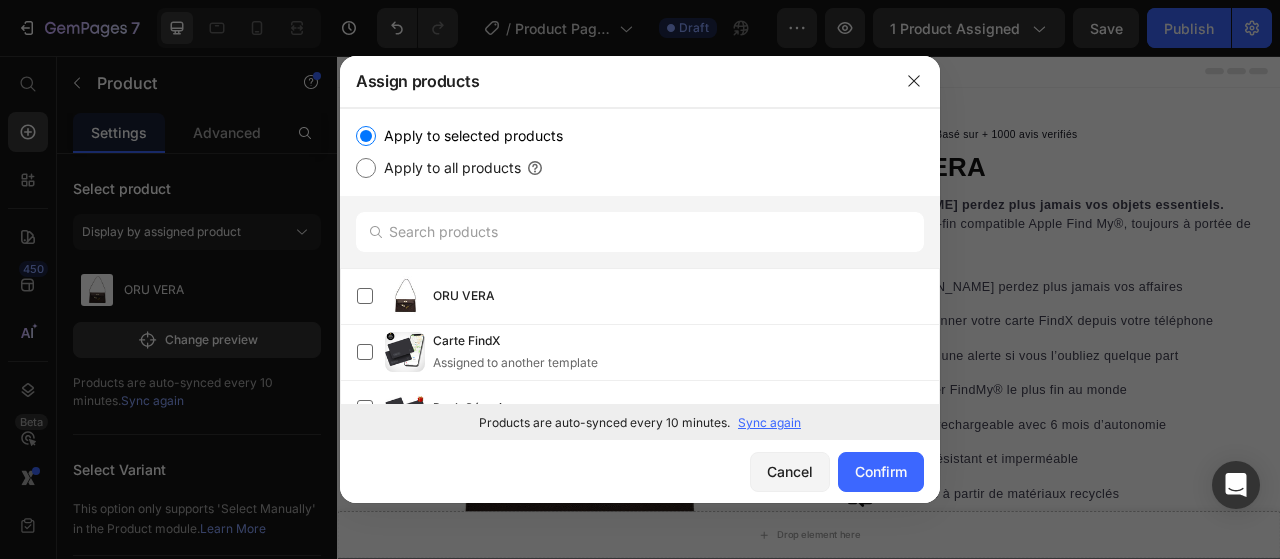 click on "Apply to all products" at bounding box center (366, 168) 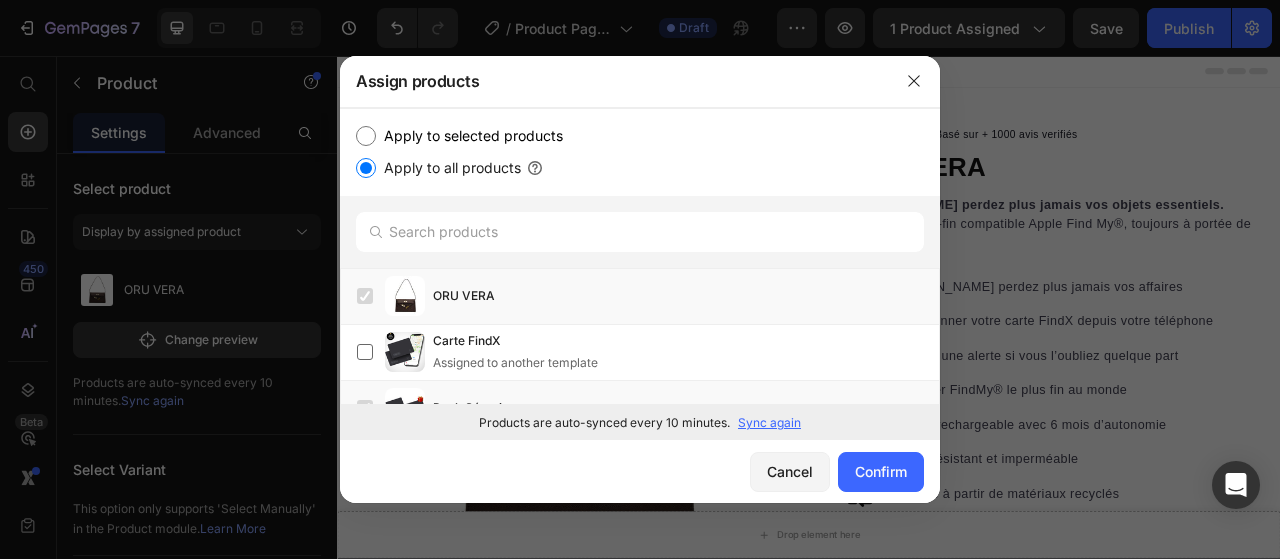 click on "Apply to selected products" at bounding box center (366, 136) 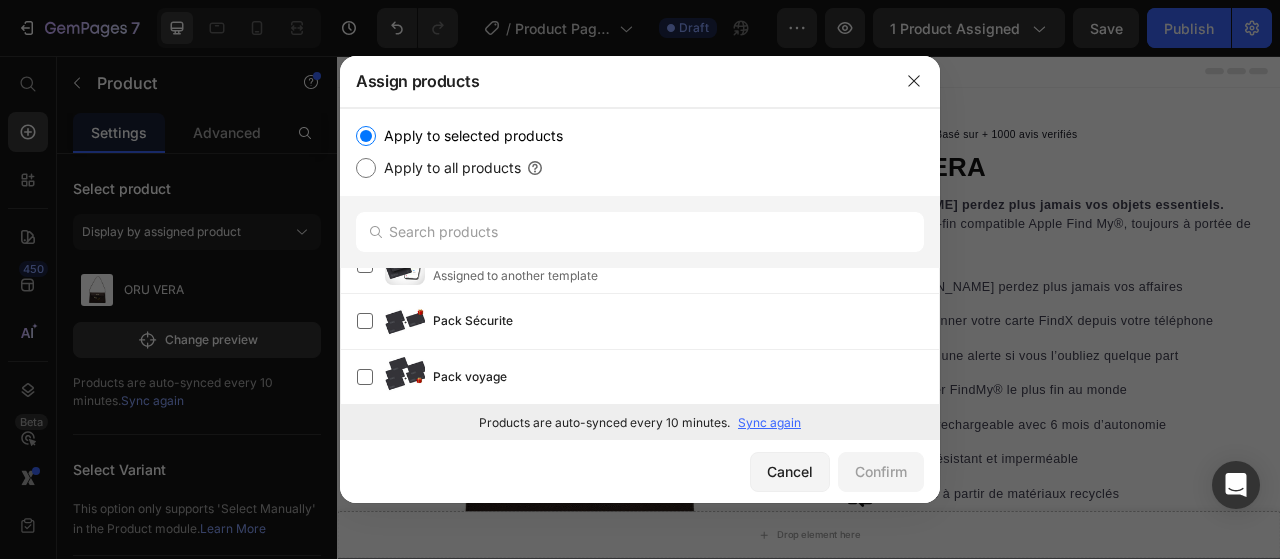 scroll, scrollTop: 0, scrollLeft: 0, axis: both 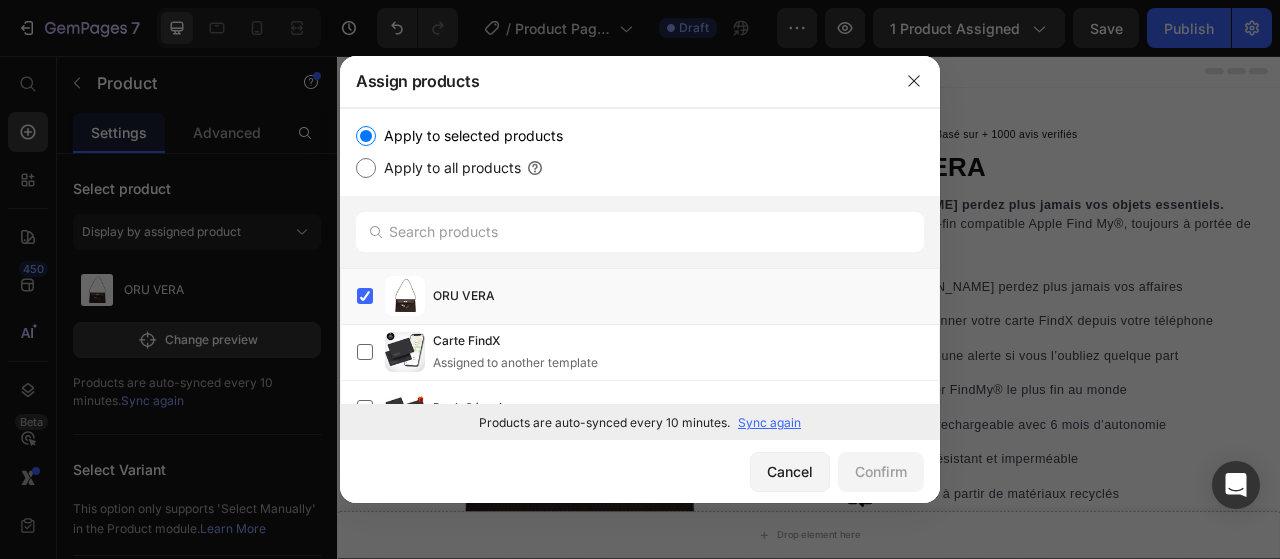 click on "Sync again" at bounding box center [769, 423] 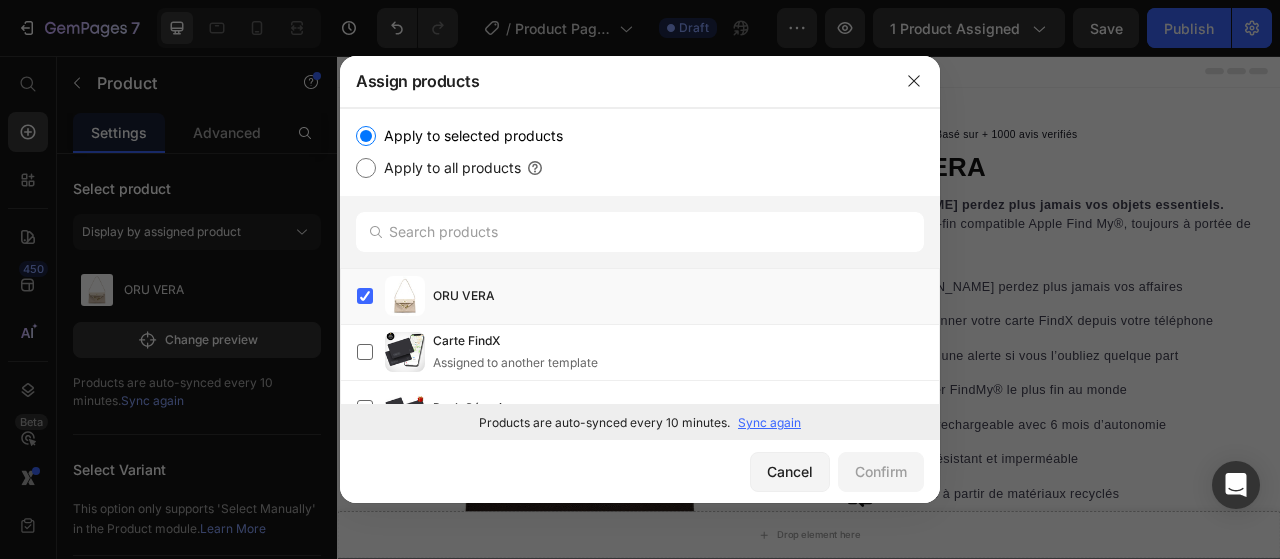 click at bounding box center (365, 296) 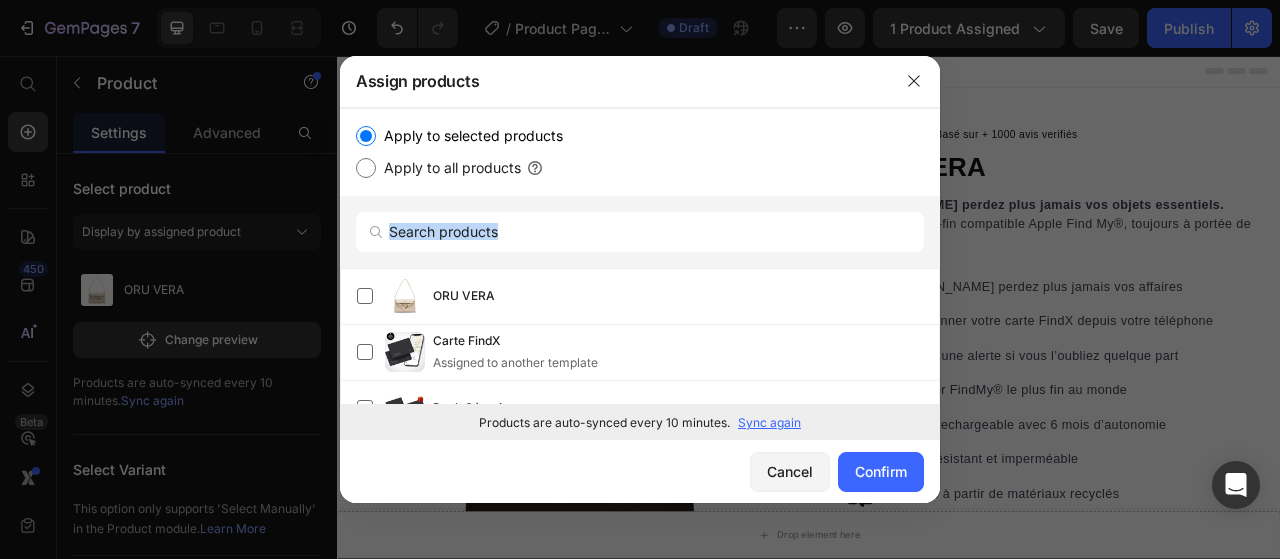 click at bounding box center (365, 296) 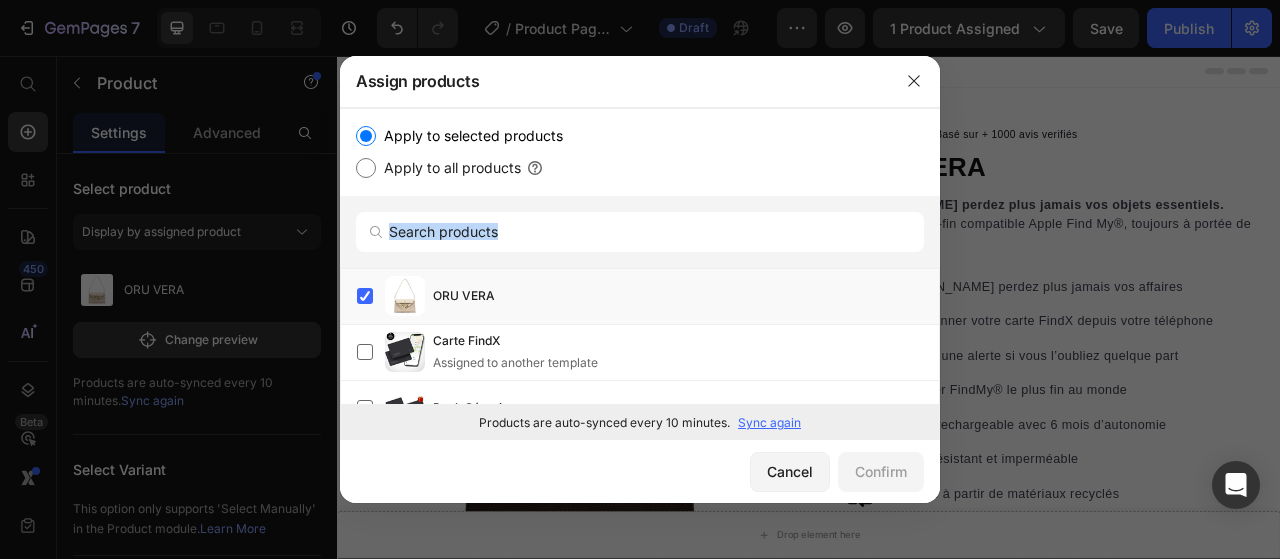 click on "Cancel" at bounding box center (790, 471) 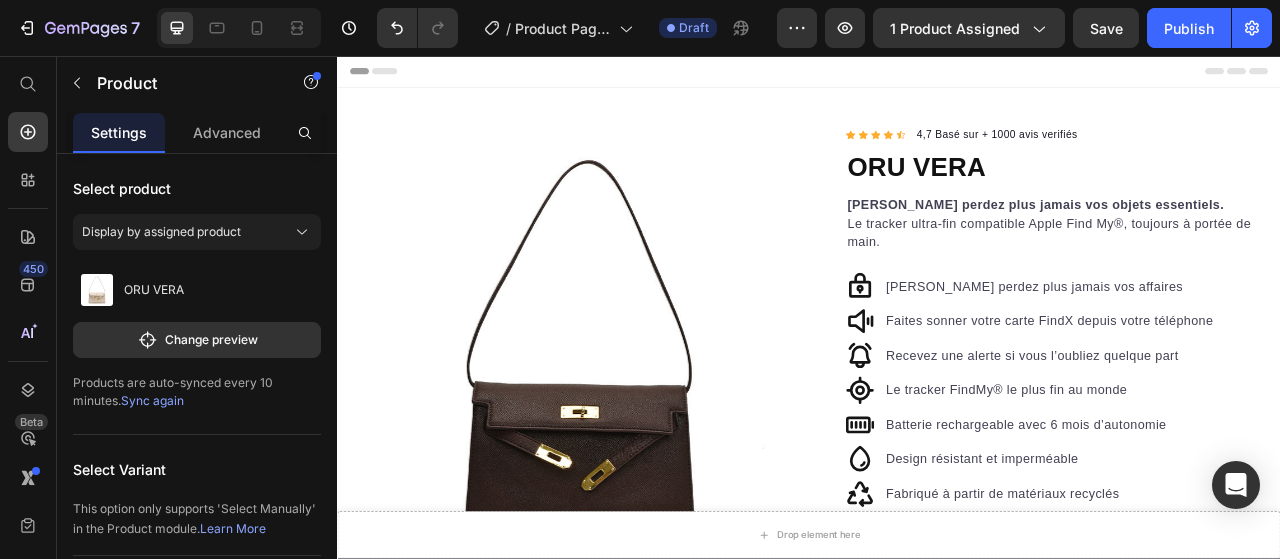 click on "ORU VERA" at bounding box center (197, 290) 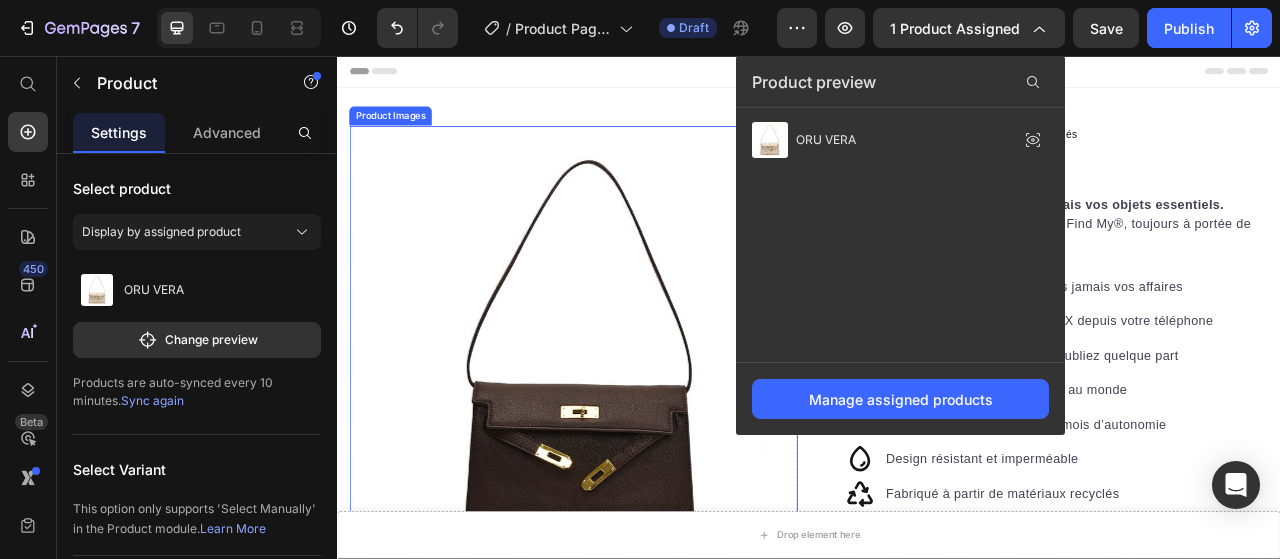 click at bounding box center [637, 430] 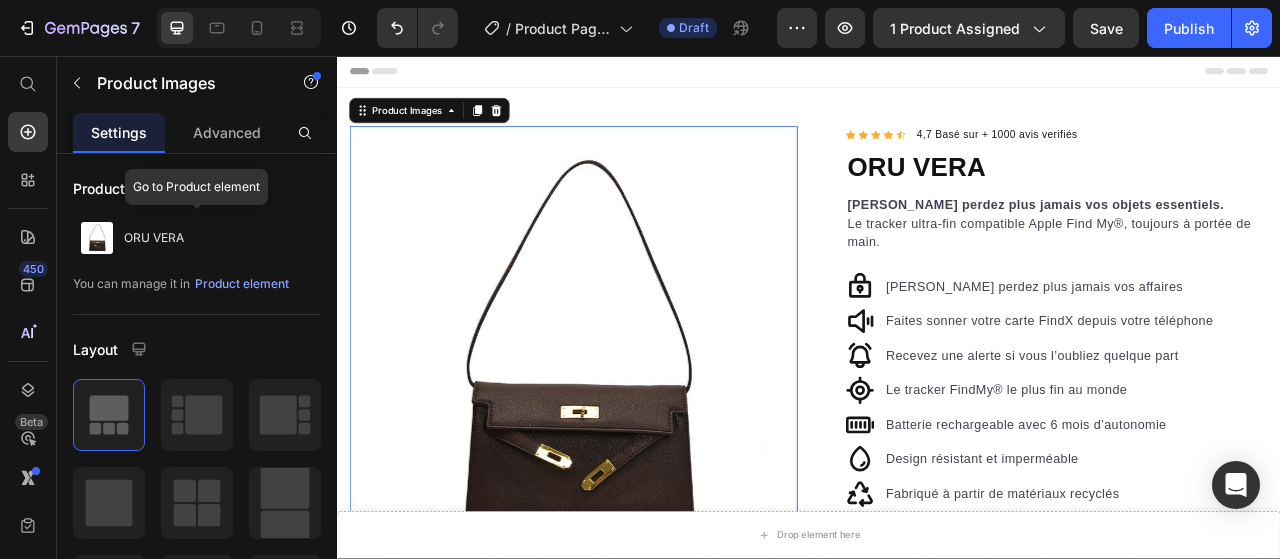 click on "ORU VERA" 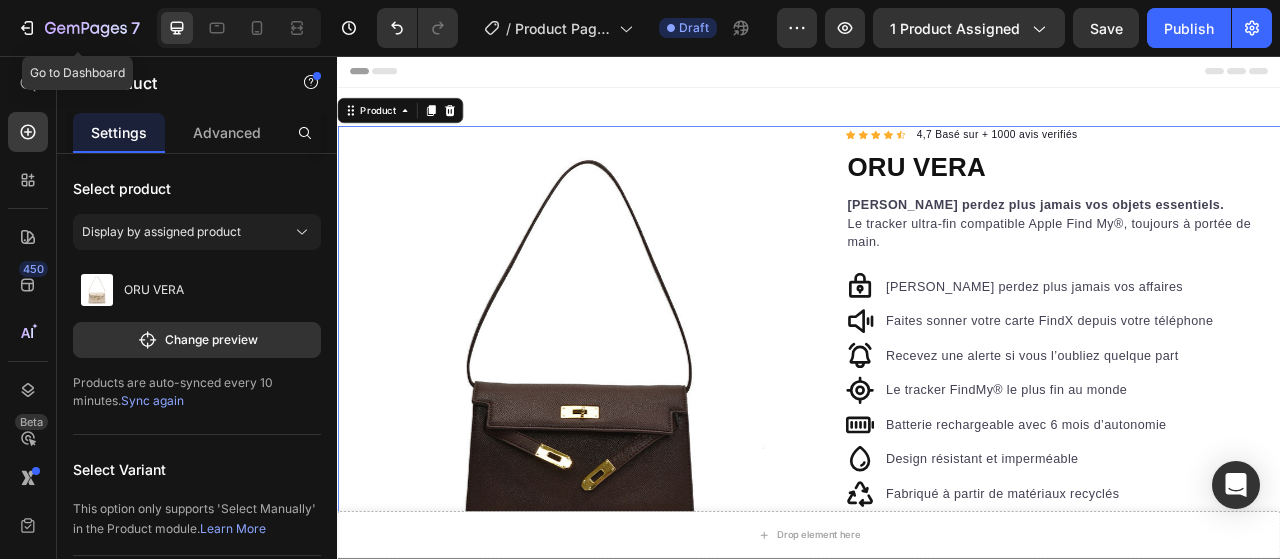 click on "7" 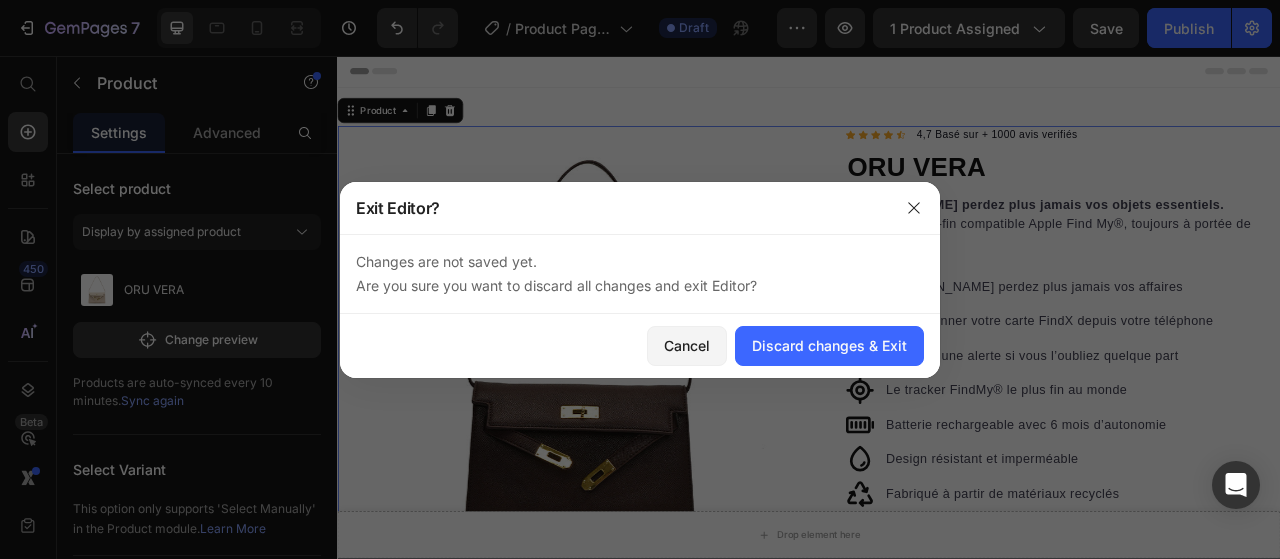 click on "Discard changes & Exit" 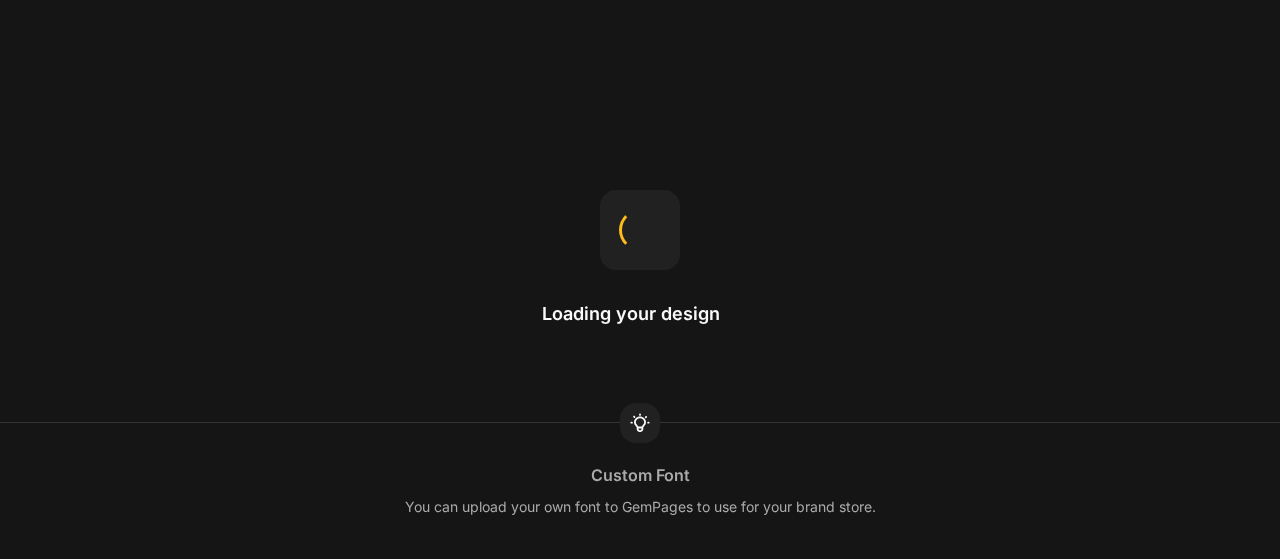 scroll, scrollTop: 0, scrollLeft: 0, axis: both 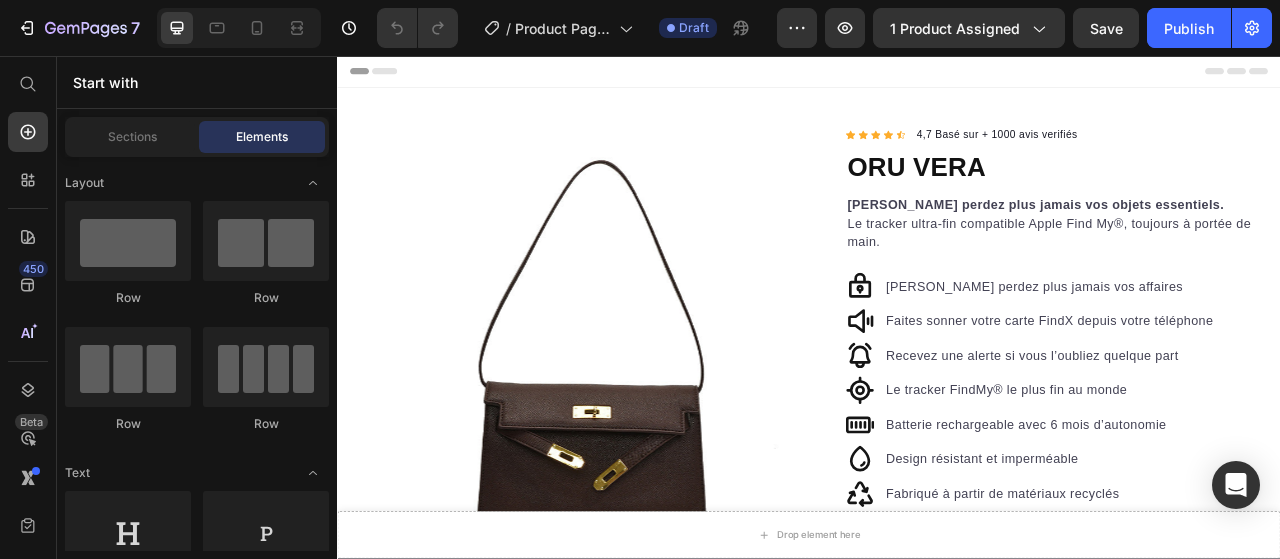 radio on "false" 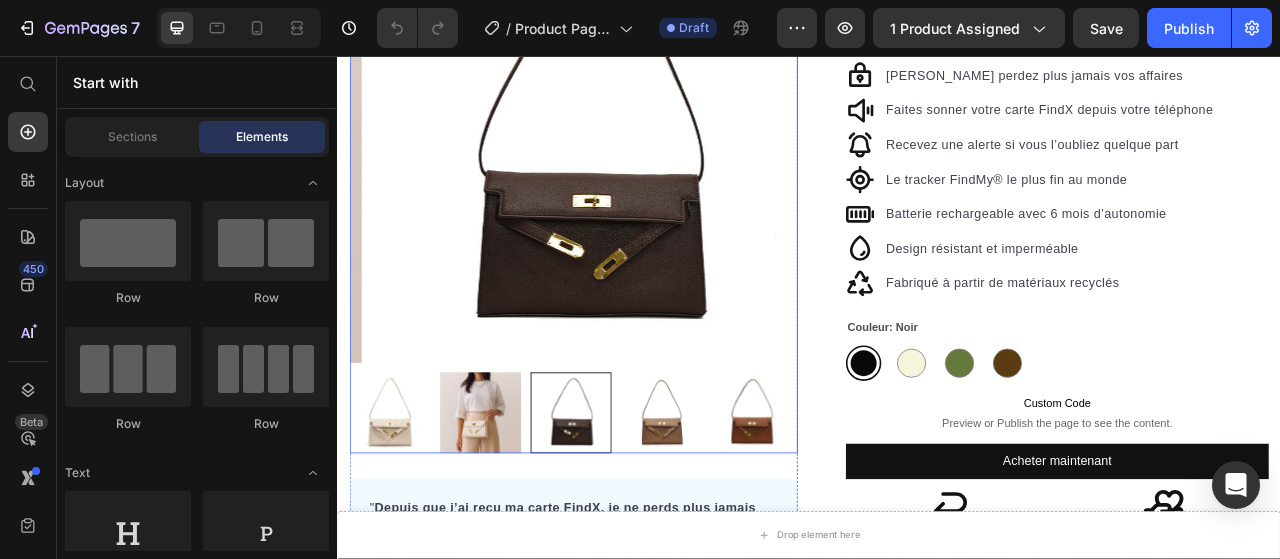scroll, scrollTop: 300, scrollLeft: 0, axis: vertical 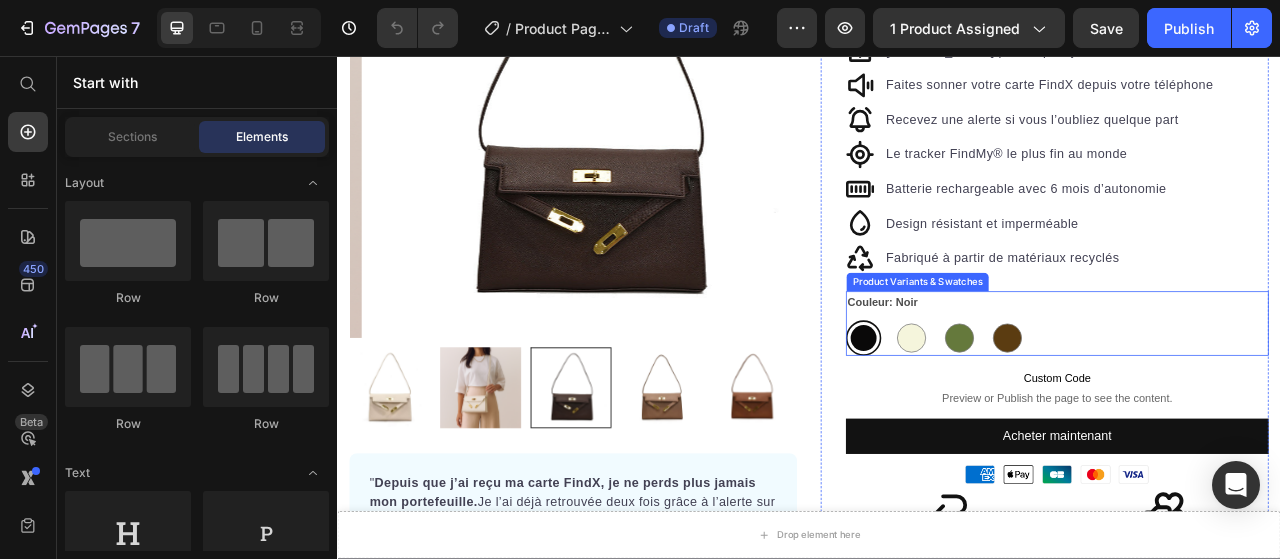 click at bounding box center (1067, 415) 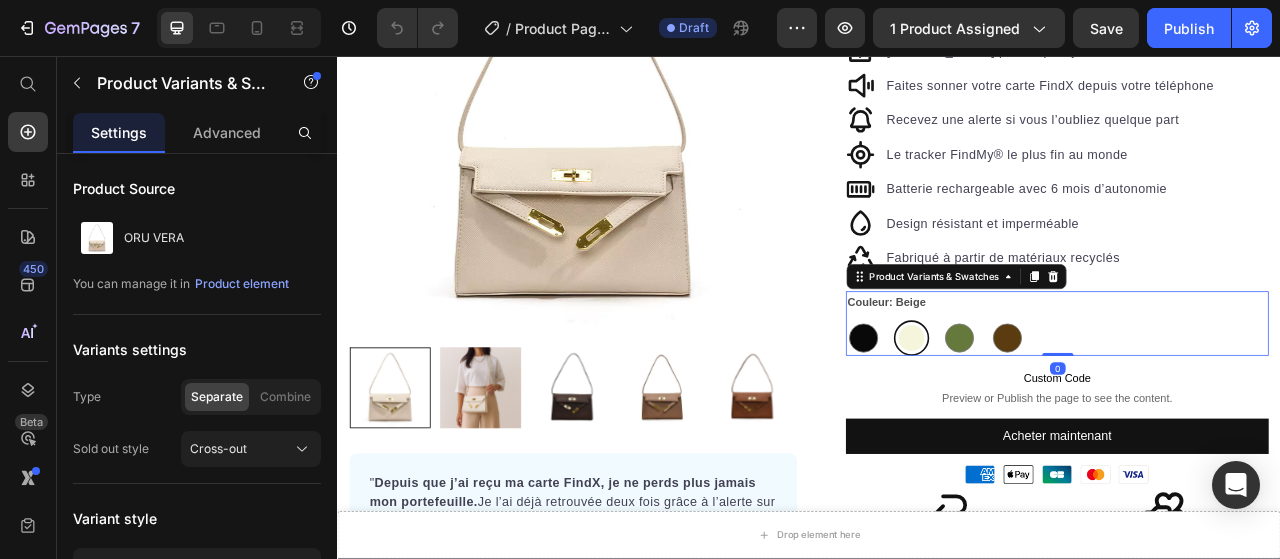 click at bounding box center (1006, 415) 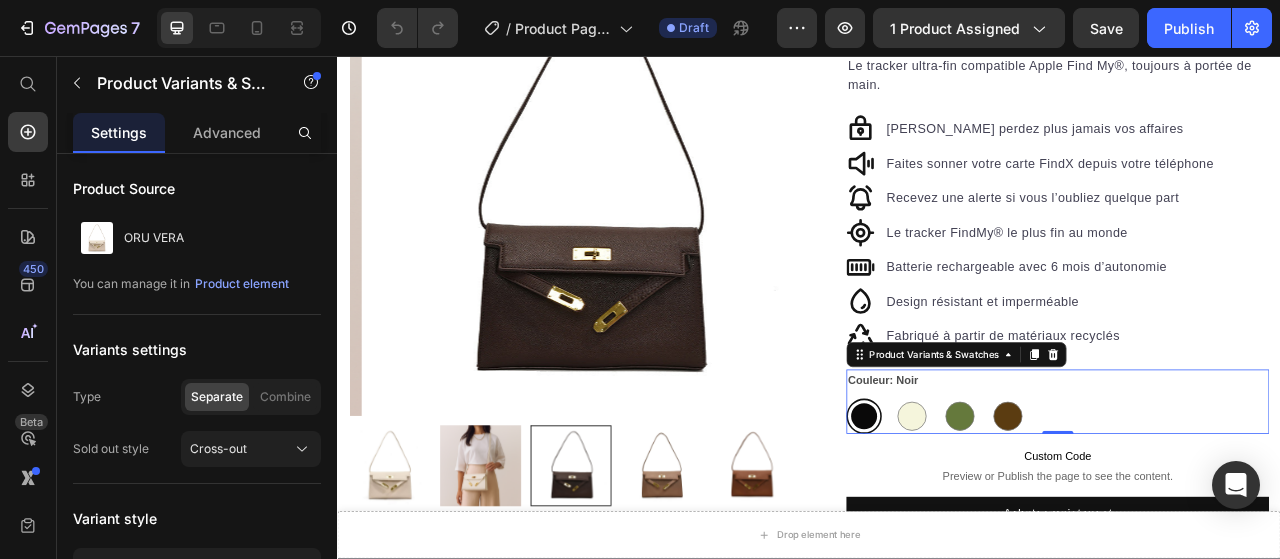 scroll, scrollTop: 300, scrollLeft: 0, axis: vertical 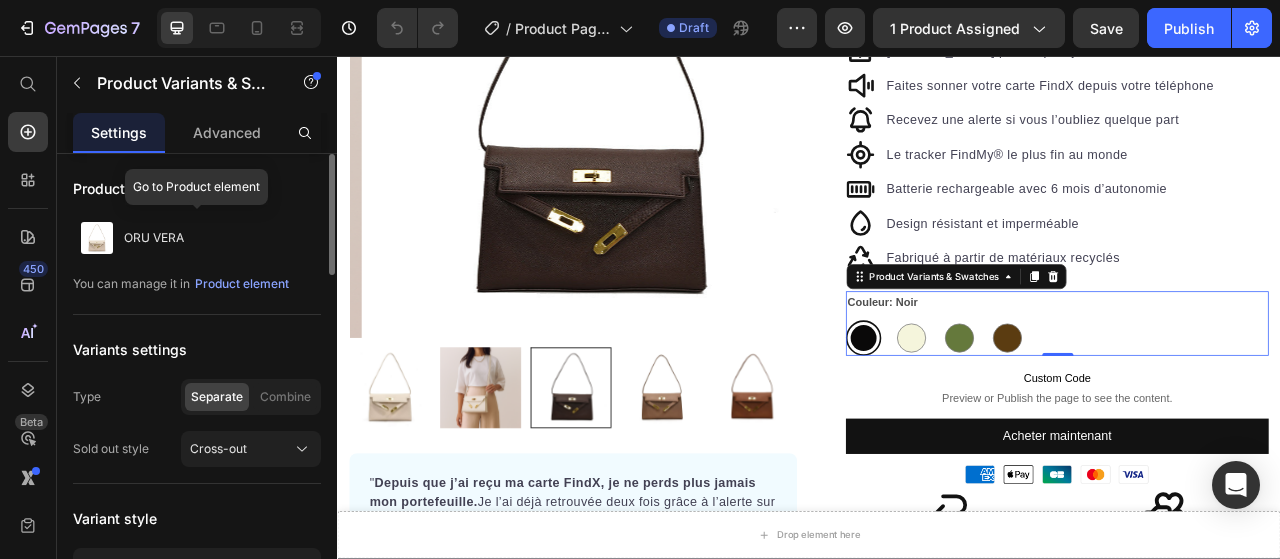 click on "ORU VERA" 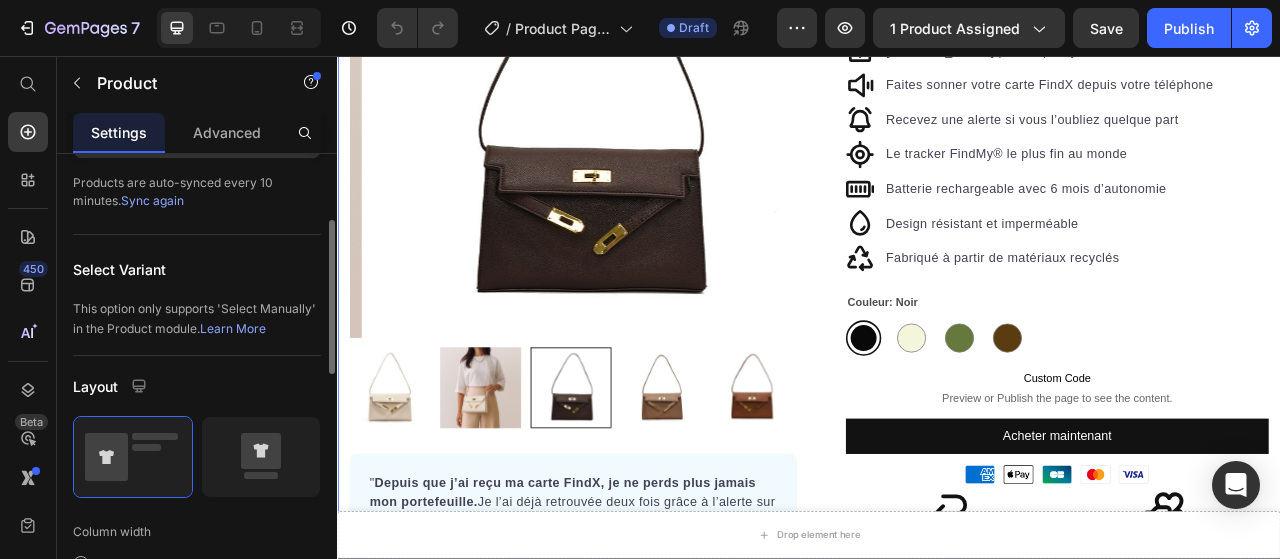 scroll, scrollTop: 100, scrollLeft: 0, axis: vertical 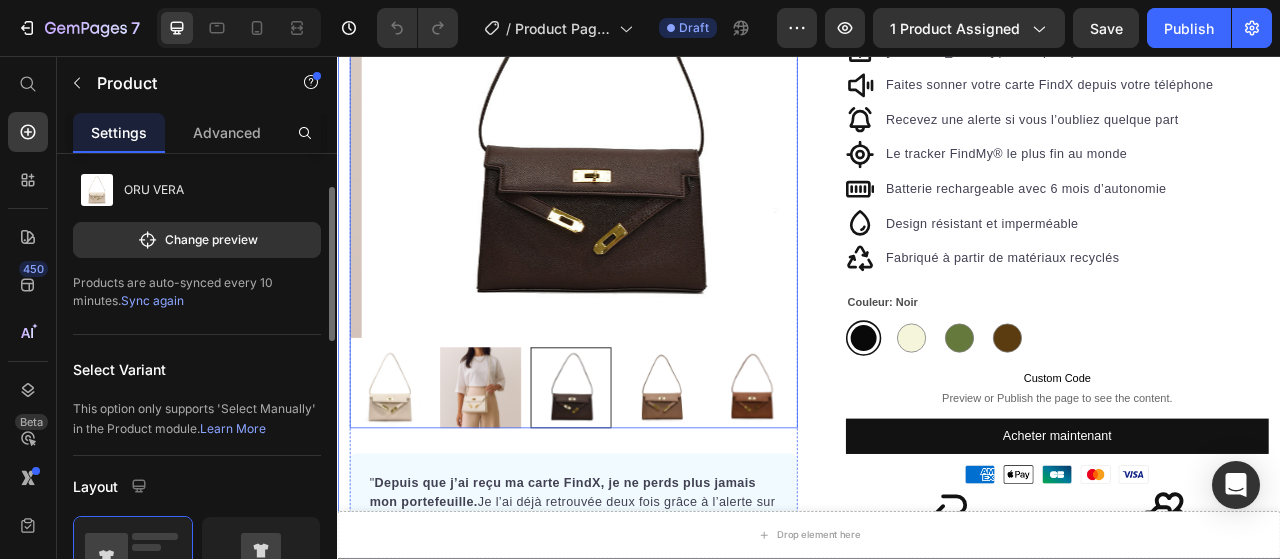 click at bounding box center (652, 130) 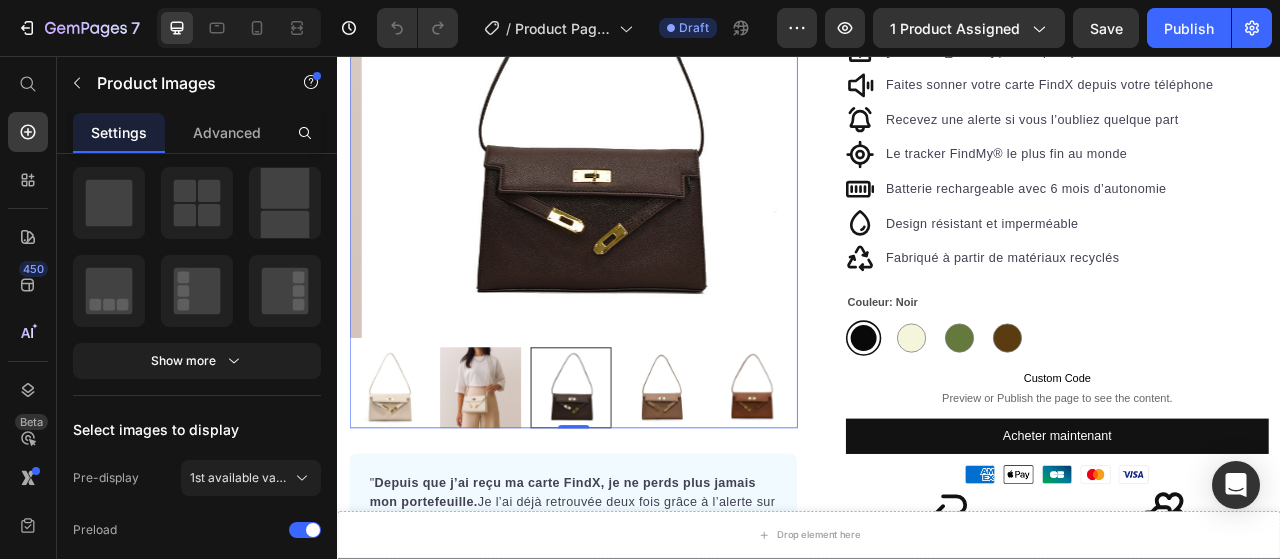 scroll, scrollTop: 400, scrollLeft: 0, axis: vertical 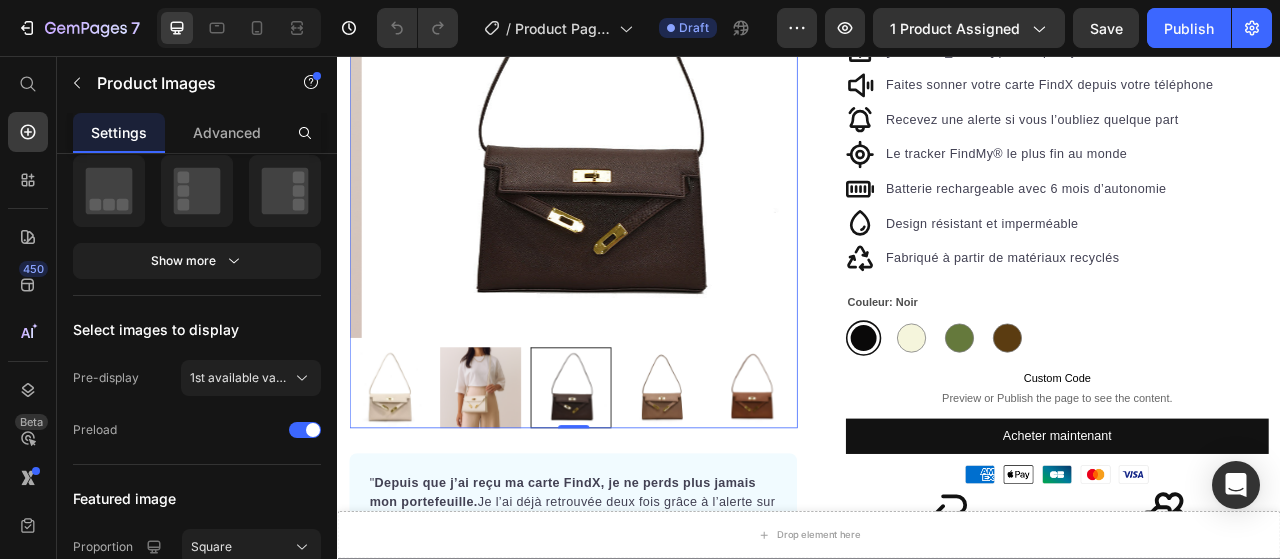 click on "1st available variant" at bounding box center [239, 378] 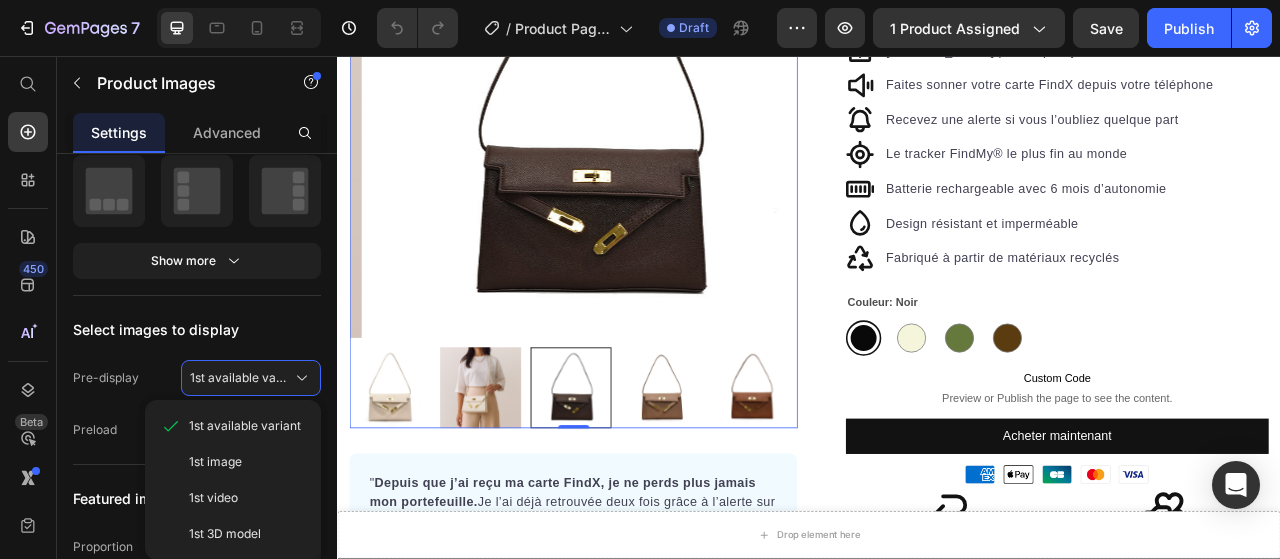 click on "1st image" at bounding box center (247, 462) 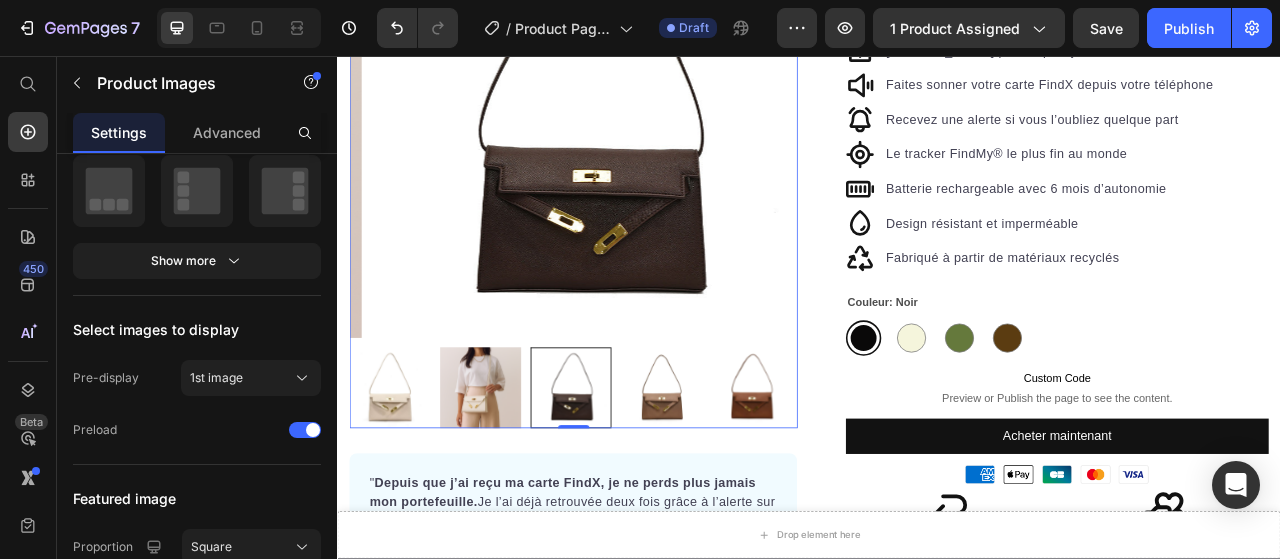 click at bounding box center [403, 478] 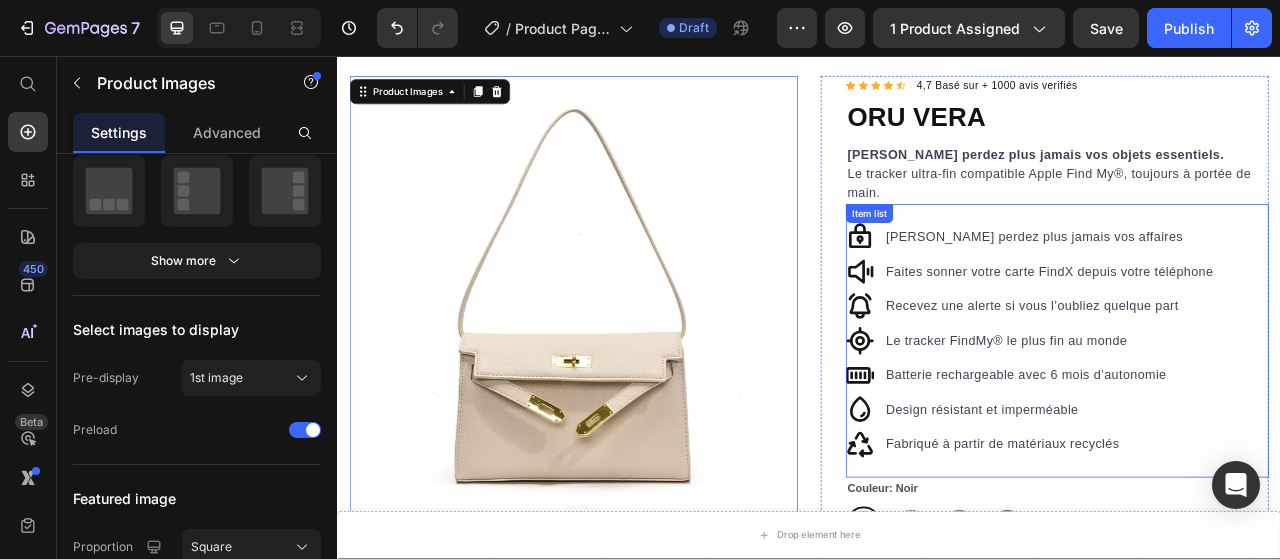 scroll, scrollTop: 0, scrollLeft: 0, axis: both 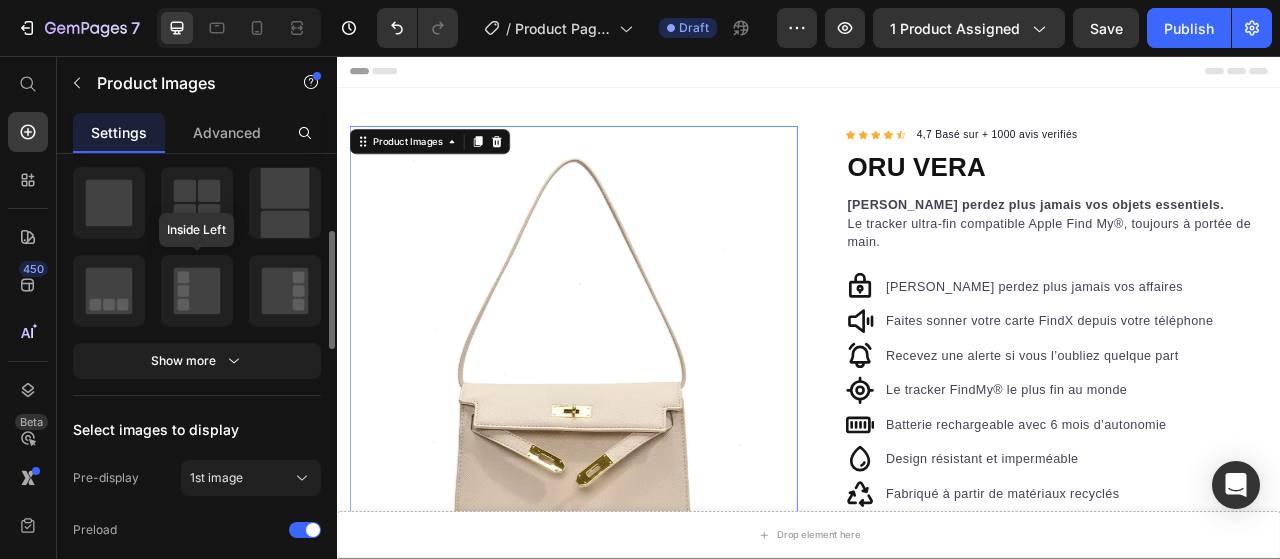 click 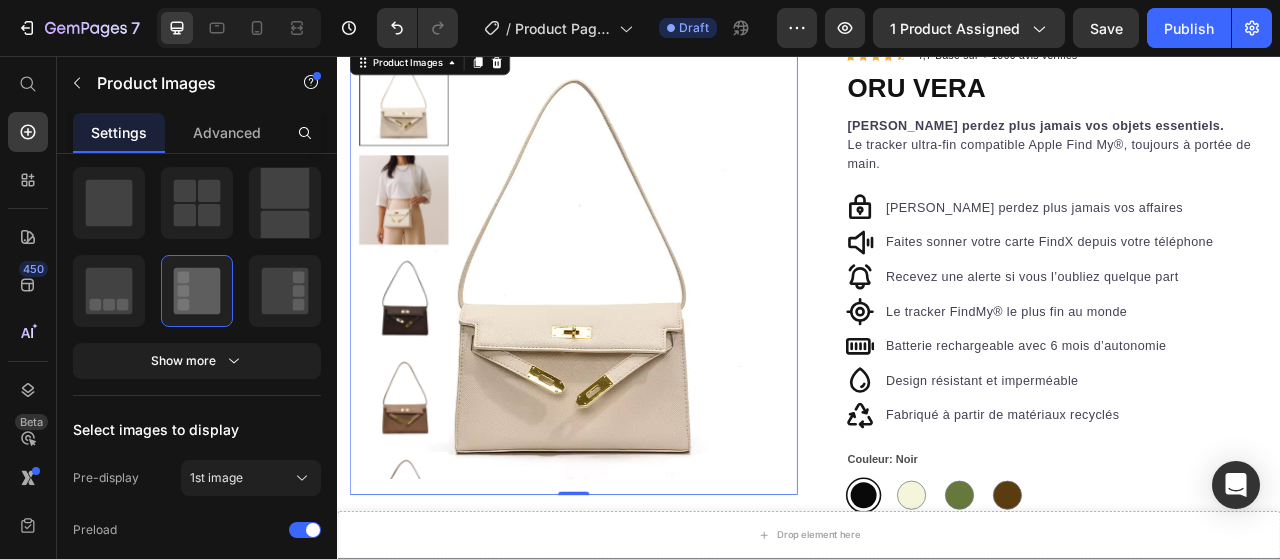 scroll, scrollTop: 0, scrollLeft: 0, axis: both 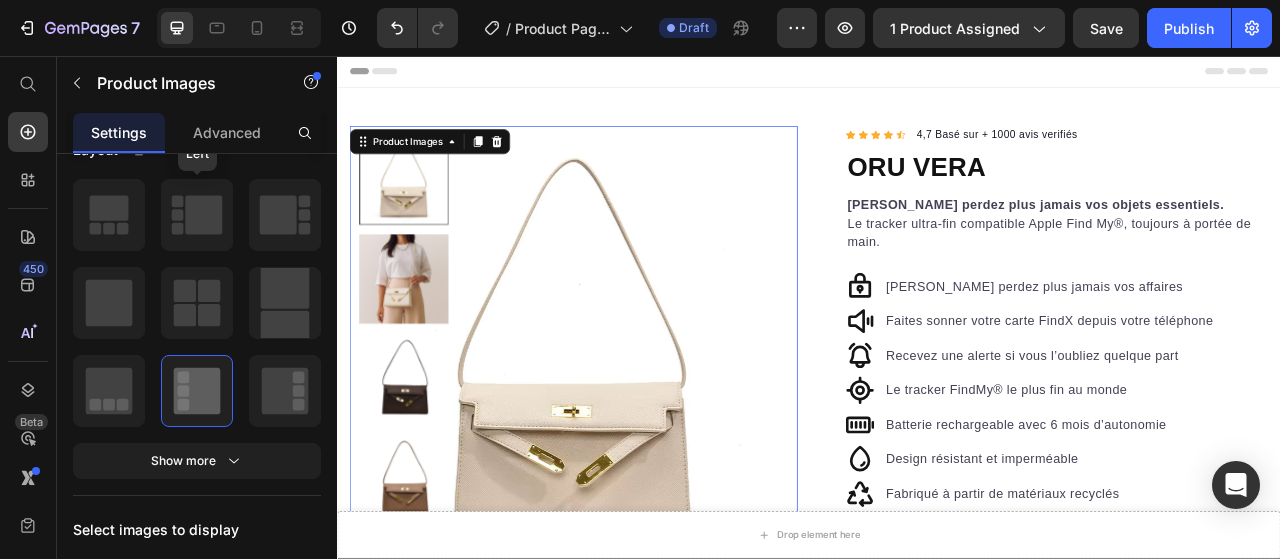 click 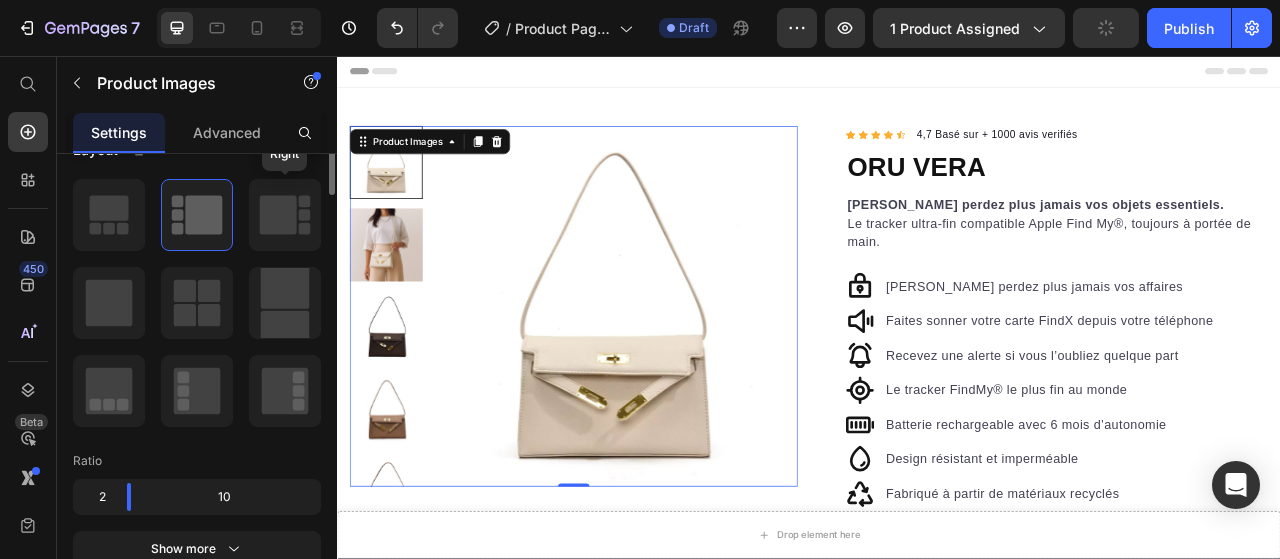 scroll, scrollTop: 100, scrollLeft: 0, axis: vertical 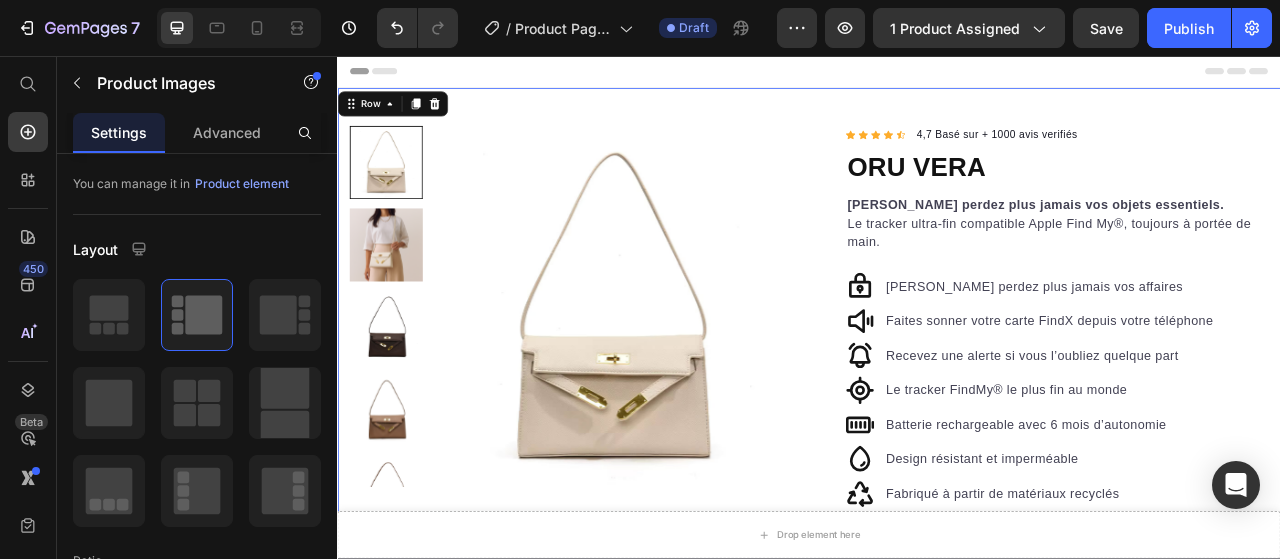 click on "Product Images " Depuis que j’ai reçu ma carte FindX, je ne perds plus jamais mon portefeuille.  Je l’ai déjà retrouvée deux fois grâce à l’alerte sur mon iPhone. Le design est discret, la batterie tient super longtemps, et c’est vraiment rassurant au quotidien. Text block -Julien Text block
Acheteur verifié Item list Row Row Row Icon Icon Icon Icon
Icon Icon List Hoz 4,7 Basé sur + 1000 avis verifiés  Text block Row ORU VERA Product Title Ne perdez plus jamais vos objets essentiels. Le tracker ultra-fin compatible Apple Find My®, toujours à portée de main. Text block
Ne  perdez  plus jamais vos affaires
Faites  sonner  votre carte FindX depuis votre téléphone
Recevez une  alerte  dès vous l’oubliez quelque part
Une recharge,  5 mois  de tranquillité Item list
Ne perdez plus jamais vos affaires
Faites sonner votre carte FindX depuis votre téléphone Noir" at bounding box center [937, 736] 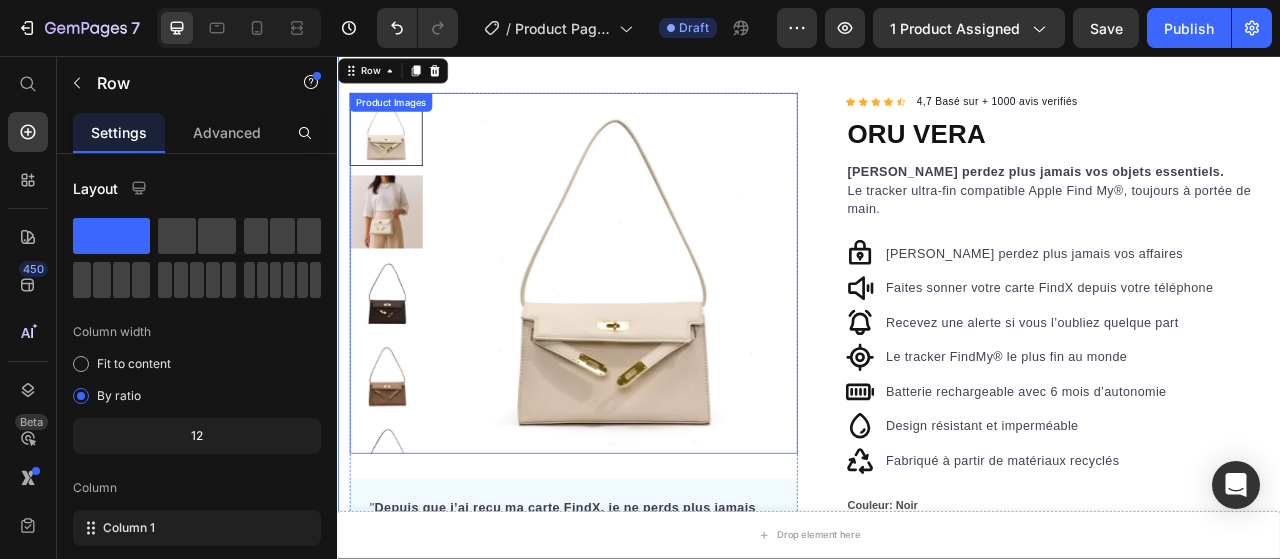 scroll, scrollTop: 0, scrollLeft: 0, axis: both 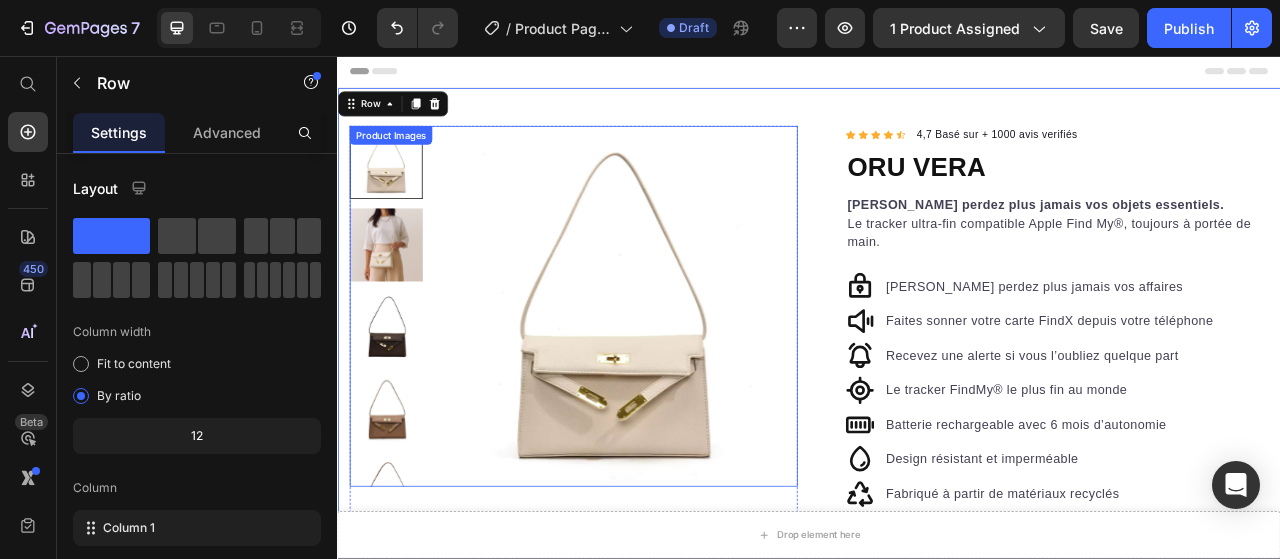 click at bounding box center [398, 296] 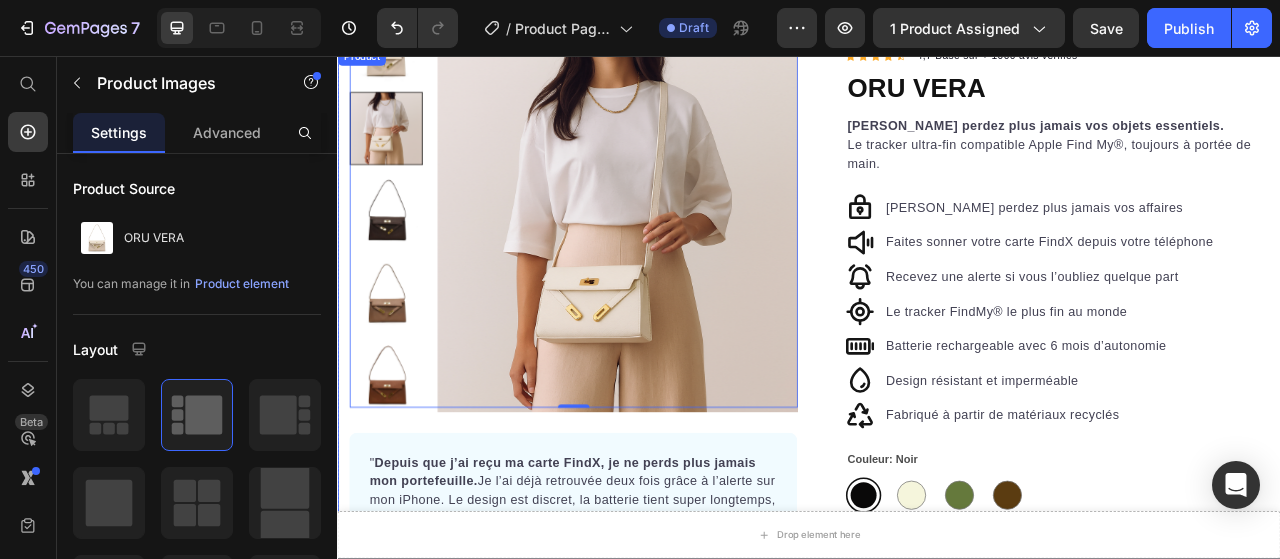 scroll, scrollTop: 0, scrollLeft: 0, axis: both 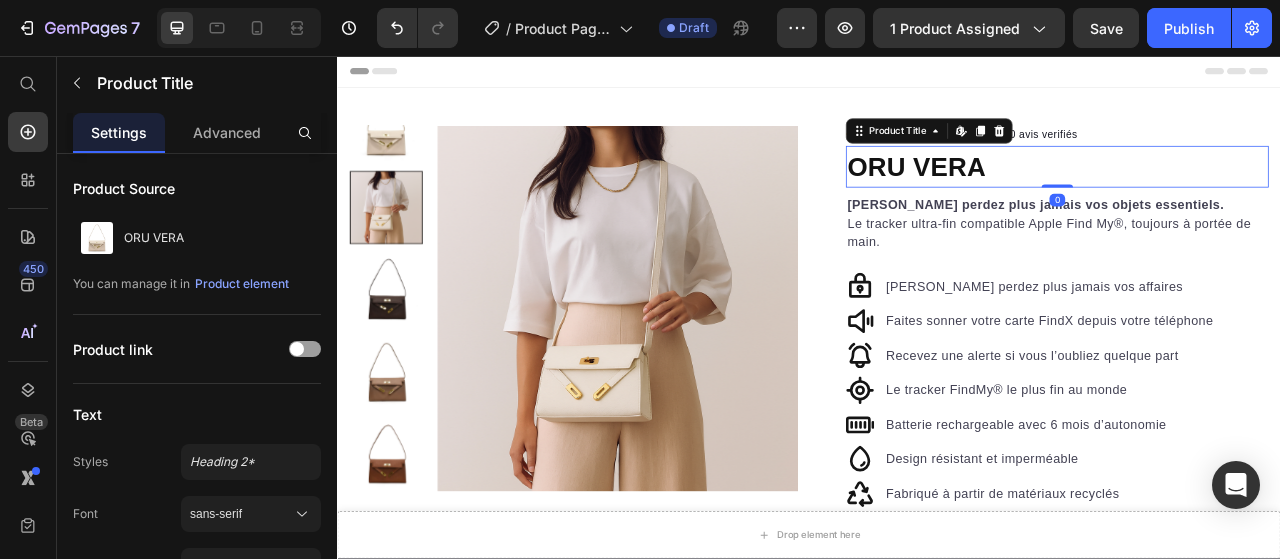 click on "ORU VERA" at bounding box center (1253, 198) 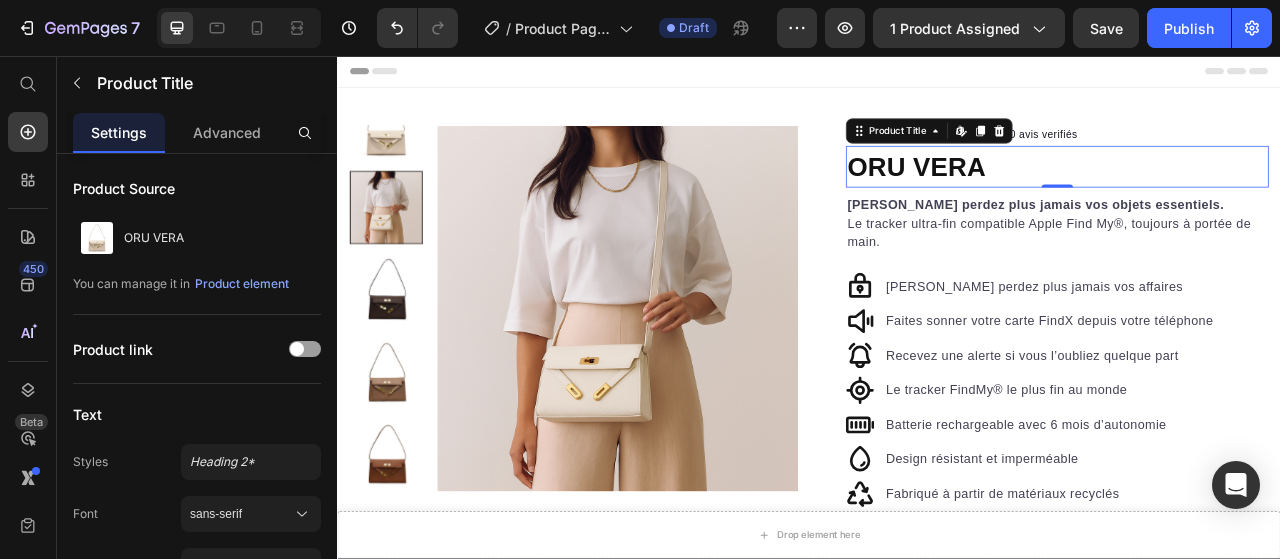 click on "ORU VERA" at bounding box center (1253, 198) 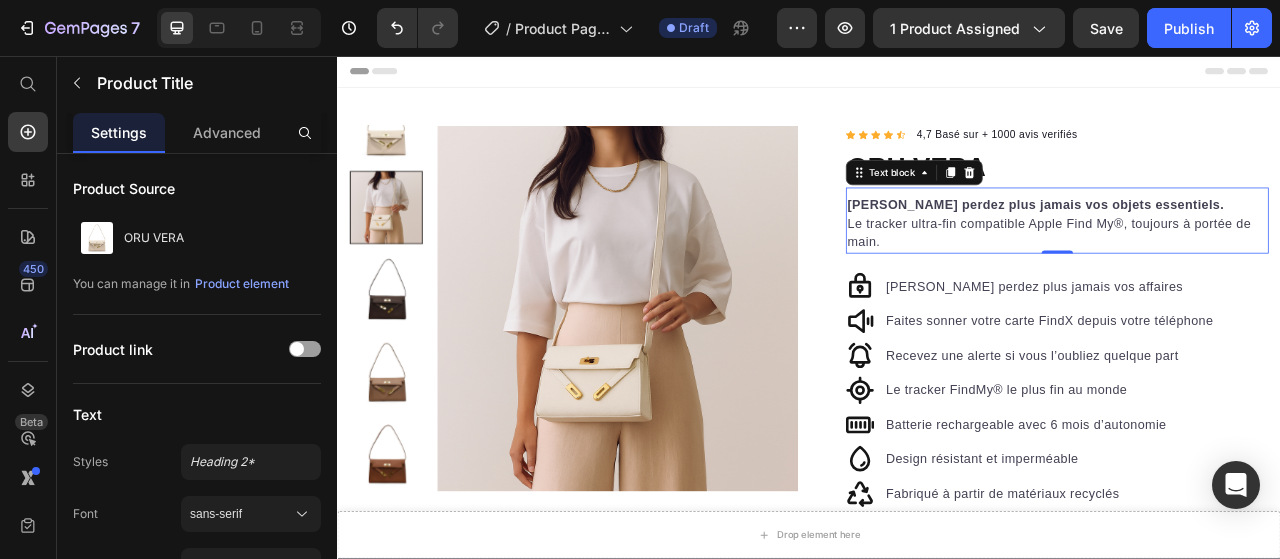 click on "Ne perdez plus jamais vos objets essentiels. Le tracker ultra-fin compatible Apple Find My®, toujours à portée de main." at bounding box center (1253, 270) 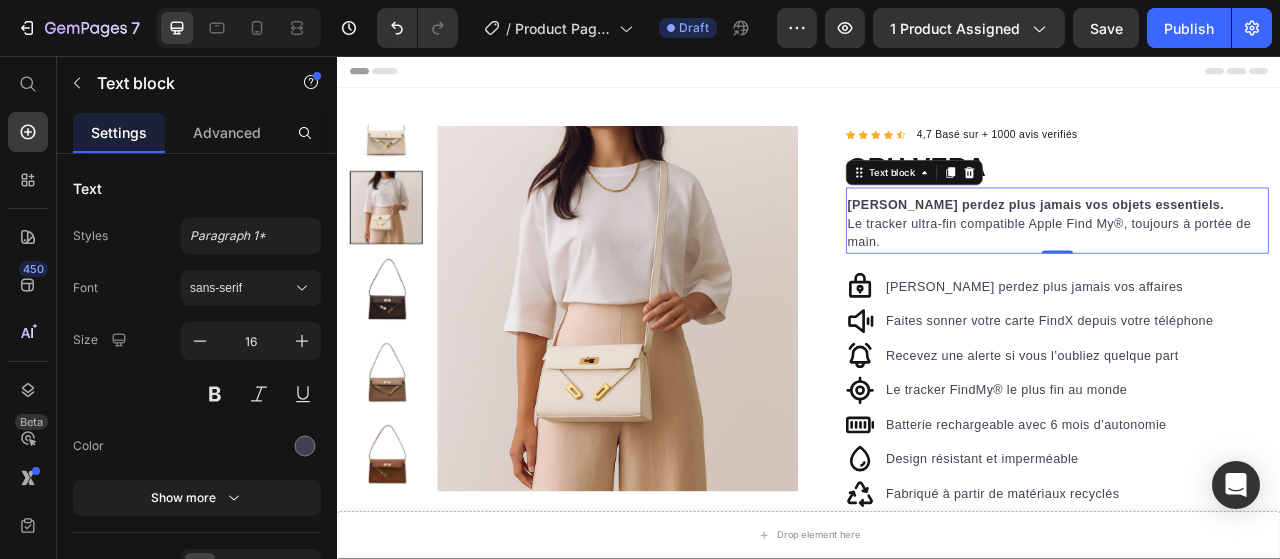 click on "Ne perdez plus jamais vos objets essentiels." at bounding box center [1225, 245] 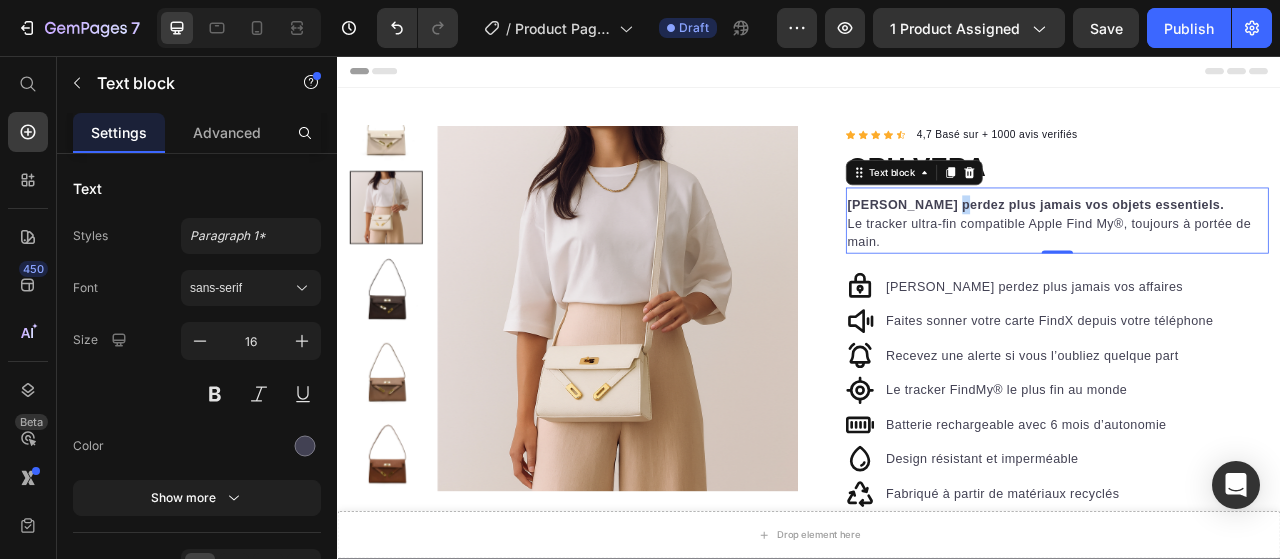 click on "Ne perdez plus jamais vos objets essentiels." at bounding box center (1225, 245) 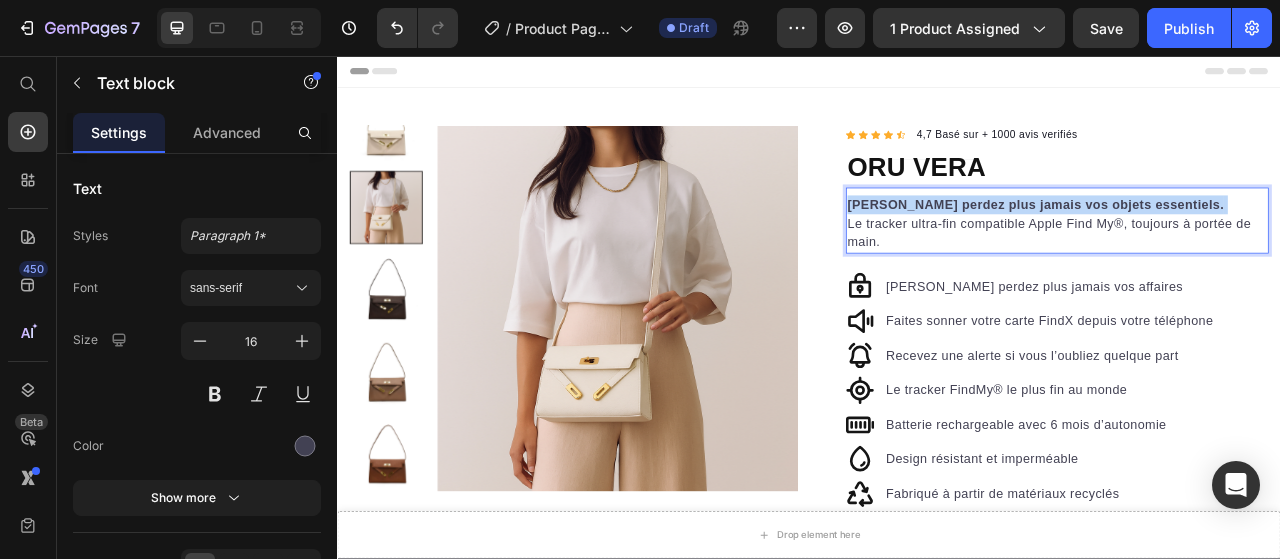 click on "Ne perdez plus jamais vos objets essentiels." at bounding box center [1225, 245] 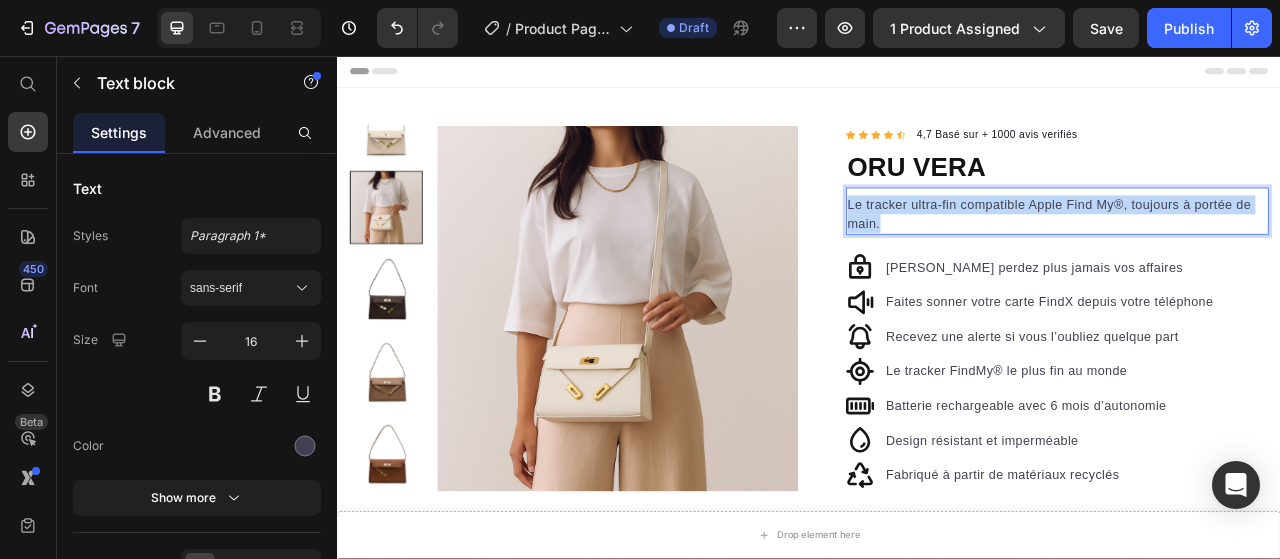 drag, startPoint x: 977, startPoint y: 247, endPoint x: 1025, endPoint y: 267, distance: 52 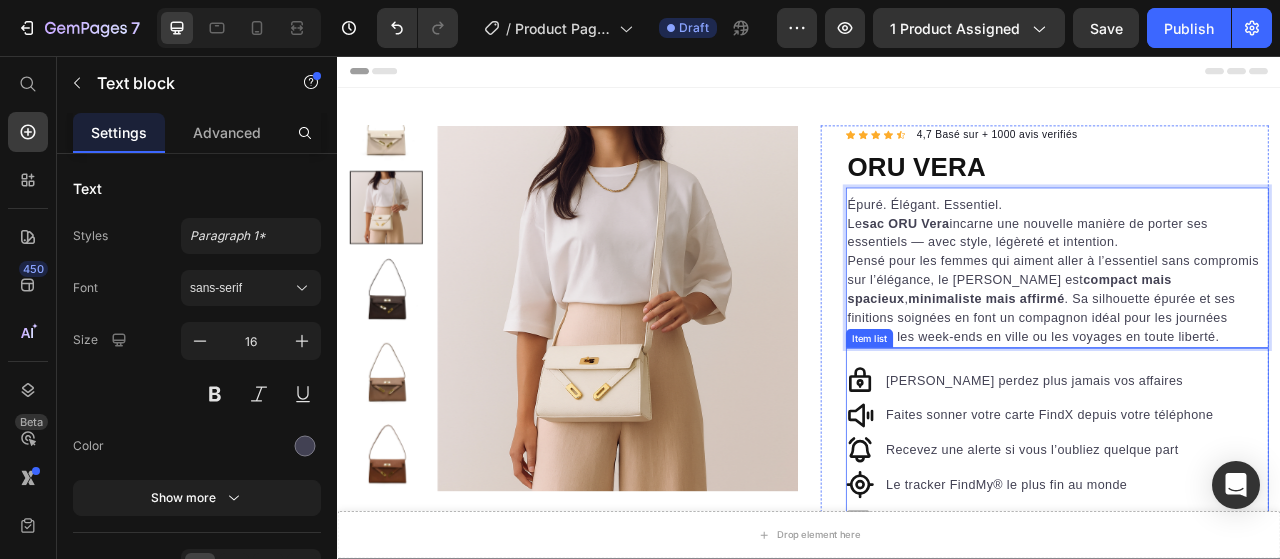 click on "Ne perdez plus jamais vos affaires
Faites sonner votre carte FindX depuis votre téléphone
Recevez une alerte si vous l’oubliez quelque part
Le tracker FindMy® le plus fin au monde
Batterie rechargeable avec 6 mois d’autonomie
Design résistant et imperméable
Fabriqué à partir de matériaux recyclés" at bounding box center [1253, 602] 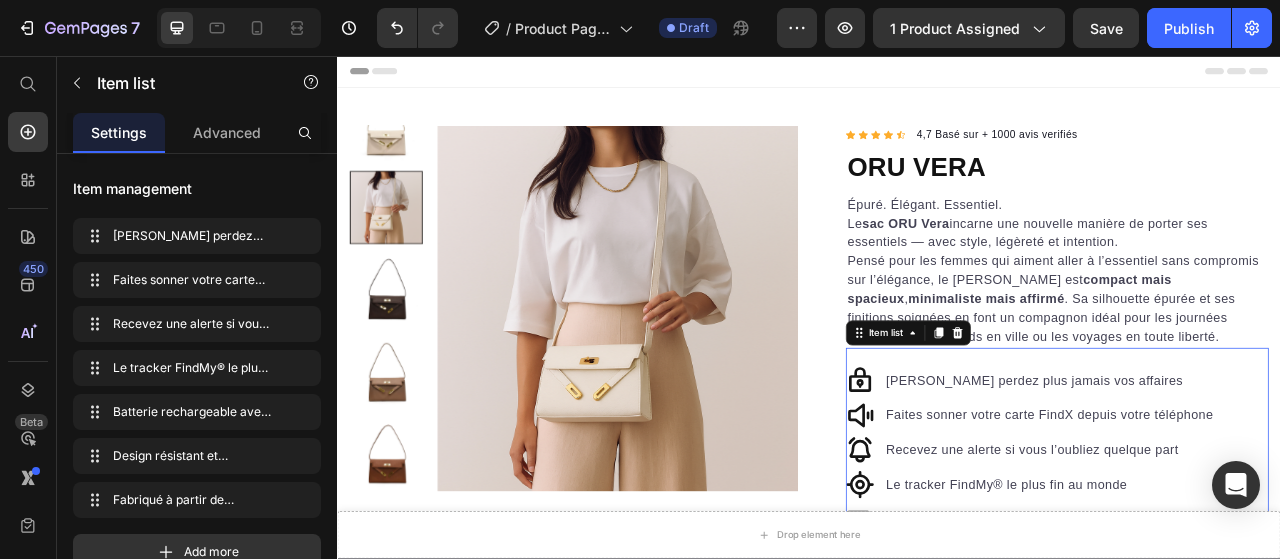click 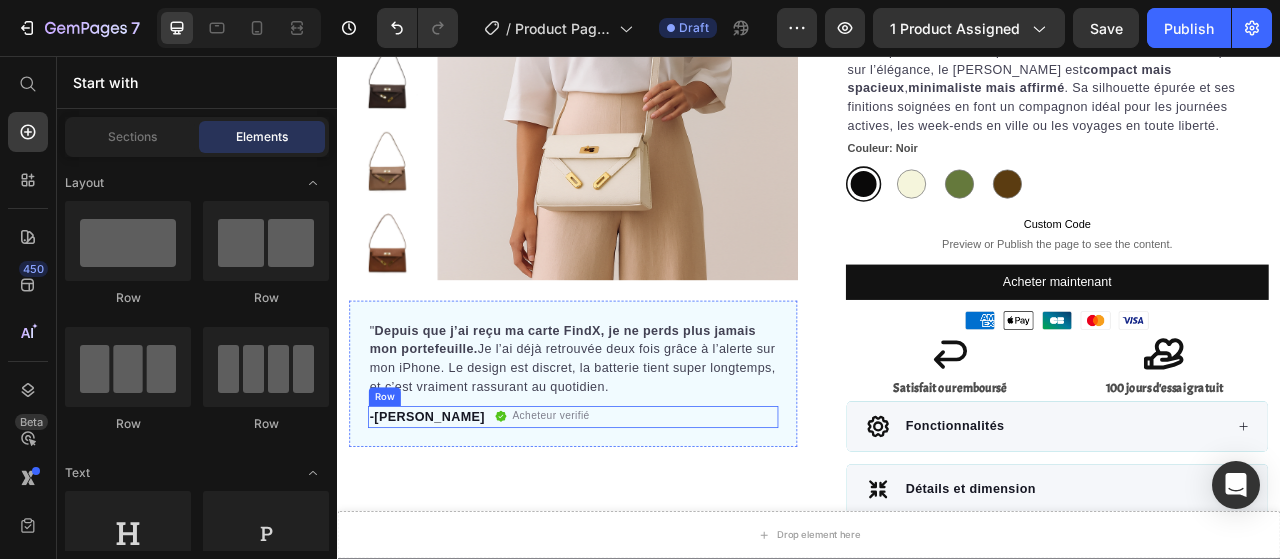 scroll, scrollTop: 300, scrollLeft: 0, axis: vertical 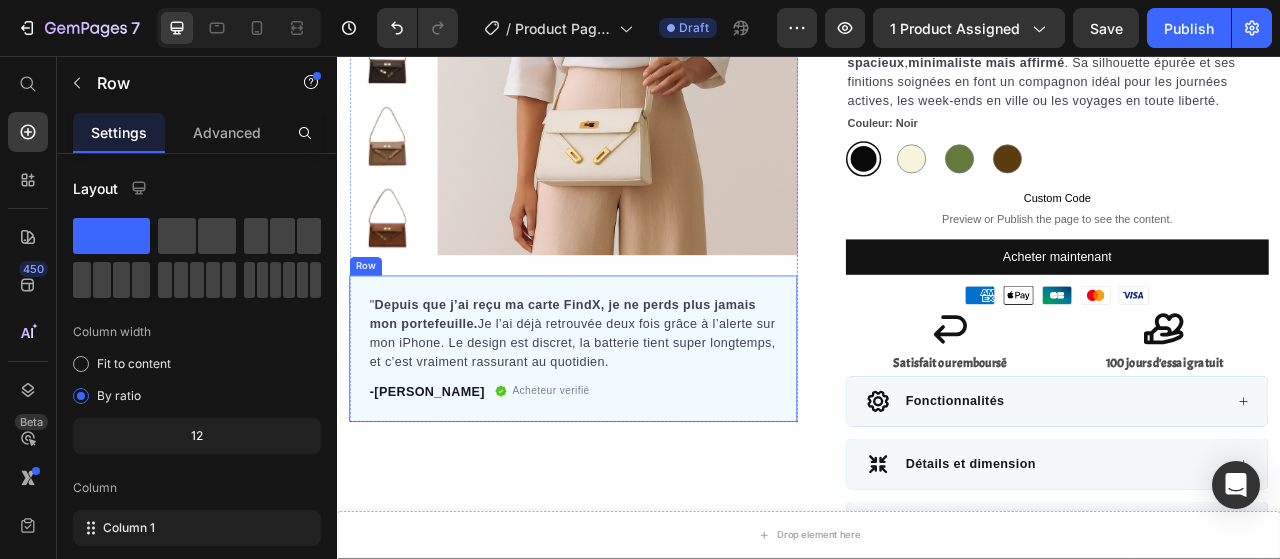 click on "" Depuis que j’ai reçu ma carte FindX, je ne perds plus jamais mon portefeuille.  Je l’ai déjà retrouvée deux fois grâce à l’alerte sur mon iPhone. Le design est discret, la batterie tient super longtemps, et c’est vraiment rassurant au quotidien. Text block -Julien Text block
Acheteur verifié Item list Row Row" at bounding box center [637, 429] 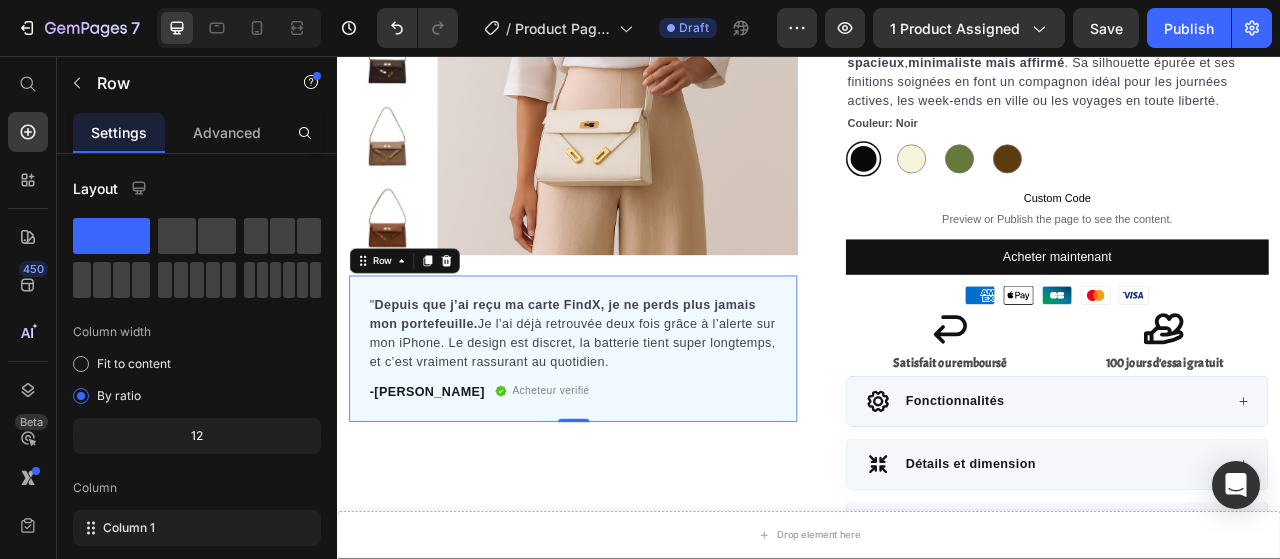 click at bounding box center [475, 317] 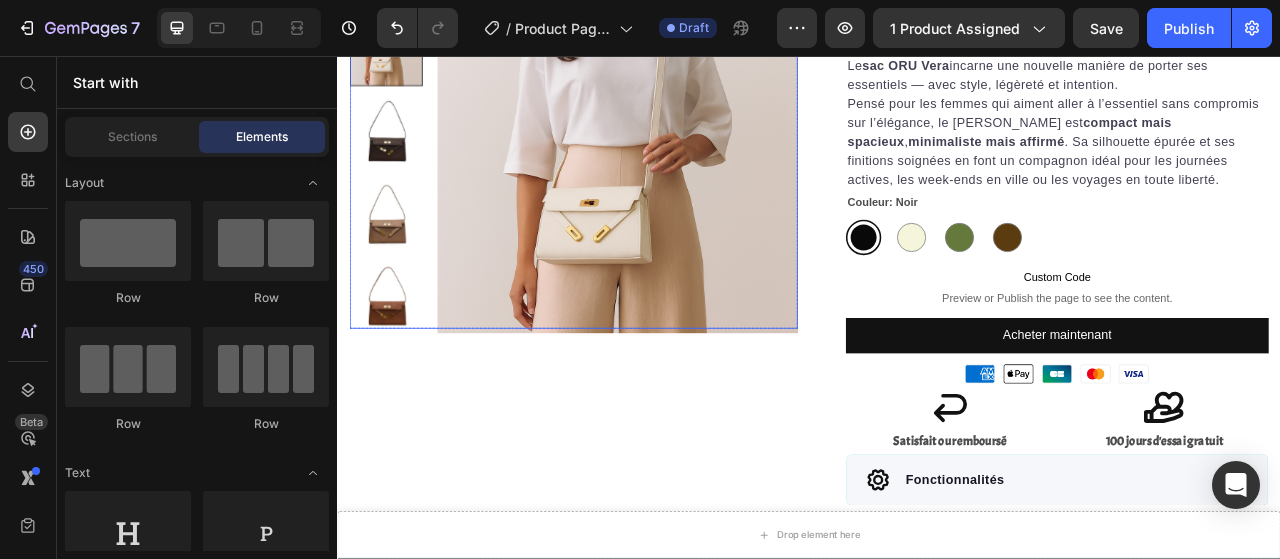 scroll, scrollTop: 0, scrollLeft: 0, axis: both 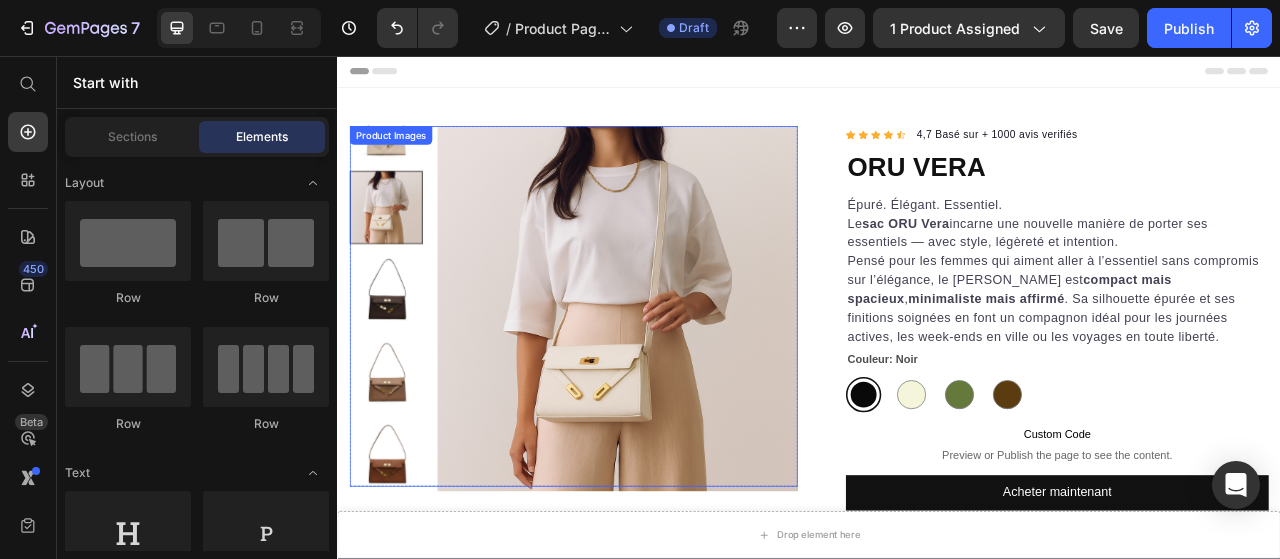 click at bounding box center (398, 143) 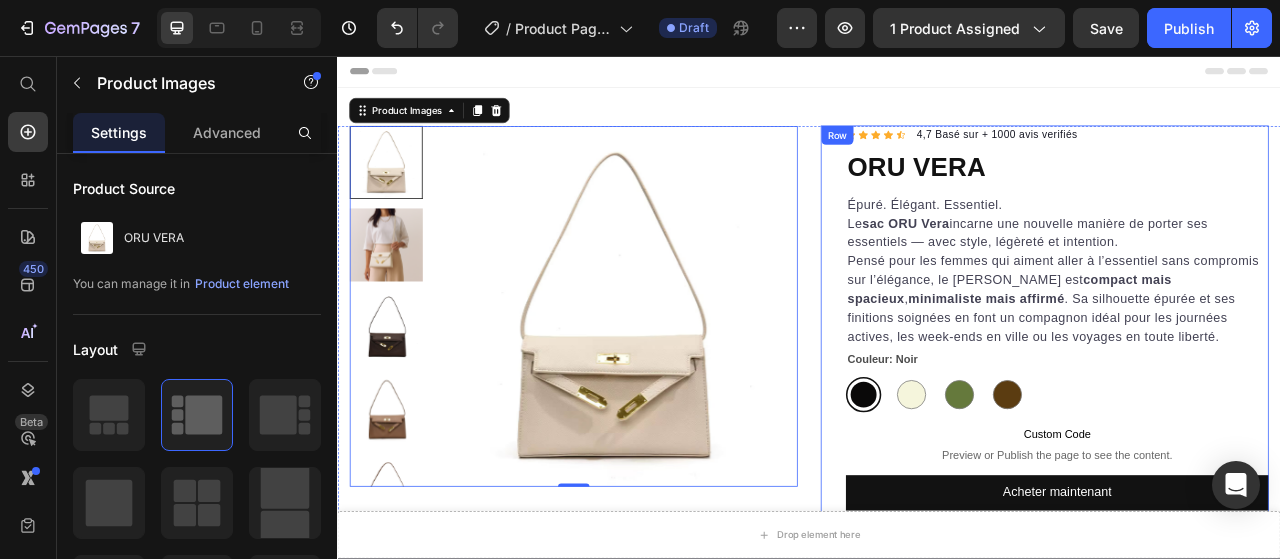 scroll, scrollTop: 100, scrollLeft: 0, axis: vertical 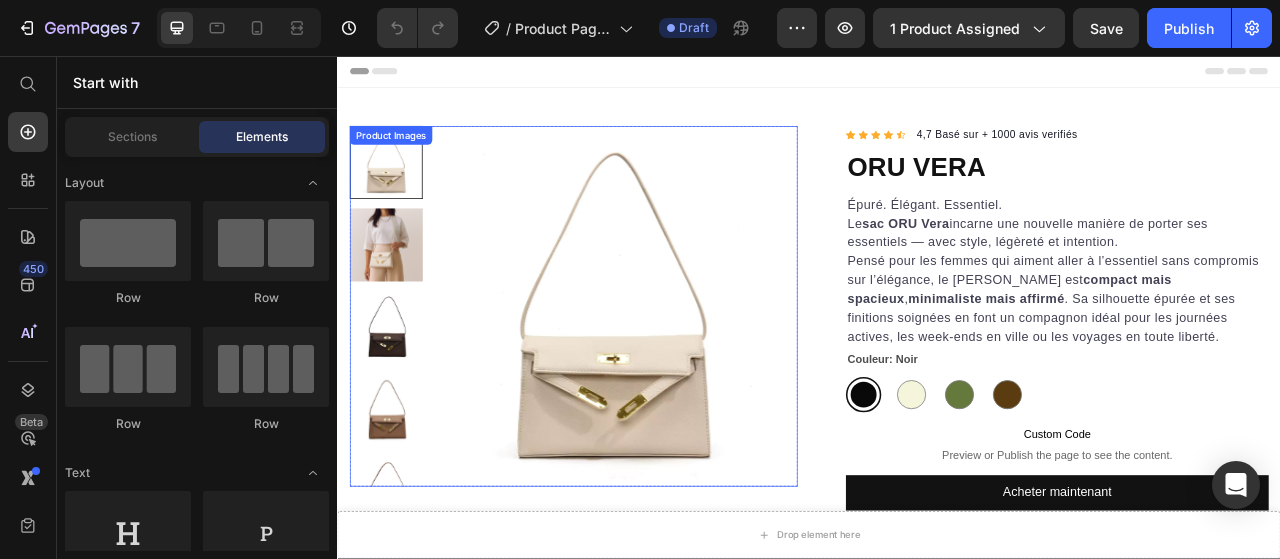 click at bounding box center (689, 377) 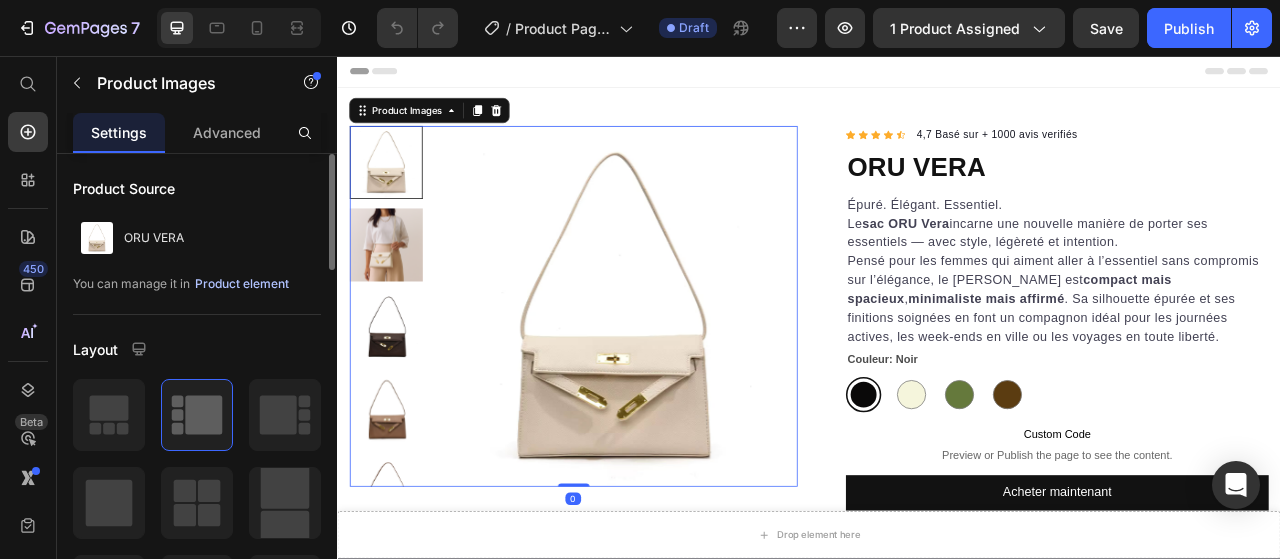 click on "Product element" at bounding box center (242, 284) 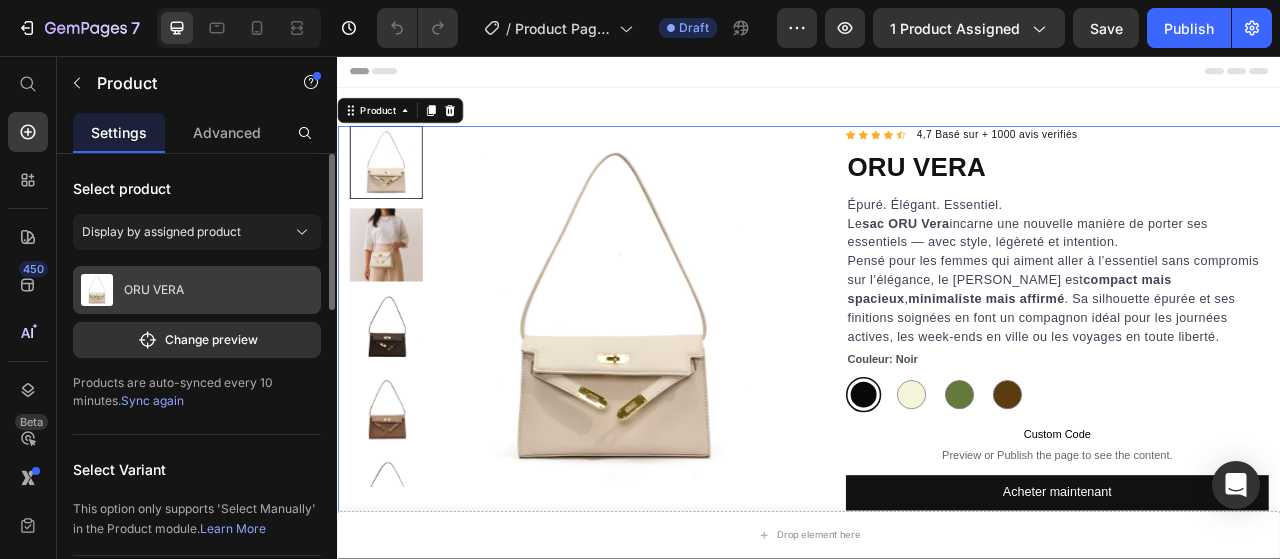 click on "ORU VERA" at bounding box center (197, 290) 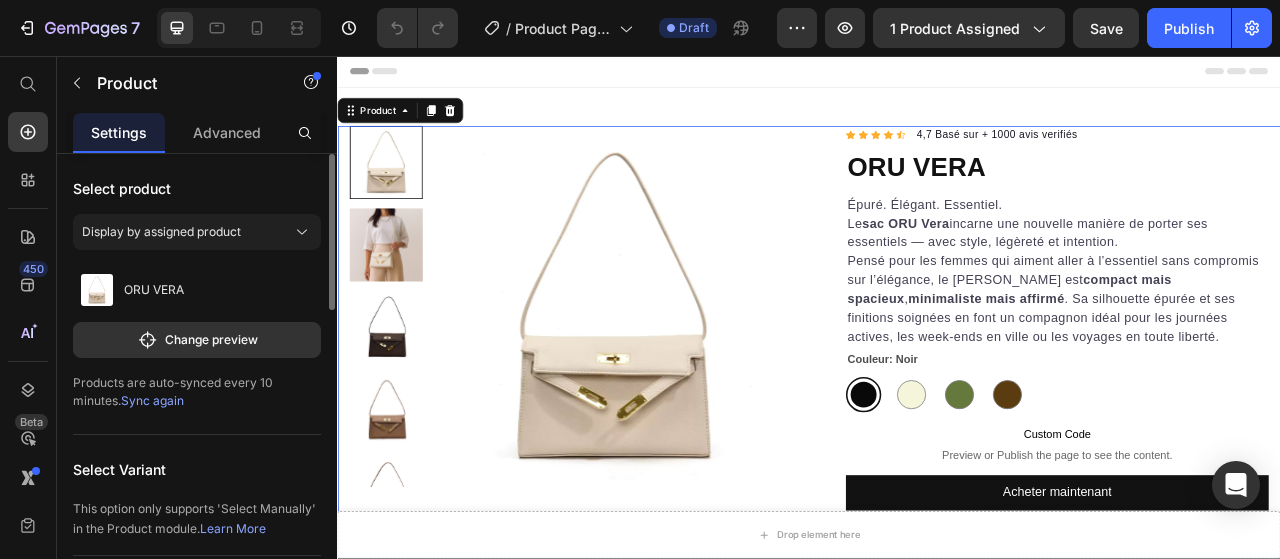click on "Sync again" at bounding box center (152, 400) 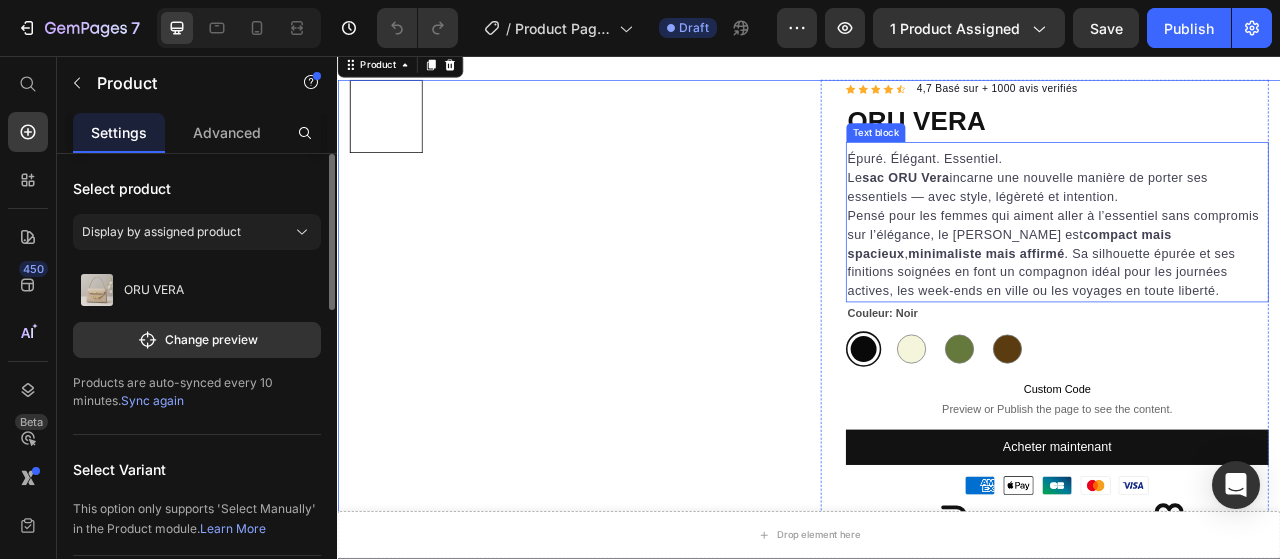 scroll, scrollTop: 100, scrollLeft: 0, axis: vertical 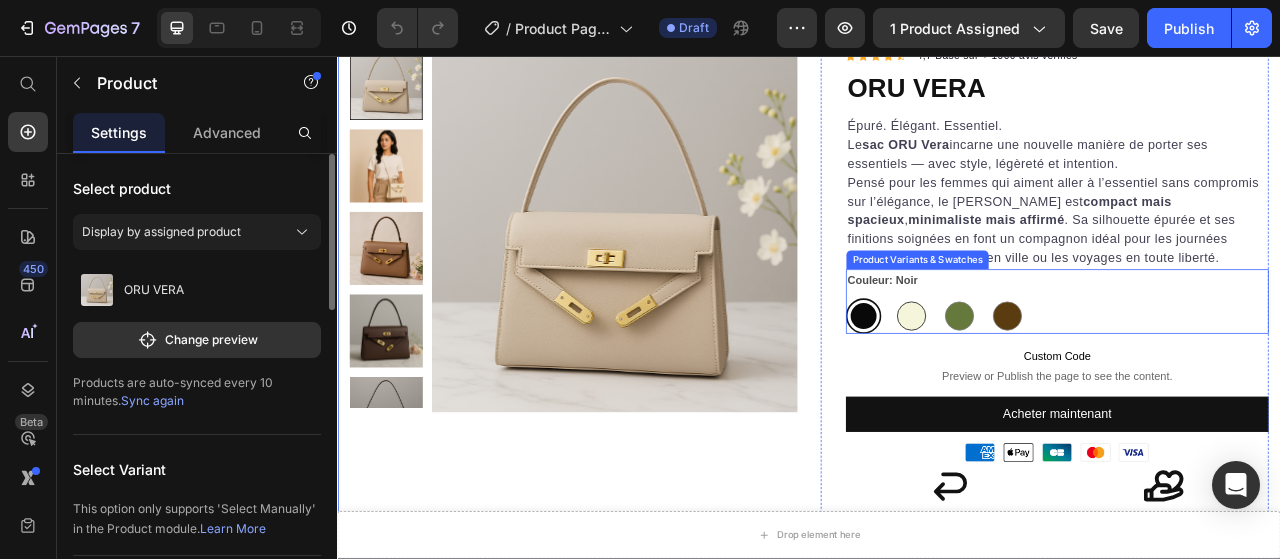 click at bounding box center [1067, 387] 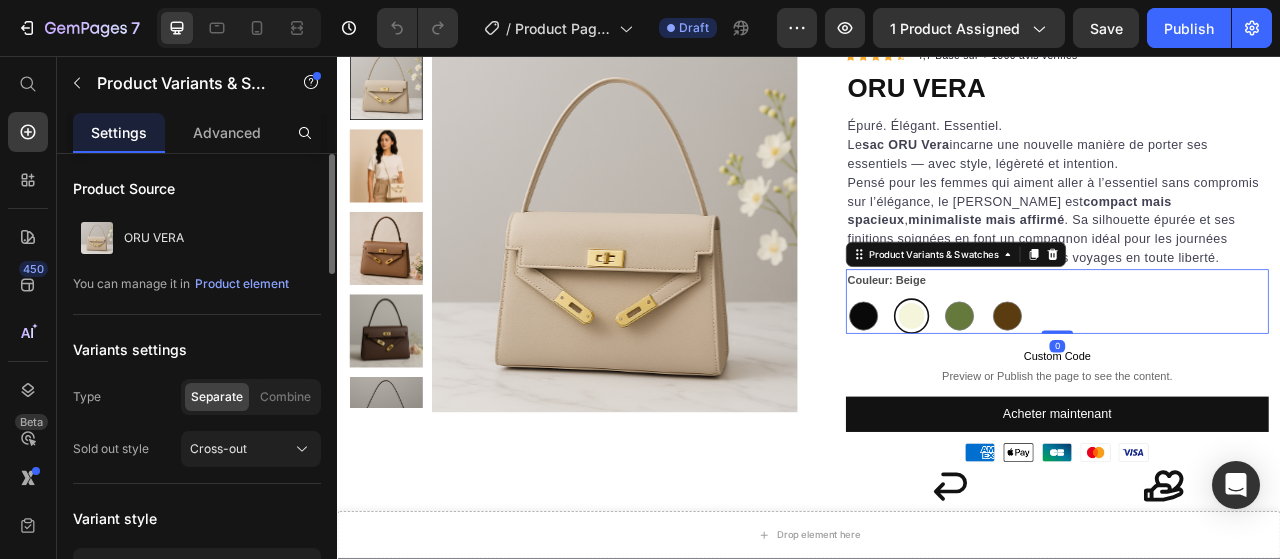 click at bounding box center (1006, 387) 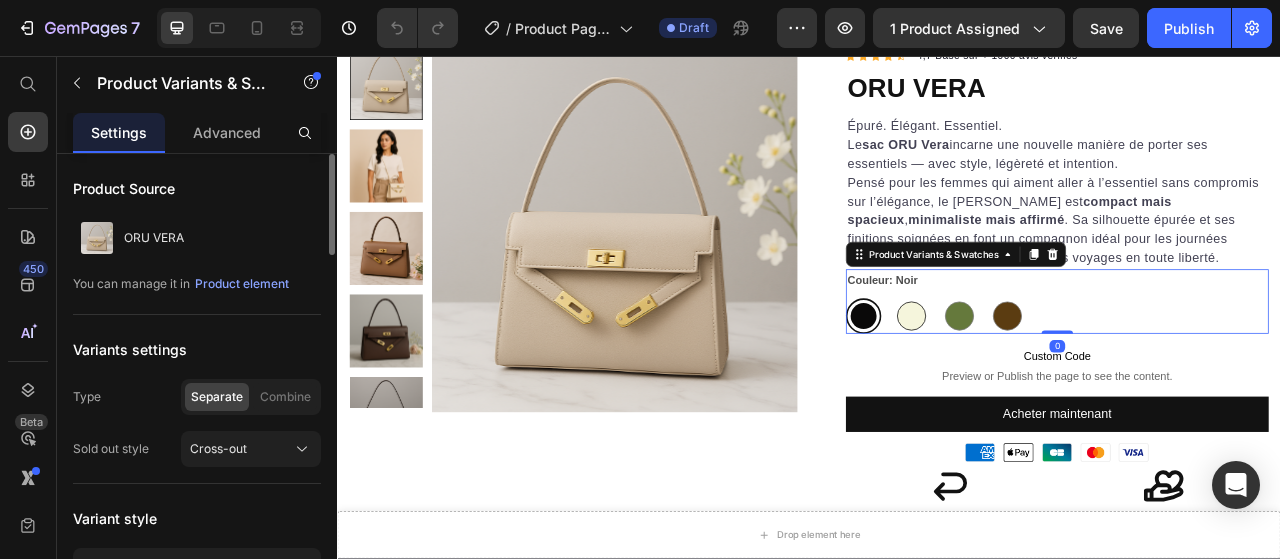 click at bounding box center [1067, 387] 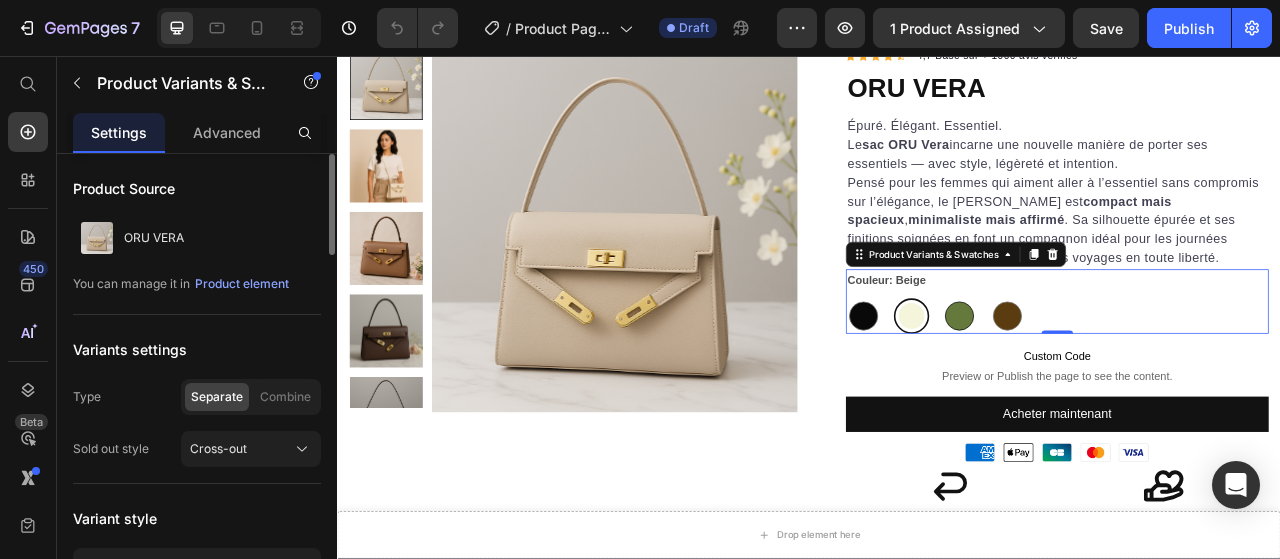 click at bounding box center (1128, 387) 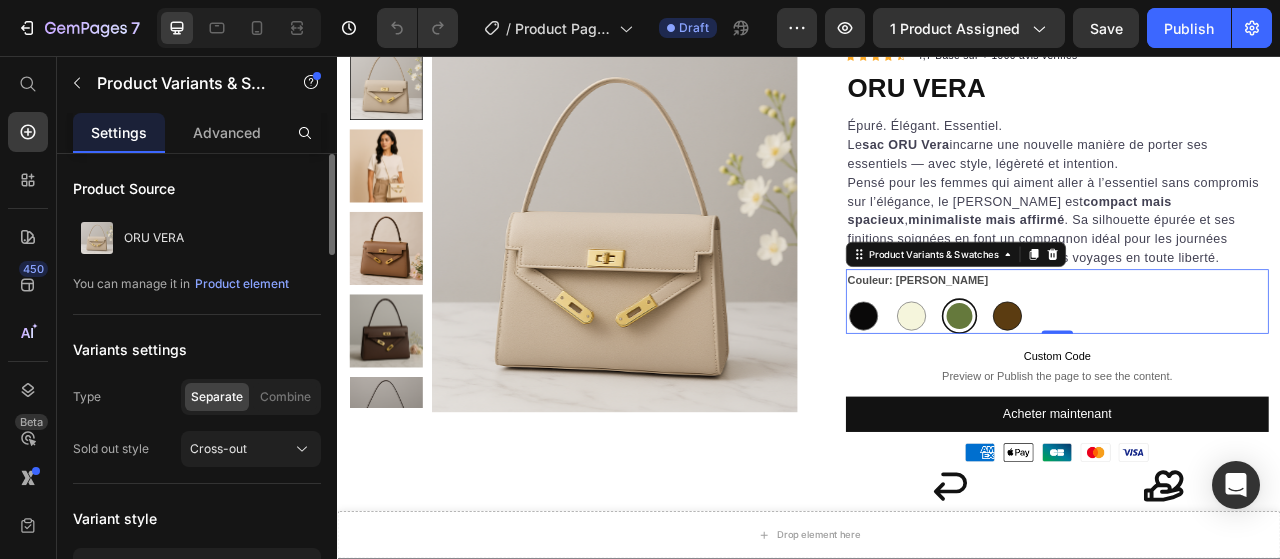 click at bounding box center (1189, 387) 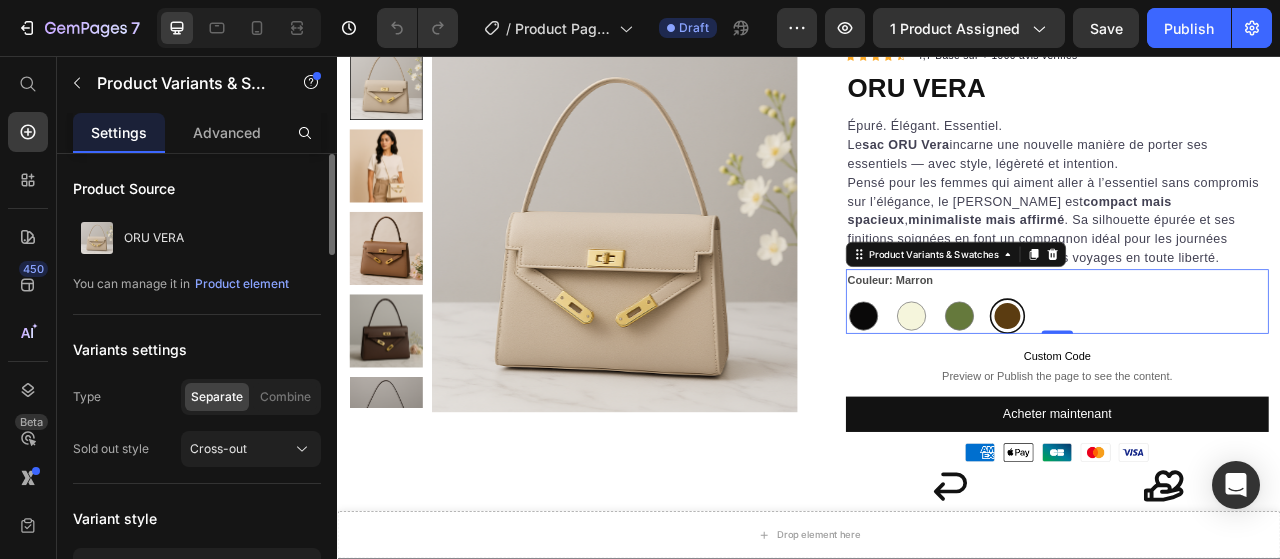 click at bounding box center (1006, 387) 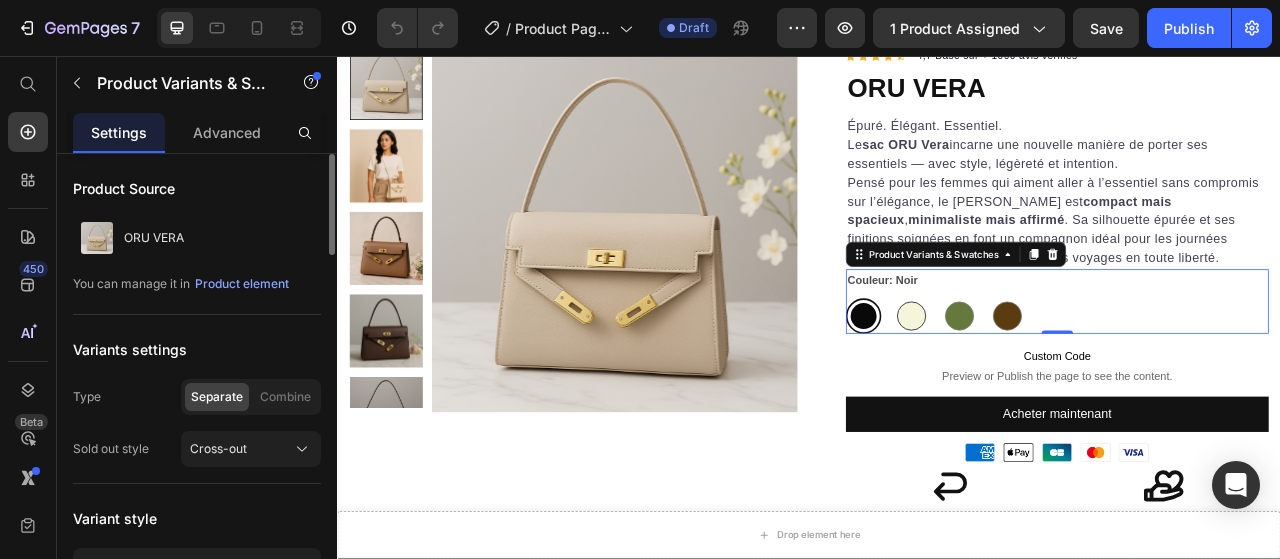 click at bounding box center (1067, 387) 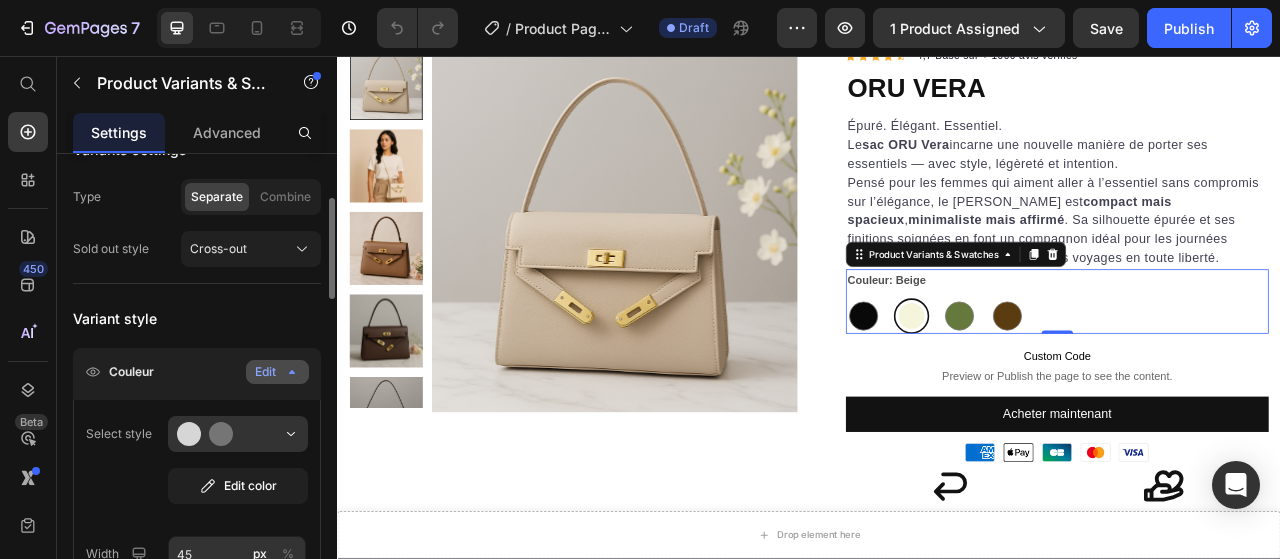 scroll, scrollTop: 300, scrollLeft: 0, axis: vertical 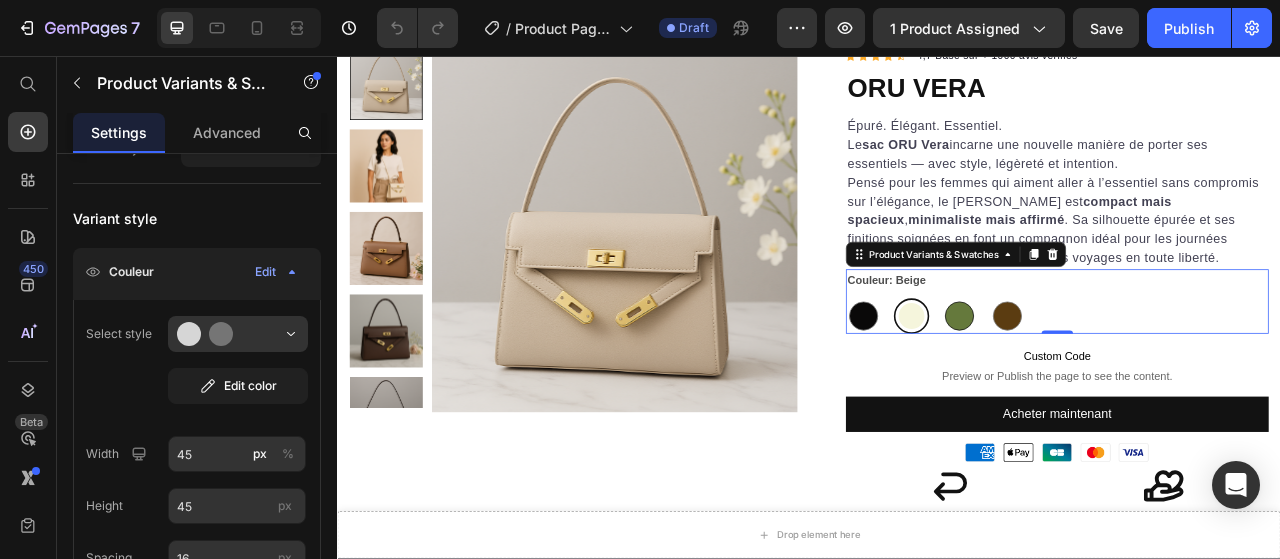 click at bounding box center [1128, 387] 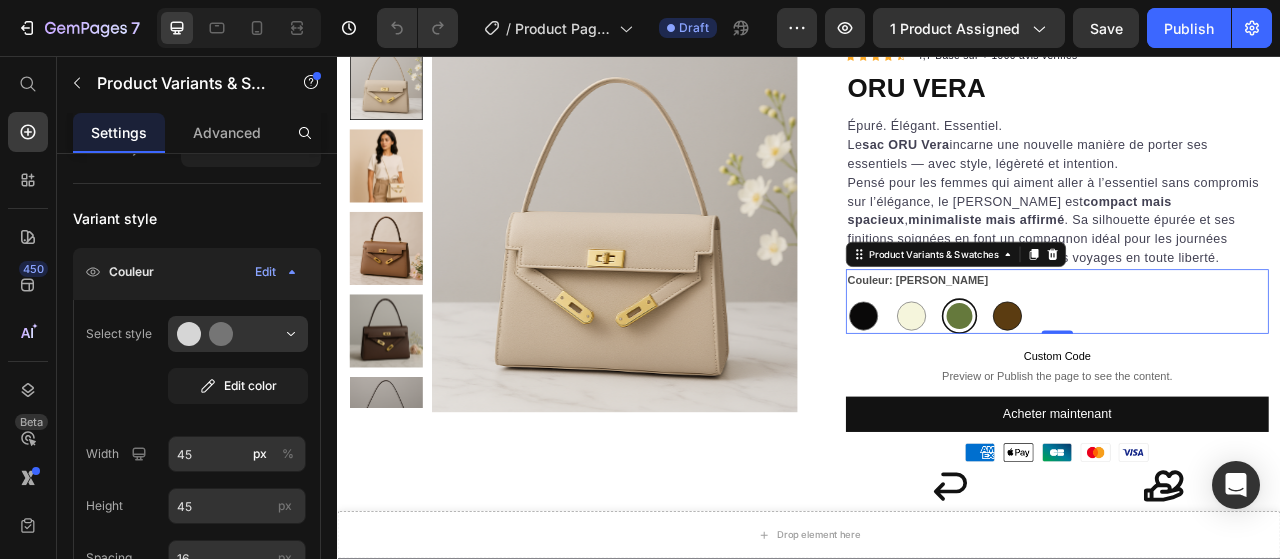 click at bounding box center (1189, 387) 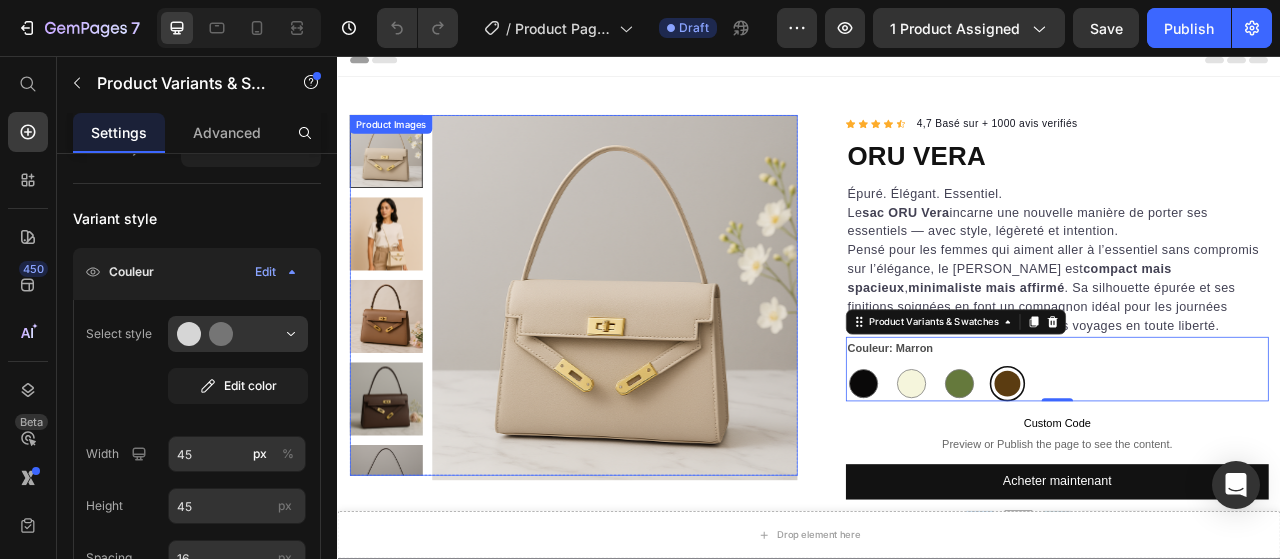 scroll, scrollTop: 0, scrollLeft: 0, axis: both 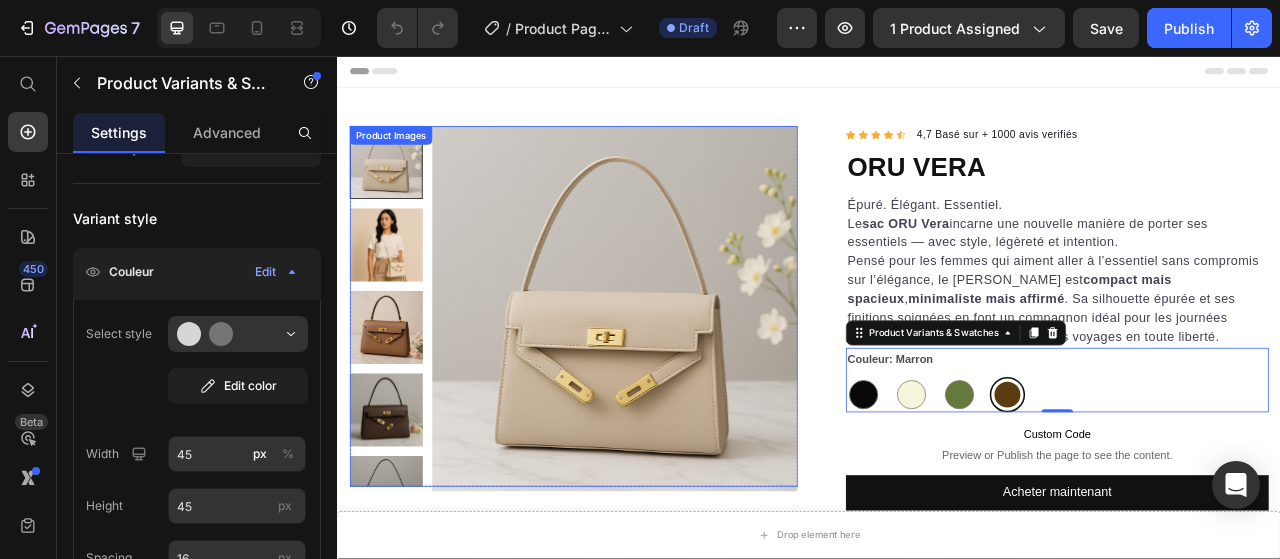 click at bounding box center [398, 191] 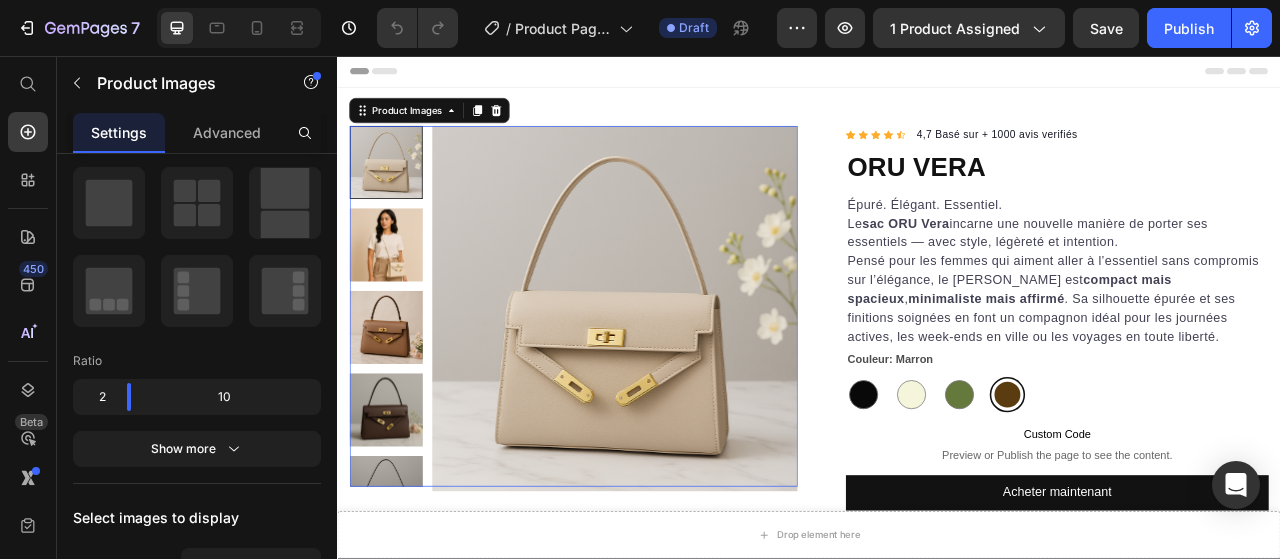 scroll, scrollTop: 0, scrollLeft: 0, axis: both 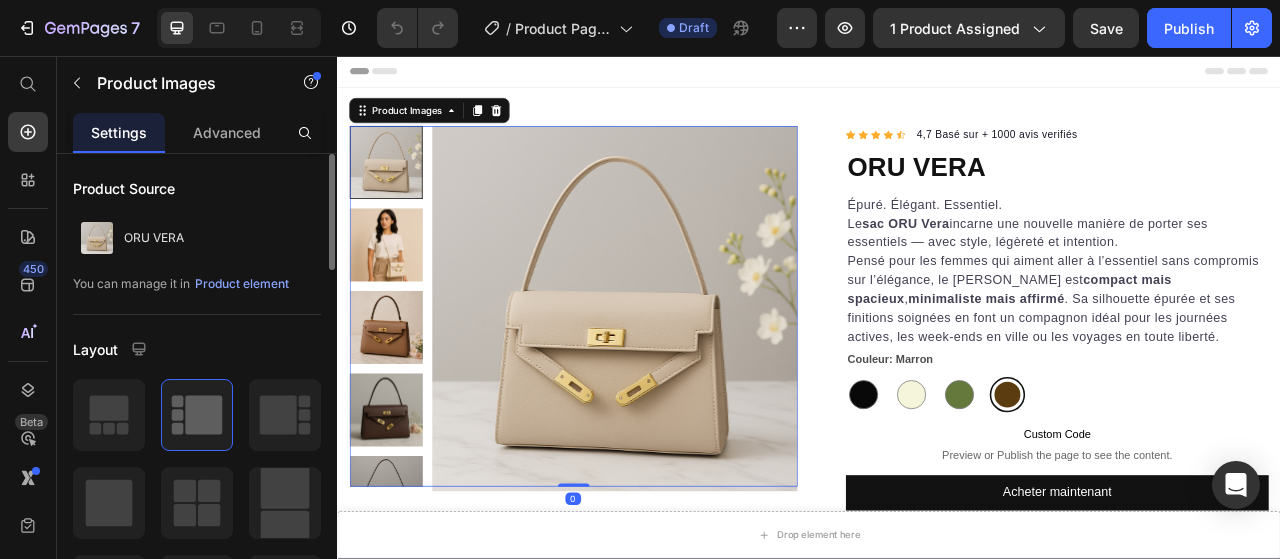 click at bounding box center (398, 296) 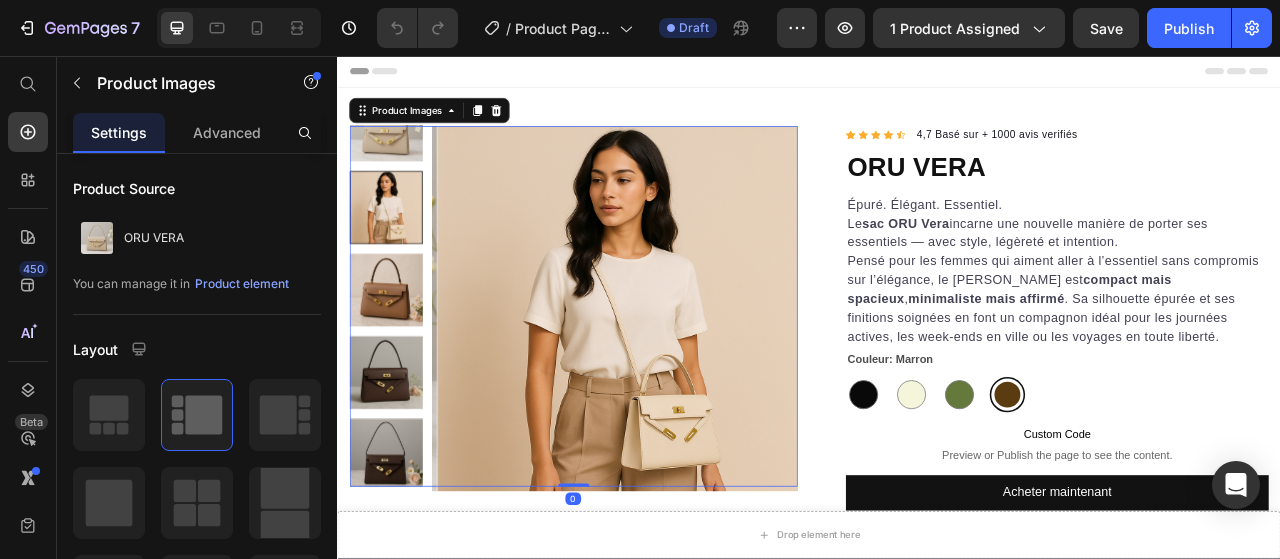 click at bounding box center (398, 353) 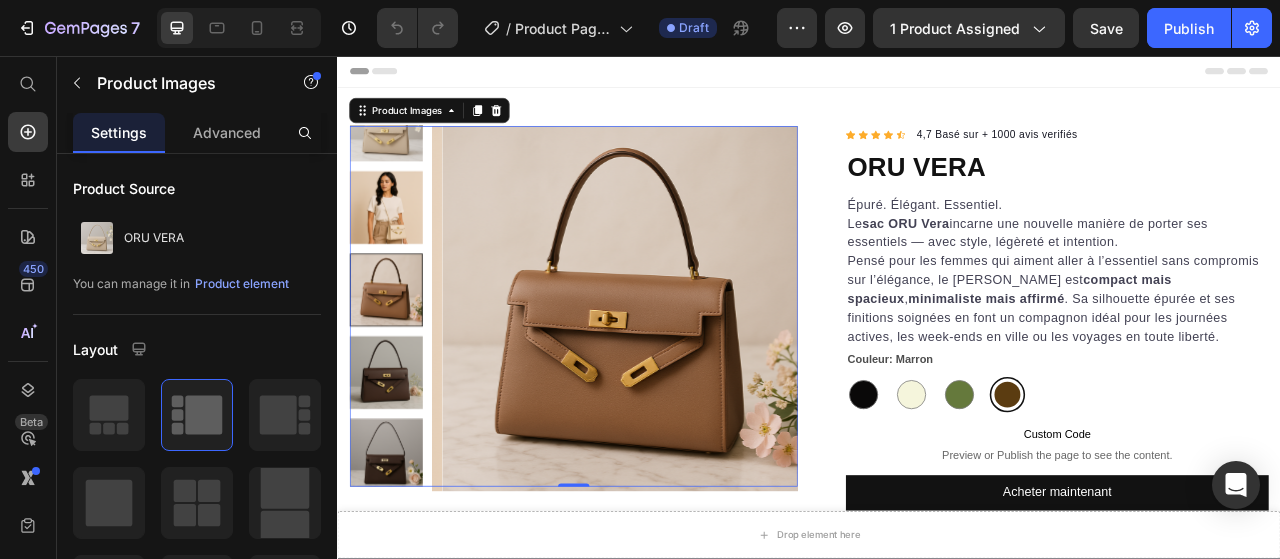 click at bounding box center (398, 374) 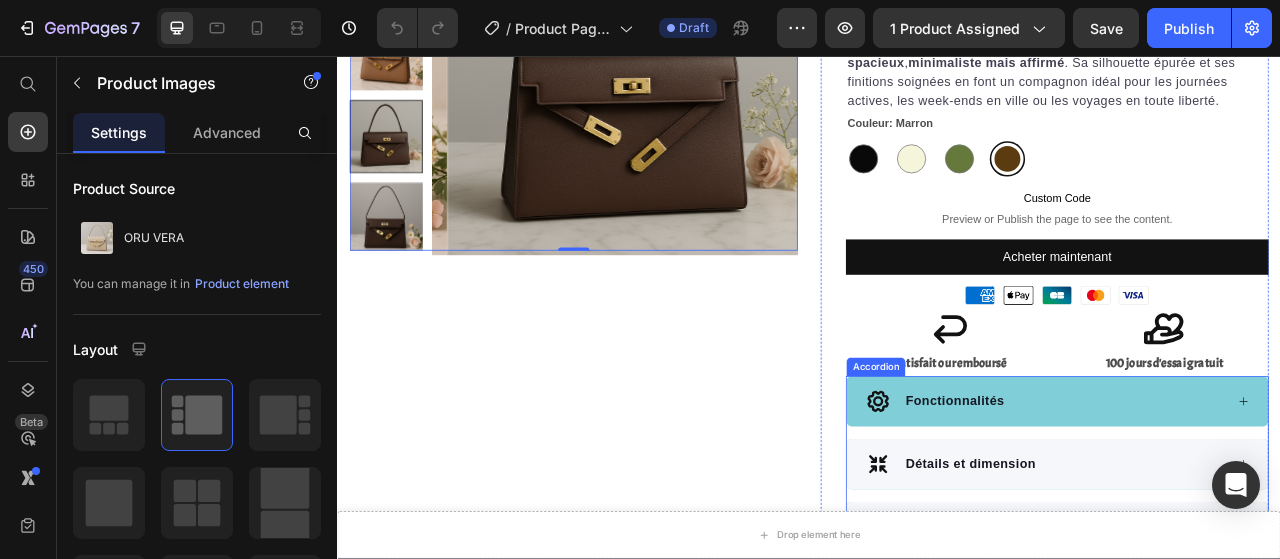 scroll, scrollTop: 400, scrollLeft: 0, axis: vertical 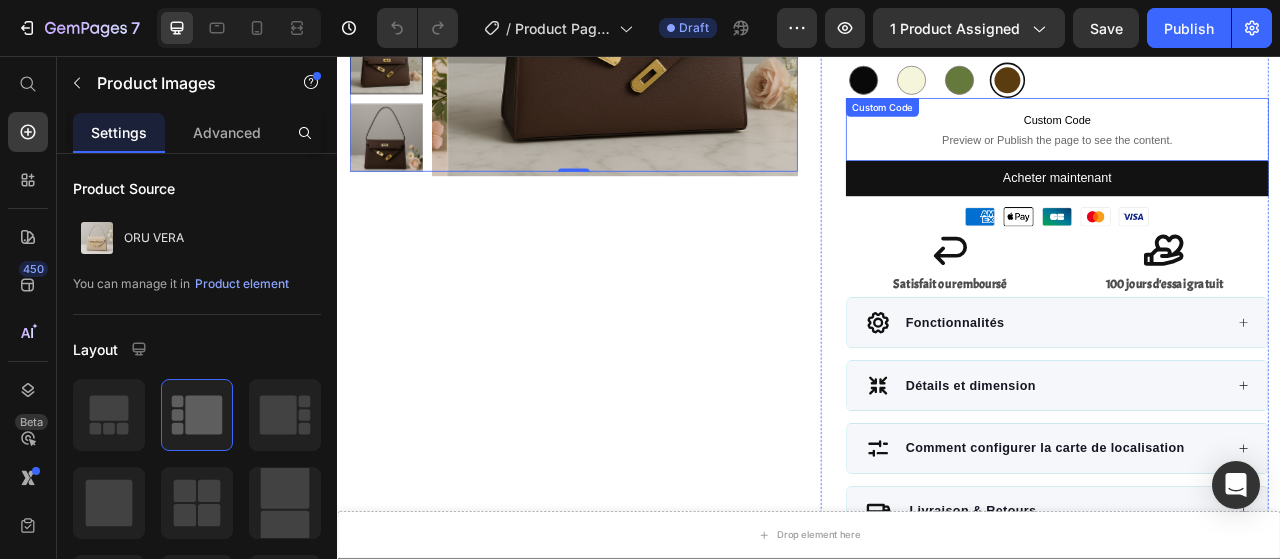 click on "Custom Code" at bounding box center (1253, 138) 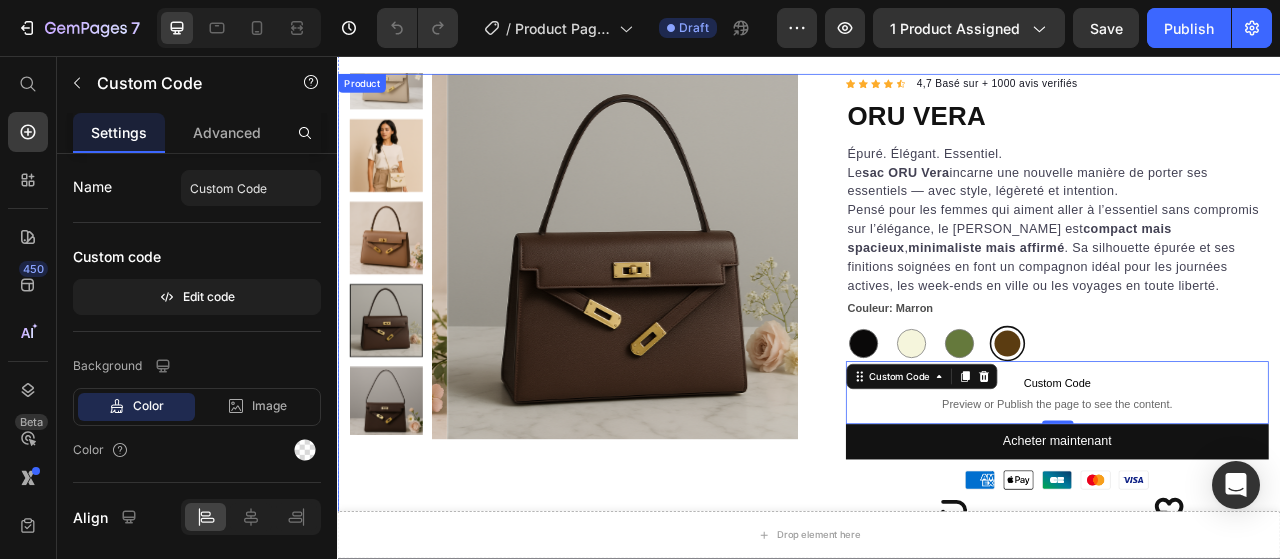 scroll, scrollTop: 0, scrollLeft: 0, axis: both 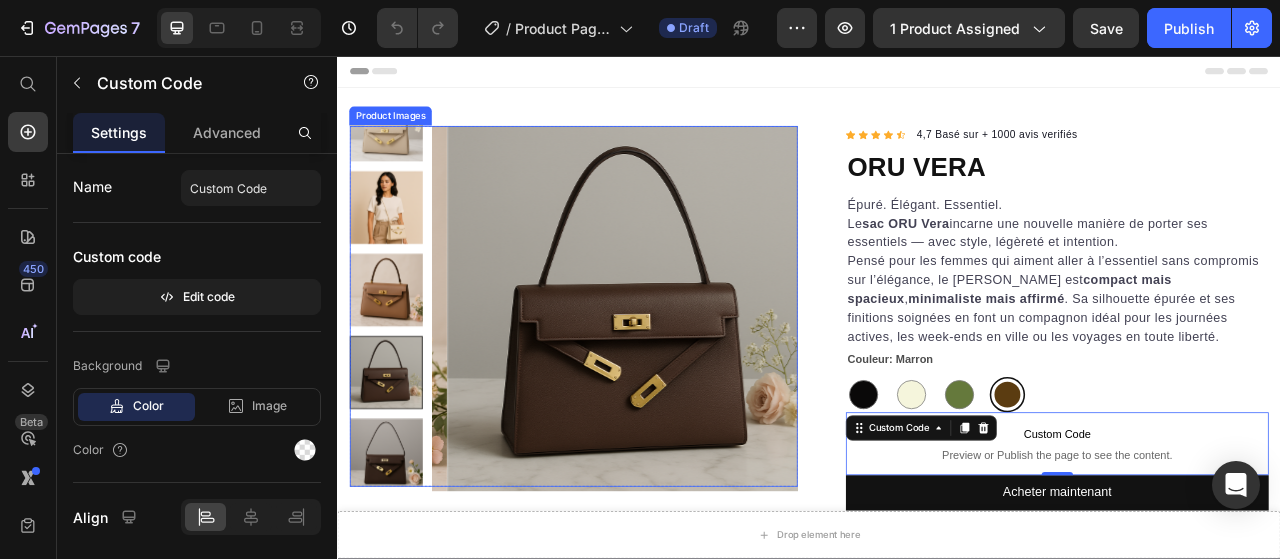 click at bounding box center (708, 377) 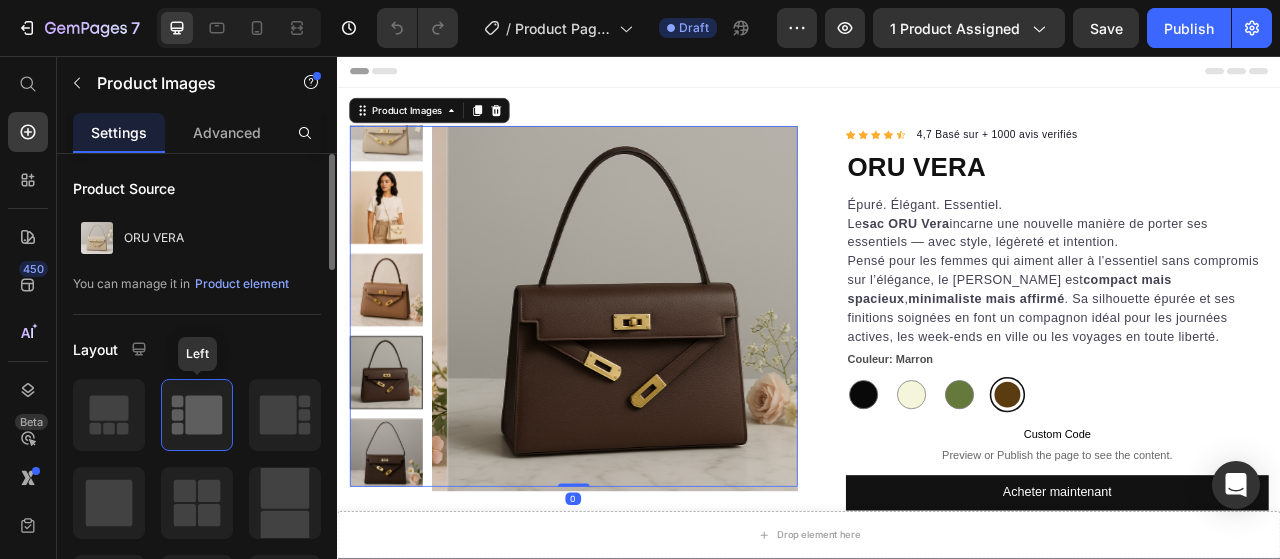 scroll, scrollTop: 100, scrollLeft: 0, axis: vertical 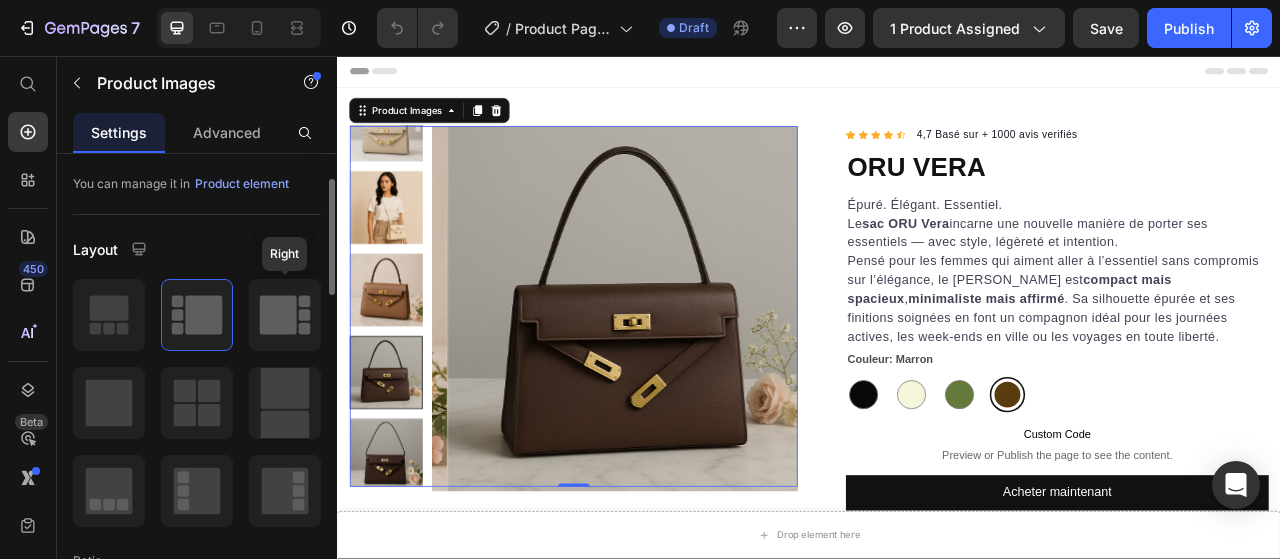 click 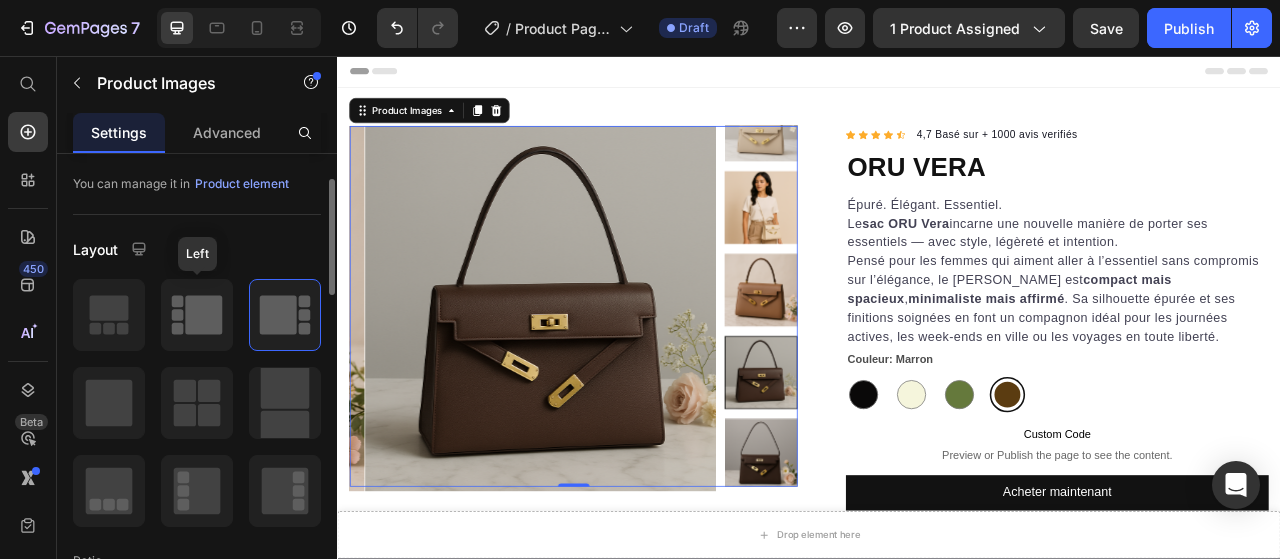 click 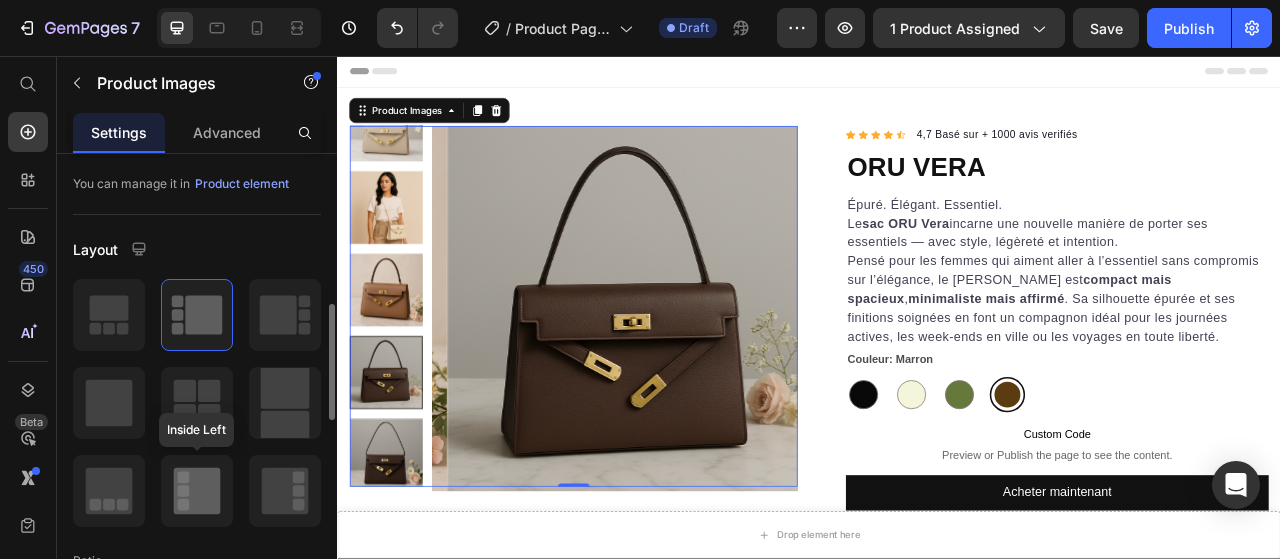 scroll, scrollTop: 200, scrollLeft: 0, axis: vertical 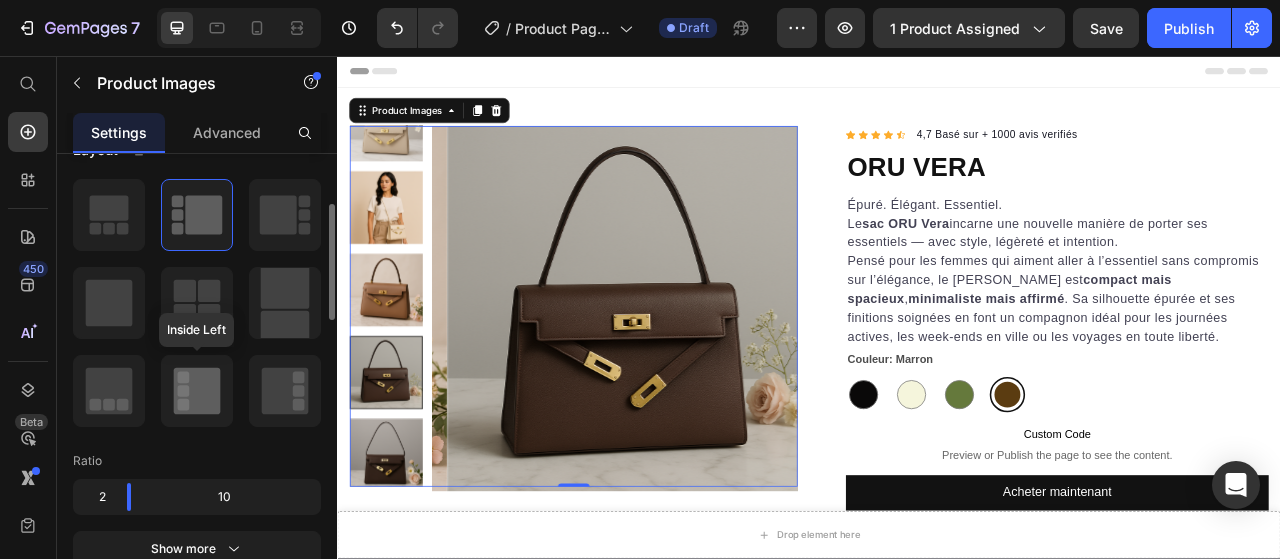 click 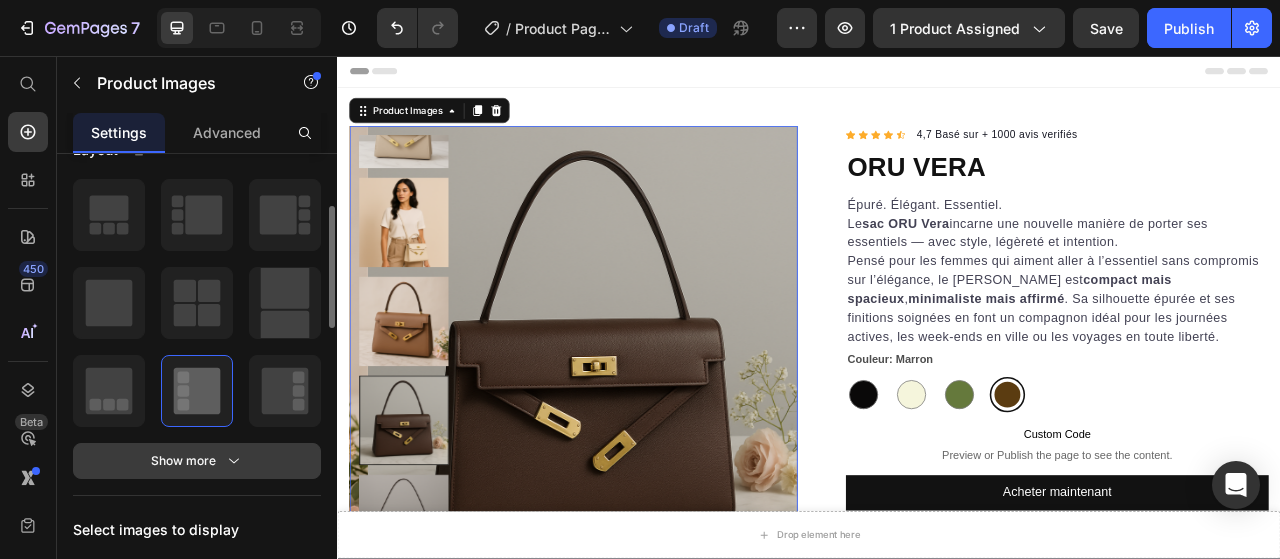 click on "Show more" at bounding box center [197, 461] 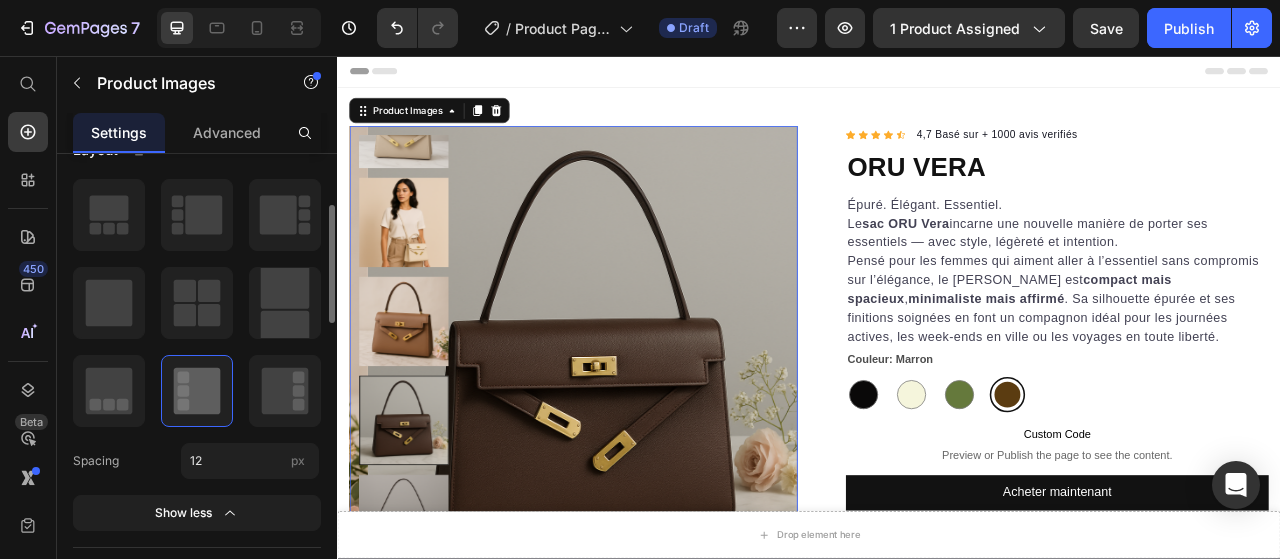 scroll, scrollTop: 100, scrollLeft: 0, axis: vertical 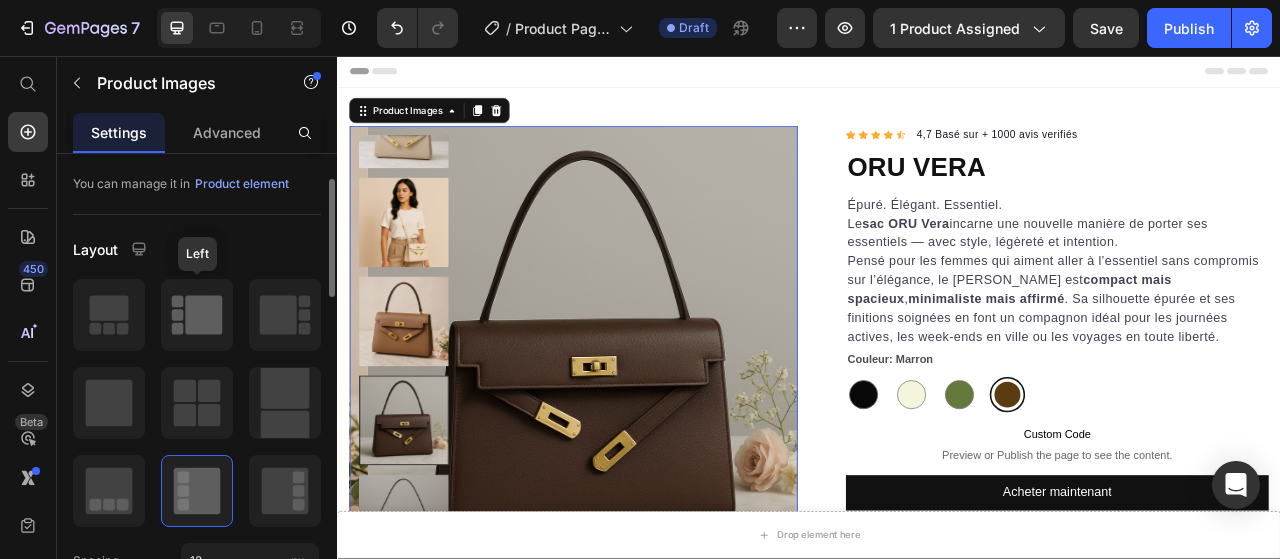 click 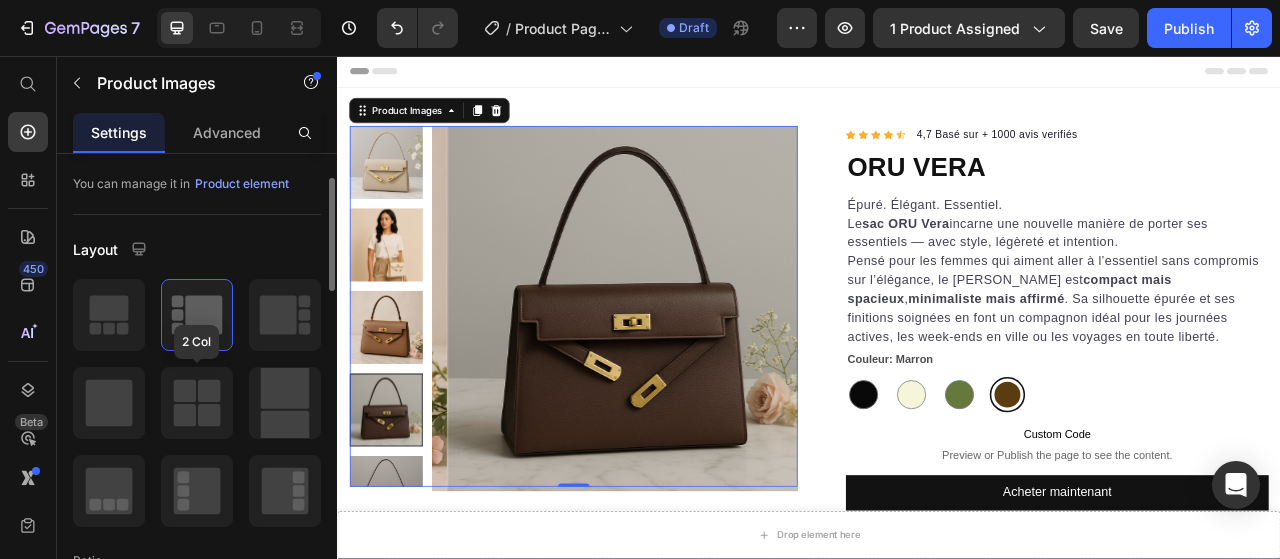 scroll, scrollTop: 200, scrollLeft: 0, axis: vertical 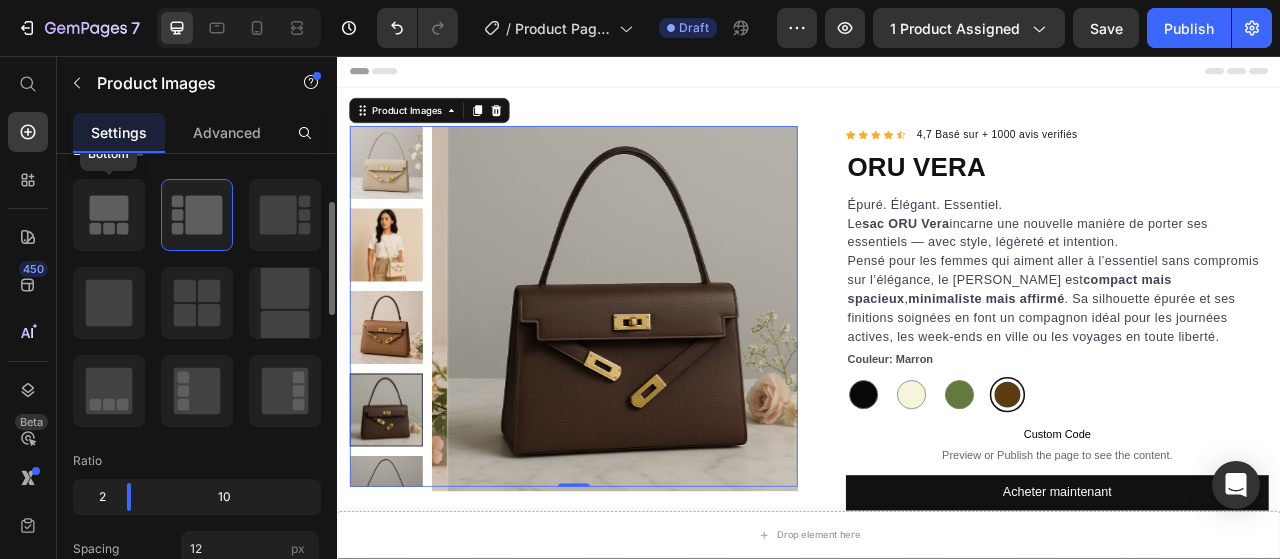 click 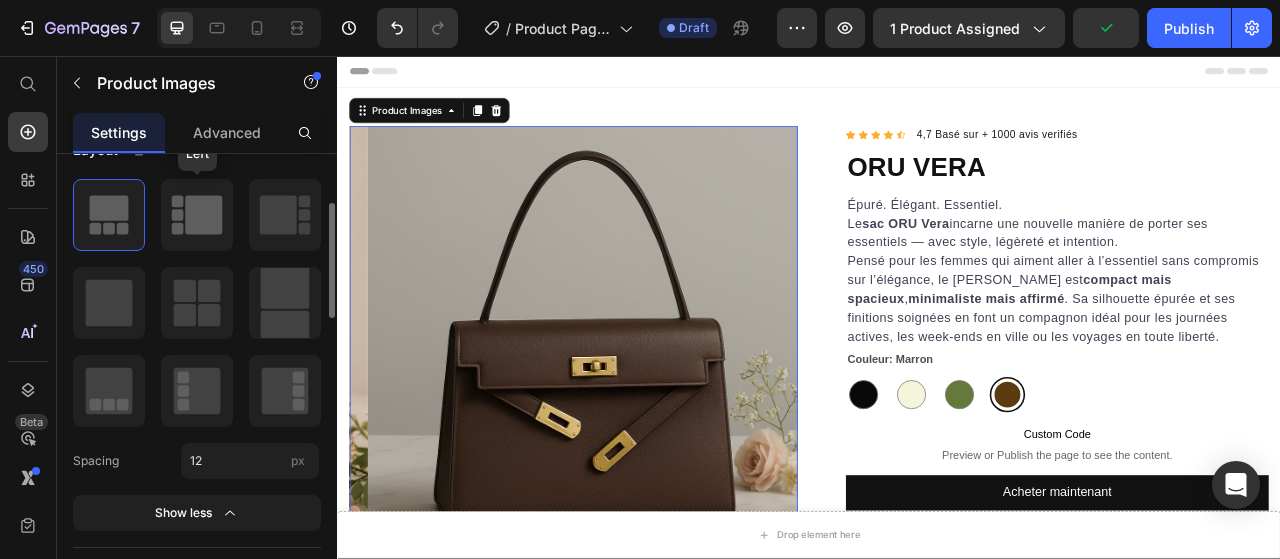 click 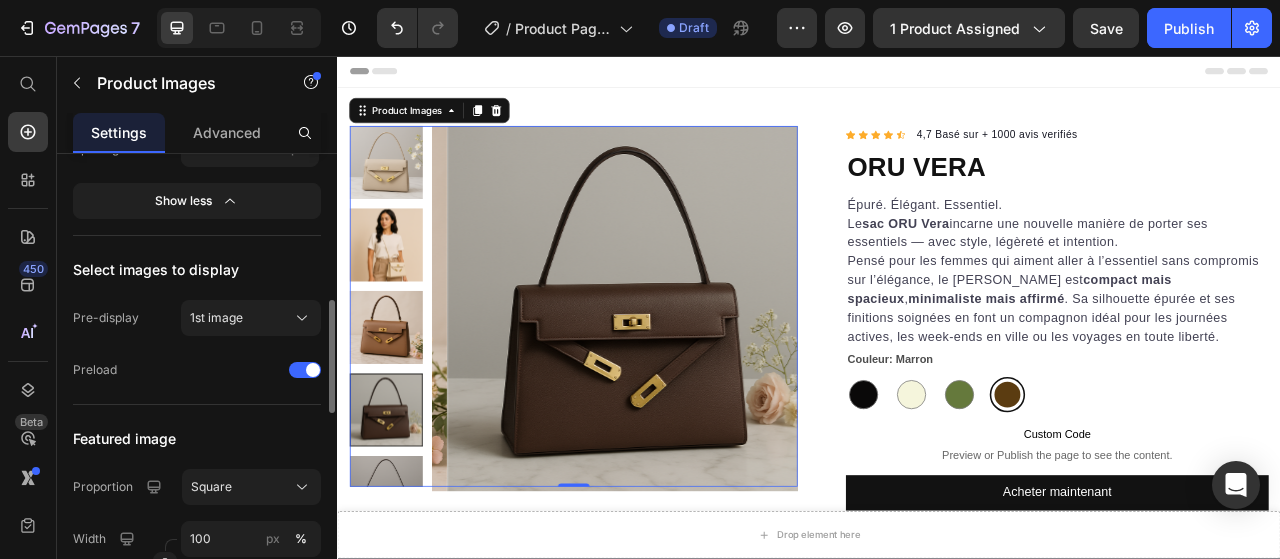 scroll, scrollTop: 700, scrollLeft: 0, axis: vertical 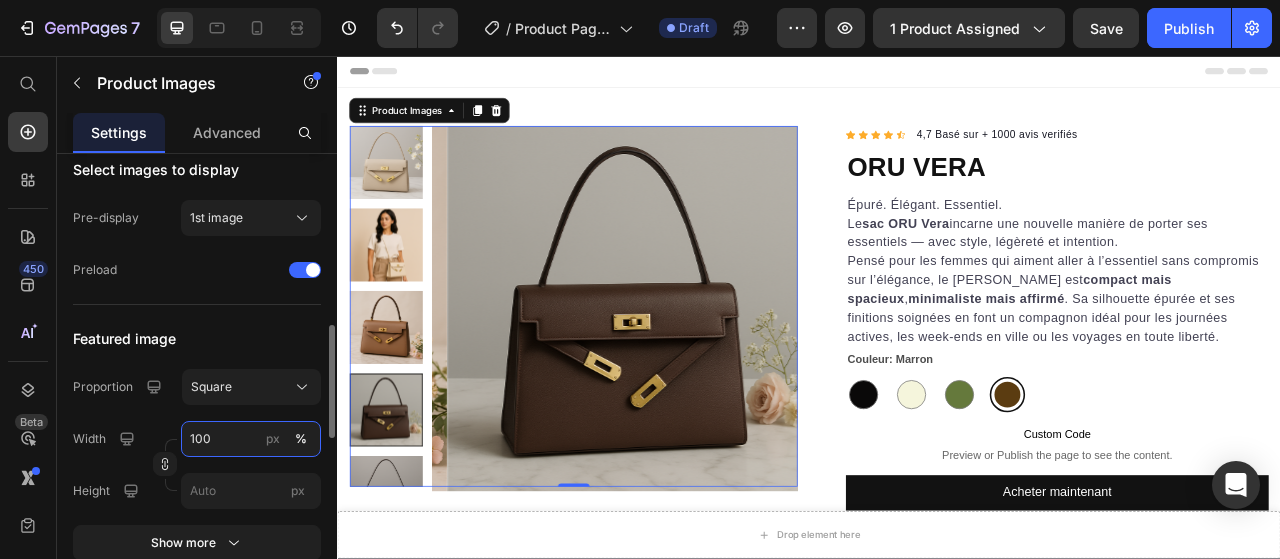 click on "100" at bounding box center [251, 439] 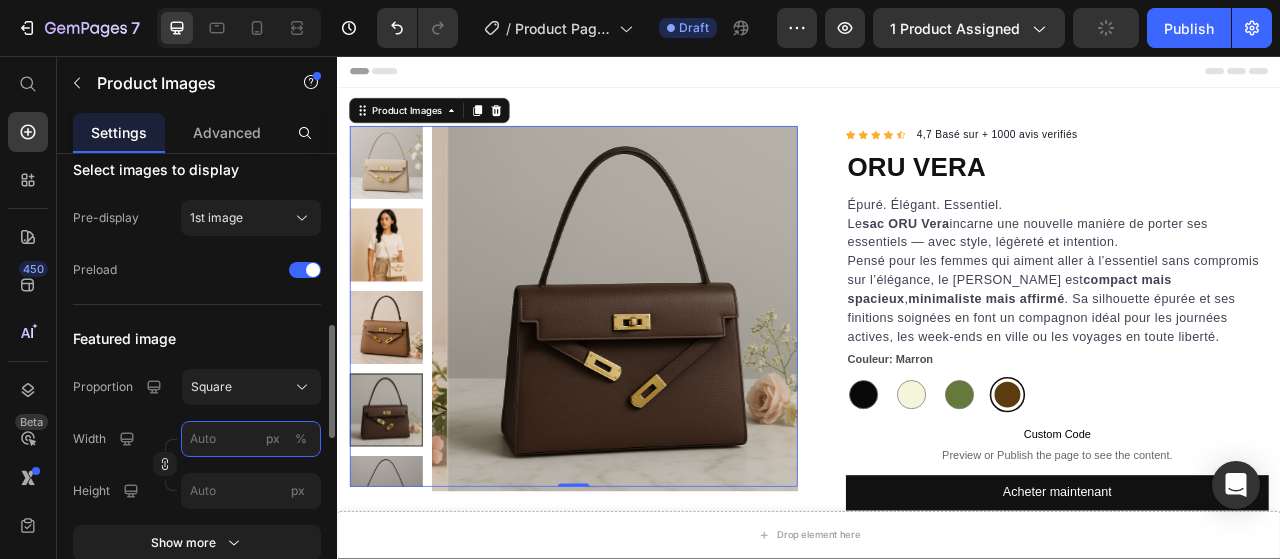 type on "1" 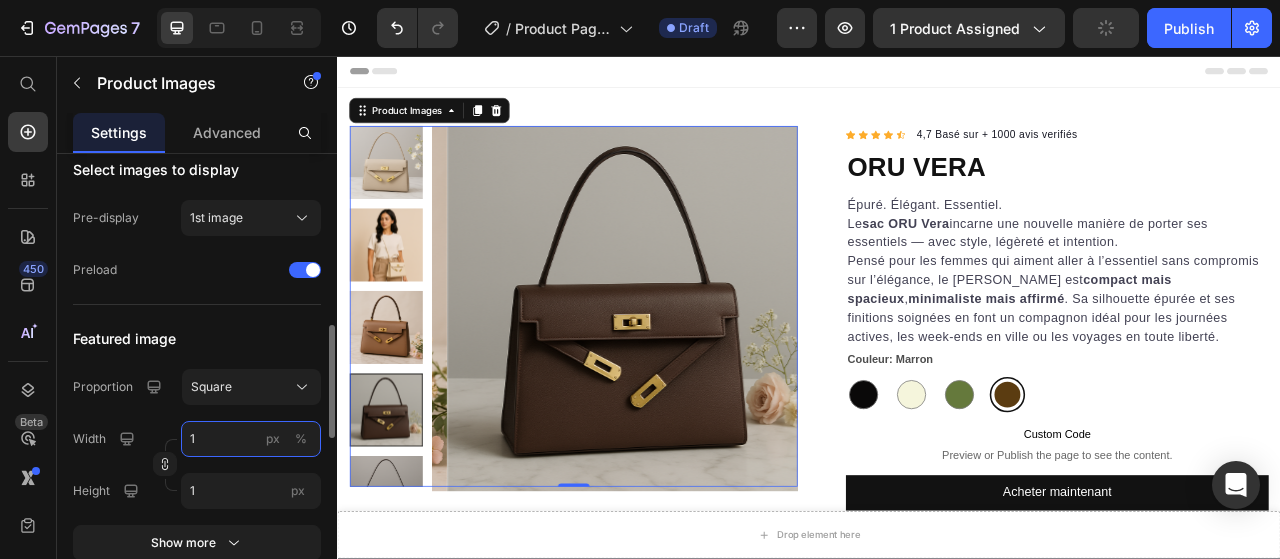 type on "100" 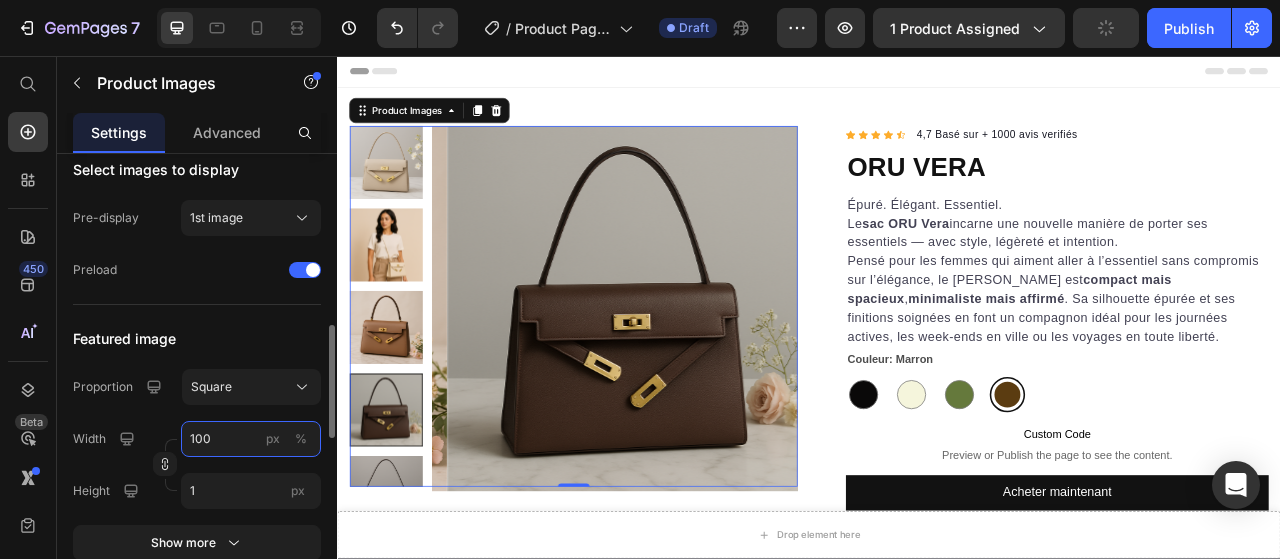 type 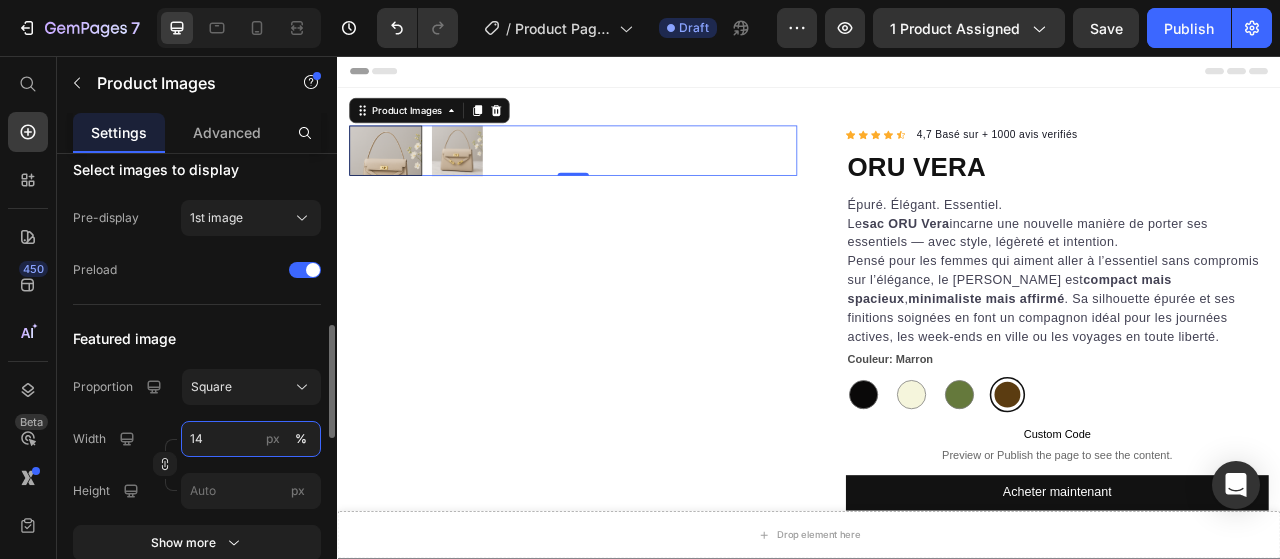 type on "1" 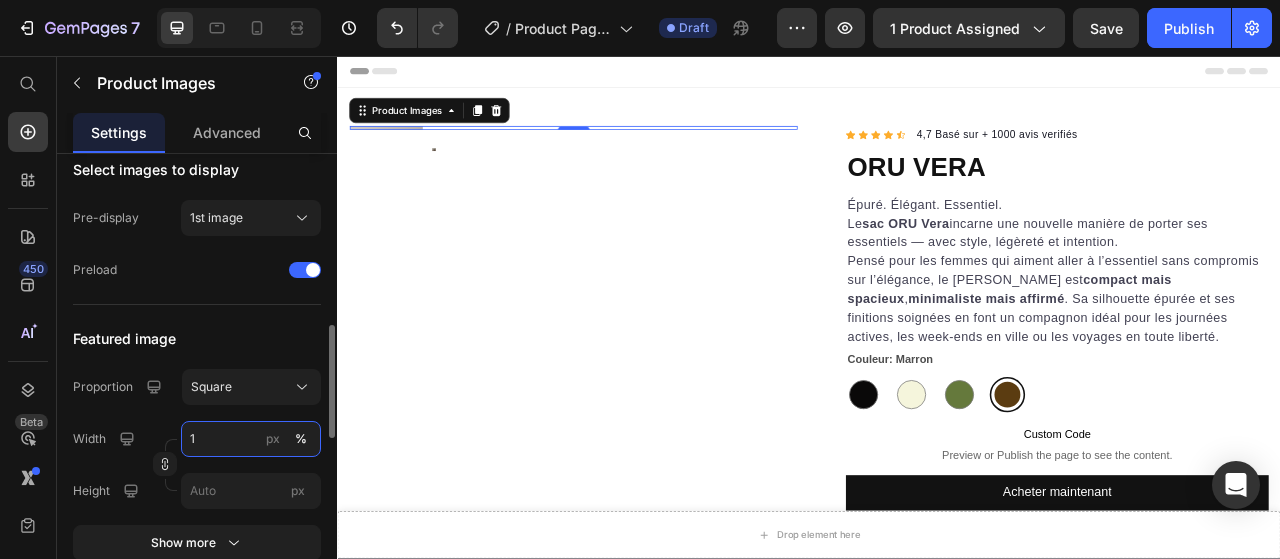 type on "1" 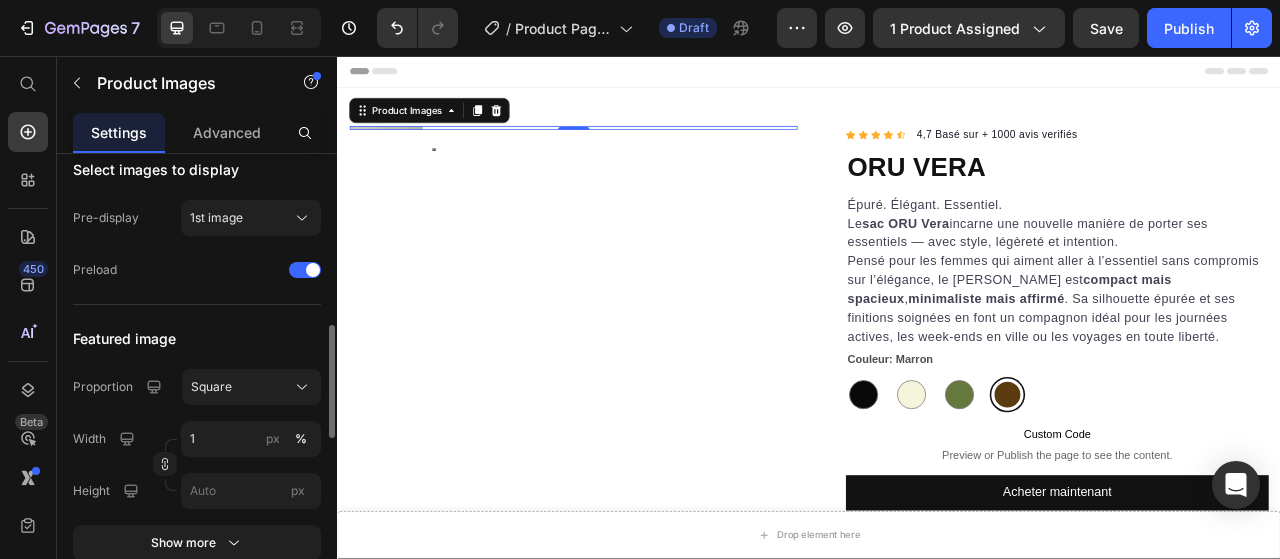 click on "Product Source ORU VERA  You can manage it in   Product element  Layout Ratio 2 10 Spacing 12 px Show less Select images to display Pre-display 1st image Preload Featured image Proportion Square Width 1 px % Height px Show more Navigation Image list Proportion Square Width 100 px % Height px Show more Navigation Quality High Align" at bounding box center [197, 353] 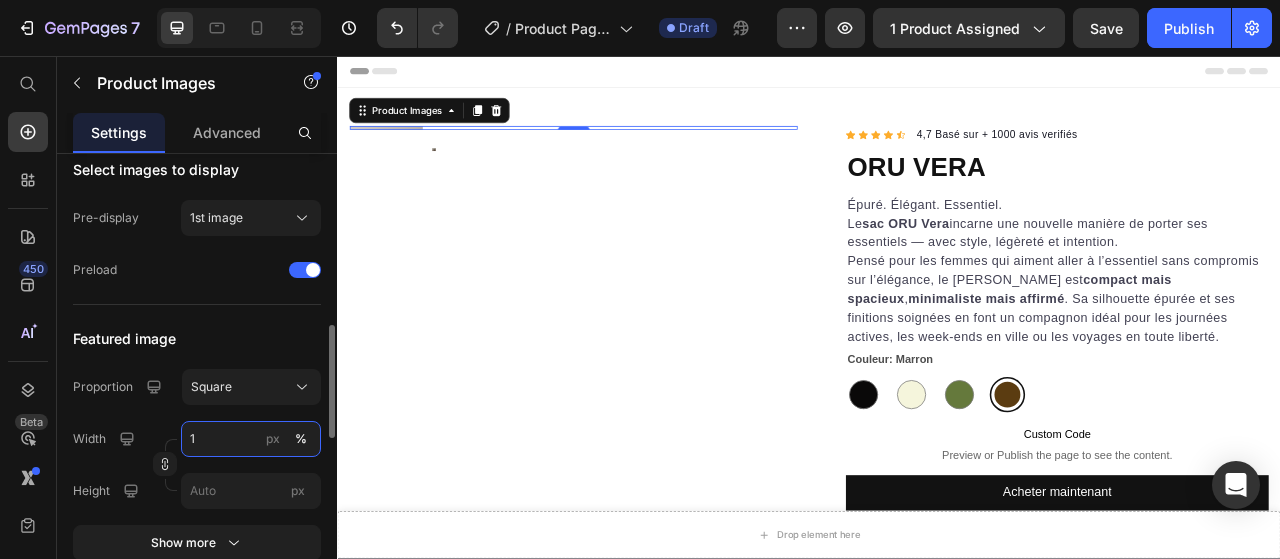 click on "1" at bounding box center (251, 439) 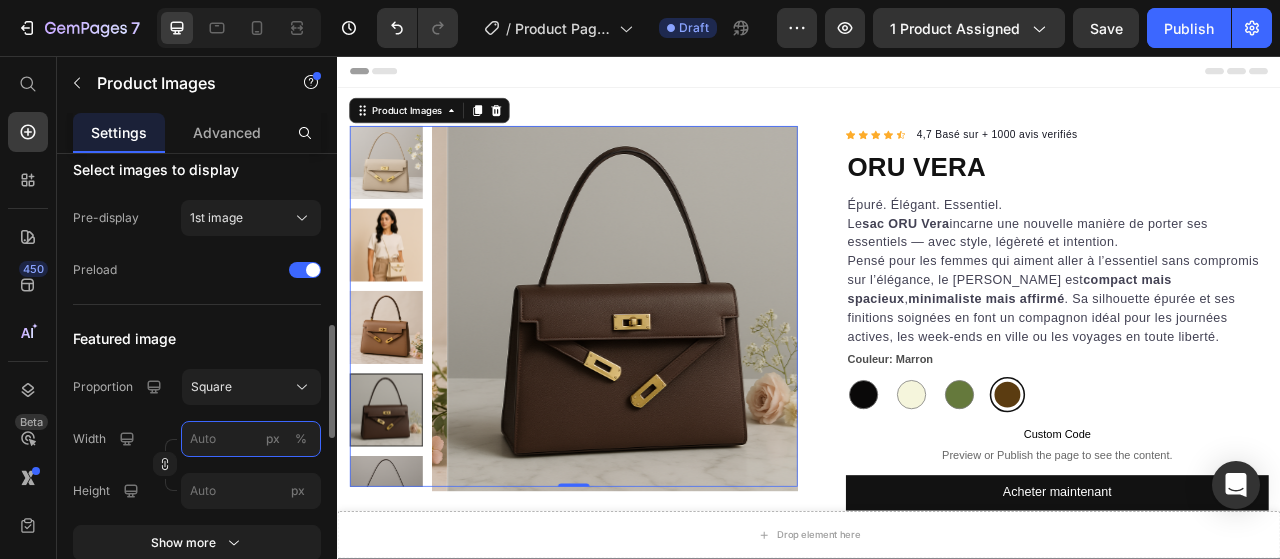 type 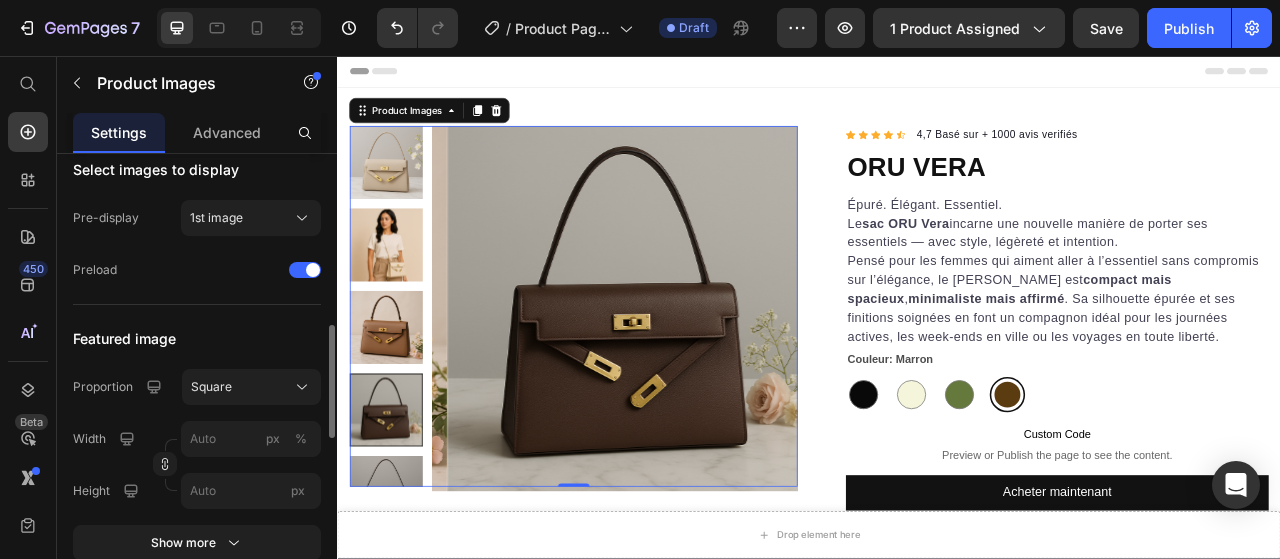 click on "Featured image" at bounding box center [197, 339] 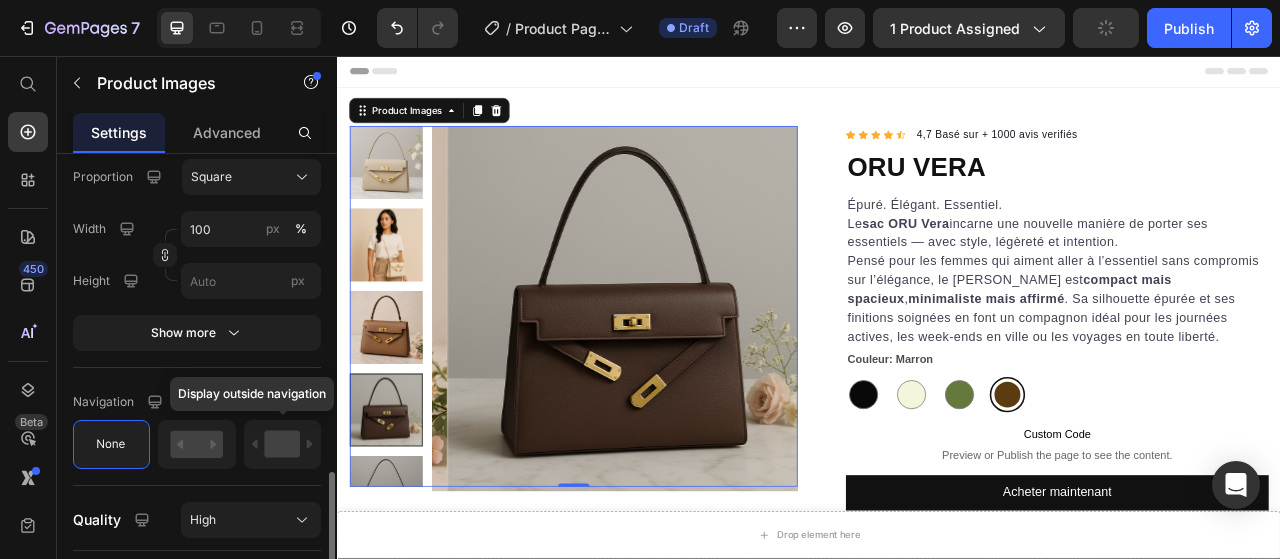 scroll, scrollTop: 1200, scrollLeft: 0, axis: vertical 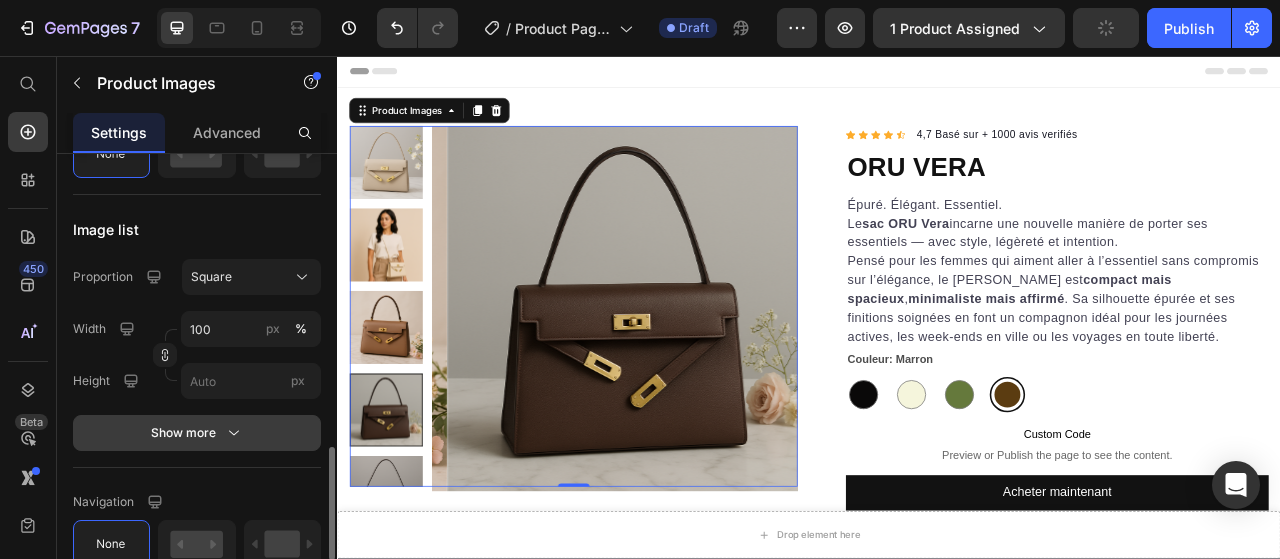 click on "Show more" at bounding box center (197, 433) 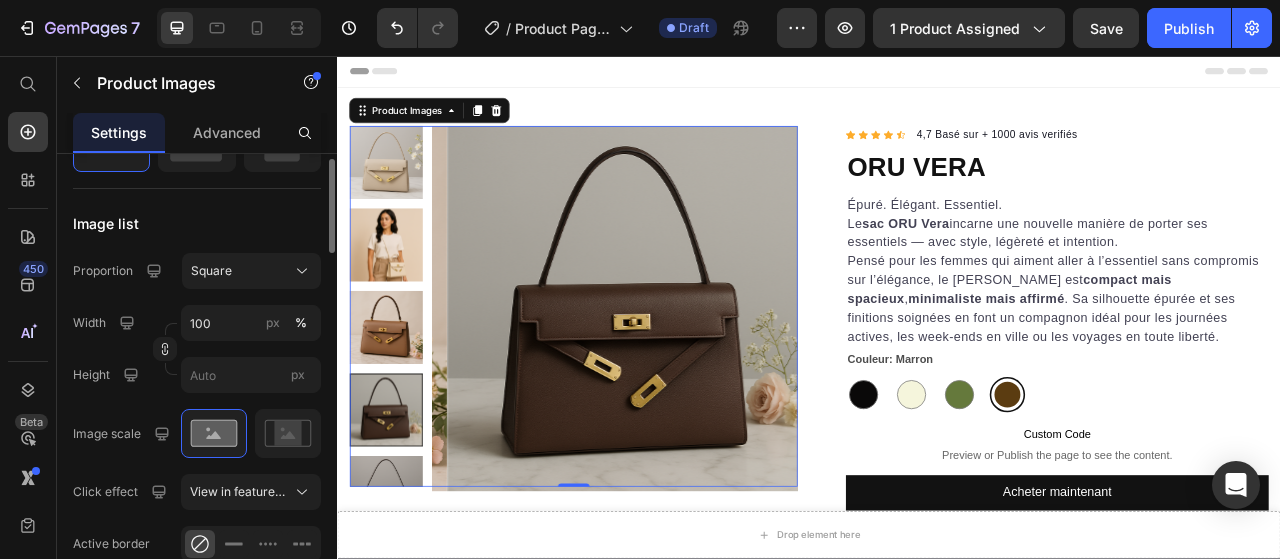 scroll, scrollTop: 1006, scrollLeft: 0, axis: vertical 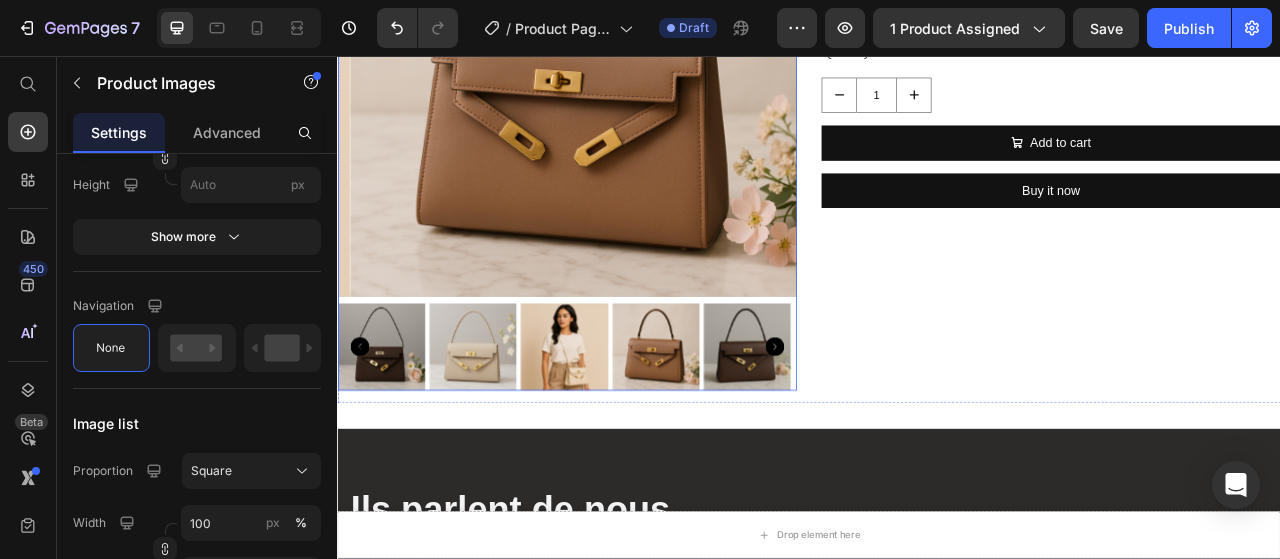 click at bounding box center [508, 427] 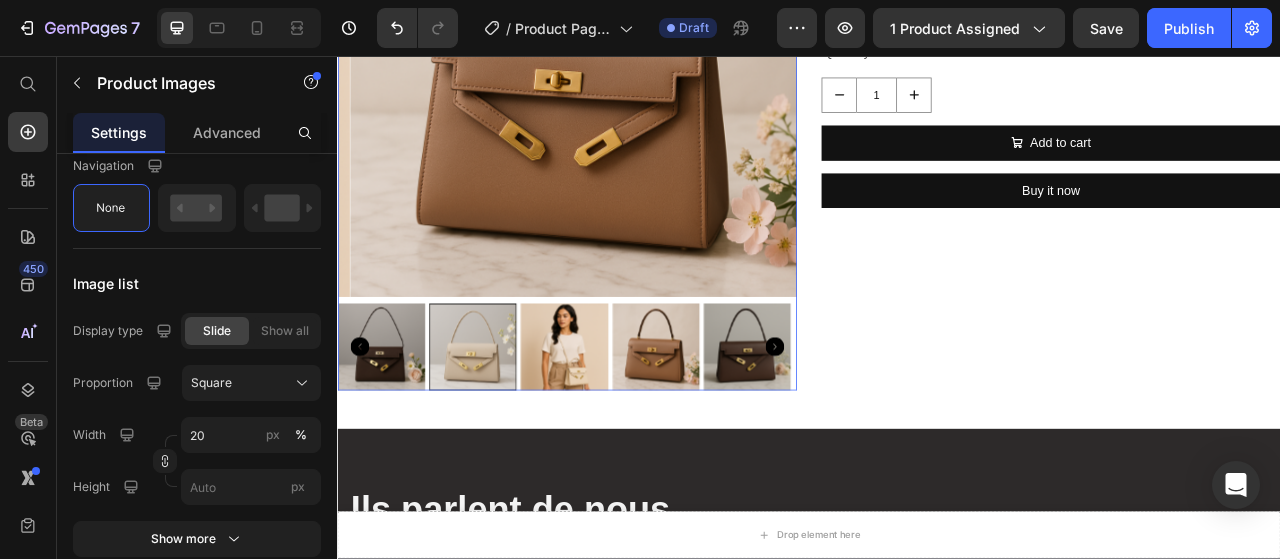 scroll, scrollTop: 1006, scrollLeft: 0, axis: vertical 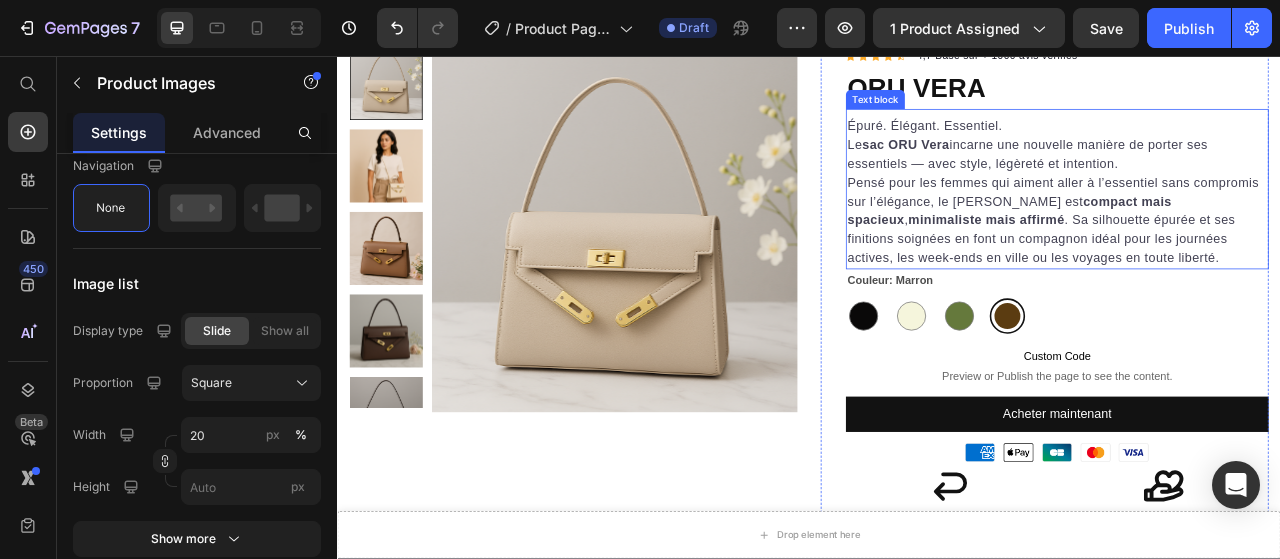 click on "Pensé pour les femmes qui aiment aller à l’essentiel sans compromis sur l’élégance, le Vera est  compact mais spacieux ,  minimaliste mais affirmé . Sa silhouette épurée et ses finitions soignées en font un compagnon idéal pour les journées actives, les week-ends en ville ou les voyages en toute liberté." at bounding box center (1253, 266) 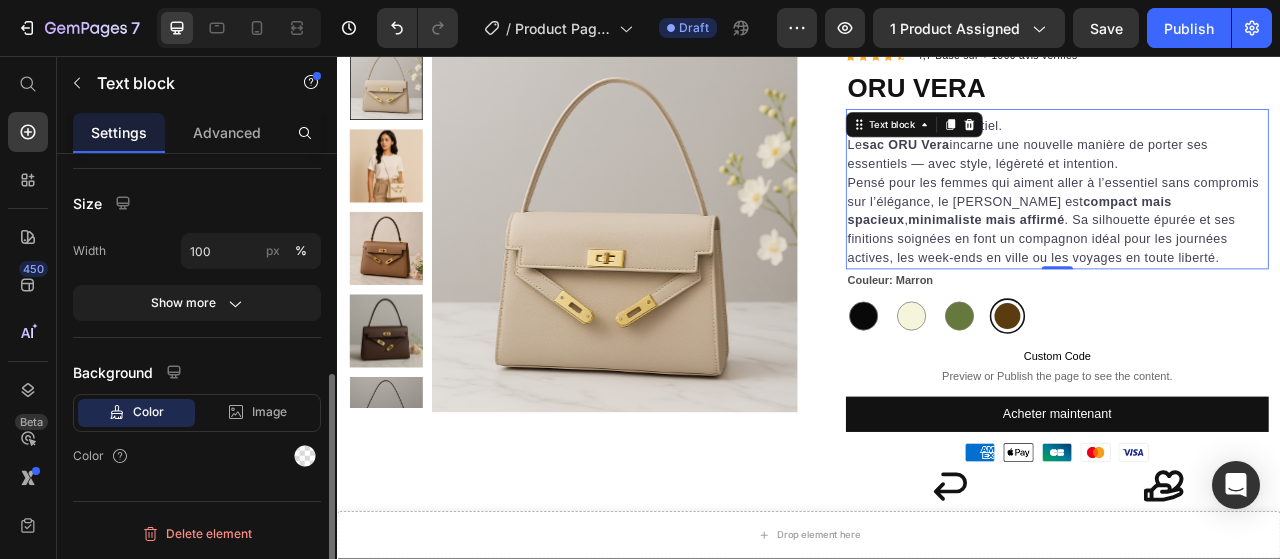 scroll, scrollTop: 0, scrollLeft: 0, axis: both 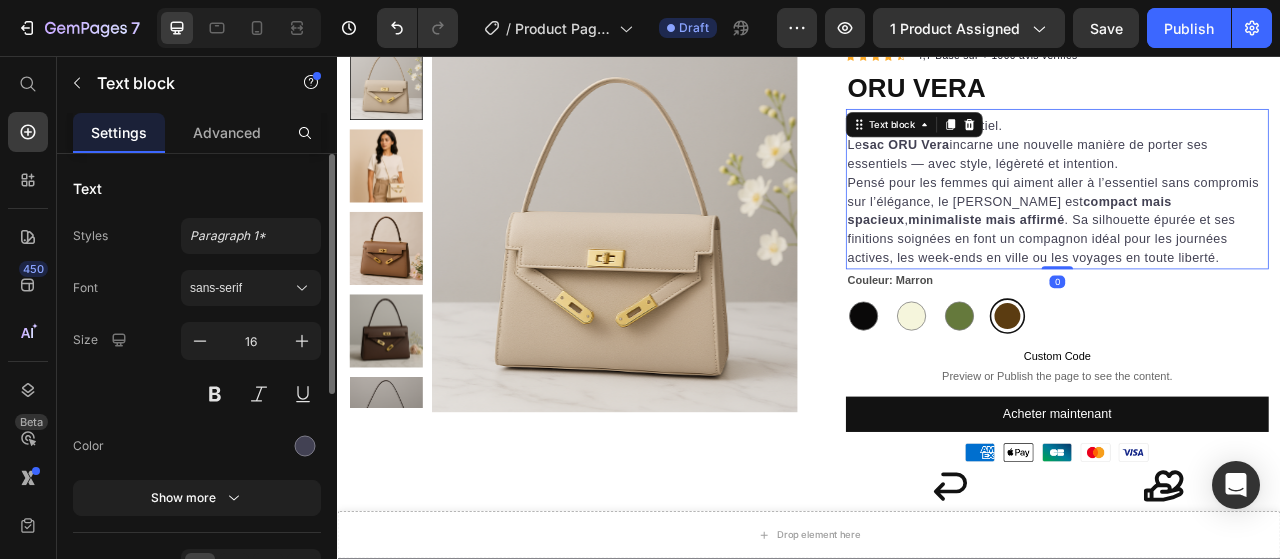 click on "sac ORU Vera" at bounding box center (1060, 169) 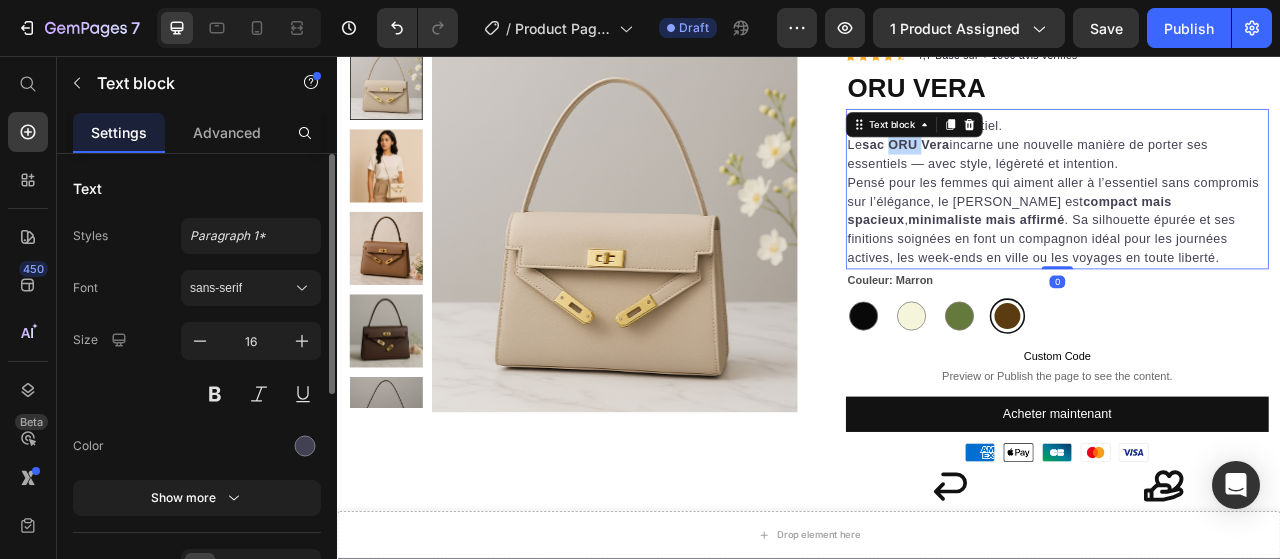 click on "sac ORU Vera" at bounding box center [1060, 169] 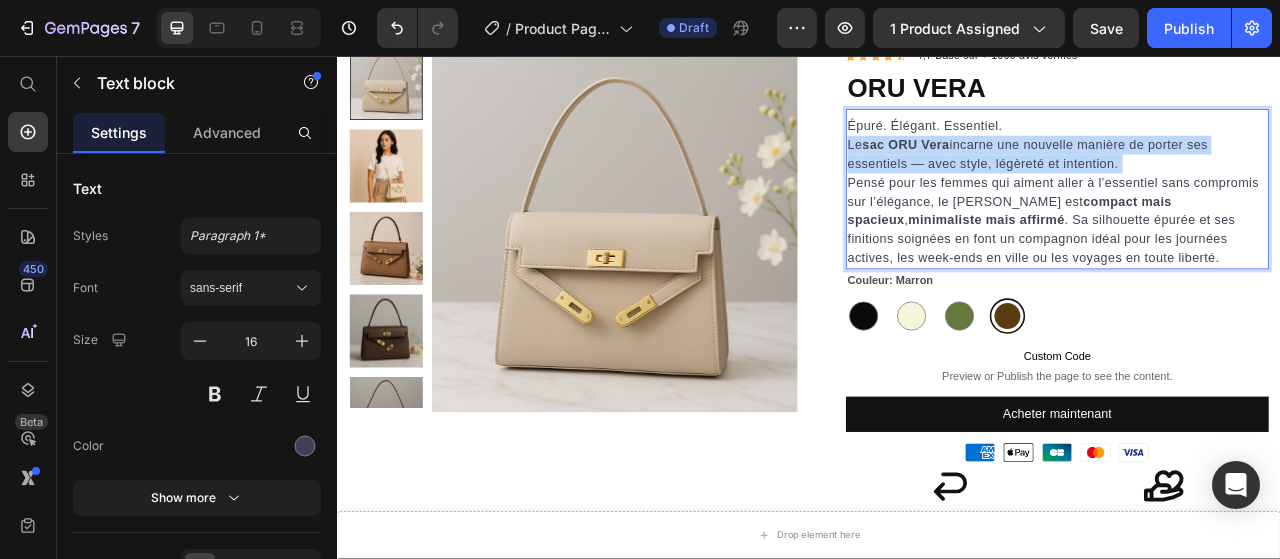 click on "sac ORU Vera" at bounding box center [1060, 169] 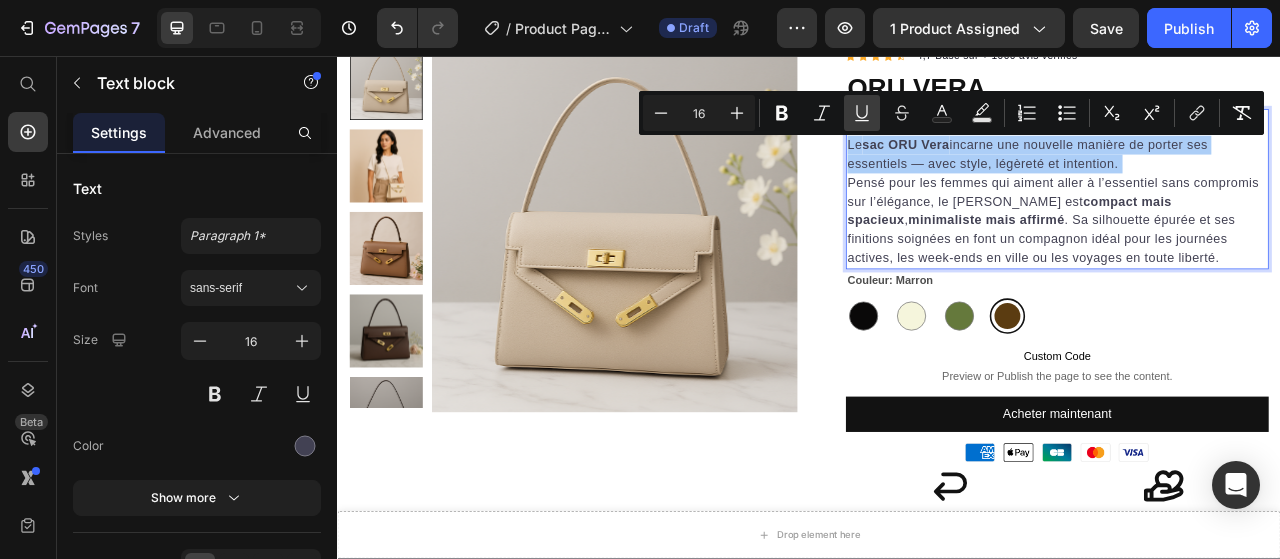 click on "Underline" at bounding box center [862, 113] 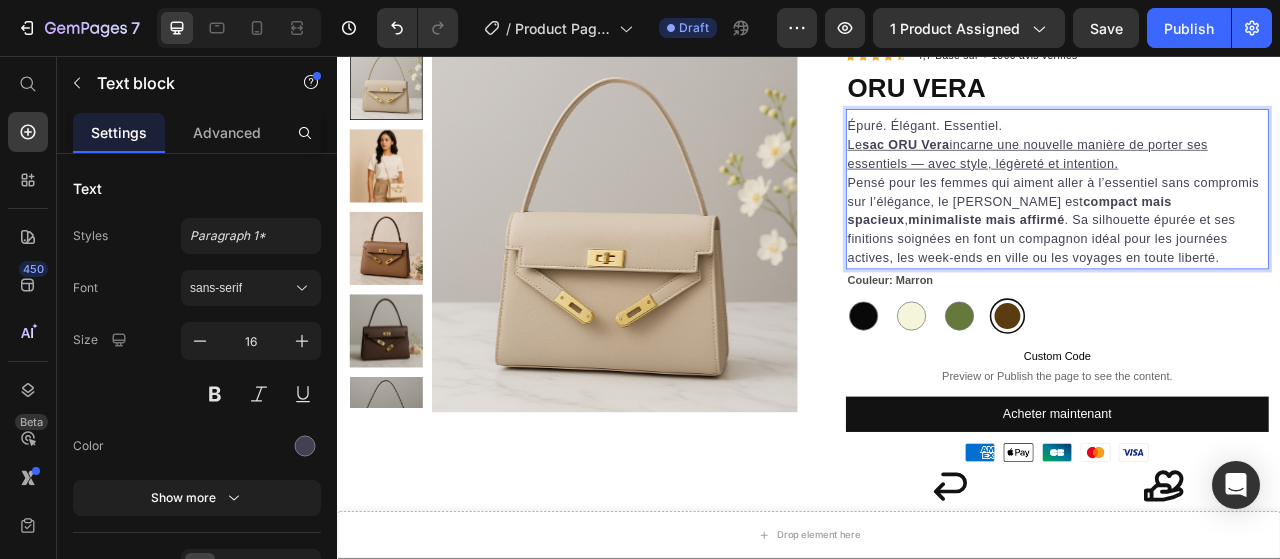click on "compact mais spacieux" at bounding box center [1192, 253] 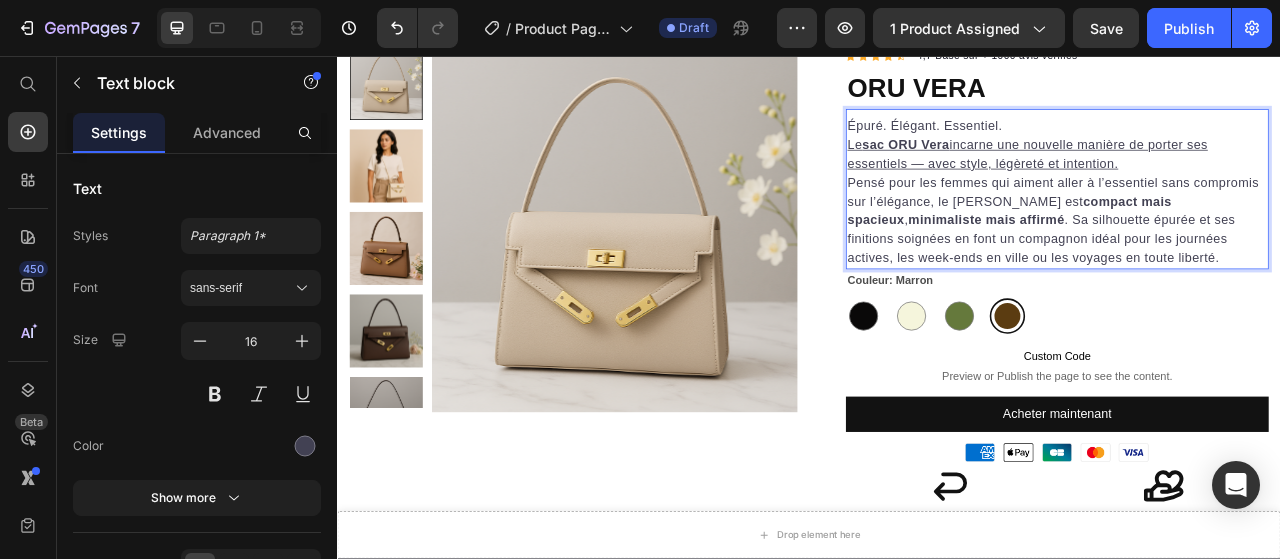 click on "Épuré. Élégant. Essentiel. Le  sac ORU Vera  incarne une nouvelle manière de porter ses essentiels — avec style, légèreté et intention." at bounding box center (1253, 170) 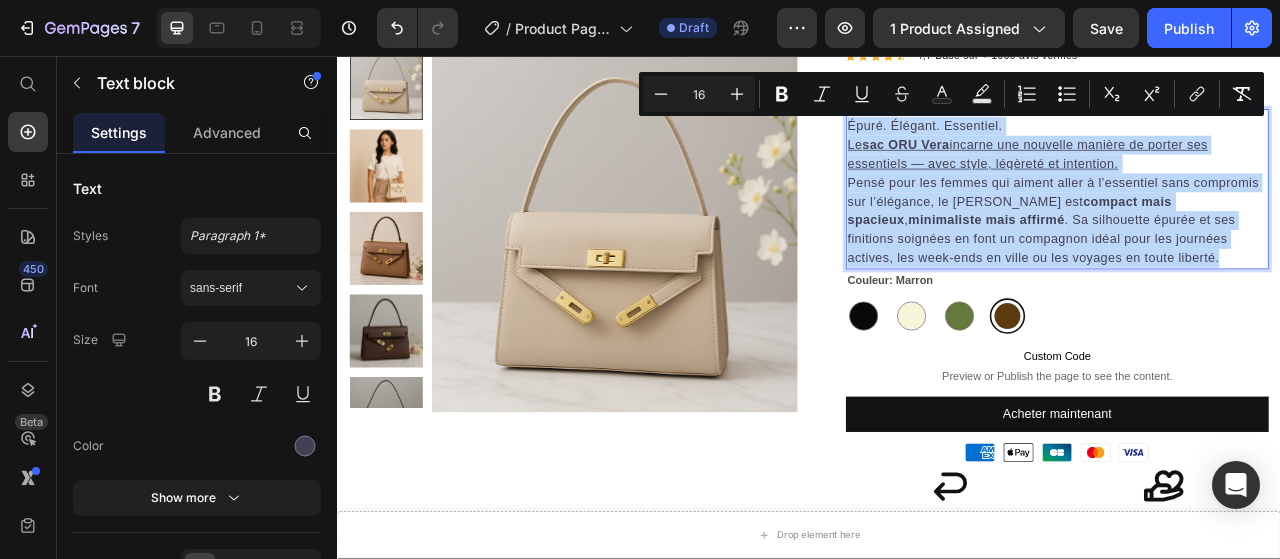 drag, startPoint x: 979, startPoint y: 142, endPoint x: 1320, endPoint y: 323, distance: 386.05957 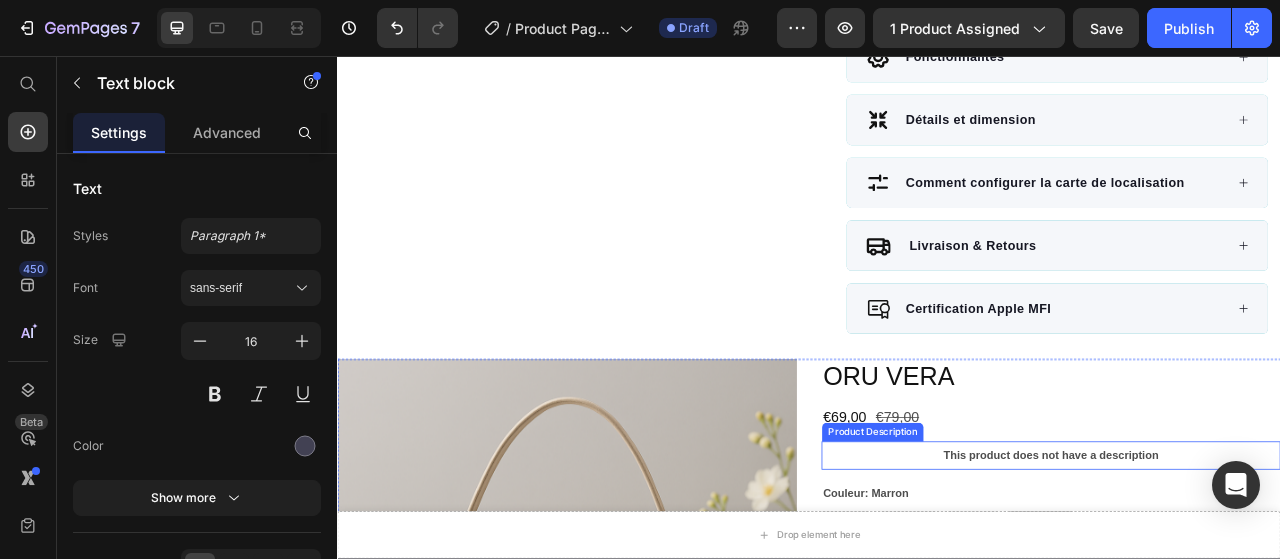 scroll, scrollTop: 900, scrollLeft: 0, axis: vertical 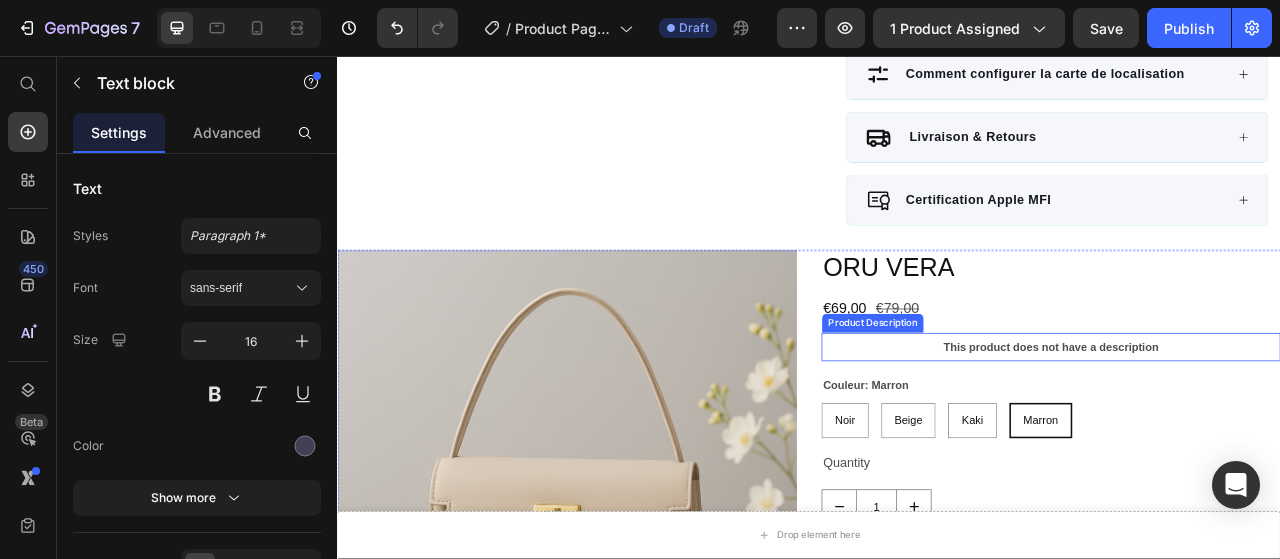 click on "This product does not have a description" at bounding box center (1245, 427) 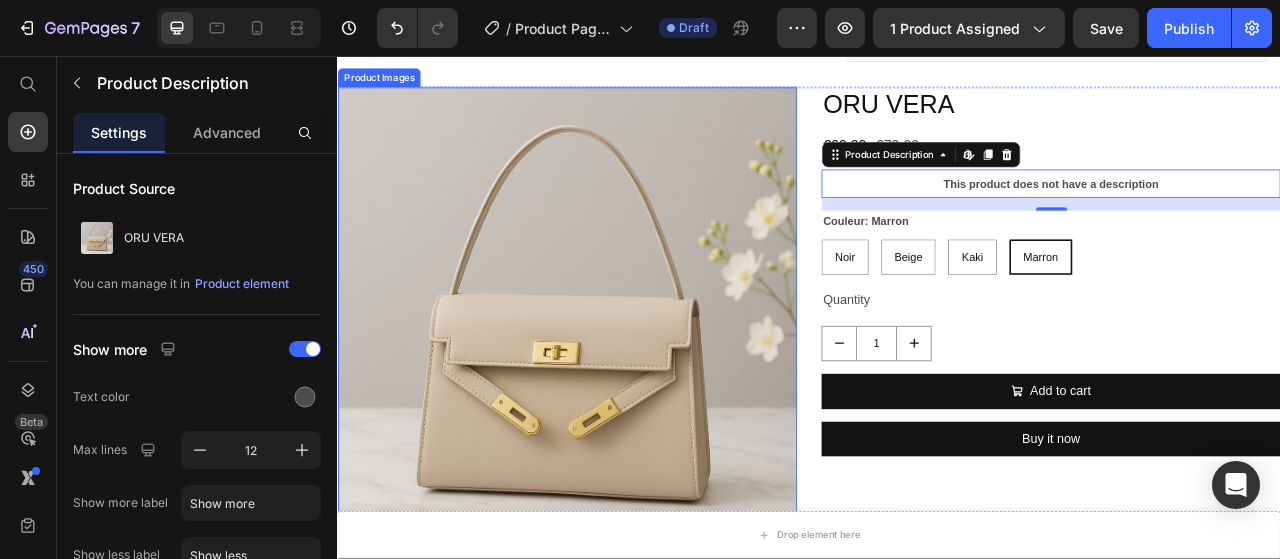 scroll, scrollTop: 1100, scrollLeft: 0, axis: vertical 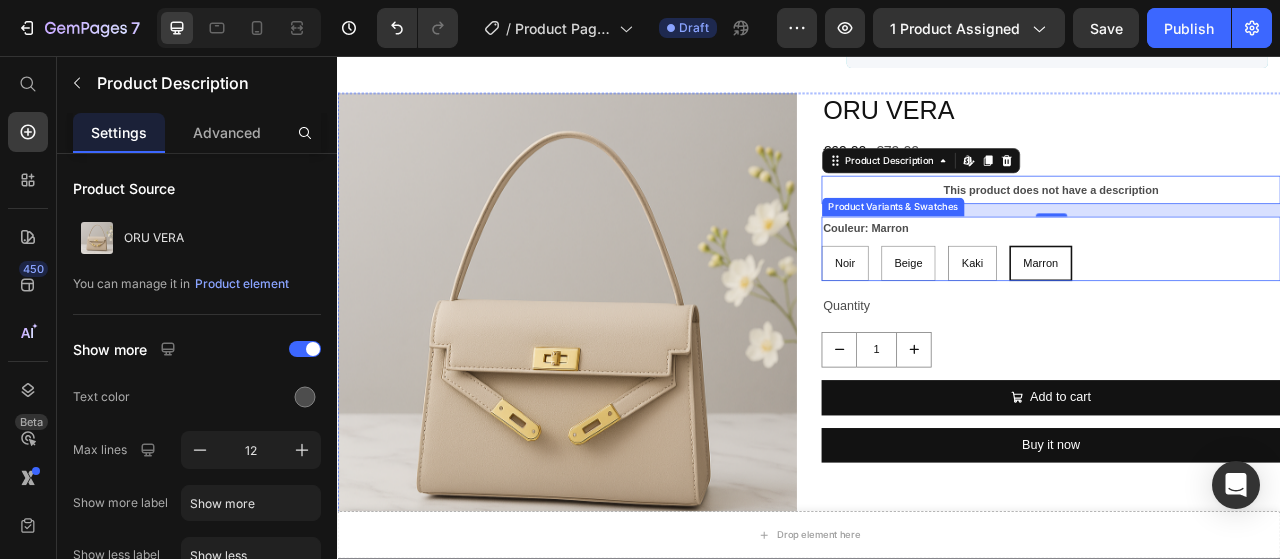 click on "Noir Noir Noir Beige Beige Beige Kaki Kaki Kaki Marron Marron Marron" at bounding box center (1245, 320) 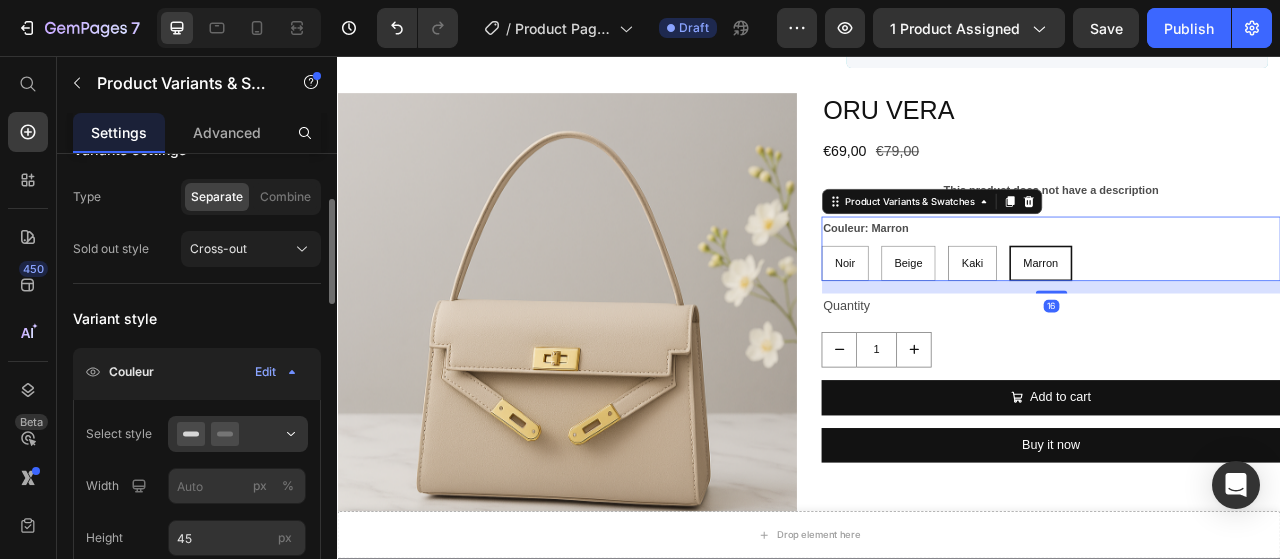 scroll, scrollTop: 300, scrollLeft: 0, axis: vertical 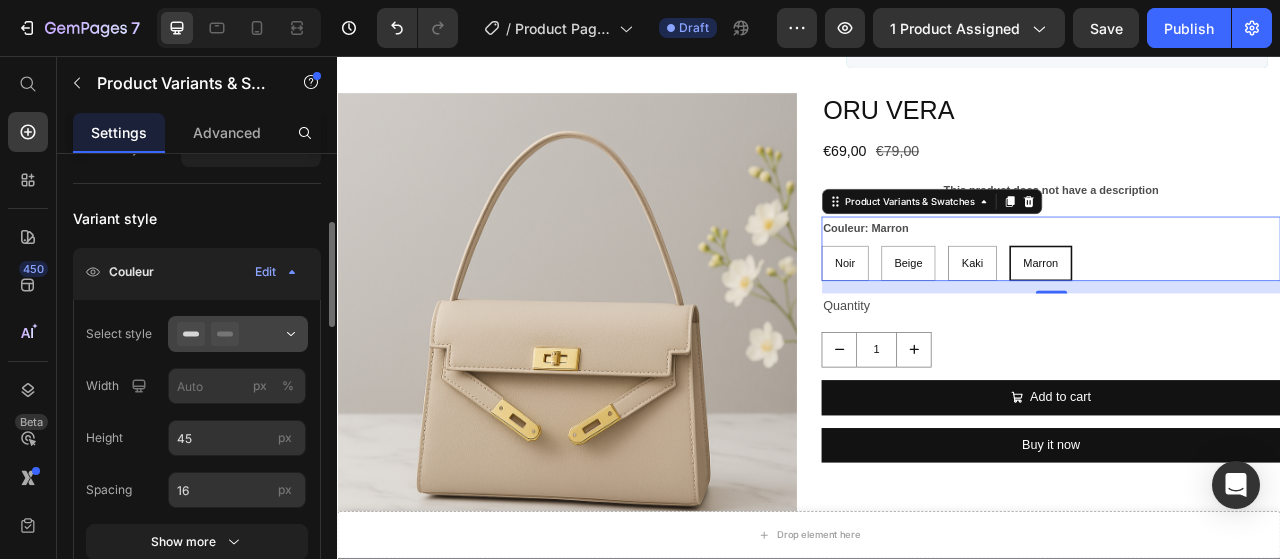 click at bounding box center (238, 334) 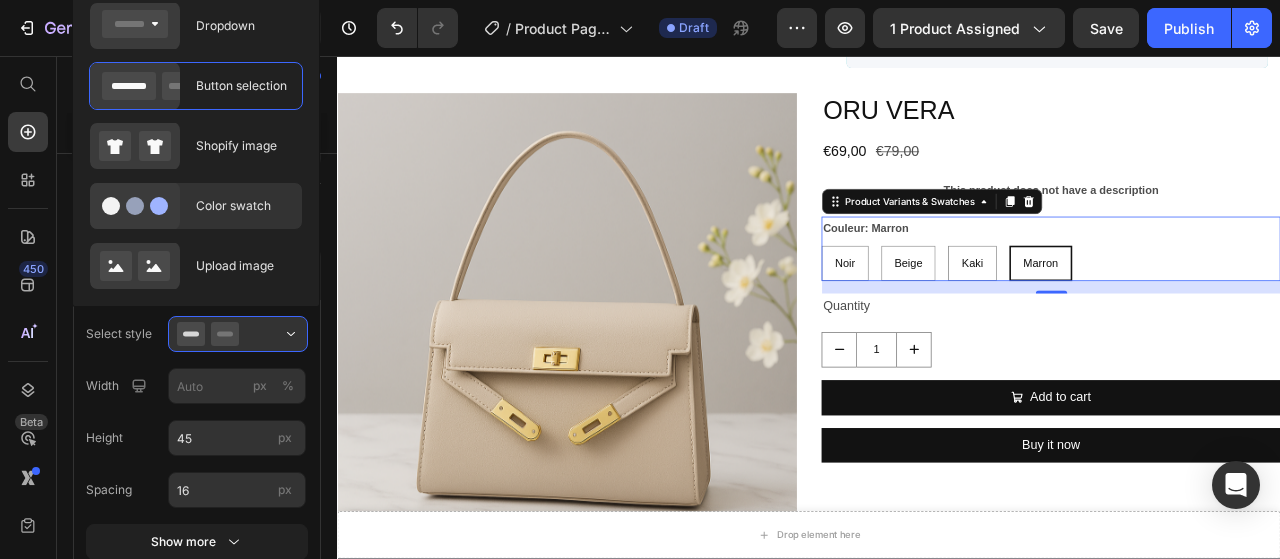 click on "Color swatch" 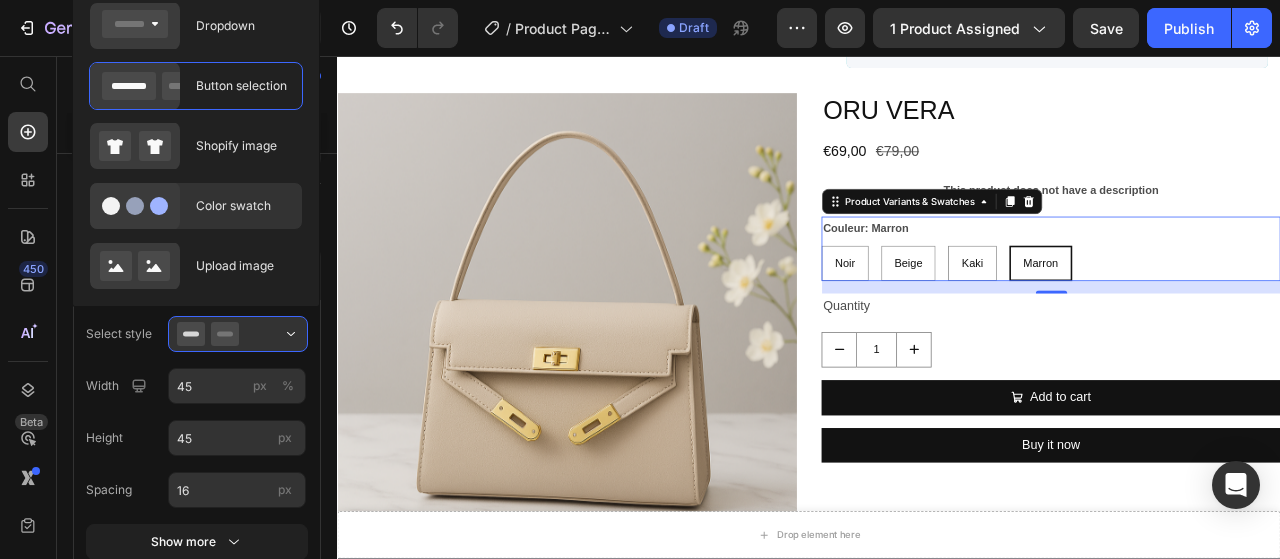 radio on "true" 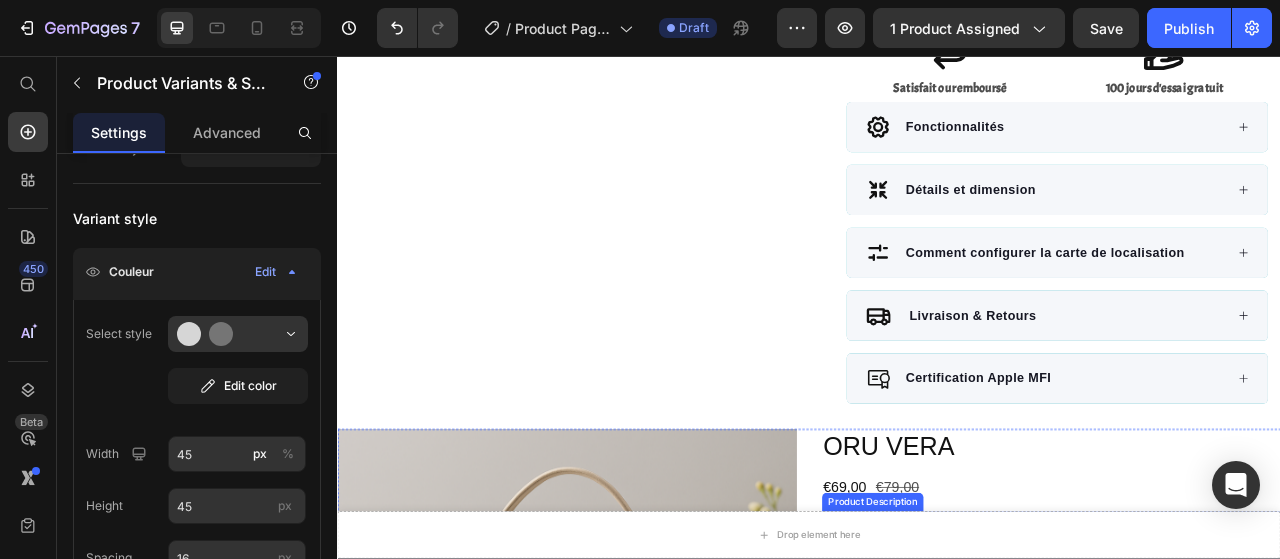 scroll, scrollTop: 900, scrollLeft: 0, axis: vertical 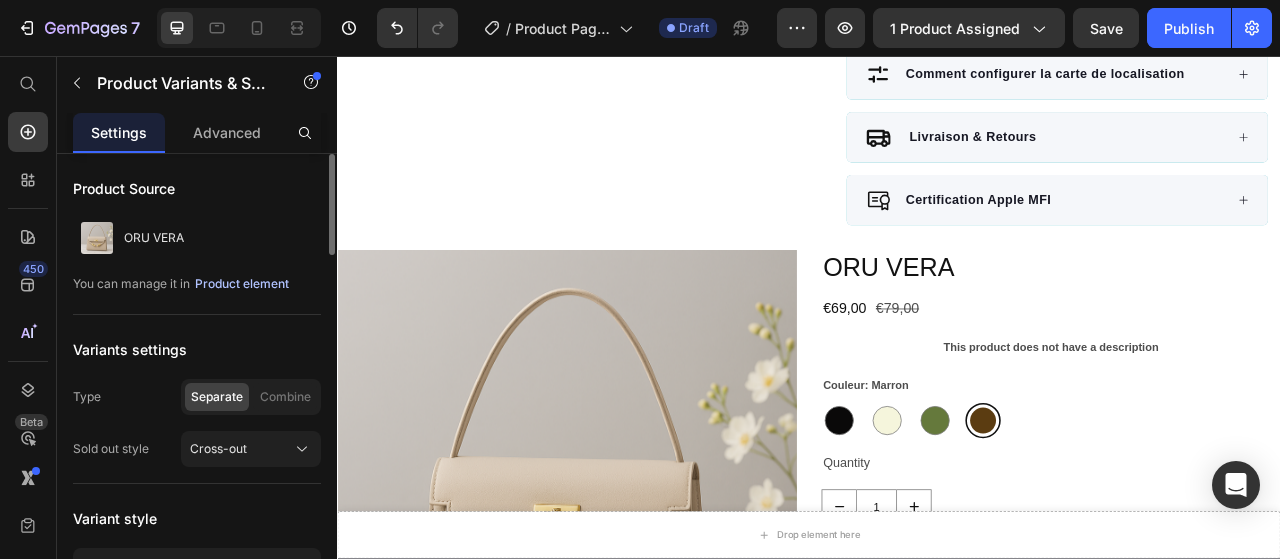 click on "Product element" at bounding box center [242, 284] 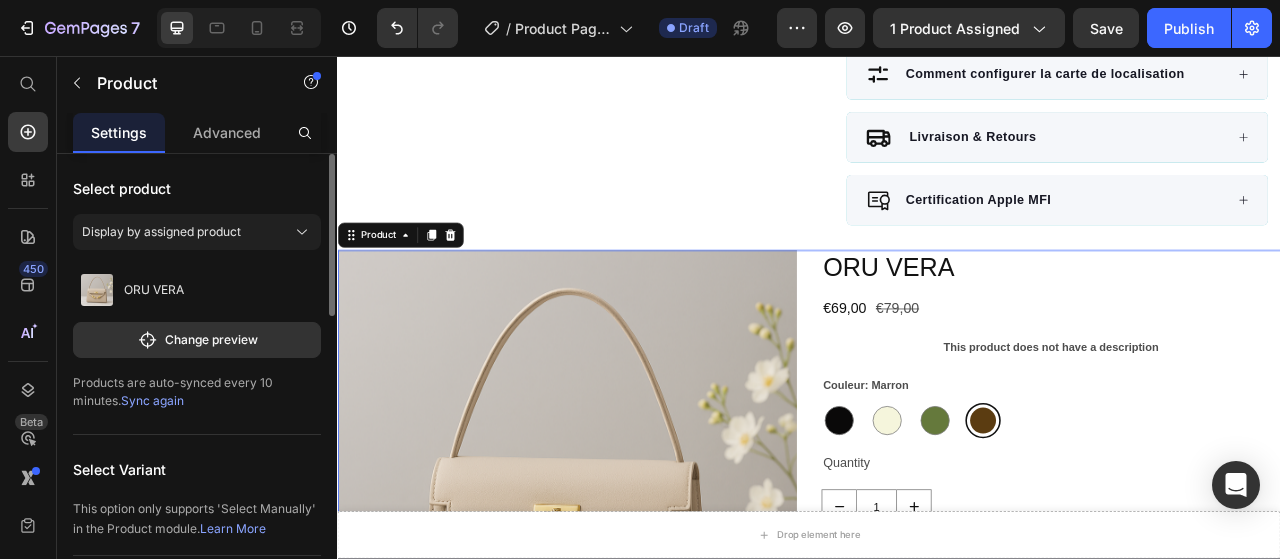 click on "Sync again" at bounding box center (152, 400) 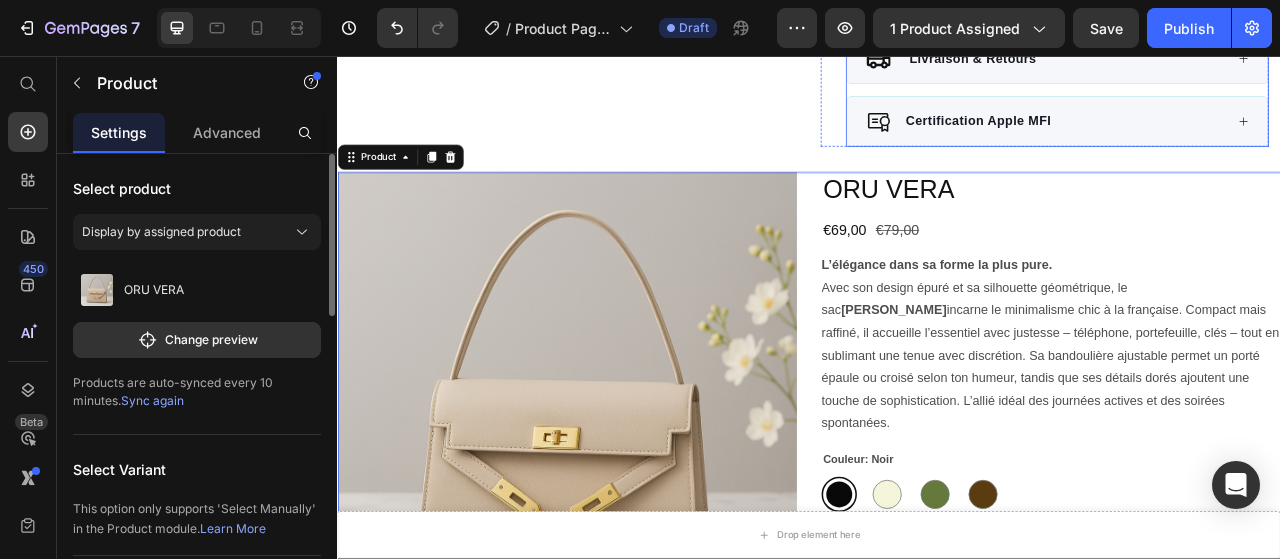 scroll, scrollTop: 1200, scrollLeft: 0, axis: vertical 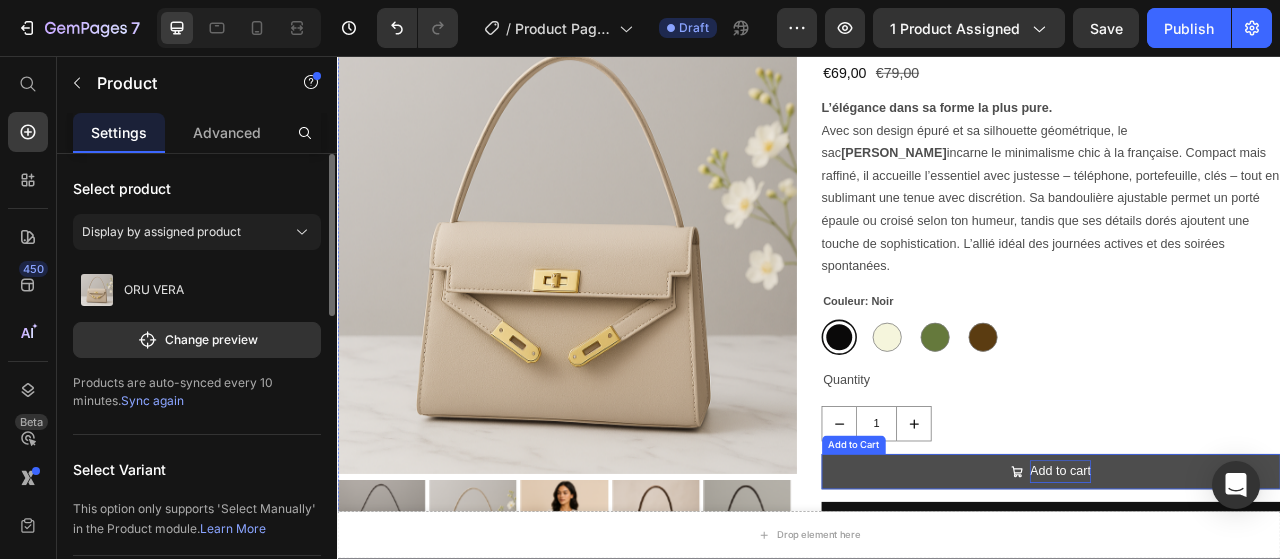 click on "Add to cart" at bounding box center [1256, 585] 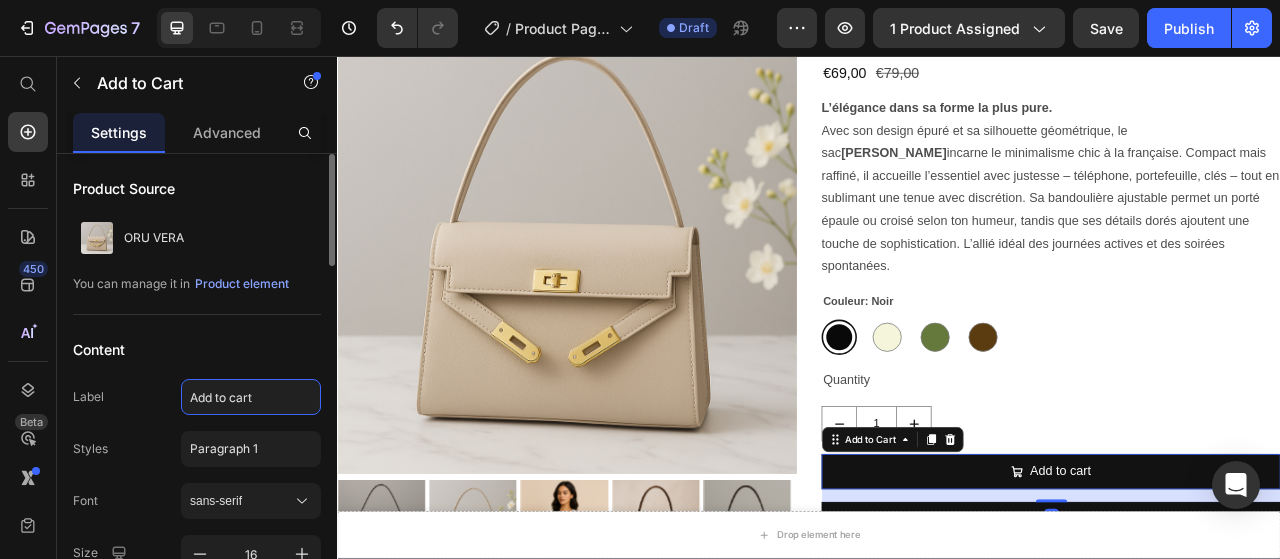 click on "Add to cart" 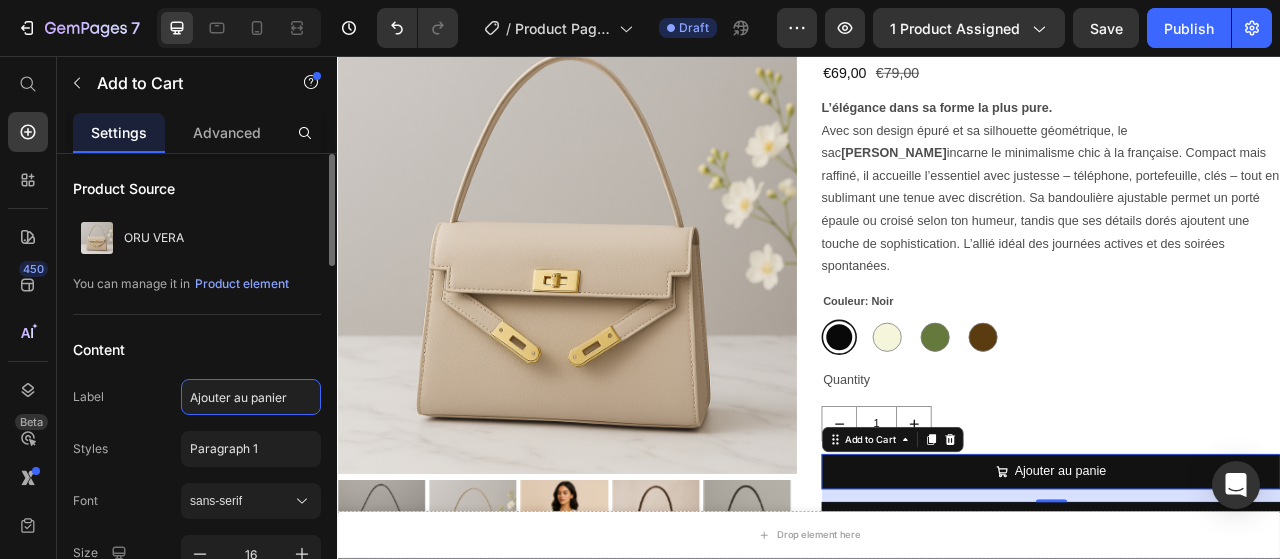 type on "Ajouter au panier" 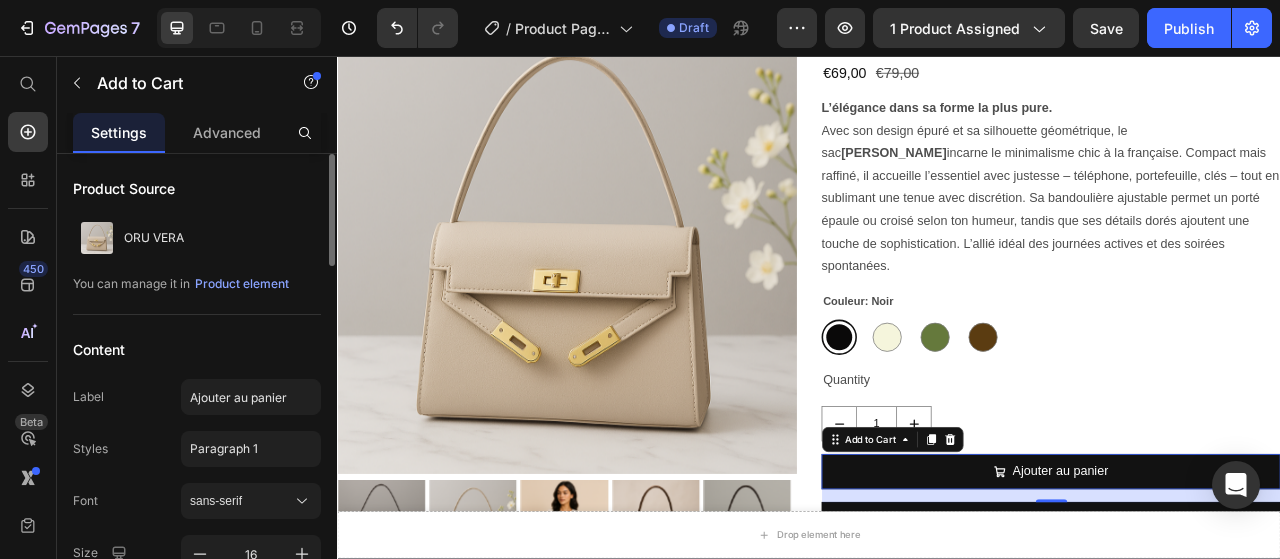 click on "16" at bounding box center [1245, 640] 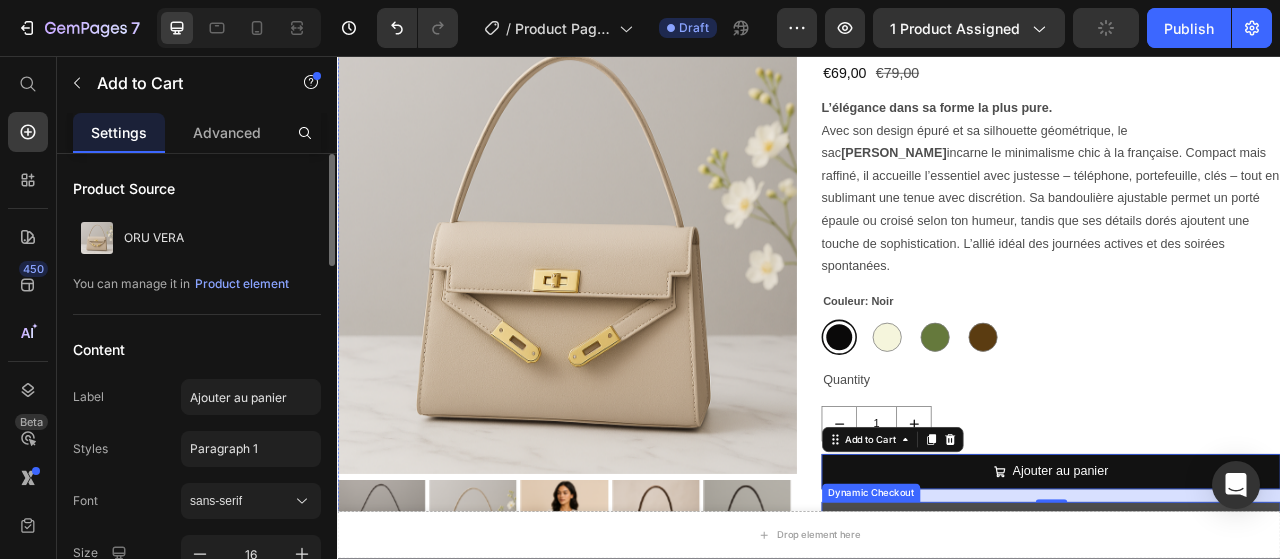 click on "Buy it now" at bounding box center (1245, 646) 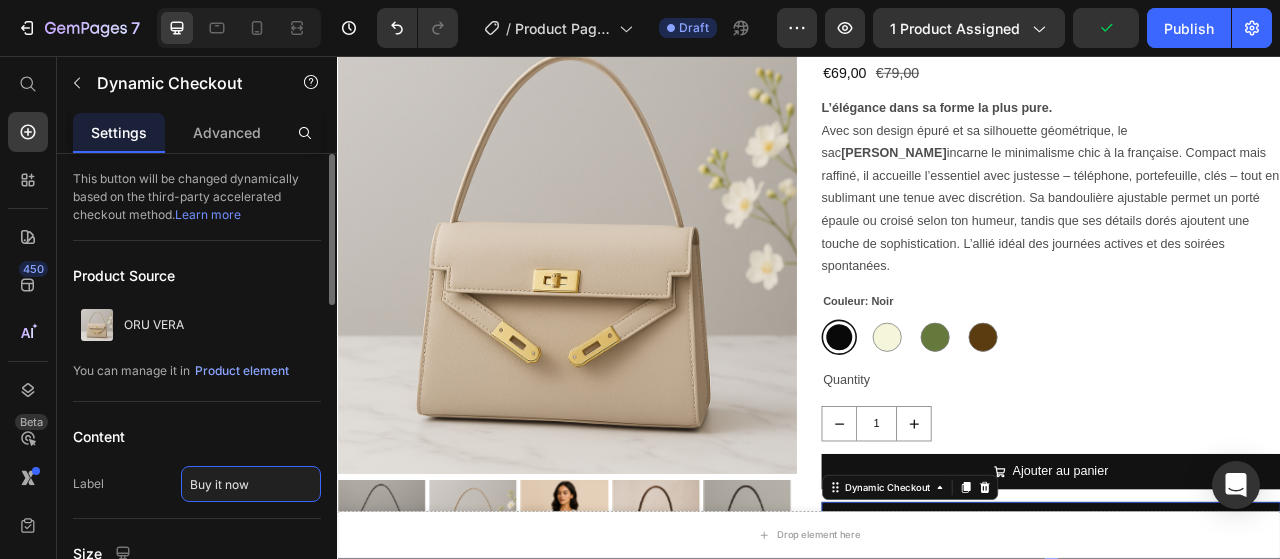 click on "Buy it now" 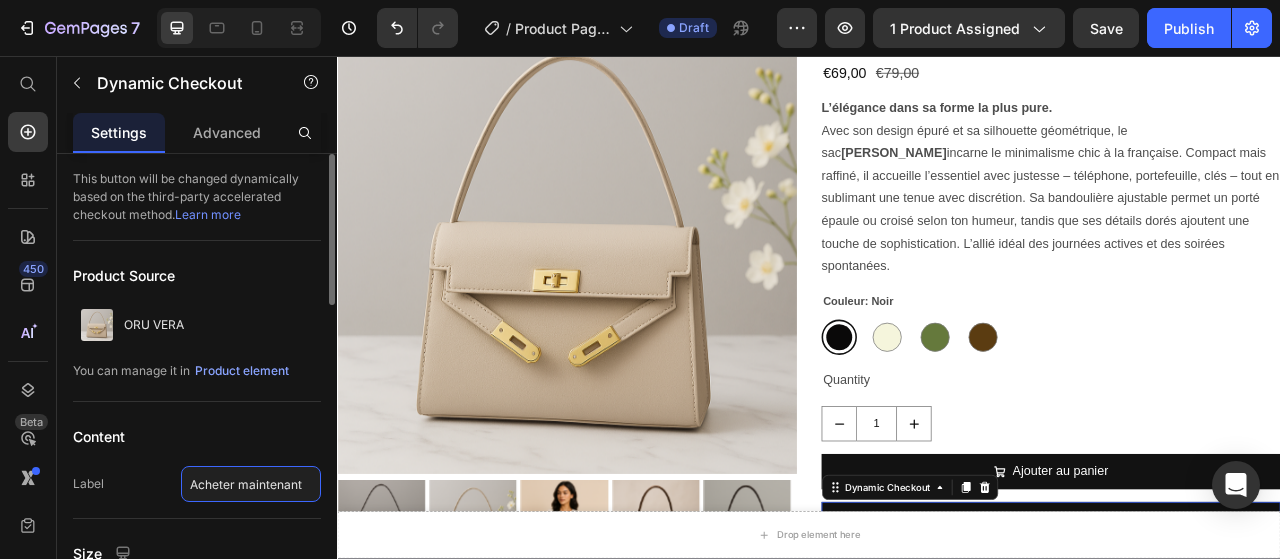 type on "Acheter maintenant" 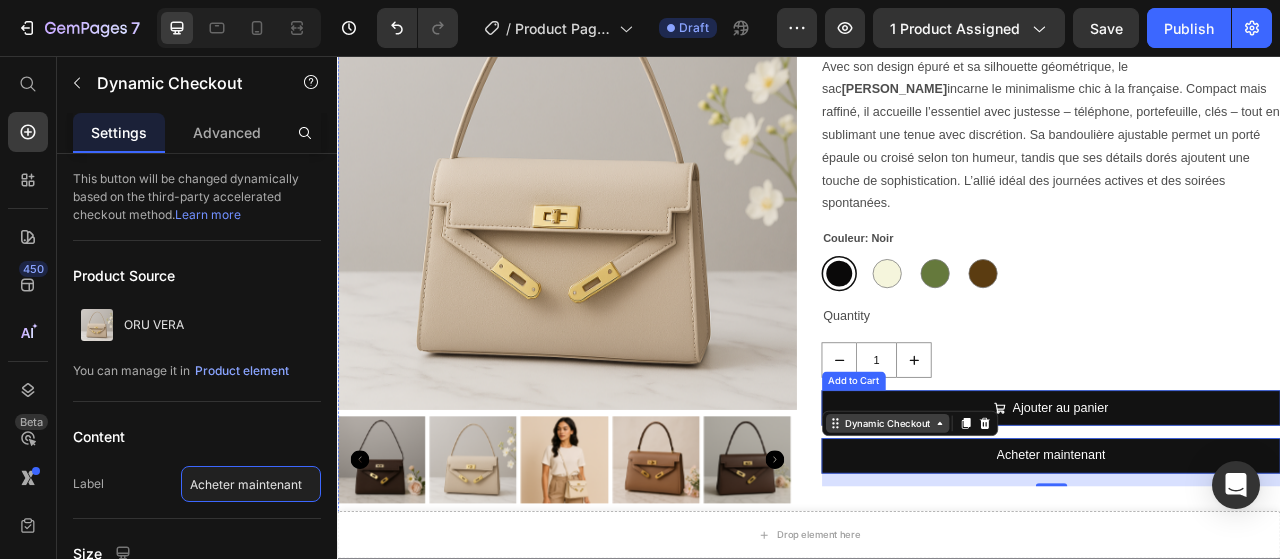 scroll, scrollTop: 1400, scrollLeft: 0, axis: vertical 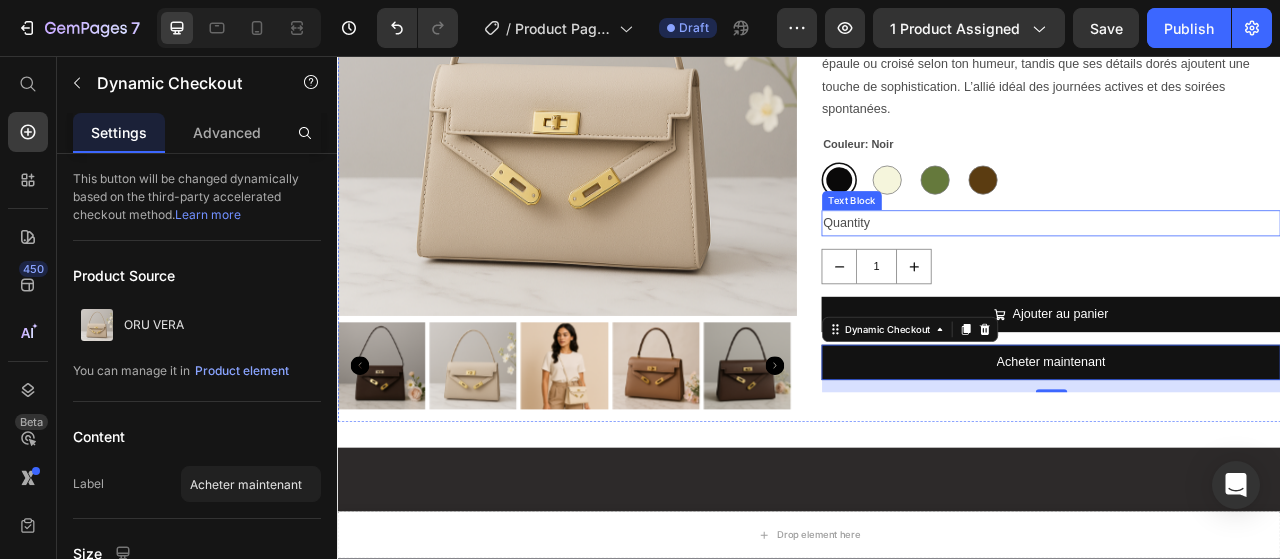 click on "ORU VERA Product Title €69,00 Product Price €79,00 Product Price Row L’élégance dans sa forme la plus pure. Avec son design épuré et sa silhouette géométrique, le sac  Vera  incarne le minimalisme chic à la française. Compact mais raffiné, il accueille l’essentiel avec justesse – téléphone, portefeuille, clés – tout en sublimant une tenue avec discrétion. Sa bandoulière ajustable permet un porté épaule ou croisé selon ton humeur, tandis que ses détails dorés ajoutent une touche de sophistication. L’allié idéal des journées actives et des soirées spontanées. Product Description Couleur: Noir Noir Noir Beige Beige Kaki Kaki Marron Marron Product Variants & Swatches Quantity Text Block 1 Product Quantity
Ajouter au panier Add to Cart Acheter maintenant Dynamic Checkout   16" at bounding box center (1245, 163) 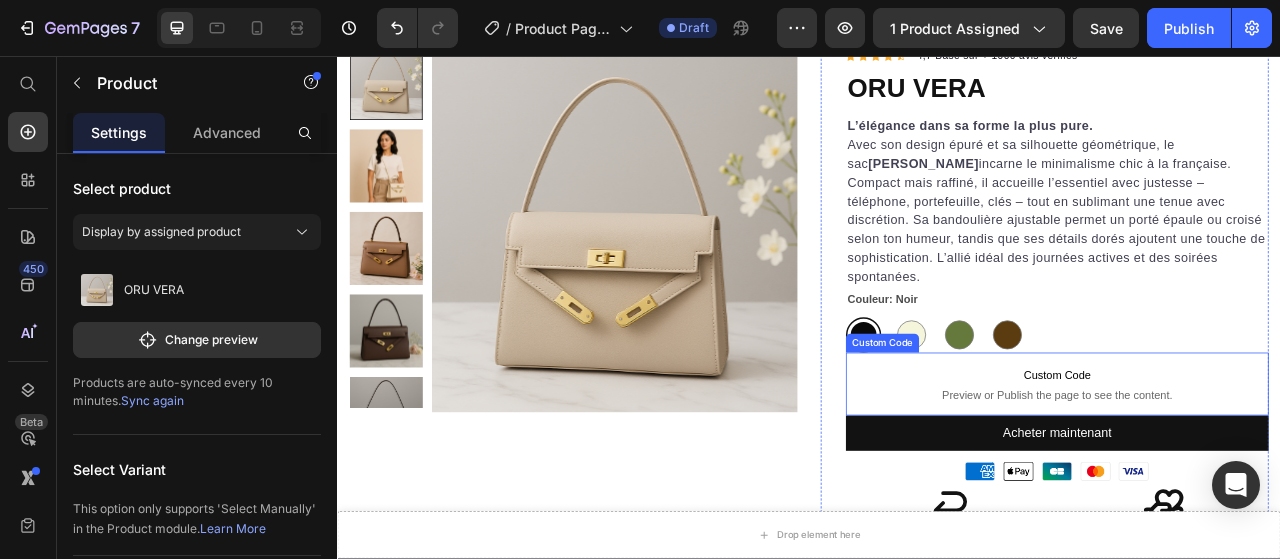 scroll, scrollTop: 400, scrollLeft: 0, axis: vertical 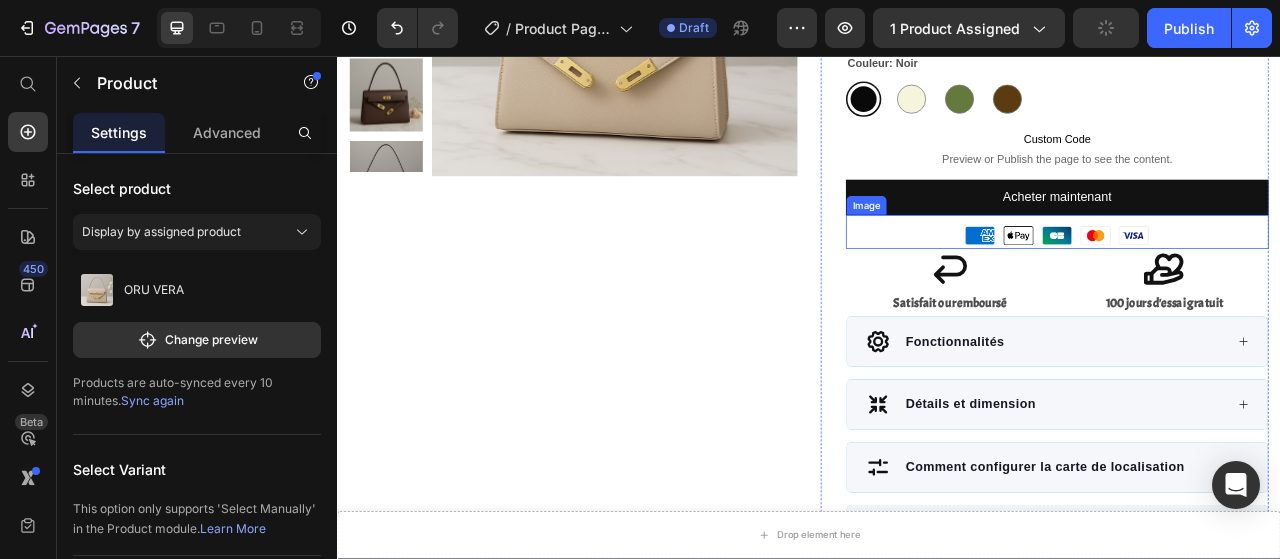 click at bounding box center (1253, 280) 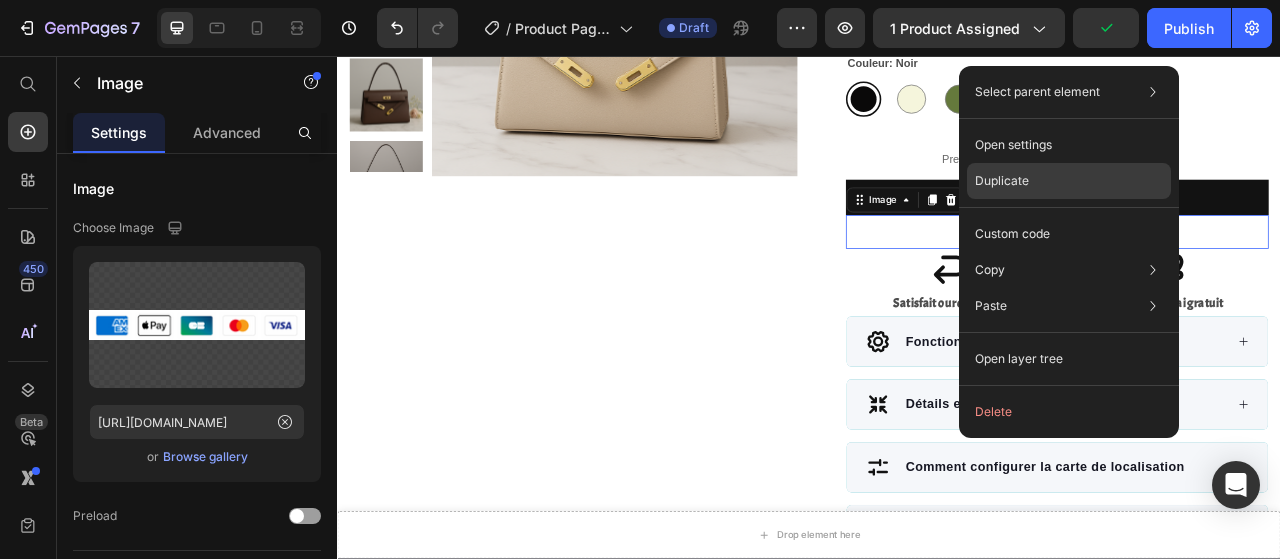 click on "Duplicate" 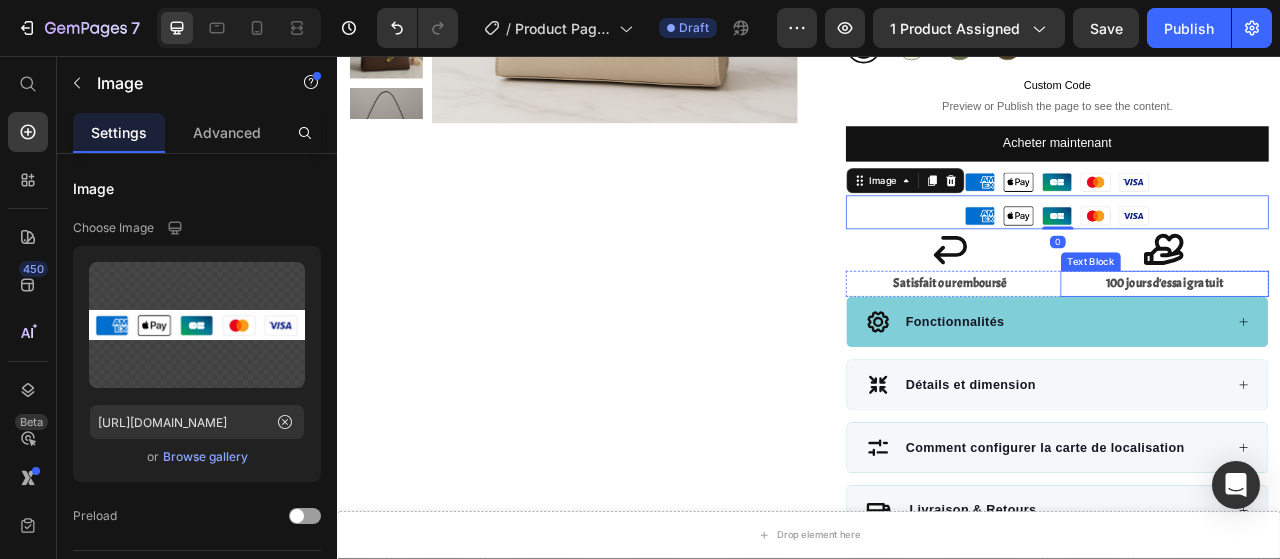 scroll, scrollTop: 500, scrollLeft: 0, axis: vertical 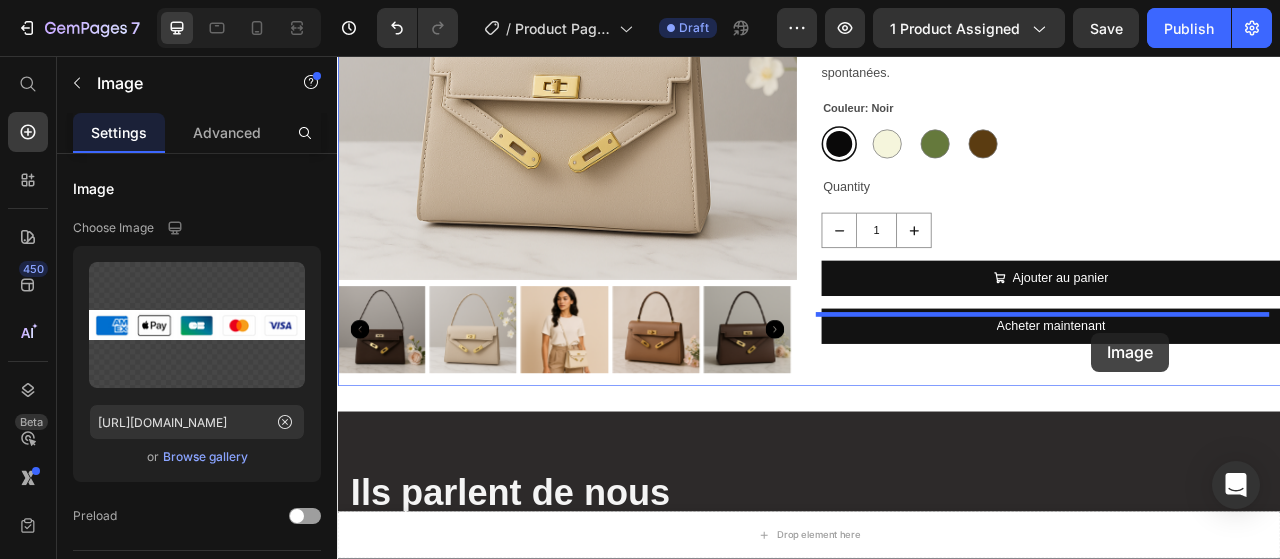 drag, startPoint x: 1408, startPoint y: 201, endPoint x: 1296, endPoint y: 408, distance: 235.35718 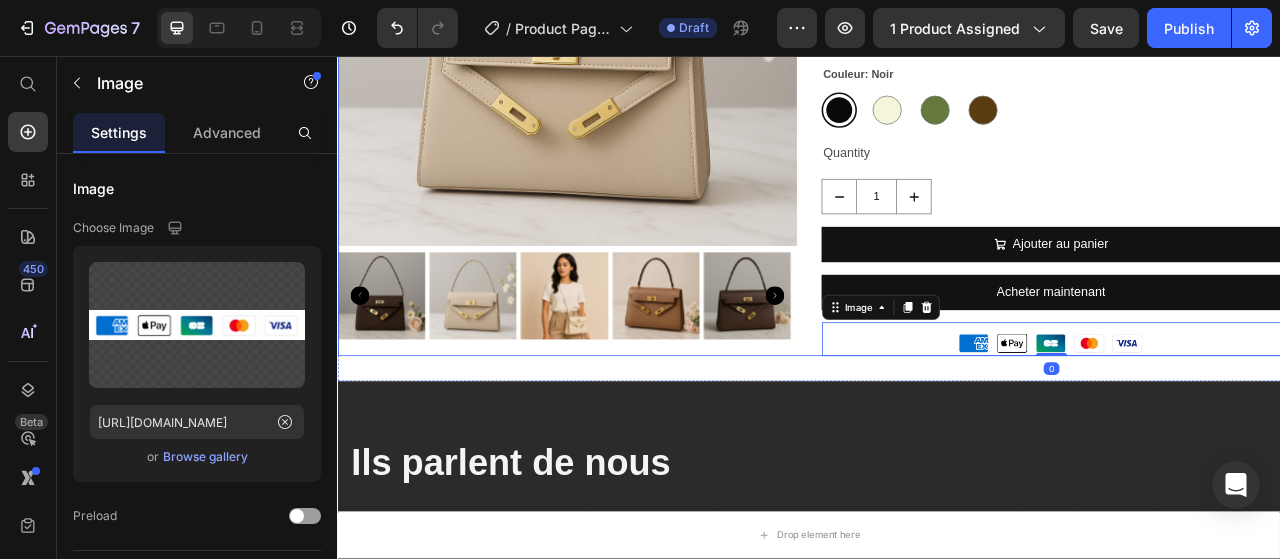 click on "Quantity" at bounding box center (1245, 180) 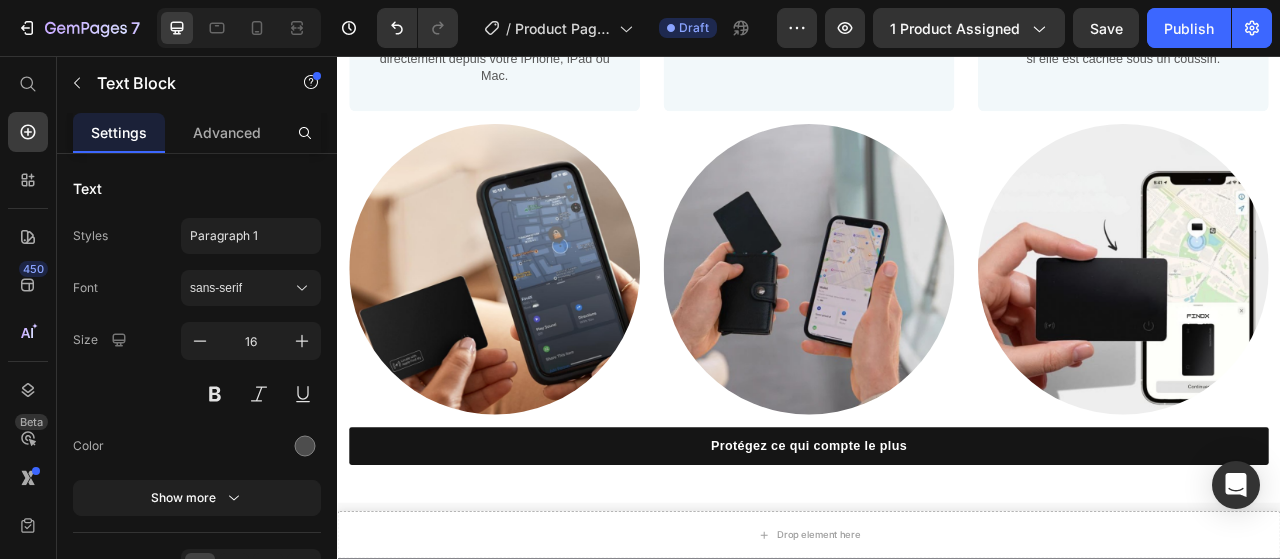 scroll, scrollTop: 3389, scrollLeft: 0, axis: vertical 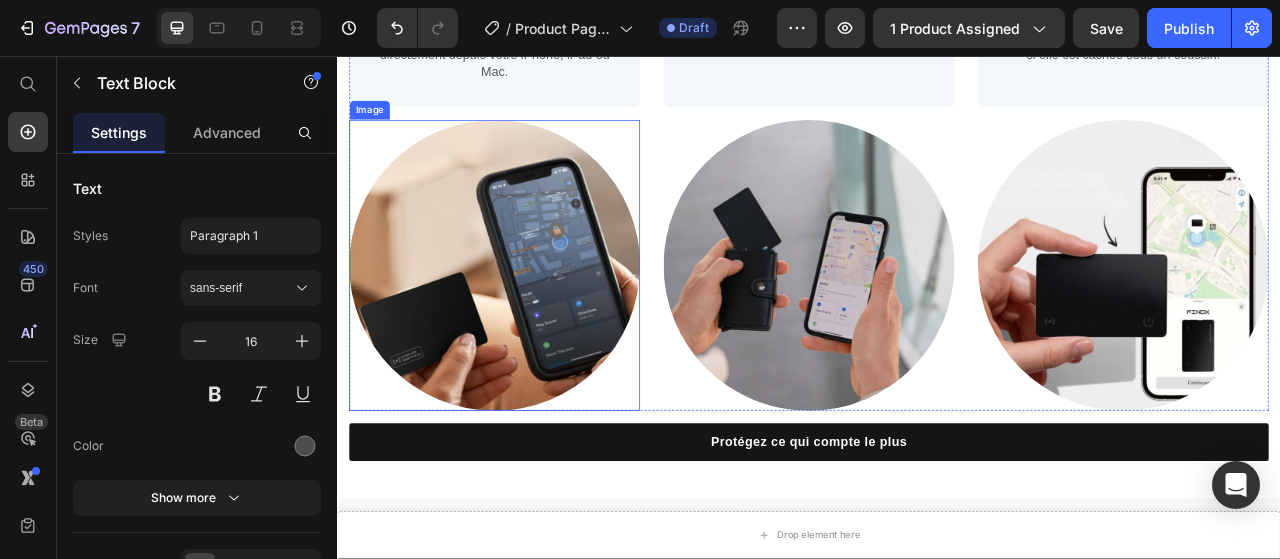 click at bounding box center [537, 323] 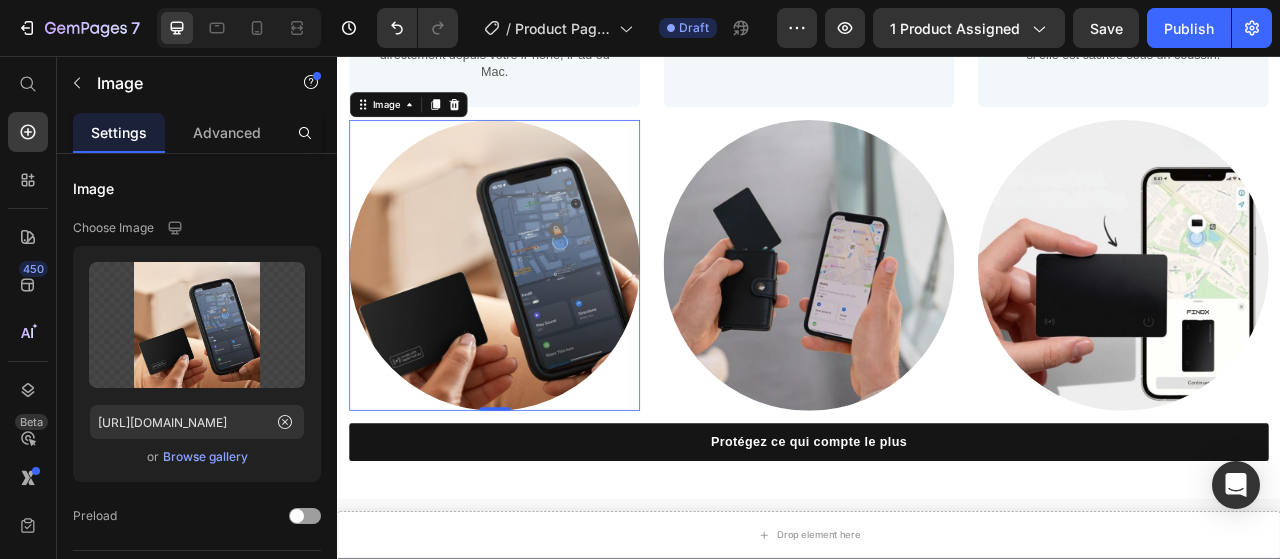 click at bounding box center [537, 323] 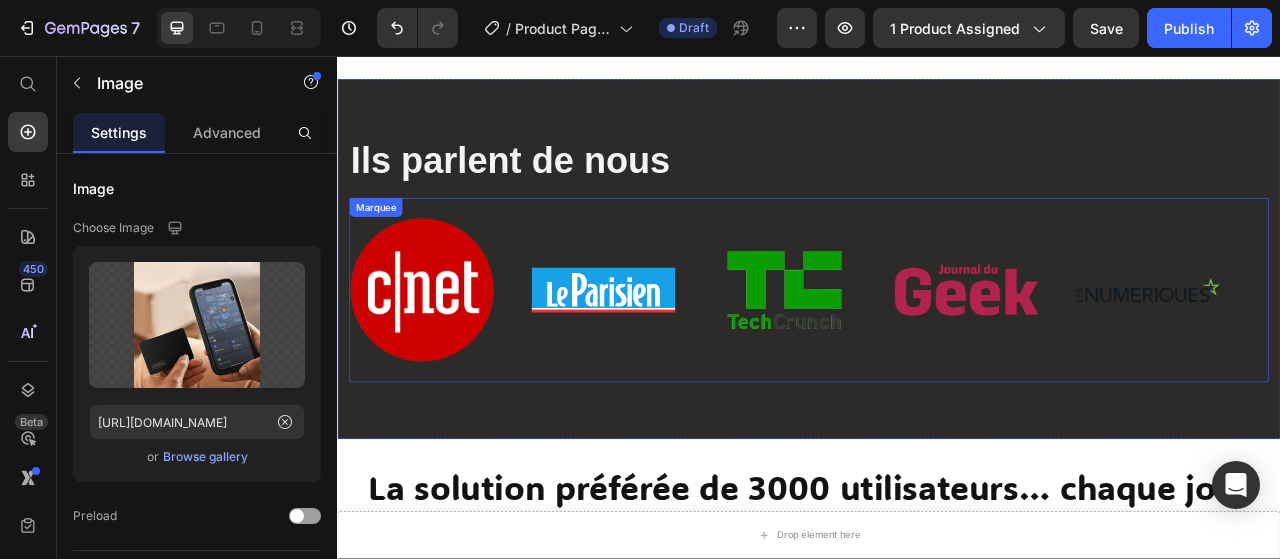 scroll, scrollTop: 1689, scrollLeft: 0, axis: vertical 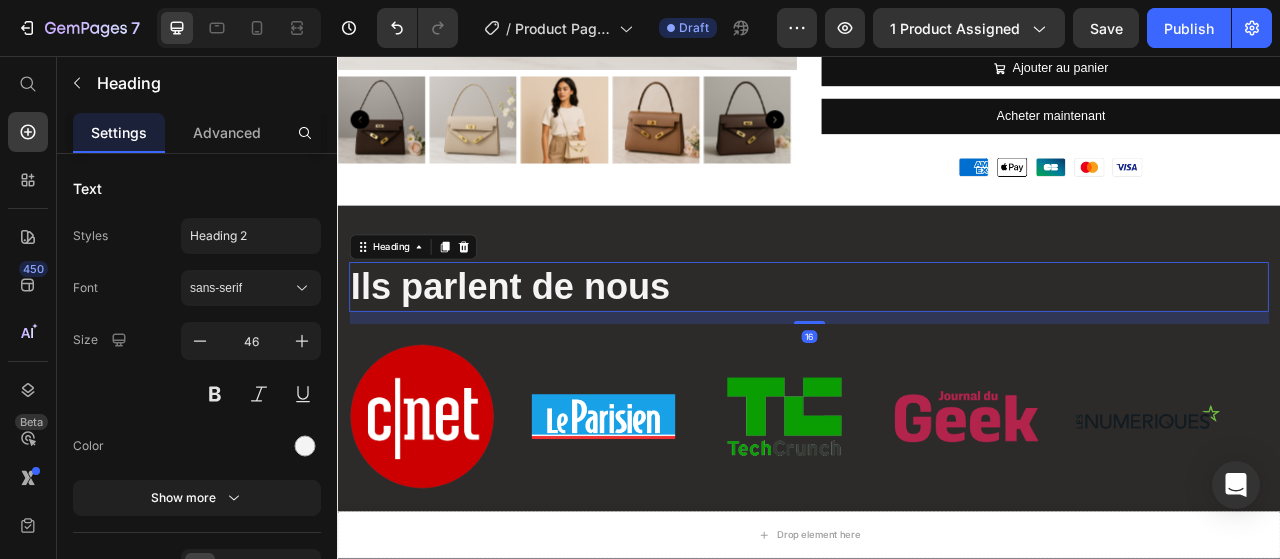 click on "Ils parlent de nous" at bounding box center (557, 350) 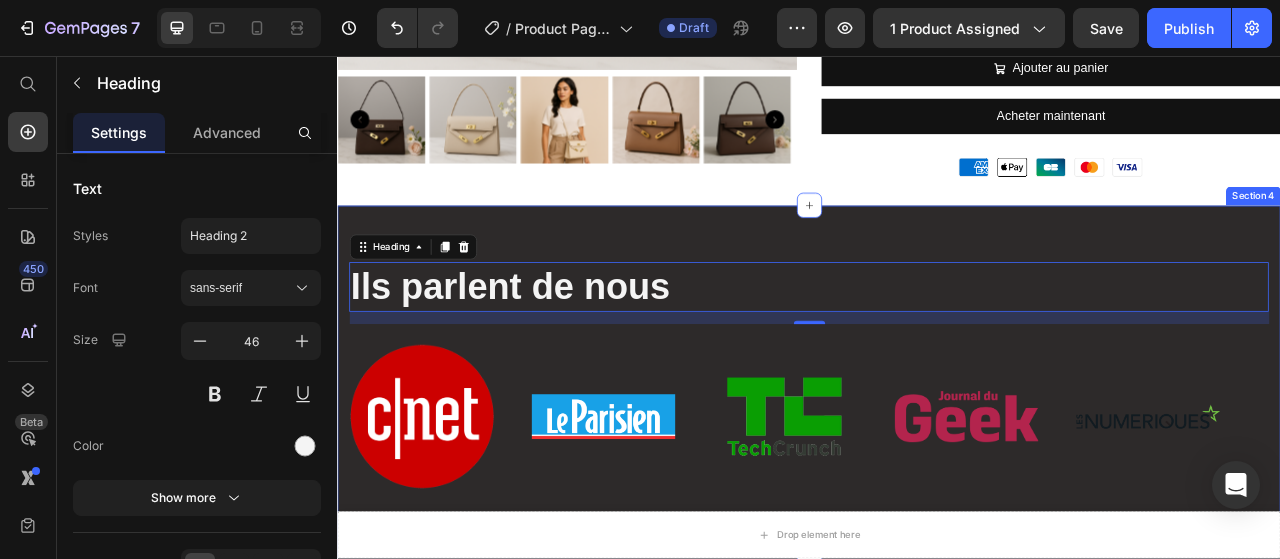 click on "Ils parlent de nous Heading   16 Image Image Image Image Image Image Image Image Image Image Marquee Section 4" at bounding box center (937, 476) 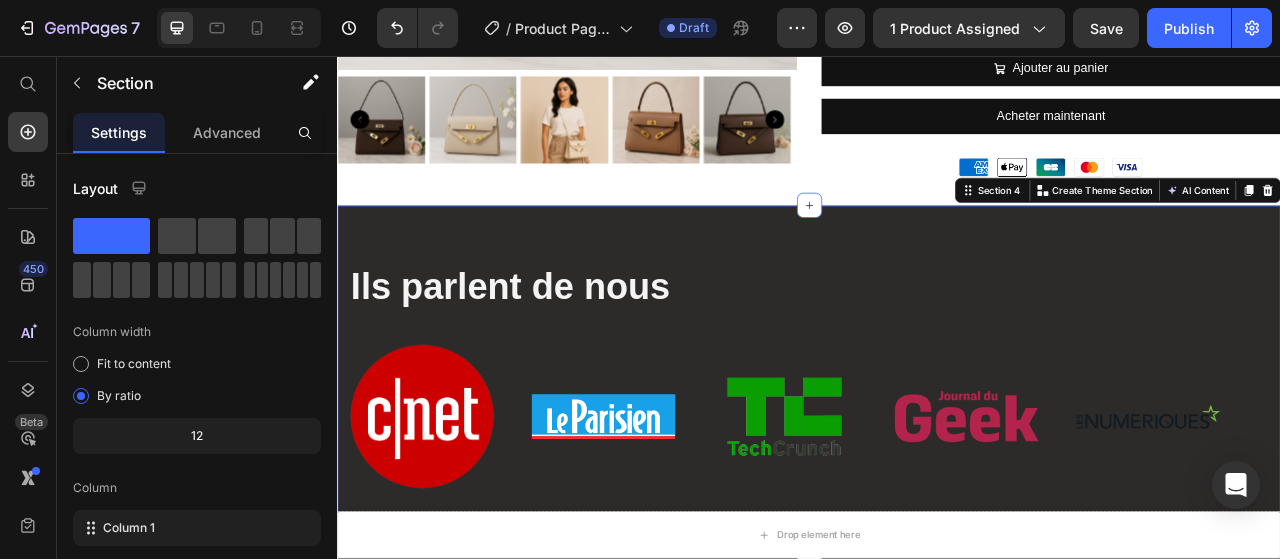 click on "Ils parlent de nous Heading Image Image Image Image Image Image Image Image Image Image Marquee Section 4   You can create reusable sections Create Theme Section AI Content Write with GemAI What would you like to describe here? Tone and Voice Persuasive Product ORU VERA Show more Generate" at bounding box center [937, 476] 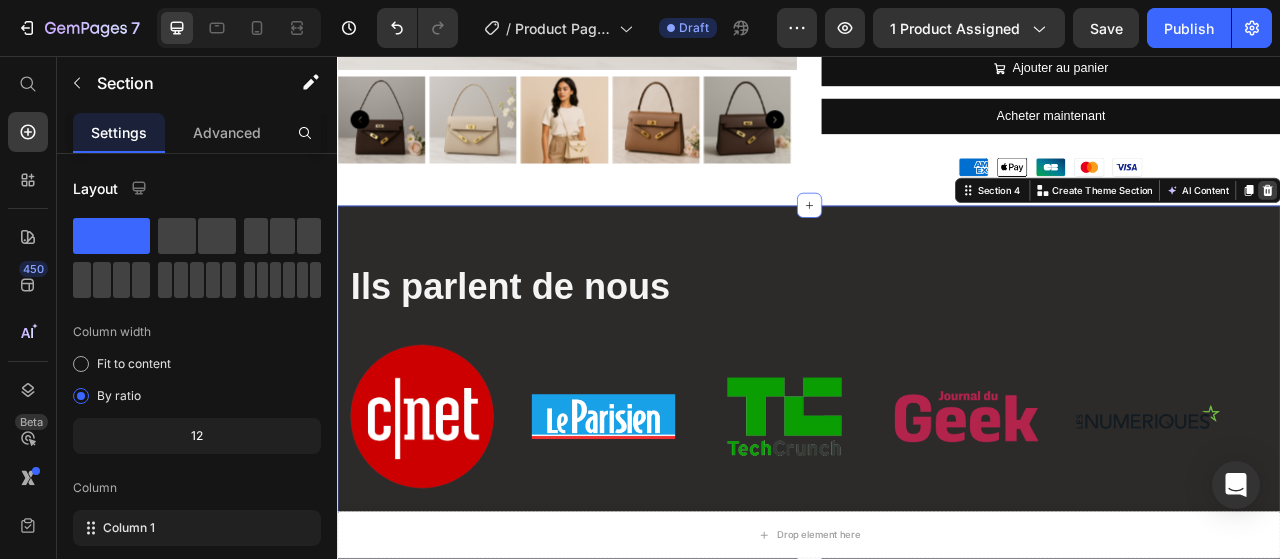 click 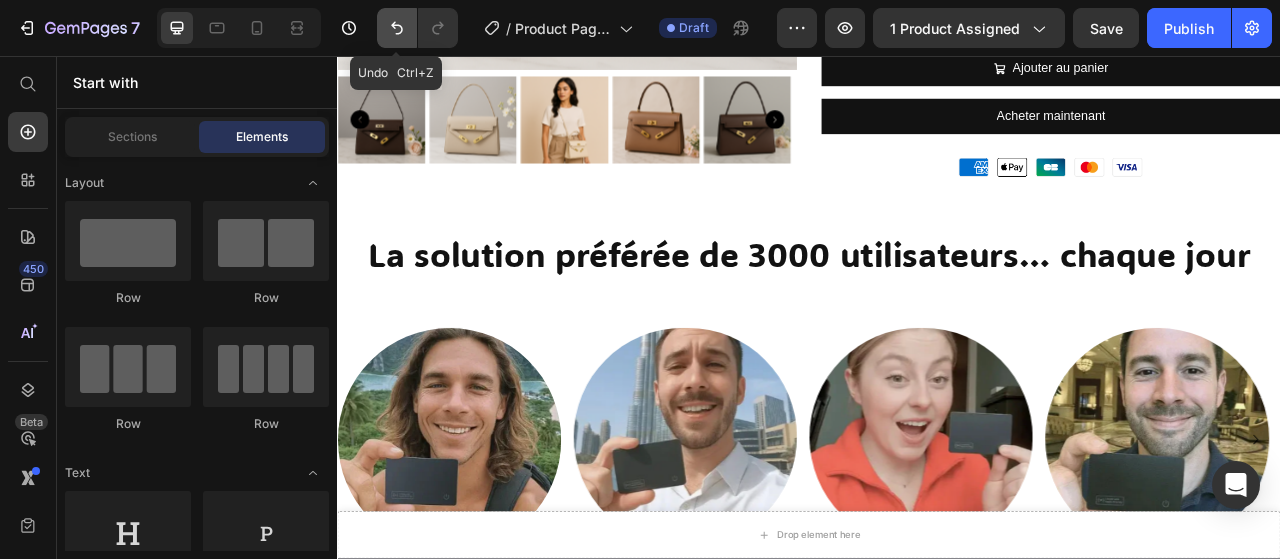 click 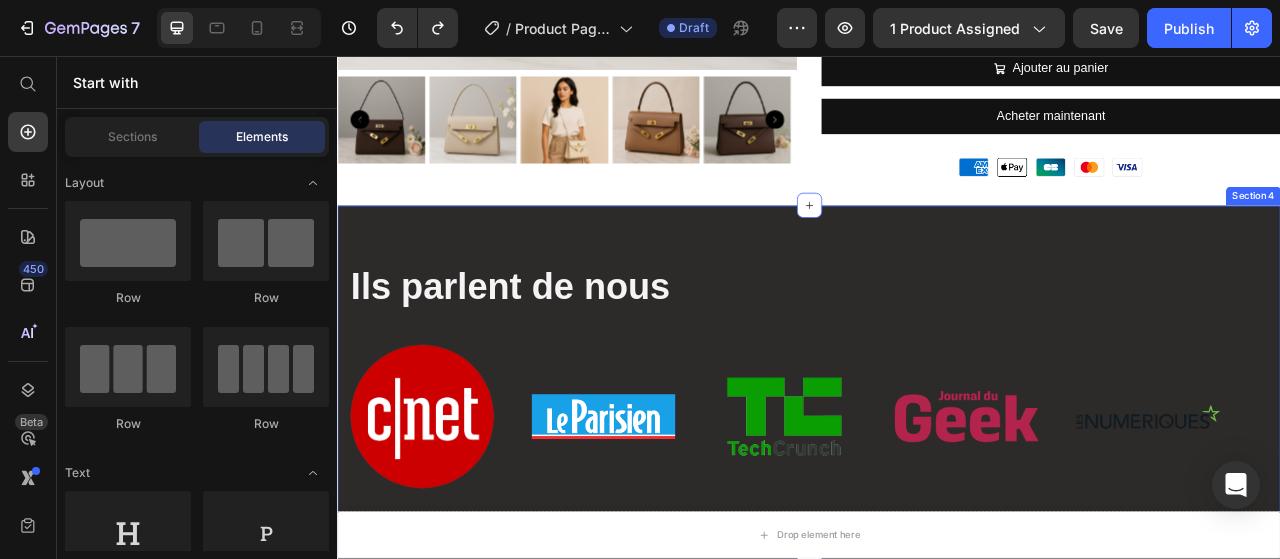 click on "Ils parlent de nous Heading Image Image Image Image Image Image Image Image Image Image Marquee Section 4" at bounding box center [937, 476] 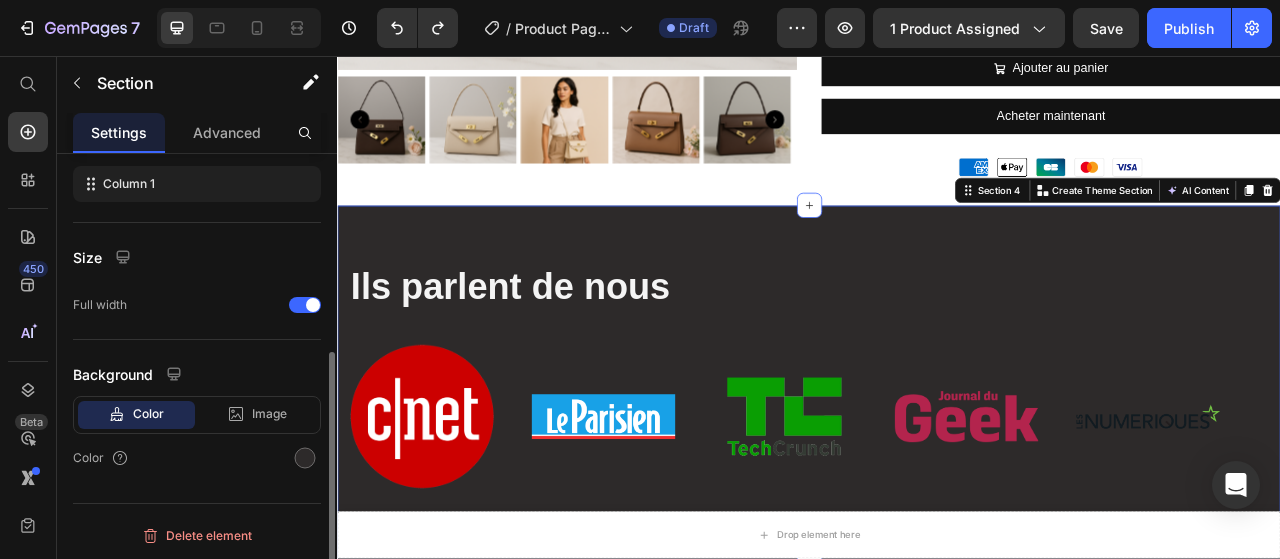 scroll, scrollTop: 344, scrollLeft: 0, axis: vertical 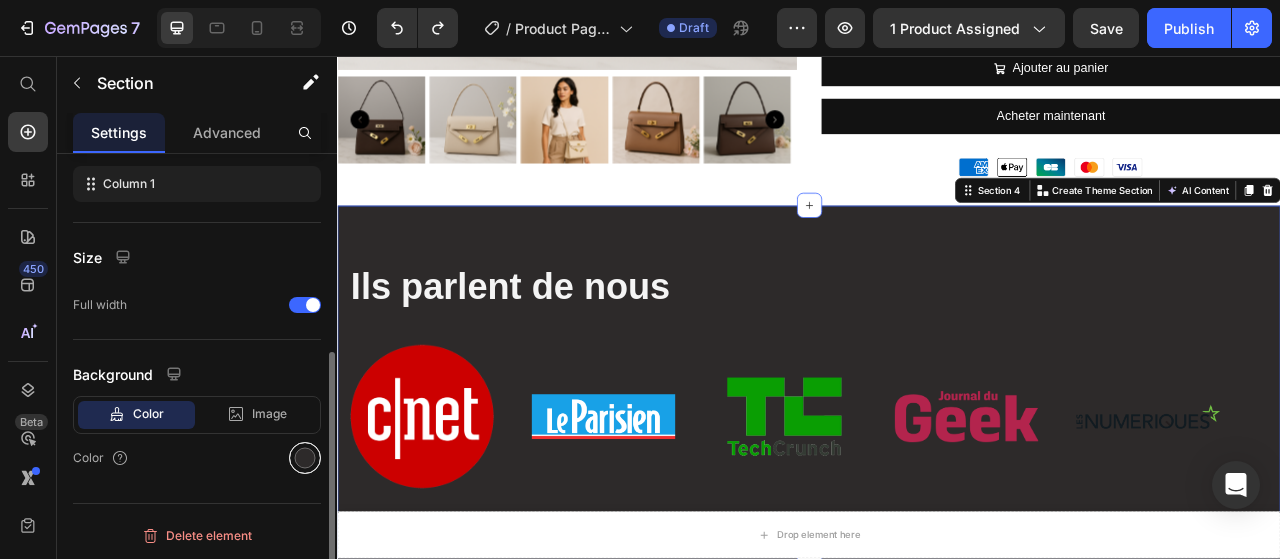 click at bounding box center [305, 458] 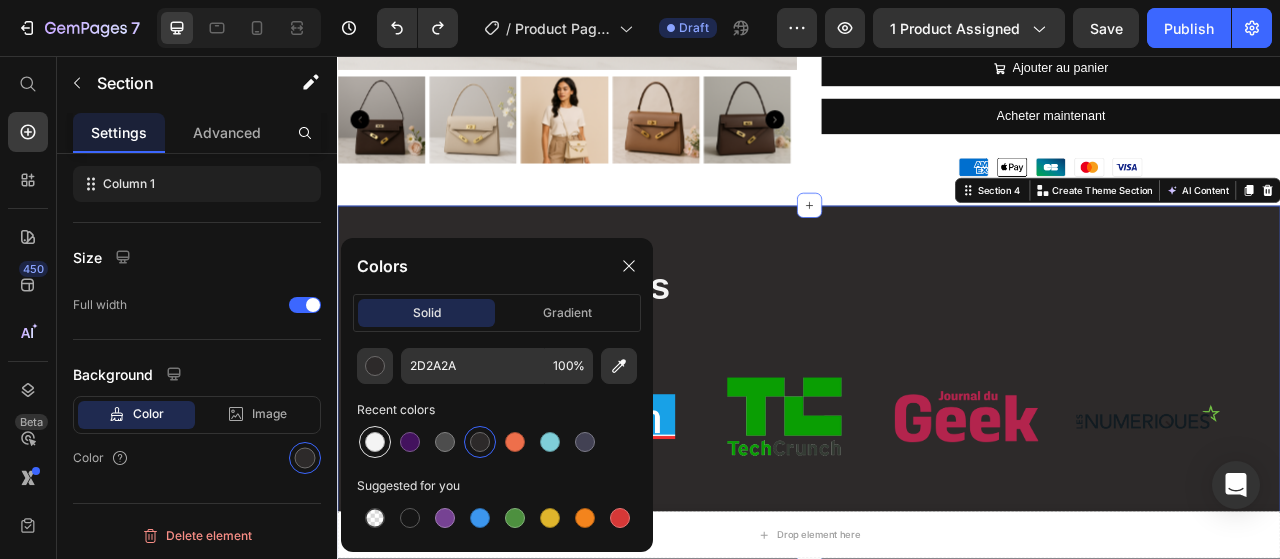 click at bounding box center [375, 442] 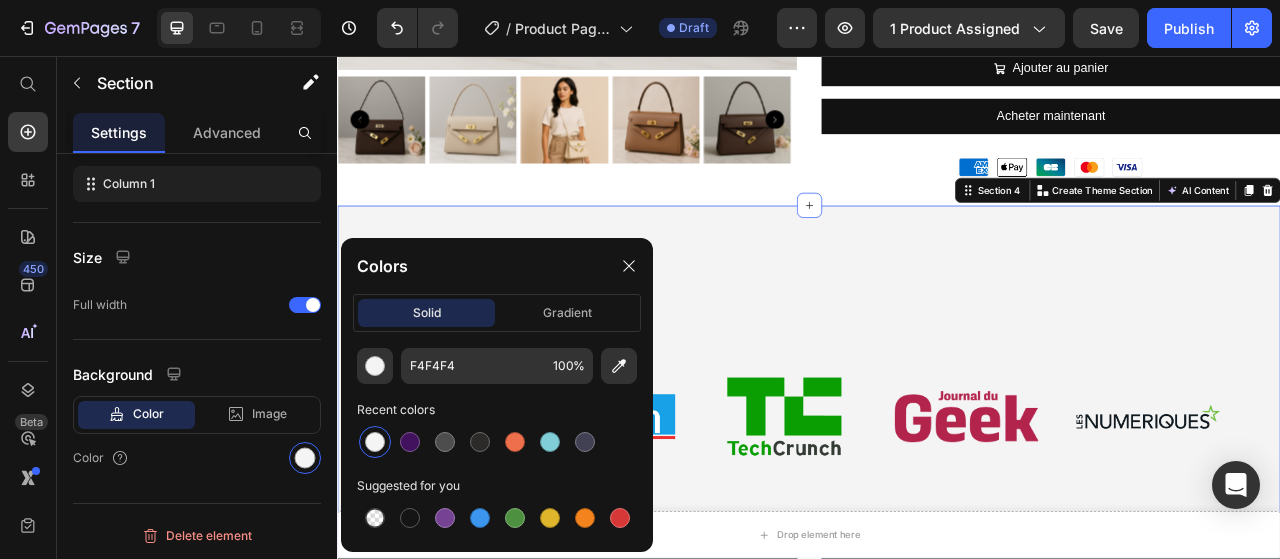 scroll, scrollTop: 344, scrollLeft: 0, axis: vertical 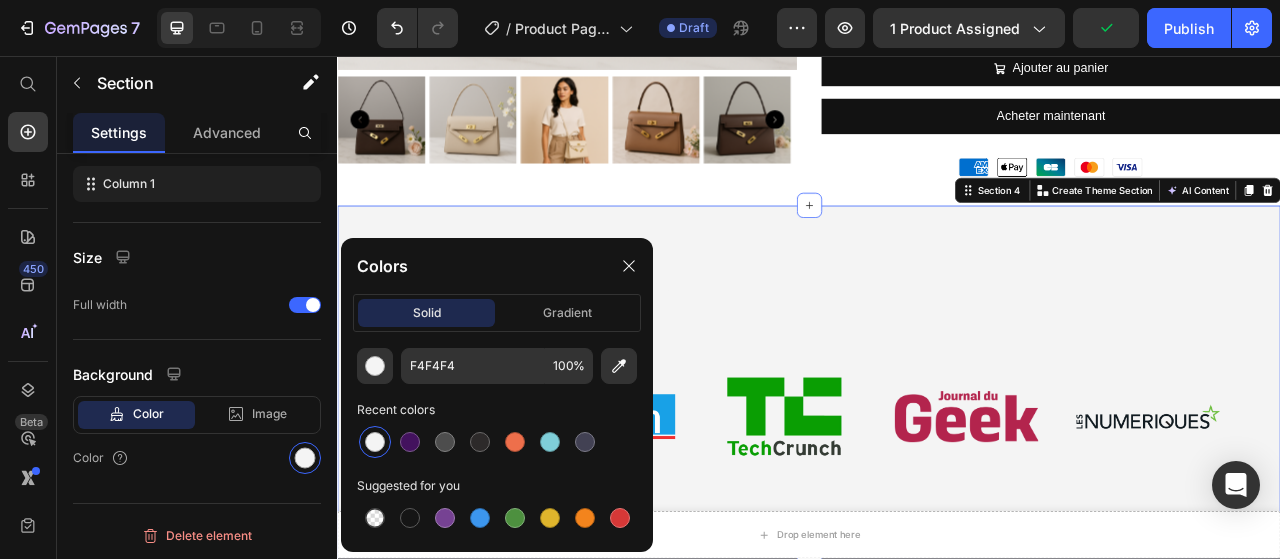 click at bounding box center [375, 442] 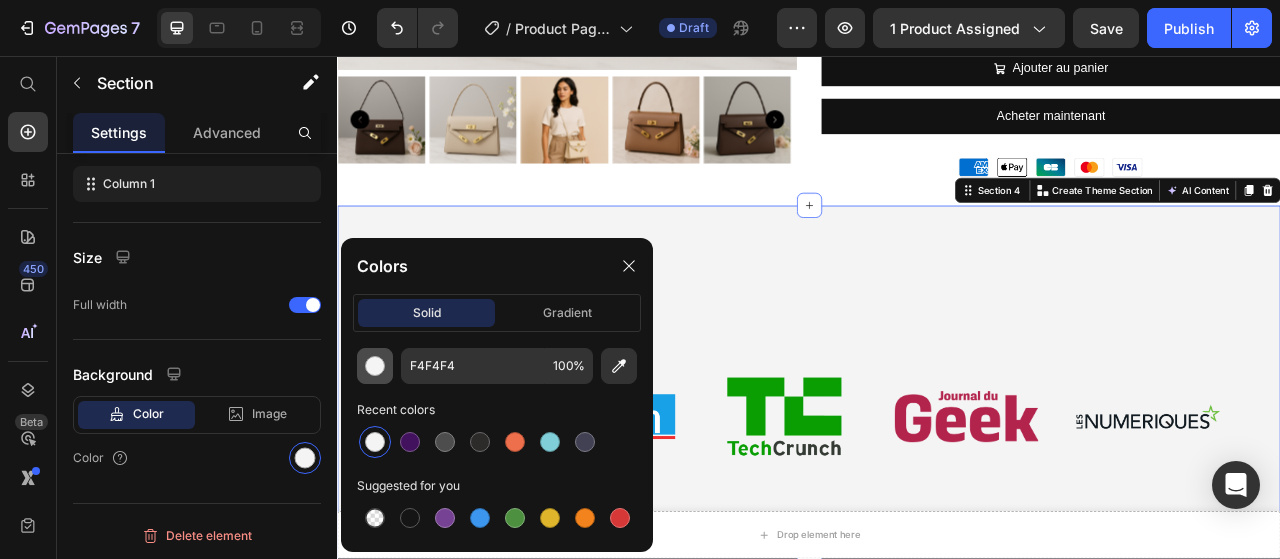 click at bounding box center [375, 366] 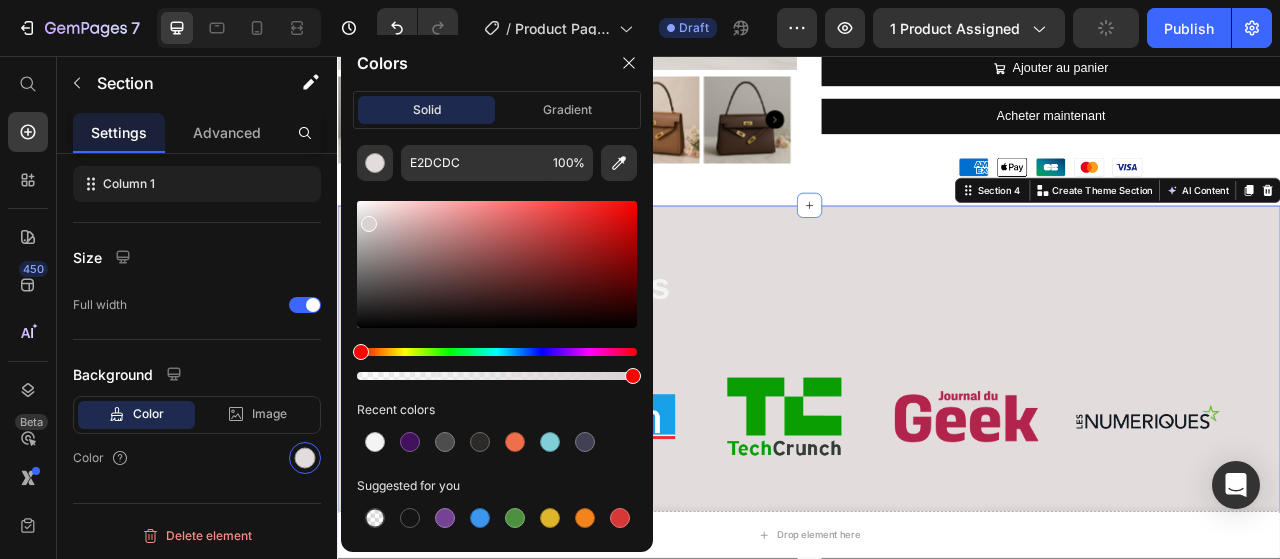 type on "D8D2D2" 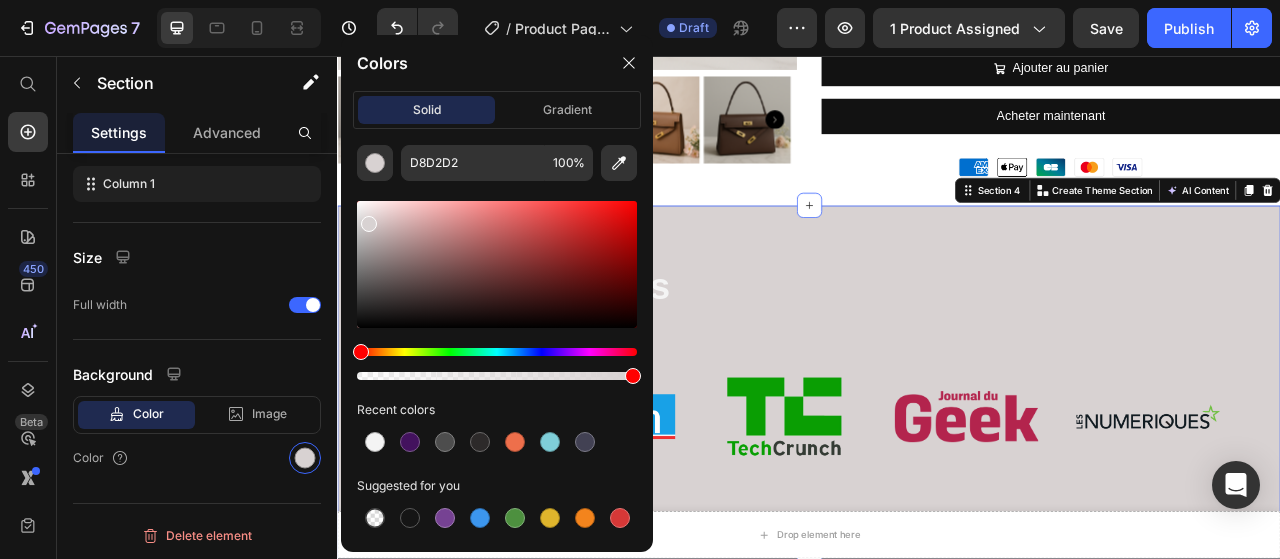 drag, startPoint x: 360, startPoint y: 209, endPoint x: 368, endPoint y: 218, distance: 12.0415945 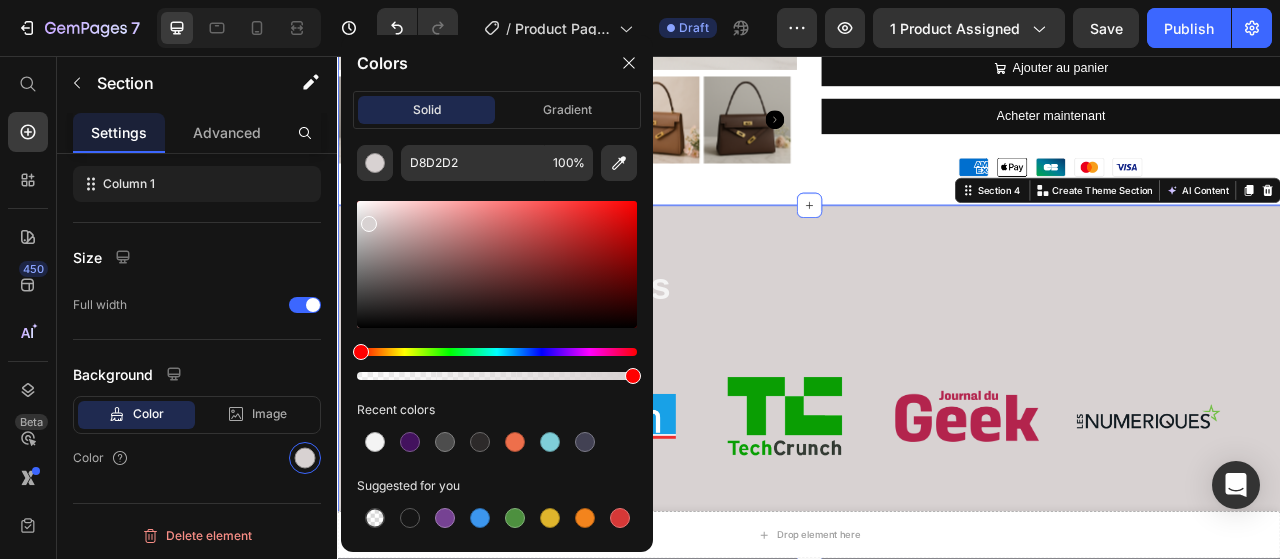click on "Product Images ORU VERA Product Title €69,00 Product Price €79,00 Product Price Row L’élégance dans sa forme la plus pure. Avec son design épuré et sa silhouette géométrique, le sac  Vera  incarne le minimalisme chic à la française. Compact mais raffiné, il accueille l’essentiel avec justesse – téléphone, portefeuille, clés – tout en sublimant une tenue avec discrétion. Sa bandoulière ajustable permet un porté épaule ou croisé selon ton humeur, tandis que ses détails dorés ajoutent une touche de sophistication. L’allié idéal des journées actives et des soirées spontanées. Product Description Couleur: Noir Noir Noir Beige Beige Kaki Kaki Marron Marron Product Variants & Swatches Quantity Text Block 1 Product Quantity
Ajouter au panier Add to Cart Acheter maintenant Dynamic Checkout Image Product Section 3" at bounding box center (937, -147) 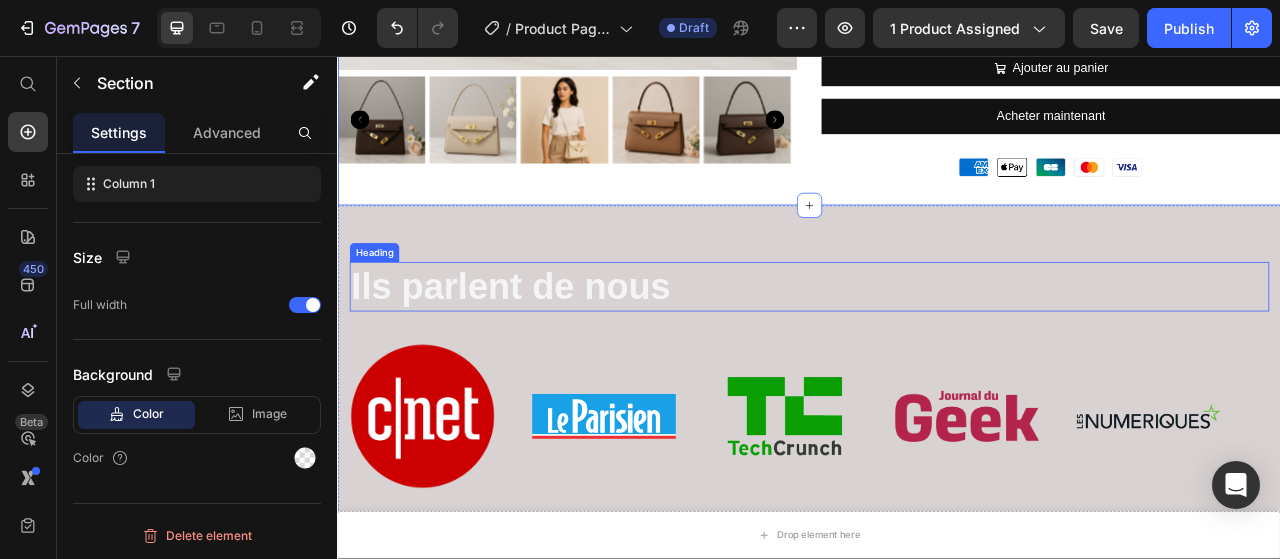 click on "Ils parlent de nous" at bounding box center [557, 350] 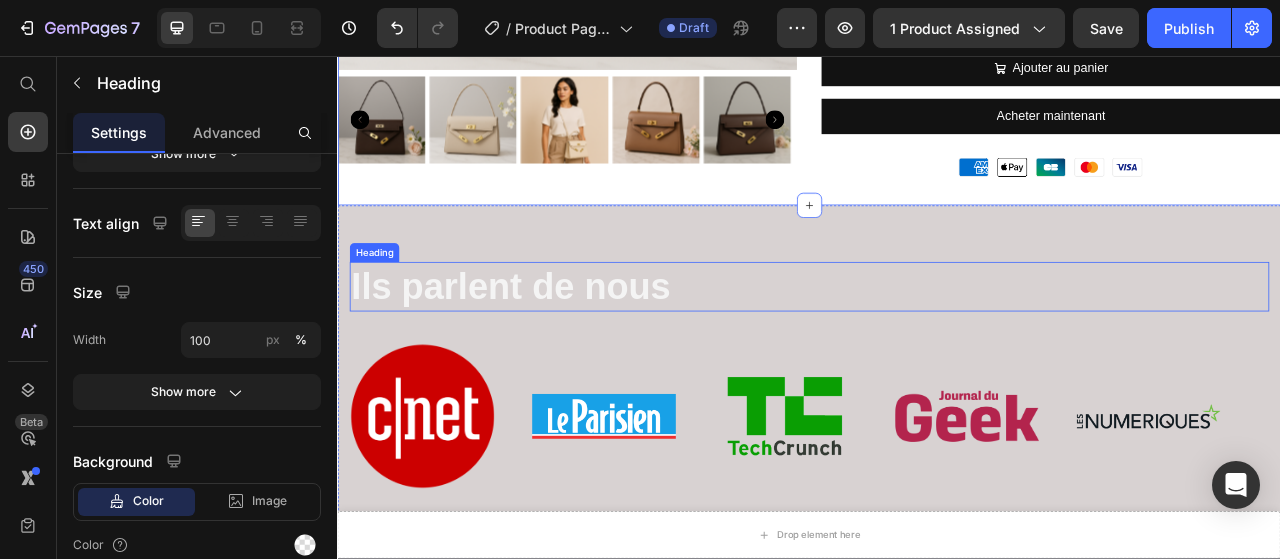 scroll, scrollTop: 0, scrollLeft: 0, axis: both 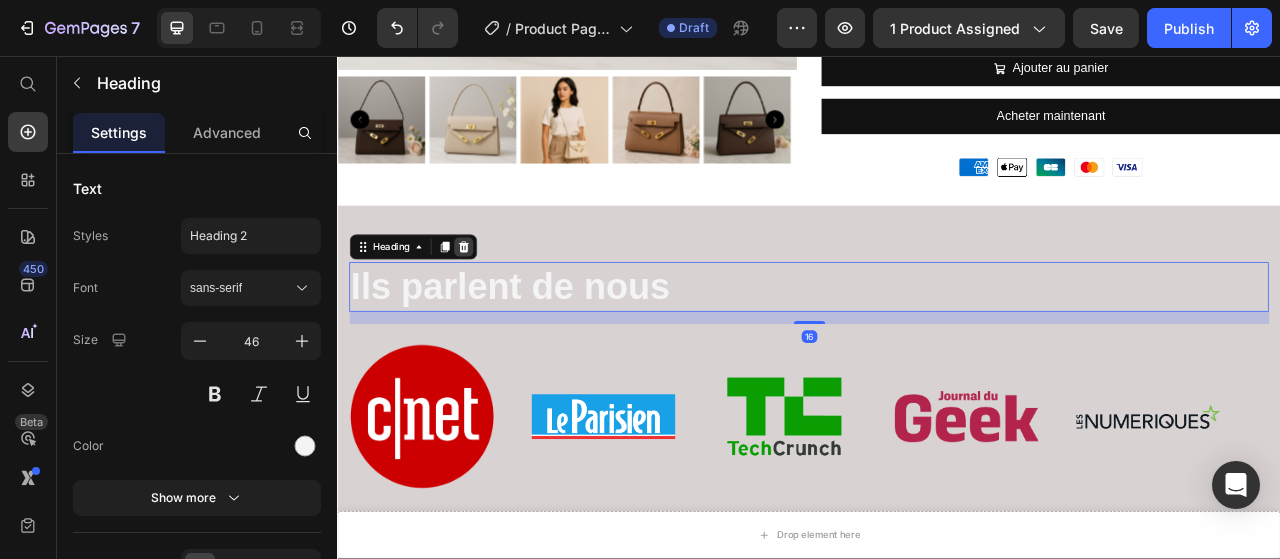 click 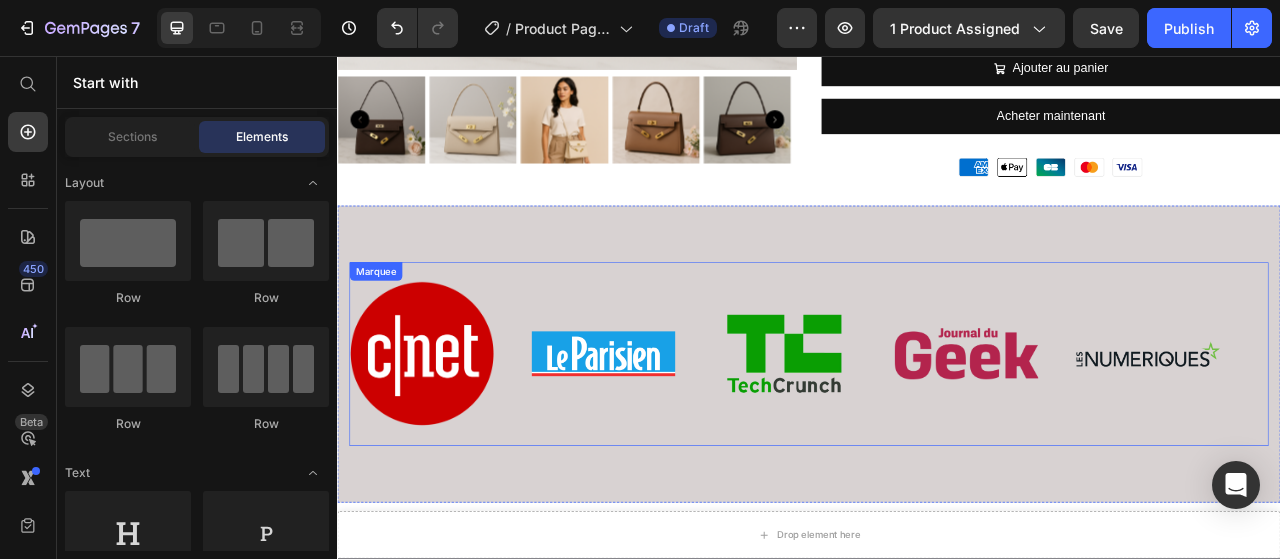 click on "Image Image Image Image Image" at bounding box center (930, 435) 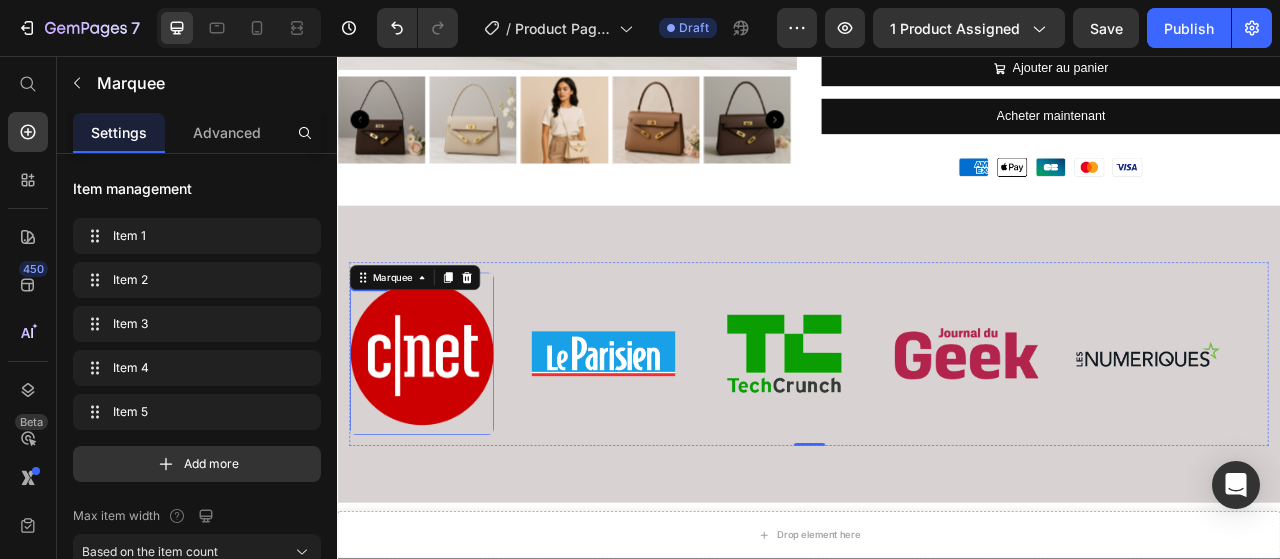 click at bounding box center (444, 435) 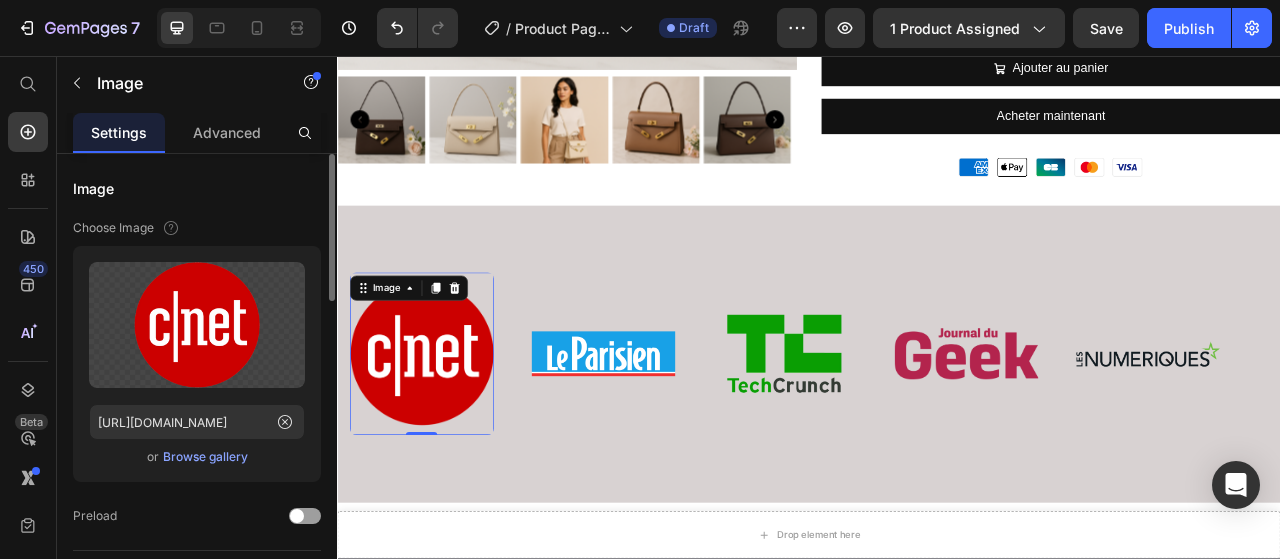 click on "Browse gallery" at bounding box center [205, 457] 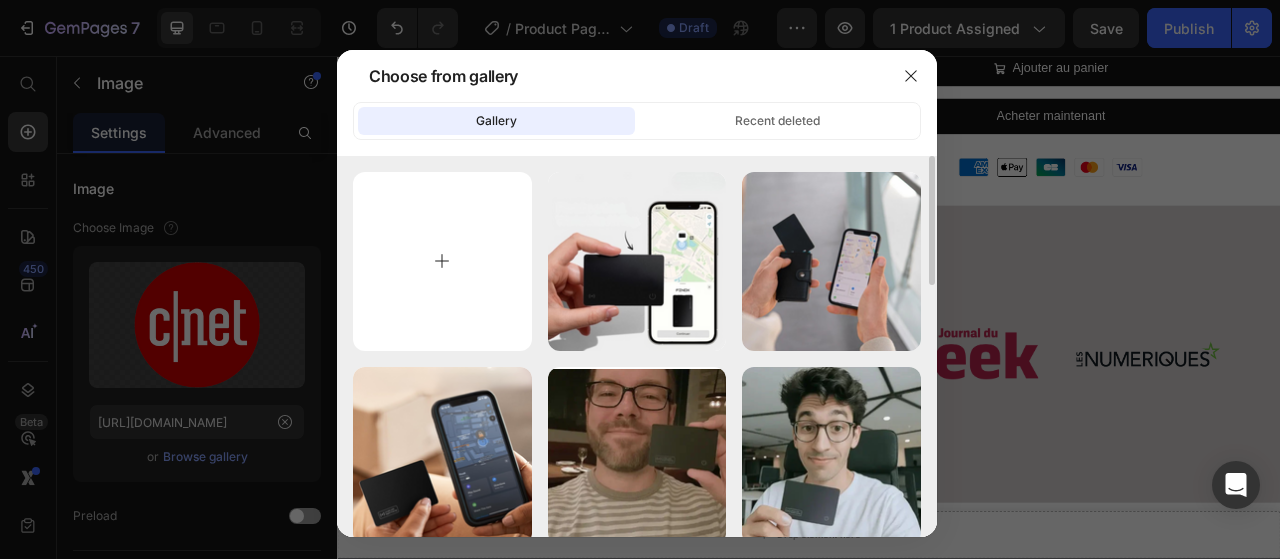 click at bounding box center (442, 261) 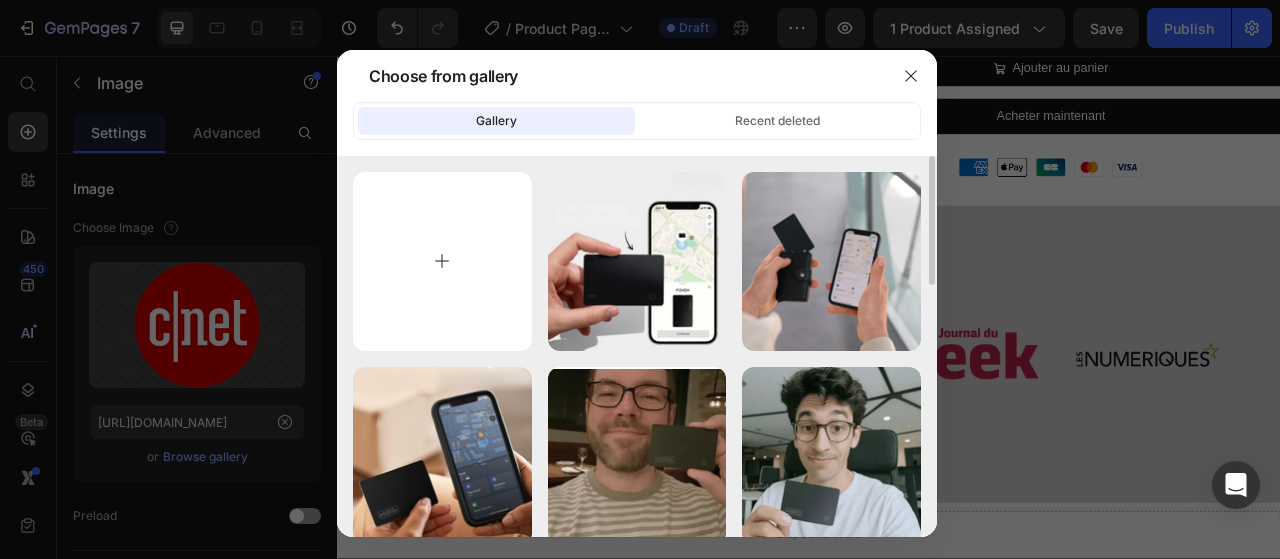type on "C:\fakepath\Grazia-Logo.svg_.webp" 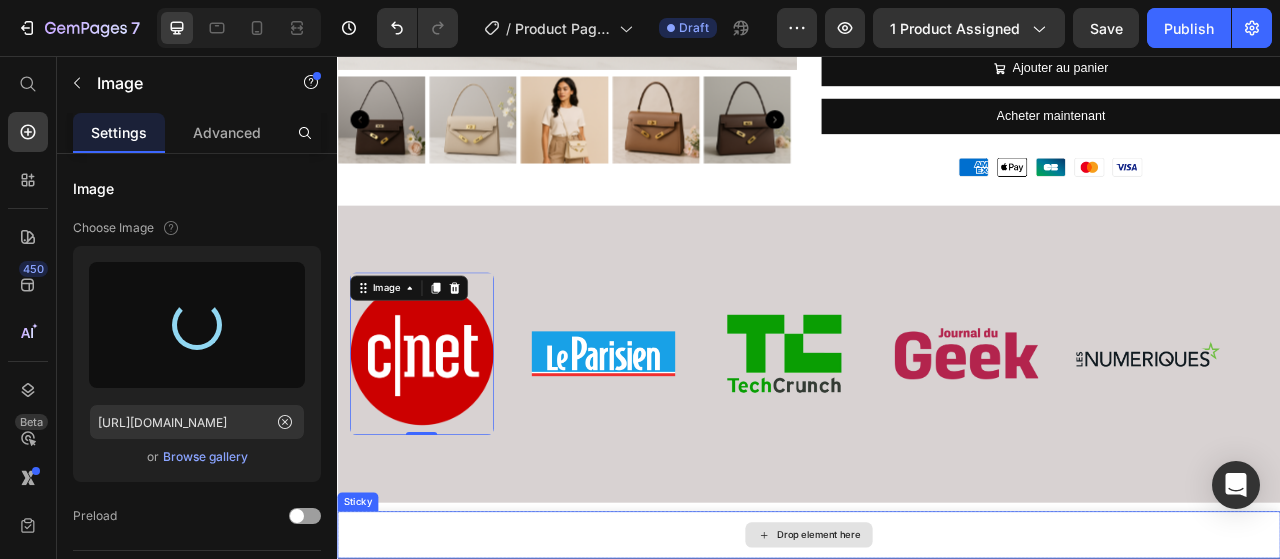type on "[URL][DOMAIN_NAME]" 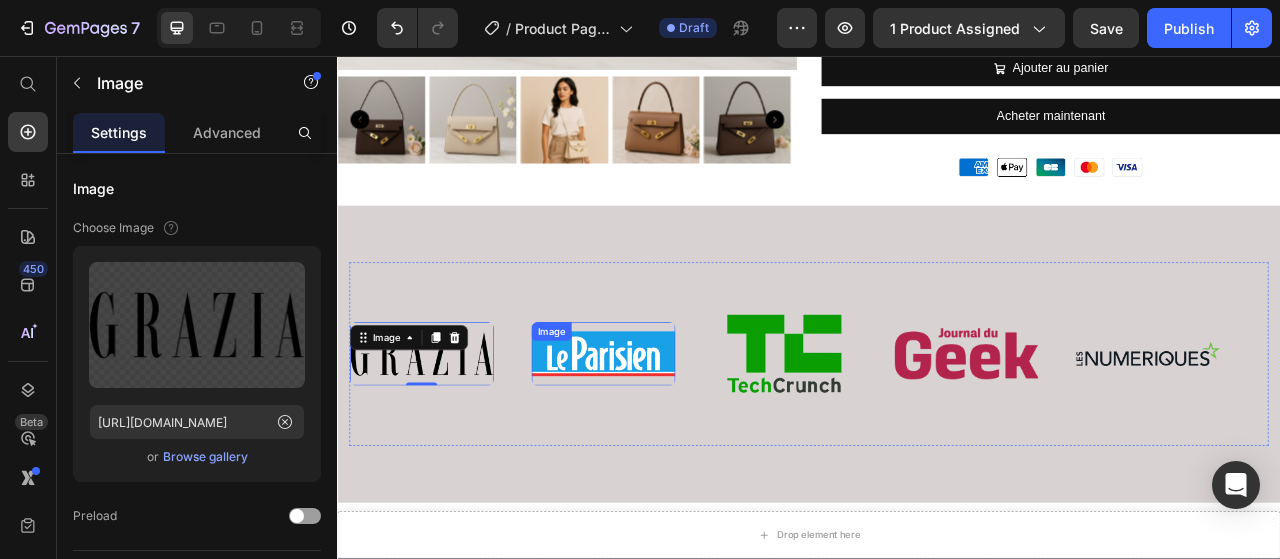 click on "Image" at bounding box center [675, 435] 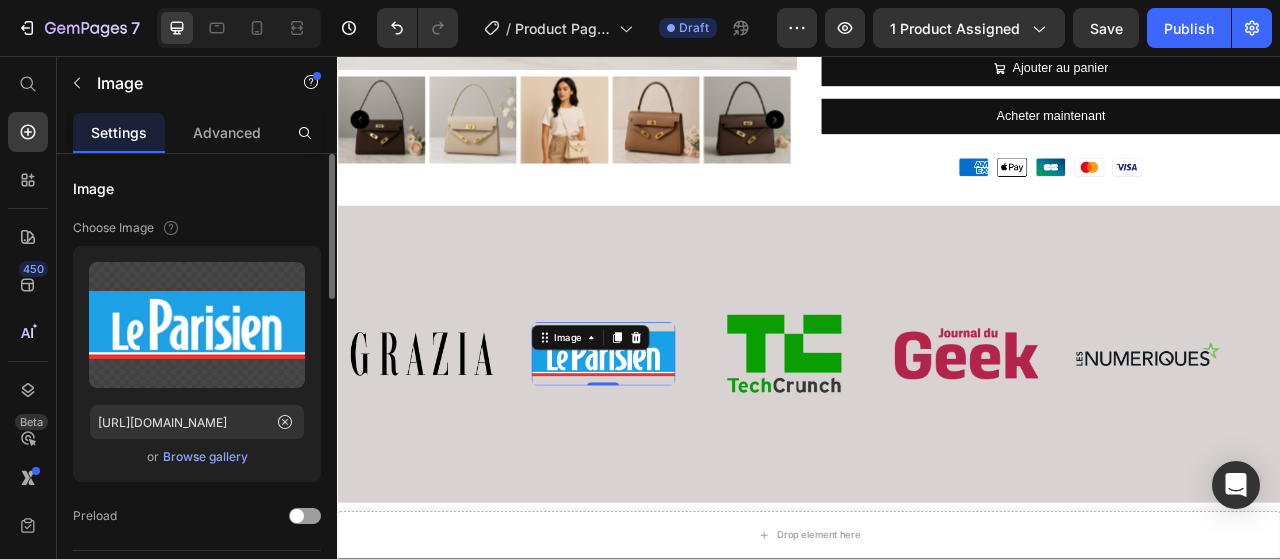 click on "Browse gallery" at bounding box center (205, 457) 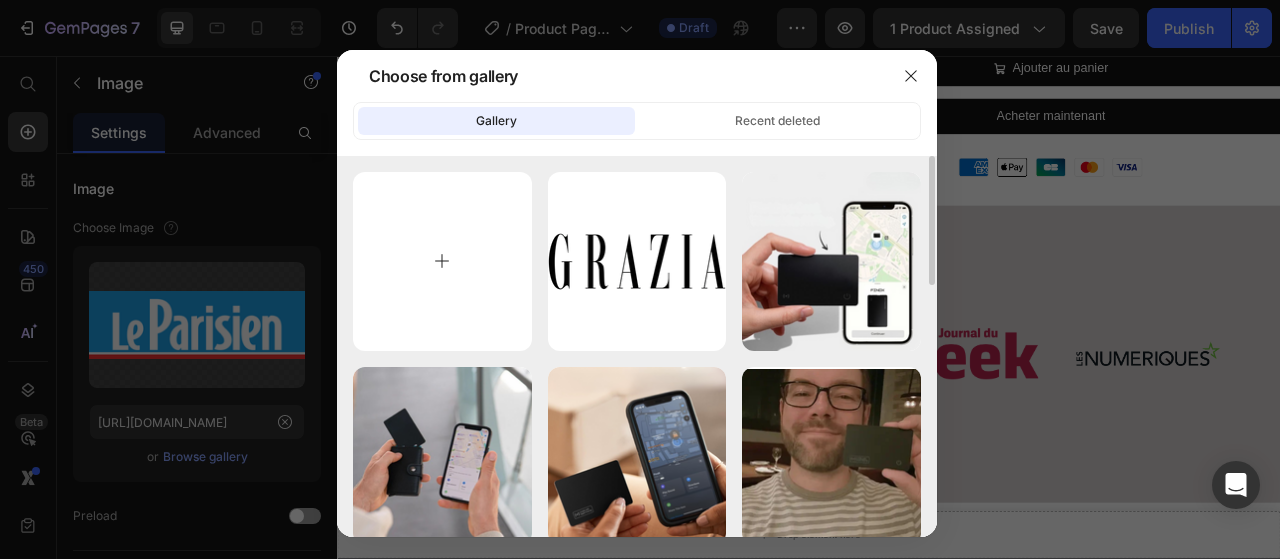 click at bounding box center [442, 261] 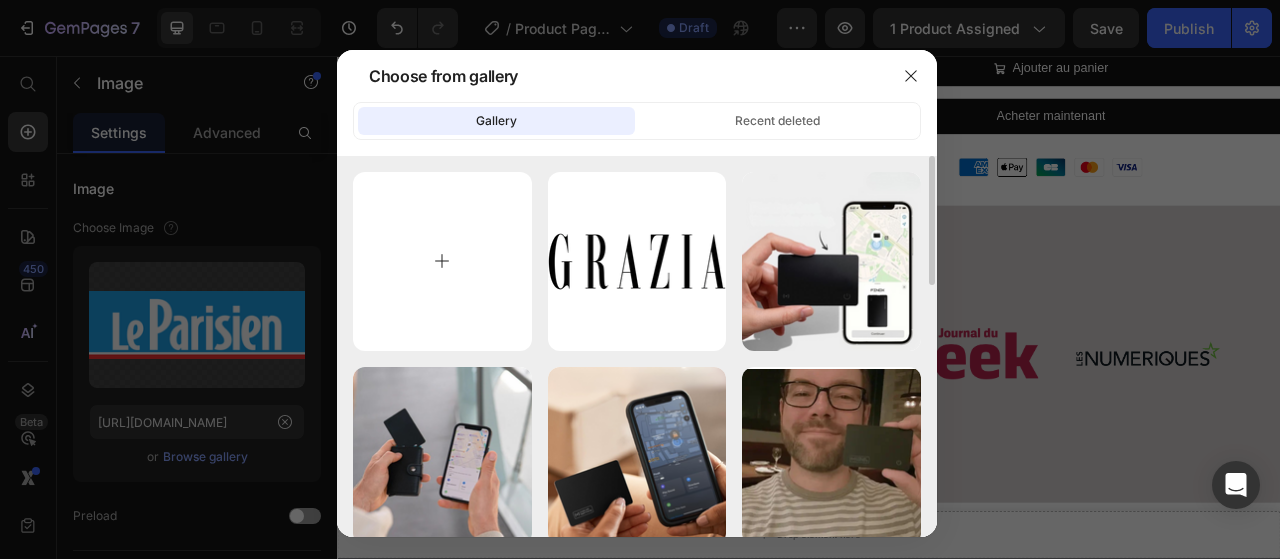 type on "C:\fakepath\images.png" 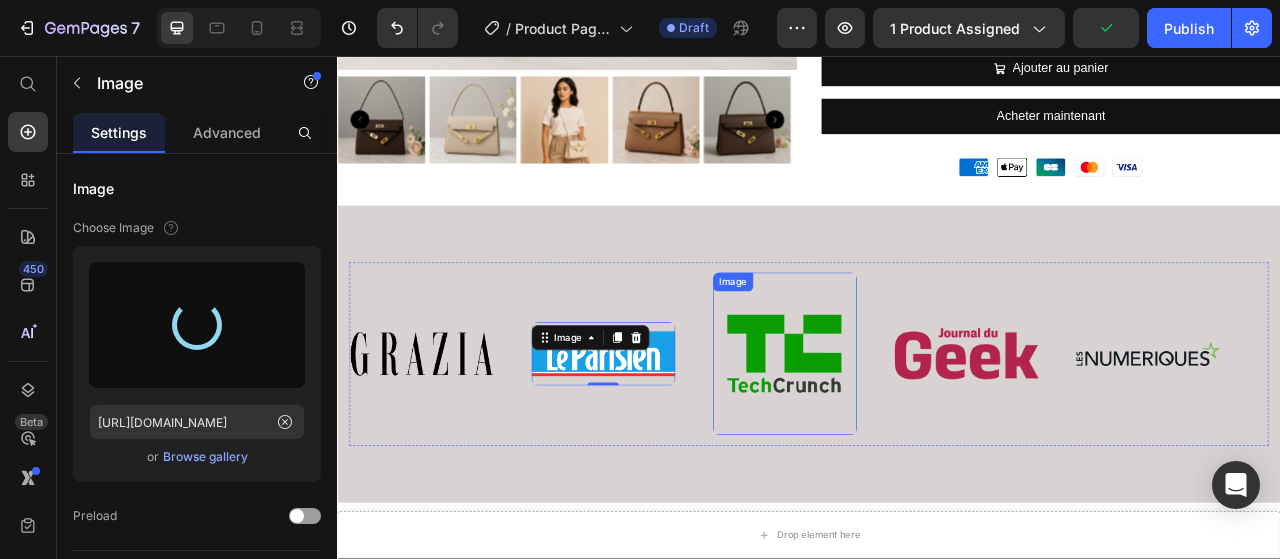 type on "https://cdn.shopify.com/s/files/1/0909/0043/1233/files/gempages_566151336815559510-9e1d1535-4f1f-4178-ba46-1fef441f265c.png" 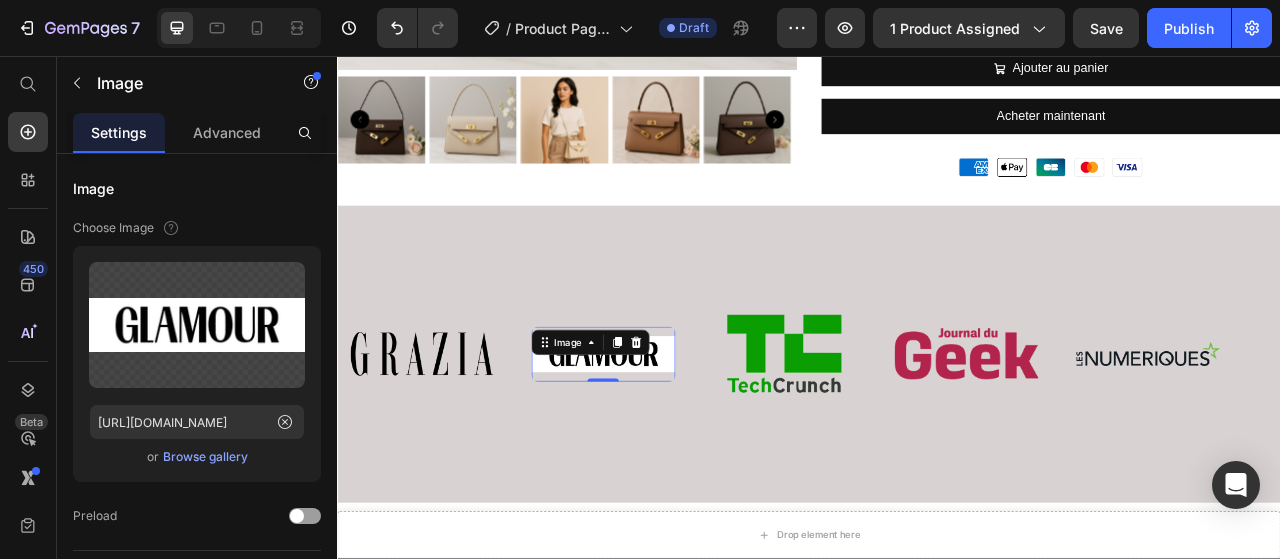 click at bounding box center (675, 436) 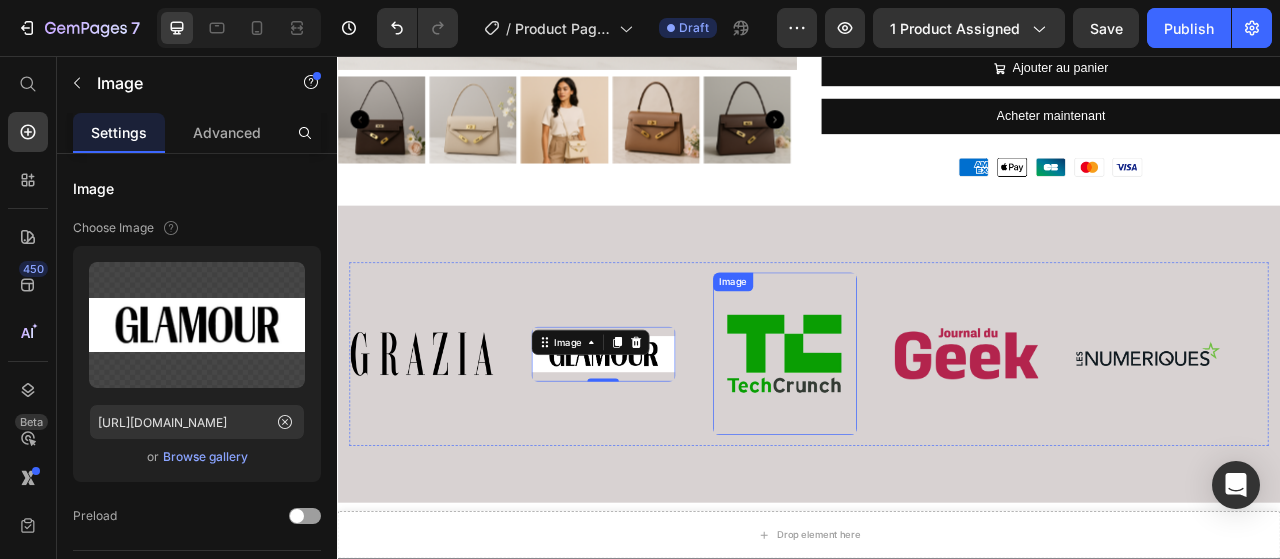 click at bounding box center (906, 435) 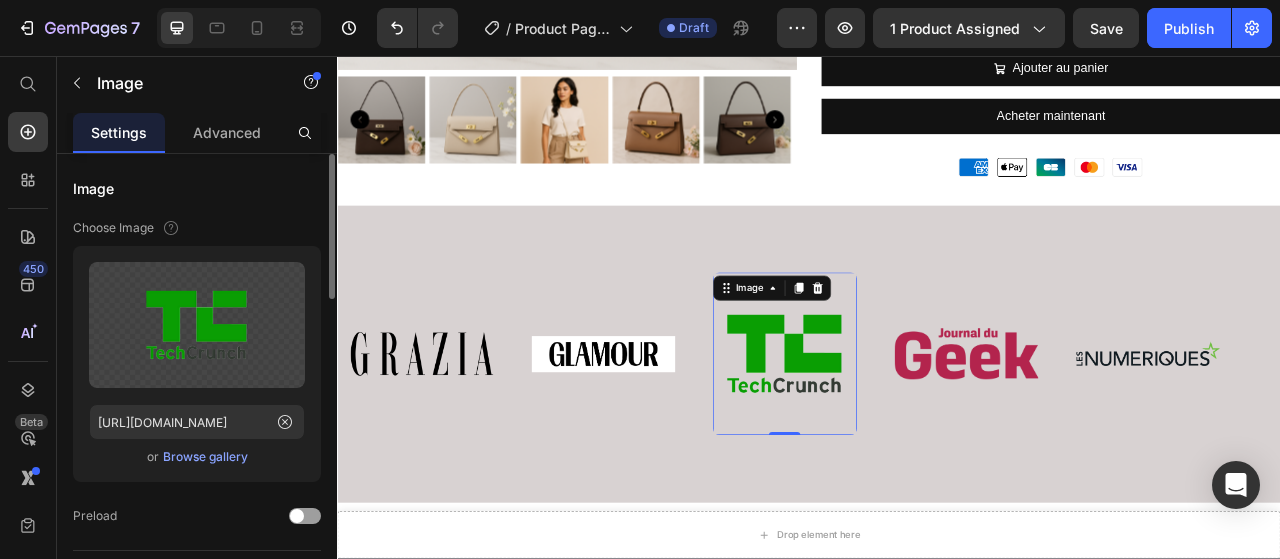 click on "Upload Image https://cdn.shopify.com/s/files/1/0909/0043/1233/files/gempages_566151336815559510-202fef57-eaf9-427f-8d82-43cd253e56cb.png  or   Browse gallery" 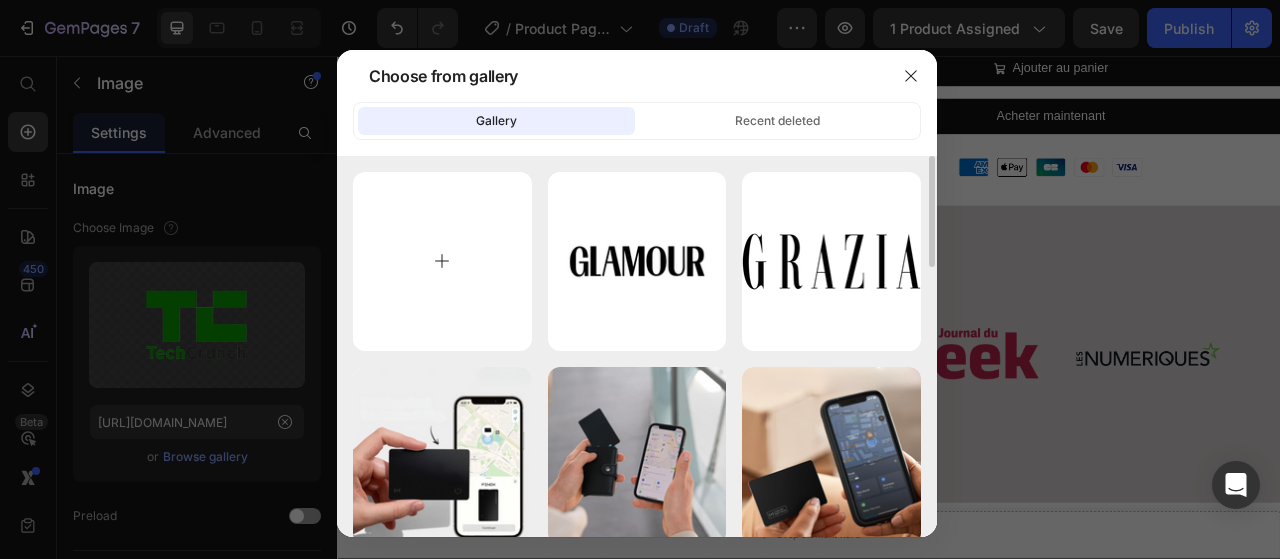 click at bounding box center [442, 261] 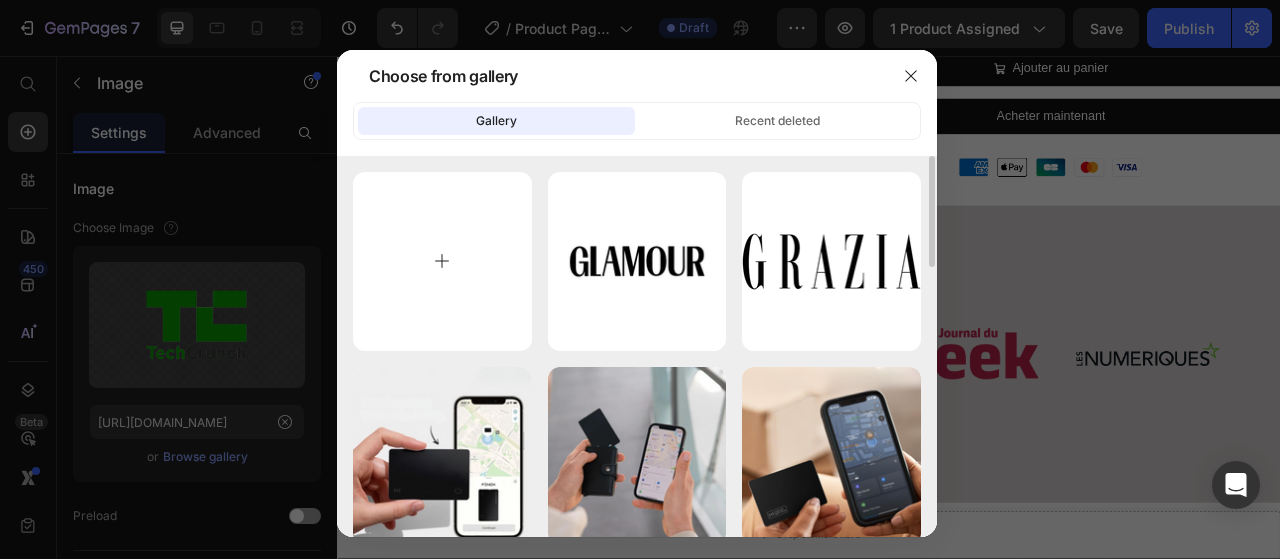 type on "C:\fakepath\kisspng-cosmopolitan-magazine-logo-fashion-publishing-5ae46a7201b679.976540791524918898007.jpg" 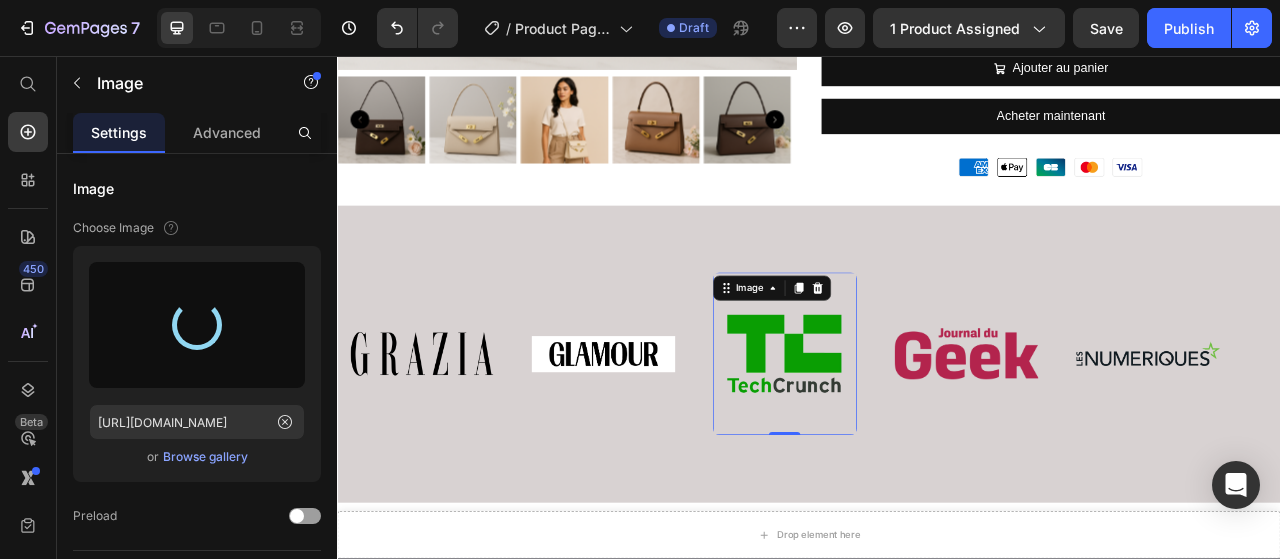 type on "https://cdn.shopify.com/s/files/1/0909/0043/1233/files/gempages_566151336815559510-41955cf2-782b-4920-8722-f431b54bbdde.jpg" 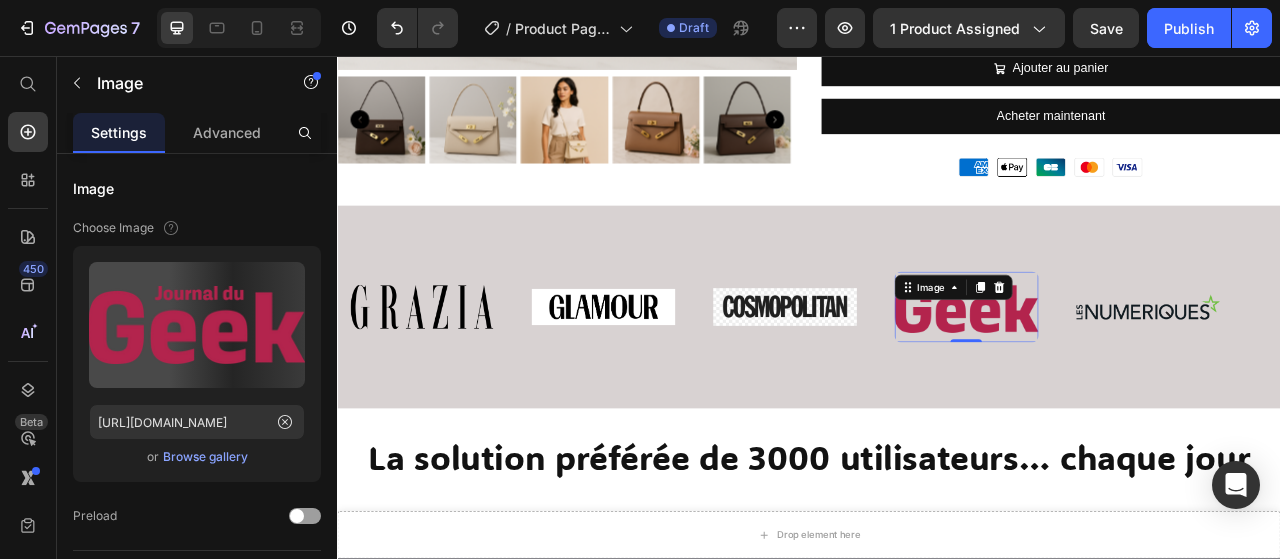 click at bounding box center (1137, 375) 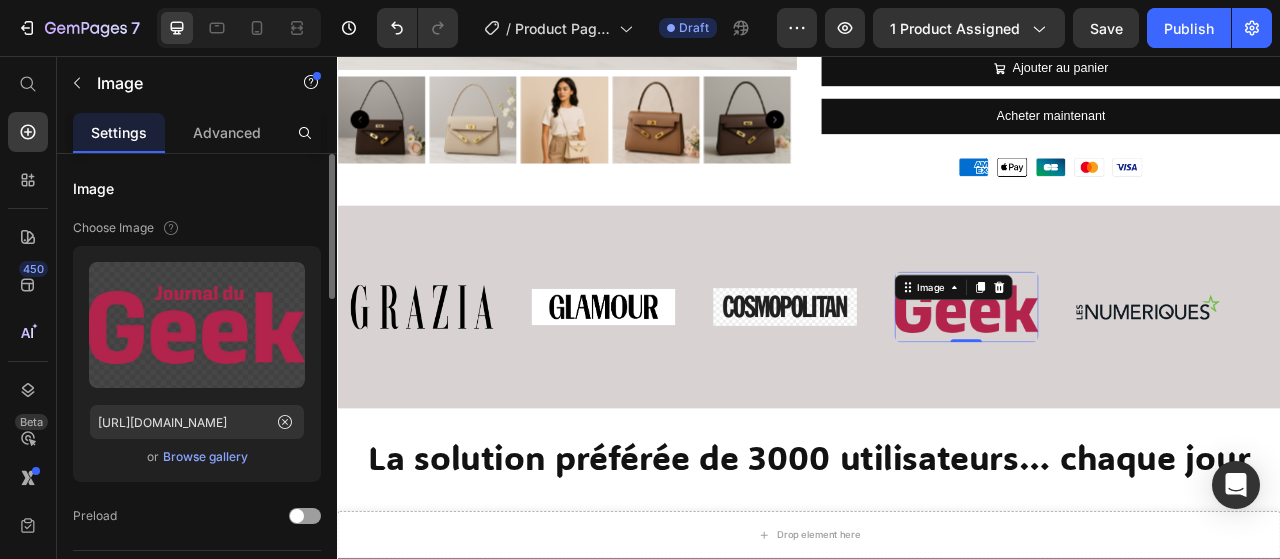 click on "Browse gallery" at bounding box center (205, 457) 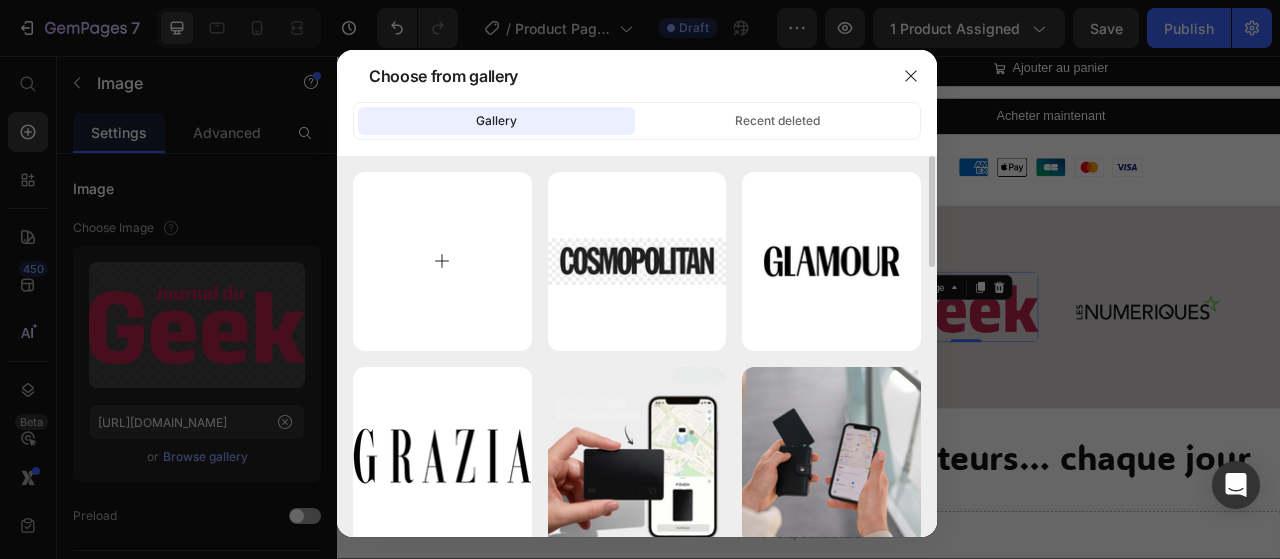 click at bounding box center [442, 261] 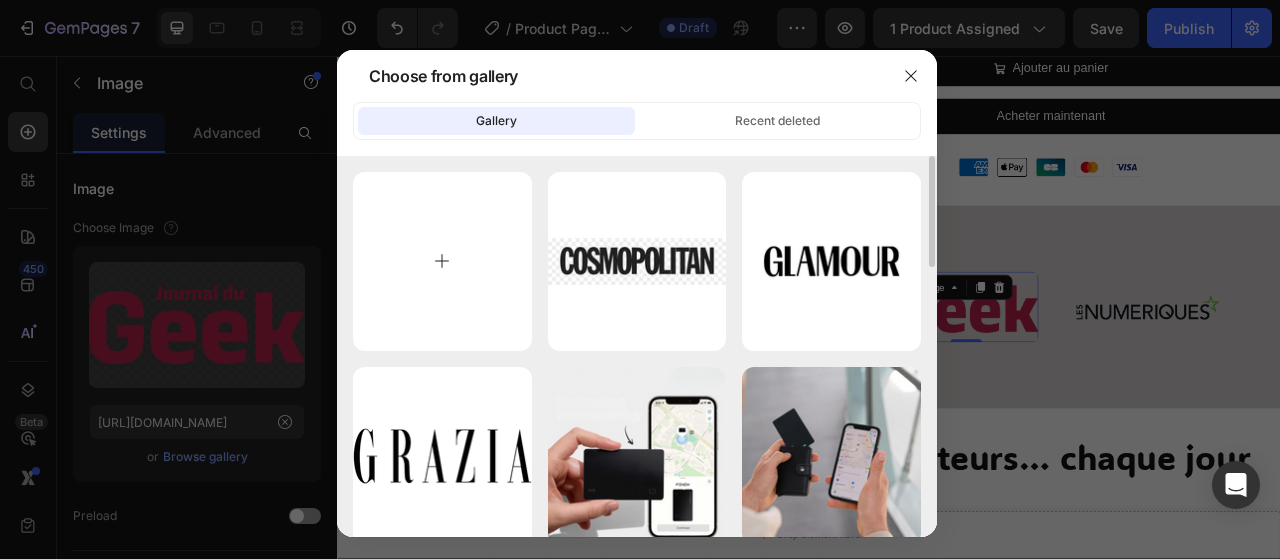 type on "C:\fakepath\téléchargement (1).png" 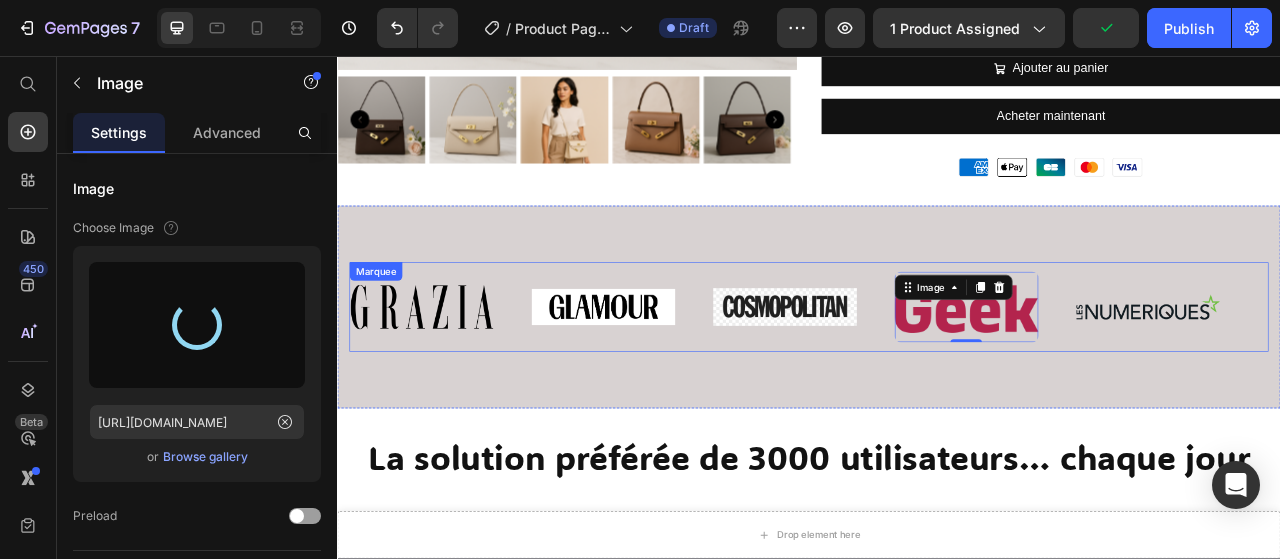 type on "https://cdn.shopify.com/s/files/1/0909/0043/1233/files/gempages_566151336815559510-a73986e1-1c15-404d-be37-368f87312c89.png" 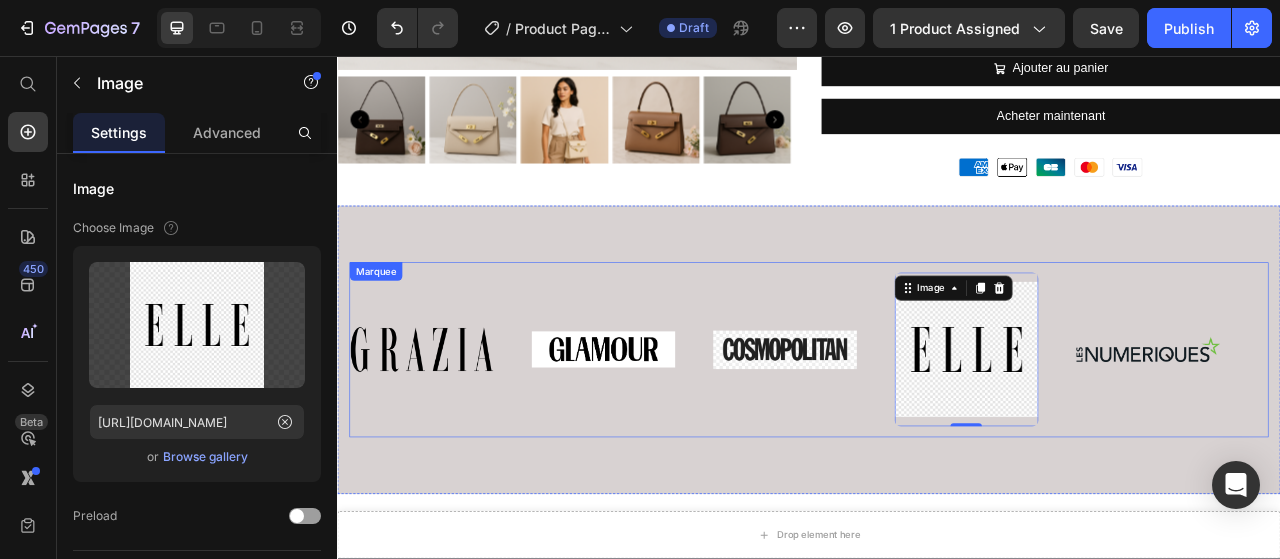 click on "Image Image Image Image   0 Image" at bounding box center [930, 430] 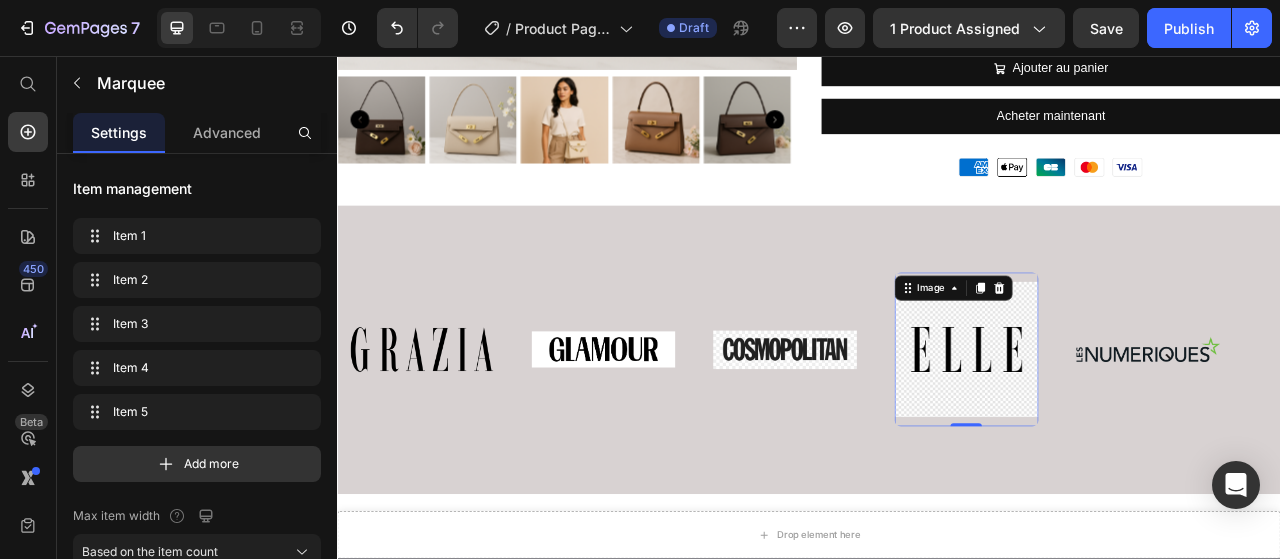 click at bounding box center (1137, 430) 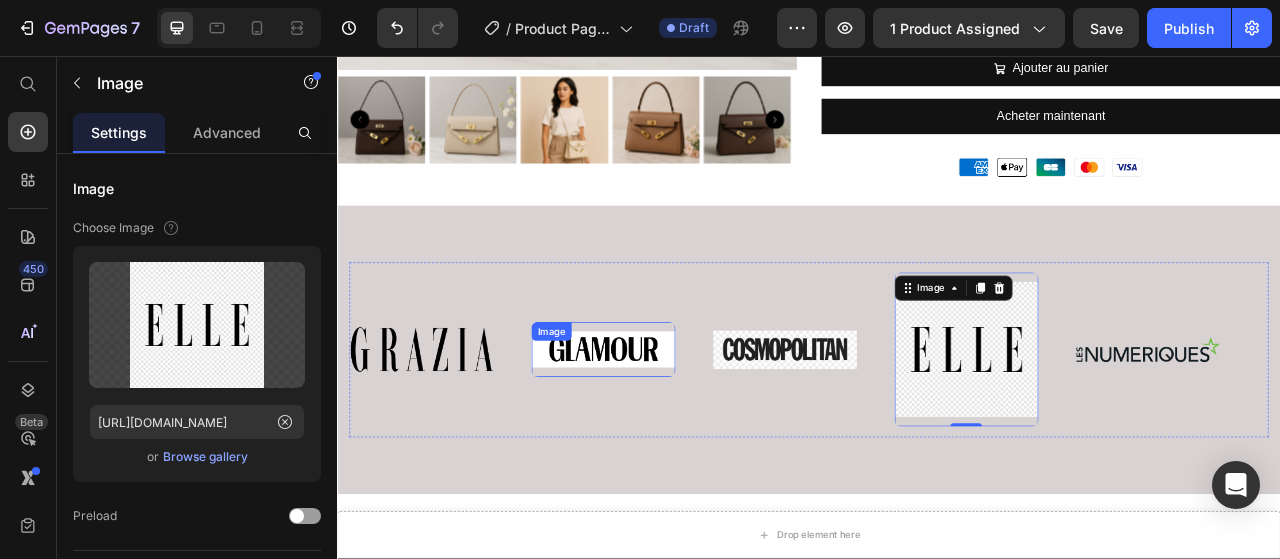 click on "Image" at bounding box center [609, 407] 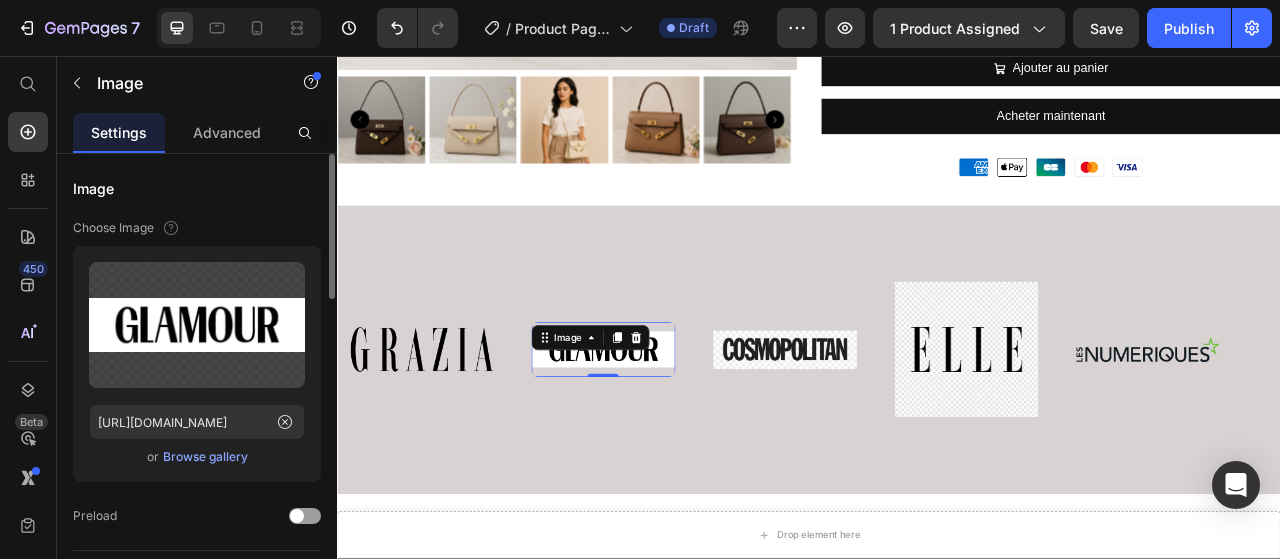 click on "Browse gallery" at bounding box center (205, 457) 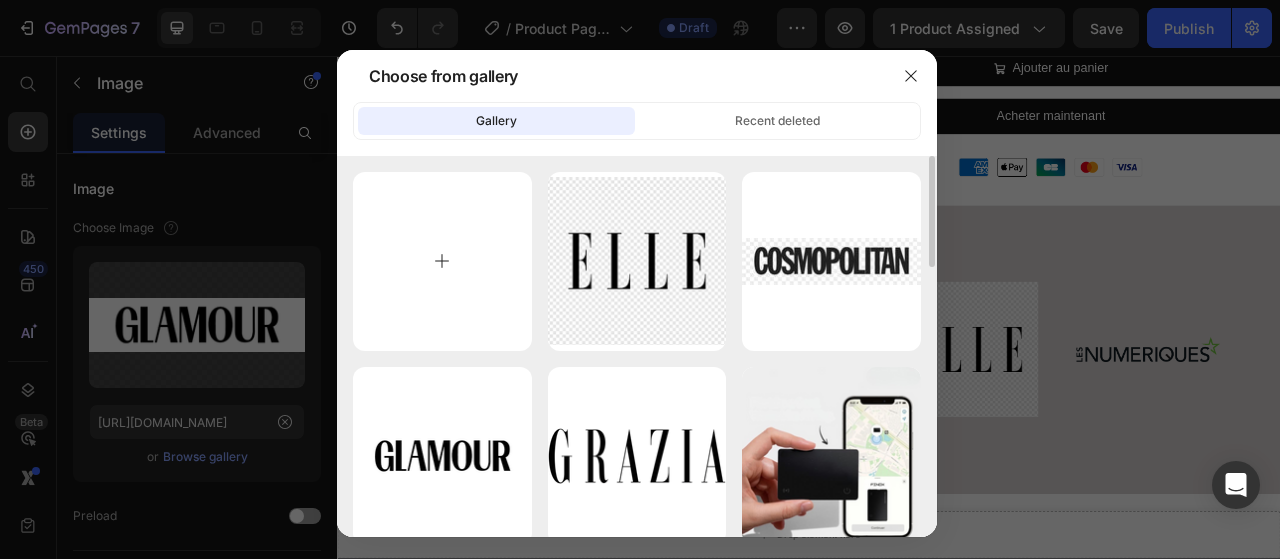 click at bounding box center [442, 261] 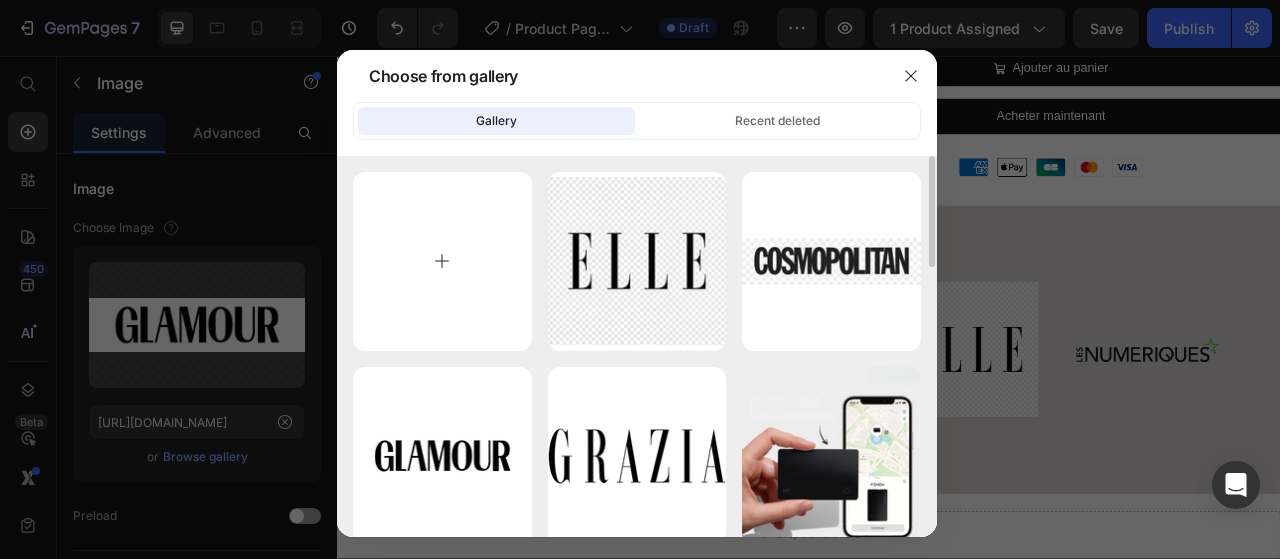 type on "C:\fakepath\Glamour_logo.svg.png" 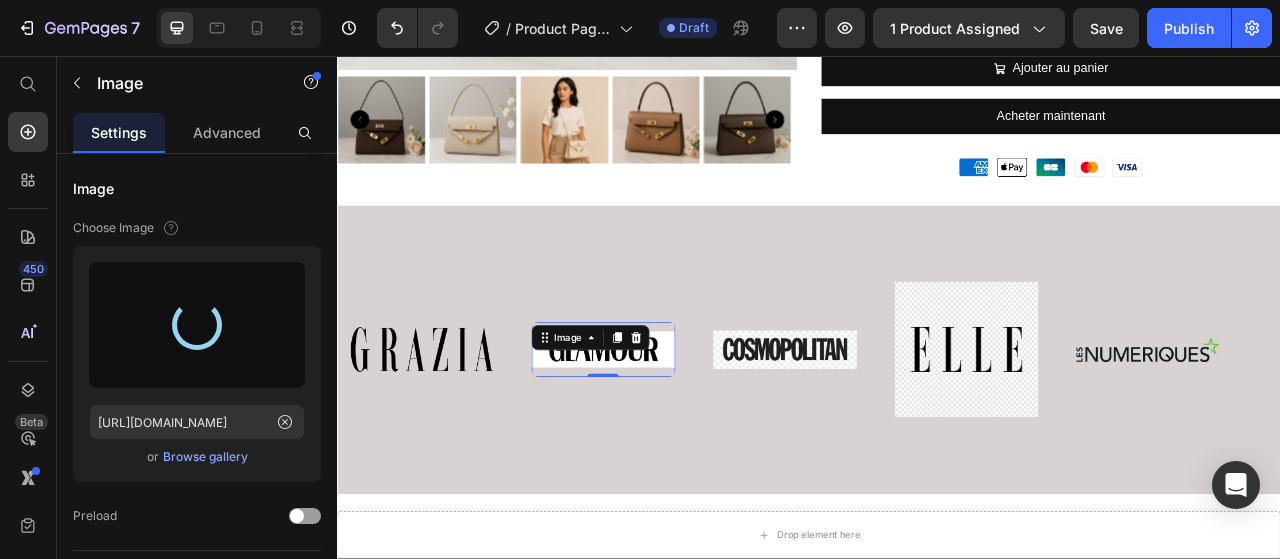 type on "[URL][DOMAIN_NAME]" 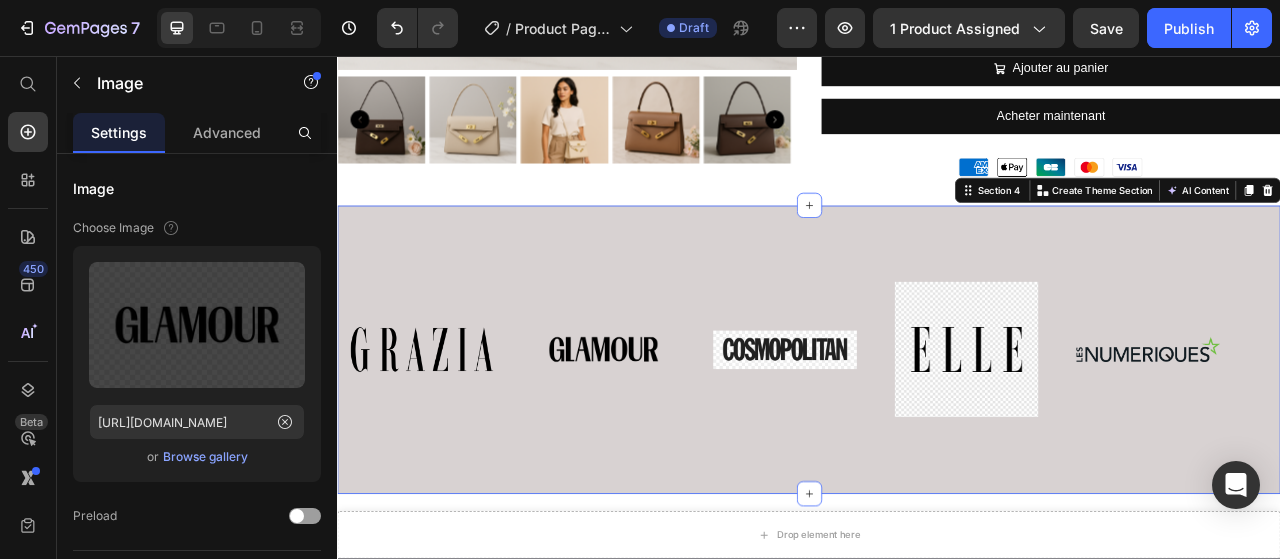 click on "Image Image Image Image Image Image Image Image Image Image Marquee Section 4   You can create reusable sections Create Theme Section AI Content Write with GemAI What would you like to describe here? Tone and Voice Persuasive Product Show more Generate" at bounding box center (937, 430) 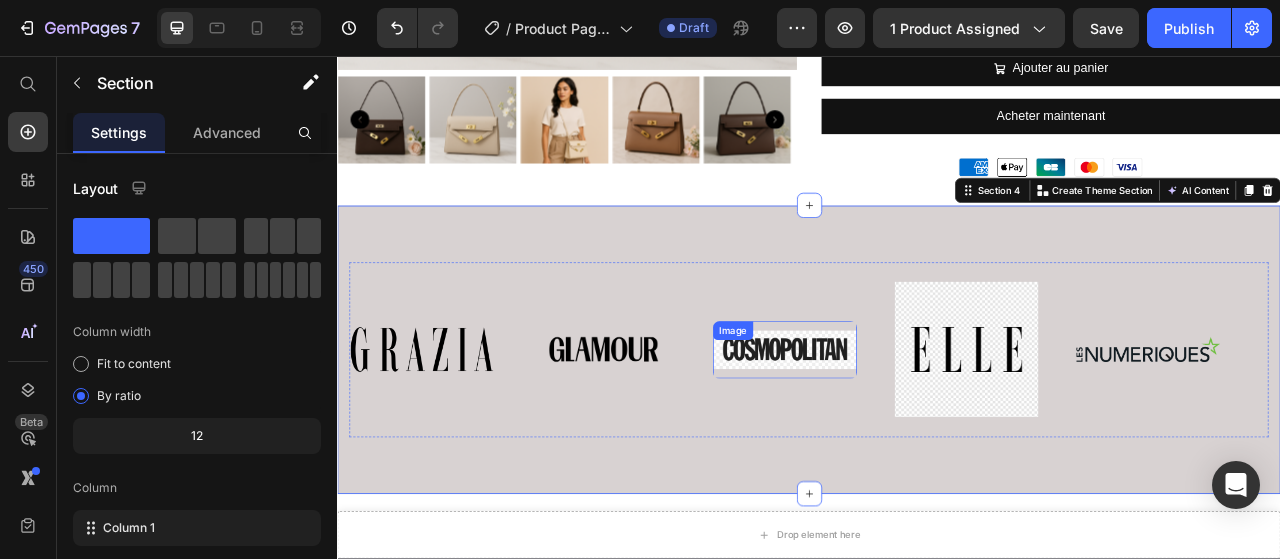 click at bounding box center [906, 430] 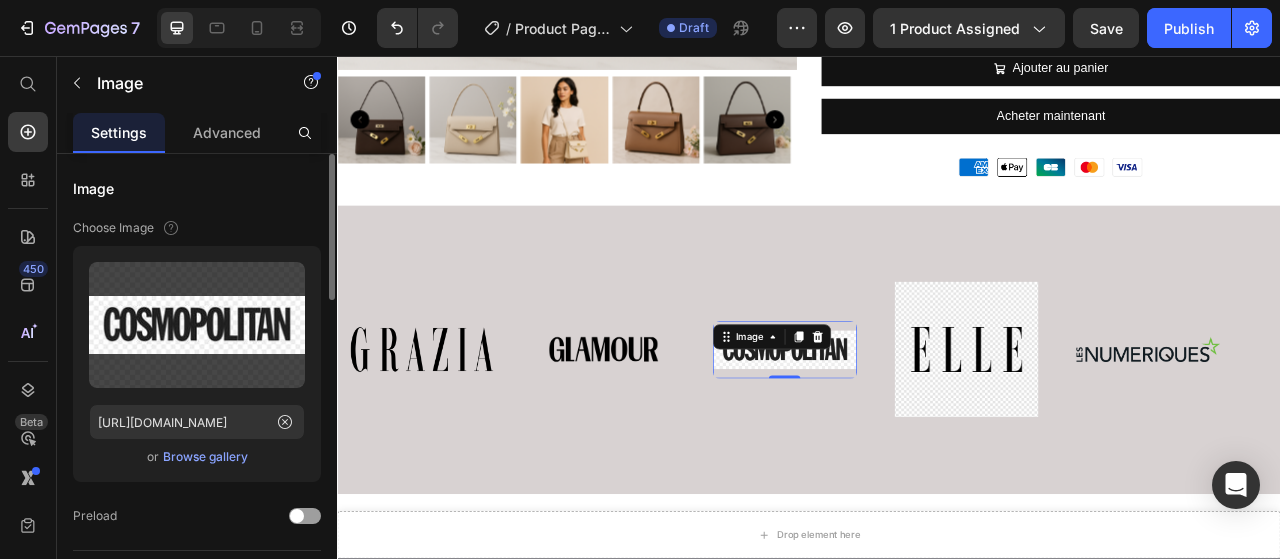 click on "Browse gallery" at bounding box center (205, 457) 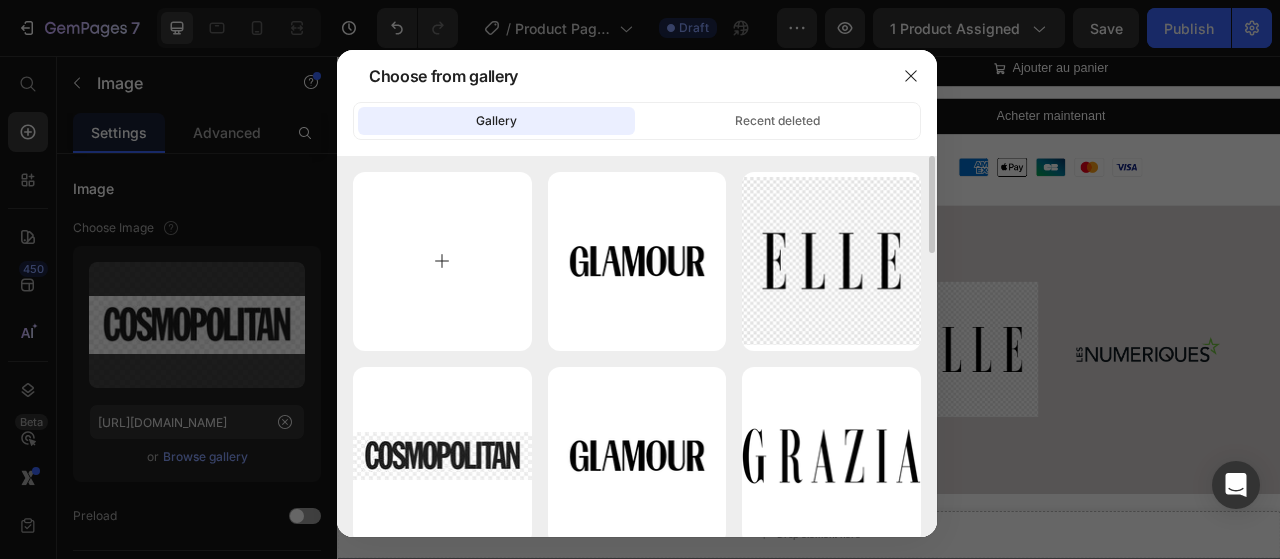 click at bounding box center [442, 261] 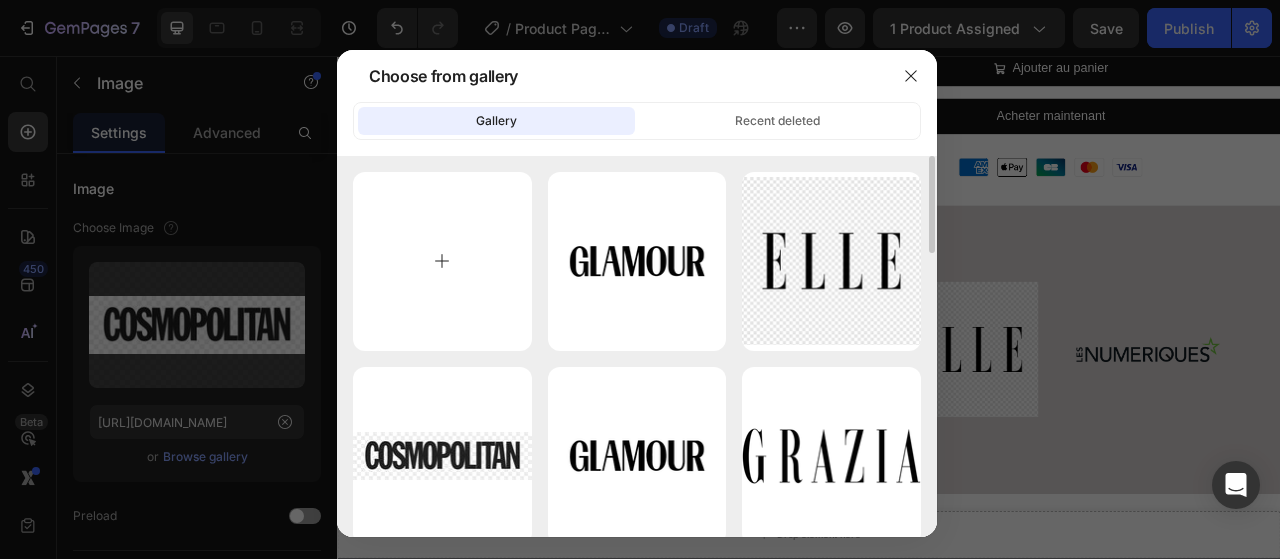 type on "C:\fakepath\Cosmopolitan_(revista)_logotipo.png" 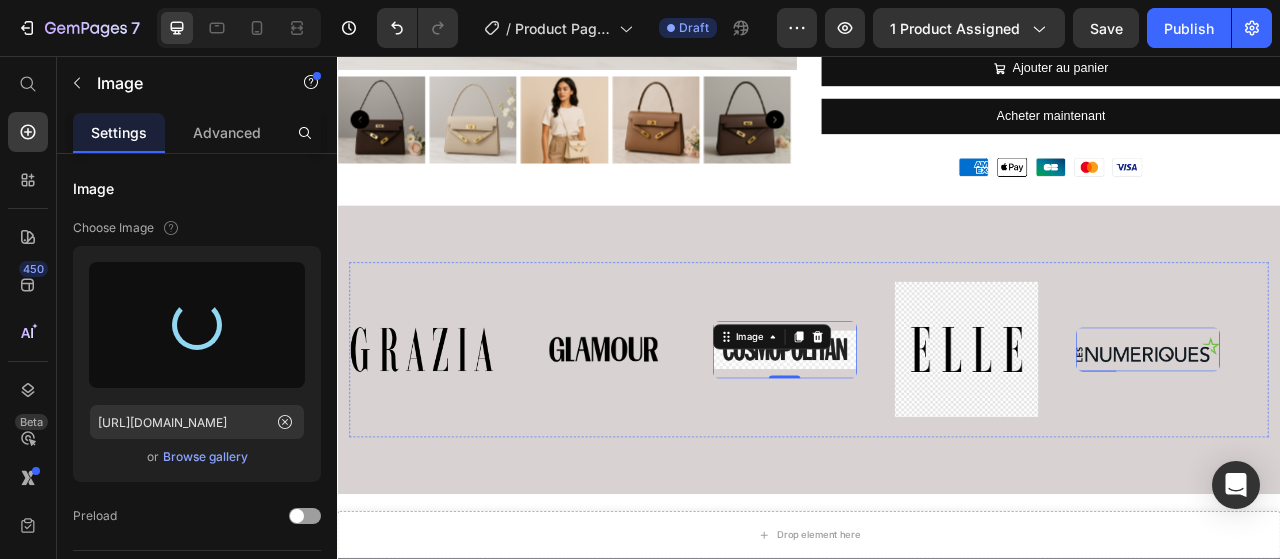 type on "https://cdn.shopify.com/s/files/1/0909/0043/1233/files/gempages_566151336815559510-847eba5c-0444-4d3b-8f2f-57880ac3299c.png" 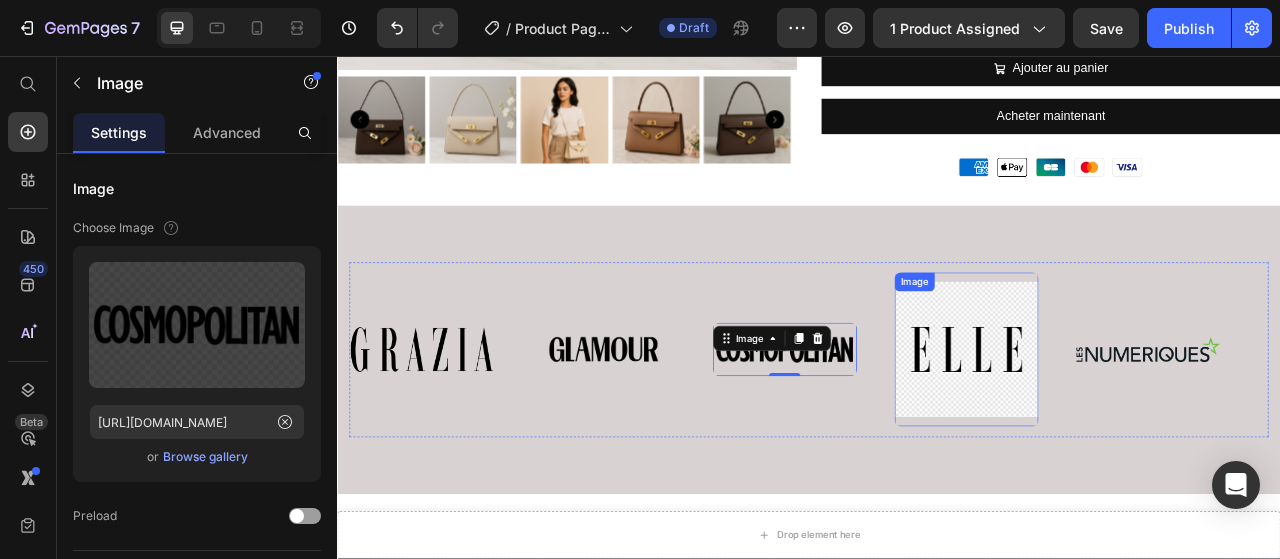 click at bounding box center (1137, 430) 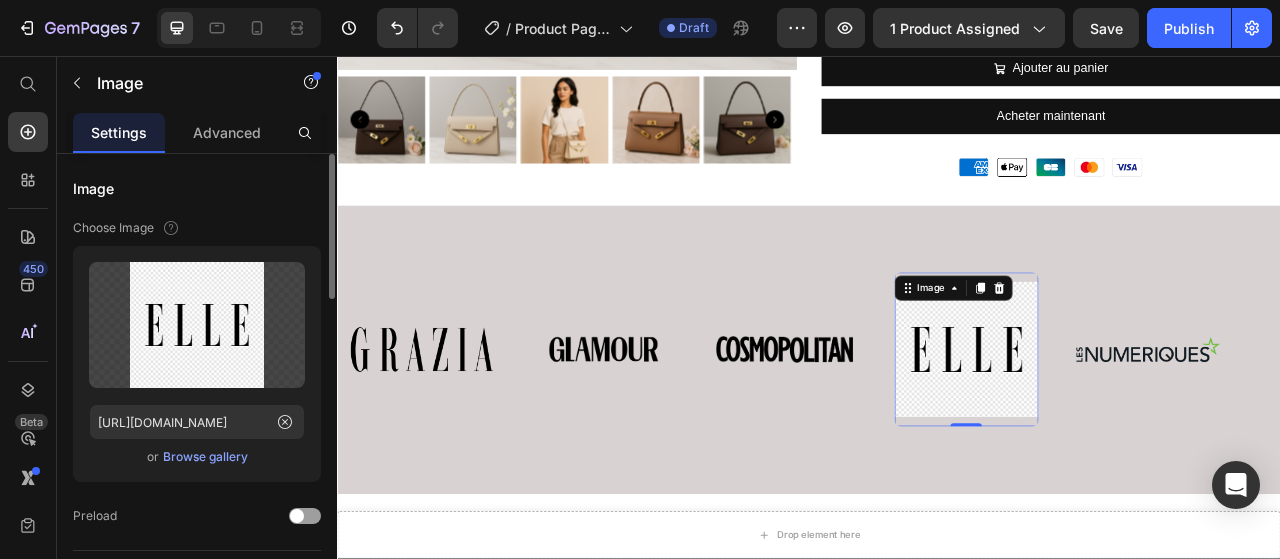 click on "Browse gallery" at bounding box center (205, 457) 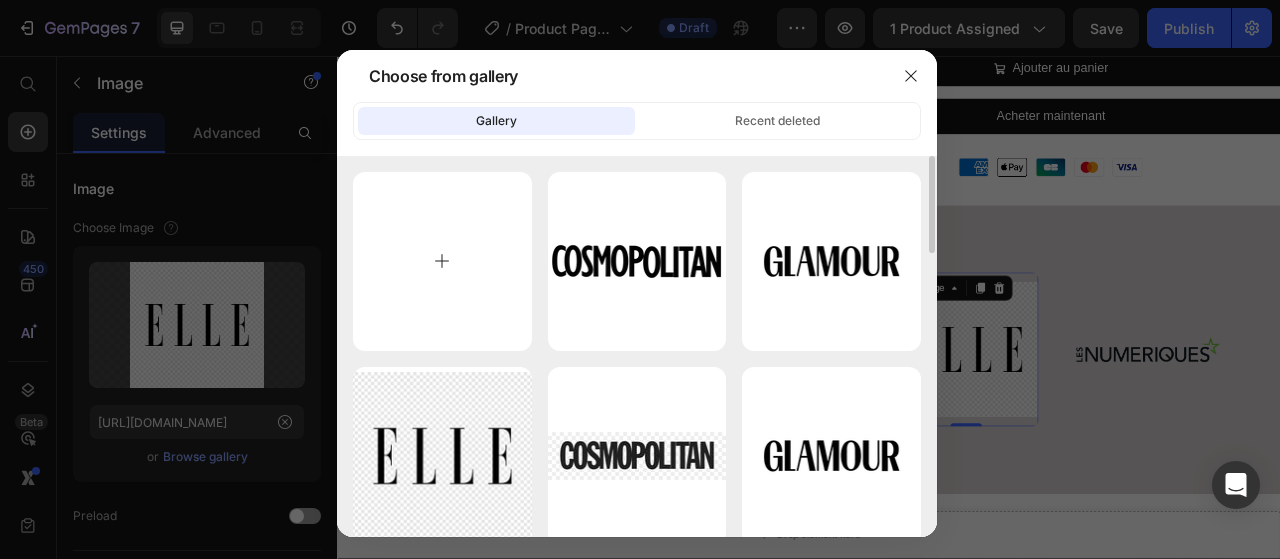 click at bounding box center (442, 261) 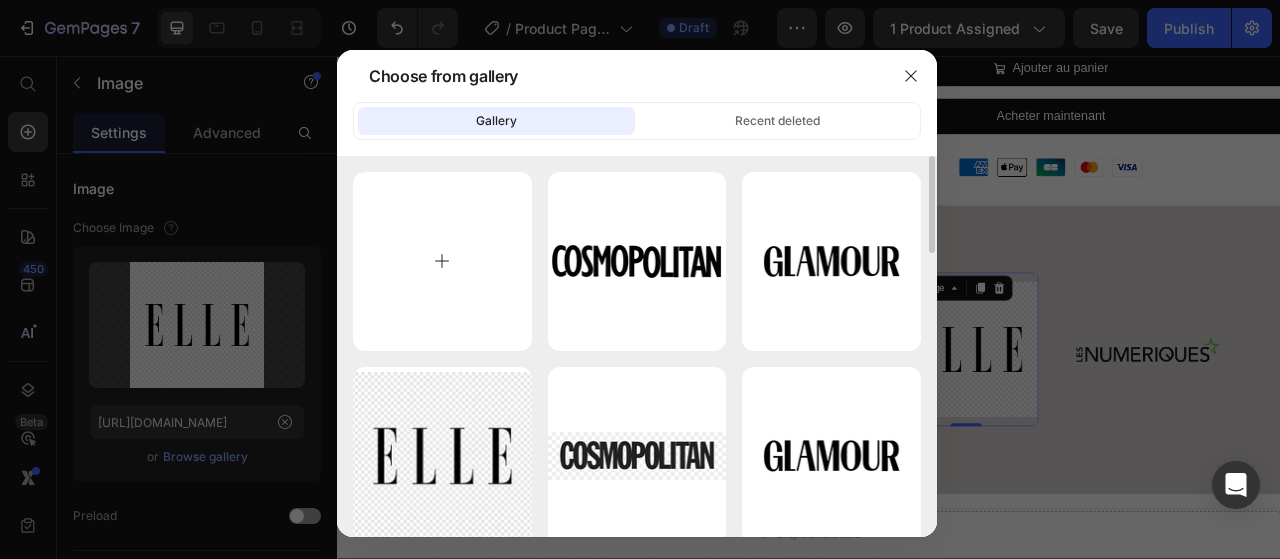 type on "C:\fakepath\ELLE_Magazine_Logo.svg.png" 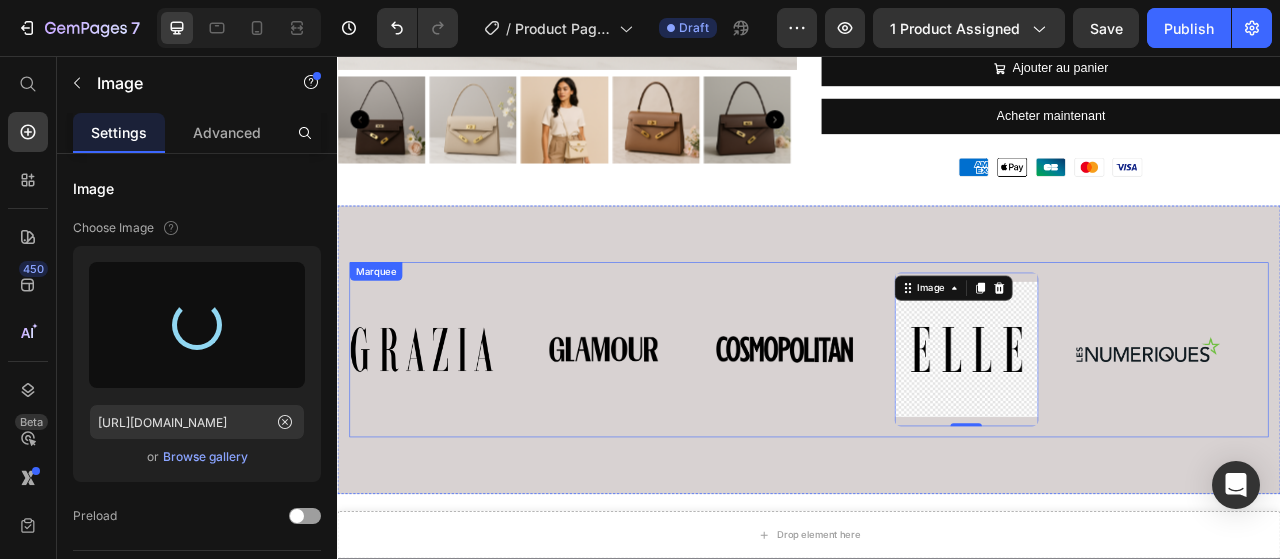 type on "https://cdn.shopify.com/s/files/1/0909/0043/1233/files/gempages_566151336815559510-c47dcdae-ed59-4713-bef8-5b67e51047b4.png" 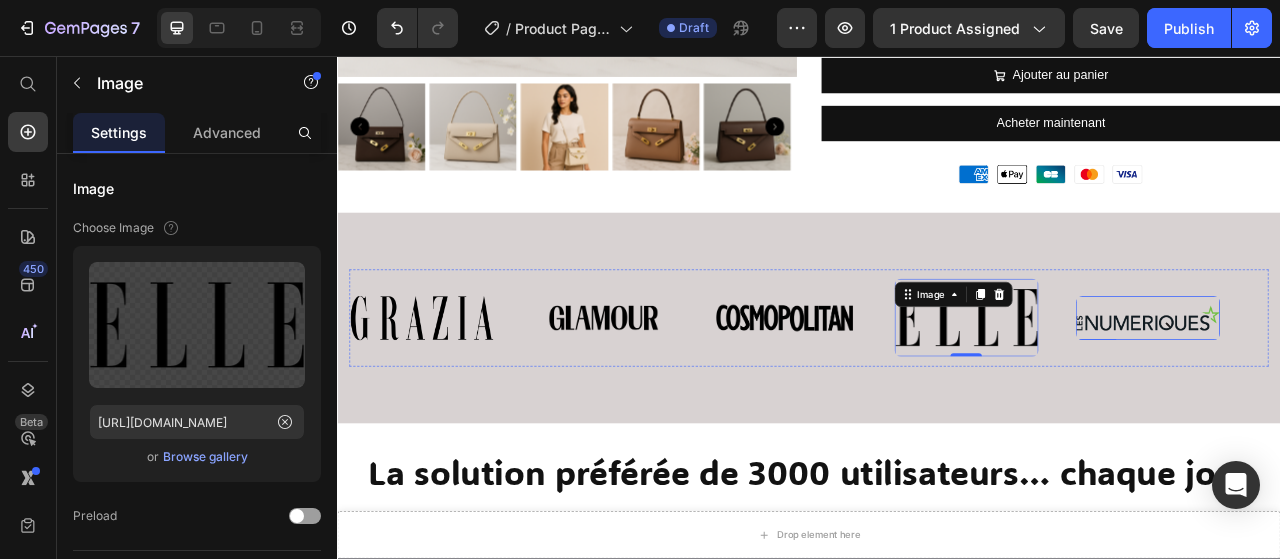 scroll, scrollTop: 1689, scrollLeft: 0, axis: vertical 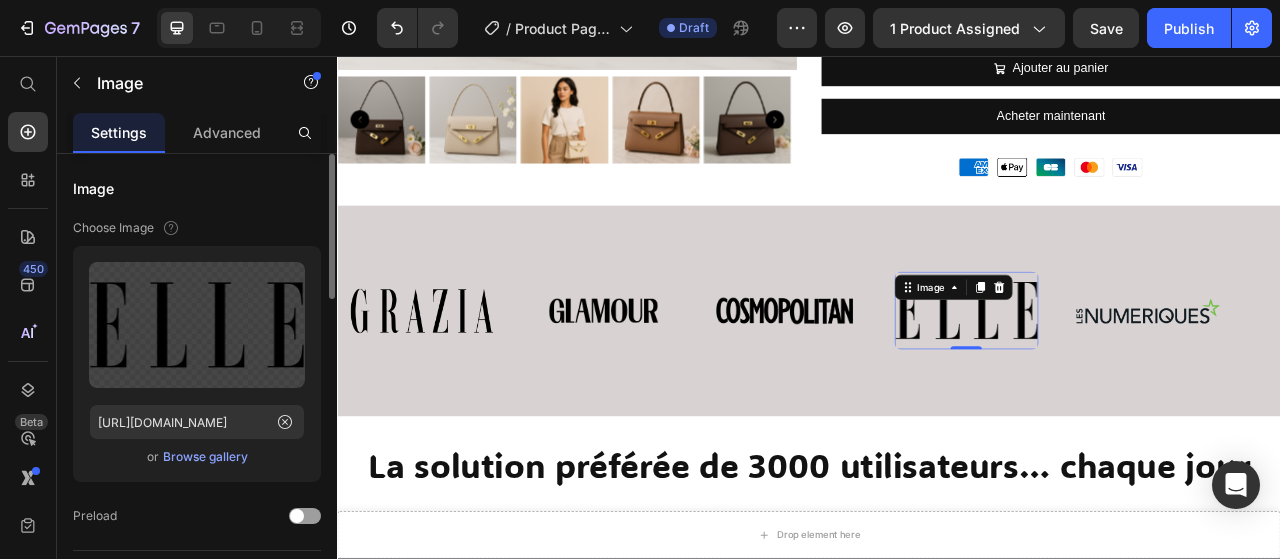 click on "Browse gallery" at bounding box center (205, 457) 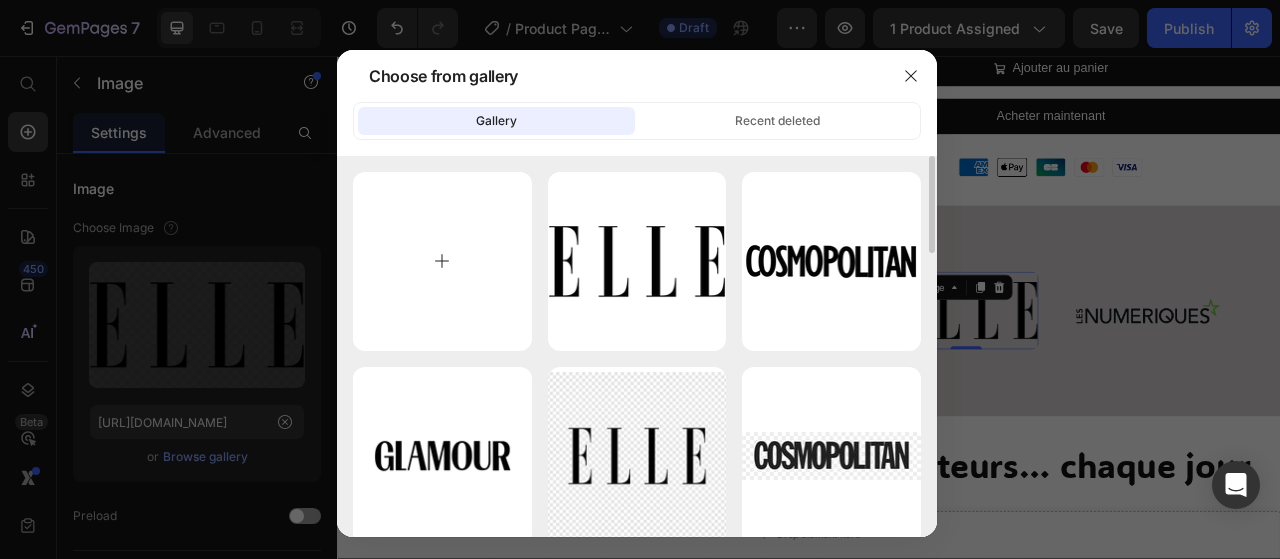 click at bounding box center (442, 261) 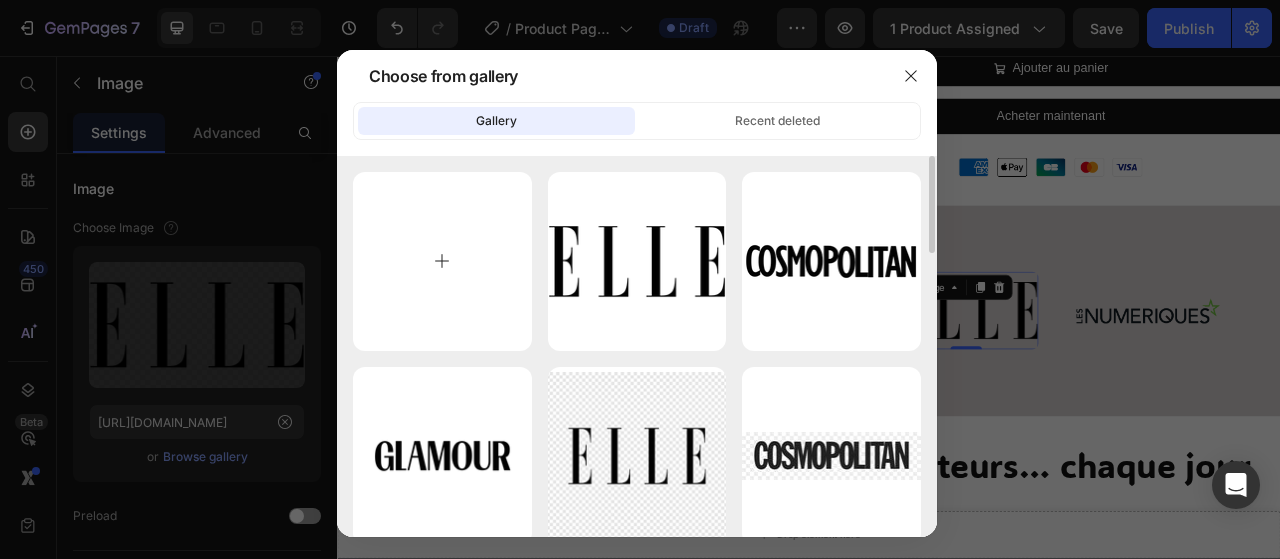 type on "C:\fakepath\Marie-Claire-logo.png" 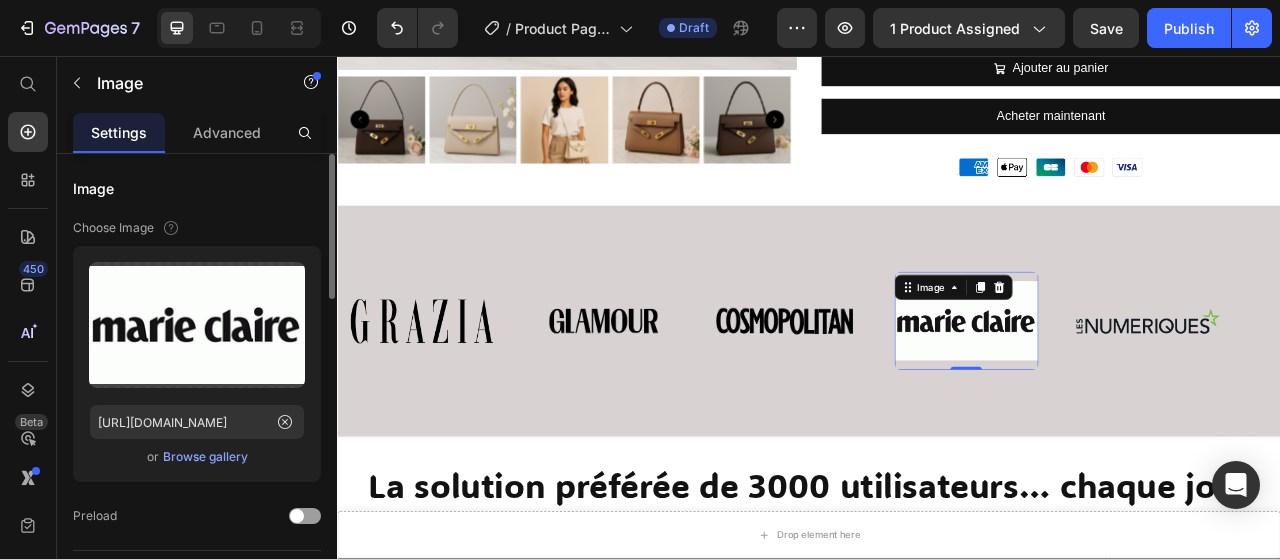 click on "Browse gallery" at bounding box center [205, 457] 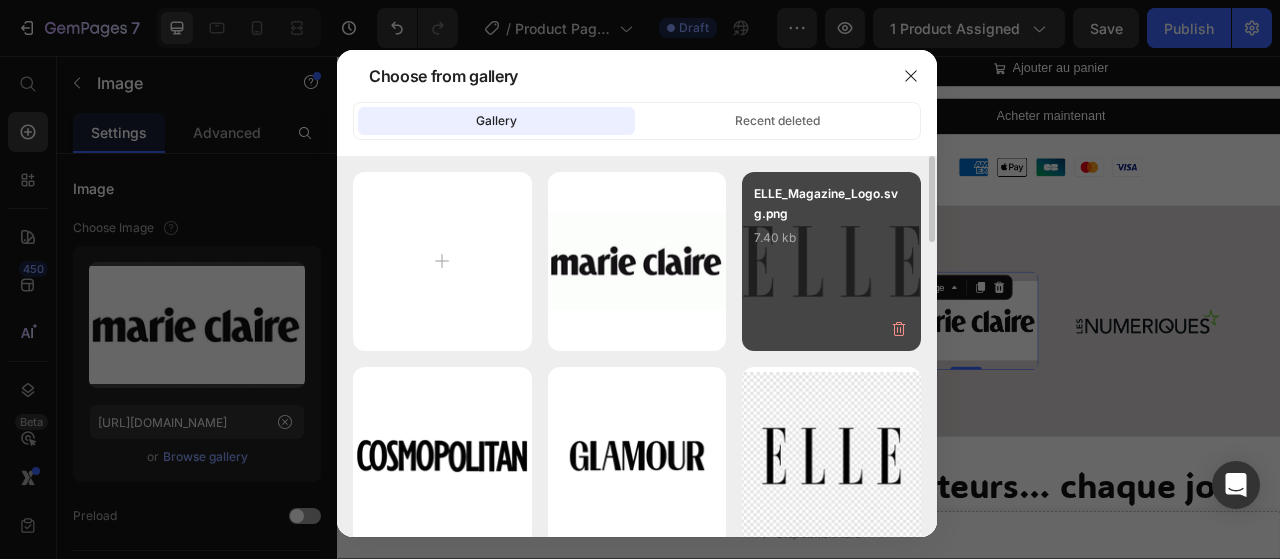 click on "ELLE_Magazine_Logo.svg.png 7.40 kb" at bounding box center (831, 224) 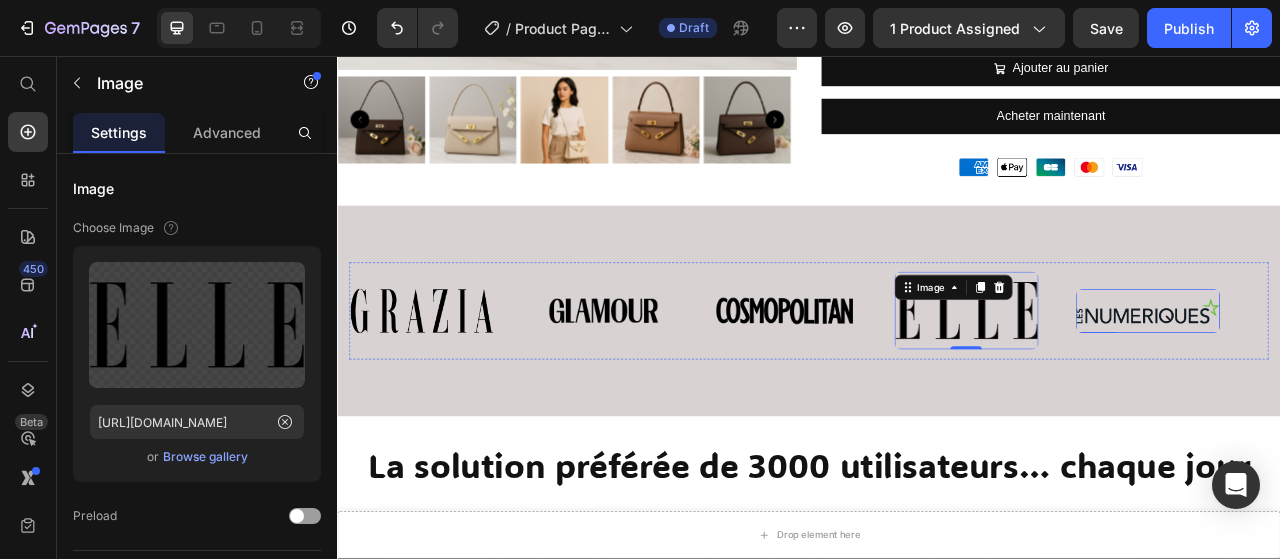 click at bounding box center [1368, 381] 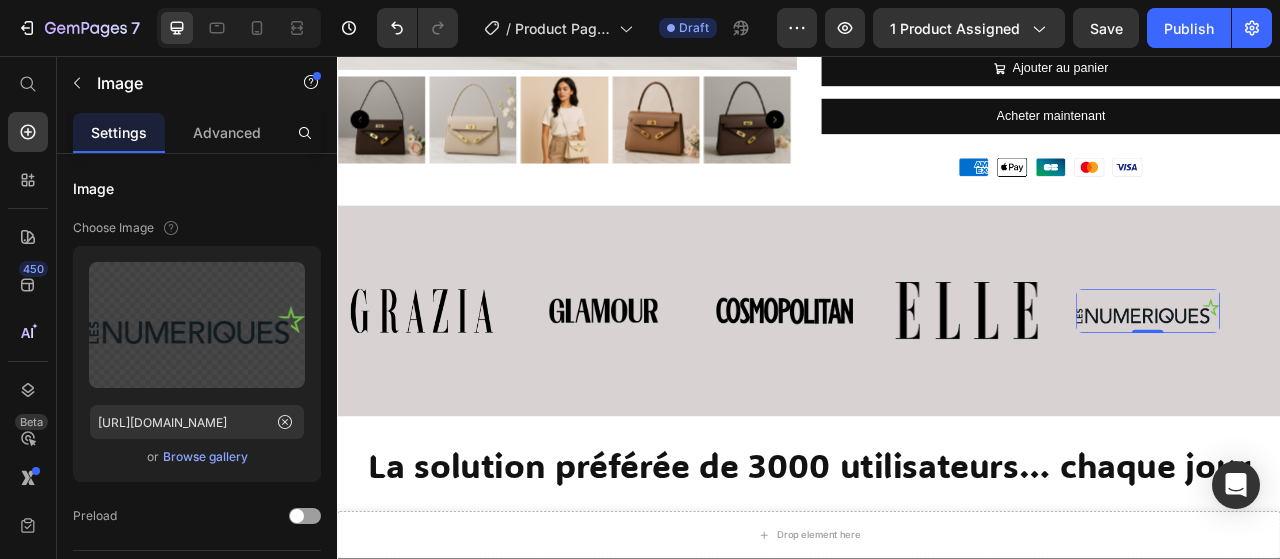 click at bounding box center (1368, 407) 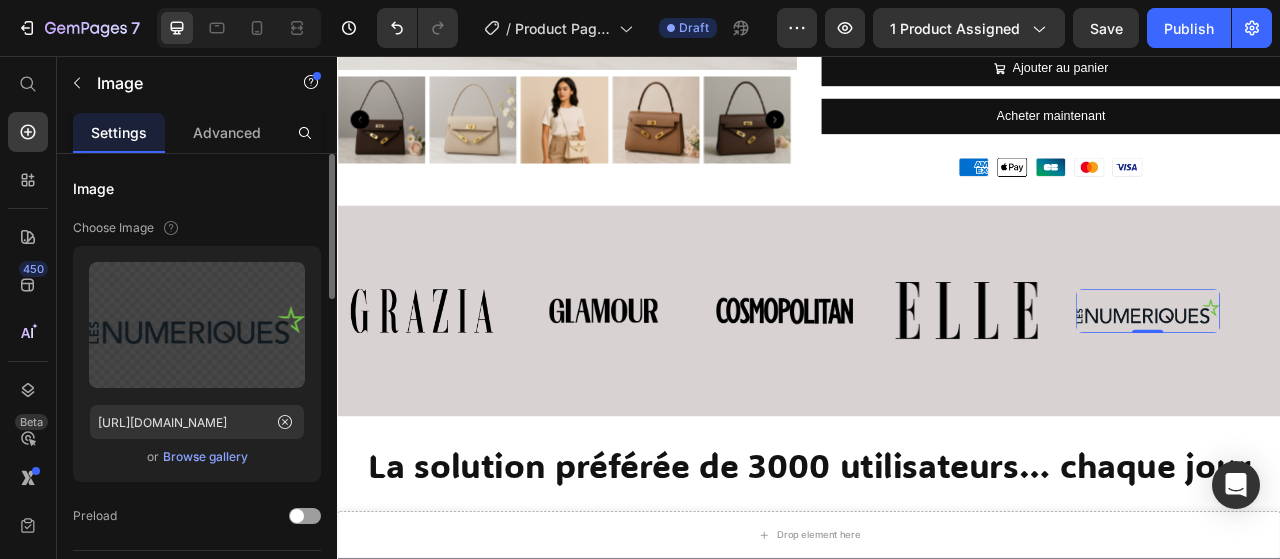 click on "Browse gallery" at bounding box center [205, 457] 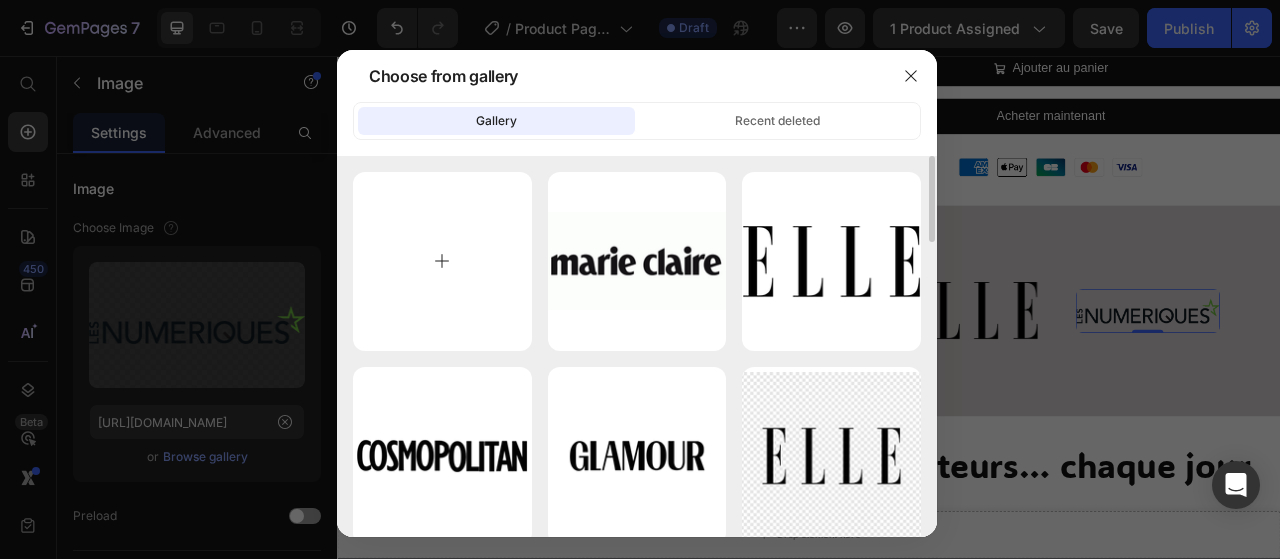 click at bounding box center [442, 261] 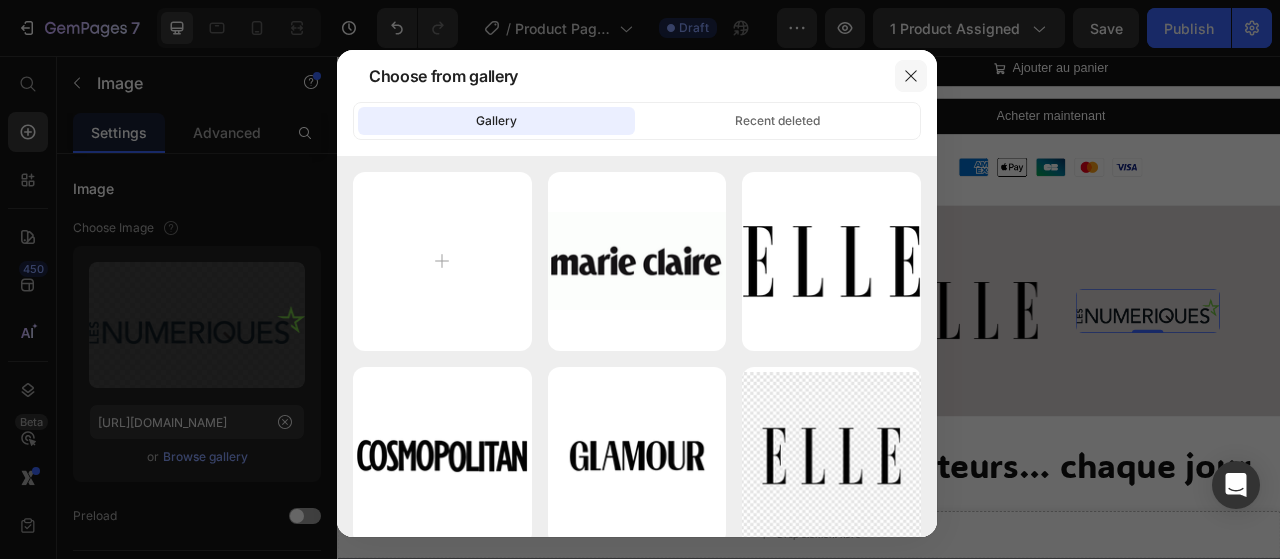 click at bounding box center (911, 76) 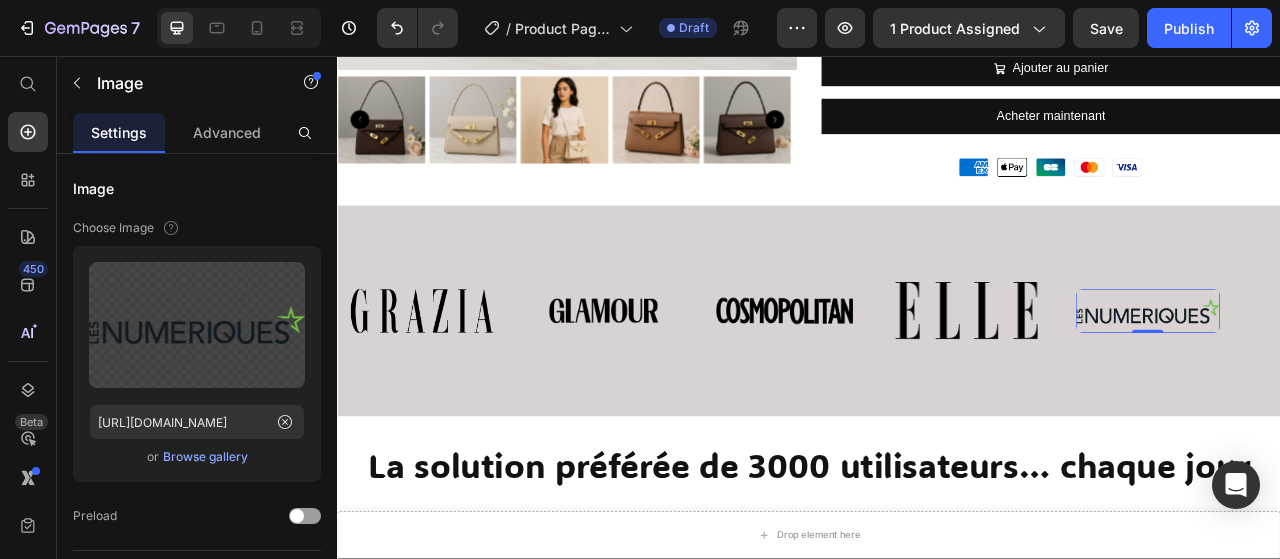 click at bounding box center [1368, 381] 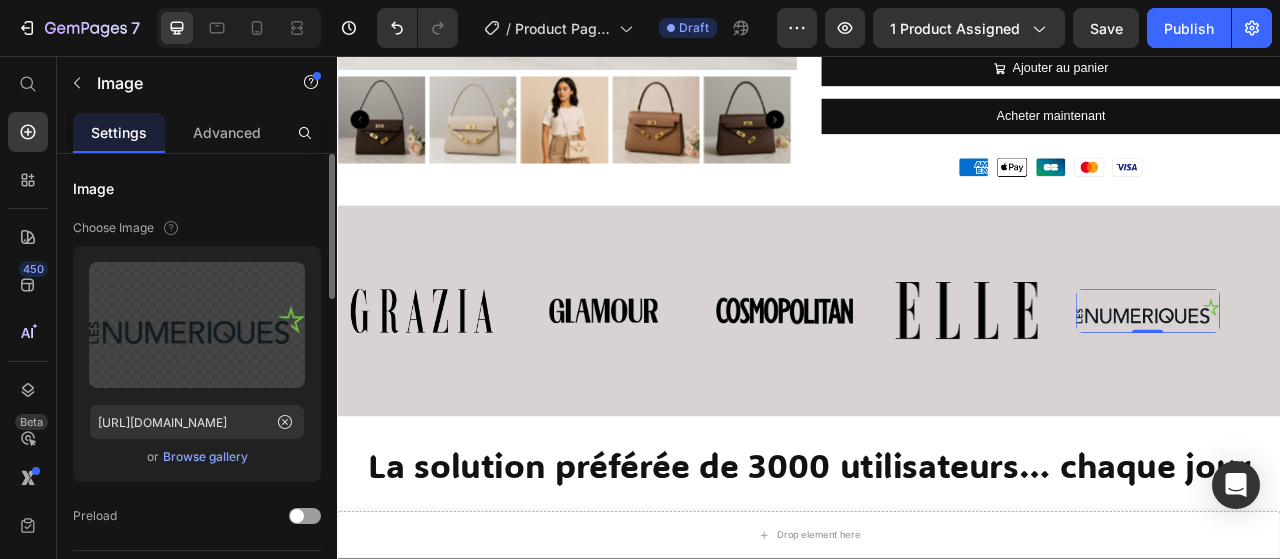 click on "Browse gallery" at bounding box center [205, 457] 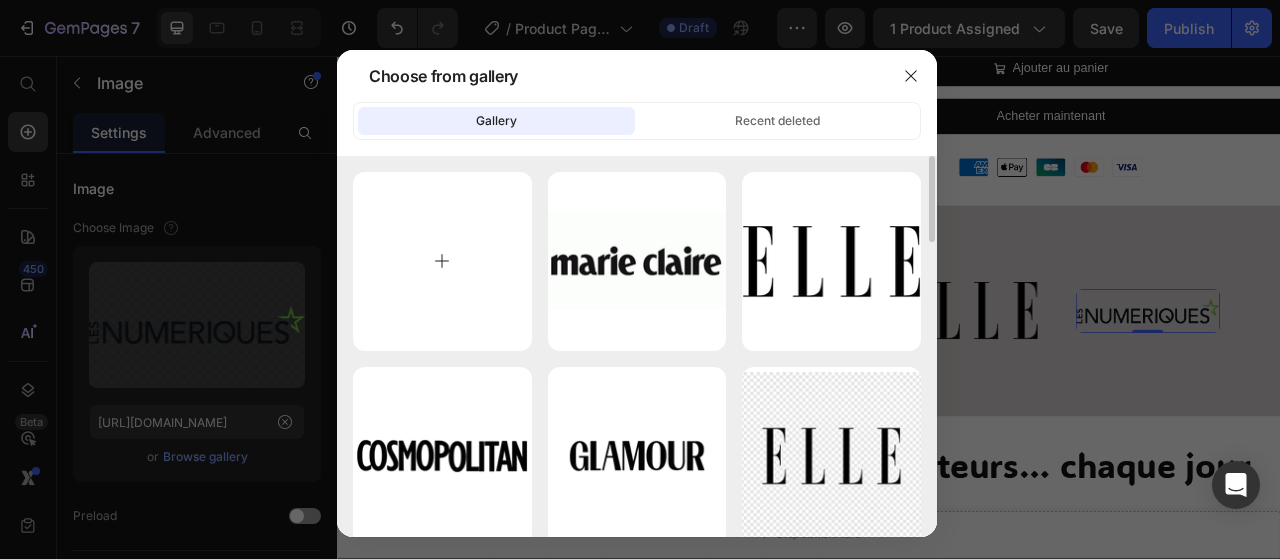 click at bounding box center [442, 261] 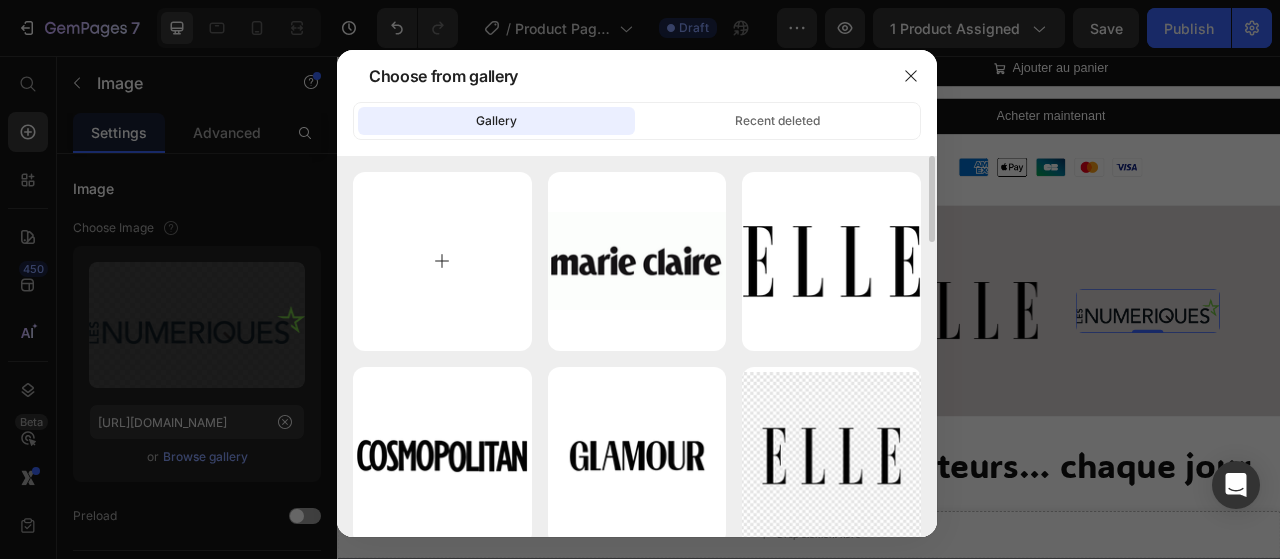 type on "C:\fakepath\Marie_Claire_Magazine_logo.svg.png" 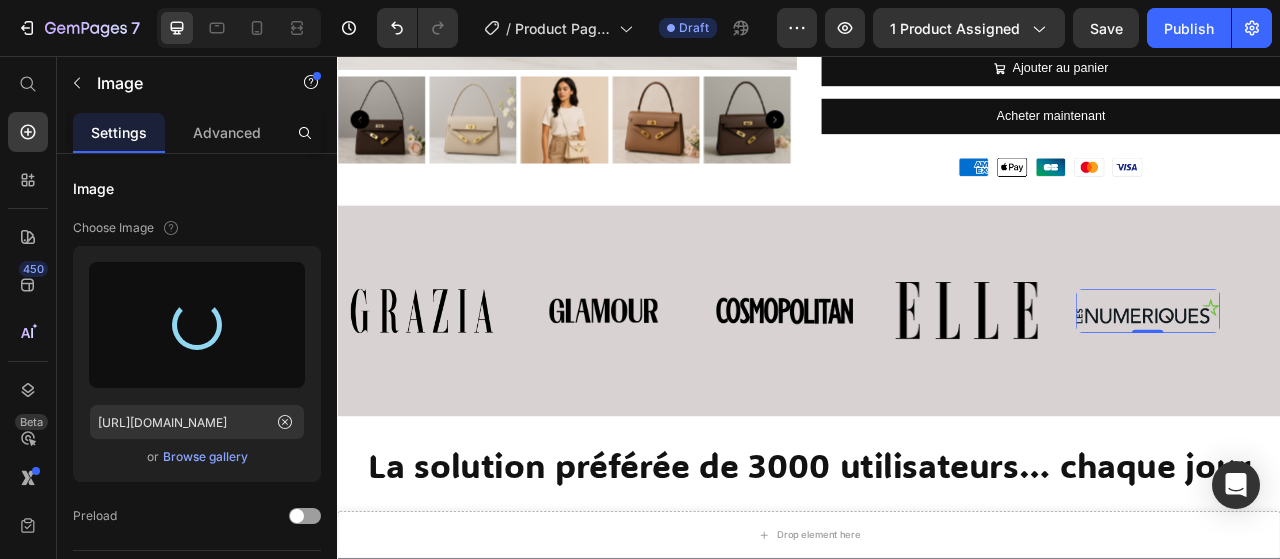 type on "https://cdn.shopify.com/s/files/1/0909/0043/1233/files/gempages_566151336815559510-feda470c-a3c8-400a-aca0-4342db652135.png" 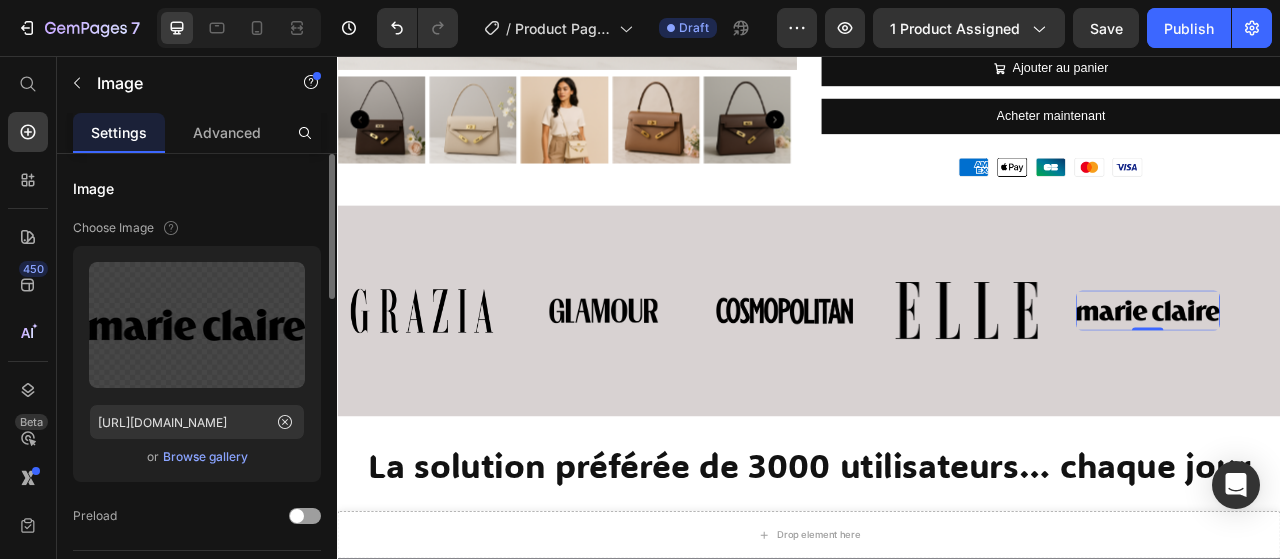 click on "Image" at bounding box center (197, 188) 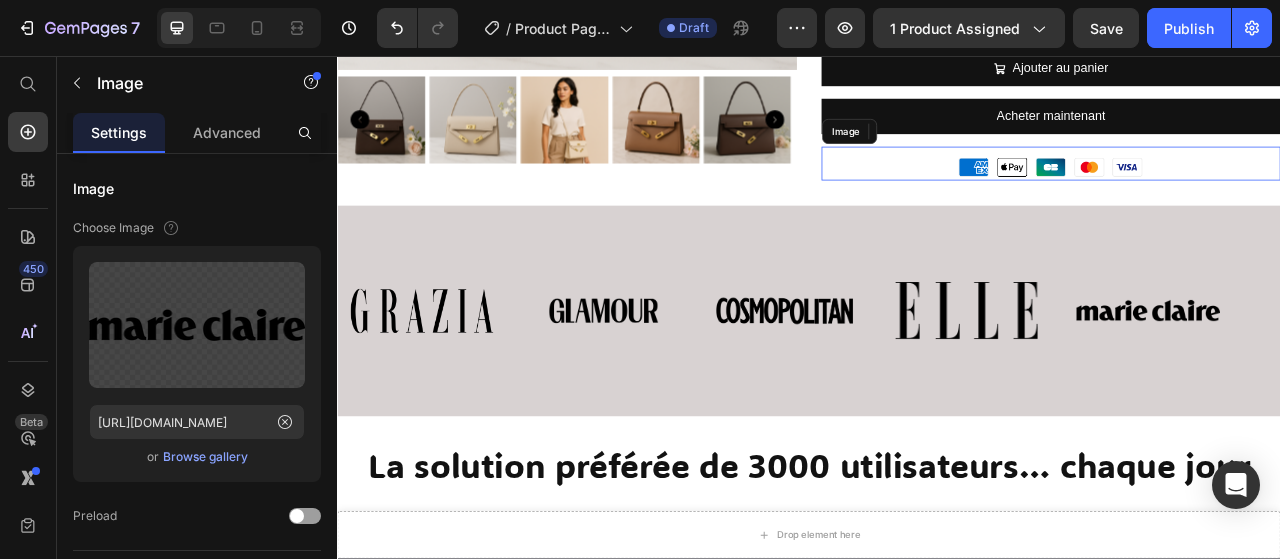 click at bounding box center (1245, 193) 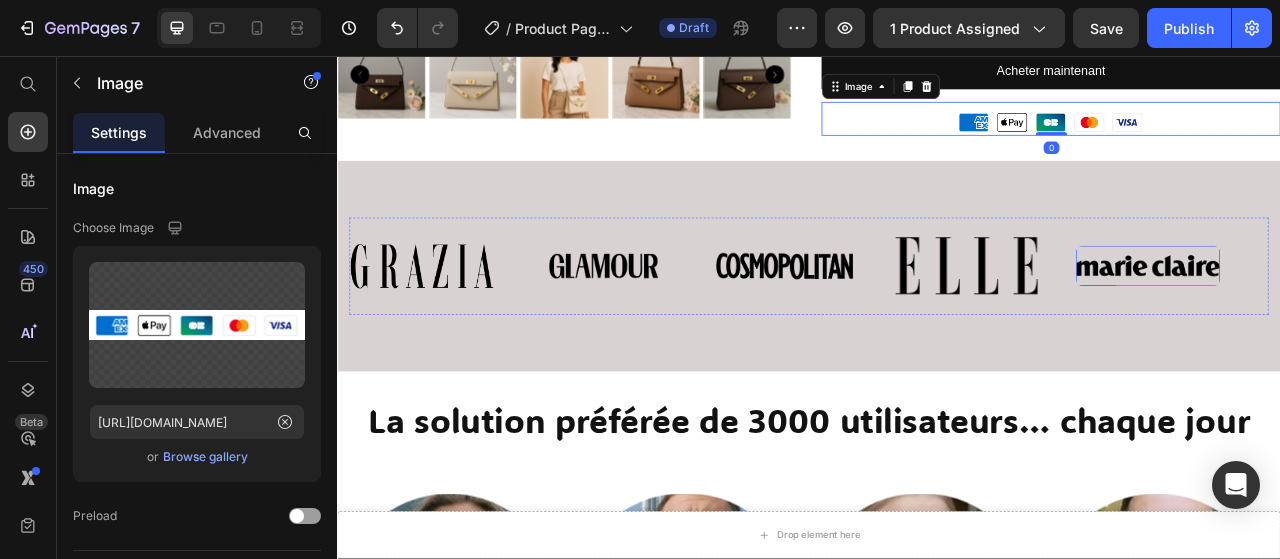scroll, scrollTop: 1689, scrollLeft: 0, axis: vertical 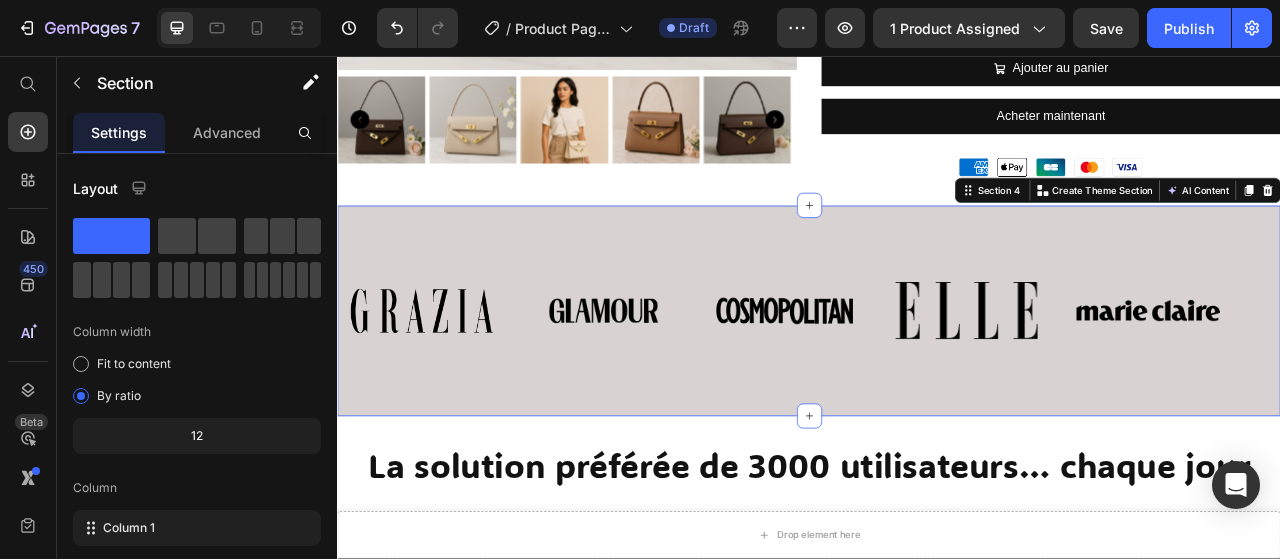 click on "Image Image Image Image Image Image Image Image Image Image Marquee Section 4   You can create reusable sections Create Theme Section AI Content Write with GemAI What would you like to describe here? Tone and Voice Persuasive Product ORU VERA Show more Generate" at bounding box center [937, 381] 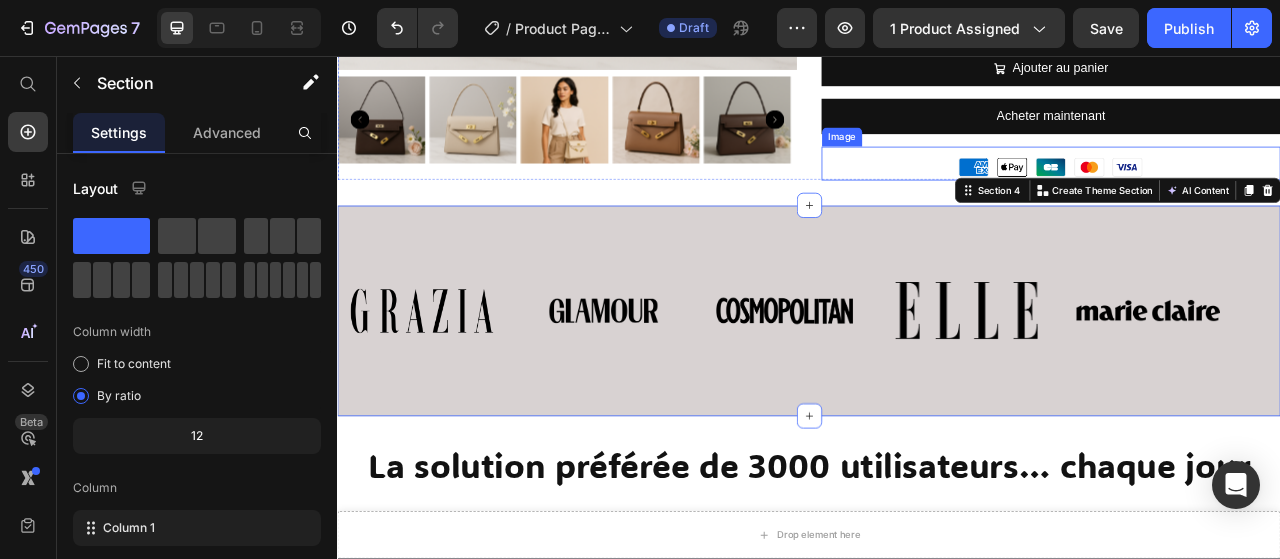 click at bounding box center (1245, 193) 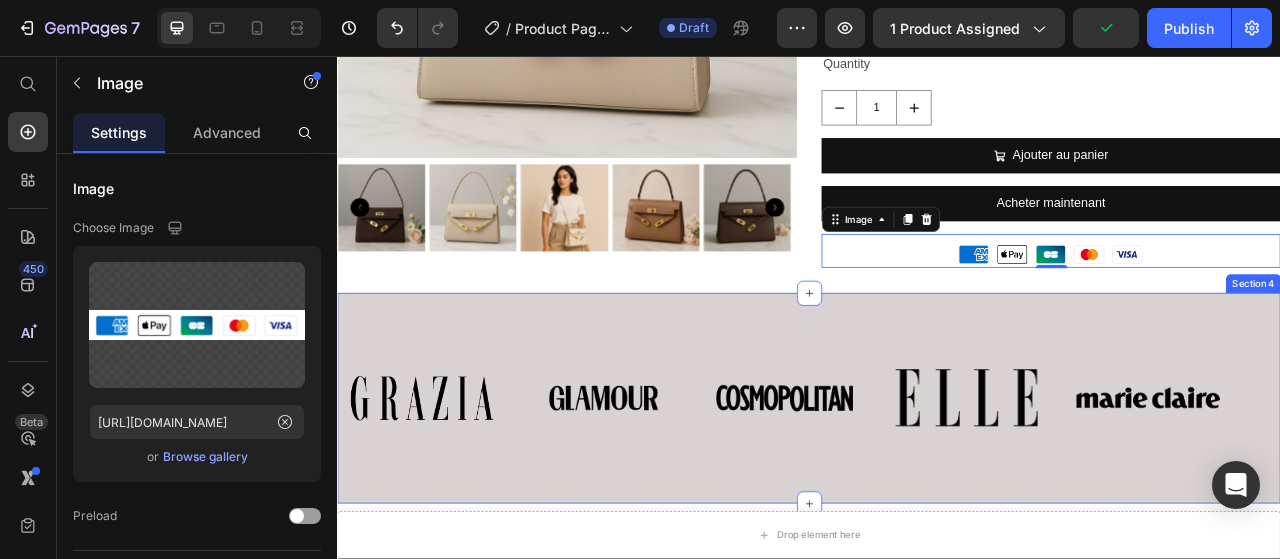 scroll, scrollTop: 1589, scrollLeft: 0, axis: vertical 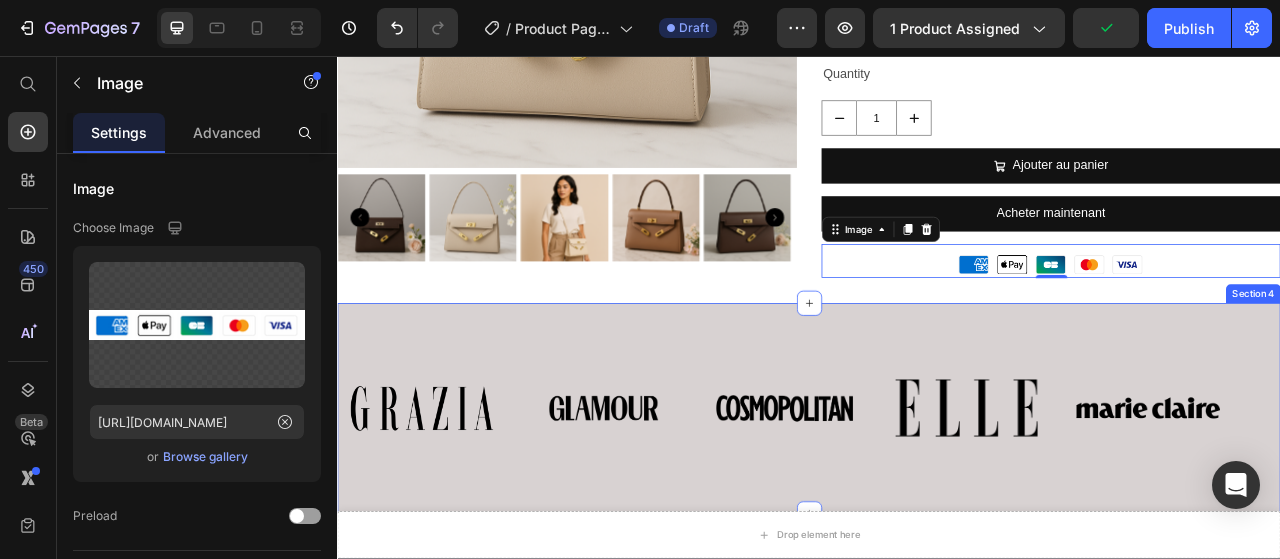 click on "Image Image Image Image Image Image Image Image Image Image Marquee Section 4" at bounding box center (937, 505) 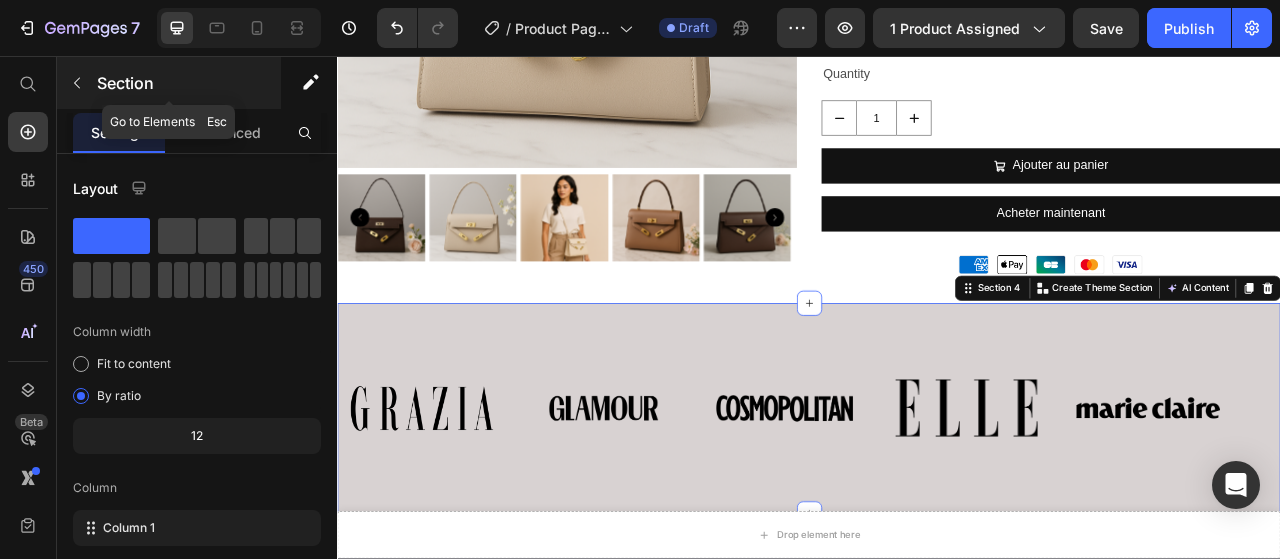 click at bounding box center [77, 83] 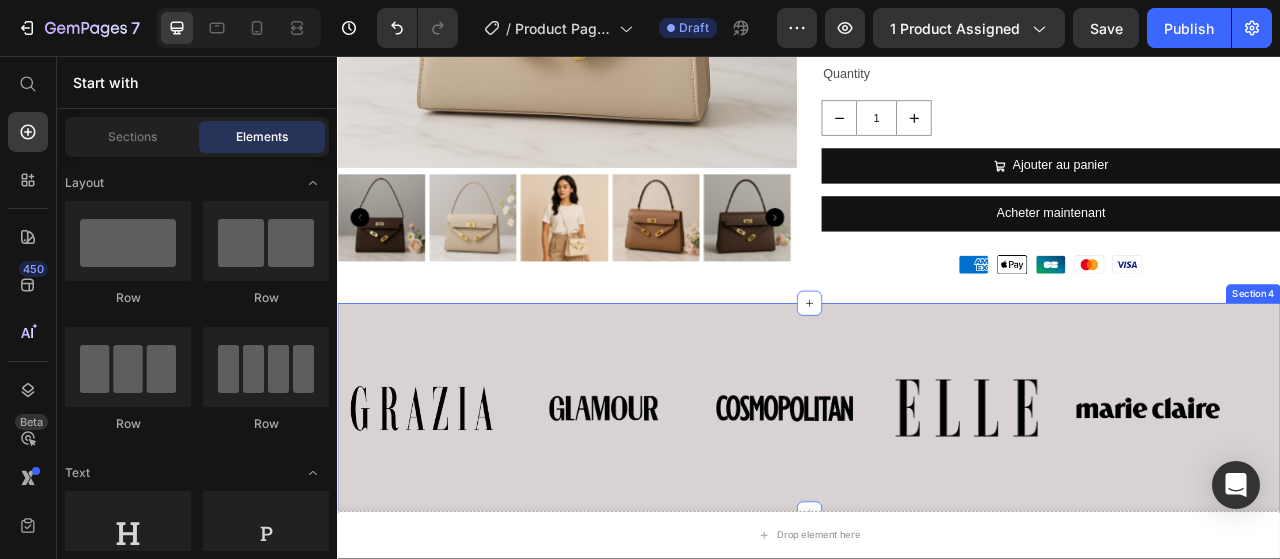 click on "Image Image Image Image Image Image Image Image Image Image Marquee Section 4" at bounding box center (937, 505) 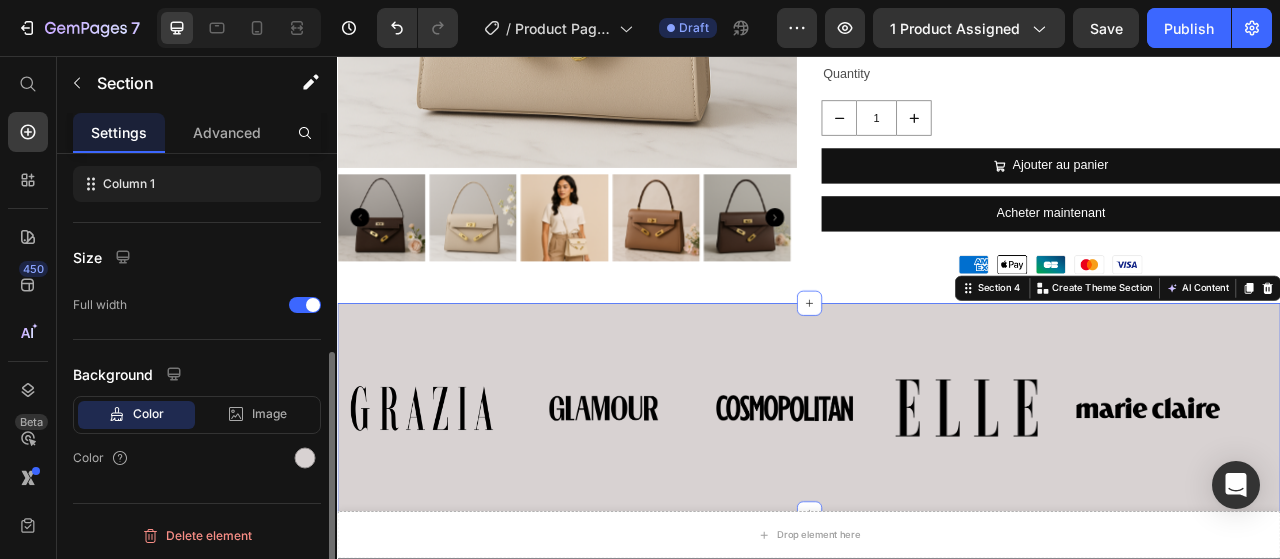 scroll, scrollTop: 0, scrollLeft: 0, axis: both 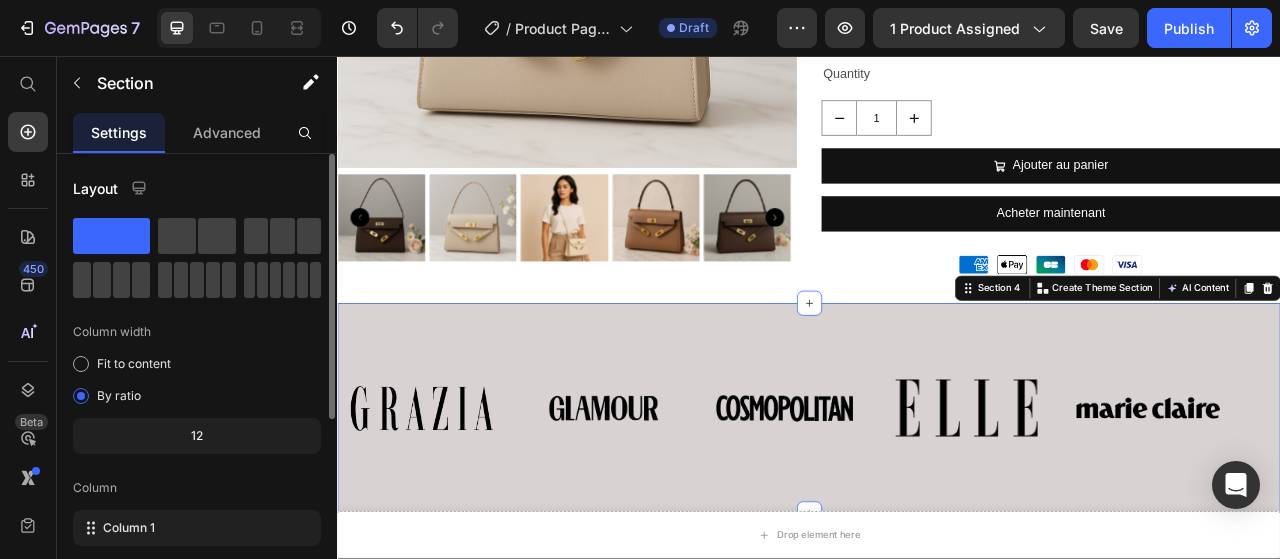 click on "Image Image Image Image Image Image Image Image Image Image Marquee Section 4   You can create reusable sections Create Theme Section AI Content Write with GemAI What would you like to describe here? Tone and Voice Persuasive Product ORU VERA Show more Generate" at bounding box center (937, 505) 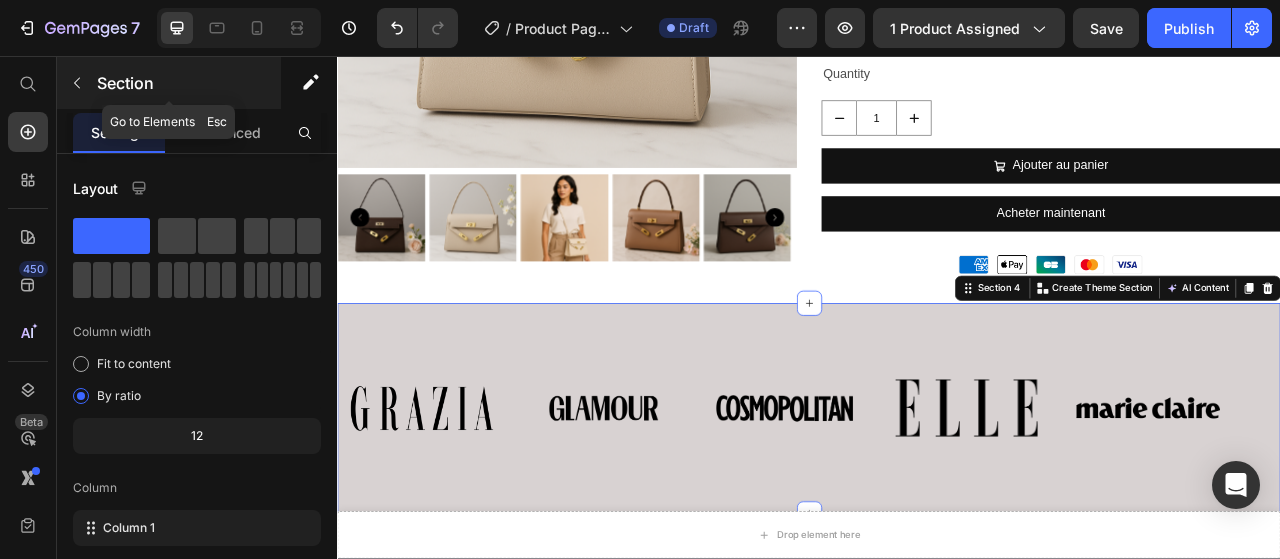 click 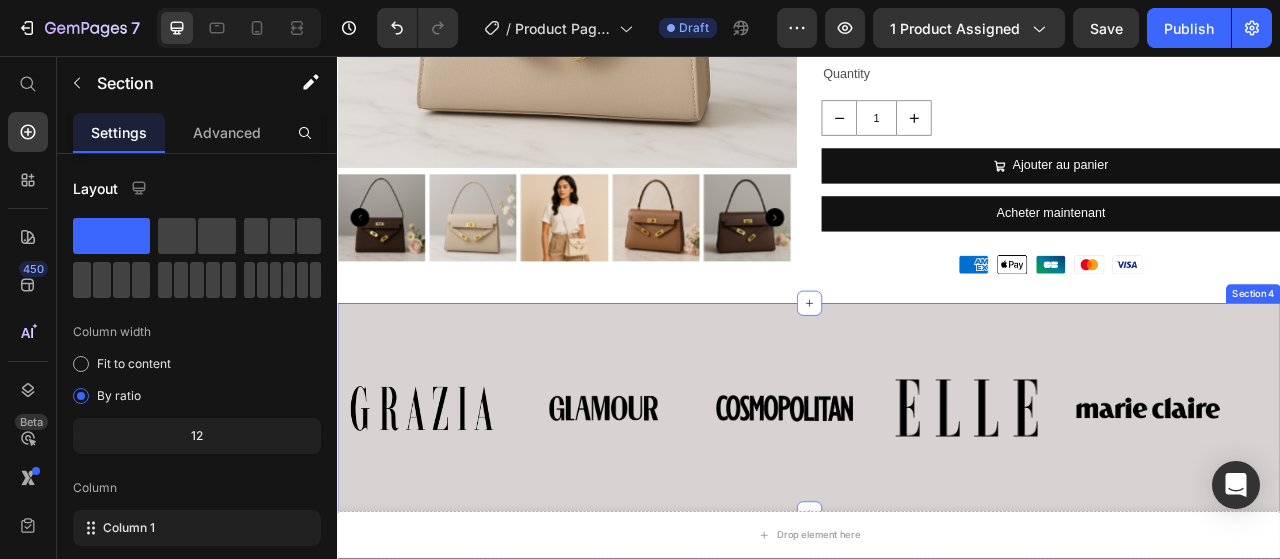 click on "Image Image Image Image Image Image Image Image Image Image Marquee Section 4" at bounding box center [937, 505] 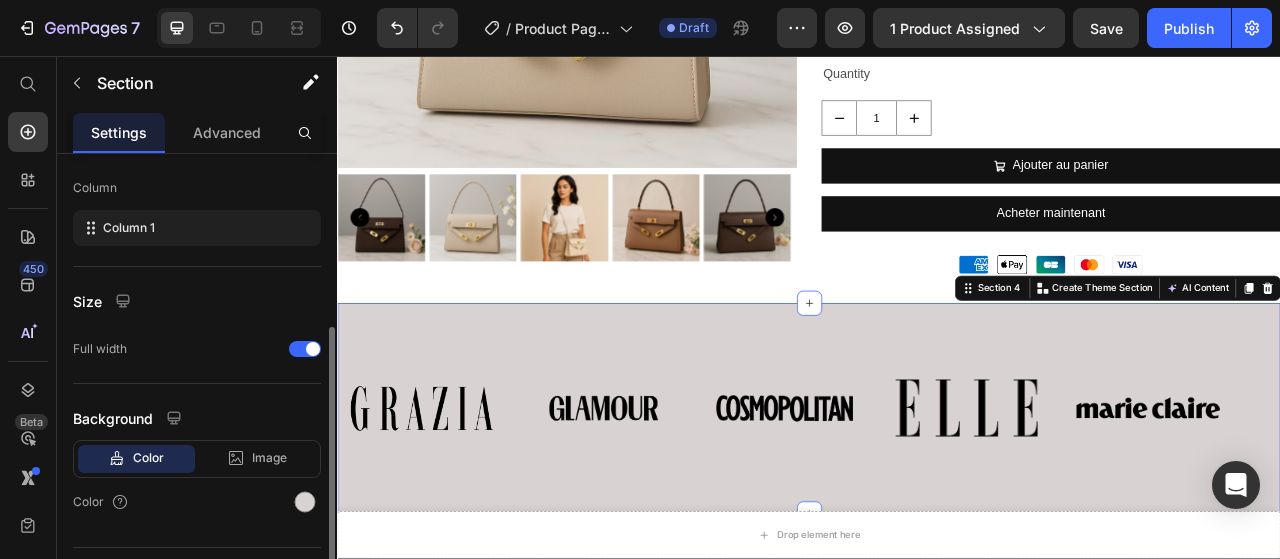 scroll, scrollTop: 344, scrollLeft: 0, axis: vertical 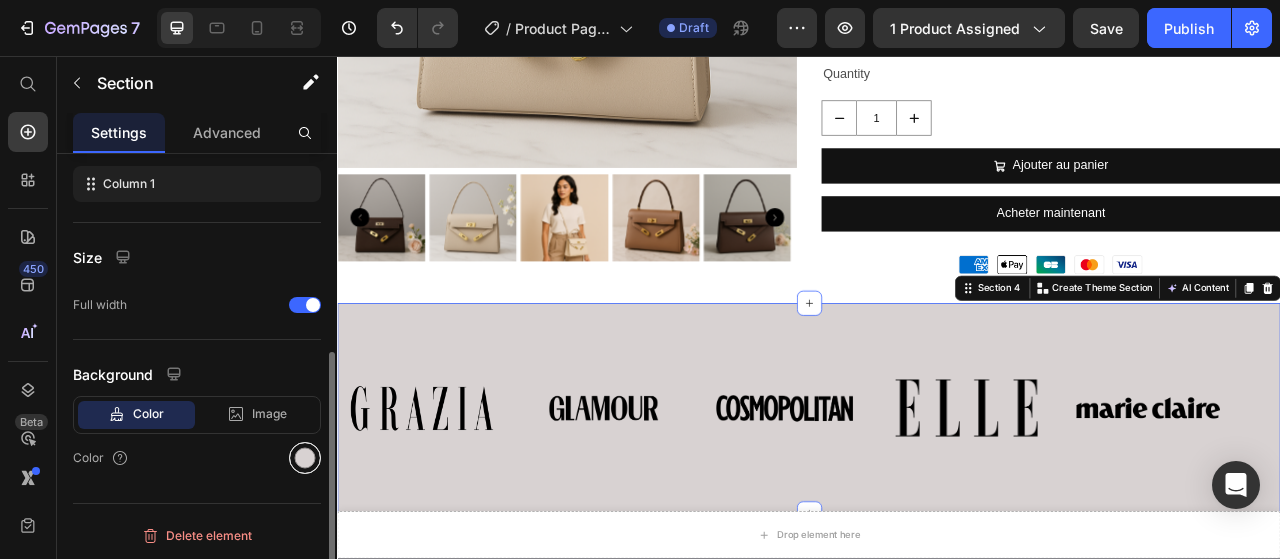 click at bounding box center [305, 458] 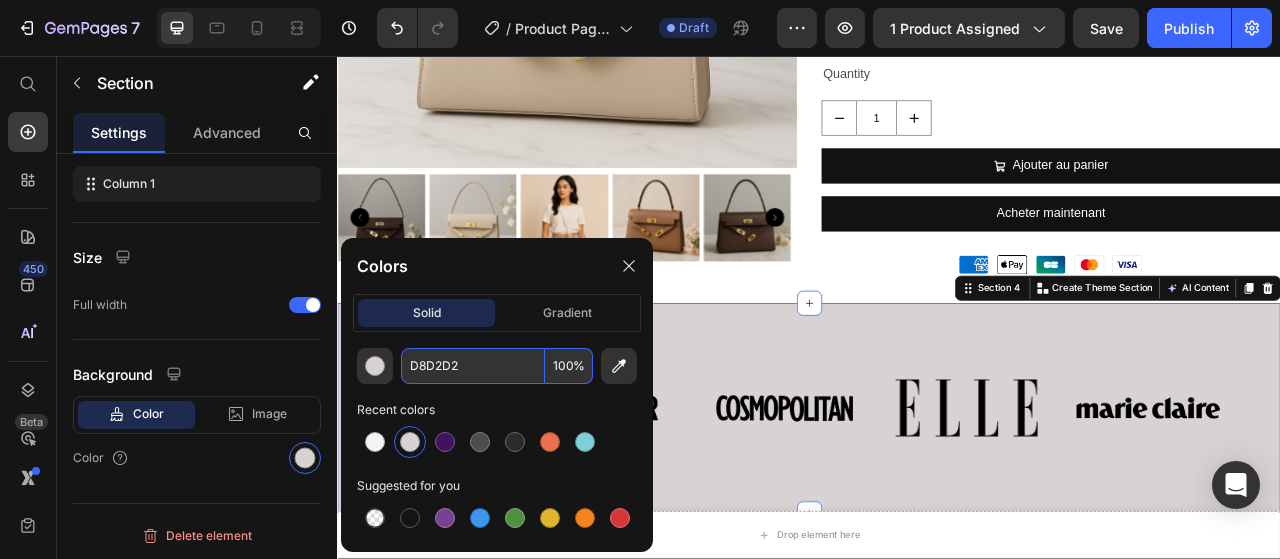 click on "D8D2D2" at bounding box center (473, 366) 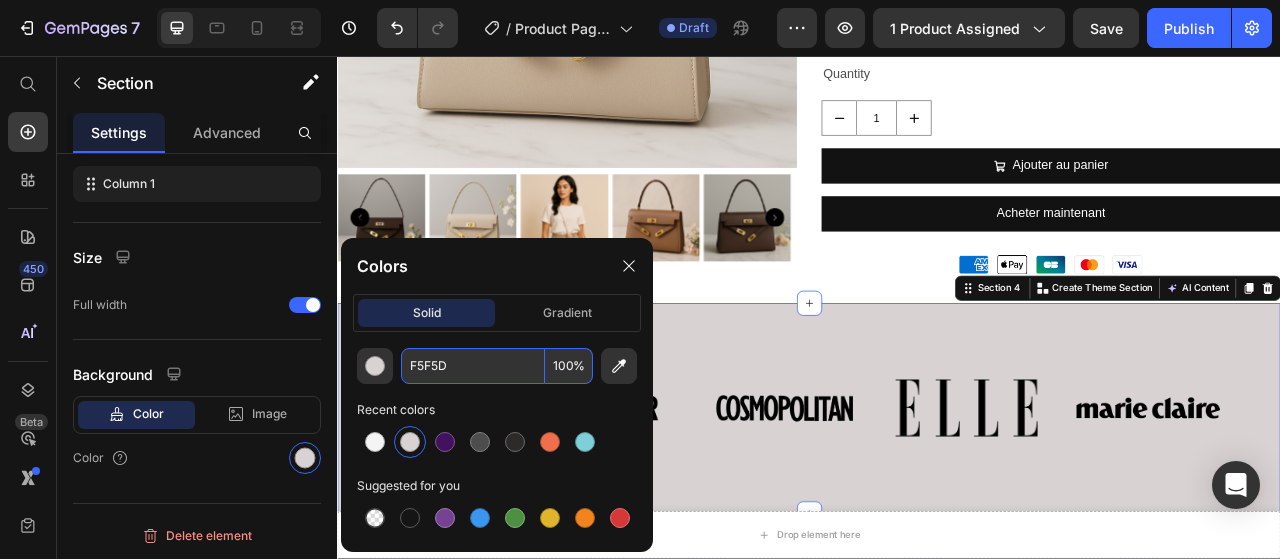 type on "F5F5DC" 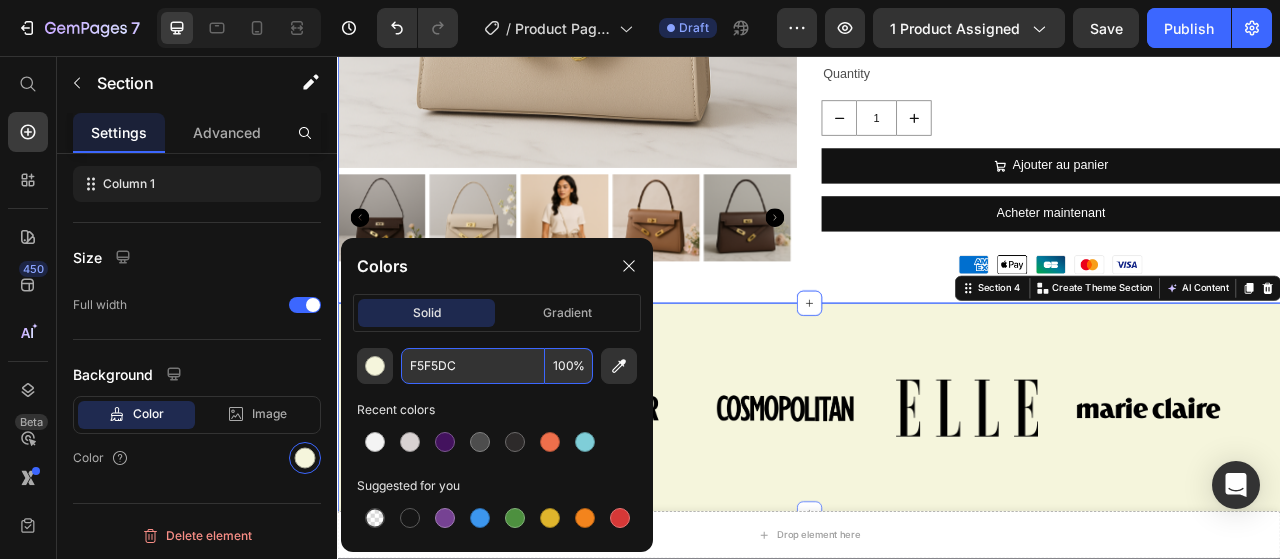 click on "ORU VERA Product Title €69,00 Product Price €79,00 Product Price Row L’élégance dans sa forme la plus pure. Avec son design épuré et sa silhouette géométrique, le sac  Vera  incarne le minimalisme chic à la française. Compact mais raffiné, il accueille l’essentiel avec justesse – téléphone, portefeuille, clés – tout en sublimant une tenue avec discrétion. Sa bandoulière ajustable permet un porté épaule ou croisé selon ton humeur, tandis que ses détails dorés ajoutent une touche de sophistication. L’allié idéal des journées actives et des soirées spontanées. Product Description Couleur: Noir Noir Noir Beige Beige Kaki Kaki Marron Marron Product Variants & Swatches Quantity Text Block 1 Product Quantity
Ajouter au panier Add to Cart Acheter maintenant Dynamic Checkout Image" at bounding box center [1245, -23] 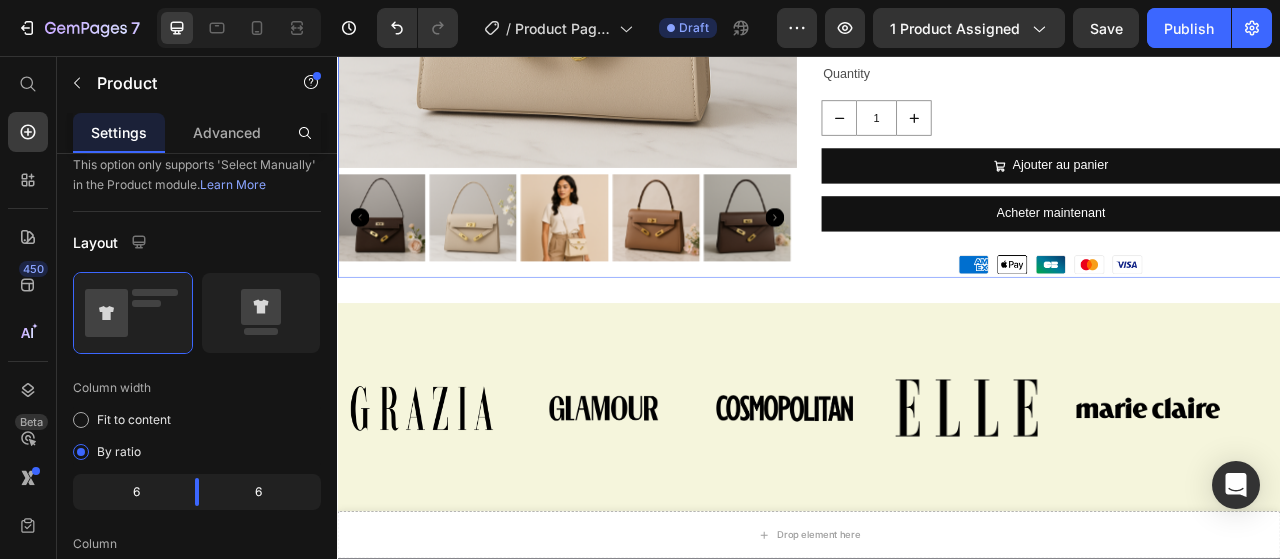 scroll, scrollTop: 0, scrollLeft: 0, axis: both 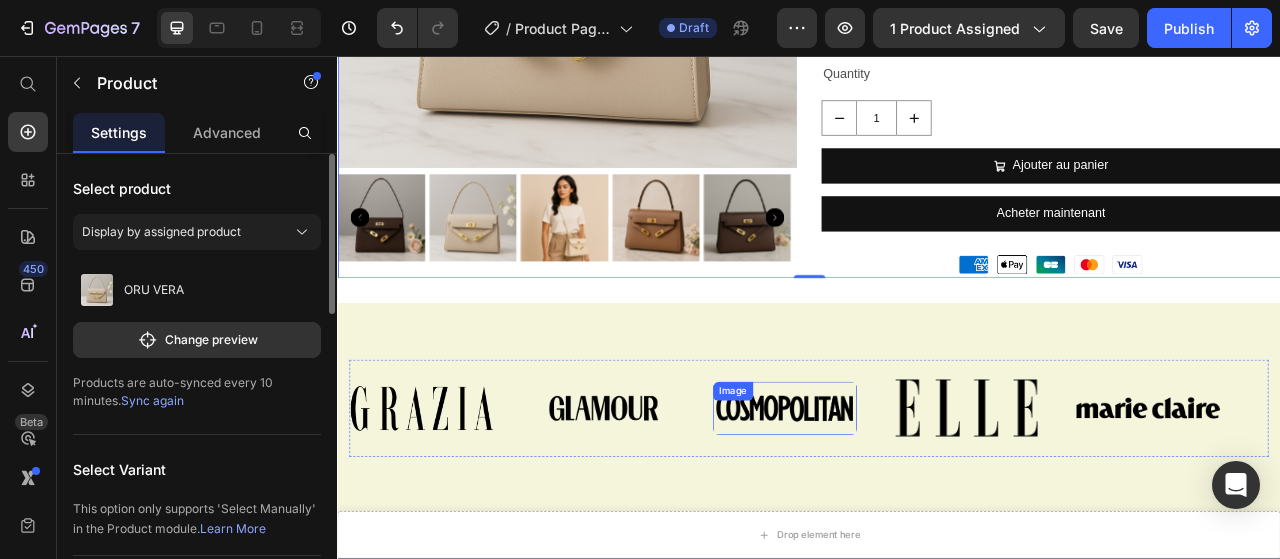 click at bounding box center (906, 505) 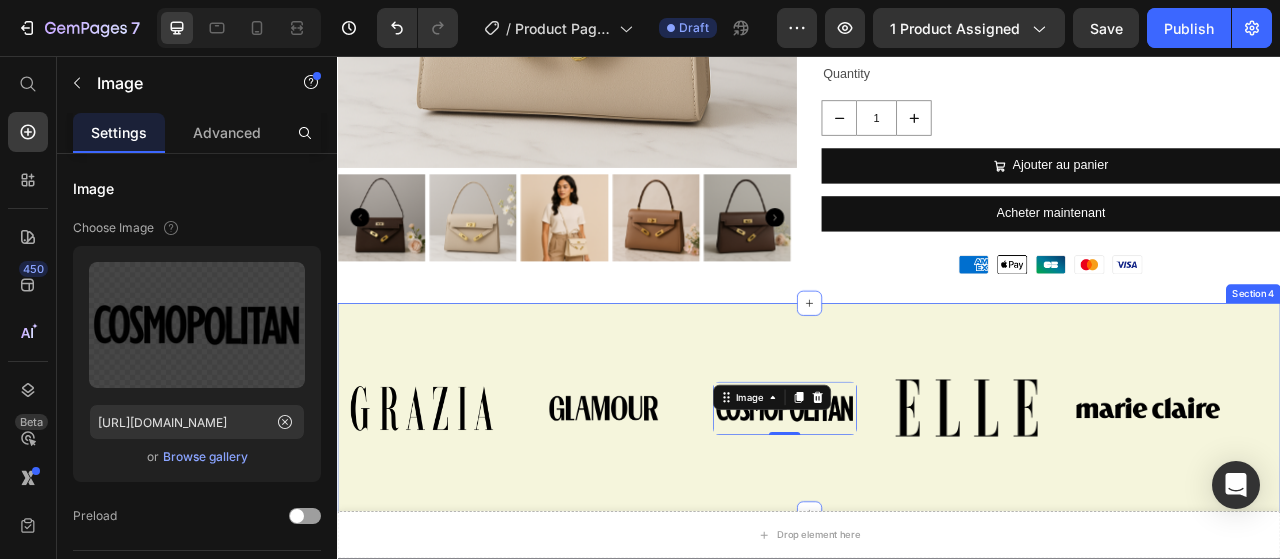 click on "Image Image Image   0 Image Image Image Image Image   0 Image Image Marquee Section 4" at bounding box center [937, 505] 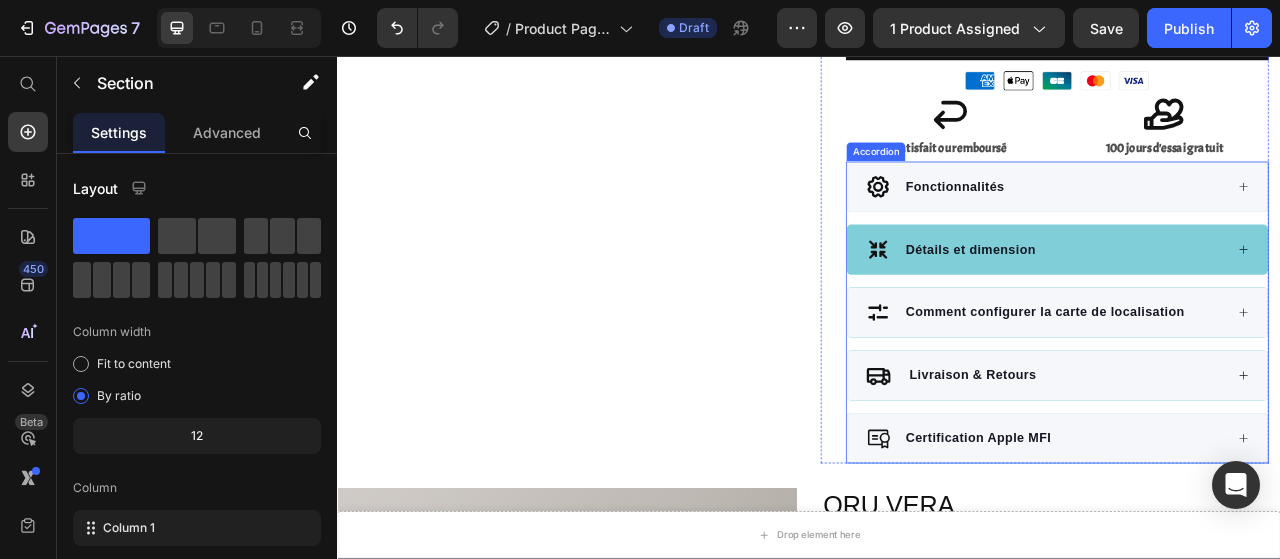 scroll, scrollTop: 600, scrollLeft: 0, axis: vertical 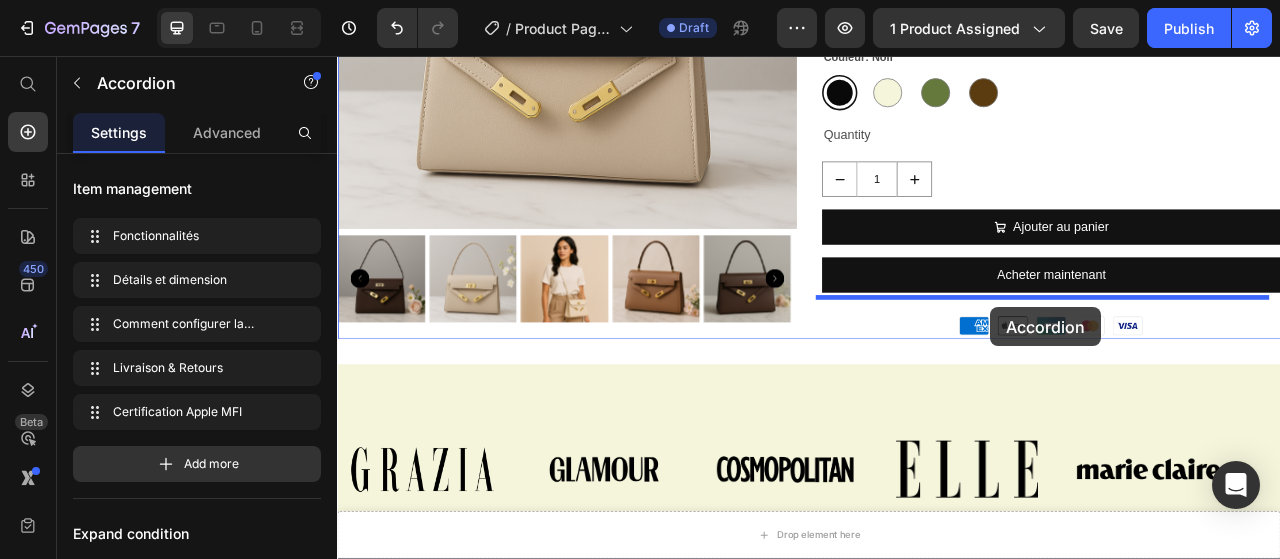 drag, startPoint x: 977, startPoint y: 405, endPoint x: 1168, endPoint y: 376, distance: 193.18903 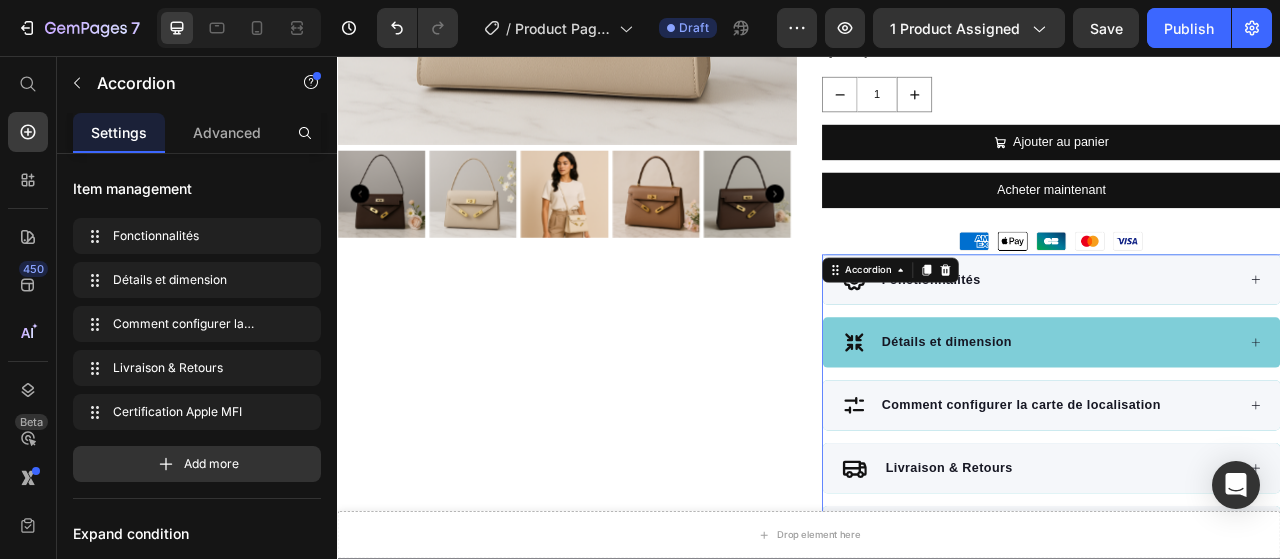 scroll, scrollTop: 1311, scrollLeft: 0, axis: vertical 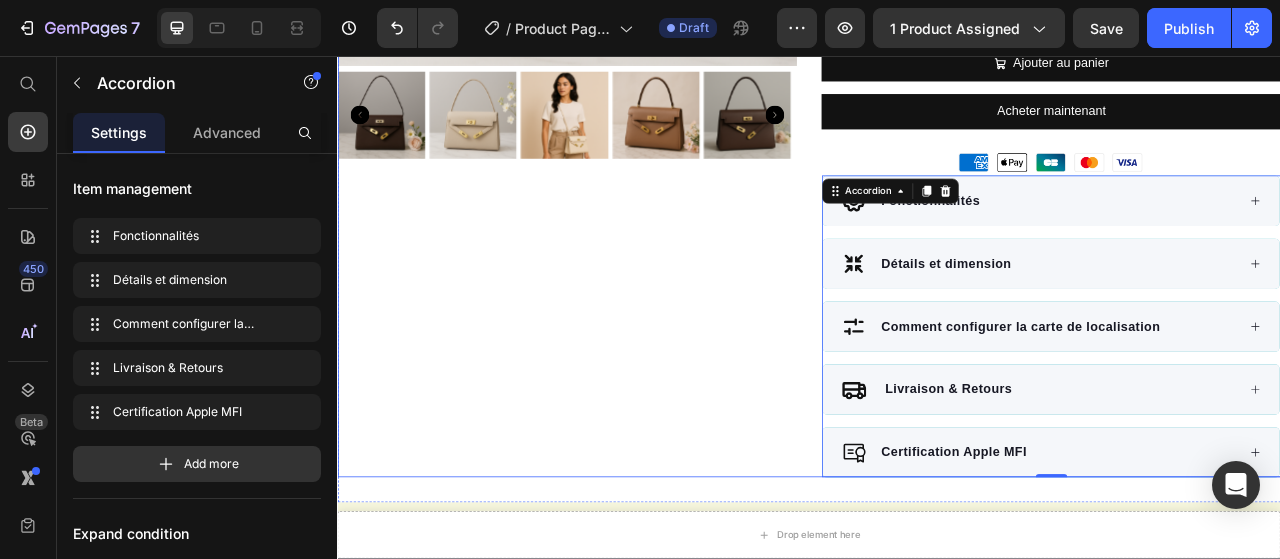 click on "Product Images" at bounding box center (629, 39) 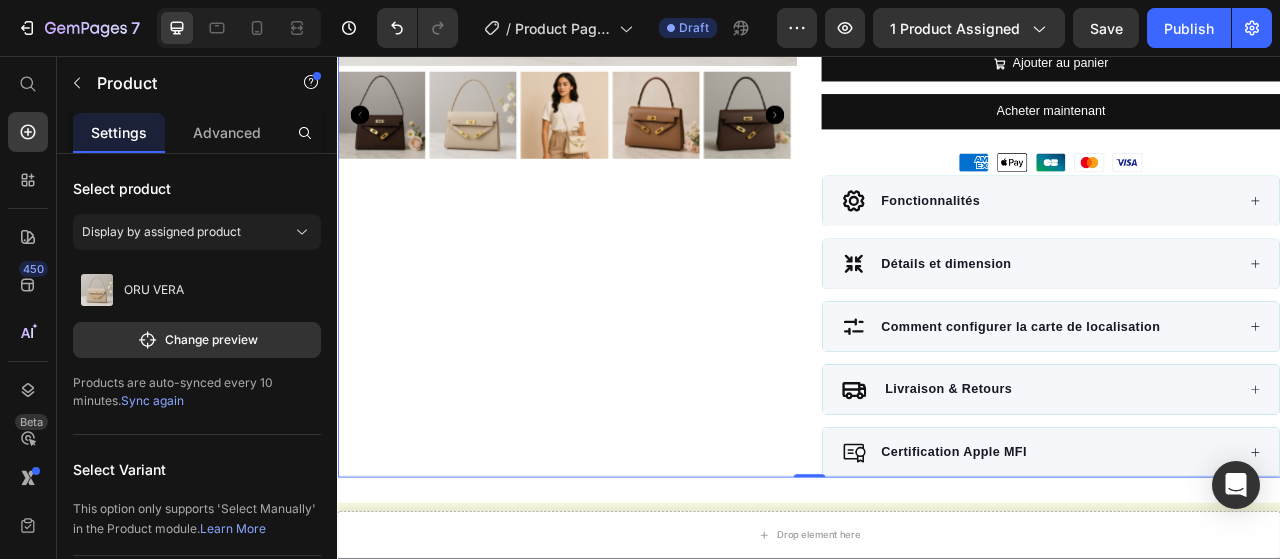 scroll, scrollTop: 1211, scrollLeft: 0, axis: vertical 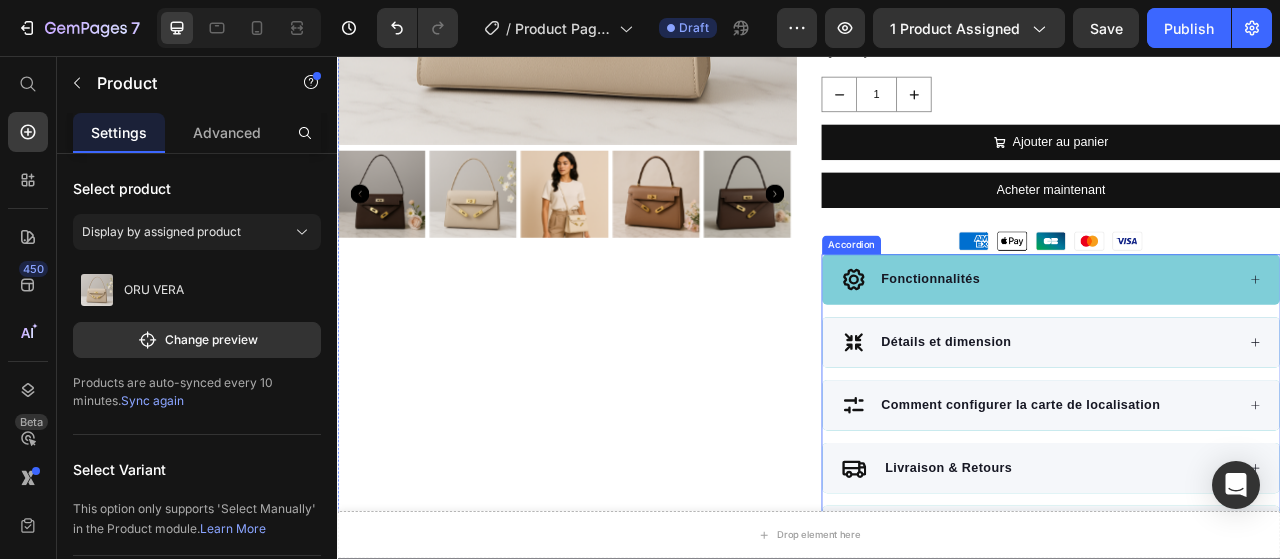 click on "Fonctionnalités" at bounding box center [1230, 341] 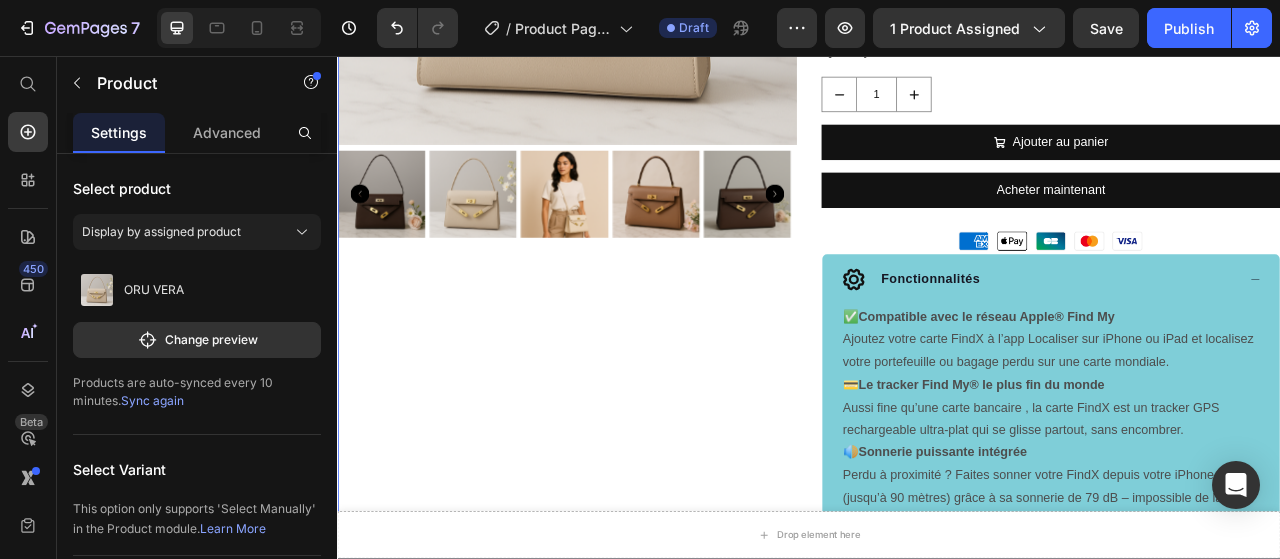 click on "Product Images" at bounding box center (629, 509) 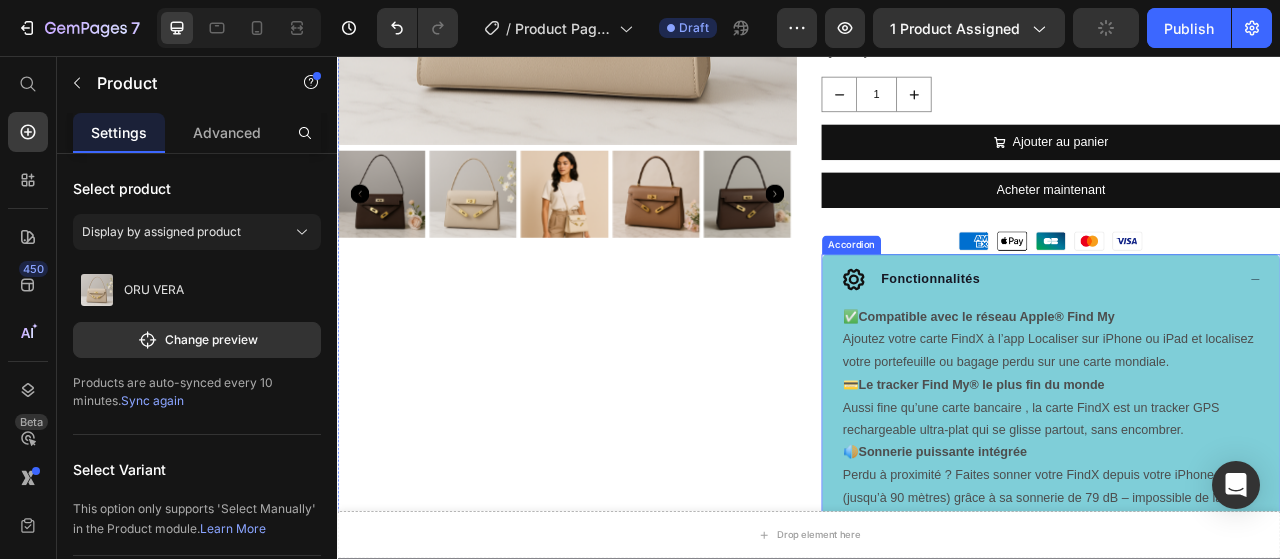 click 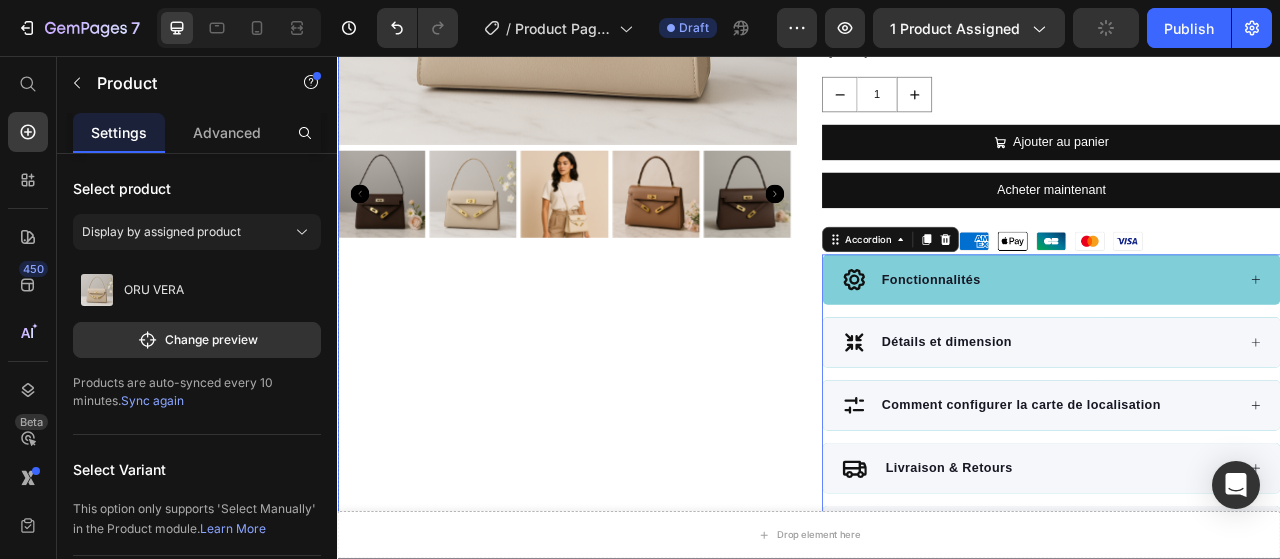 click on "Product Images" at bounding box center [629, 139] 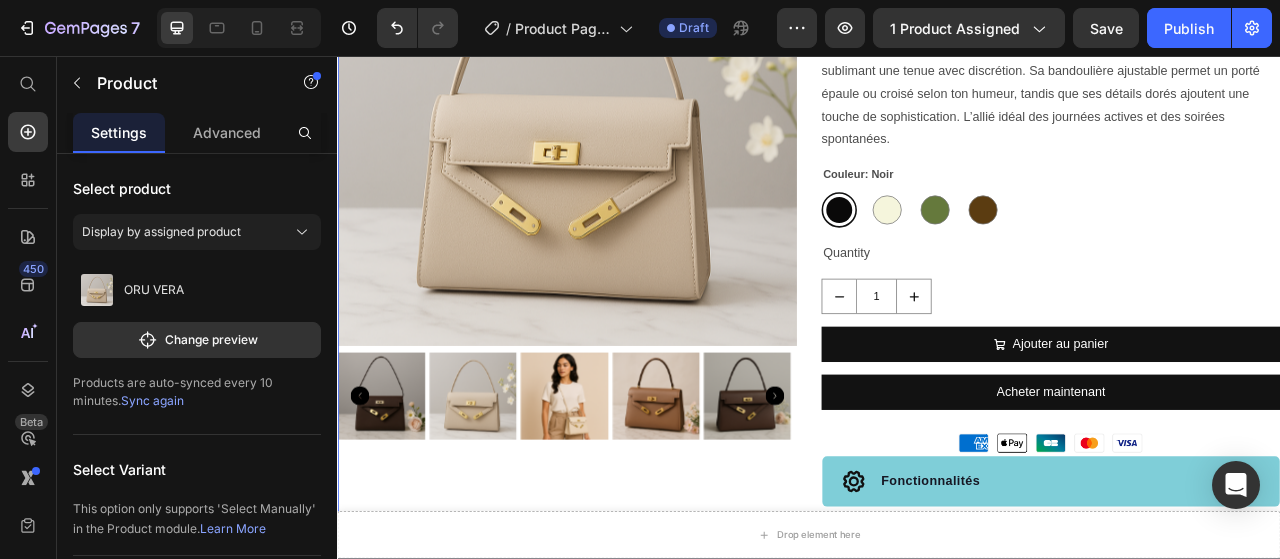 scroll, scrollTop: 1100, scrollLeft: 0, axis: vertical 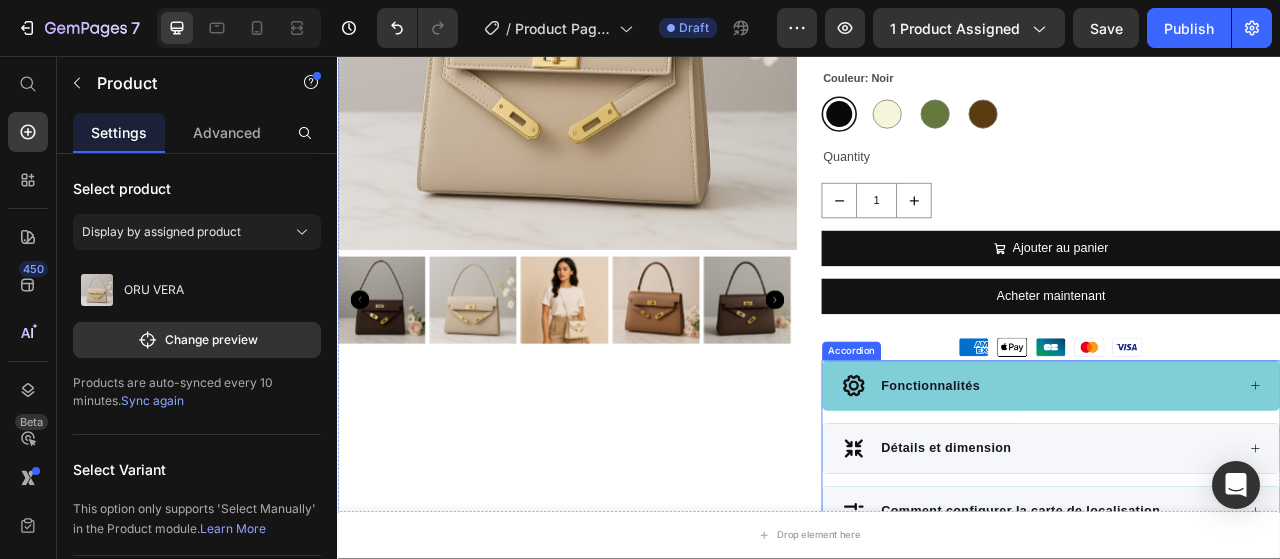 click on "Fonctionnalités" at bounding box center (1092, 476) 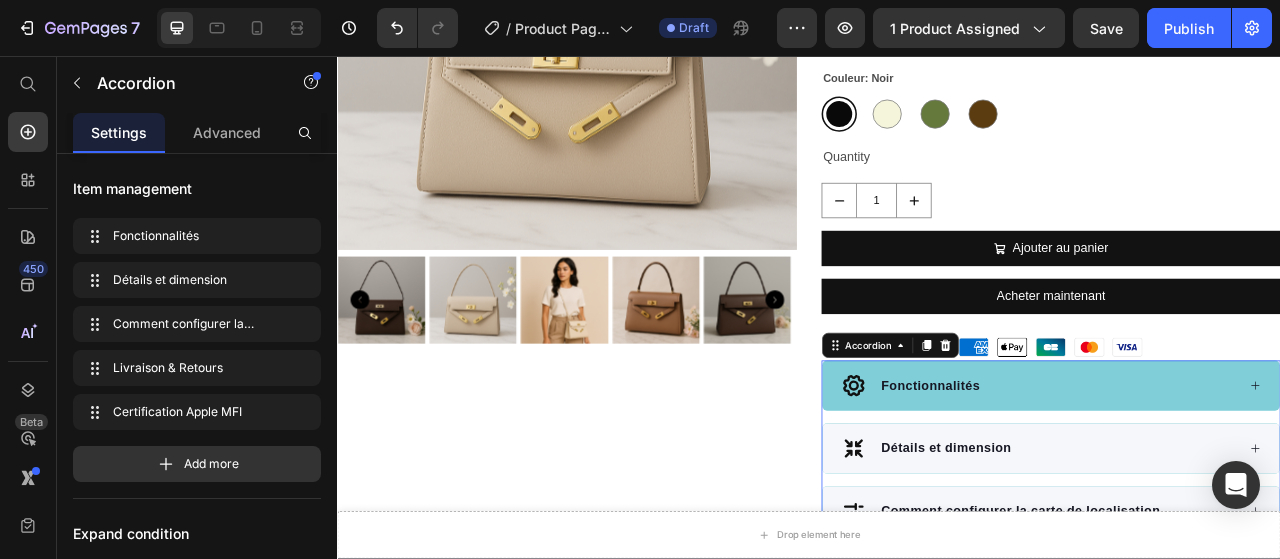 click on "Fonctionnalités" at bounding box center [1092, 476] 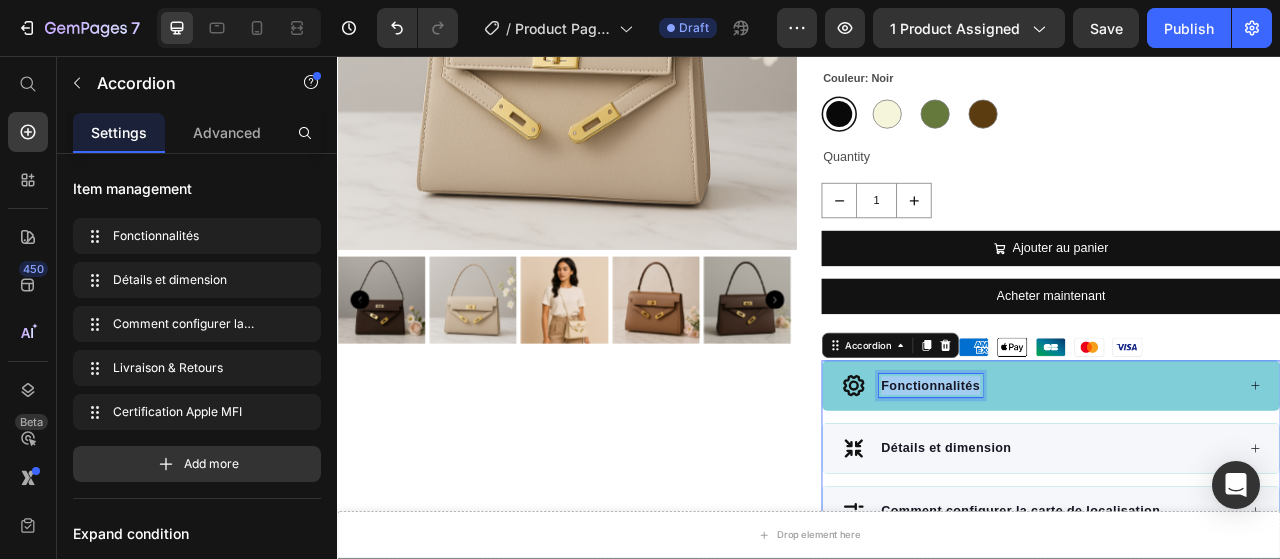 click on "Fonctionnalités" at bounding box center (1092, 476) 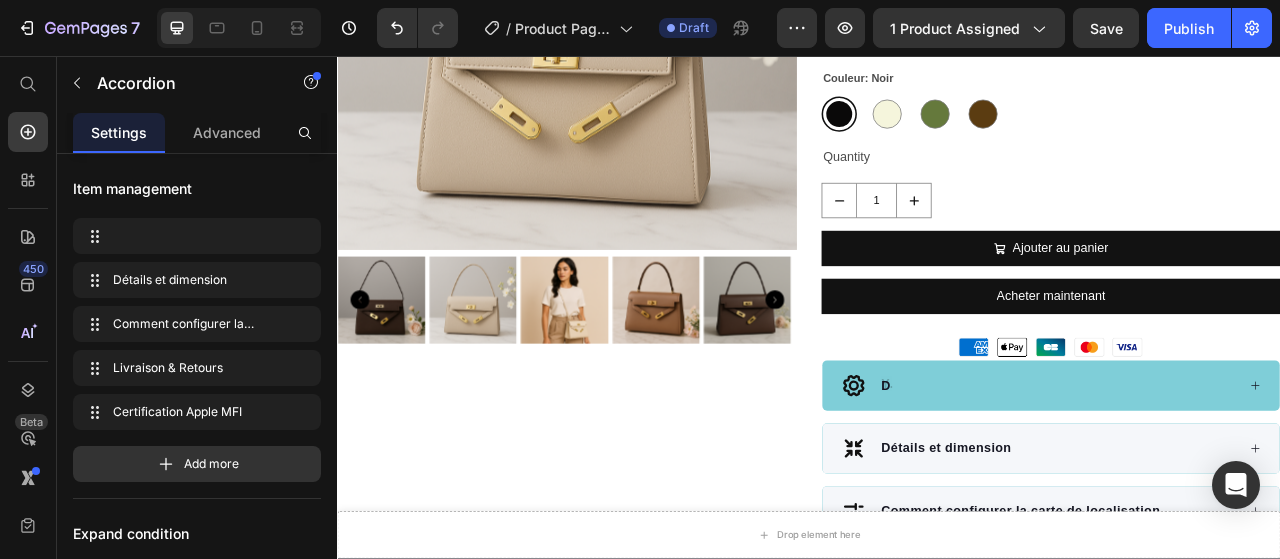 scroll, scrollTop: 1088, scrollLeft: 0, axis: vertical 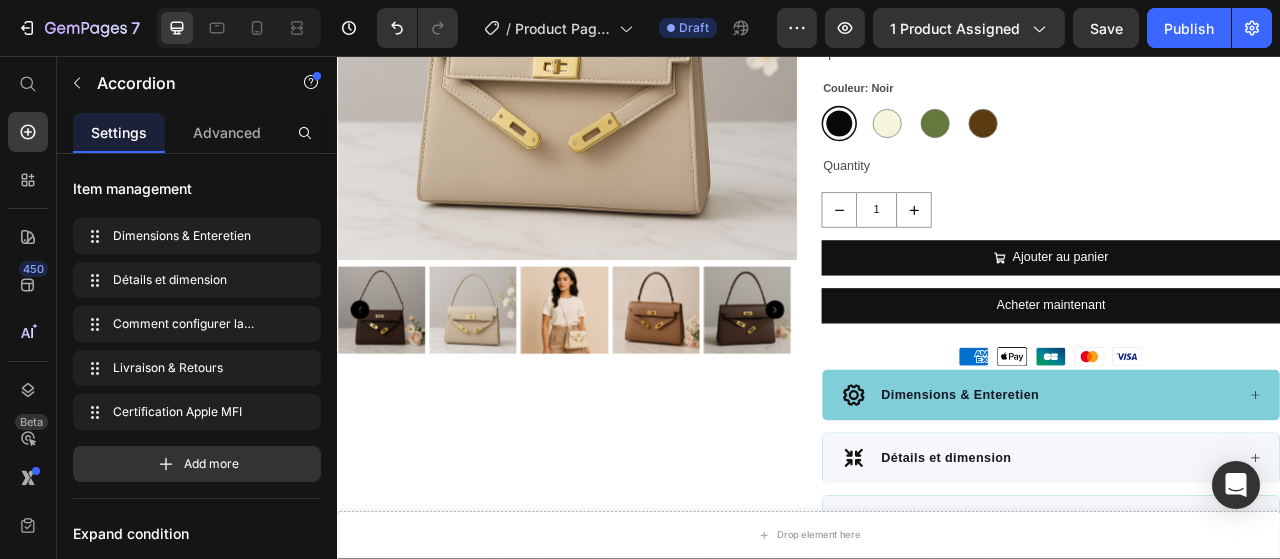 click on "Dimensions & Enteretien" at bounding box center [1129, 488] 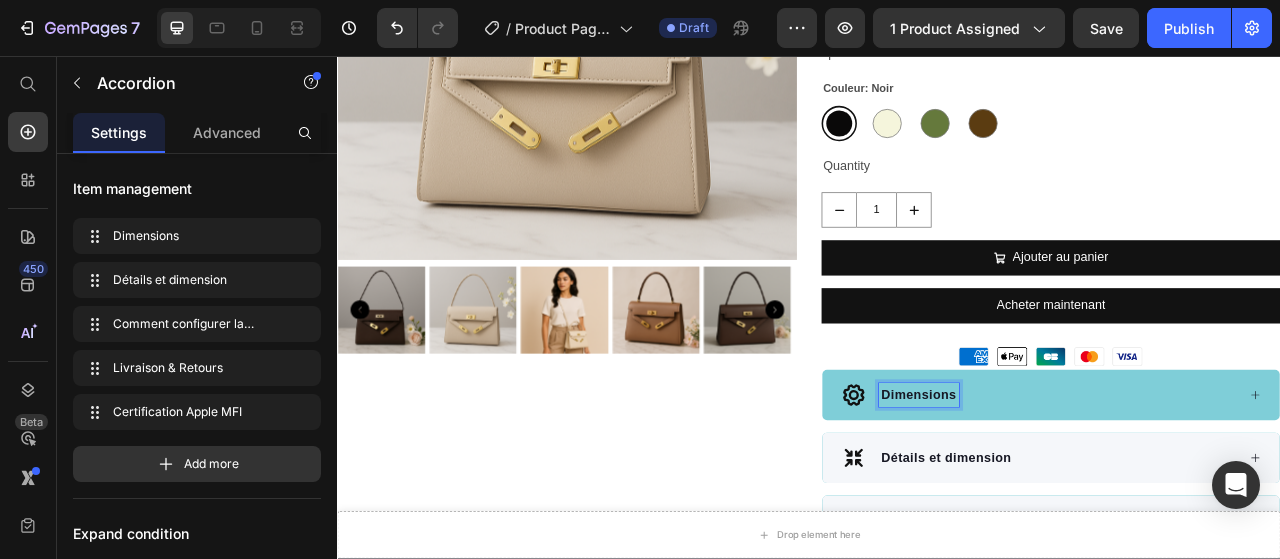 click 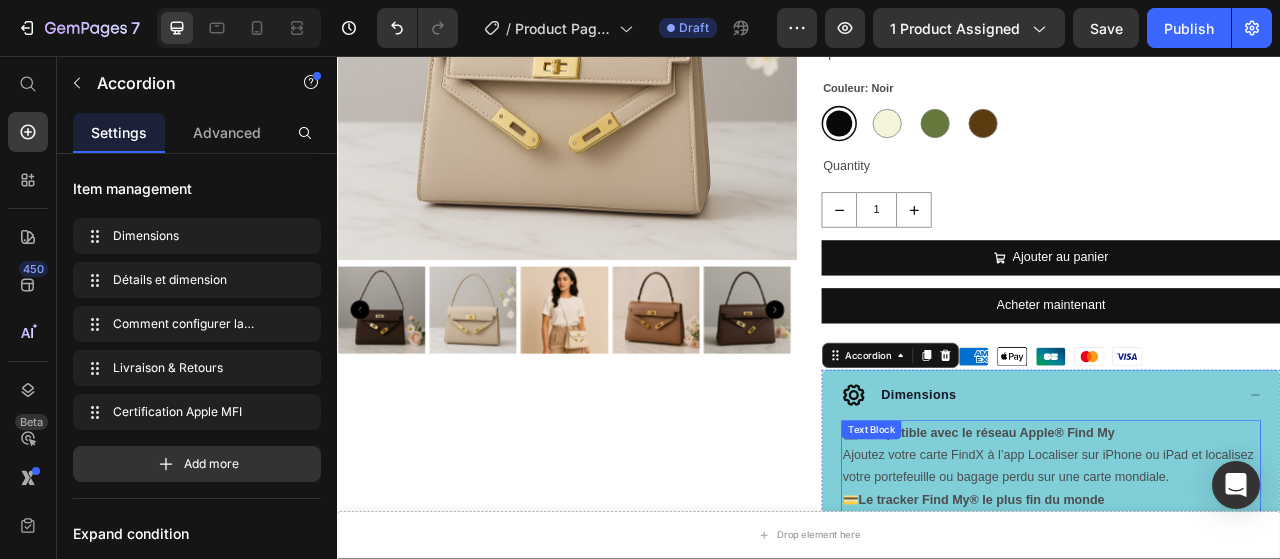 click on "✅  Compatible avec le réseau Apple® Find My" at bounding box center [1245, 536] 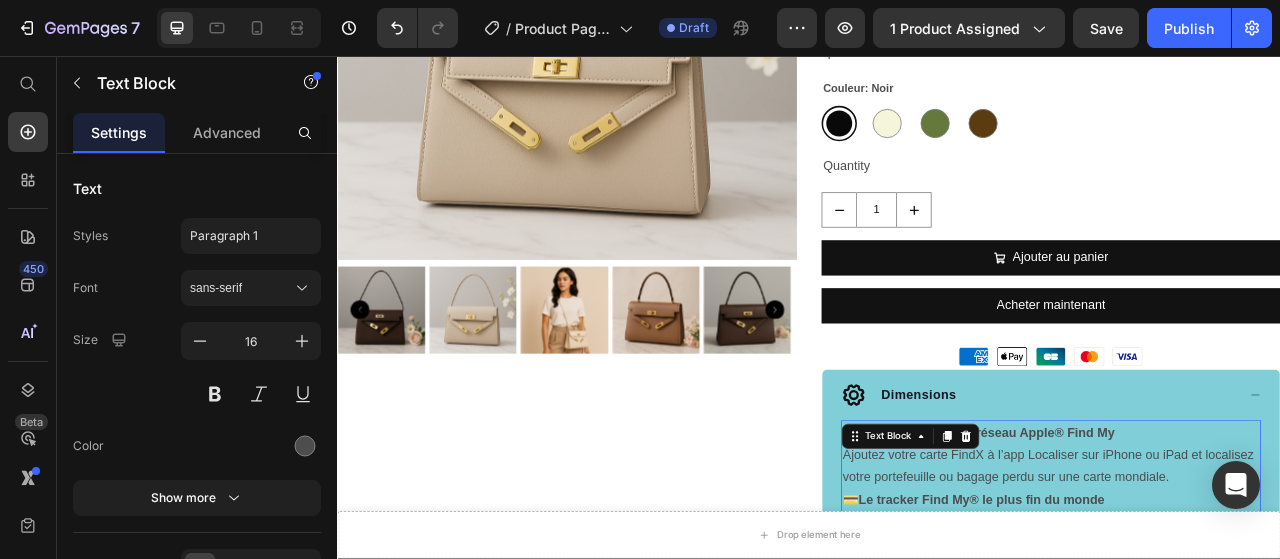 drag, startPoint x: 1352, startPoint y: 481, endPoint x: 1349, endPoint y: 491, distance: 10.440307 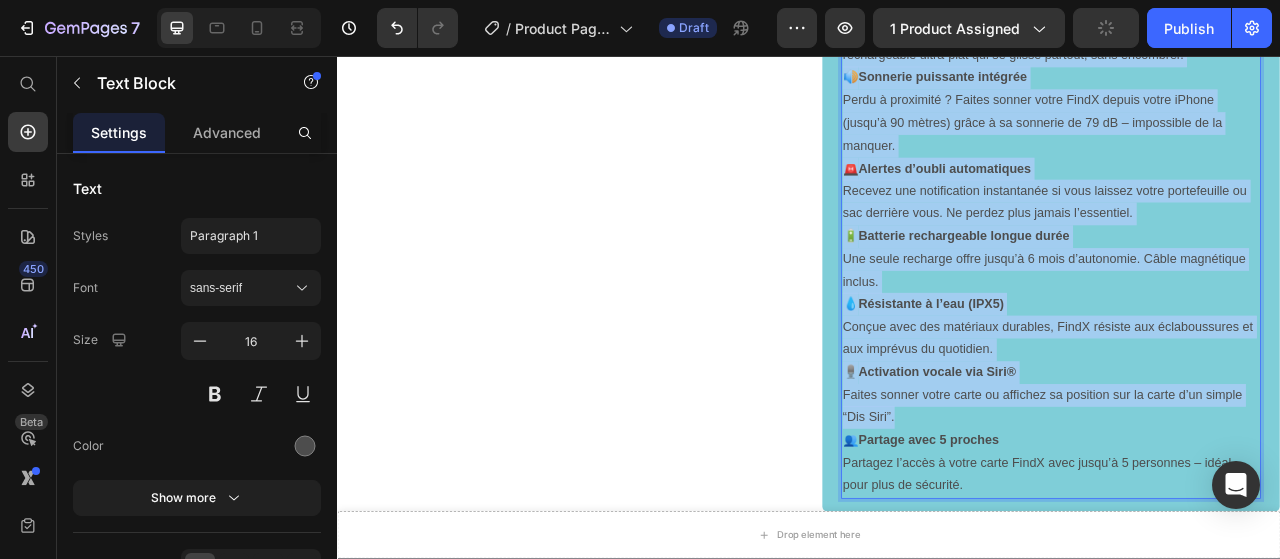 scroll, scrollTop: 1788, scrollLeft: 0, axis: vertical 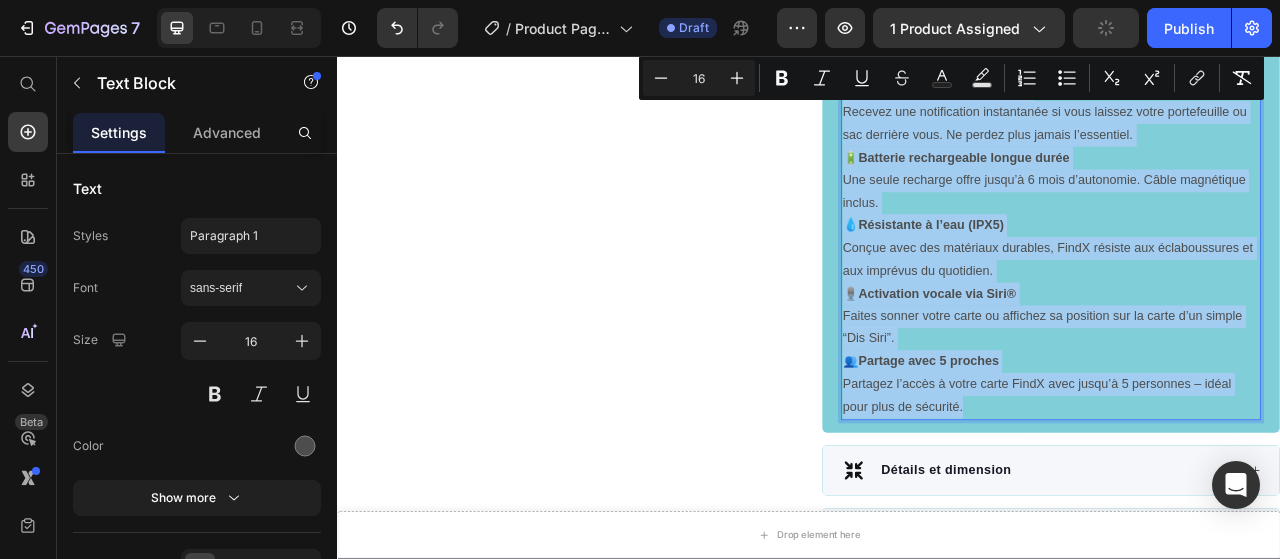drag, startPoint x: 976, startPoint y: 485, endPoint x: 1324, endPoint y: 485, distance: 348 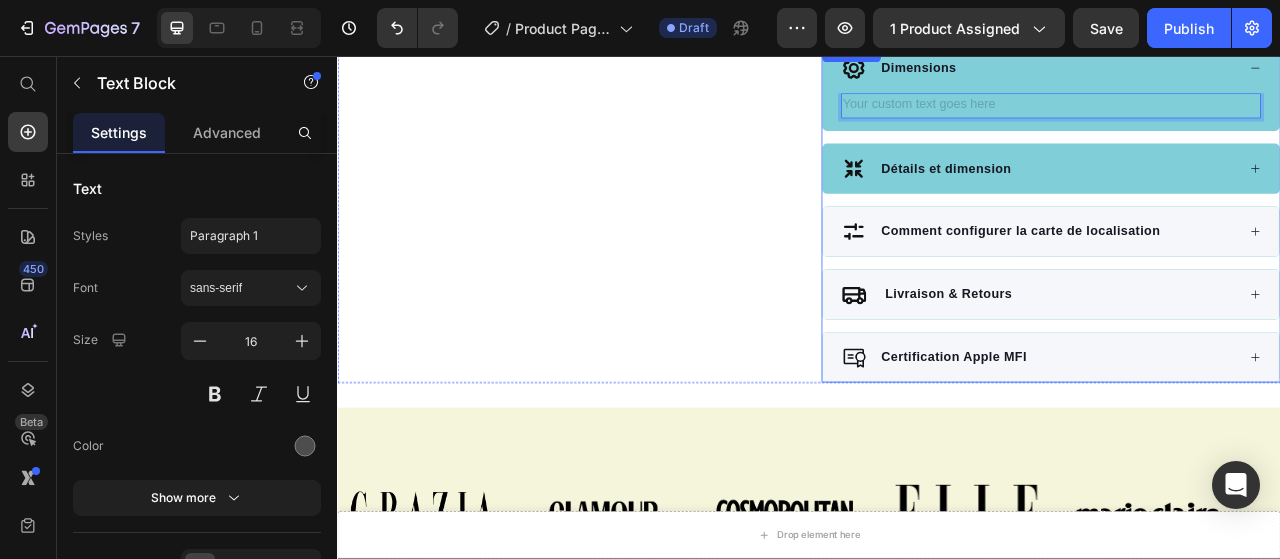 scroll, scrollTop: 1280, scrollLeft: 0, axis: vertical 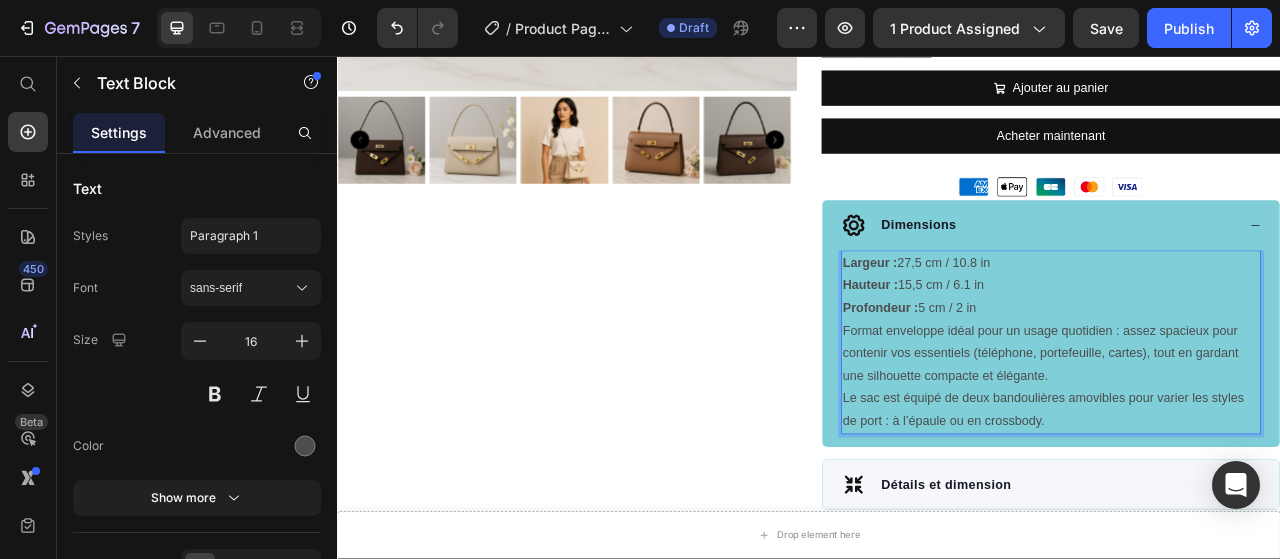 click on "Largeur :" at bounding box center [1014, 319] 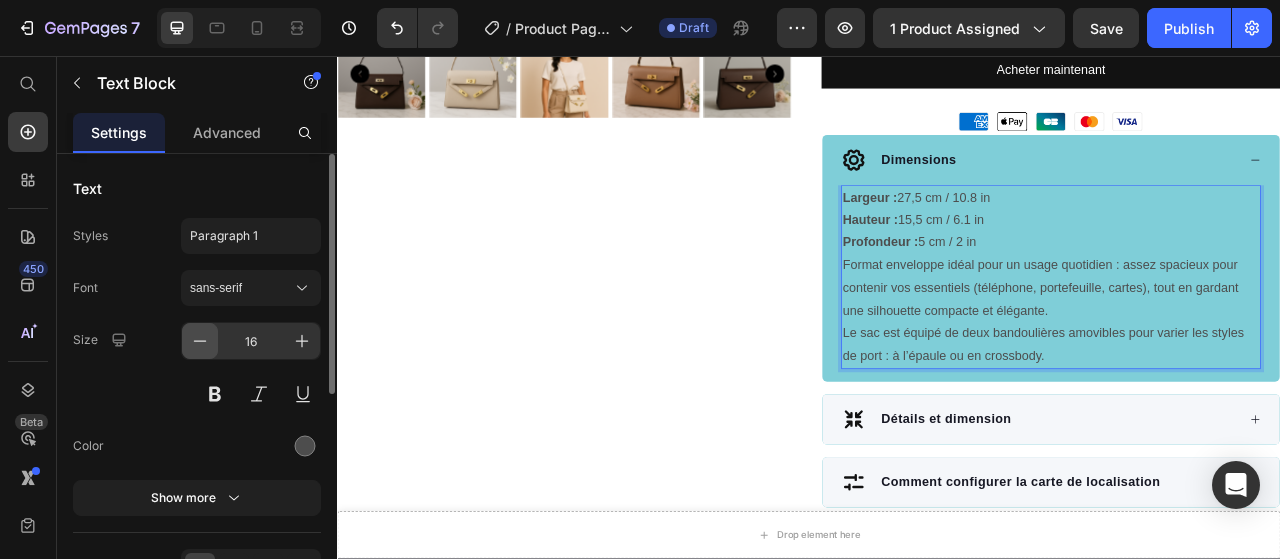scroll, scrollTop: 1380, scrollLeft: 0, axis: vertical 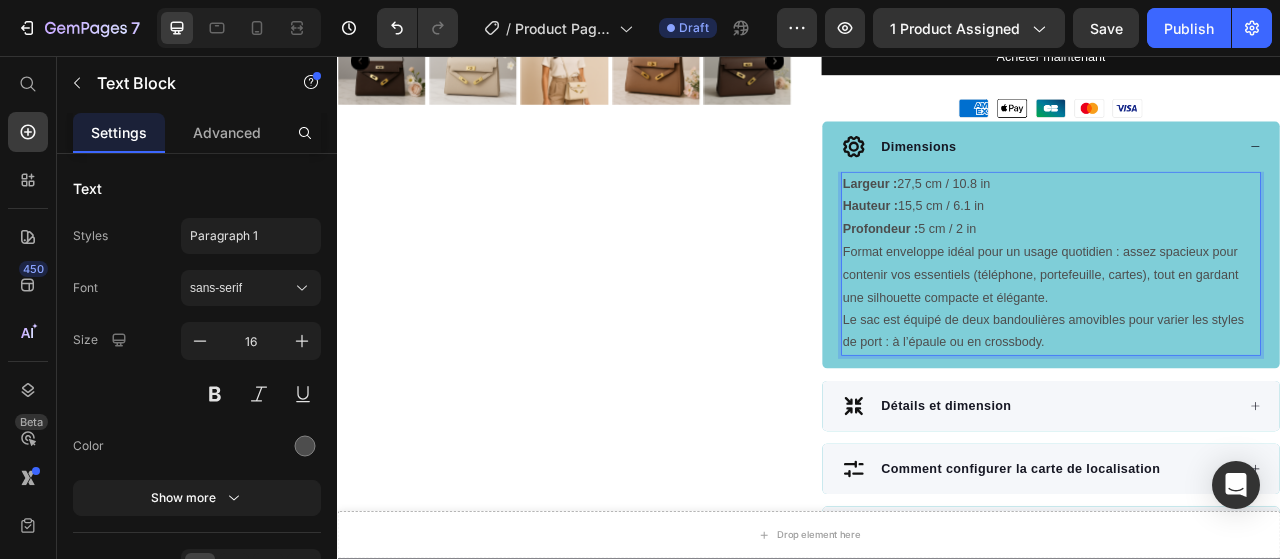 click on "Largeur :" at bounding box center (1014, 219) 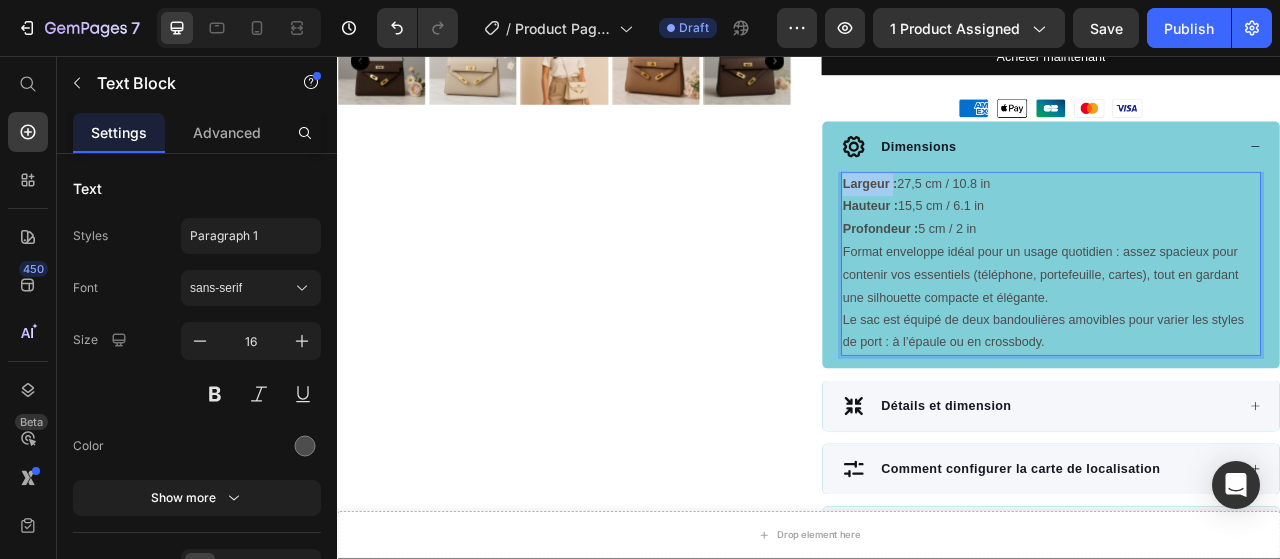 click on "Largeur :" at bounding box center (1014, 219) 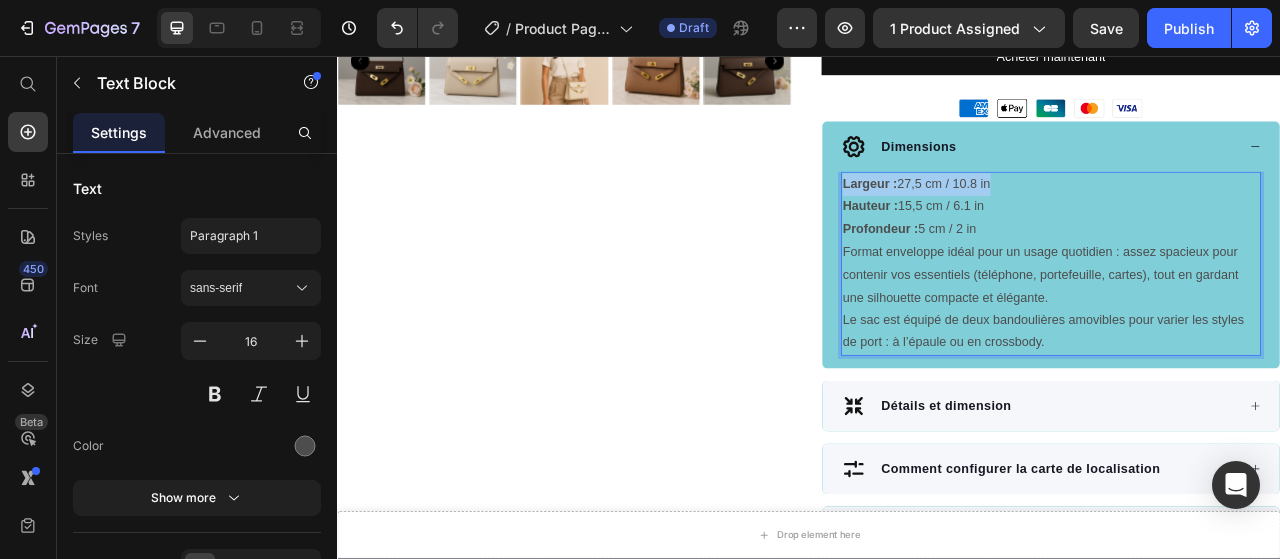 click on "Largeur :" at bounding box center (1014, 219) 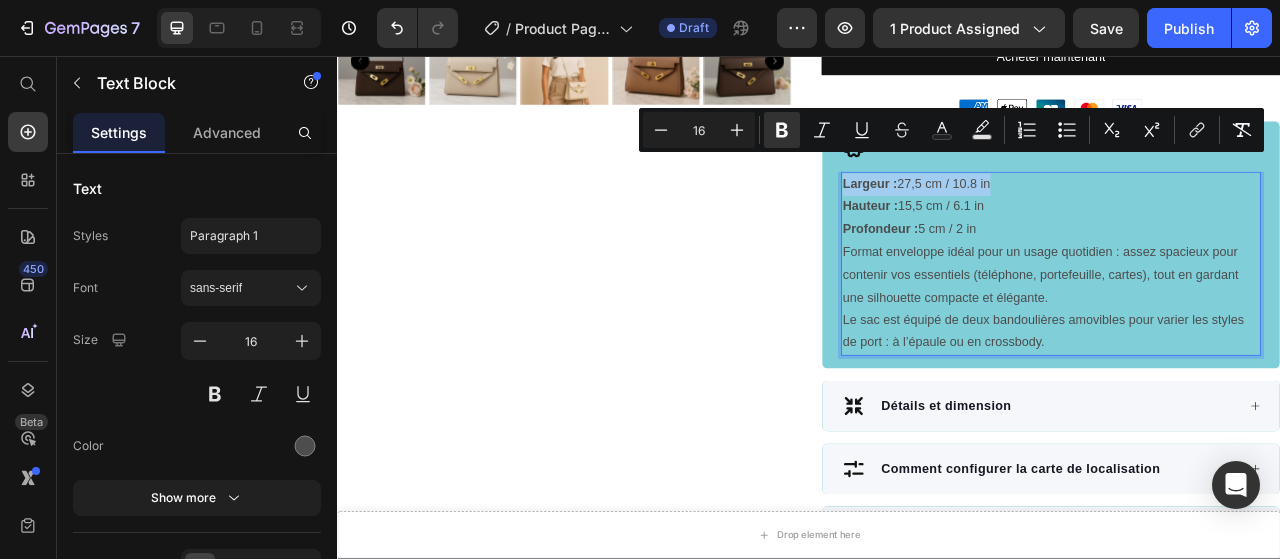 click on "Largeur :" at bounding box center [1014, 219] 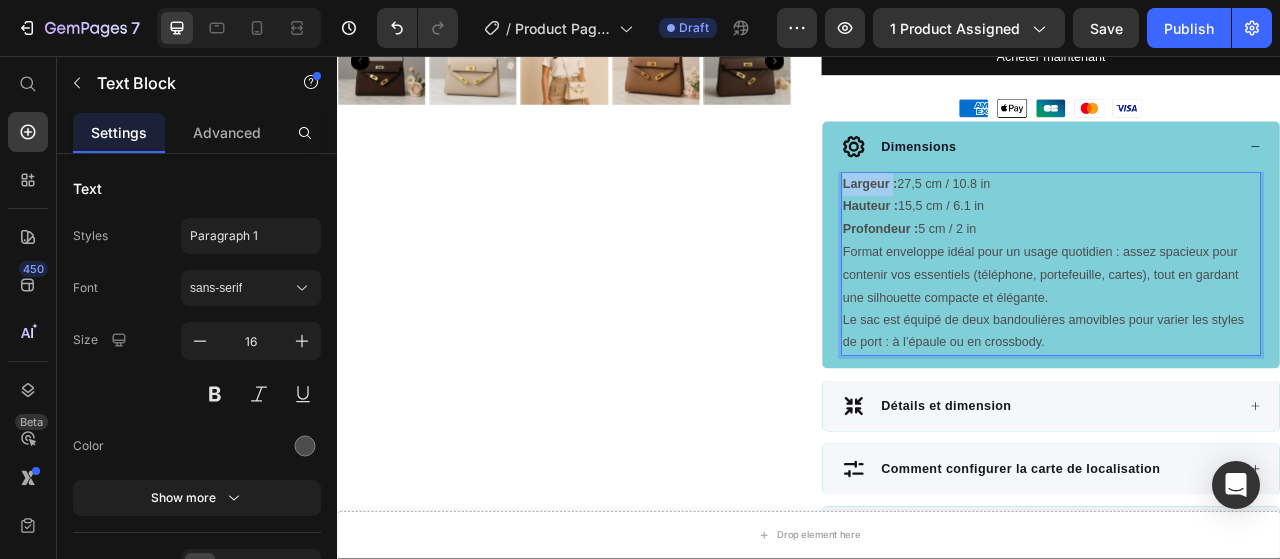 click on "Largeur :" at bounding box center [1014, 219] 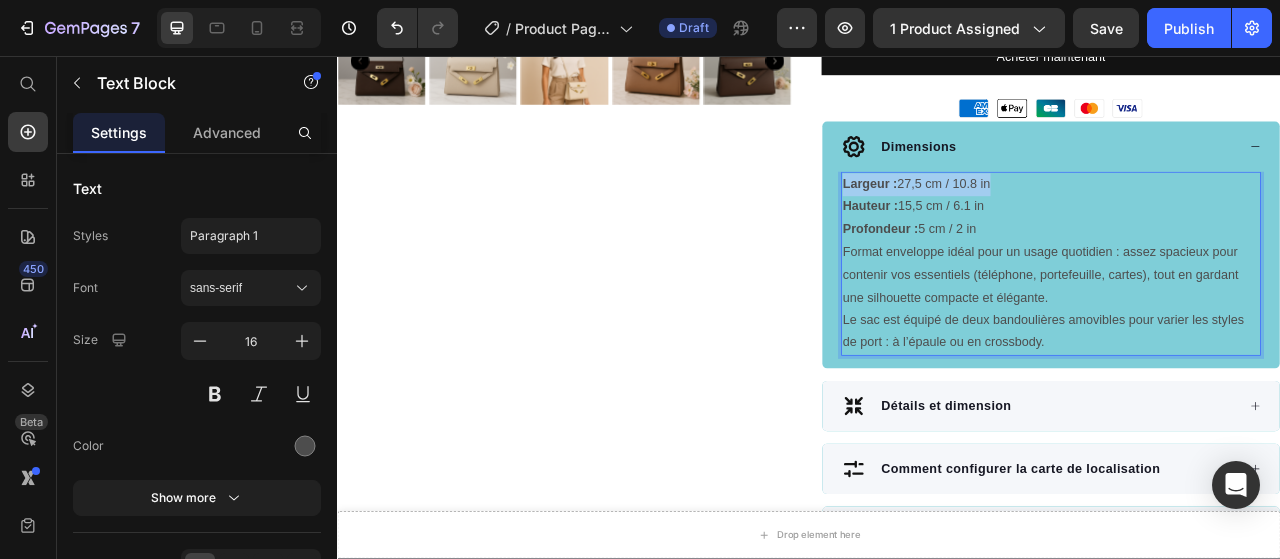 click on "Largeur :" at bounding box center [1014, 219] 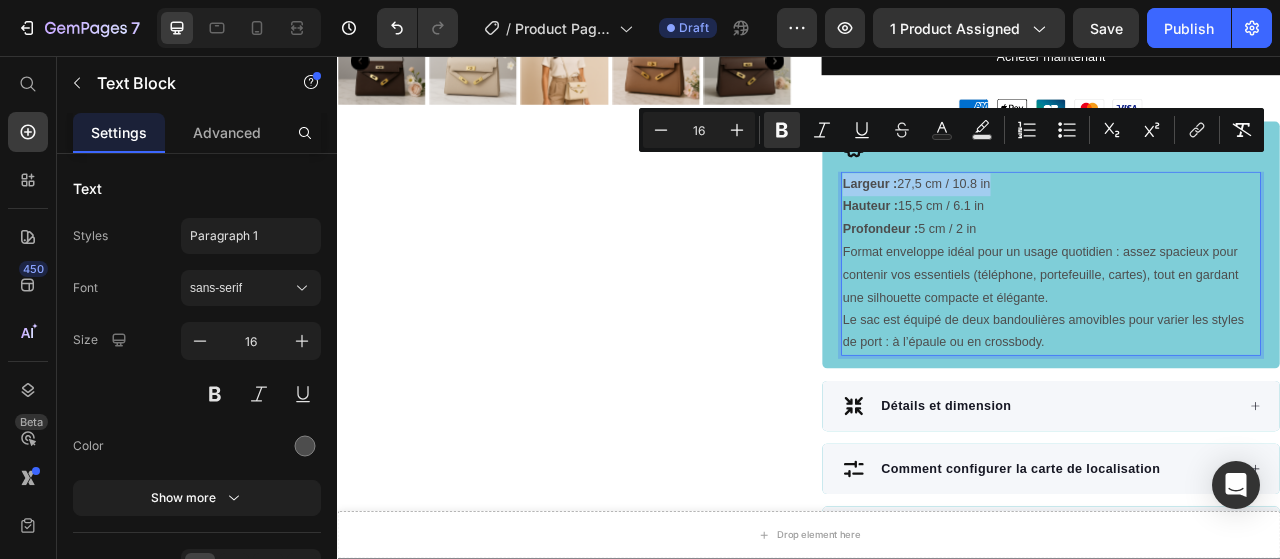 click on "Largeur :" at bounding box center (1014, 219) 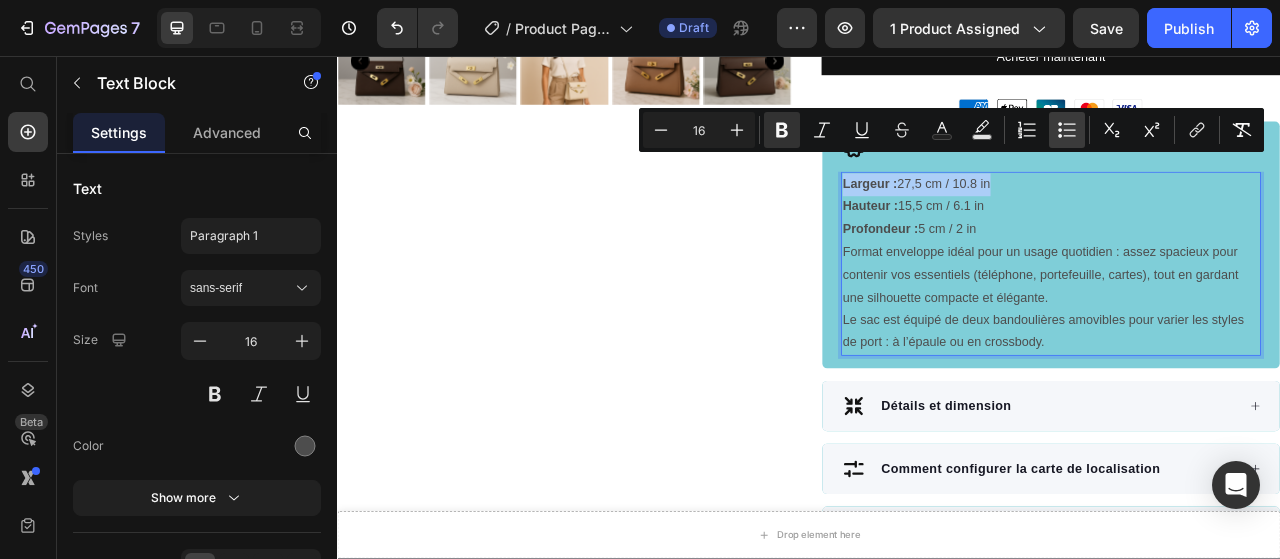 click 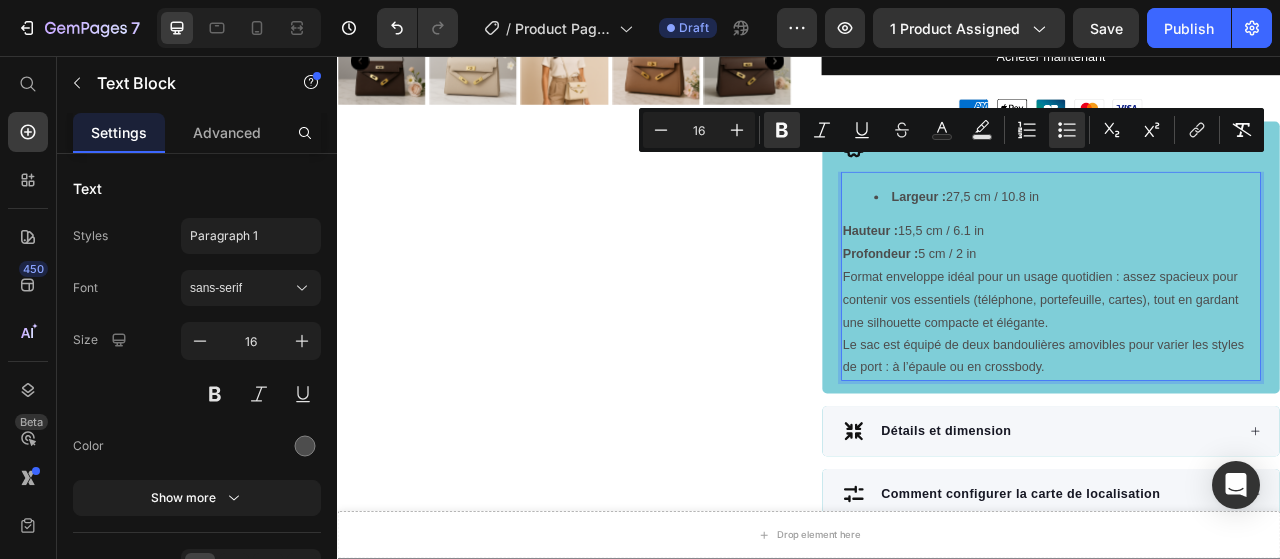 click on "Hauteur :" at bounding box center [1015, 279] 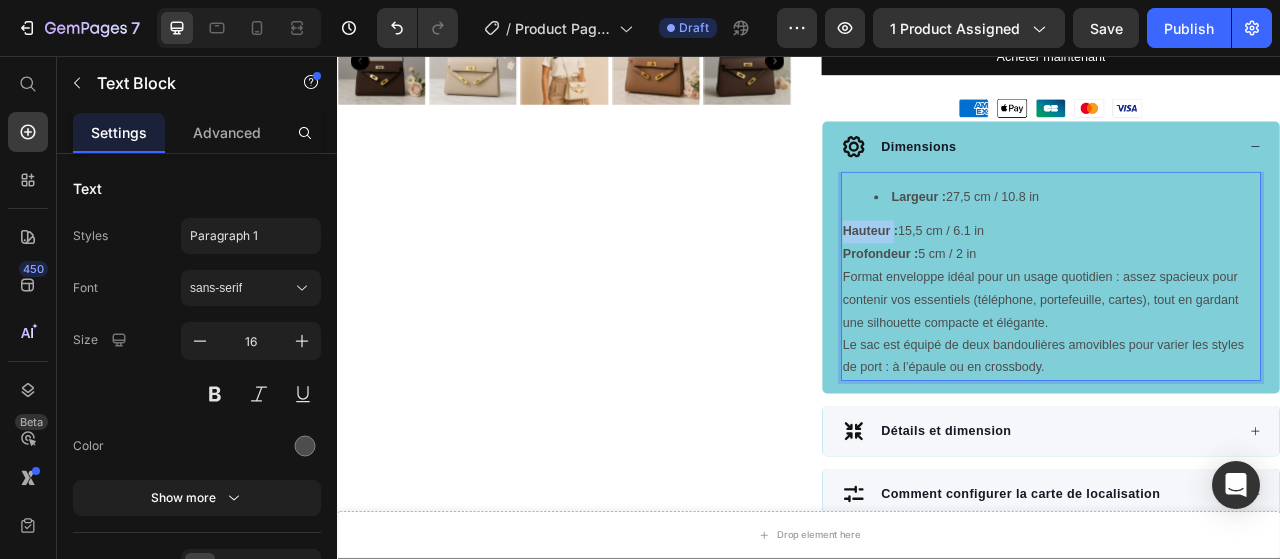 click on "Hauteur :" at bounding box center [1015, 279] 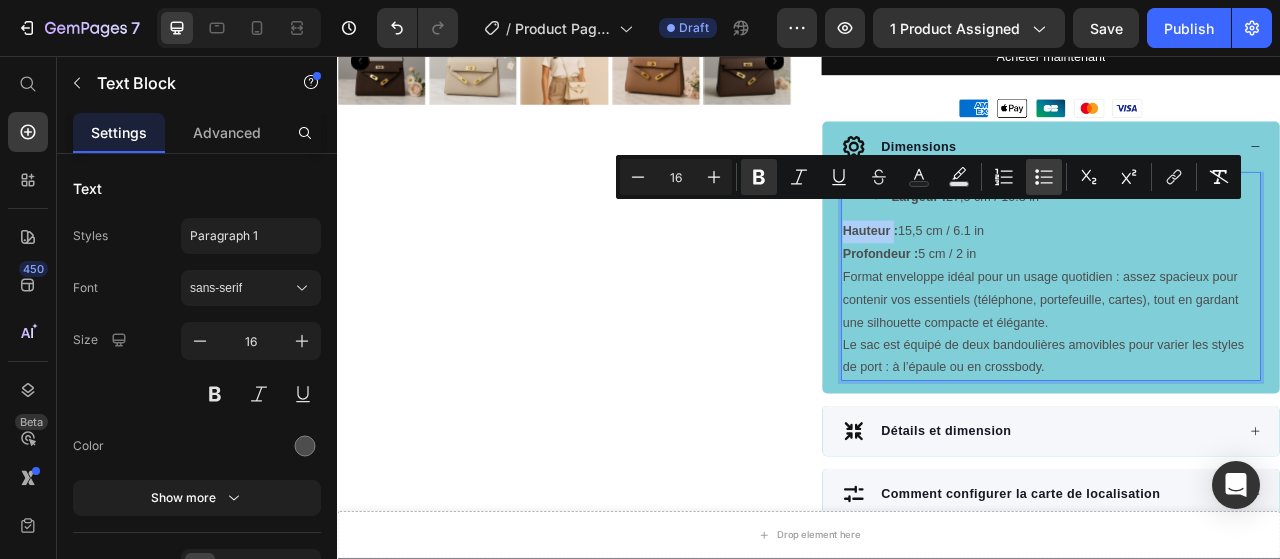 click 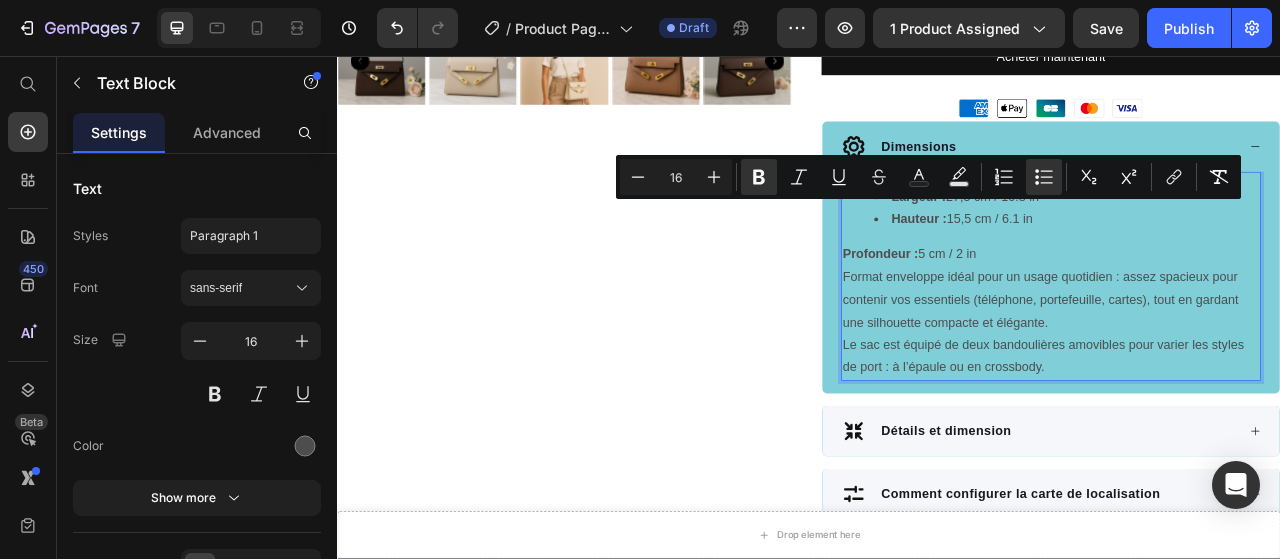 click on "Profondeur :" at bounding box center (1028, 308) 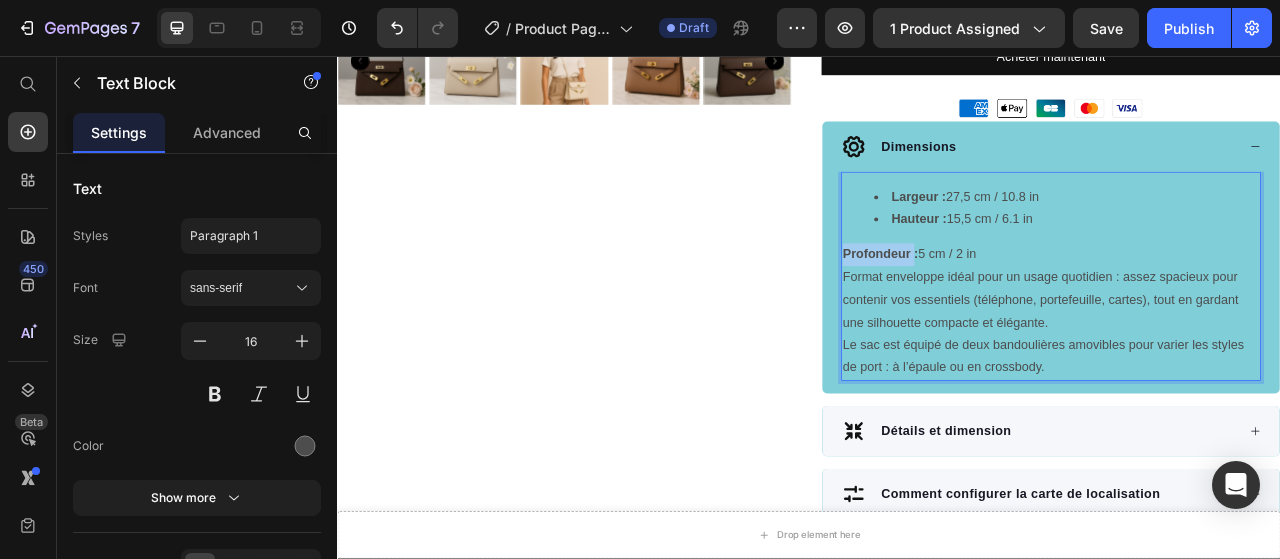 click on "Profondeur :" at bounding box center [1028, 308] 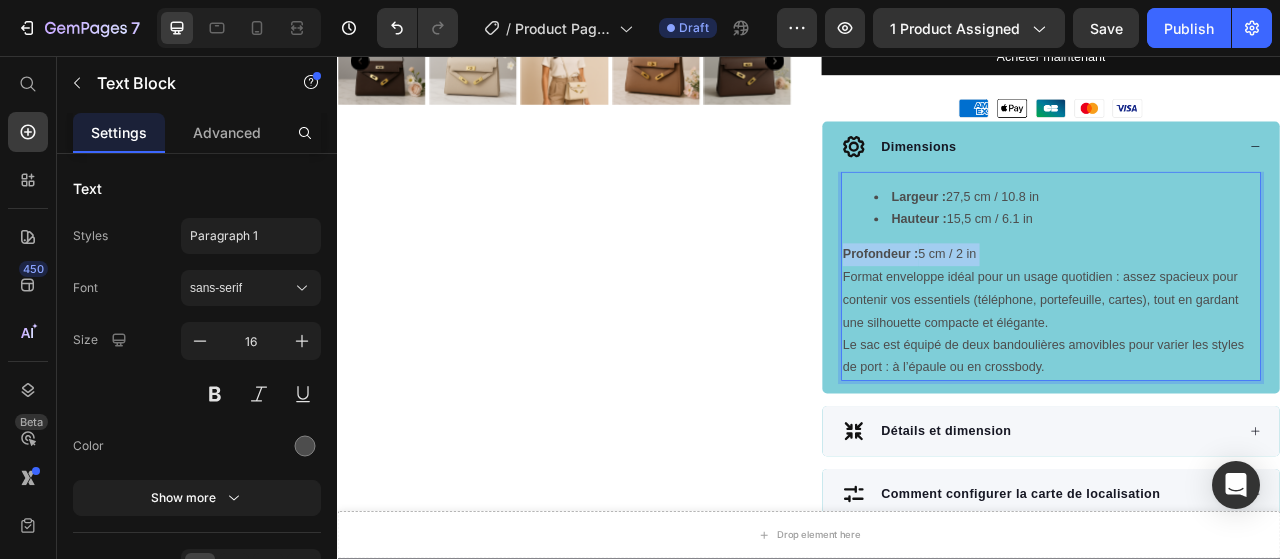 click on "Profondeur :" at bounding box center (1028, 308) 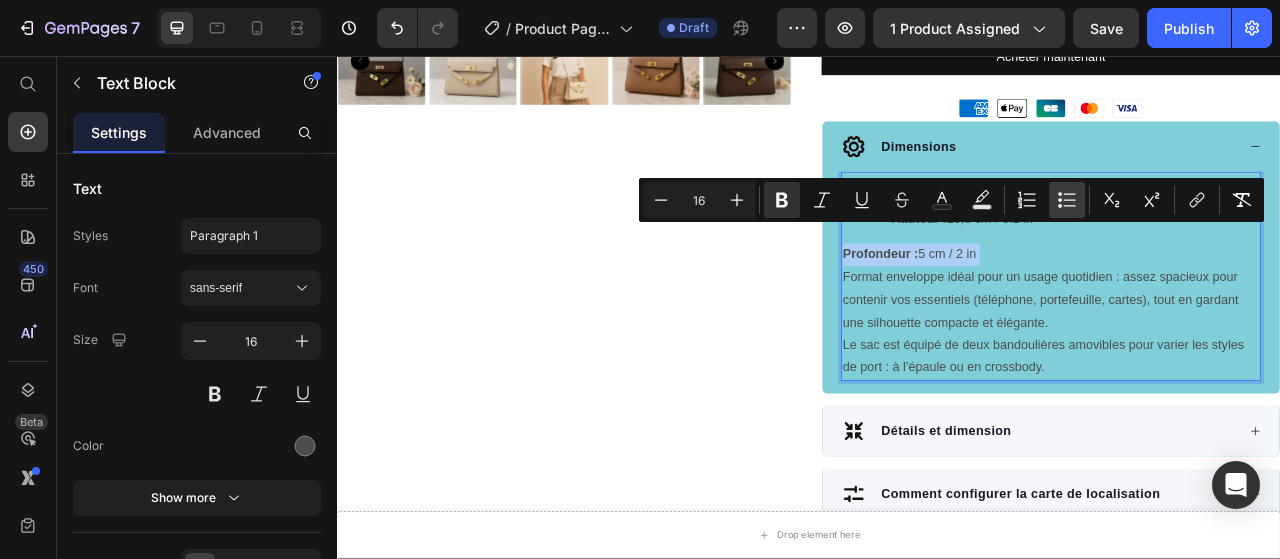 click 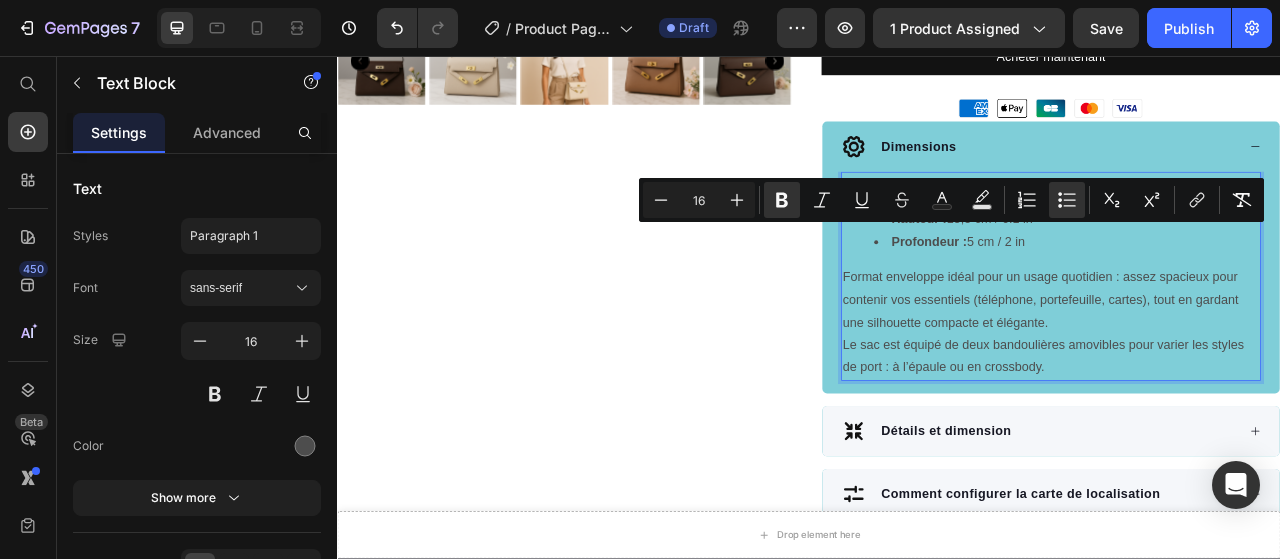 click on "Largeur :  27,5 cm / 10.8 in Hauteur :  15,5 cm / 6.1 in Profondeur :  5 cm / 2 in Format enveloppe idéal pour un usage quotidien : assez spacieux pour contenir vos essentiels (téléphone, portefeuille, cartes), tout en gardant une silhouette compacte et élégante. Le sac est équipé de deux bandoulières amovibles pour varier les styles de port : à l’épaule ou en crossbody." at bounding box center (1245, 337) 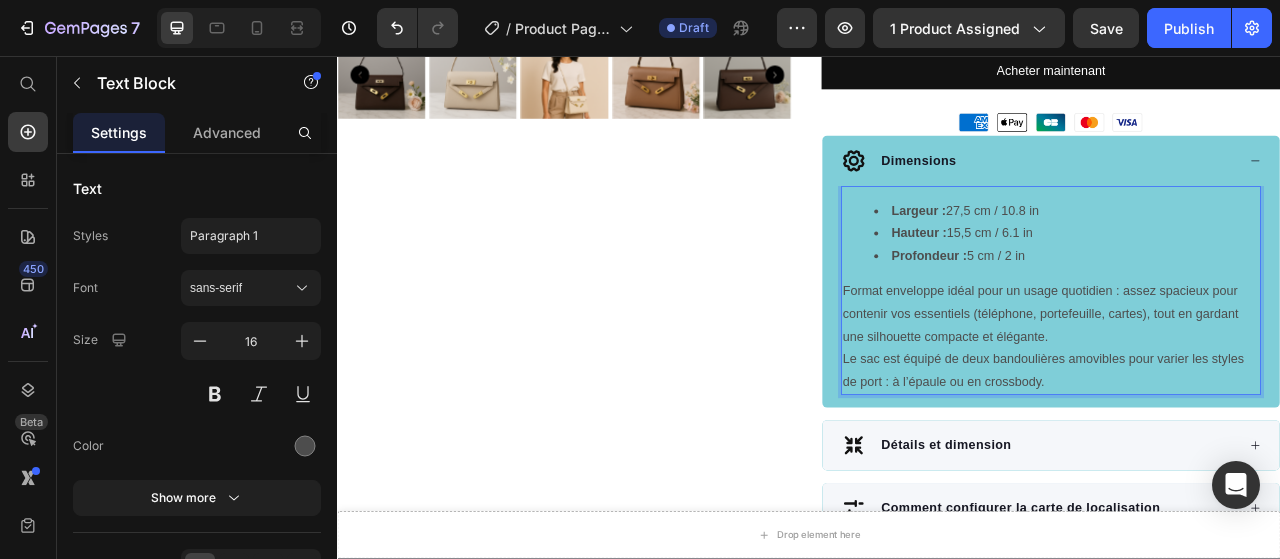 scroll, scrollTop: 1480, scrollLeft: 0, axis: vertical 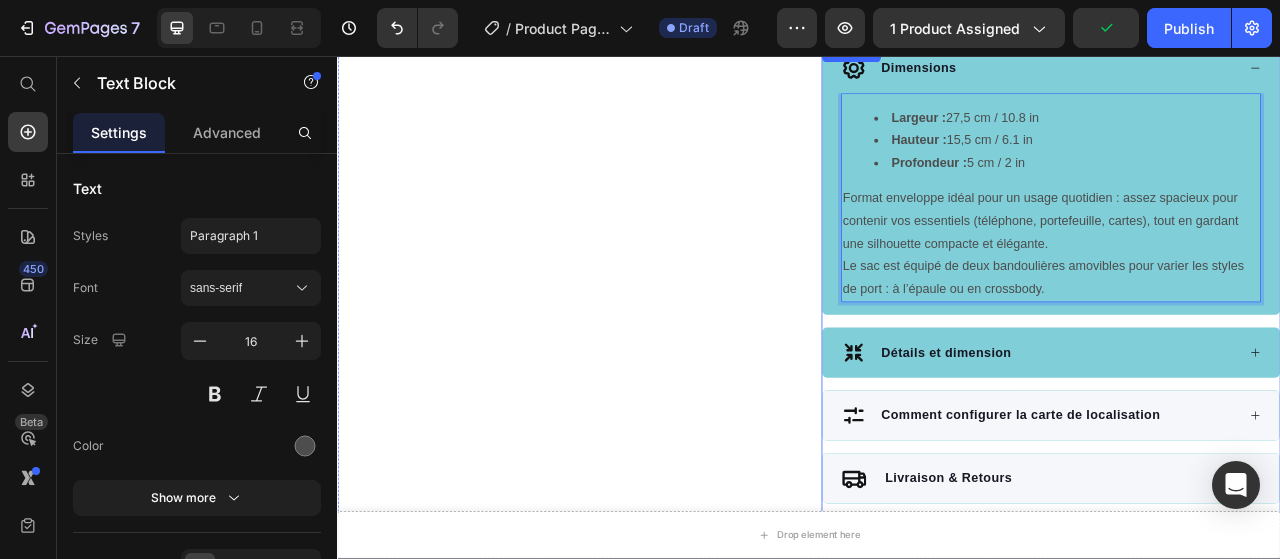click on "Détails et dimension" at bounding box center [1112, 434] 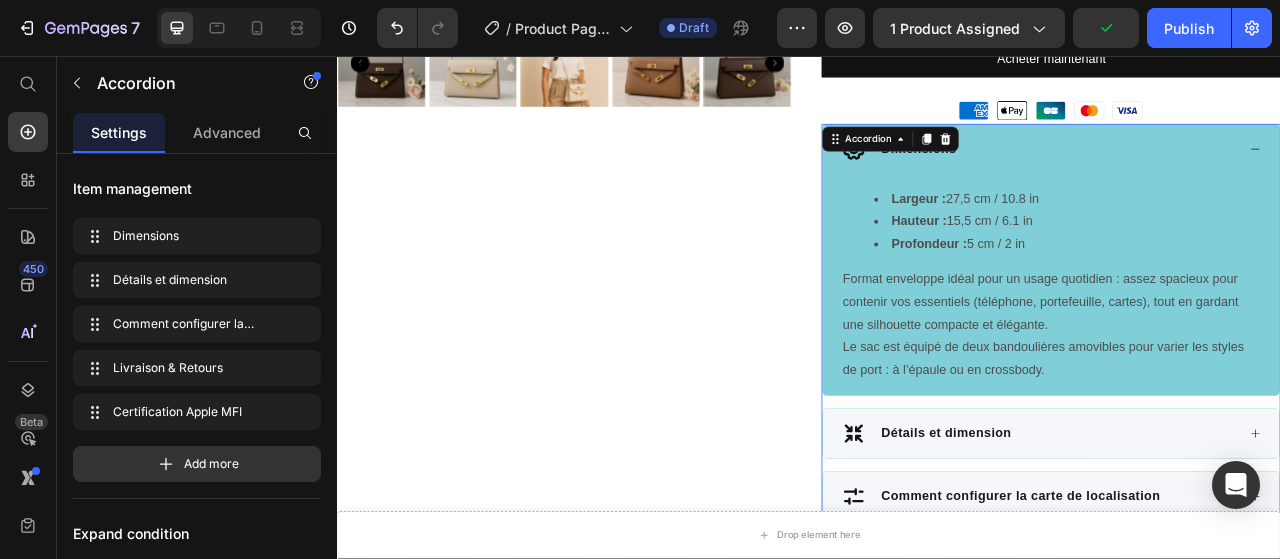 scroll, scrollTop: 1280, scrollLeft: 0, axis: vertical 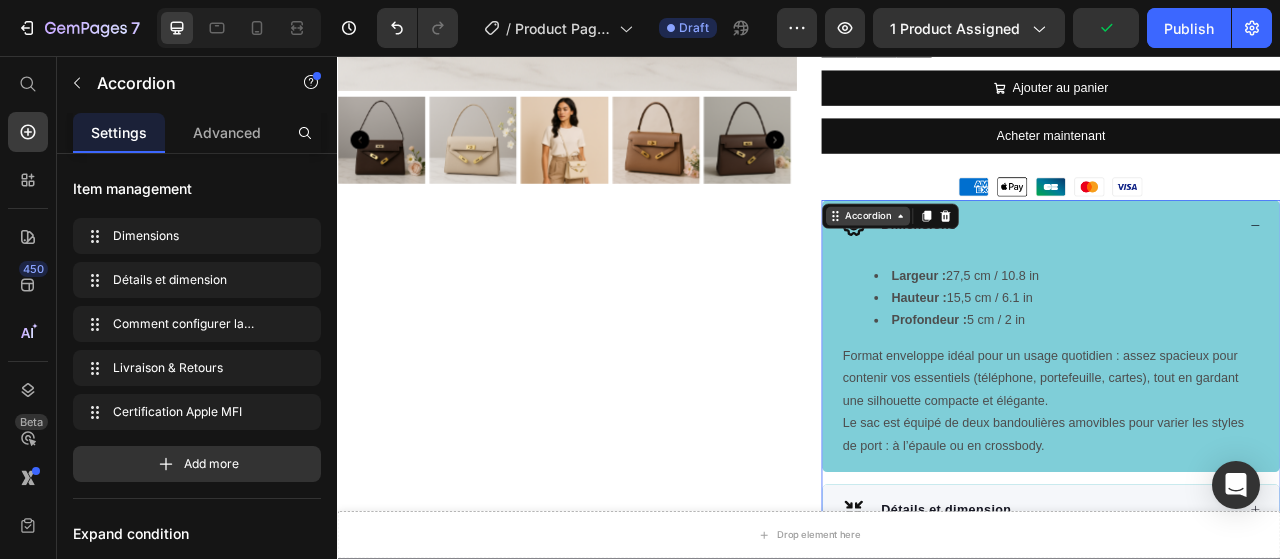 click on "Accordion" at bounding box center (1011, 260) 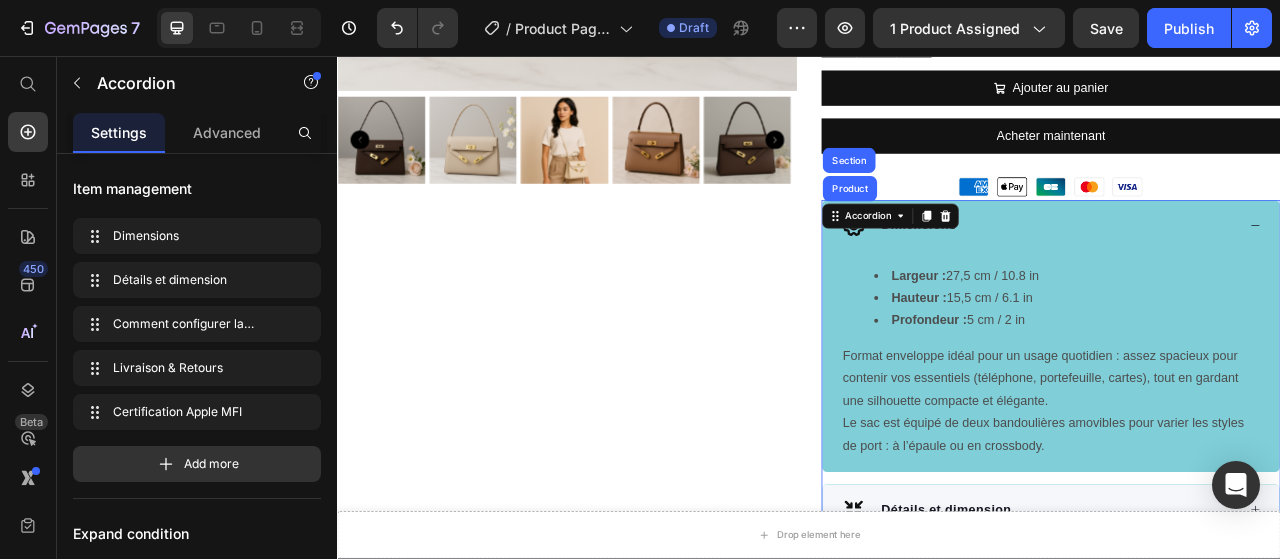 click on "Dimensions" at bounding box center (1245, 272) 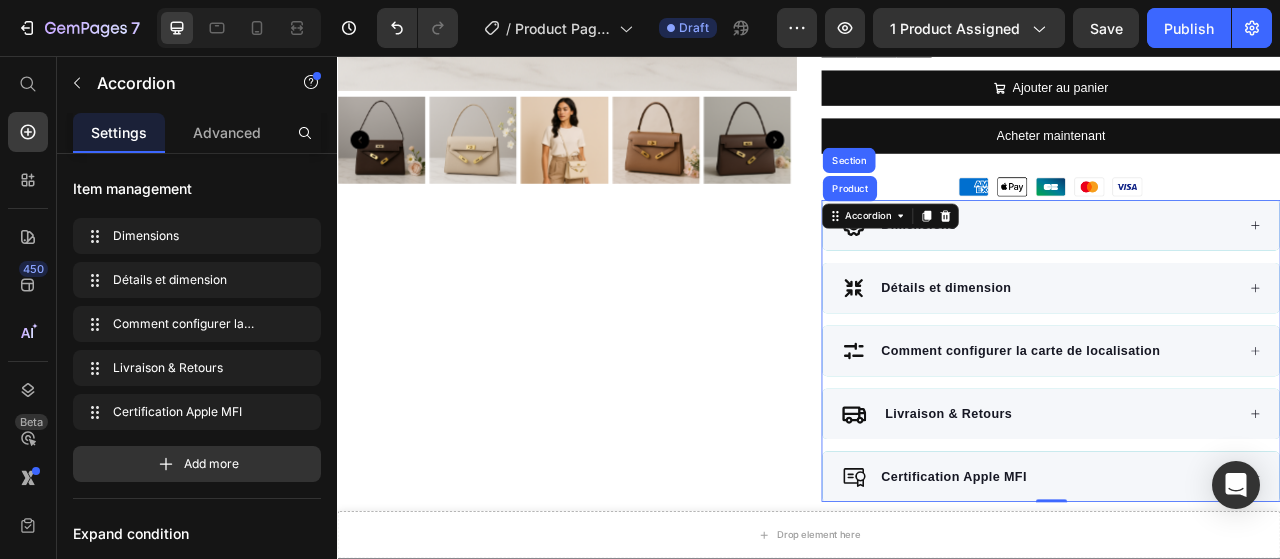 click 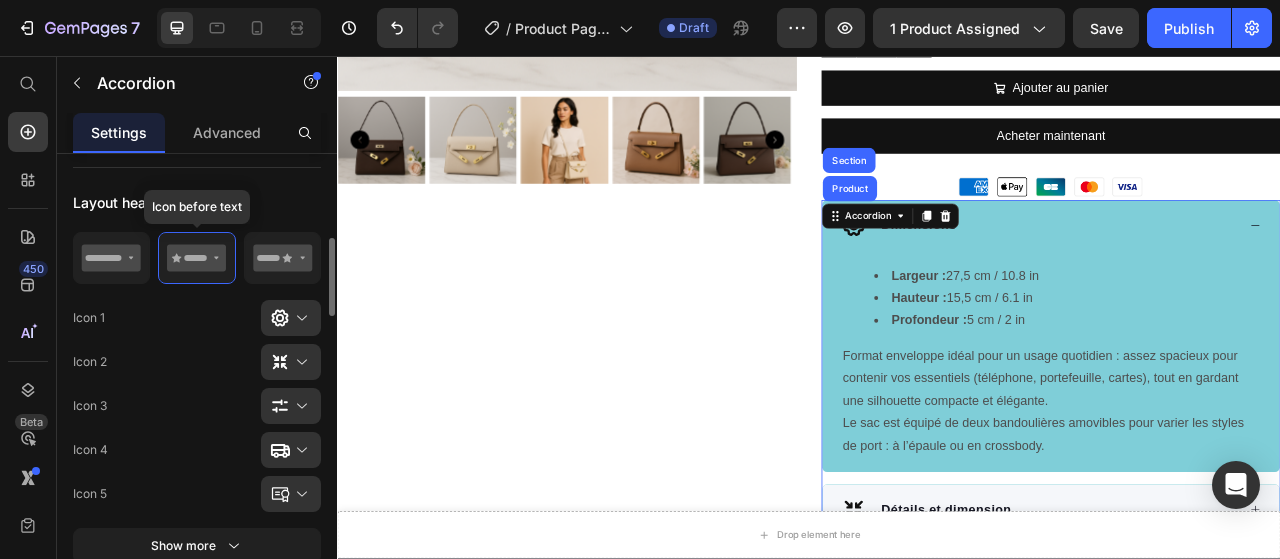 scroll, scrollTop: 400, scrollLeft: 0, axis: vertical 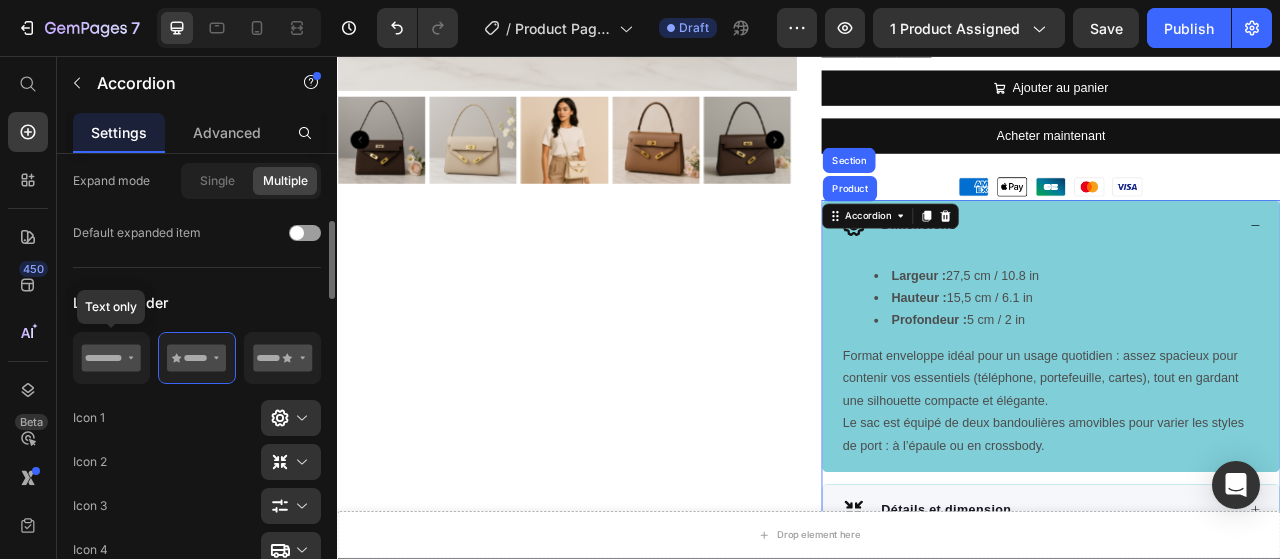 click 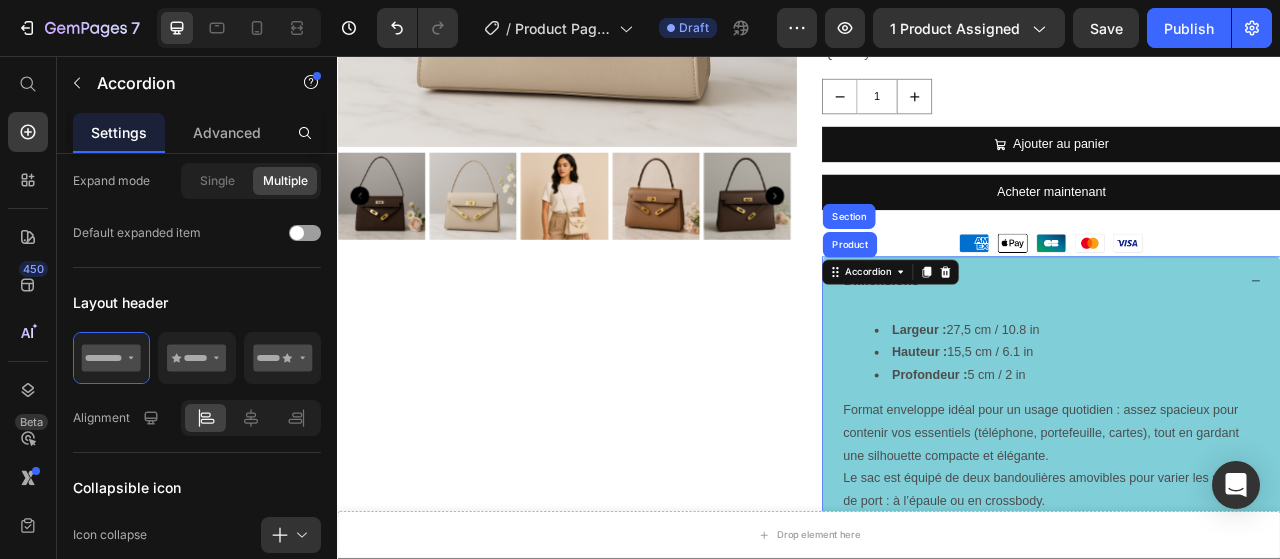 scroll, scrollTop: 1480, scrollLeft: 0, axis: vertical 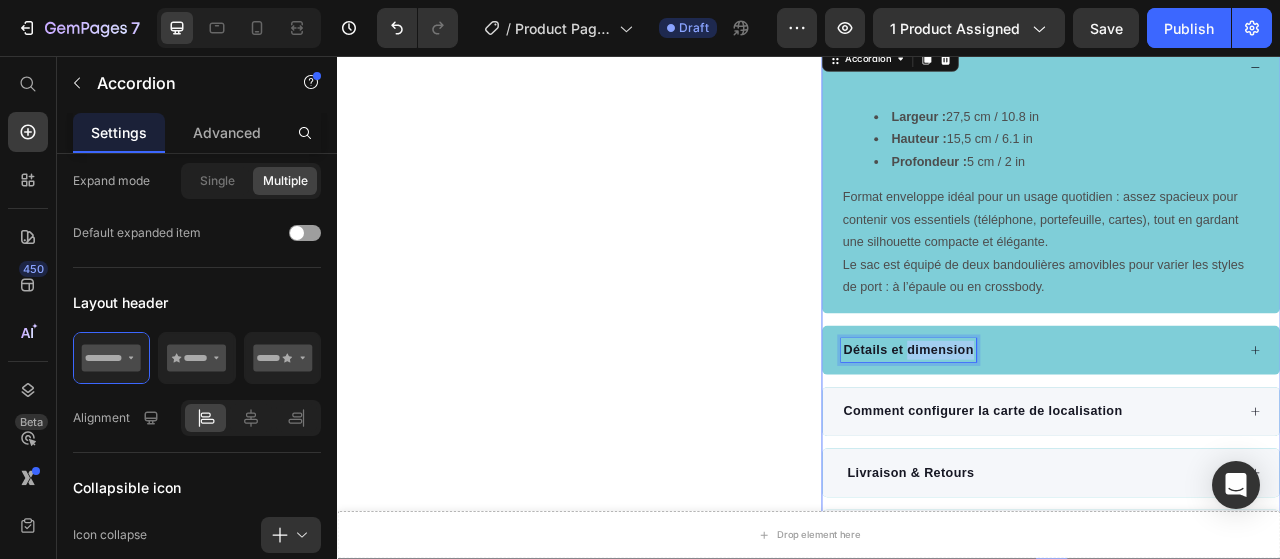 click on "Détails et dimension" at bounding box center [1064, 431] 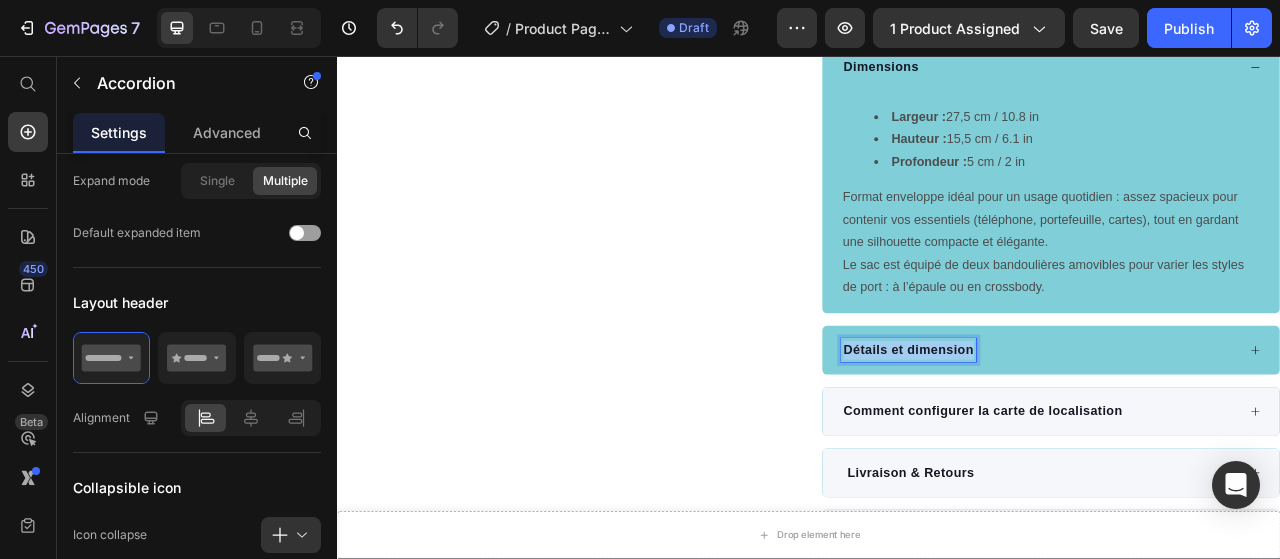 click on "Détails et dimension" at bounding box center [1064, 431] 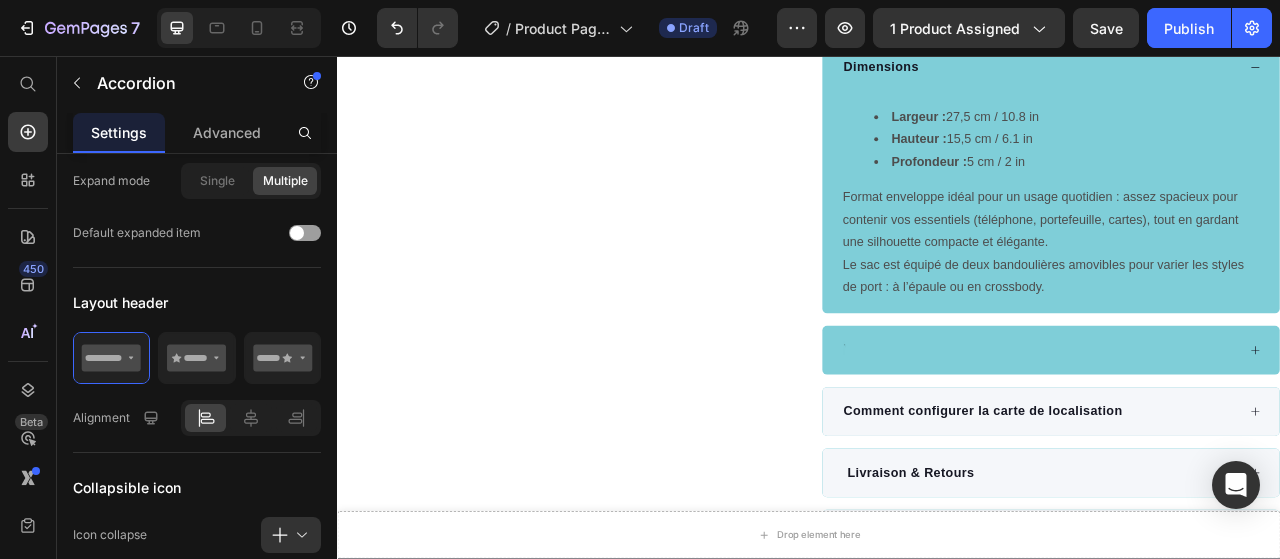 scroll, scrollTop: 1476, scrollLeft: 0, axis: vertical 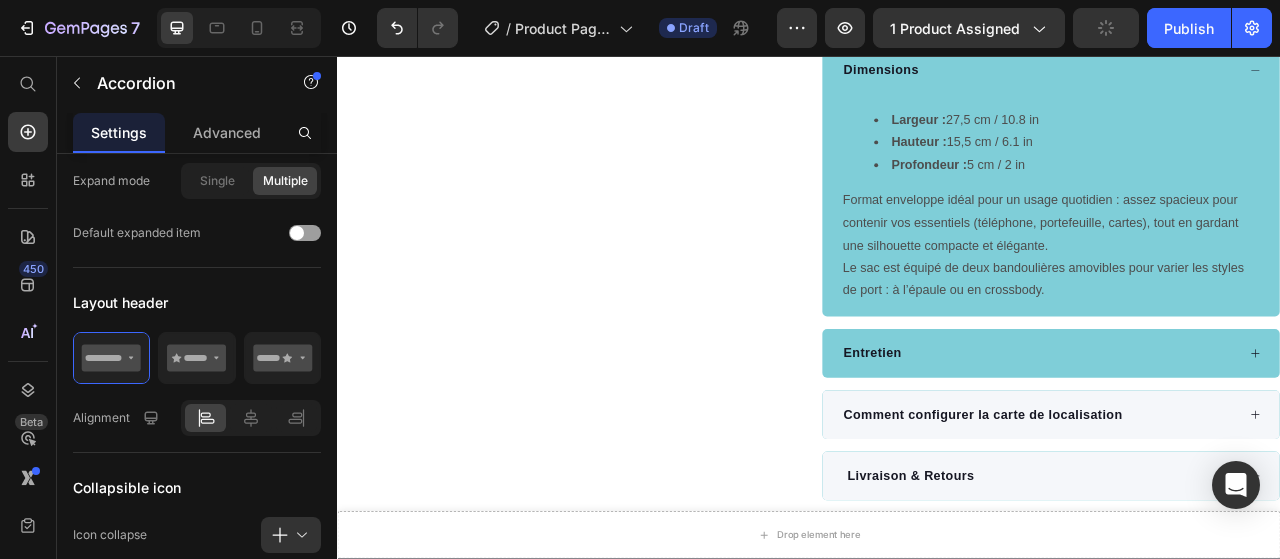 click on "Entretien" at bounding box center [1245, 435] 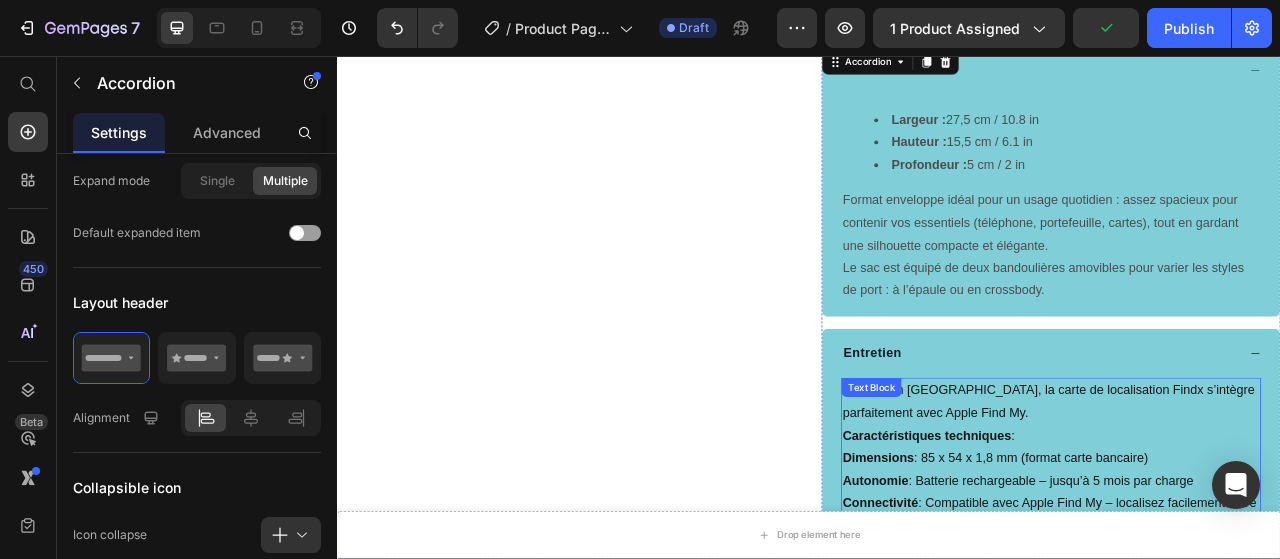 click on "Conçue en Californie, la carte de localisation Findx s’intègre parfaitement avec Apple Find My. Caractéristiques techniques  : Dimensions  : 85 x 54 x 1,8 mm (format carte bancaire) Autonomie  : Batterie rechargeable – jusqu’à 5 mois par charge Connectivité  : Compatible avec Apple Find My – localisez facilement votre portefeuille Alerte sonore  : Faites-la sonner à proximité pour la retrouver instantanément Confidentialité  : Aucune donnée de localisation conservée – protection totale de la vie privée Text Block" at bounding box center (1245, 626) 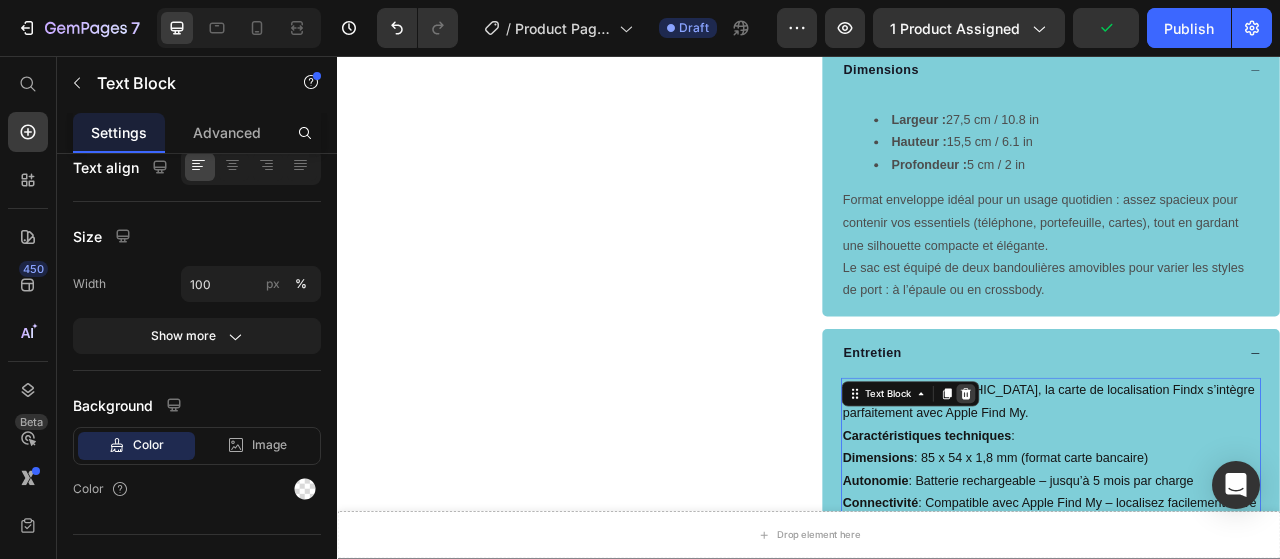 scroll, scrollTop: 0, scrollLeft: 0, axis: both 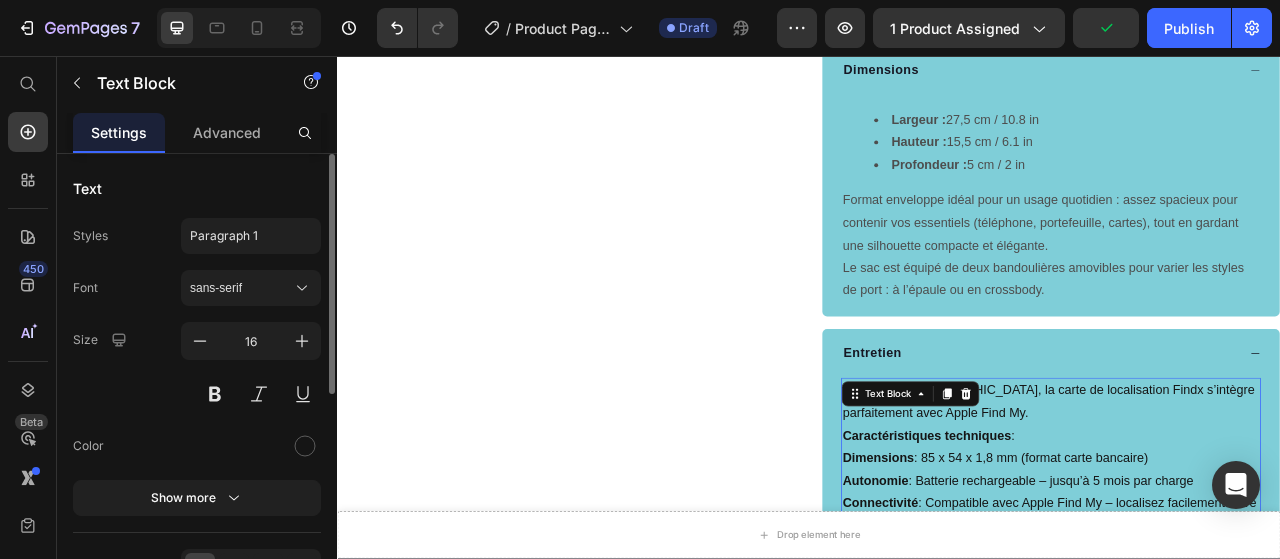 click on "Conçue en Californie, la carte de localisation Findx s’intègre parfaitement avec Apple Find My." at bounding box center (1245, 497) 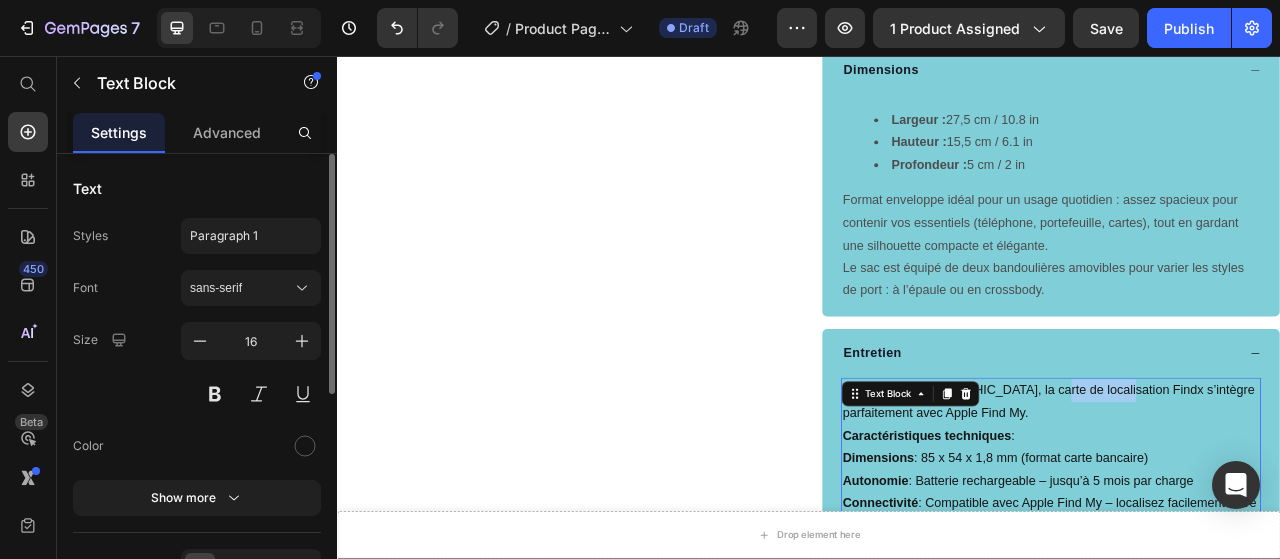 click on "Conçue en Californie, la carte de localisation Findx s’intègre parfaitement avec Apple Find My." at bounding box center [1245, 497] 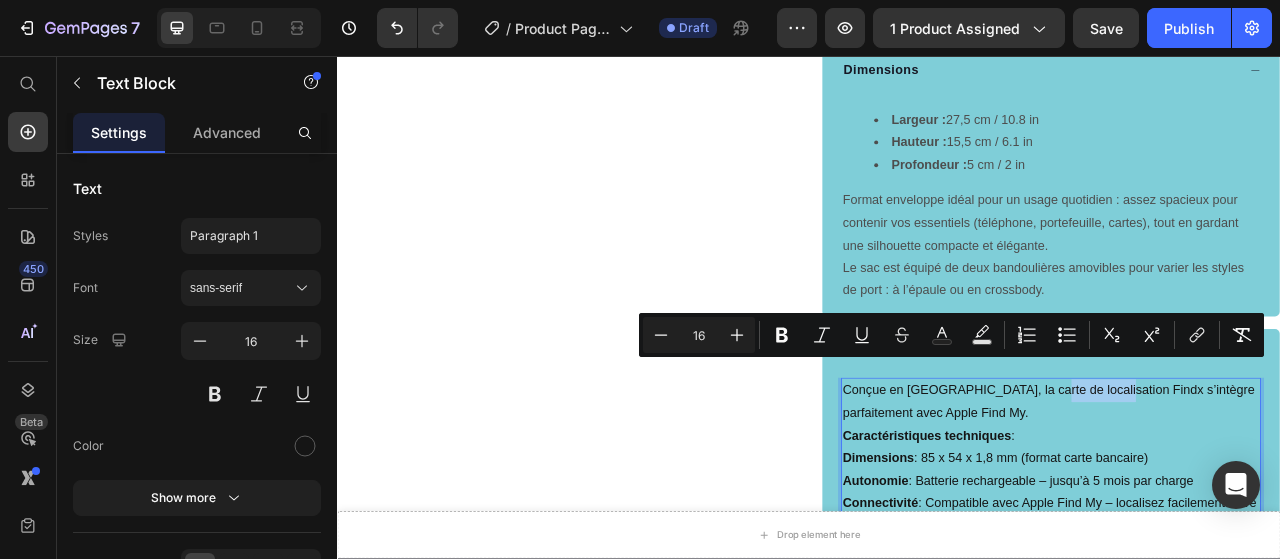 drag, startPoint x: 975, startPoint y: 447, endPoint x: 1279, endPoint y: 615, distance: 347.3327 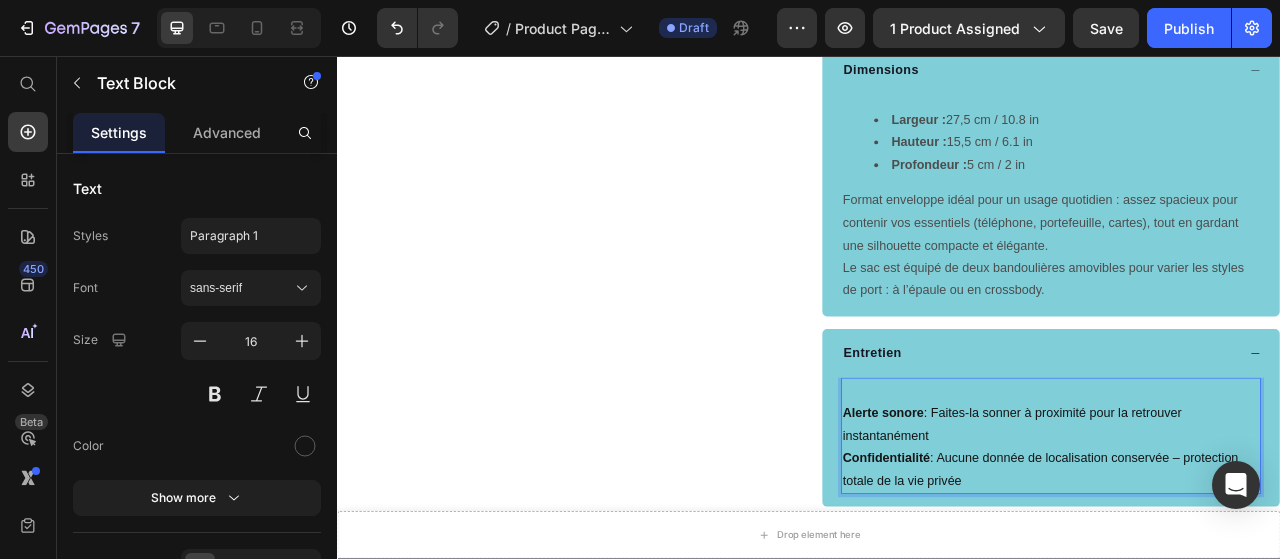 drag, startPoint x: 987, startPoint y: 453, endPoint x: 1195, endPoint y: 568, distance: 237.67415 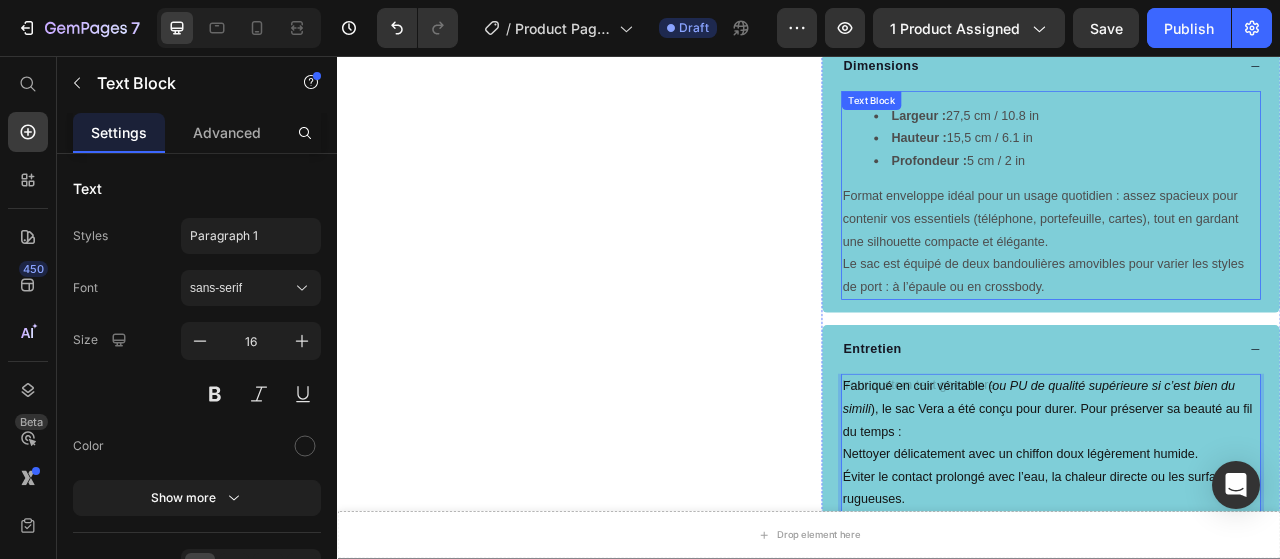 scroll, scrollTop: 1491, scrollLeft: 0, axis: vertical 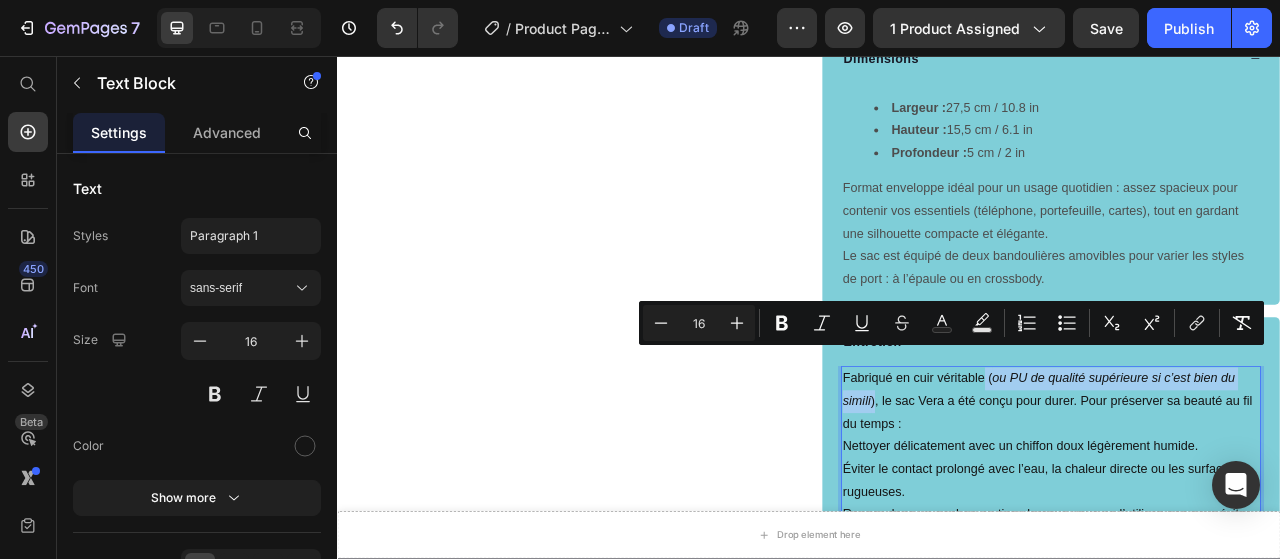 drag, startPoint x: 1150, startPoint y: 433, endPoint x: 1011, endPoint y: 467, distance: 143.09787 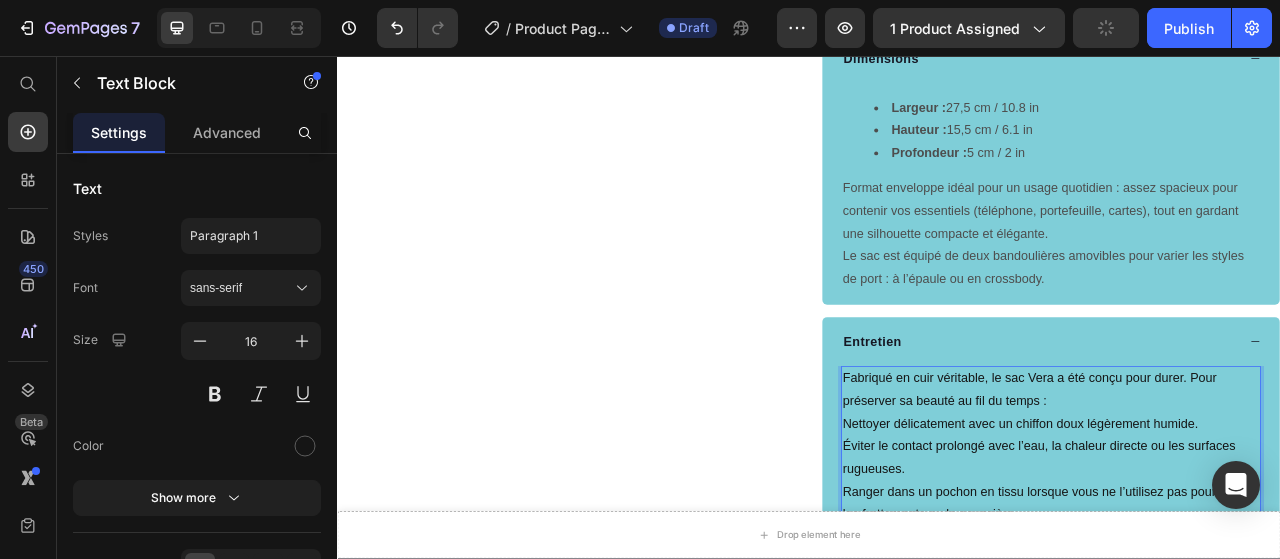 click on "Nettoyer délicatement avec un chiffon doux légèrement humide." at bounding box center [1245, 525] 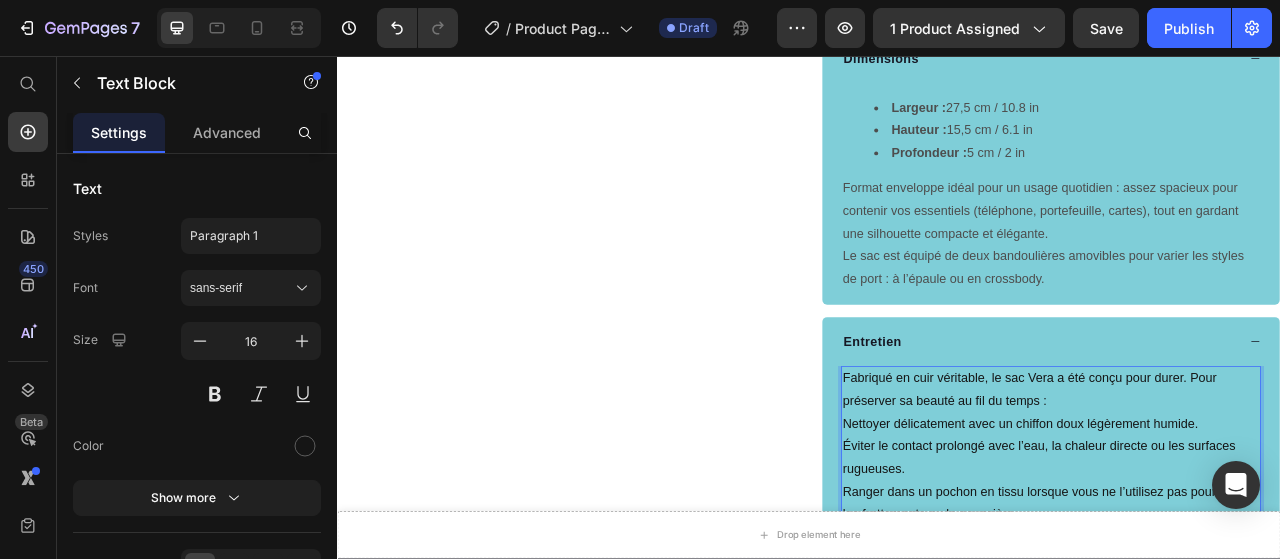 click on "Nettoyer délicatement avec un chiffon doux légèrement humide." at bounding box center (1245, 525) 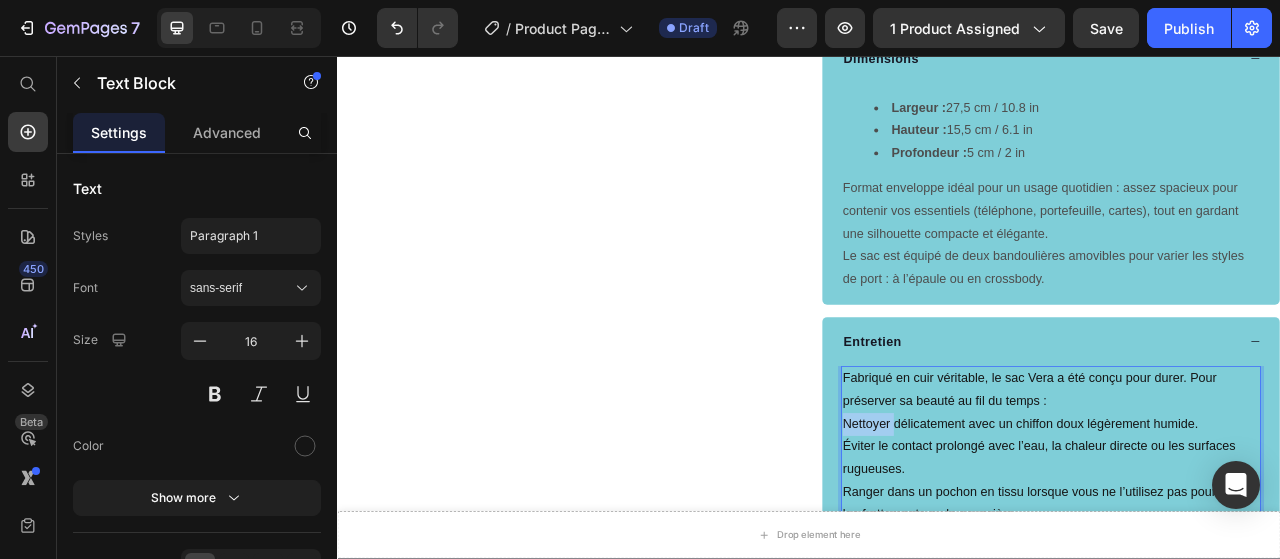 click on "Nettoyer délicatement avec un chiffon doux légèrement humide." at bounding box center (1245, 525) 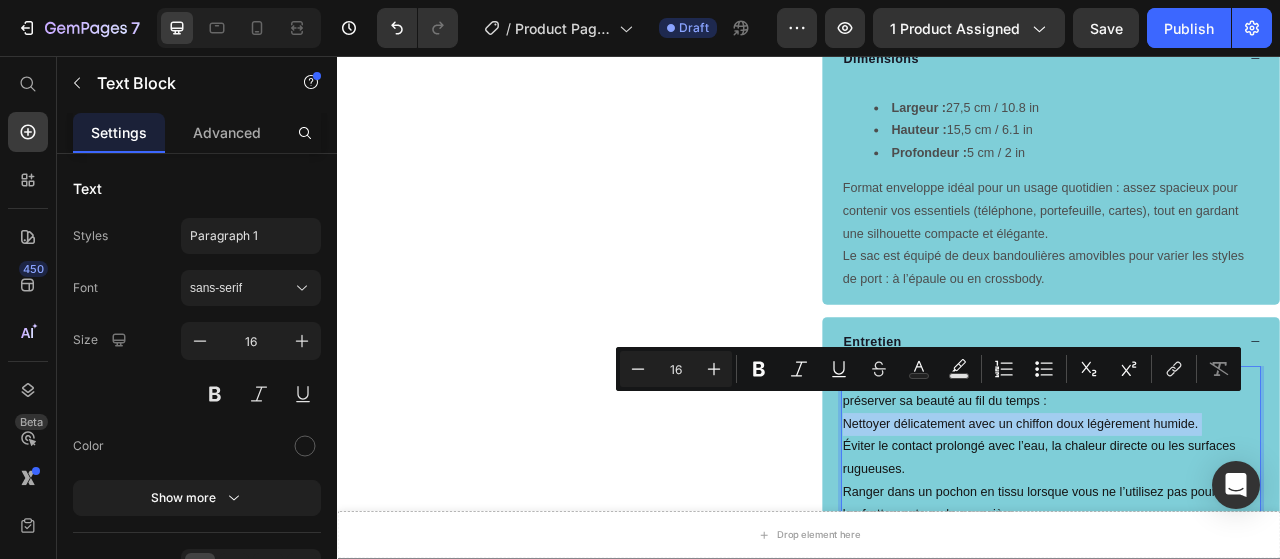 click on "Nettoyer délicatement avec un chiffon doux légèrement humide." at bounding box center [1245, 525] 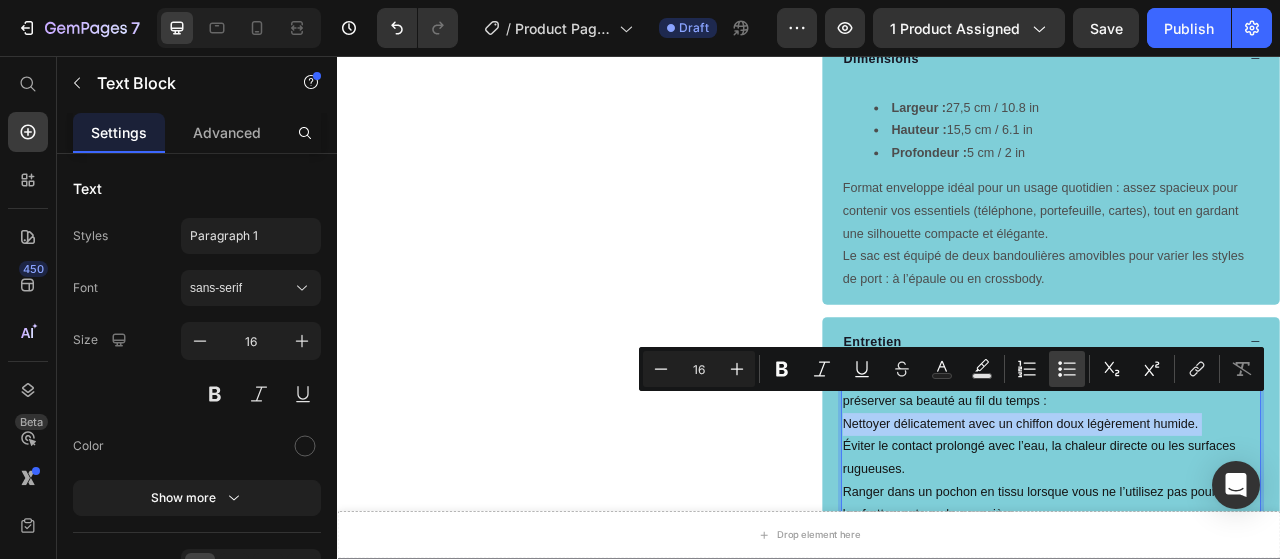 click 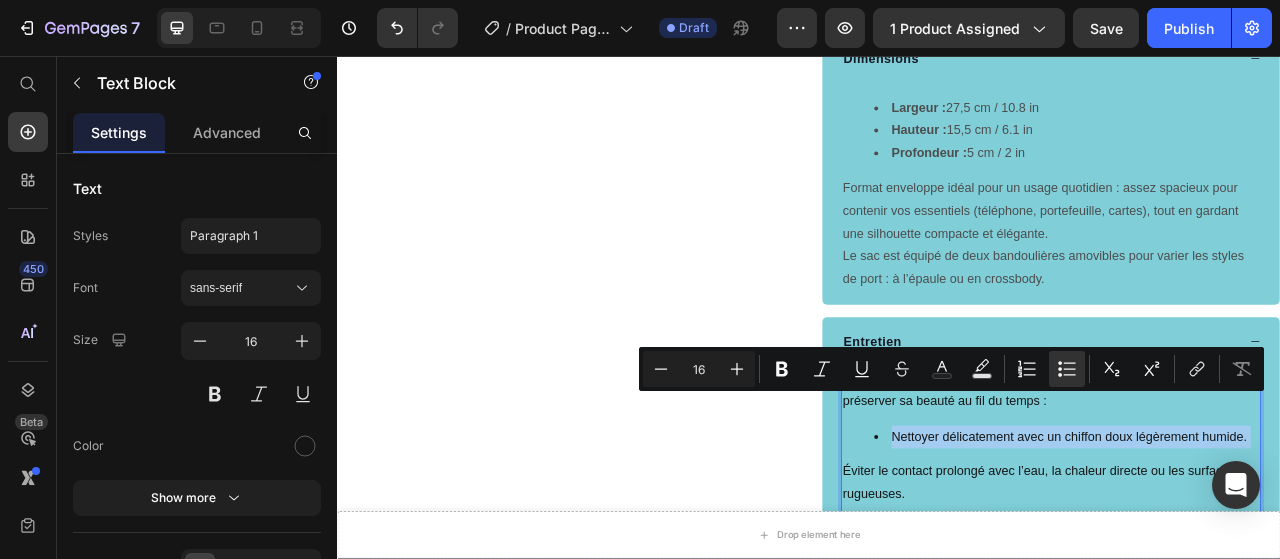 click on "Éviter le contact prolongé avec l’eau, la chaleur directe ou les surfaces rugueuses." at bounding box center [1245, 600] 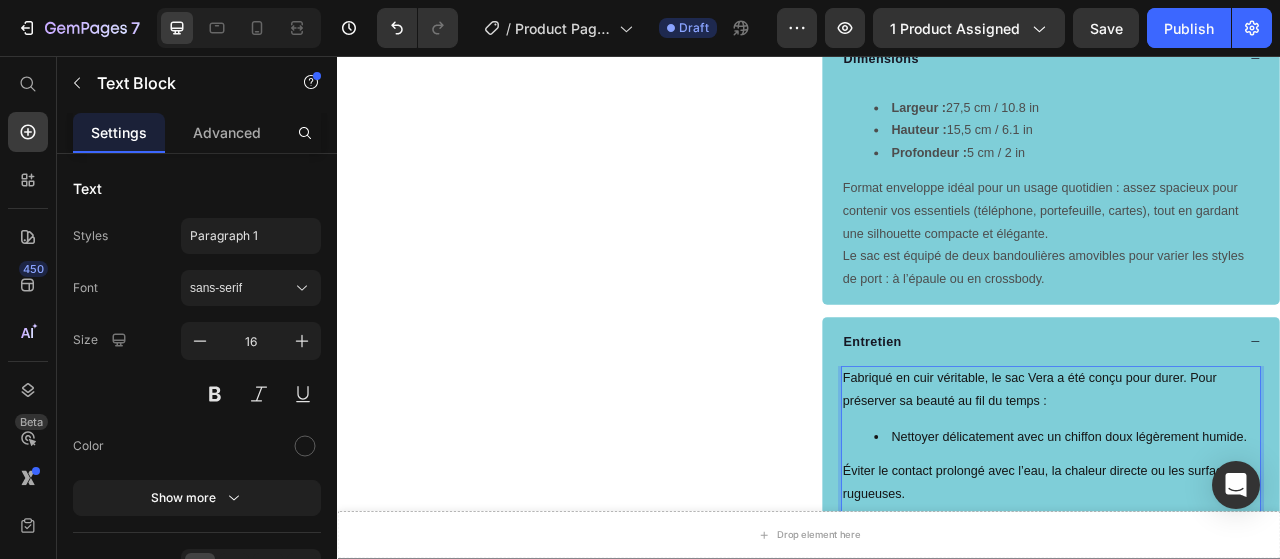 click on "Éviter le contact prolongé avec l’eau, la chaleur directe ou les surfaces rugueuses." at bounding box center (1245, 600) 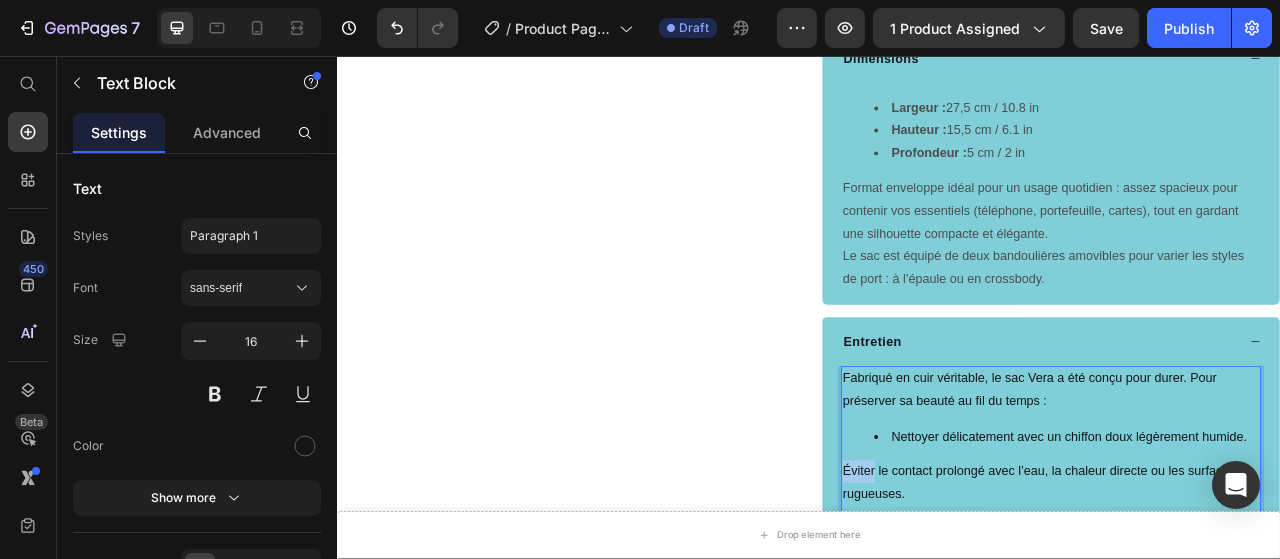 click on "Éviter le contact prolongé avec l’eau, la chaleur directe ou les surfaces rugueuses." at bounding box center [1245, 600] 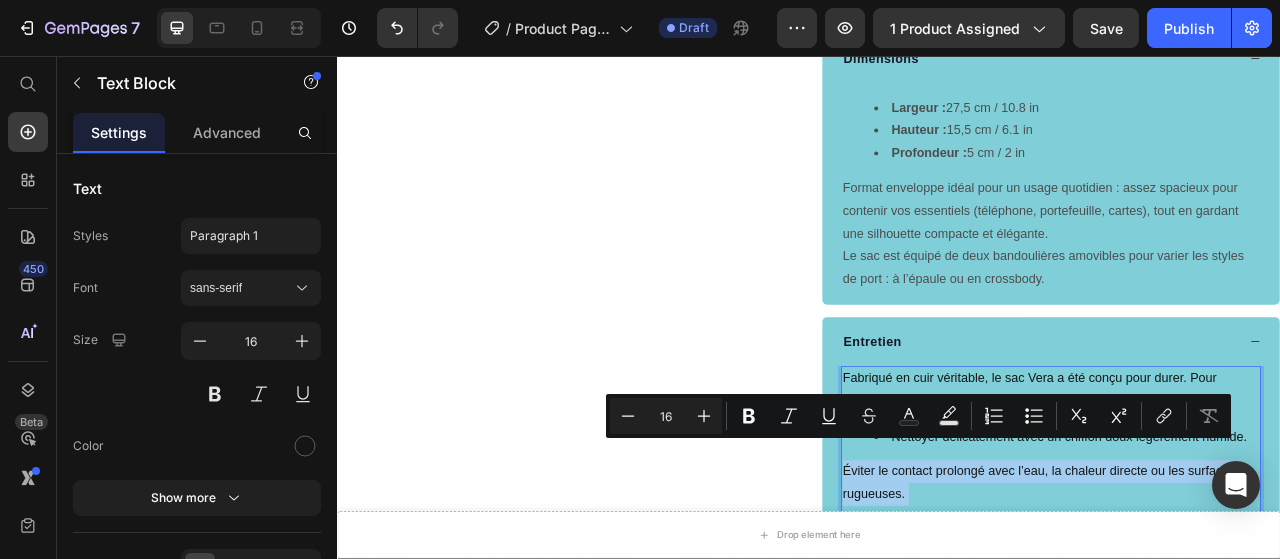 click on "Éviter le contact prolongé avec l’eau, la chaleur directe ou les surfaces rugueuses." at bounding box center [1245, 600] 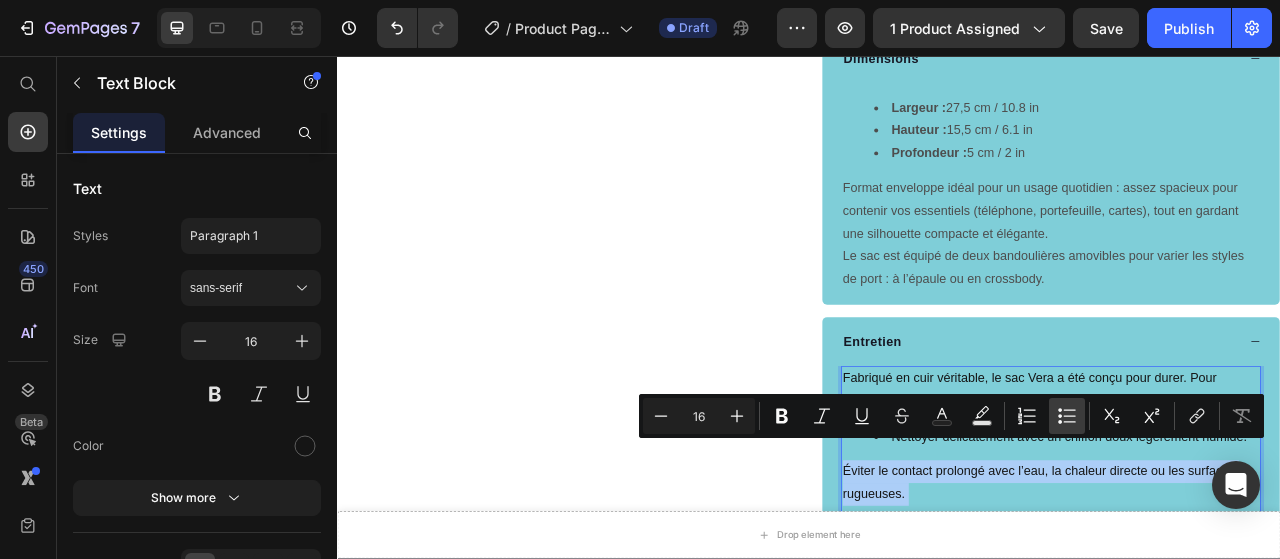click 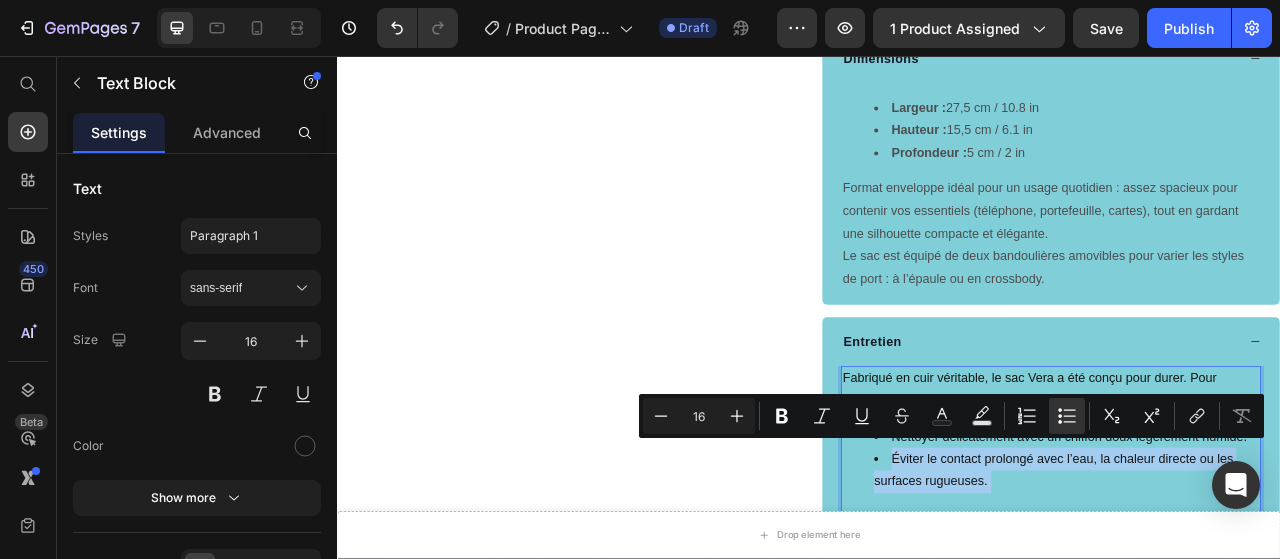 click on "Ranger dans un pochon en tissu lorsque vous ne l’utilisez pas pour éviter les frottements ou la poussière." at bounding box center (1245, 658) 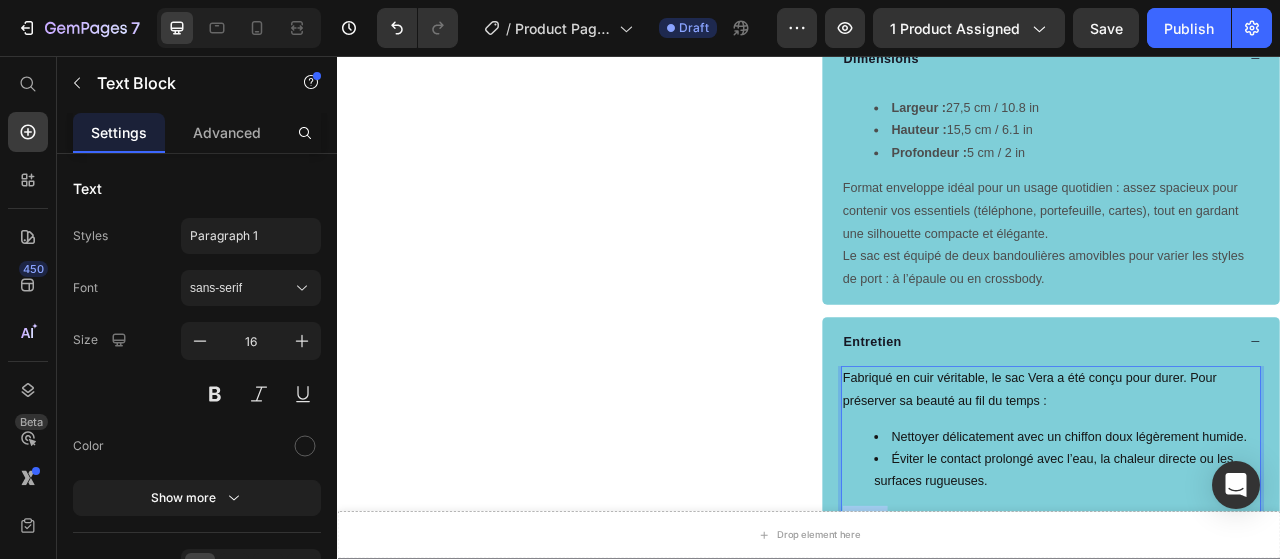click on "Ranger dans un pochon en tissu lorsque vous ne l’utilisez pas pour éviter les frottements ou la poussière." at bounding box center (1245, 658) 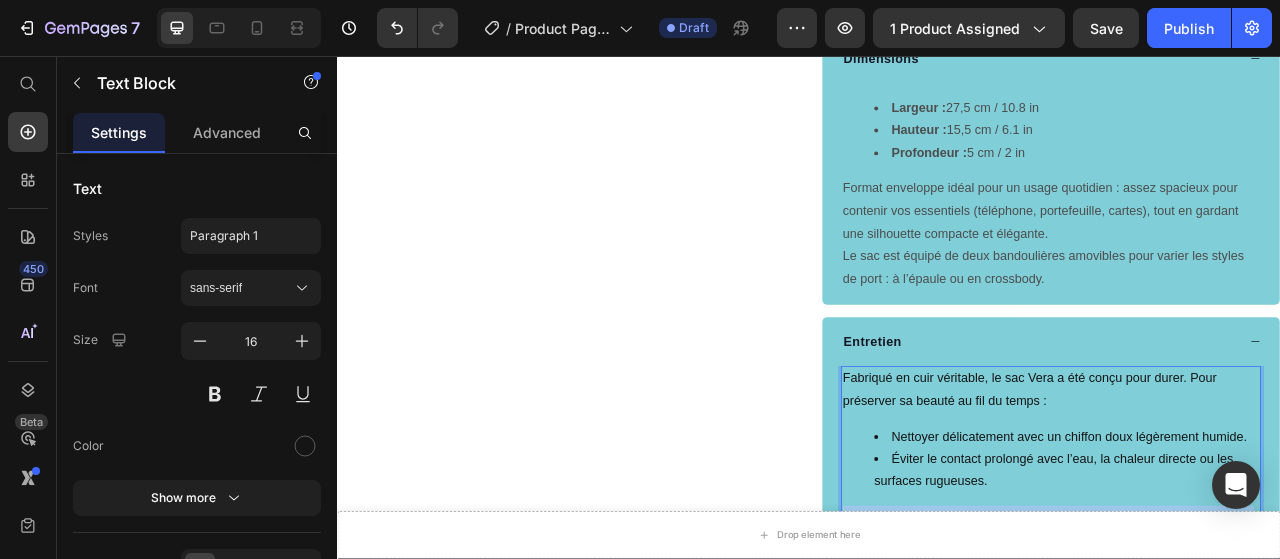click on "Ranger dans un pochon en tissu lorsque vous ne l’utilisez pas pour éviter les frottements ou la poussière." at bounding box center (1245, 658) 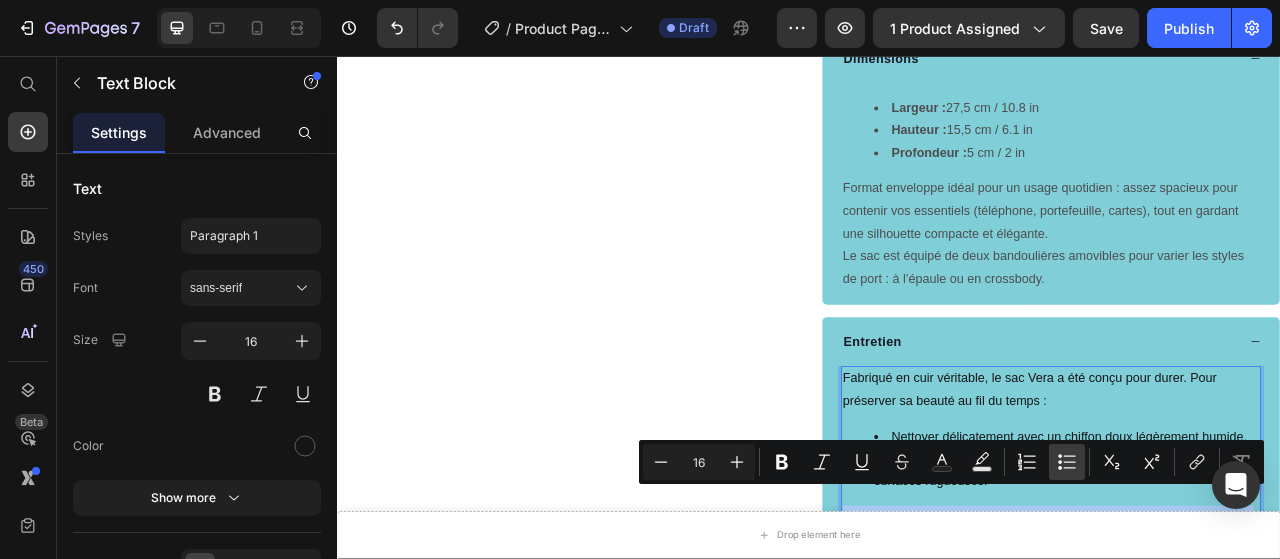 click 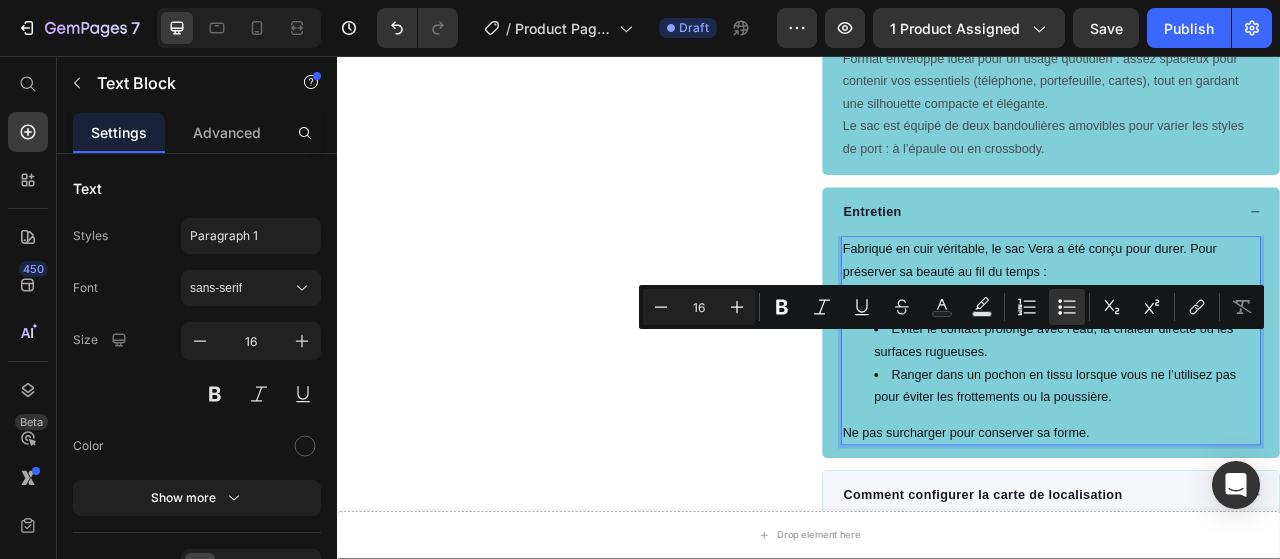 scroll, scrollTop: 1691, scrollLeft: 0, axis: vertical 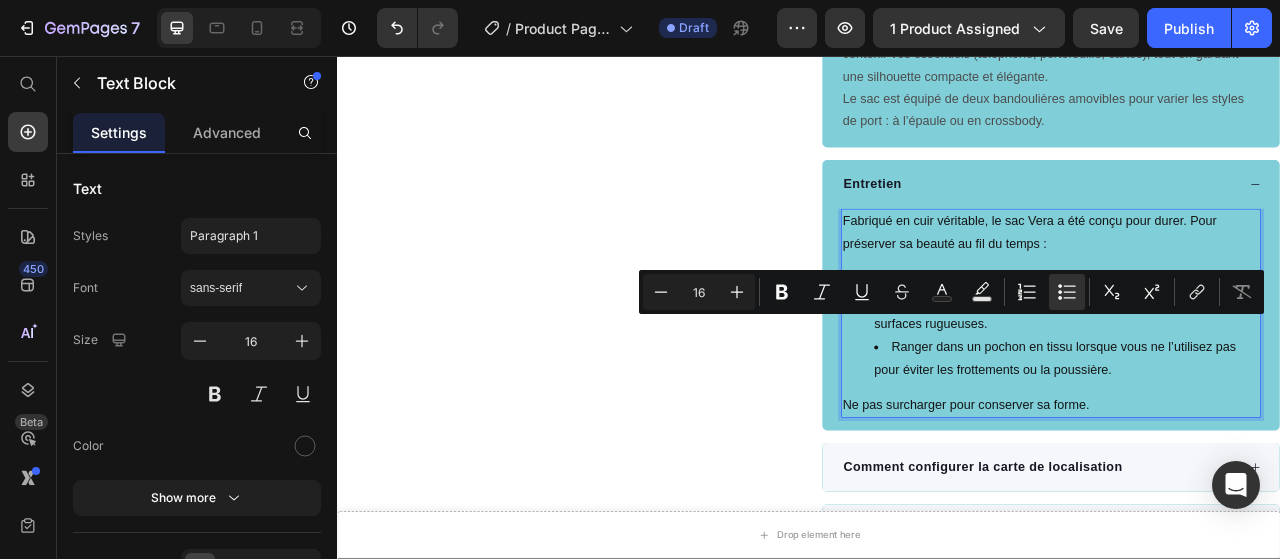 click on "Ne pas surcharger pour conserver sa forme." at bounding box center (1245, 501) 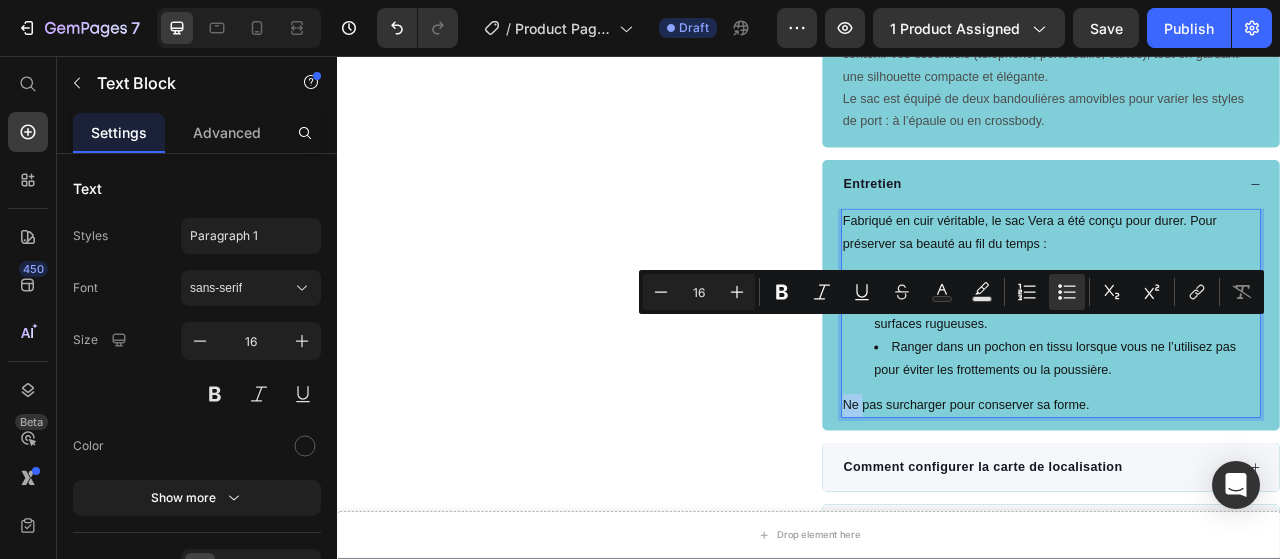 click on "Ne pas surcharger pour conserver sa forme." at bounding box center (1245, 501) 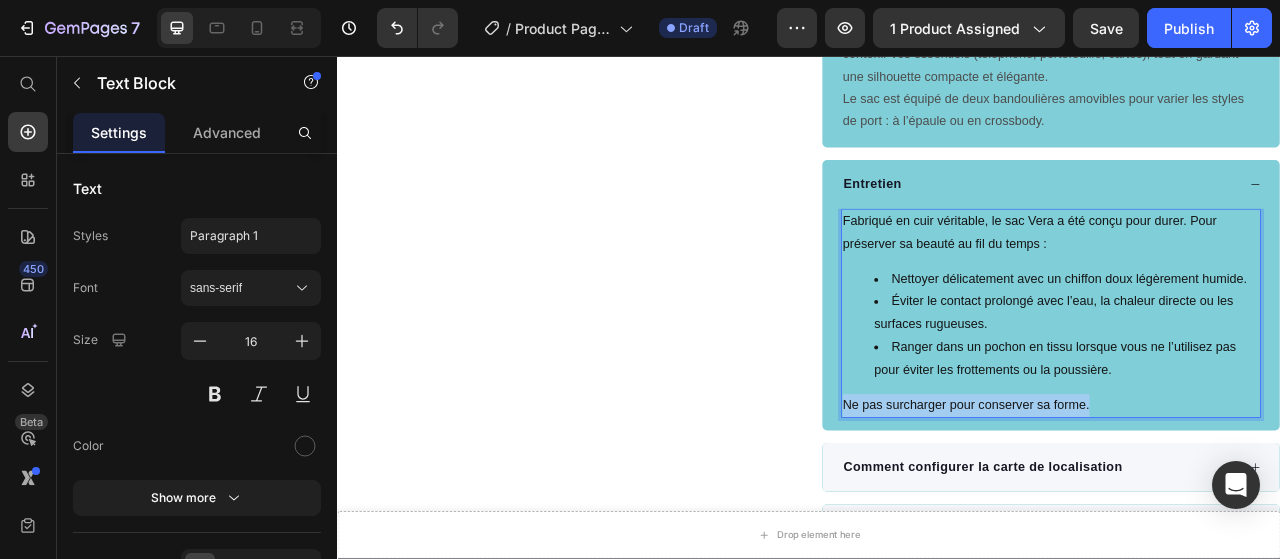 click on "Ne pas surcharger pour conserver sa forme." at bounding box center (1245, 501) 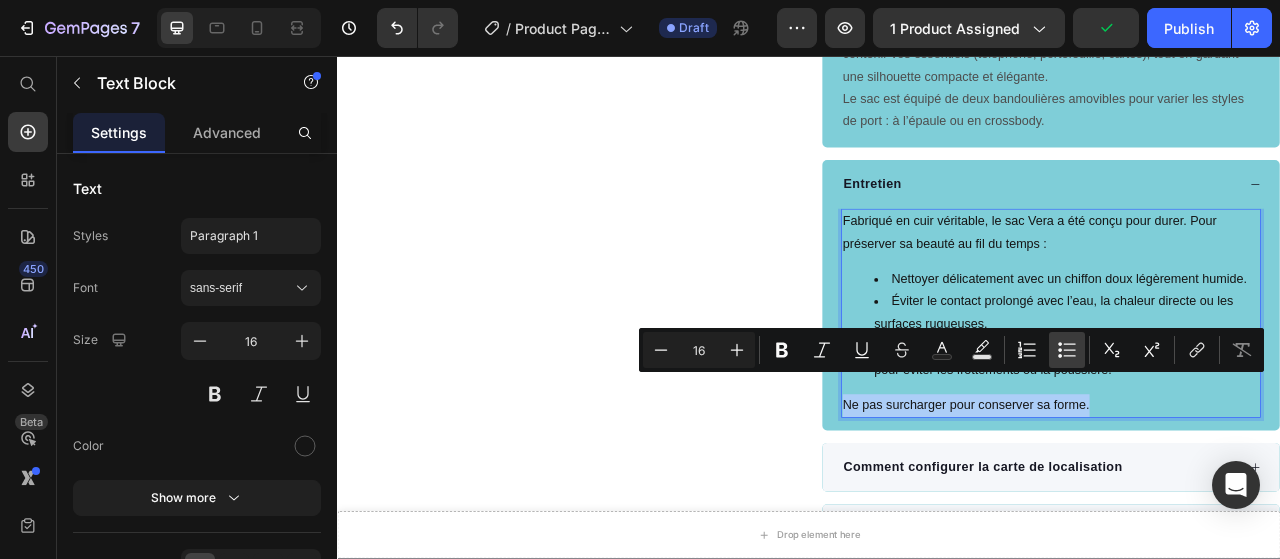 click 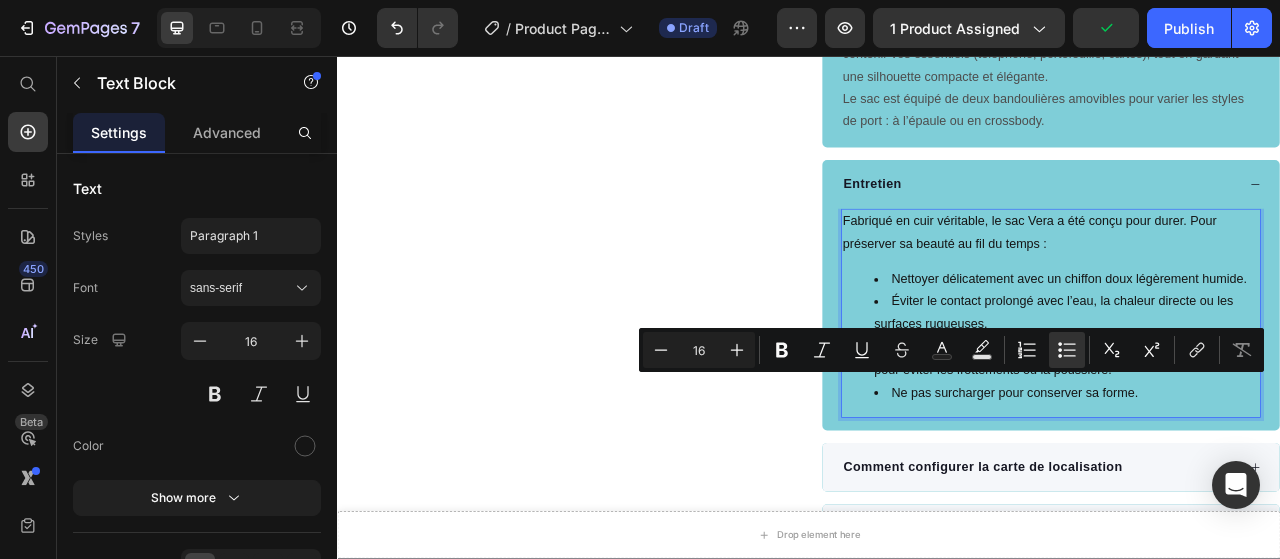 click on "Fabriqué en cuir véritable, le sac Vera a été conçu pour durer. Pour préserver sa beauté au fil du temps :" at bounding box center [1245, 282] 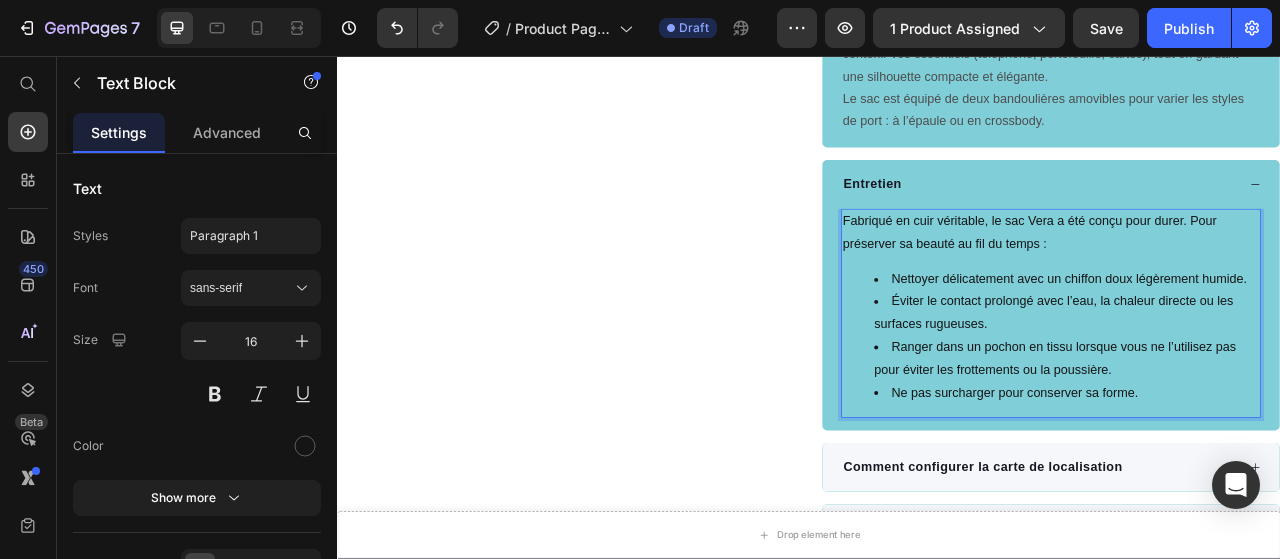 click on "Nettoyer délicatement avec un chiffon doux légèrement humide. Éviter le contact prolongé avec l’eau, la chaleur directe ou les surfaces rugueuses. Ranger dans un pochon en tissu lorsque vous ne l’utilisez pas pour éviter les frottements ou la poussière. Ne pas surcharger pour conserver sa forme." at bounding box center (1245, 413) 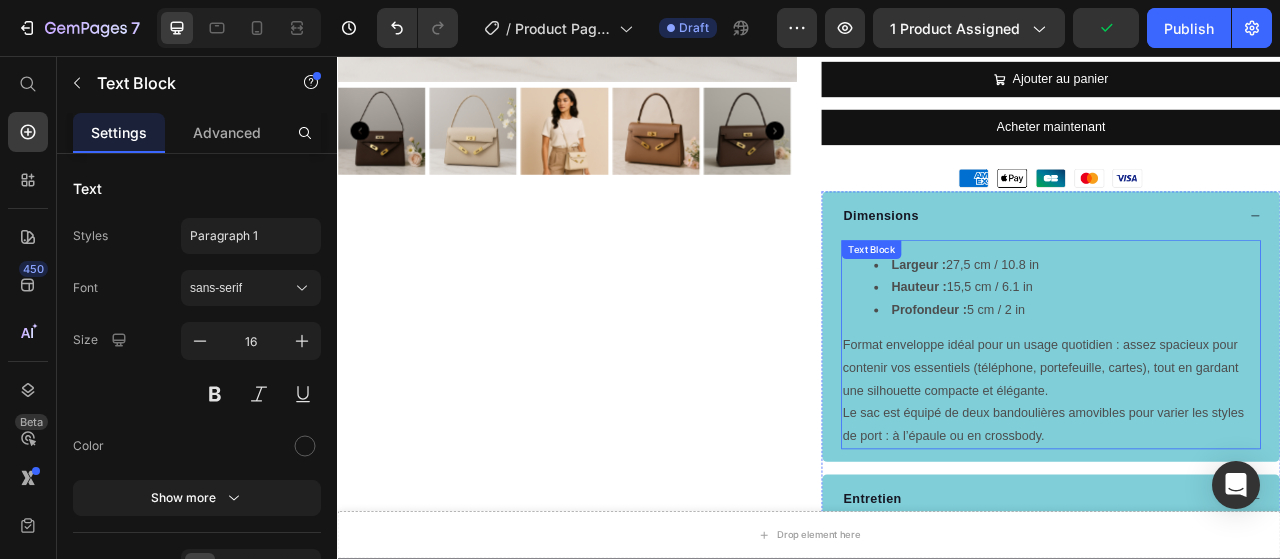 scroll, scrollTop: 1391, scrollLeft: 0, axis: vertical 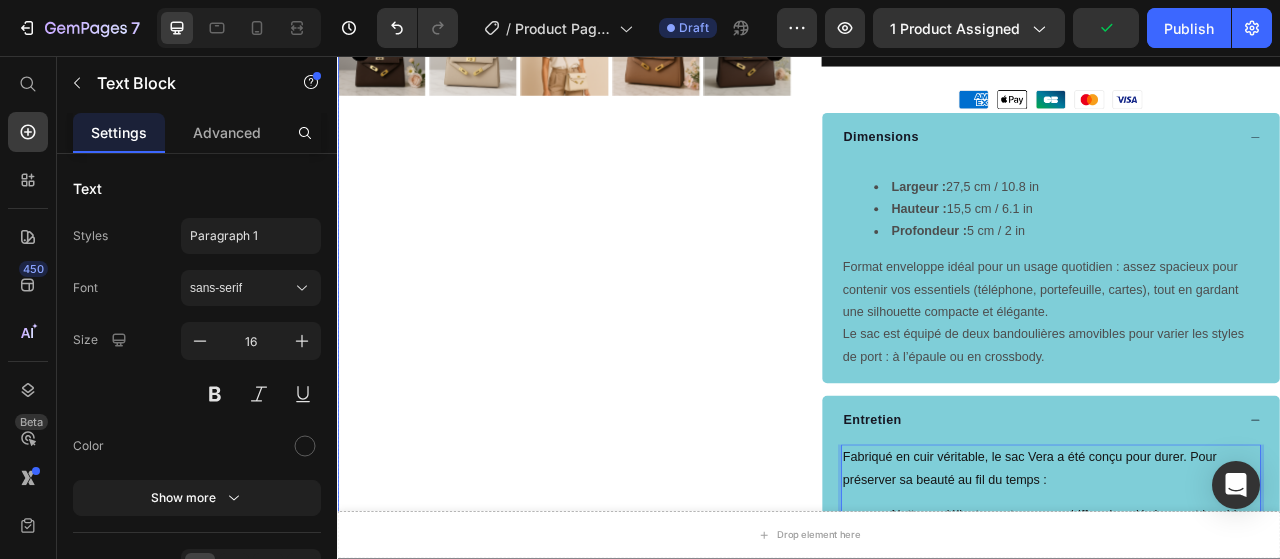click on "Product Images" at bounding box center (629, 236) 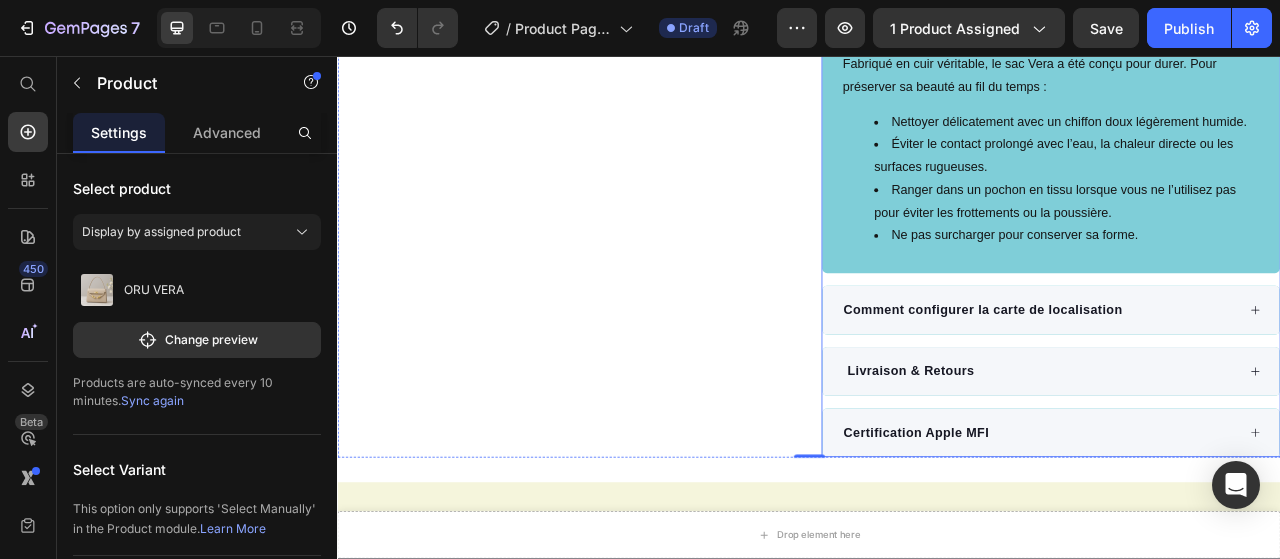 scroll, scrollTop: 1991, scrollLeft: 0, axis: vertical 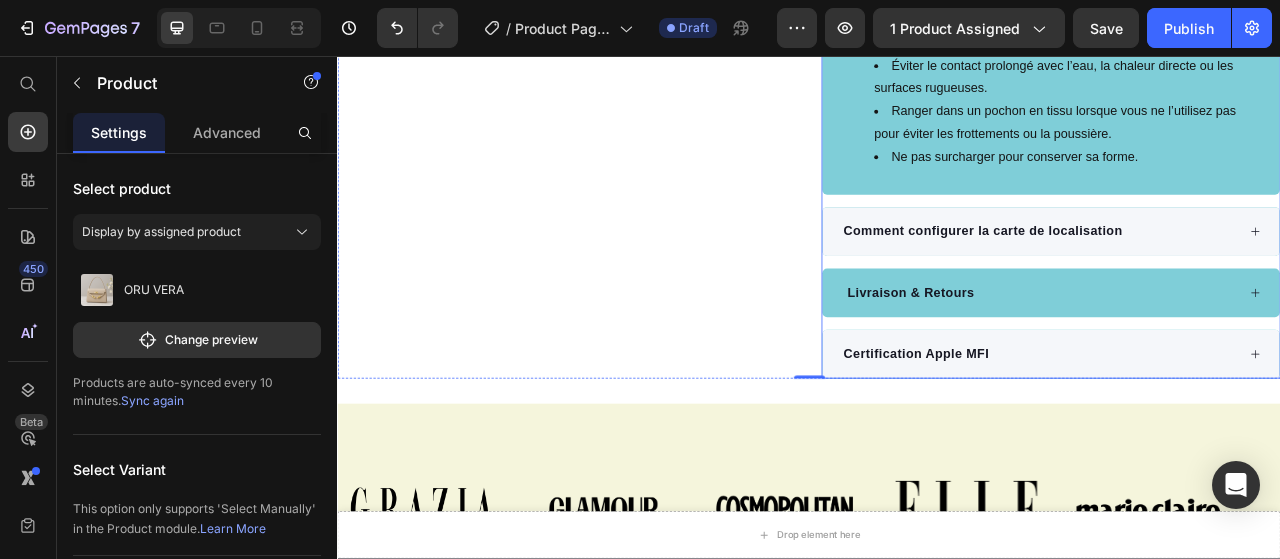 click on "Livraison & Retours" at bounding box center [1245, 358] 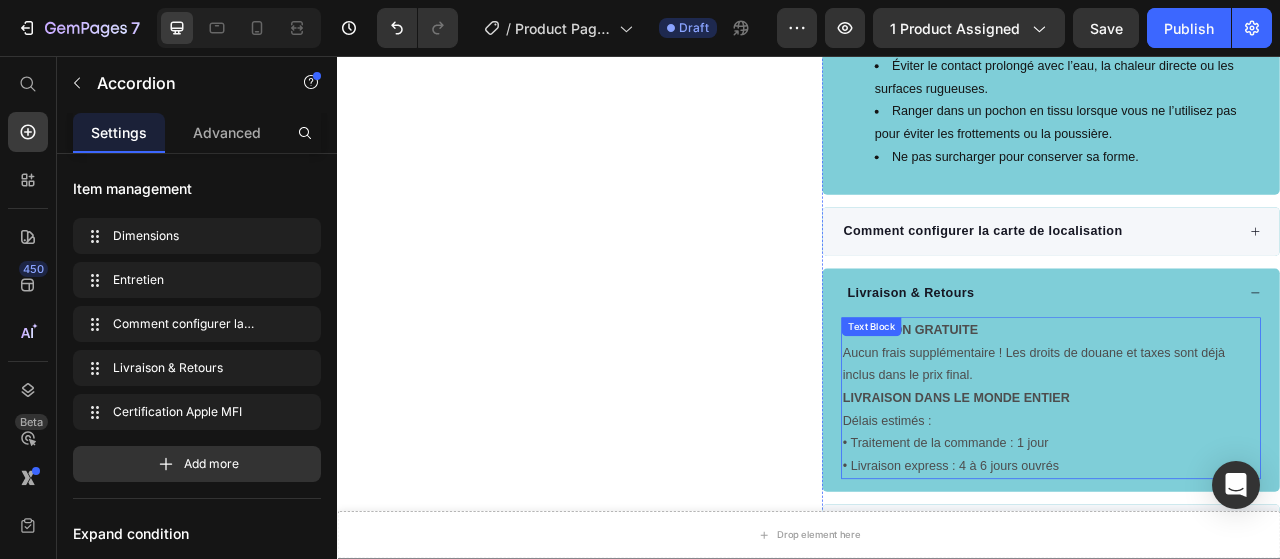 click on "LIVRAISON DANS LE MONDE ENTIER" at bounding box center (1124, 491) 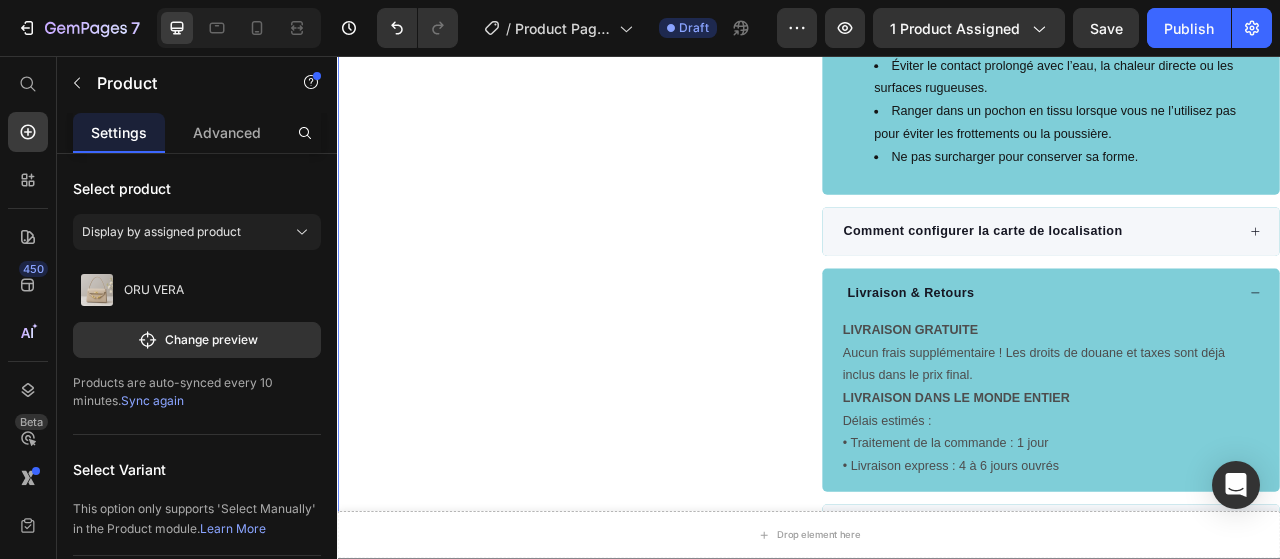 click on "Product Images" at bounding box center [629, -253] 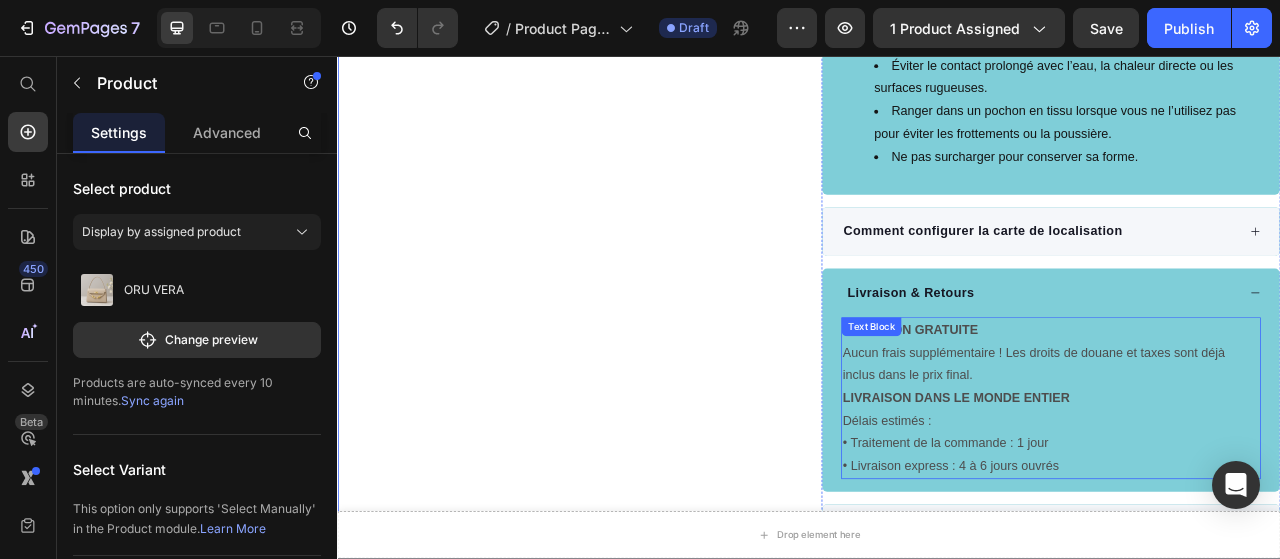 click on "LIVRAISON GRATUITE  Aucun frais supplémentaire ! Les droits de douane et taxes sont déjà inclus dans le prix final." at bounding box center (1245, 434) 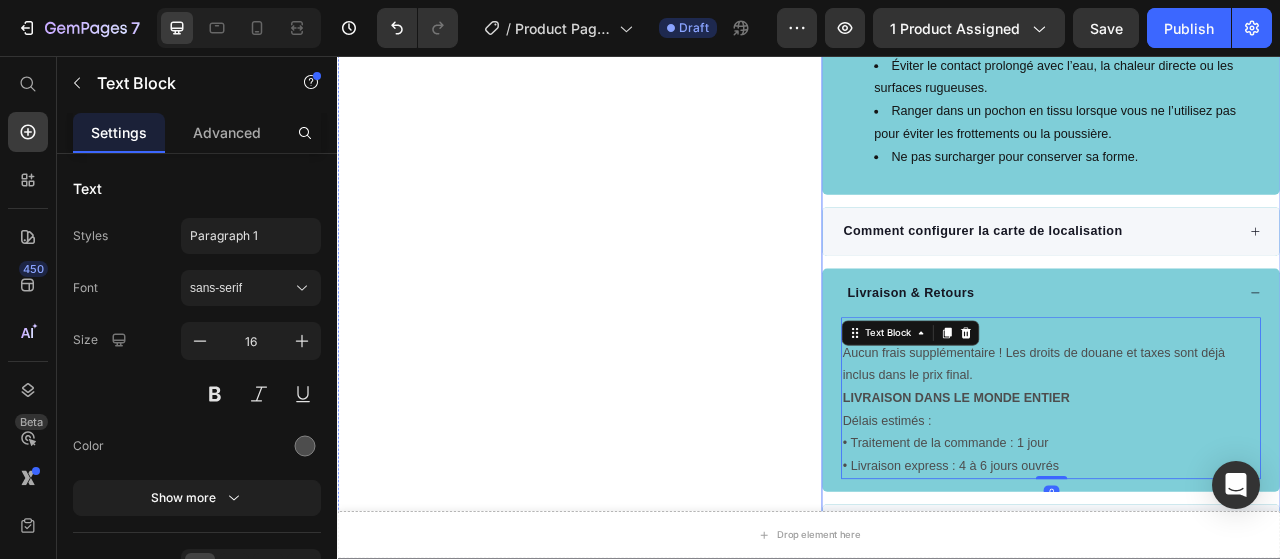 click on "Livraison & Retours" at bounding box center (1230, 358) 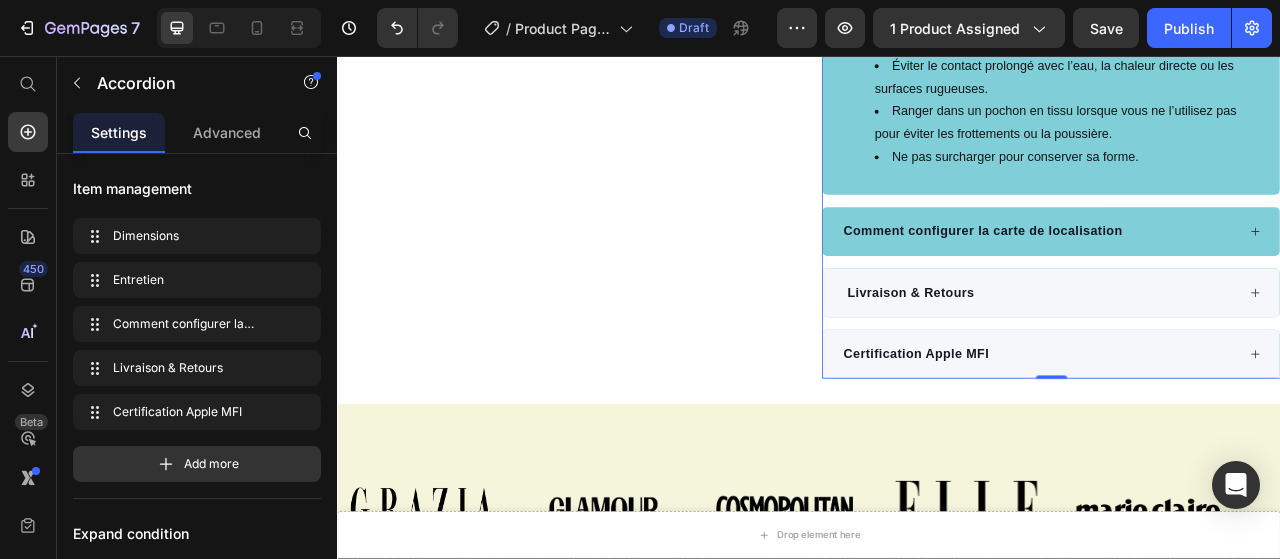click on "Comment configurer la carte de localisation" at bounding box center [1230, 280] 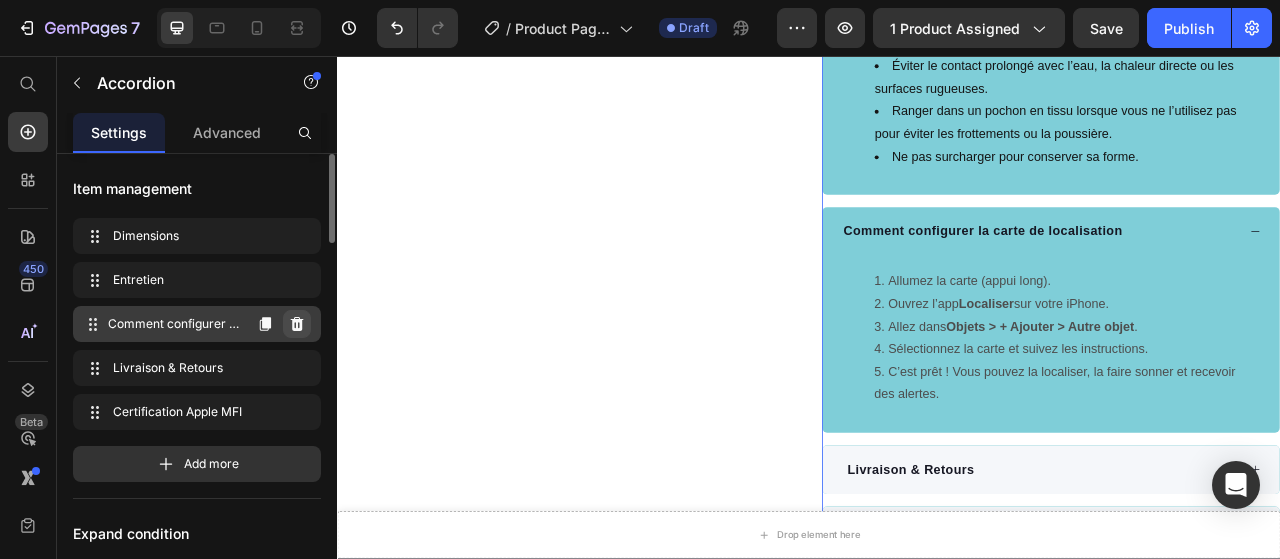 click 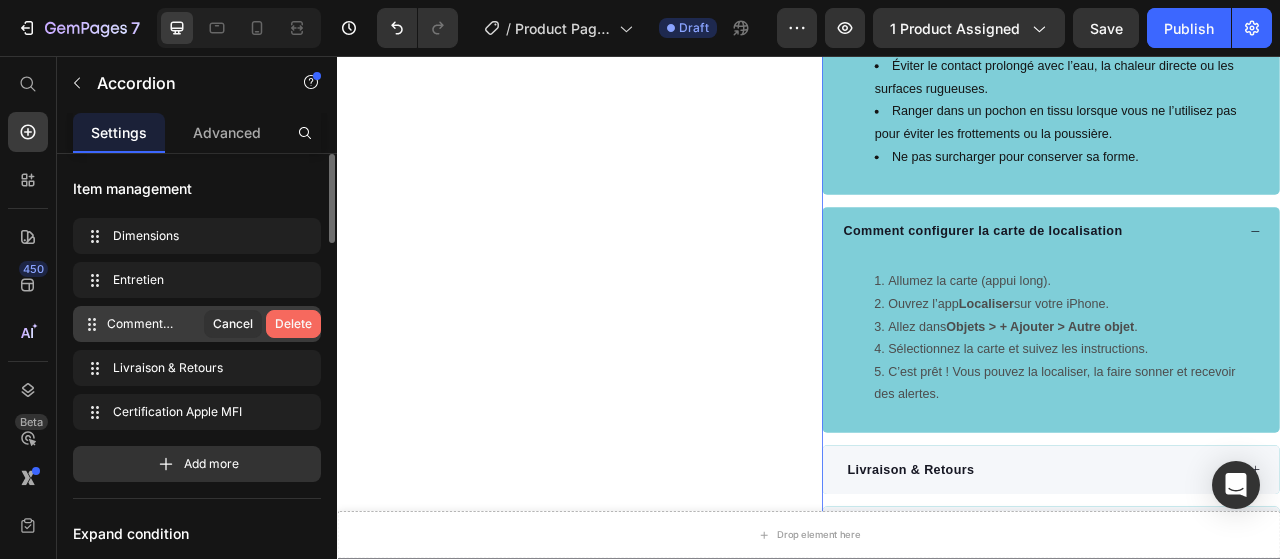 click on "Delete" at bounding box center [293, 324] 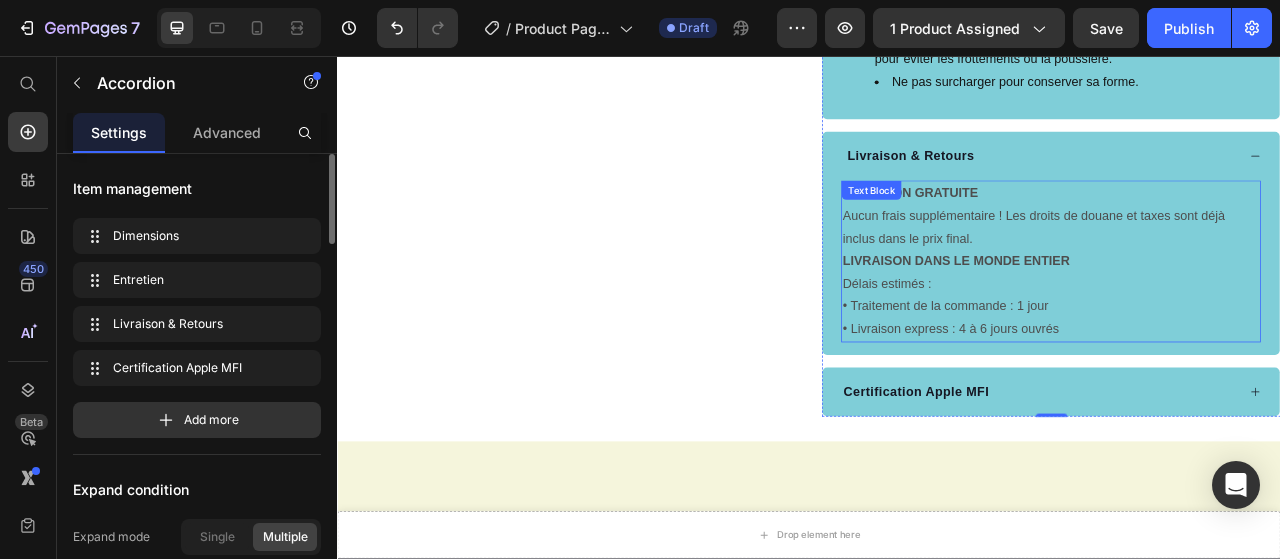 scroll, scrollTop: 2091, scrollLeft: 0, axis: vertical 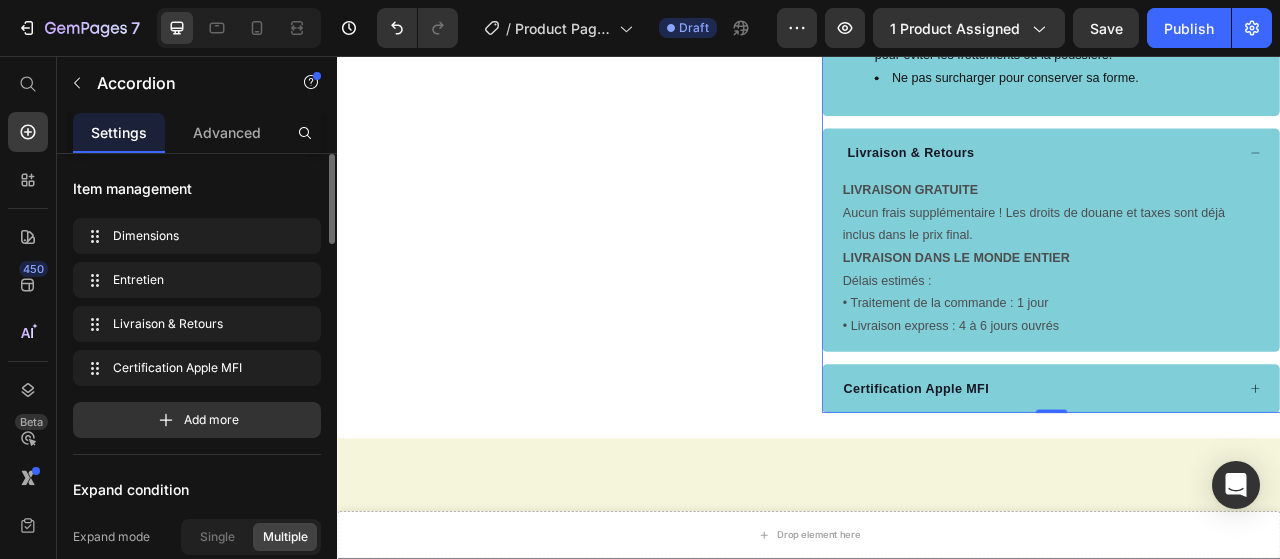 drag, startPoint x: 1312, startPoint y: 456, endPoint x: 1147, endPoint y: 450, distance: 165.10905 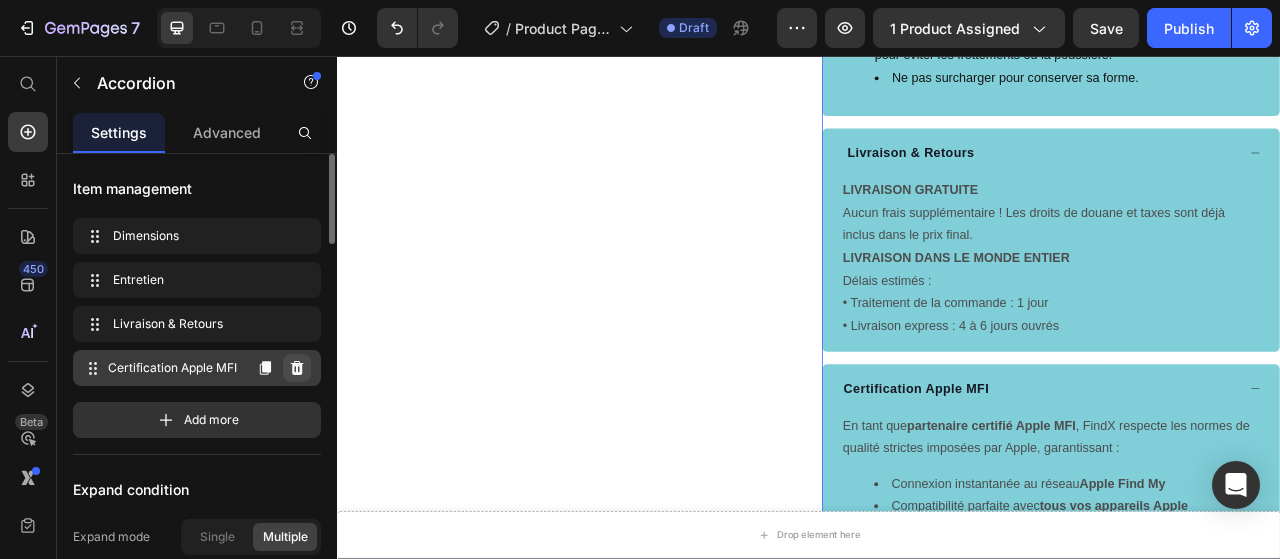 click 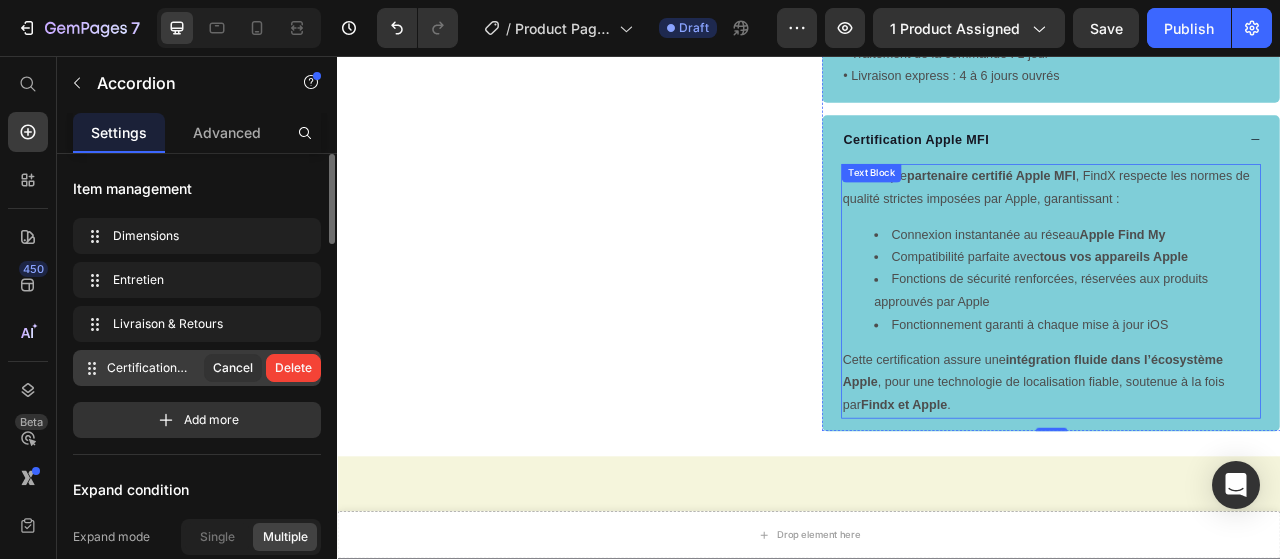 scroll, scrollTop: 2391, scrollLeft: 0, axis: vertical 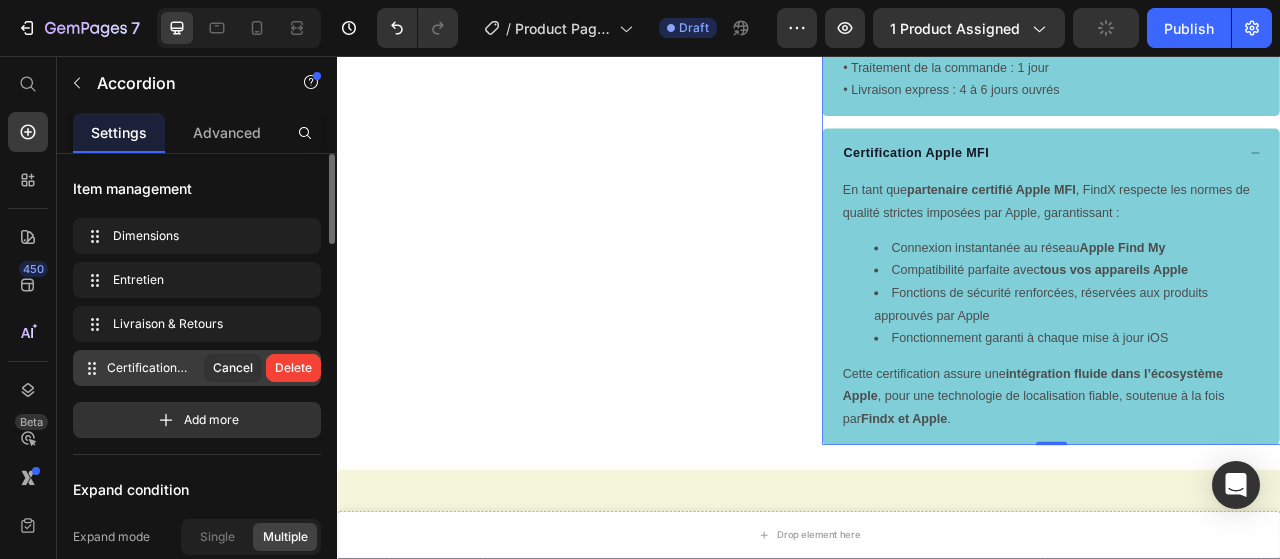 click on "Certification Apple MFI" at bounding box center (1230, 180) 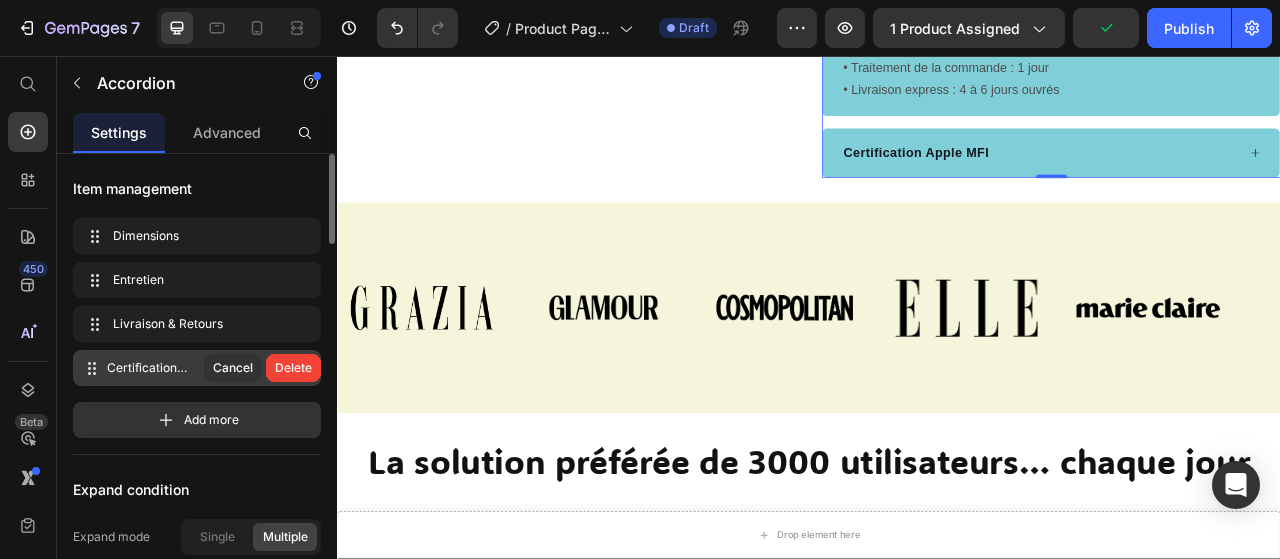 click on "Certification Apple MFI" at bounding box center [1230, 180] 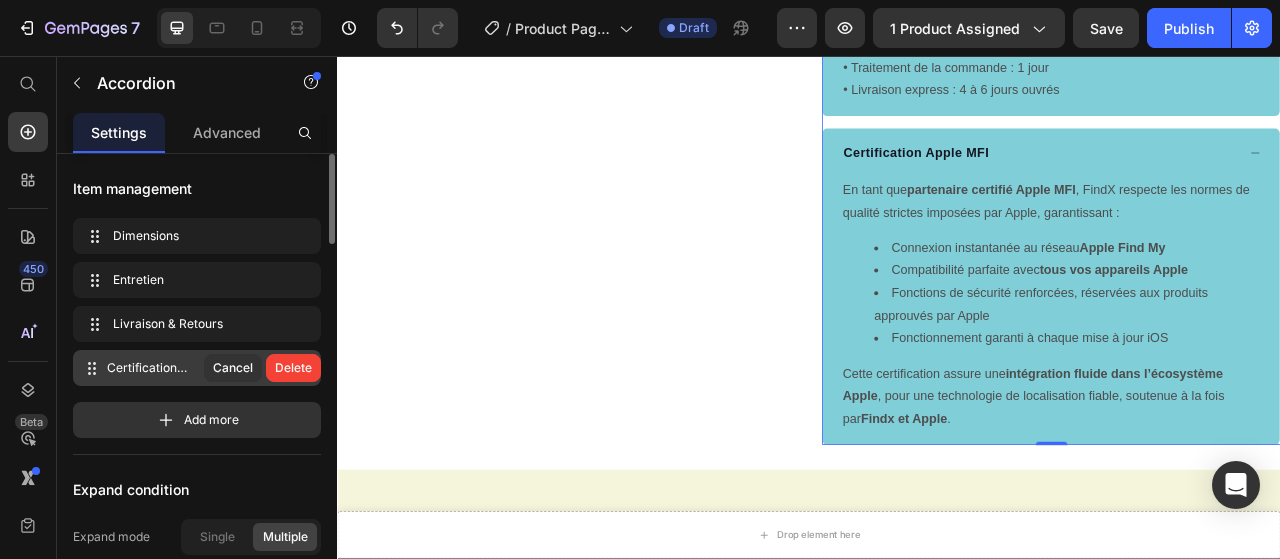 click on "Certification Apple MFI" at bounding box center (1230, 180) 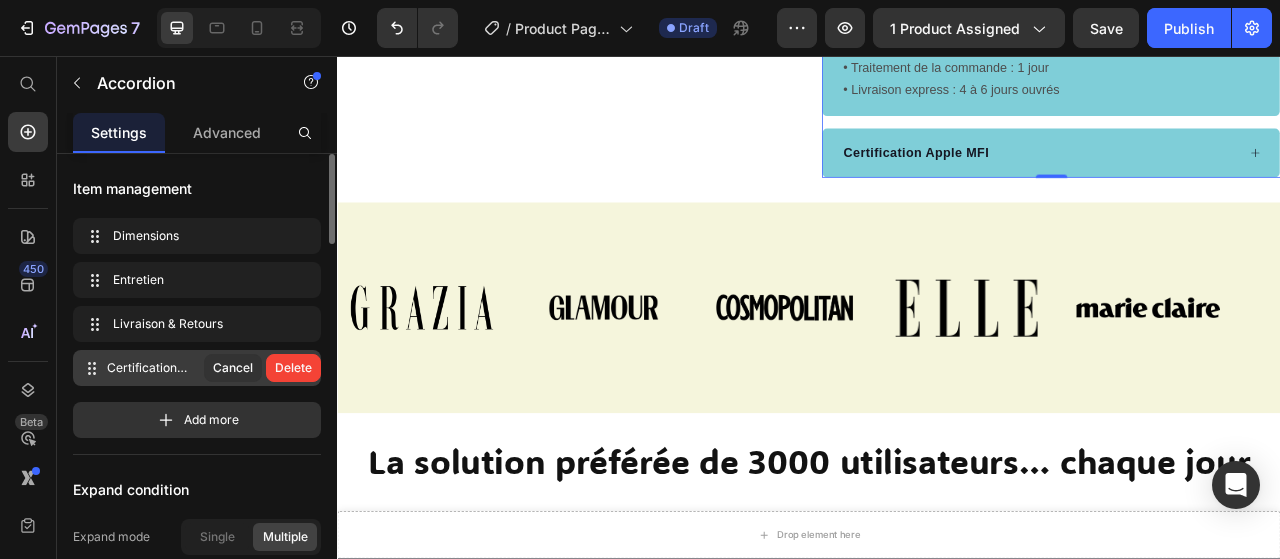 click on "Certification Apple MFI" at bounding box center [1230, 180] 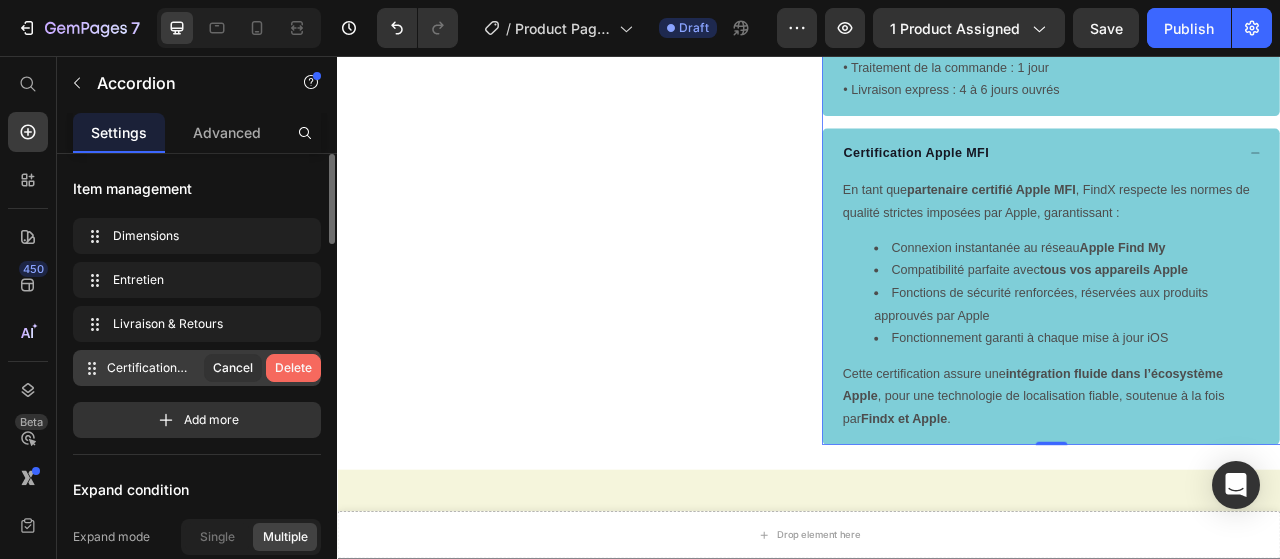 click on "Delete" at bounding box center [293, 368] 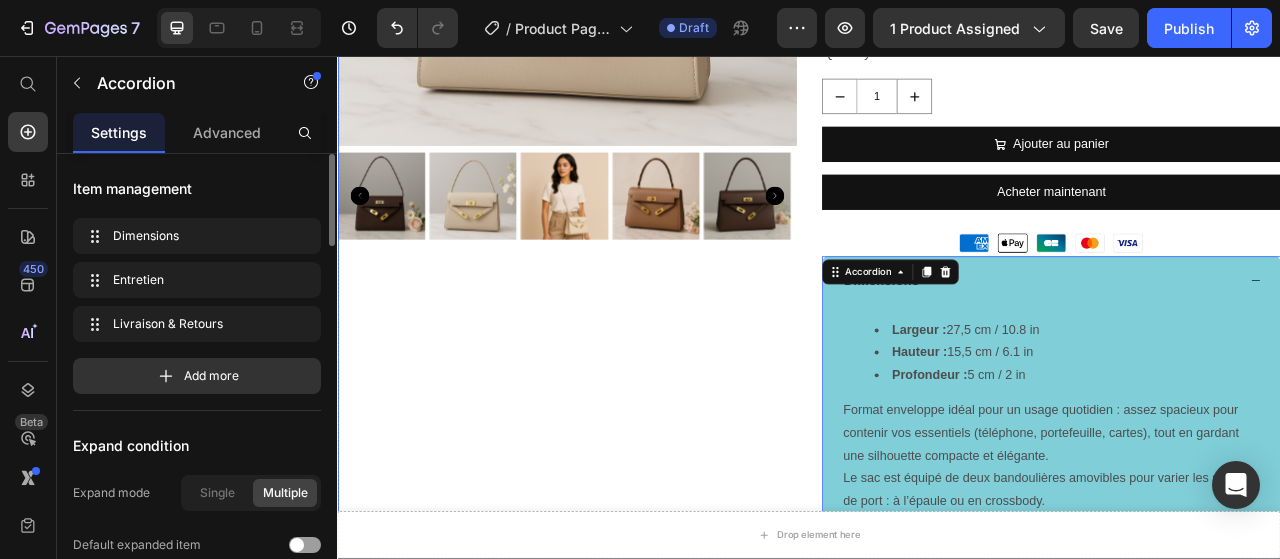 scroll, scrollTop: 1191, scrollLeft: 0, axis: vertical 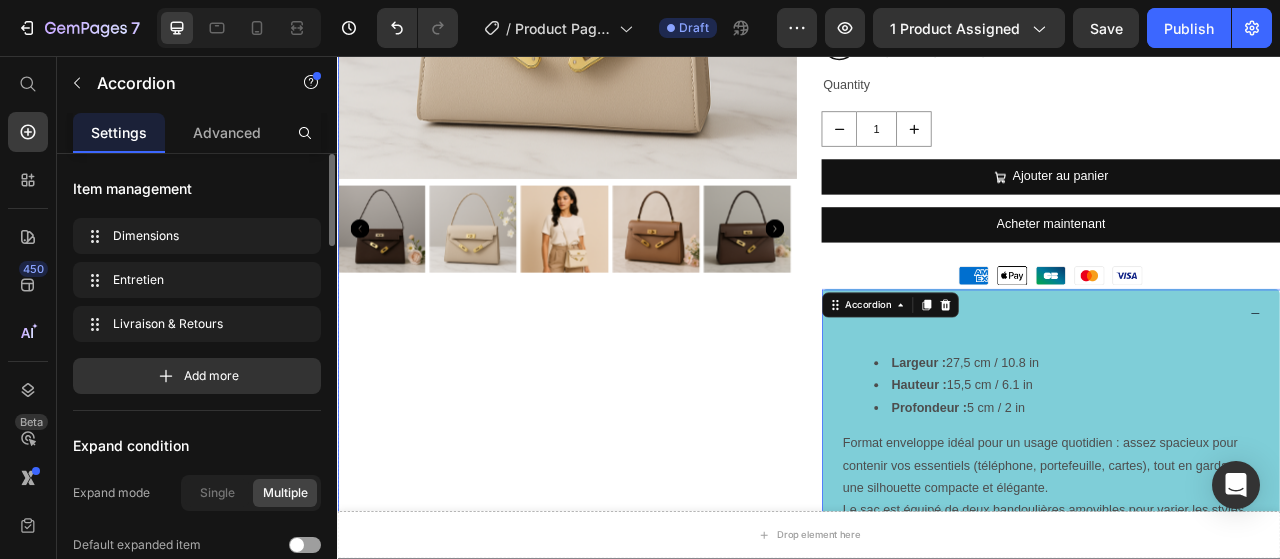 click on "Product Images" at bounding box center [629, 493] 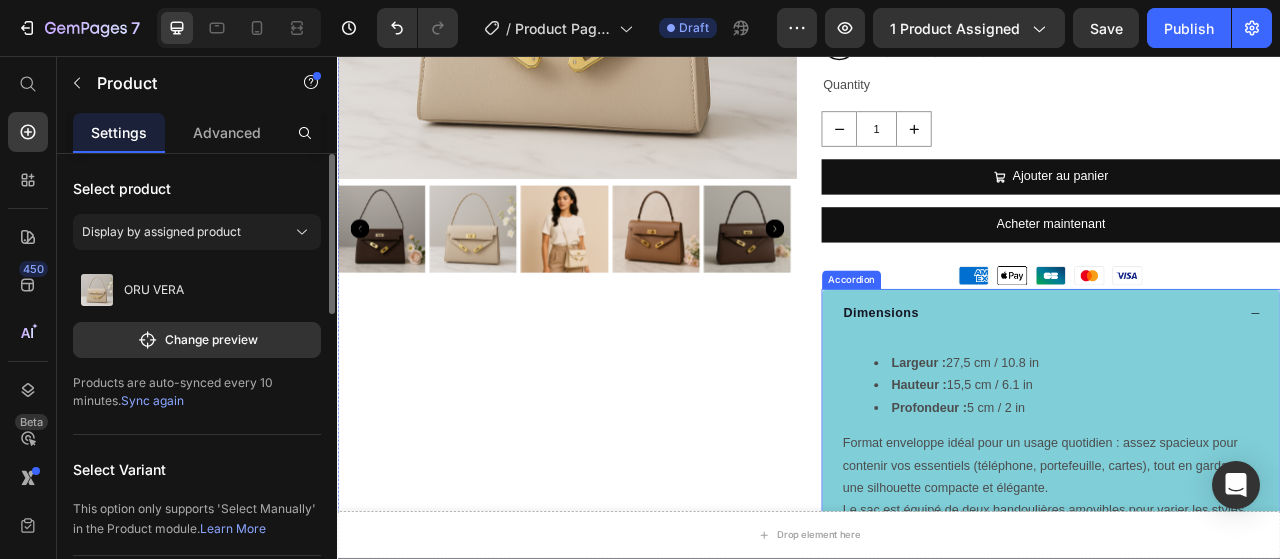 click on "Dimensions" at bounding box center [1245, 384] 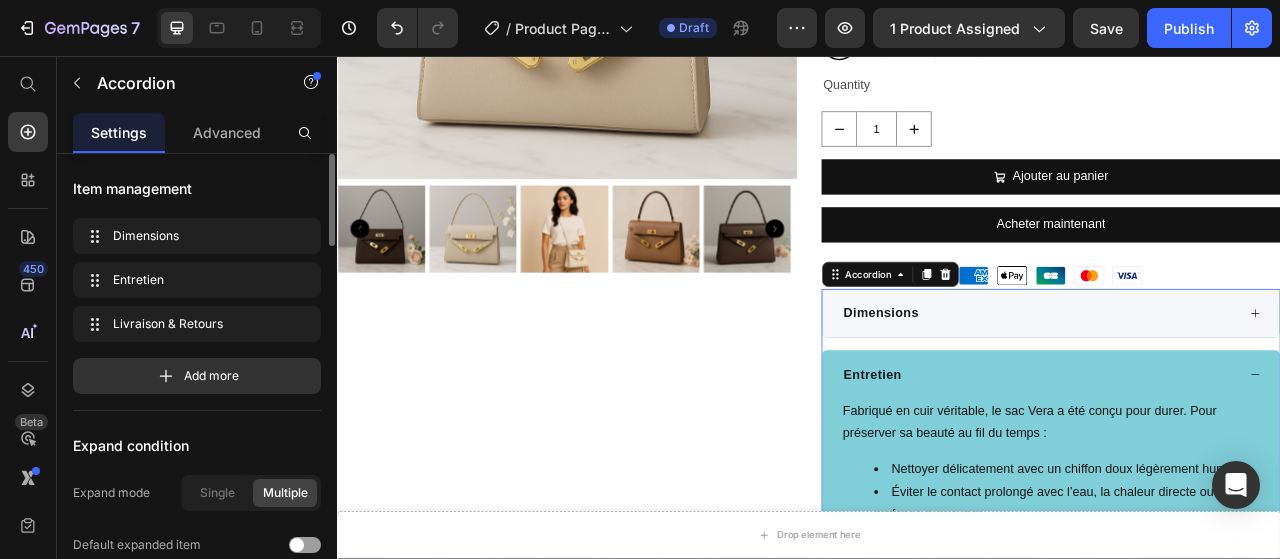click on "Entretien" at bounding box center (1245, 462) 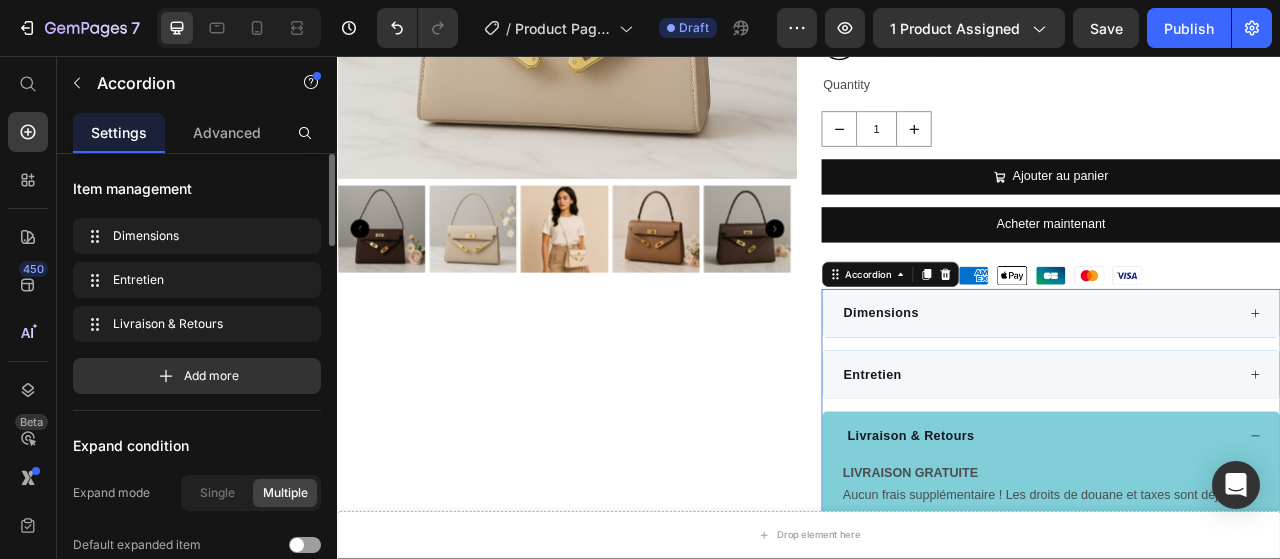 click 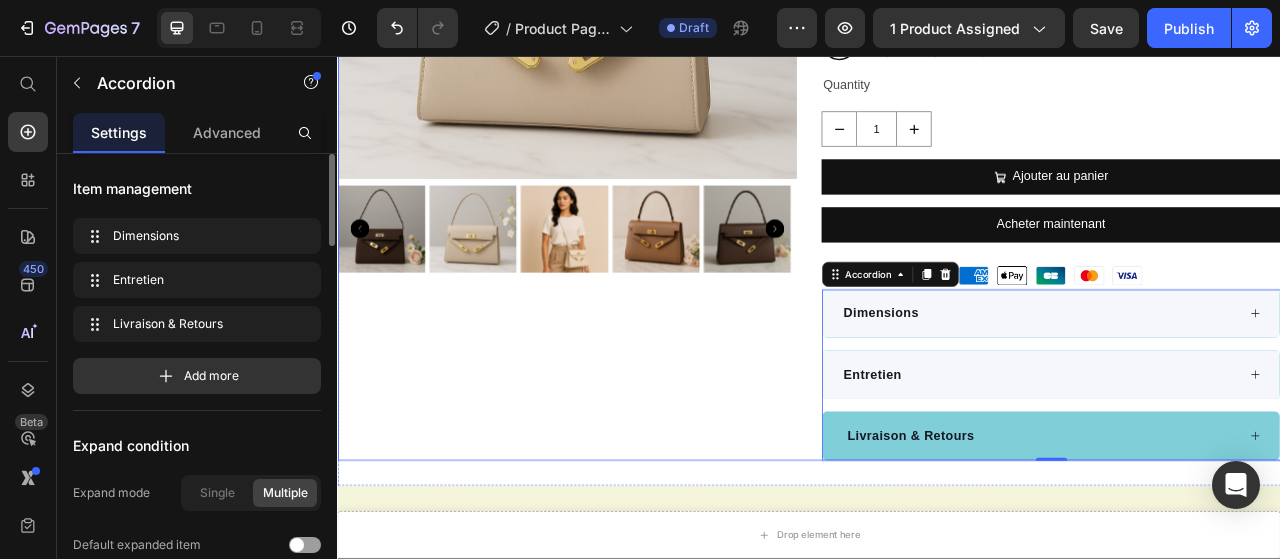 click on "Product Images" at bounding box center (629, 100) 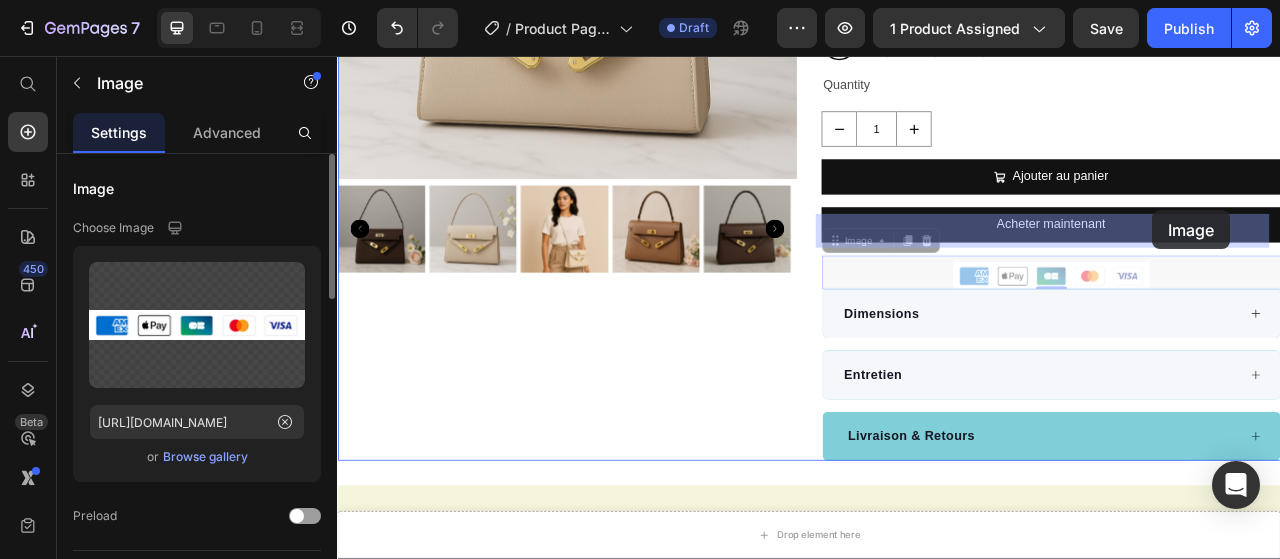 drag, startPoint x: 1373, startPoint y: 271, endPoint x: 1374, endPoint y: 252, distance: 19.026299 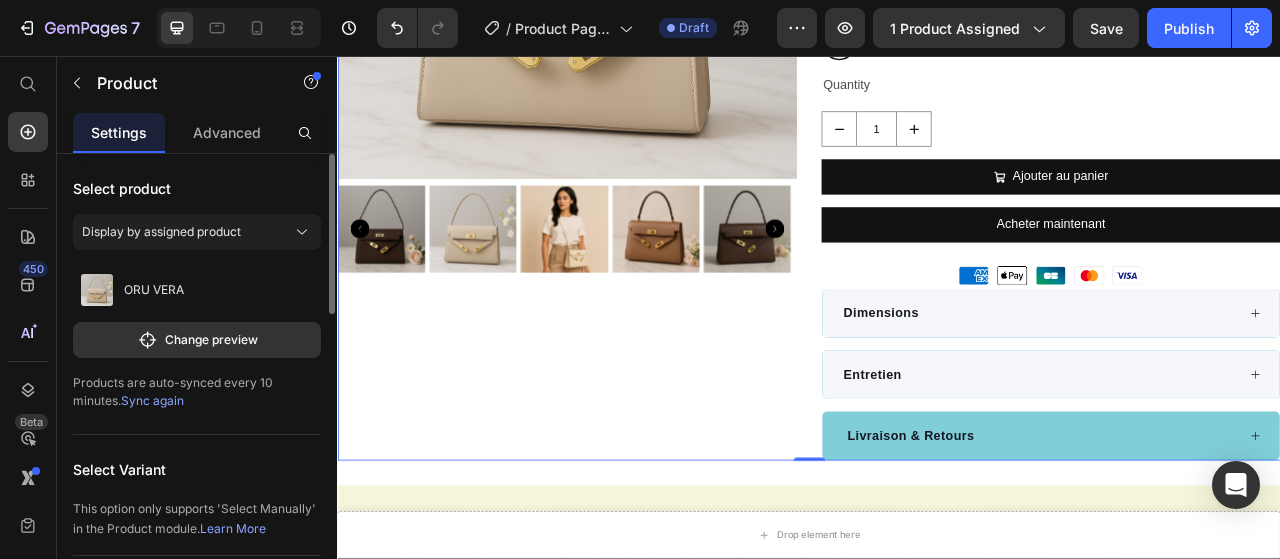 click on "Product Images" at bounding box center (629, 100) 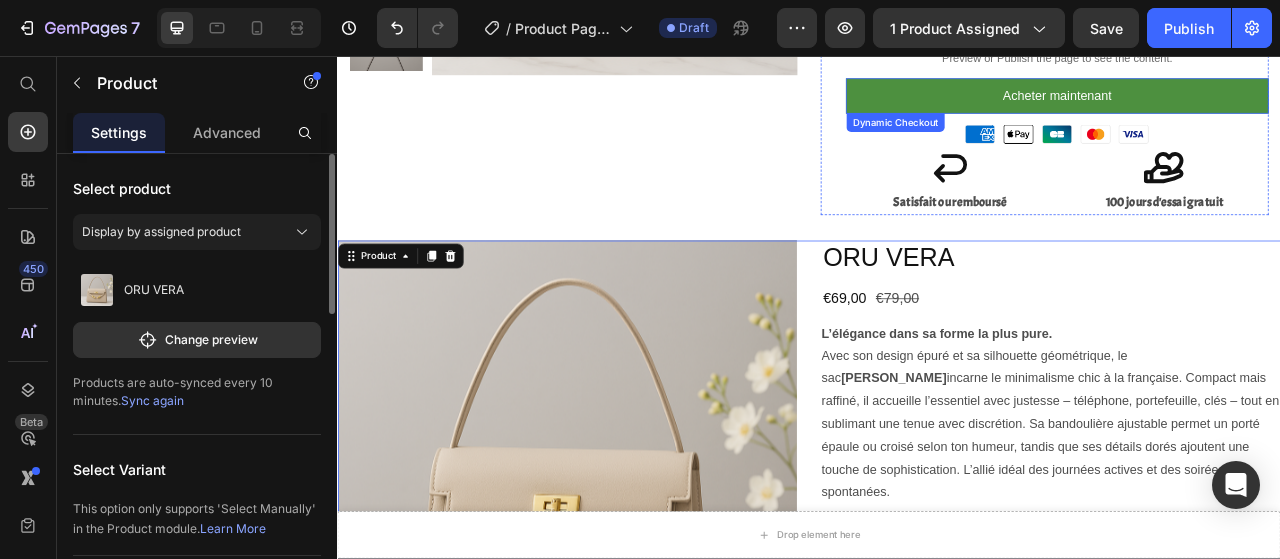 scroll, scrollTop: 500, scrollLeft: 0, axis: vertical 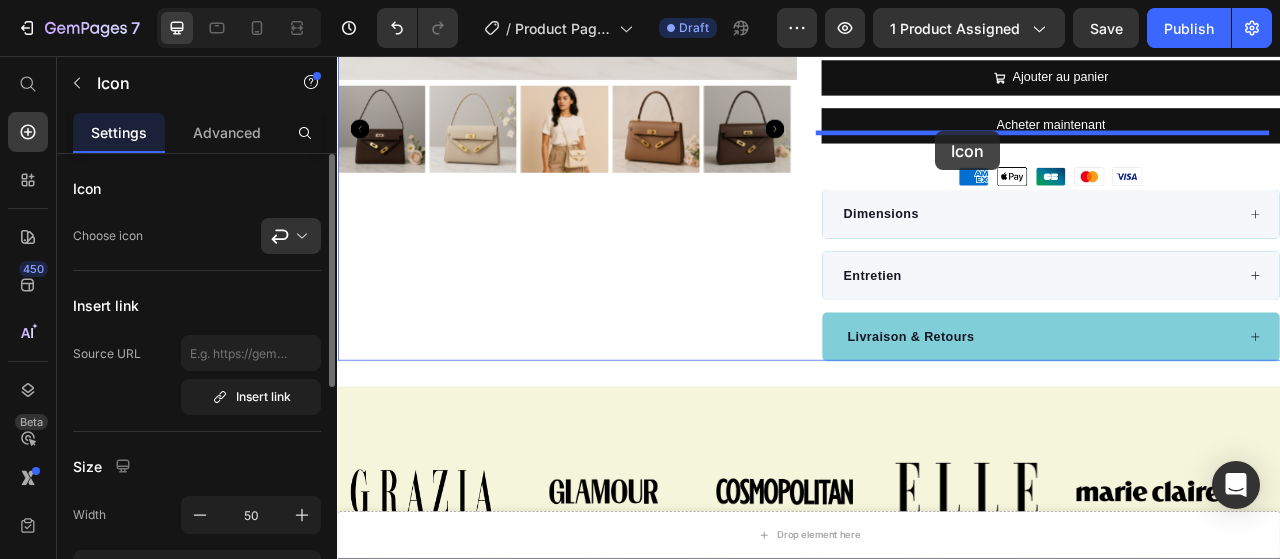 drag, startPoint x: 1176, startPoint y: 191, endPoint x: 1098, endPoint y: 152, distance: 87.20665 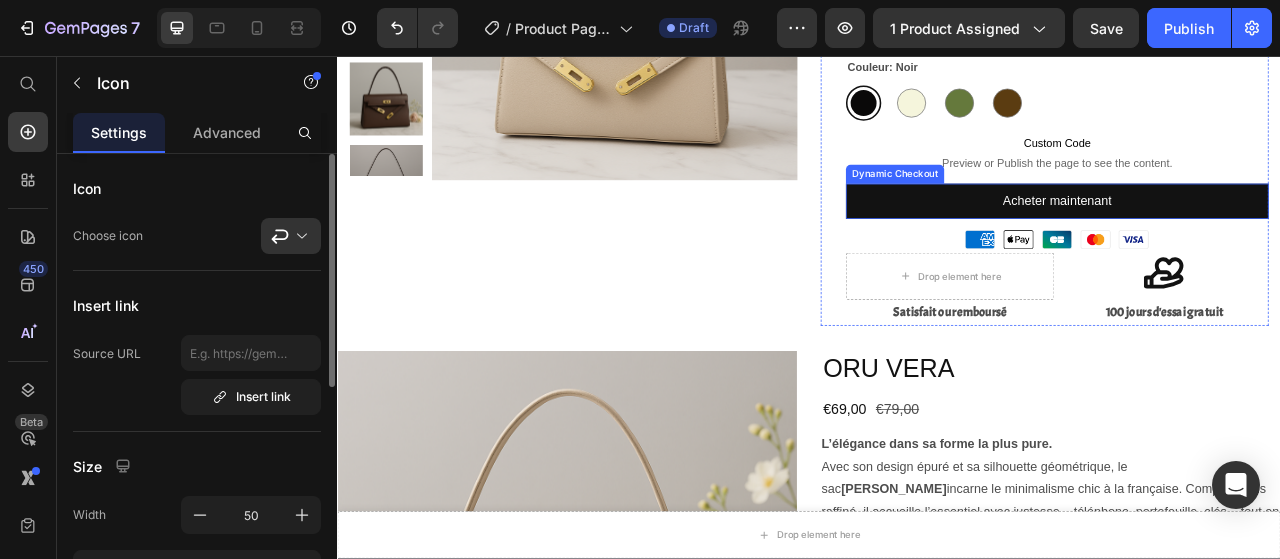 scroll, scrollTop: 393, scrollLeft: 0, axis: vertical 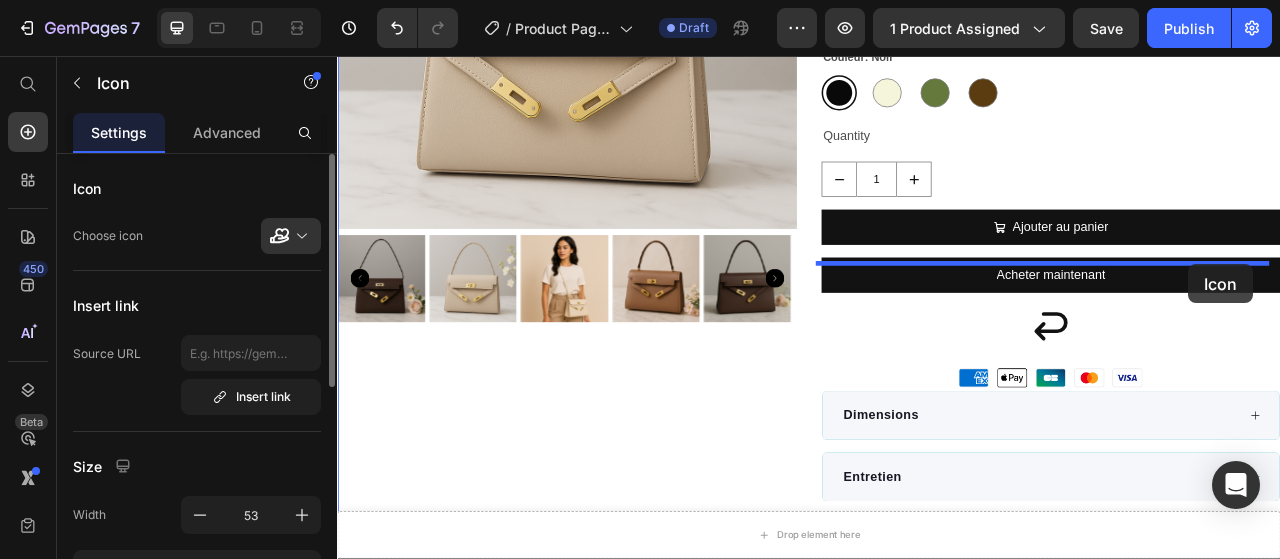 drag, startPoint x: 1452, startPoint y: 306, endPoint x: 1420, endPoint y: 321, distance: 35.341194 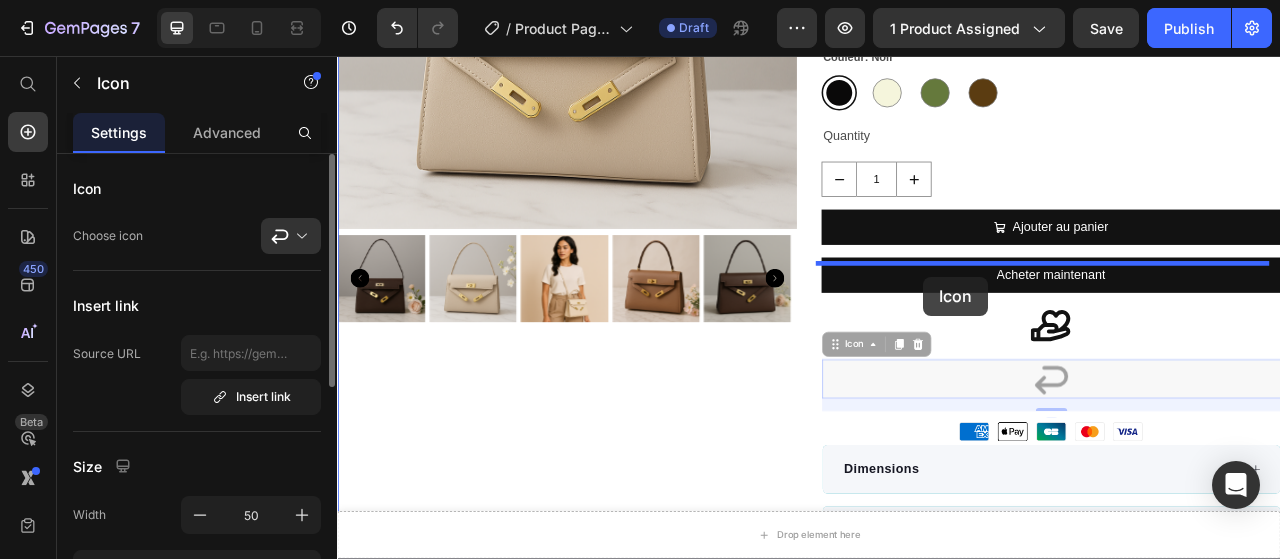 drag, startPoint x: 1318, startPoint y: 410, endPoint x: 1083, endPoint y: 337, distance: 246.07722 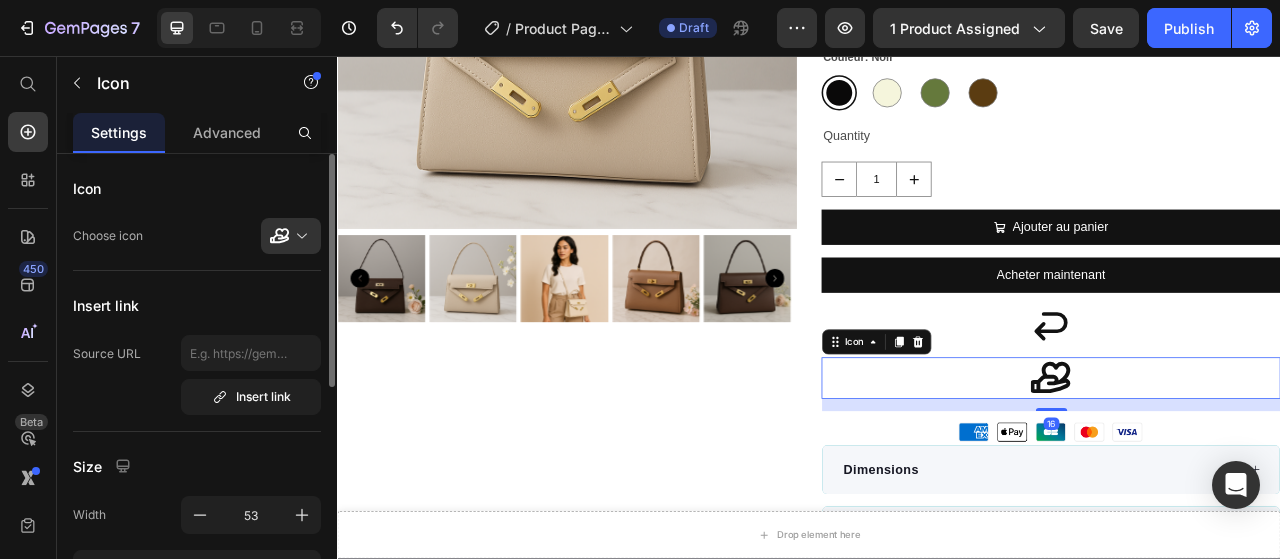 click on "Icon   16" at bounding box center [1245, 466] 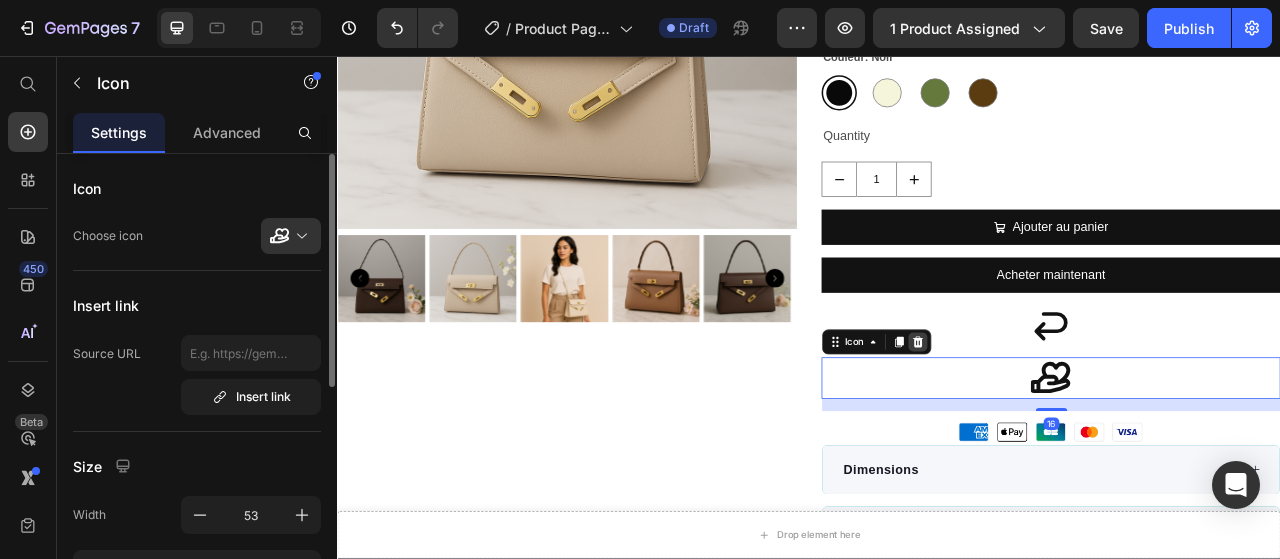 click at bounding box center [1075, 421] 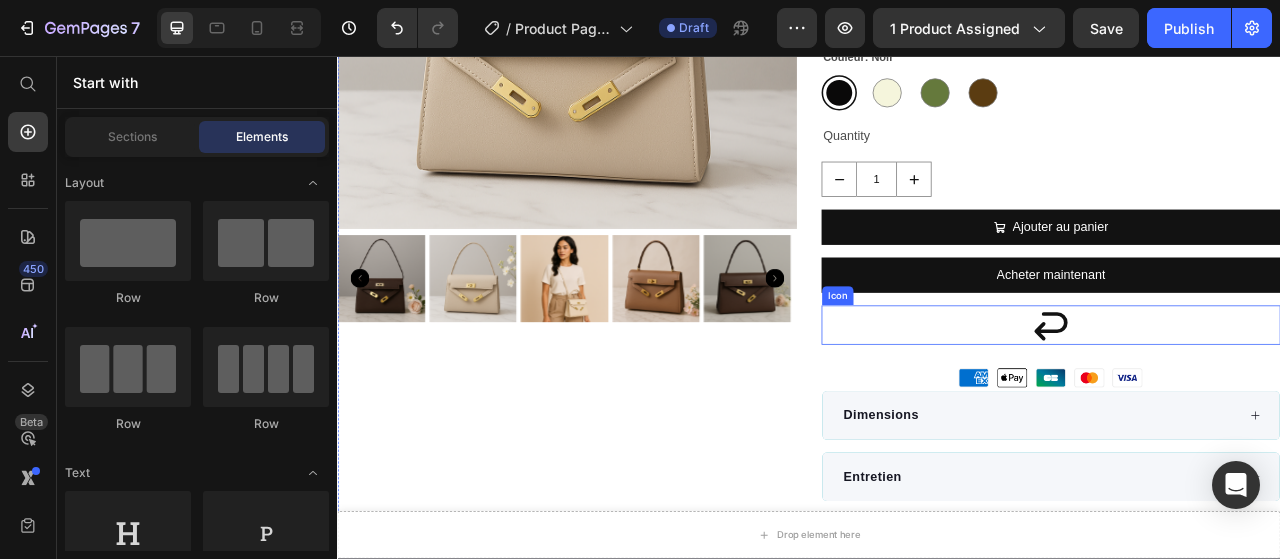 click on "Icon" at bounding box center (1245, 399) 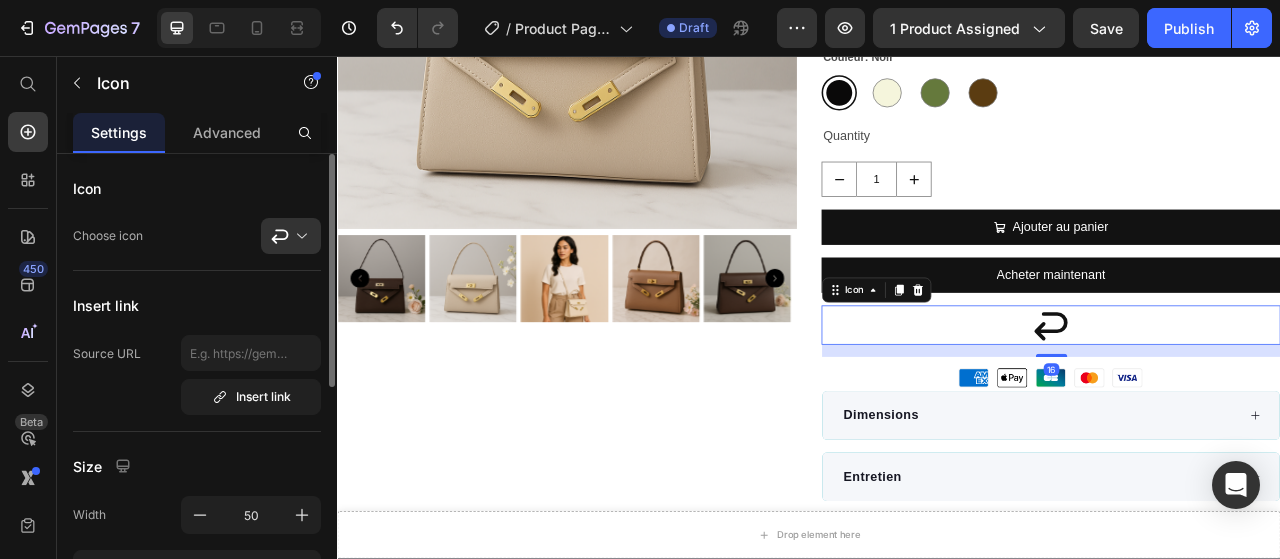 click on "Icon" at bounding box center (1022, 355) 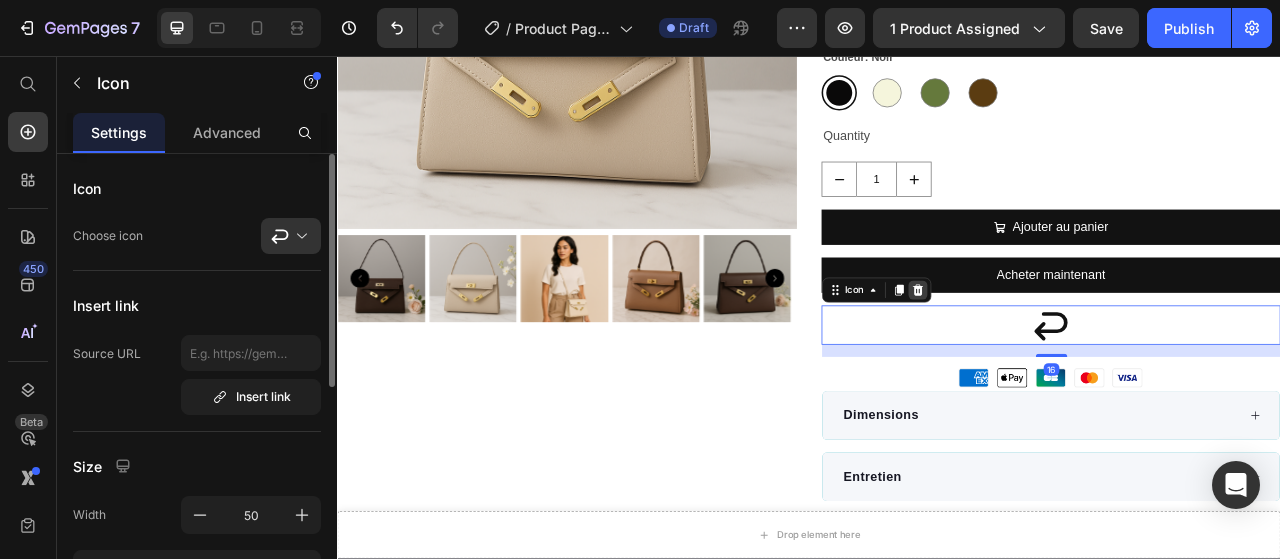 click 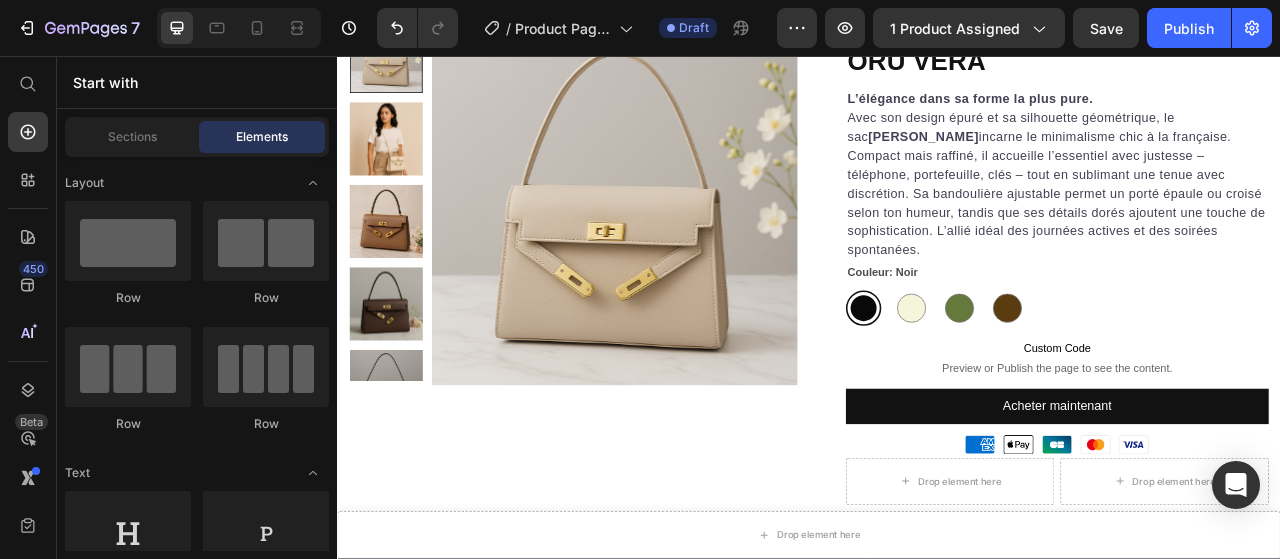 scroll, scrollTop: 0, scrollLeft: 0, axis: both 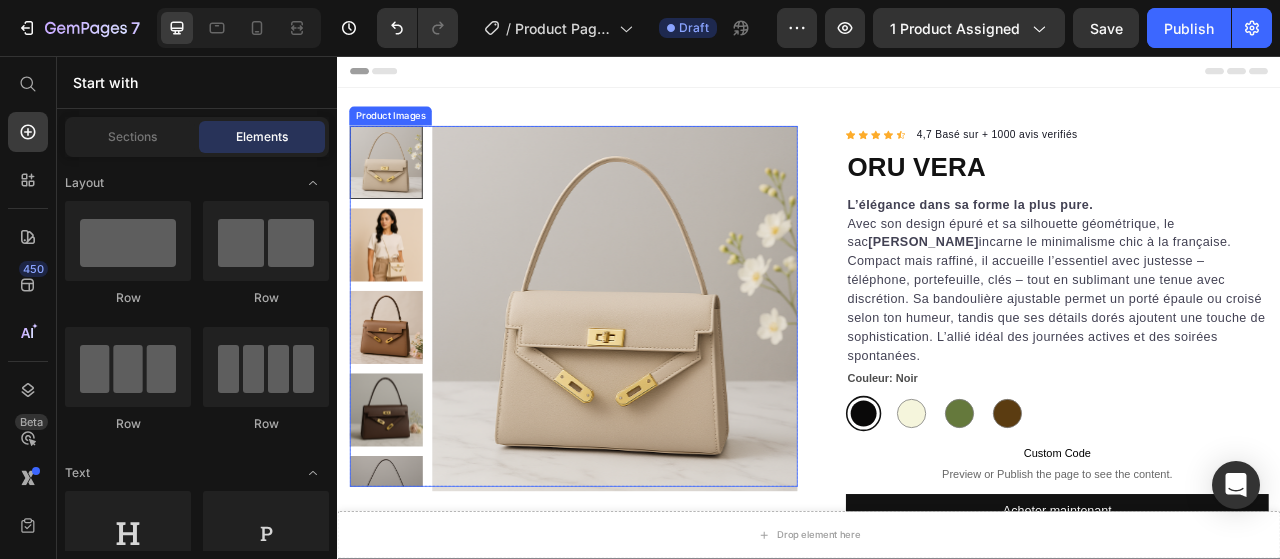 click at bounding box center [689, 377] 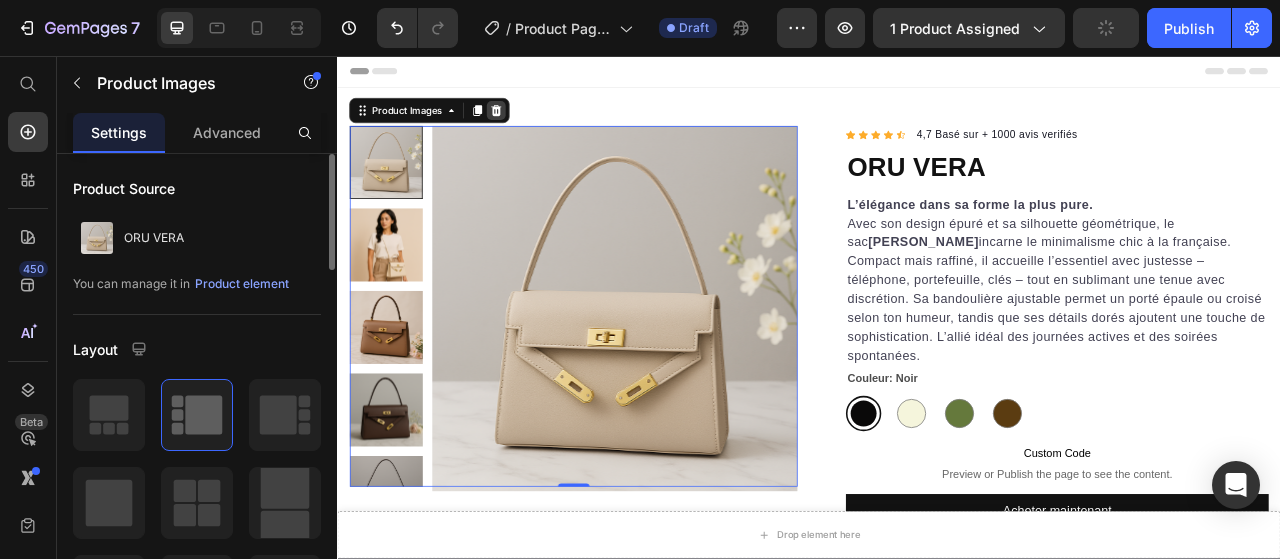 click 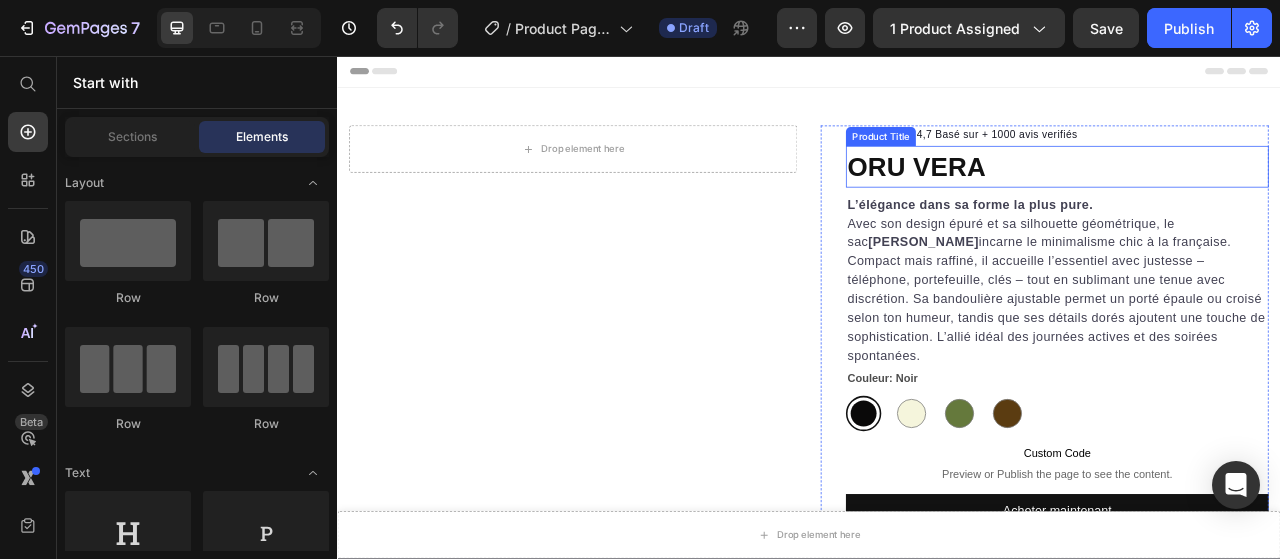click on "ORU VERA" at bounding box center [1253, 198] 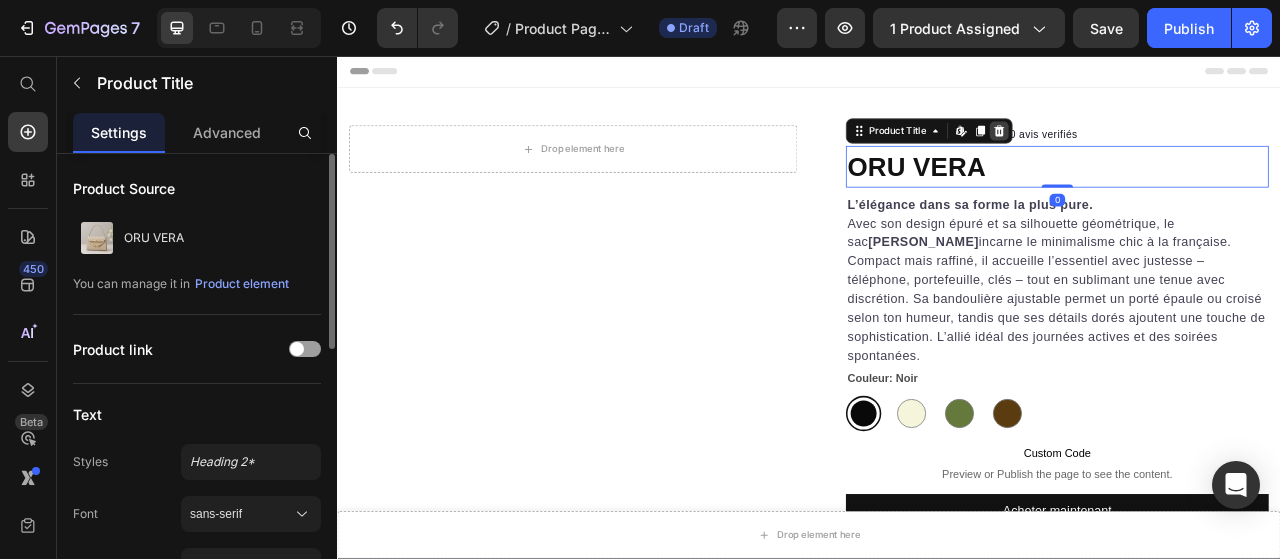 click 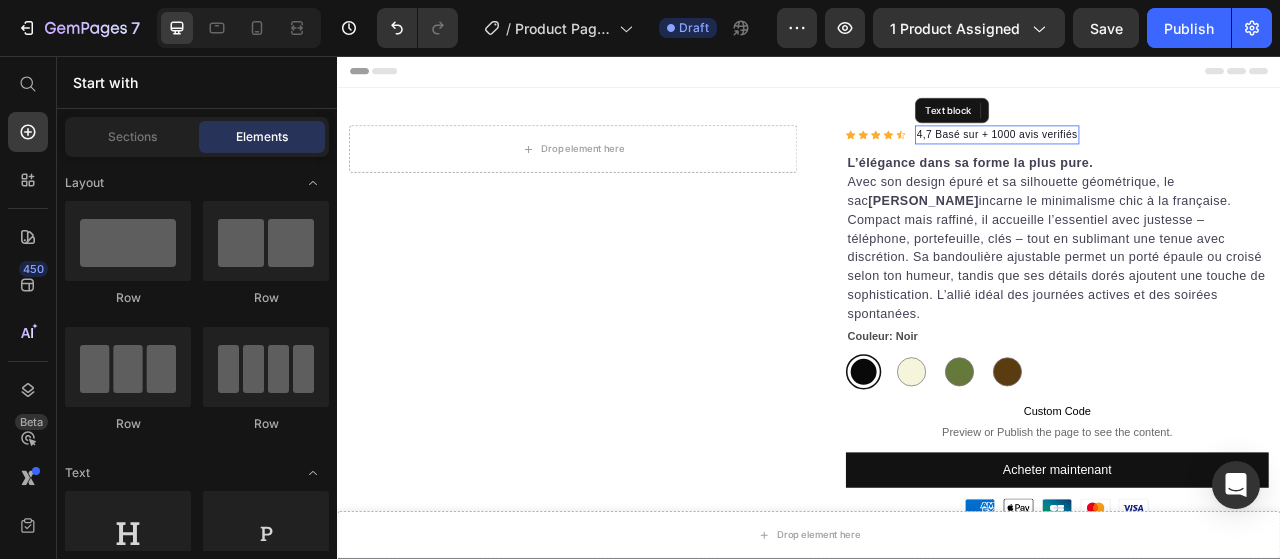 click on "4,7 Basé sur + 1000 avis verifiés" at bounding box center (1176, 157) 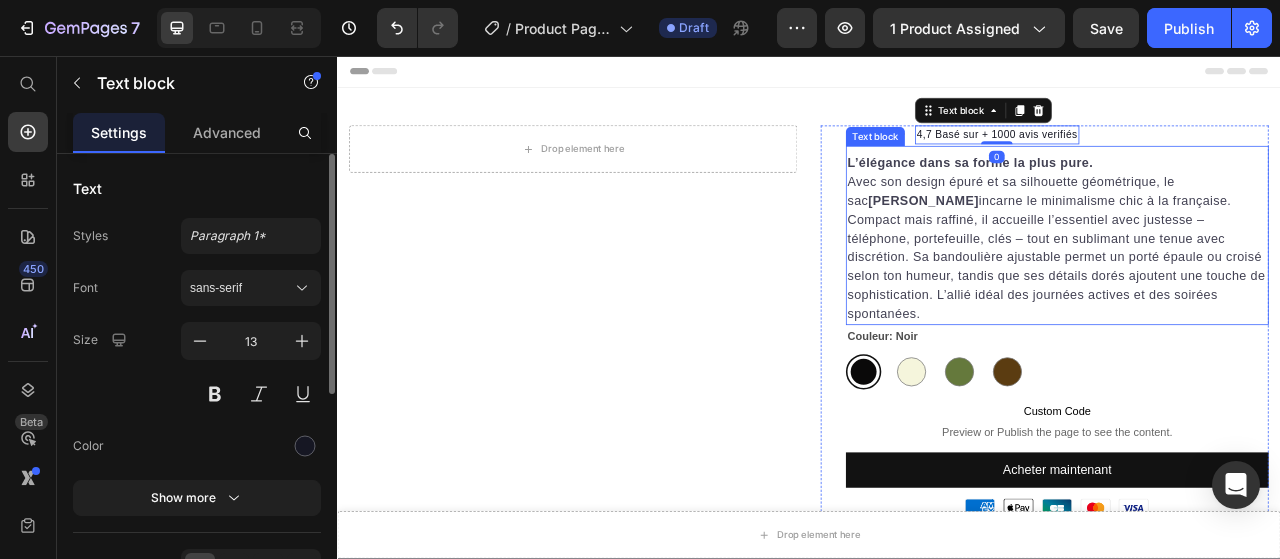 click on "L’élégance dans sa forme la plus pure. Avec son design épuré et sa silhouette géométrique, le sac  Vera  incarne le minimalisme chic à la française. Compact mais raffiné, il accueille l’essentiel avec justesse – téléphone, portefeuille, clés – tout en sublimant une tenue avec discrétion. Sa bandoulière ajustable permet un porté épaule ou croisé selon ton humeur, tandis que ses détails dorés ajoutent une touche de sophistication. L’allié idéal des journées actives et des soirées spontanées." at bounding box center (1253, 289) 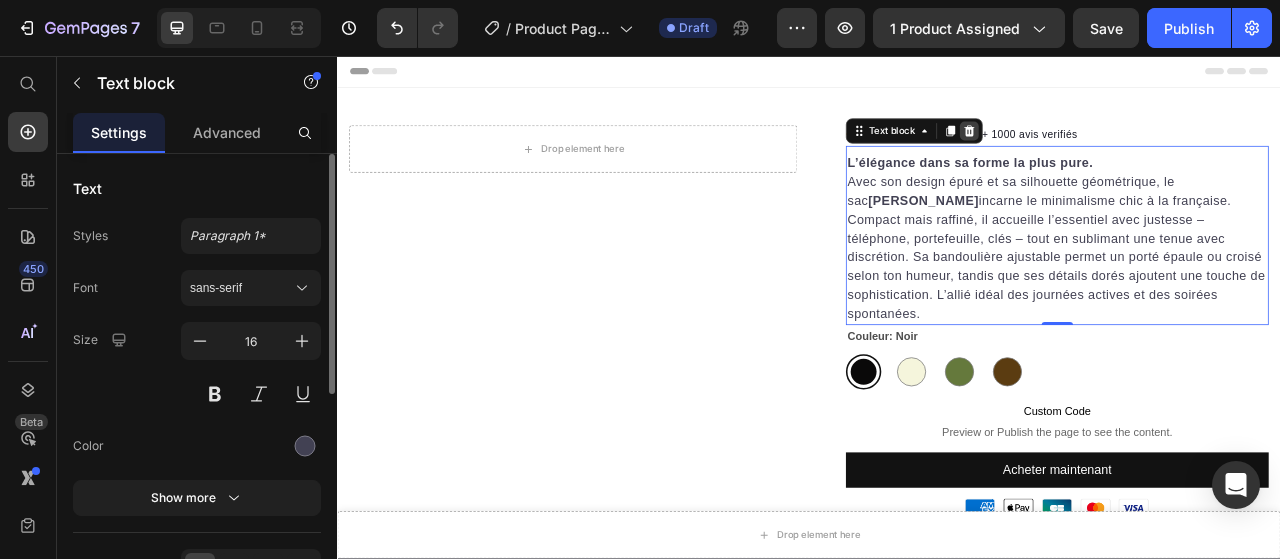 click 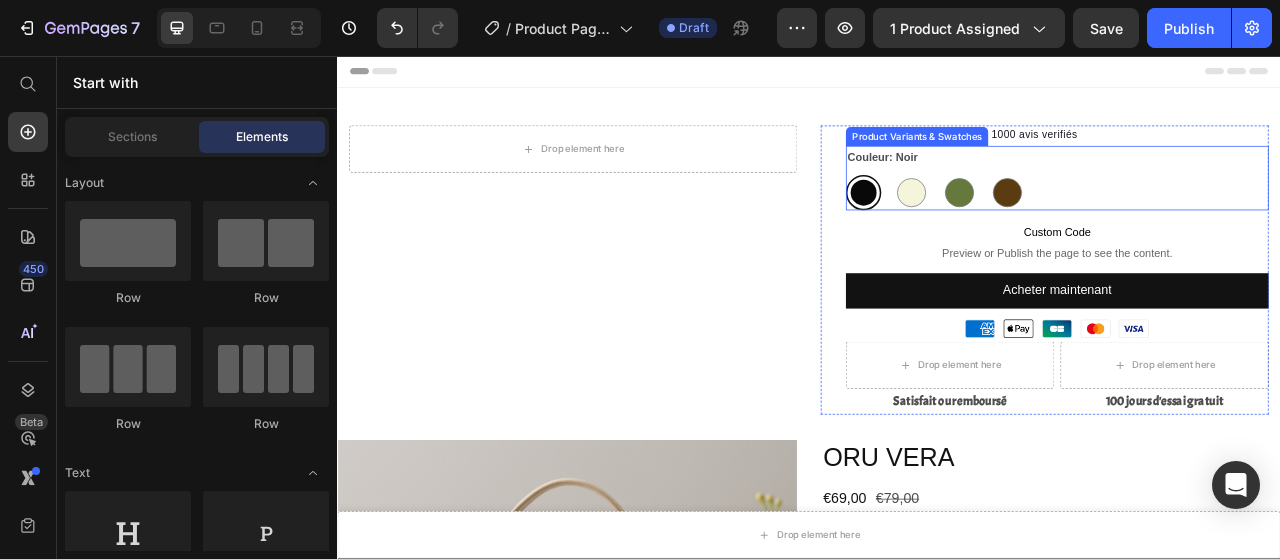 click on "Noir Noir Beige Beige Kaki Kaki Marron Marron" at bounding box center [1253, 230] 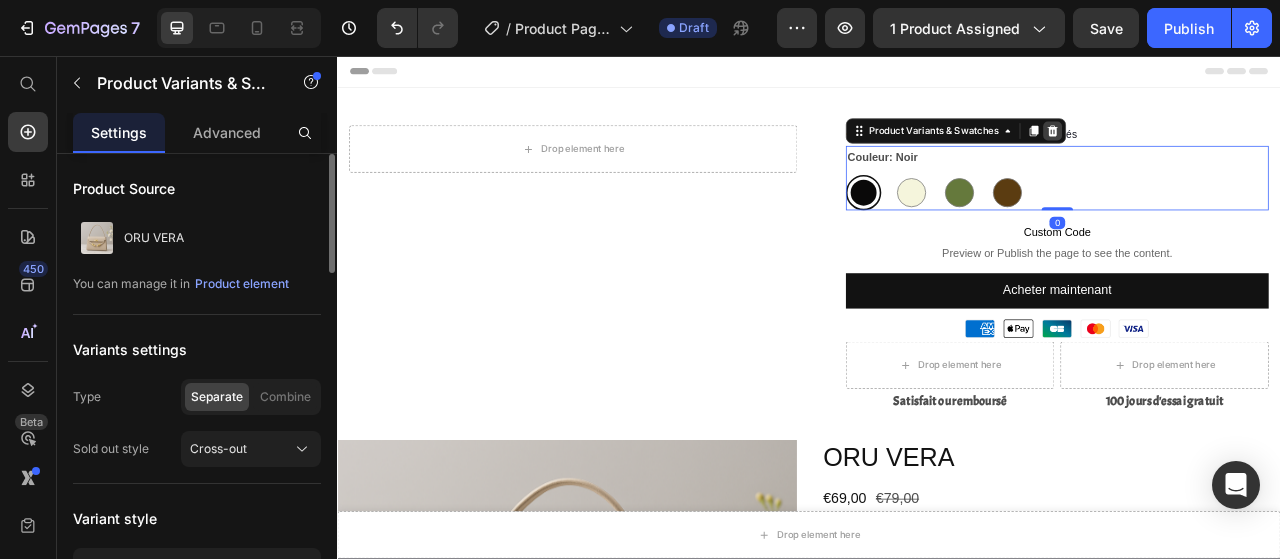 click 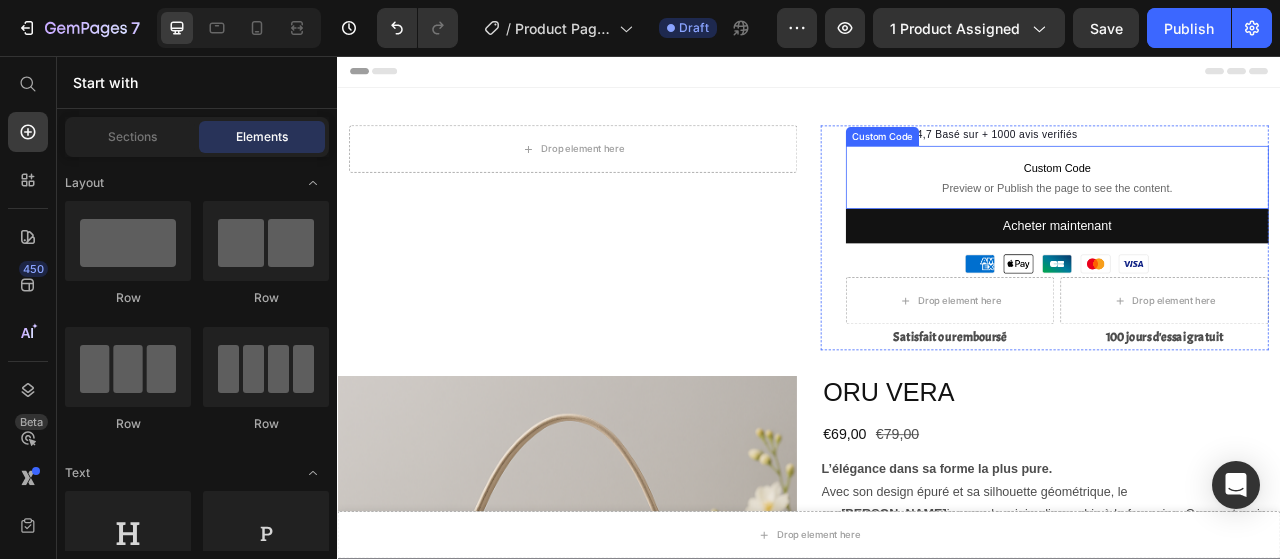 click on "Custom Code
Preview or Publish the page to see the content." at bounding box center [1253, 211] 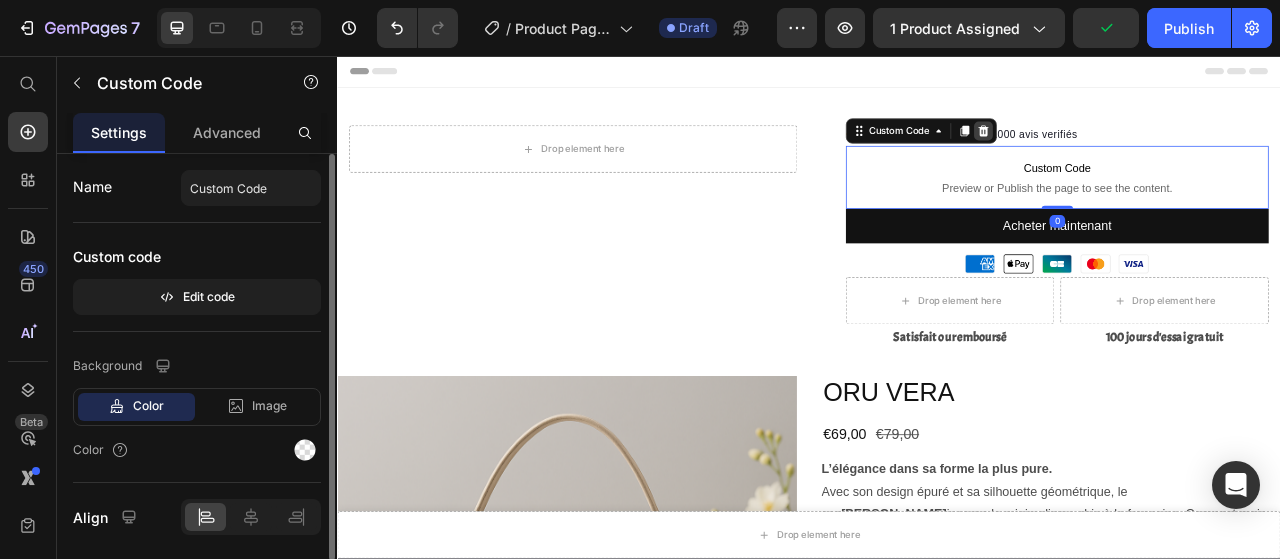 click at bounding box center (1159, 152) 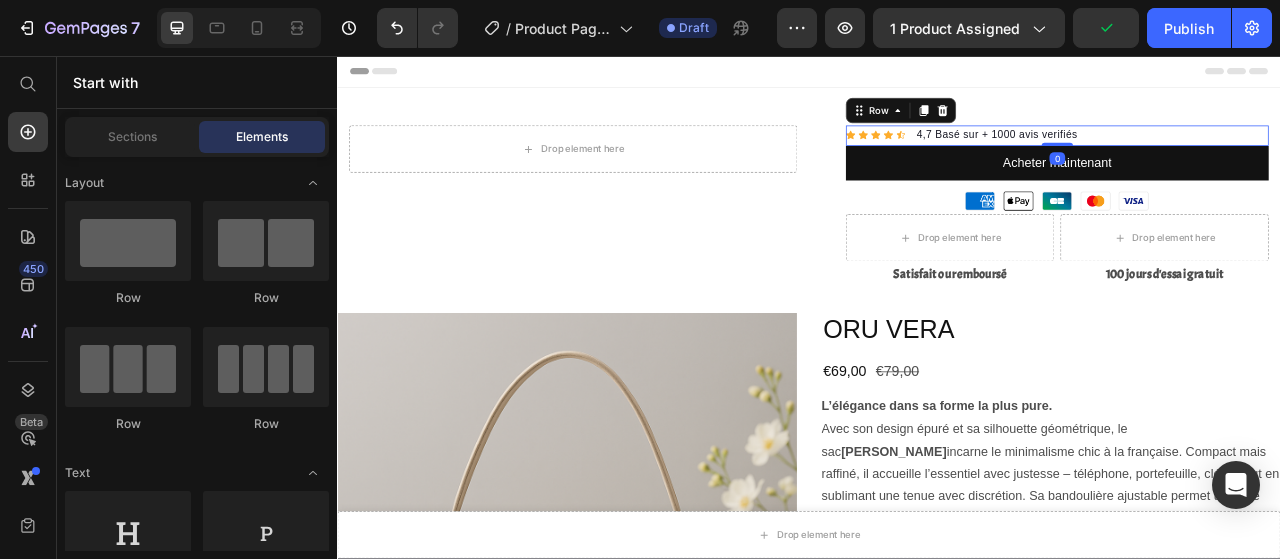 click on "Icon Icon Icon Icon
Icon Icon List Hoz 4,7 Basé sur + 1000 avis verifiés  Text block Row   0" at bounding box center (1253, 158) 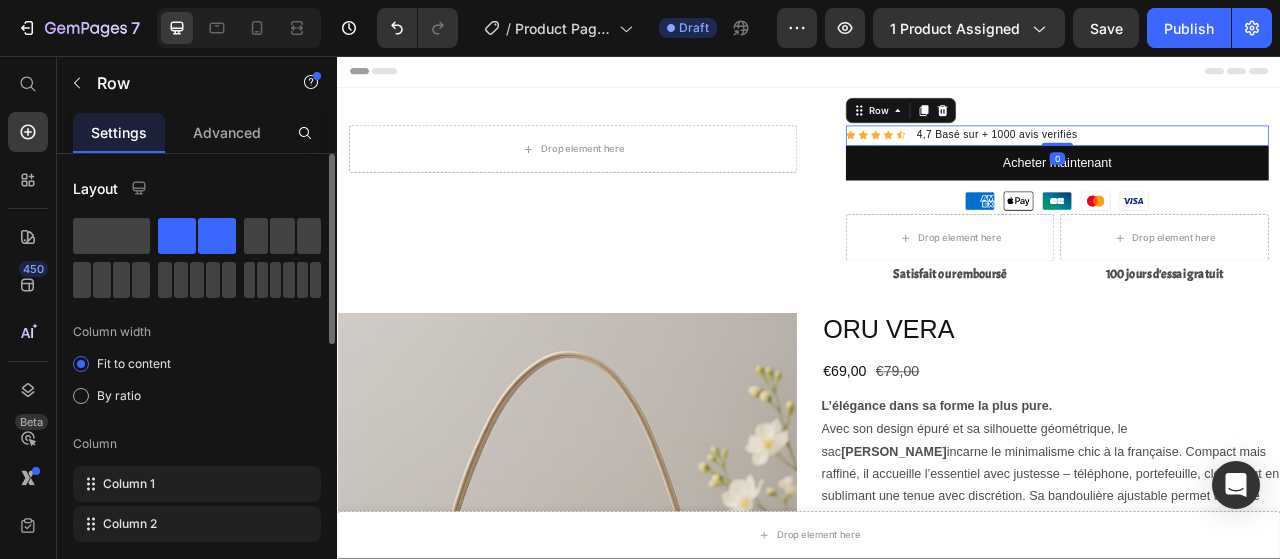 click on "Row" at bounding box center [1054, 126] 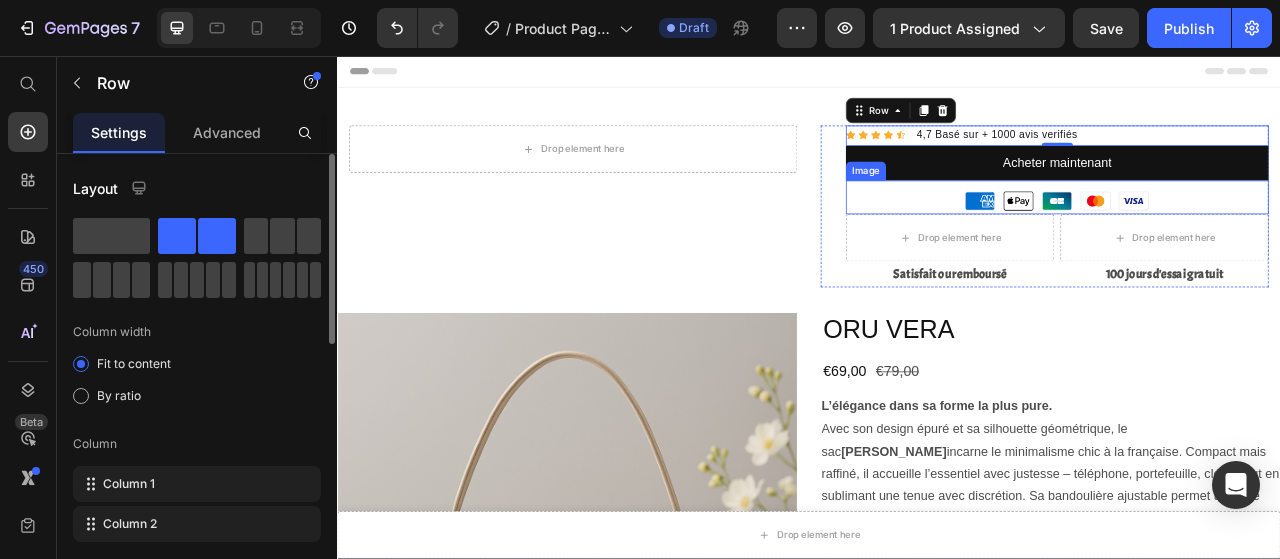 click at bounding box center (1253, 236) 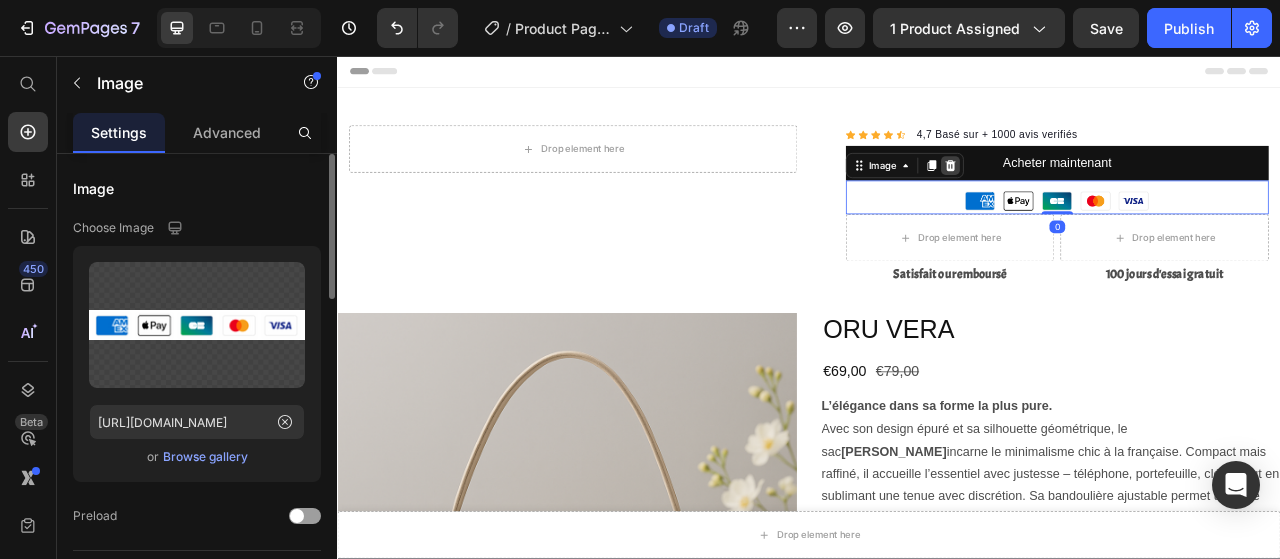 click at bounding box center (1117, 196) 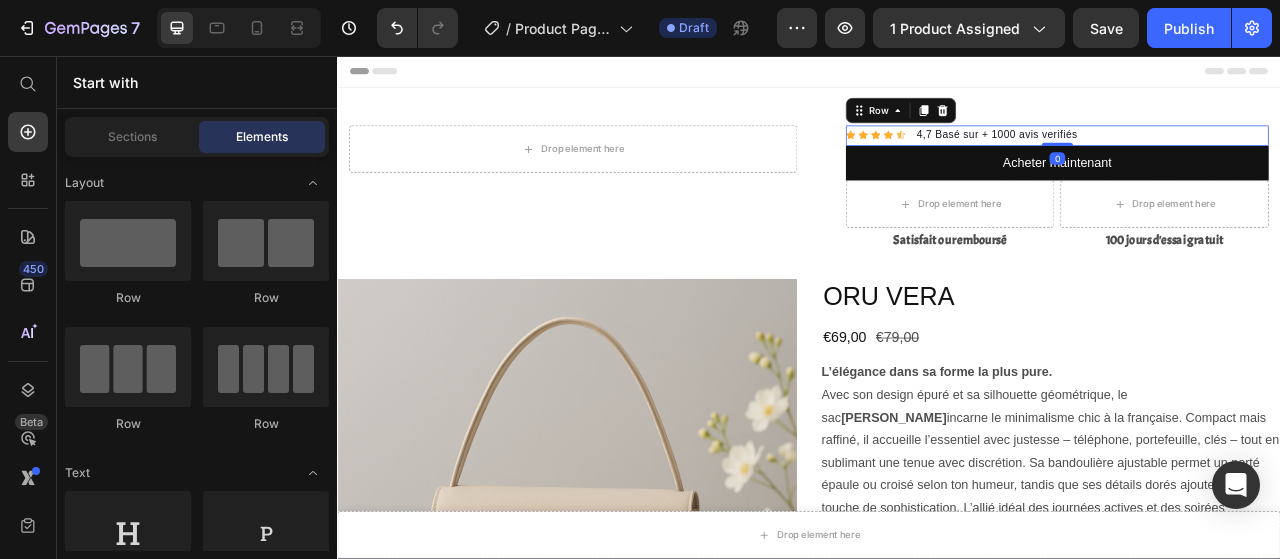 click on "Icon Icon Icon Icon
Icon Icon List Hoz 4,7 Basé sur + 1000 avis verifiés  Text block Row   0" at bounding box center [1253, 158] 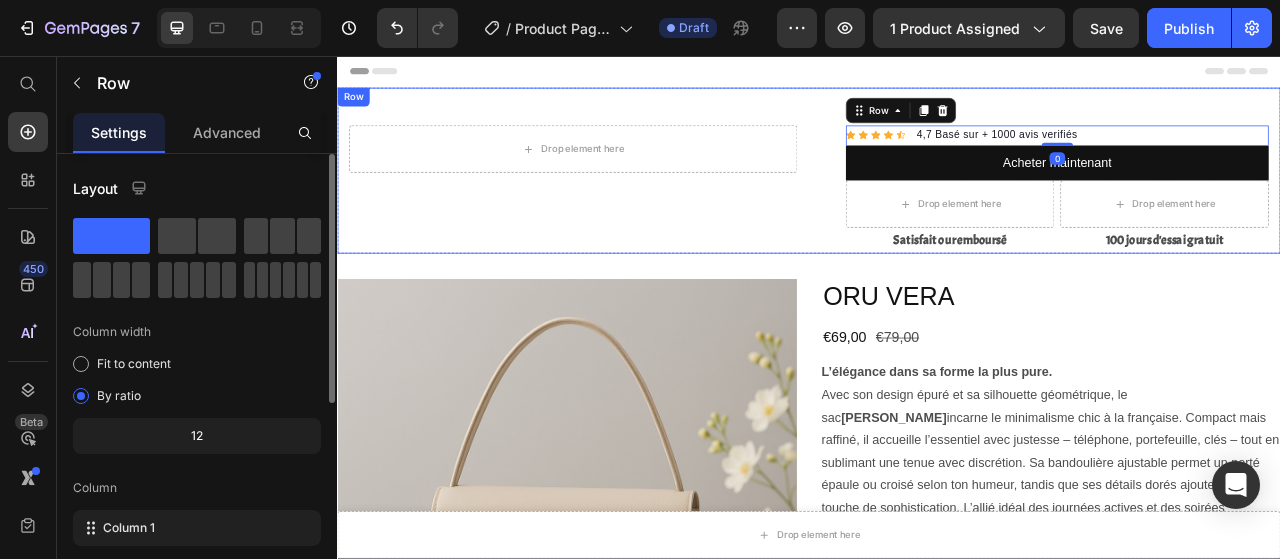 click on "Drop element here Row Icon Icon Icon Icon
Icon Icon List Hoz 4,7 Basé sur + 1000 avis verifiés  Text block Row   0
Ne  perdez  plus jamais vos affaires
Faites  sonner  votre carte FindX depuis votre téléphone
Recevez une  alerte  dès vous l’oubliez quelque part
Une recharge,  5 mois  de tranquillité Item list Acheter maintenant Dynamic Checkout
Icon Satisfait ou remboursé Text Block
Icon 100 jours d'essai gratuit Text Block Row
Drop element here
Drop element here Row Satisfait ou remboursé Text Block 100 jours d'essai gratuit  Text Block Row Row Product Row" at bounding box center [937, 202] 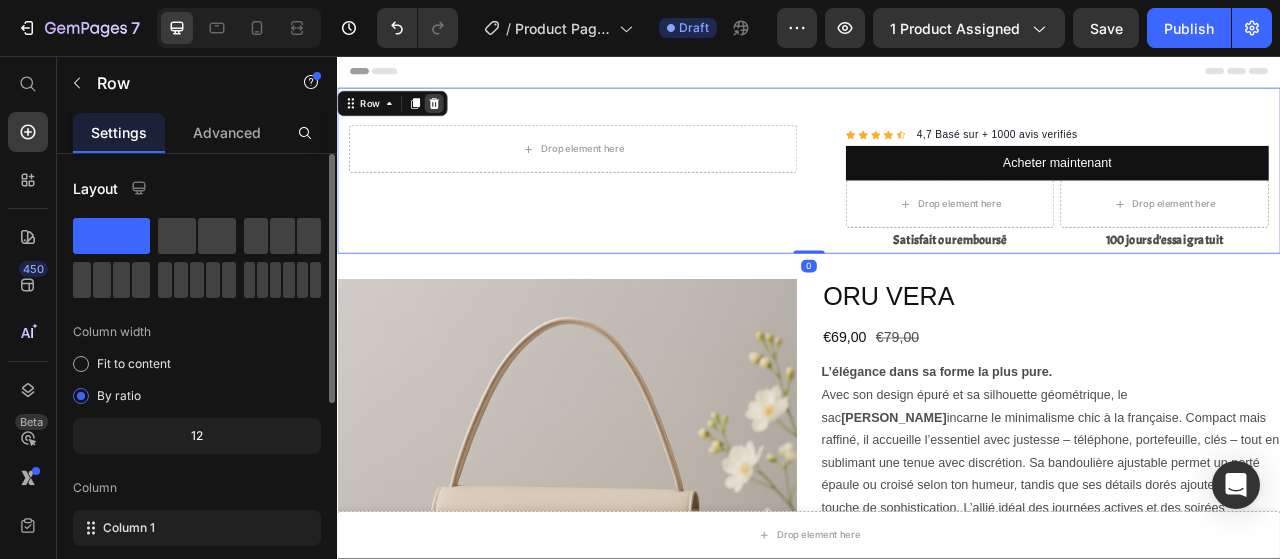 click 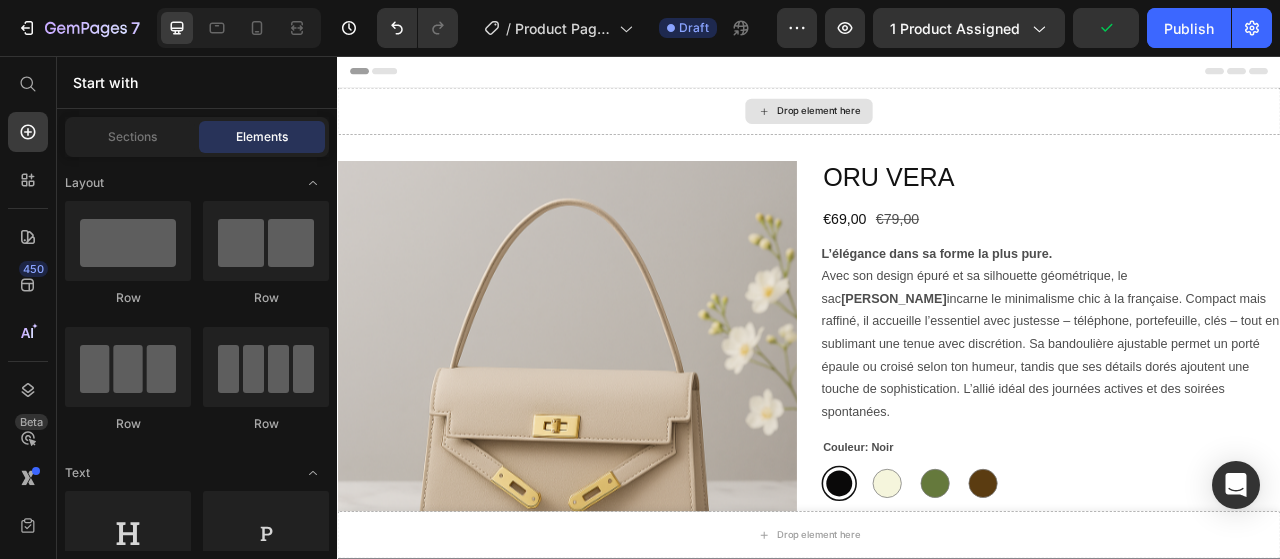click on "Drop element here" at bounding box center [937, 127] 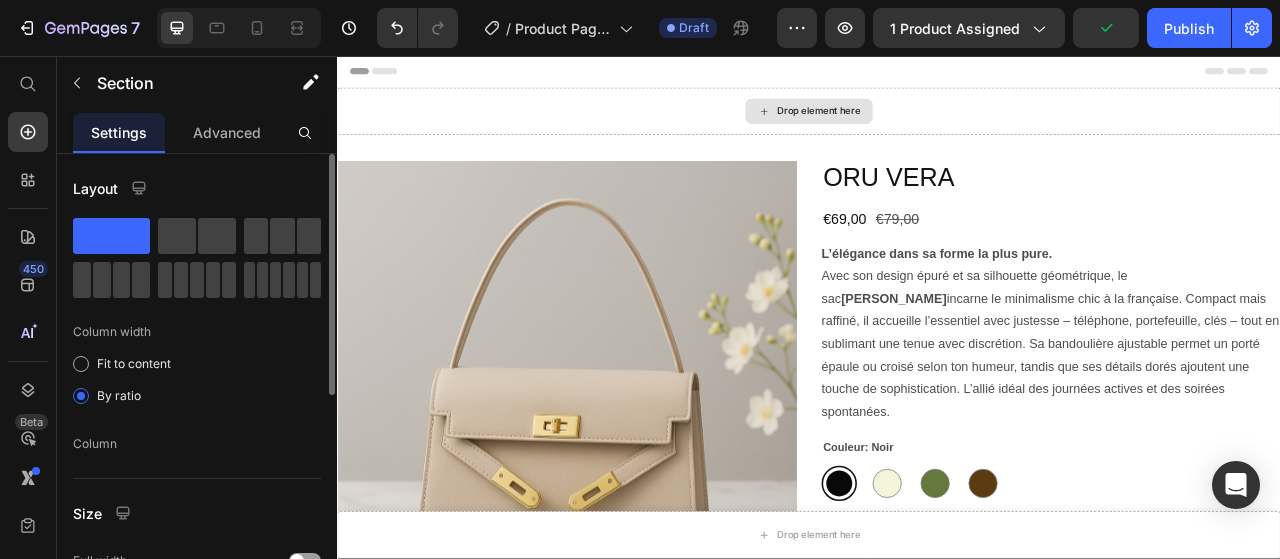 click on "Drop element here" at bounding box center (937, 127) 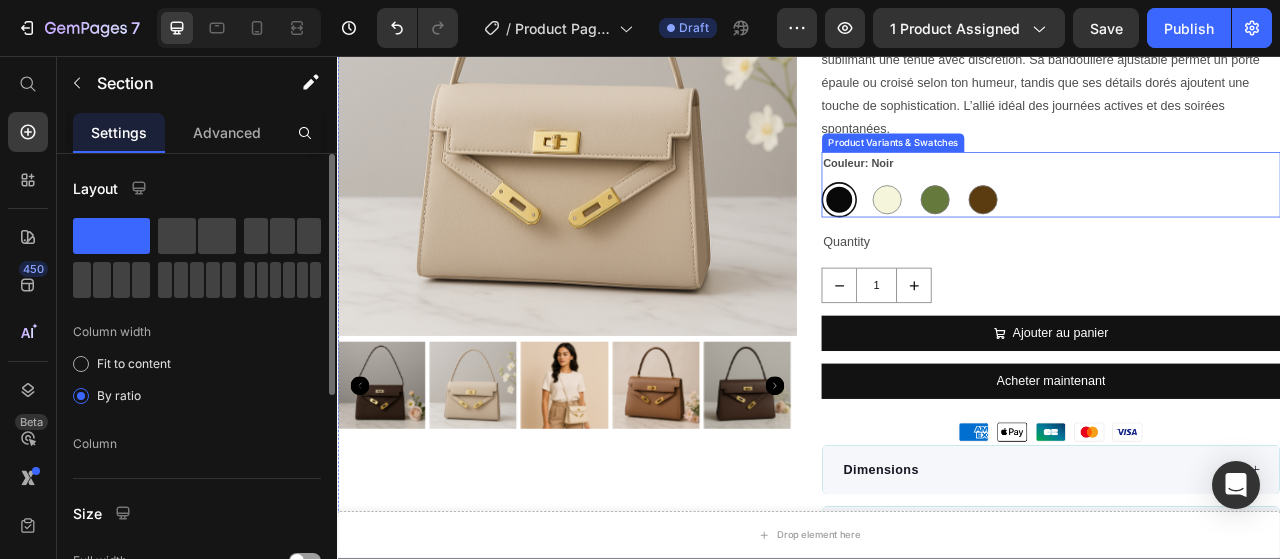 scroll, scrollTop: 100, scrollLeft: 0, axis: vertical 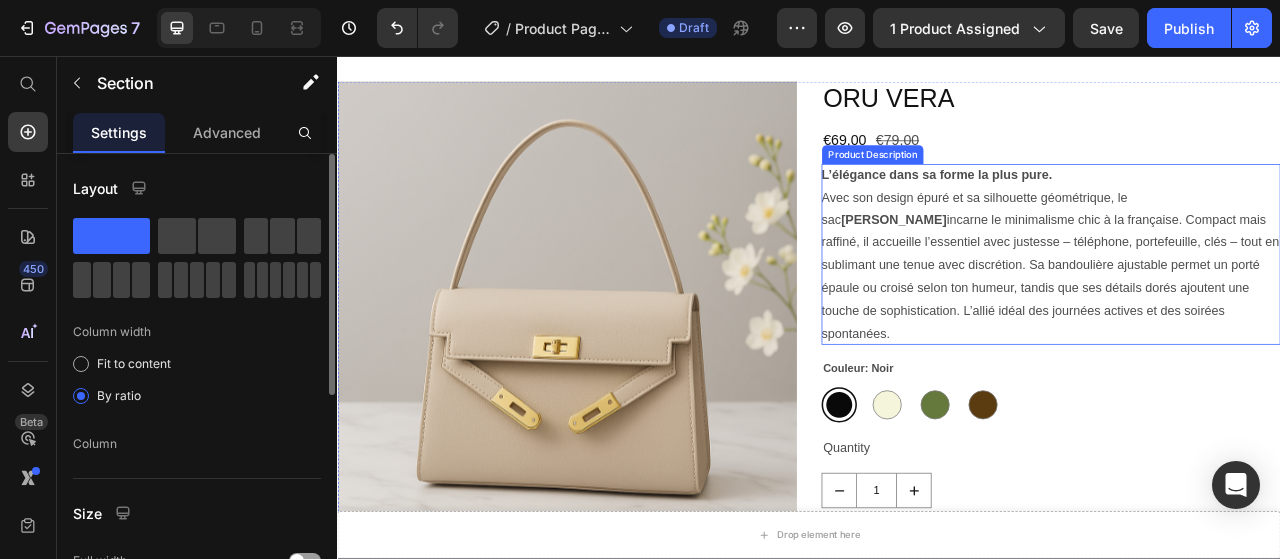 click on "L’élégance dans sa forme la plus pure. Avec son design épuré et sa silhouette géométrique, le sac  Vera  incarne le minimalisme chic à la française. Compact mais raffiné, il accueille l’essentiel avec justesse – téléphone, portefeuille, clés – tout en sublimant une tenue avec discrétion. Sa bandoulière ajustable permet un porté épaule ou croisé selon ton humeur, tandis que ses détails dorés ajoutent une touche de sophistication. L’allié idéal des journées actives et des soirées spontanées." at bounding box center [1245, 309] 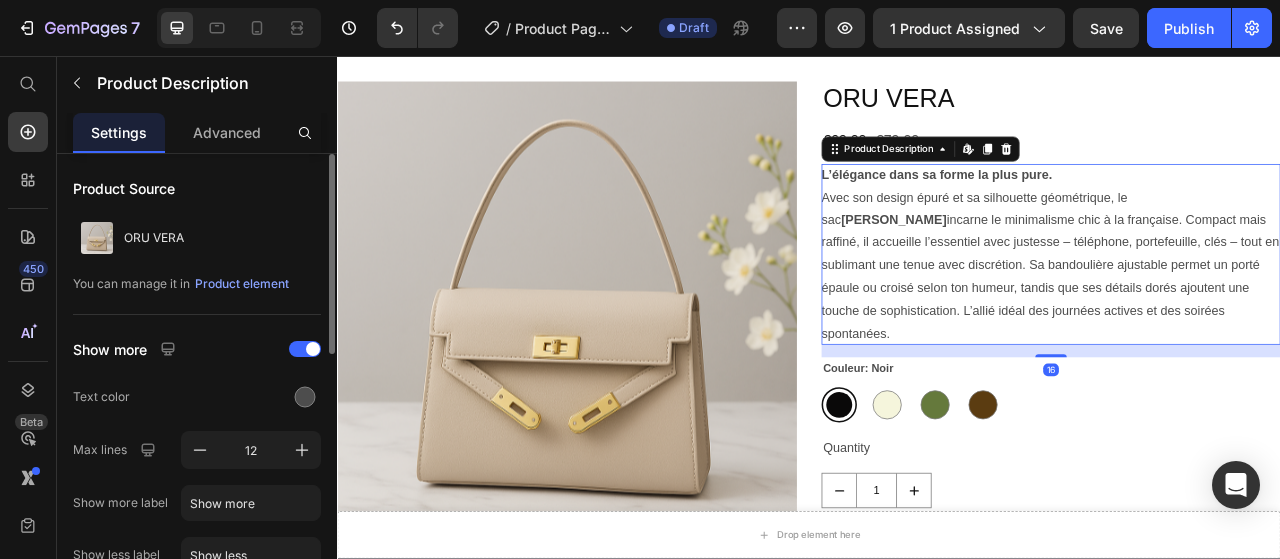 click on "L’élégance dans sa forme la plus pure. Avec son design épuré et sa silhouette géométrique, le sac  Vera  incarne le minimalisme chic à la française. Compact mais raffiné, il accueille l’essentiel avec justesse – téléphone, portefeuille, clés – tout en sublimant une tenue avec discrétion. Sa bandoulière ajustable permet un porté épaule ou croisé selon ton humeur, tandis que ses détails dorés ajoutent une touche de sophistication. L’allié idéal des journées actives et des soirées spontanées." at bounding box center (1244, 308) 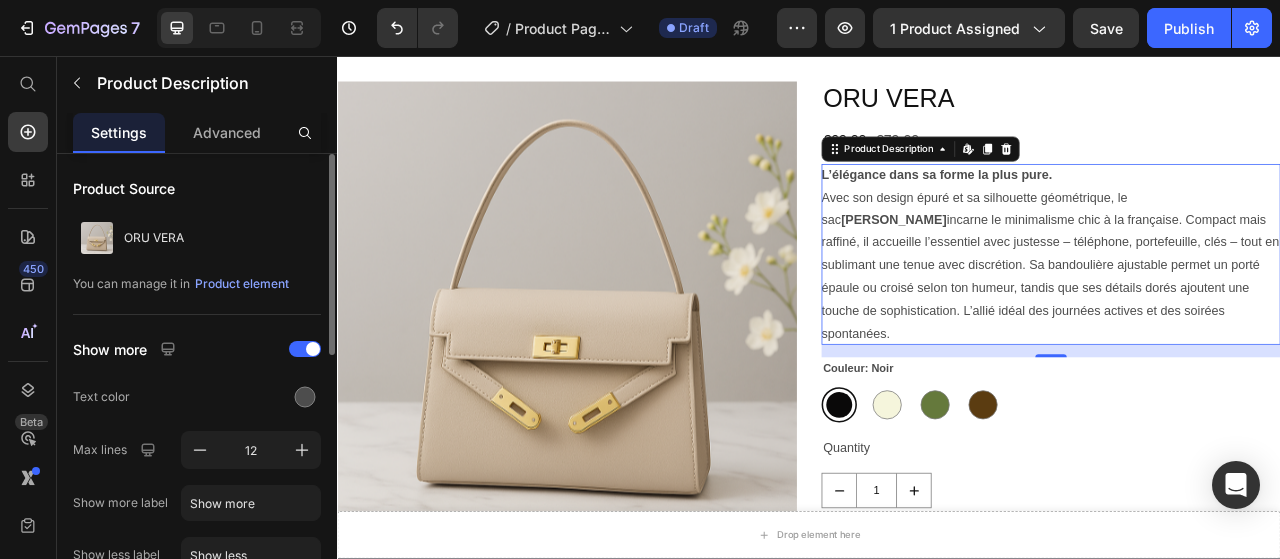 click on "L’élégance dans sa forme la plus pure. Avec son design épuré et sa silhouette géométrique, le sac  Vera  incarne le minimalisme chic à la française. Compact mais raffiné, il accueille l’essentiel avec justesse – téléphone, portefeuille, clés – tout en sublimant une tenue avec discrétion. Sa bandoulière ajustable permet un porté épaule ou croisé selon ton humeur, tandis que ses détails dorés ajoutent une touche de sophistication. L’allié idéal des journées actives et des soirées spontanées." at bounding box center [1244, 308] 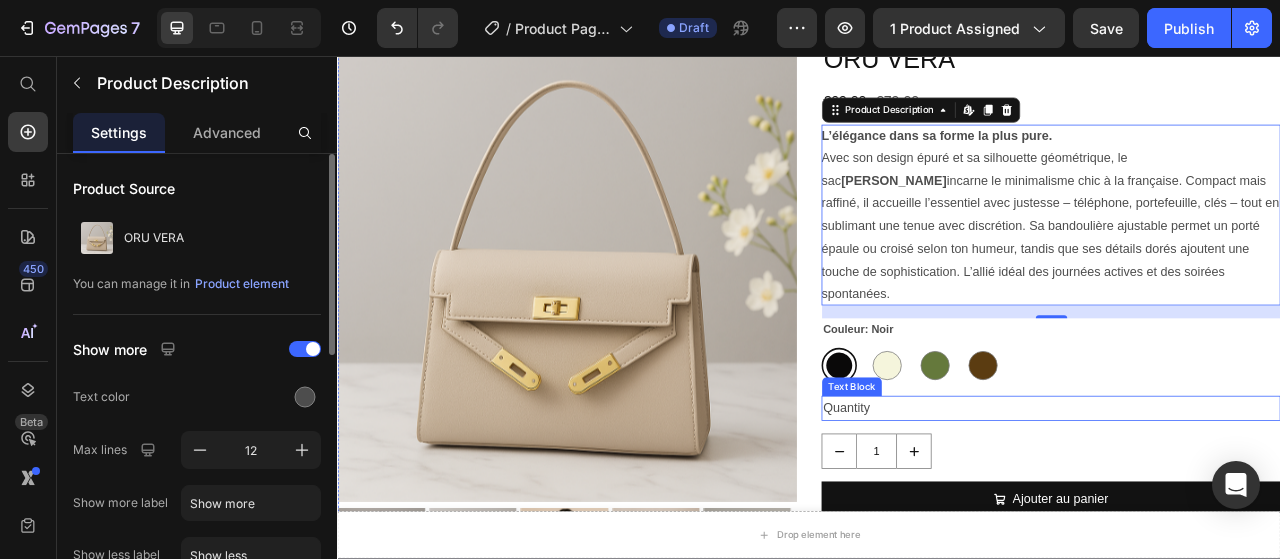 scroll, scrollTop: 100, scrollLeft: 0, axis: vertical 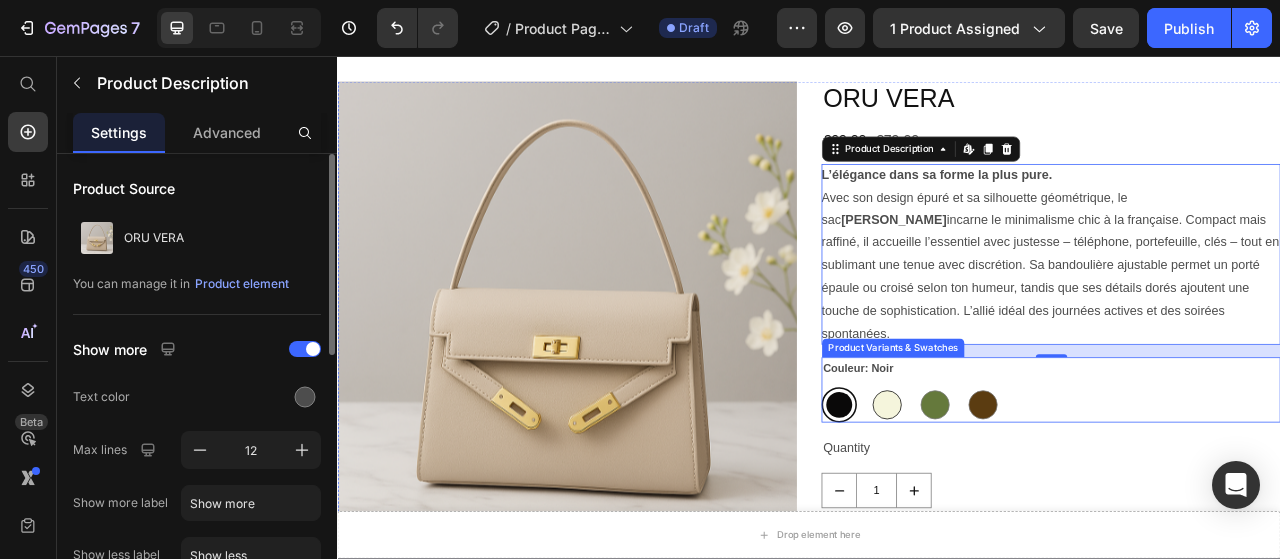 click at bounding box center (1036, 500) 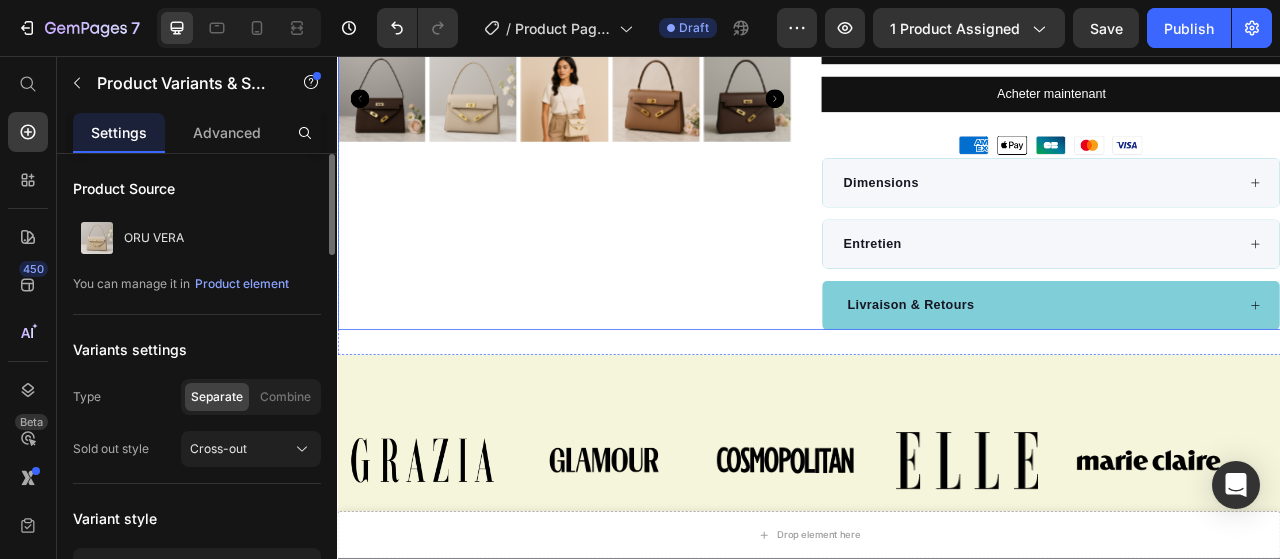 scroll, scrollTop: 800, scrollLeft: 0, axis: vertical 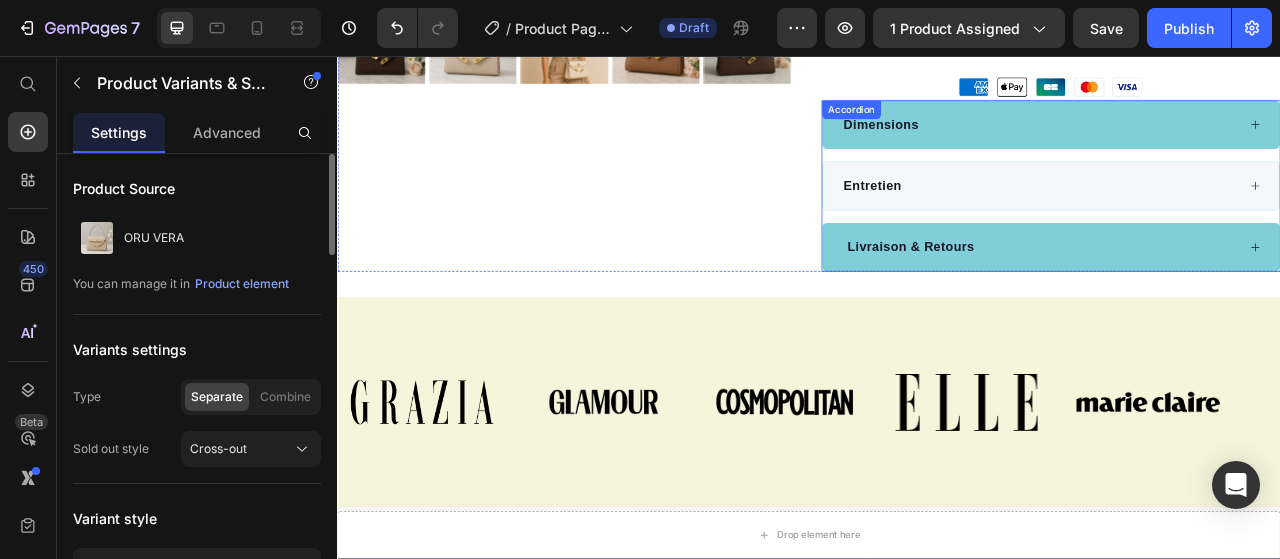 click on "Dimensions" at bounding box center (1245, 144) 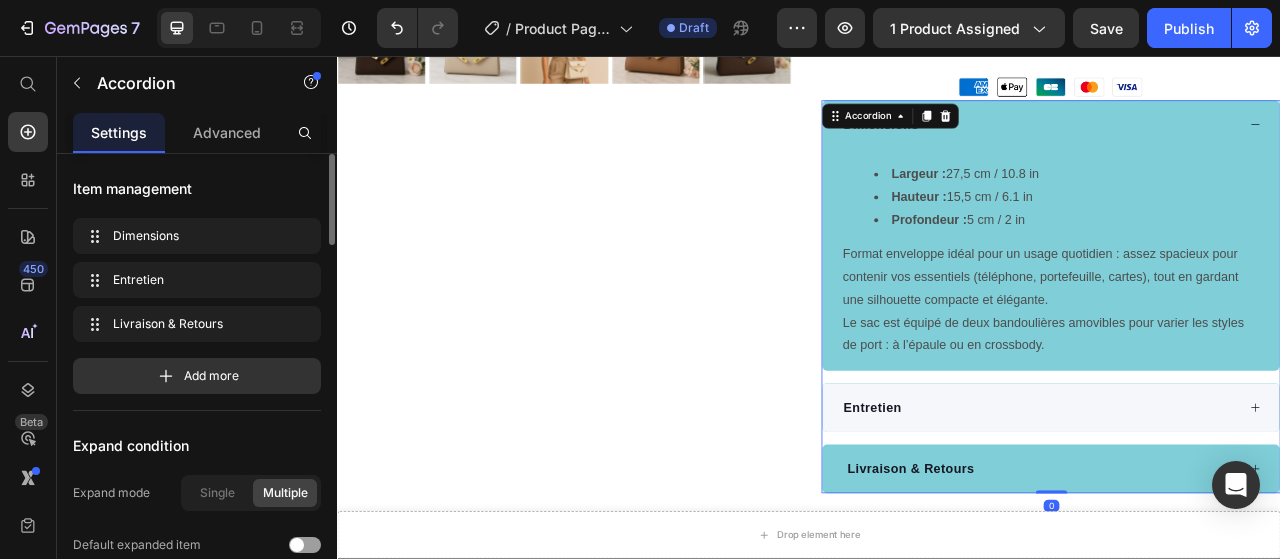 click 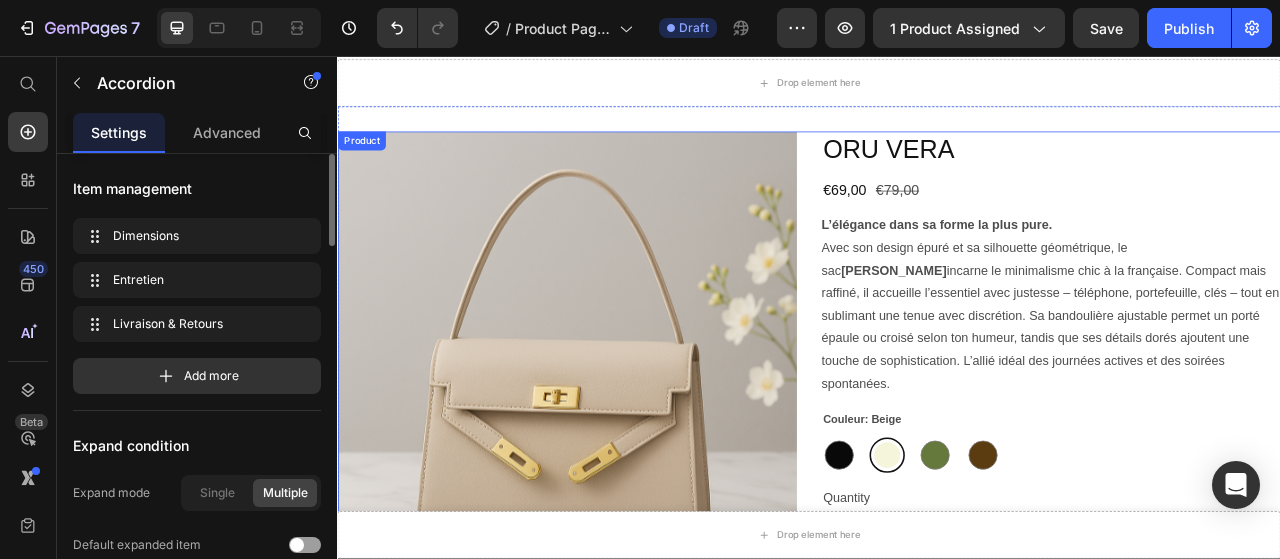 scroll, scrollTop: 0, scrollLeft: 0, axis: both 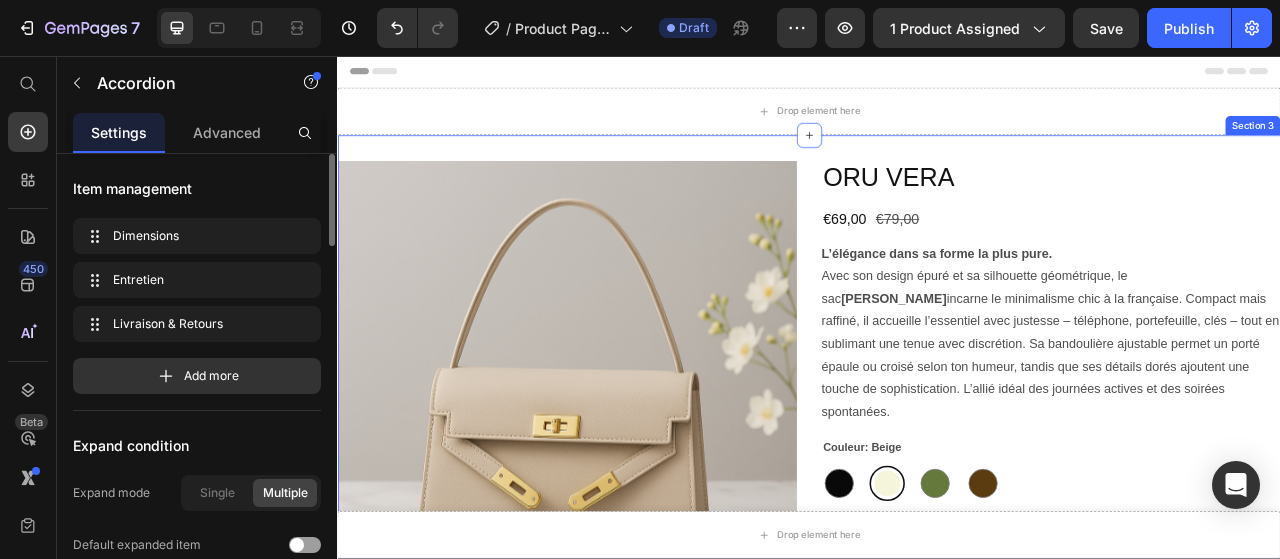click on "Product Images ORU VERA Product Title €69,00 Product Price €79,00 Product Price Row L’élégance dans sa forme la plus pure. Avec son design épuré et sa silhouette géométrique, le sac  Vera  incarne le minimalisme chic à la française. Compact mais raffiné, il accueille l’essentiel avec justesse – téléphone, portefeuille, clés – tout en sublimant une tenue avec discrétion. Sa bandoulière ajustable permet un porté épaule ou croisé selon ton humeur, tandis que ses détails dorés ajoutent une touche de sophistication. L’allié idéal des journées actives et des soirées spontanées. Product Description Couleur: Beige Noir Noir Beige Beige Kaki Kaki Marron Marron Product Variants & Swatches Quantity Text Block 1 Product Quantity
Ajouter au panier Add to Cart Acheter maintenant Dynamic Checkout Image
Dimensions
Entretien
Livraison & Retours Accordion   0 Product Section 3" at bounding box center (937, 660) 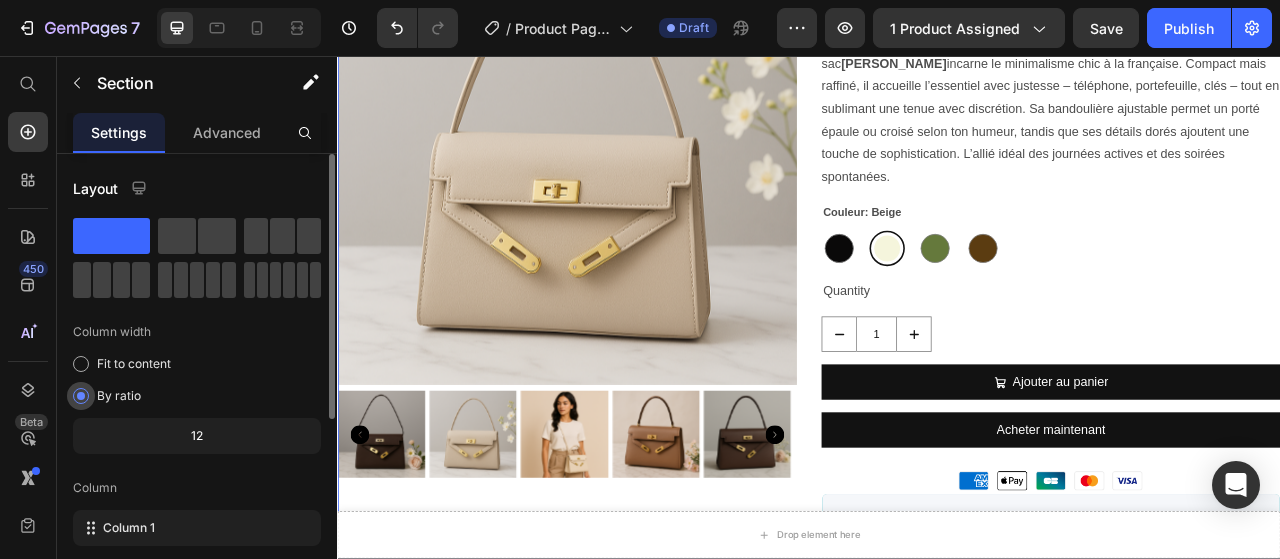 scroll, scrollTop: 300, scrollLeft: 0, axis: vertical 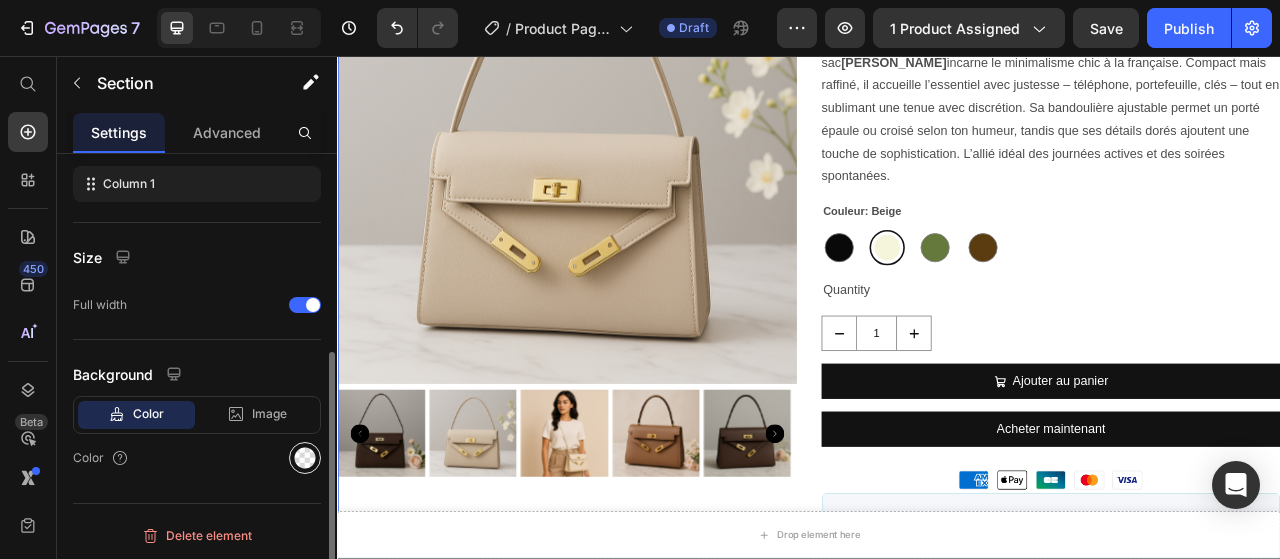 click at bounding box center [305, 458] 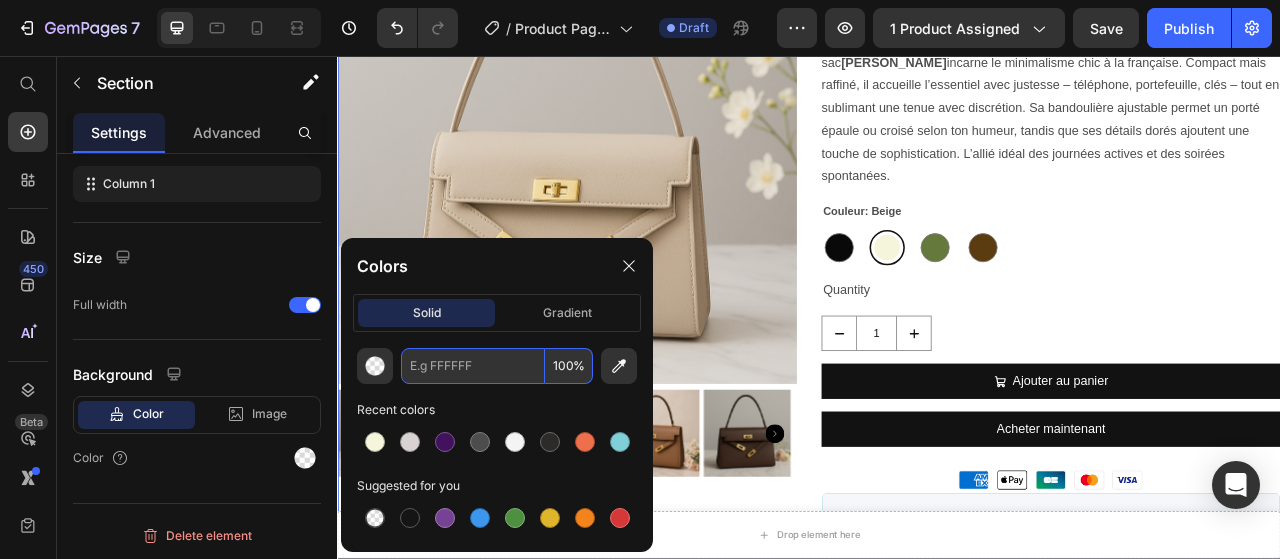 click at bounding box center [473, 366] 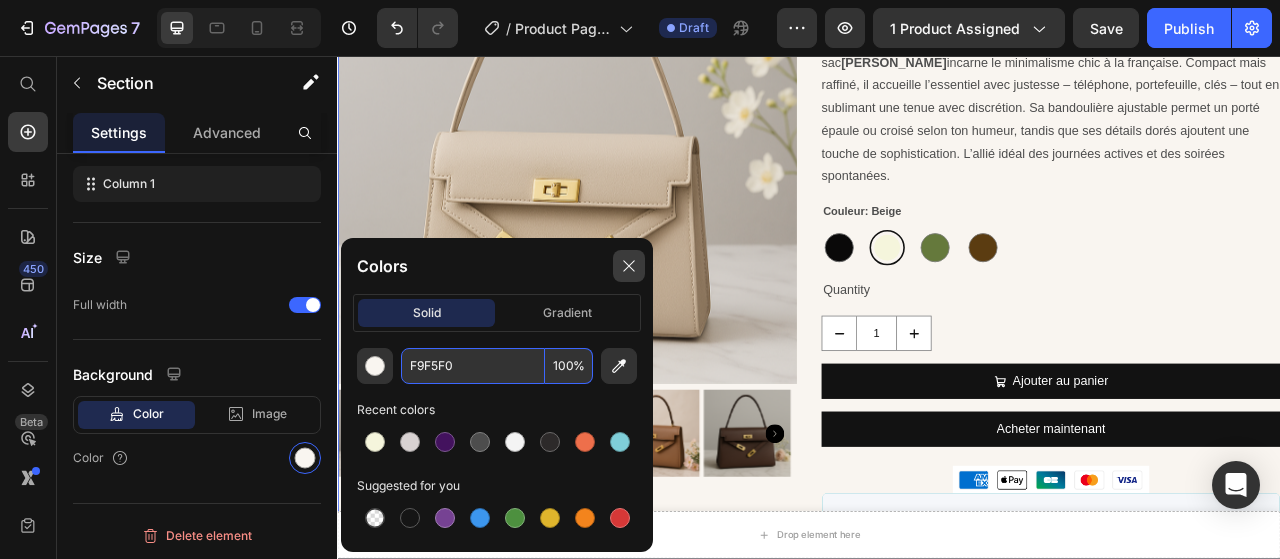 type on "F9F5F0" 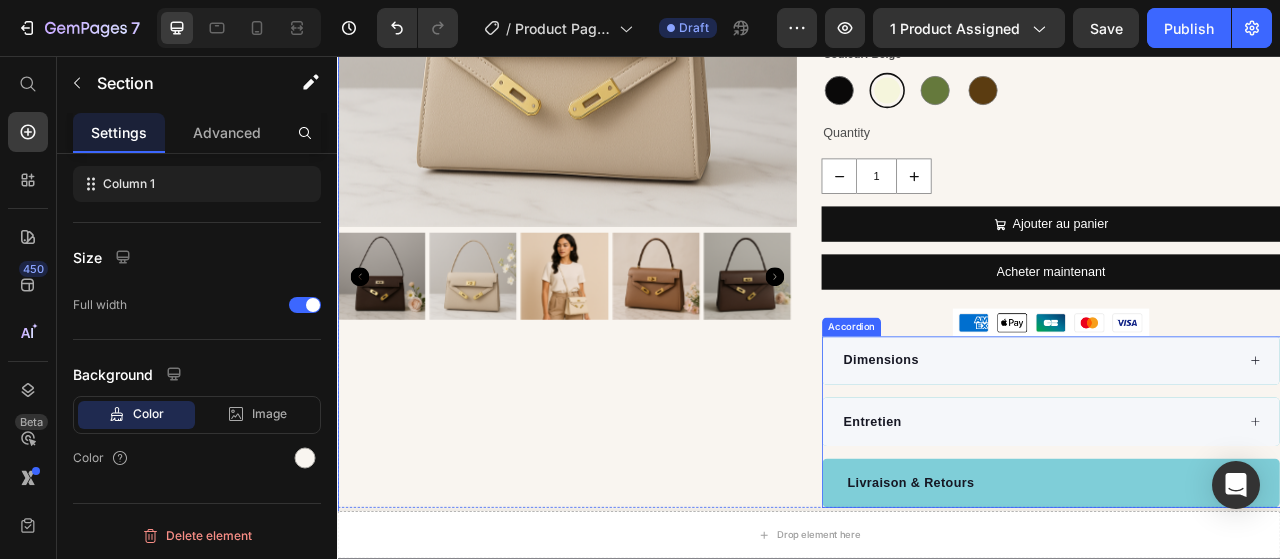scroll, scrollTop: 600, scrollLeft: 0, axis: vertical 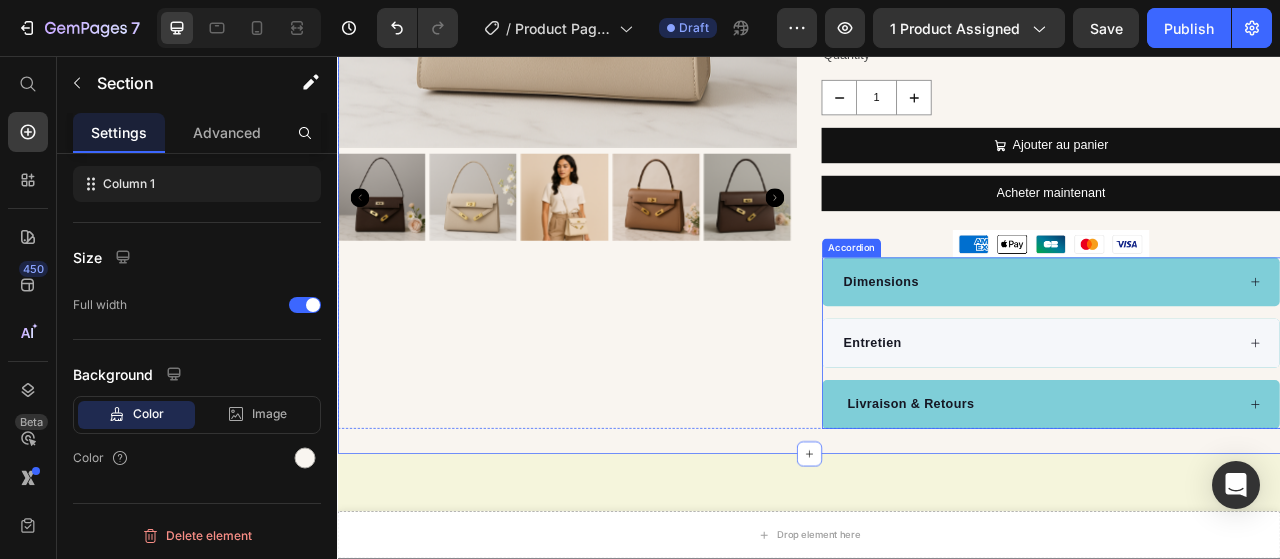 click on "Dimensions" at bounding box center [1245, 344] 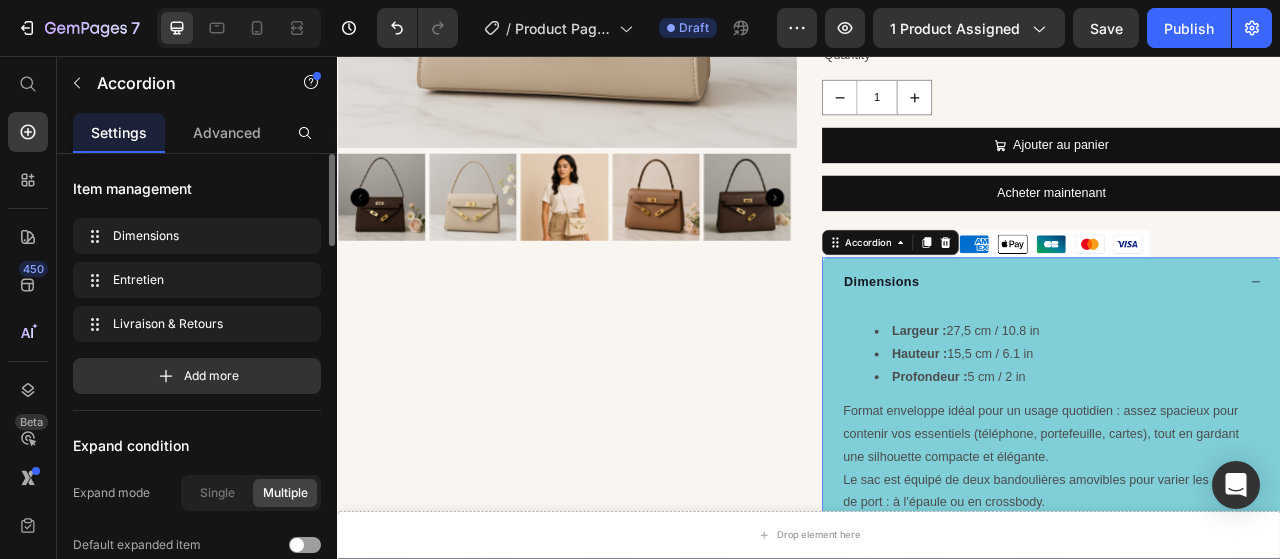 scroll, scrollTop: 100, scrollLeft: 0, axis: vertical 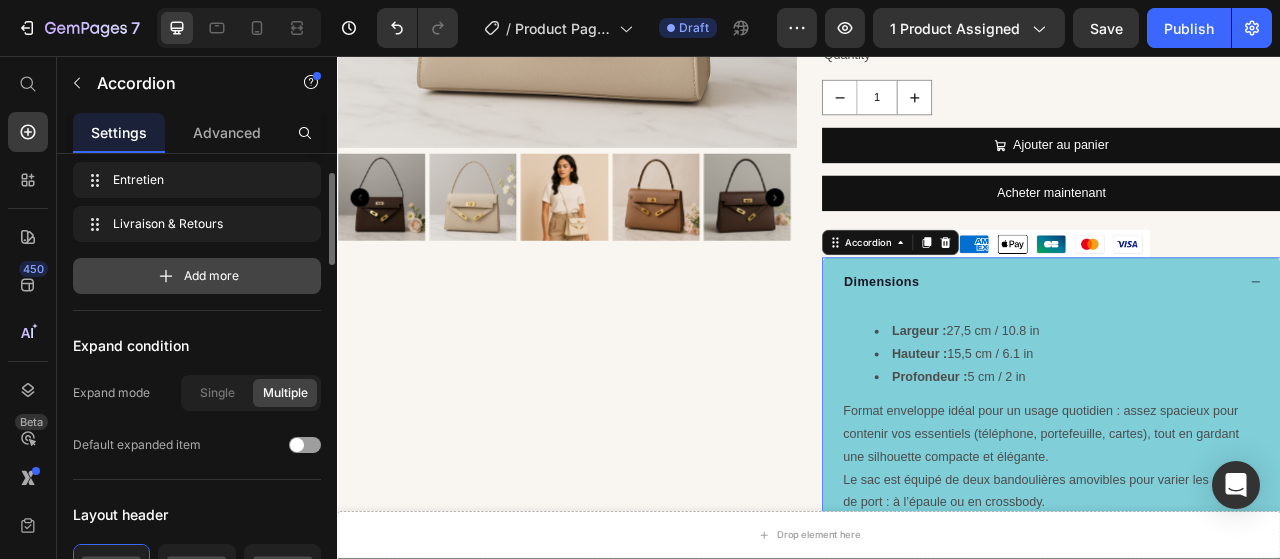 drag, startPoint x: 248, startPoint y: 280, endPoint x: 12, endPoint y: 321, distance: 239.53497 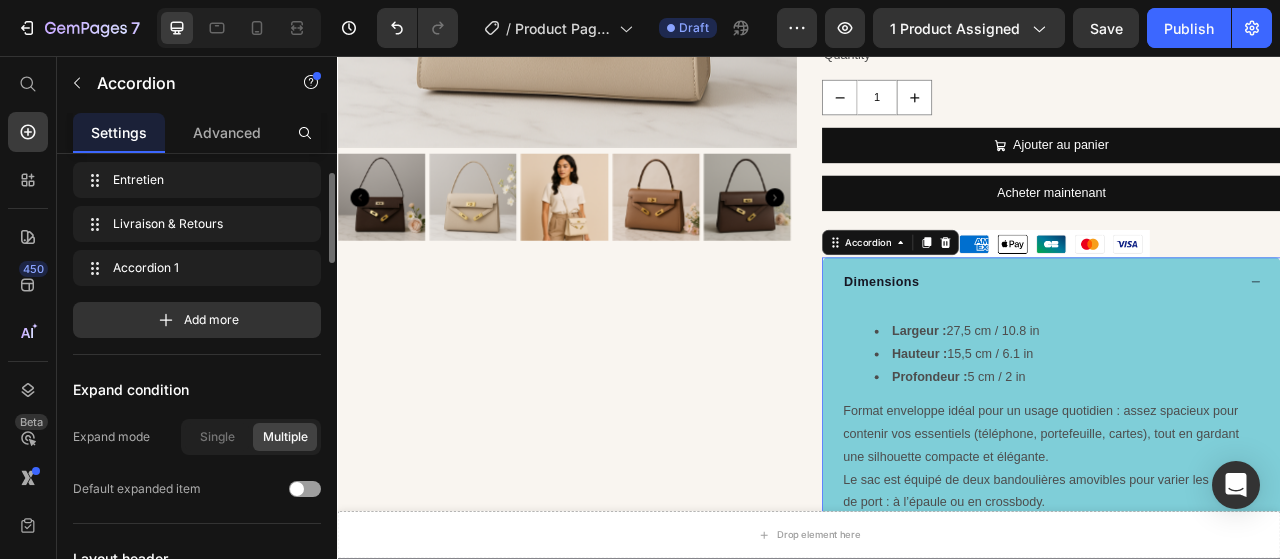scroll, scrollTop: 0, scrollLeft: 0, axis: both 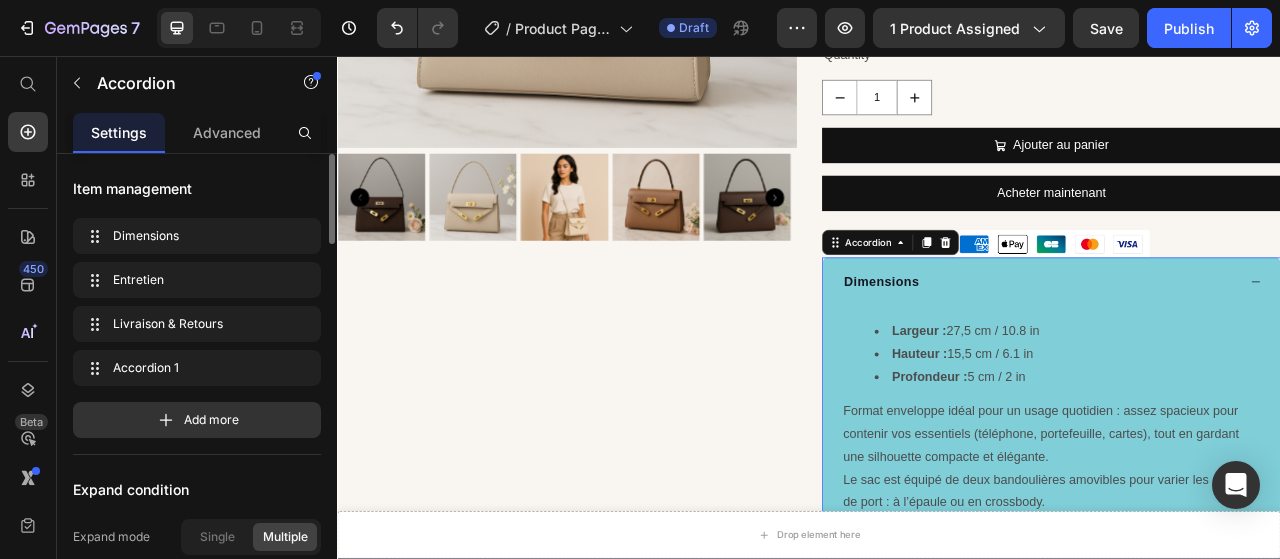 click on "Dimensions   Dimensions
Entretien  Entretien
Livraison & Retours Livraison &amp; Retours
Accordion 1 Accordion 1" at bounding box center (197, 302) 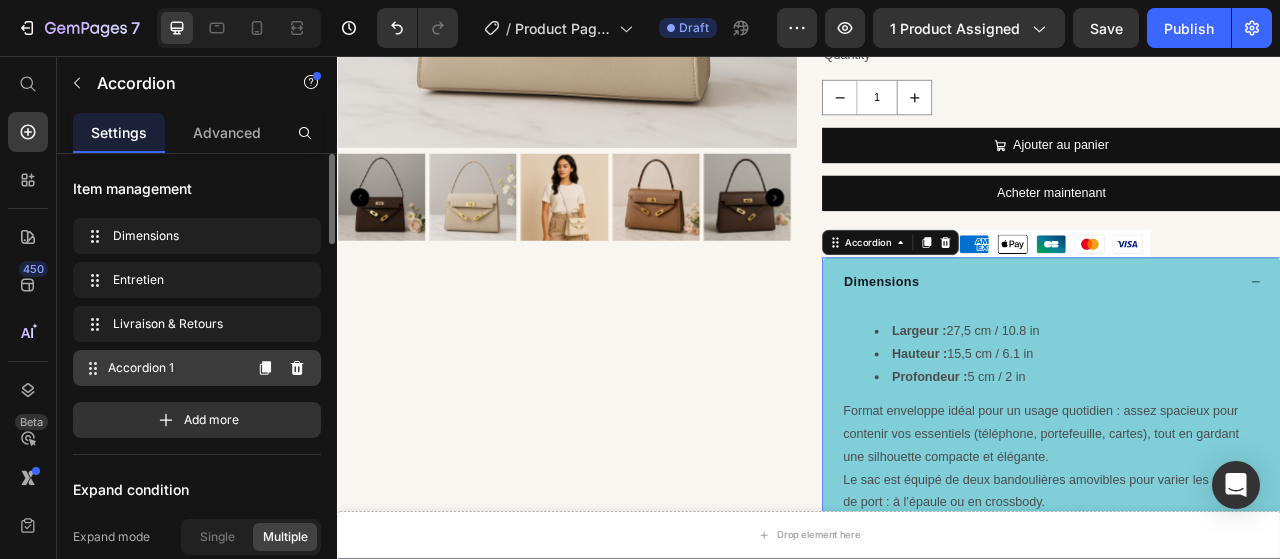 click on "Accordion 1" at bounding box center [174, 368] 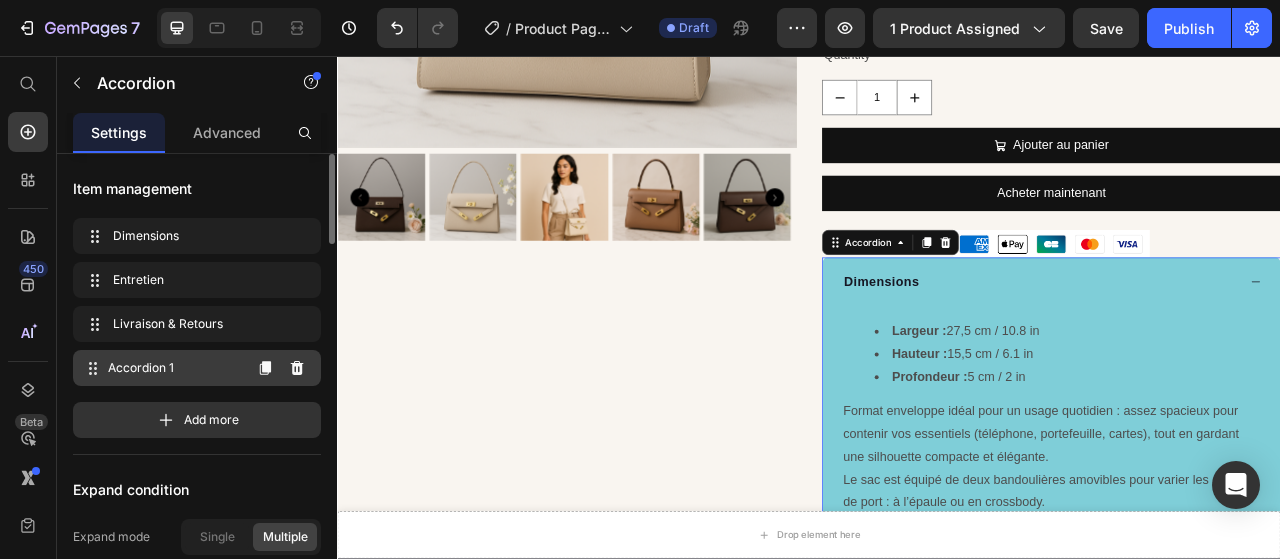 click on "Accordion 1" at bounding box center (174, 368) 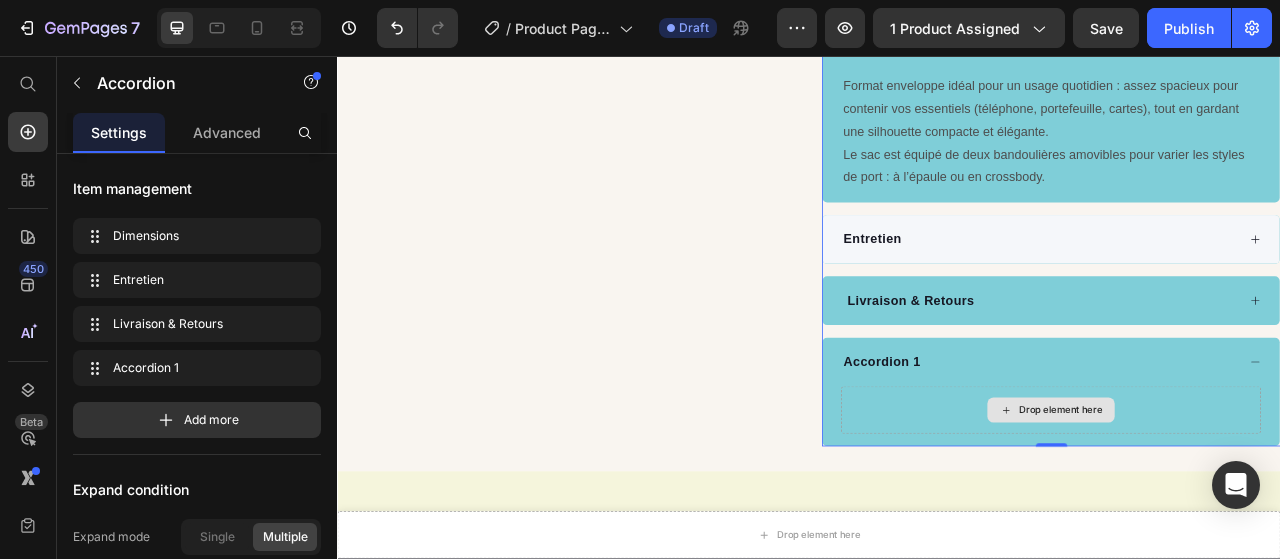 scroll, scrollTop: 1100, scrollLeft: 0, axis: vertical 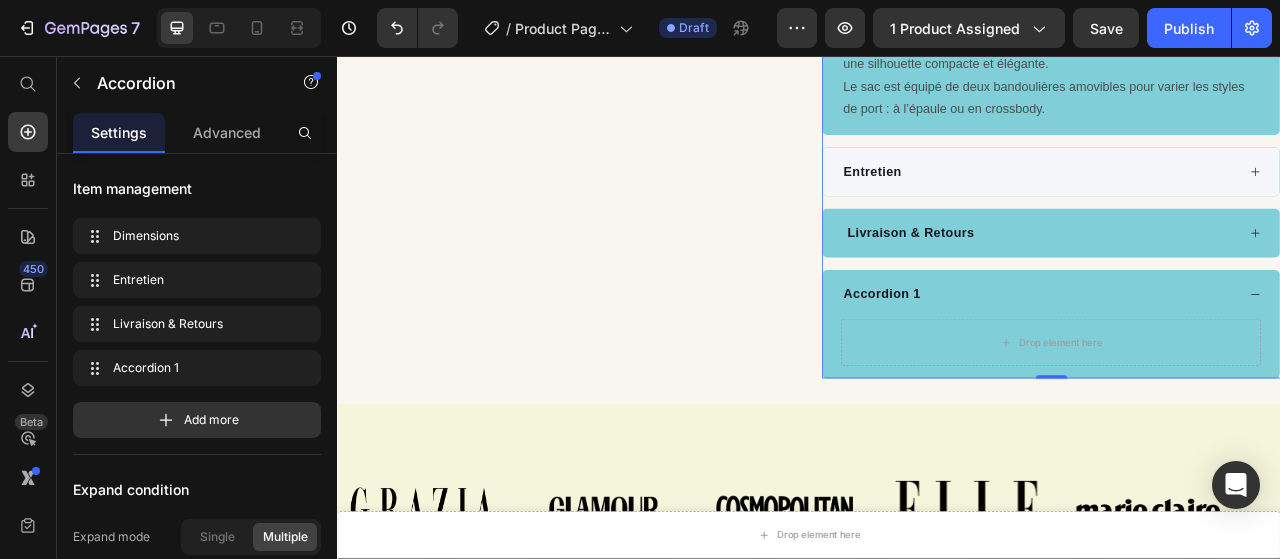 click on "Accordion 1" at bounding box center [1030, 360] 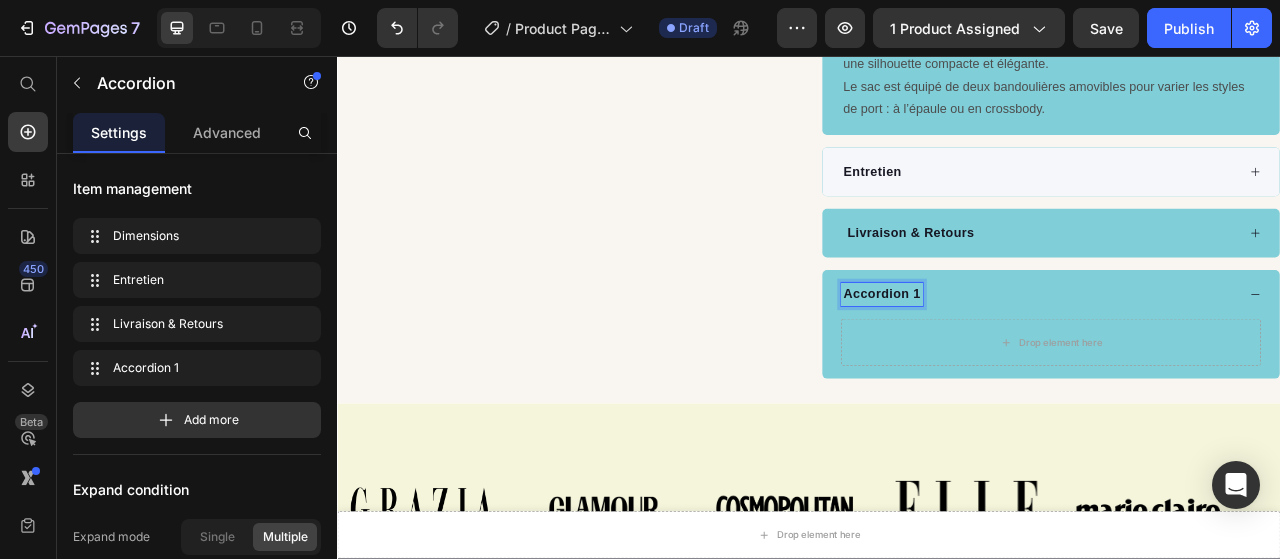 click on "Accordion 1" at bounding box center [1030, 360] 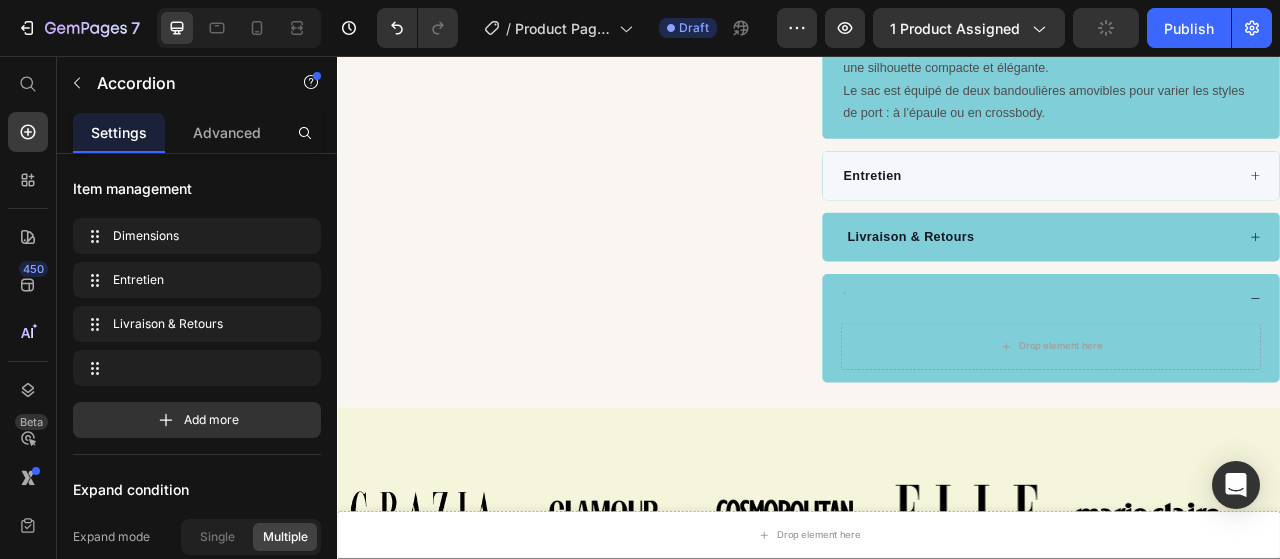 scroll, scrollTop: 1090, scrollLeft: 0, axis: vertical 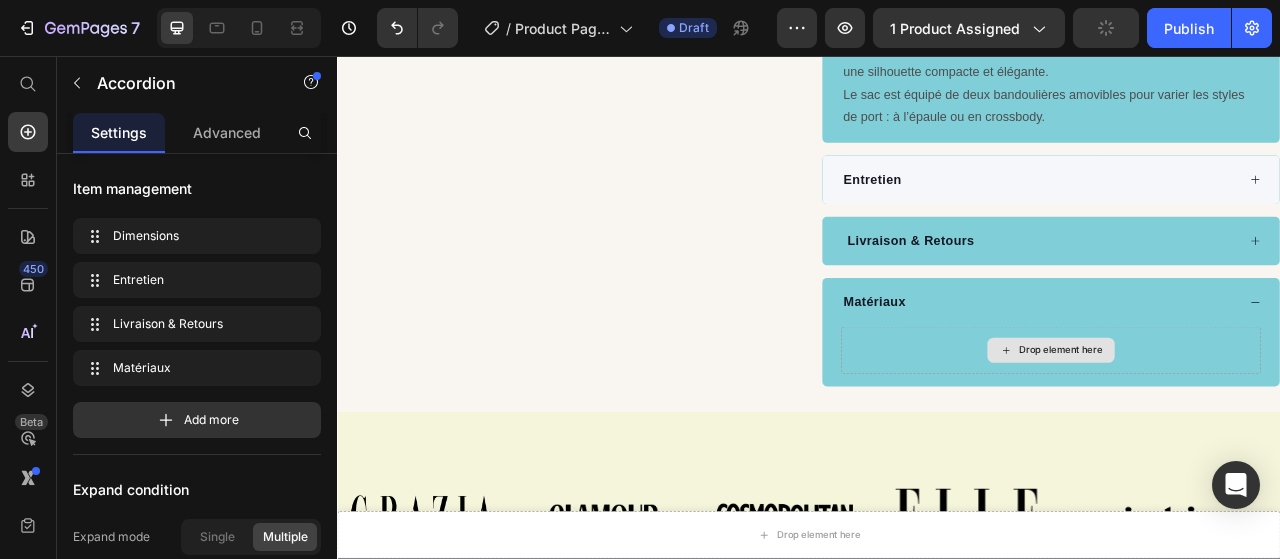 click on "Drop element here" at bounding box center [1257, 431] 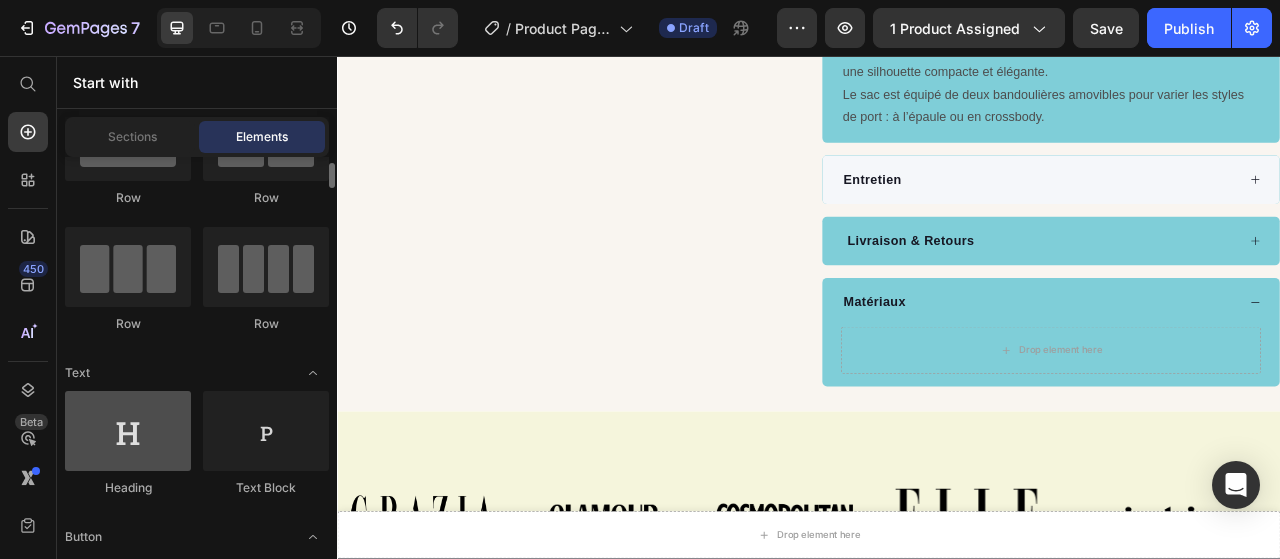 scroll, scrollTop: 200, scrollLeft: 0, axis: vertical 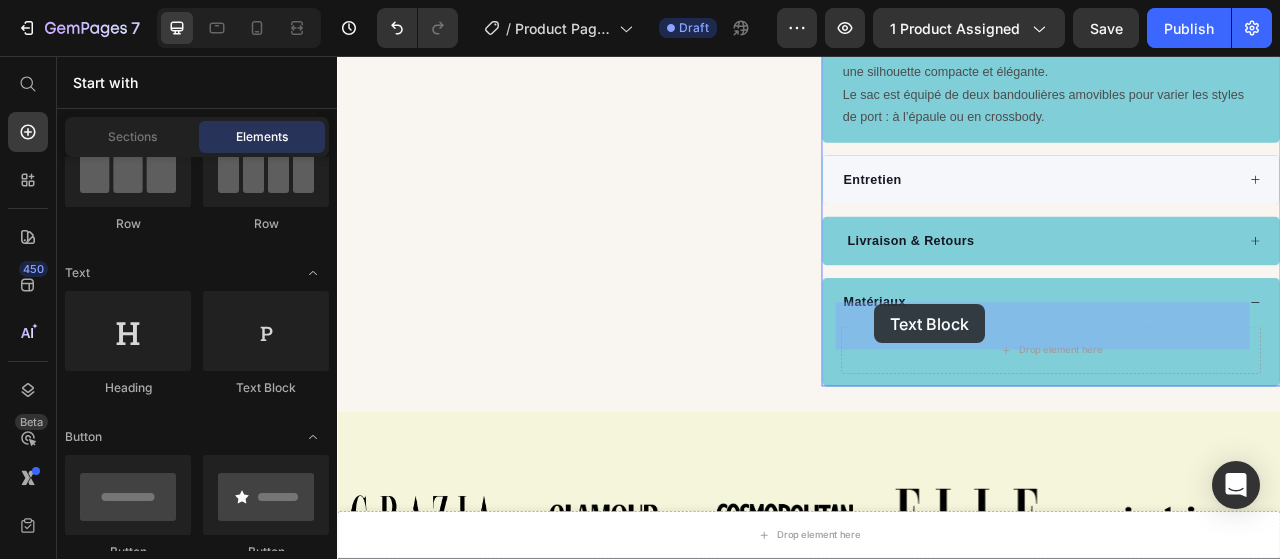 drag, startPoint x: 579, startPoint y: 423, endPoint x: 1020, endPoint y: 372, distance: 443.93918 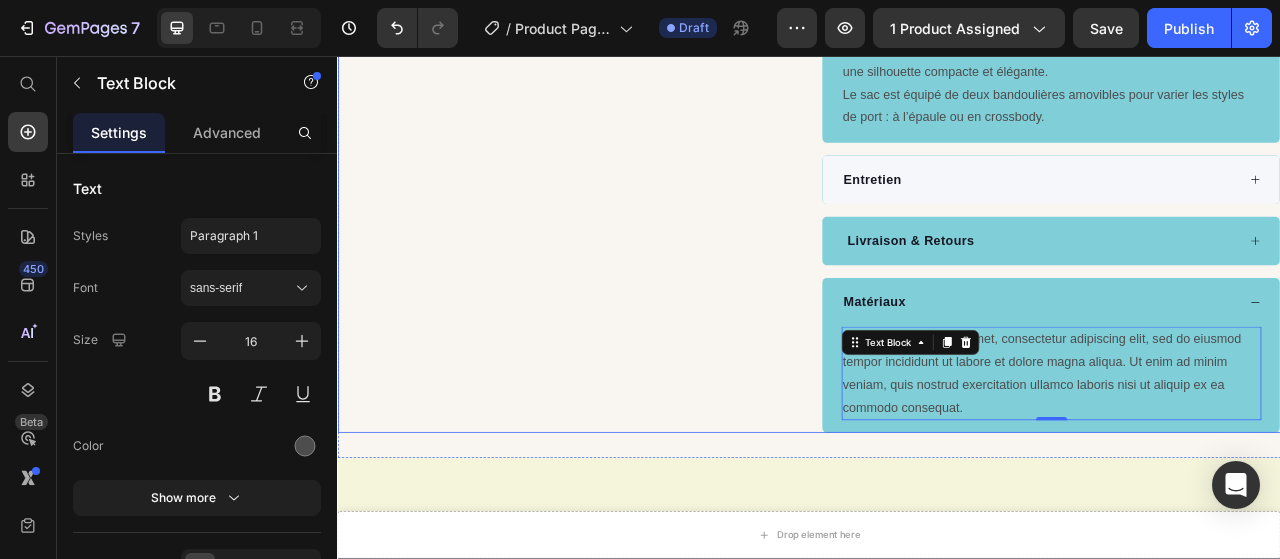 click on "Product Images" at bounding box center (629, -183) 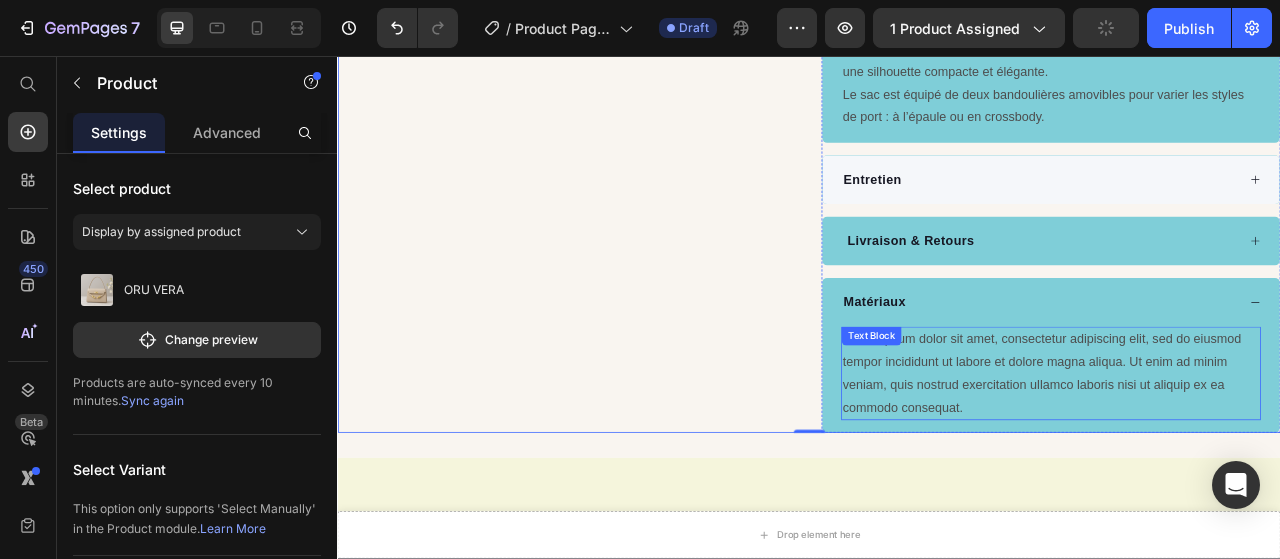 click on "Lorem ipsum dolor sit amet, consectetur adipiscing elit, sed do eiusmod tempor incididunt ut labore et dolore magna aliqua. Ut enim ad minim veniam, quis nostrud exercitation ullamco laboris nisi ut aliquip ex ea commodo consequat. Text Block" at bounding box center (1245, 460) 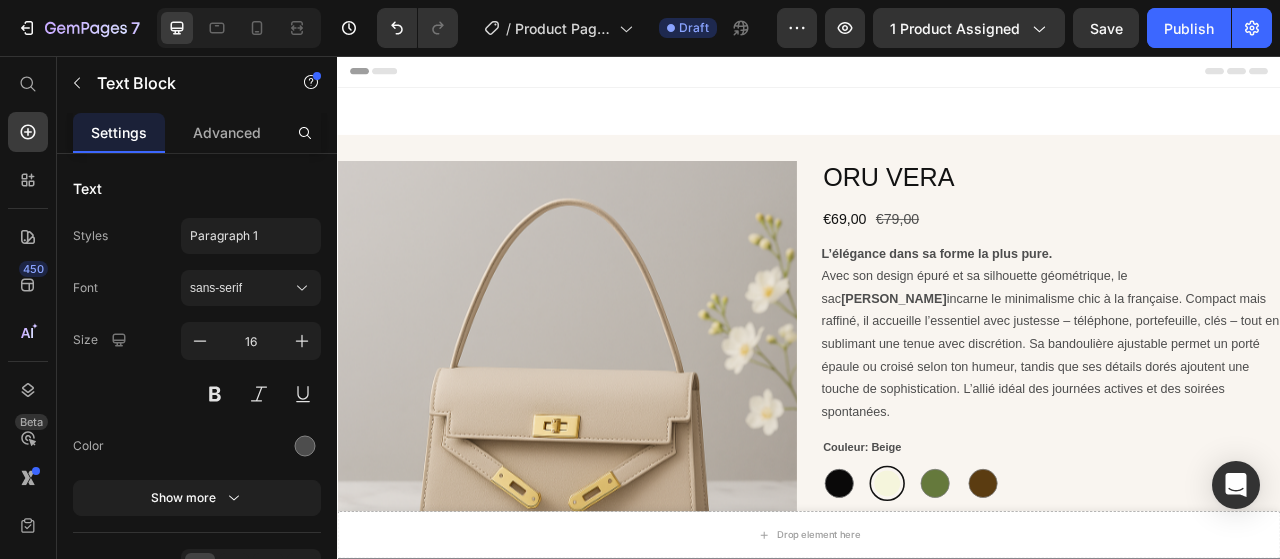 scroll, scrollTop: 0, scrollLeft: 0, axis: both 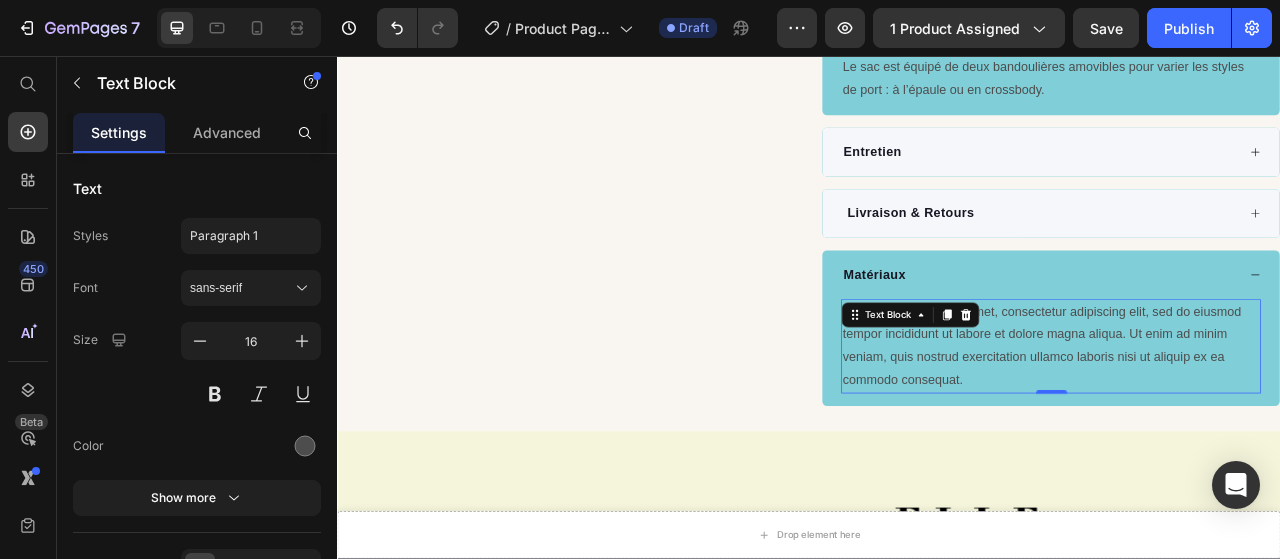 click on "Text Block" at bounding box center (1037, 386) 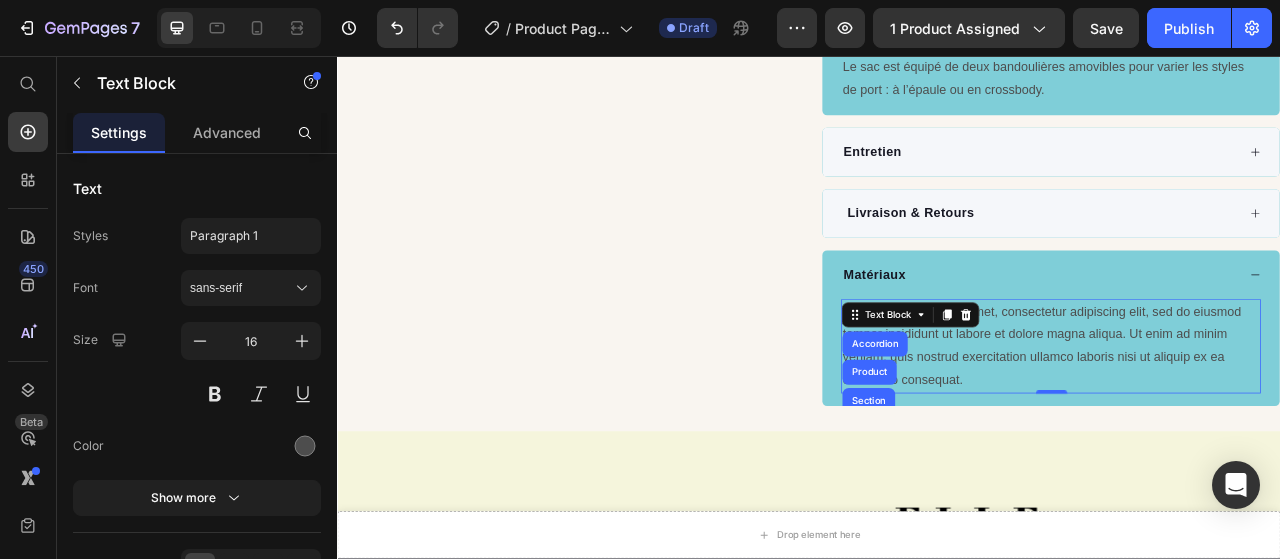 click on "Lorem ipsum dolor sit amet, consectetur adipiscing elit, sed do eiusmod tempor incididunt ut labore et dolore magna aliqua. Ut enim ad minim veniam, quis nostrud exercitation ullamco laboris nisi ut aliquip ex ea commodo consequat." at bounding box center (1245, 425) 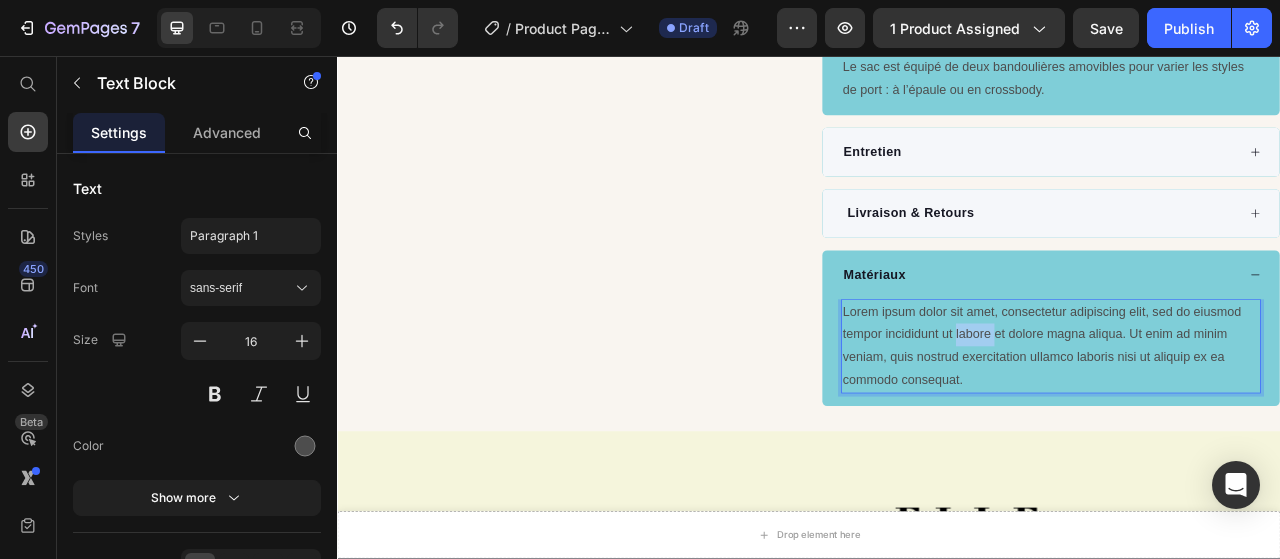 click on "Lorem ipsum dolor sit amet, consectetur adipiscing elit, sed do eiusmod tempor incididunt ut labore et dolore magna aliqua. Ut enim ad minim veniam, quis nostrud exercitation ullamco laboris nisi ut aliquip ex ea commodo consequat." at bounding box center (1245, 425) 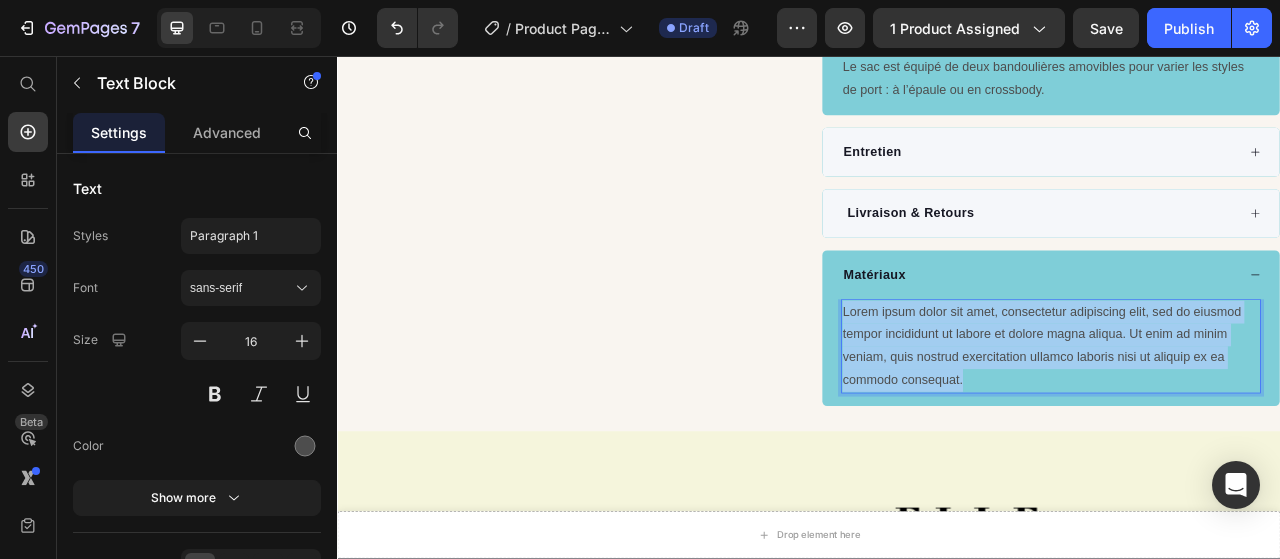 click on "Lorem ipsum dolor sit amet, consectetur adipiscing elit, sed do eiusmod tempor incididunt ut labore et dolore magna aliqua. Ut enim ad minim veniam, quis nostrud exercitation ullamco laboris nisi ut aliquip ex ea commodo consequat." at bounding box center (1245, 425) 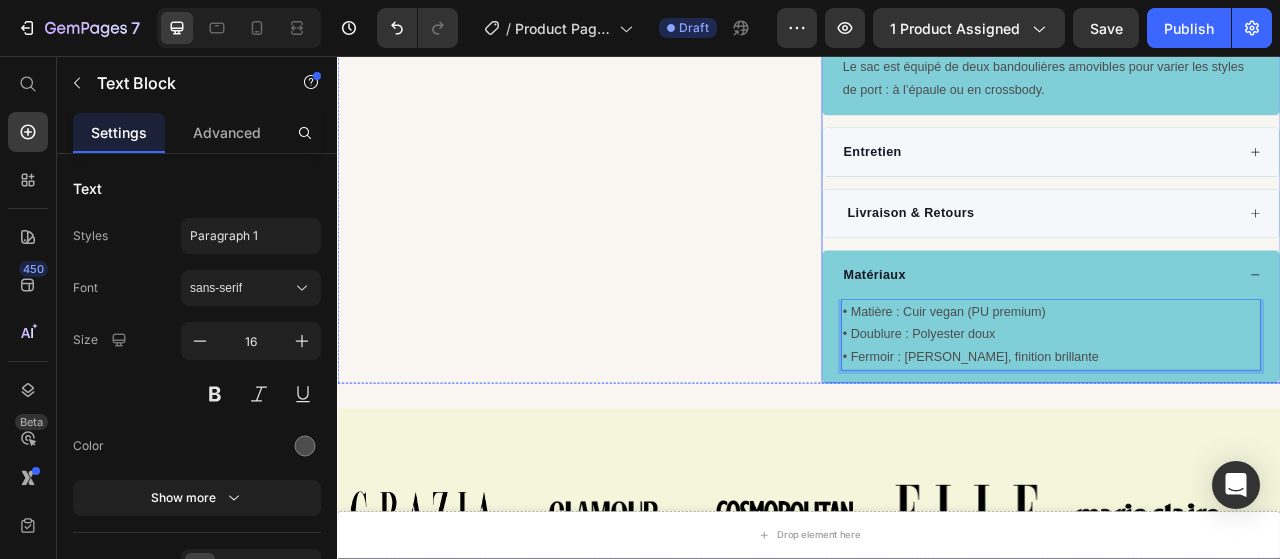 scroll, scrollTop: 1190, scrollLeft: 0, axis: vertical 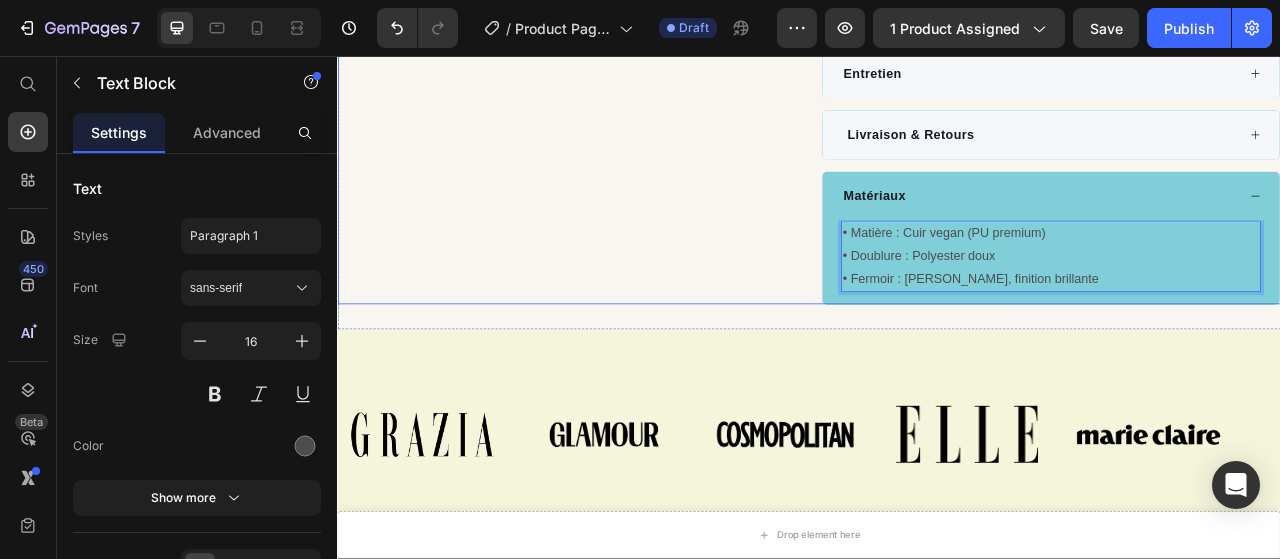 click on "Product Images" at bounding box center [629, -314] 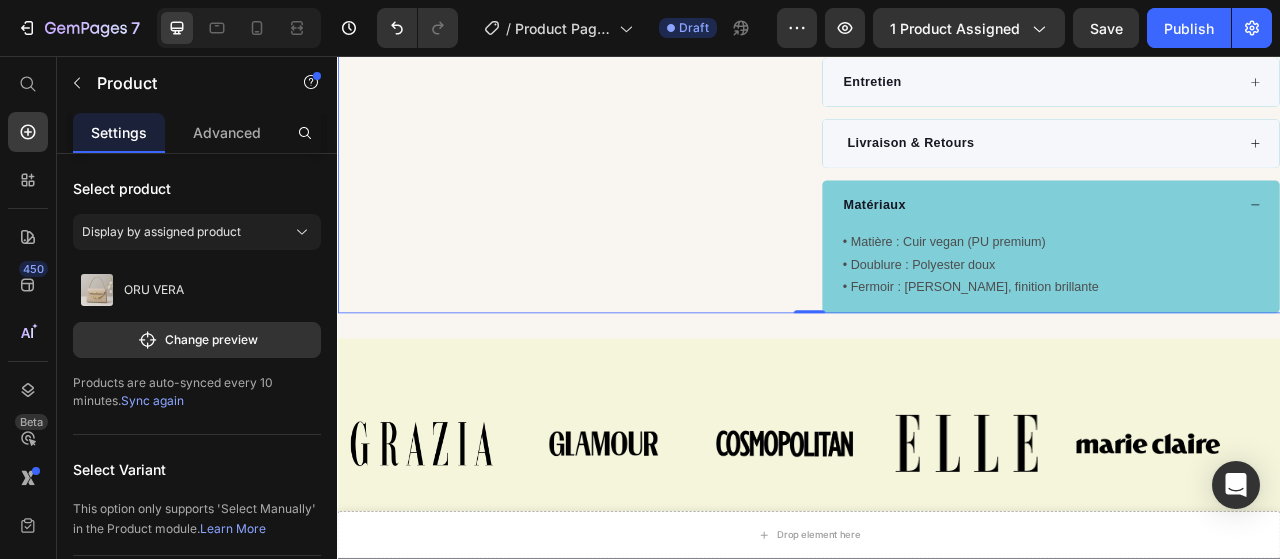 scroll, scrollTop: 1190, scrollLeft: 0, axis: vertical 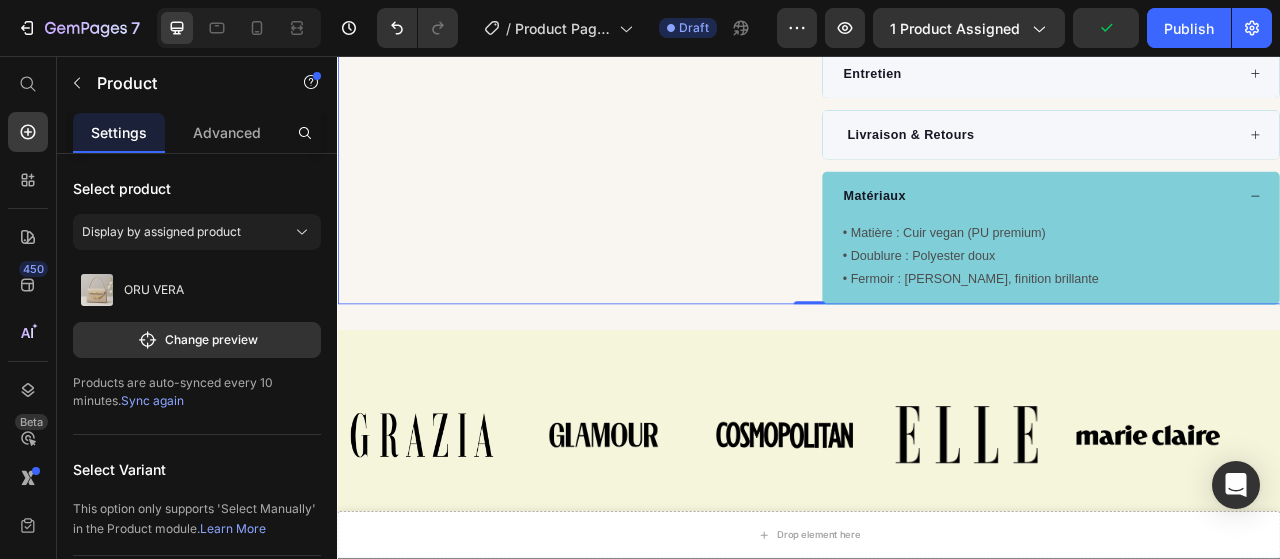 click on "Product Images" at bounding box center [629, -314] 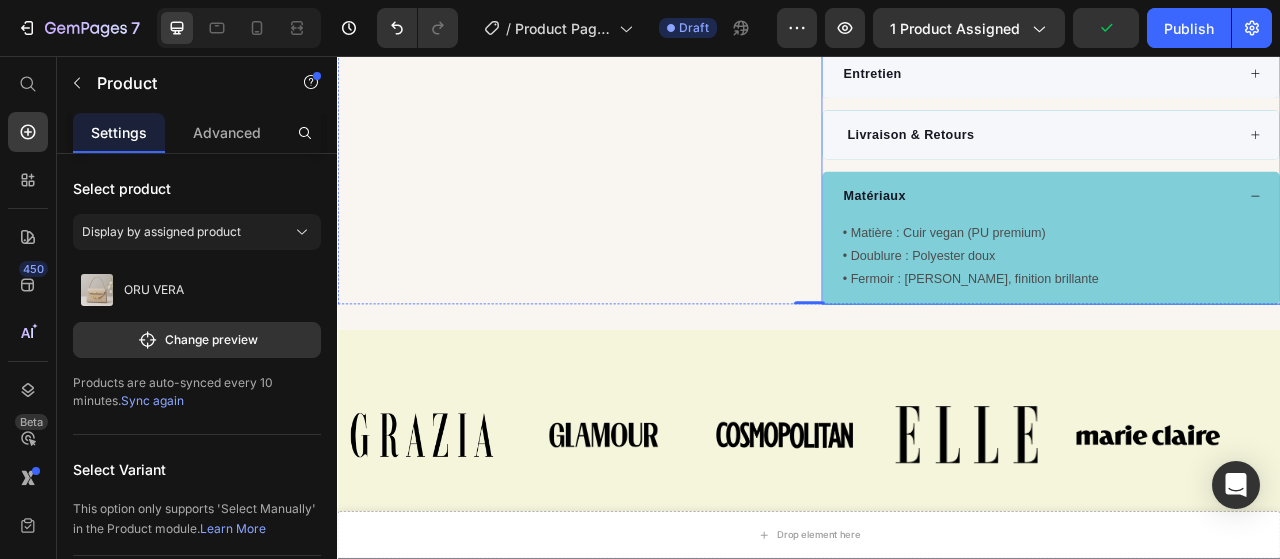 click on "Matériaux" at bounding box center (1245, 235) 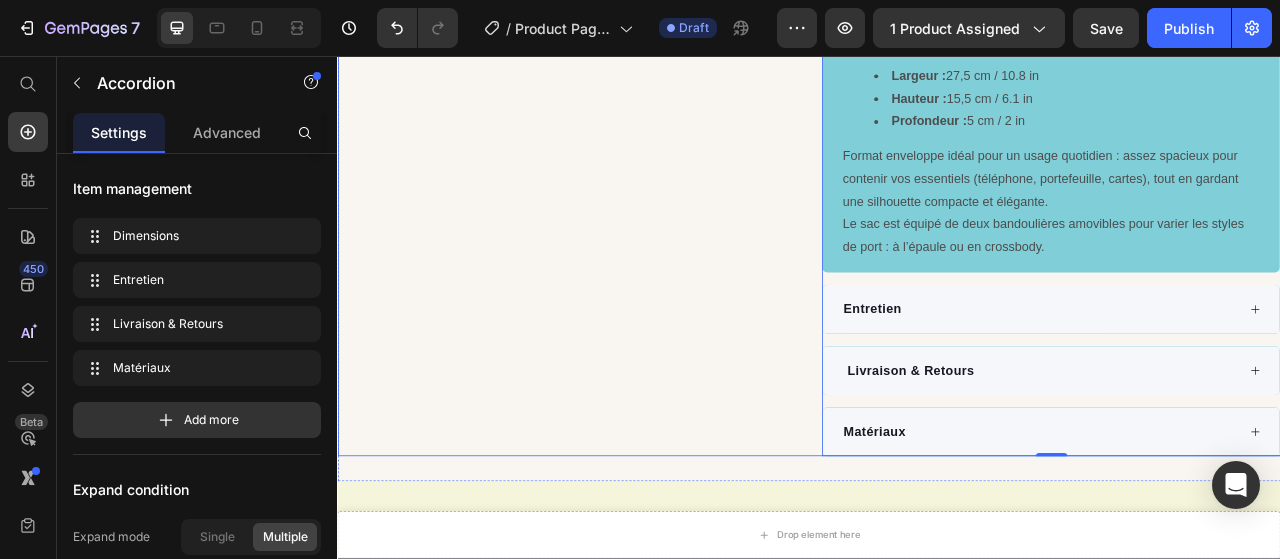 scroll, scrollTop: 690, scrollLeft: 0, axis: vertical 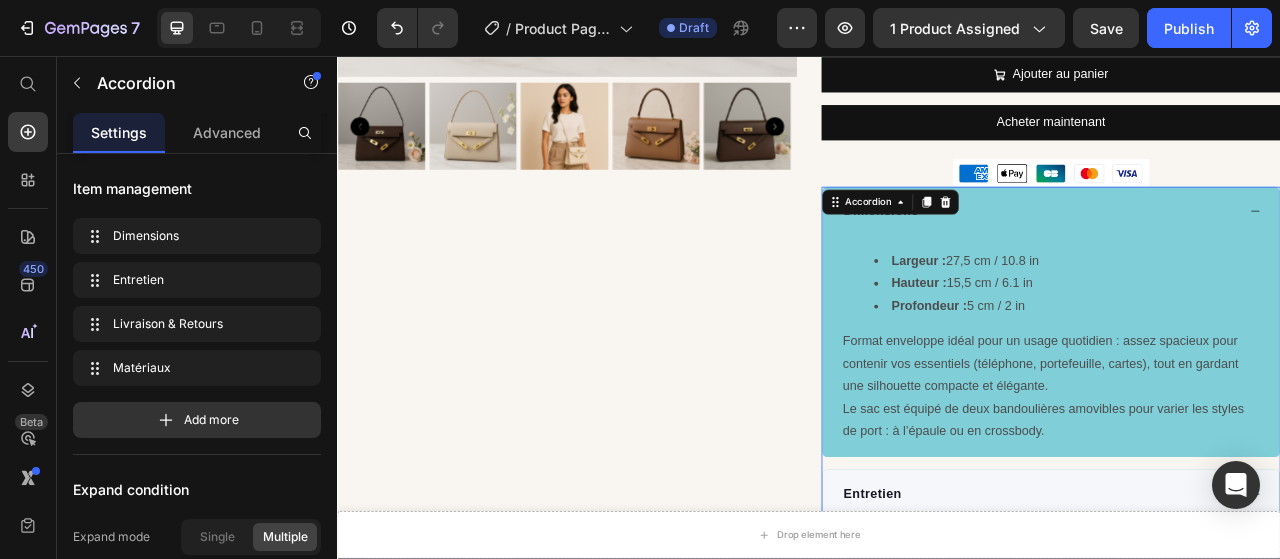 click on "Dimensions" at bounding box center (1245, 254) 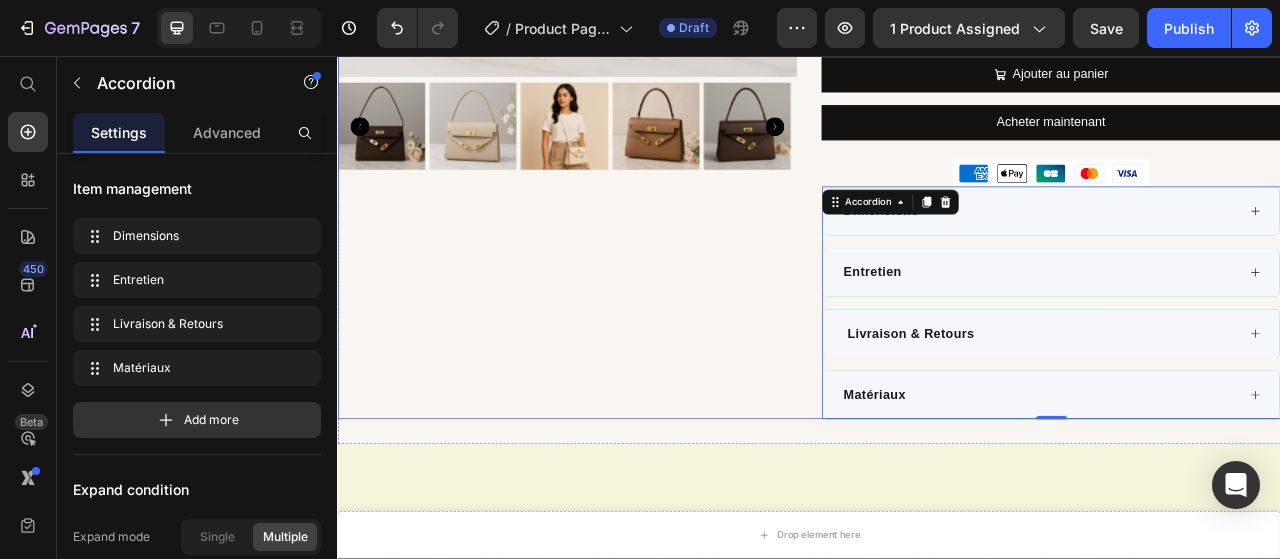 click on "Product Images" at bounding box center [629, 9] 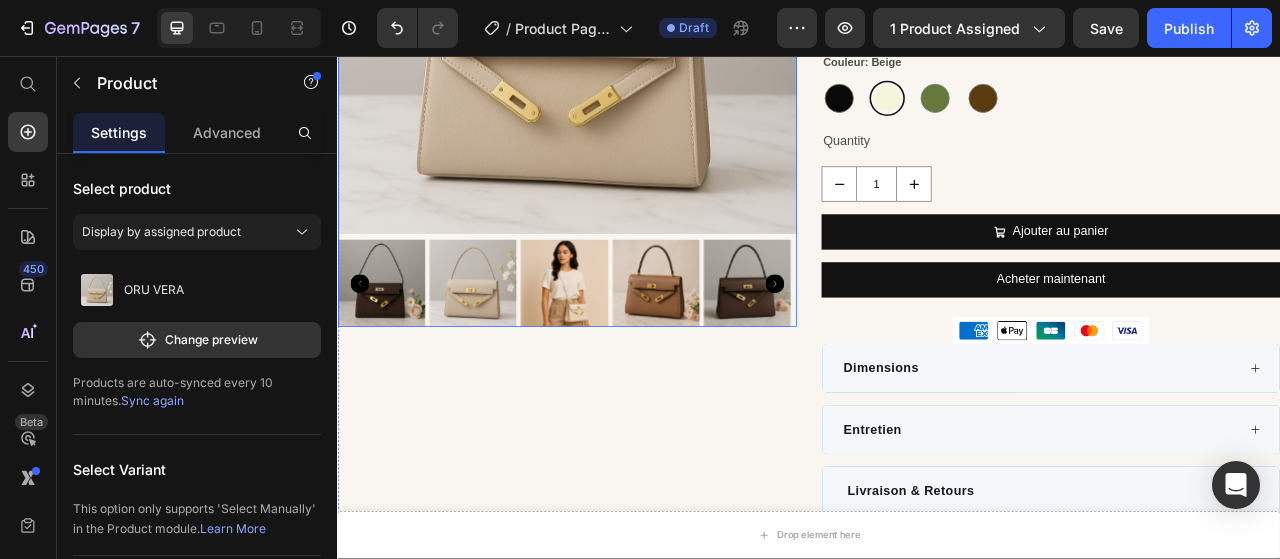 scroll, scrollTop: 590, scrollLeft: 0, axis: vertical 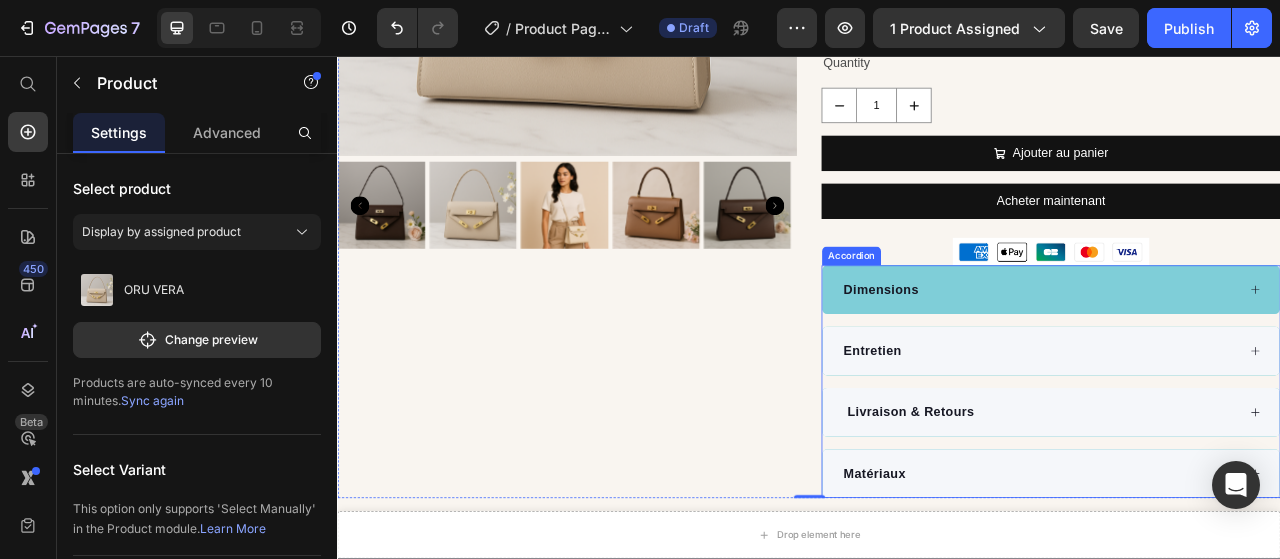 click on "Dimensions" at bounding box center [1230, 354] 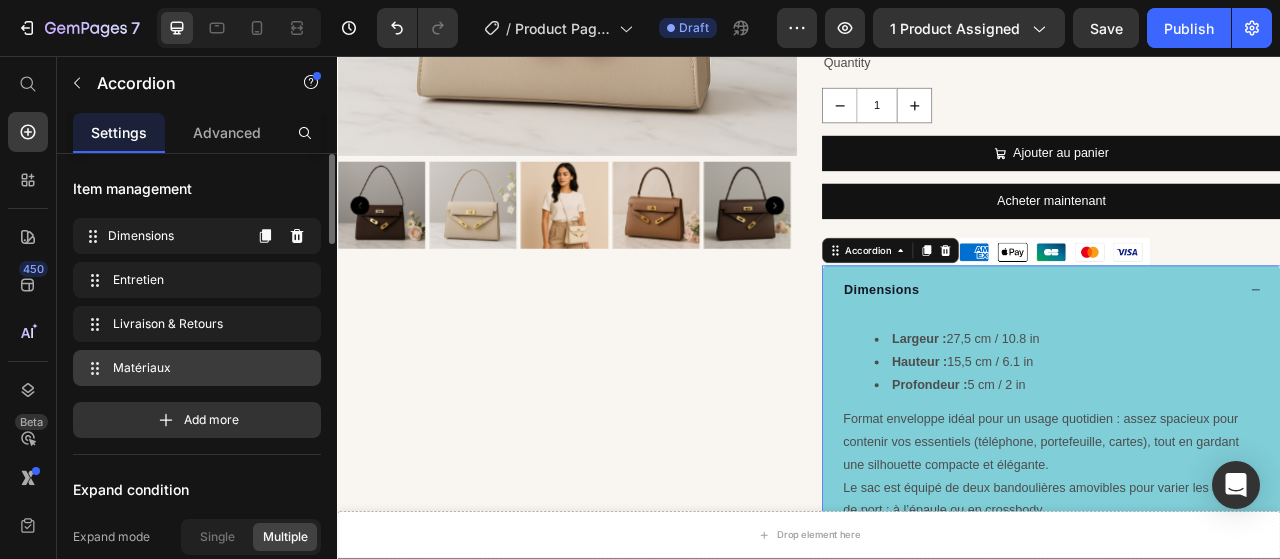 scroll, scrollTop: 100, scrollLeft: 0, axis: vertical 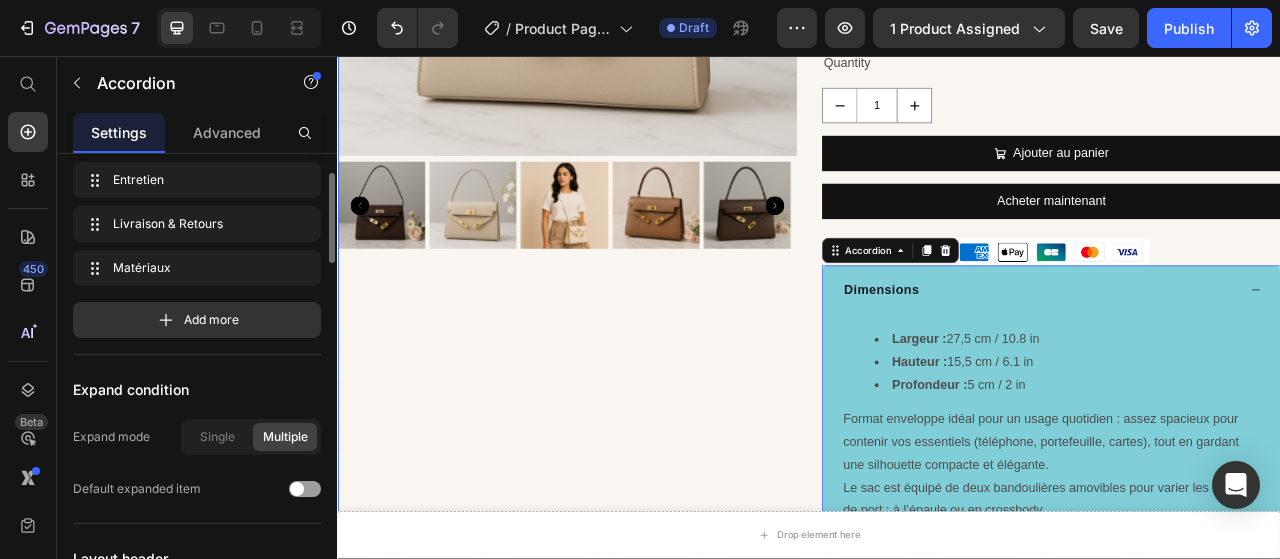 click on "Product Images" at bounding box center (629, 250) 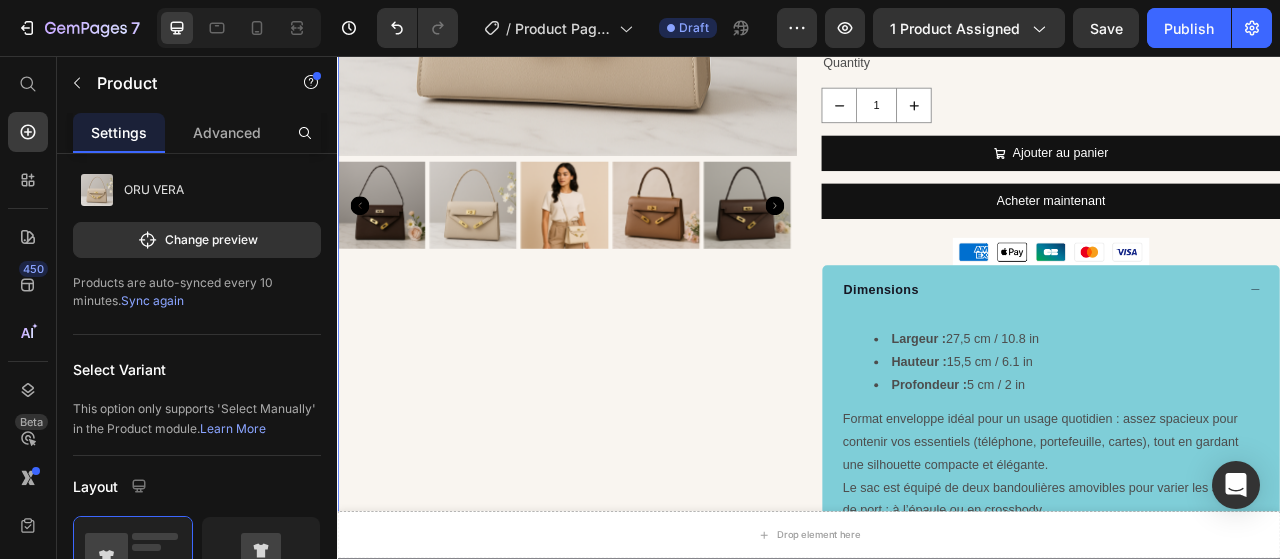 scroll, scrollTop: 0, scrollLeft: 0, axis: both 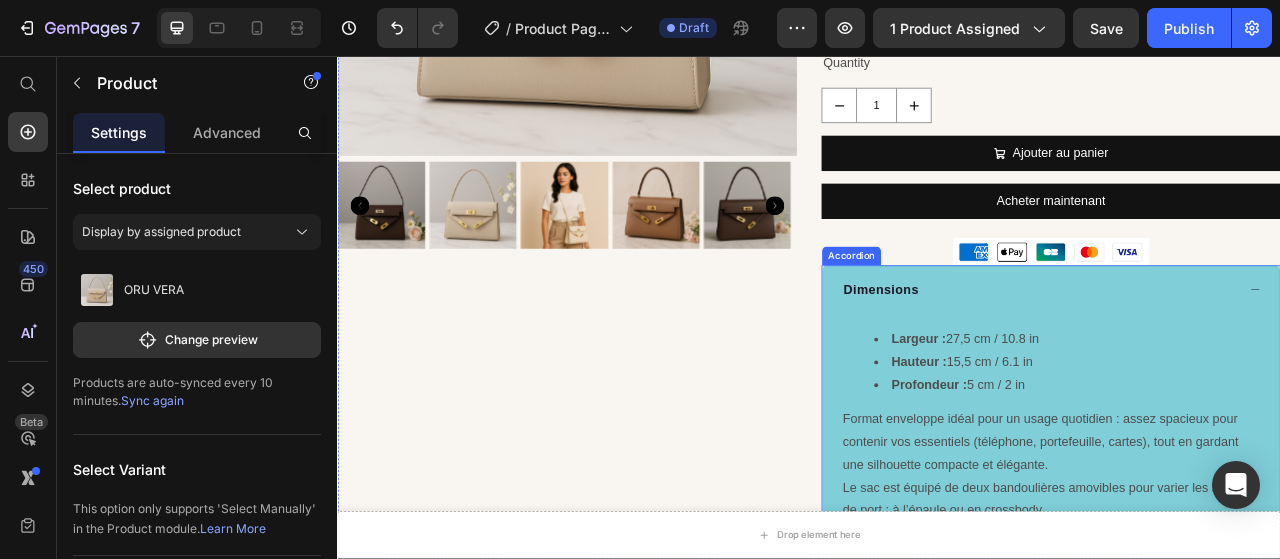 click on "Dimensions" at bounding box center [1245, 354] 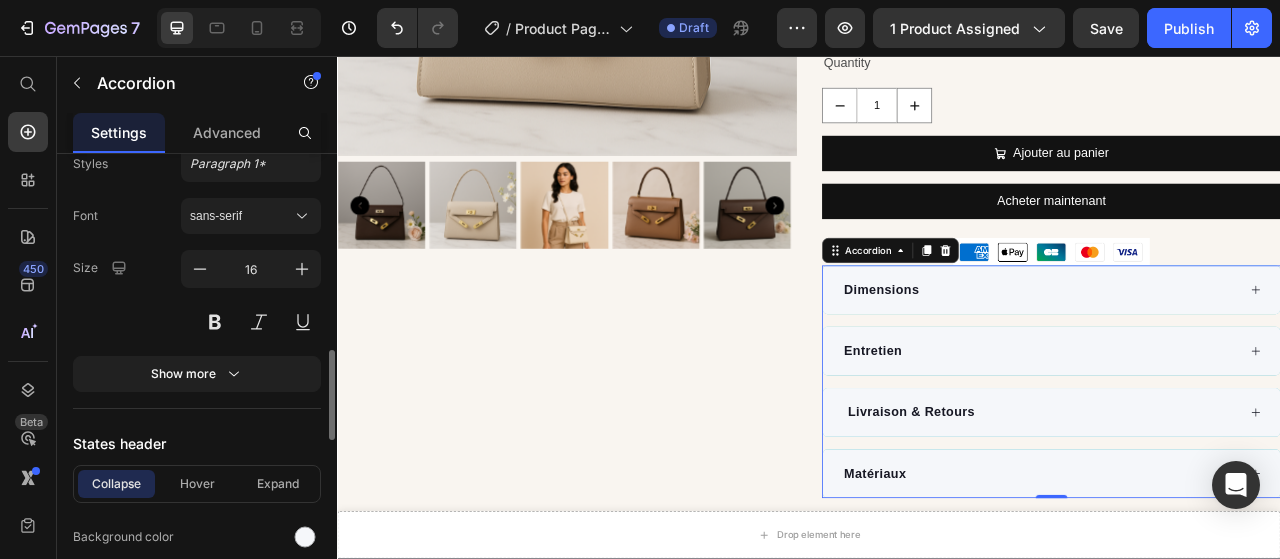 scroll, scrollTop: 1100, scrollLeft: 0, axis: vertical 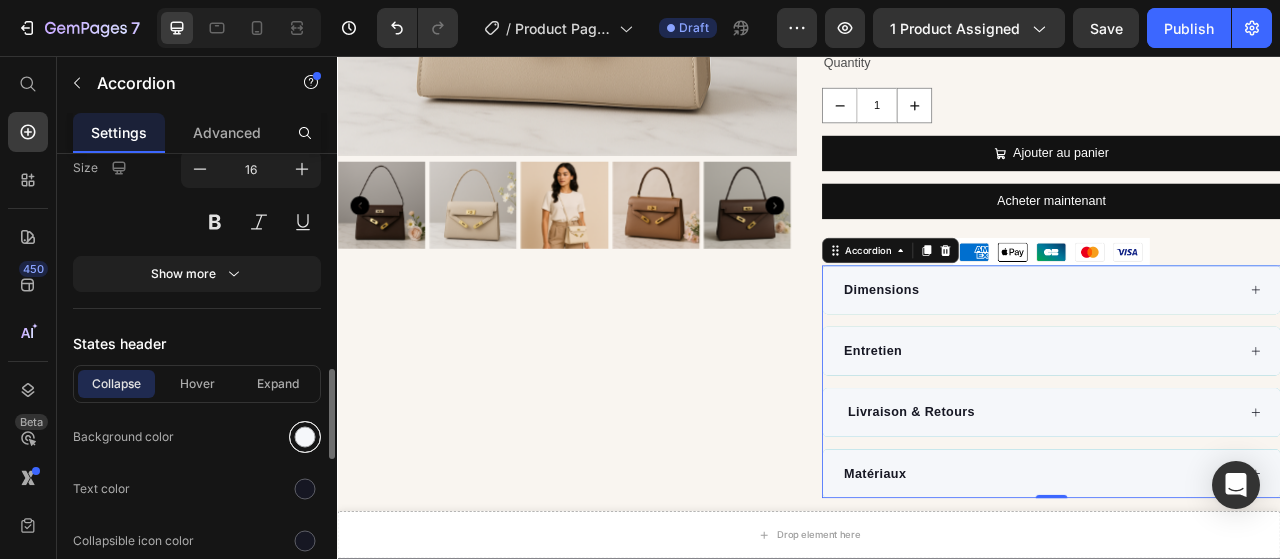 click at bounding box center [305, 437] 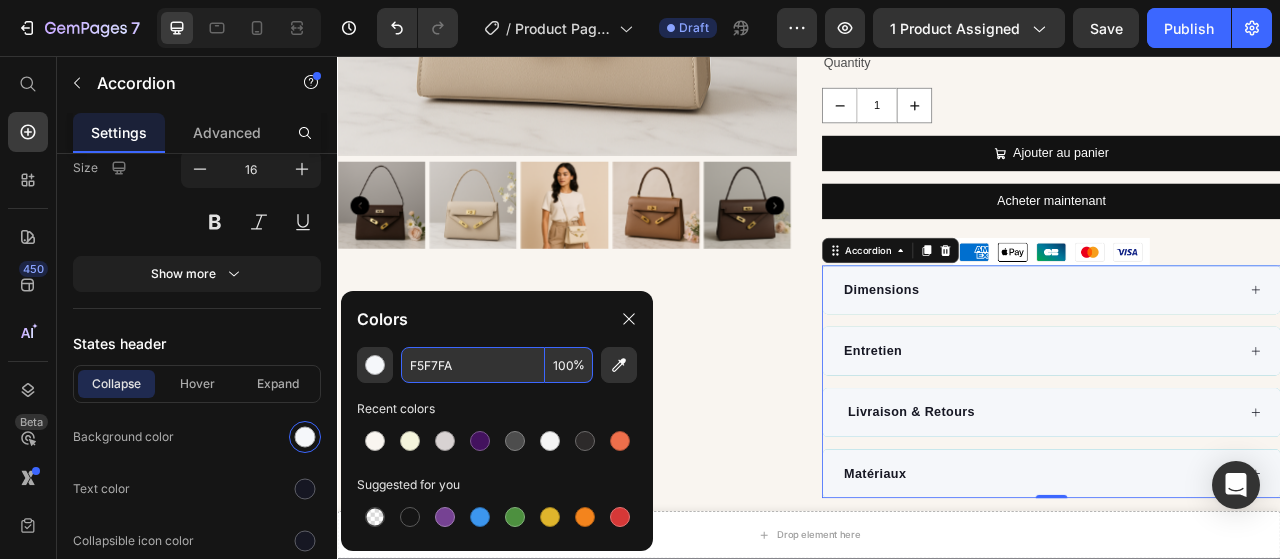 click on "F5F7FA" at bounding box center (473, 365) 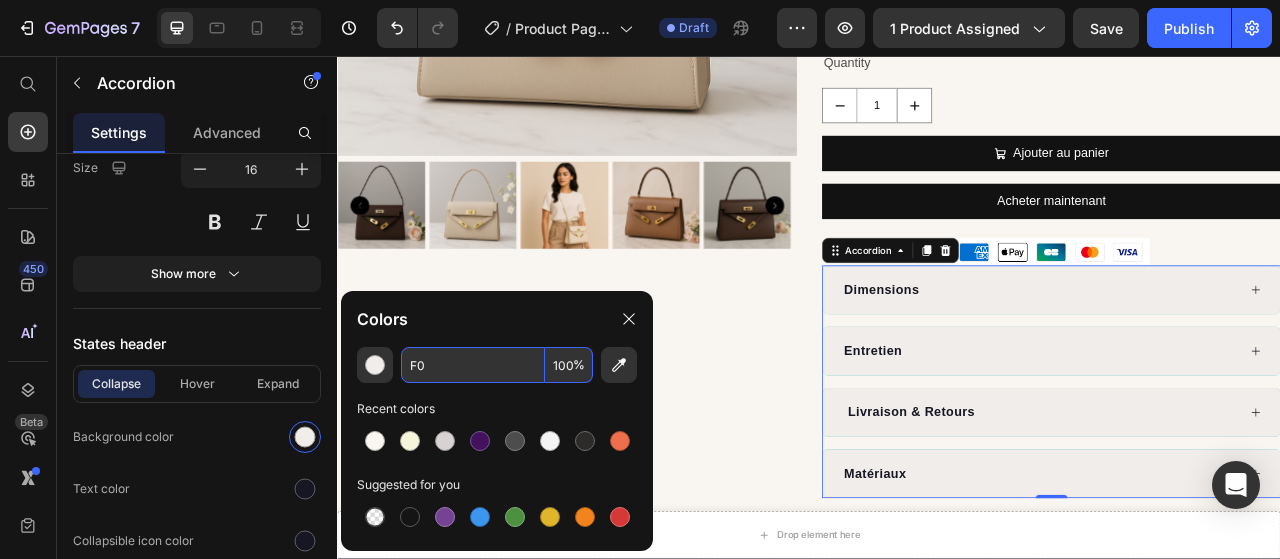 type on "F" 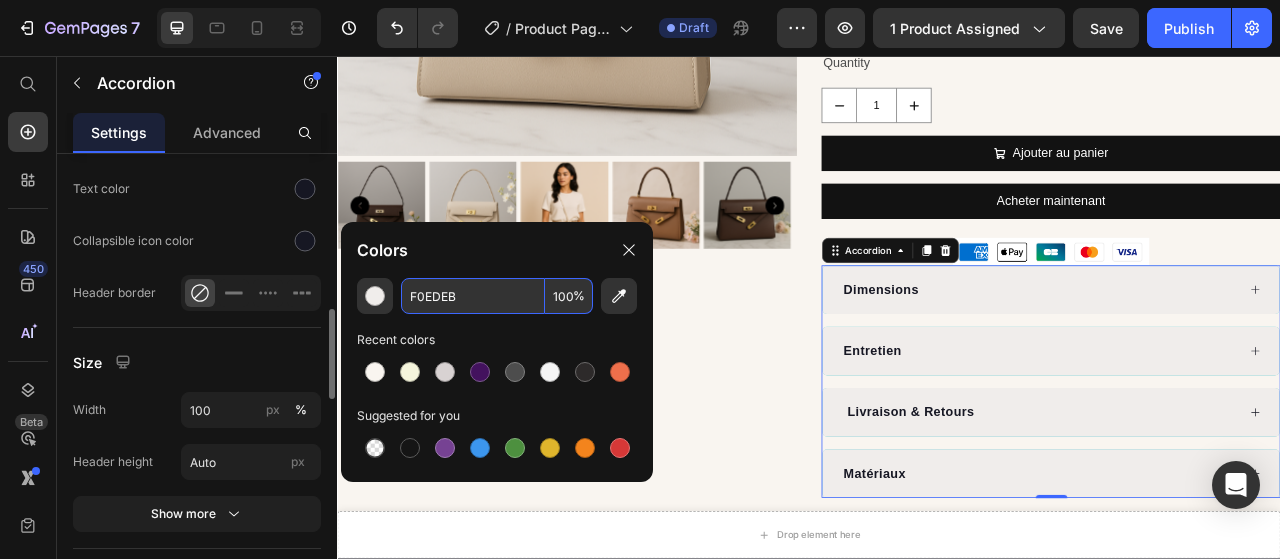 scroll, scrollTop: 1300, scrollLeft: 0, axis: vertical 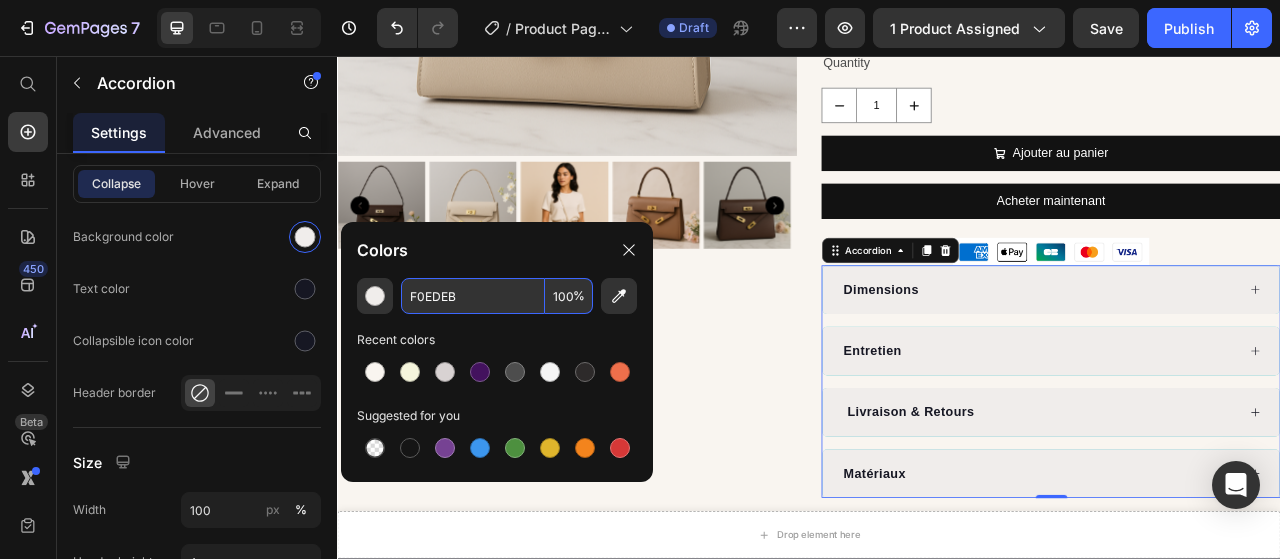 type on "F0EDEB" 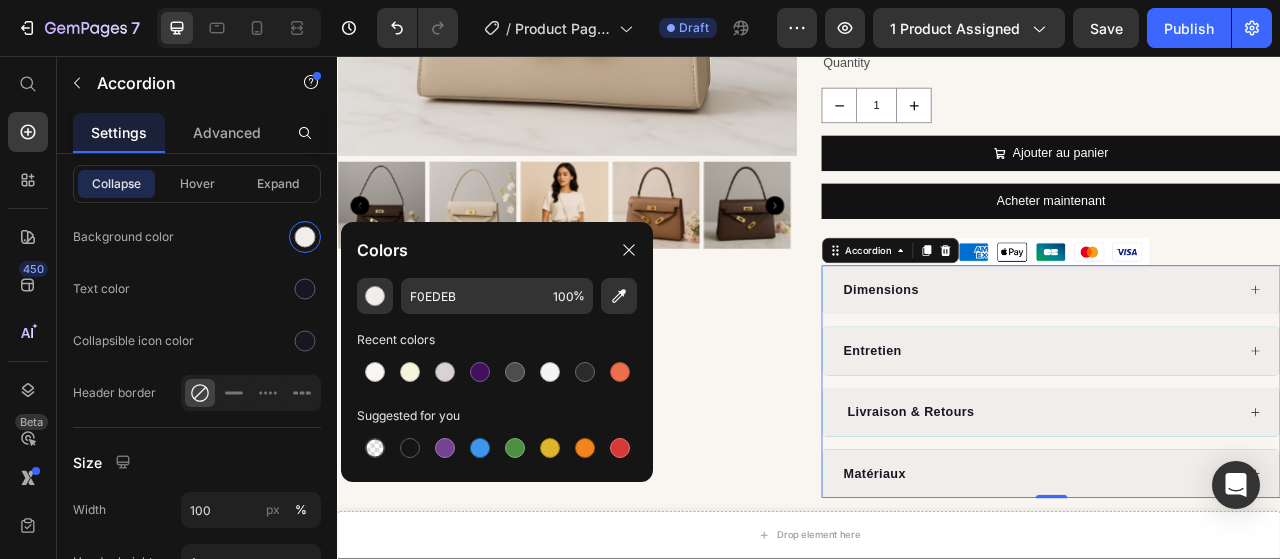 click on "Colors" 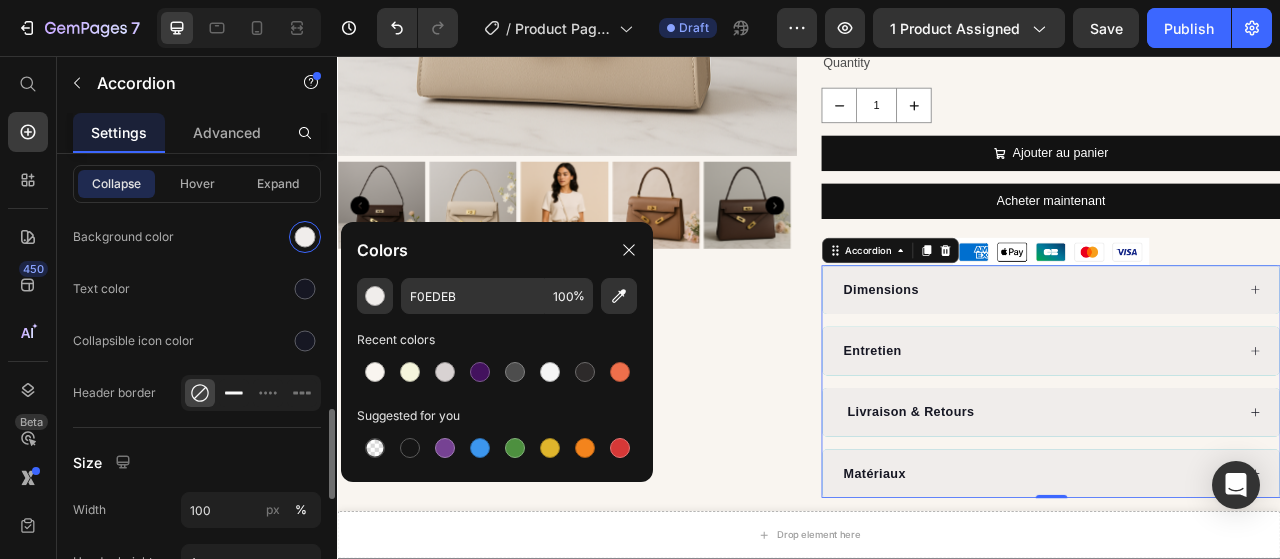 click 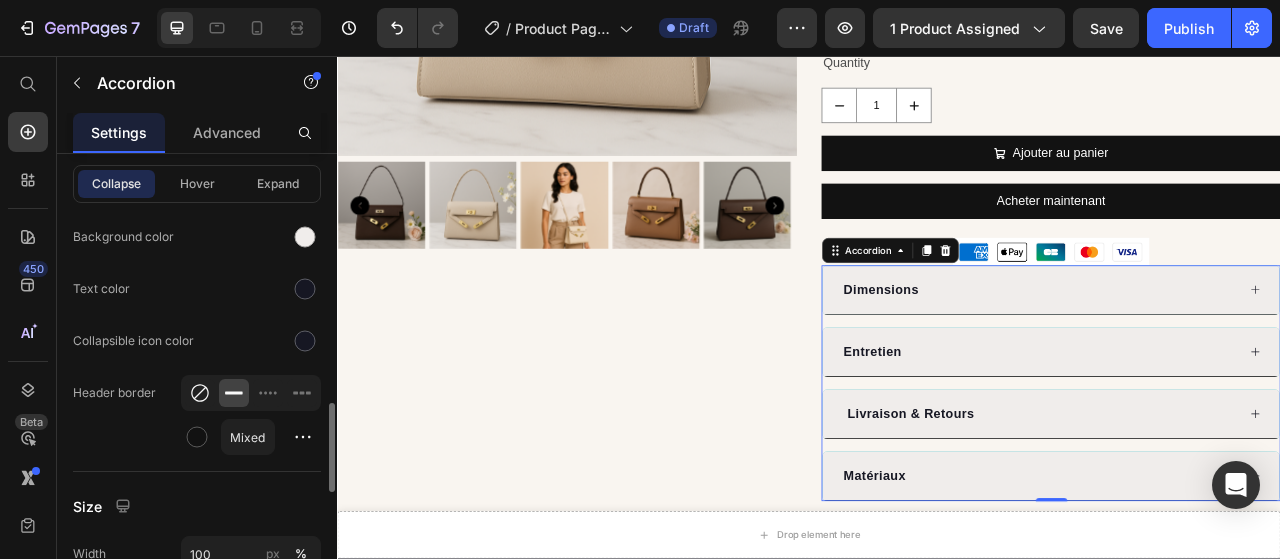 click 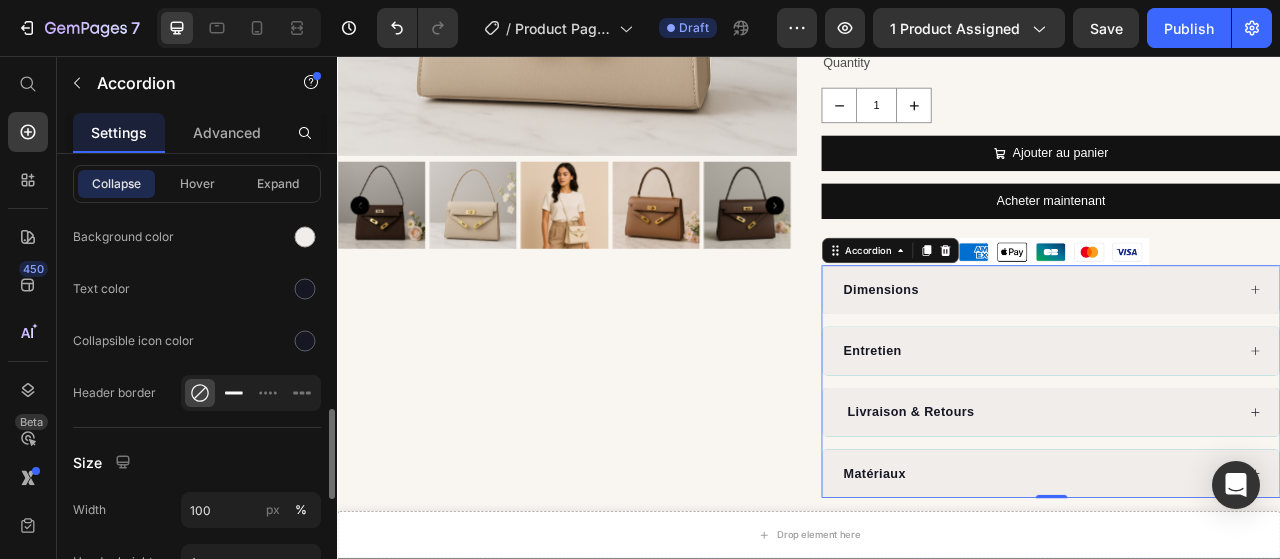 click 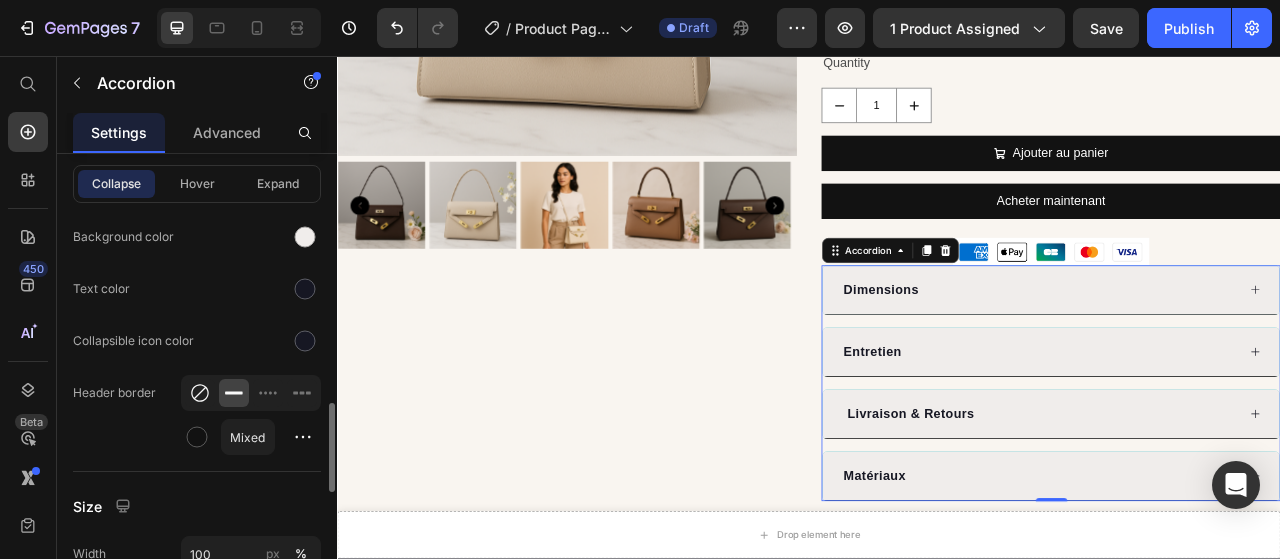 click 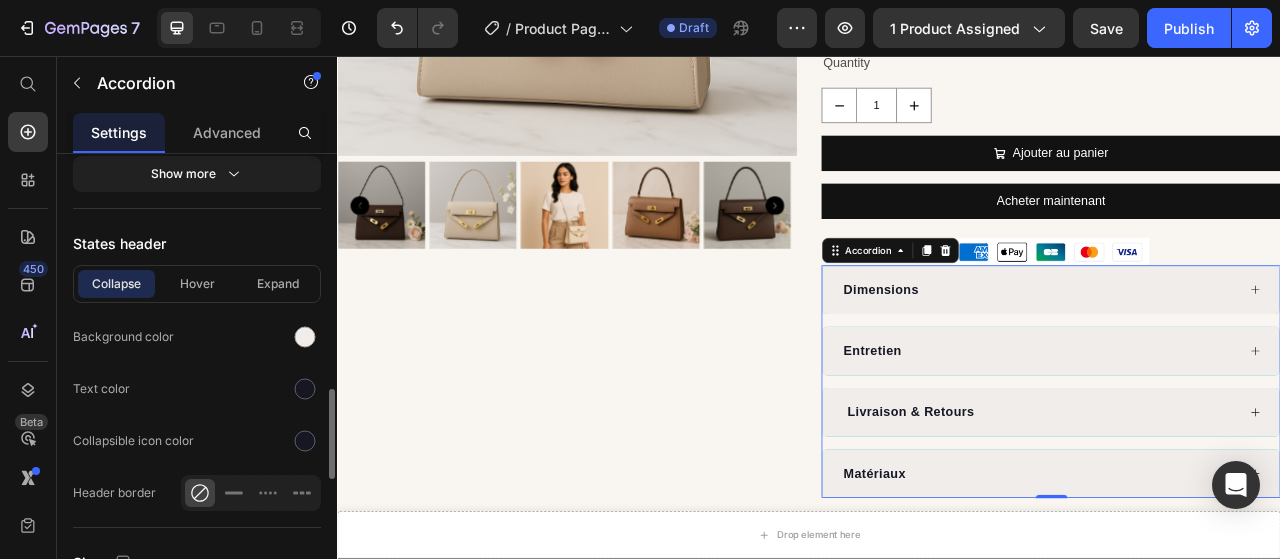 scroll, scrollTop: 1100, scrollLeft: 0, axis: vertical 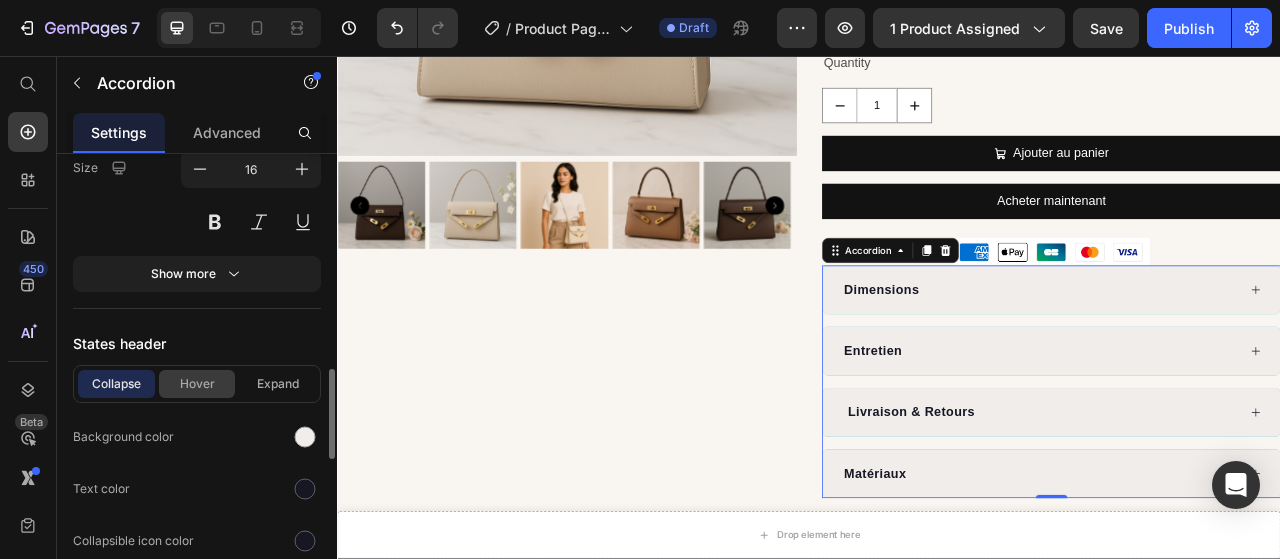 click on "Hover" at bounding box center [197, 384] 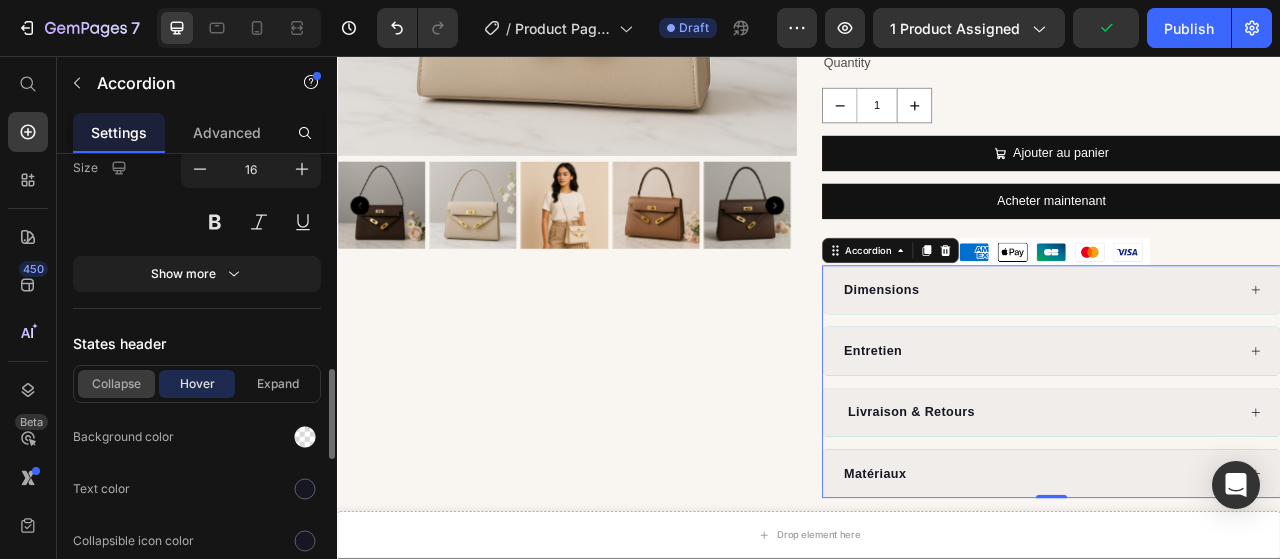 click on "Collapse" at bounding box center (116, 384) 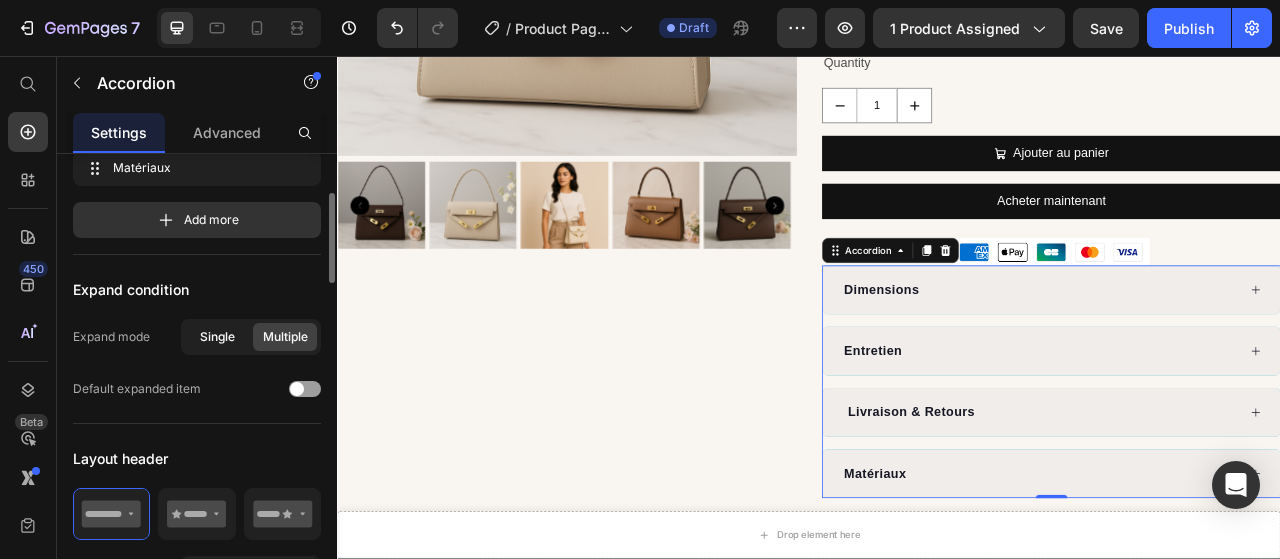 scroll, scrollTop: 300, scrollLeft: 0, axis: vertical 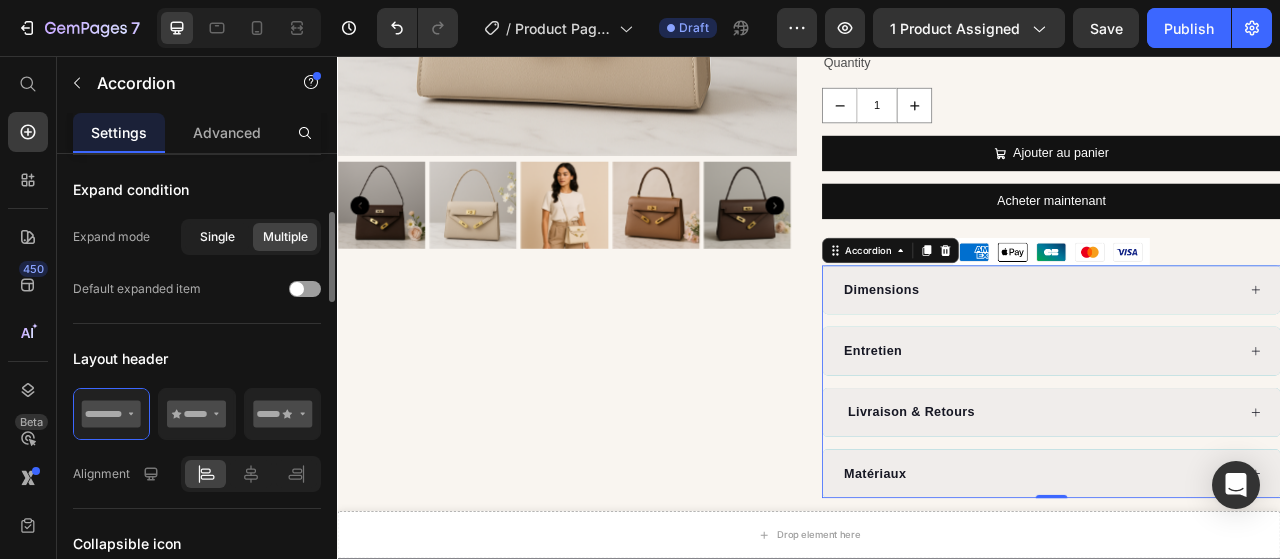 click on "Single" 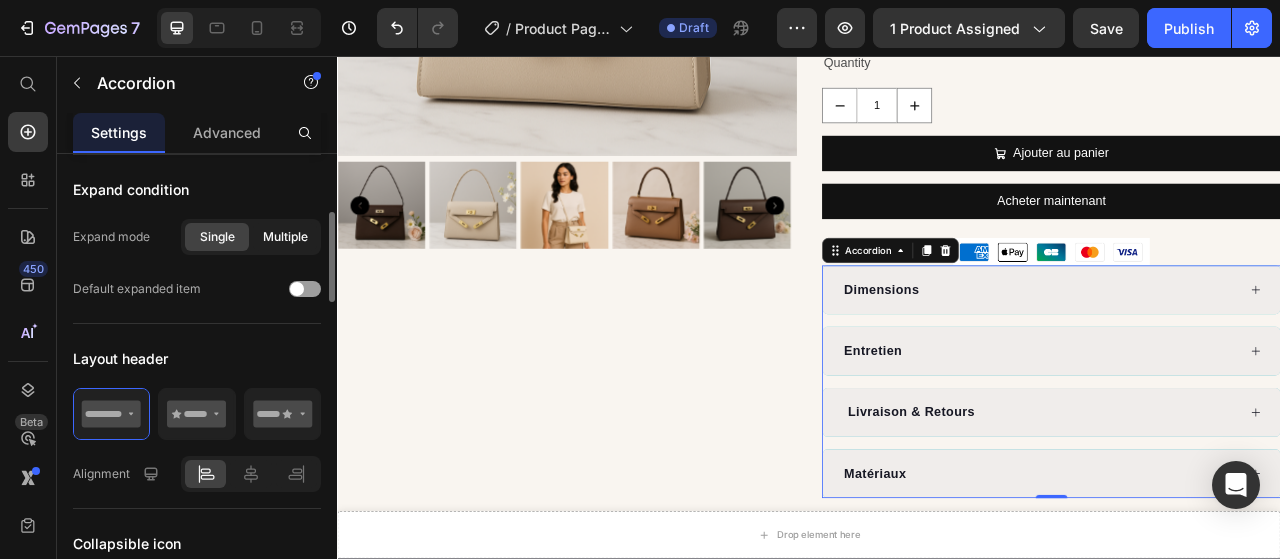 click on "Multiple" 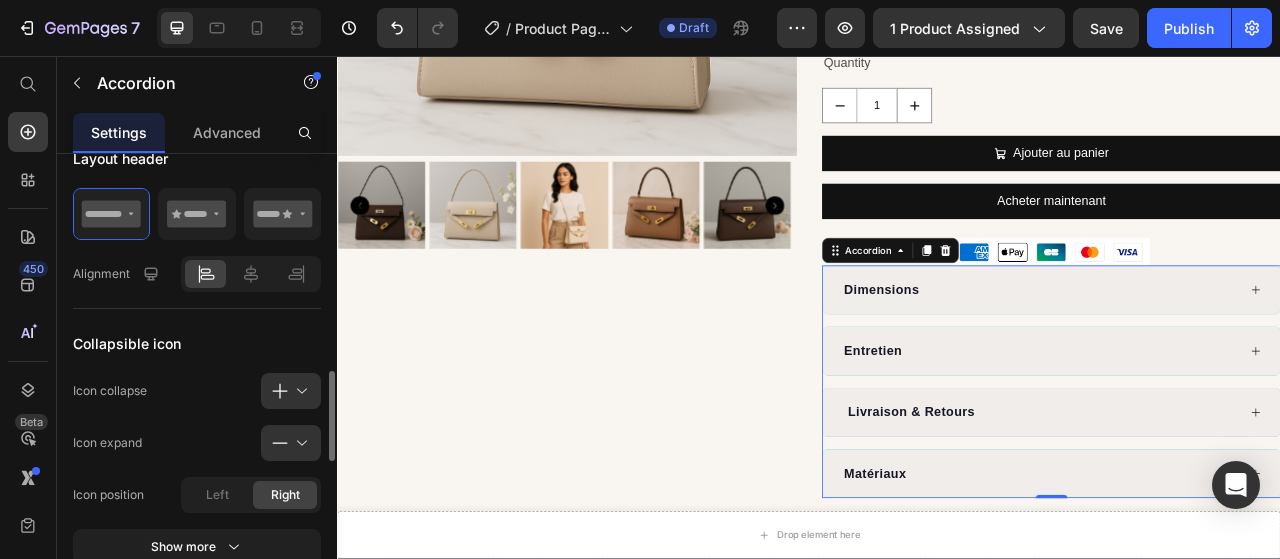 scroll, scrollTop: 600, scrollLeft: 0, axis: vertical 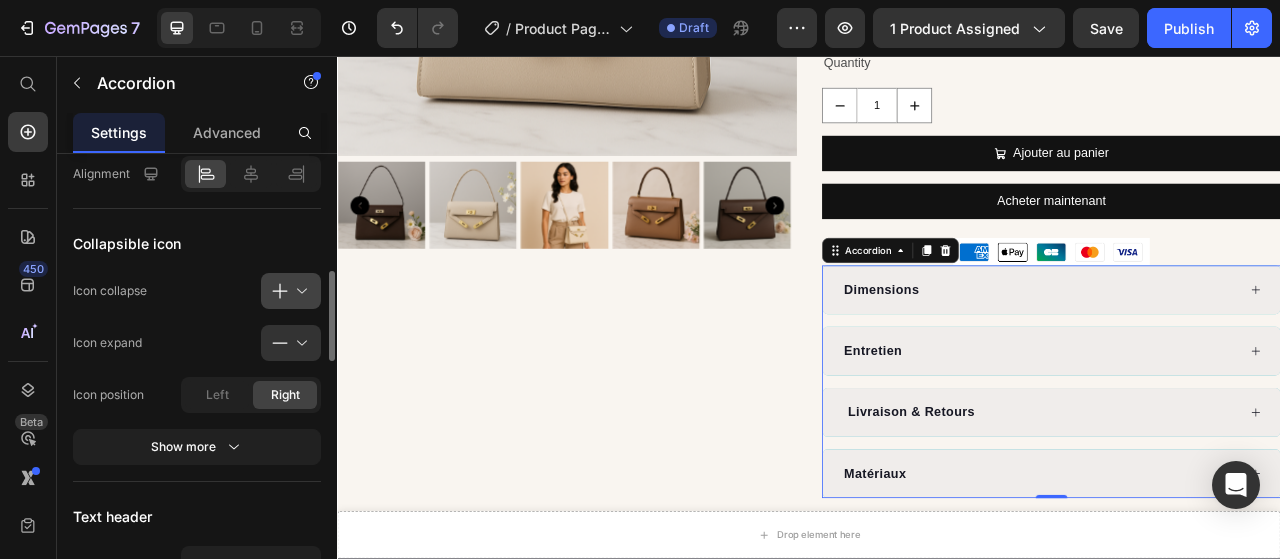 click at bounding box center [299, 291] 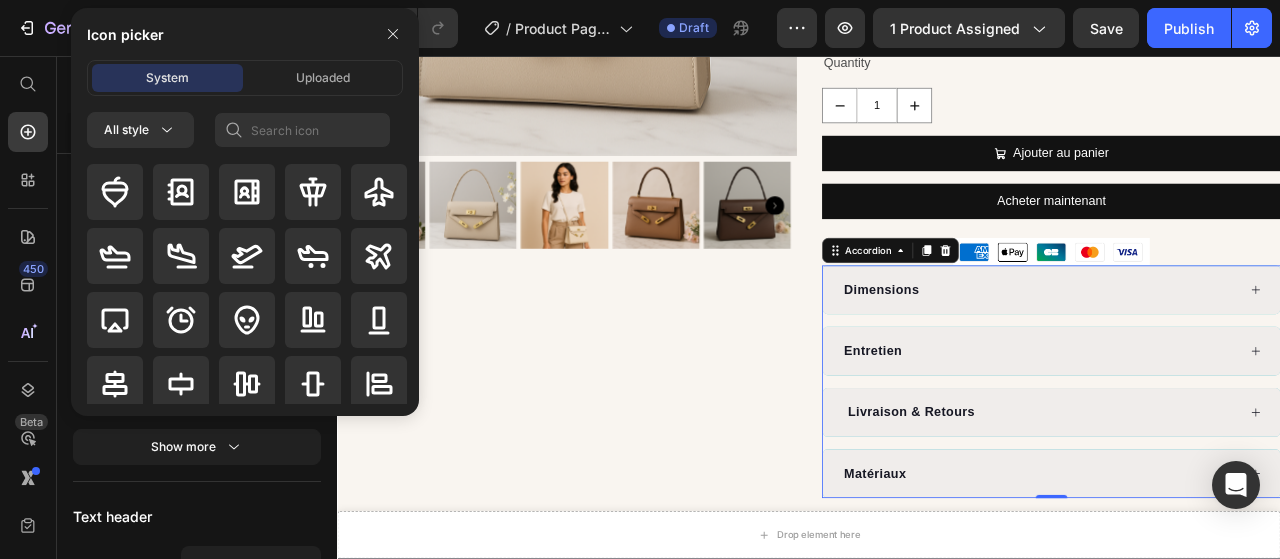 click on "Collapsible icon Icon collapse
Icon expand
Icon position Left Right Show more" 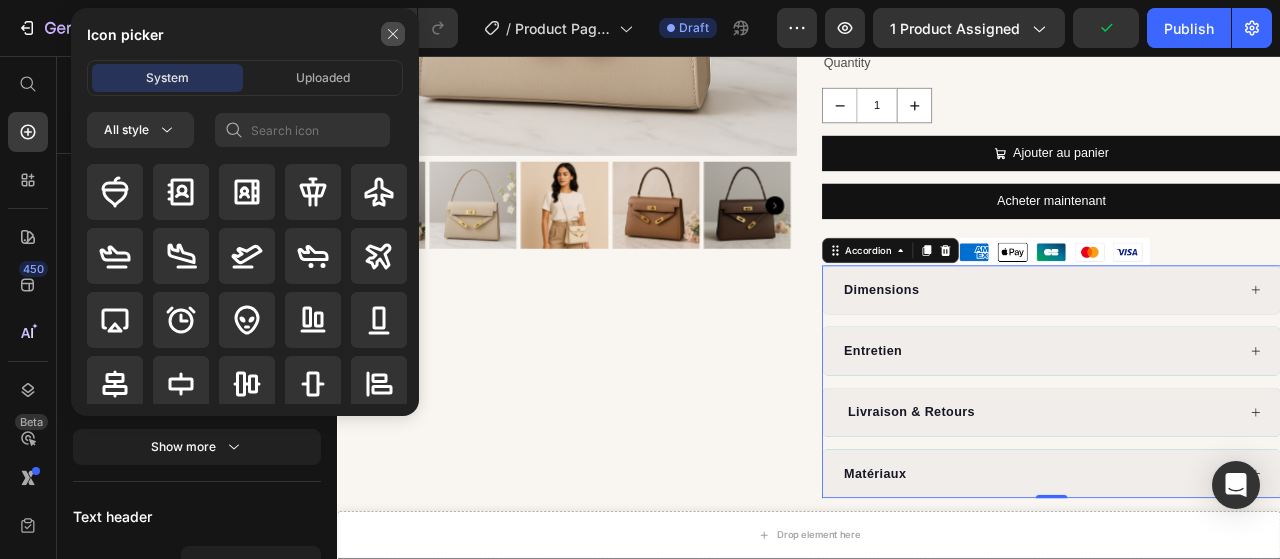 click 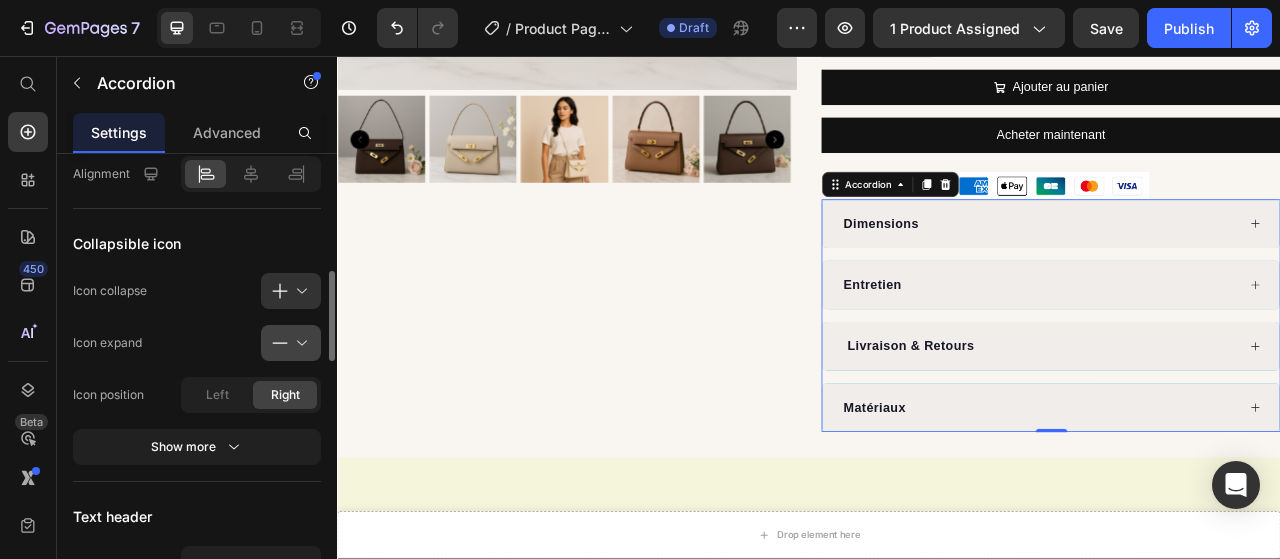 scroll, scrollTop: 690, scrollLeft: 0, axis: vertical 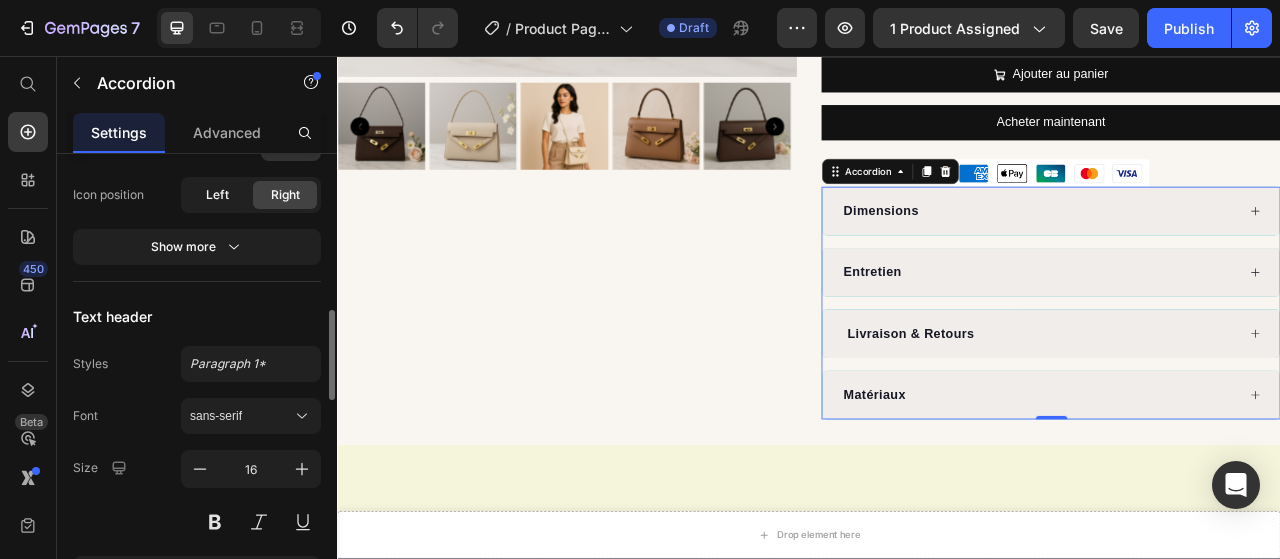 click on "Left" 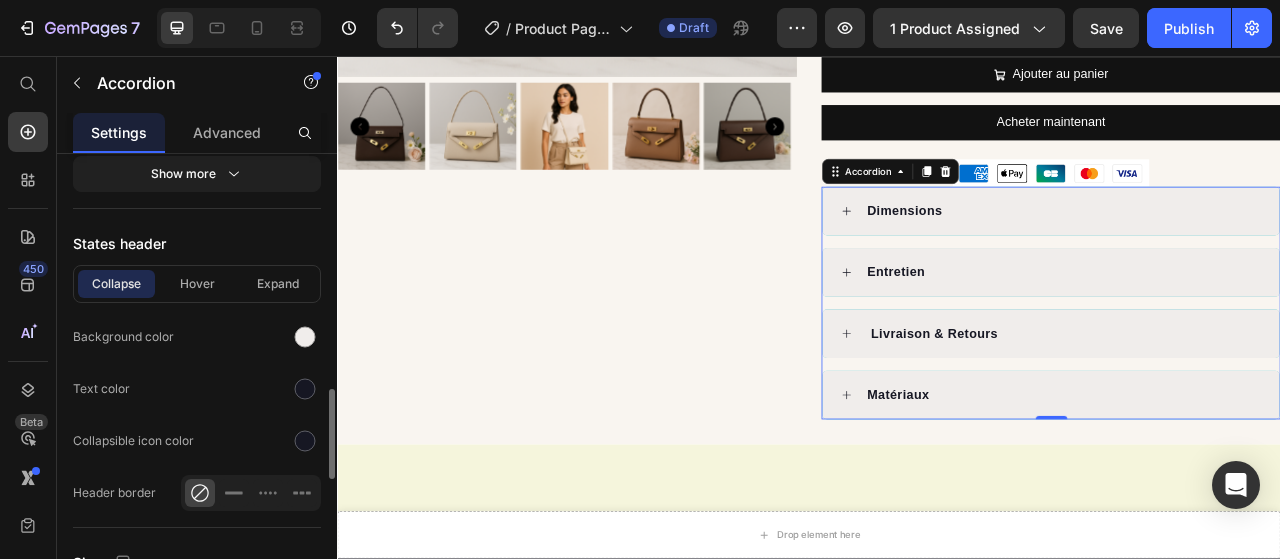 scroll, scrollTop: 1100, scrollLeft: 0, axis: vertical 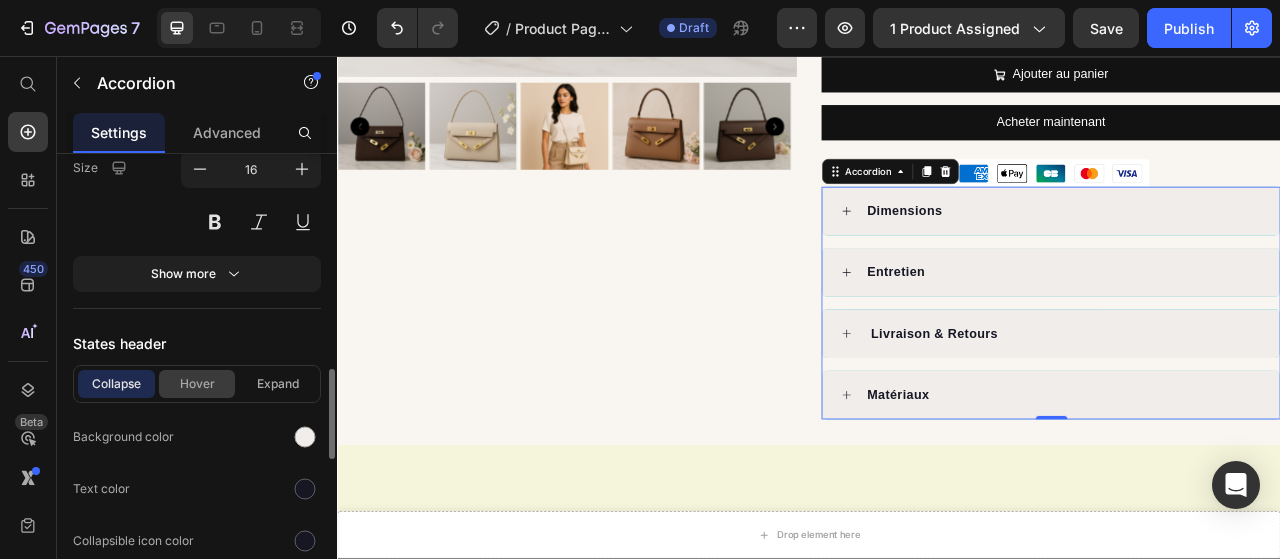 click on "Hover" at bounding box center (197, 384) 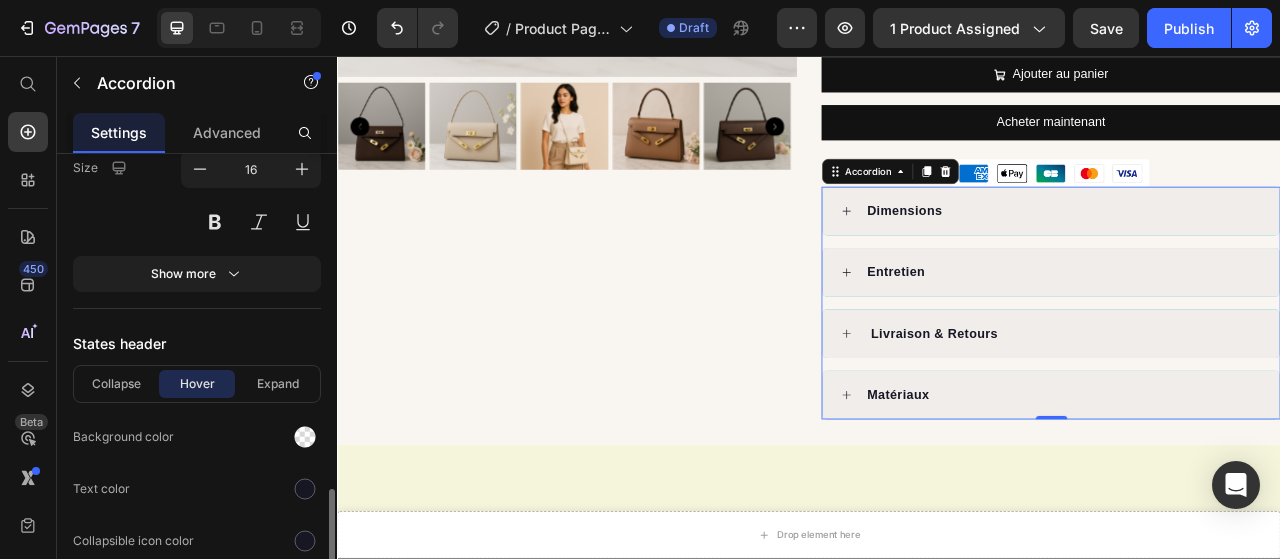 scroll, scrollTop: 1200, scrollLeft: 0, axis: vertical 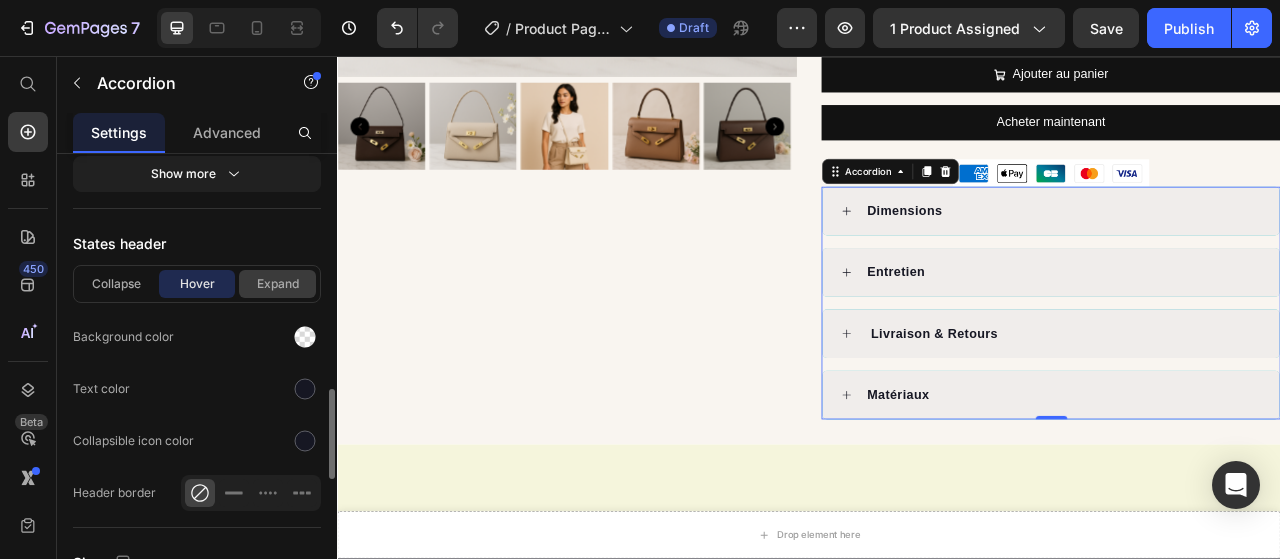 click on "Expand" at bounding box center [277, 284] 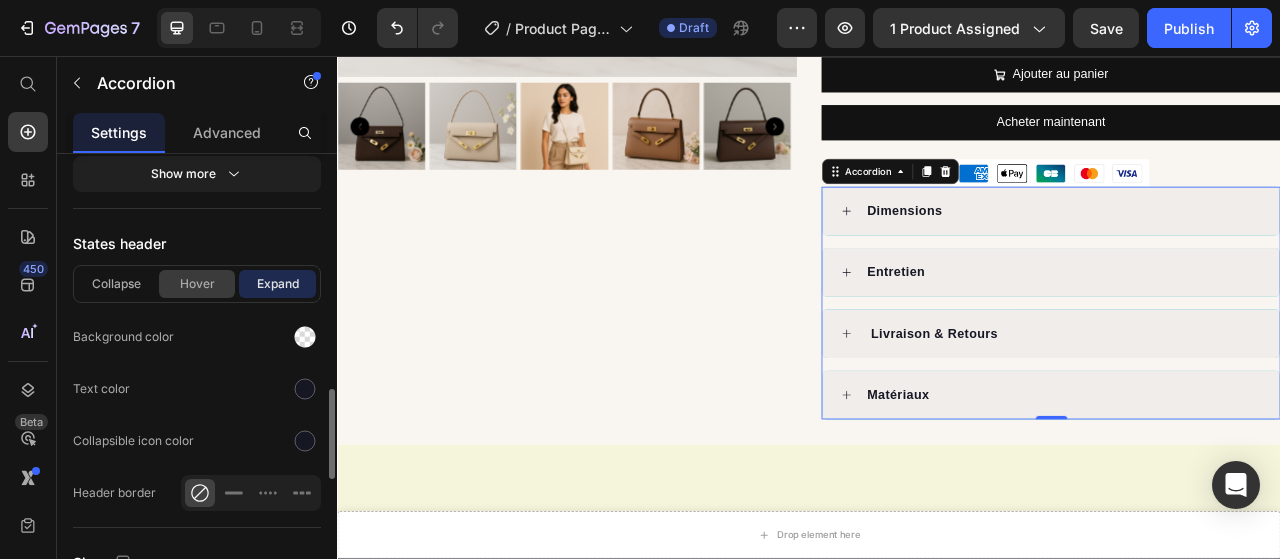 click on "Hover" at bounding box center [197, 284] 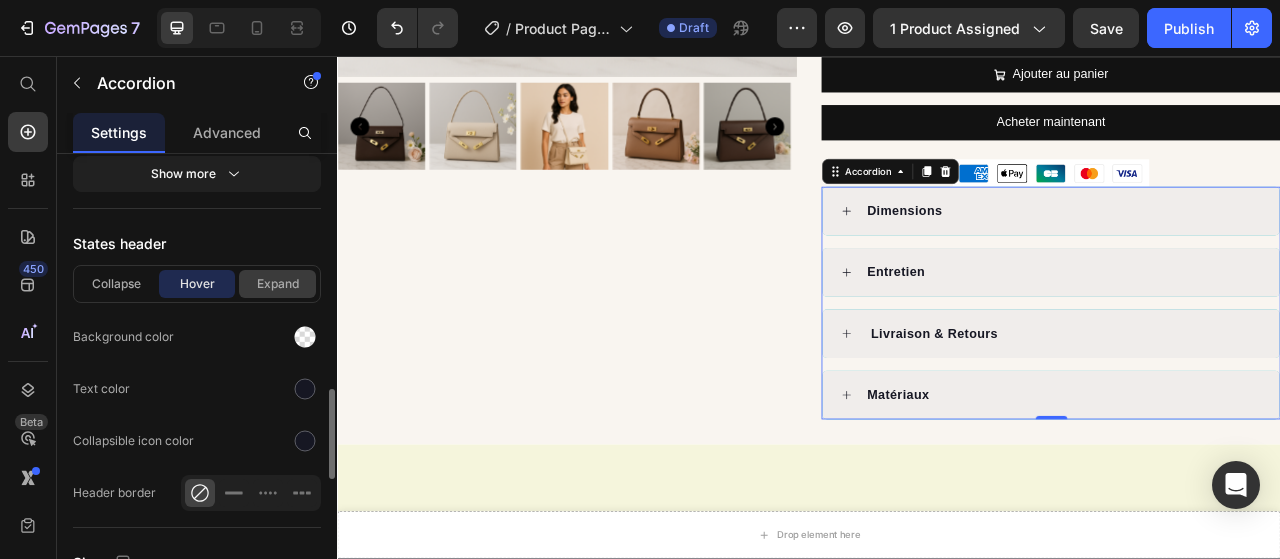 click on "Expand" at bounding box center (277, 284) 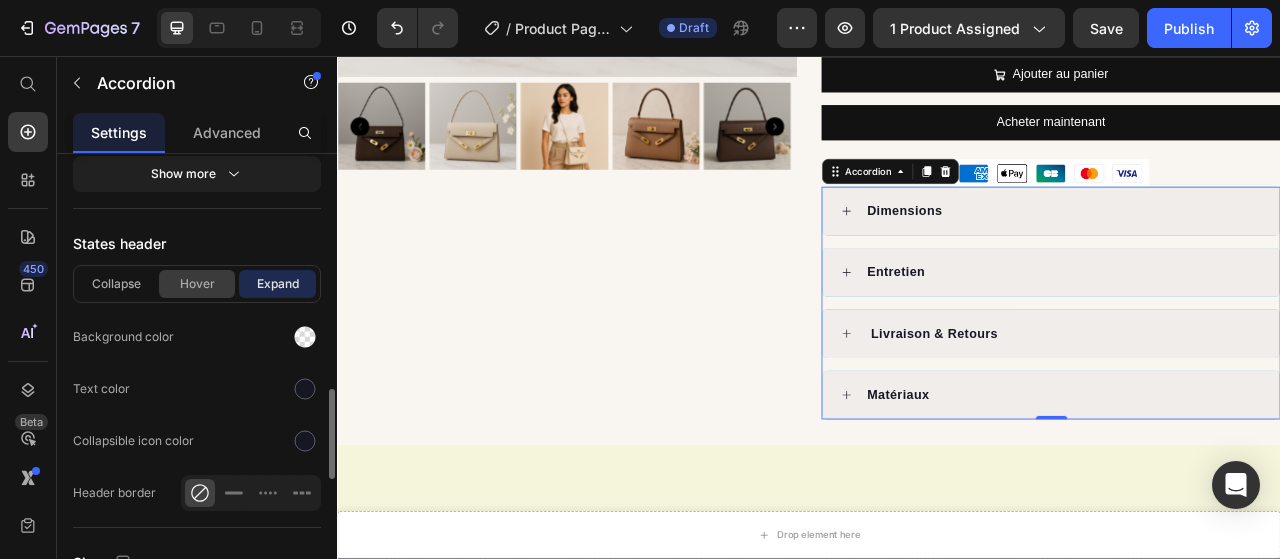 click on "Hover" at bounding box center (197, 284) 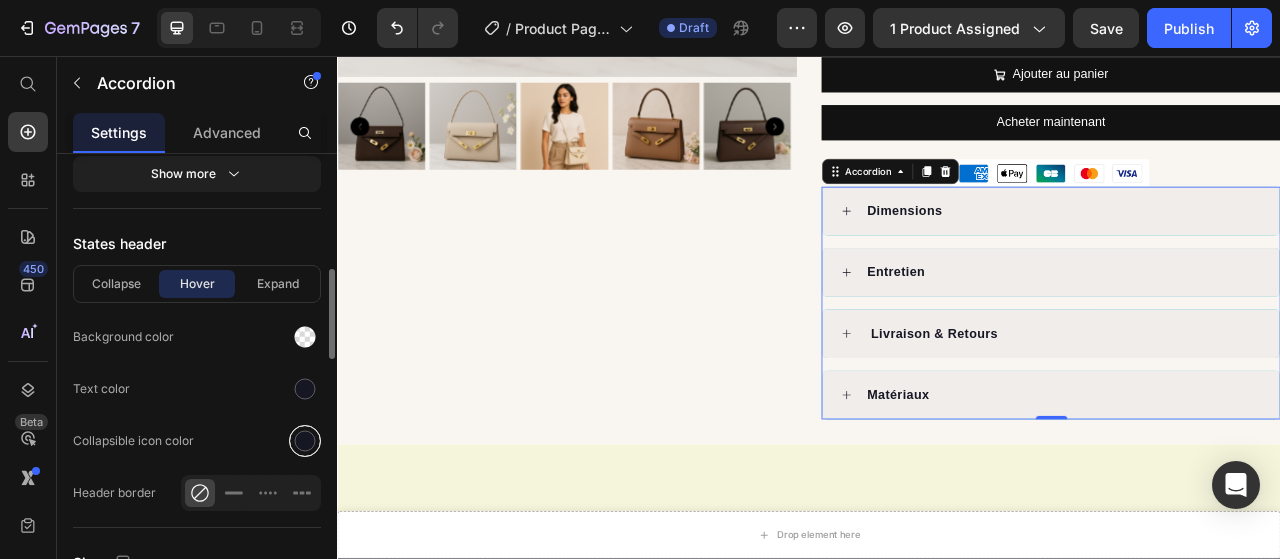 scroll, scrollTop: 1100, scrollLeft: 0, axis: vertical 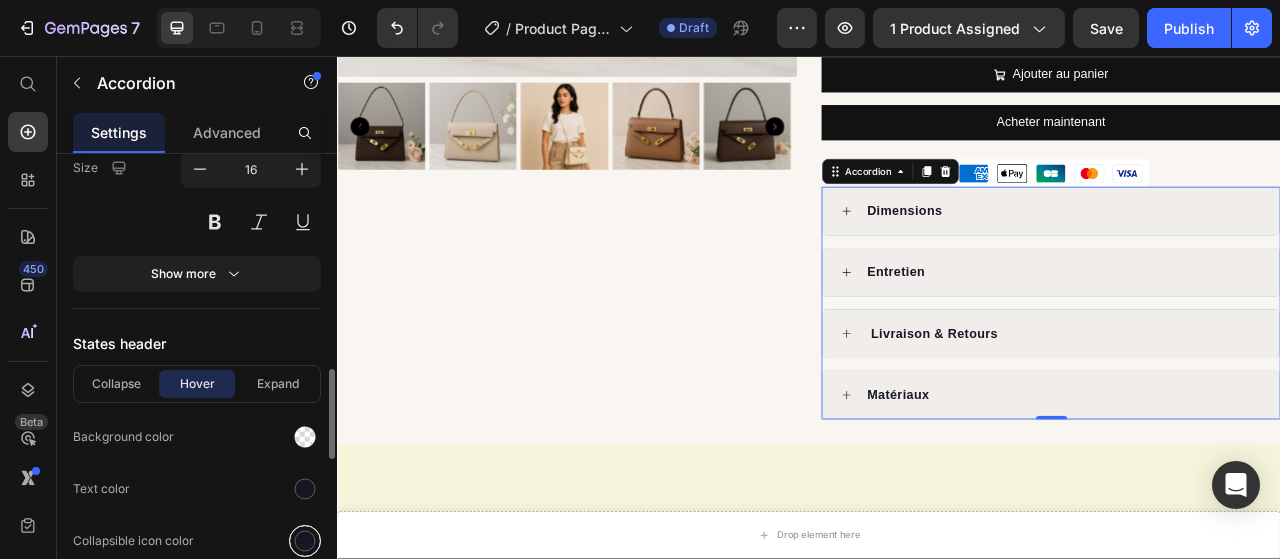 click at bounding box center [305, 437] 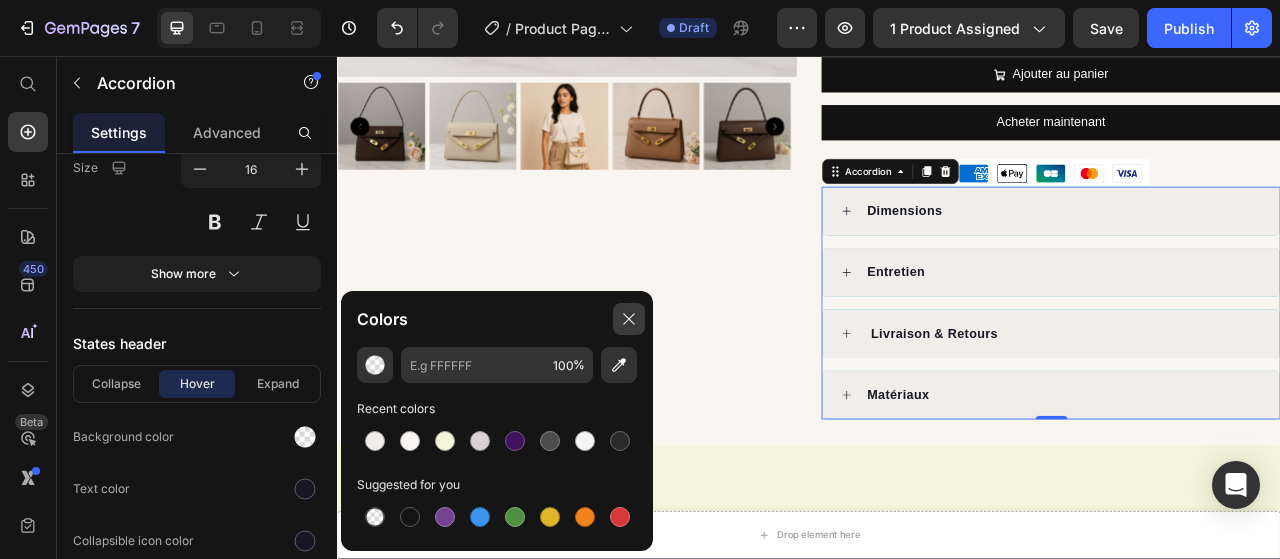 click at bounding box center (629, 319) 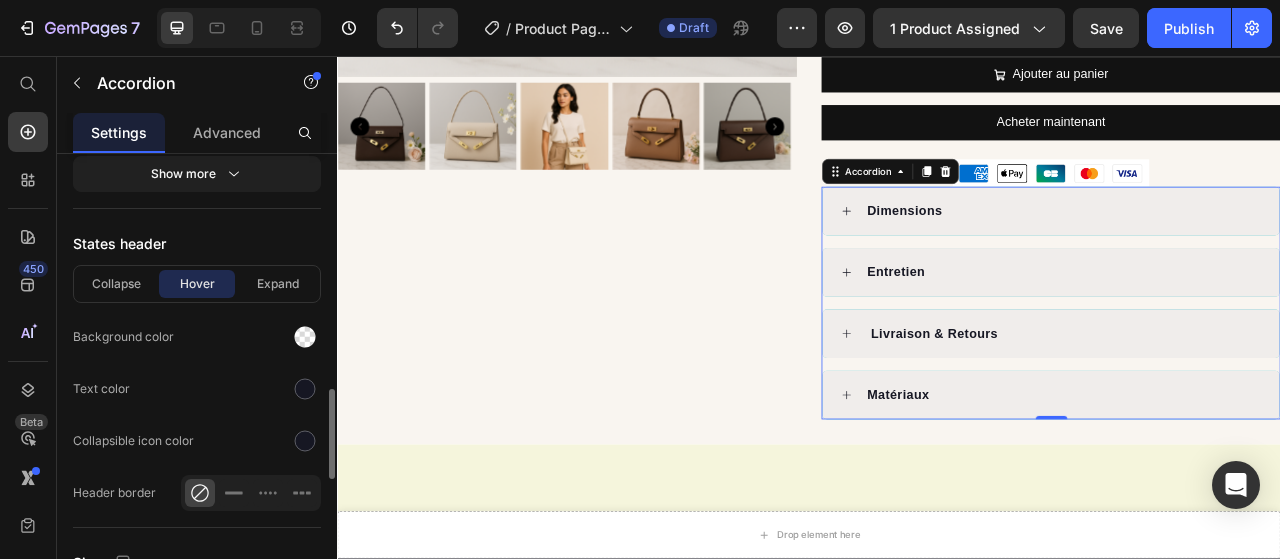scroll, scrollTop: 1300, scrollLeft: 0, axis: vertical 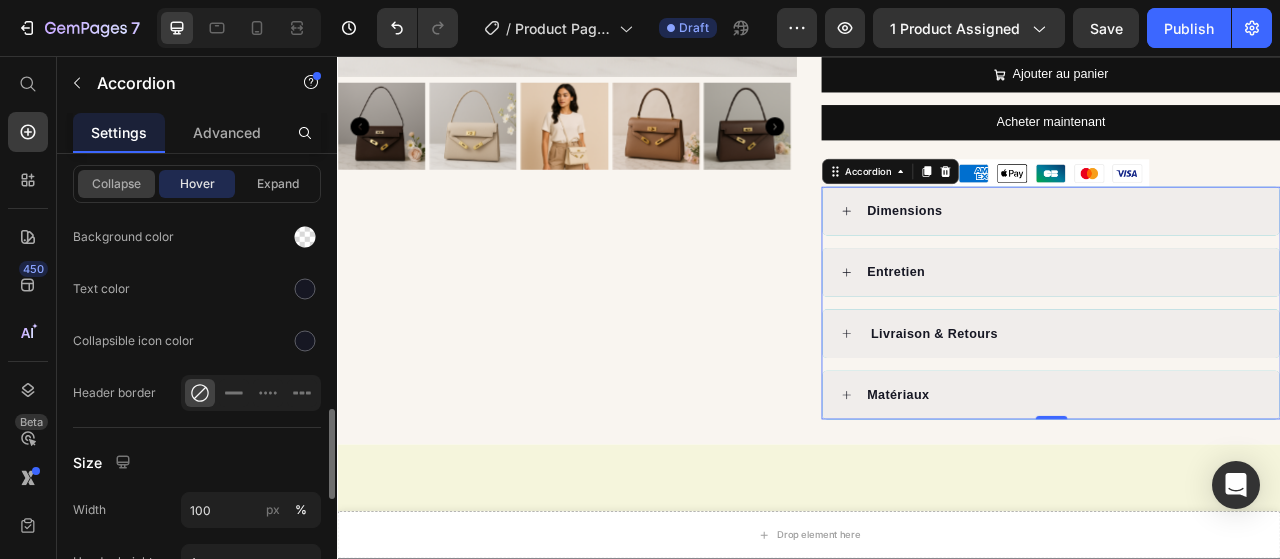 click on "Collapse" at bounding box center [116, 184] 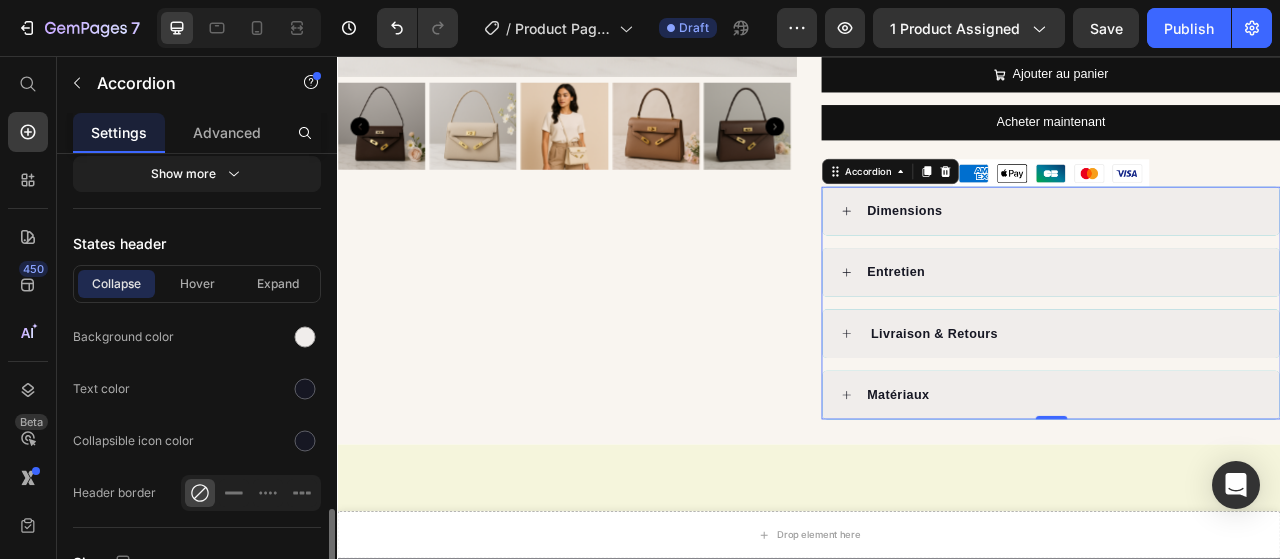 scroll, scrollTop: 1300, scrollLeft: 0, axis: vertical 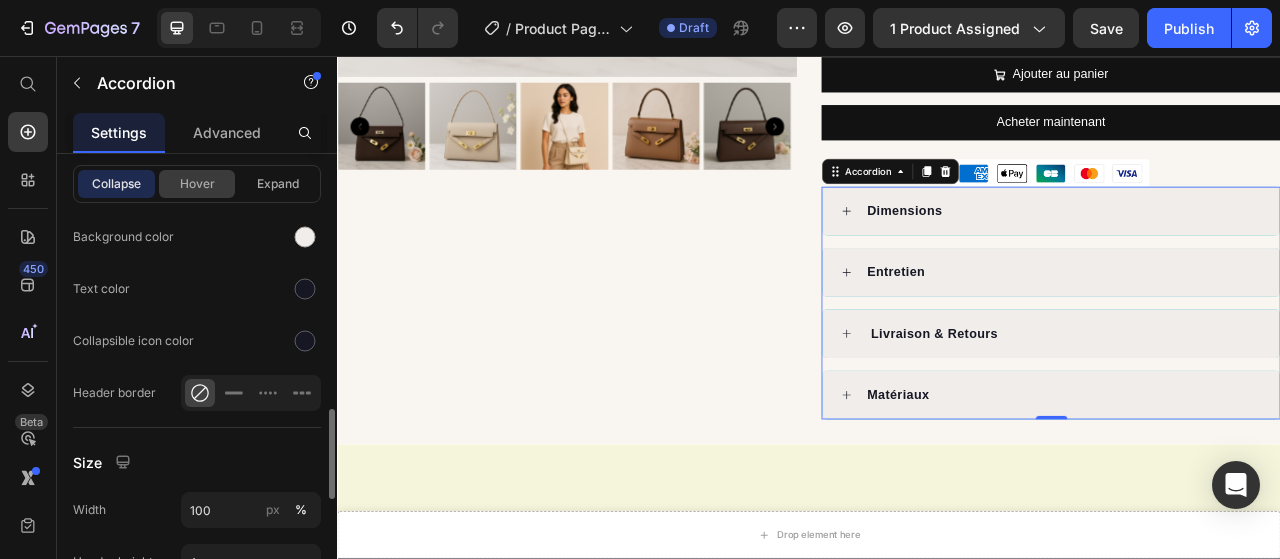 click on "Hover" at bounding box center (197, 184) 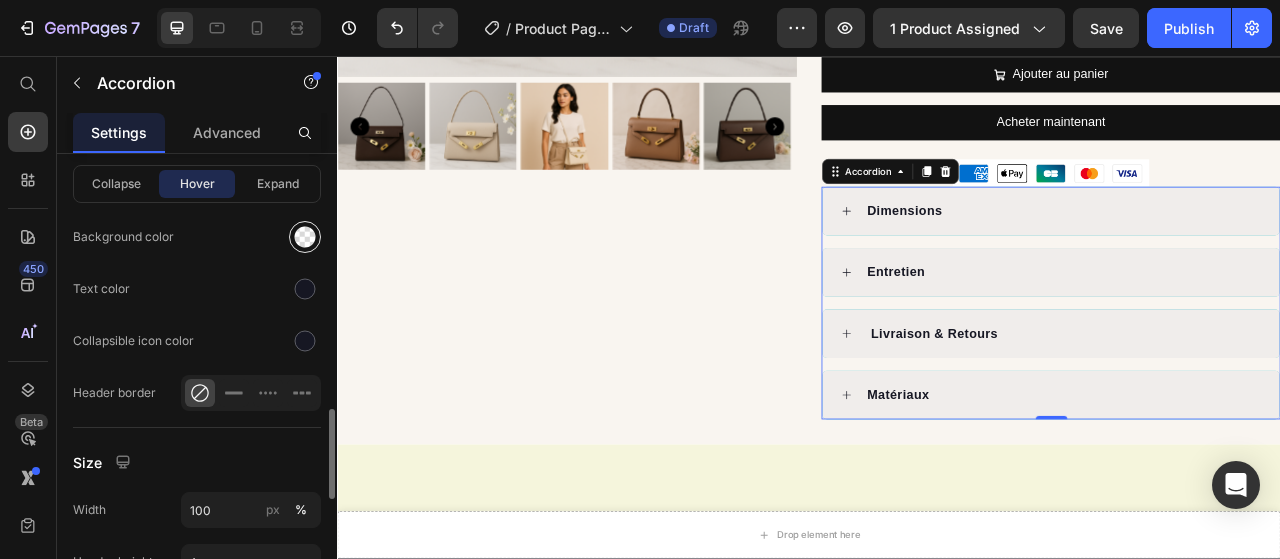 click at bounding box center (305, 237) 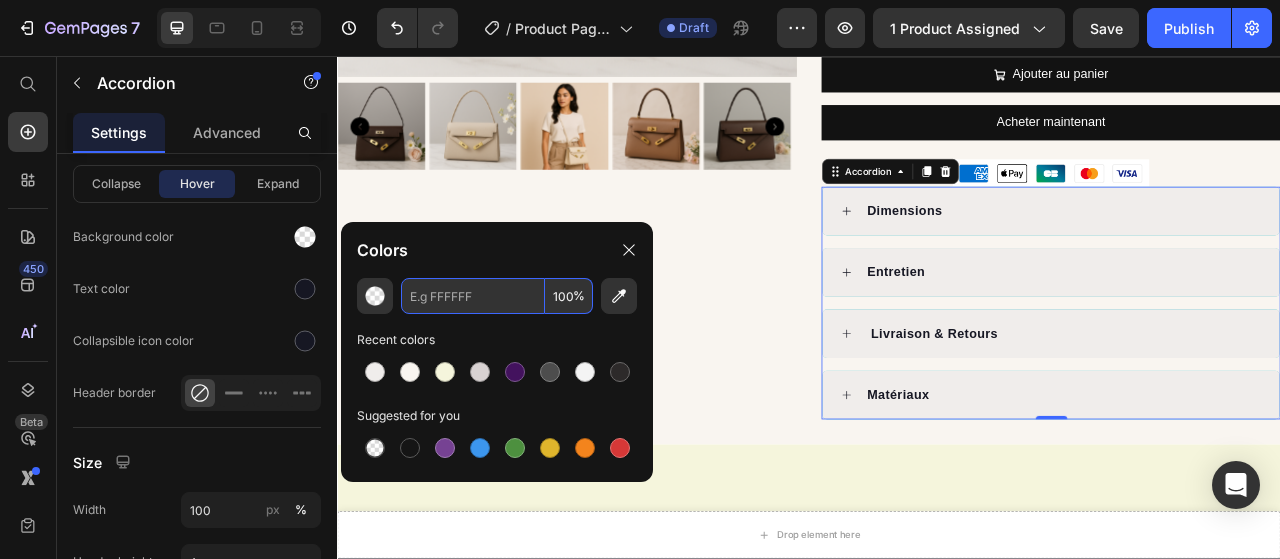 click at bounding box center [473, 296] 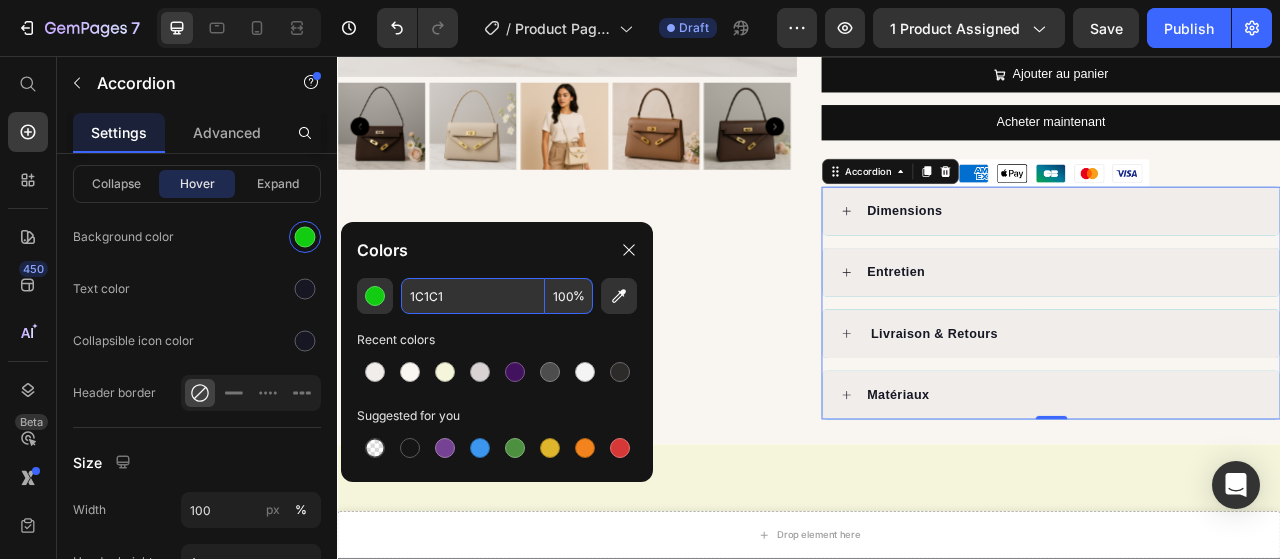 type on "1C1C1C" 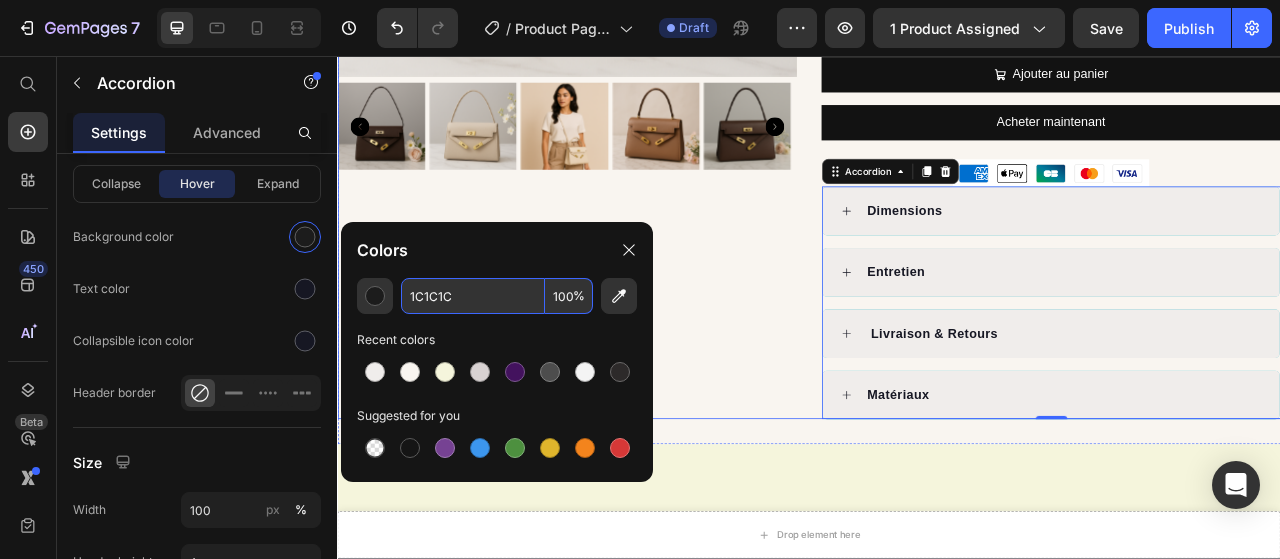 click on "Product Images" at bounding box center (629, 9) 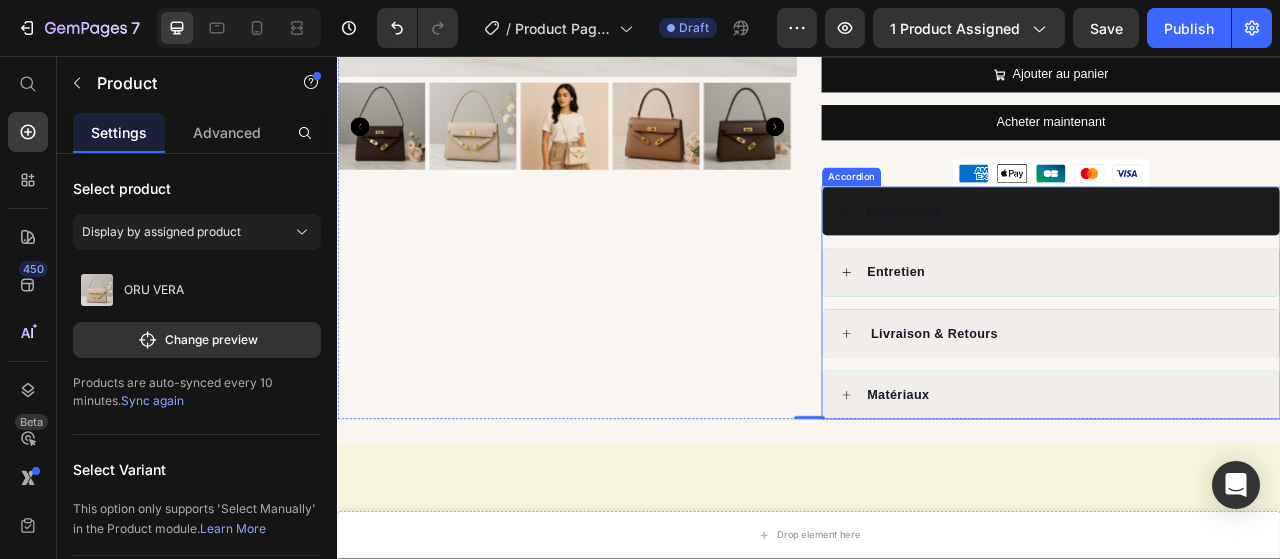 click on "Dimensions" at bounding box center [1245, 254] 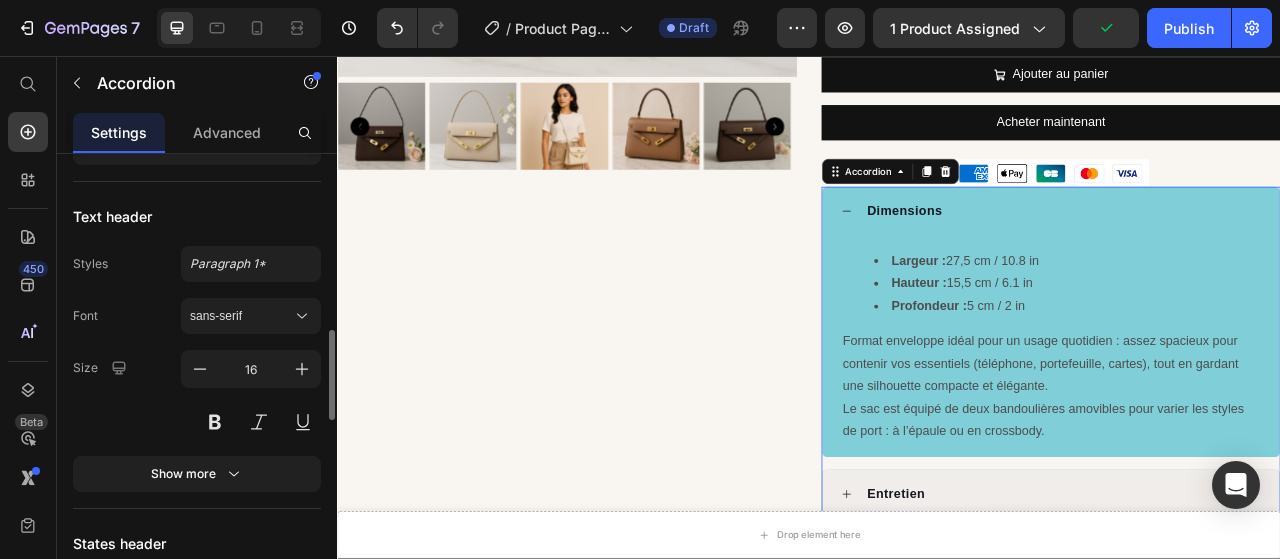 scroll, scrollTop: 1200, scrollLeft: 0, axis: vertical 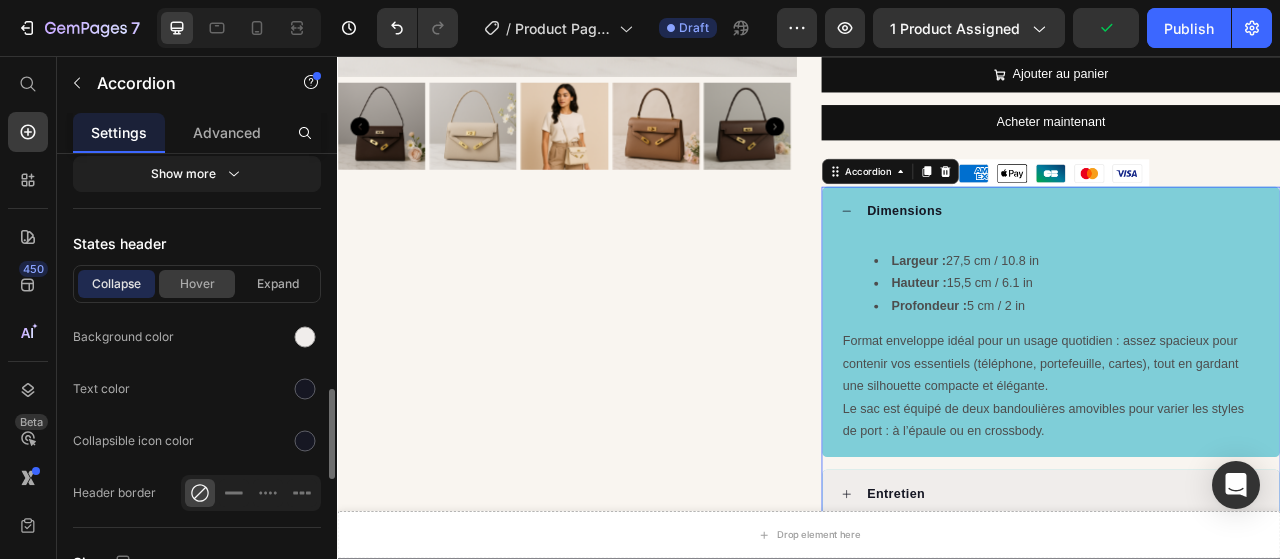 click on "Hover" at bounding box center [197, 284] 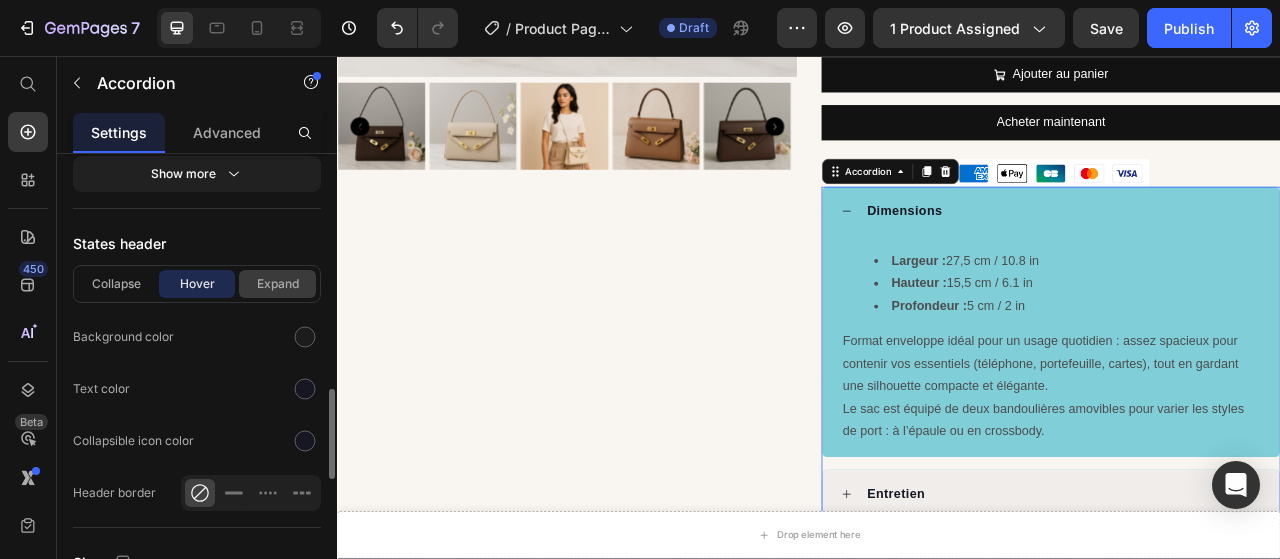 click on "Expand" at bounding box center (277, 284) 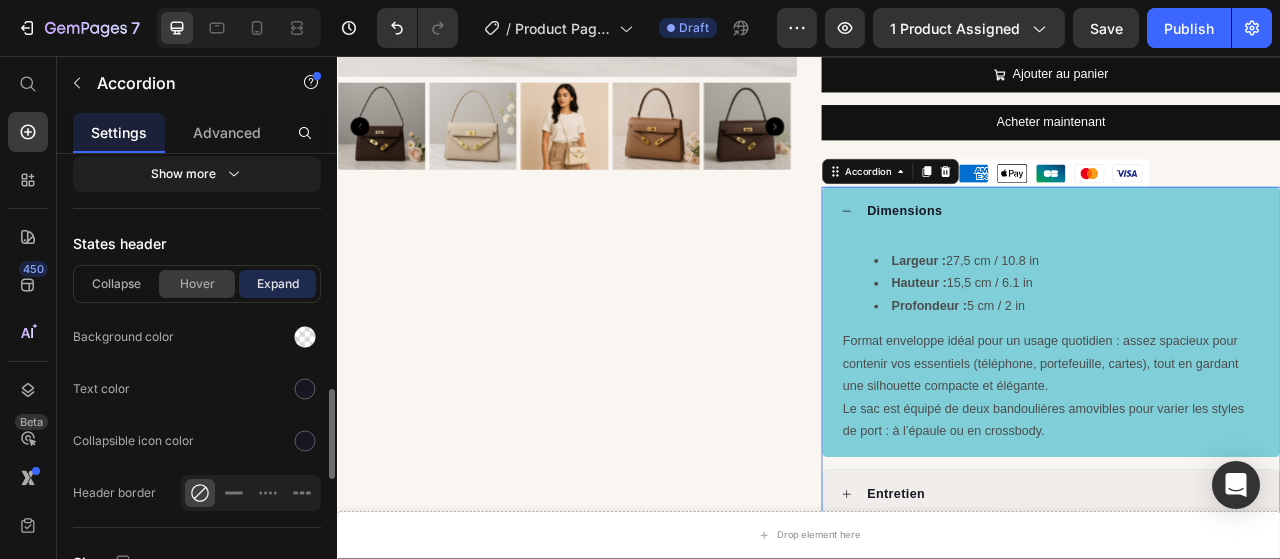 click on "Hover" at bounding box center (197, 284) 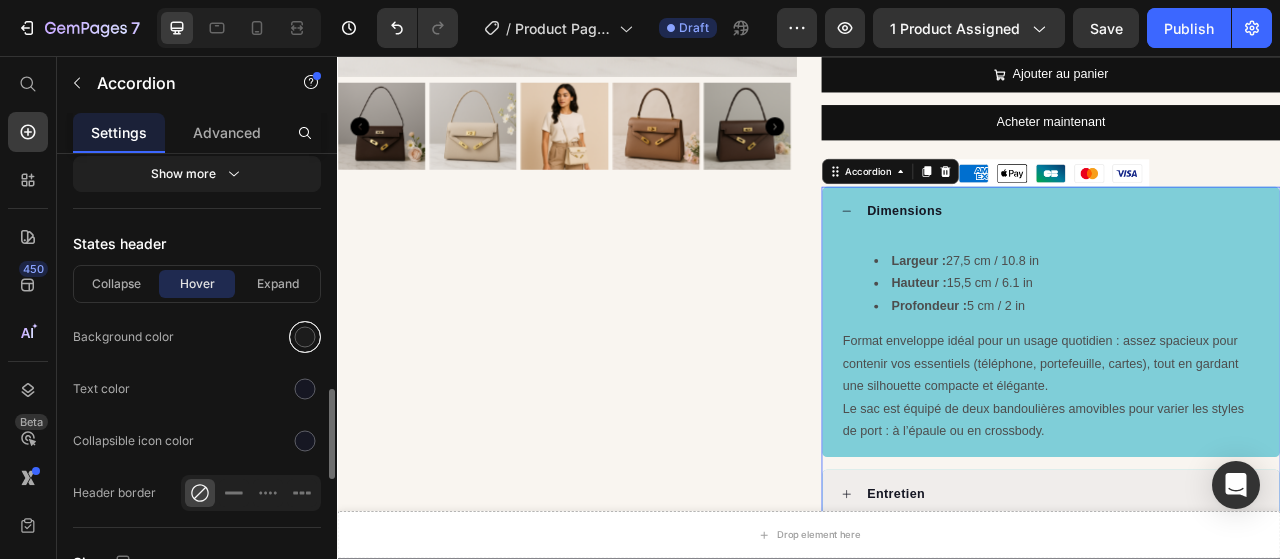 click at bounding box center (305, 337) 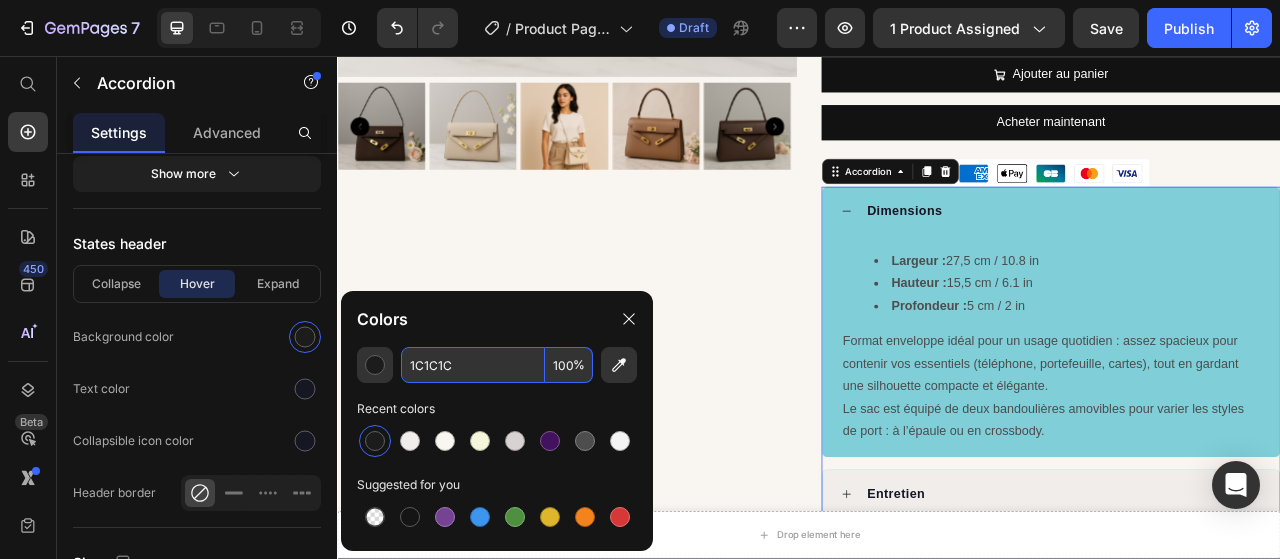 click on "1C1C1C" at bounding box center [473, 365] 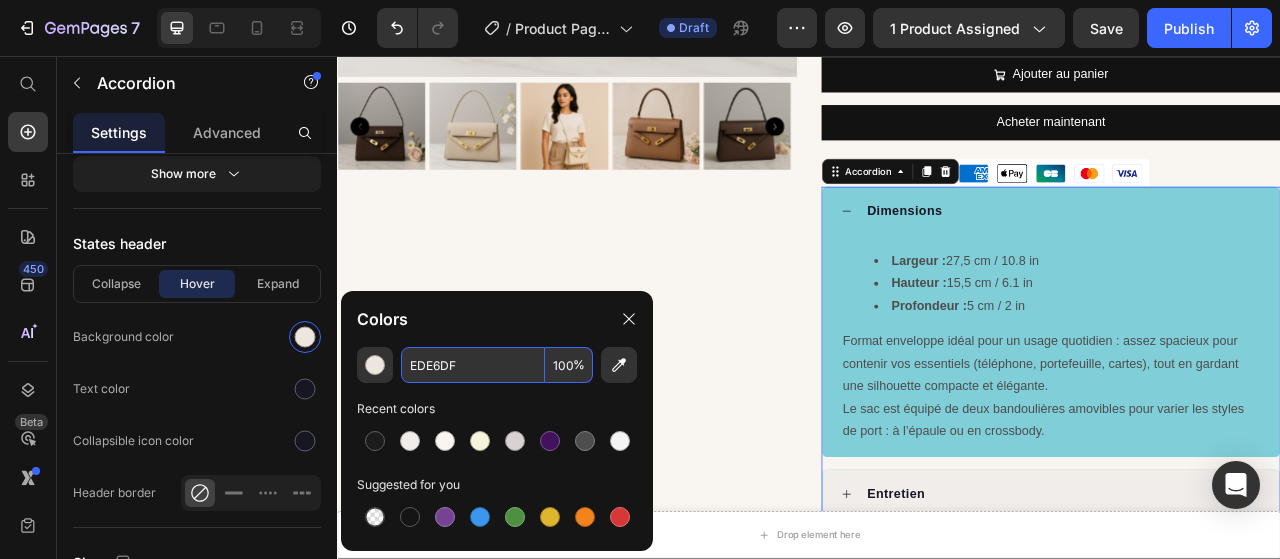 type on "EDE6DF" 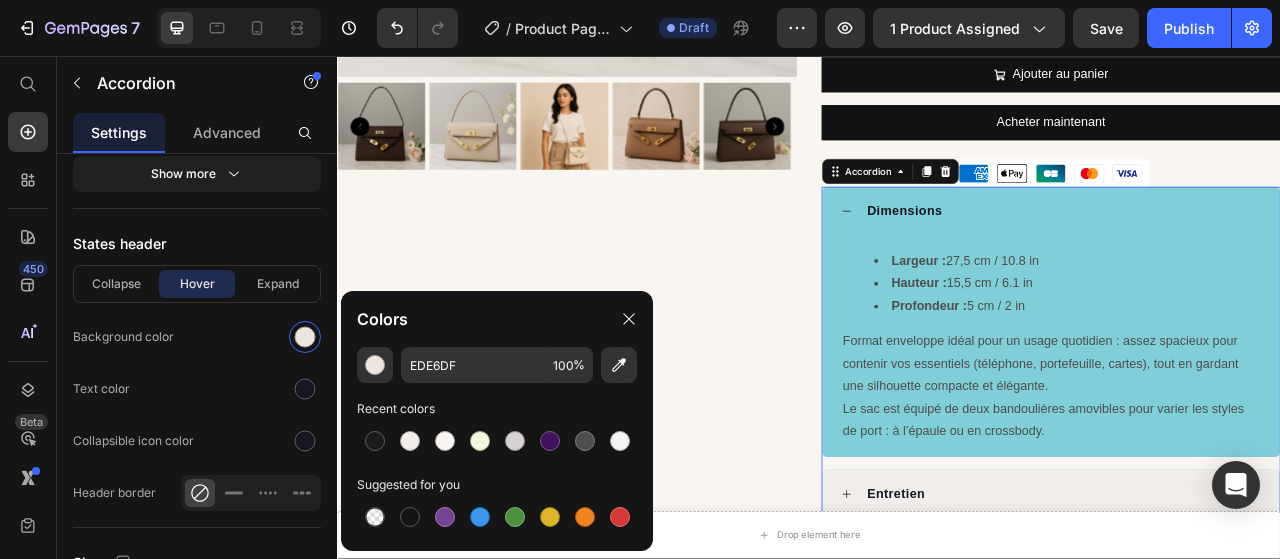 click on "Dimensions" at bounding box center (1245, 254) 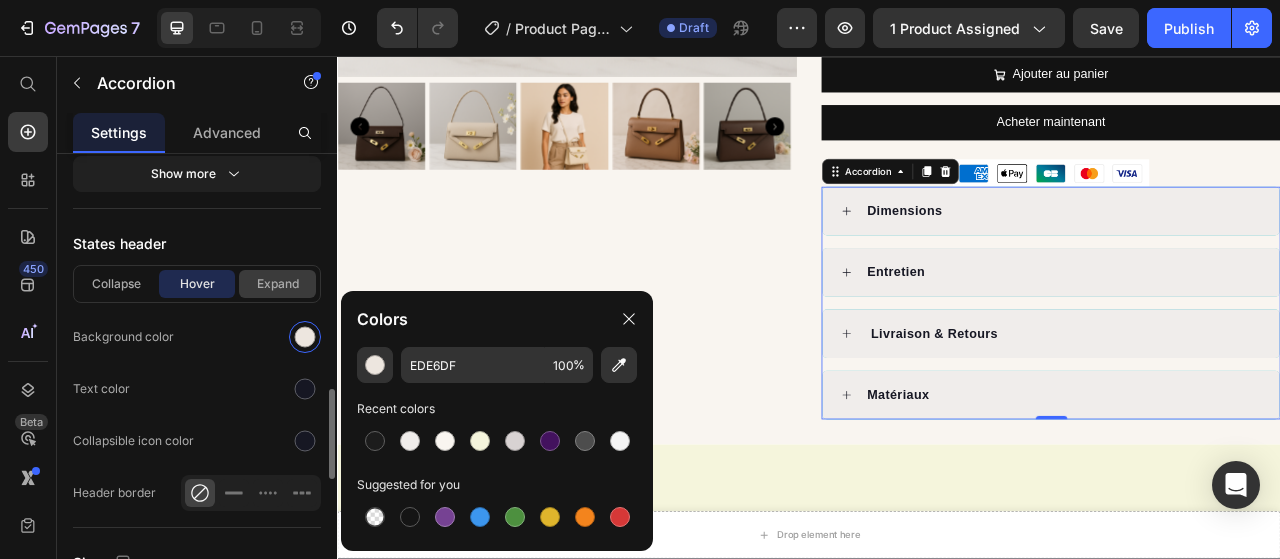 click on "Expand" at bounding box center [277, 284] 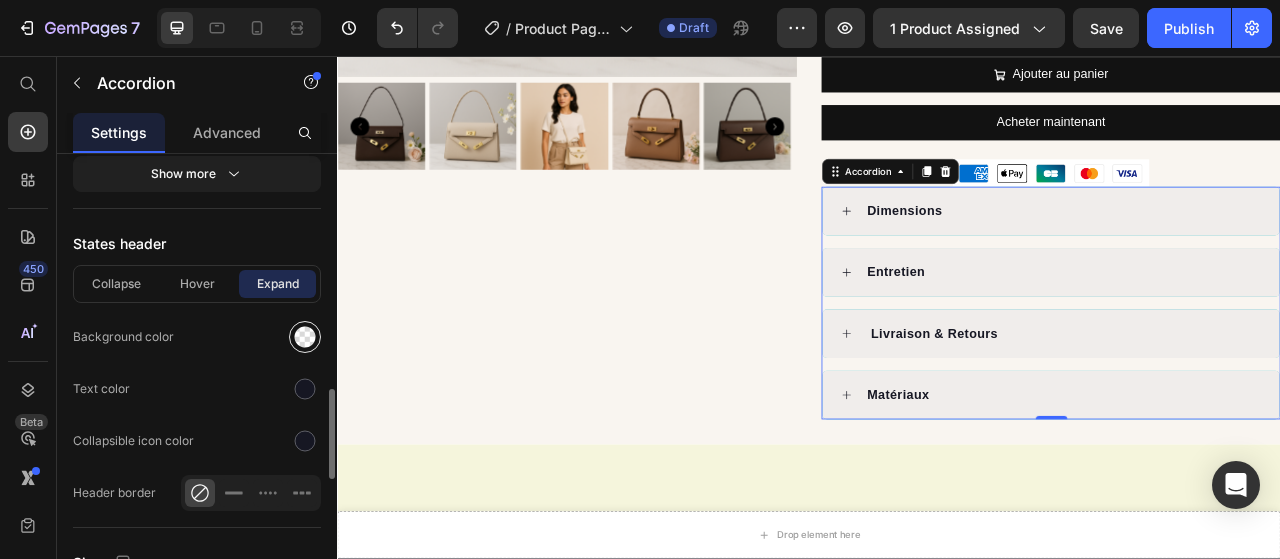 click at bounding box center (305, 337) 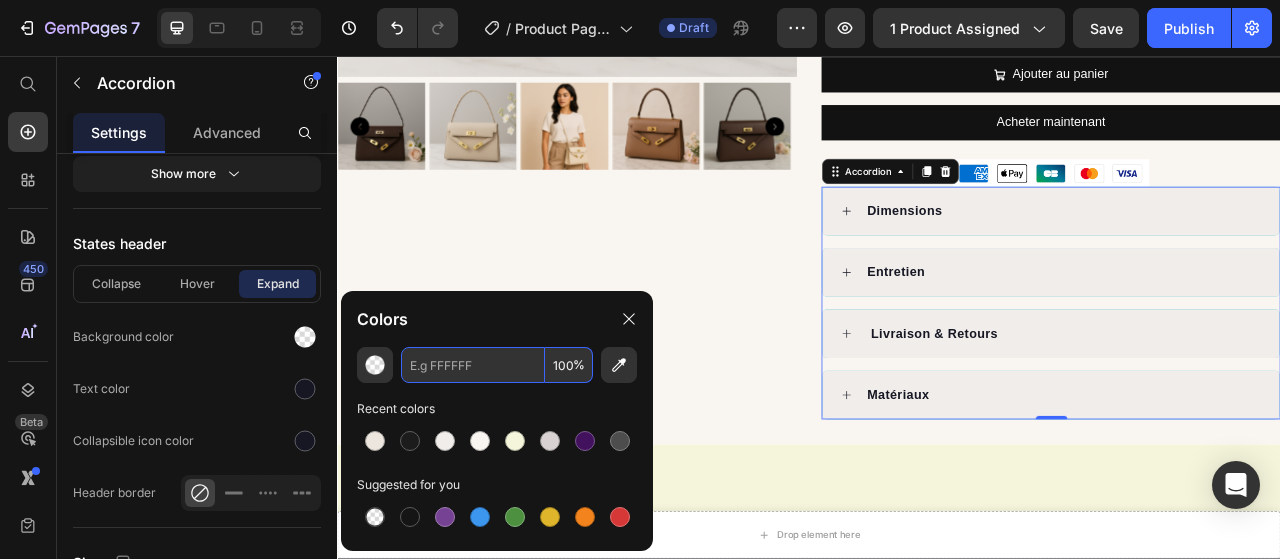 click at bounding box center (473, 365) 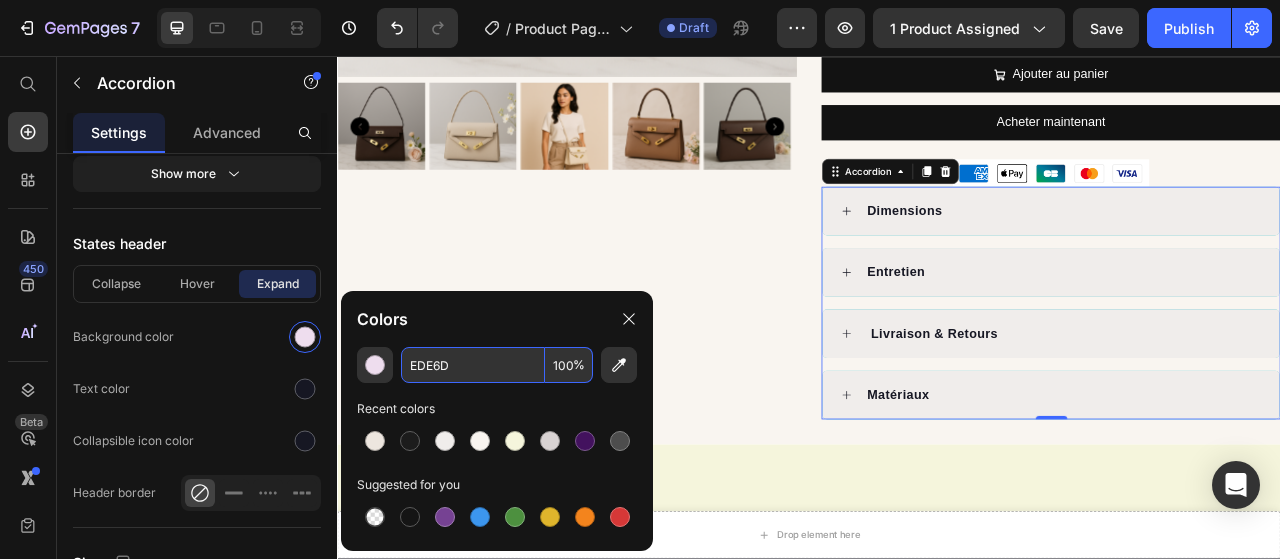 type on "EDE6DF" 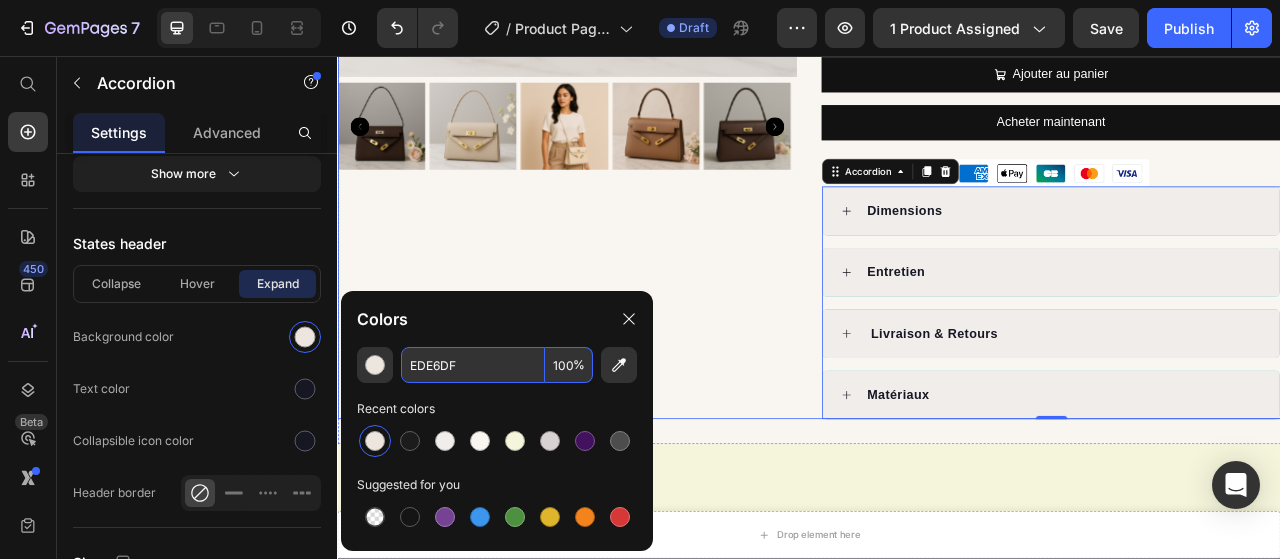 click on "Product Images" at bounding box center [629, 9] 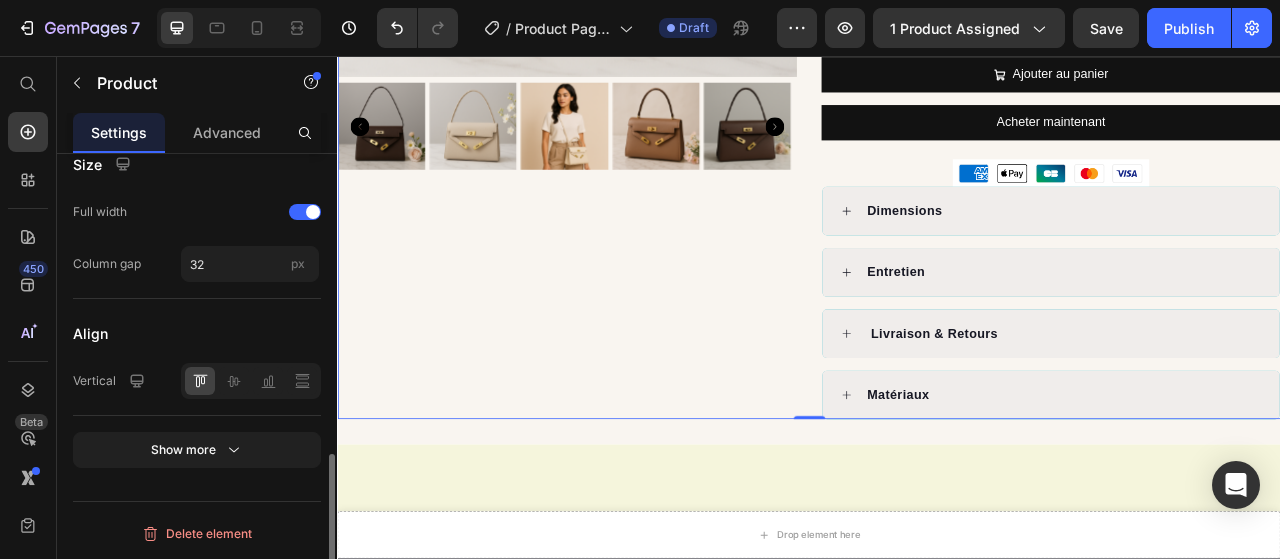 scroll, scrollTop: 0, scrollLeft: 0, axis: both 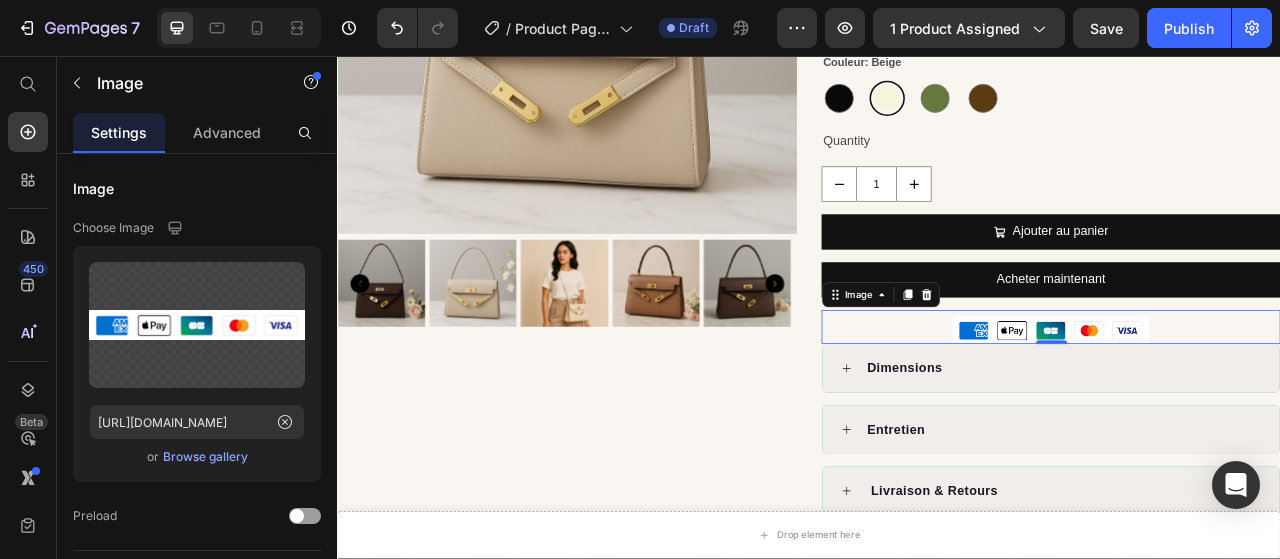 click at bounding box center [1245, 401] 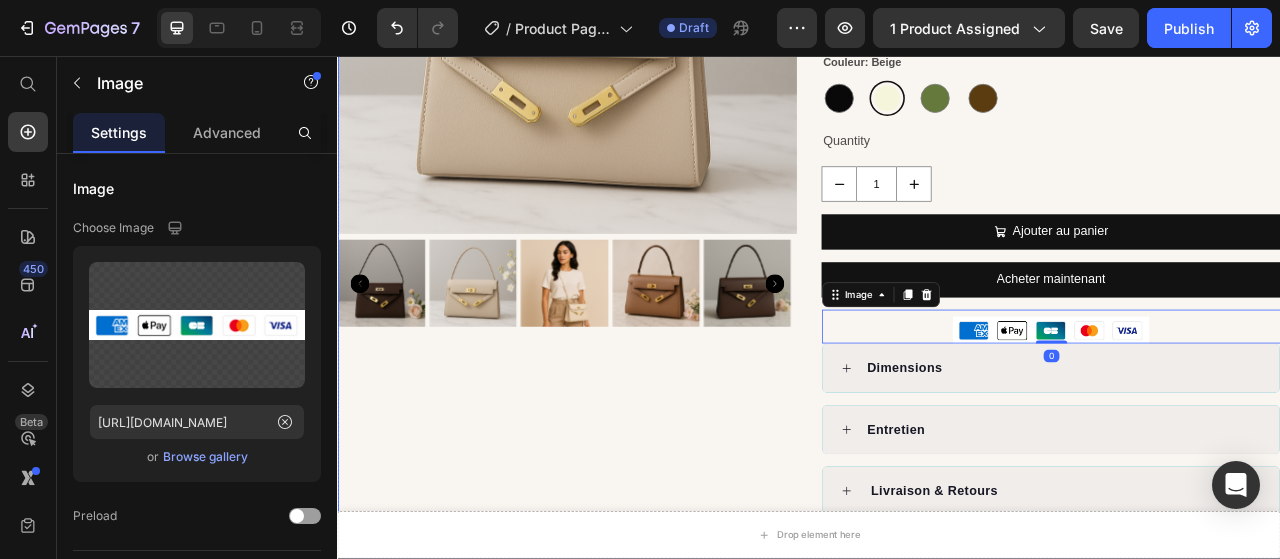click on "Product Images" at bounding box center (629, 209) 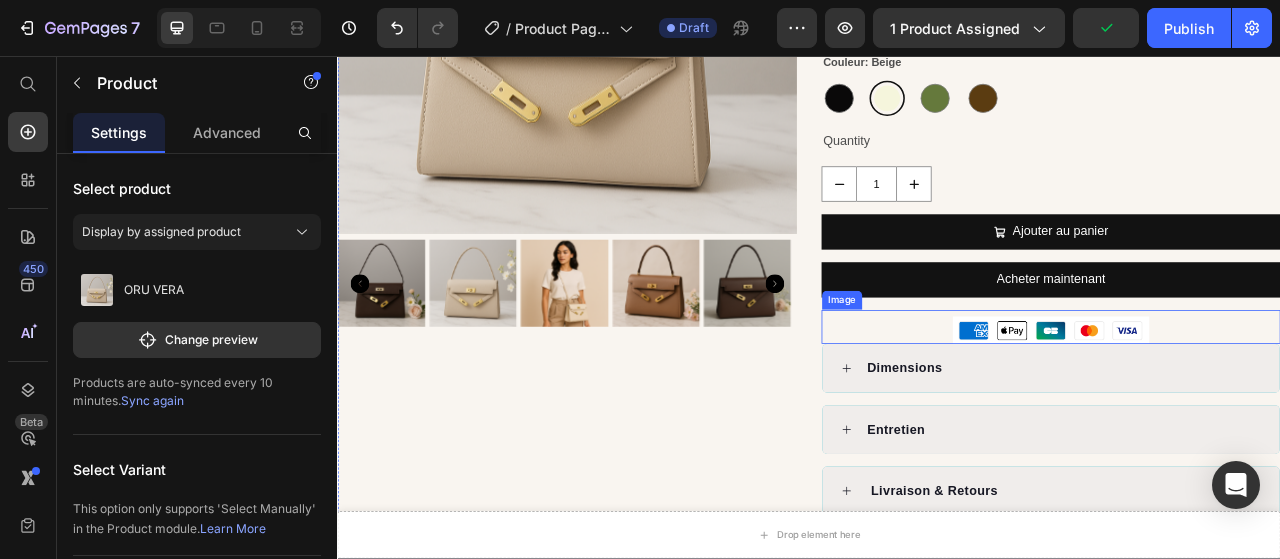 click at bounding box center (1245, 401) 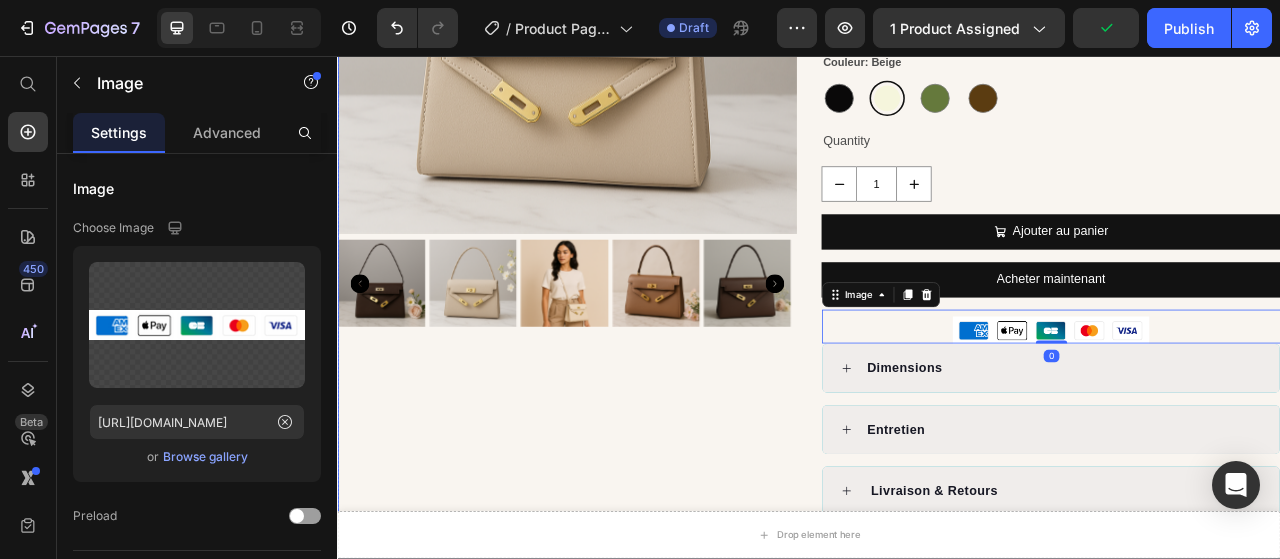 click on "Product Images" at bounding box center [629, 209] 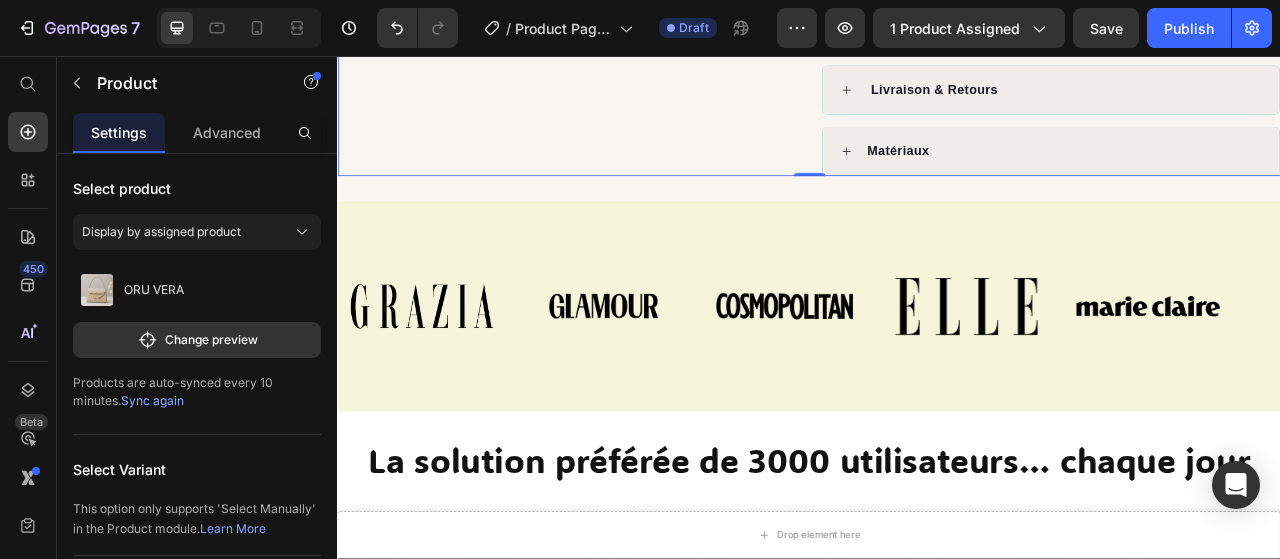 scroll, scrollTop: 900, scrollLeft: 0, axis: vertical 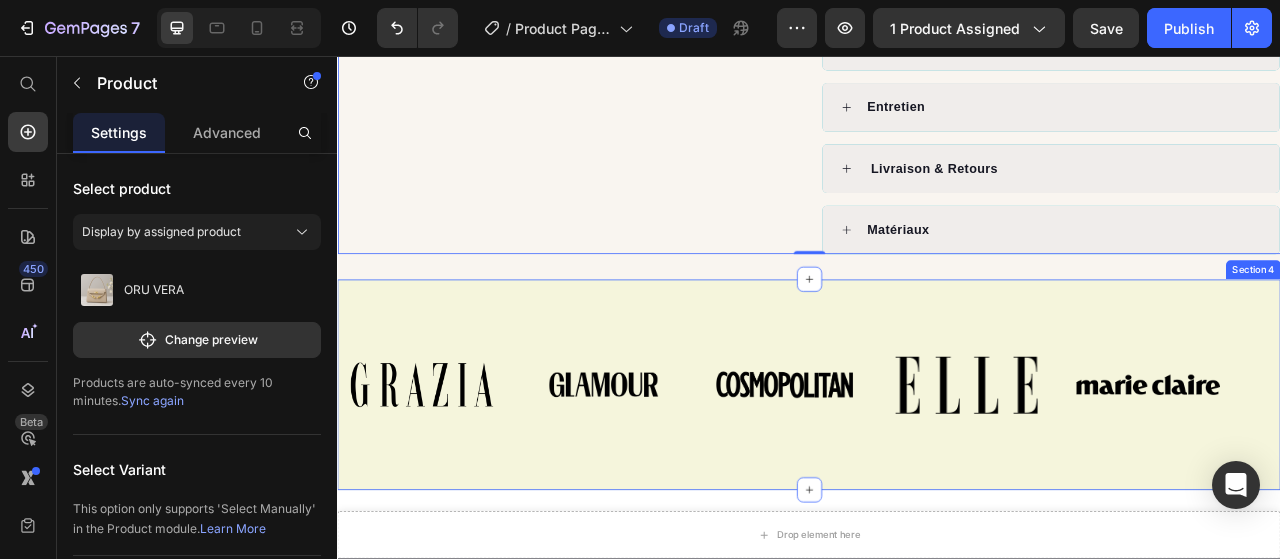 click on "Image Image Image Image Image Image Image Image Image Image Marquee Section 4" at bounding box center (937, 475) 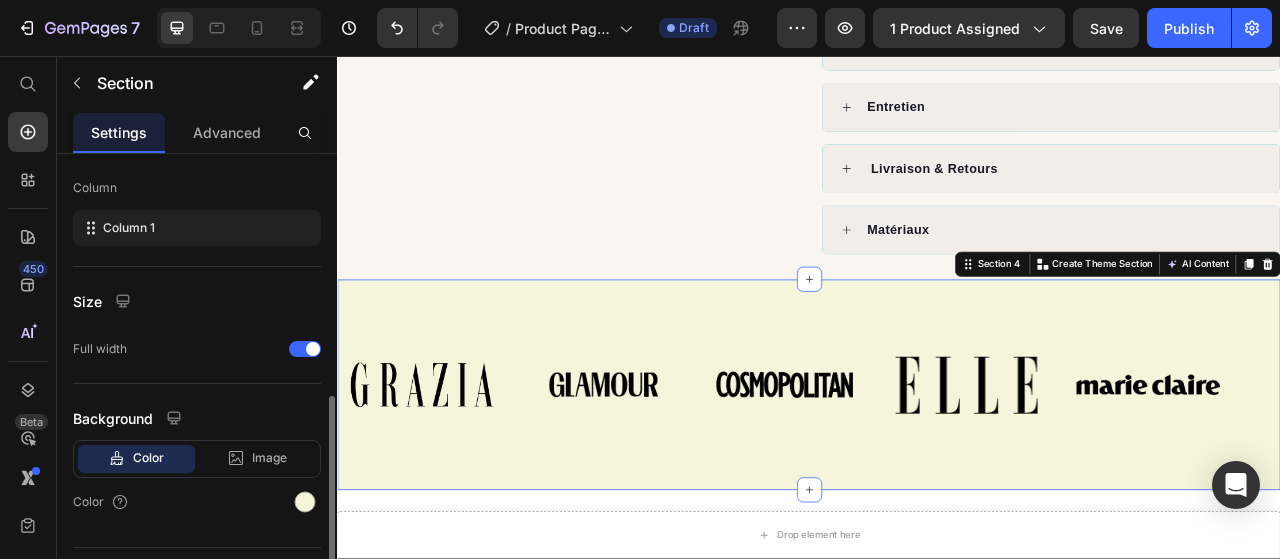 scroll, scrollTop: 344, scrollLeft: 0, axis: vertical 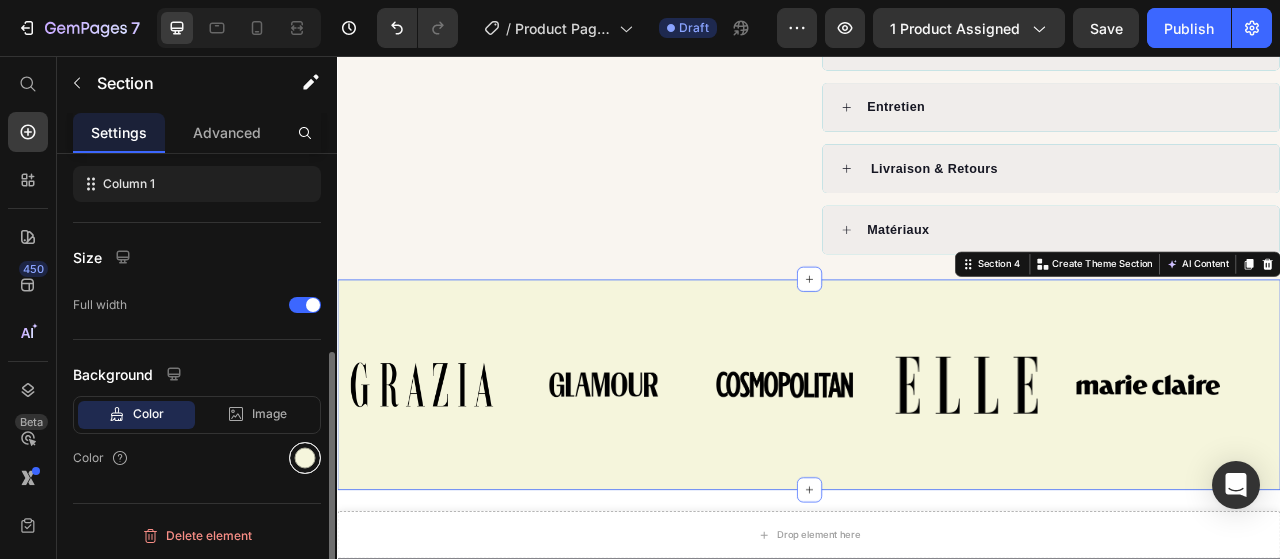 click at bounding box center [305, 458] 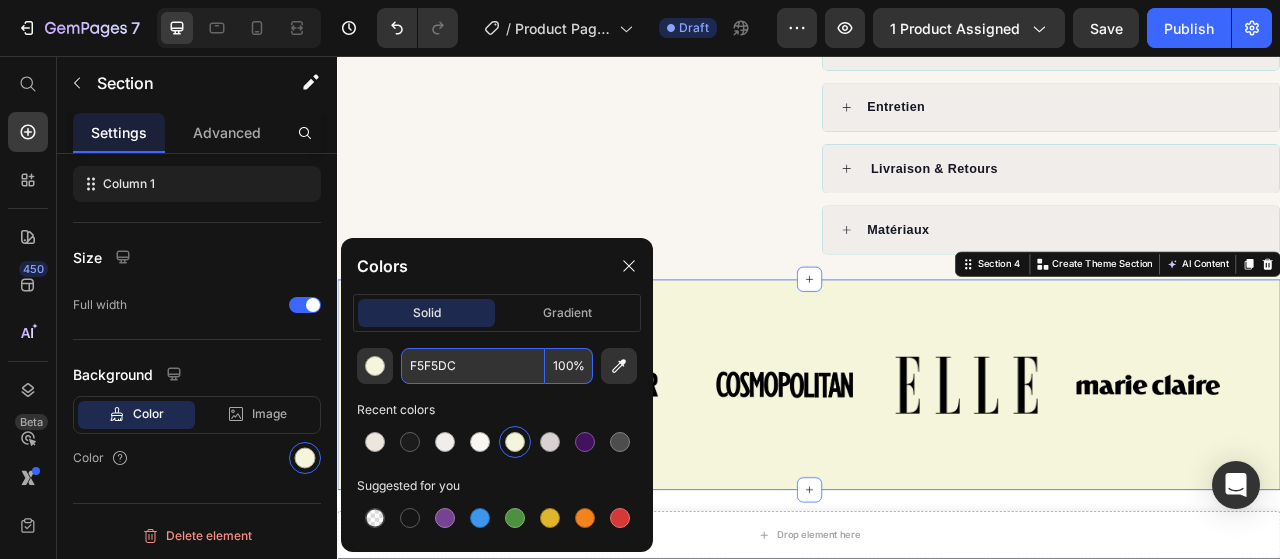 click on "F5F5DC" at bounding box center [473, 366] 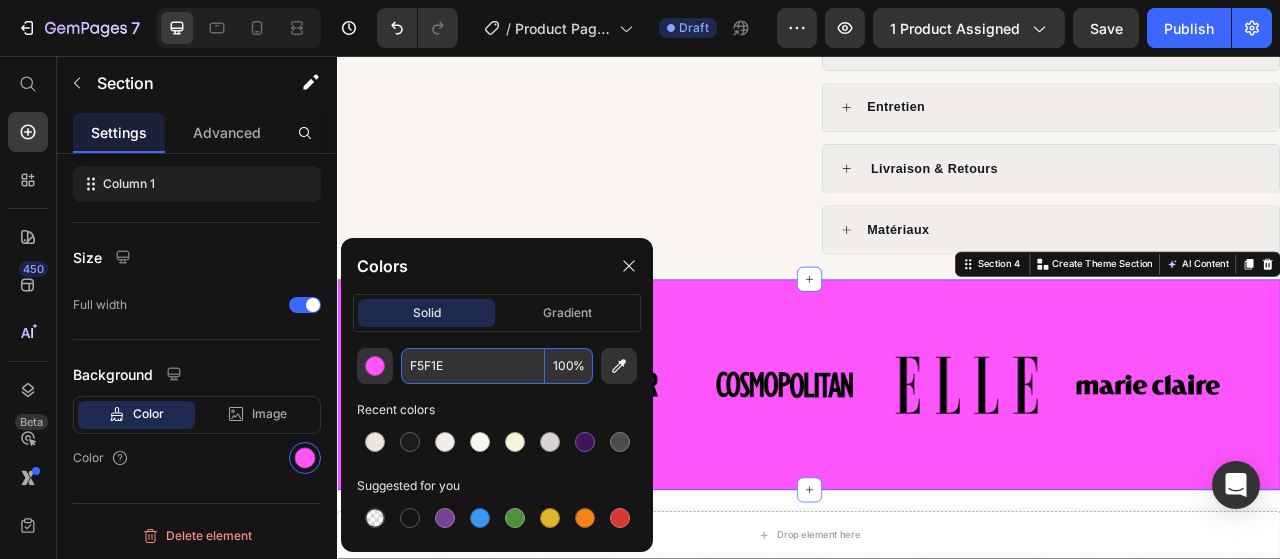 type on "F5F1EA" 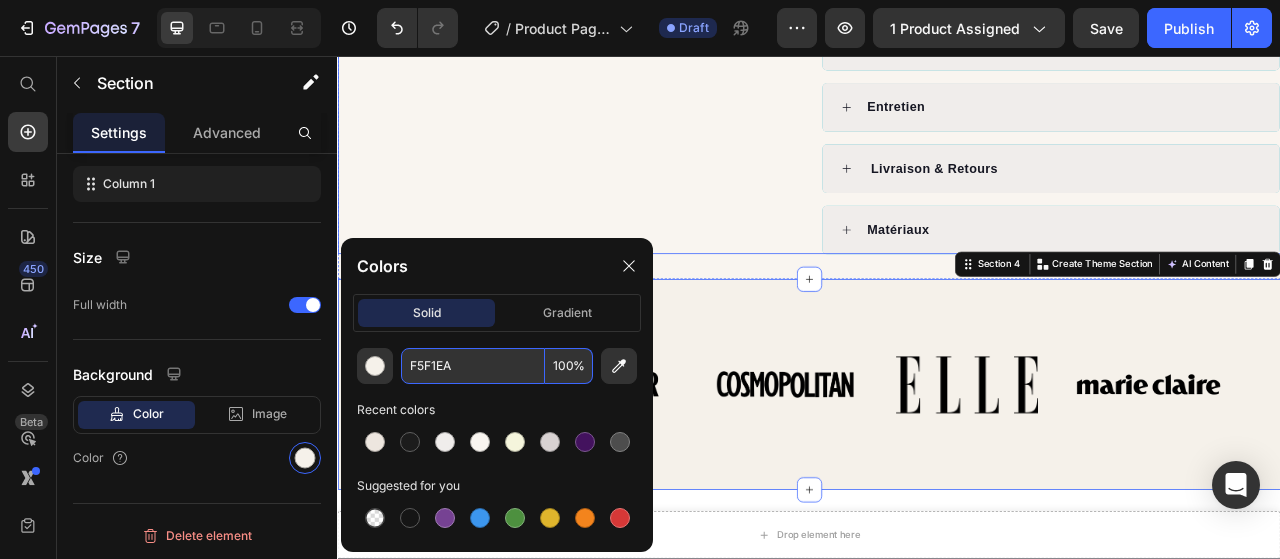 click on "Product Images" at bounding box center (629, -201) 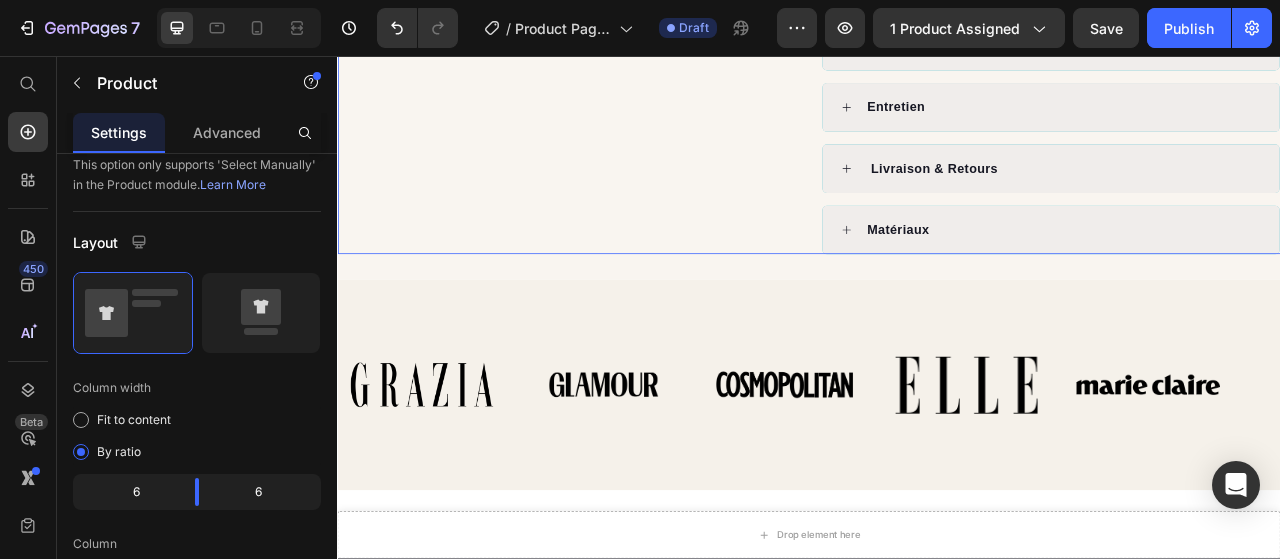 scroll, scrollTop: 0, scrollLeft: 0, axis: both 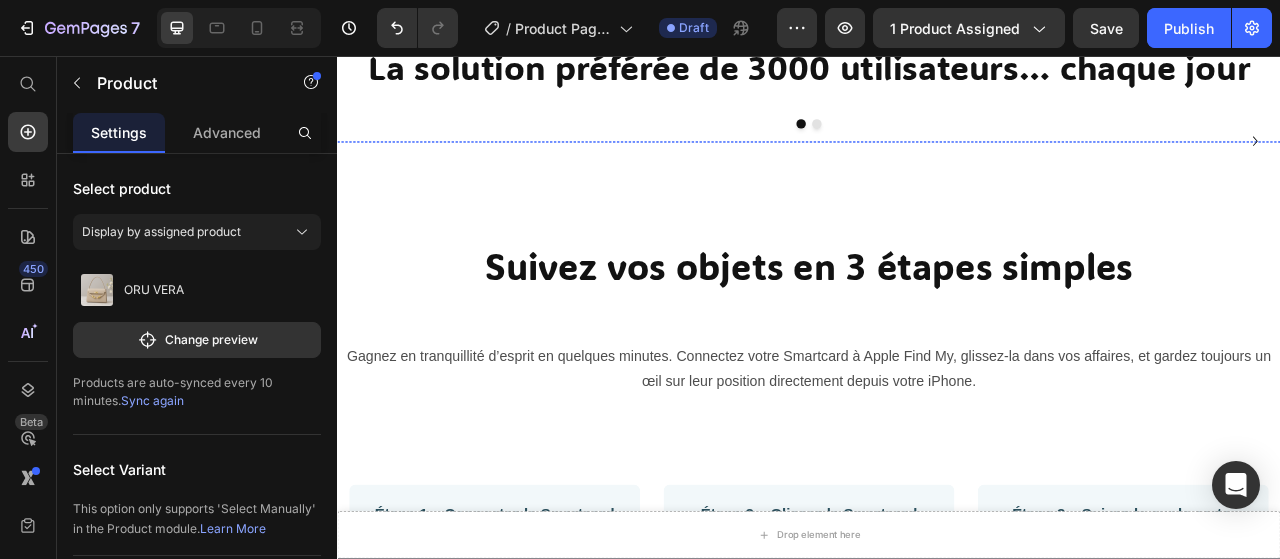 click at bounding box center [479, 165] 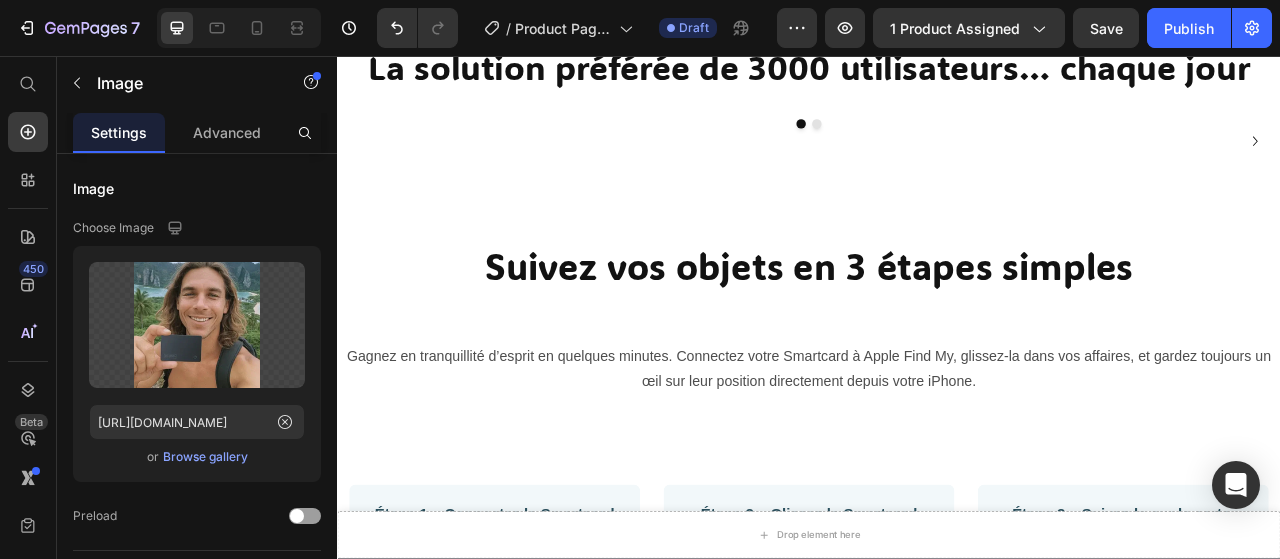 click 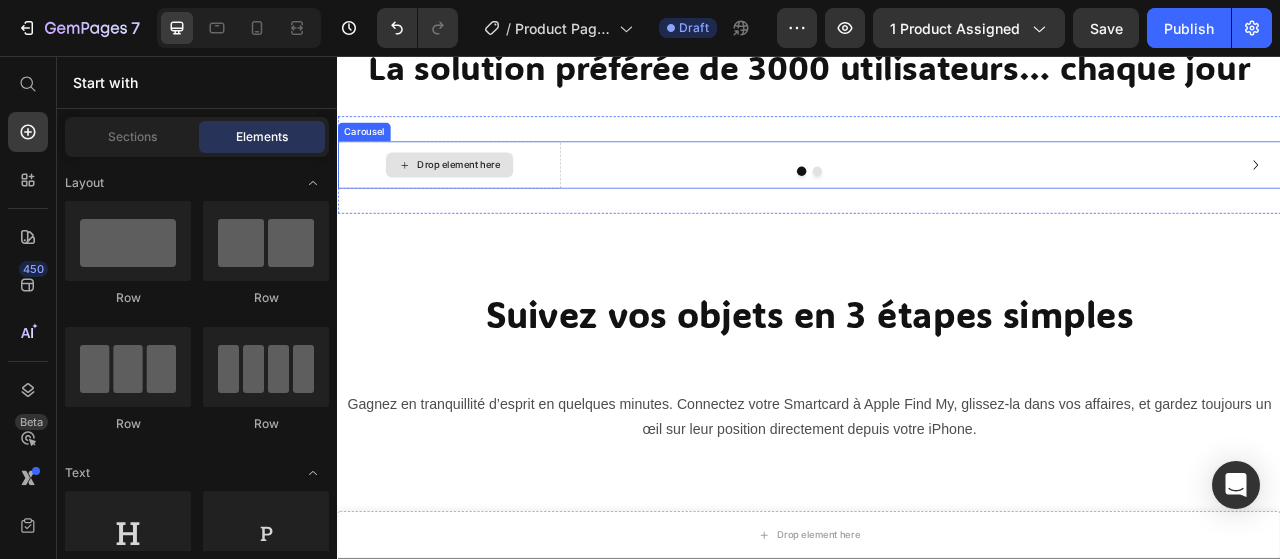 click on "Drop element here" at bounding box center (491, 195) 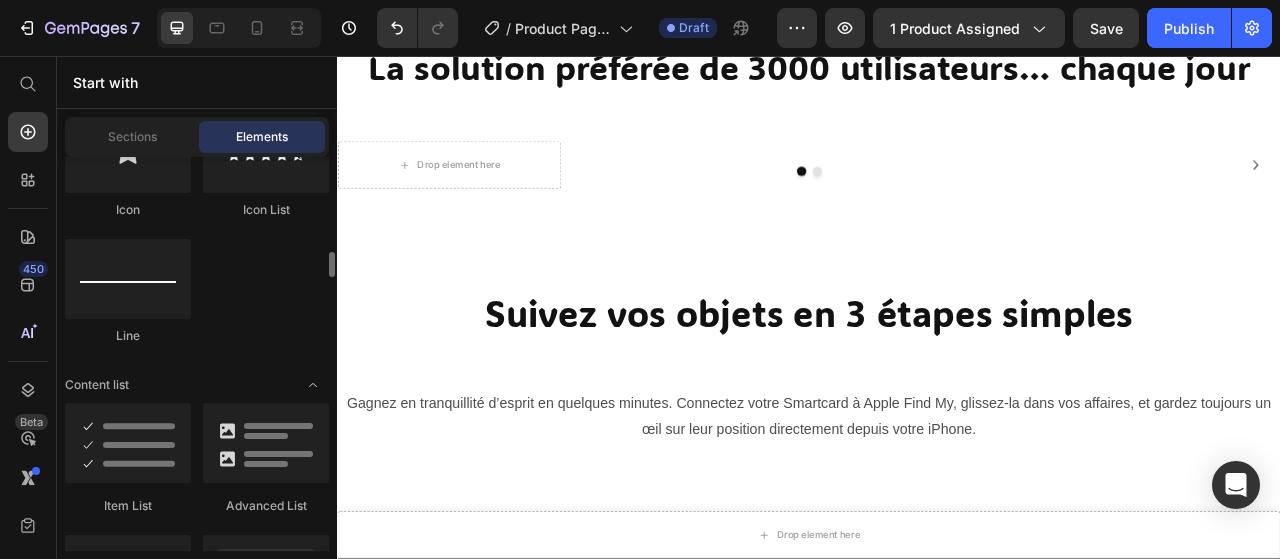 scroll, scrollTop: 1400, scrollLeft: 0, axis: vertical 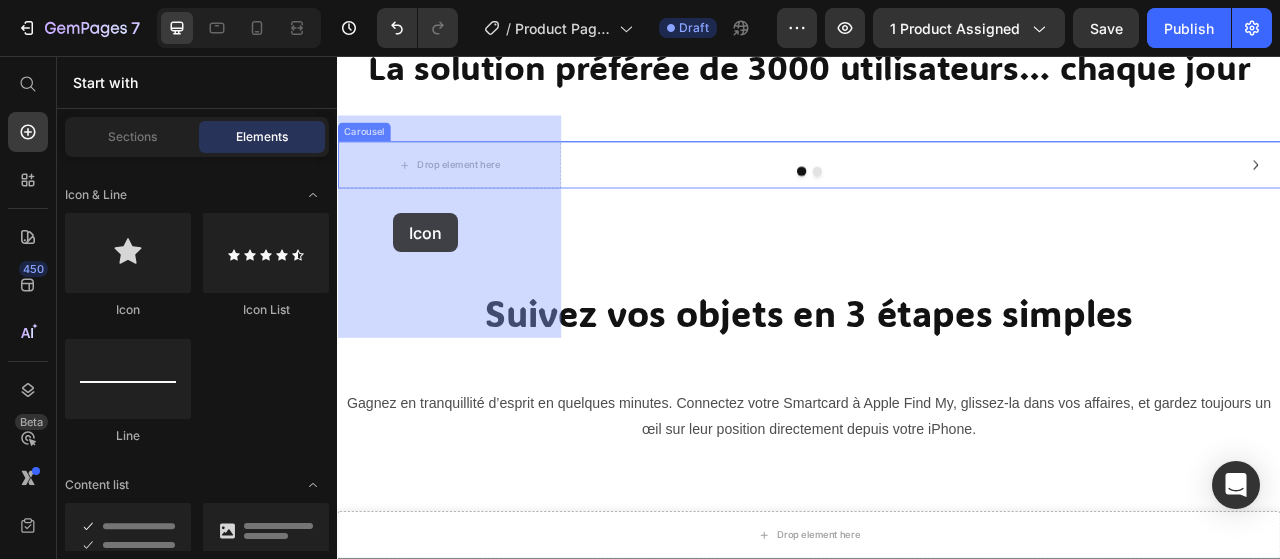 drag, startPoint x: 499, startPoint y: 325, endPoint x: 408, endPoint y: 256, distance: 114.20158 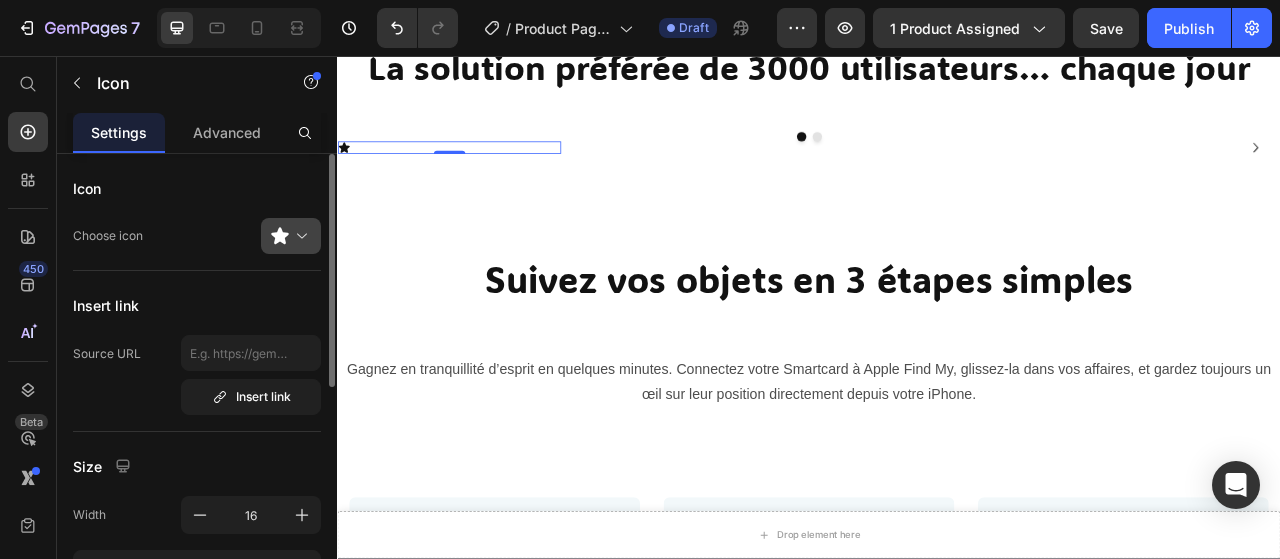 click at bounding box center [299, 236] 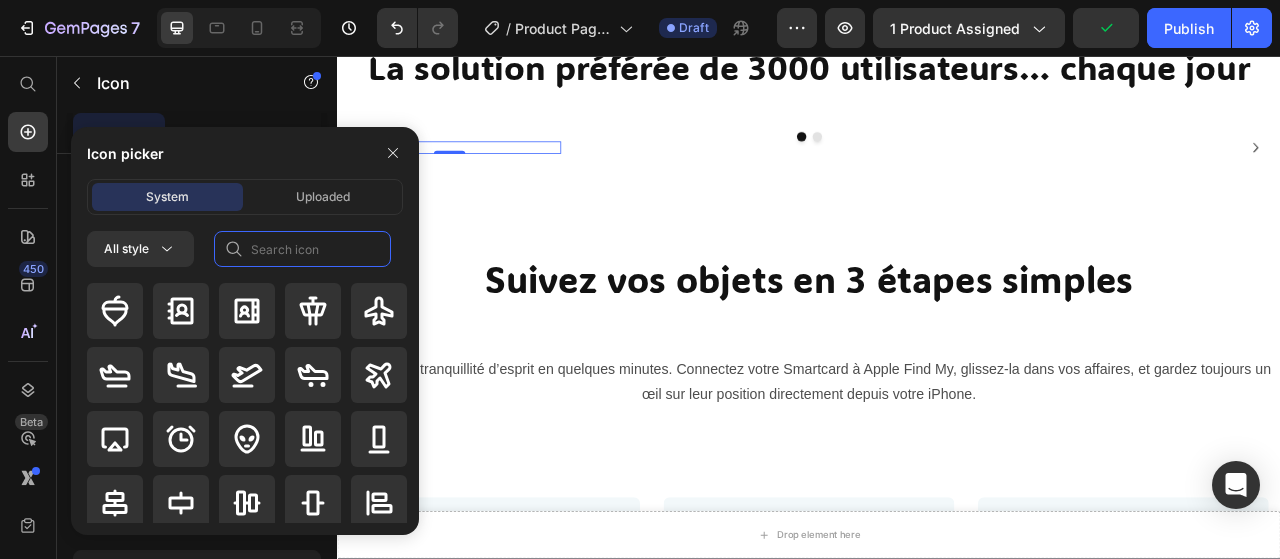 click 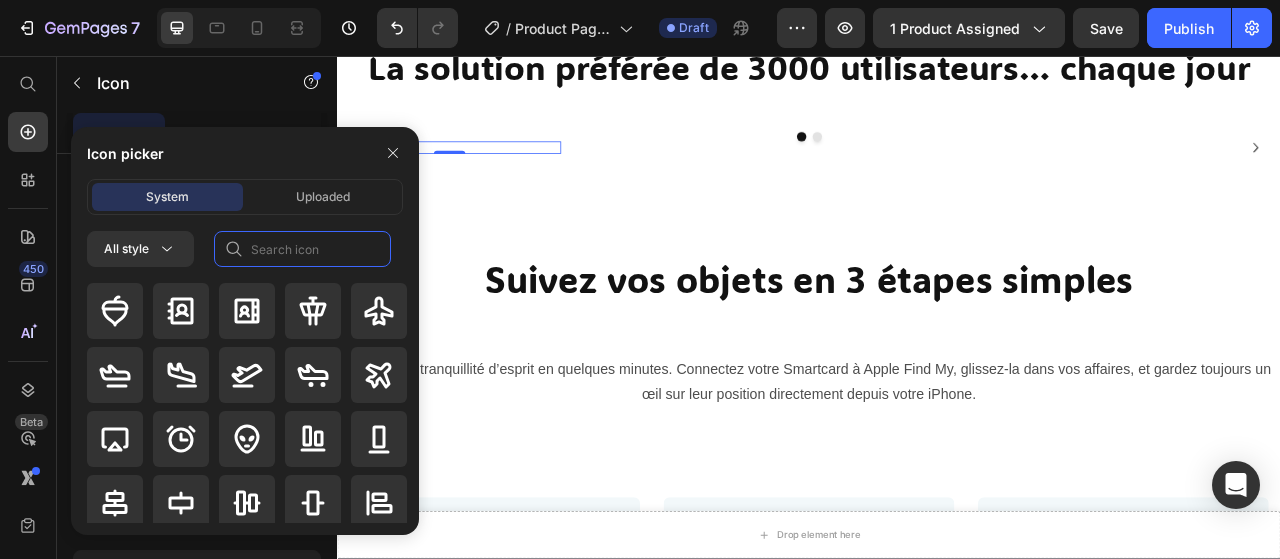 type on "C" 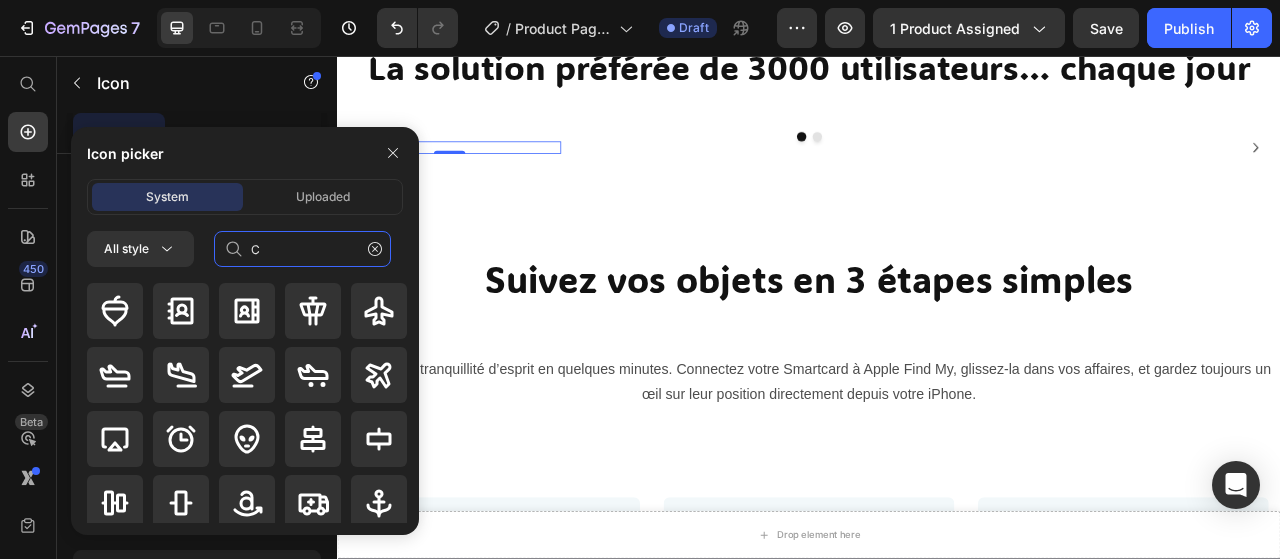 type 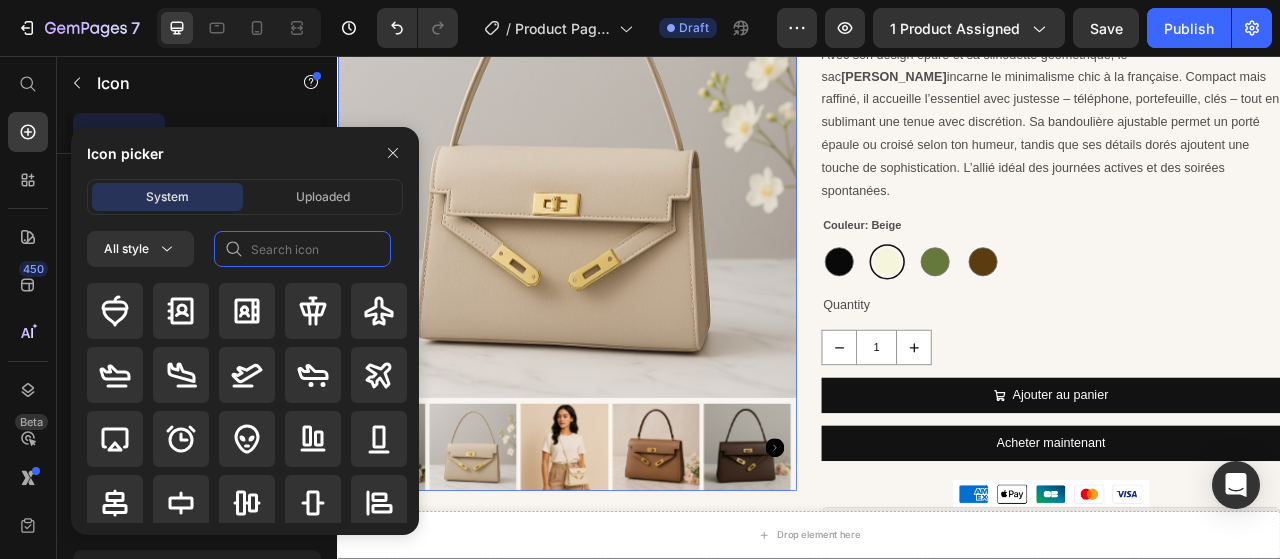scroll, scrollTop: 0, scrollLeft: 0, axis: both 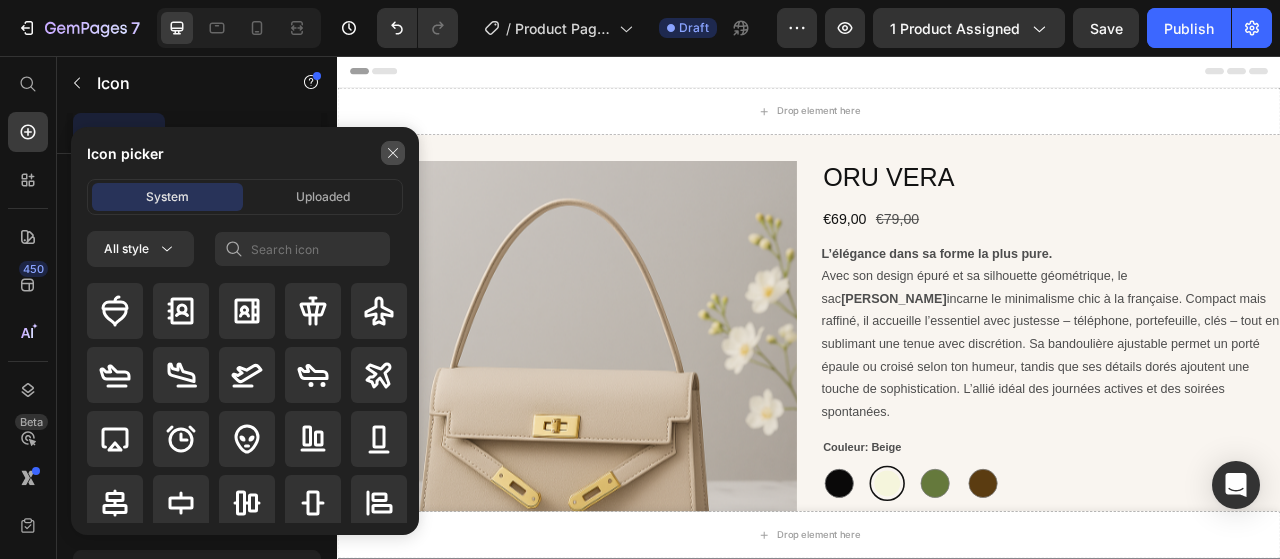 click at bounding box center [393, 153] 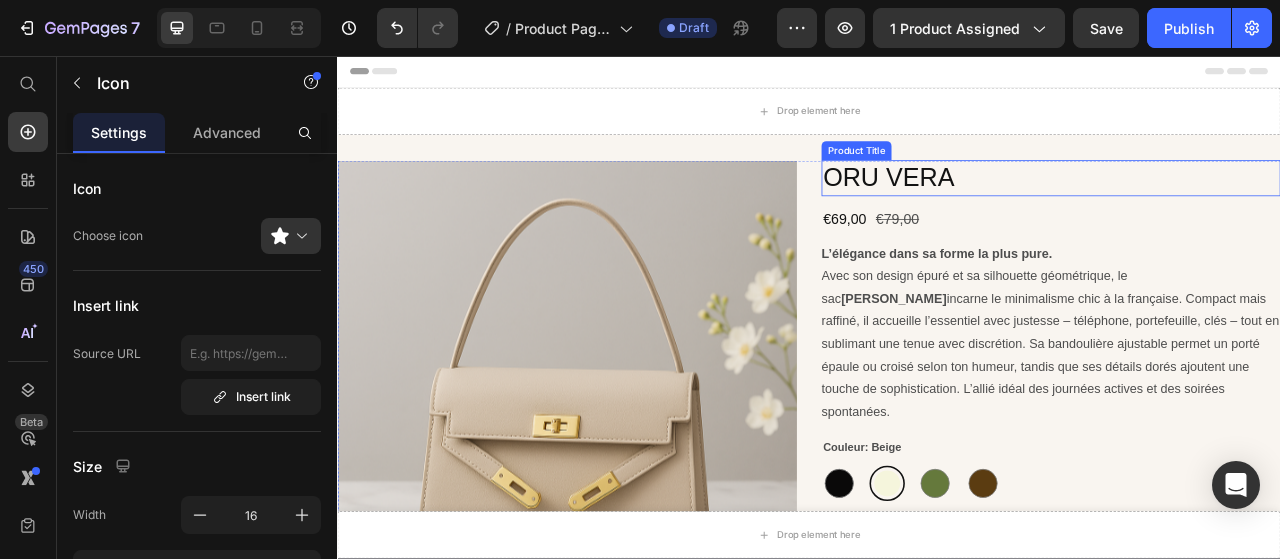 click on "ORU VERA" at bounding box center (1245, 212) 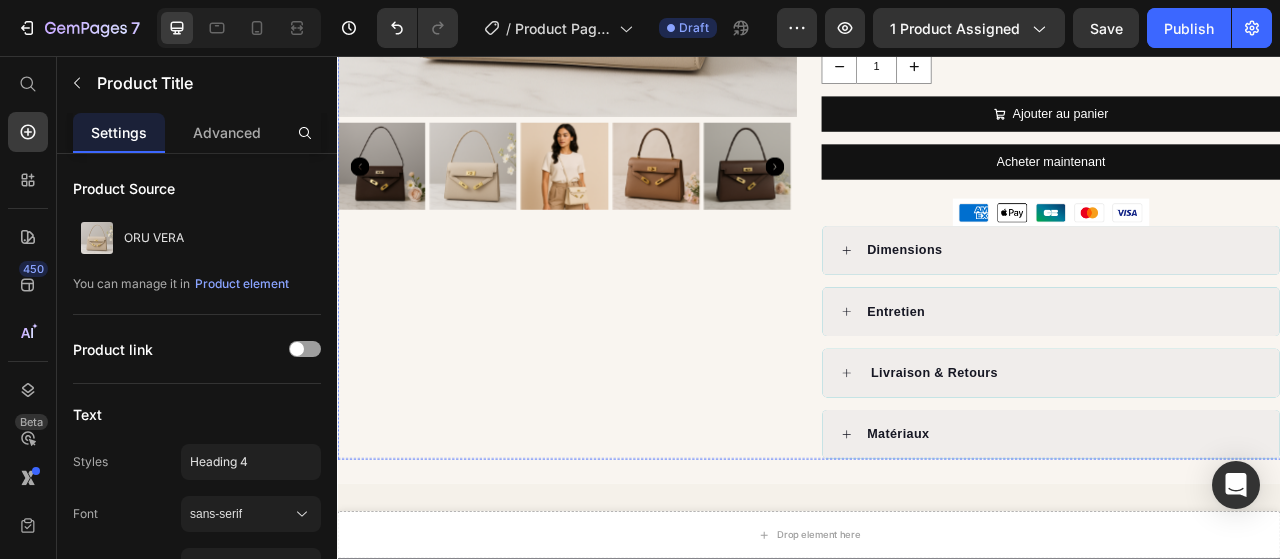 scroll, scrollTop: 0, scrollLeft: 0, axis: both 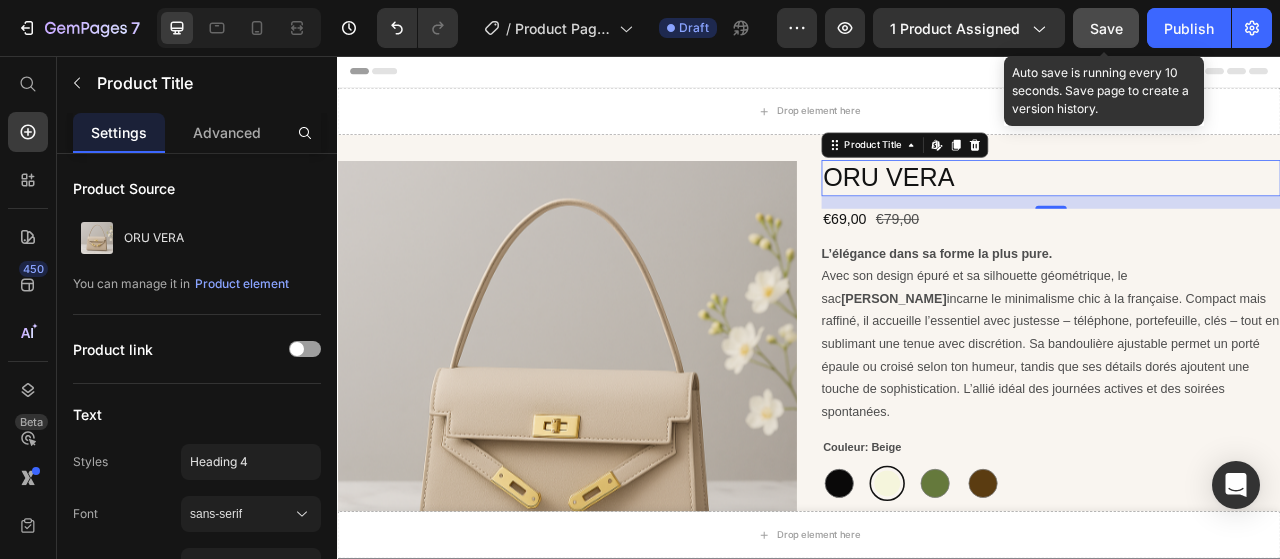 click on "Save" at bounding box center (1106, 28) 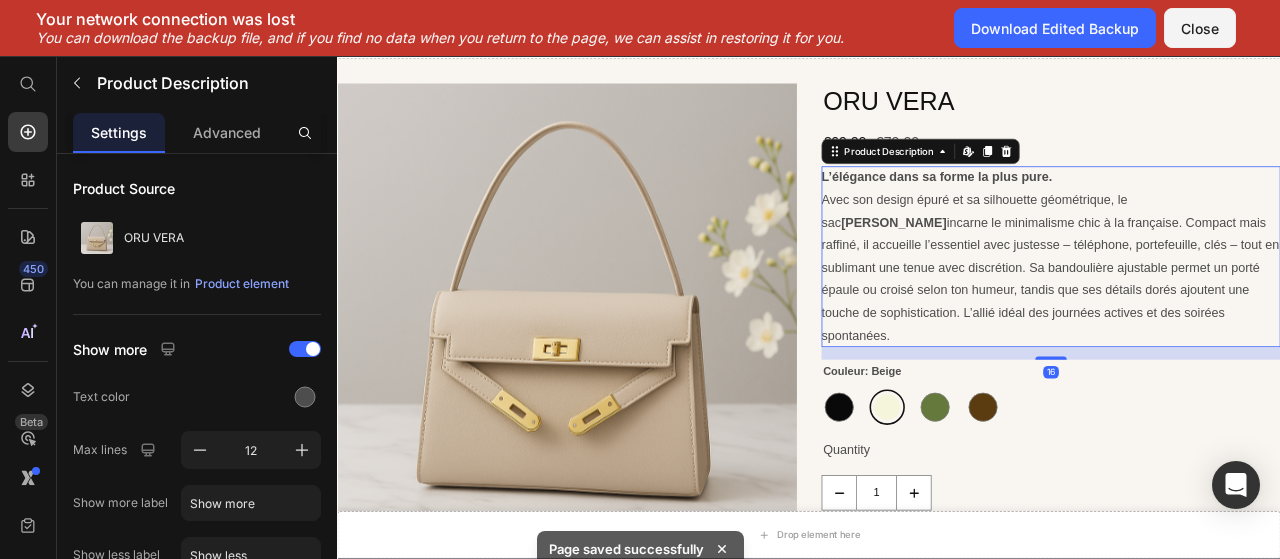 scroll, scrollTop: 93, scrollLeft: 0, axis: vertical 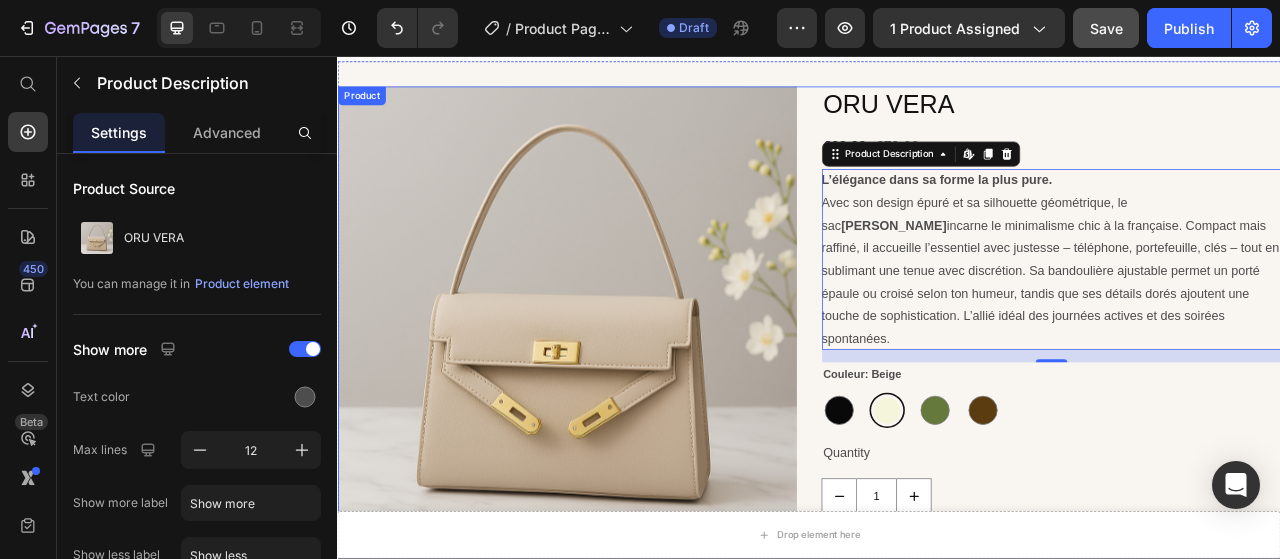 click on "ORU VERA Product Title €69,00 Product Price €79,00 Product Price Row L’élégance dans sa forme la plus pure. Avec son design épuré et sa silhouette géométrique, le sac  Vera  incarne le minimalisme chic à la française. Compact mais raffiné, il accueille l’essentiel avec justesse – téléphone, portefeuille, clés – tout en sublimant une tenue avec discrétion. Sa bandoulière ajustable permet un porté épaule ou croisé selon ton humeur, tandis que ses détails dorés ajoutent une touche de sophistication. L’allié idéal des journées actives et des soirées spontanées. Product Description   Edit content in Shopify 16 Couleur: Beige Noir Noir Beige Beige Kaki Kaki Marron Marron Product Variants & Swatches Quantity Text Block 1 Product Quantity
Ajouter au panier Add to Cart Acheter maintenant Dynamic Checkout Image
Dimensions
Entretien
Livraison & Retours
Matériaux  Accordion" at bounding box center [1245, 606] 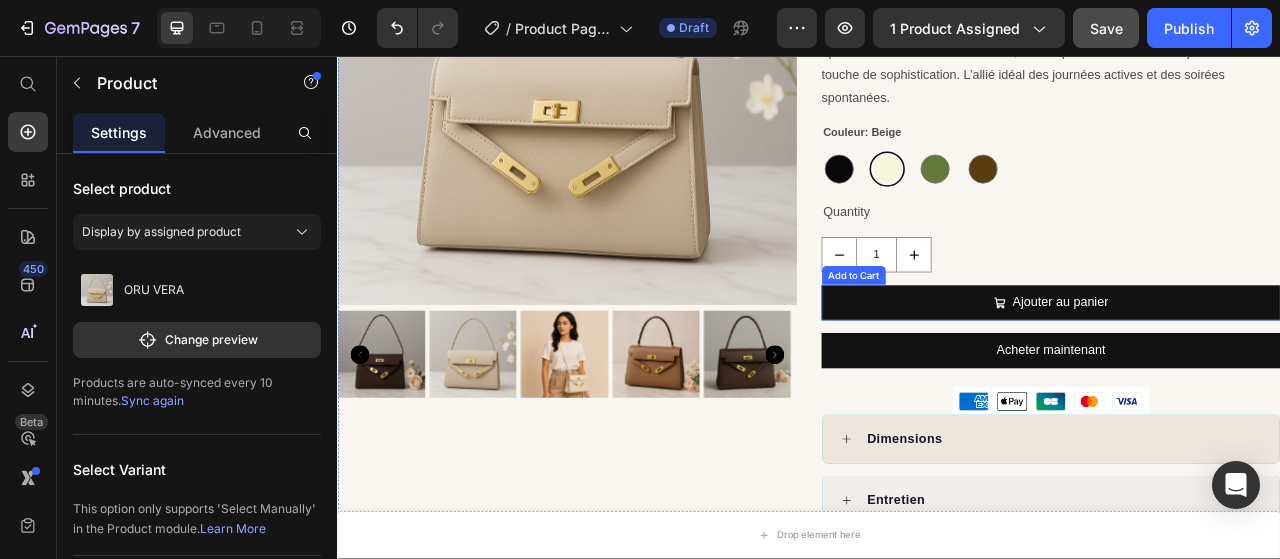 scroll, scrollTop: 600, scrollLeft: 0, axis: vertical 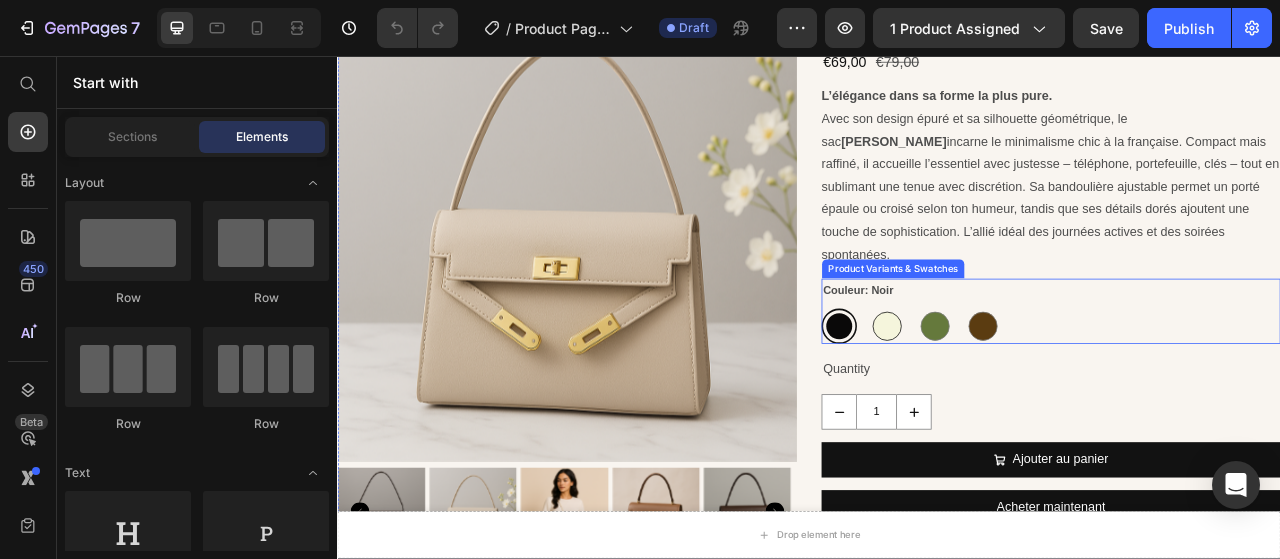 click at bounding box center [1036, 400] 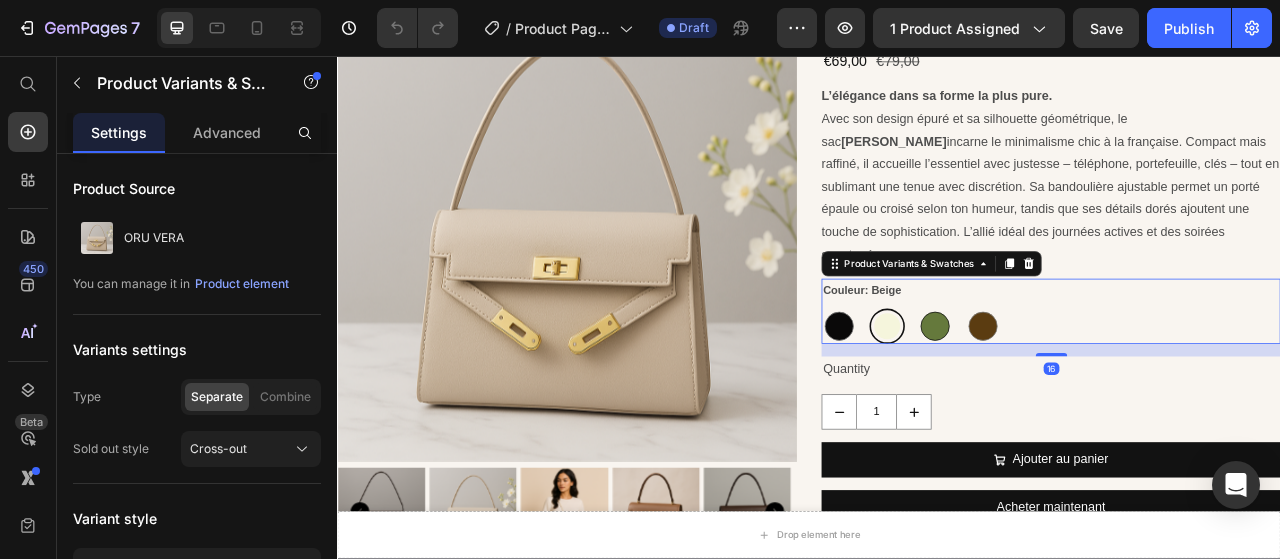 click at bounding box center [1097, 400] 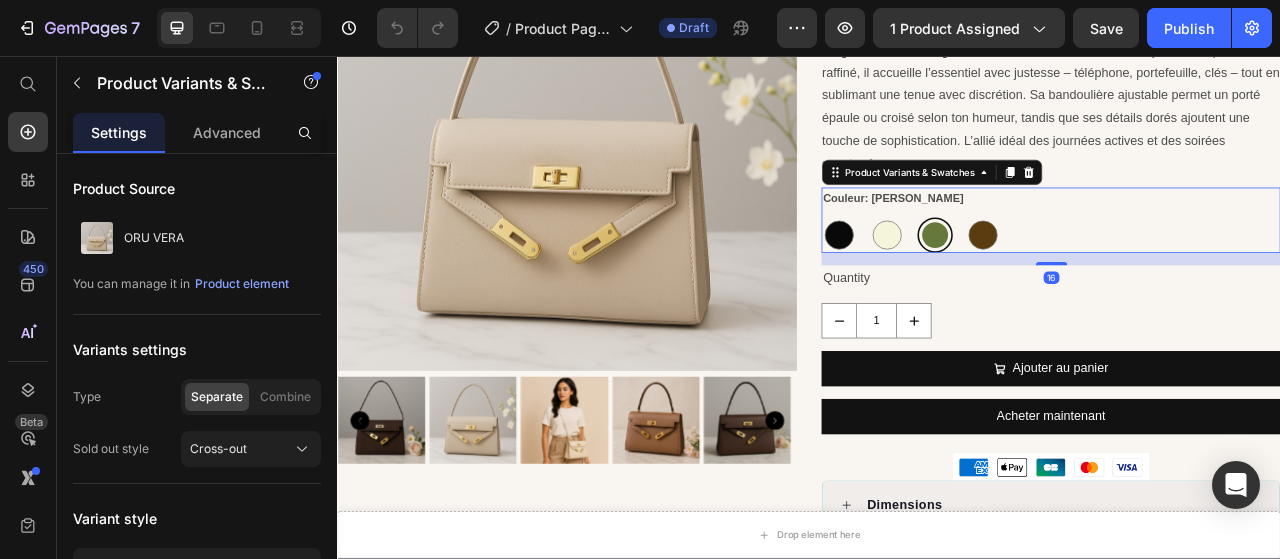 scroll, scrollTop: 400, scrollLeft: 0, axis: vertical 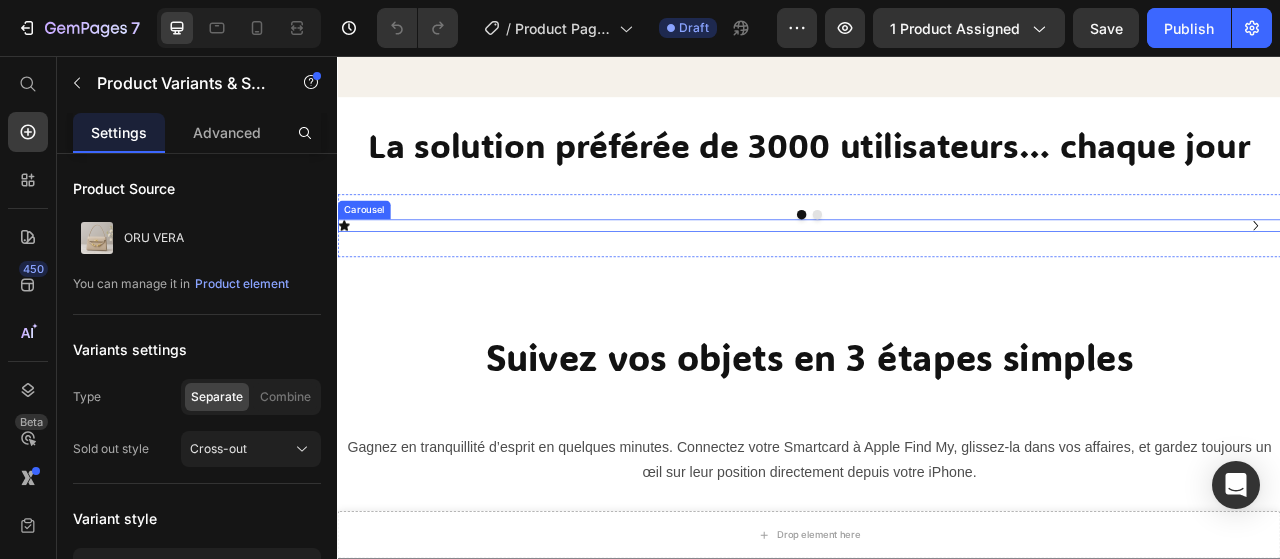 click on "Icon" at bounding box center (479, 273) 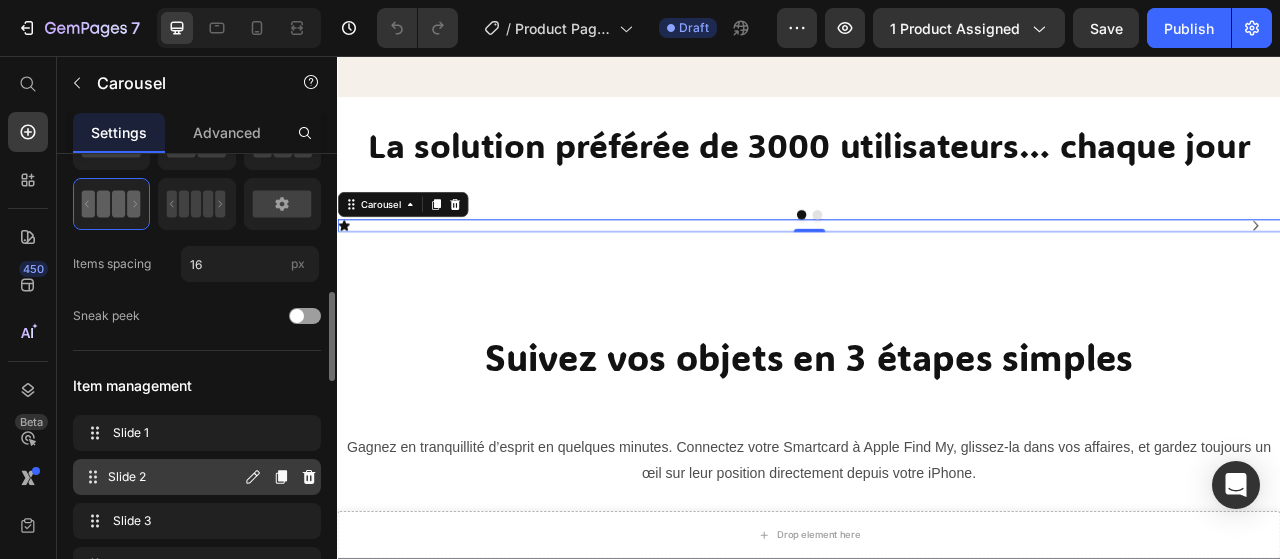 scroll, scrollTop: 200, scrollLeft: 0, axis: vertical 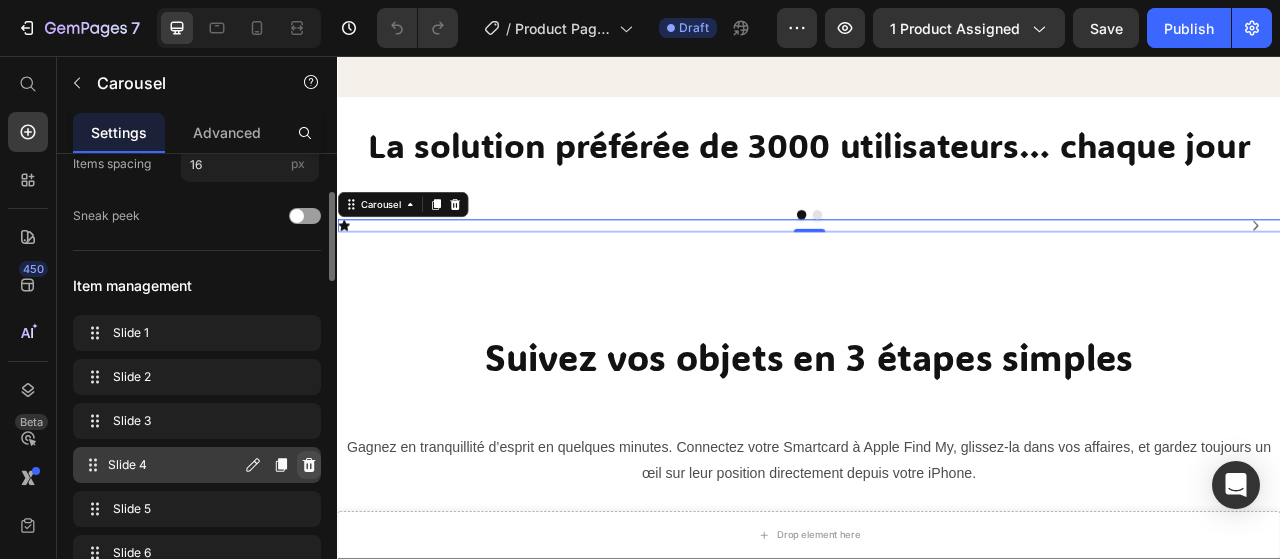 click 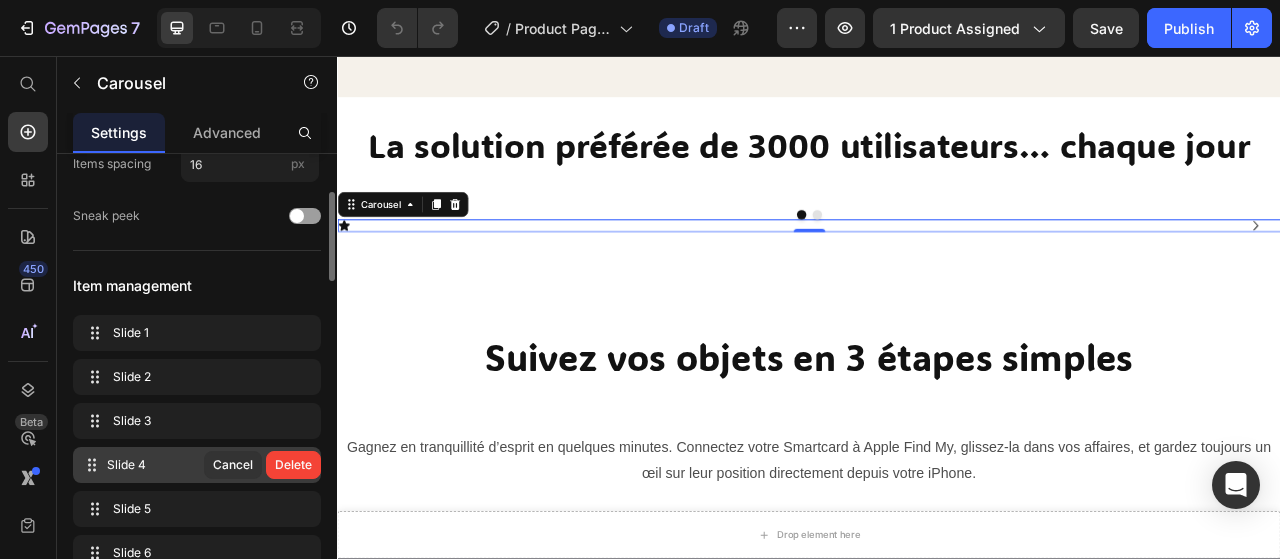 click on "Delete" at bounding box center [293, 465] 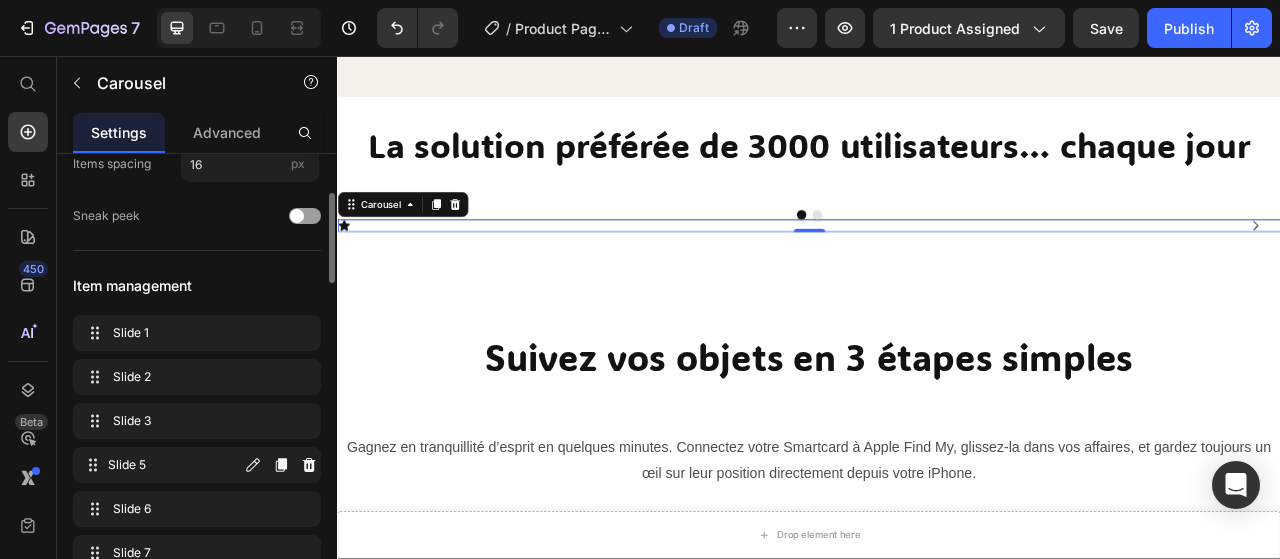 click 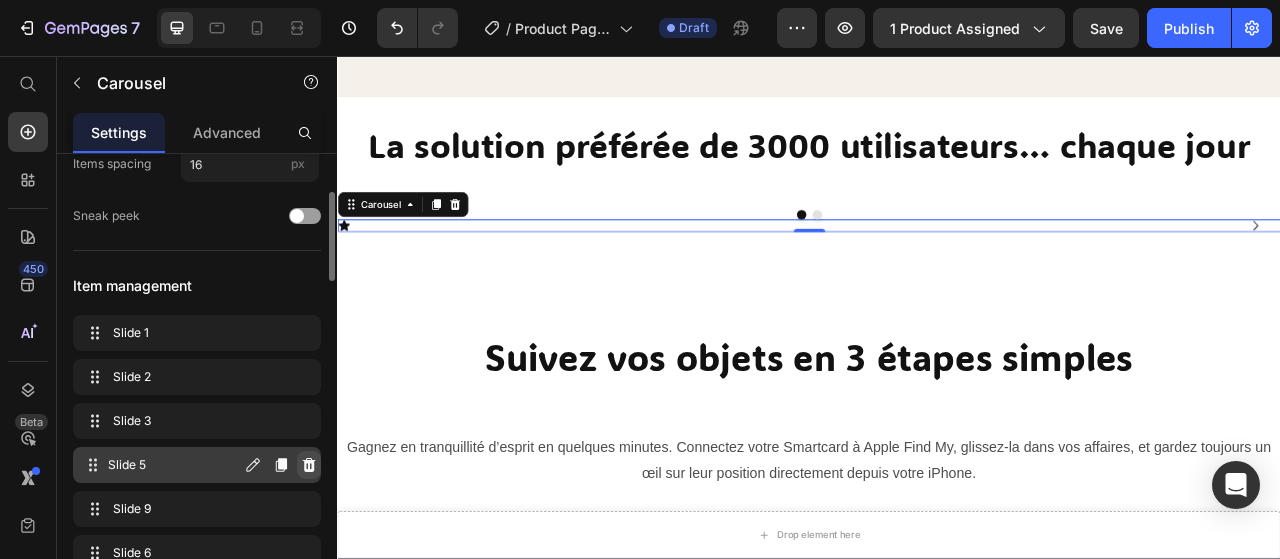click 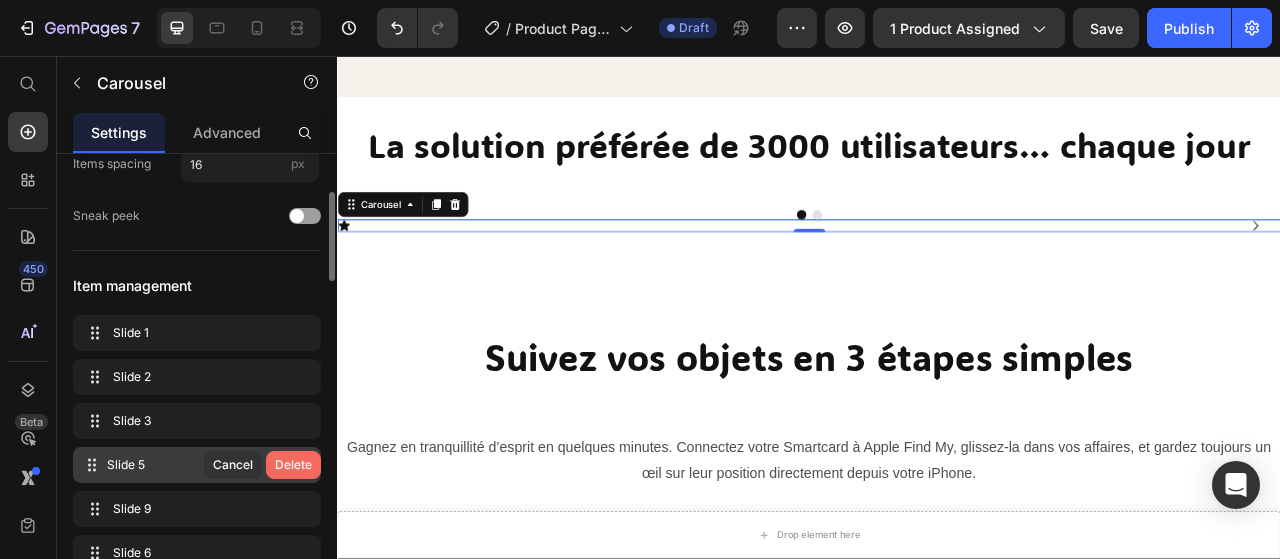 click on "Delete" at bounding box center [293, 465] 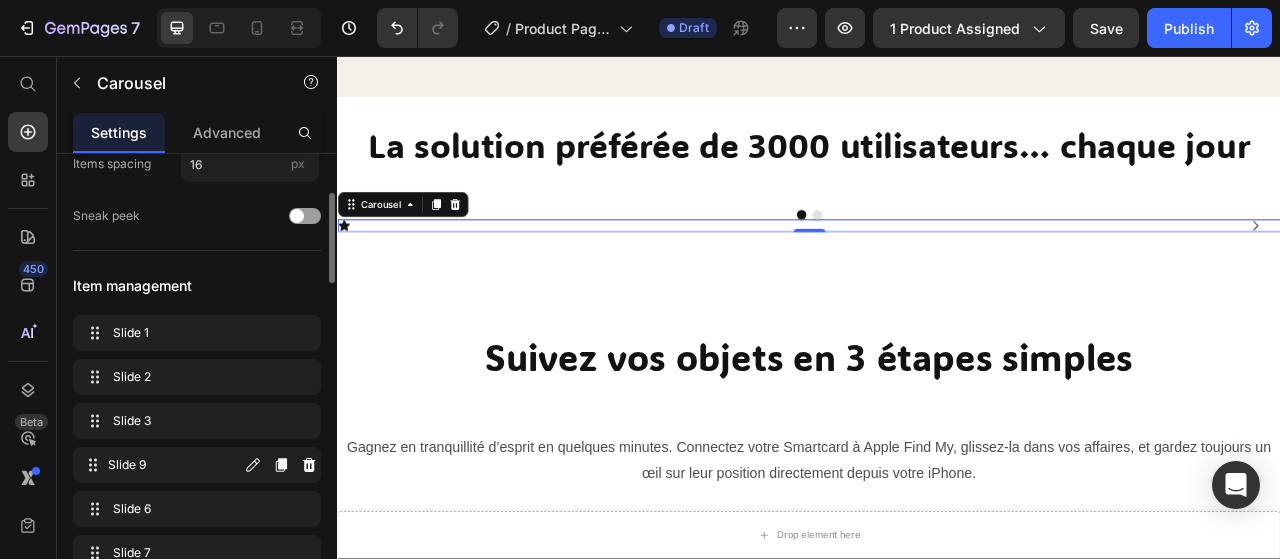 click 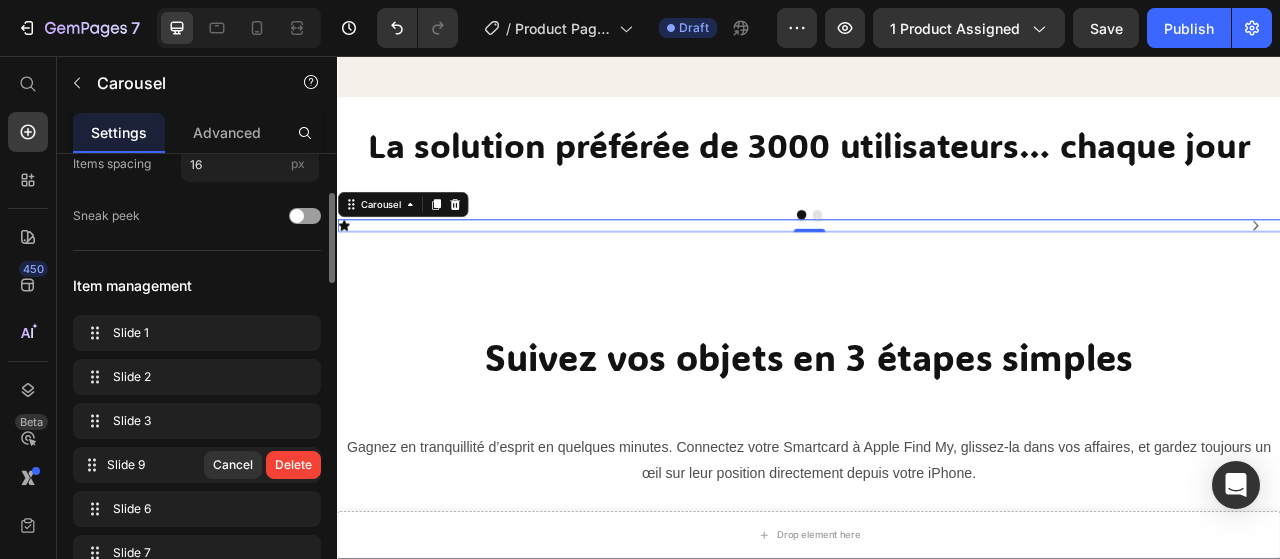 click on "Delete" at bounding box center [293, 465] 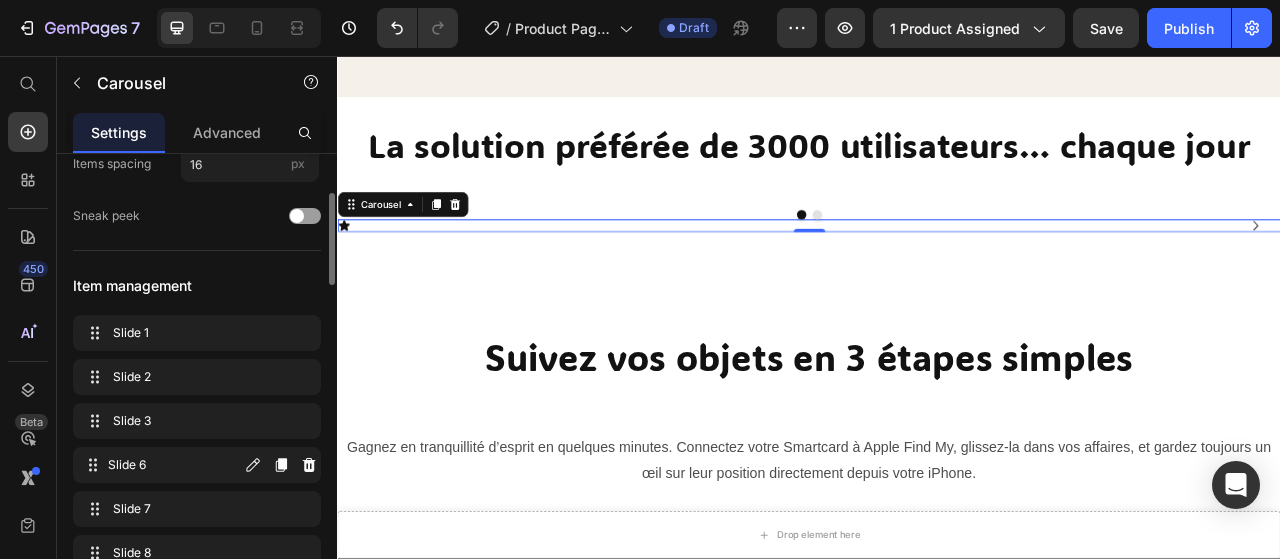 click 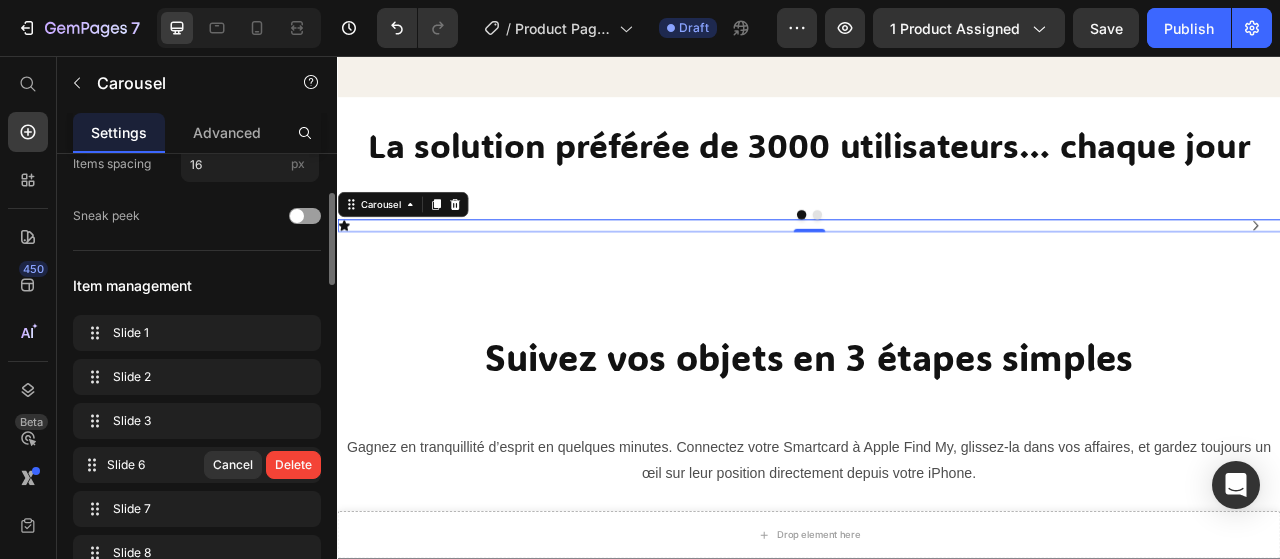 click on "Delete" at bounding box center (293, 465) 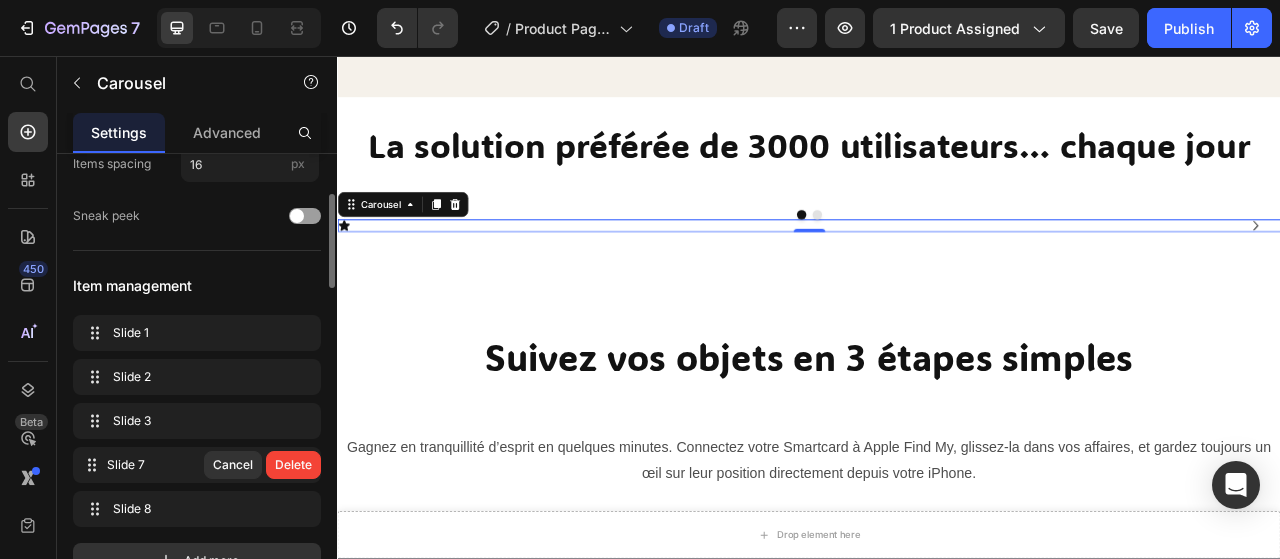 click on "Delete" at bounding box center (293, 465) 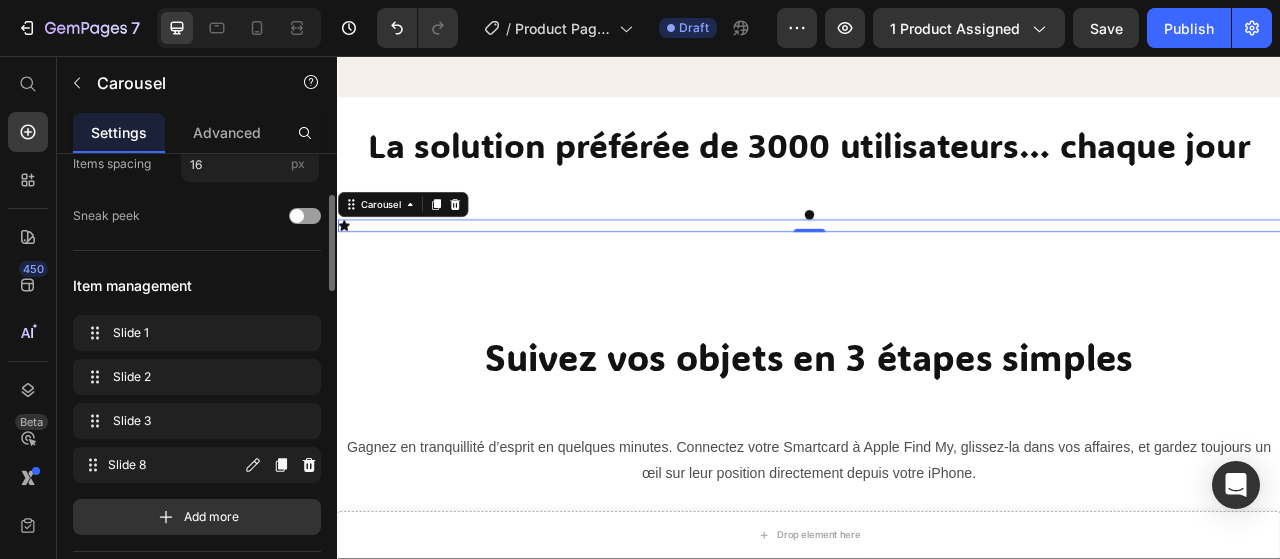 click 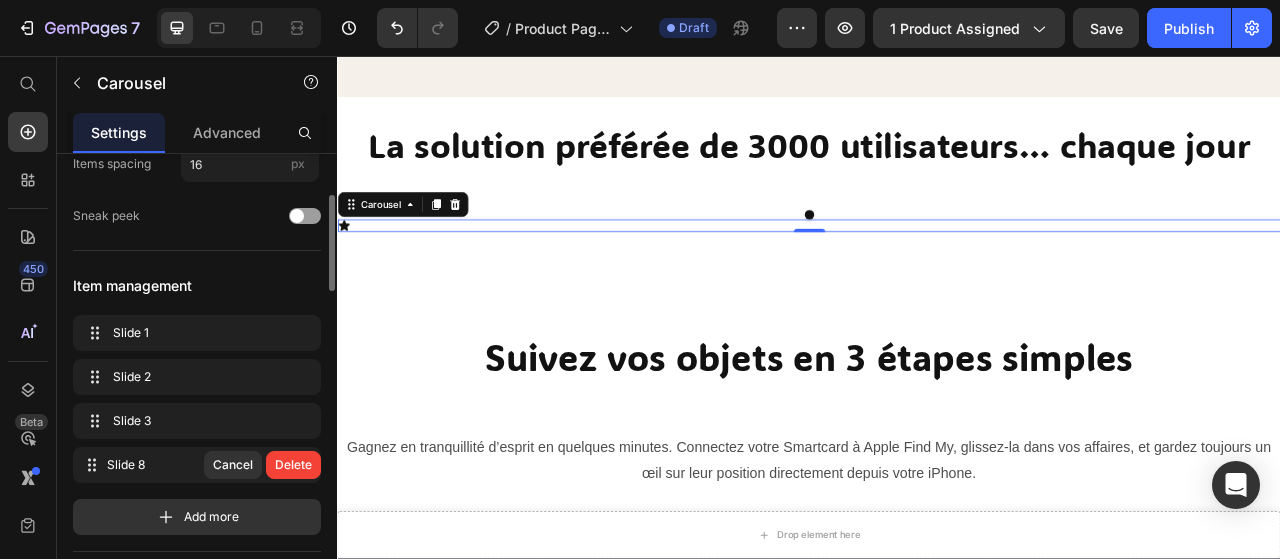 click on "Delete" at bounding box center (293, 465) 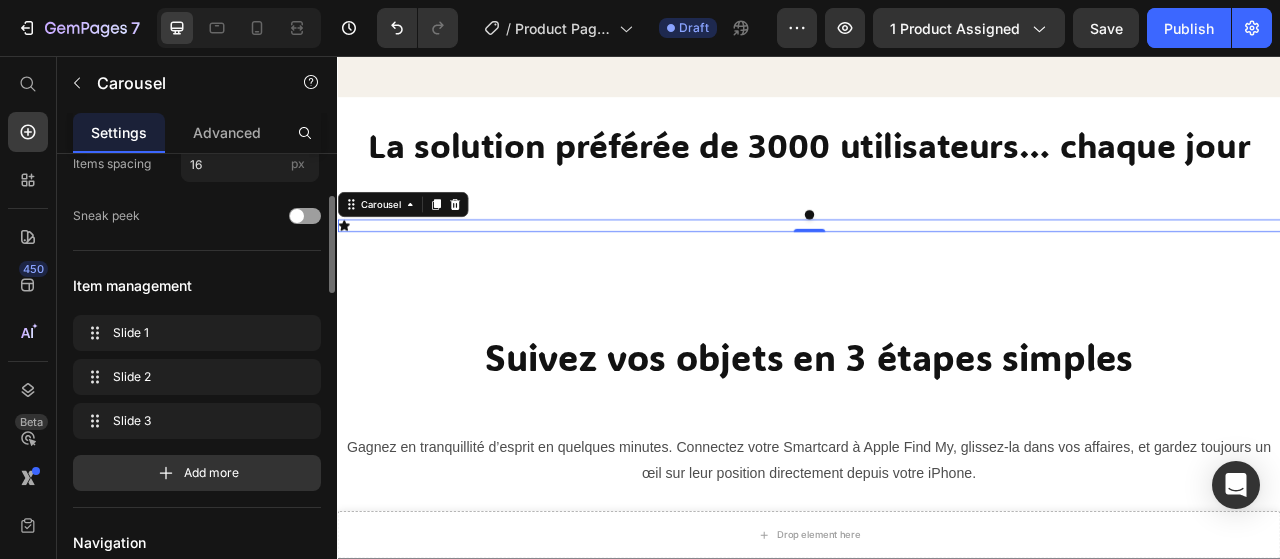 scroll, scrollTop: 0, scrollLeft: 0, axis: both 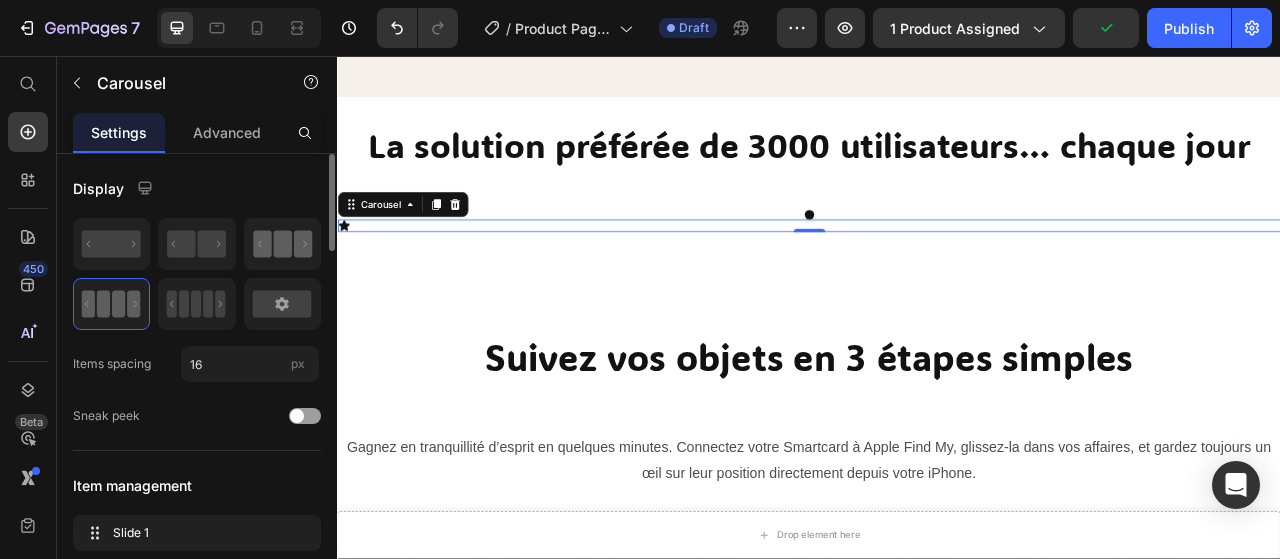 click 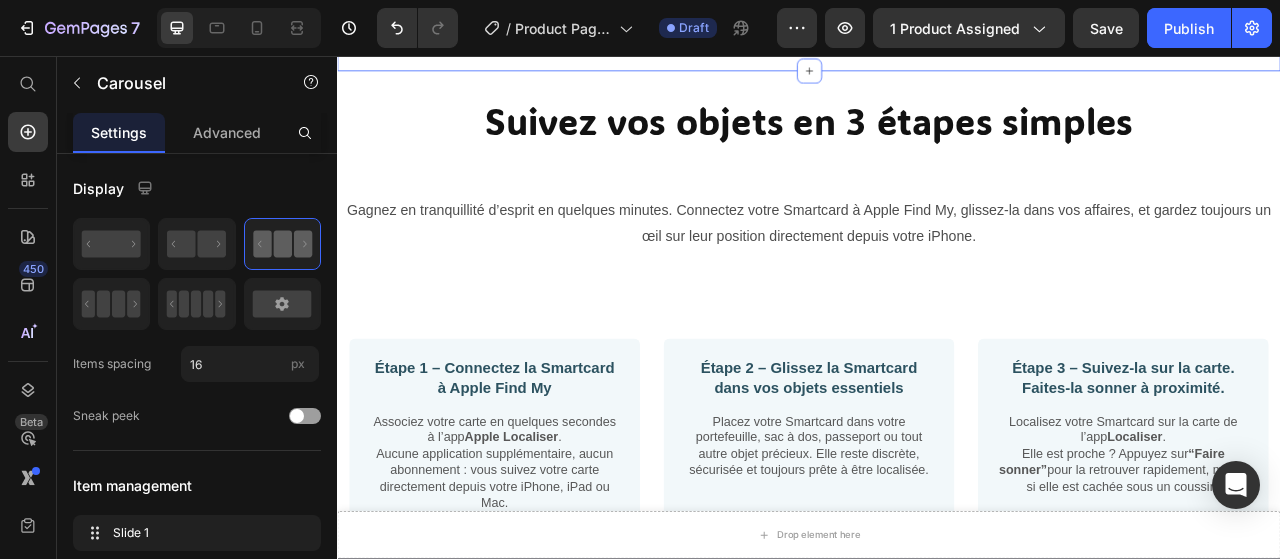 scroll, scrollTop: 1700, scrollLeft: 0, axis: vertical 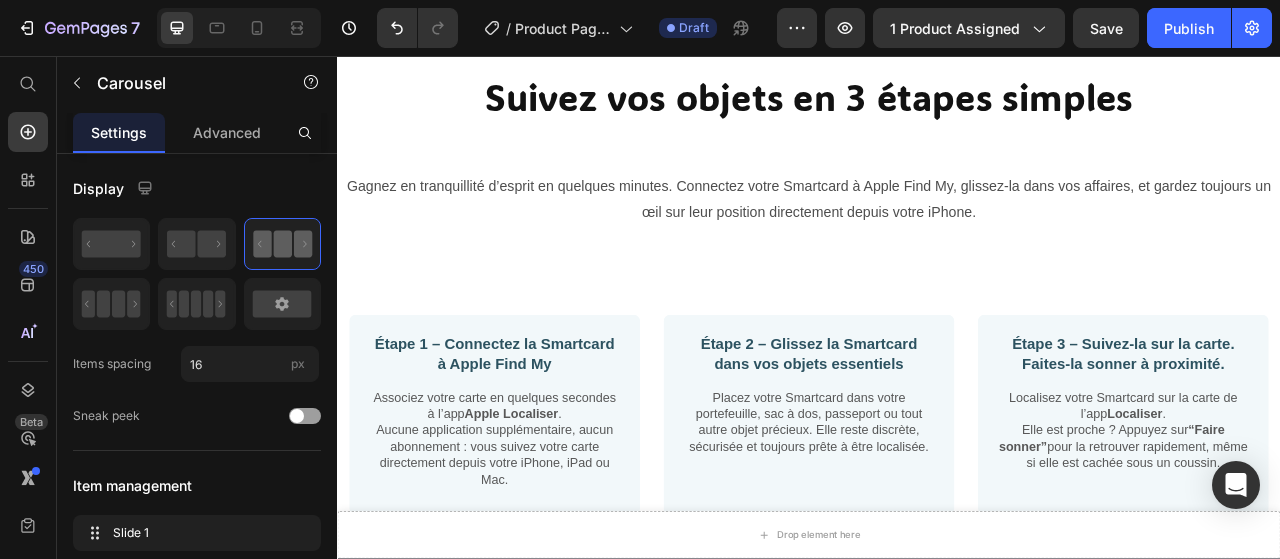 click on "Icon" at bounding box center (529, -58) 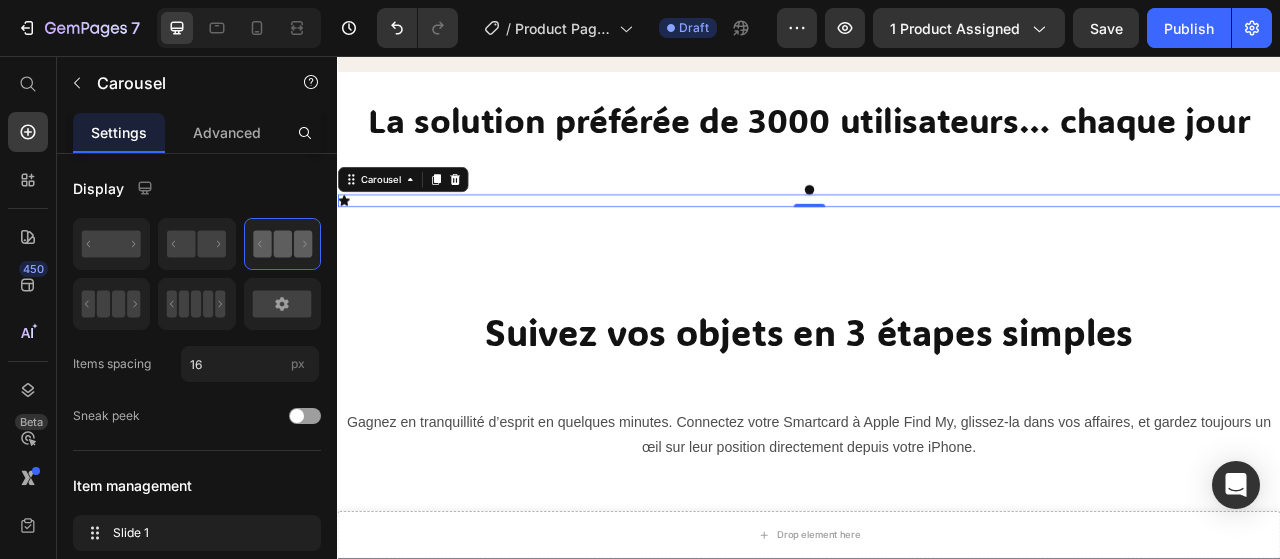 scroll, scrollTop: 1400, scrollLeft: 0, axis: vertical 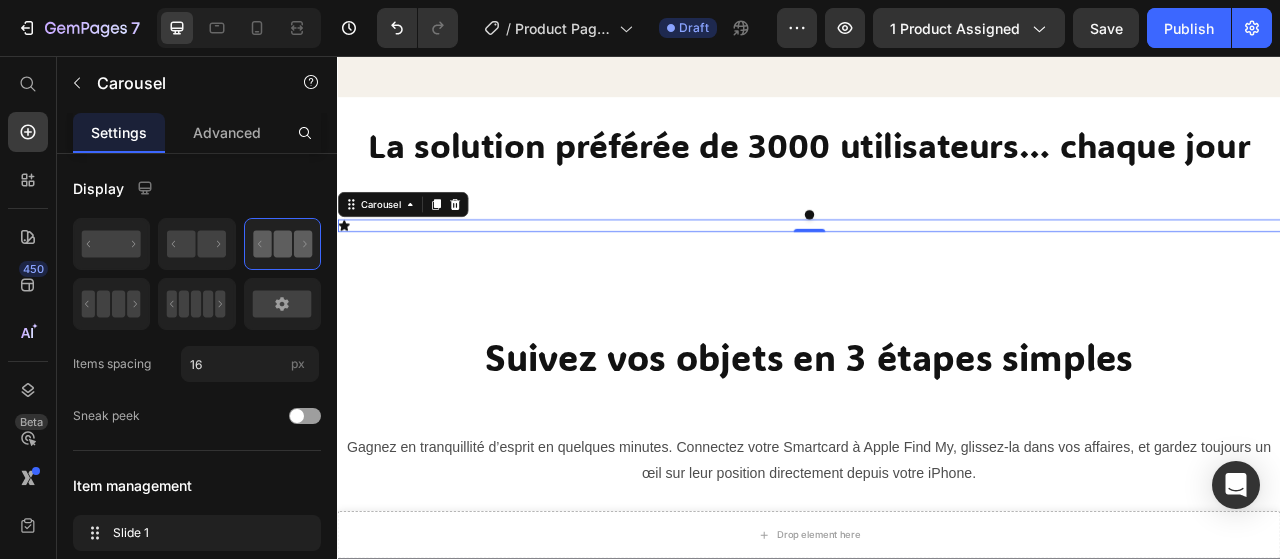 click on "Icon" at bounding box center [529, 273] 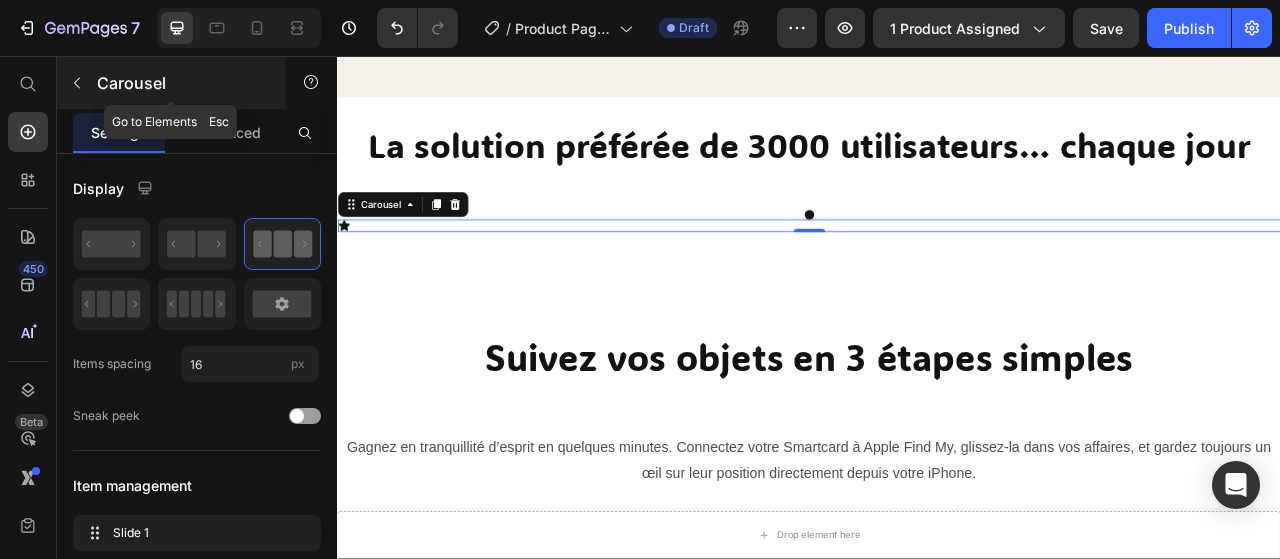 click at bounding box center (77, 83) 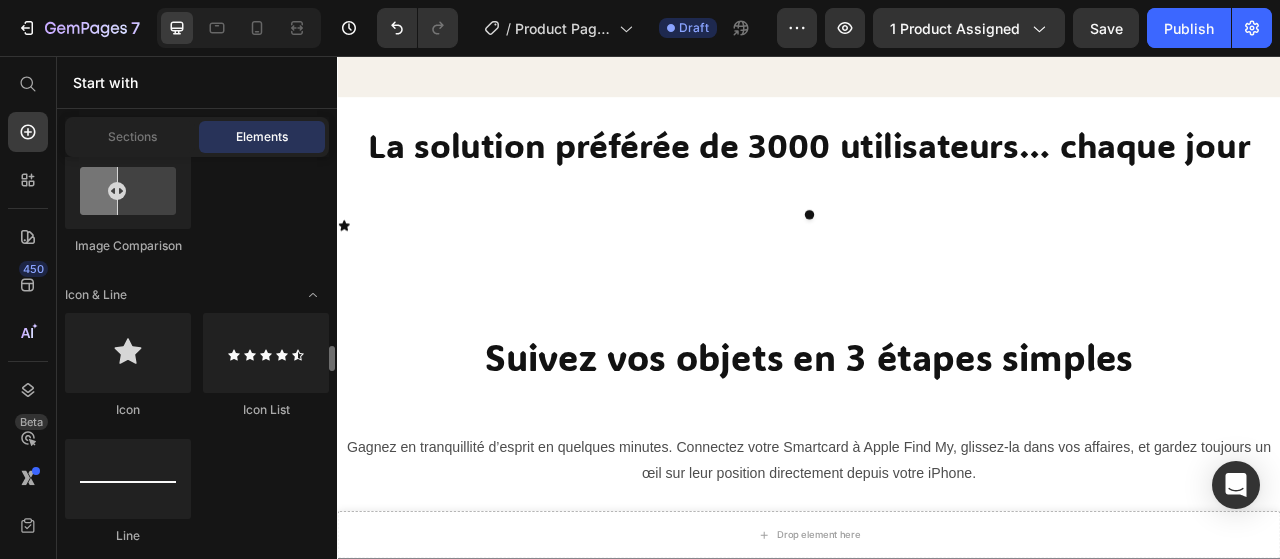 scroll, scrollTop: 1400, scrollLeft: 0, axis: vertical 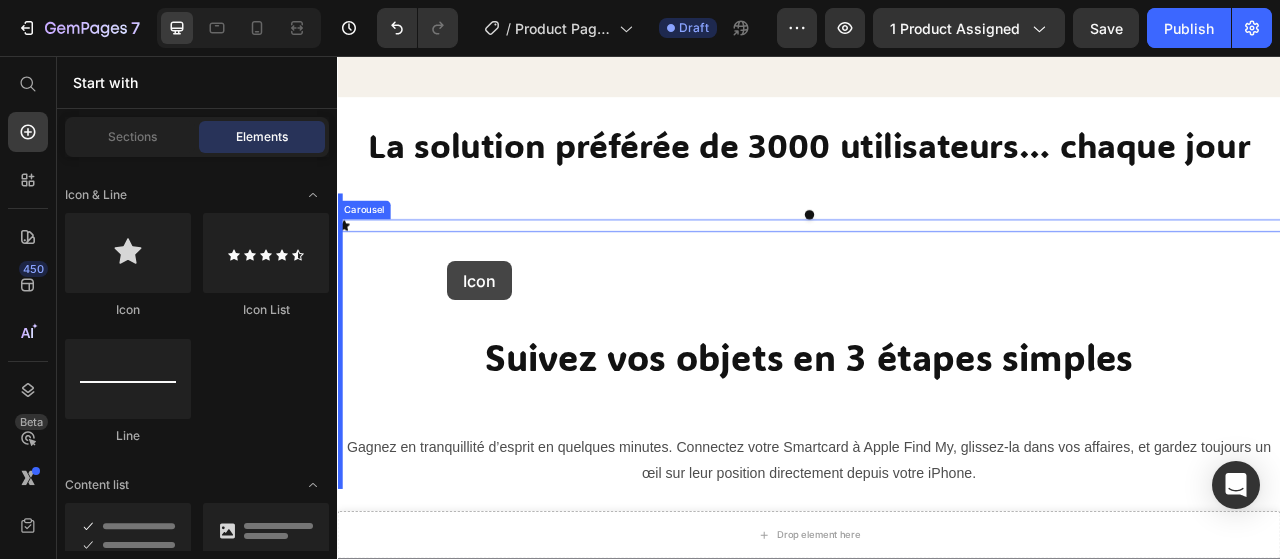 drag, startPoint x: 538, startPoint y: 338, endPoint x: 477, endPoint y: 317, distance: 64.513565 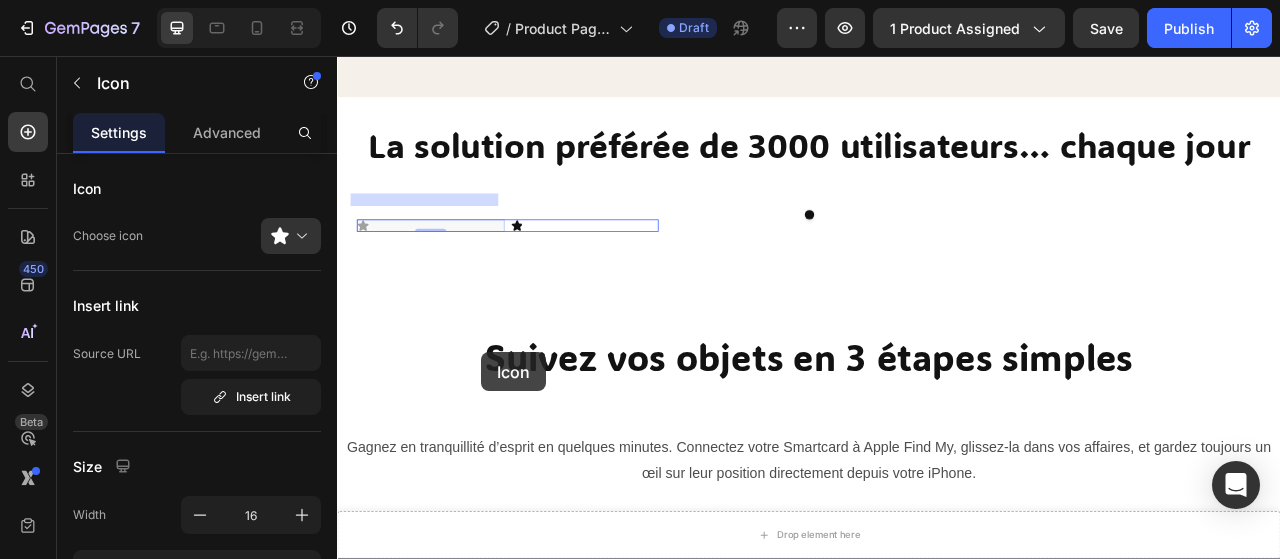 drag, startPoint x: 507, startPoint y: 236, endPoint x: 520, endPoint y: 433, distance: 197.42847 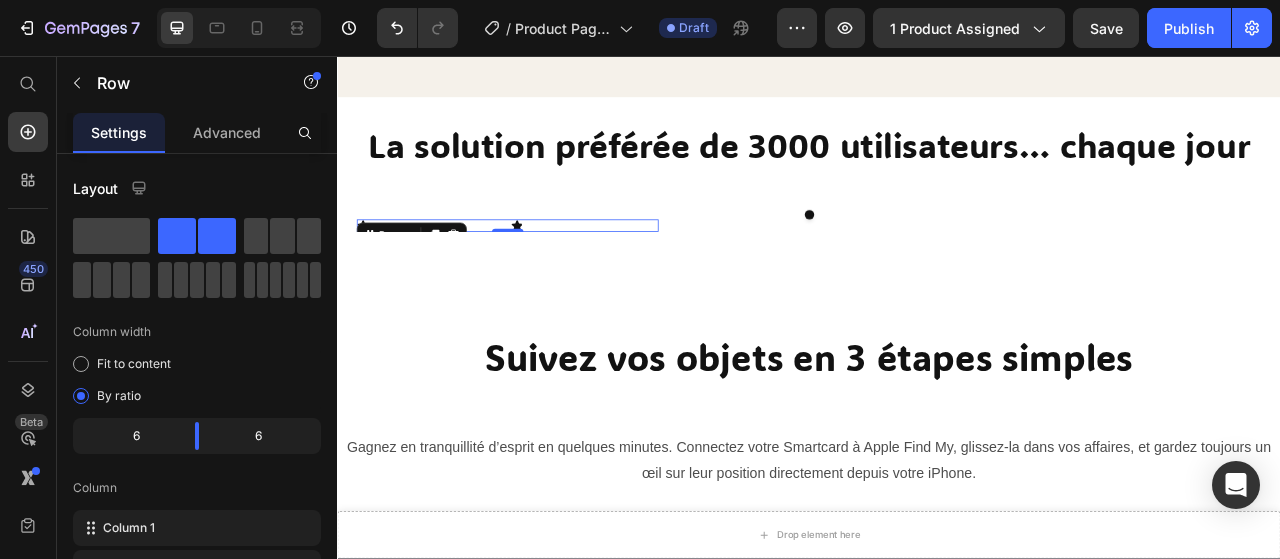 click on "Icon" at bounding box center (455, 273) 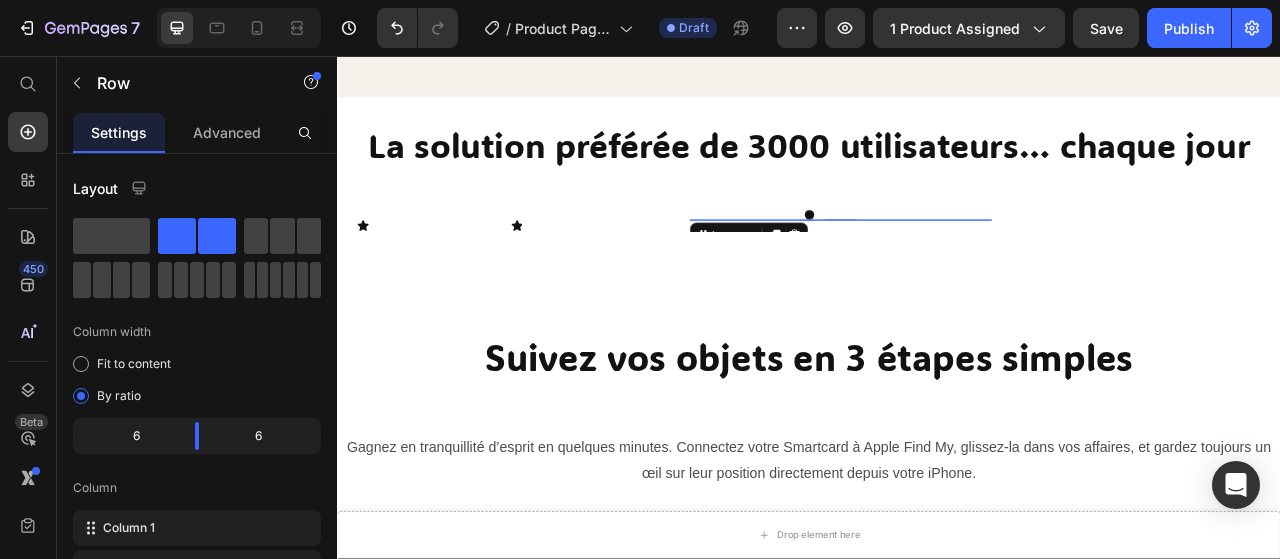 click at bounding box center [977, 265] 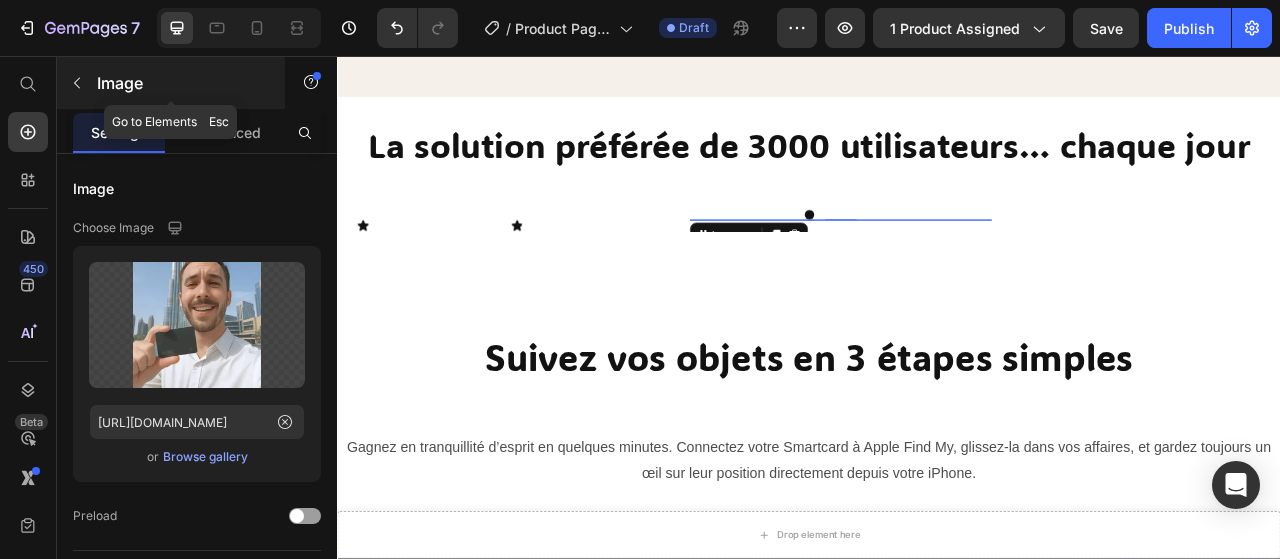 click at bounding box center (77, 83) 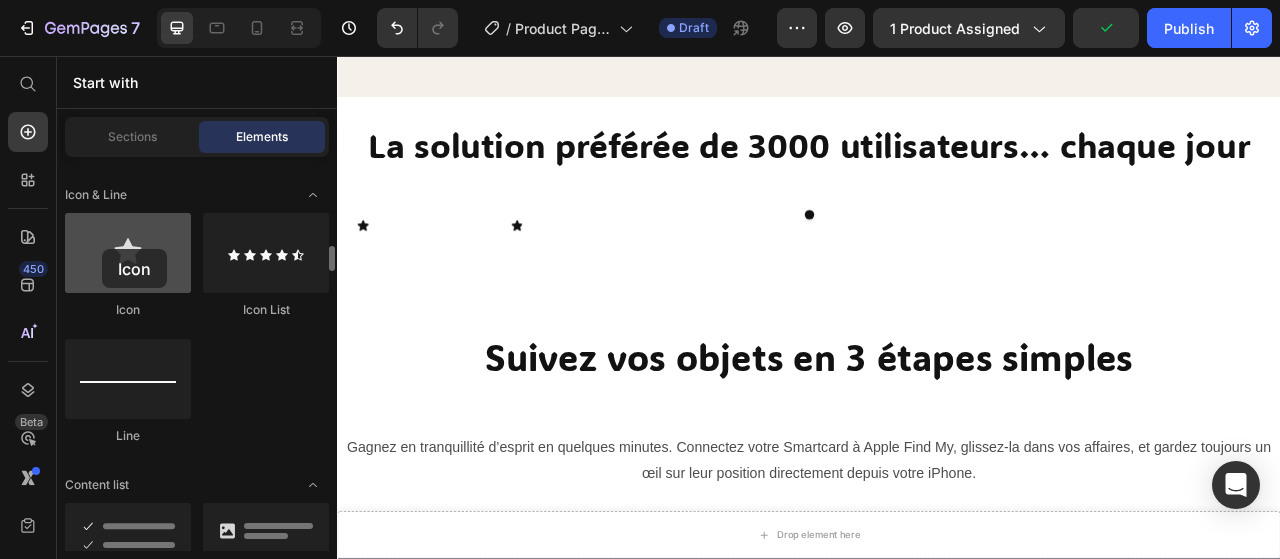 drag, startPoint x: 143, startPoint y: 250, endPoint x: 104, endPoint y: 249, distance: 39.012817 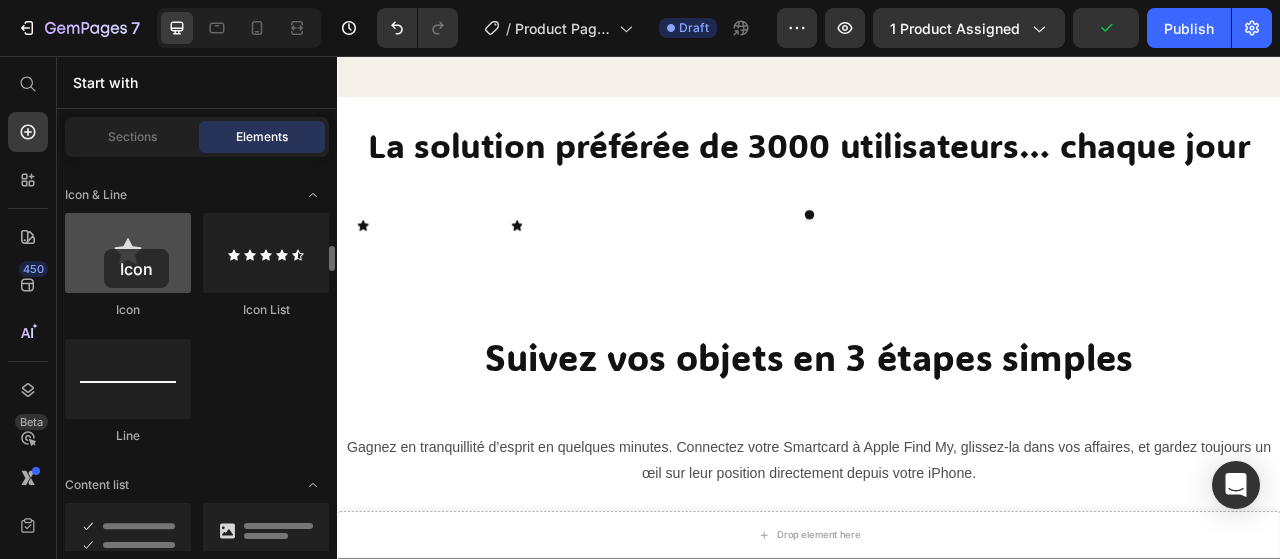 click at bounding box center (128, 253) 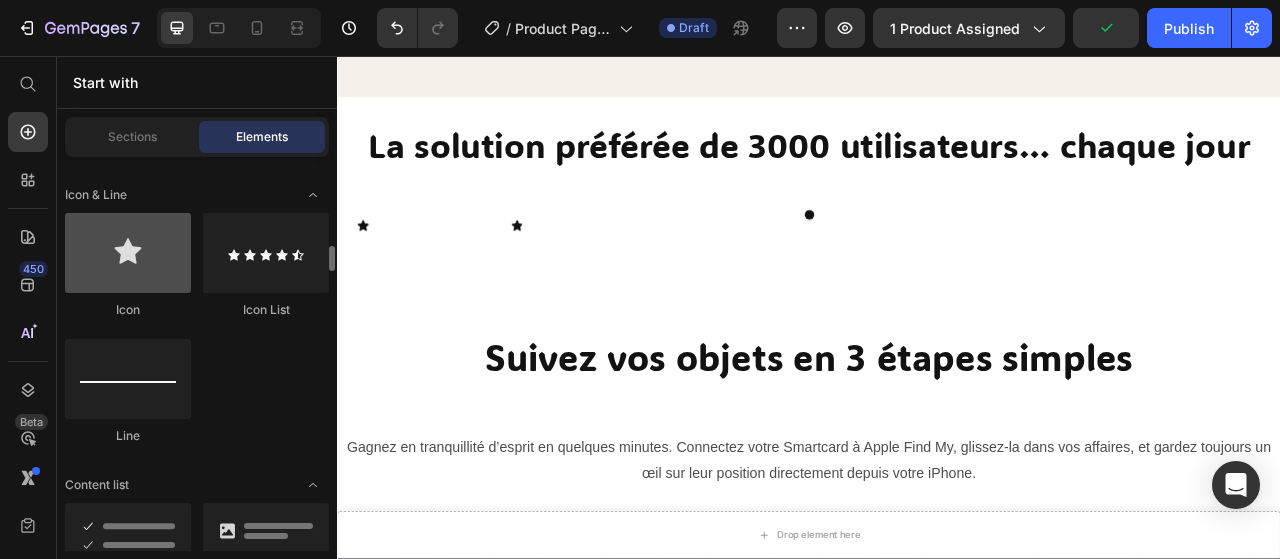 click at bounding box center [128, 253] 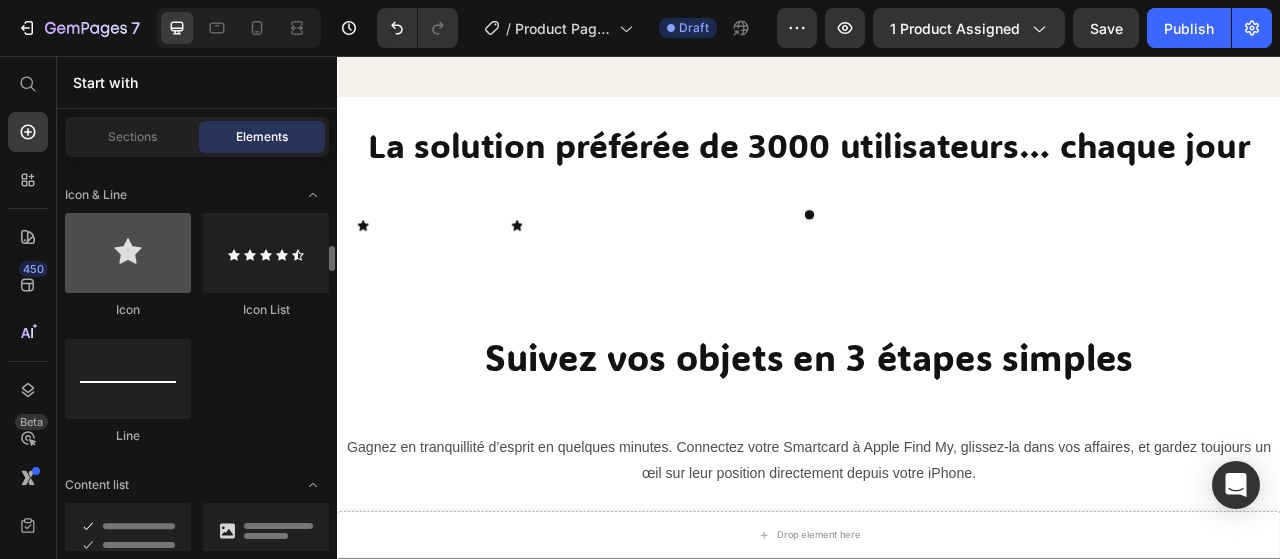 click at bounding box center (128, 253) 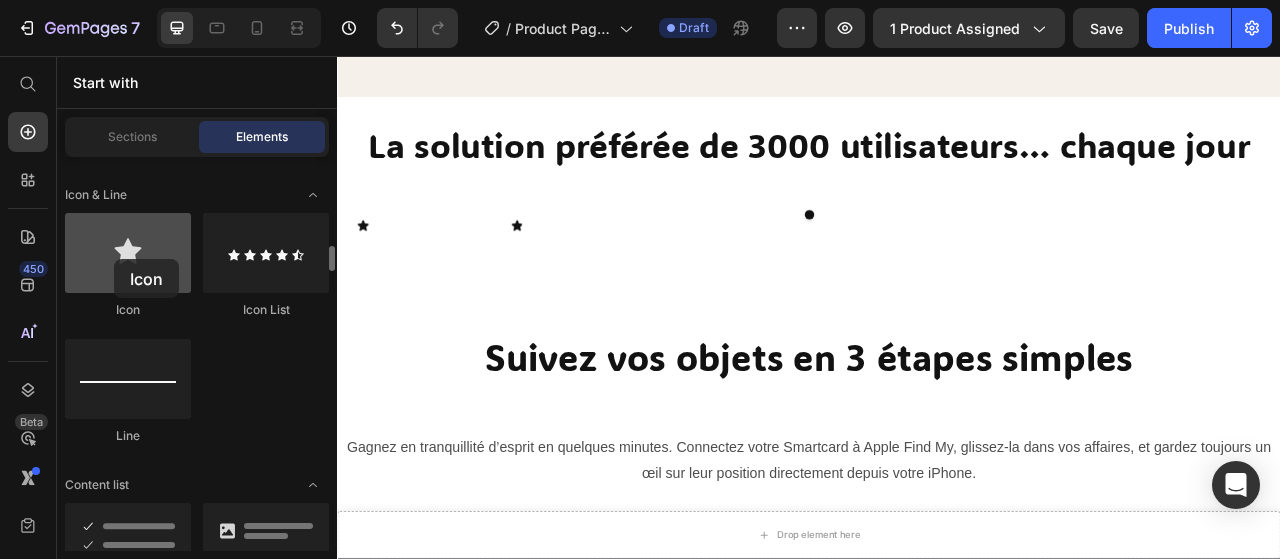 click at bounding box center (128, 253) 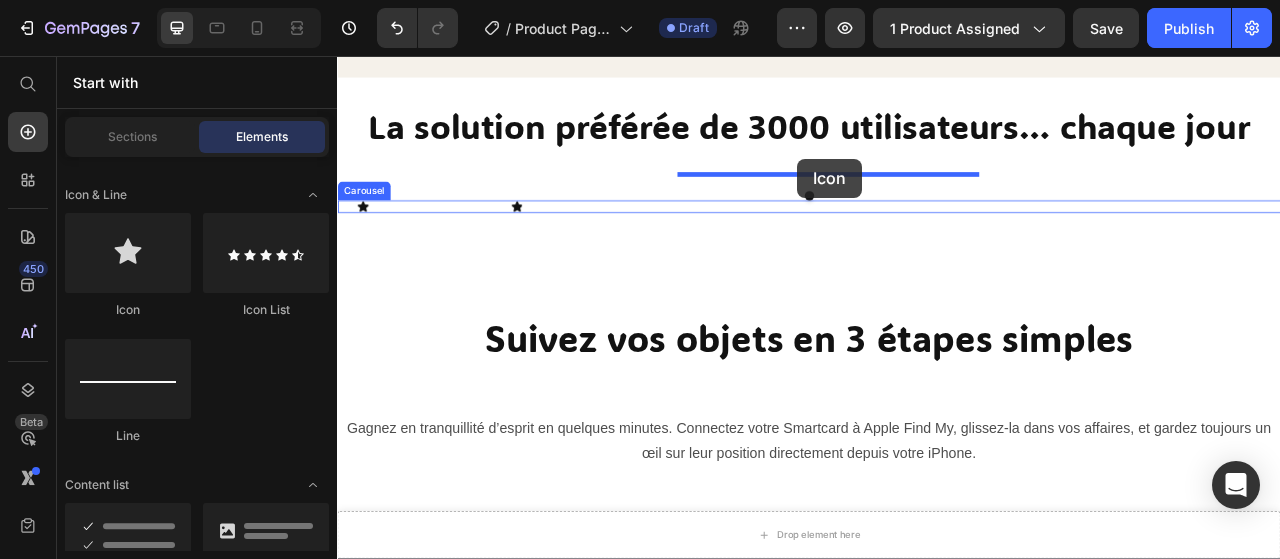 scroll, scrollTop: 1410, scrollLeft: 0, axis: vertical 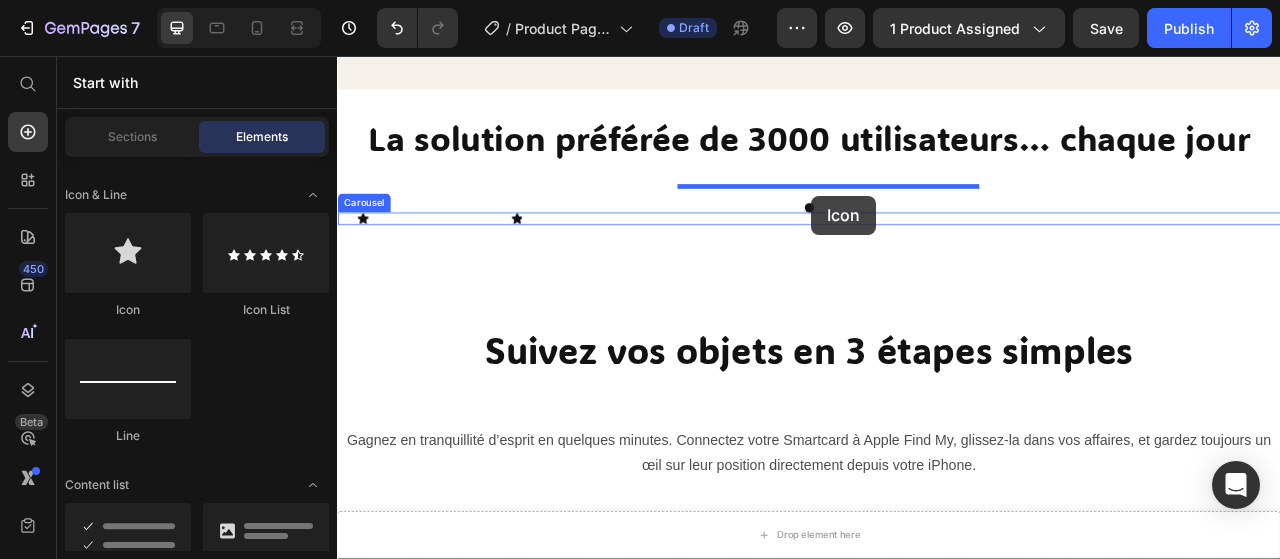 drag, startPoint x: 451, startPoint y: 315, endPoint x: 940, endPoint y: 234, distance: 495.66318 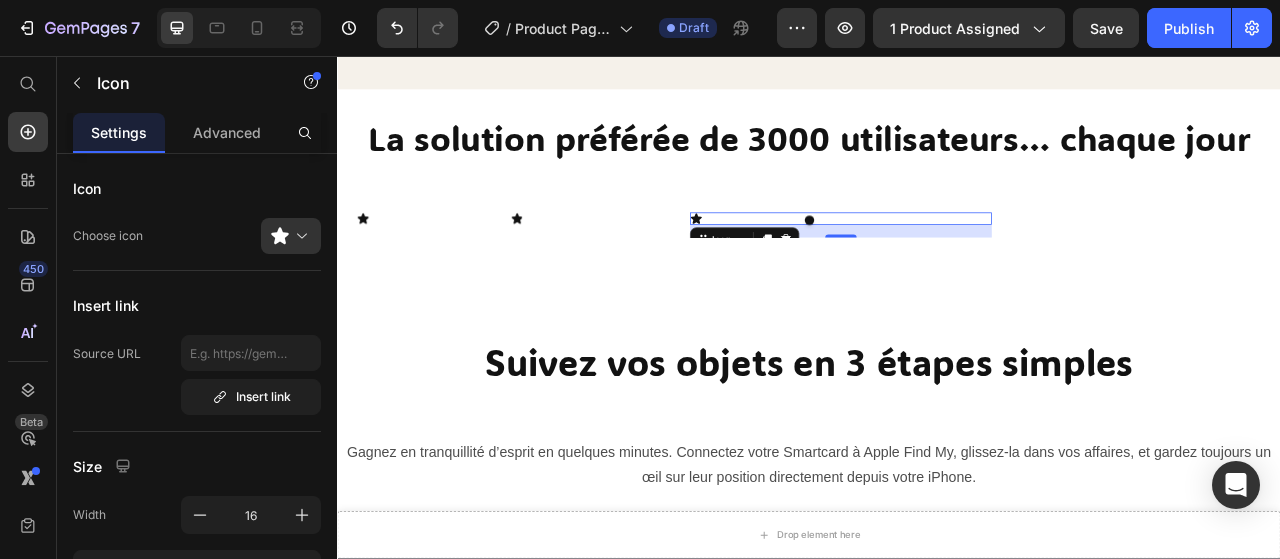 click on "Icon   16" at bounding box center (977, 263) 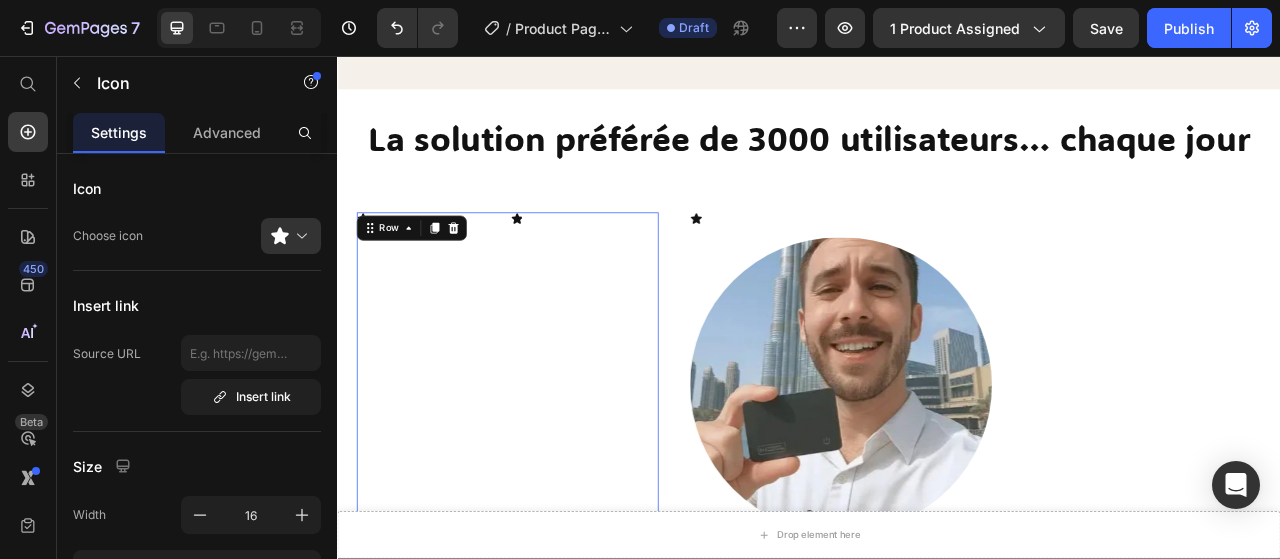 click on "Icon" at bounding box center [651, 458] 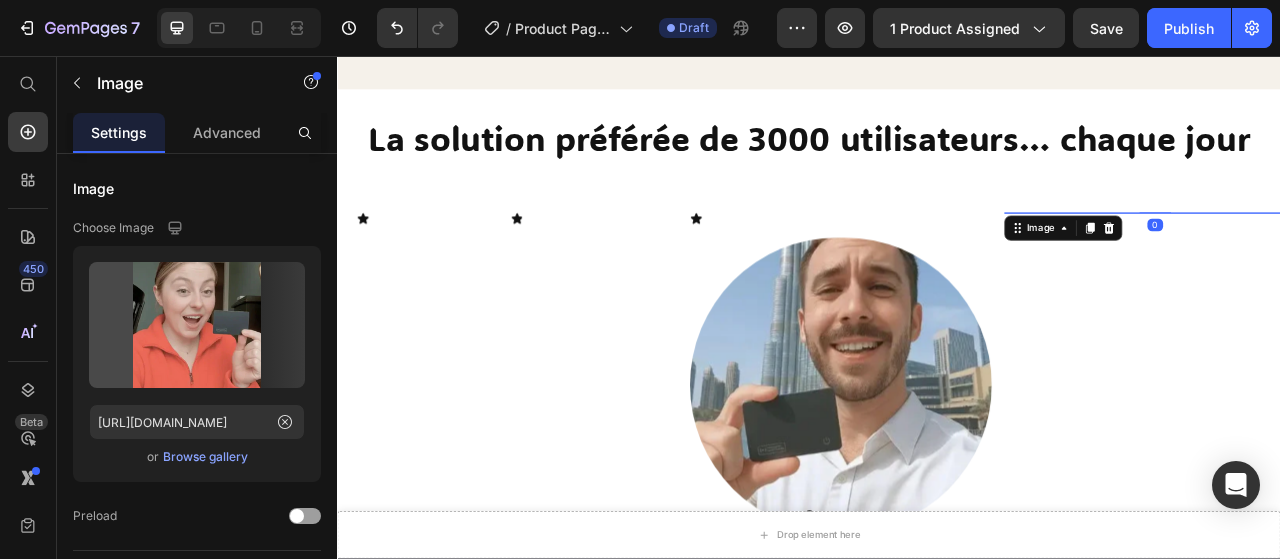 click at bounding box center [1377, 255] 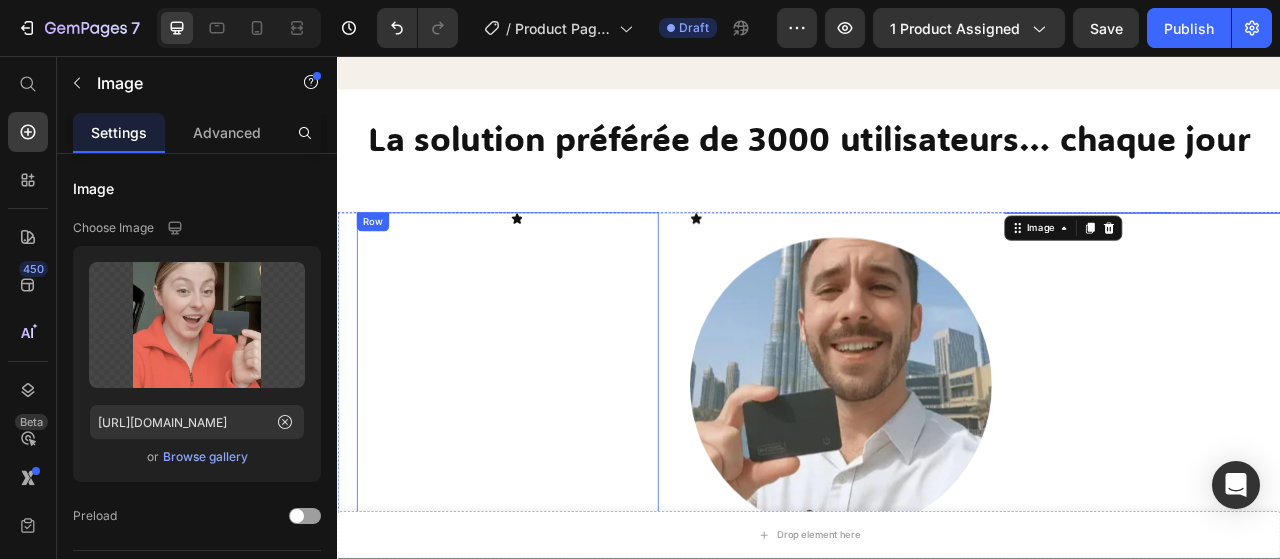 click on "Icon" at bounding box center [651, 458] 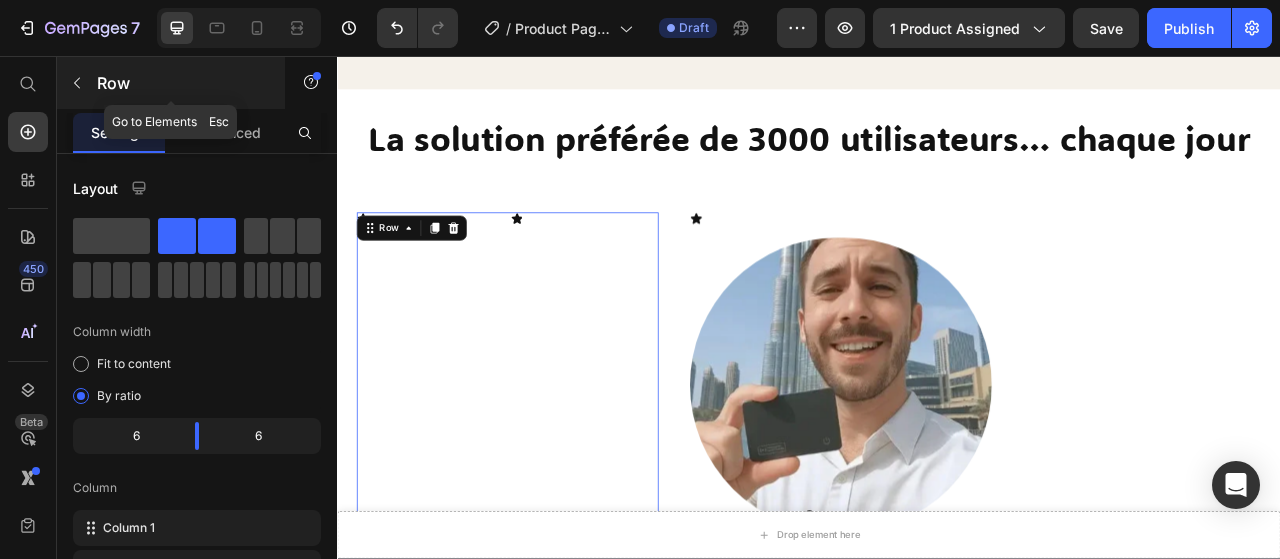 click on "Row" at bounding box center [182, 83] 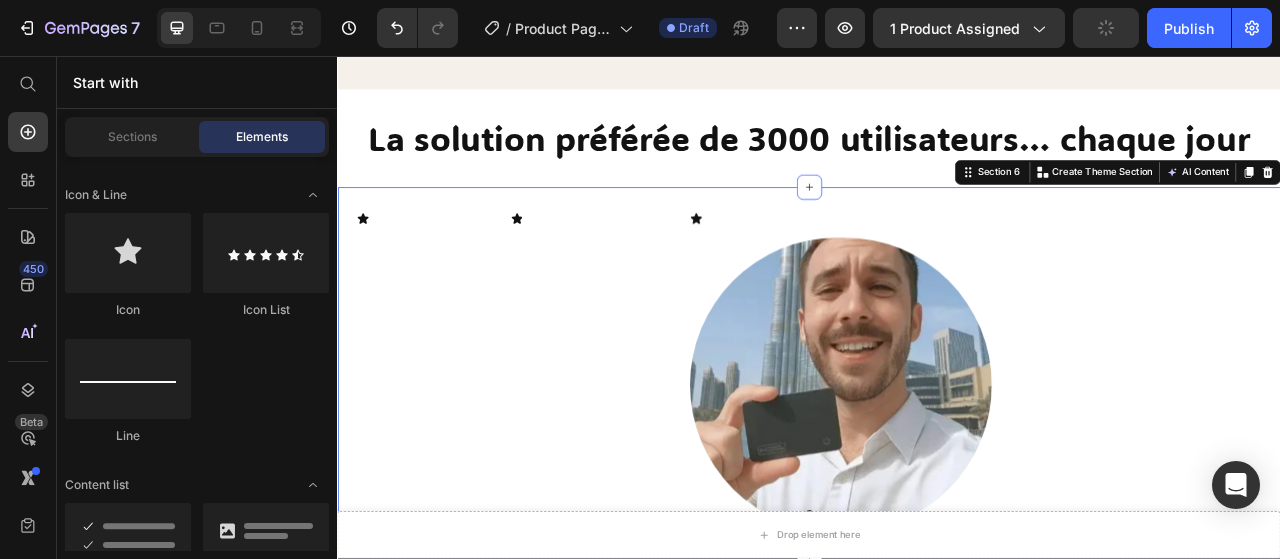 click on "Icon
Icon Row
Icon Image Image
Carousel Section 6   You can create reusable sections Create Theme Section AI Content Write with GemAI What would you like to describe here? Tone and Voice Persuasive Product Getting products... Show more Generate" at bounding box center (937, 458) 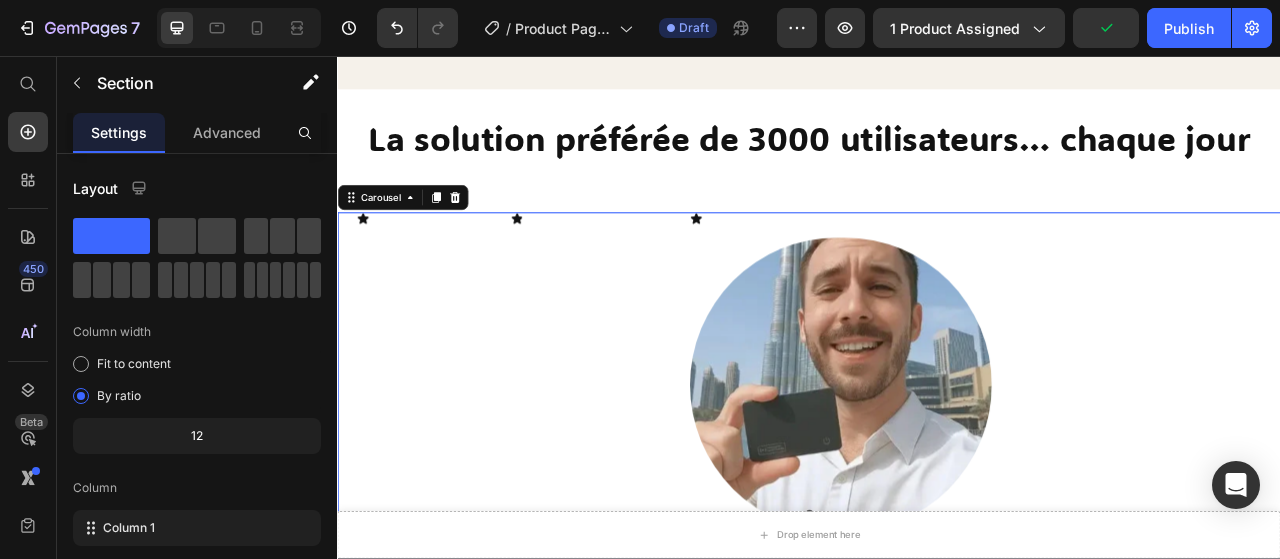 click on "Icon Image" at bounding box center [977, 458] 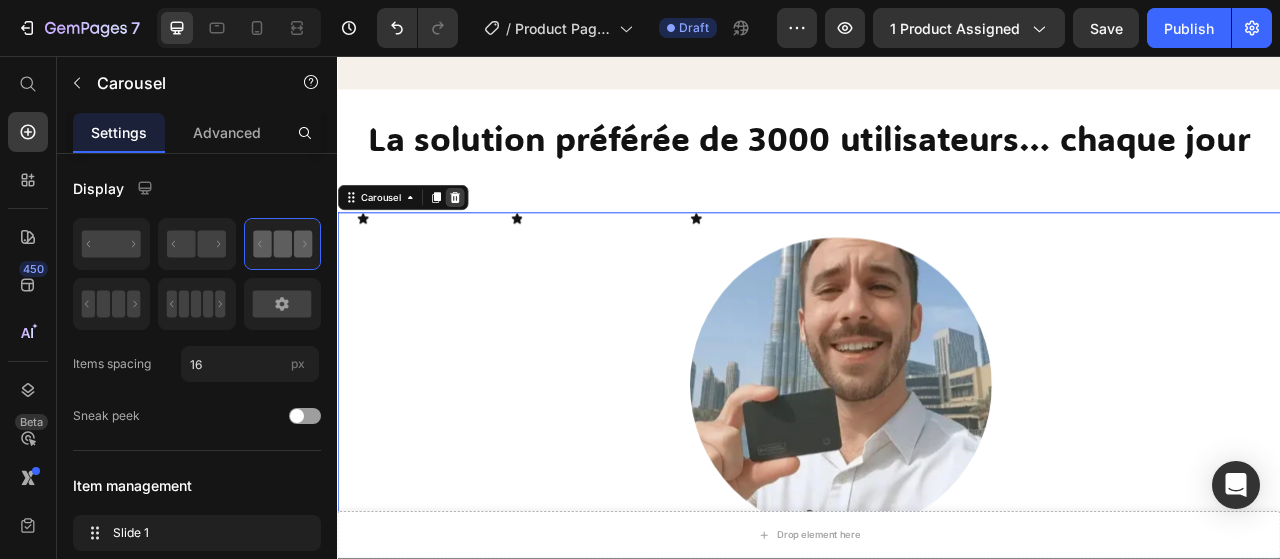 click 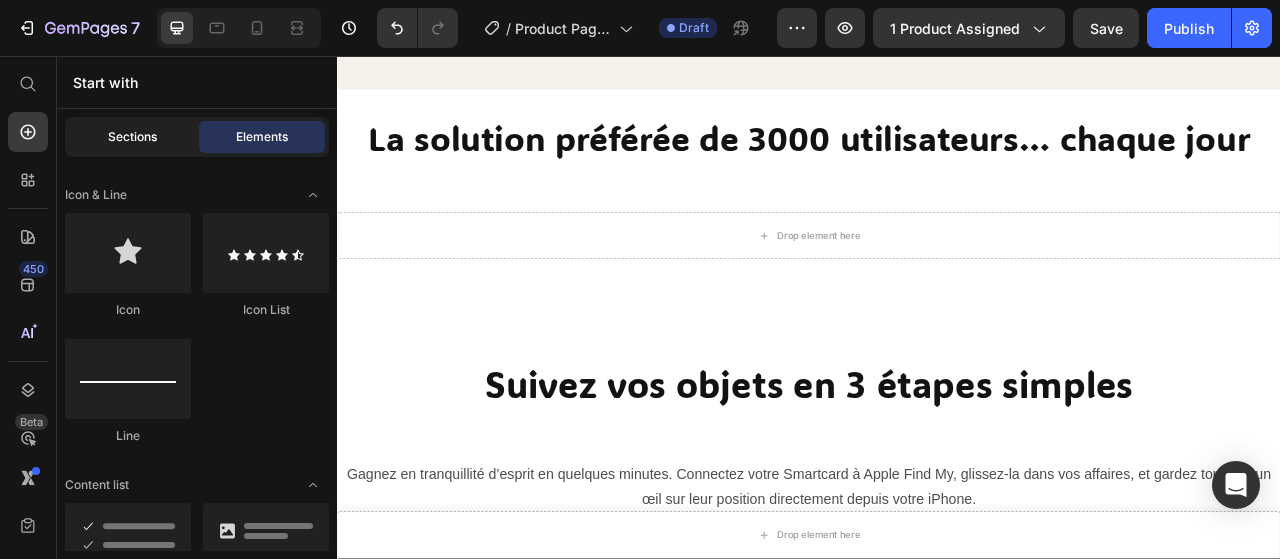 click on "Sections" 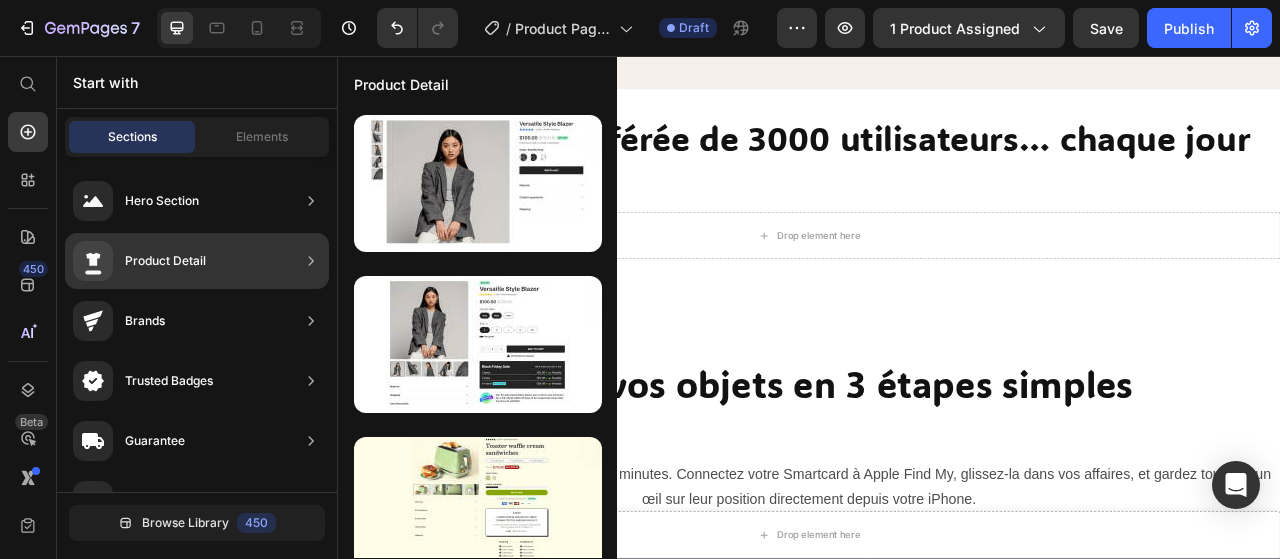 scroll, scrollTop: 100, scrollLeft: 0, axis: vertical 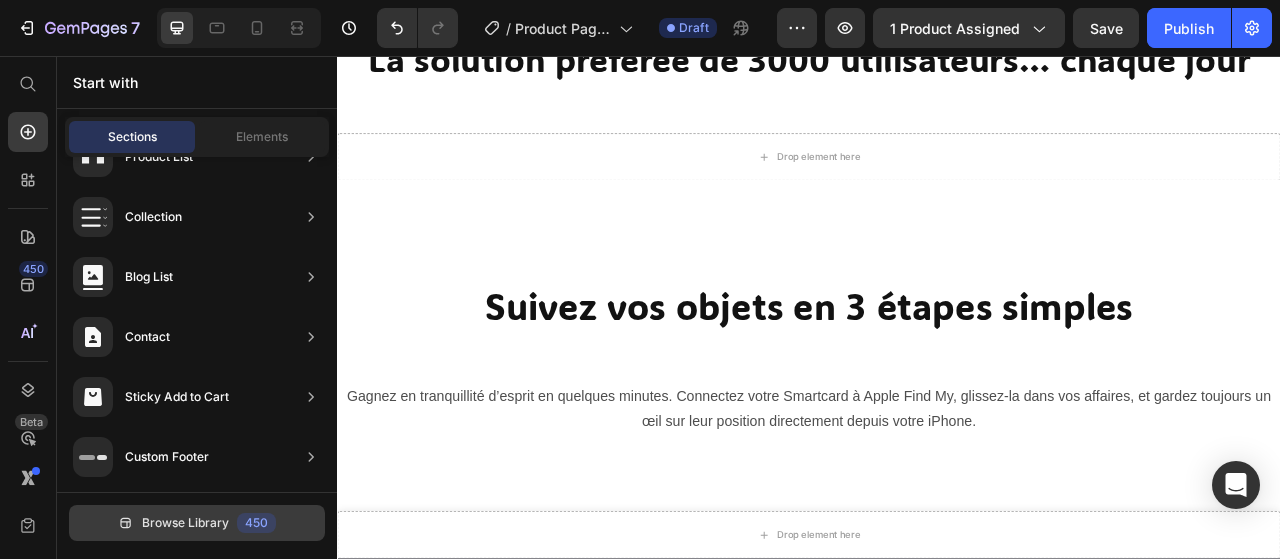 click on "Browse Library 450" at bounding box center [197, 523] 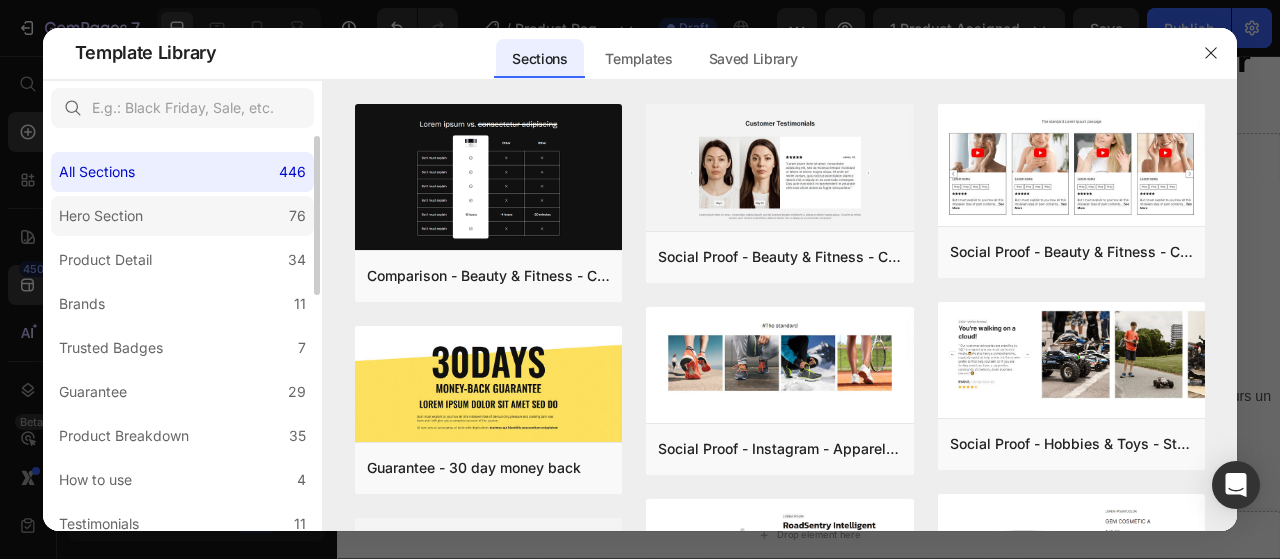 click on "Hero Section 76" 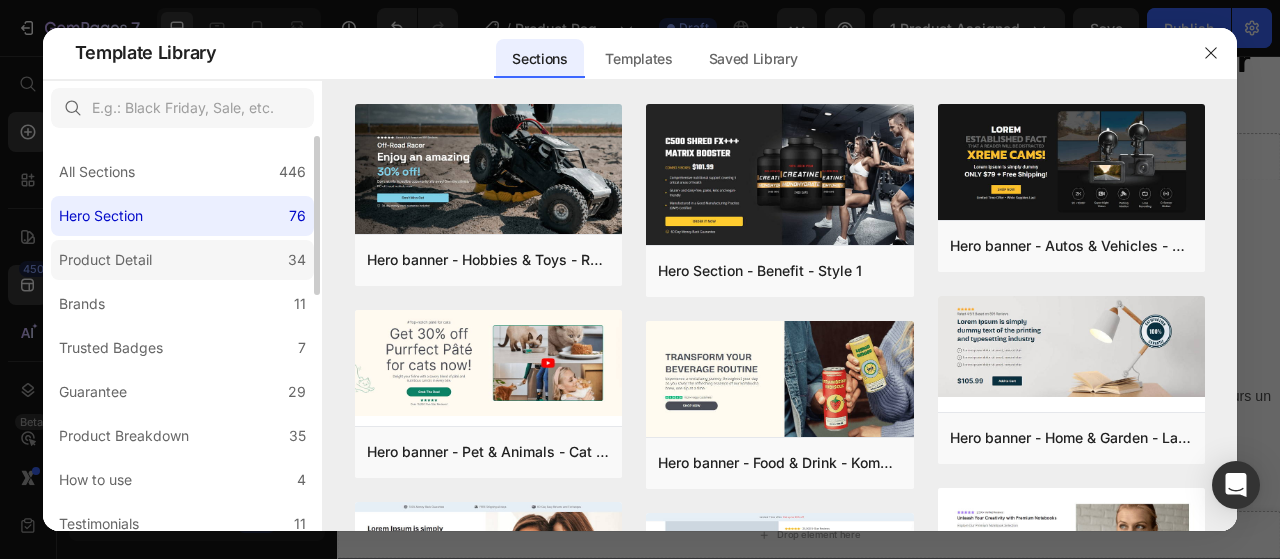 click on "Product Detail 34" 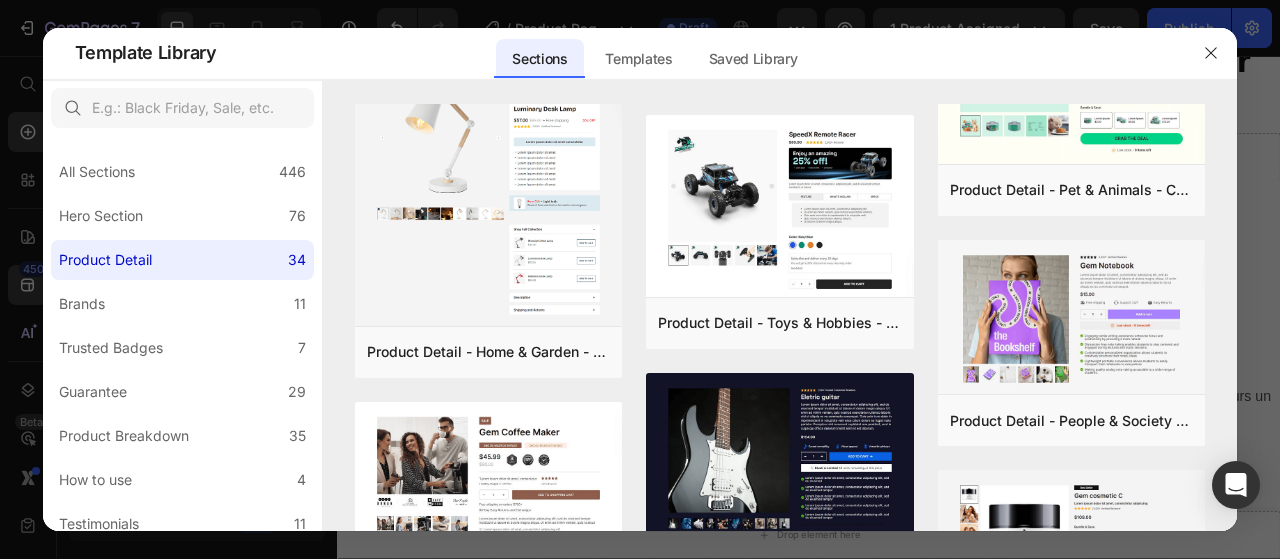 scroll, scrollTop: 1200, scrollLeft: 0, axis: vertical 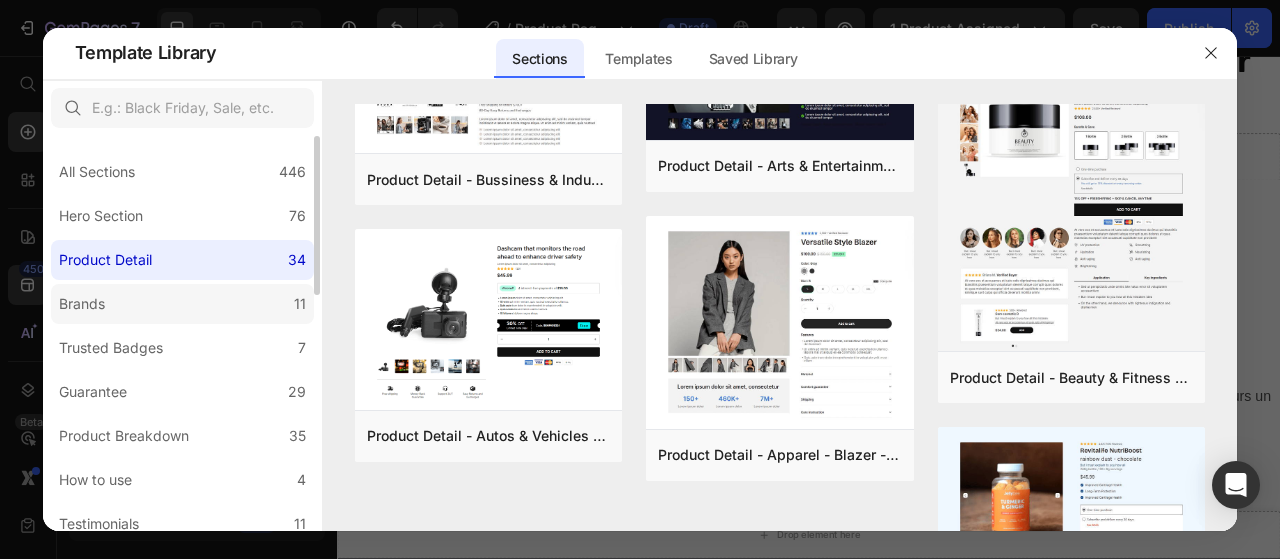 click on "Brands 11" 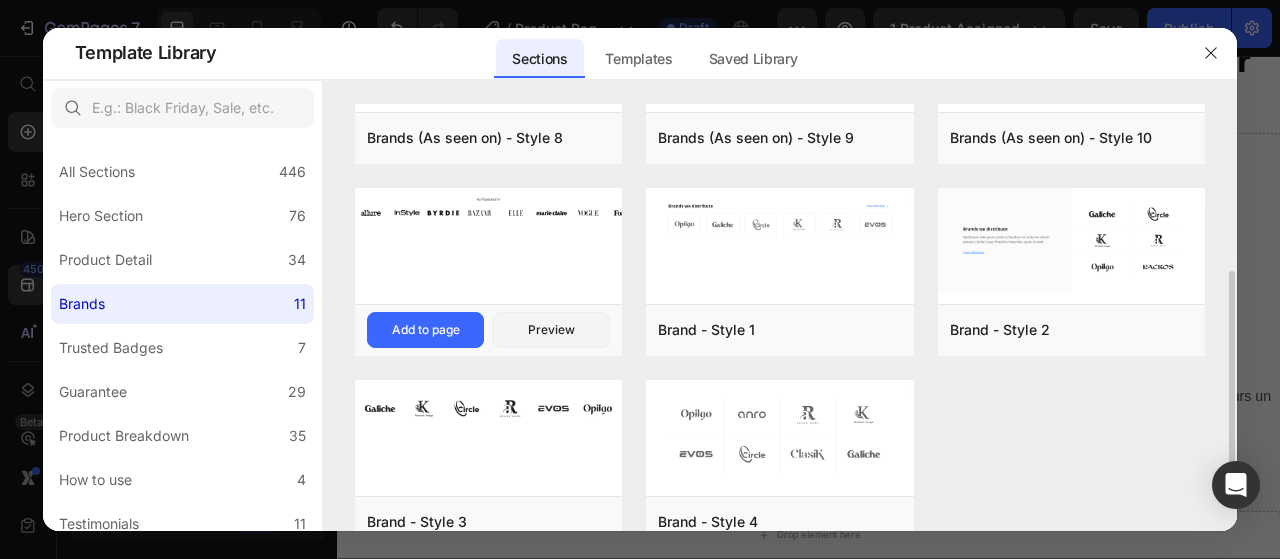 scroll, scrollTop: 340, scrollLeft: 0, axis: vertical 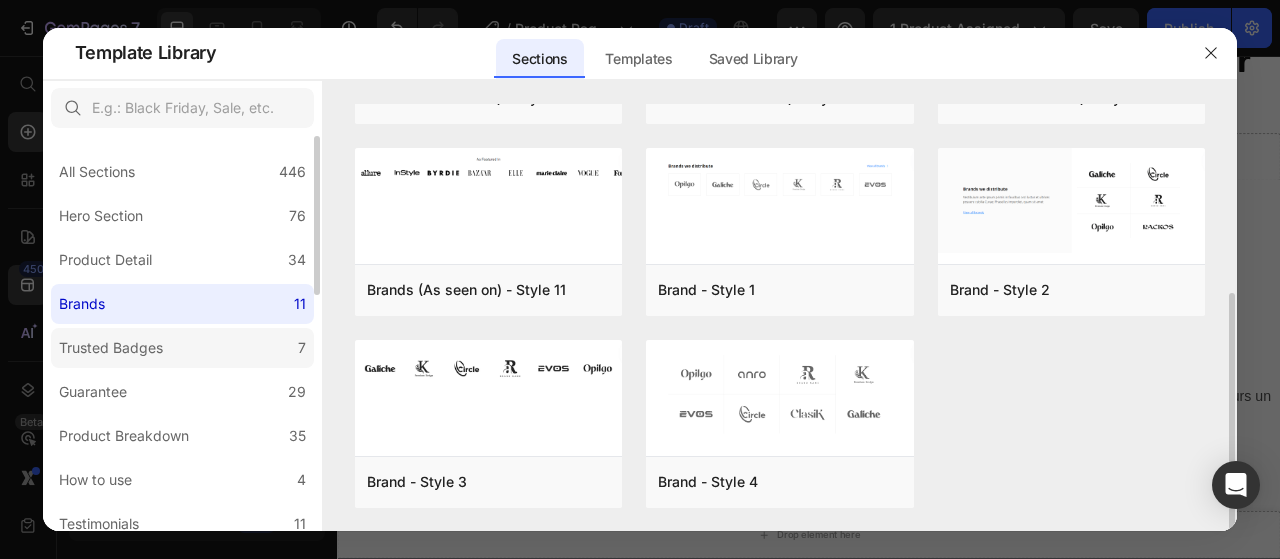 click on "Trusted Badges 7" 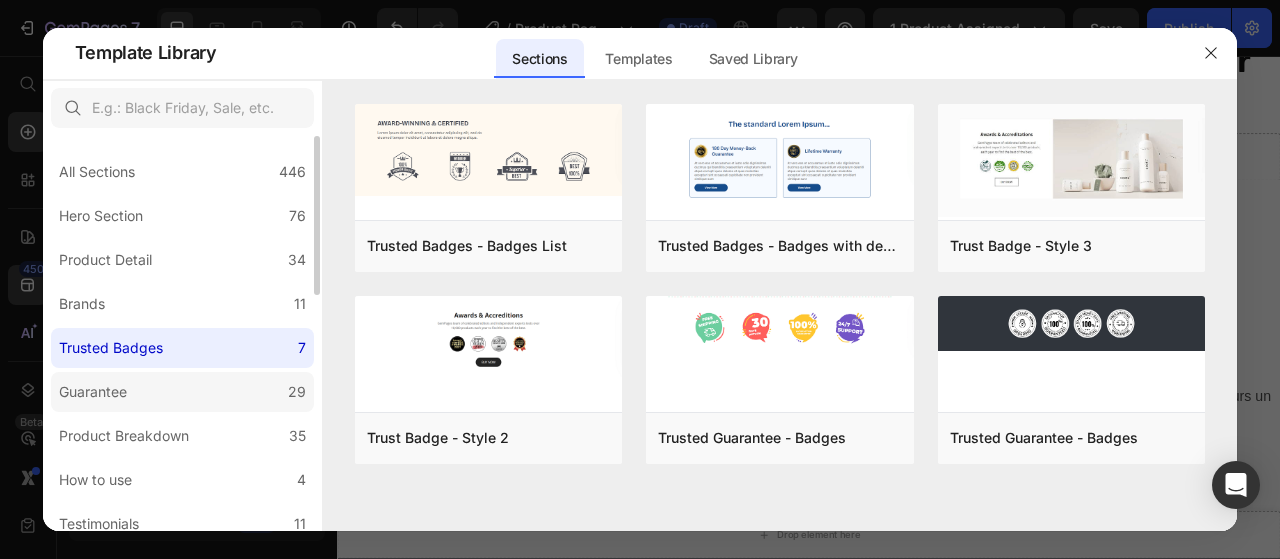 click on "Guarantee 29" 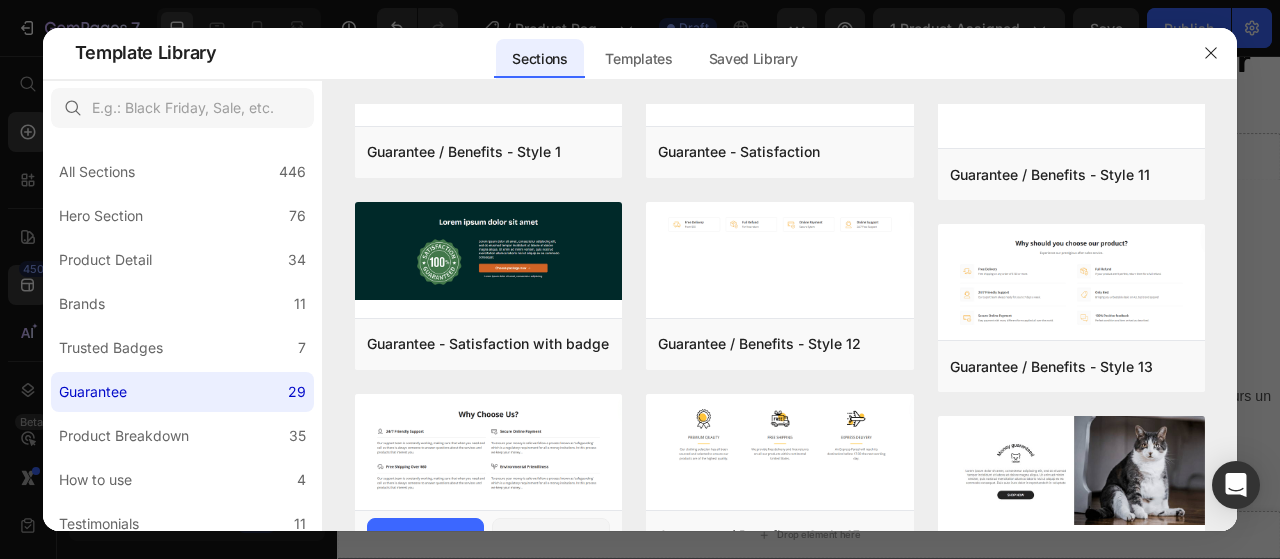scroll, scrollTop: 1516, scrollLeft: 0, axis: vertical 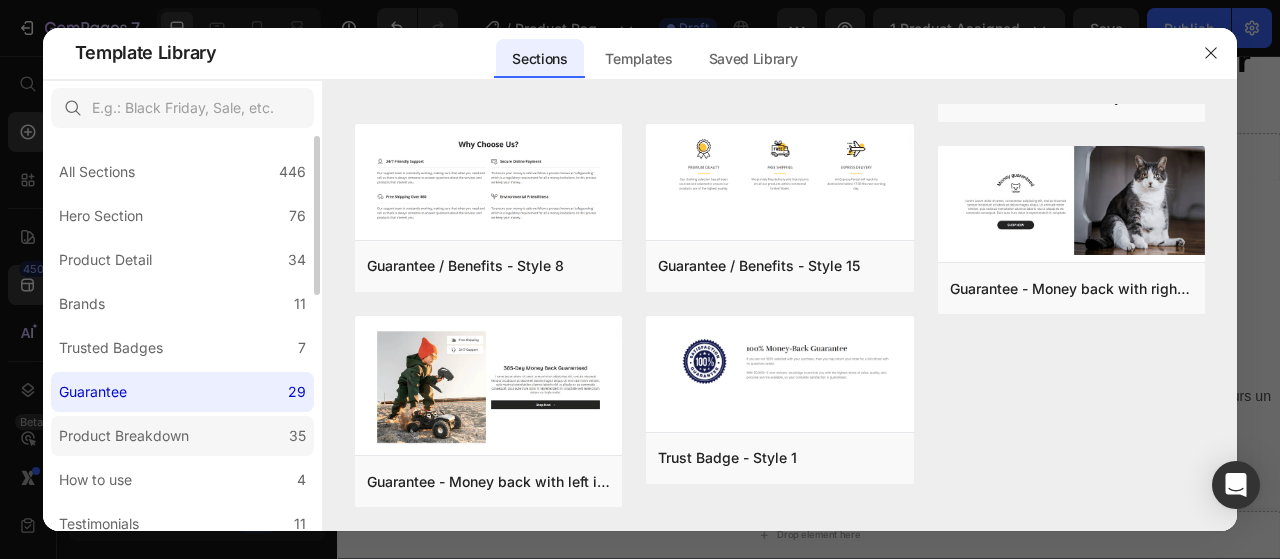 click on "Product Breakdown 35" 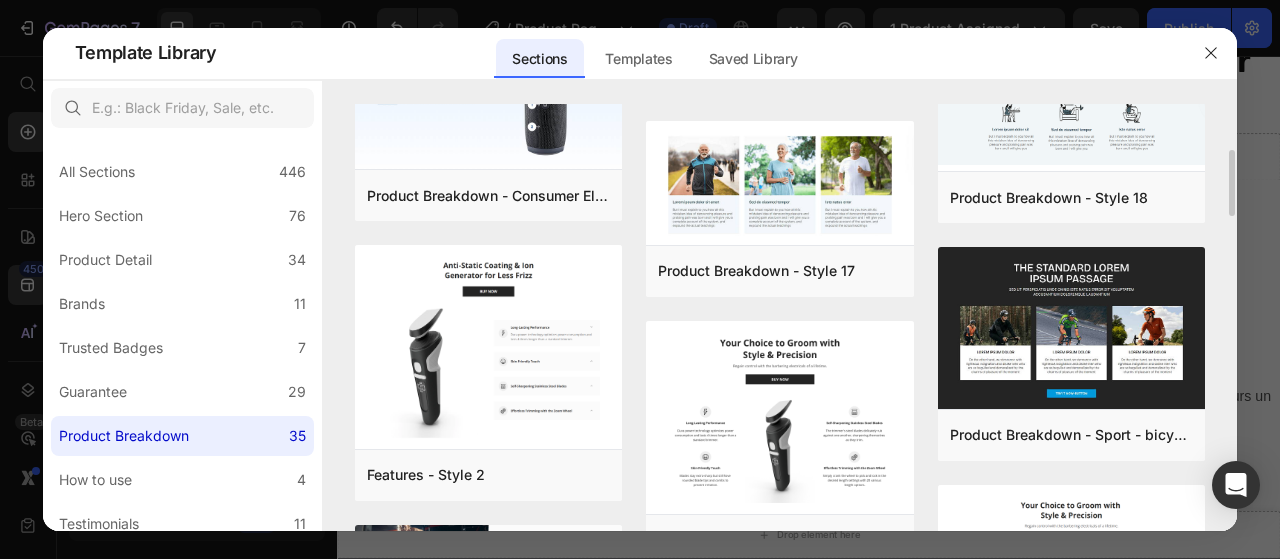 scroll, scrollTop: 0, scrollLeft: 0, axis: both 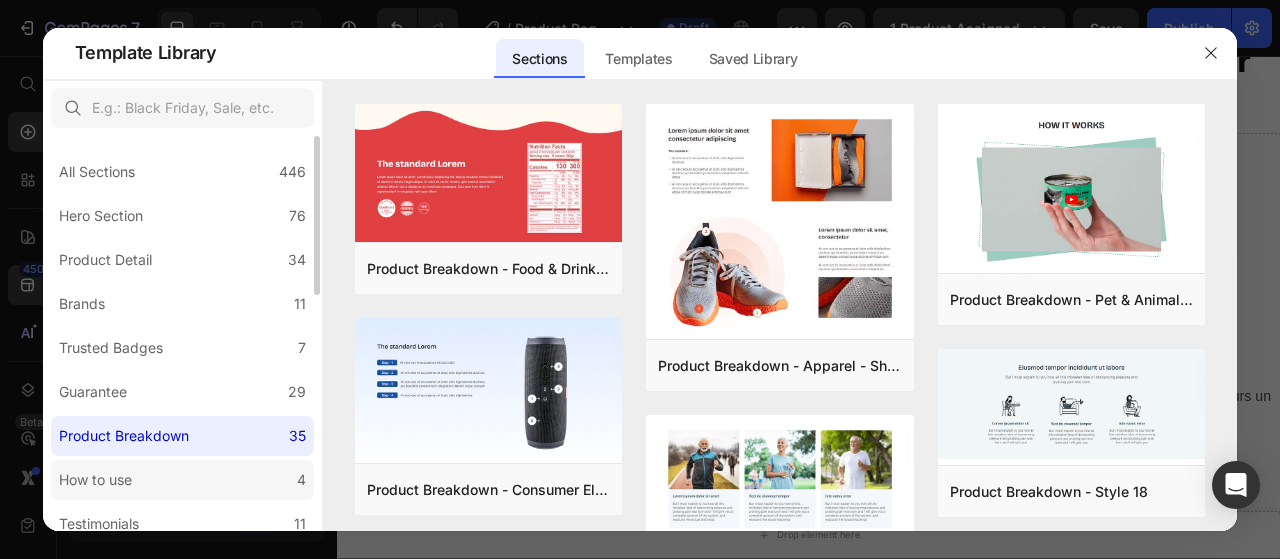 click on "How to use 4" 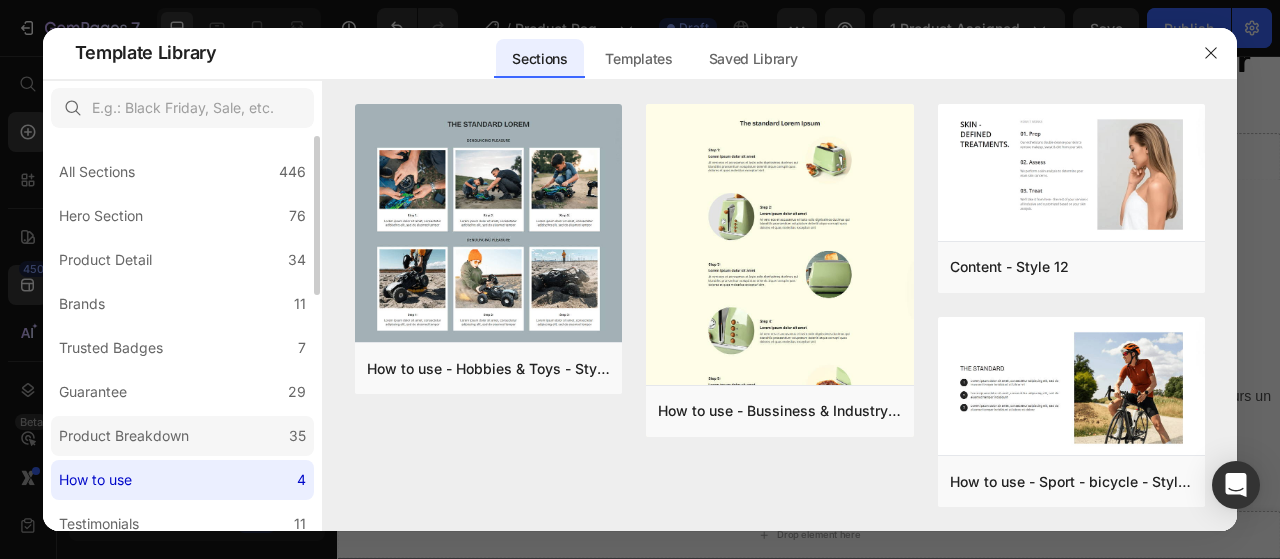 click on "Product Breakdown 35" 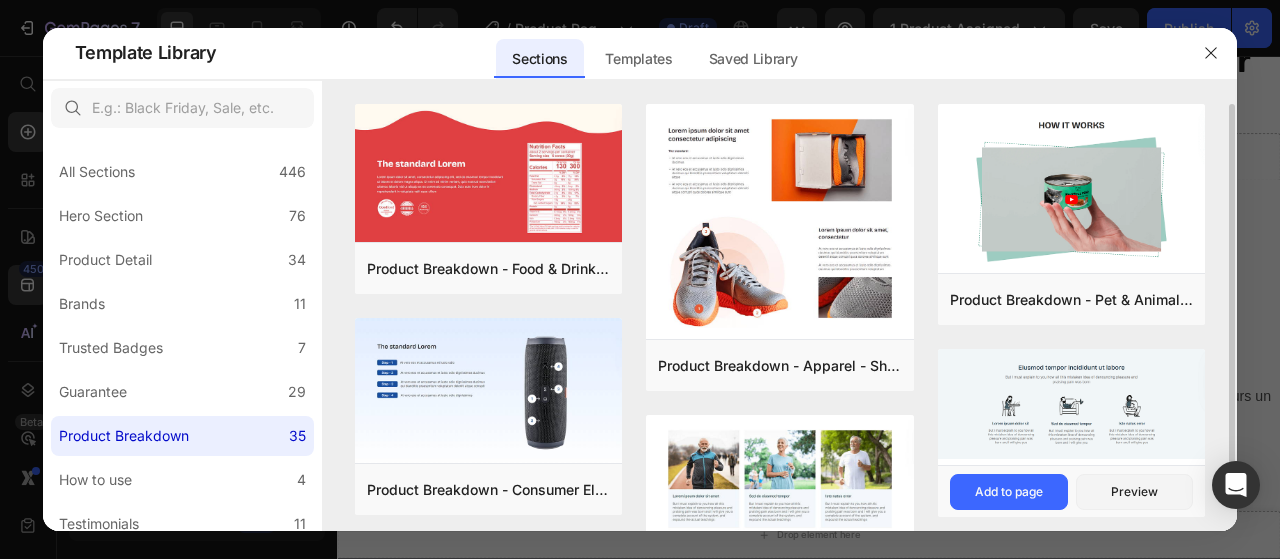 click at bounding box center [1072, 403] 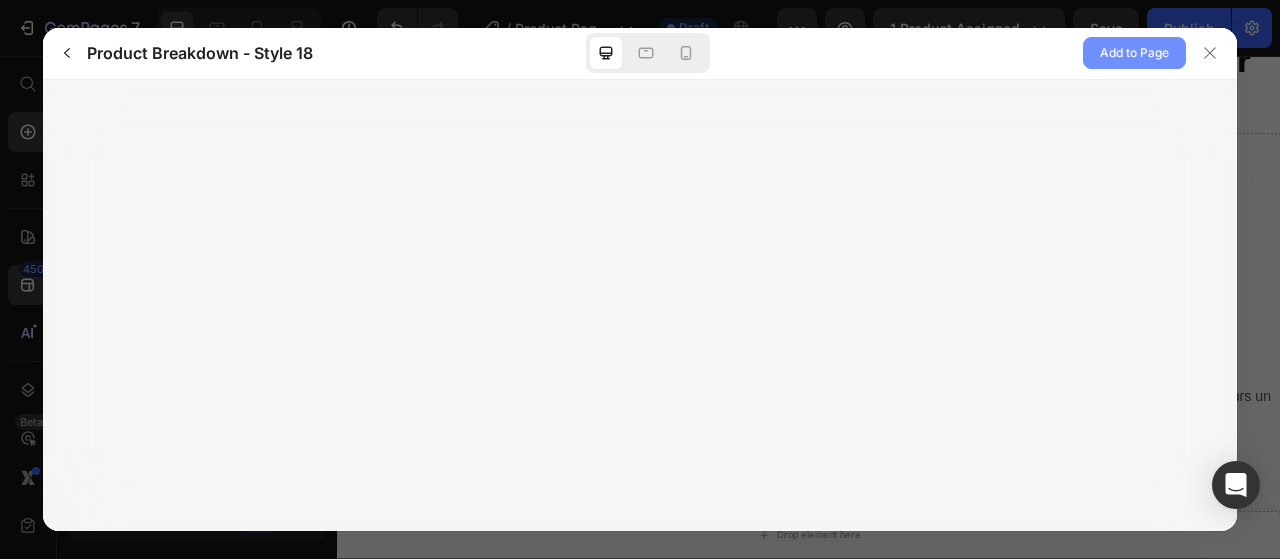 click on "Add to Page" 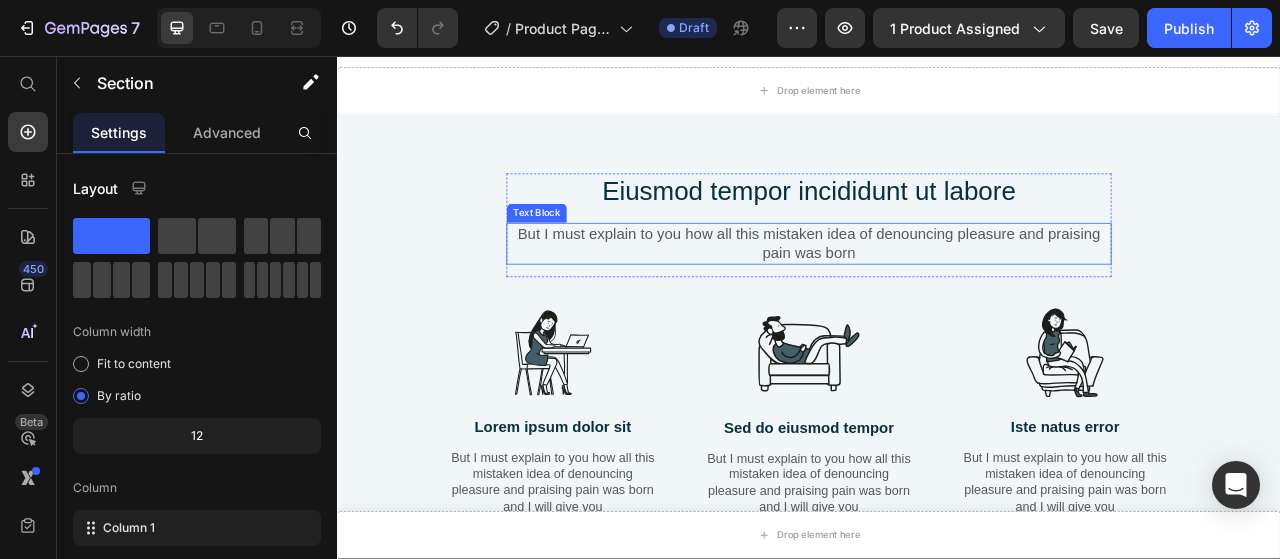 scroll, scrollTop: 7778, scrollLeft: 0, axis: vertical 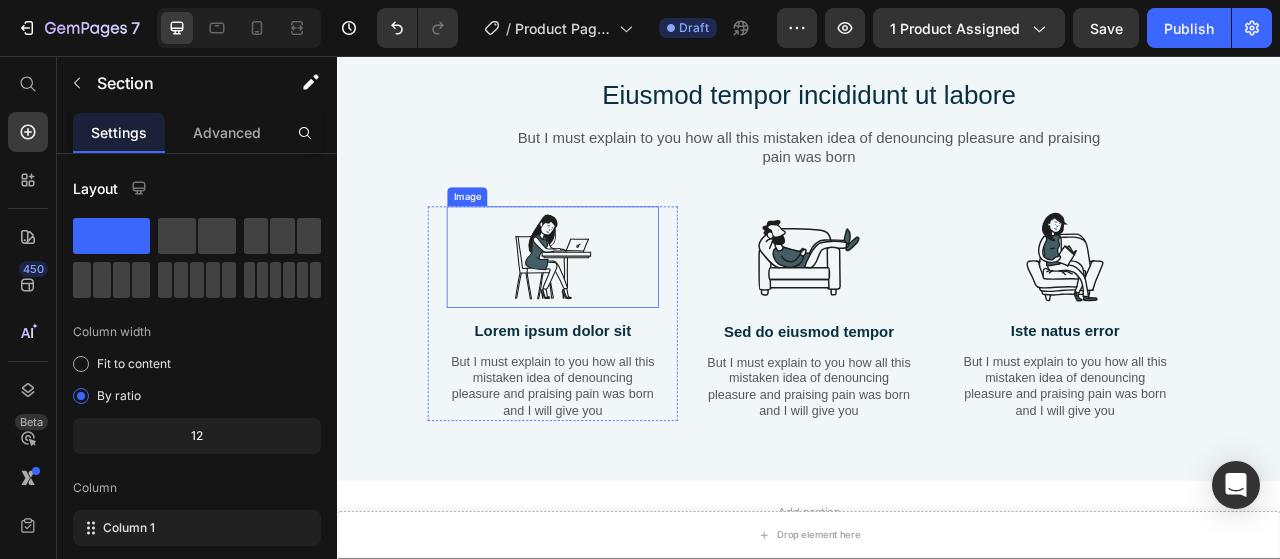click at bounding box center (611, 312) 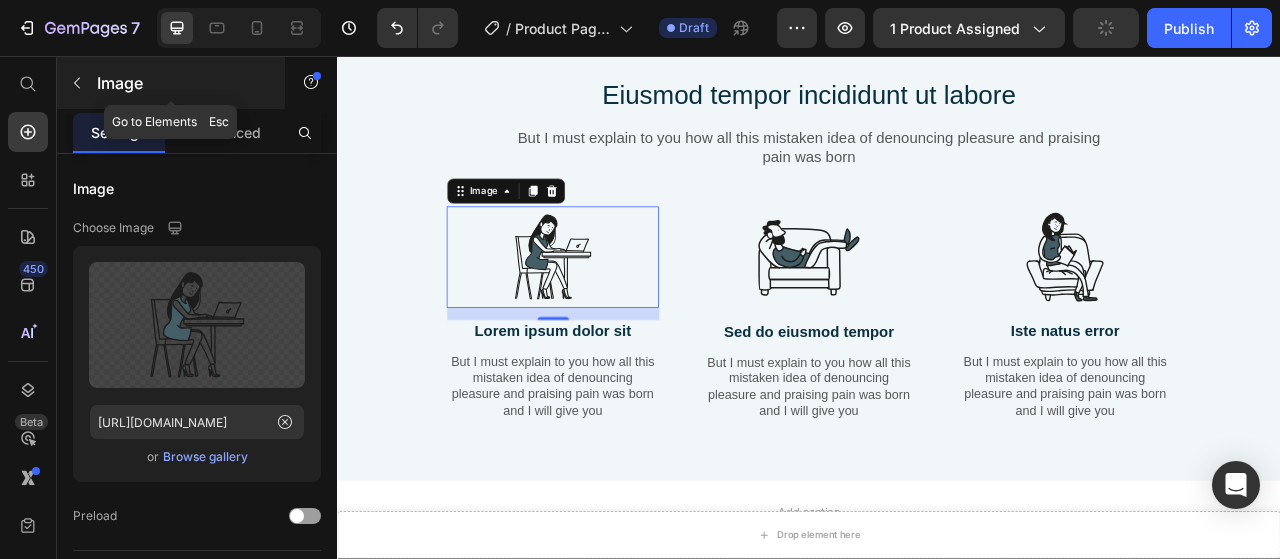 click on "Image" at bounding box center [171, 83] 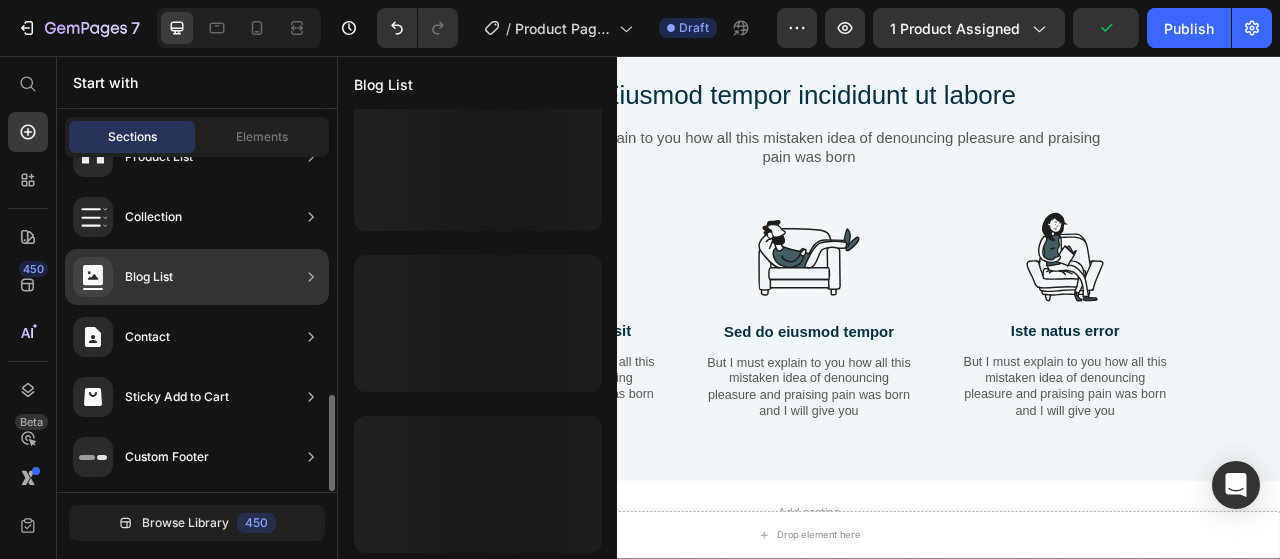 scroll, scrollTop: 22, scrollLeft: 0, axis: vertical 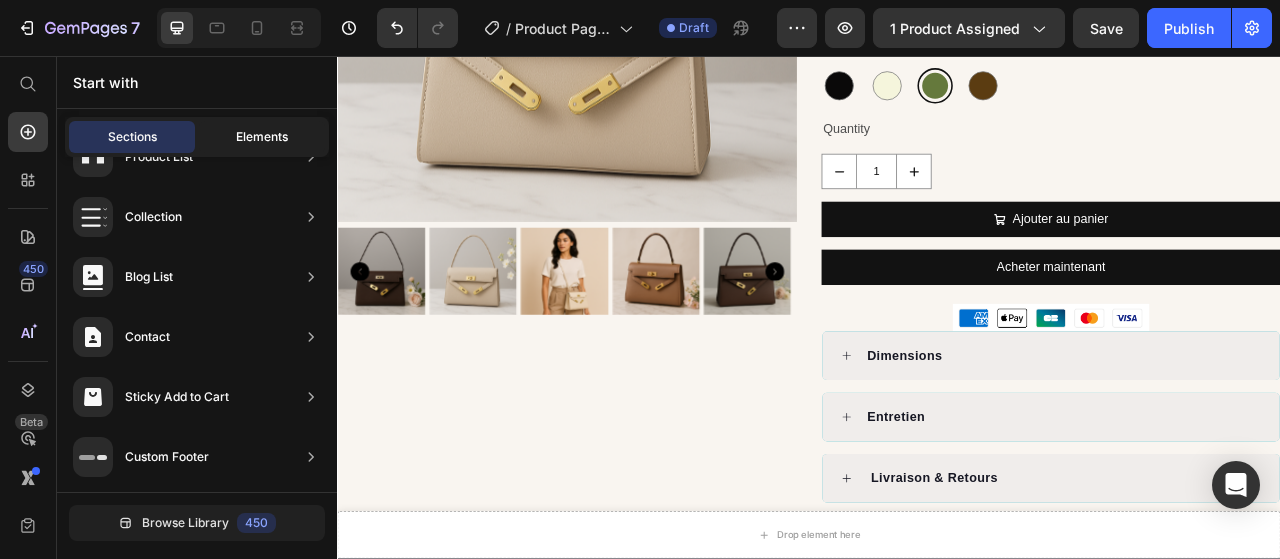click on "Elements" at bounding box center (262, 137) 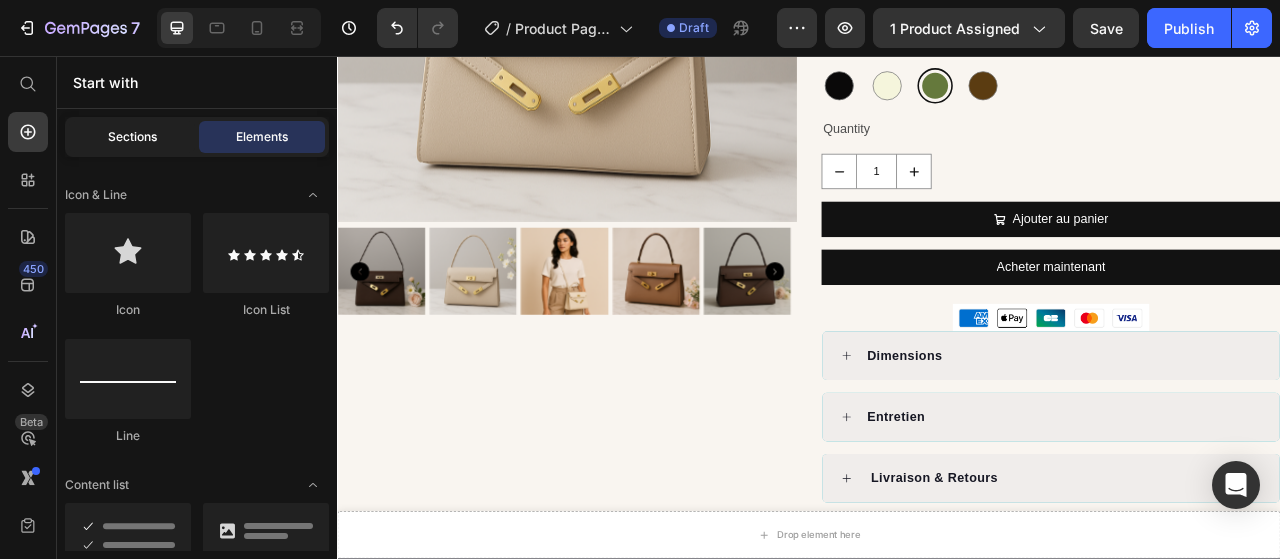 click on "Sections" at bounding box center (132, 137) 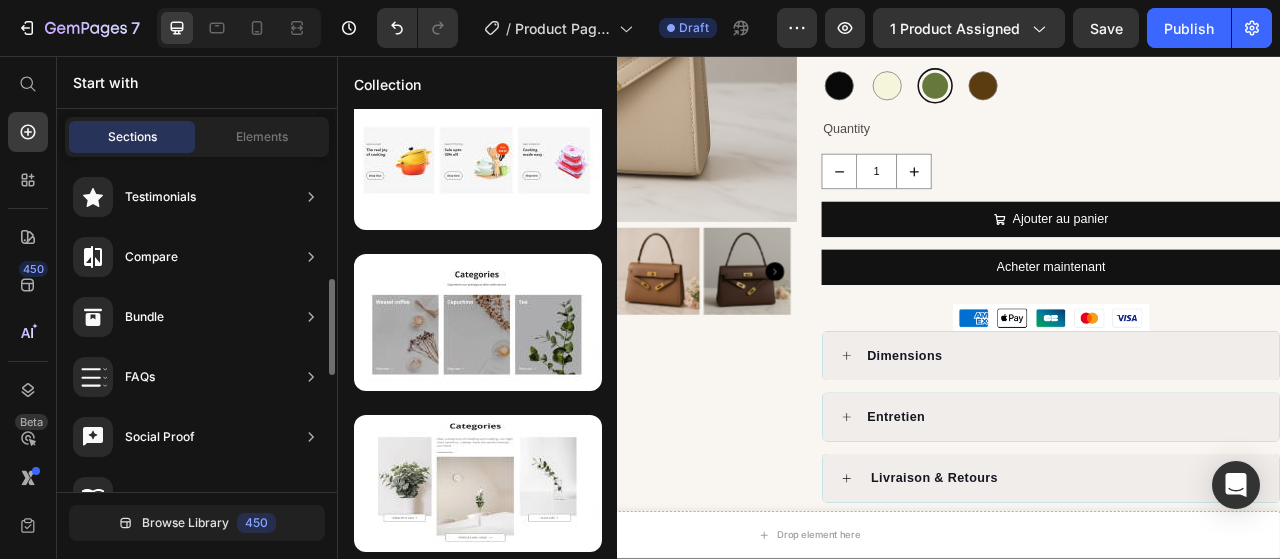 scroll, scrollTop: 324, scrollLeft: 0, axis: vertical 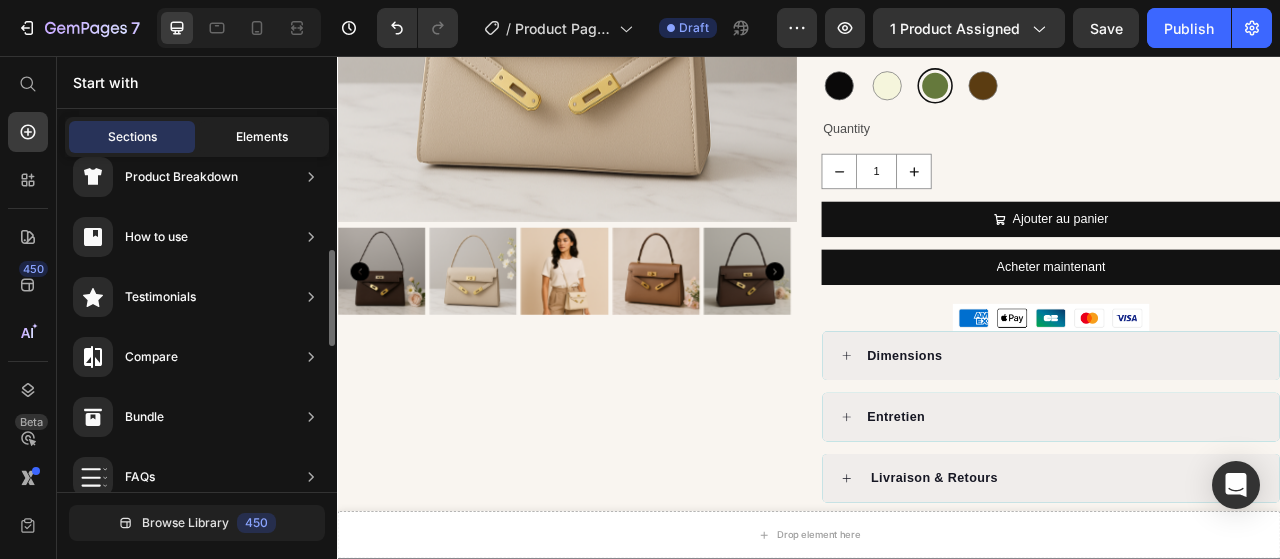 click on "Elements" 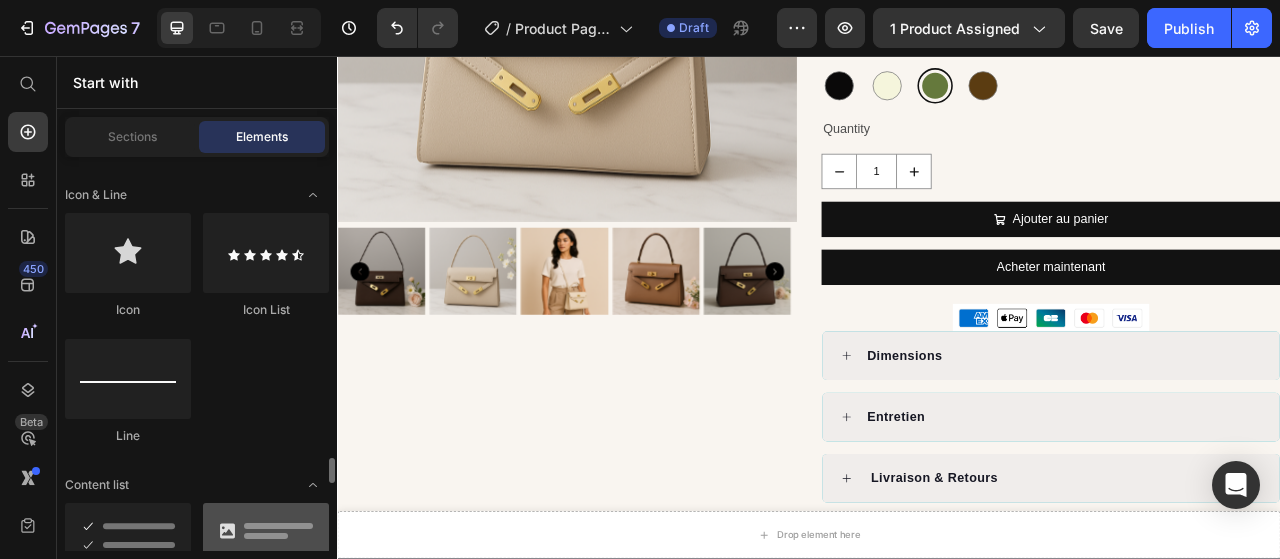 scroll, scrollTop: 1600, scrollLeft: 0, axis: vertical 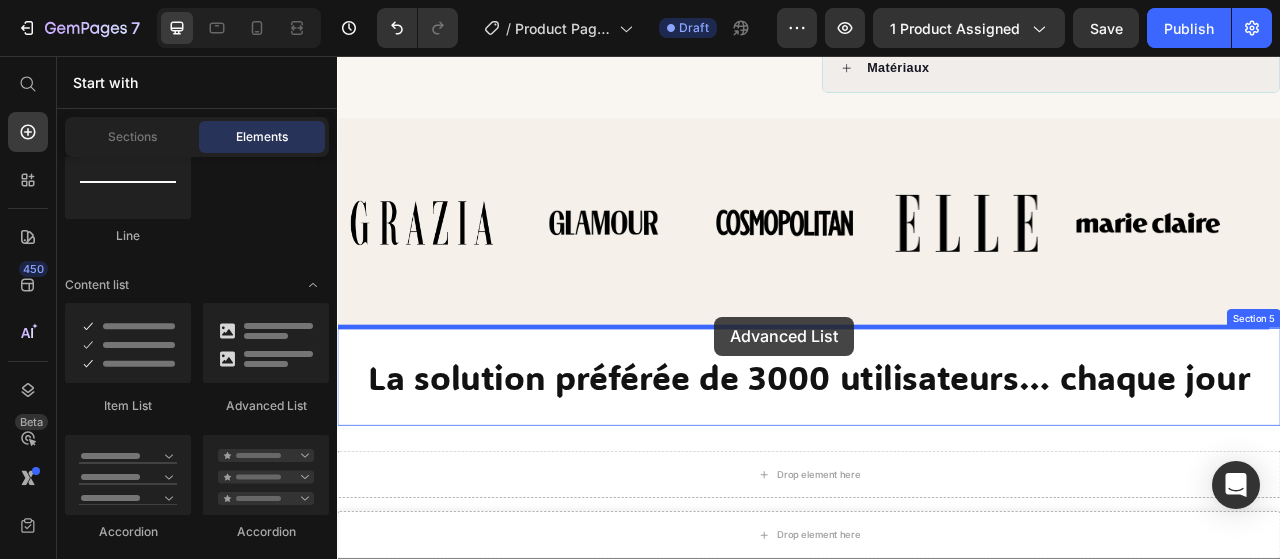 drag, startPoint x: 604, startPoint y: 388, endPoint x: 817, endPoint y: 388, distance: 213 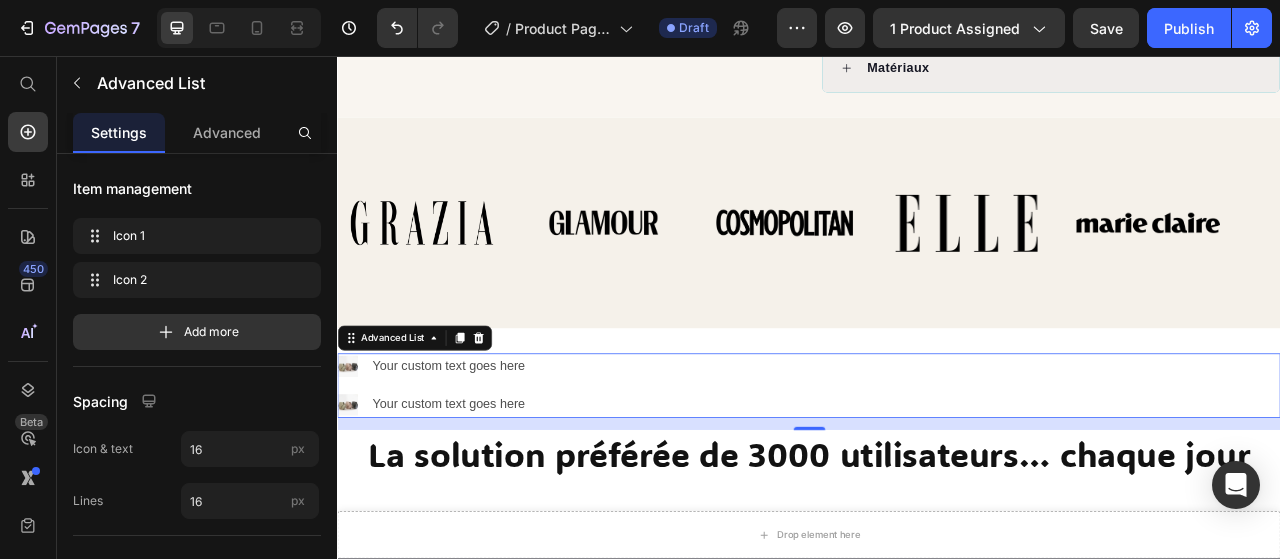 click on "Image Your custom text goes here Text Block Image Your custom text goes here Text Block" at bounding box center [937, 476] 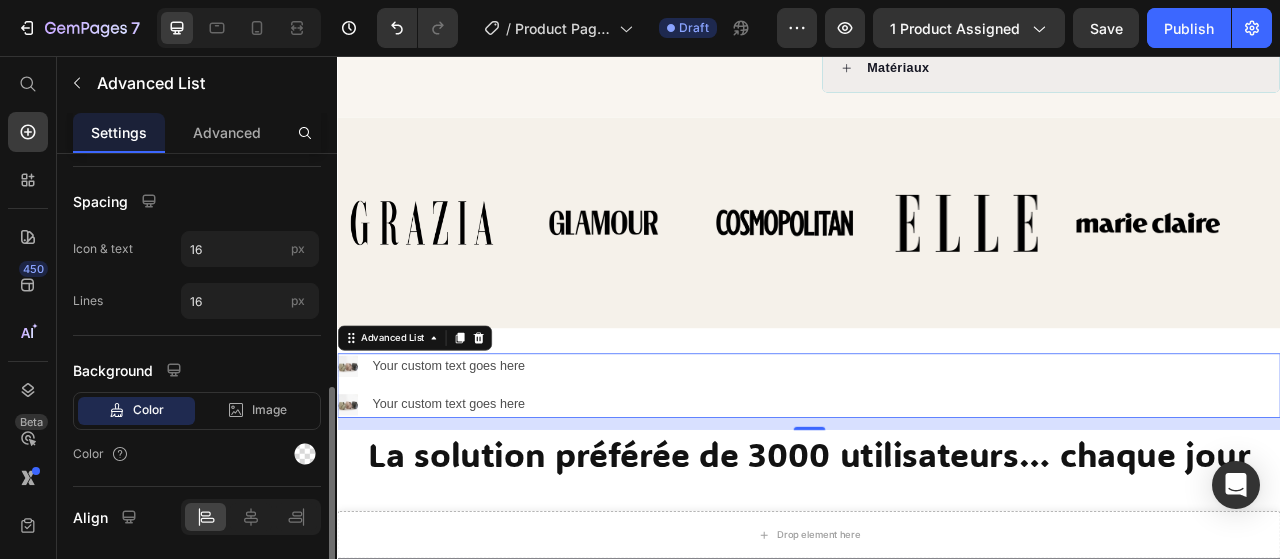 scroll, scrollTop: 264, scrollLeft: 0, axis: vertical 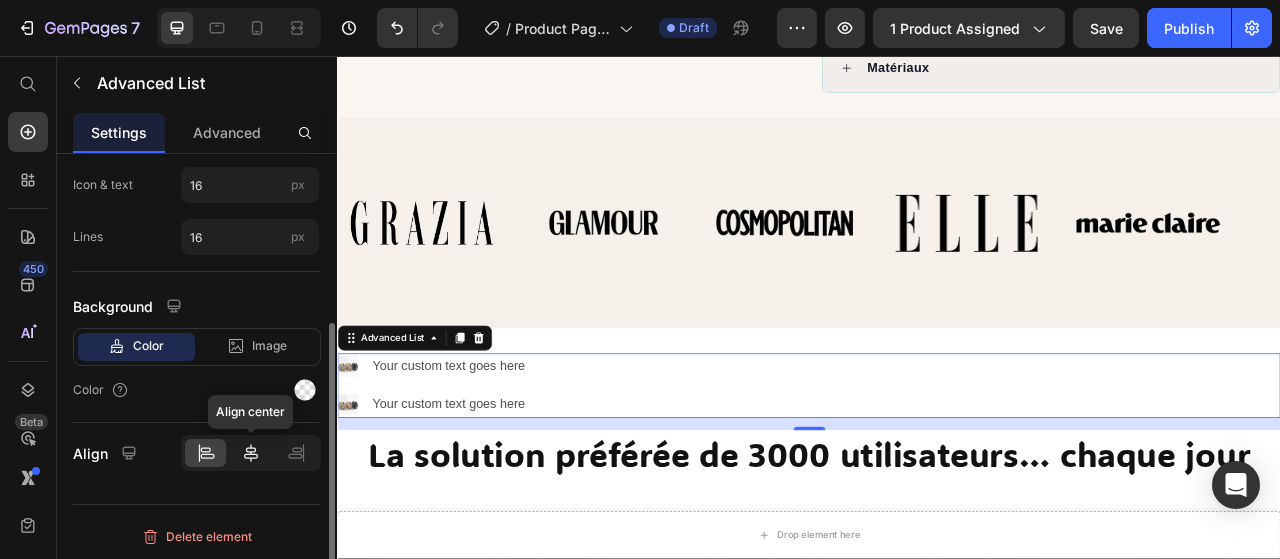 click 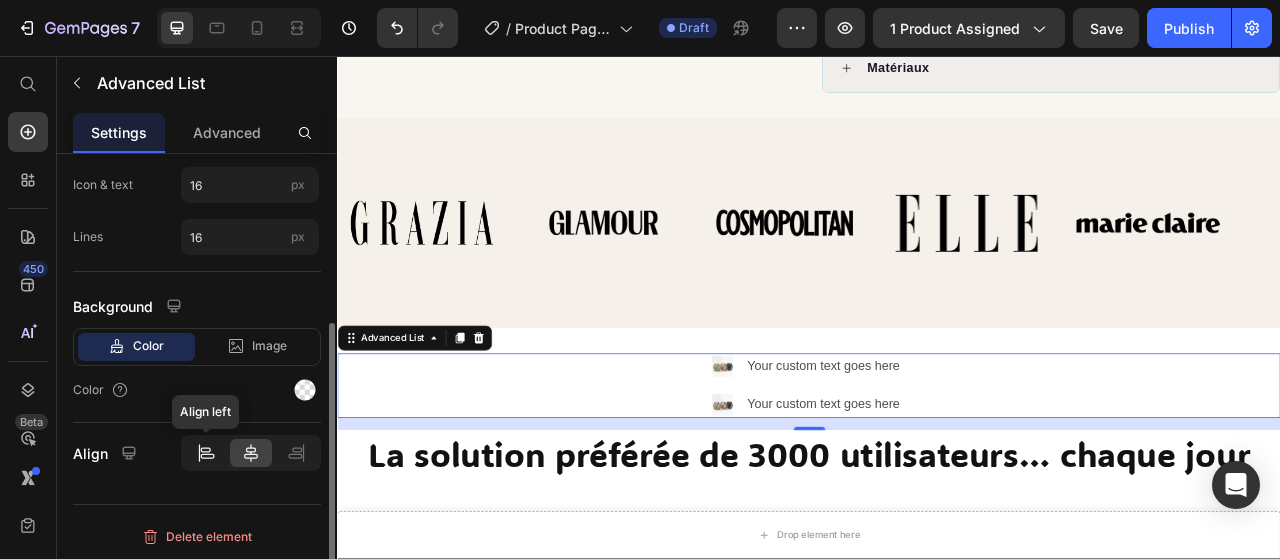 click 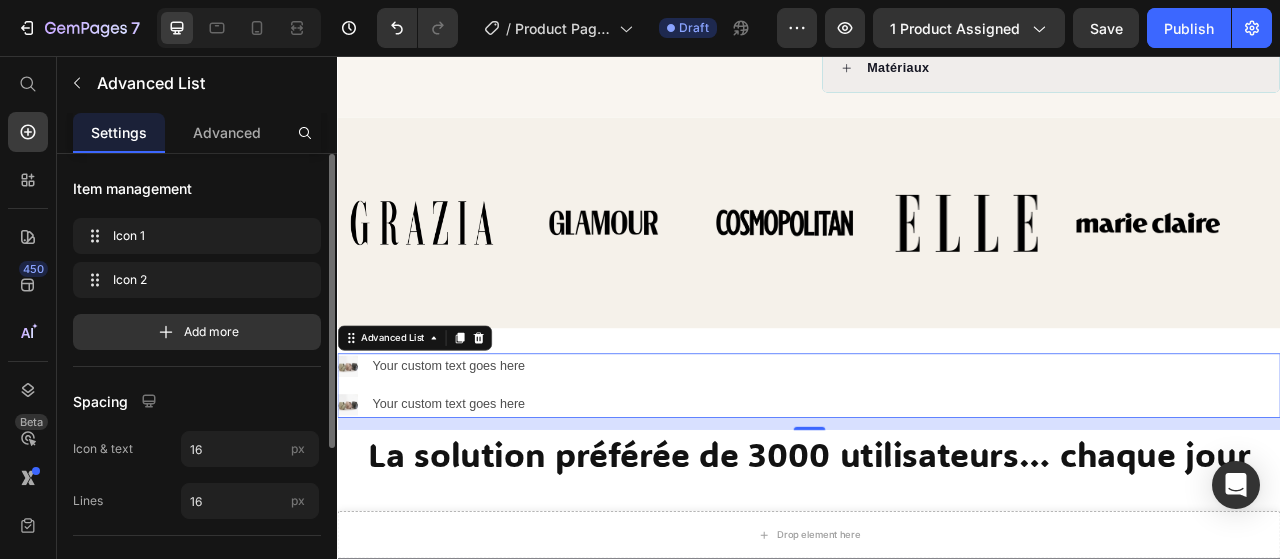 scroll, scrollTop: 264, scrollLeft: 0, axis: vertical 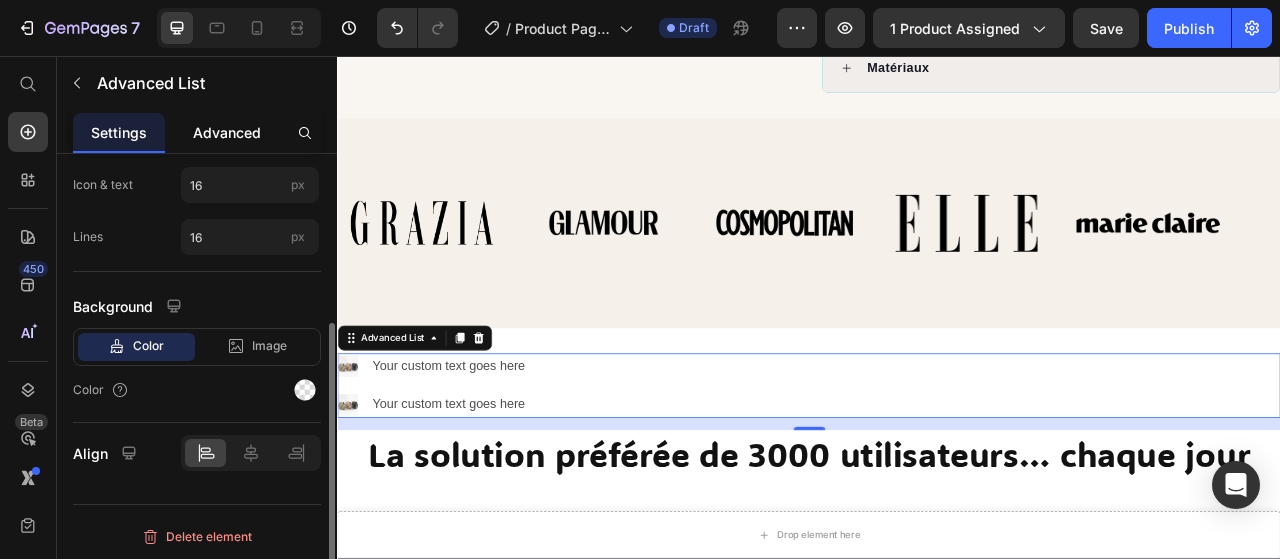 click on "Advanced" at bounding box center [227, 132] 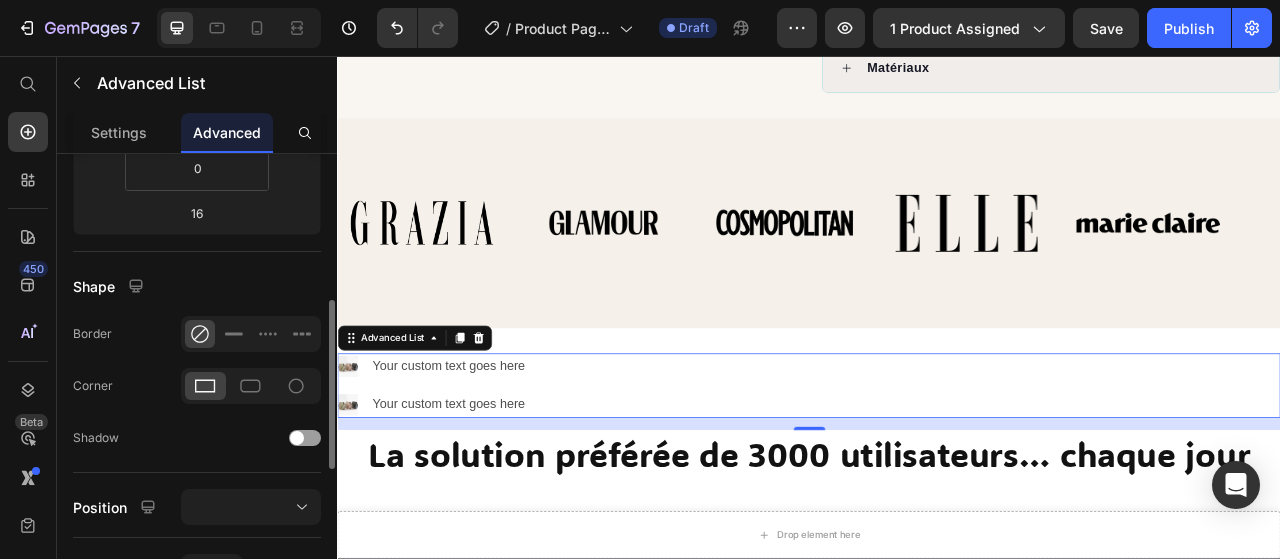 scroll, scrollTop: 803, scrollLeft: 0, axis: vertical 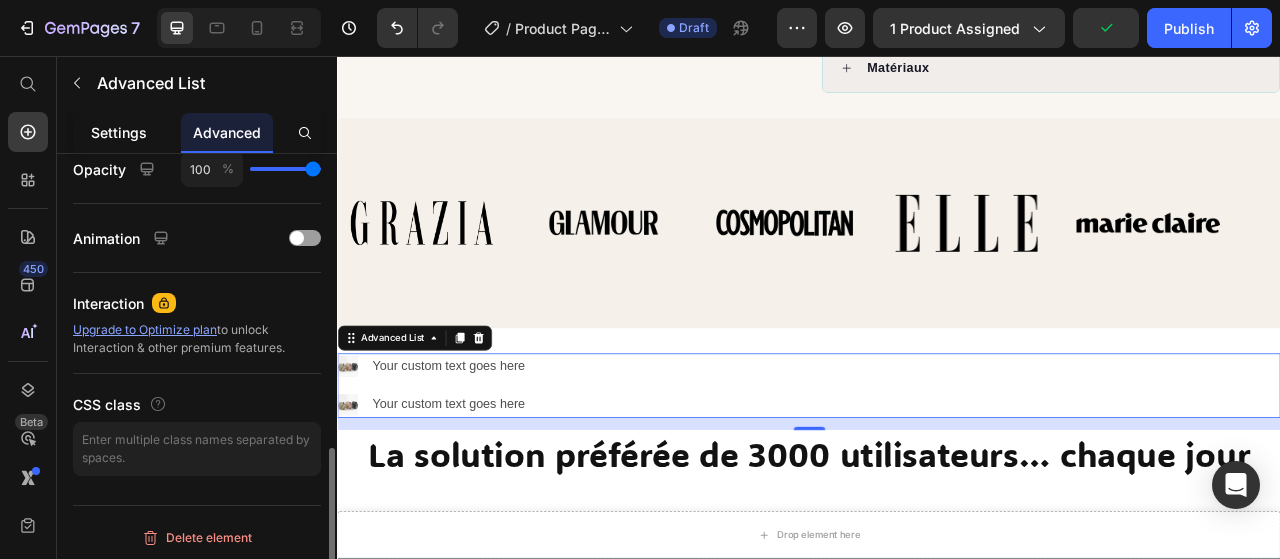 click on "Settings" at bounding box center [119, 132] 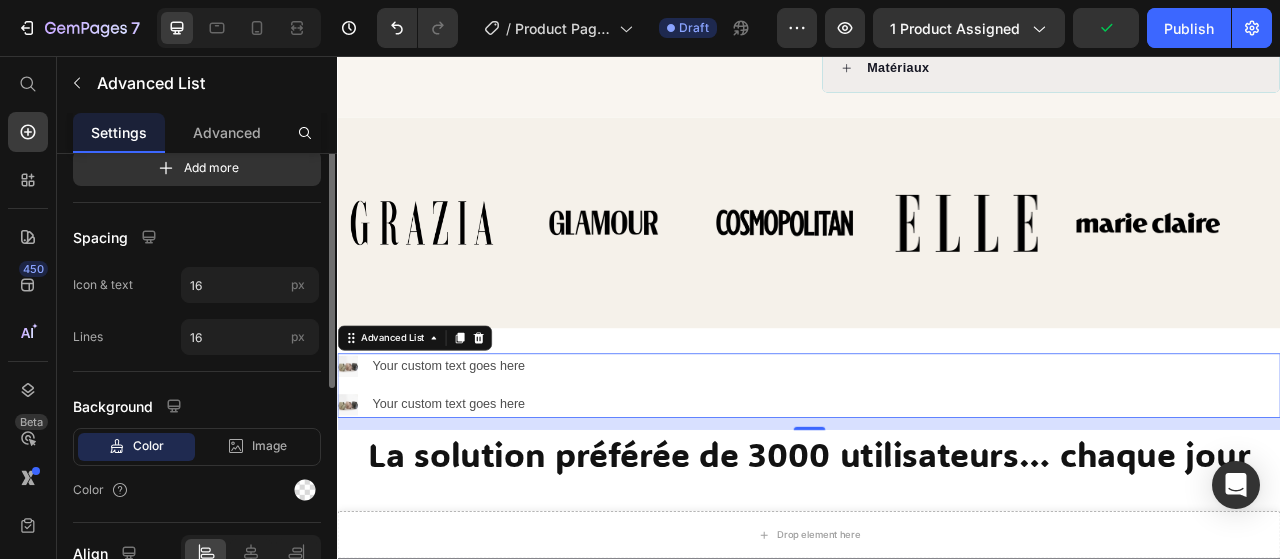 scroll, scrollTop: 0, scrollLeft: 0, axis: both 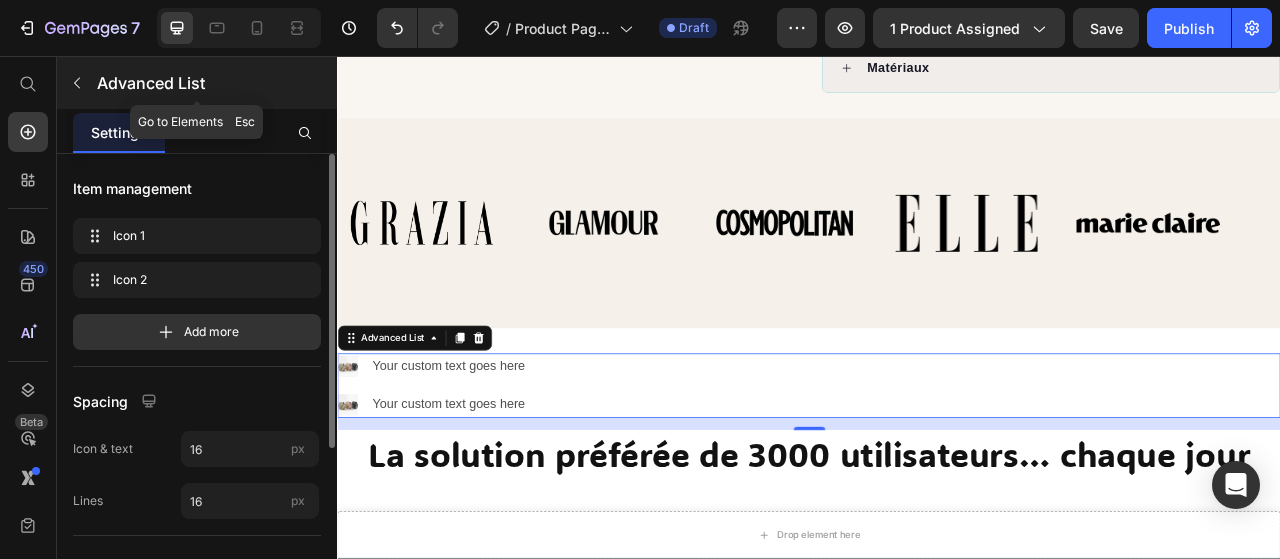 click 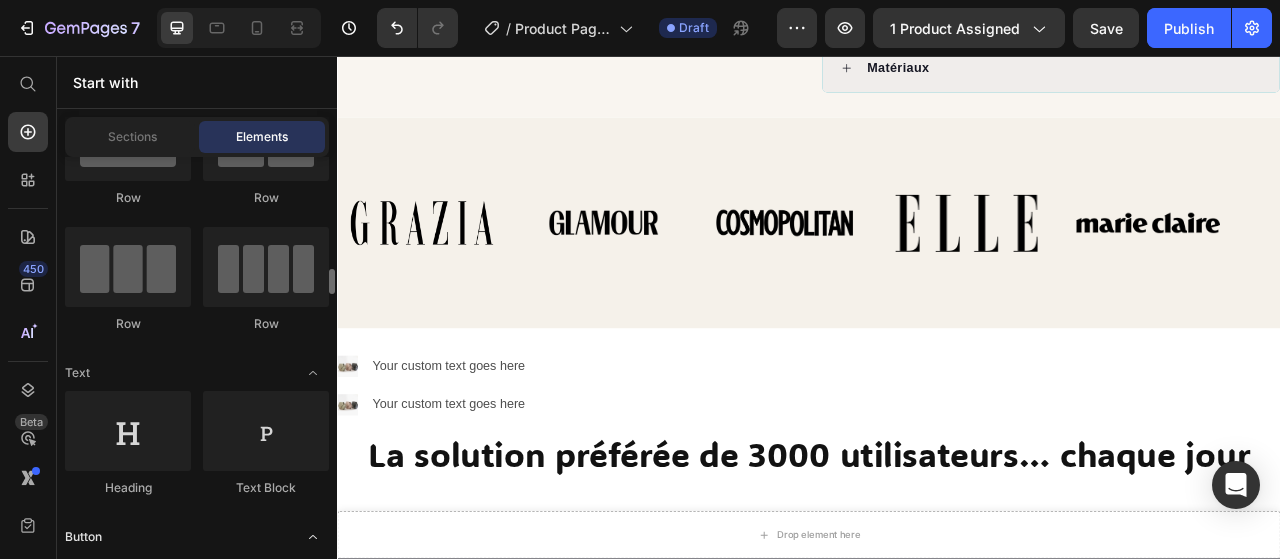 scroll, scrollTop: 200, scrollLeft: 0, axis: vertical 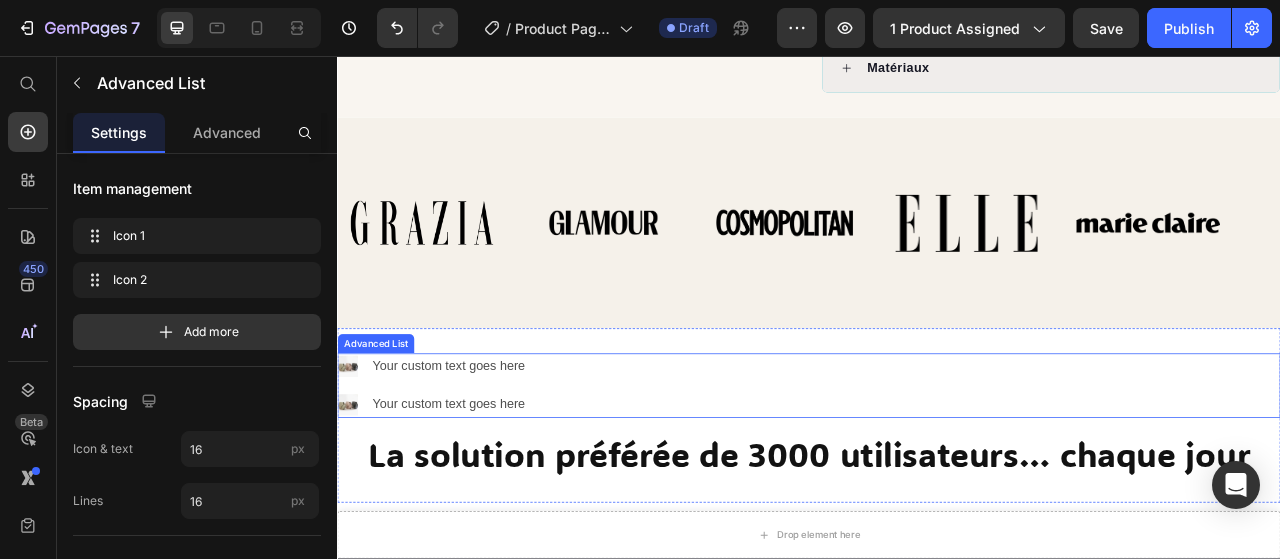 click on "Image Your custom text goes here Text Block Image Your custom text goes here Text Block" at bounding box center [937, 476] 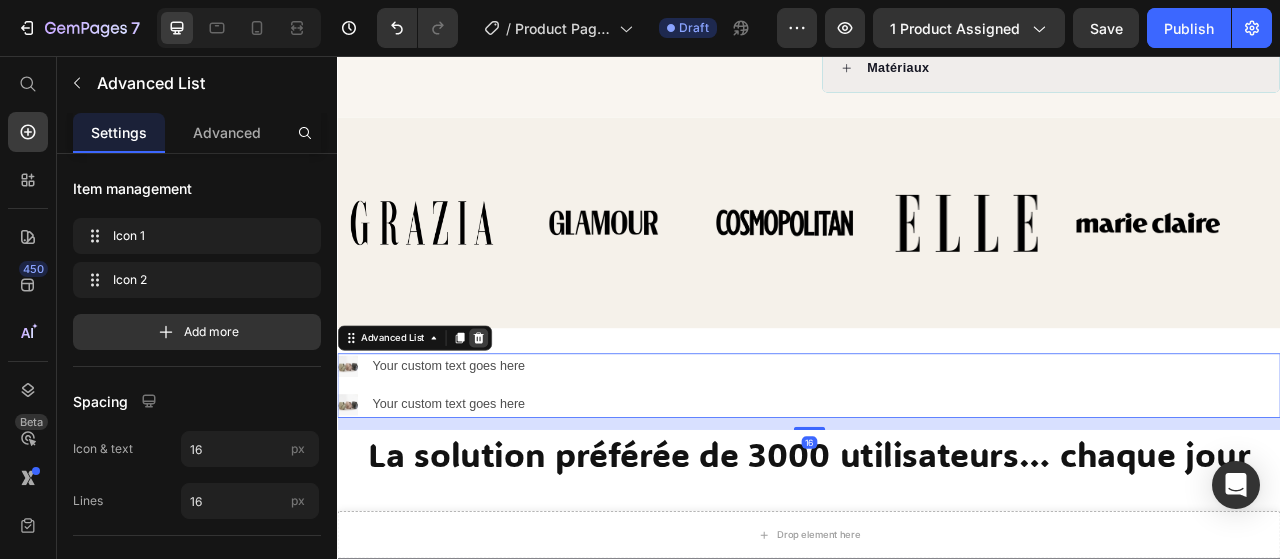 click at bounding box center [516, 416] 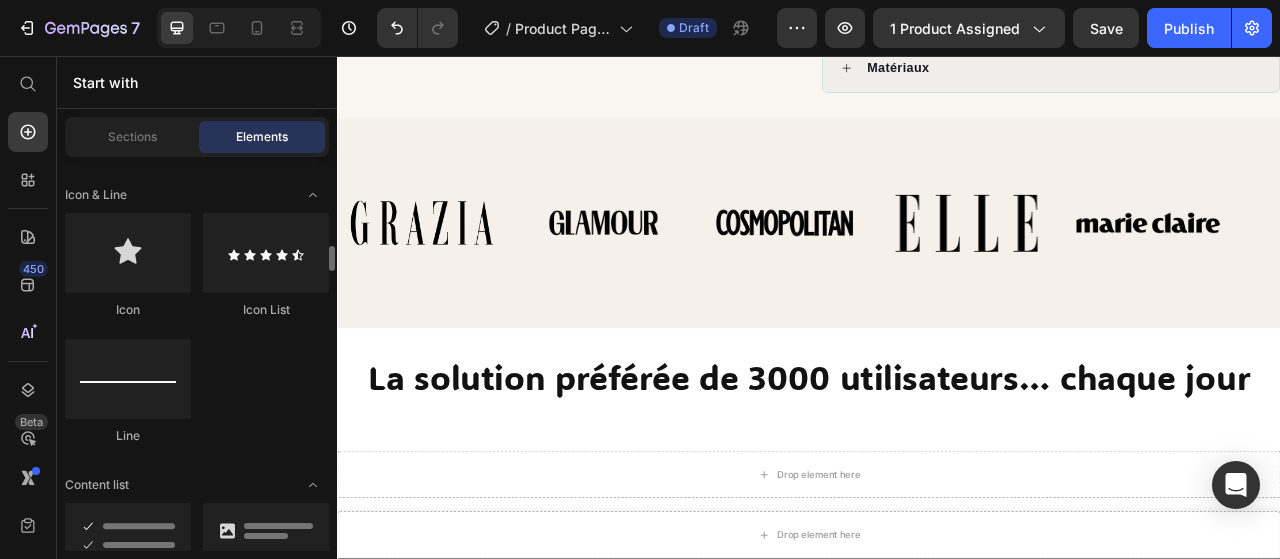 scroll, scrollTop: 1300, scrollLeft: 0, axis: vertical 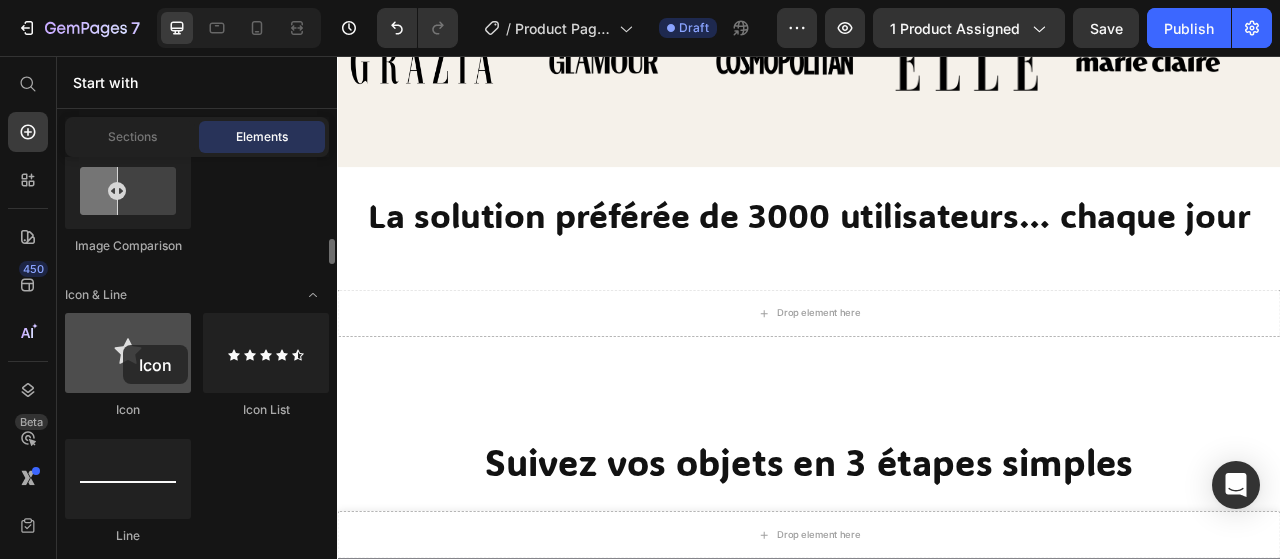 drag, startPoint x: 128, startPoint y: 354, endPoint x: 123, endPoint y: 345, distance: 10.29563 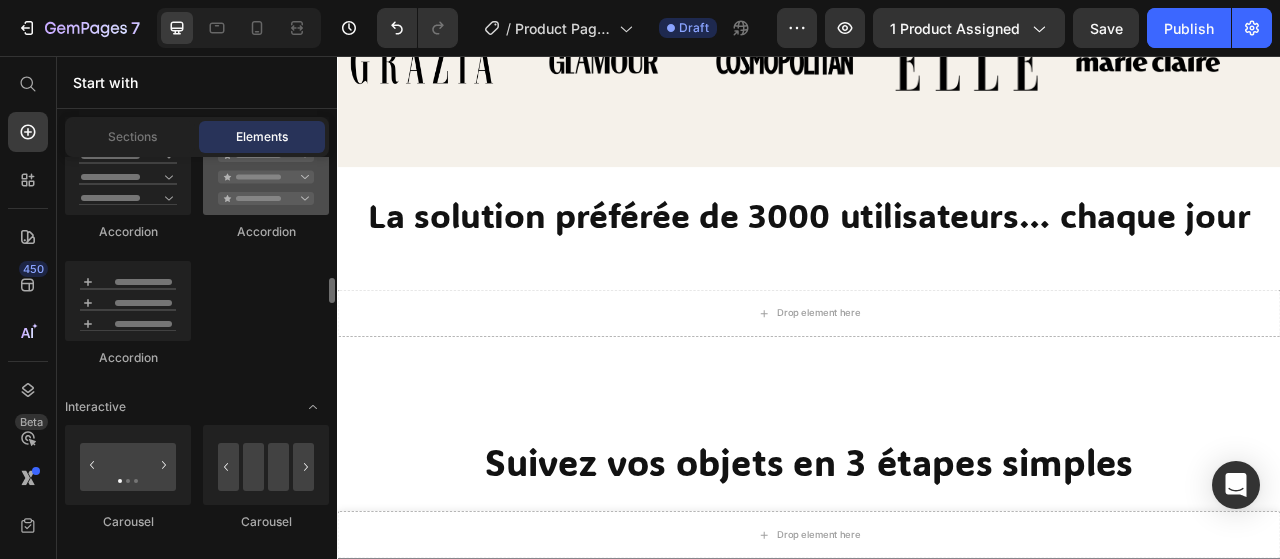 scroll, scrollTop: 2000, scrollLeft: 0, axis: vertical 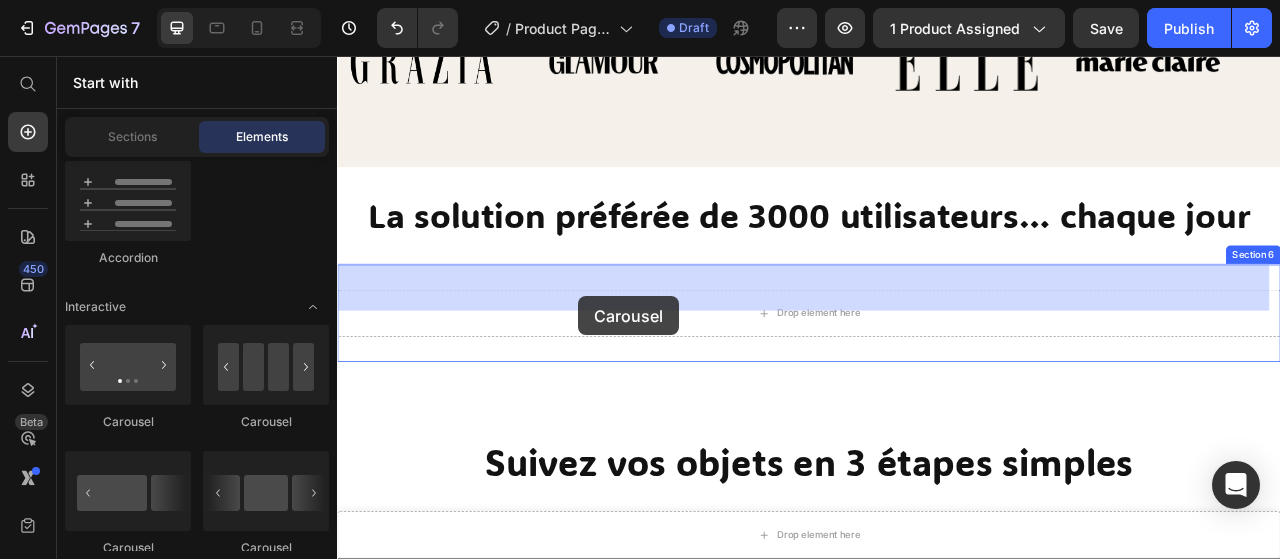 drag, startPoint x: 583, startPoint y: 449, endPoint x: 644, endPoint y: 362, distance: 106.25441 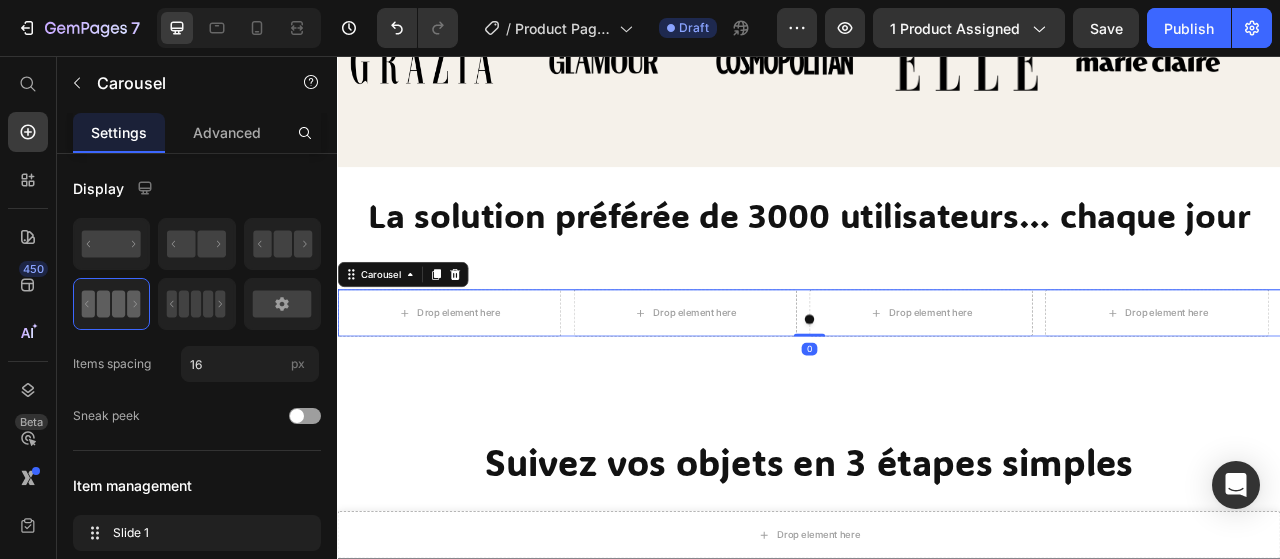 click at bounding box center (937, 392) 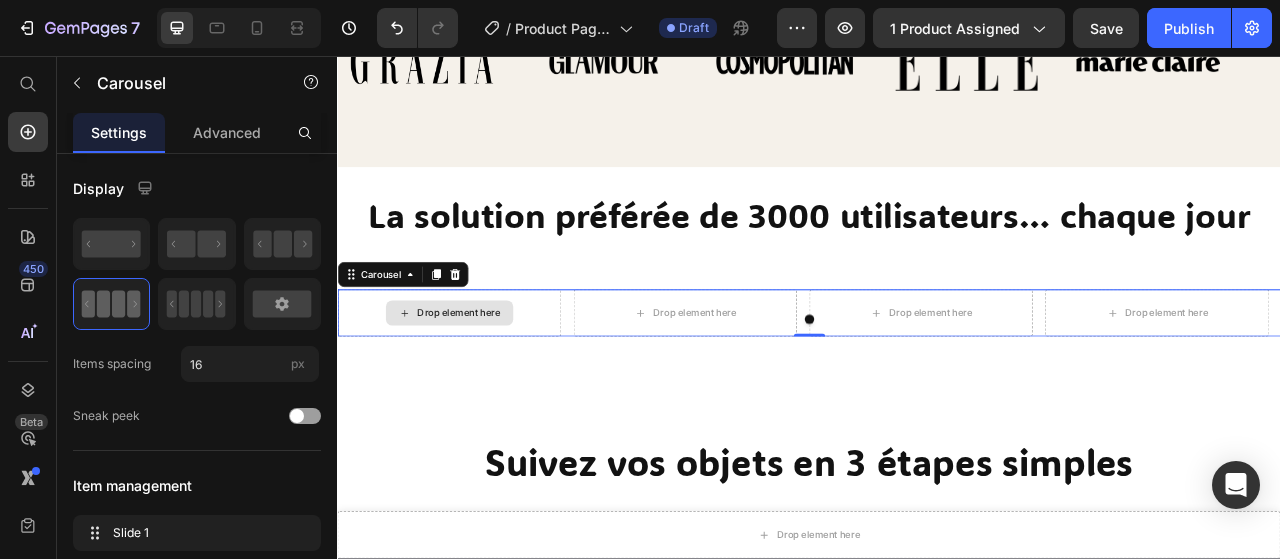 click on "Drop element here" at bounding box center [491, 384] 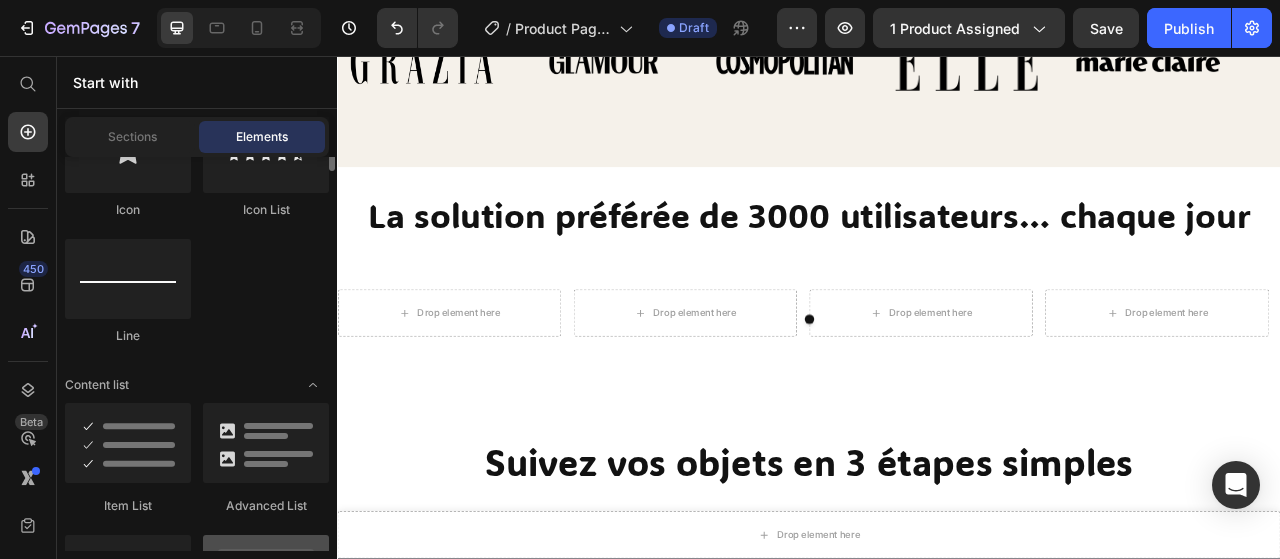 scroll, scrollTop: 1400, scrollLeft: 0, axis: vertical 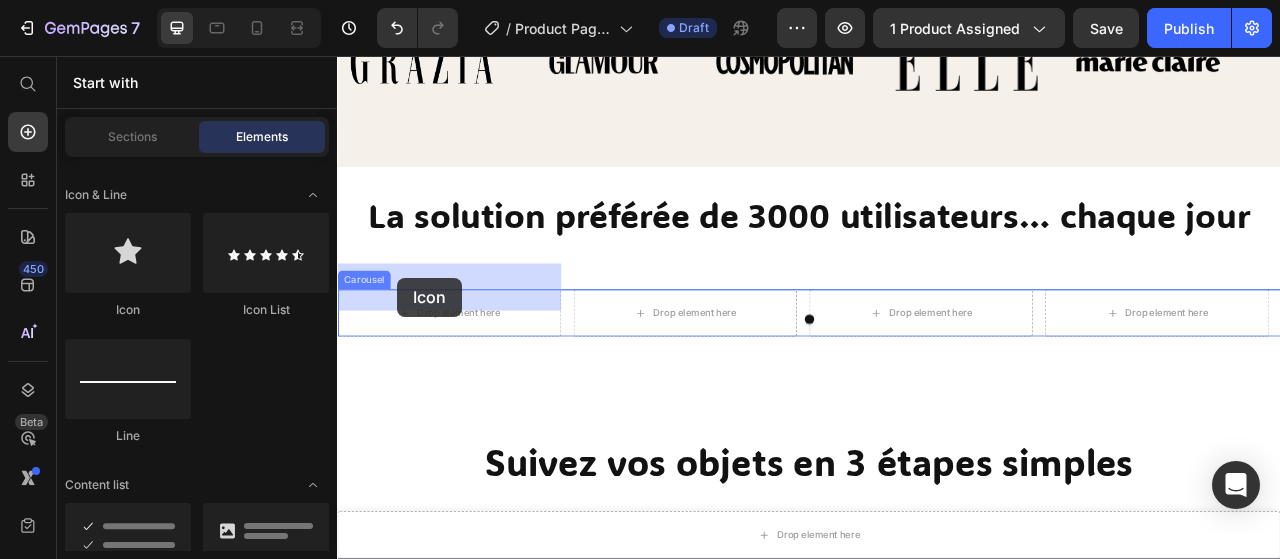 drag, startPoint x: 497, startPoint y: 346, endPoint x: 414, endPoint y: 338, distance: 83.38465 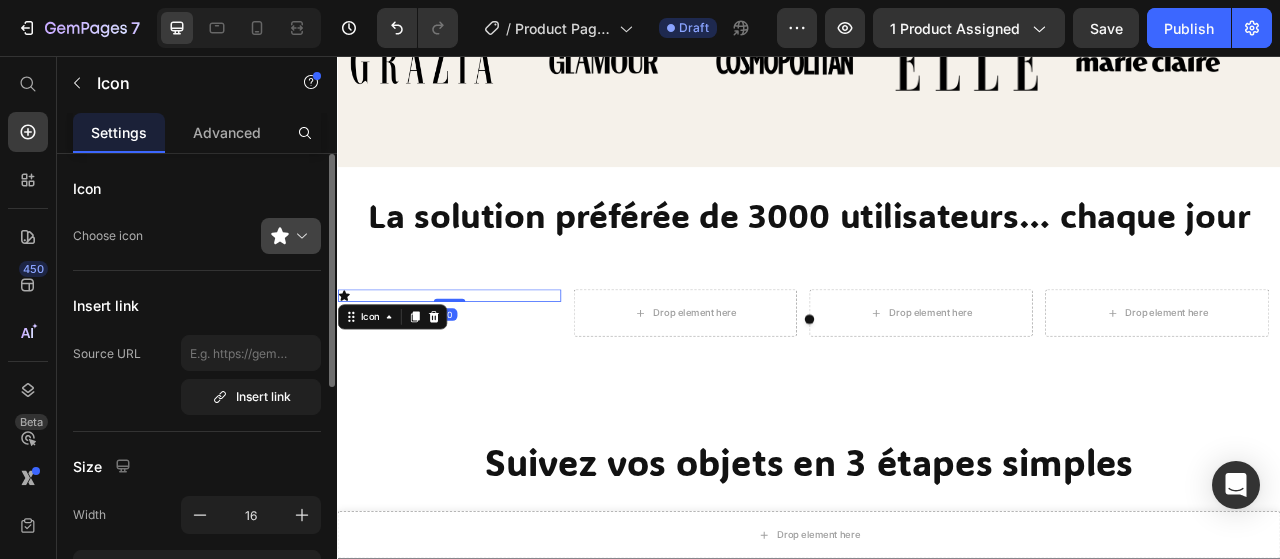 click at bounding box center [299, 236] 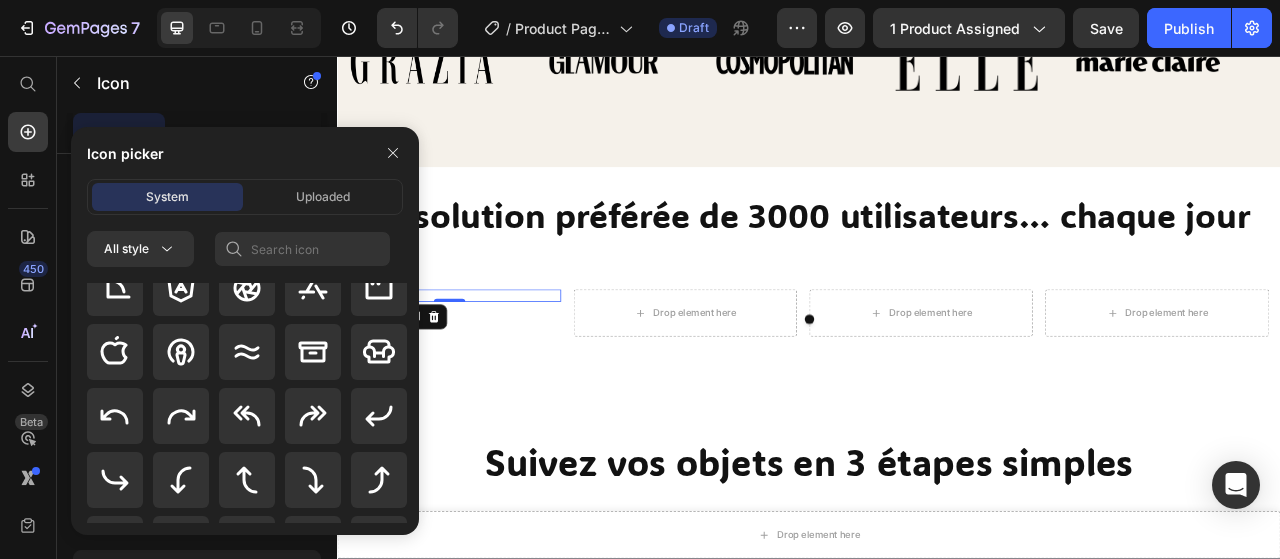scroll, scrollTop: 400, scrollLeft: 0, axis: vertical 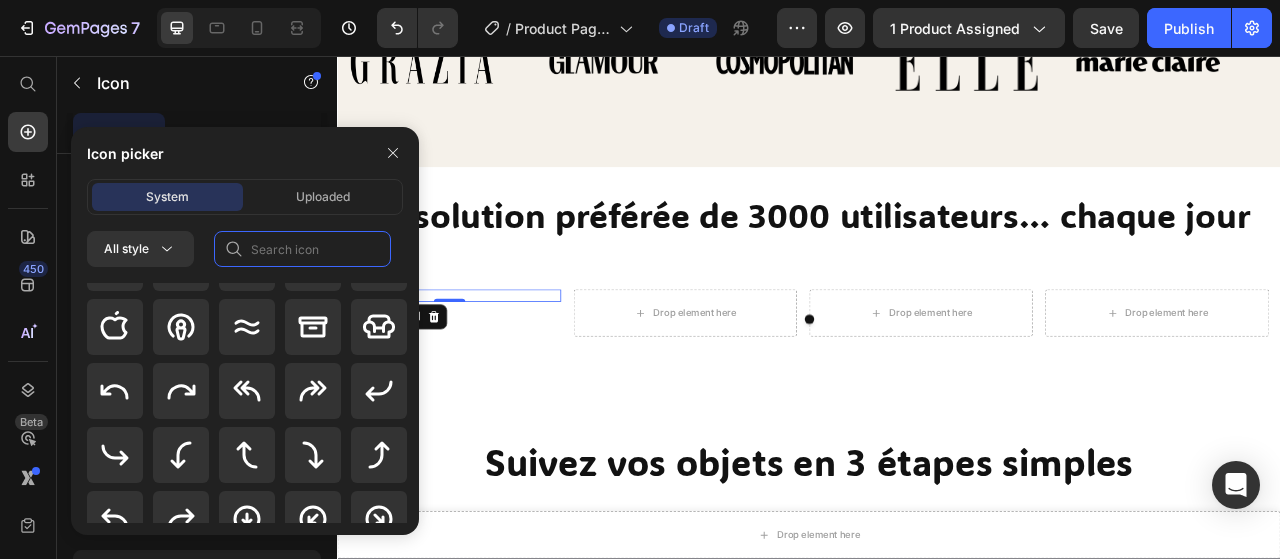 click 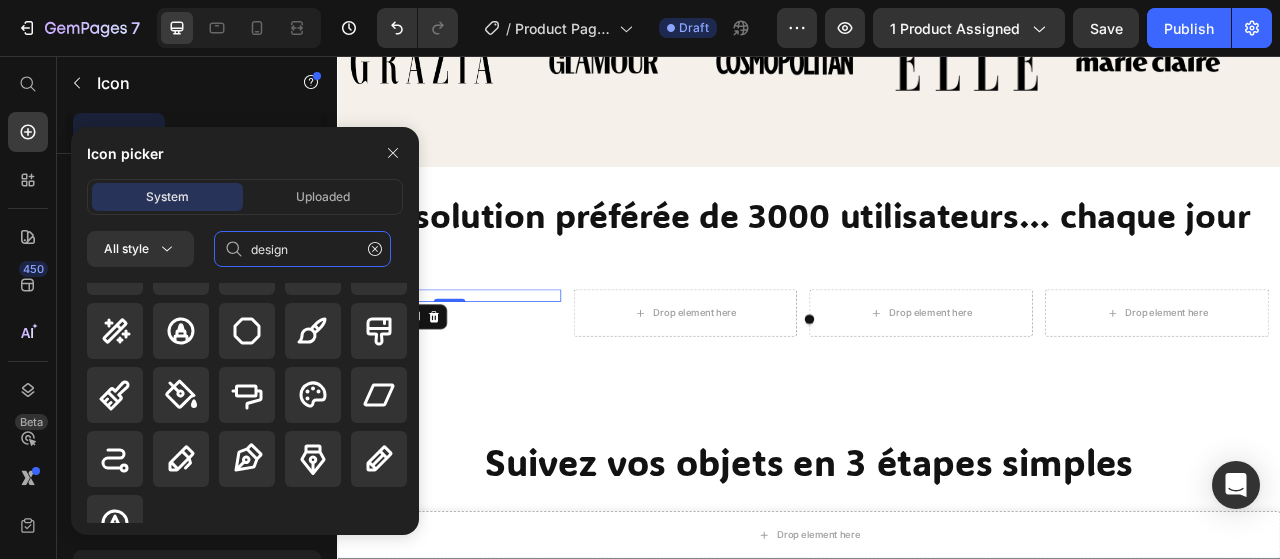 scroll, scrollTop: 928, scrollLeft: 0, axis: vertical 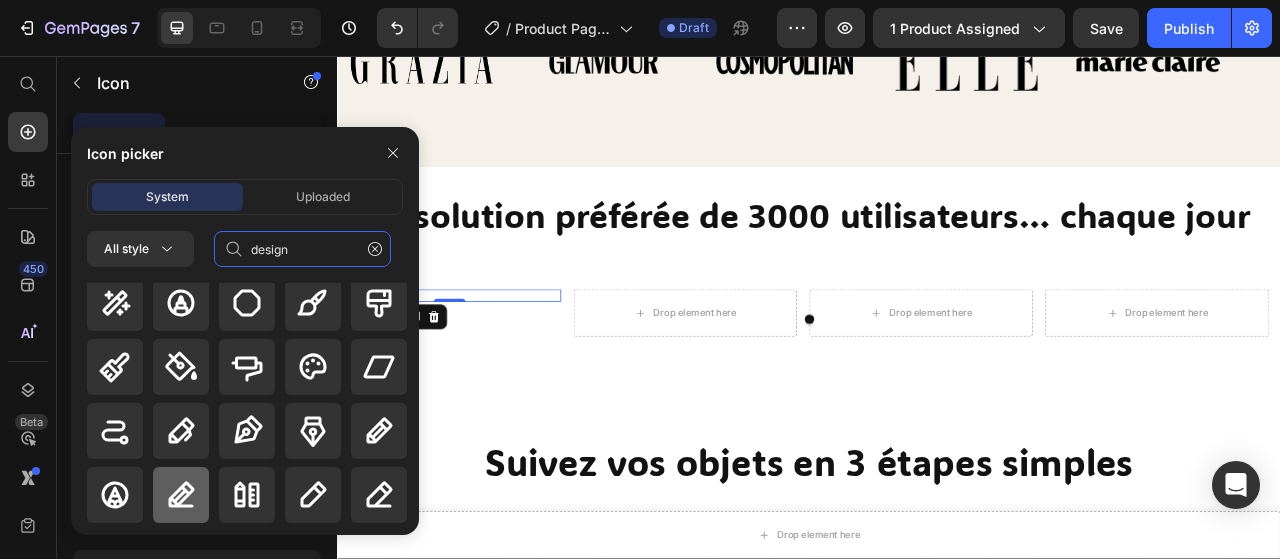 type on "design" 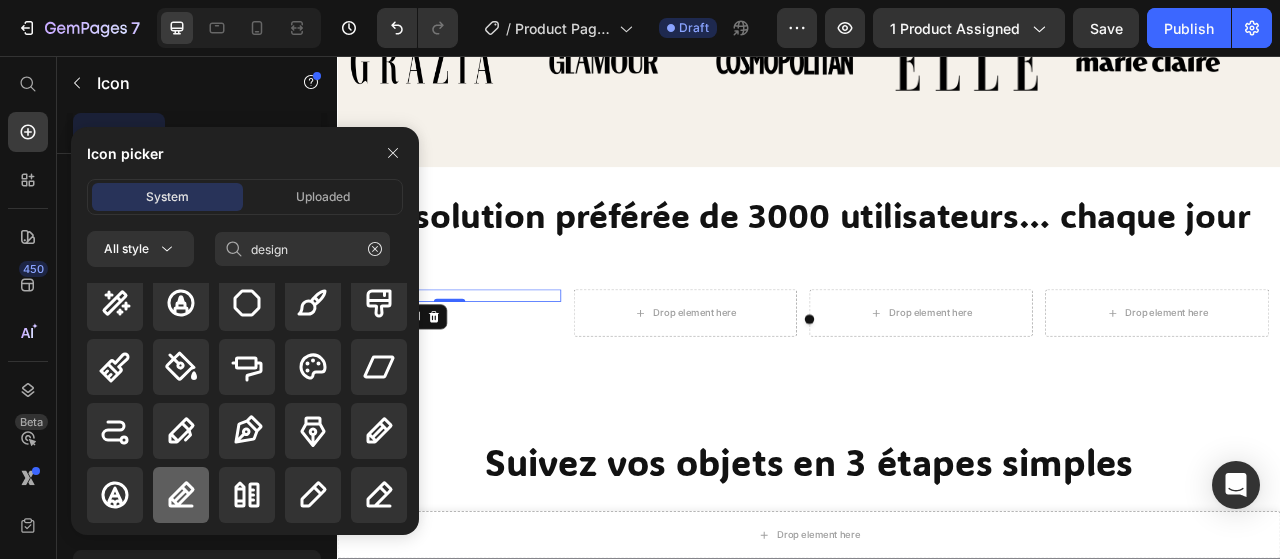 click 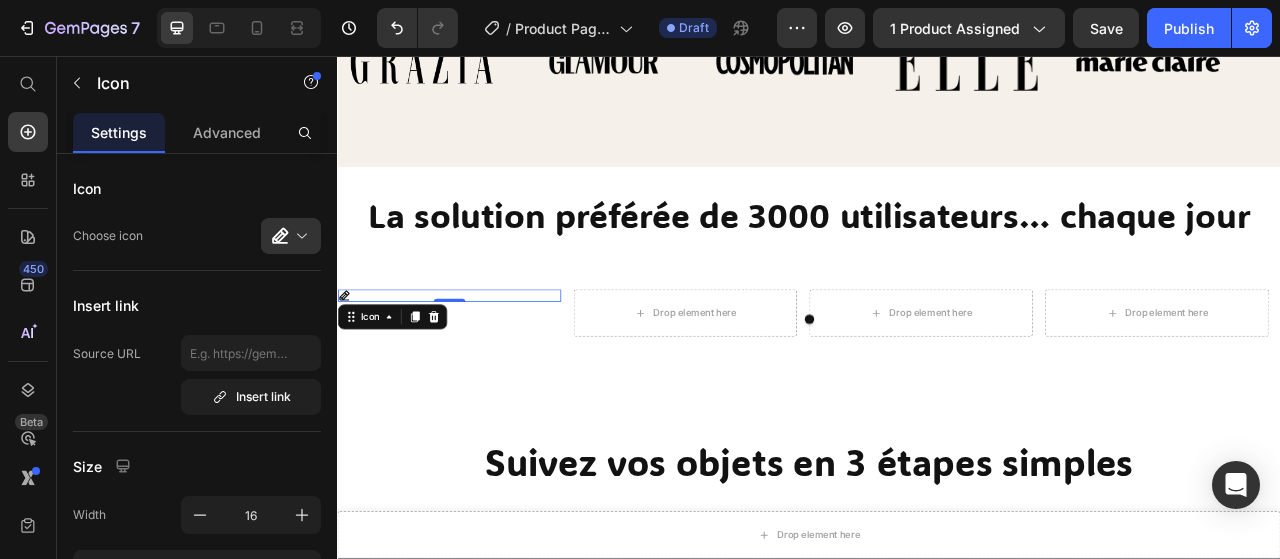 scroll, scrollTop: 0, scrollLeft: 0, axis: both 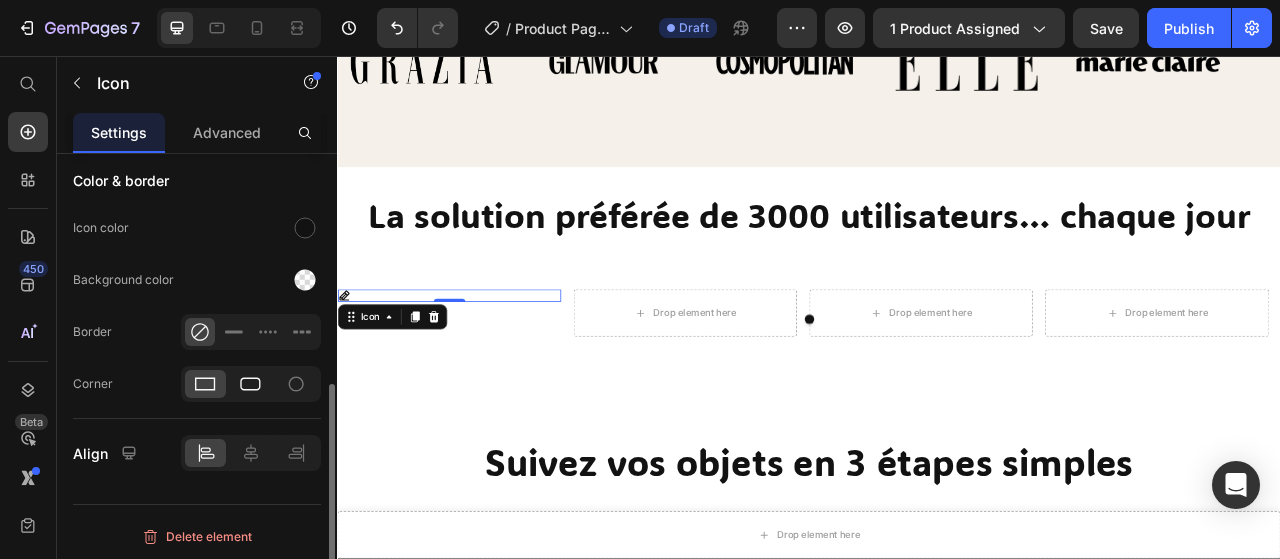click 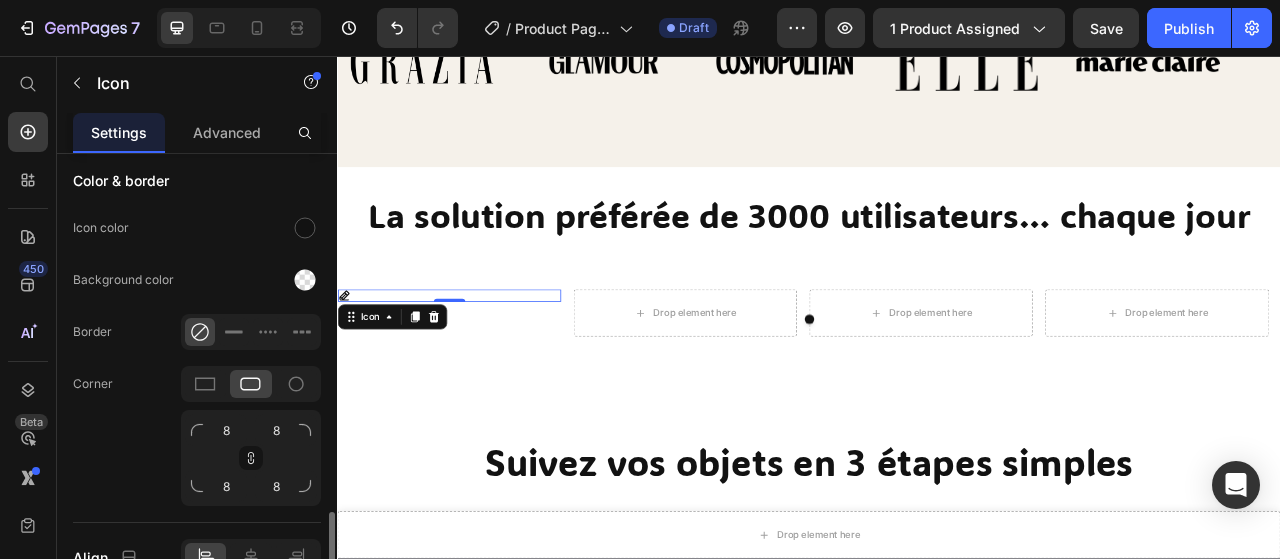scroll, scrollTop: 561, scrollLeft: 0, axis: vertical 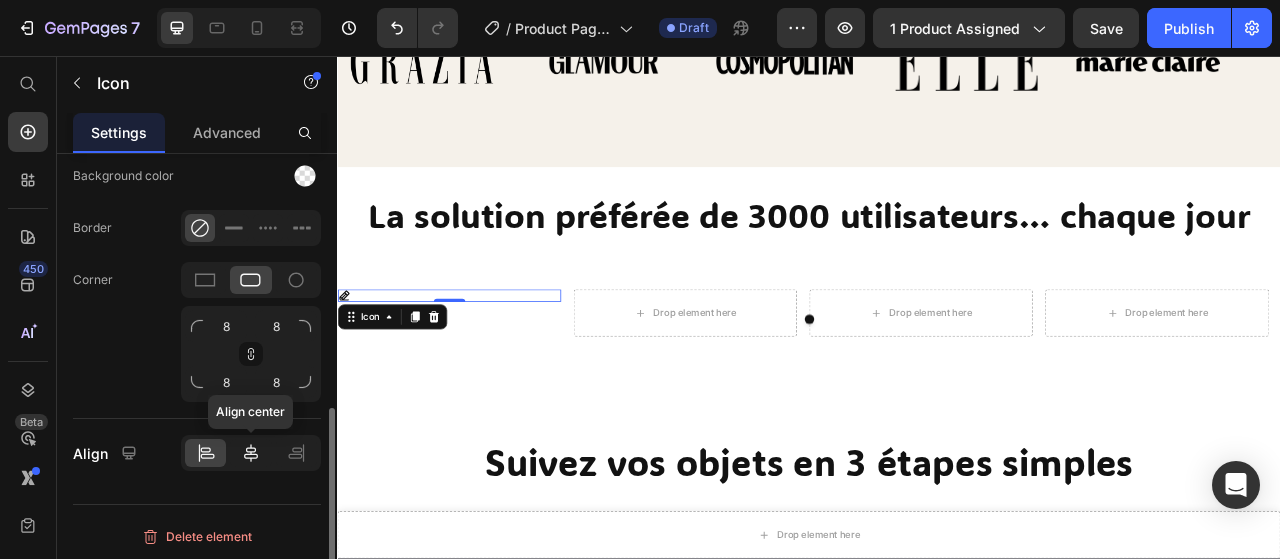 click 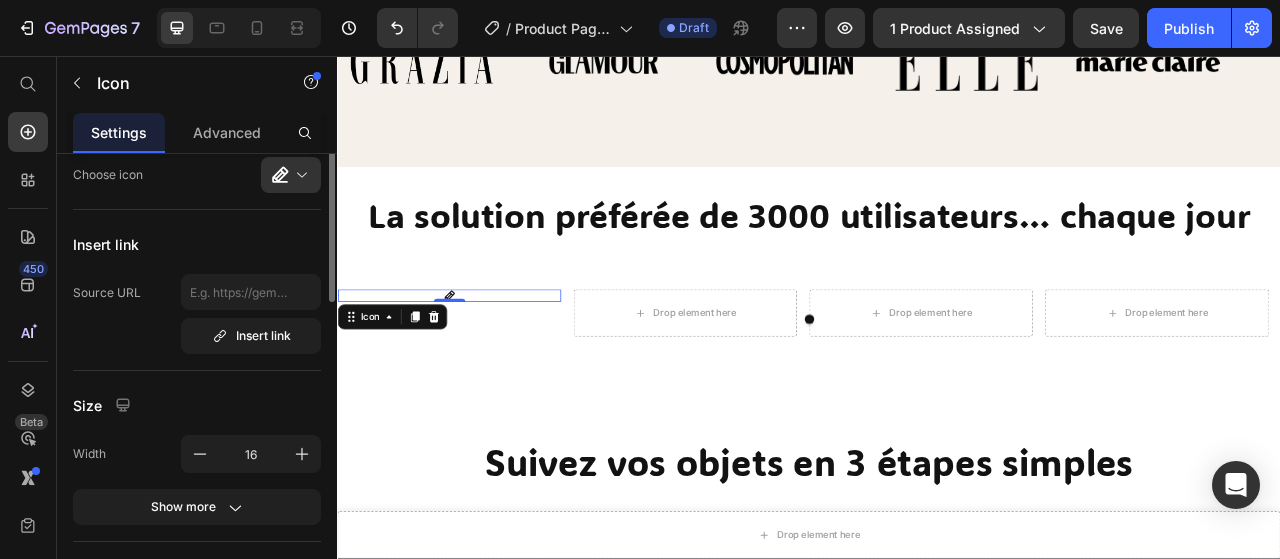 scroll, scrollTop: 0, scrollLeft: 0, axis: both 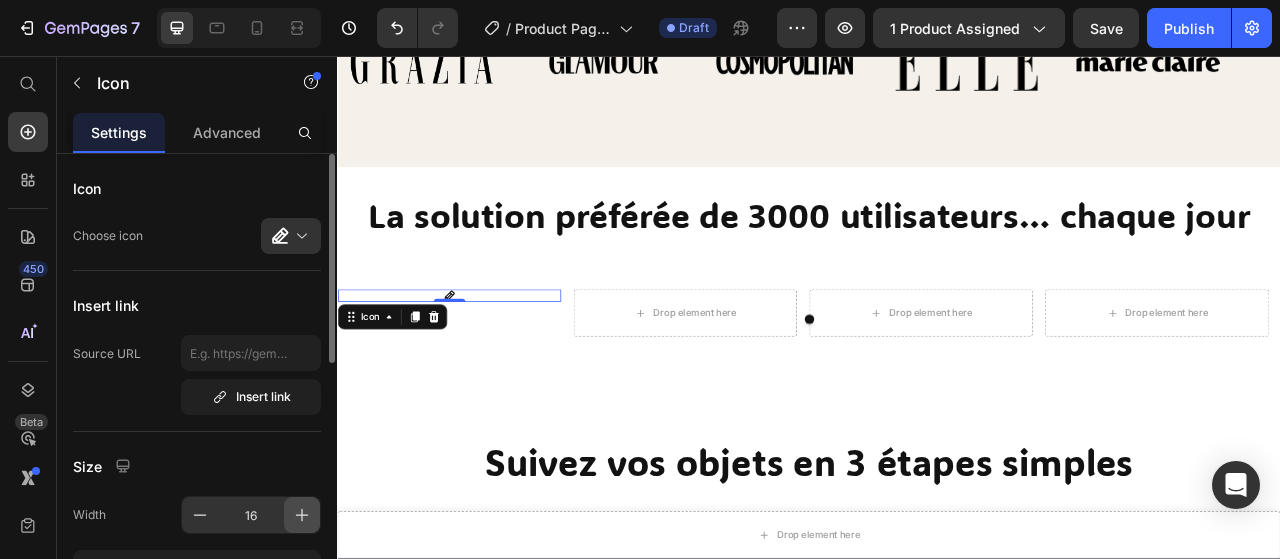 click 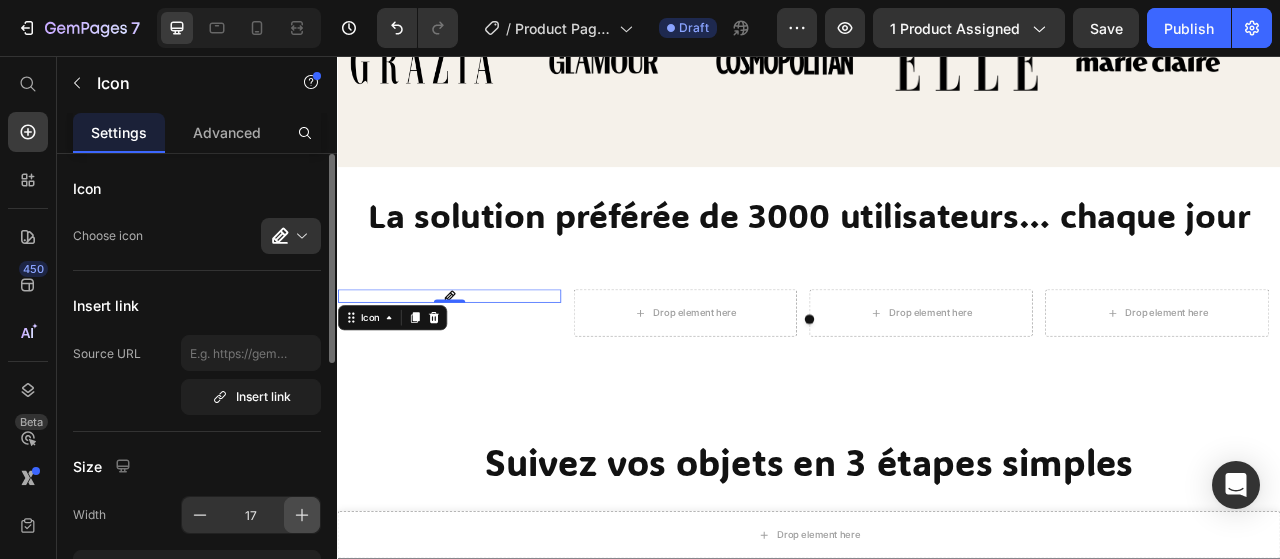 click 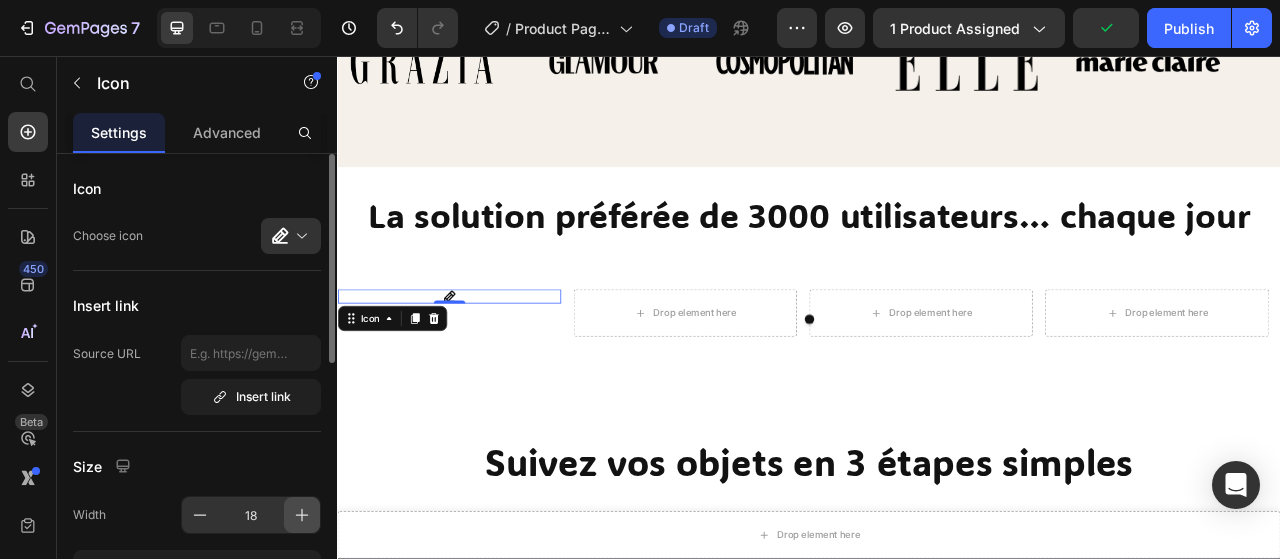 click 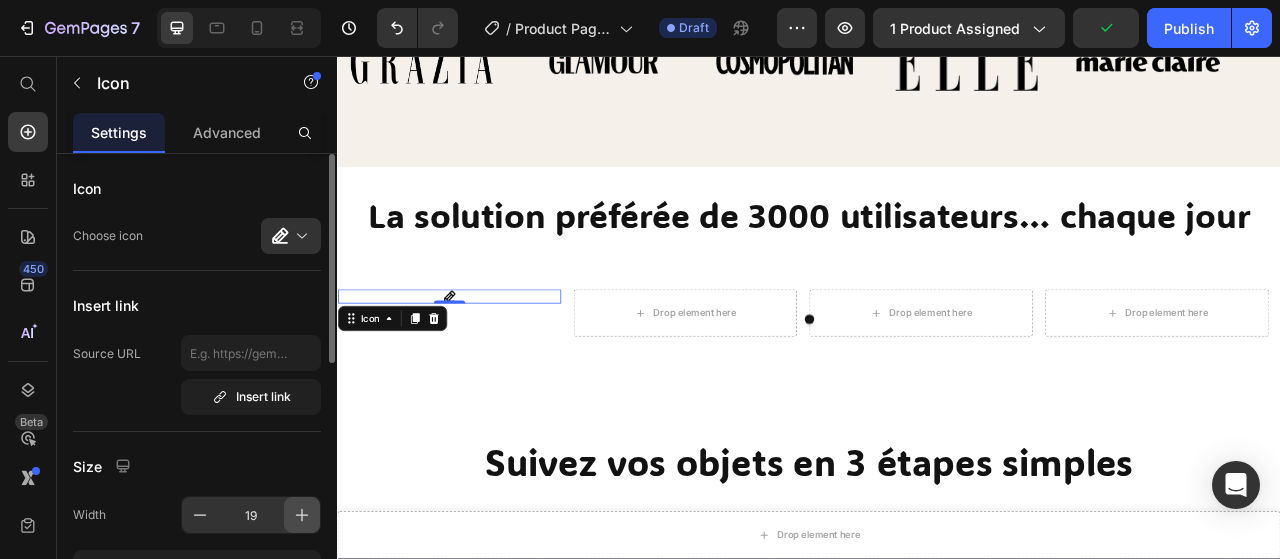 click 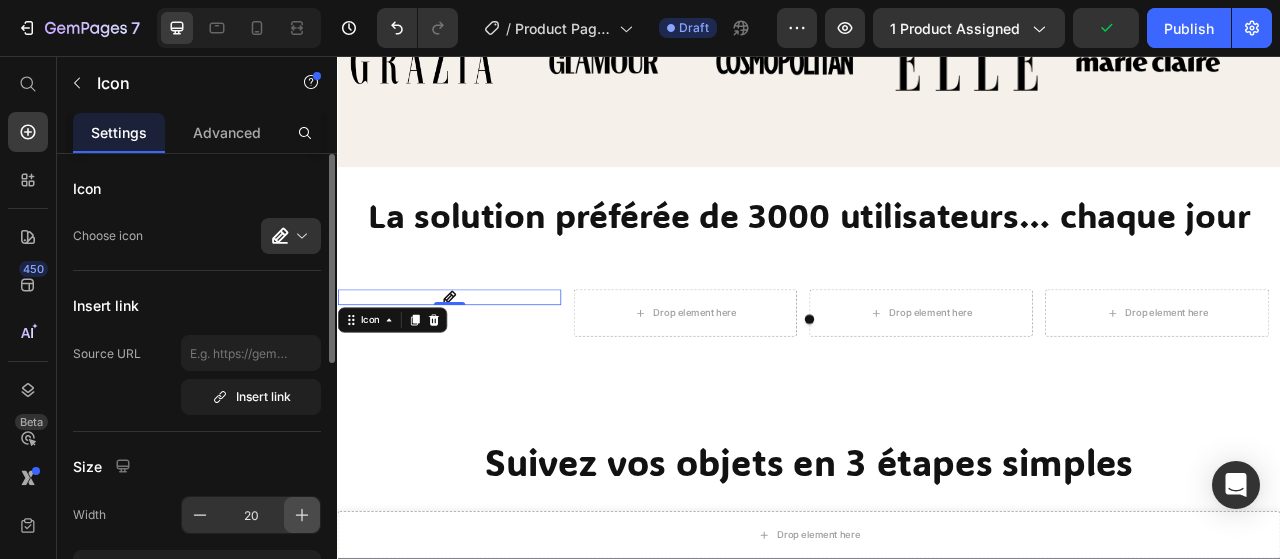 click 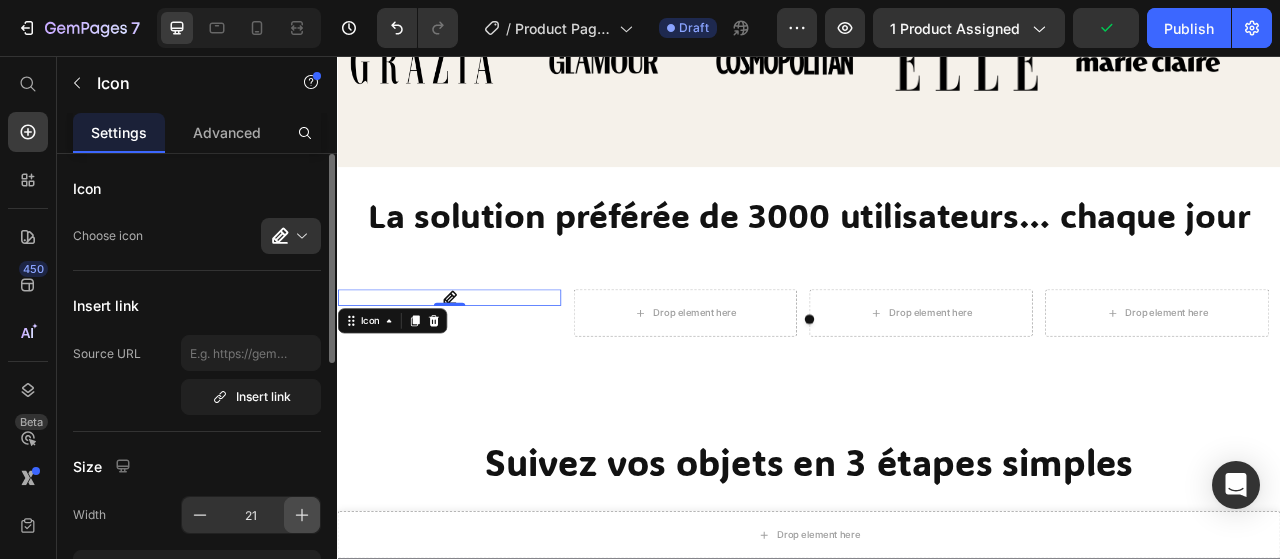 click 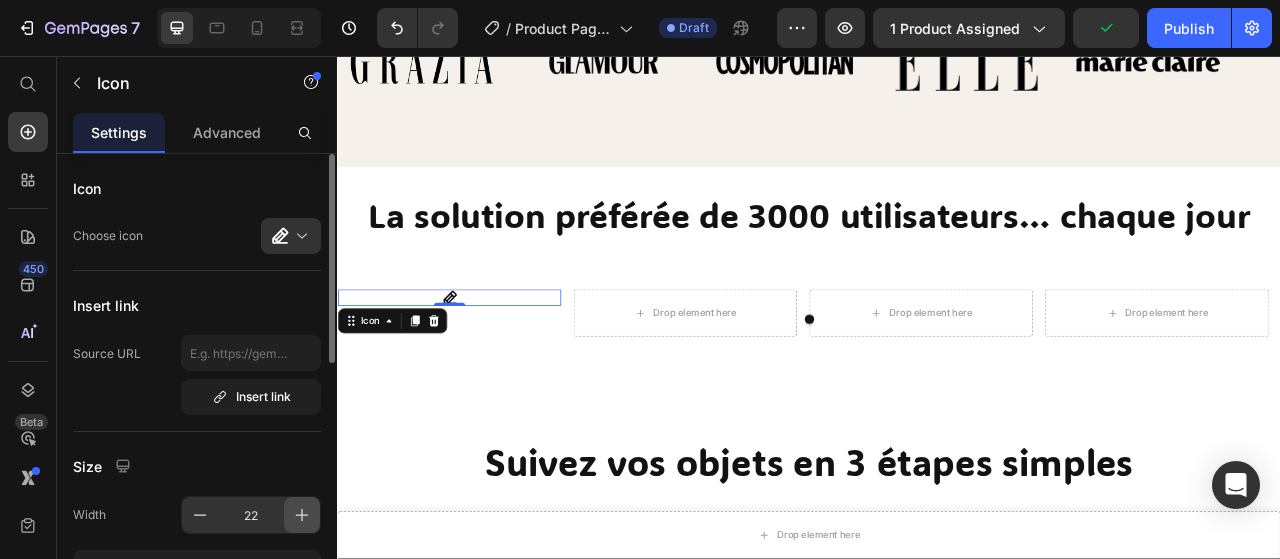click 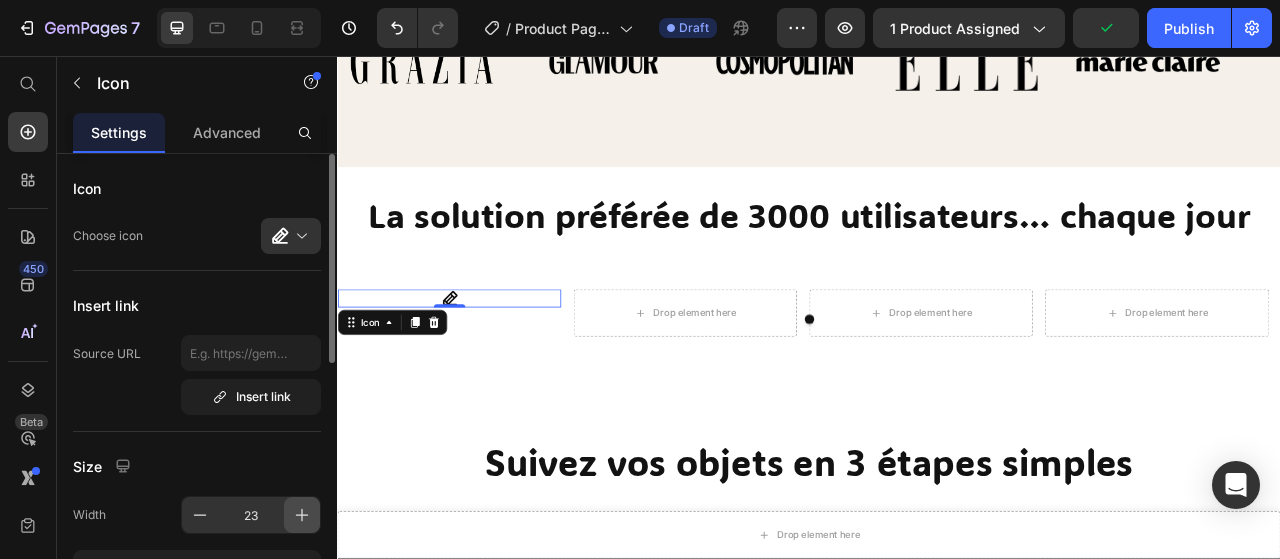 click 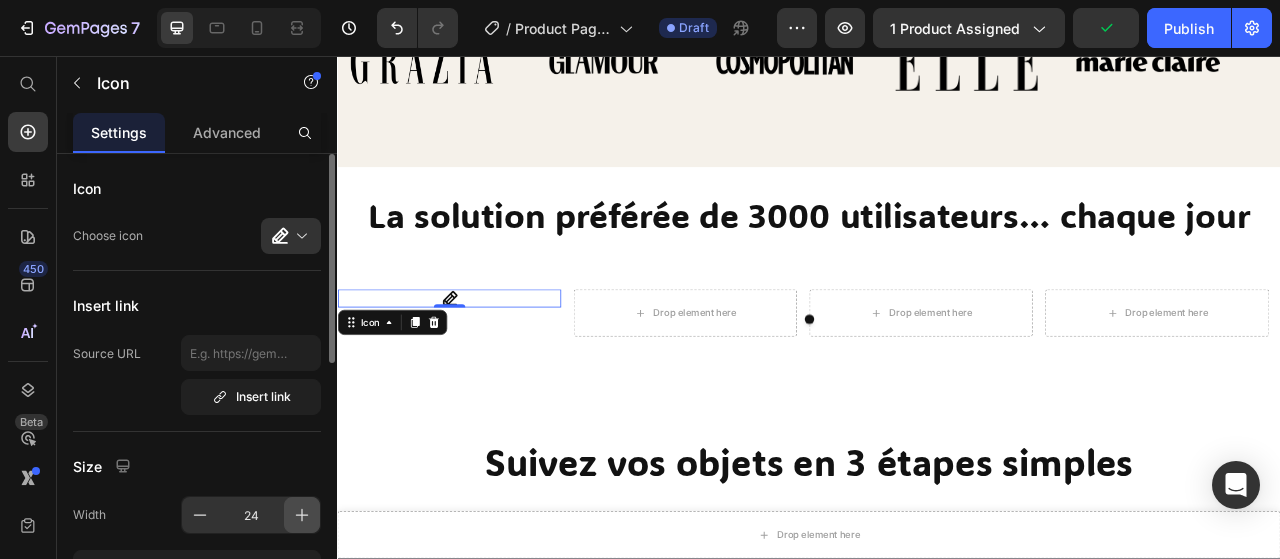 click 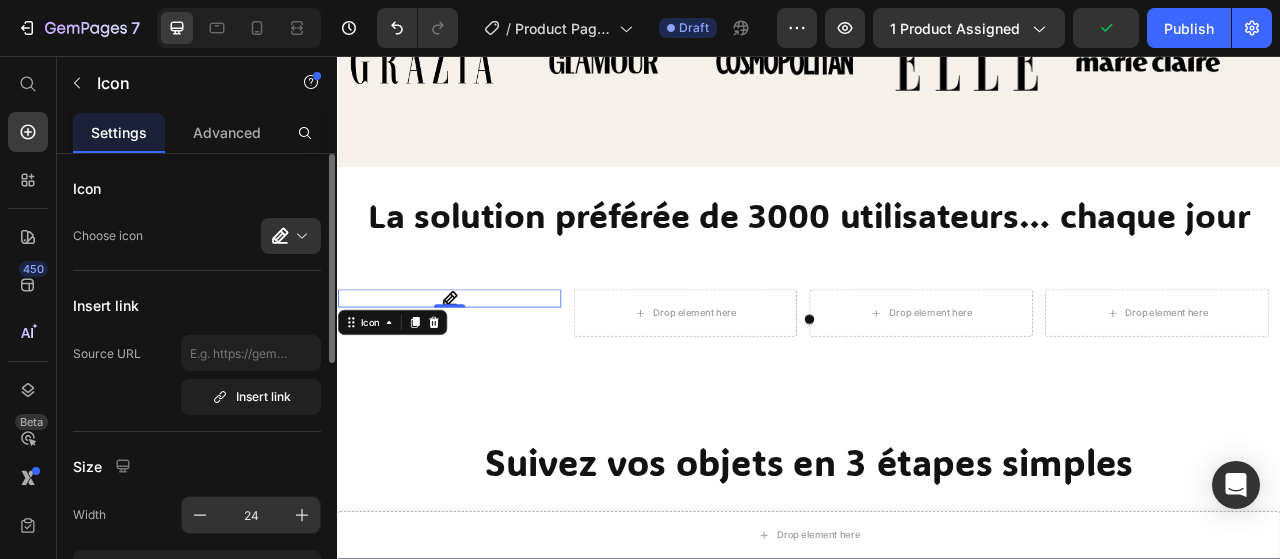 type on "25" 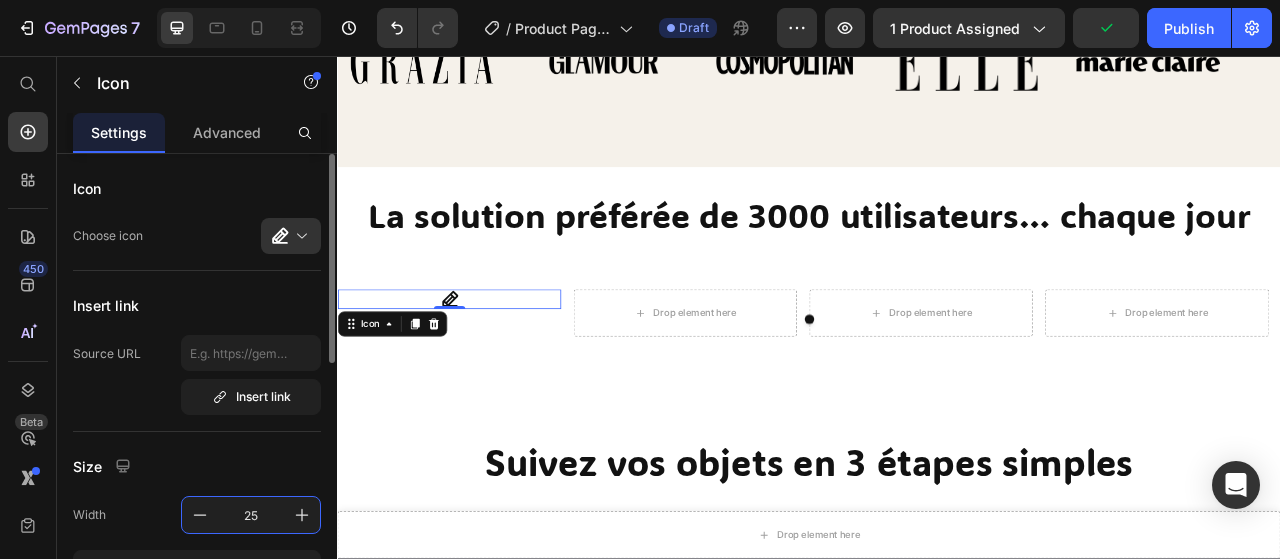 click on "25" at bounding box center [251, 515] 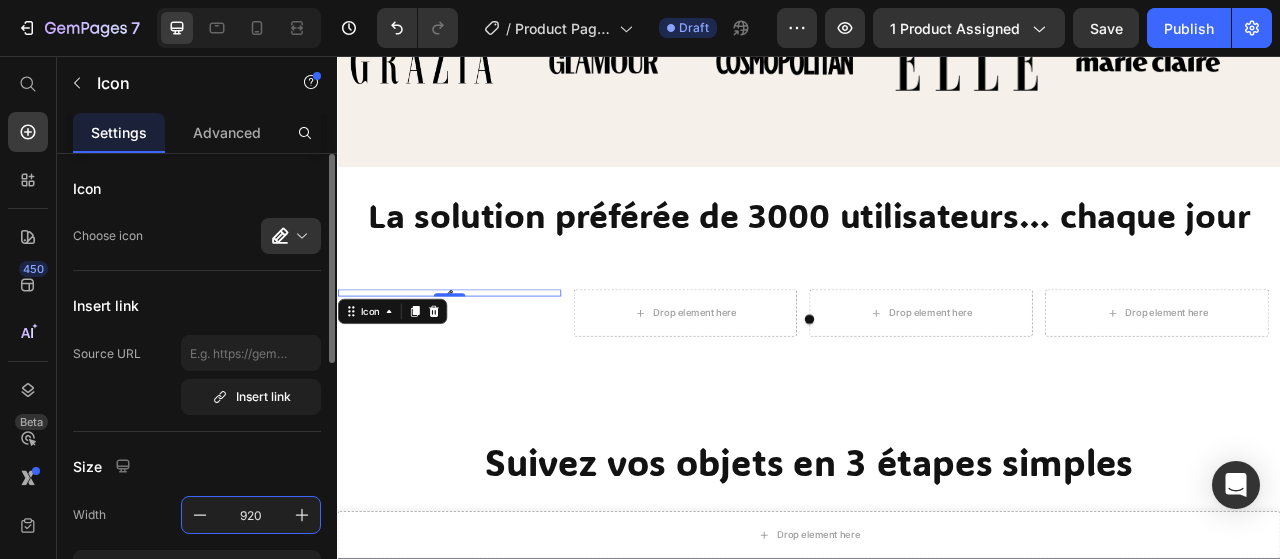 type on "9200" 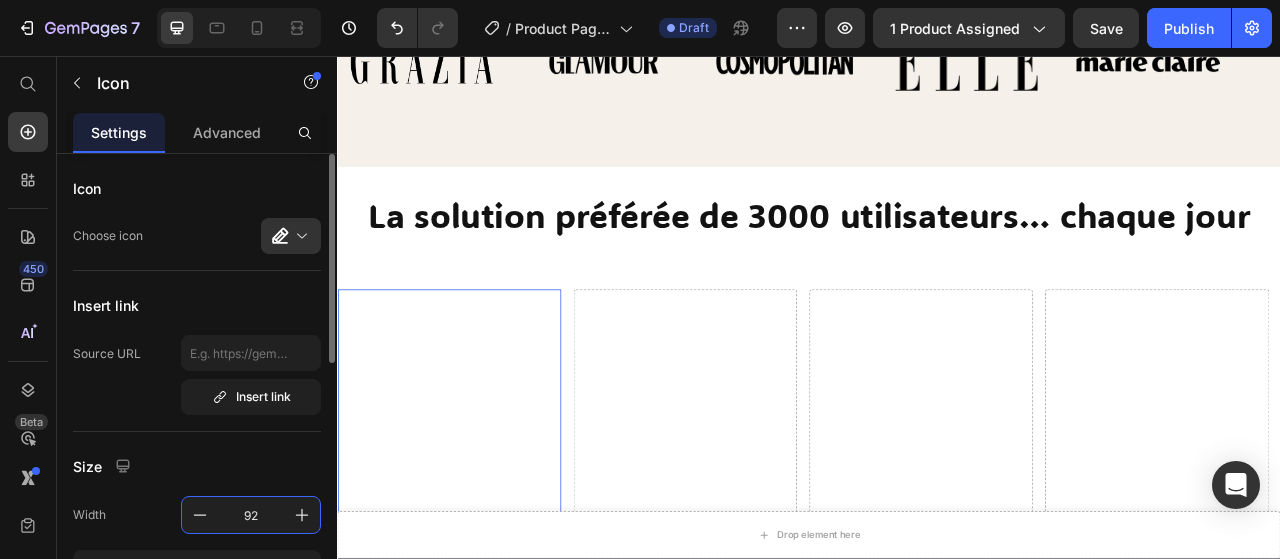 type on "9" 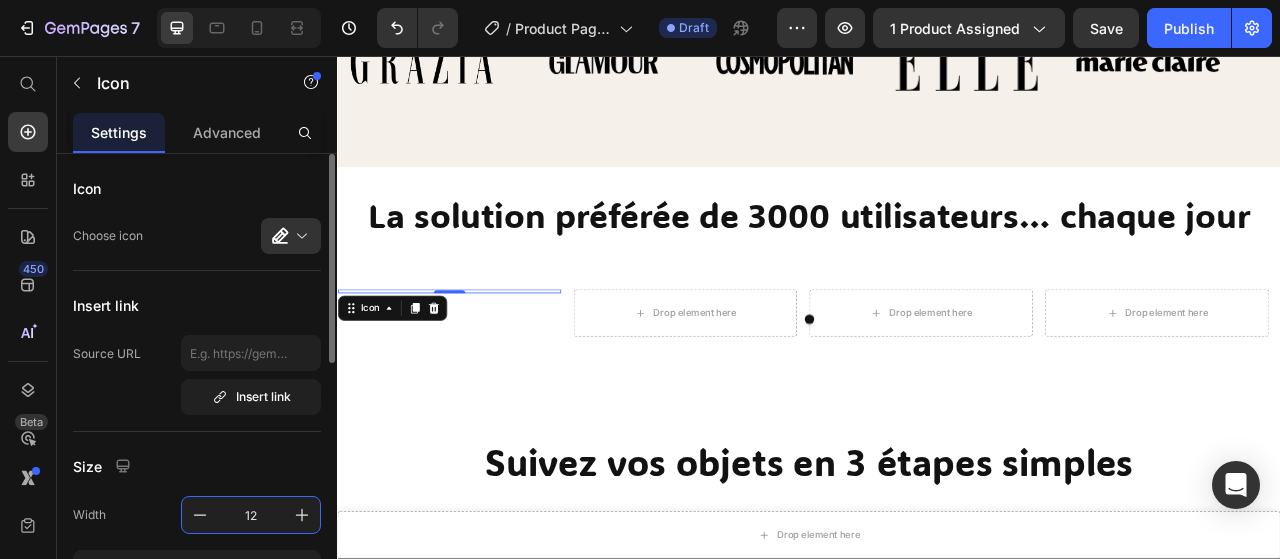 type on "1" 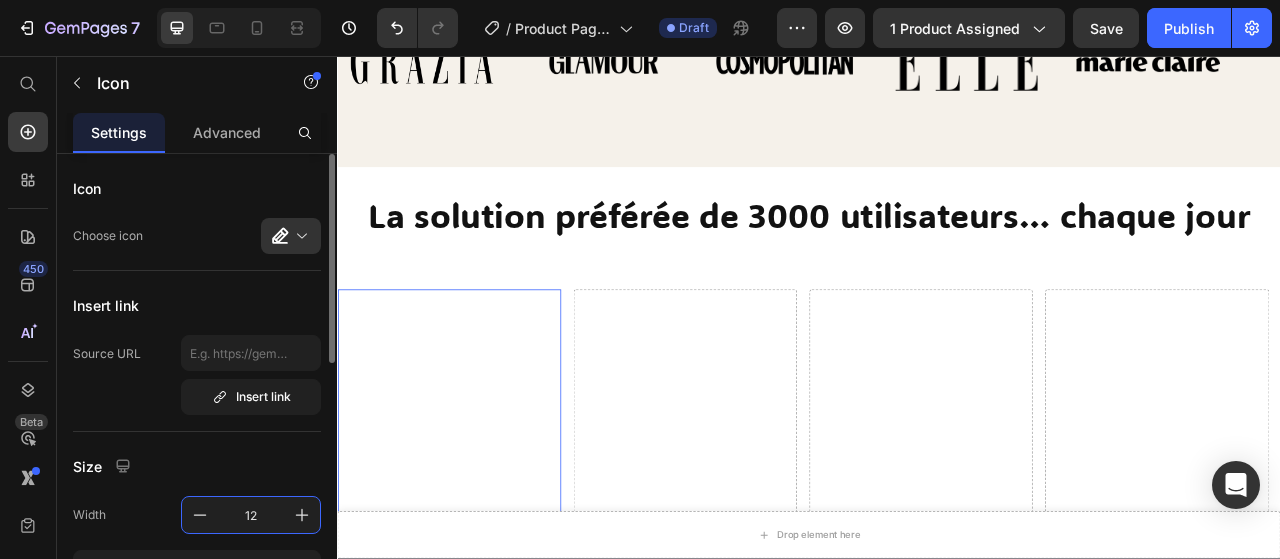 type on "1" 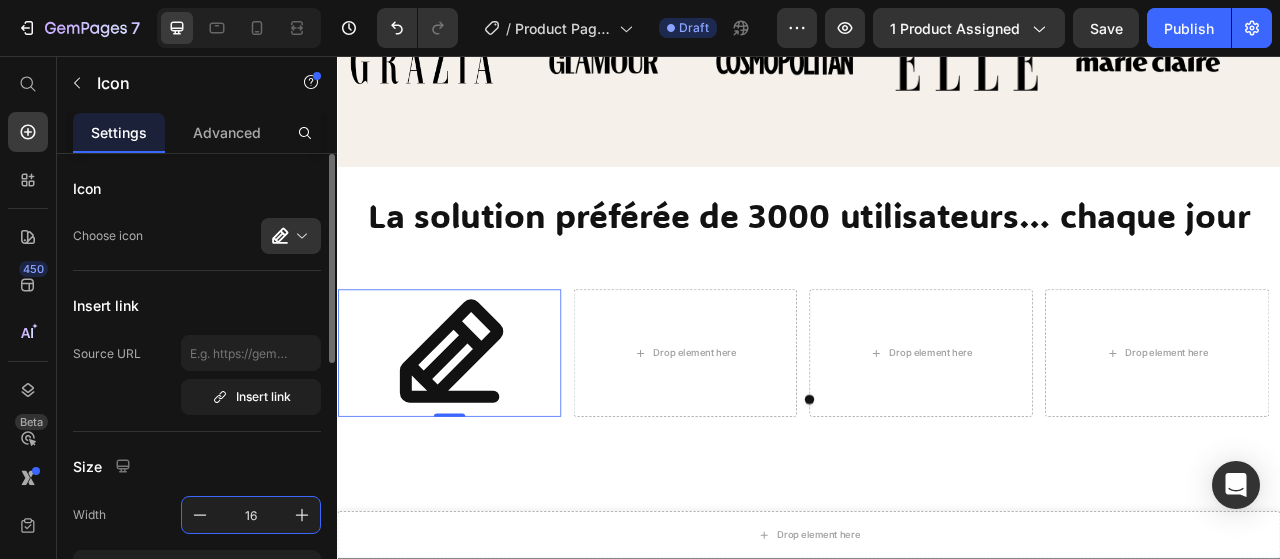 type on "1" 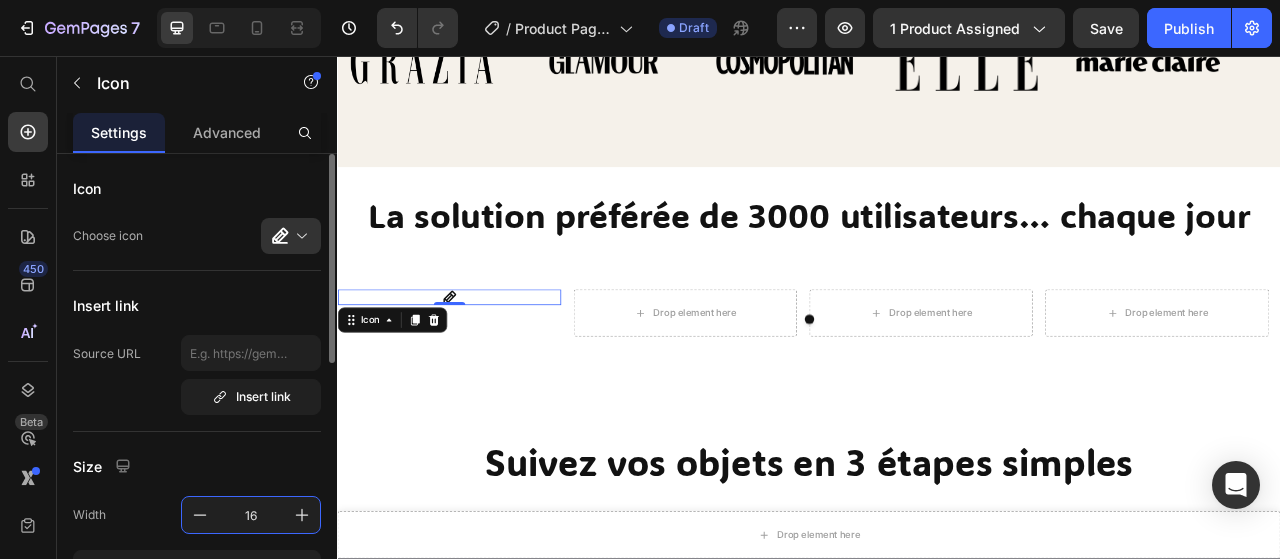 type on "1" 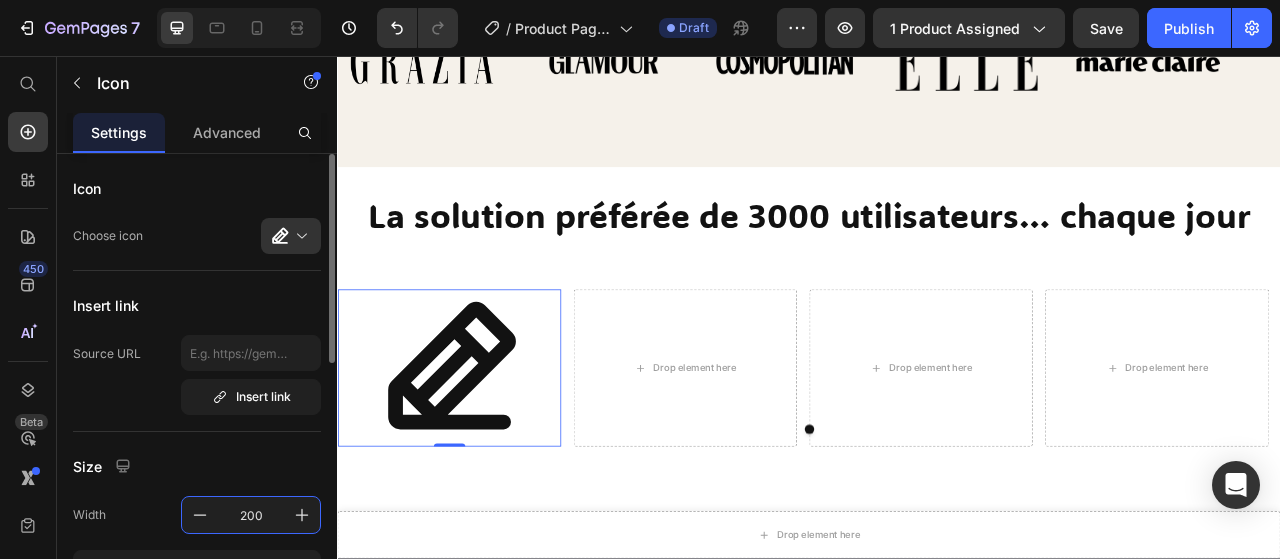 type on "201" 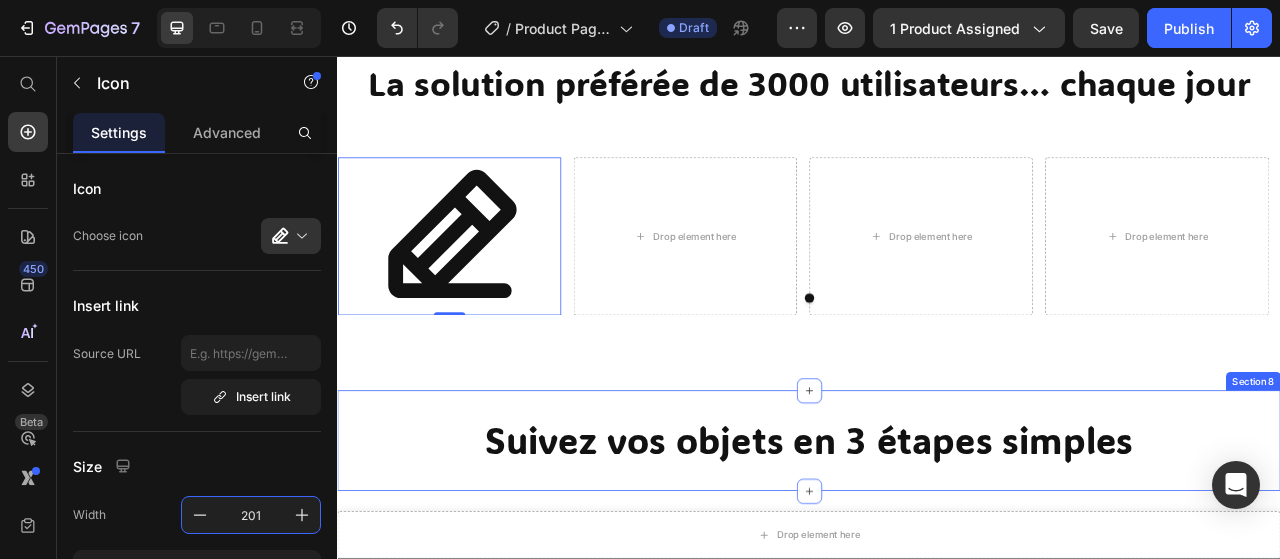 scroll, scrollTop: 1511, scrollLeft: 0, axis: vertical 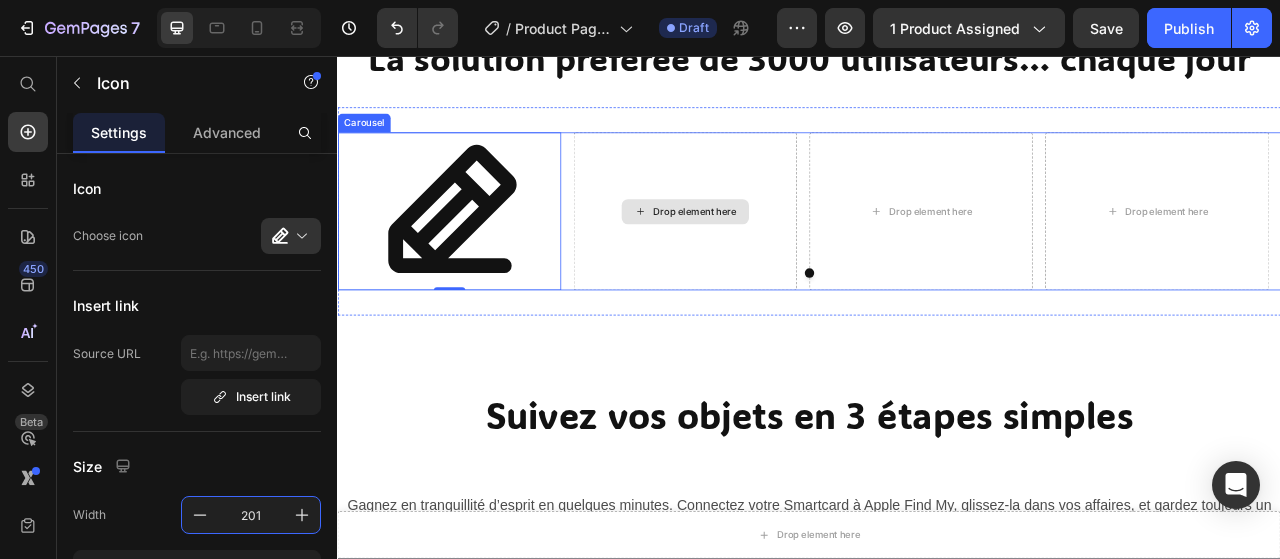 click on "Drop element here" at bounding box center [779, 255] 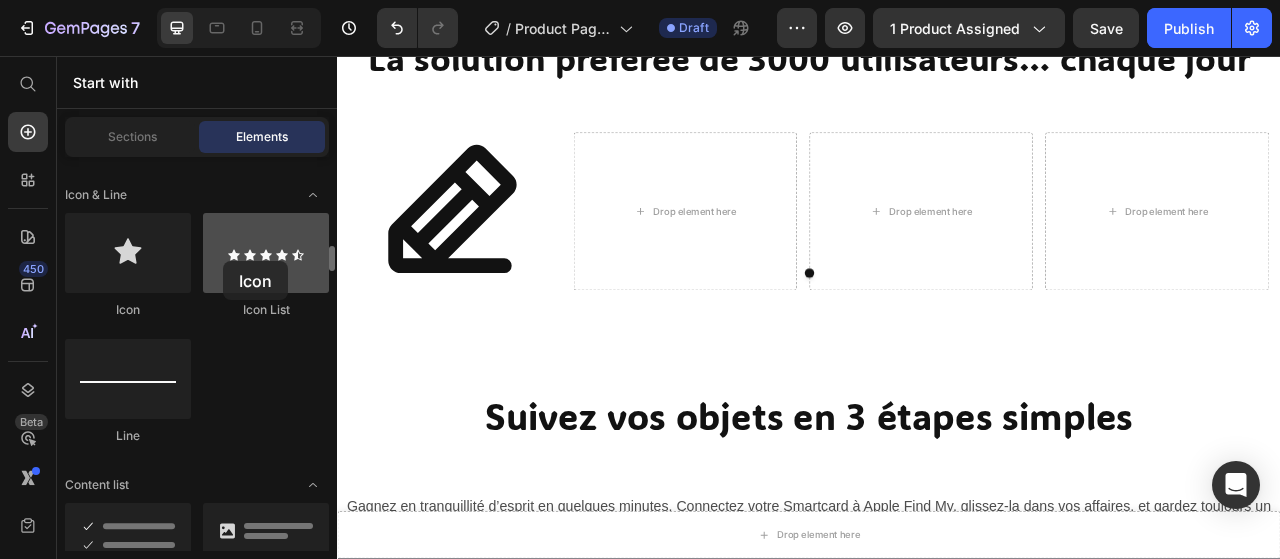drag, startPoint x: 178, startPoint y: 276, endPoint x: 223, endPoint y: 261, distance: 47.434166 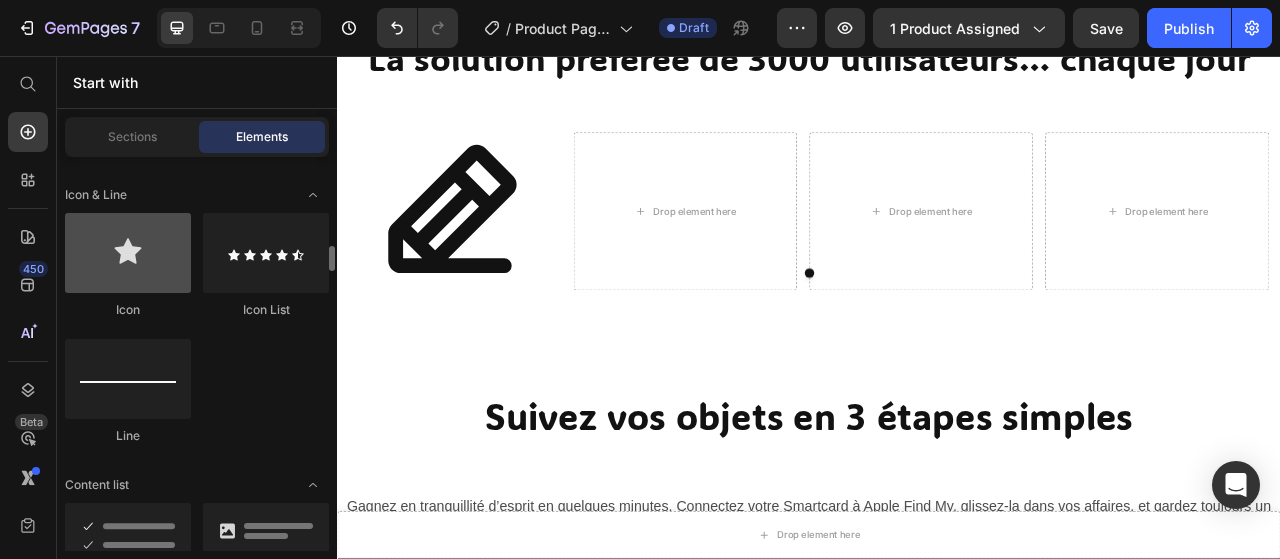 click at bounding box center (128, 253) 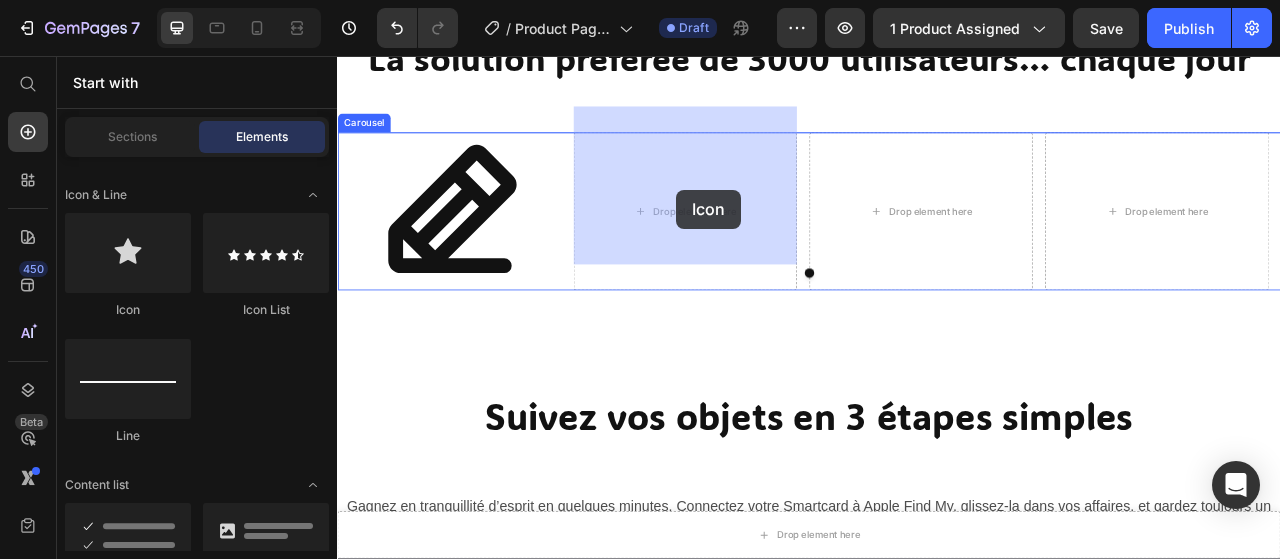 drag, startPoint x: 507, startPoint y: 326, endPoint x: 768, endPoint y: 226, distance: 279.50134 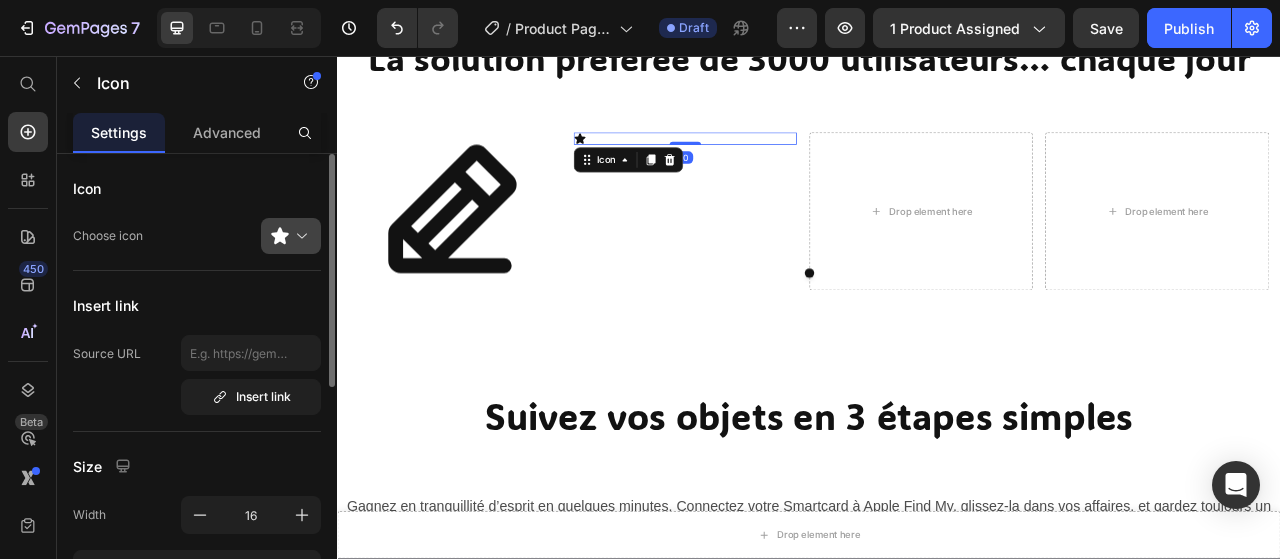 click at bounding box center [299, 236] 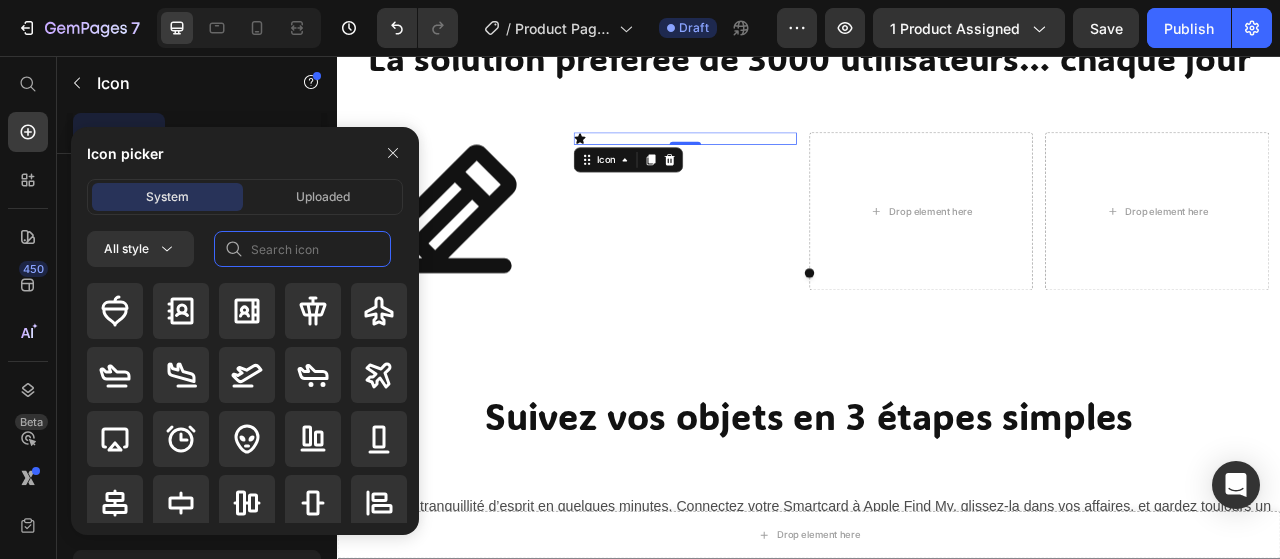 click 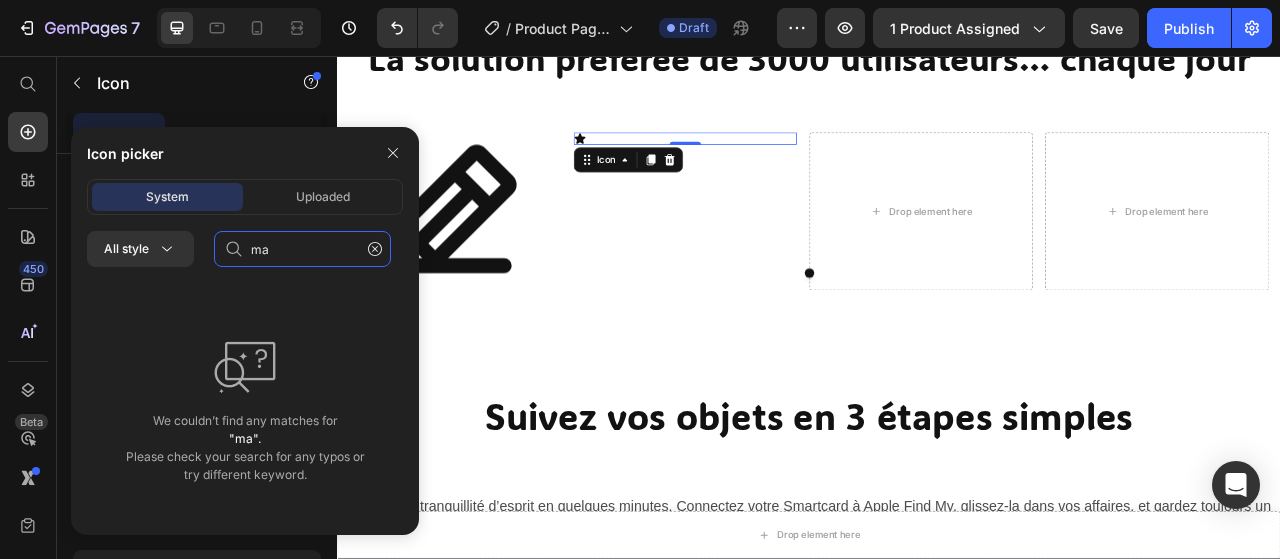type on "m" 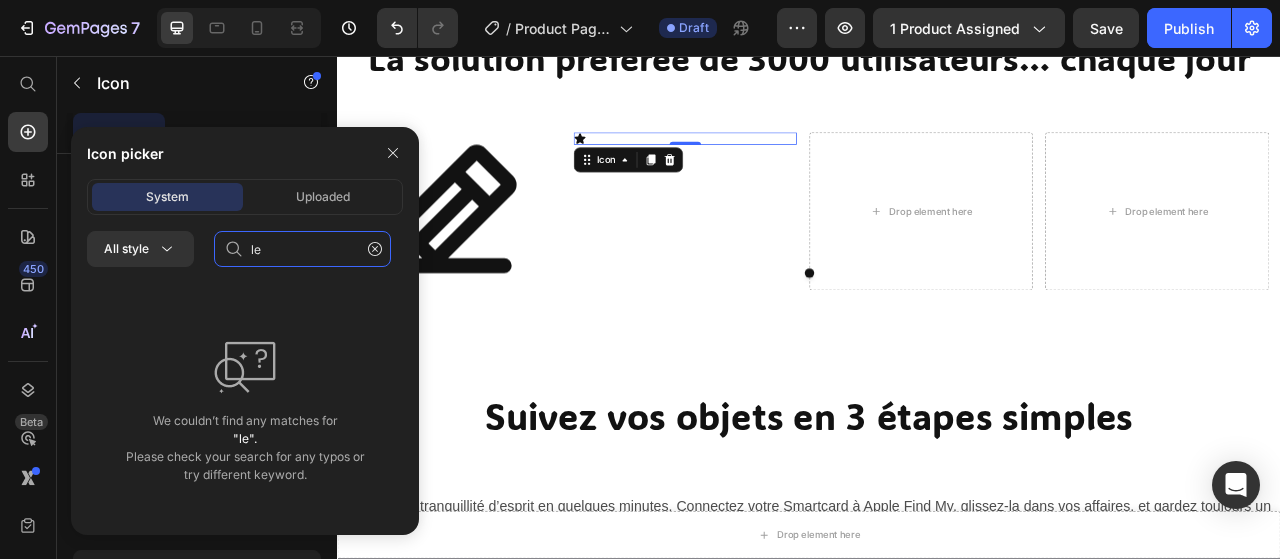 type on "l" 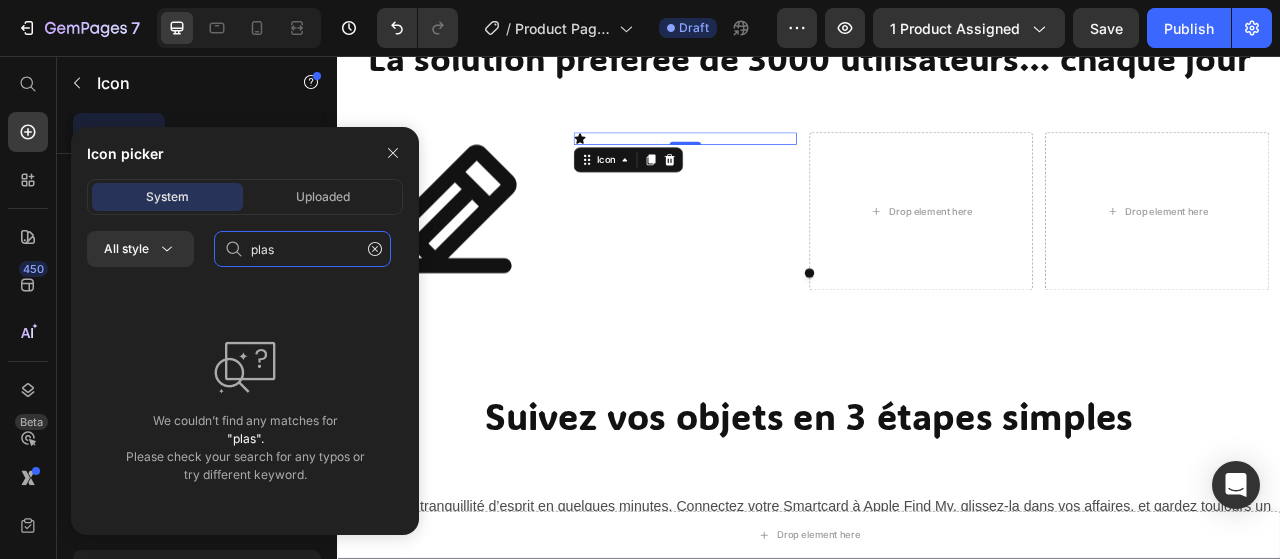 type on "plas" 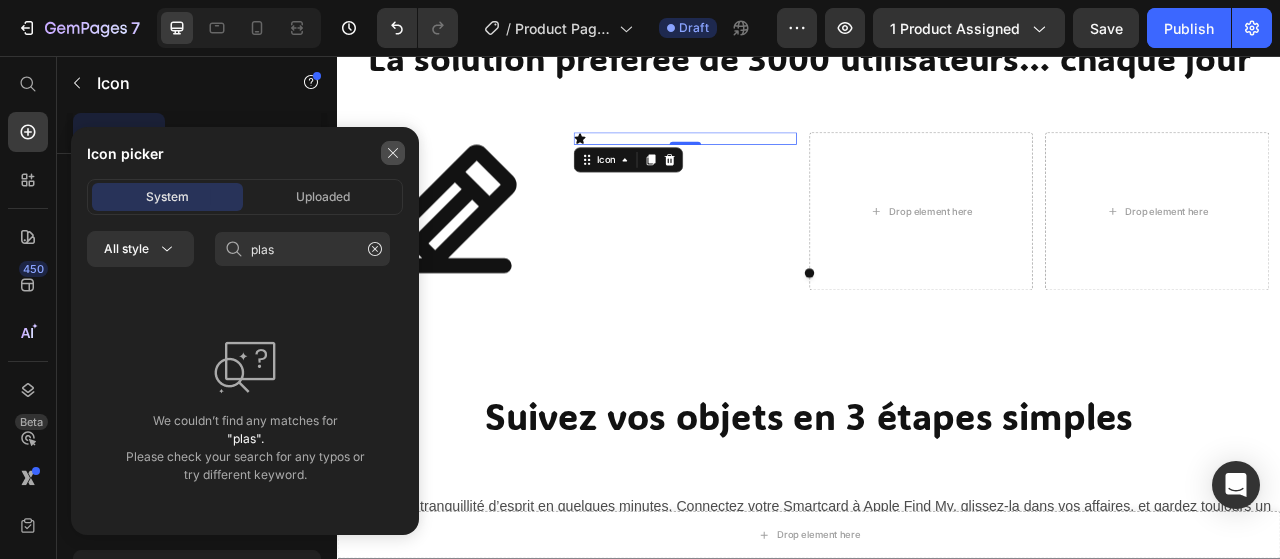 click 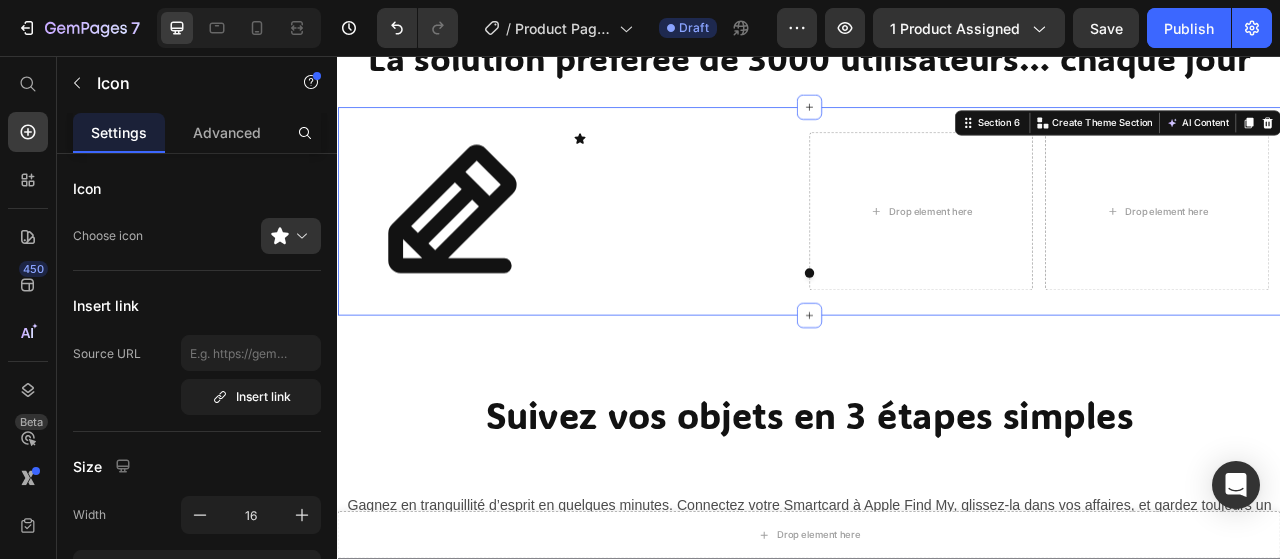 click on "Icon
Icon
Drop element here
Drop element here
Carousel Section 6   You can create reusable sections Create Theme Section AI Content Write with GemAI What would you like to describe here? Tone and Voice Persuasive Product Show more Generate" at bounding box center [937, 254] 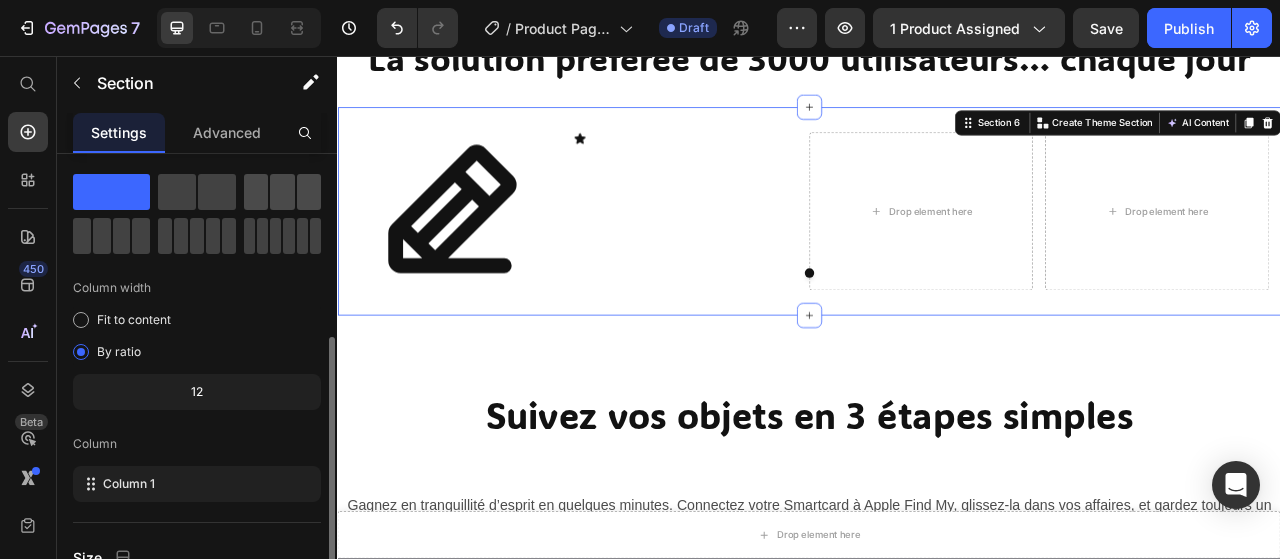 scroll, scrollTop: 0, scrollLeft: 0, axis: both 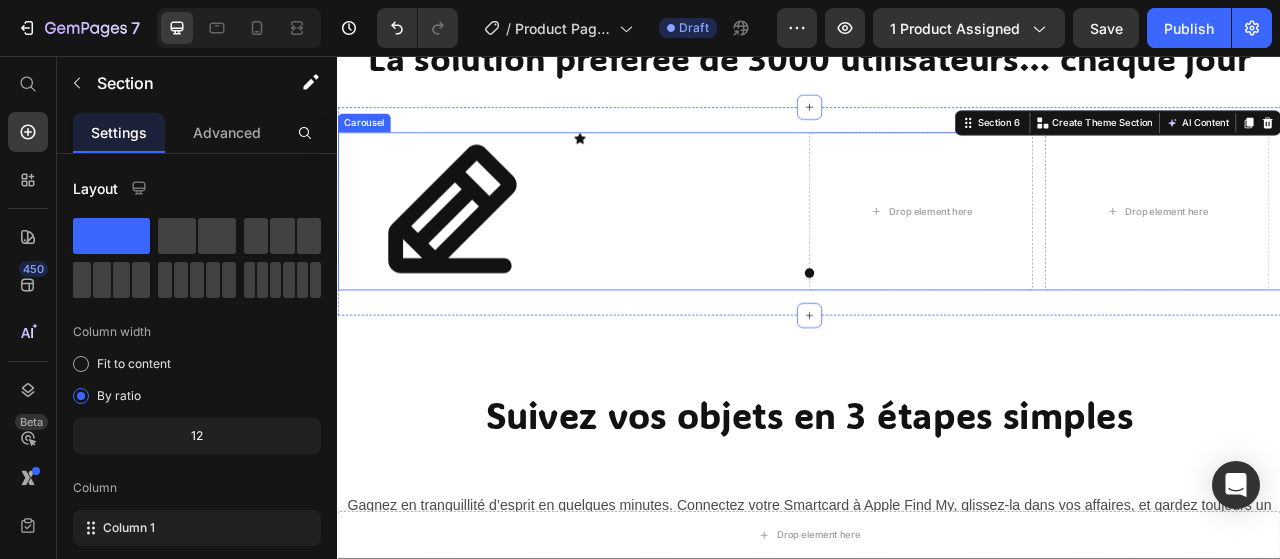 click on "Icon" at bounding box center [779, 254] 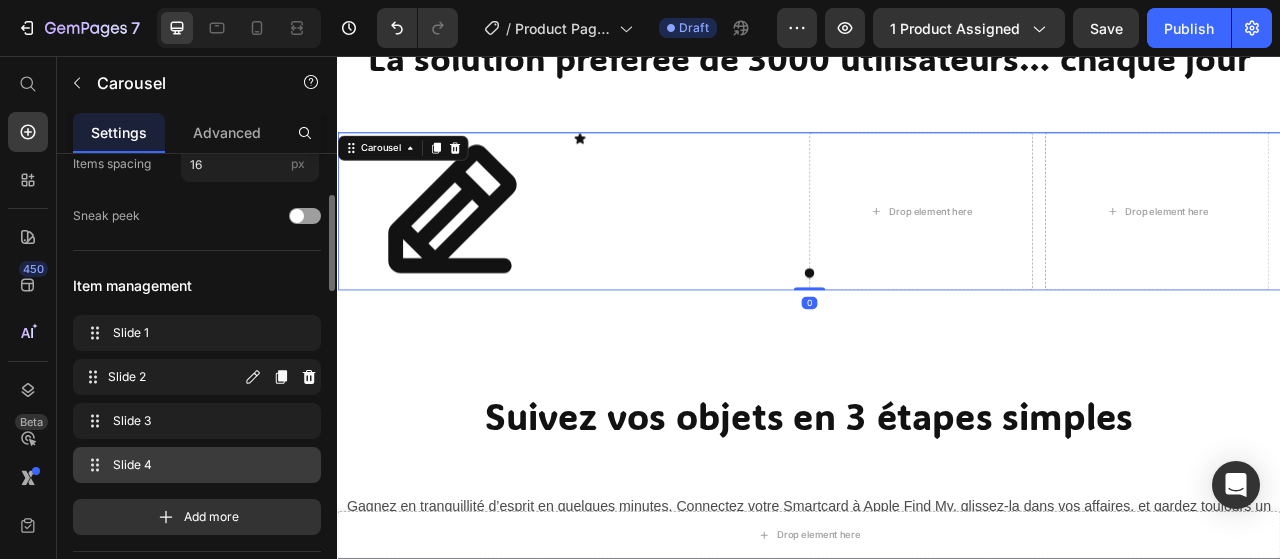 scroll, scrollTop: 300, scrollLeft: 0, axis: vertical 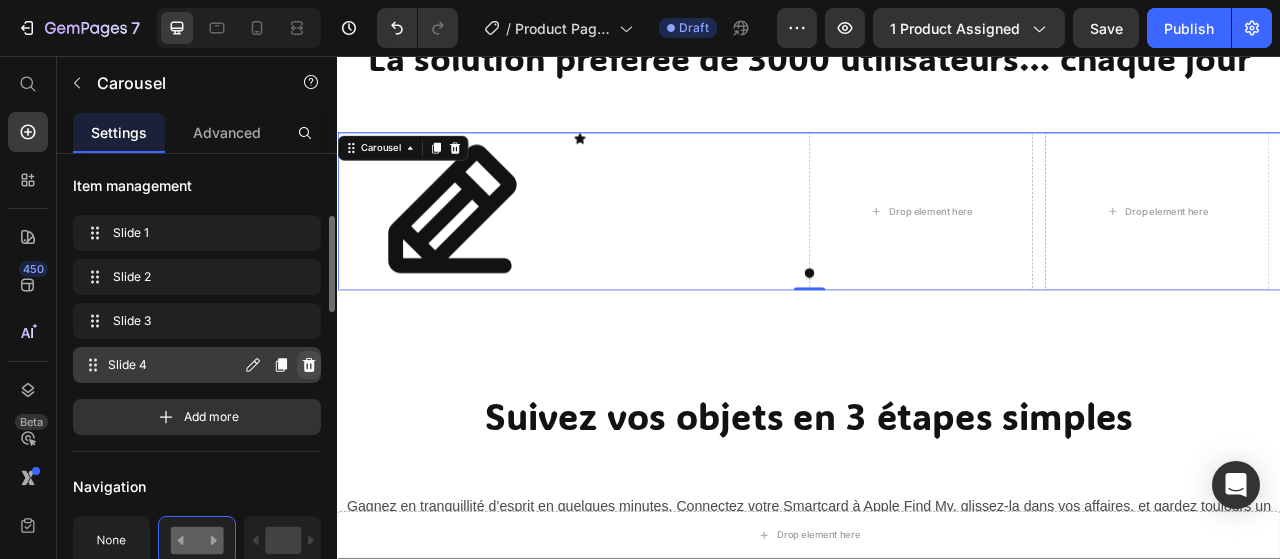click 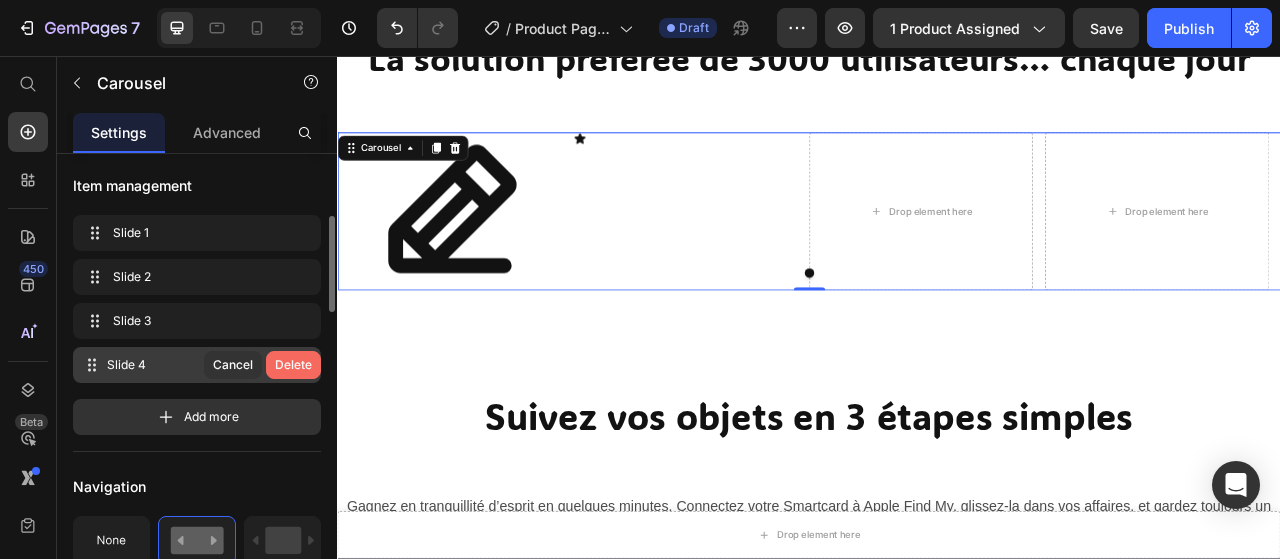 click on "Delete" at bounding box center [293, 365] 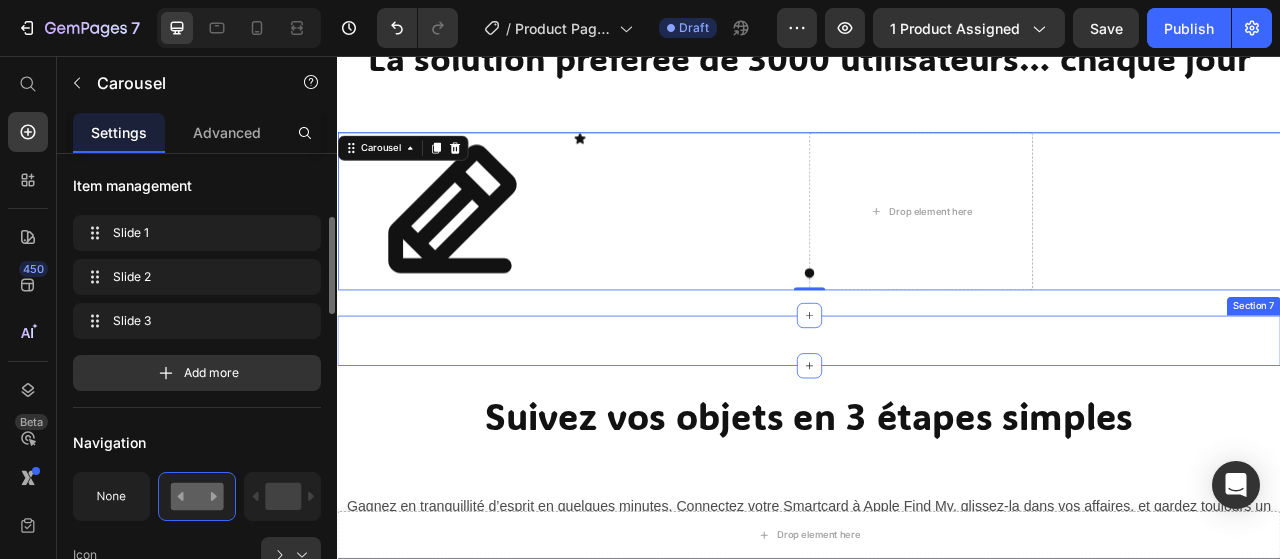 click on "Image Image Image Image Image
Row Image Image
Row
Carousel Section 7" at bounding box center [937, 419] 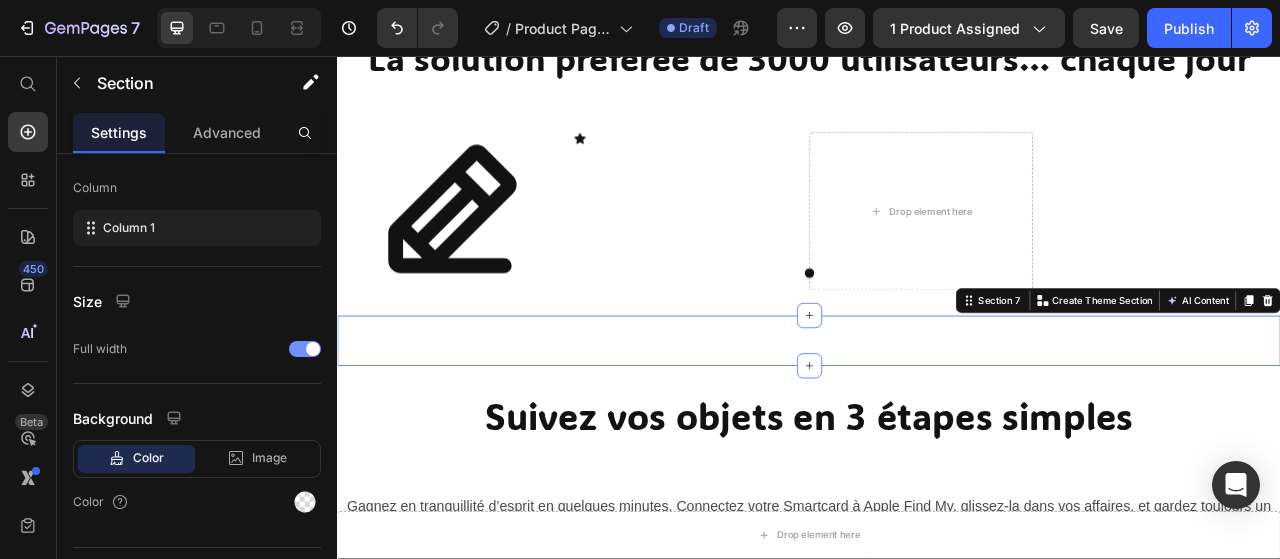 scroll, scrollTop: 0, scrollLeft: 0, axis: both 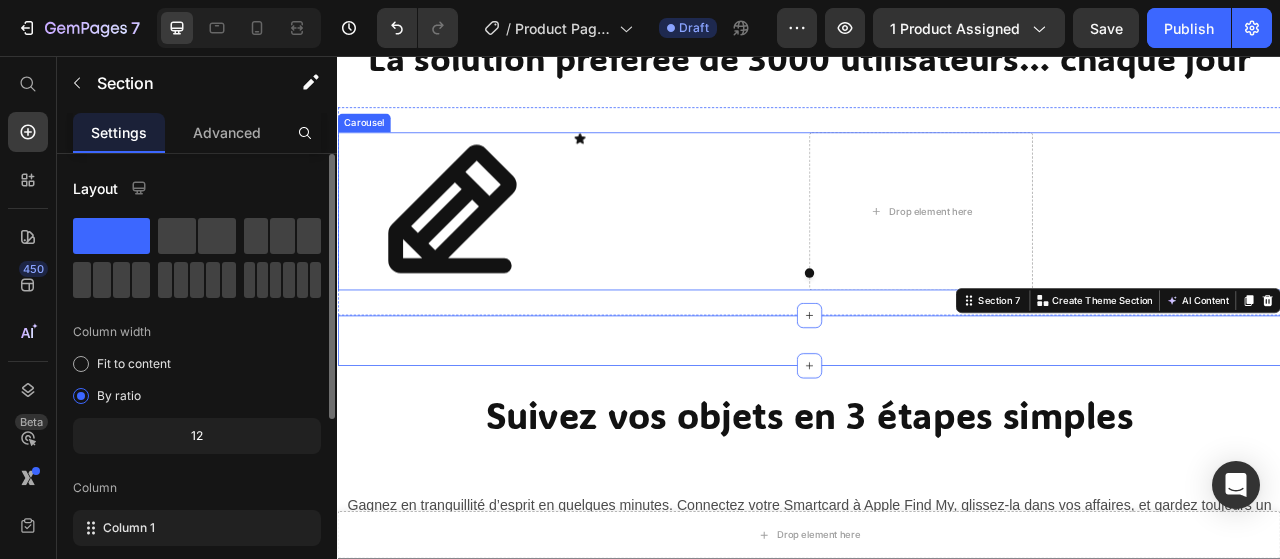 click on "Icon
Icon
Drop element here" at bounding box center (937, 254) 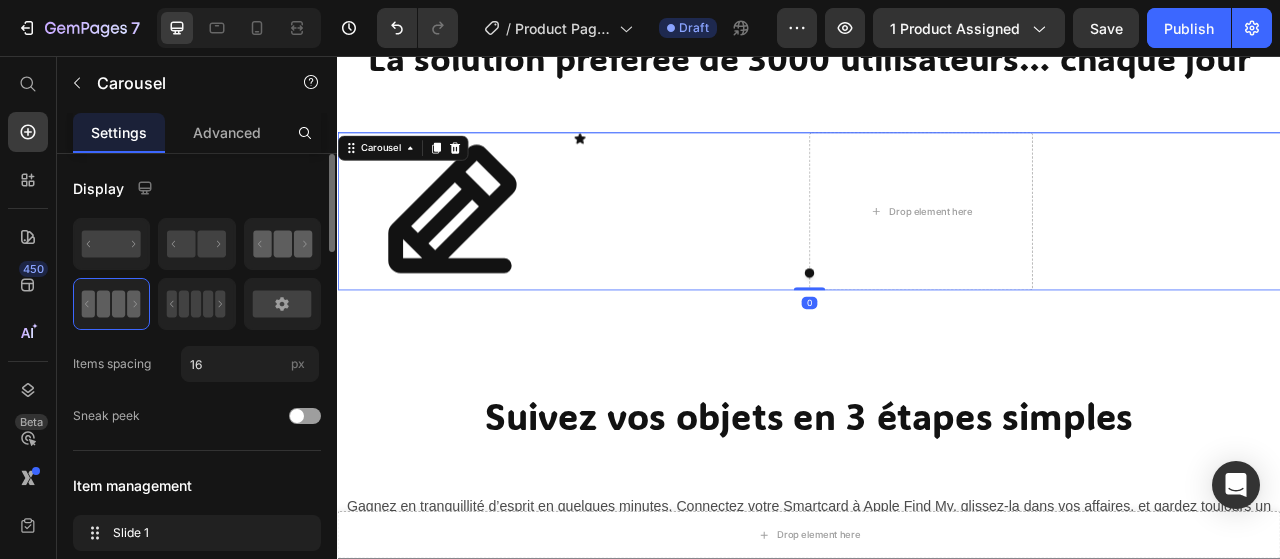 click 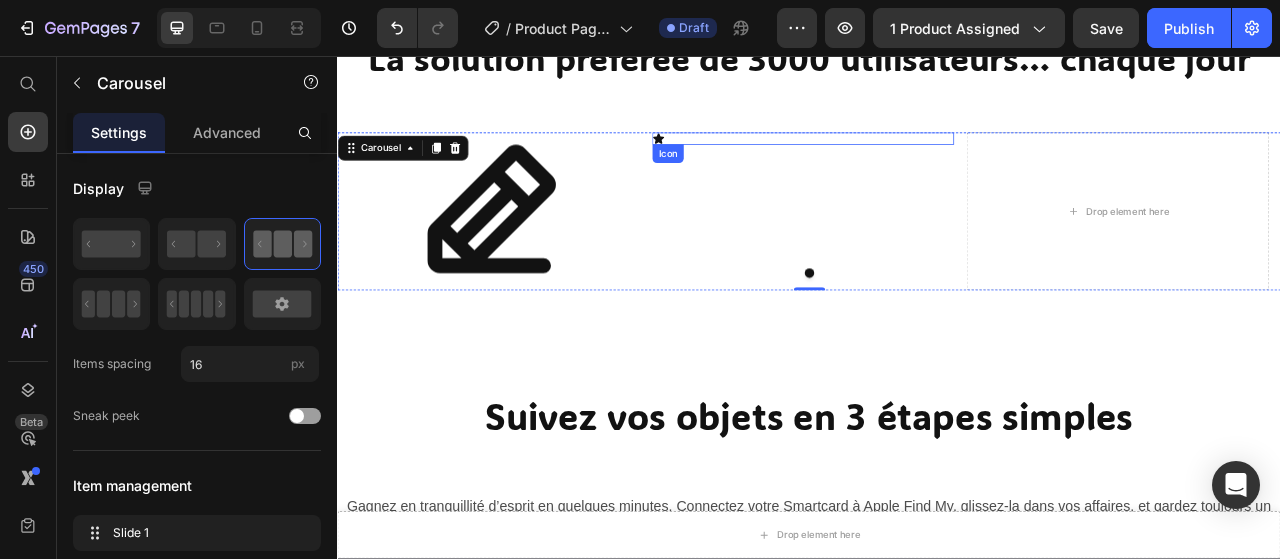 click 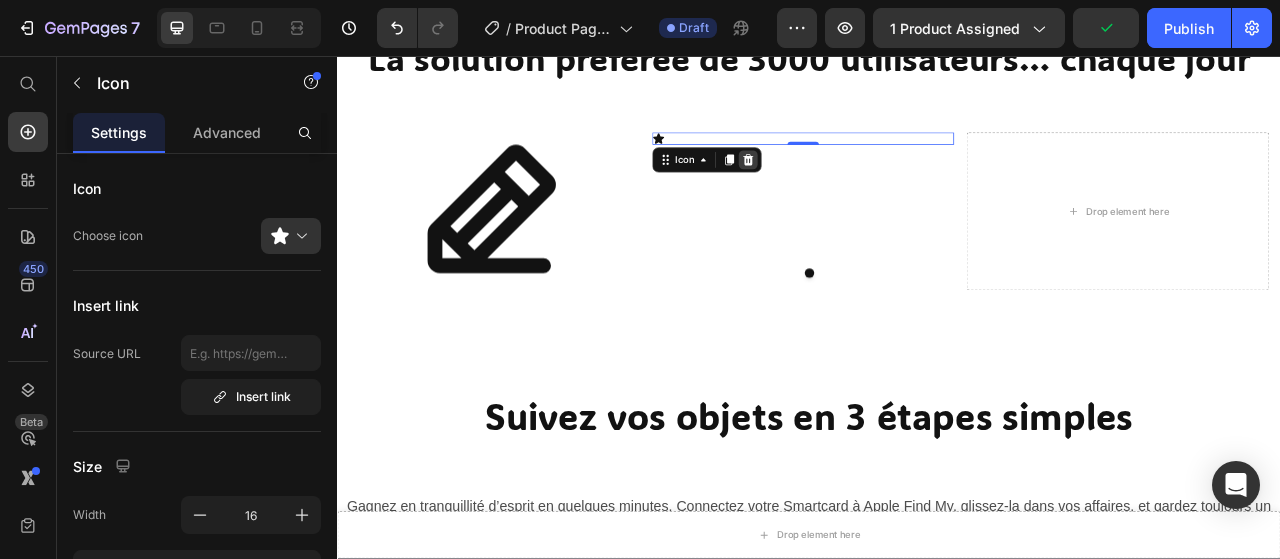 click 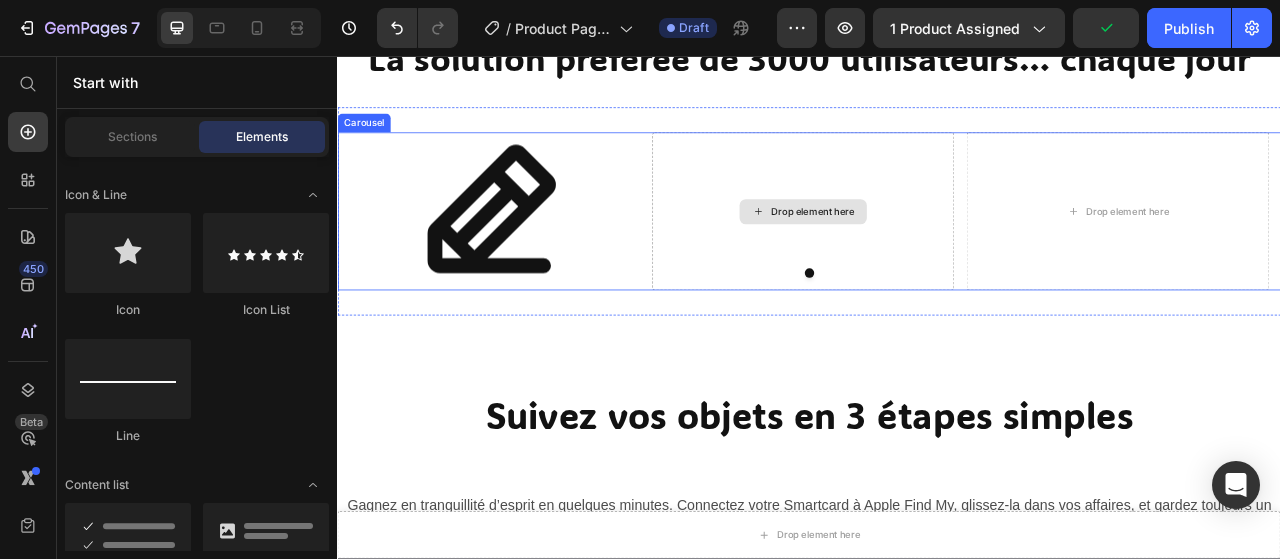 click on "Drop element here" at bounding box center (929, 255) 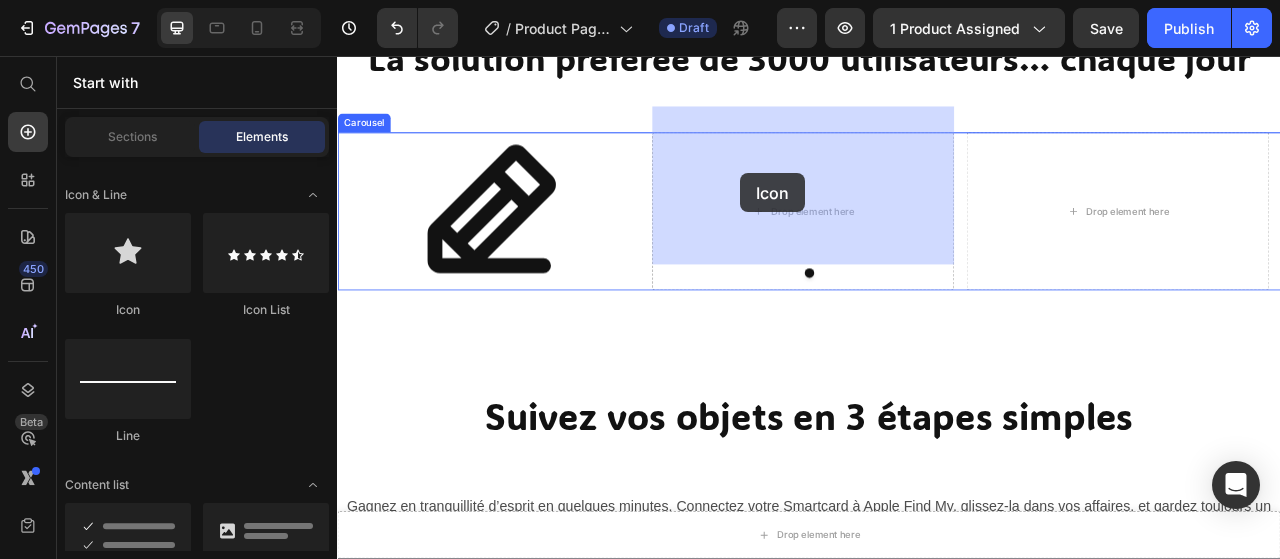 drag, startPoint x: 475, startPoint y: 334, endPoint x: 850, endPoint y: 205, distance: 396.56778 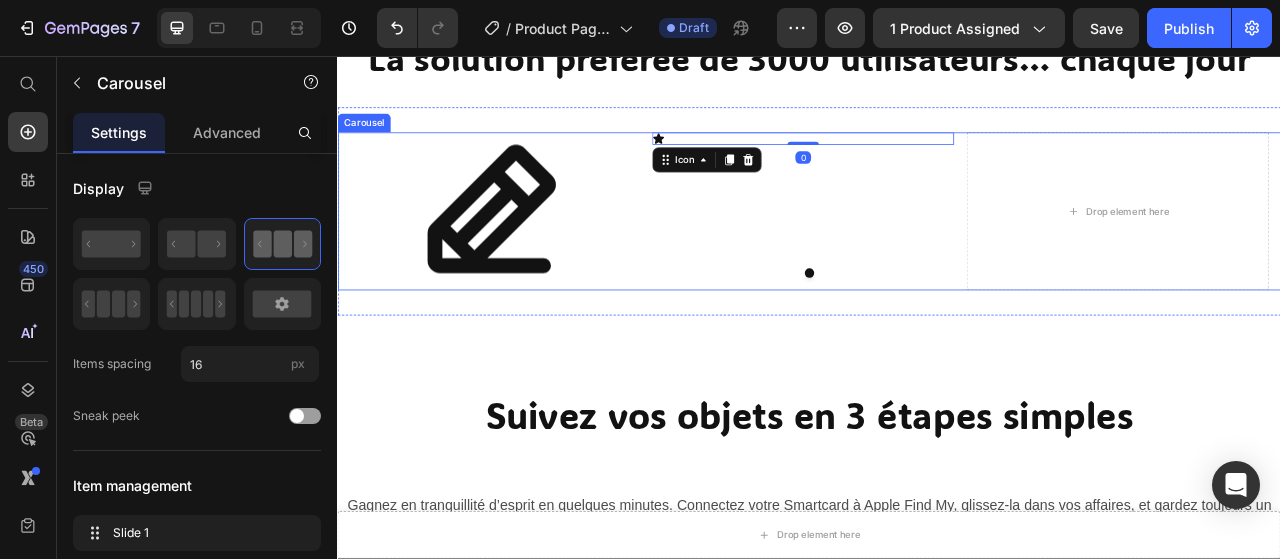 click on "Icon   0" at bounding box center (929, 254) 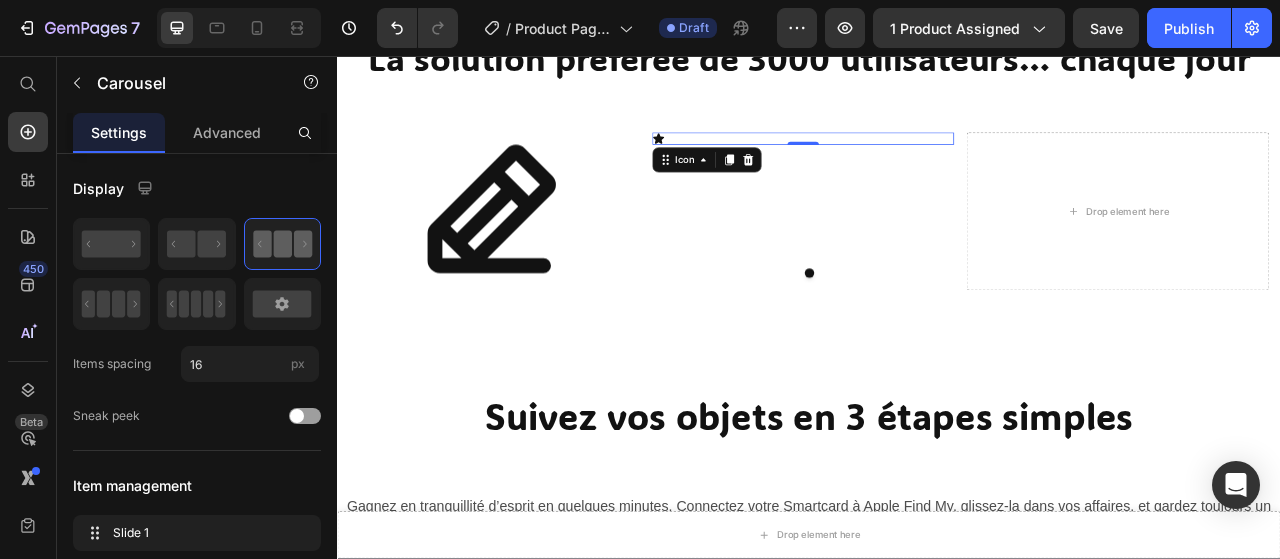click 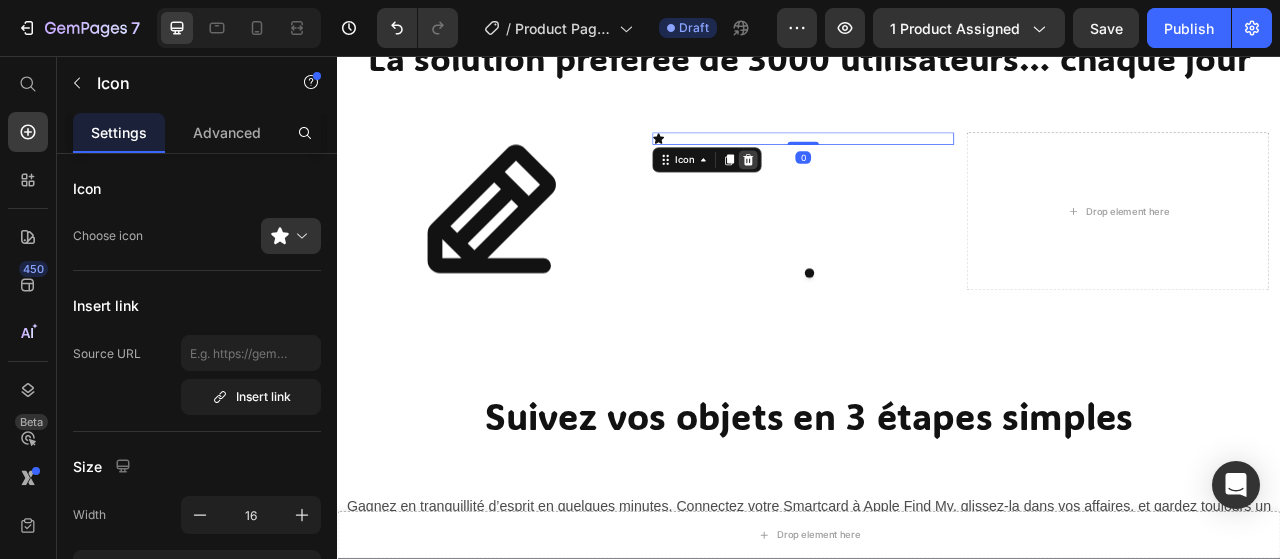 click 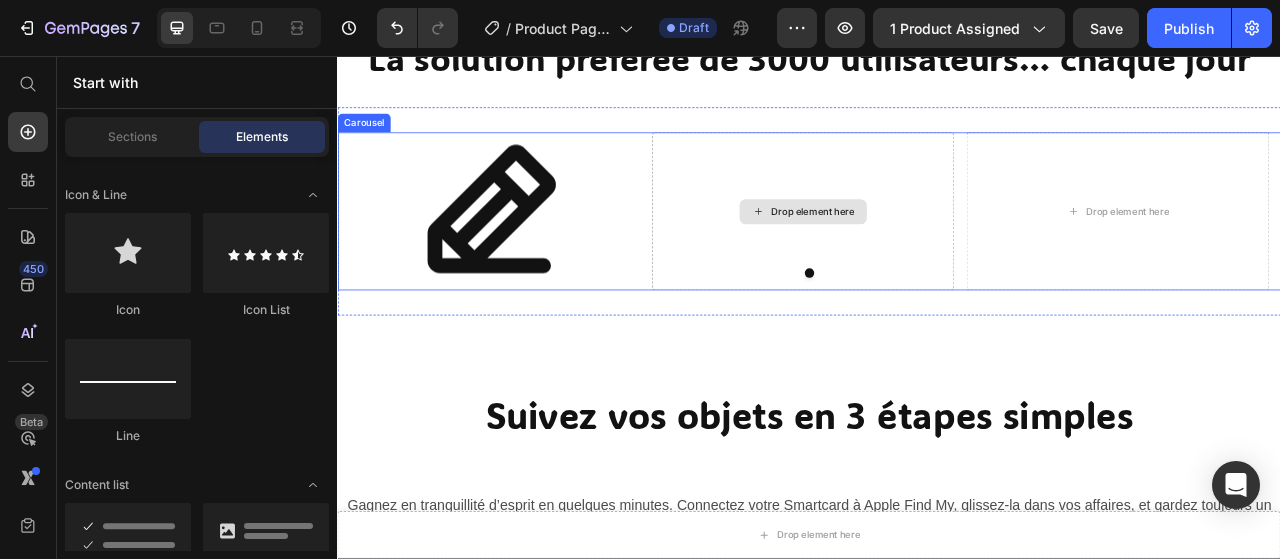 click on "Drop element here" at bounding box center (941, 255) 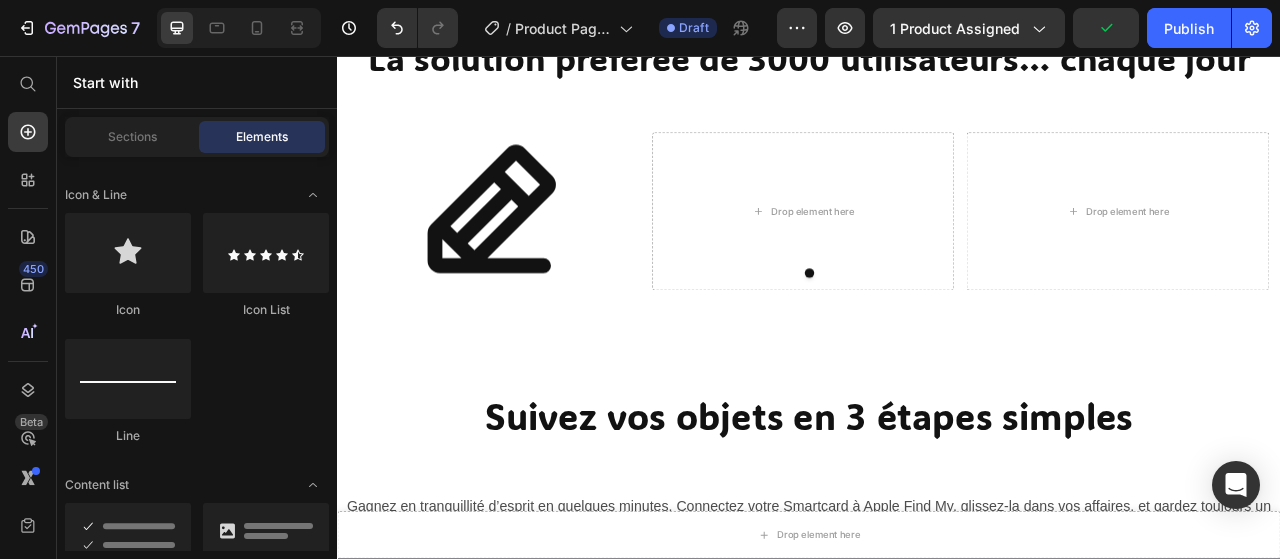 click on "Icon" 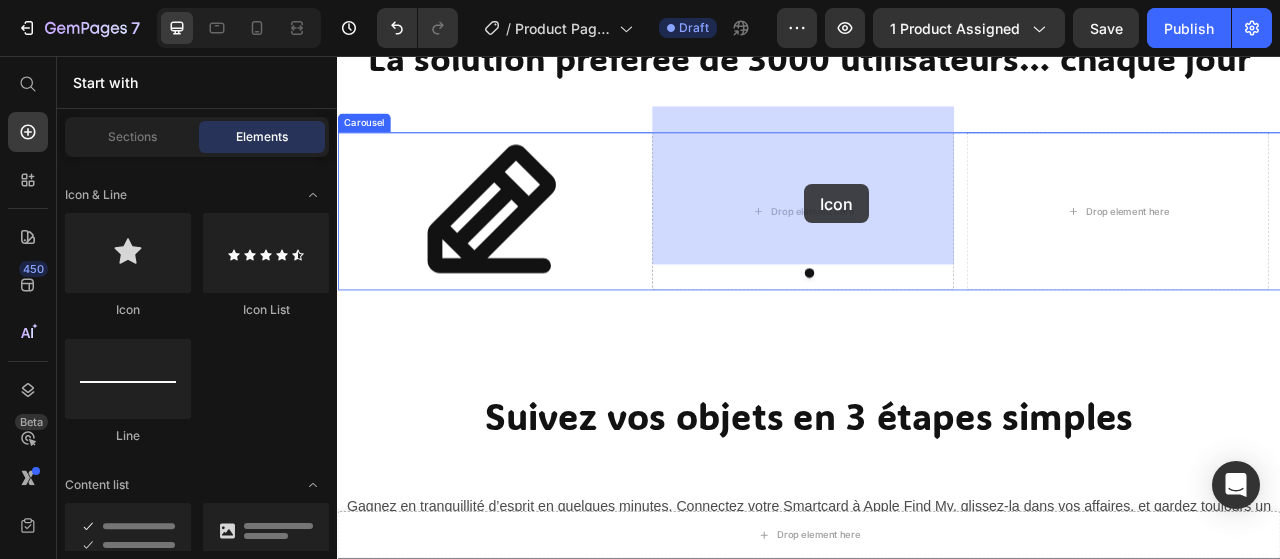 drag, startPoint x: 497, startPoint y: 350, endPoint x: 931, endPoint y: 219, distance: 453.3398 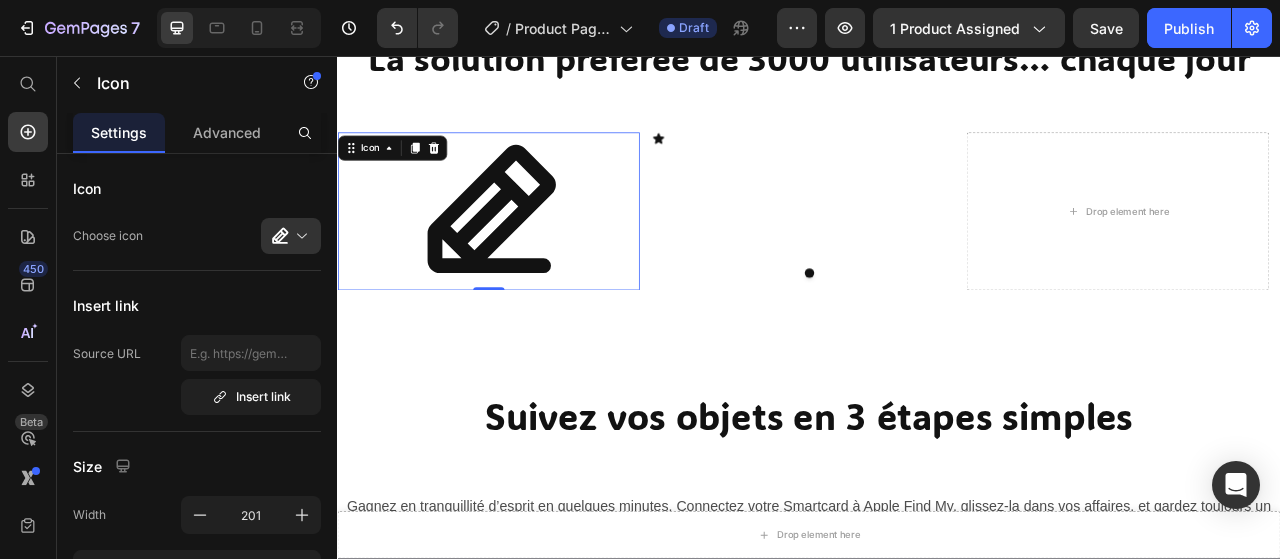 click 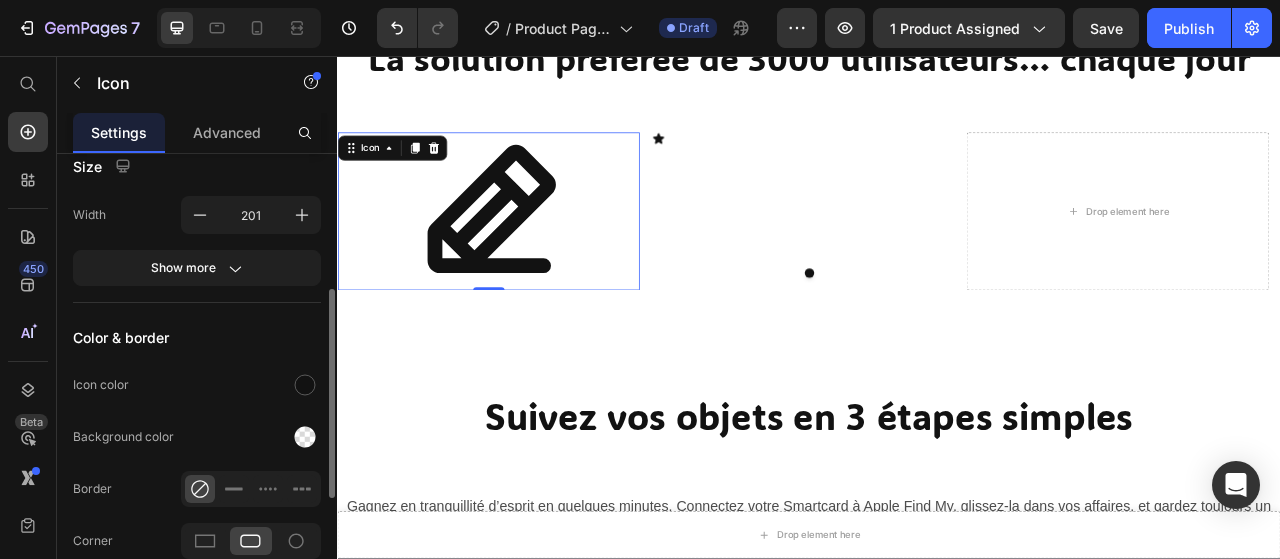 scroll, scrollTop: 100, scrollLeft: 0, axis: vertical 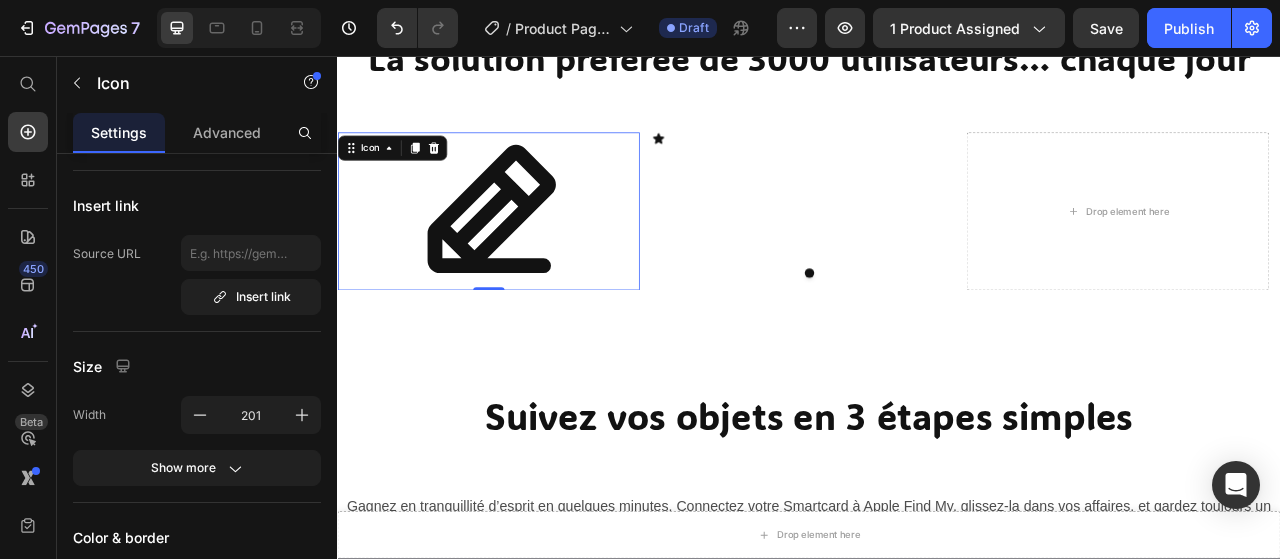 click 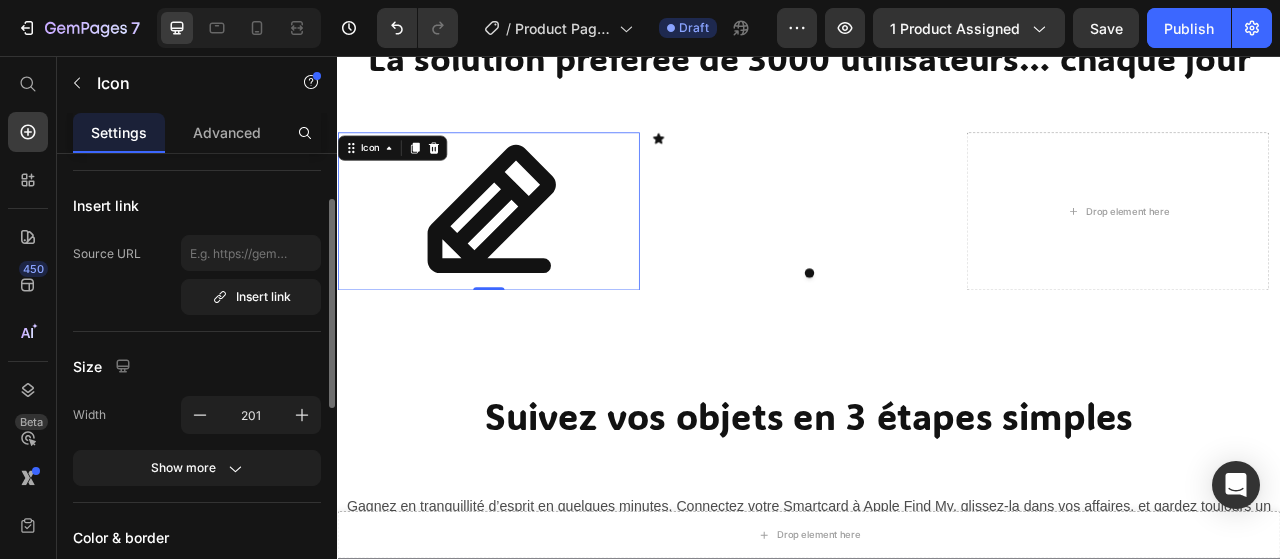 scroll, scrollTop: 0, scrollLeft: 0, axis: both 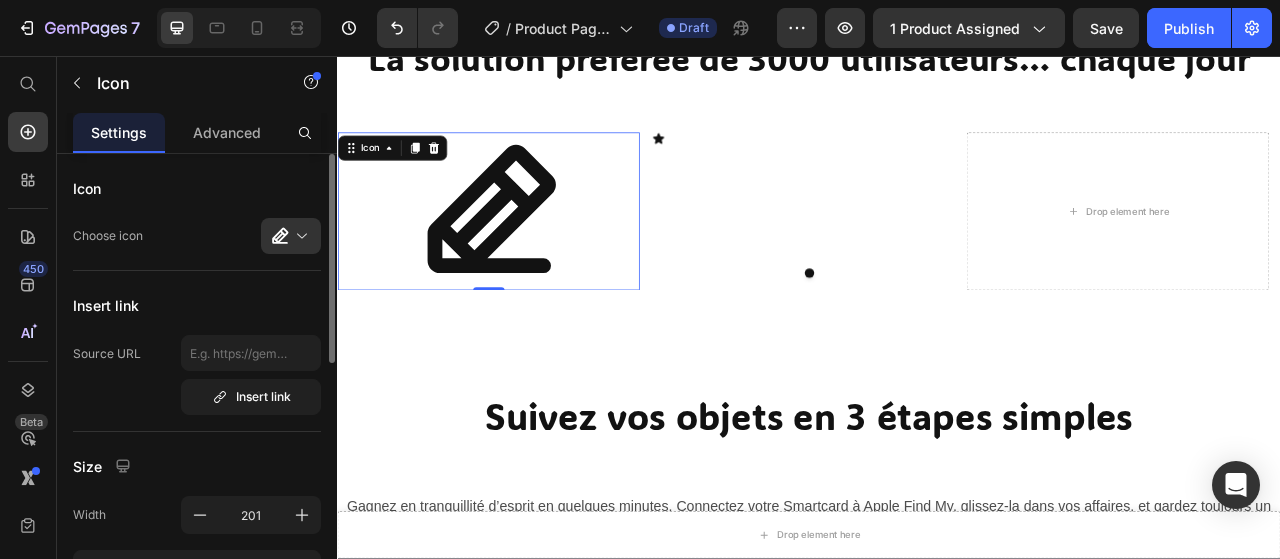 click 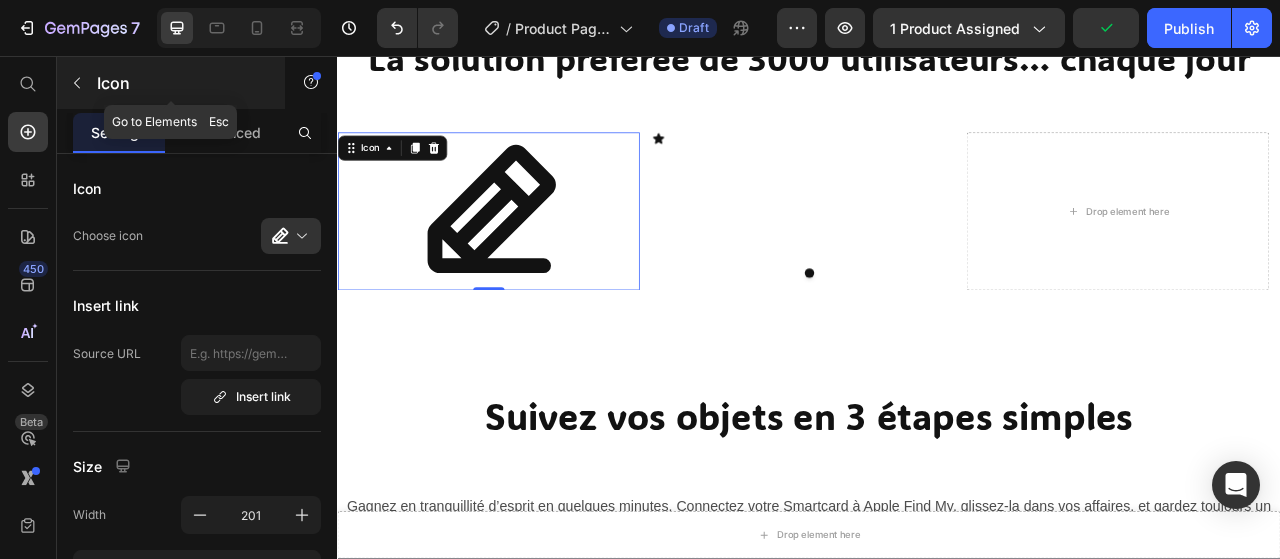 click 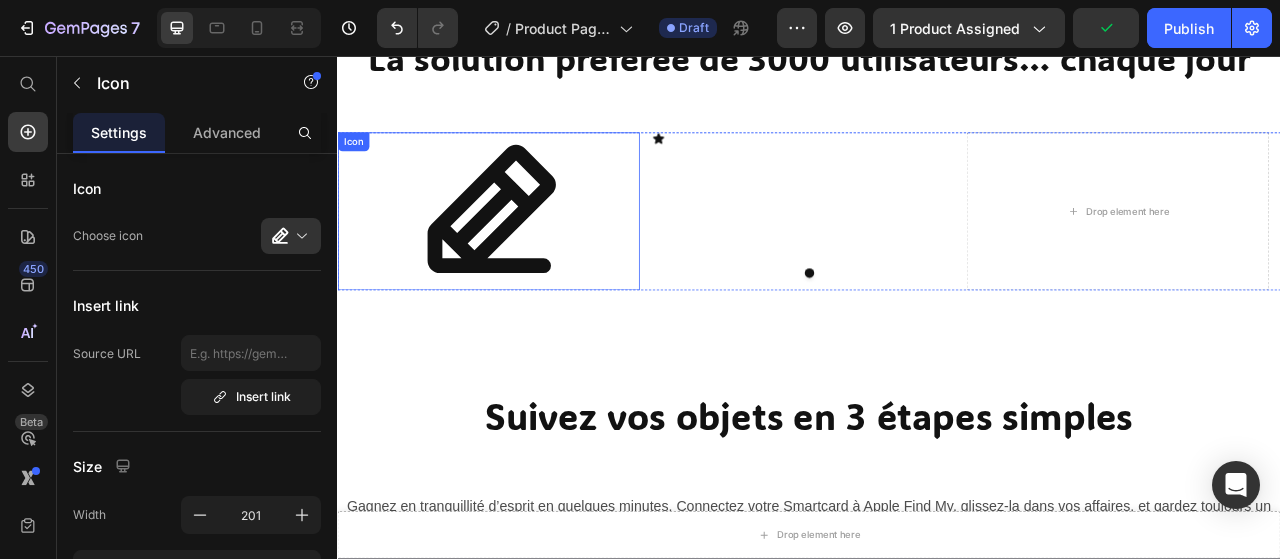 click 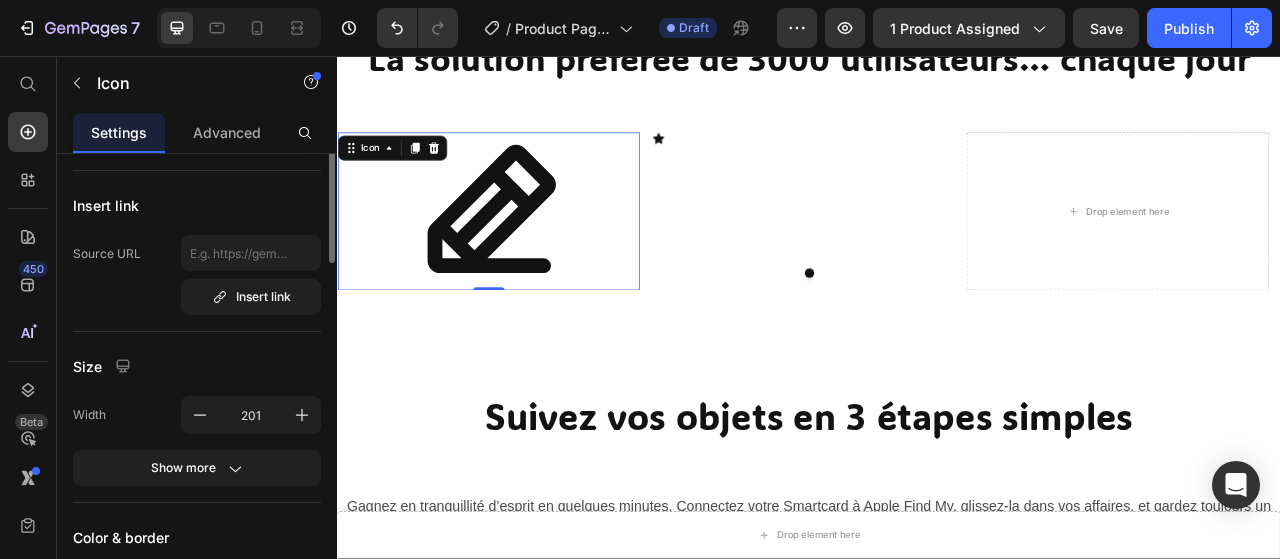 scroll, scrollTop: 0, scrollLeft: 0, axis: both 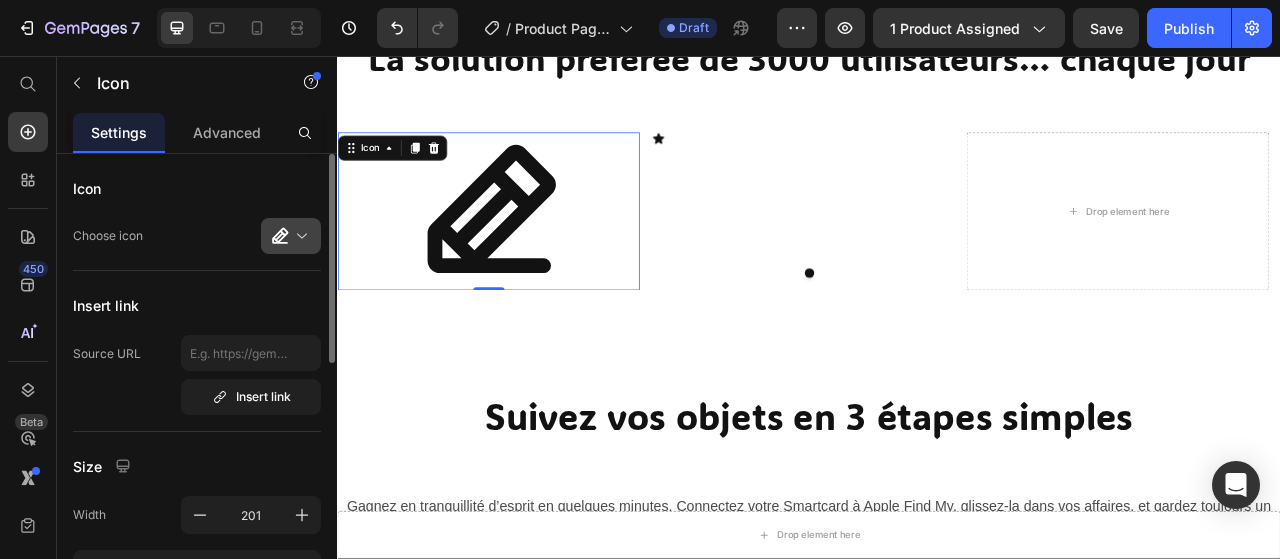 click at bounding box center [299, 236] 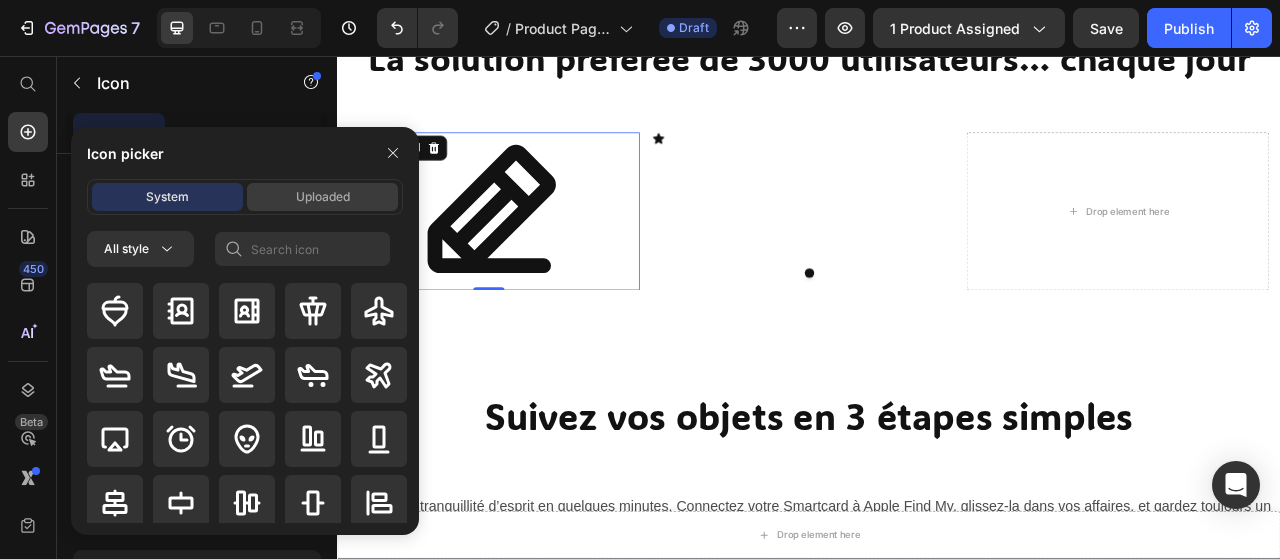 click on "Uploaded" at bounding box center (323, 197) 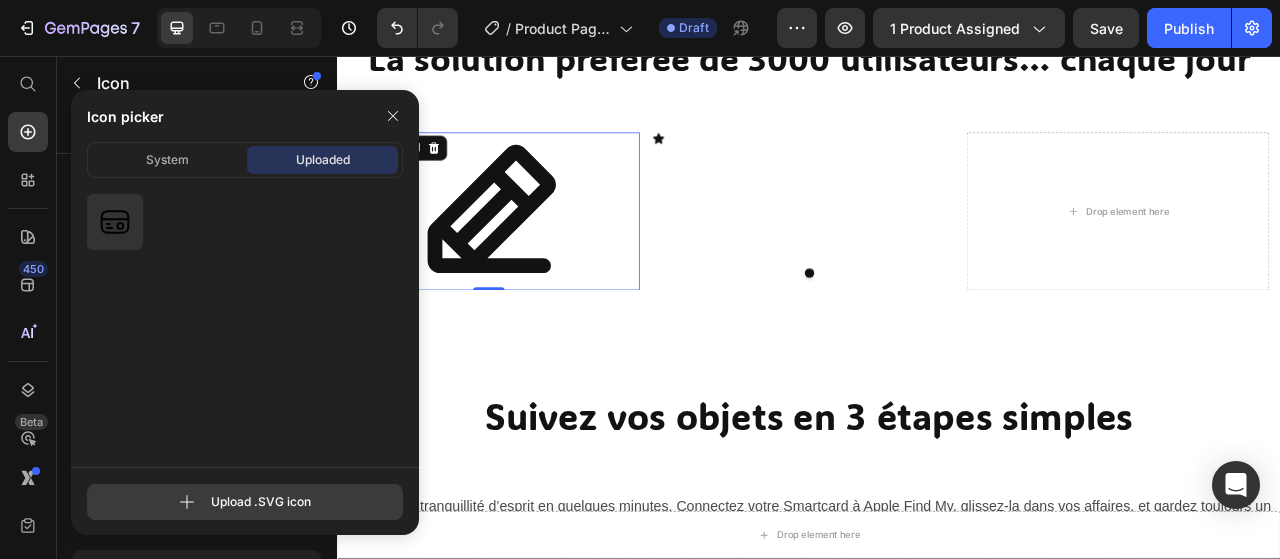 click 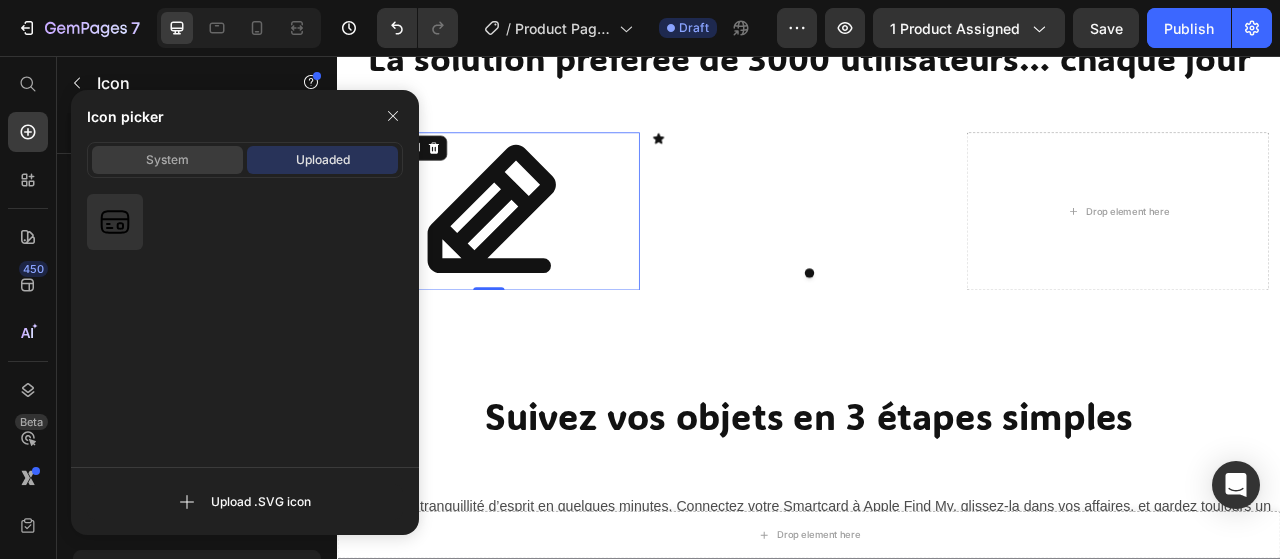 click on "System" at bounding box center [167, 160] 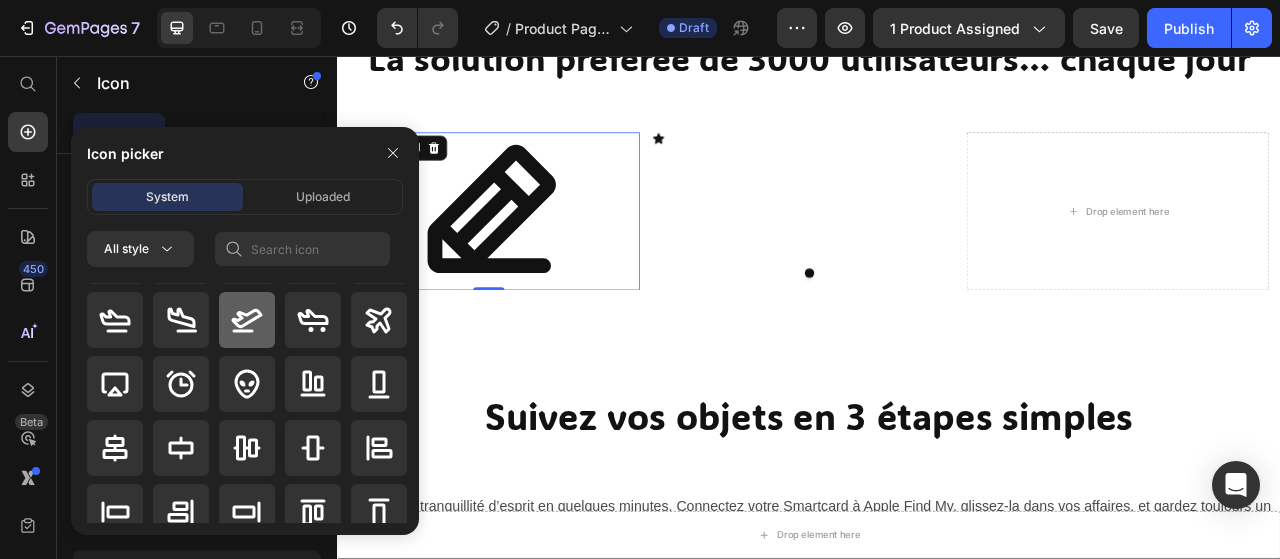 scroll, scrollTop: 0, scrollLeft: 0, axis: both 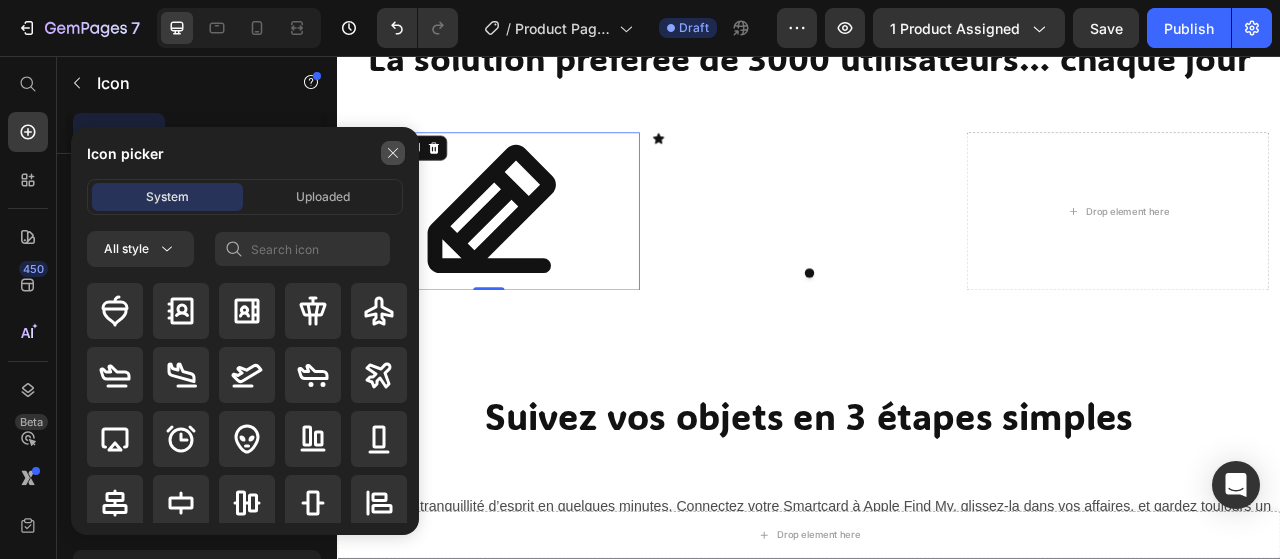 click 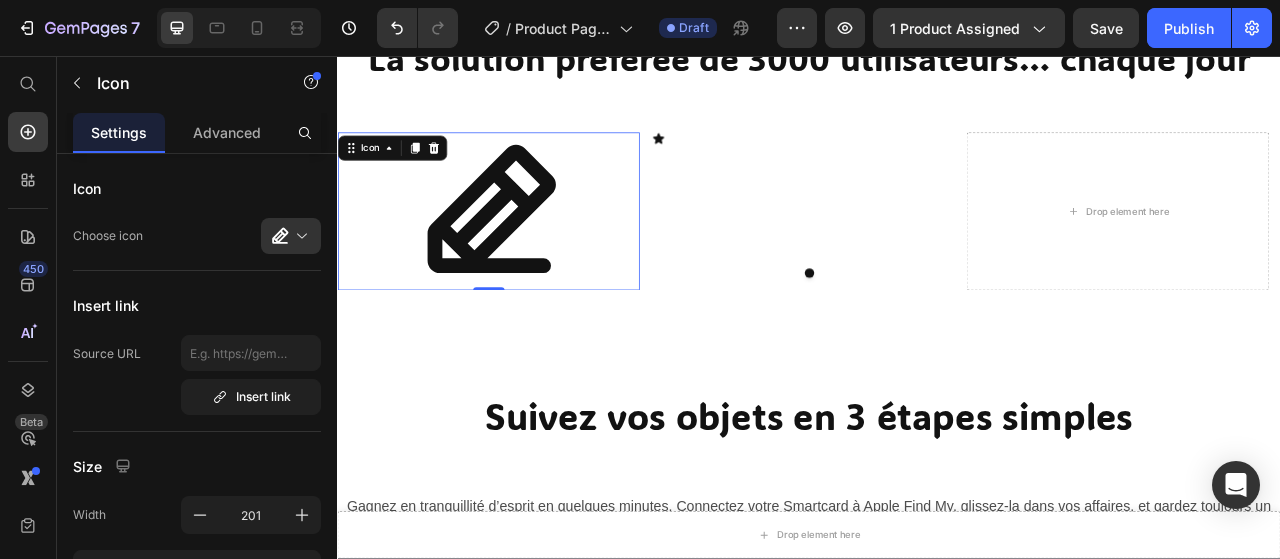 click 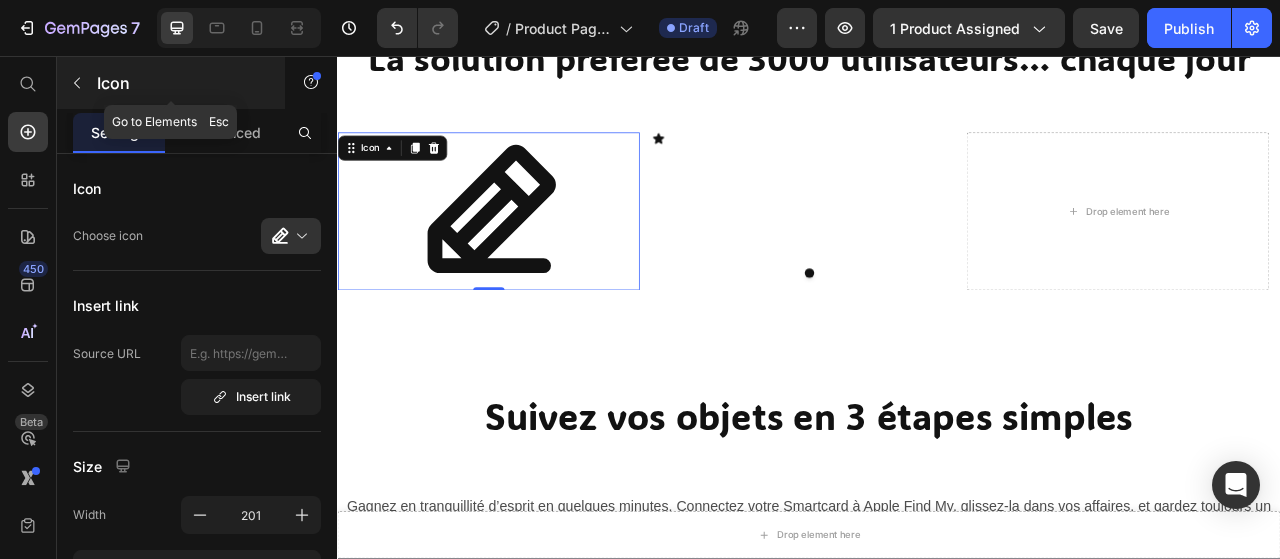 click at bounding box center (77, 83) 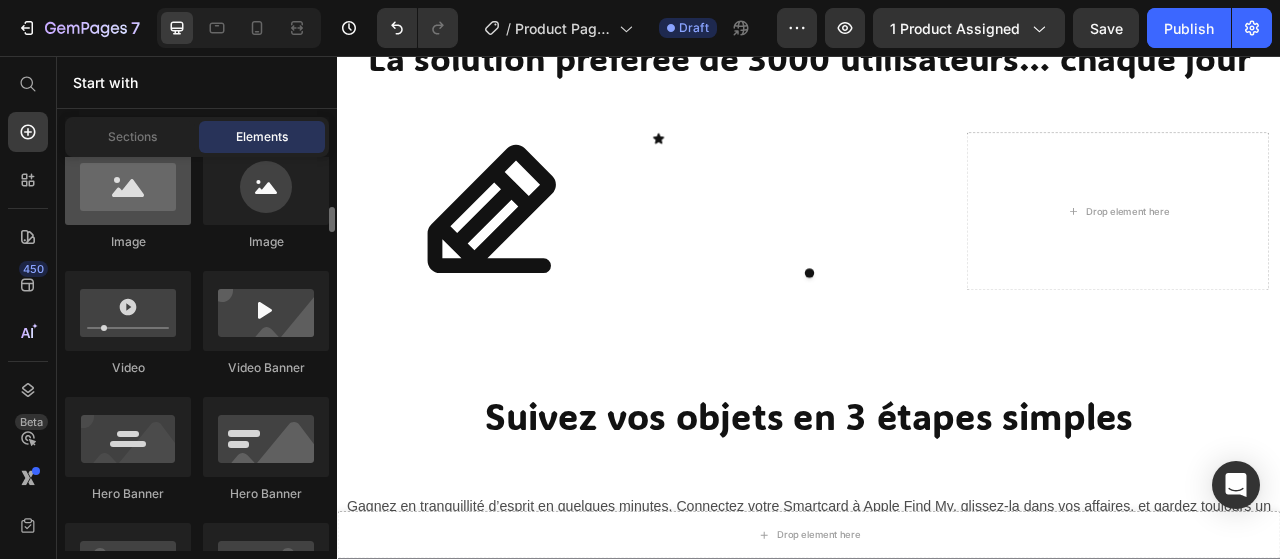 scroll, scrollTop: 700, scrollLeft: 0, axis: vertical 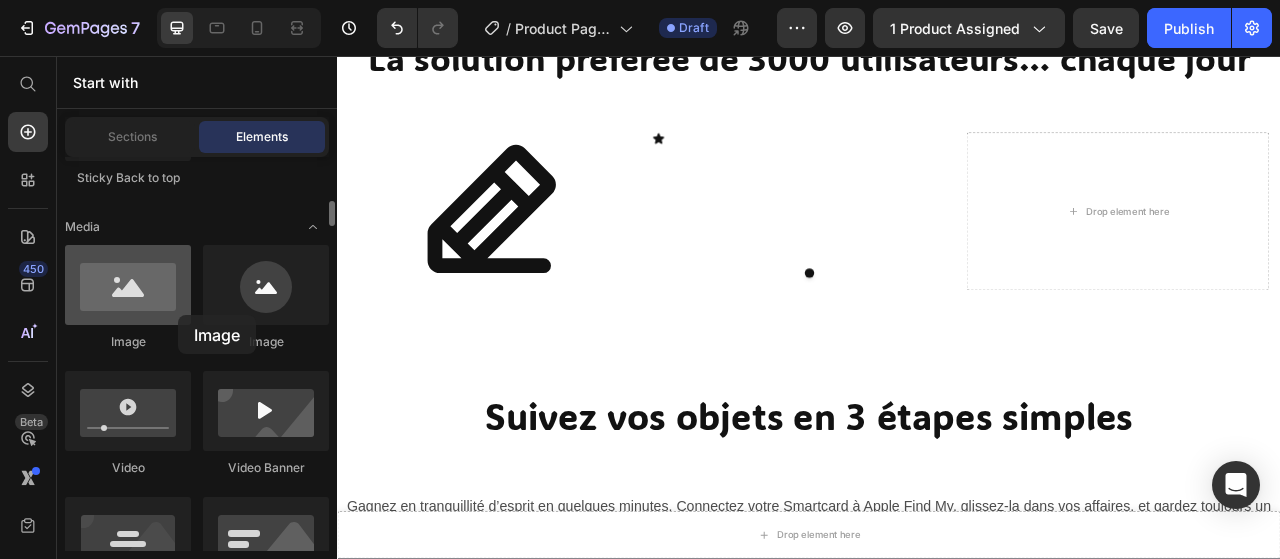 click at bounding box center (128, 285) 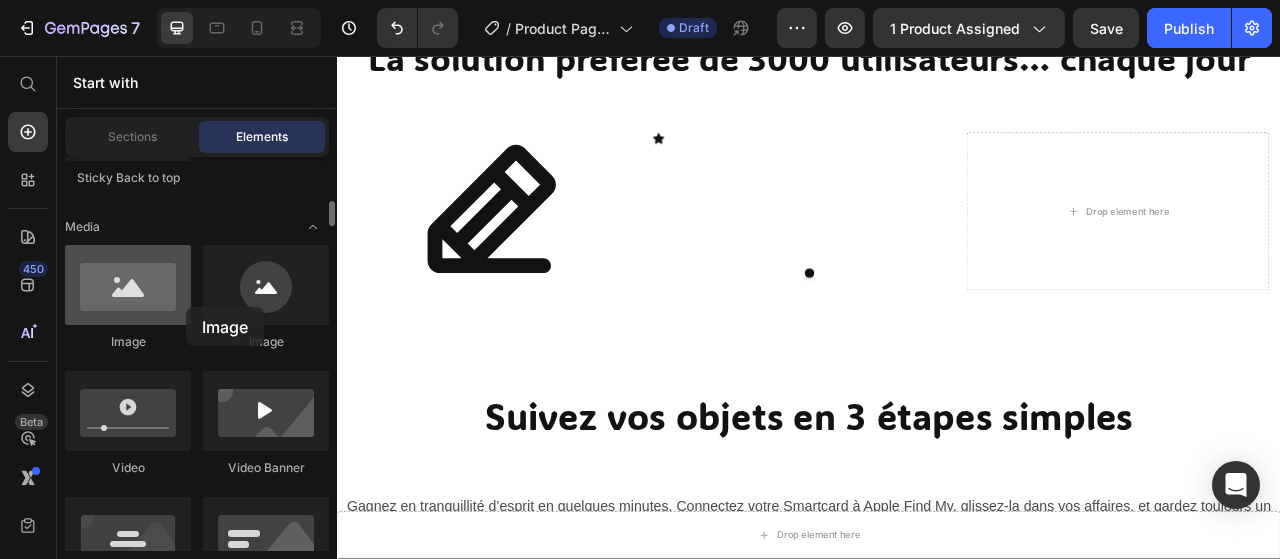 drag, startPoint x: 178, startPoint y: 315, endPoint x: 186, endPoint y: 307, distance: 11.313708 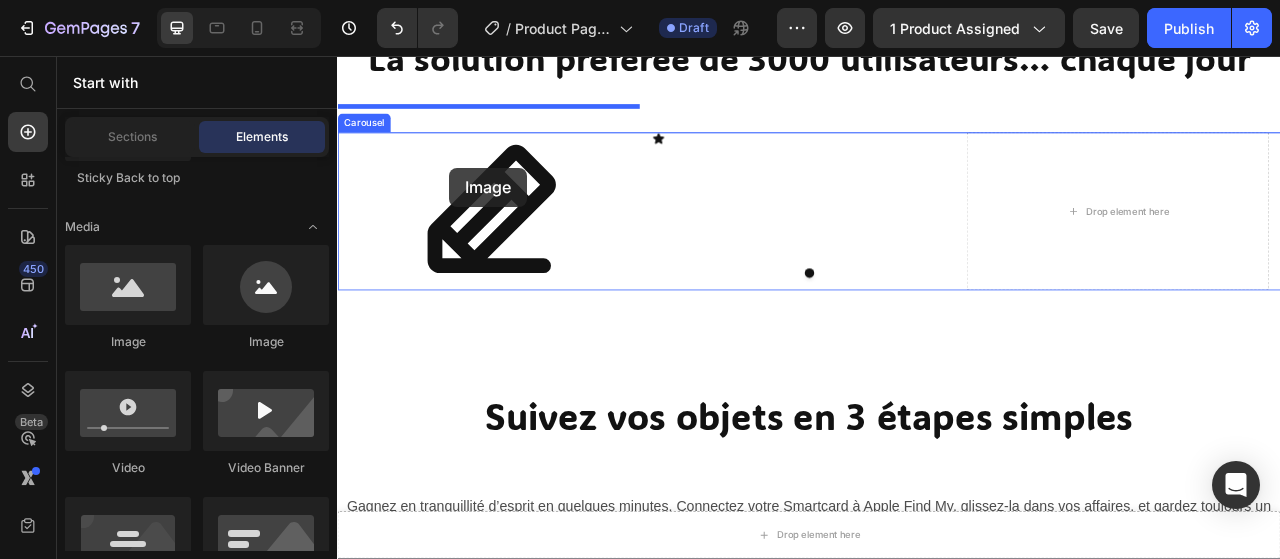 drag, startPoint x: 503, startPoint y: 375, endPoint x: 479, endPoint y: 194, distance: 182.58423 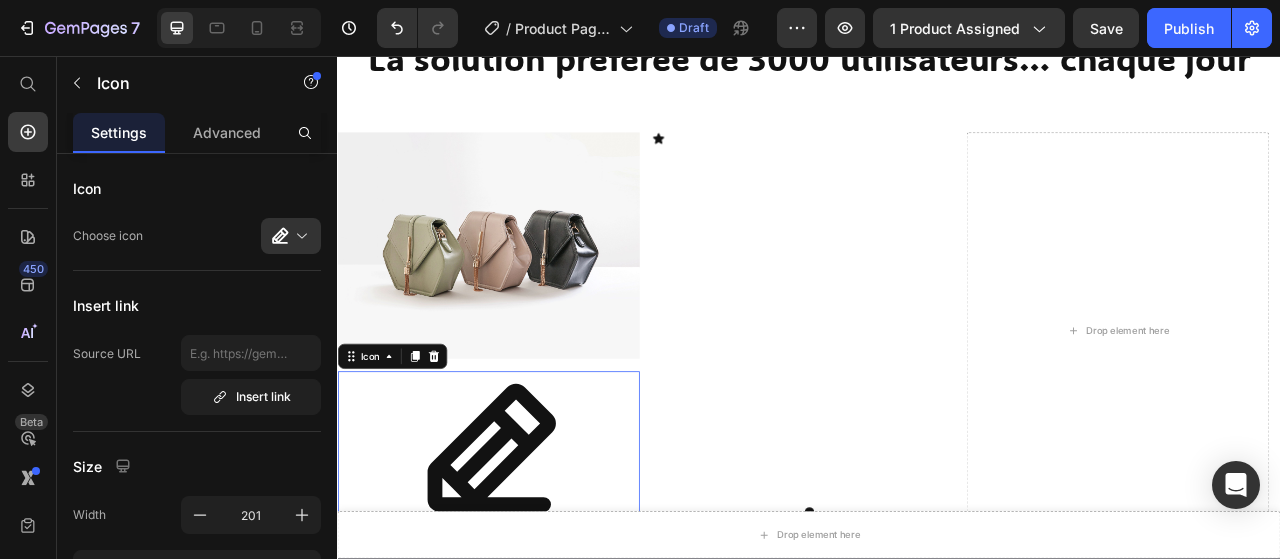 click 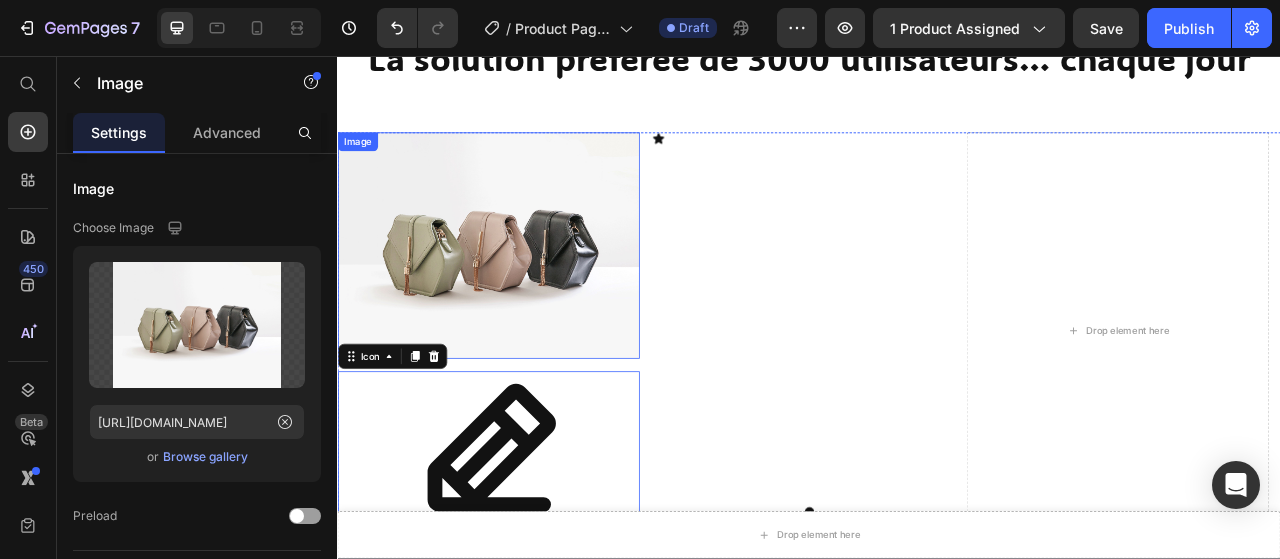 click at bounding box center (529, 298) 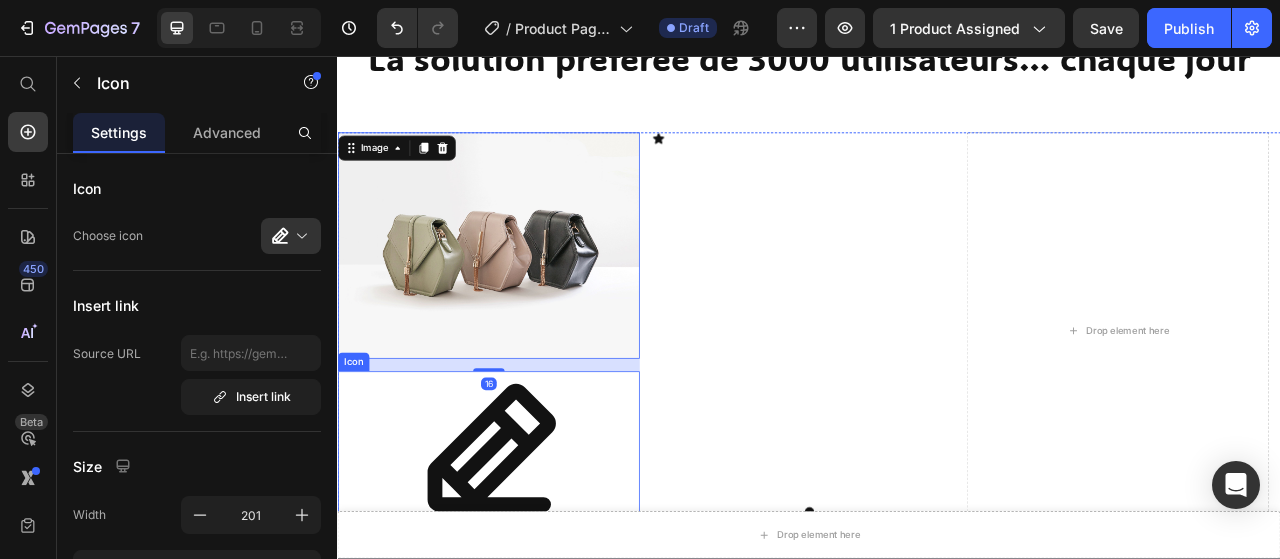 click 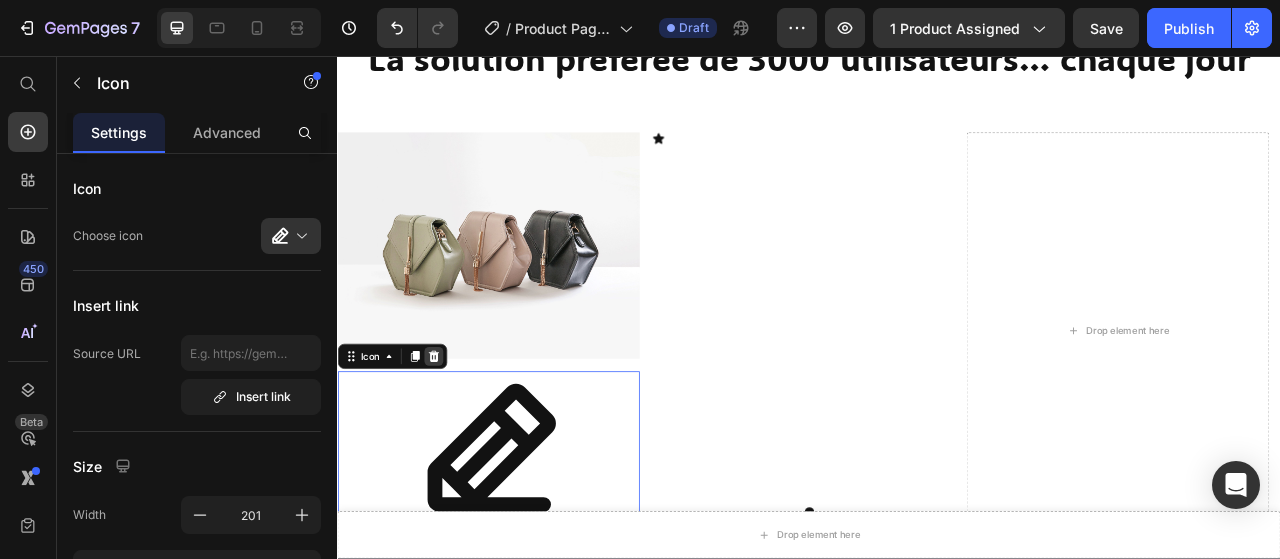 click 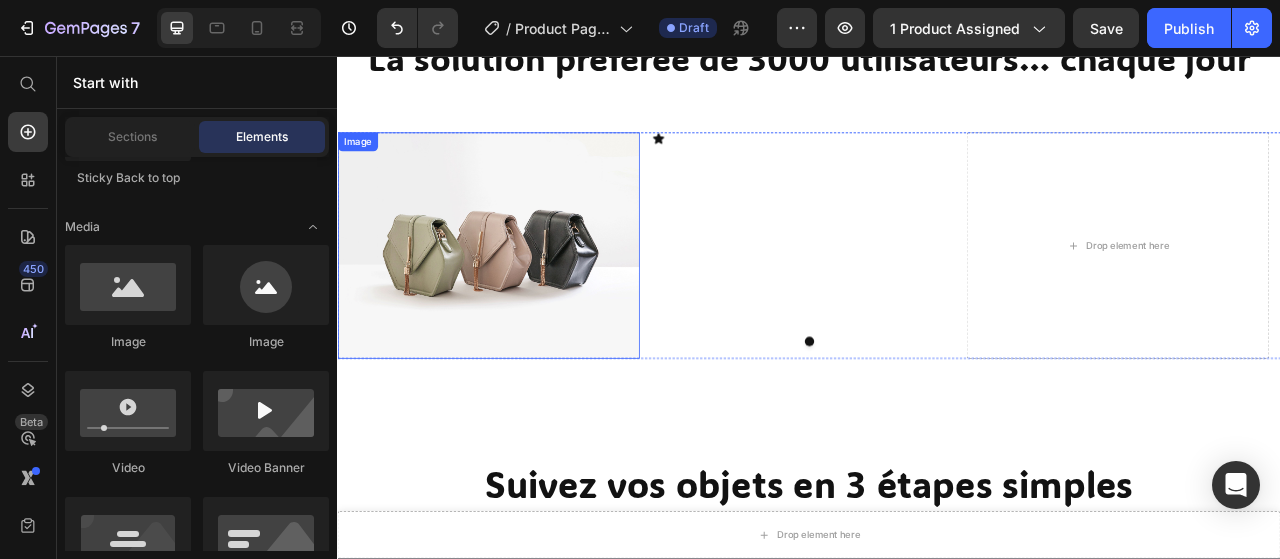 click at bounding box center [529, 298] 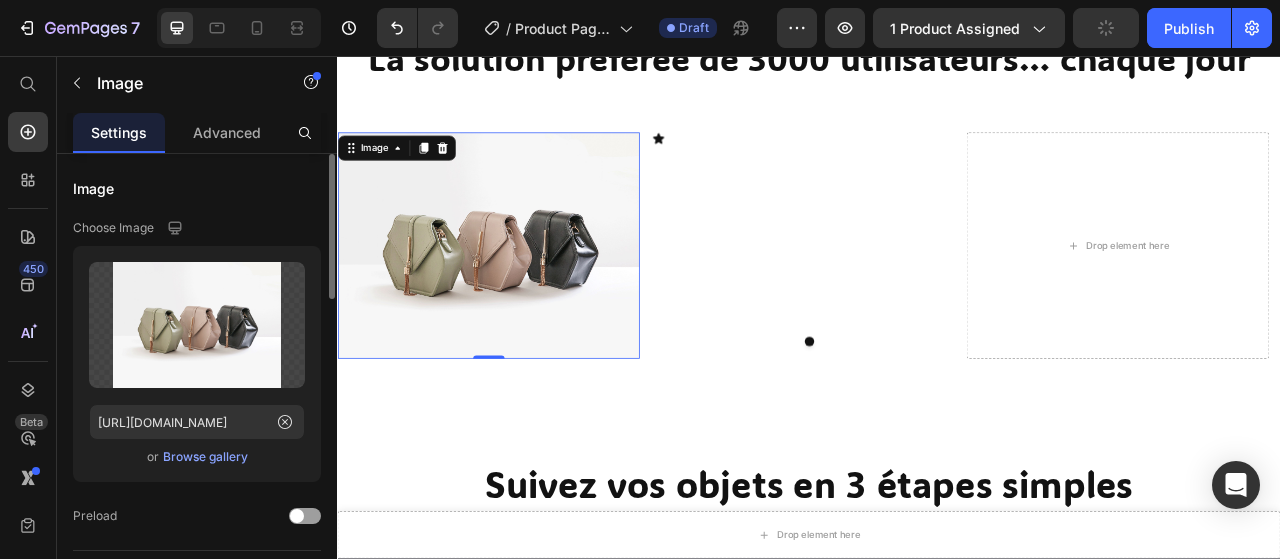 click on "Browse gallery" at bounding box center [205, 457] 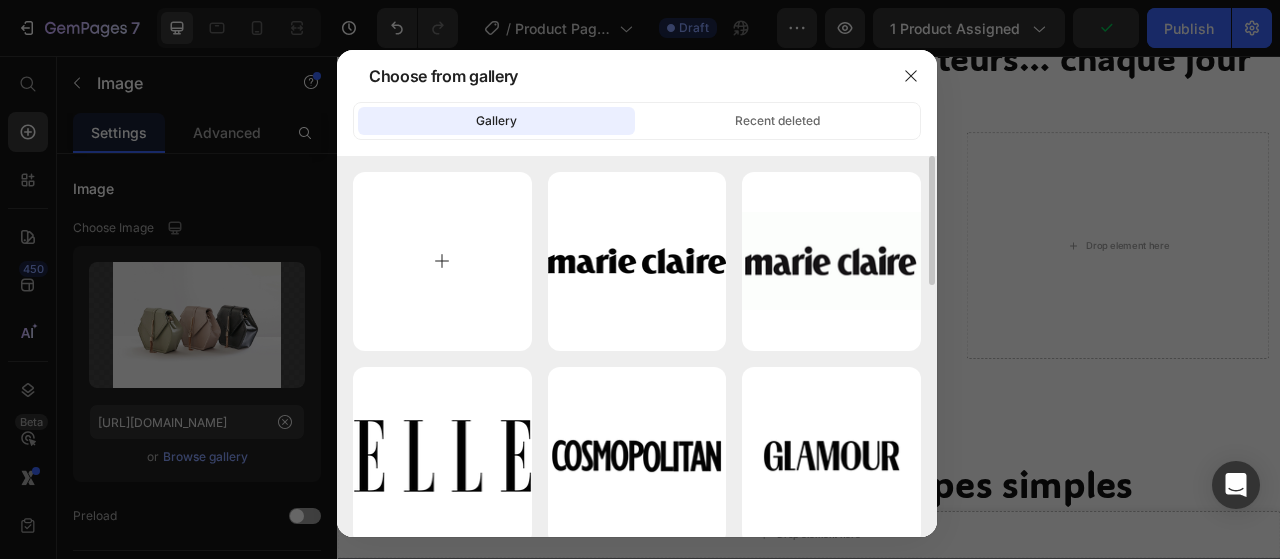 click at bounding box center [442, 261] 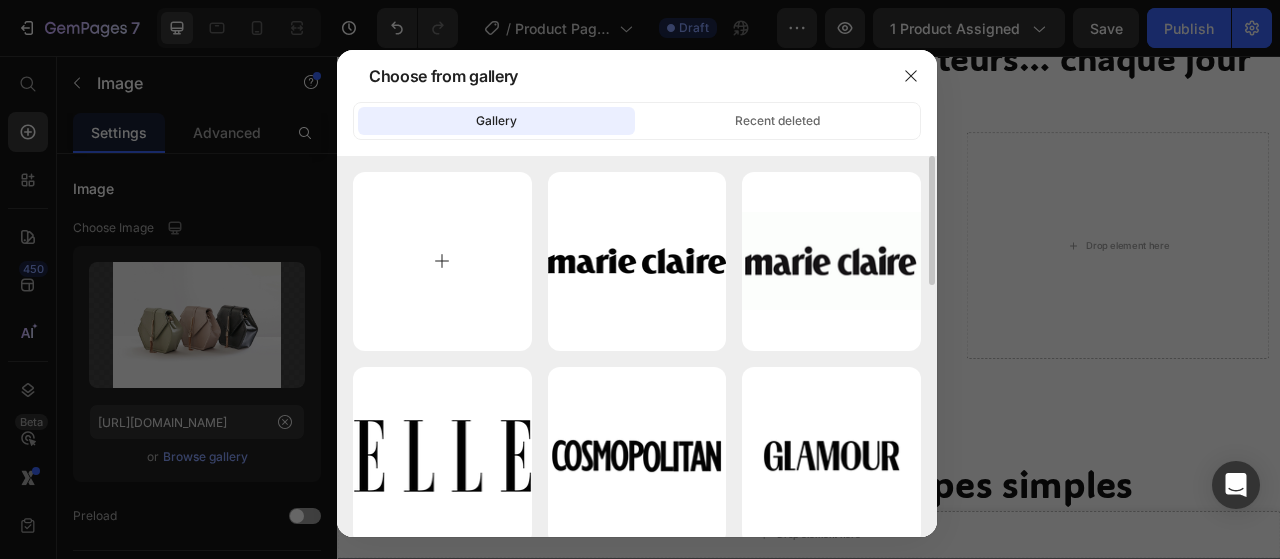 type on "C:\fakepath\couture.png" 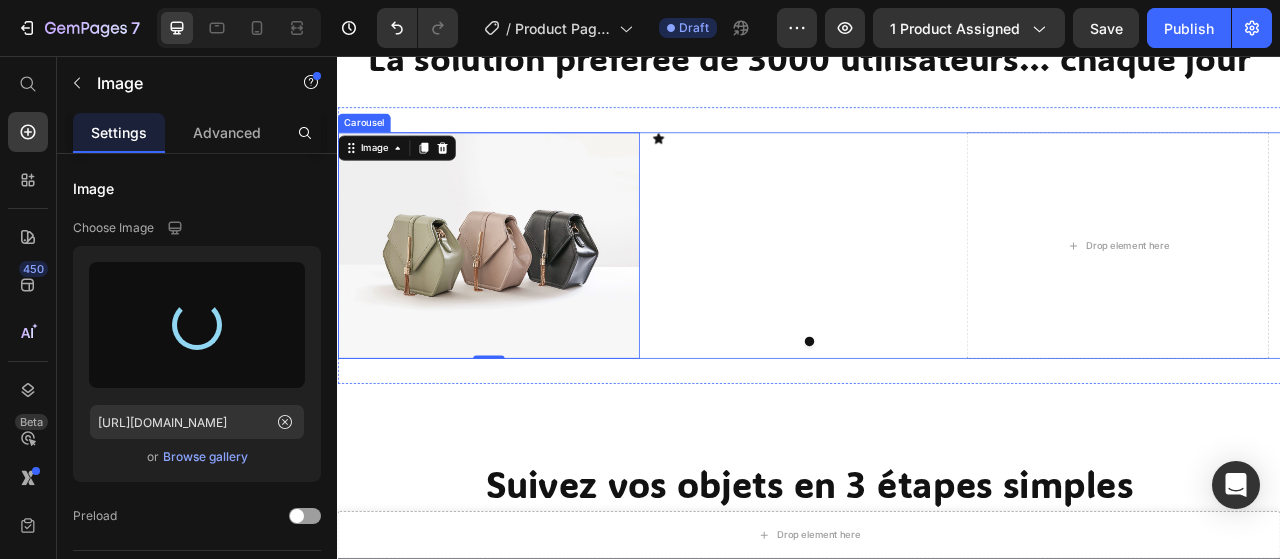 type on "https://cdn.shopify.com/s/files/1/0909/0043/1233/files/gempages_566151336815559510-fa7d7332-ebcd-4ad6-890a-b65dff888308.png" 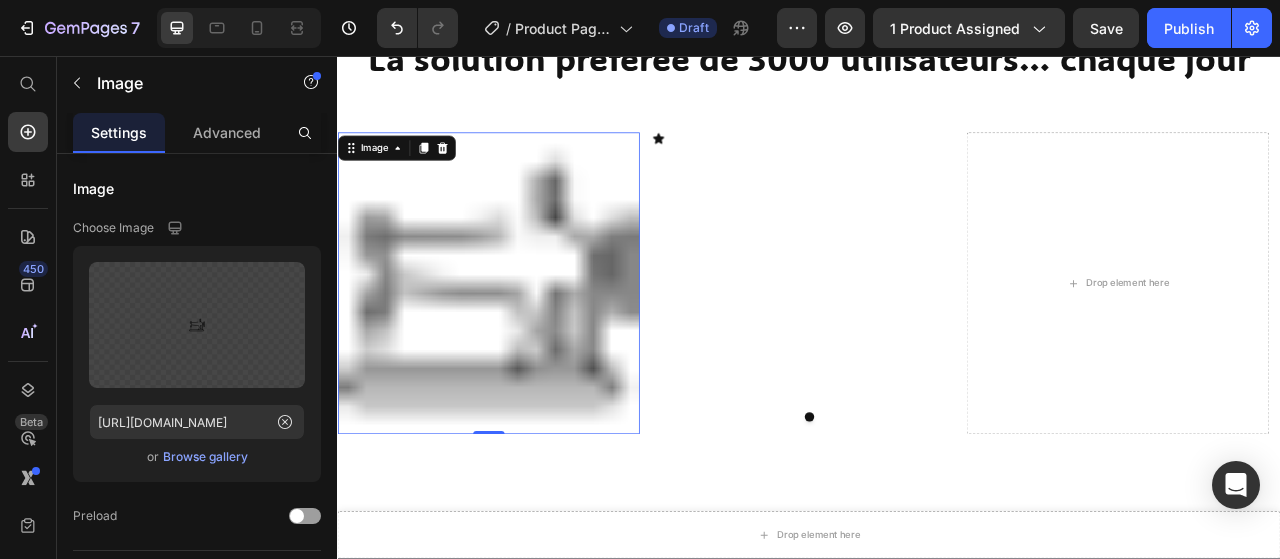 click at bounding box center (529, 346) 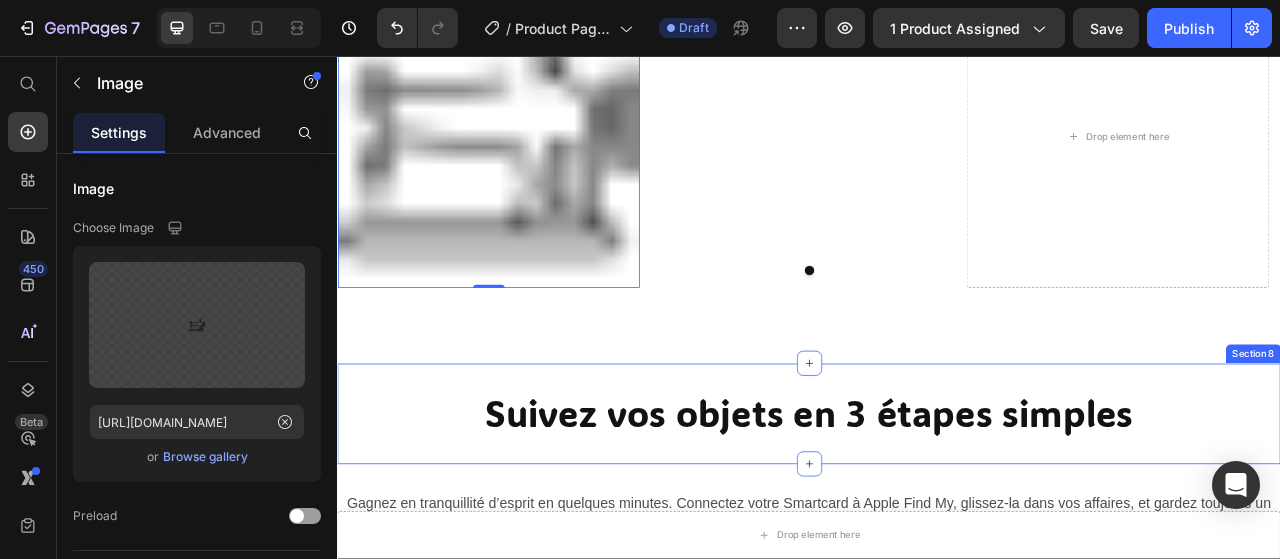scroll, scrollTop: 1711, scrollLeft: 0, axis: vertical 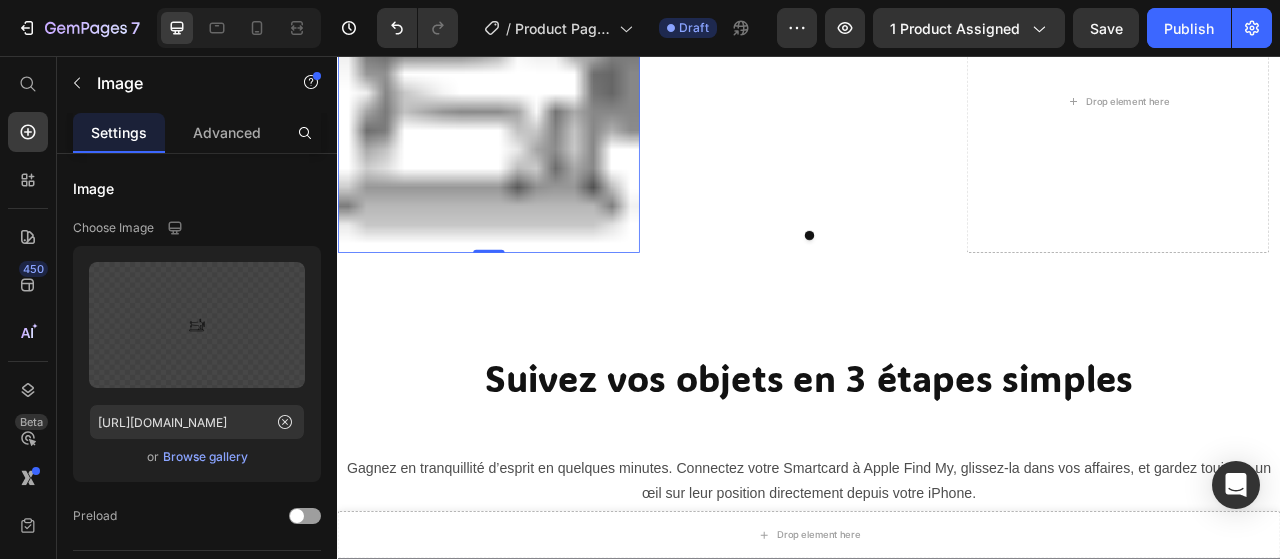 click at bounding box center [529, 115] 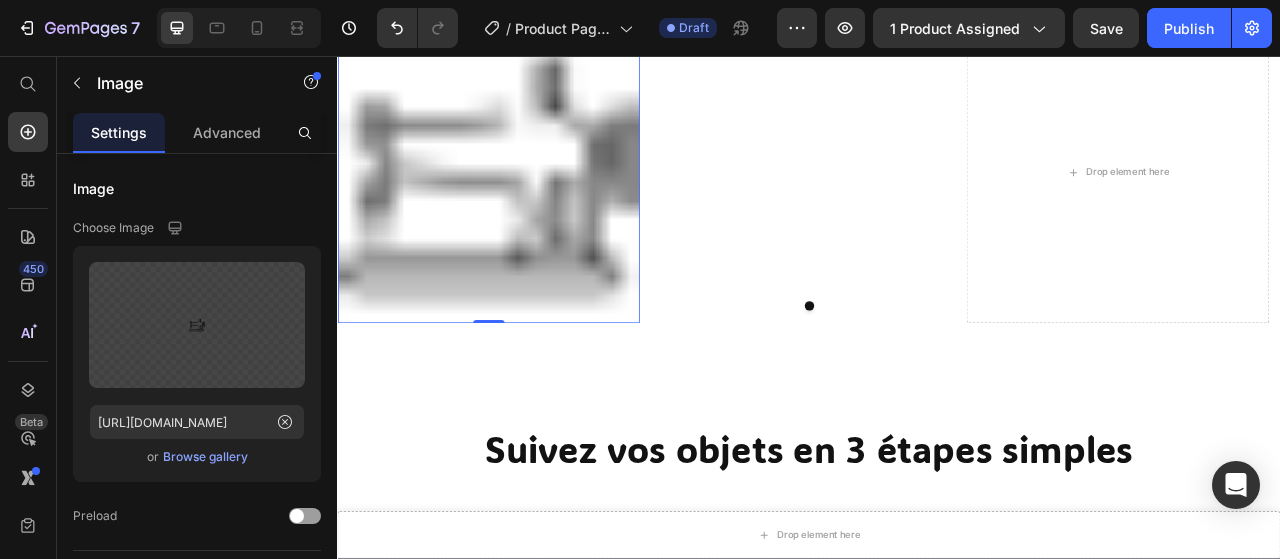 scroll, scrollTop: 1511, scrollLeft: 0, axis: vertical 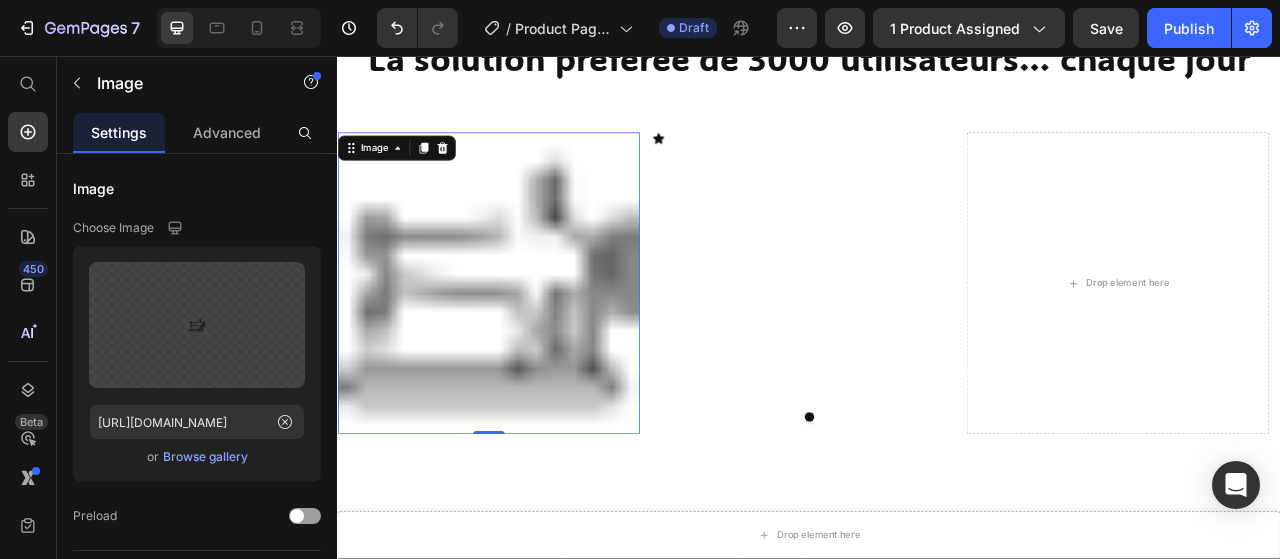 click at bounding box center [529, 346] 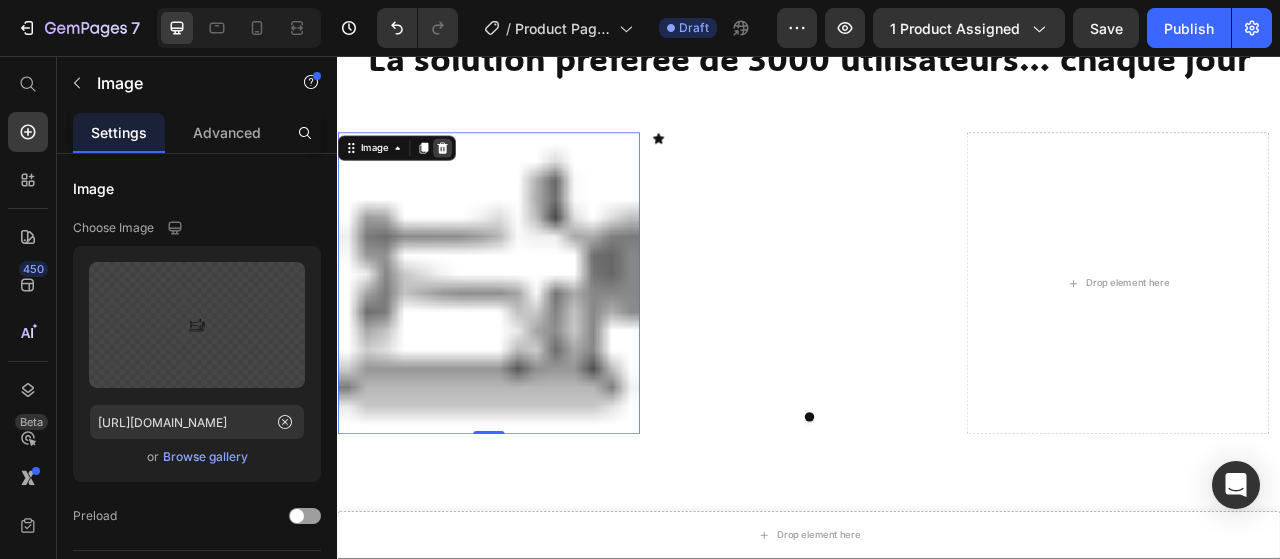 click 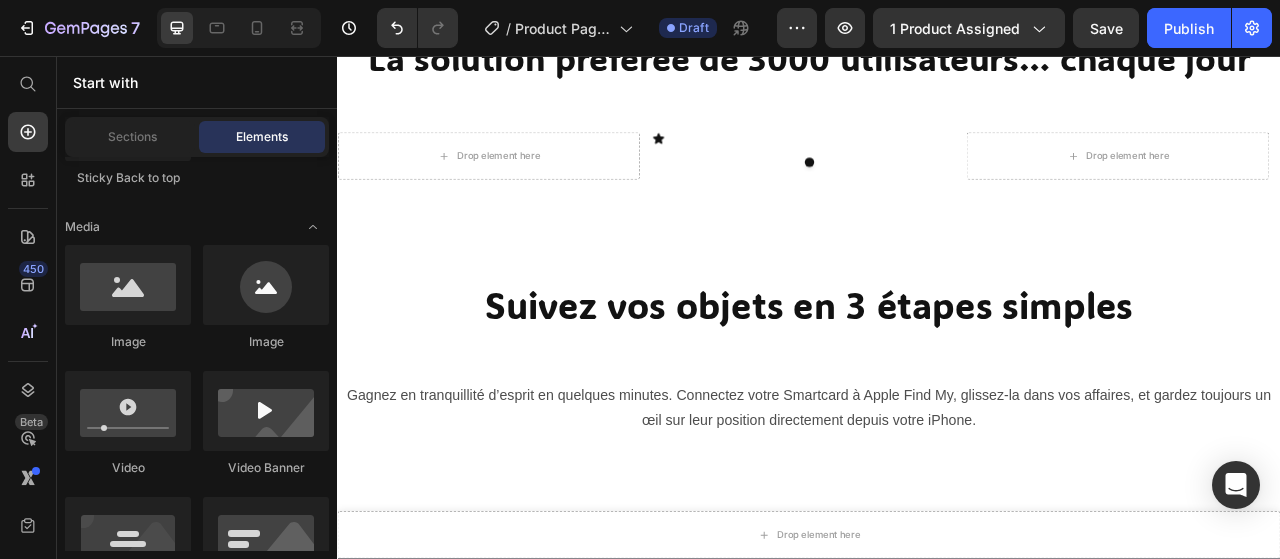 scroll, scrollTop: 500, scrollLeft: 0, axis: vertical 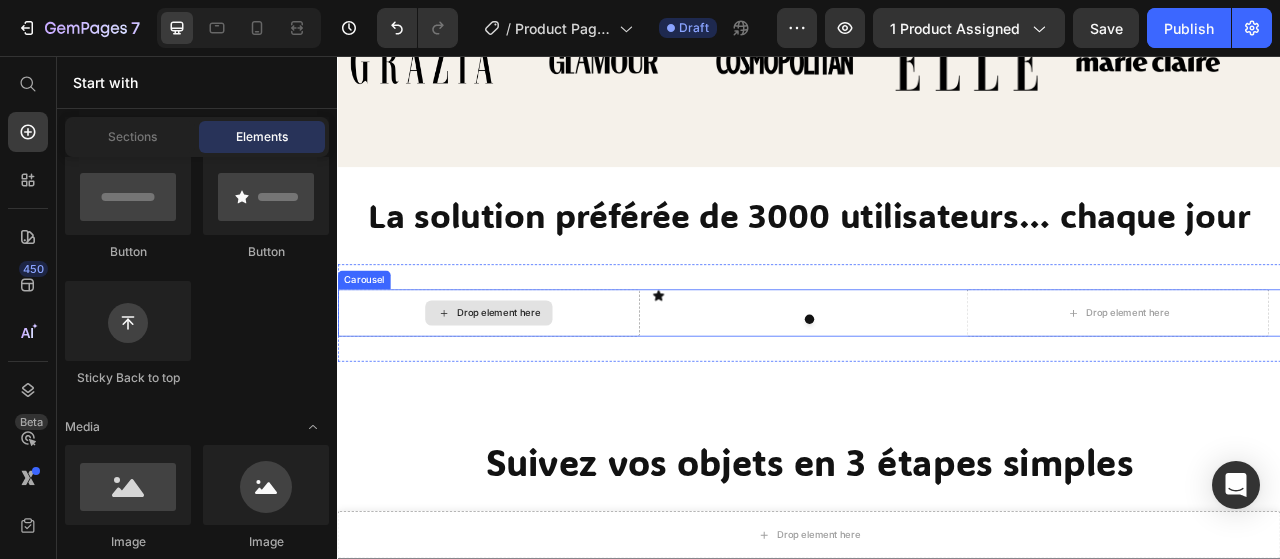 click on "Drop element here" at bounding box center [529, 384] 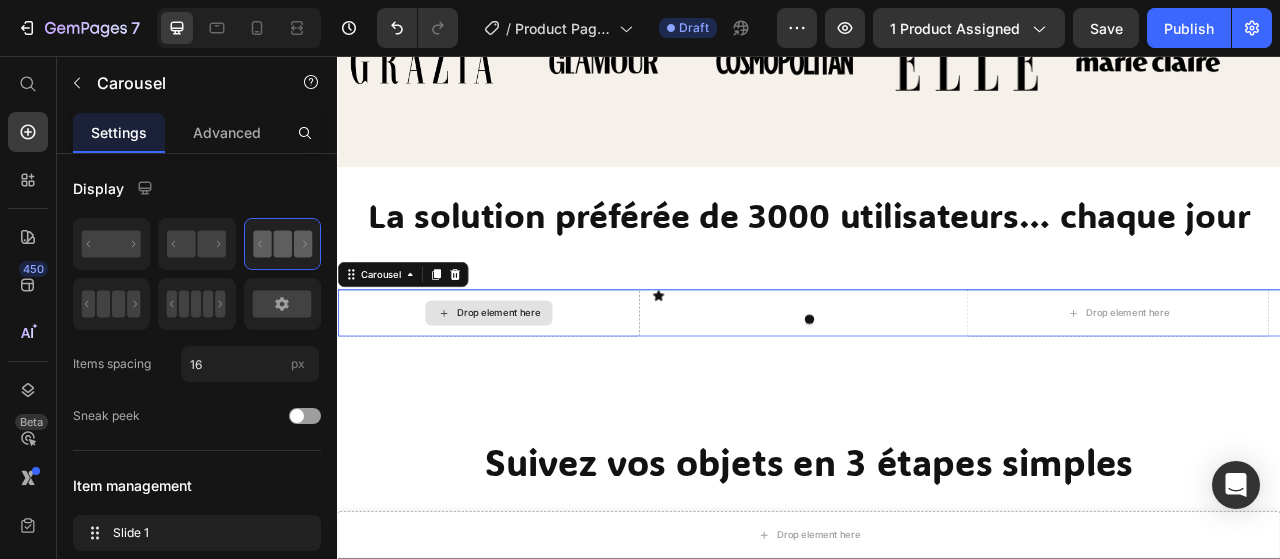 click on "Drop element here" at bounding box center (541, 384) 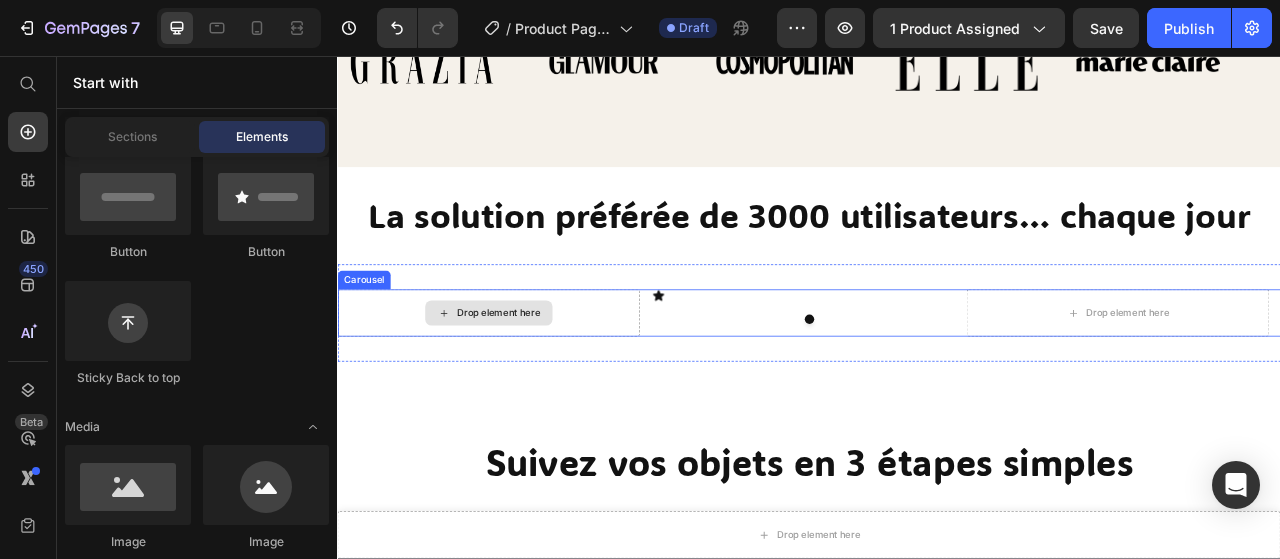 click on "Drop element here" at bounding box center [541, 384] 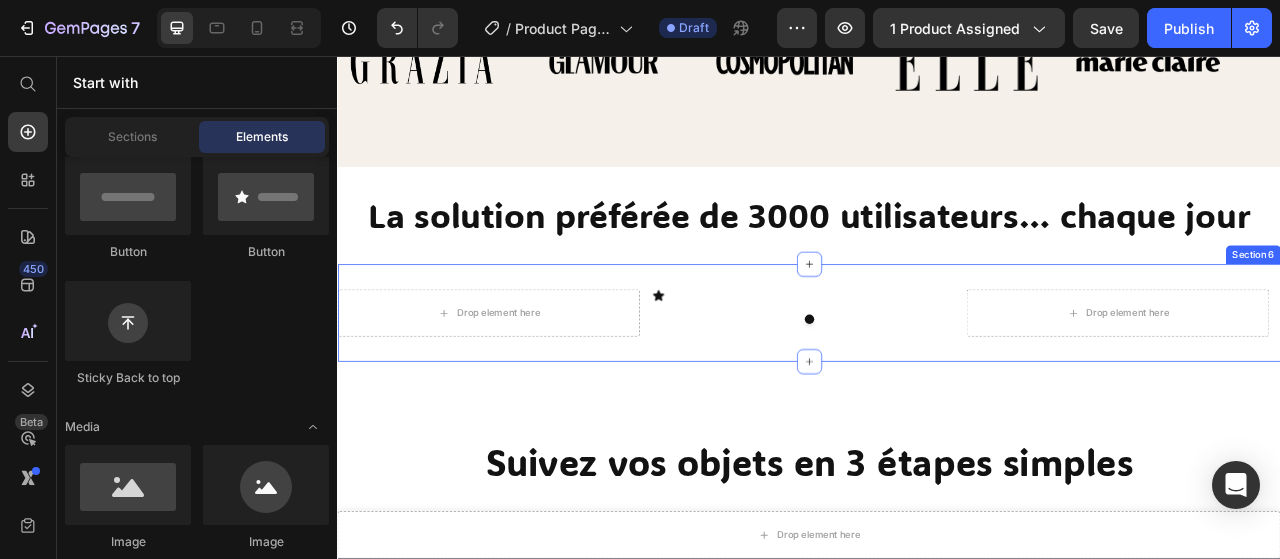 scroll, scrollTop: 1011, scrollLeft: 0, axis: vertical 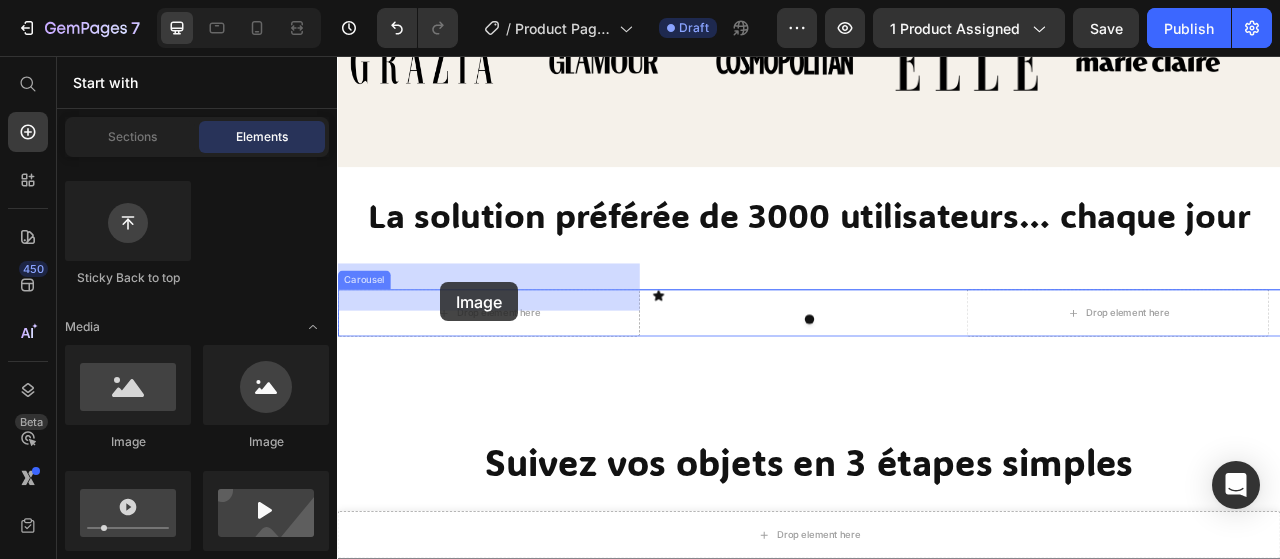 drag, startPoint x: 497, startPoint y: 437, endPoint x: 468, endPoint y: 344, distance: 97.41663 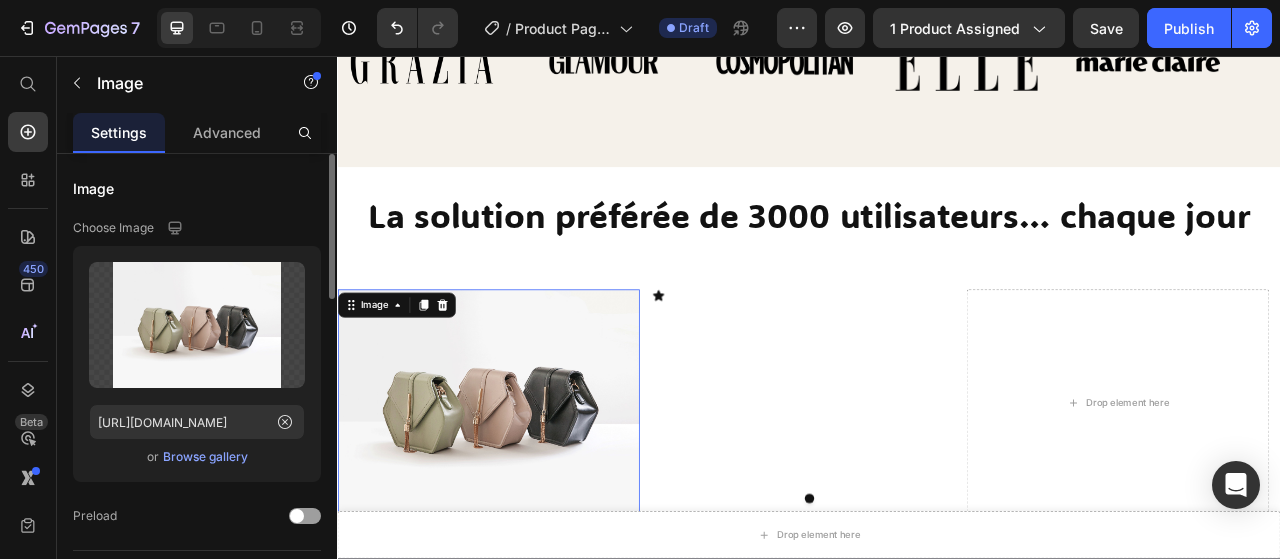 click on "Browse gallery" at bounding box center [205, 457] 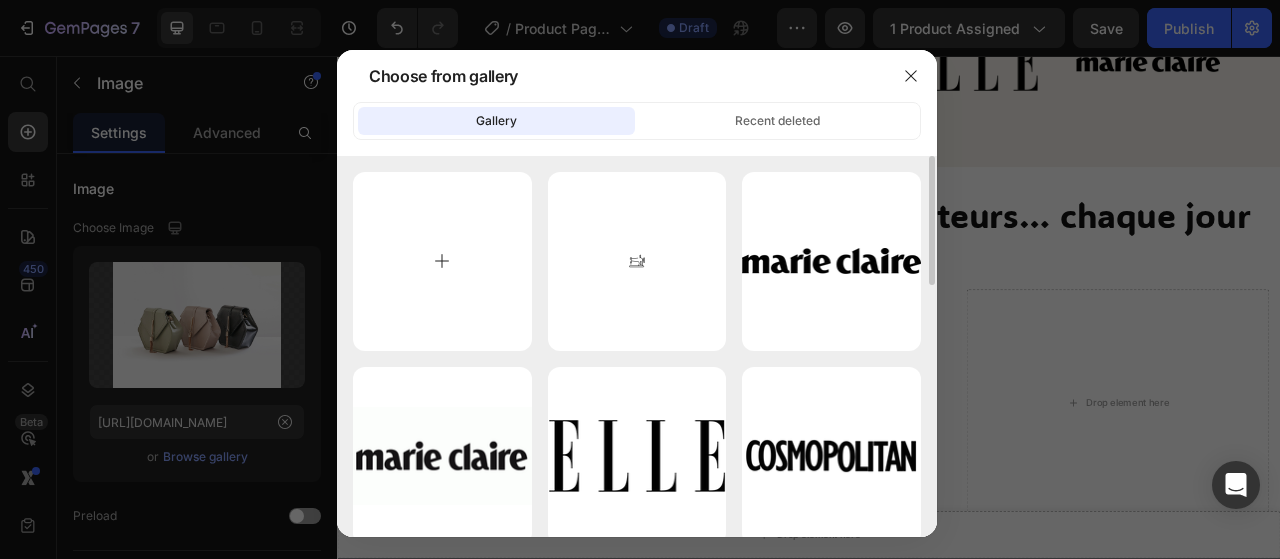 click at bounding box center (442, 261) 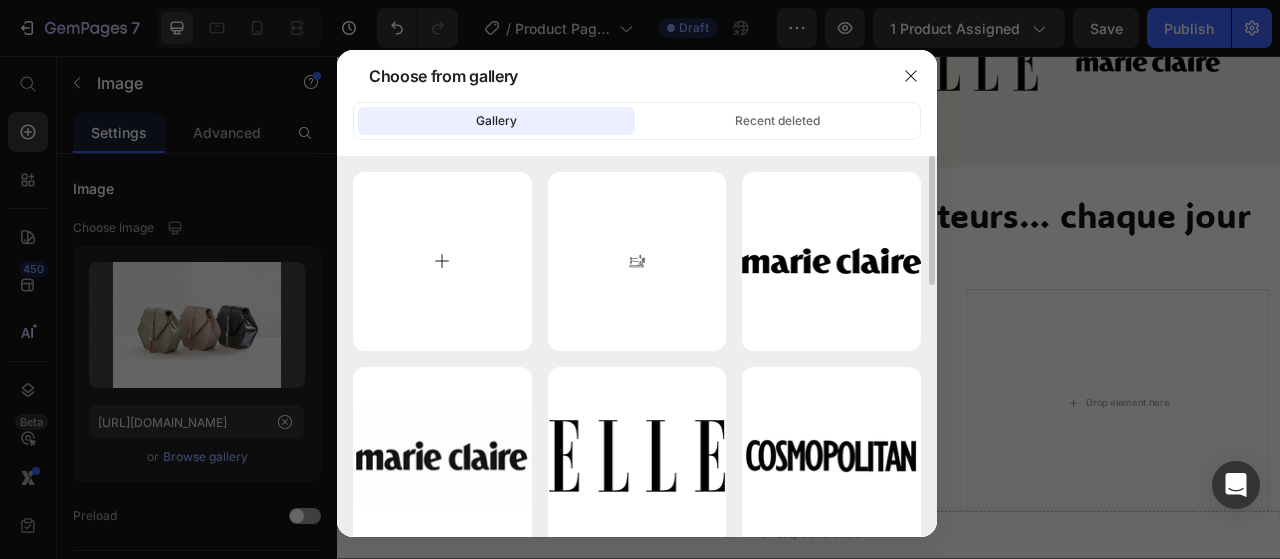 type on "C:\fakepath\couture (1).png" 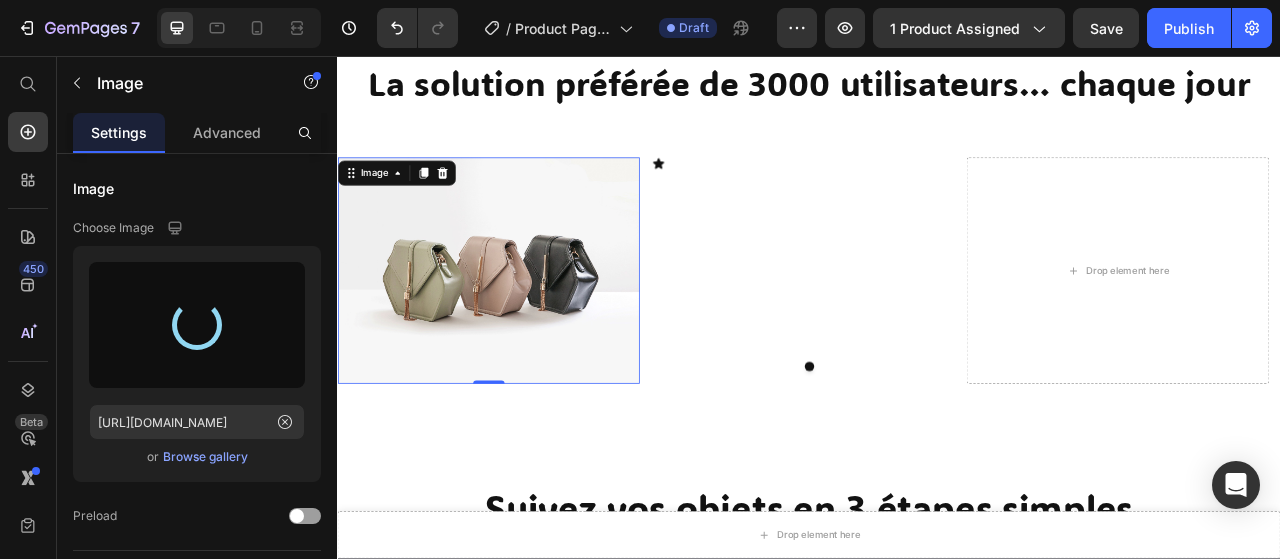 scroll, scrollTop: 1511, scrollLeft: 0, axis: vertical 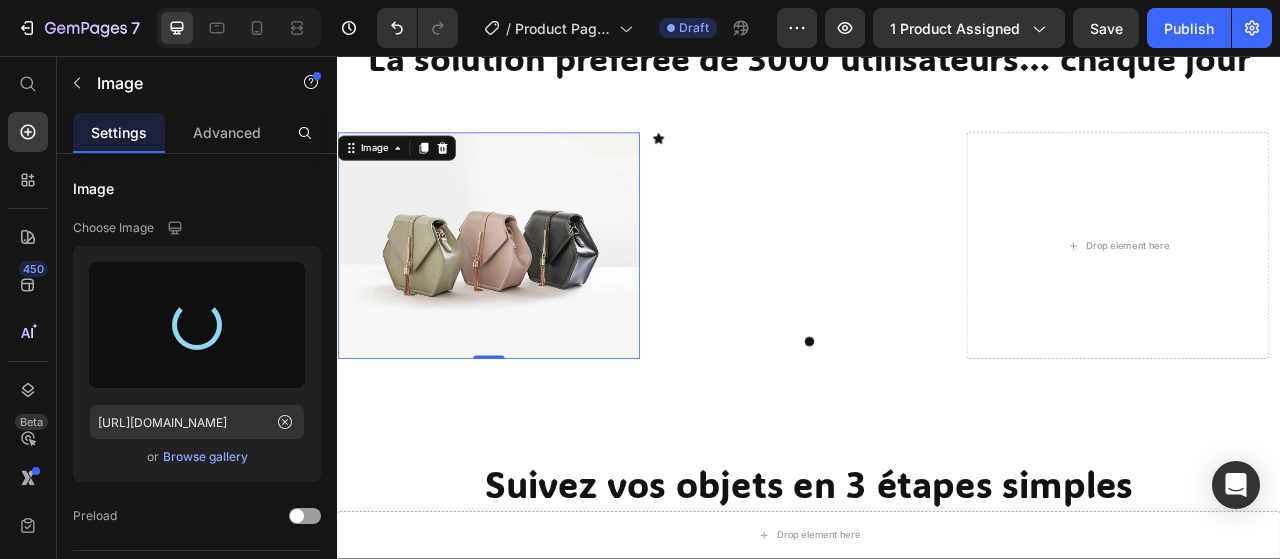 type on "https://cdn.shopify.com/s/files/1/0909/0043/1233/files/gempages_566151336815559510-e4612d60-252d-48dd-a907-a563f3da644a.png" 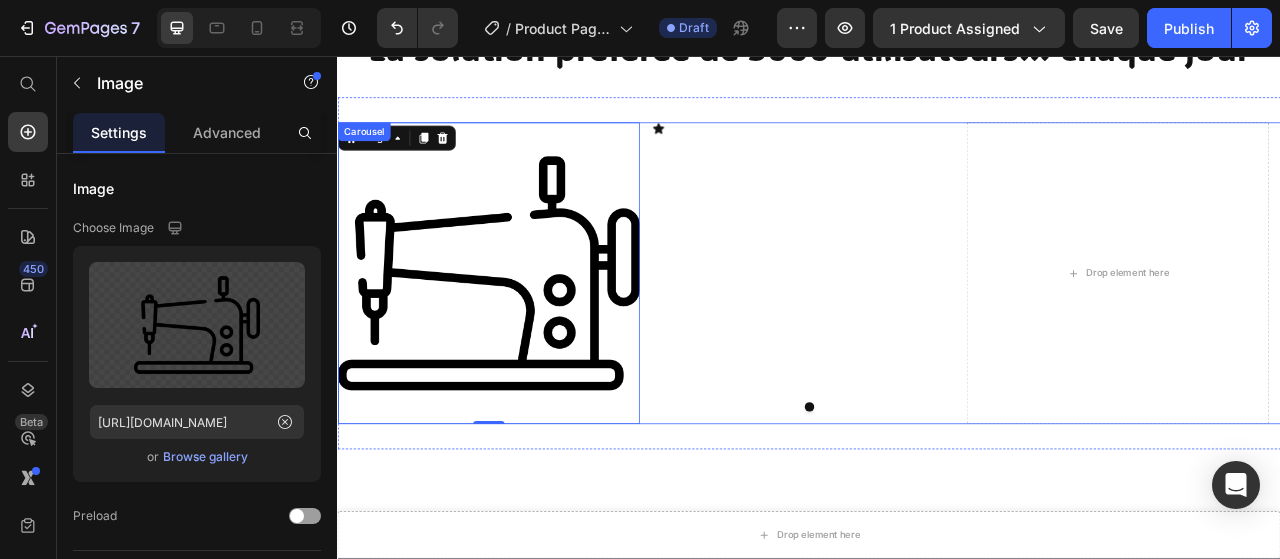 scroll, scrollTop: 1411, scrollLeft: 0, axis: vertical 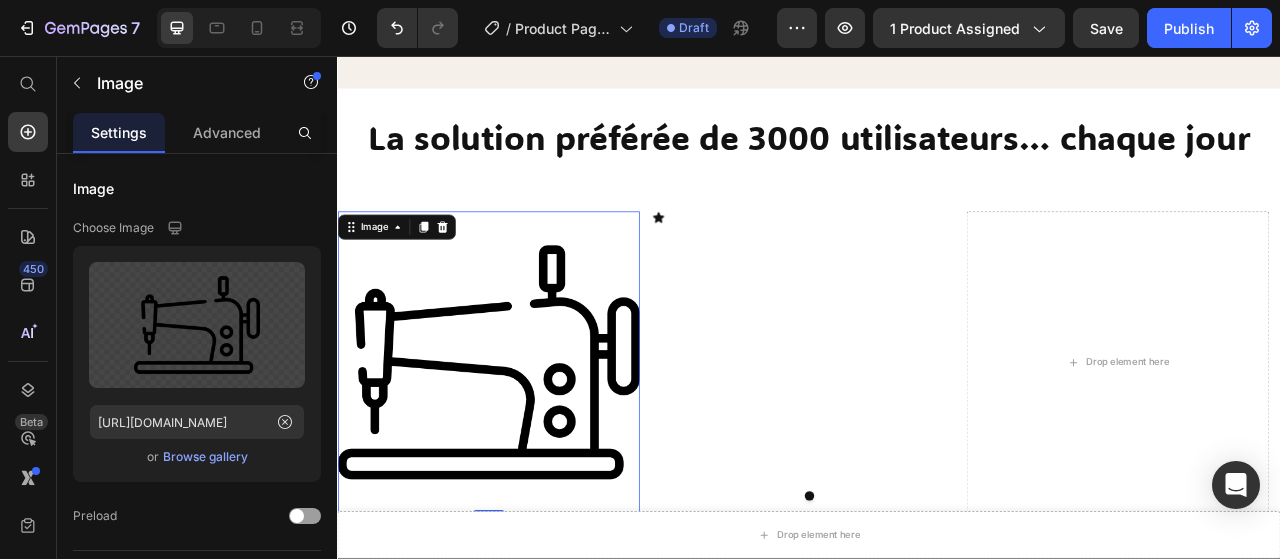 click at bounding box center (529, 446) 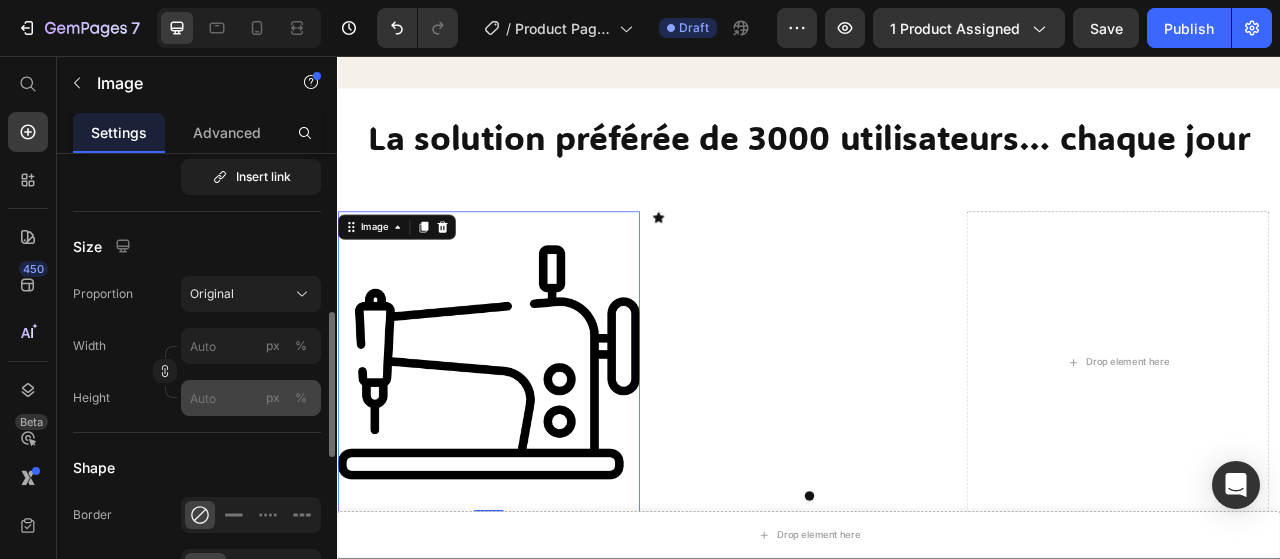 scroll, scrollTop: 600, scrollLeft: 0, axis: vertical 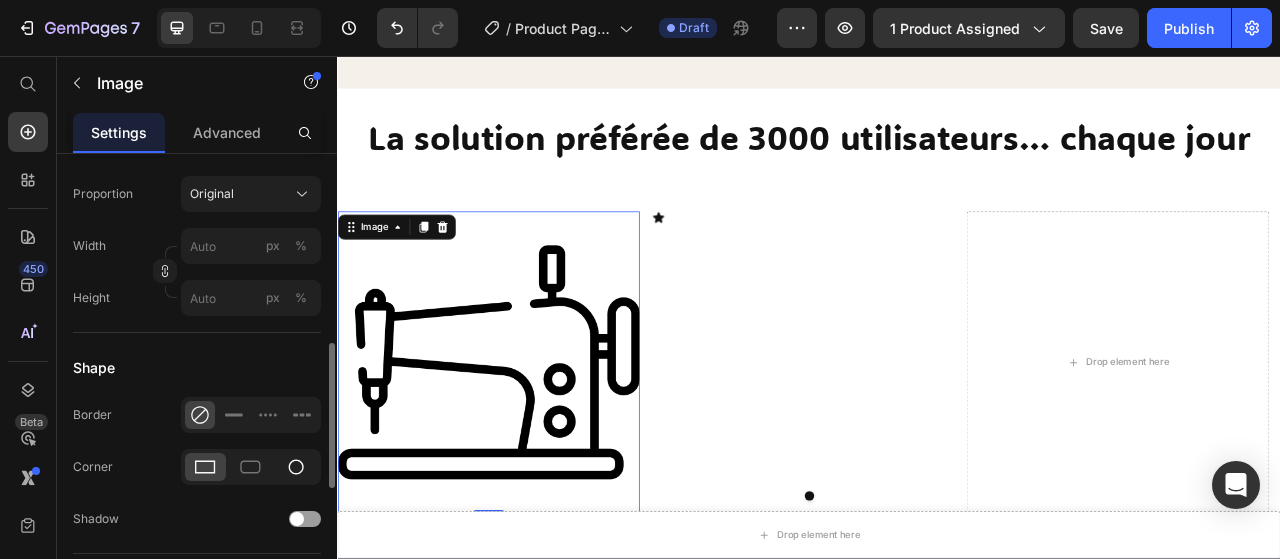 click 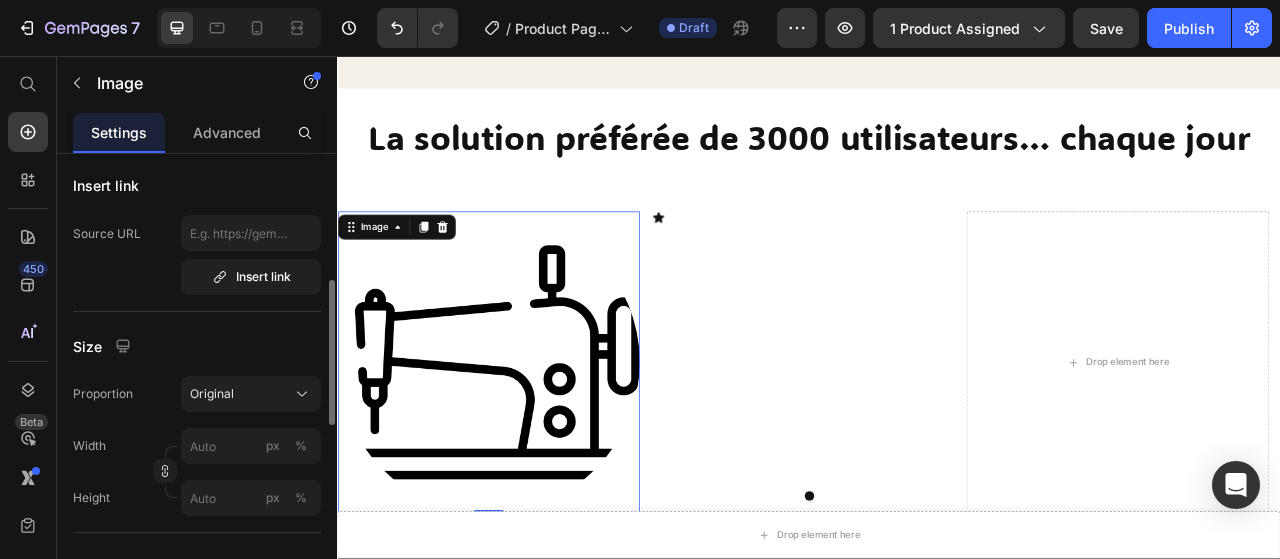 scroll, scrollTop: 300, scrollLeft: 0, axis: vertical 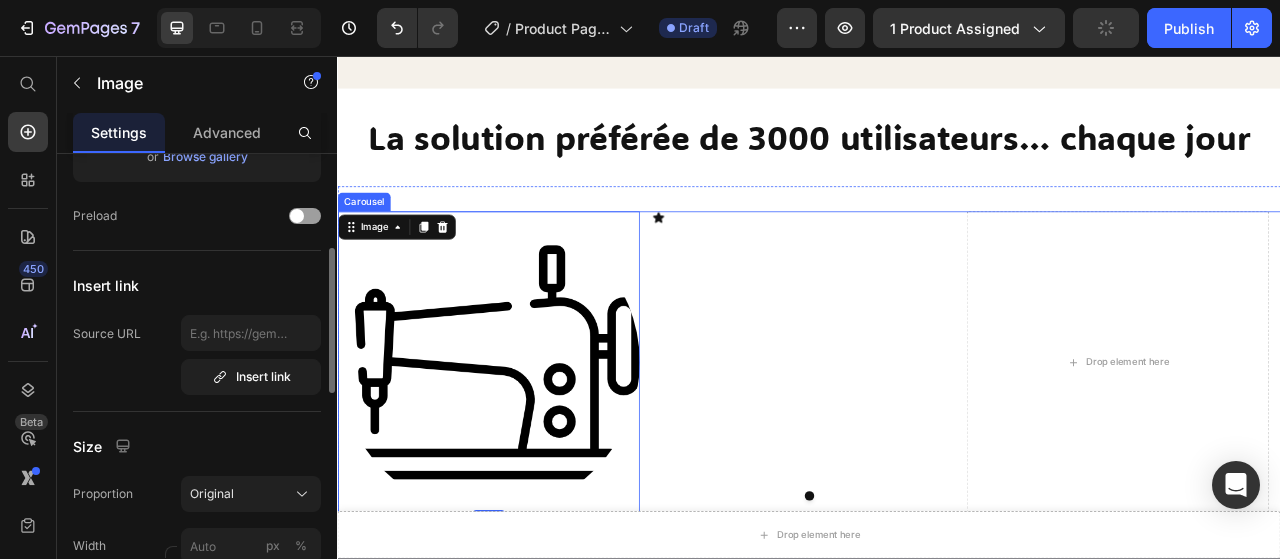 click on "Icon" at bounding box center (929, 446) 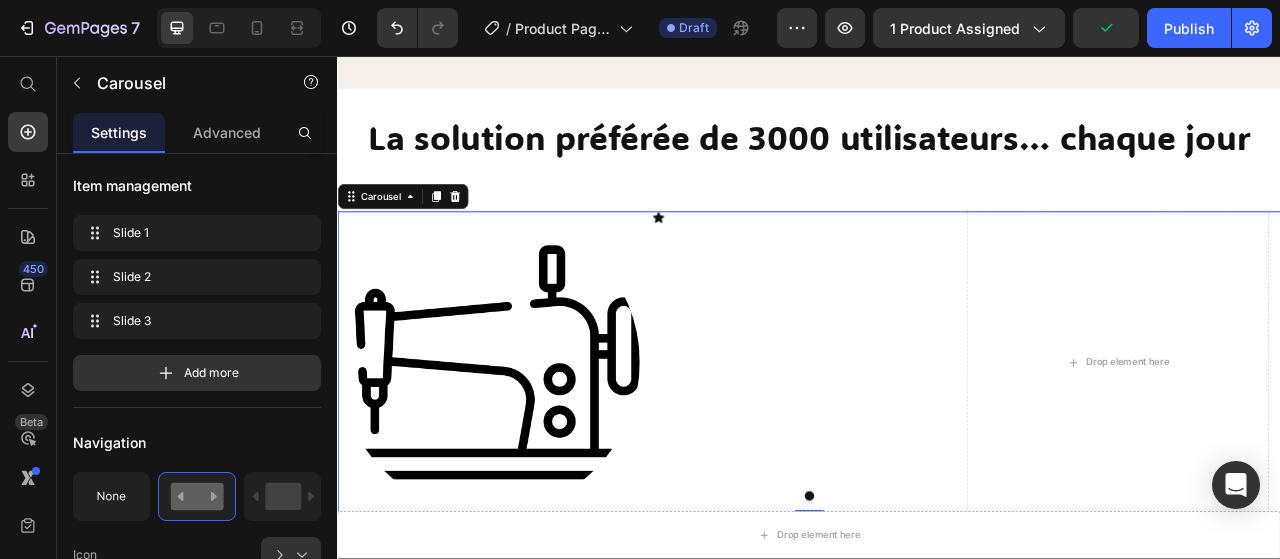 scroll, scrollTop: 0, scrollLeft: 0, axis: both 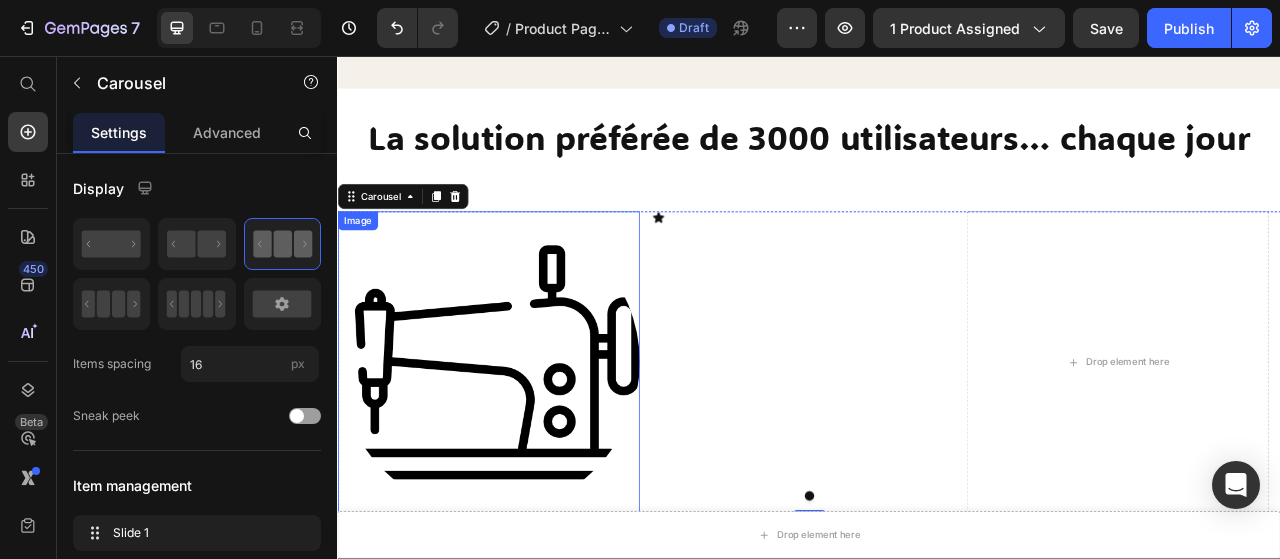 click at bounding box center [529, 446] 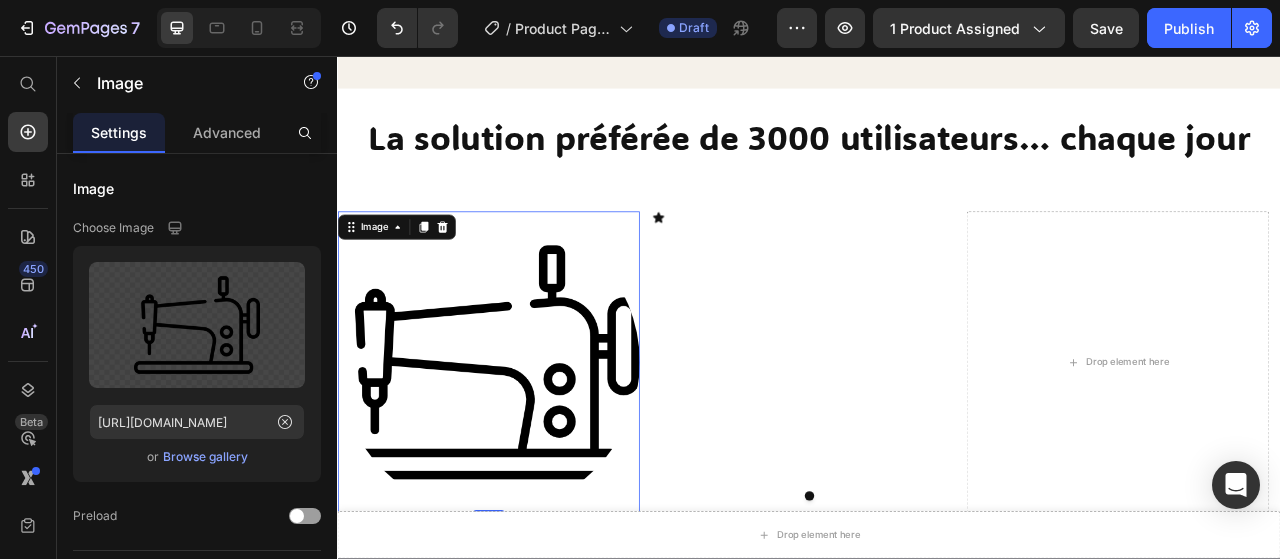 click at bounding box center (529, 446) 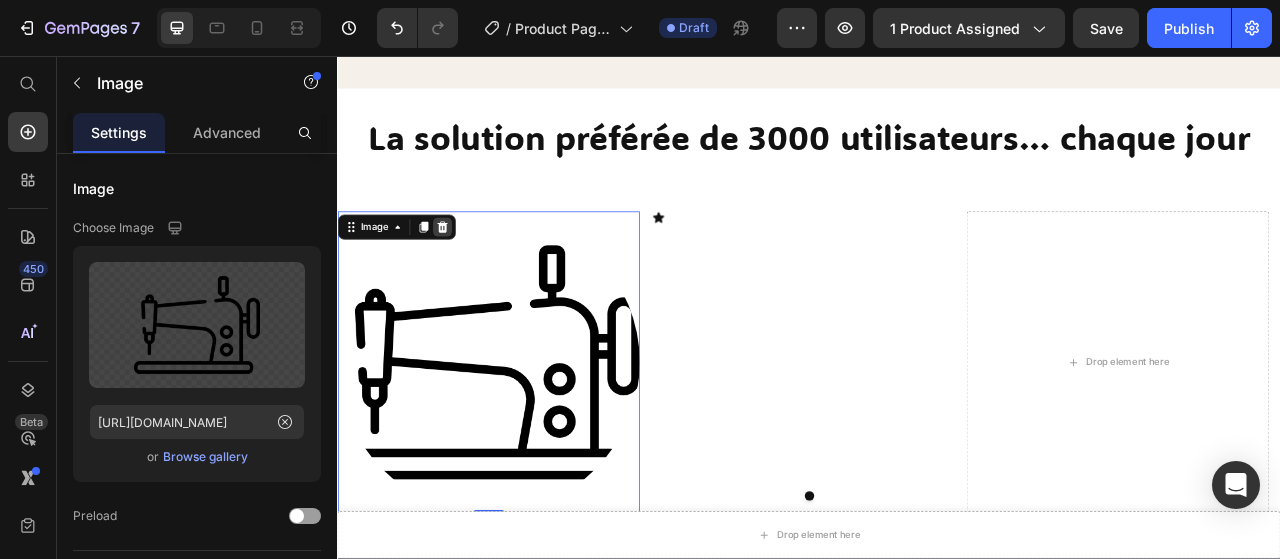 click 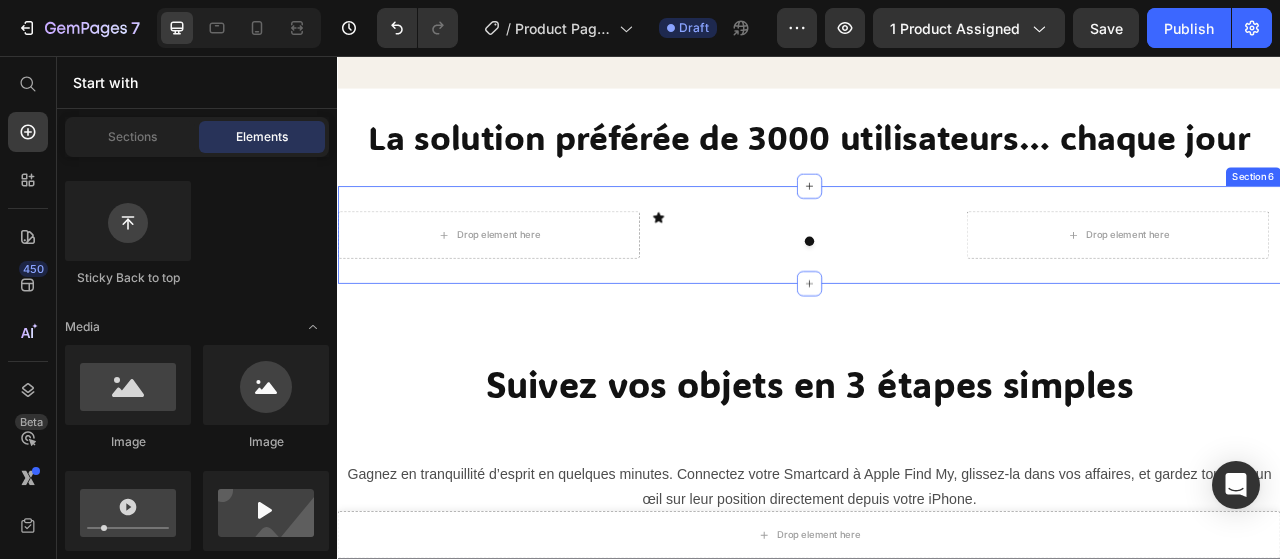click on "Drop element here
Icon
Drop element here
Carousel Section 6" at bounding box center (937, 284) 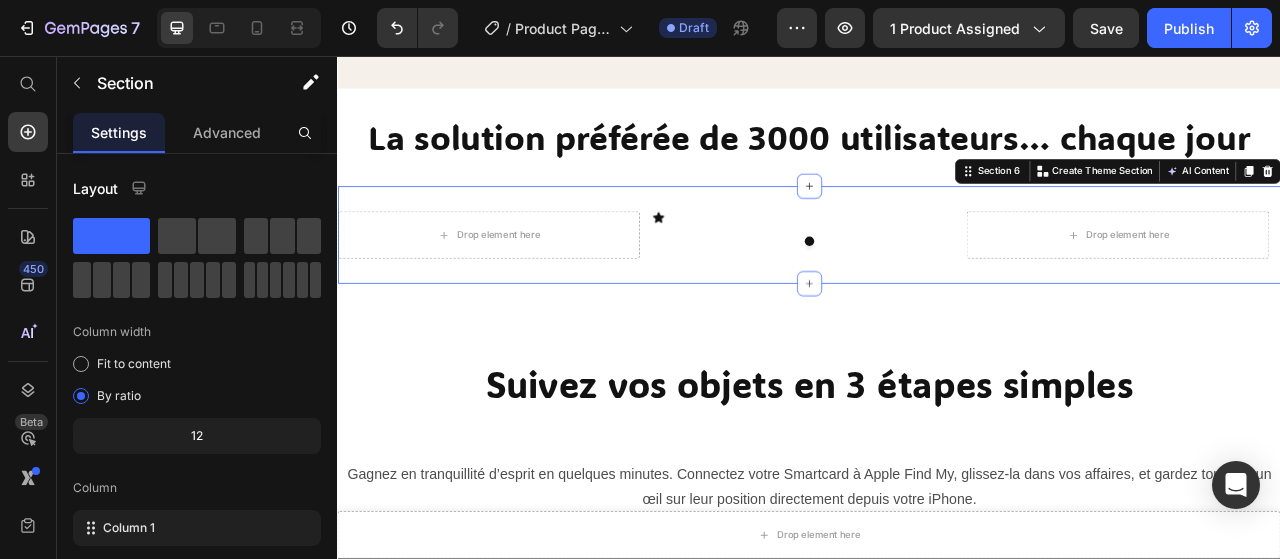 click on "Section 6   You can create reusable sections Create Theme Section AI Content Write with GemAI What would you like to describe here? Tone and Voice Persuasive Product ORU VERA Show more Generate" at bounding box center (1329, 203) 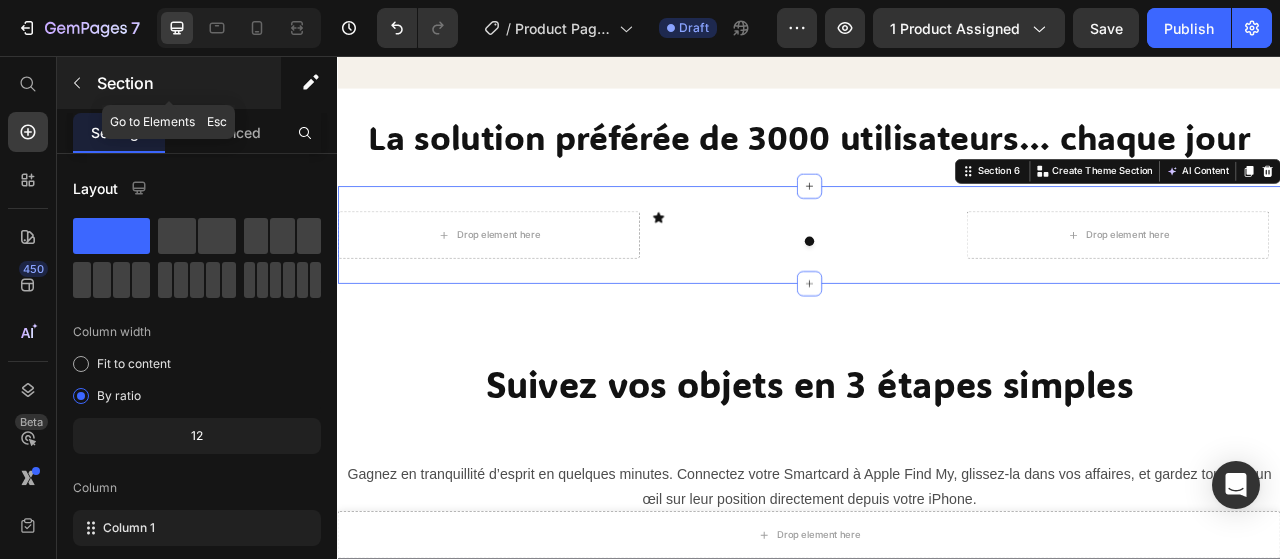 click at bounding box center (77, 83) 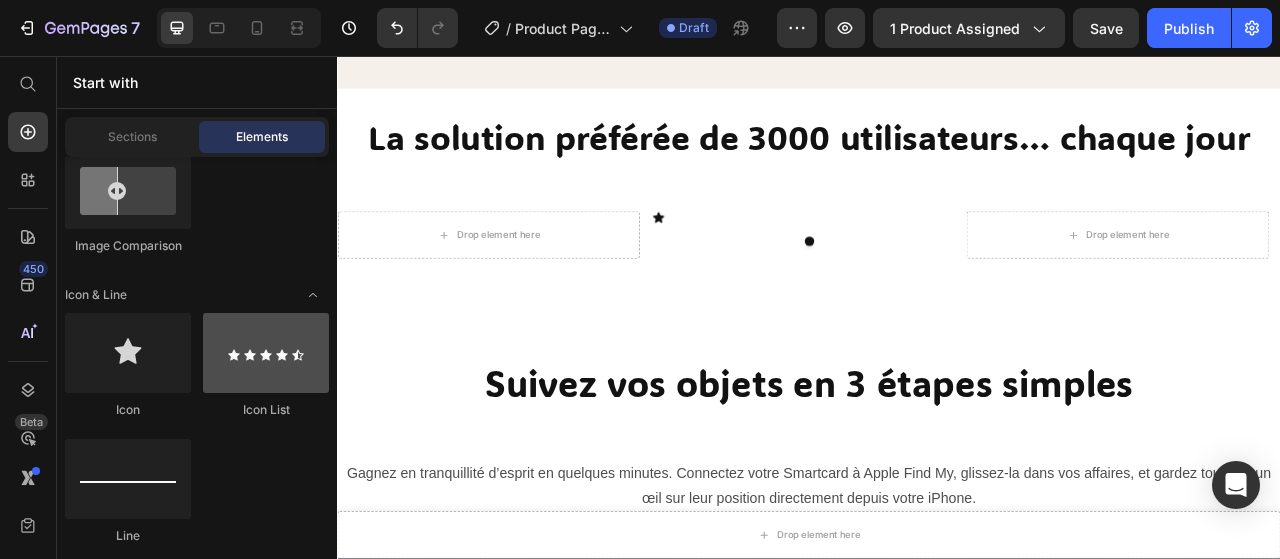 scroll, scrollTop: 600, scrollLeft: 0, axis: vertical 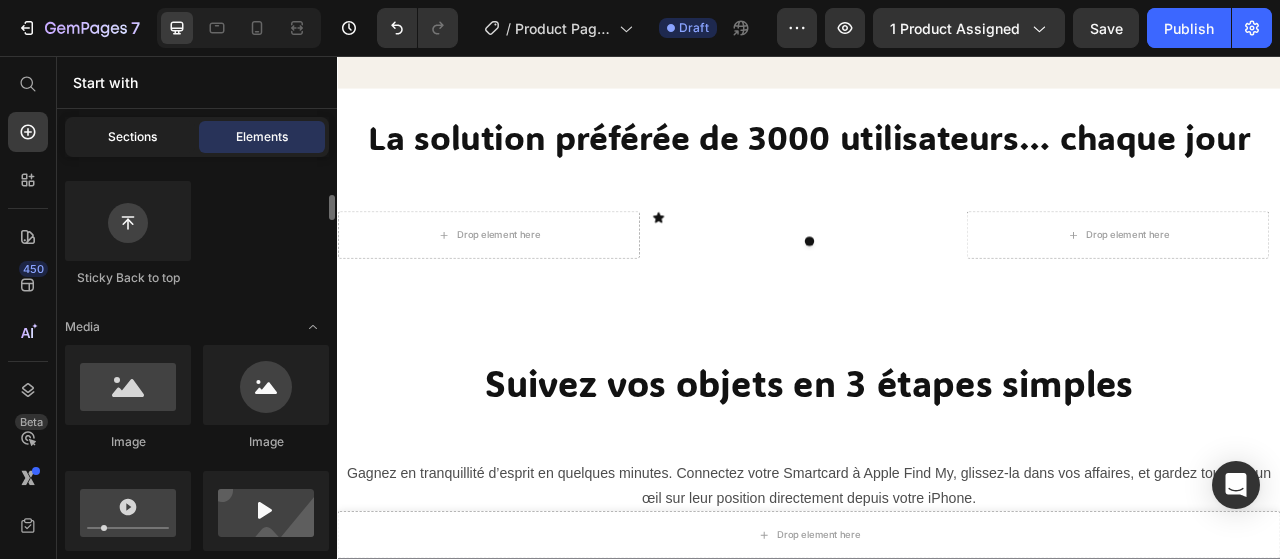 click on "Sections" 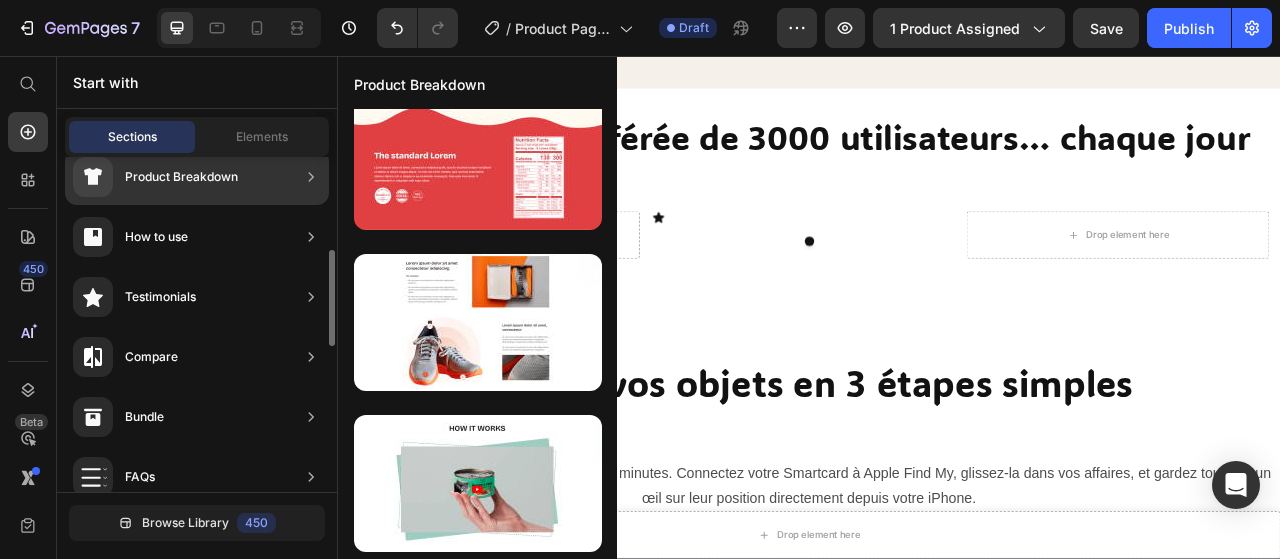 scroll, scrollTop: 224, scrollLeft: 0, axis: vertical 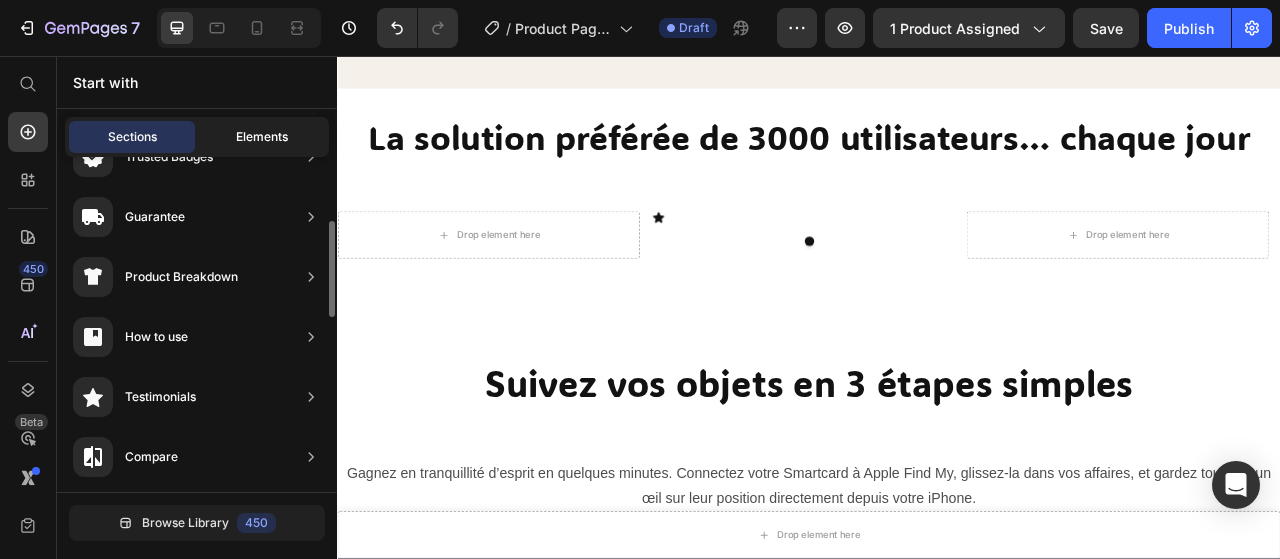 click on "Elements" 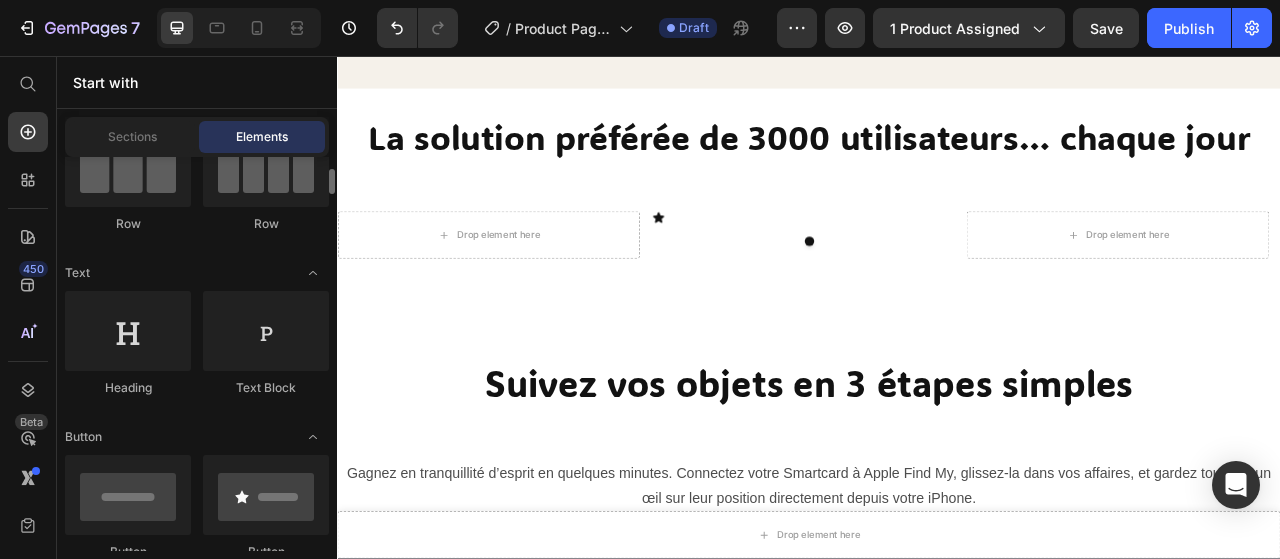 scroll, scrollTop: 0, scrollLeft: 0, axis: both 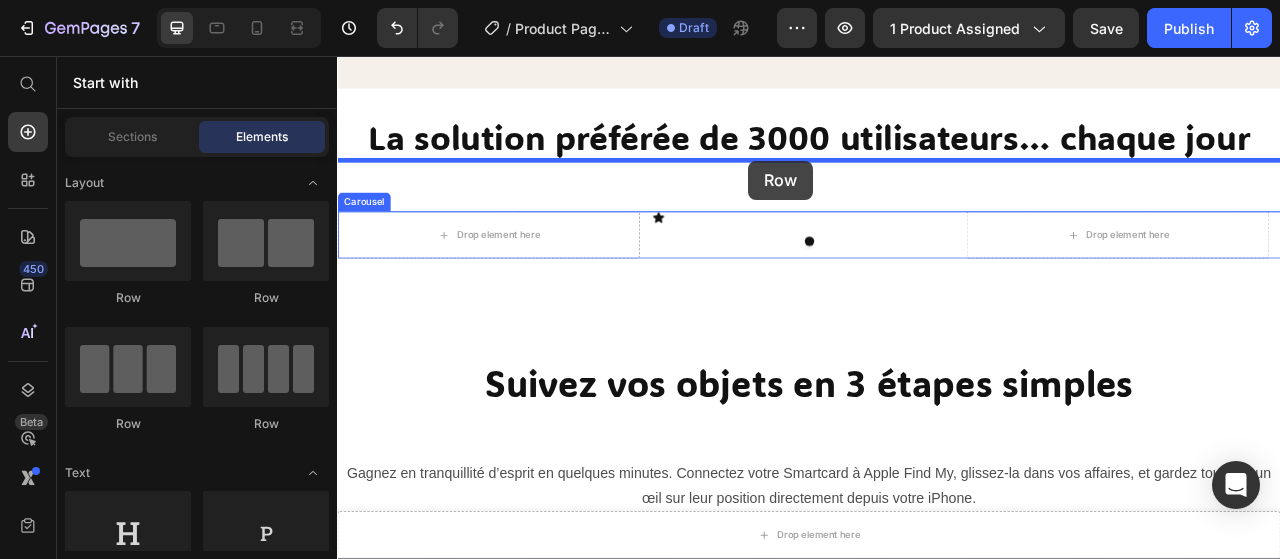 drag, startPoint x: 476, startPoint y: 420, endPoint x: 857, endPoint y: 193, distance: 443.49747 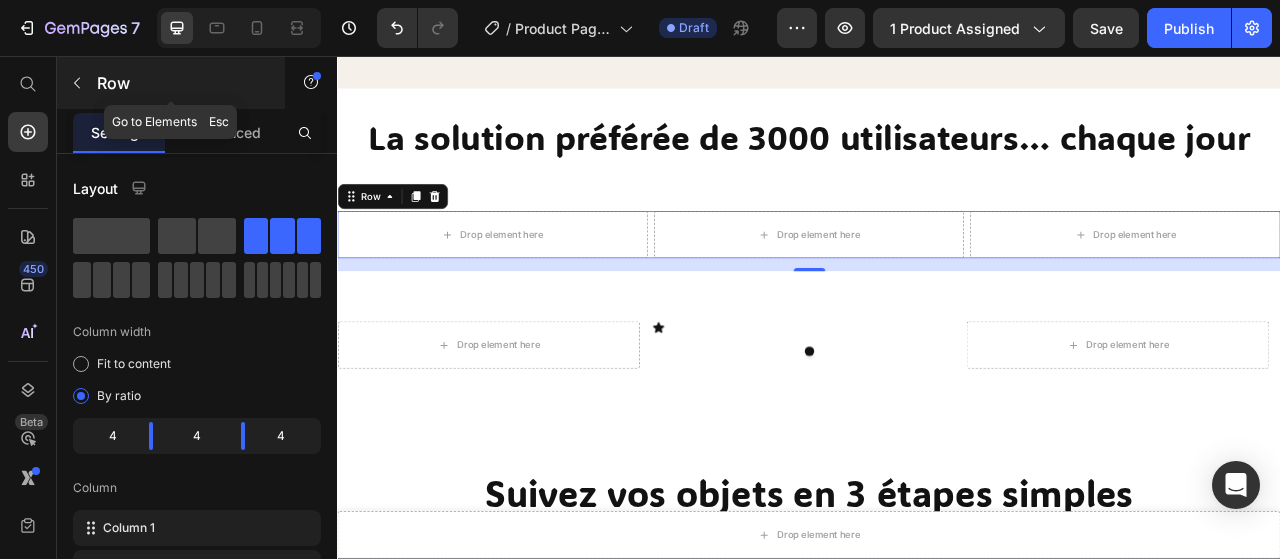 click on "Row" at bounding box center (171, 83) 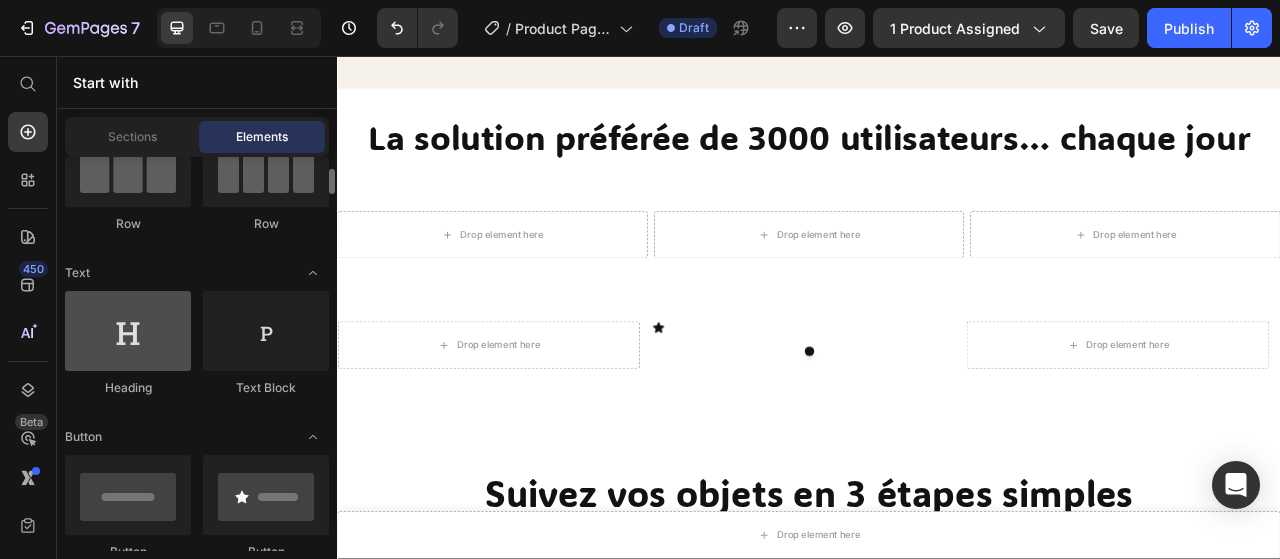 scroll, scrollTop: 300, scrollLeft: 0, axis: vertical 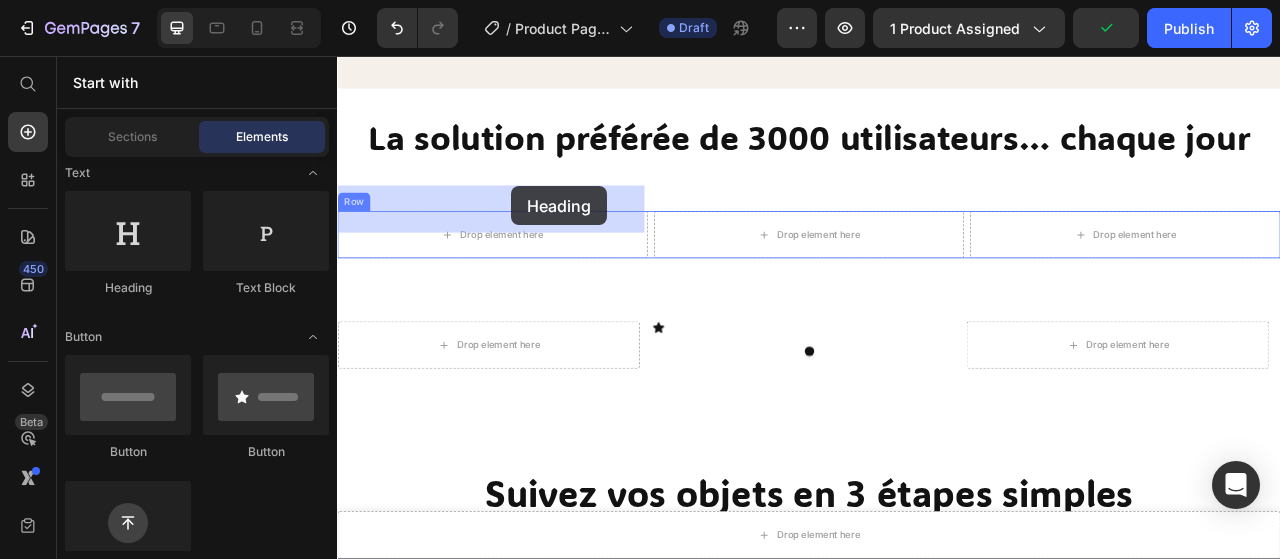 drag, startPoint x: 479, startPoint y: 310, endPoint x: 559, endPoint y: 222, distance: 118.92855 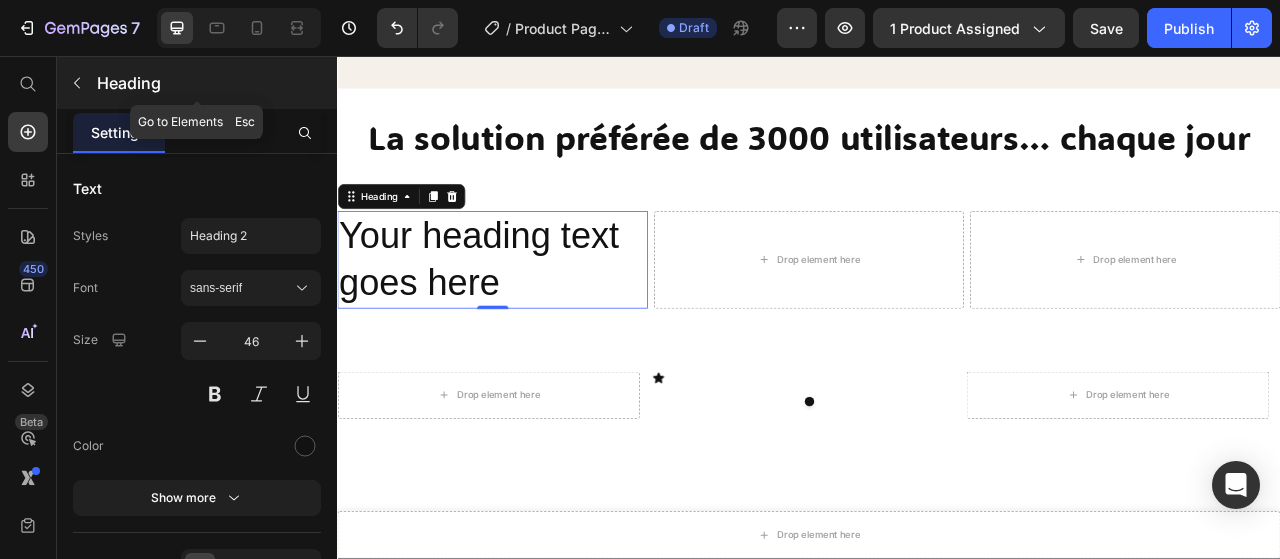 click at bounding box center (77, 83) 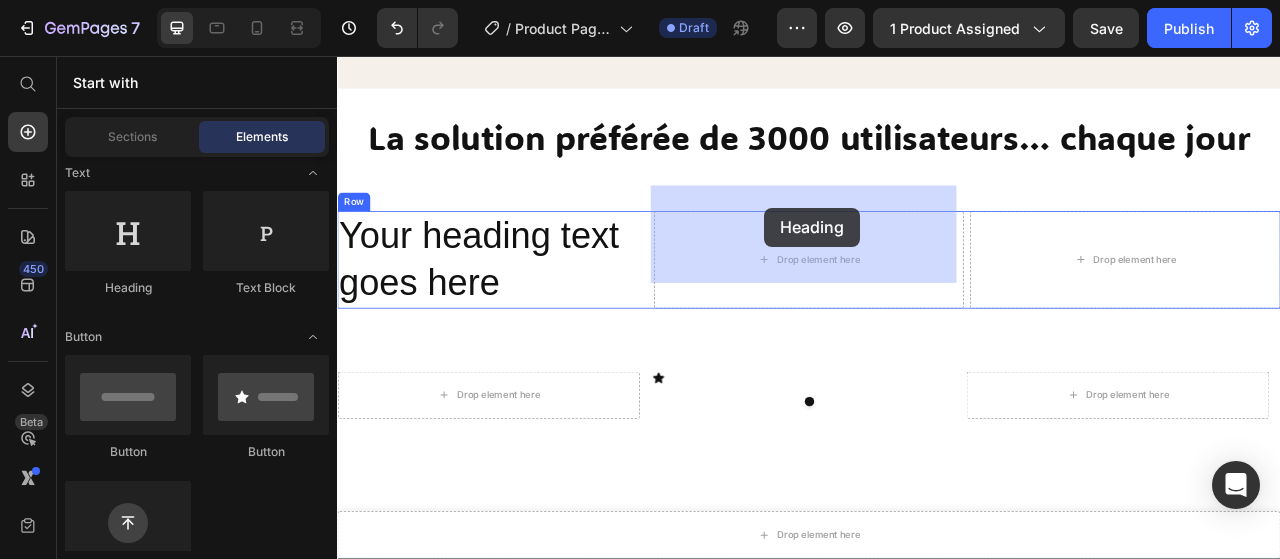 drag, startPoint x: 465, startPoint y: 280, endPoint x: 880, endPoint y: 249, distance: 416.15622 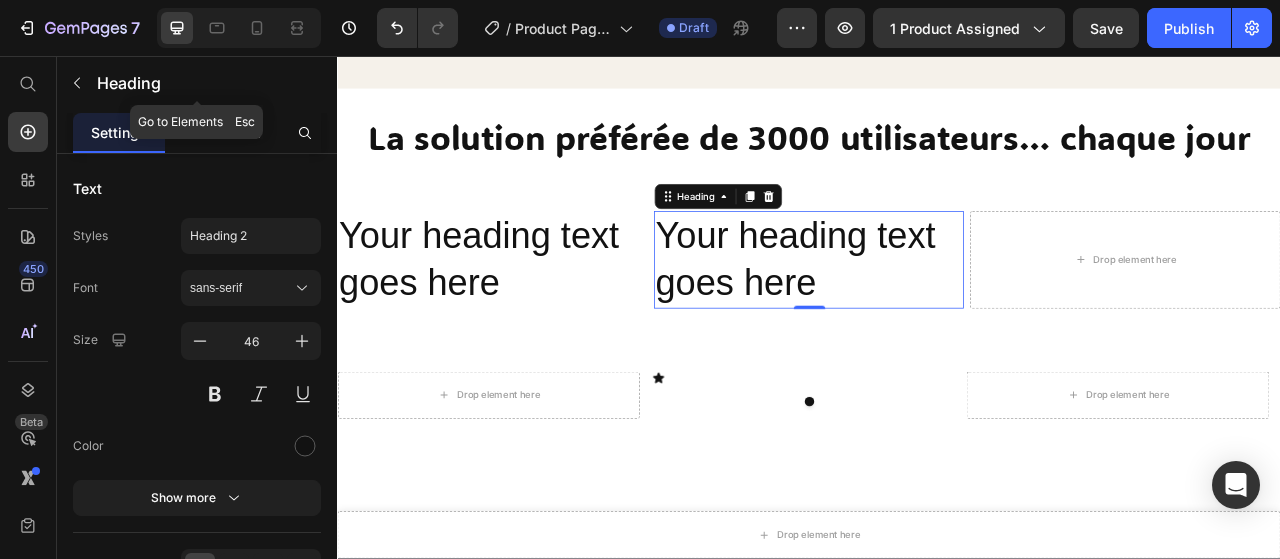 click on "Heading" at bounding box center [197, 83] 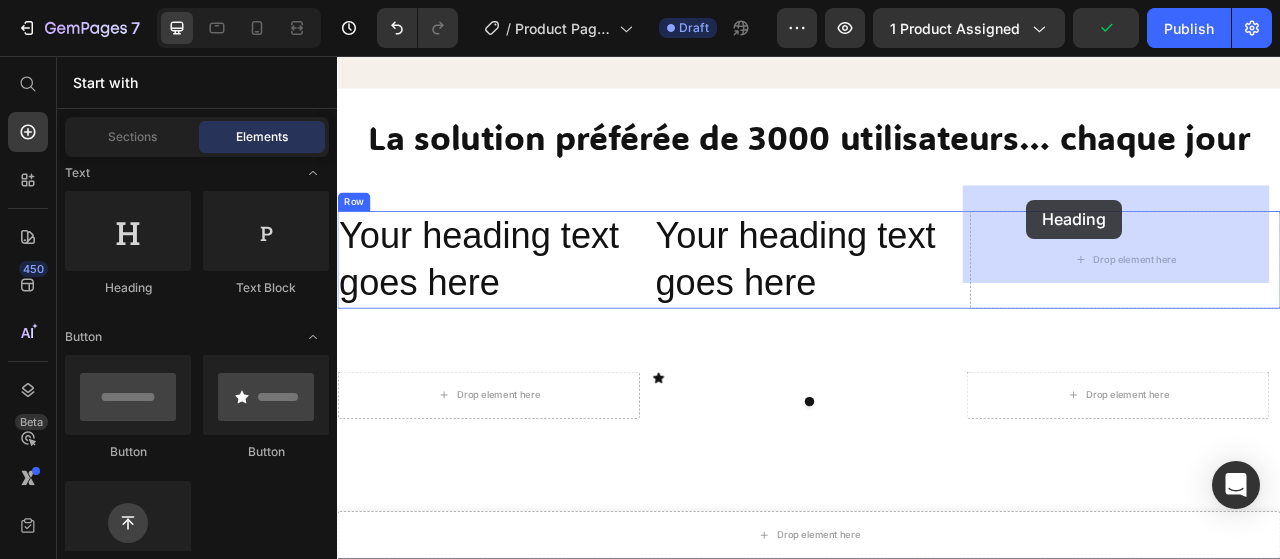 drag, startPoint x: 457, startPoint y: 319, endPoint x: 1214, endPoint y: 239, distance: 761.21545 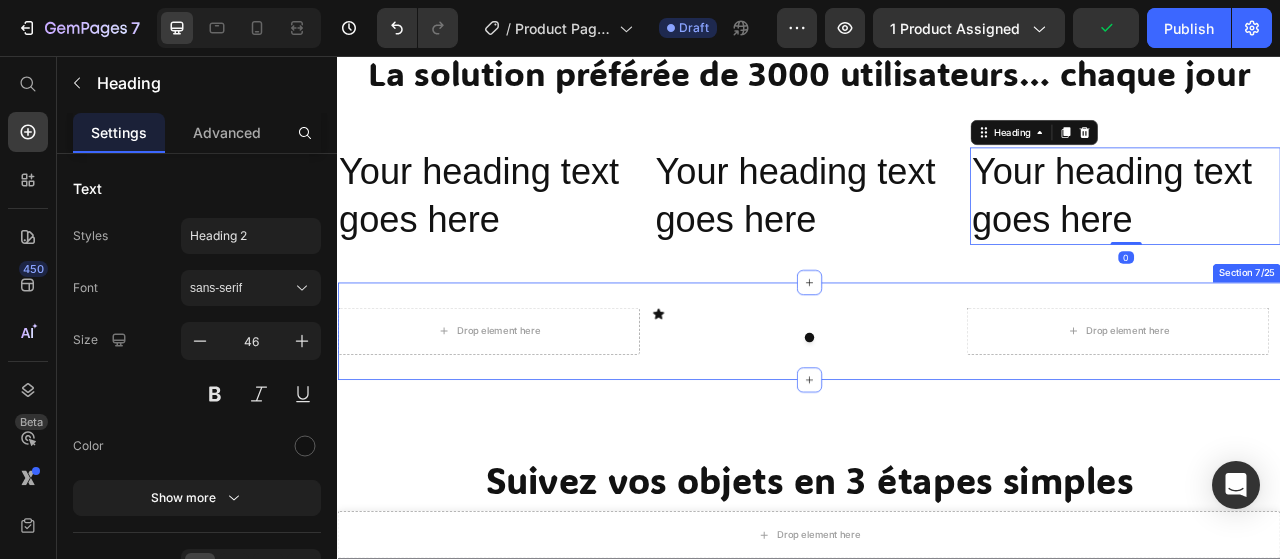 scroll, scrollTop: 1511, scrollLeft: 0, axis: vertical 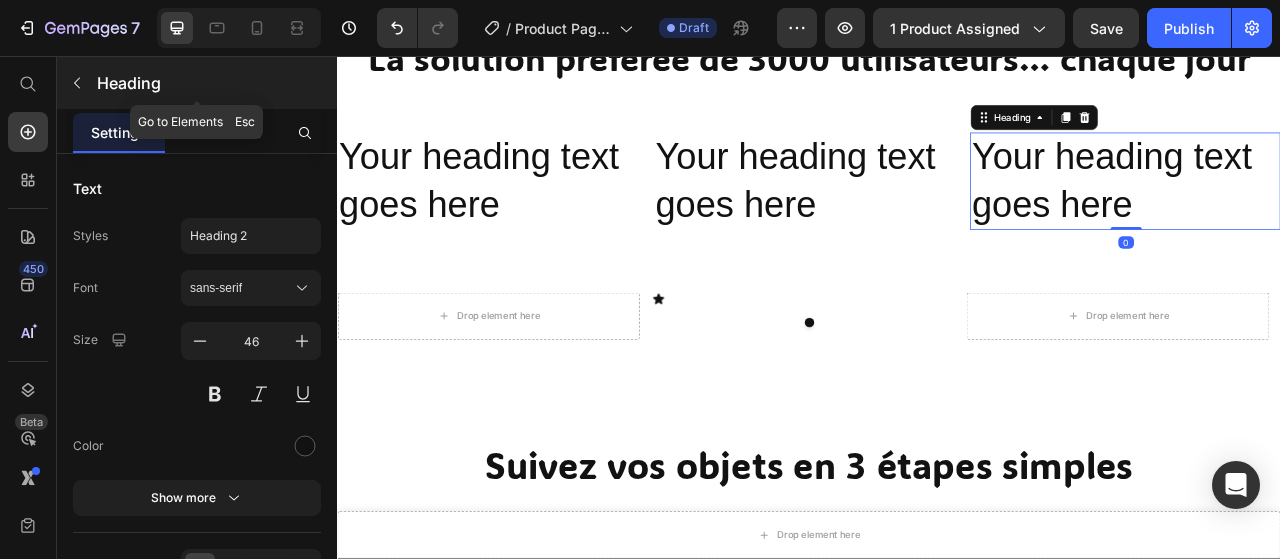 click 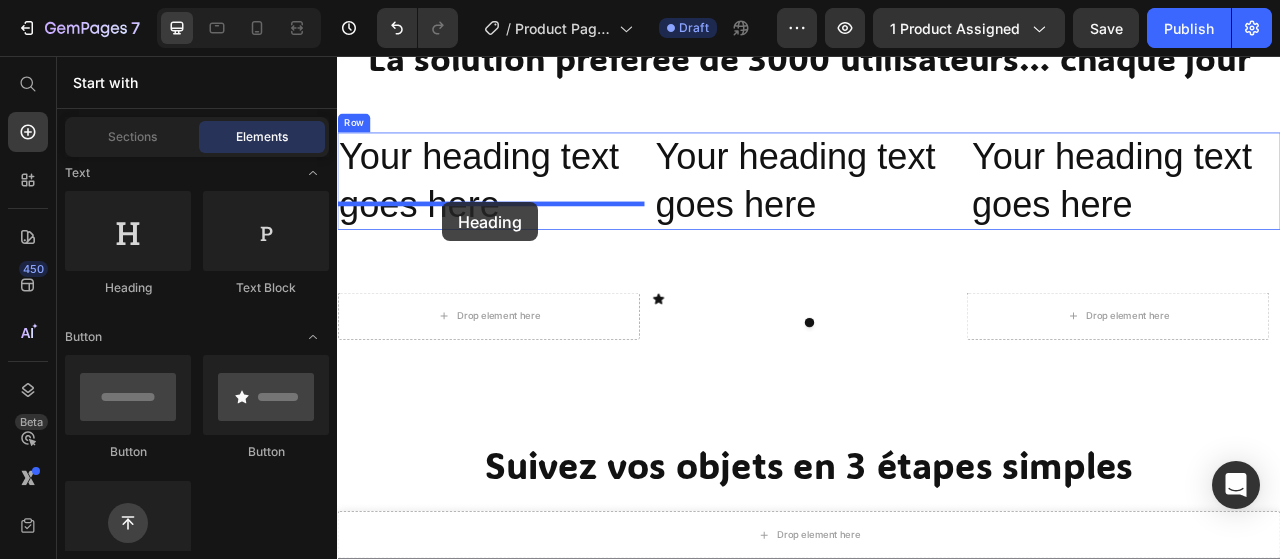 drag, startPoint x: 466, startPoint y: 303, endPoint x: 471, endPoint y: 242, distance: 61.204575 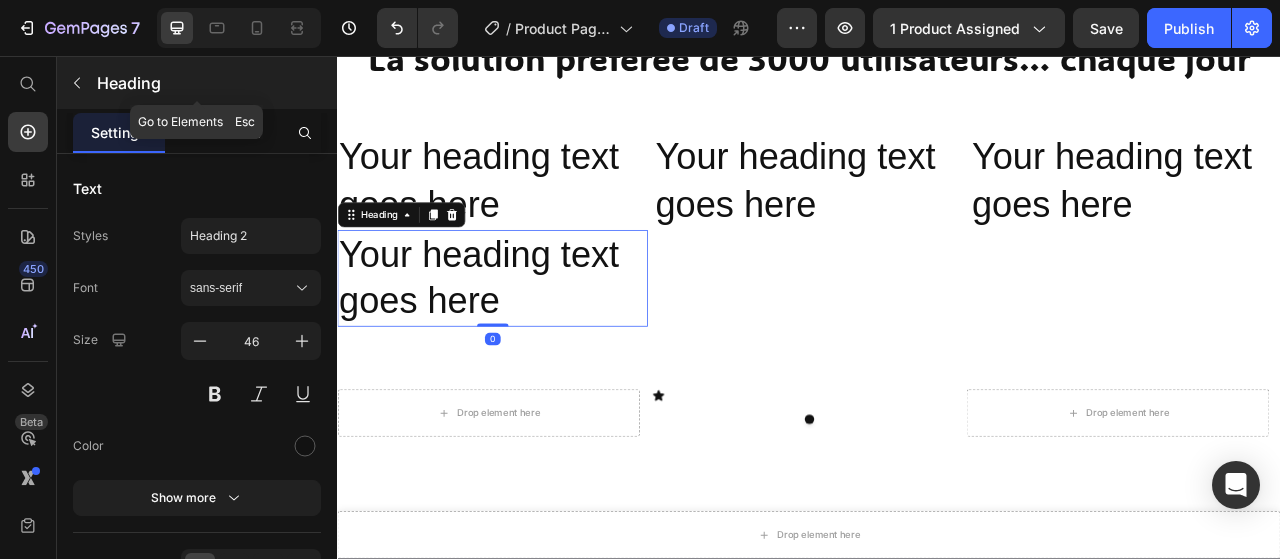 click 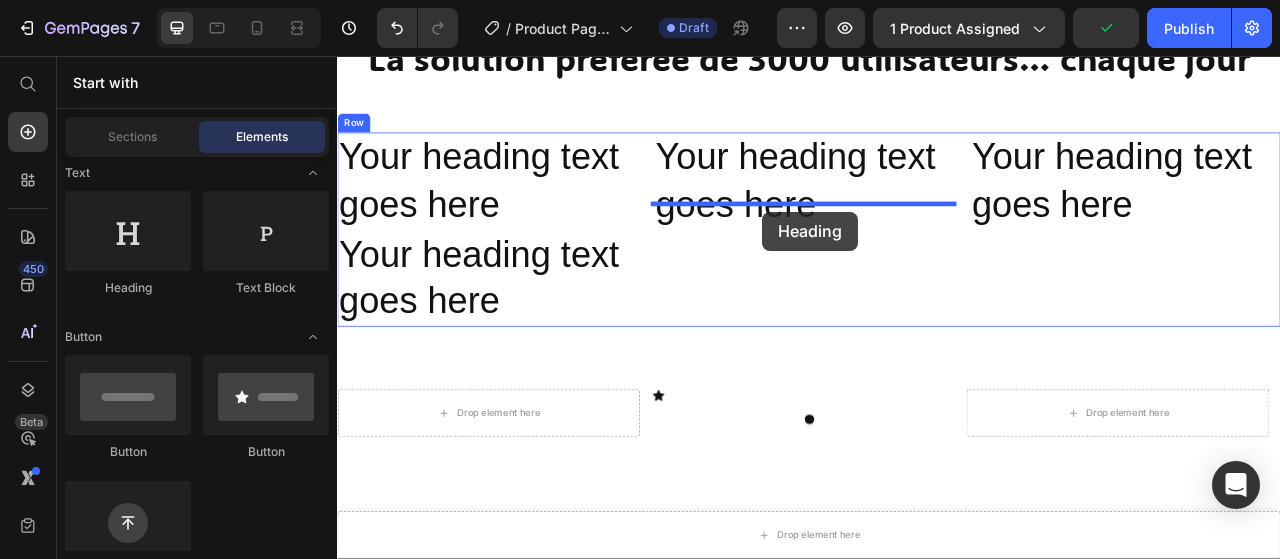 drag, startPoint x: 477, startPoint y: 297, endPoint x: 878, endPoint y: 254, distance: 403.2989 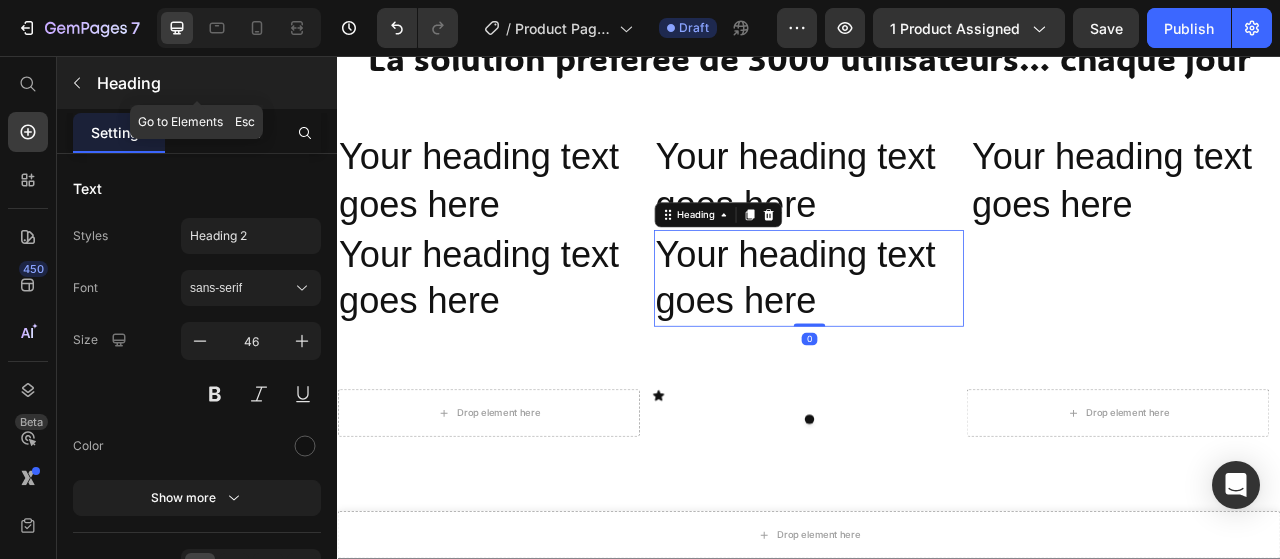 click 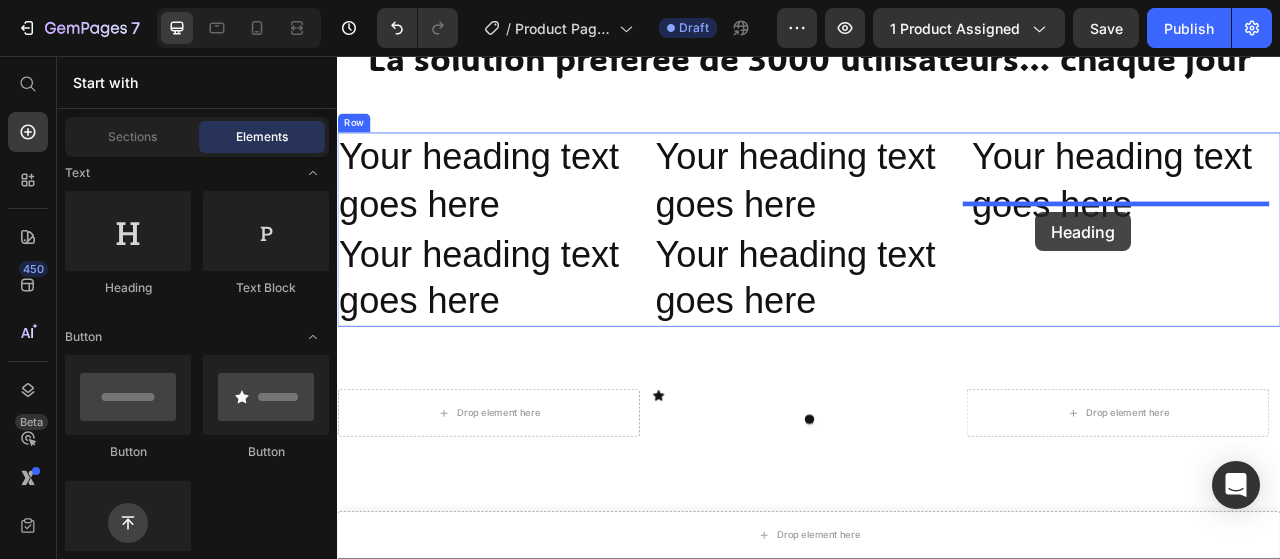 drag, startPoint x: 479, startPoint y: 266, endPoint x: 1225, endPoint y: 255, distance: 746.0811 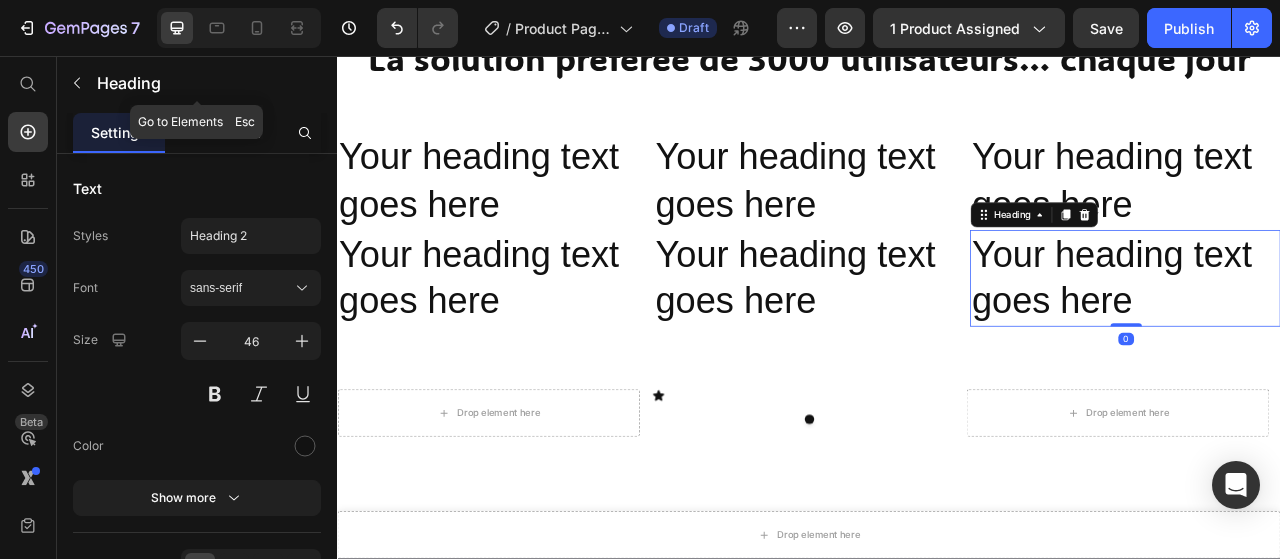 click at bounding box center [77, 83] 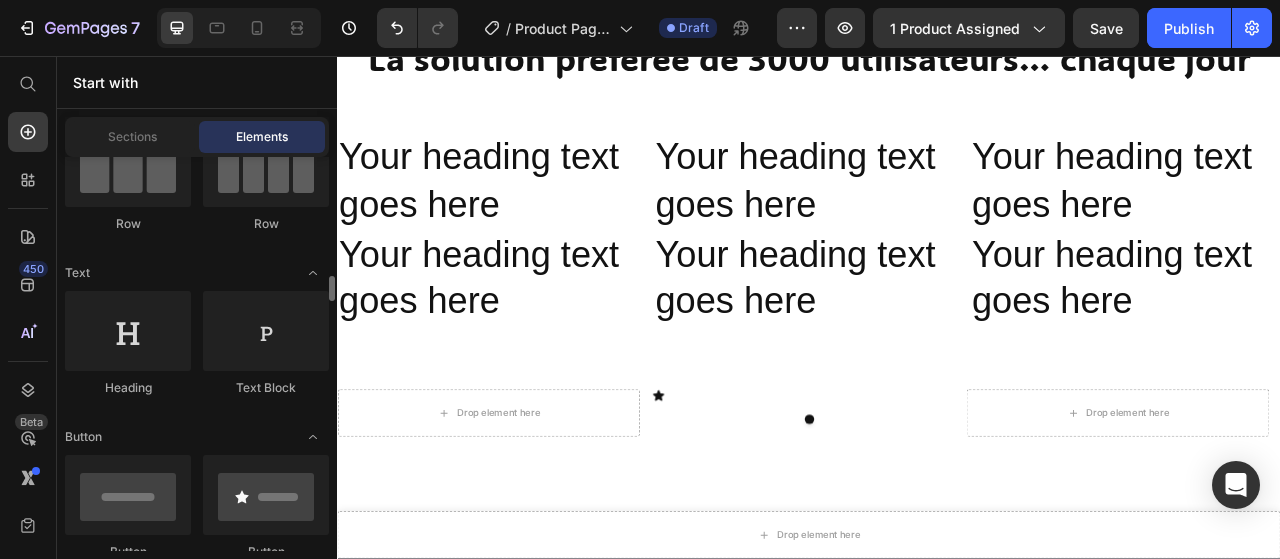 scroll, scrollTop: 300, scrollLeft: 0, axis: vertical 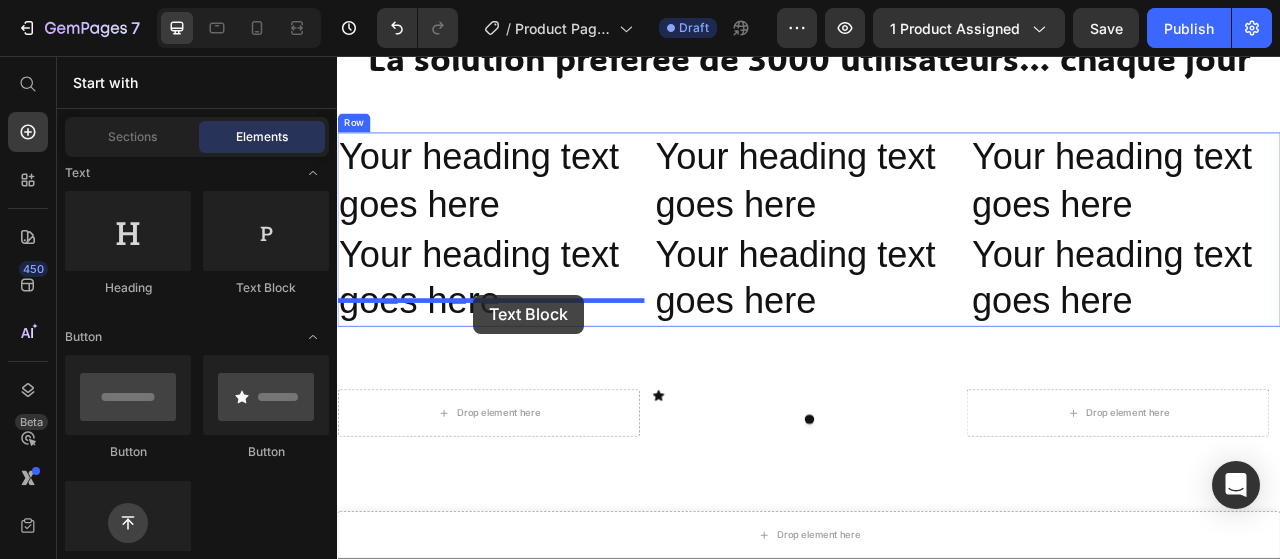 drag, startPoint x: 588, startPoint y: 289, endPoint x: 510, endPoint y: 360, distance: 105.47511 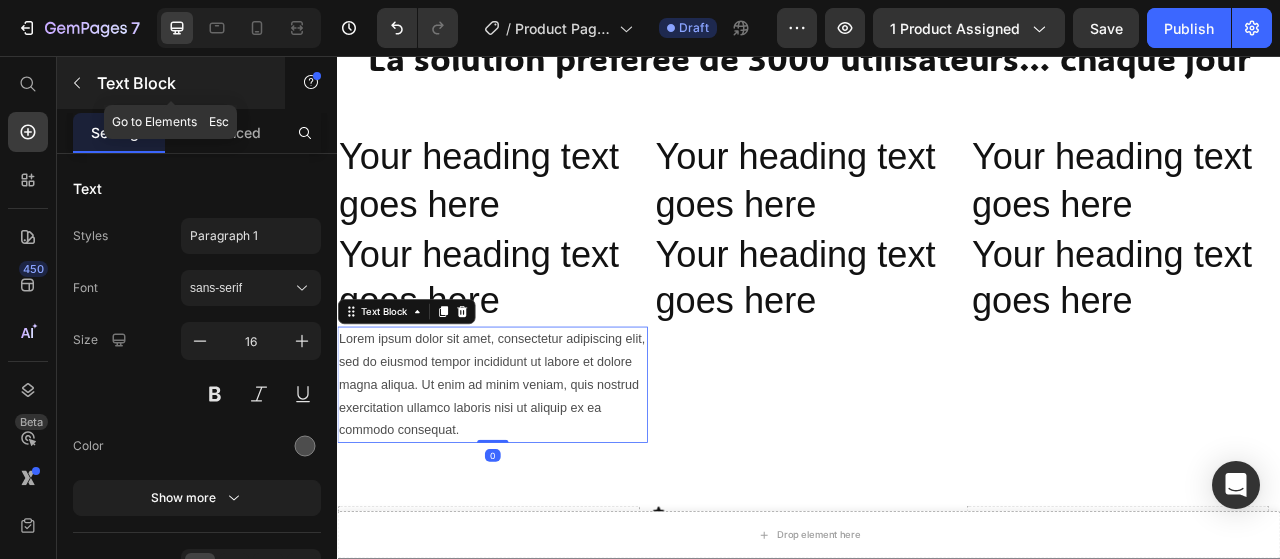 click at bounding box center (77, 83) 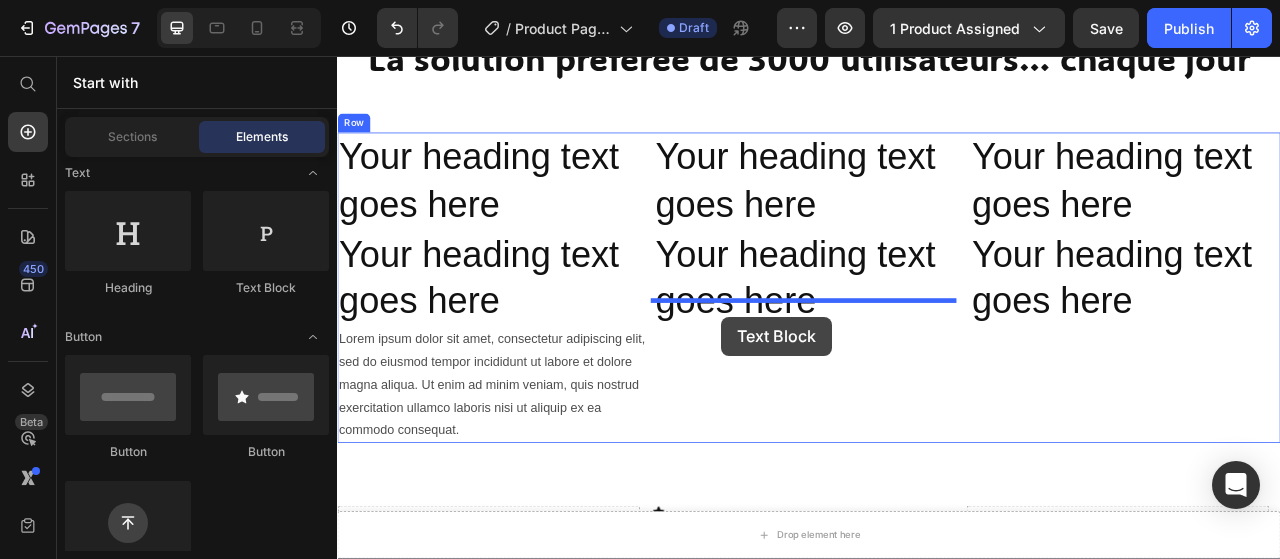 drag, startPoint x: 608, startPoint y: 305, endPoint x: 826, endPoint y: 388, distance: 233.26595 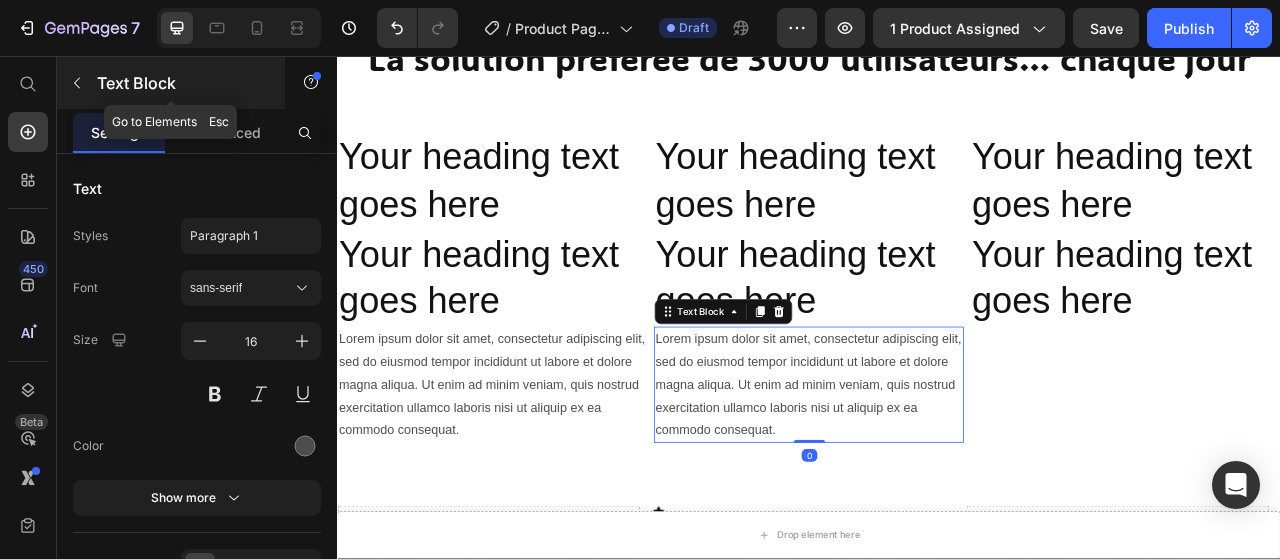 click 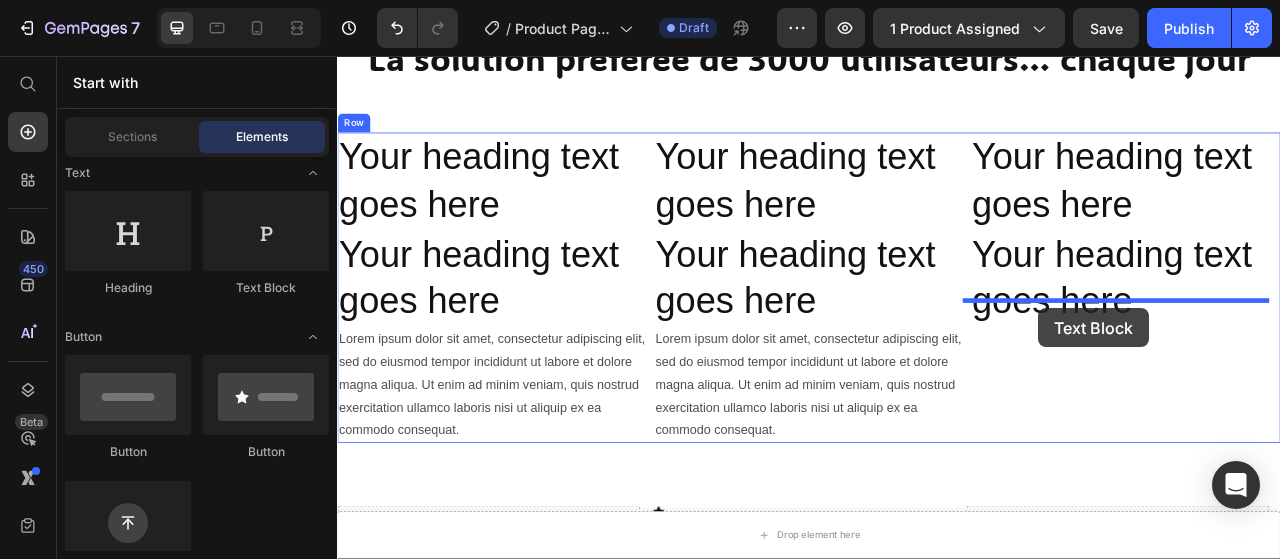 drag, startPoint x: 581, startPoint y: 293, endPoint x: 1229, endPoint y: 376, distance: 653.29395 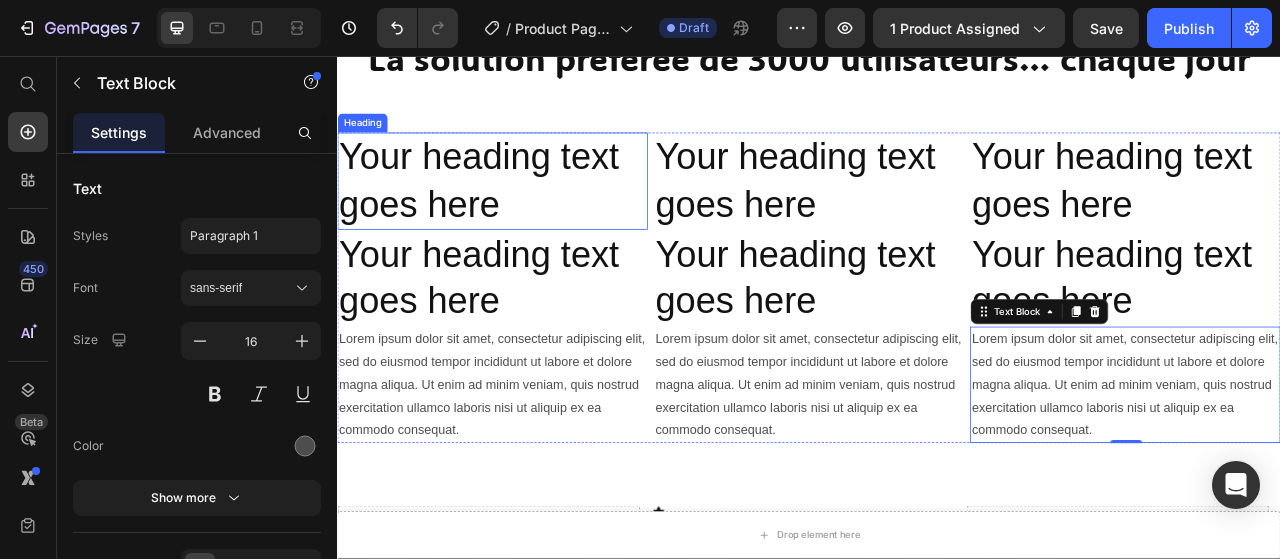 click on "Your heading text goes here" at bounding box center (534, 216) 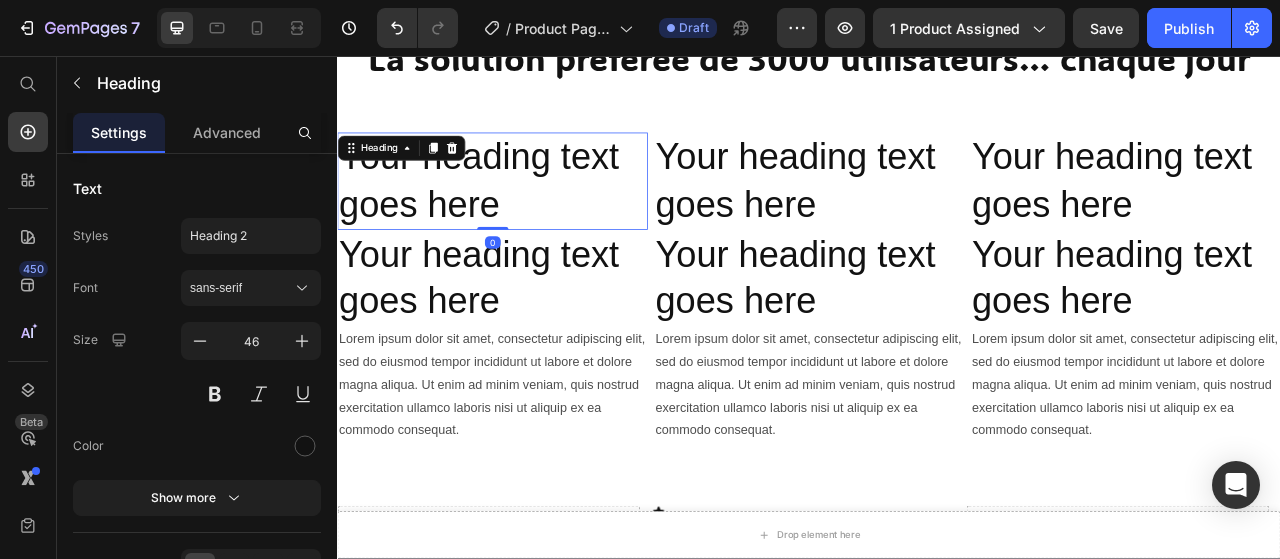click on "Your heading text goes here" at bounding box center [534, 216] 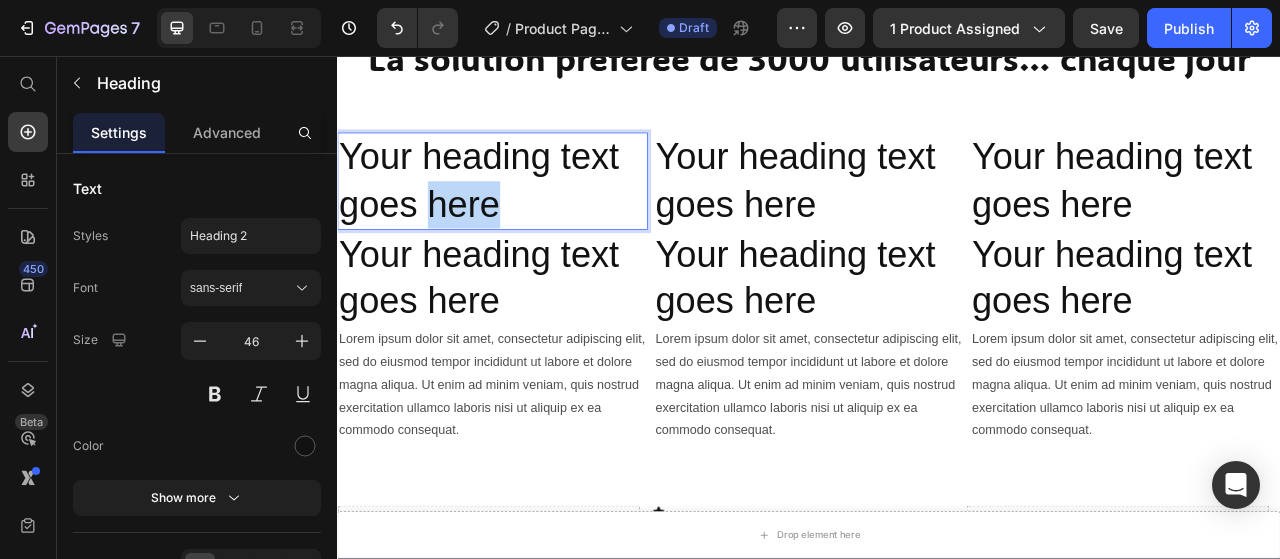 click on "Your heading text goes here" at bounding box center [534, 216] 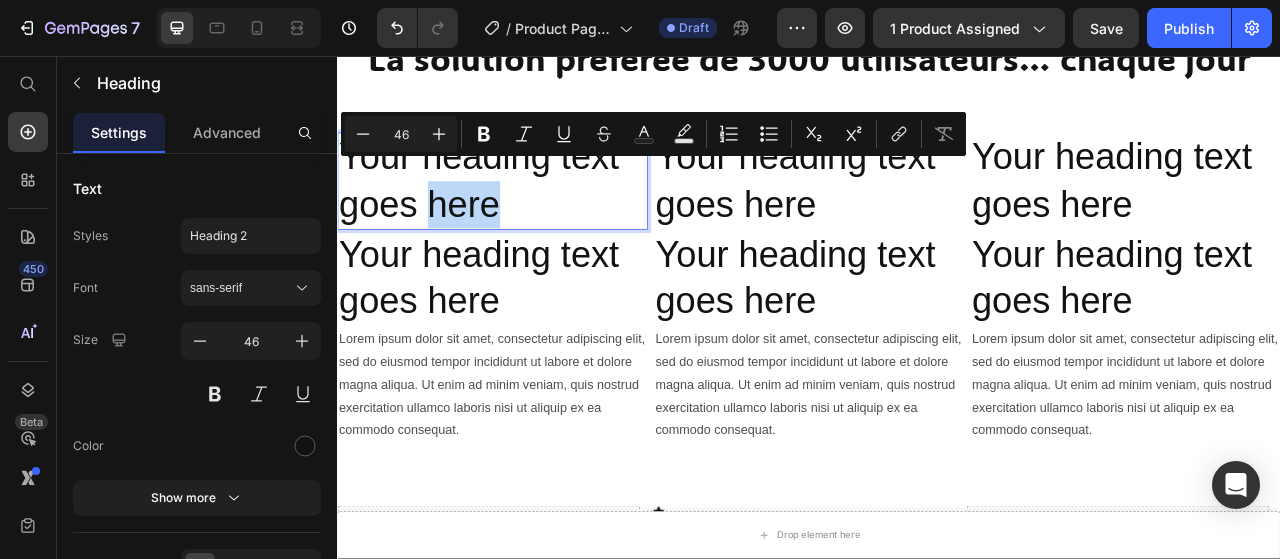 click on "Minus 46 Plus Bold Italic Underline       Strikethrough
Text Color
Text Background Color Numbered List Bulleted List Subscript Superscript       link Remove Format" at bounding box center [653, 134] 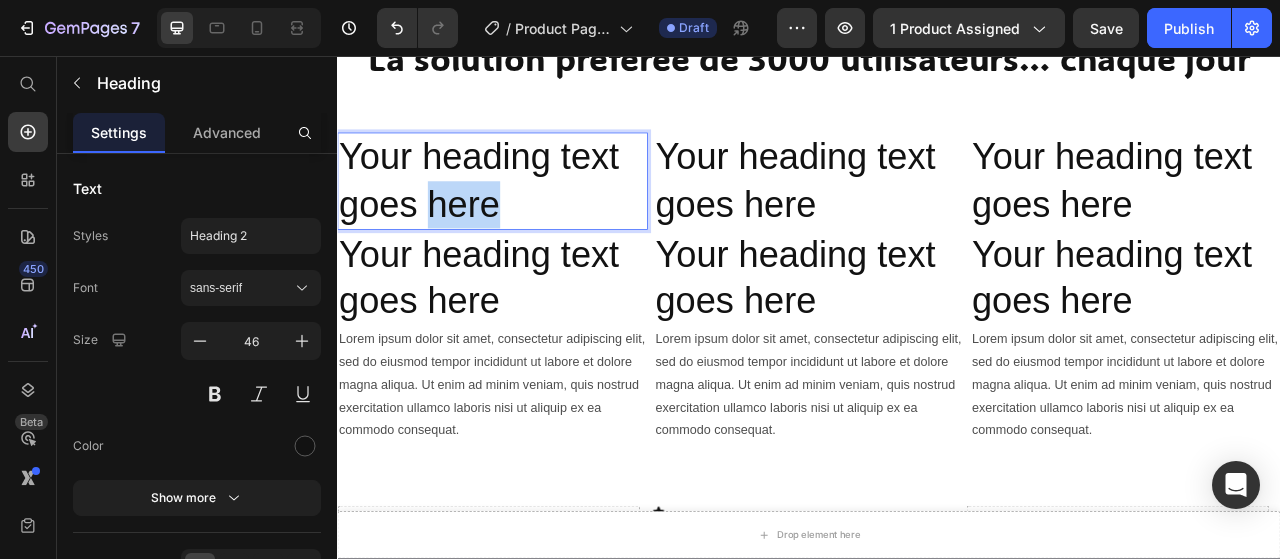 click on "Your heading text goes here" at bounding box center (534, 216) 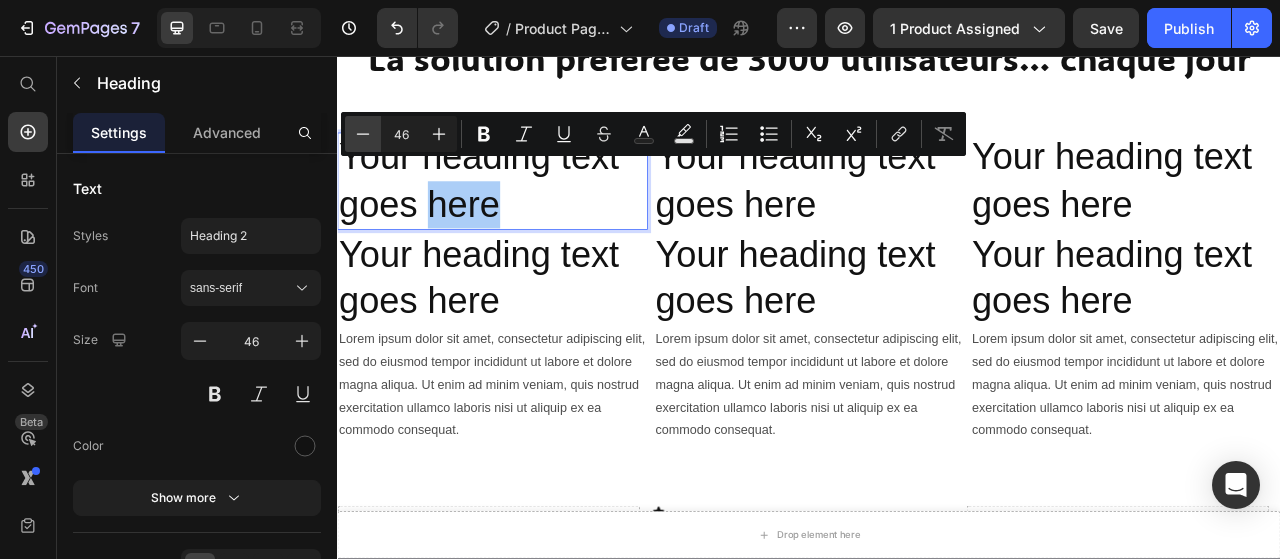 click on "Minus" at bounding box center (363, 134) 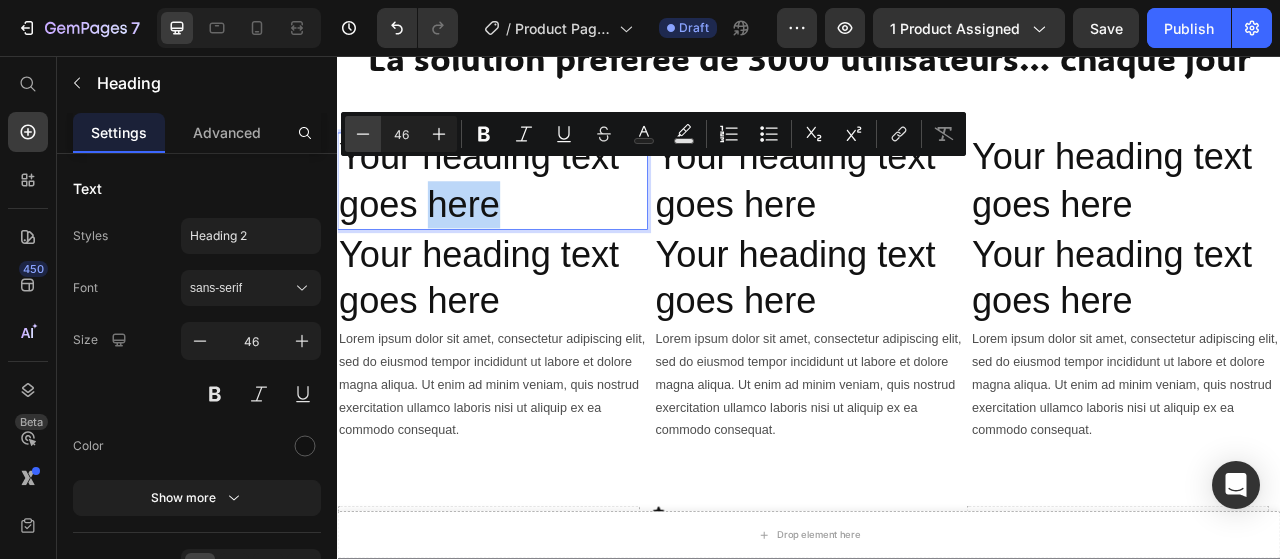 type on "45" 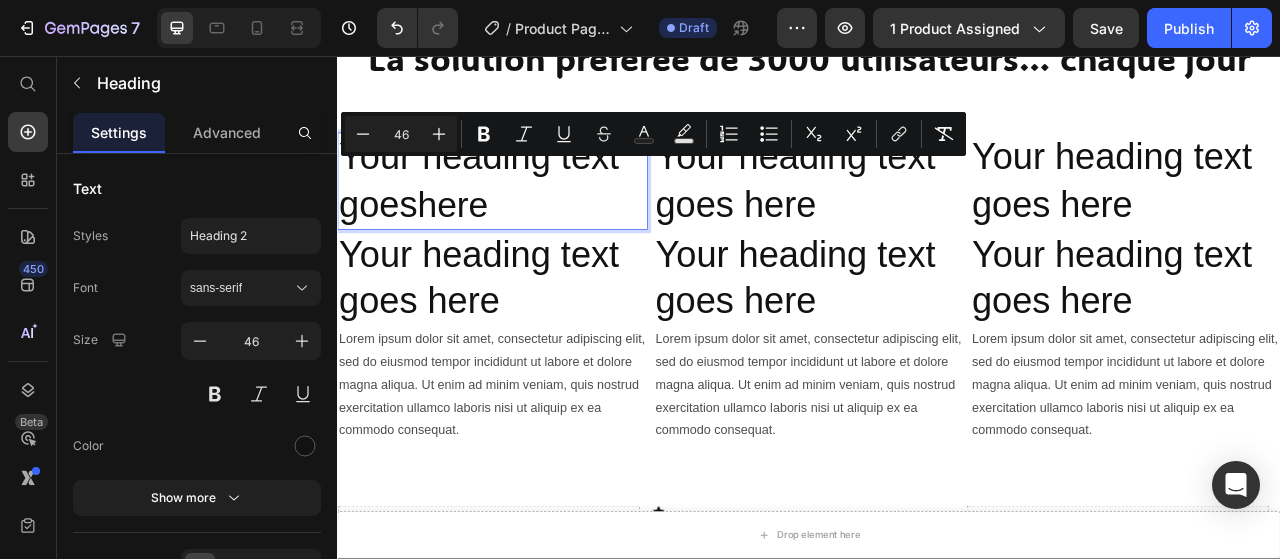 click on "Your heading text goes  here" at bounding box center [534, 216] 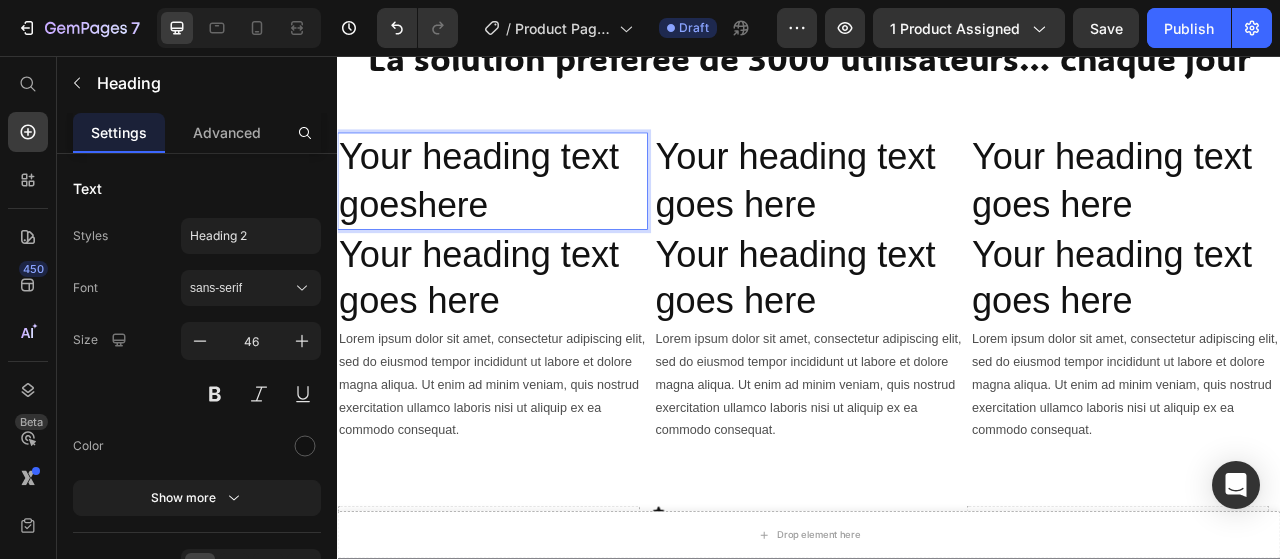 click on "Your heading text goes  here" at bounding box center (534, 216) 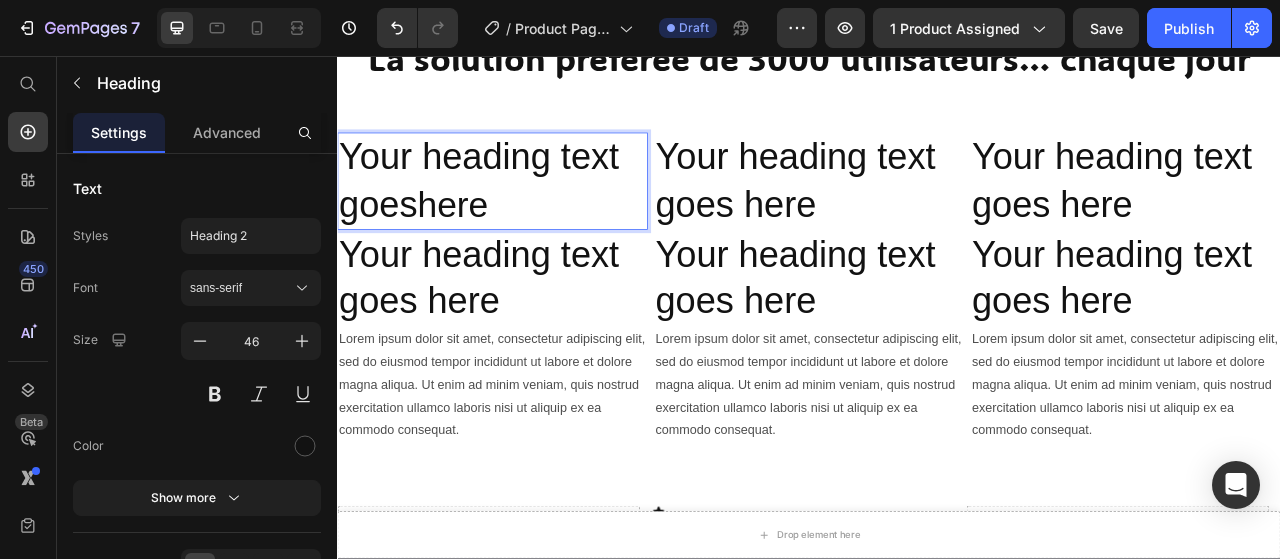 click on "Your heading text goes  here" at bounding box center [534, 216] 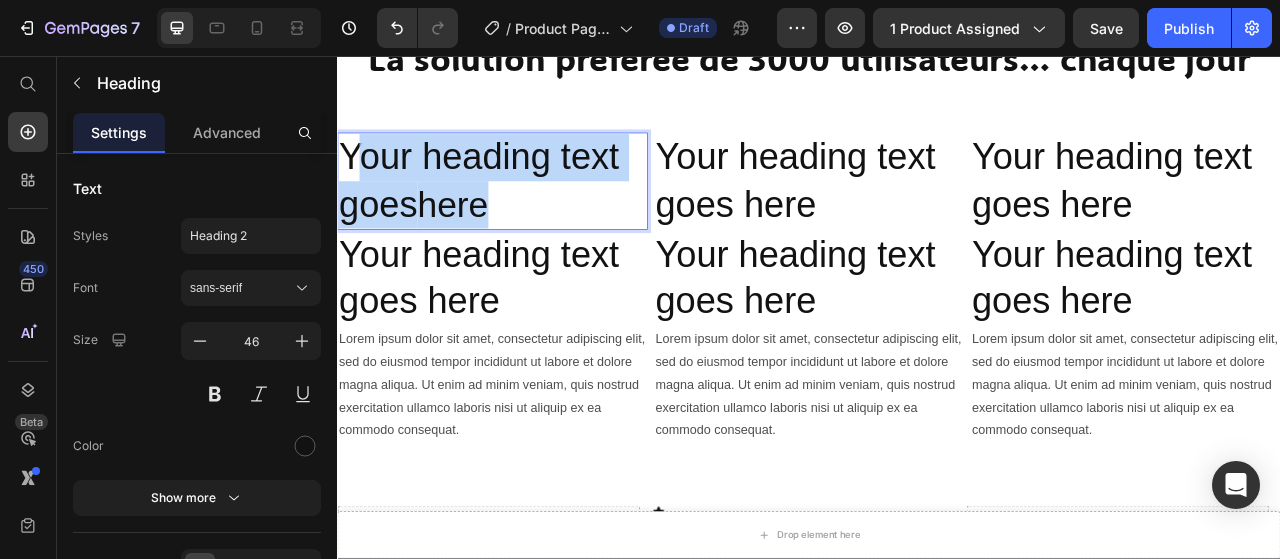 drag, startPoint x: 352, startPoint y: 144, endPoint x: 543, endPoint y: 208, distance: 201.43733 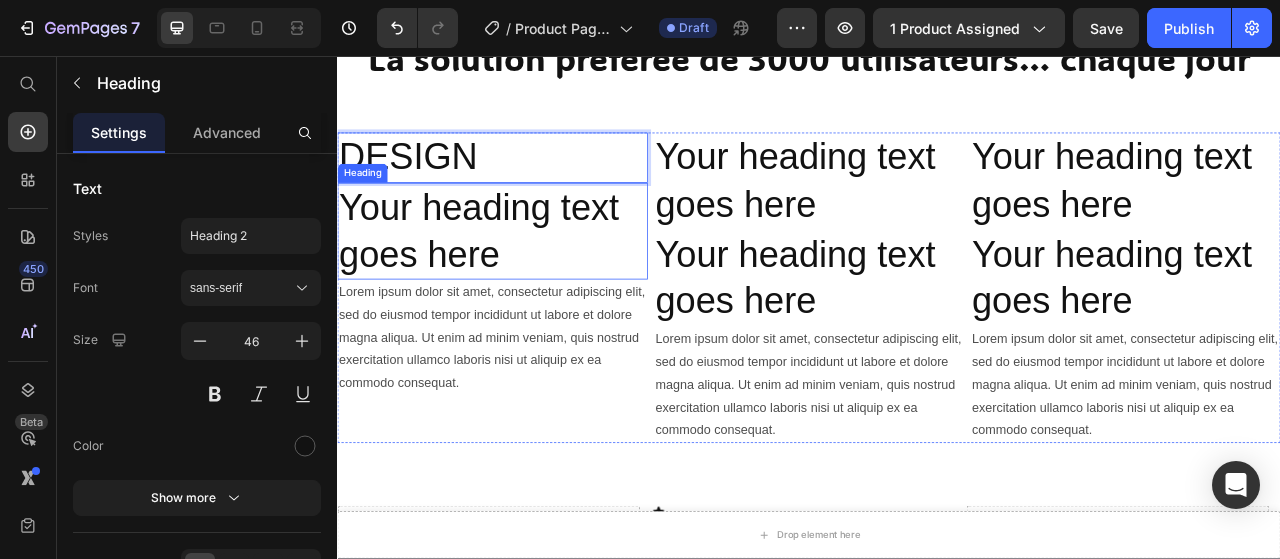 click on "Your heading text goes here" at bounding box center (534, 280) 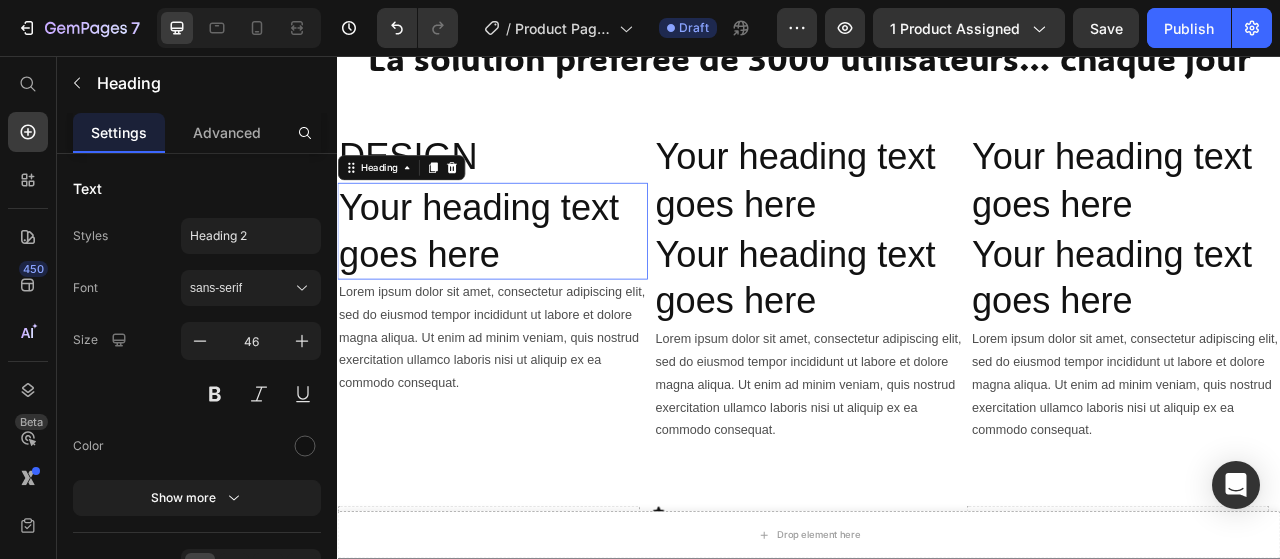 click on "Your heading text goes here" at bounding box center (534, 280) 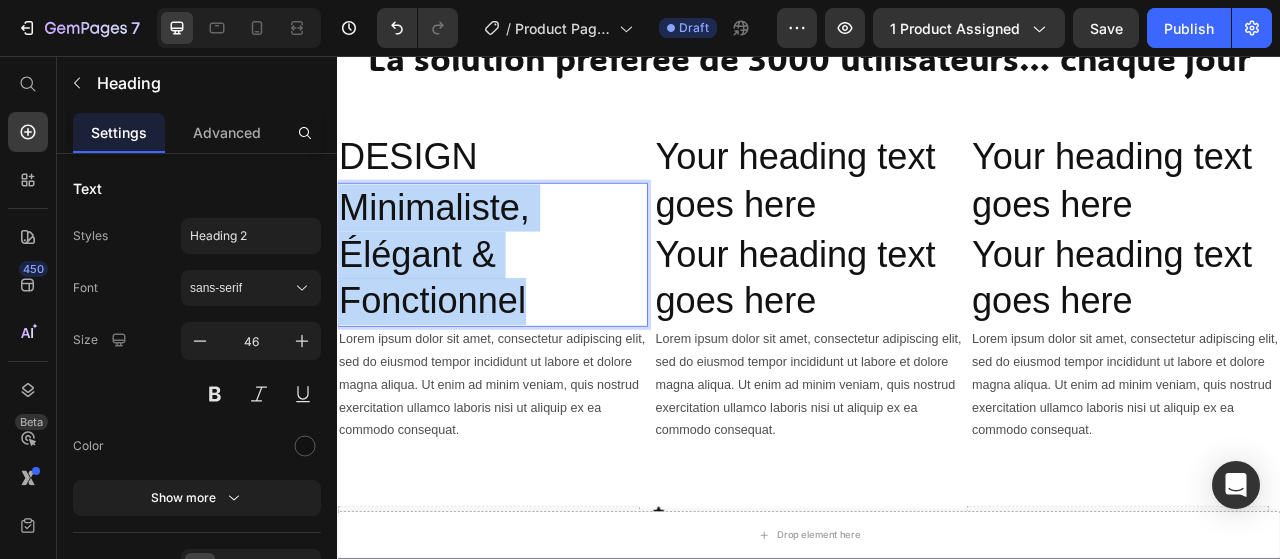 drag, startPoint x: 358, startPoint y: 211, endPoint x: 583, endPoint y: 349, distance: 263.94885 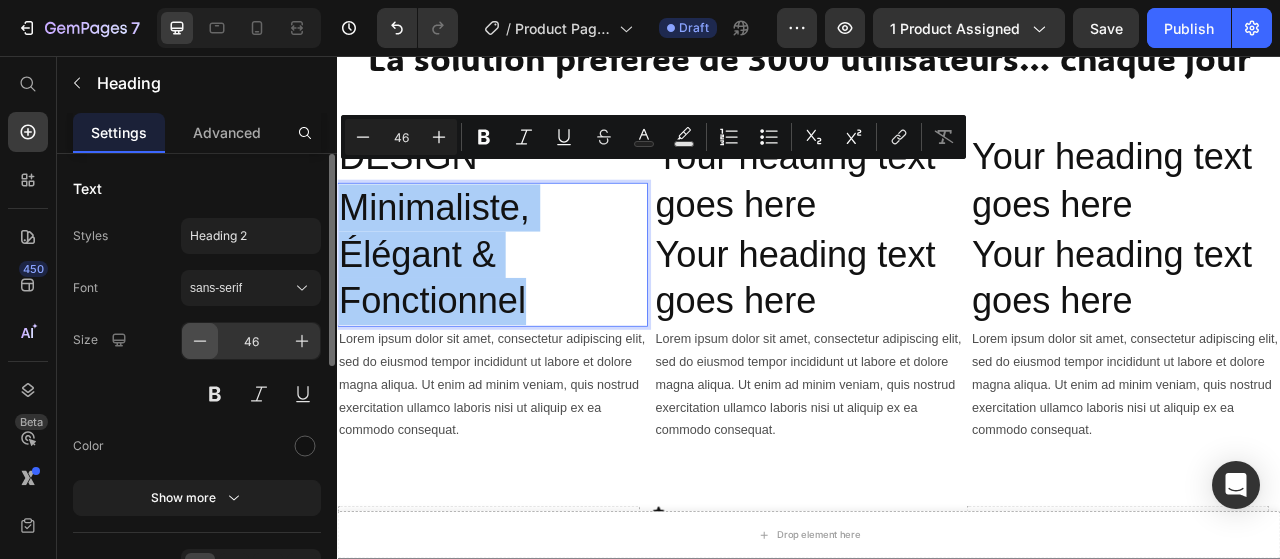 click 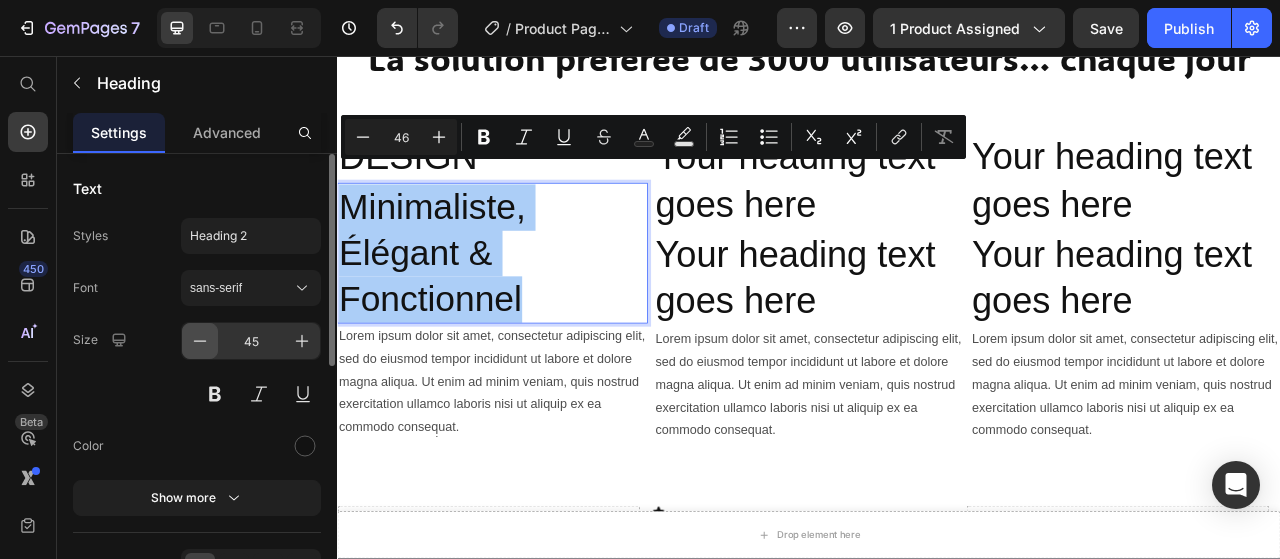 click 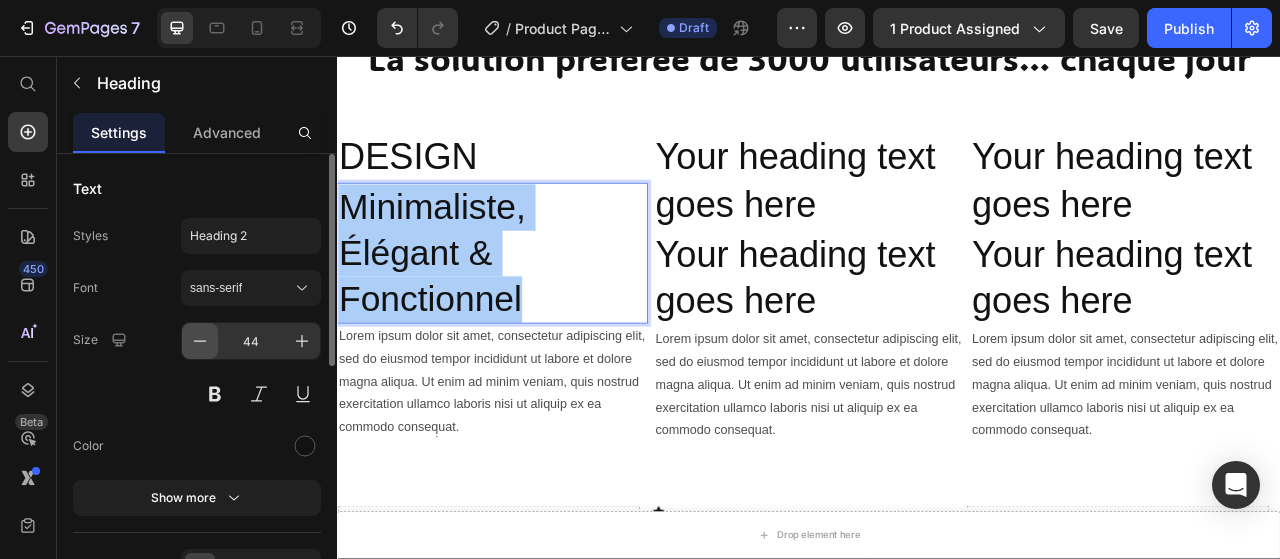 click 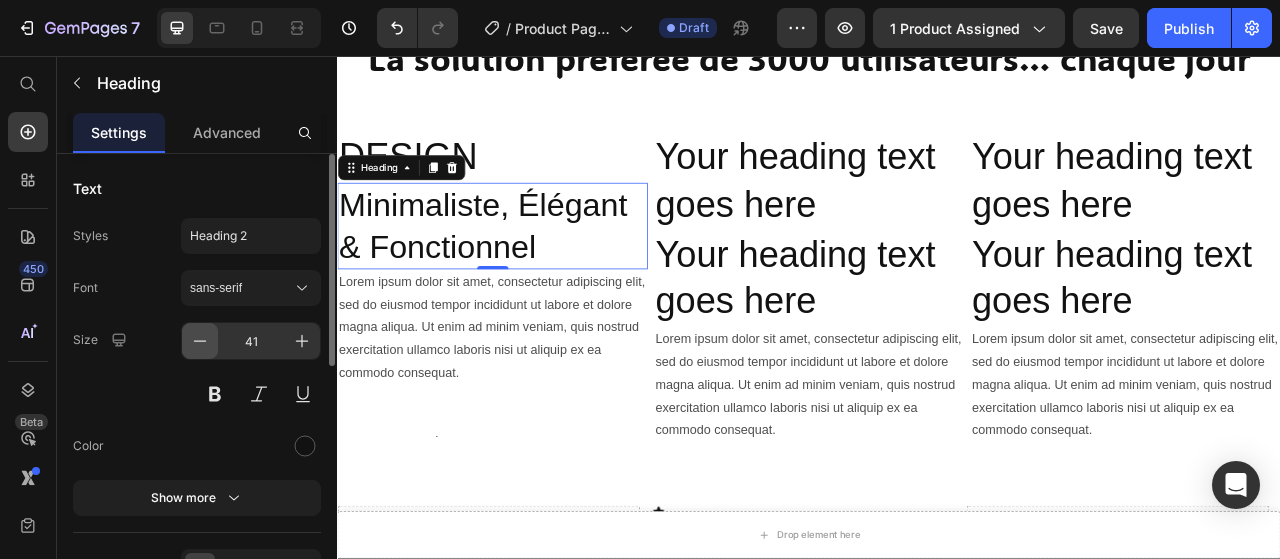 click 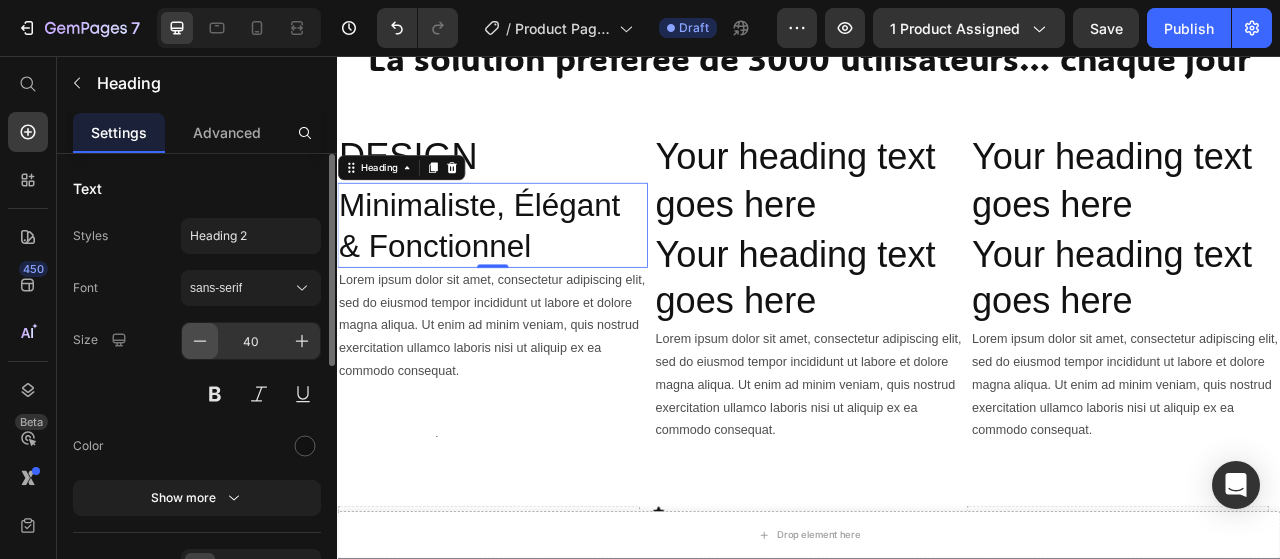 click 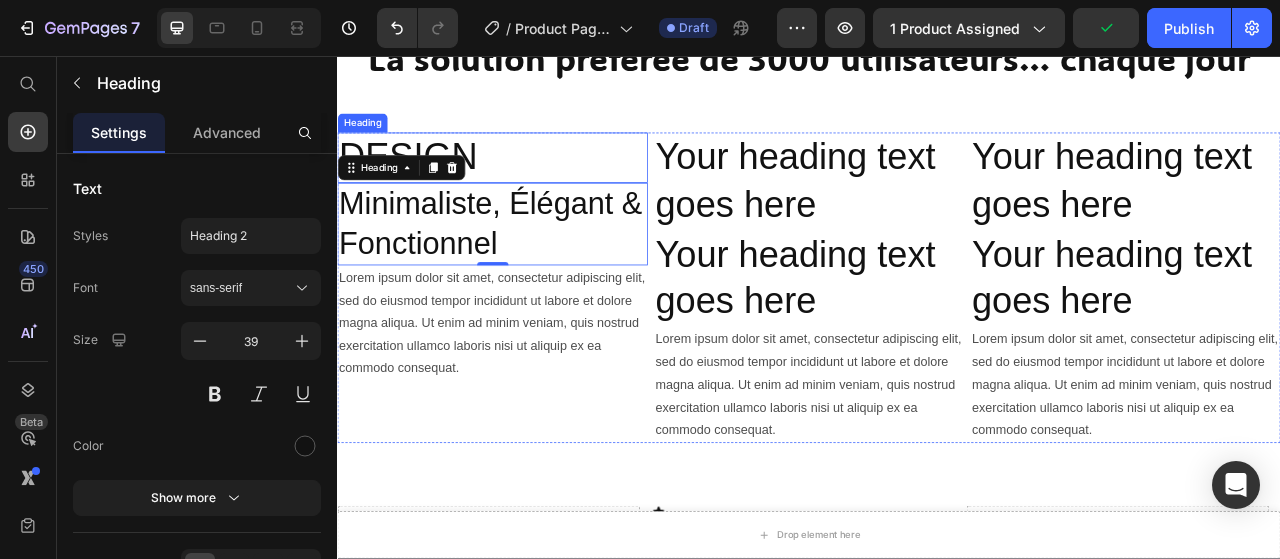 click on "DESIGN" at bounding box center [534, 186] 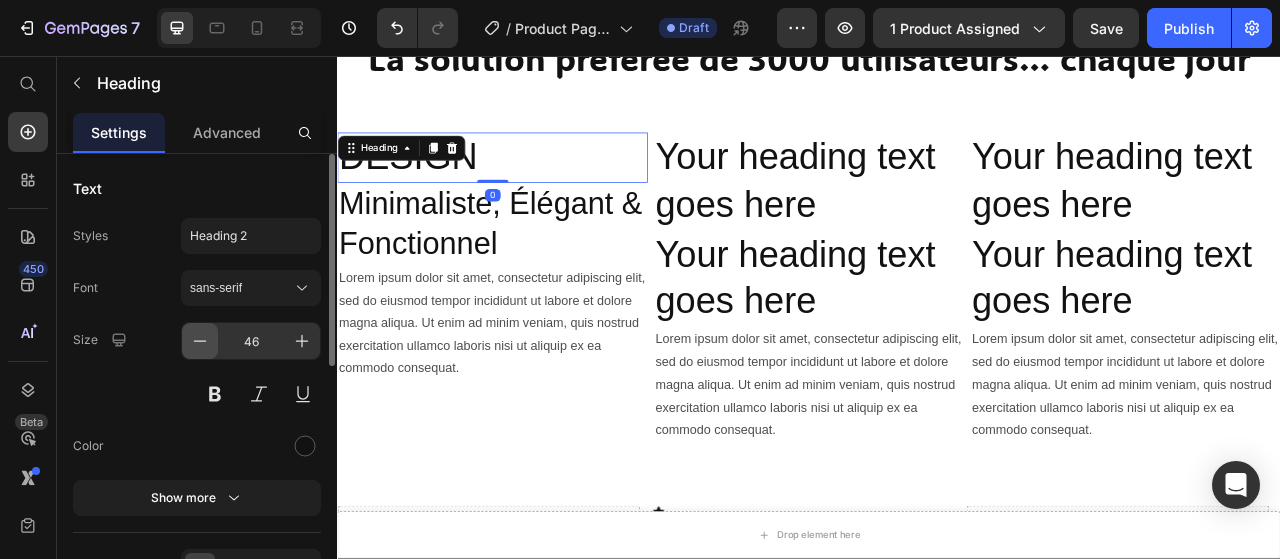 click 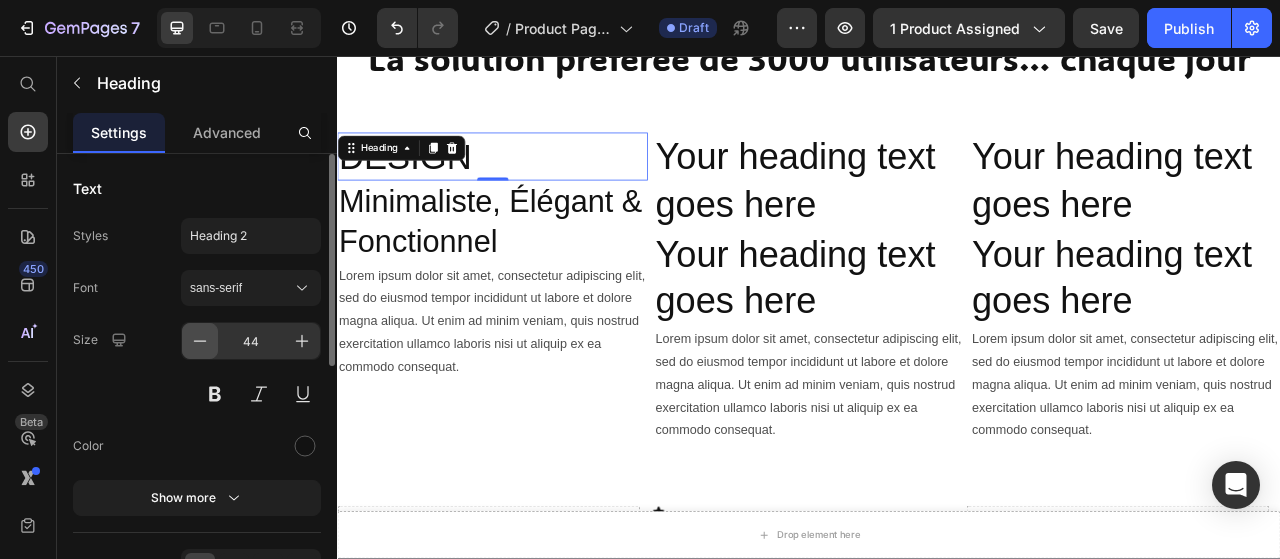 click 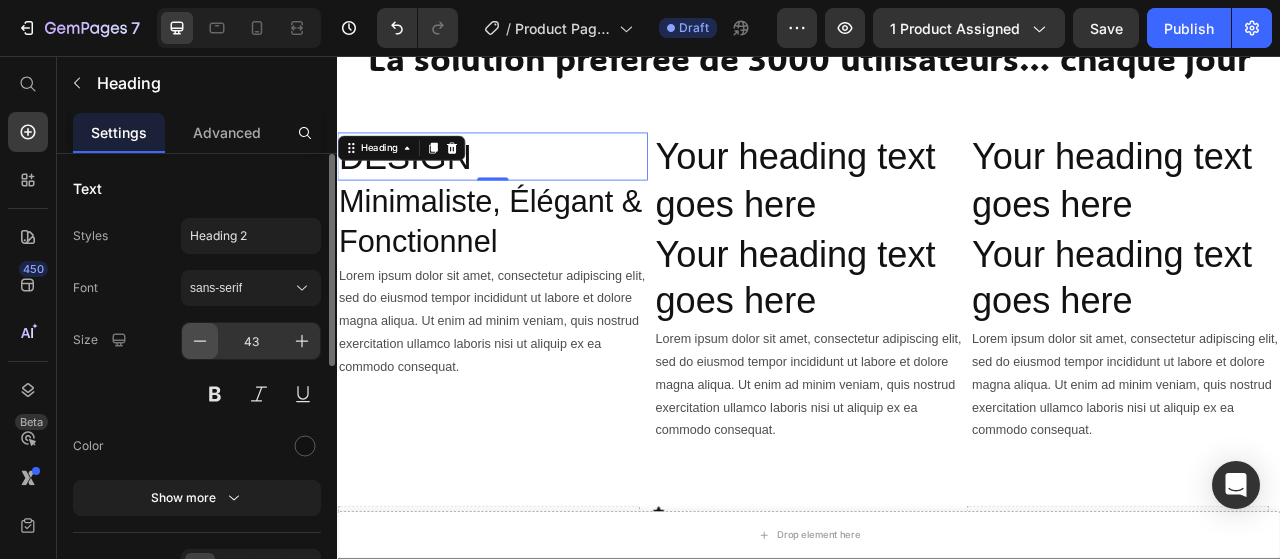 click 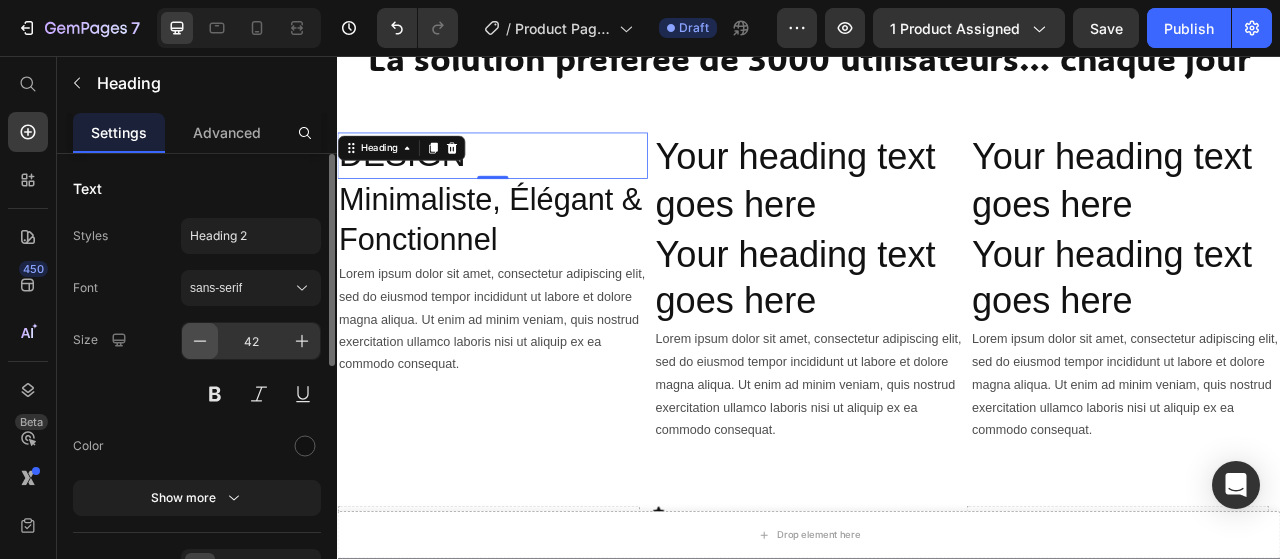 click 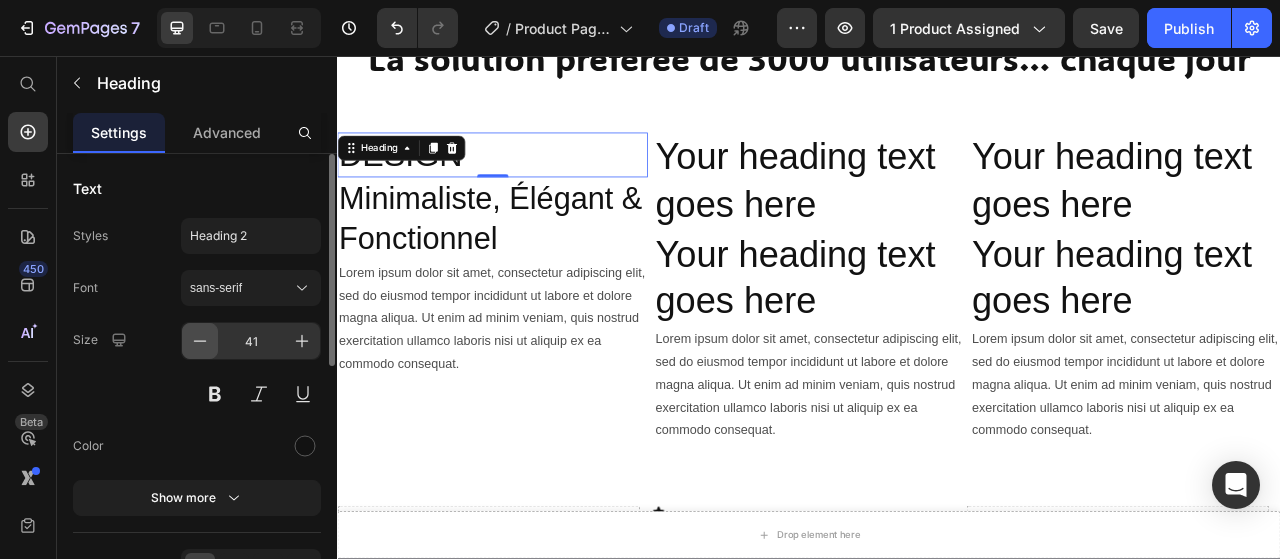 click 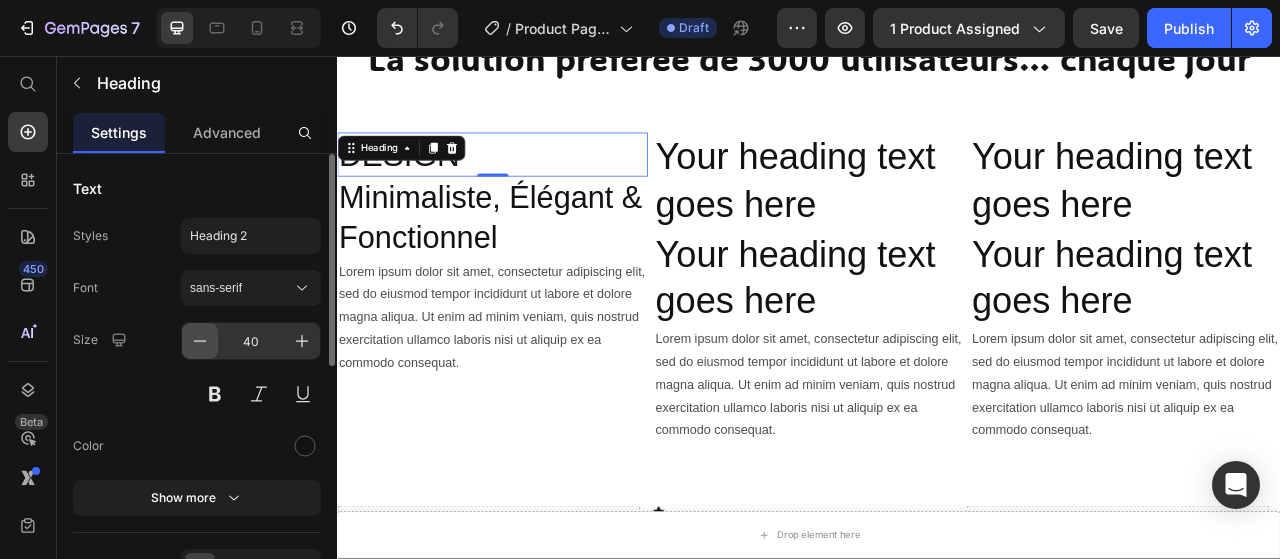click 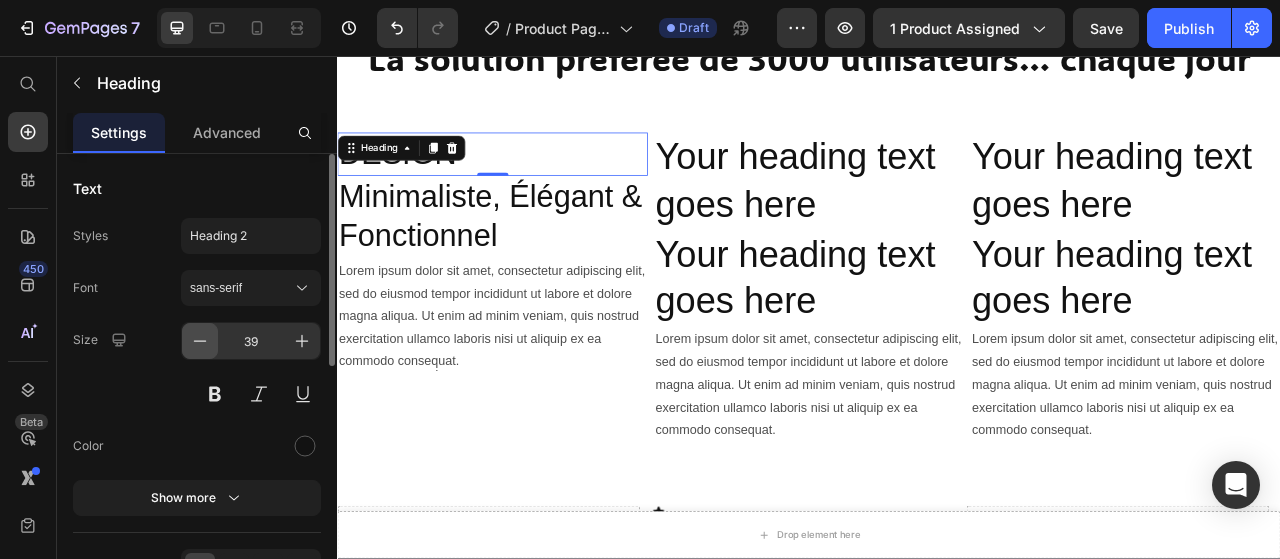 click 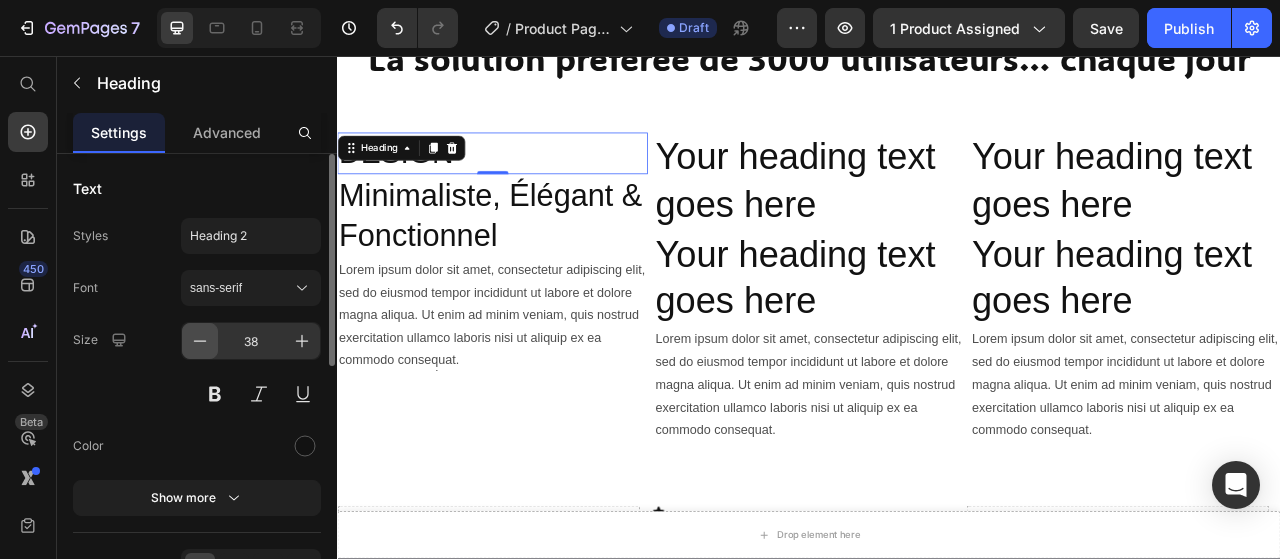 click 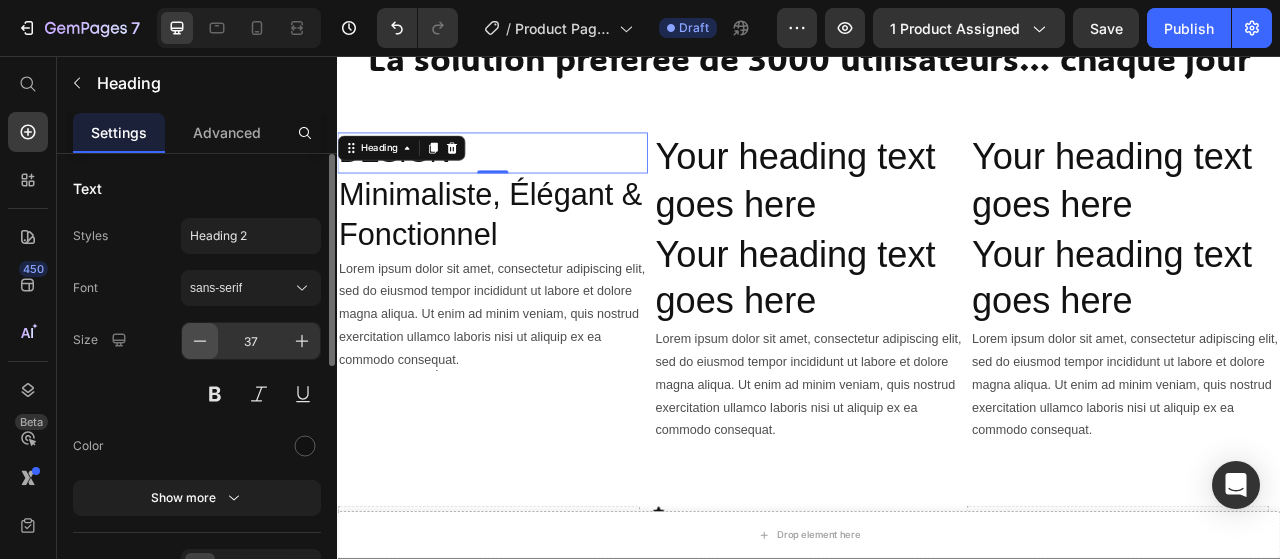 click 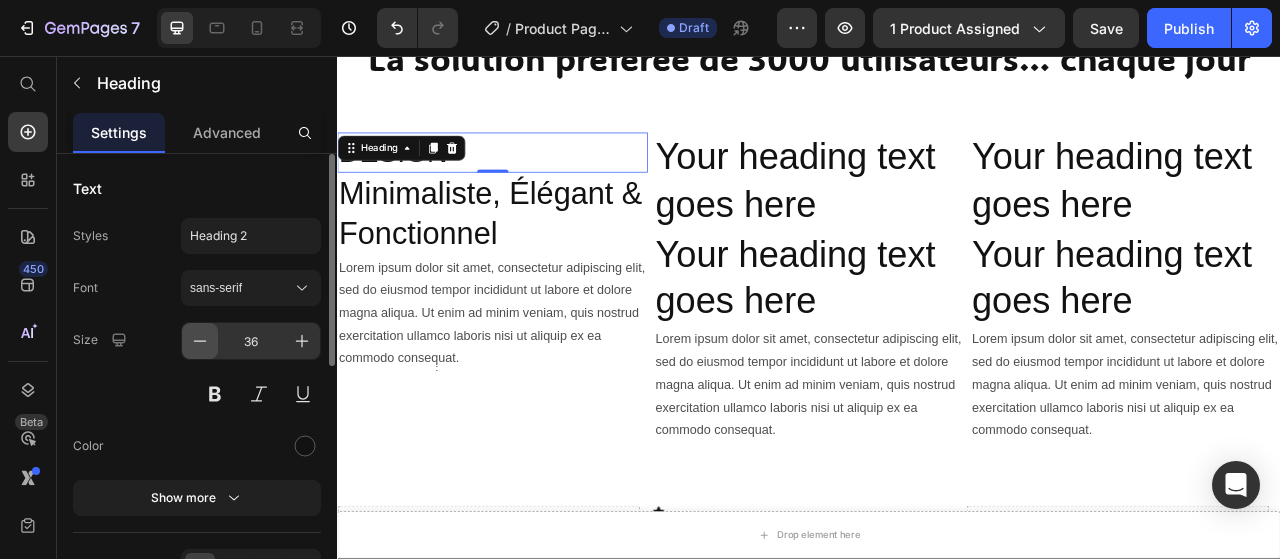 click 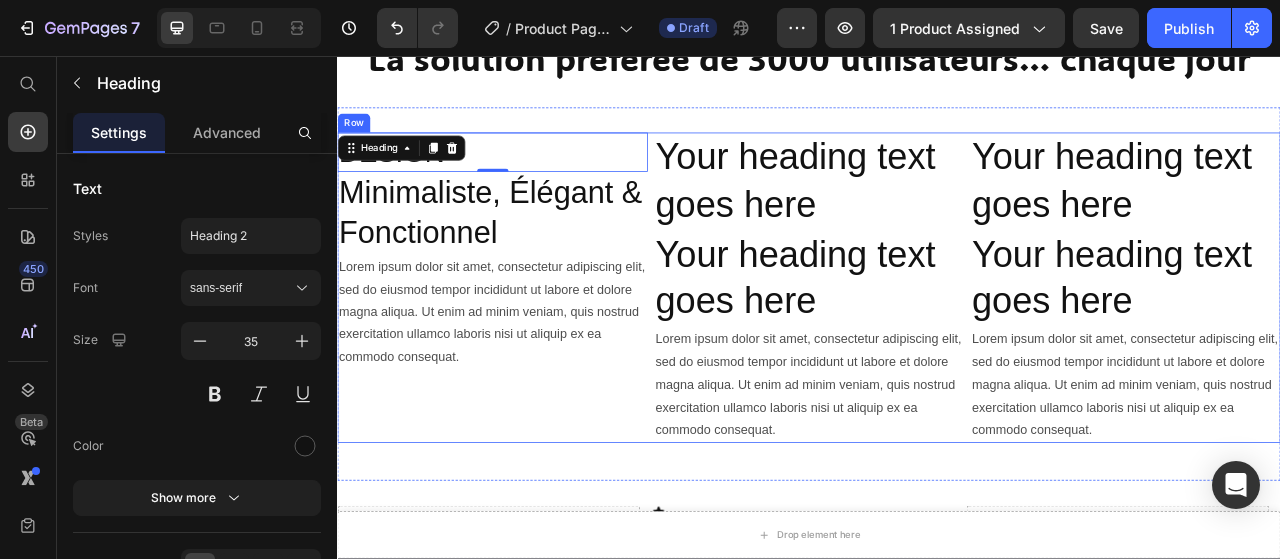 click on "DESIGN Heading   0 Minimaliste, Élégant & Fonctionnel Heading Lorem ipsum dolor sit amet, consectetur adipiscing elit, sed do eiusmod tempor incididunt ut labore et dolore magna aliqua. Ut enim ad minim veniam, quis nostrud exercitation ullamco laboris nisi ut aliquip ex ea commodo consequat. Text Block" at bounding box center (534, 351) 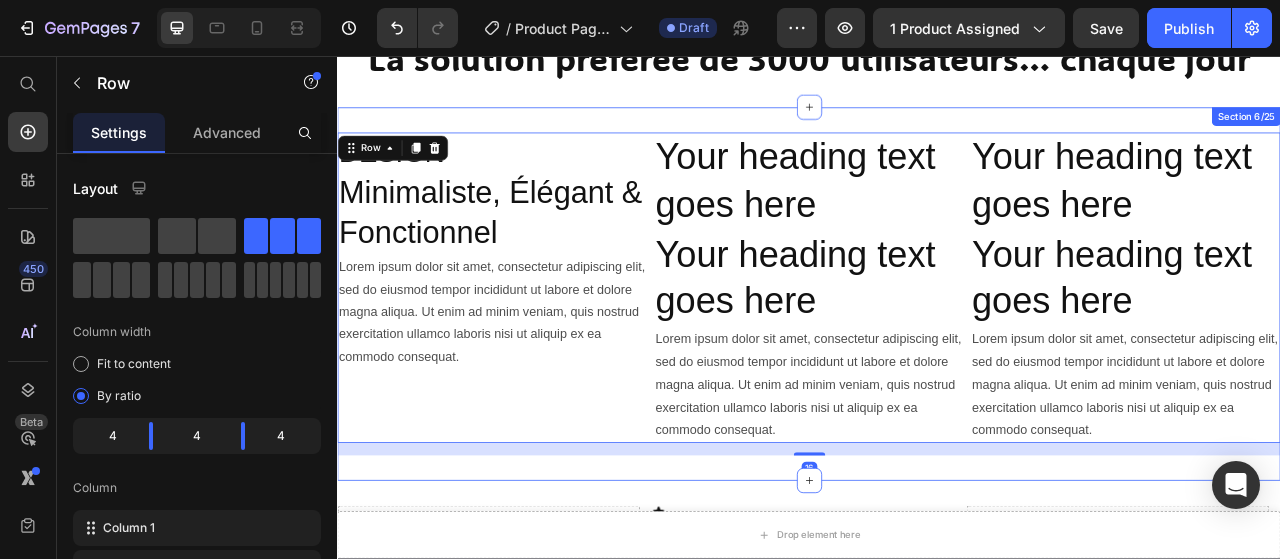 click on "DESIGN Heading Minimaliste, Élégant & Fonctionnel Heading Lorem ipsum dolor sit amet, consectetur adipiscing elit, sed do eiusmod tempor incididunt ut labore et dolore magna aliqua. Ut enim ad minim veniam, quis nostrud exercitation ullamco laboris nisi ut aliquip ex ea commodo consequat. Text Block Your heading text goes here Heading Your heading text goes here Heading Lorem ipsum dolor sit amet, consectetur adipiscing elit, sed do eiusmod tempor incididunt ut labore et dolore magna aliqua. Ut enim ad minim veniam, quis nostrud exercitation ullamco laboris nisi ut aliquip ex ea commodo consequat. Text Block Your heading text goes here Heading Your heading text goes here Heading Lorem ipsum dolor sit amet, consectetur adipiscing elit, sed do eiusmod tempor incididunt ut labore et dolore magna aliqua. Ut enim ad minim veniam, quis nostrud exercitation ullamco laboris nisi ut aliquip ex ea commodo consequat. Text Block Row   16 Section 6/25" at bounding box center (937, 359) 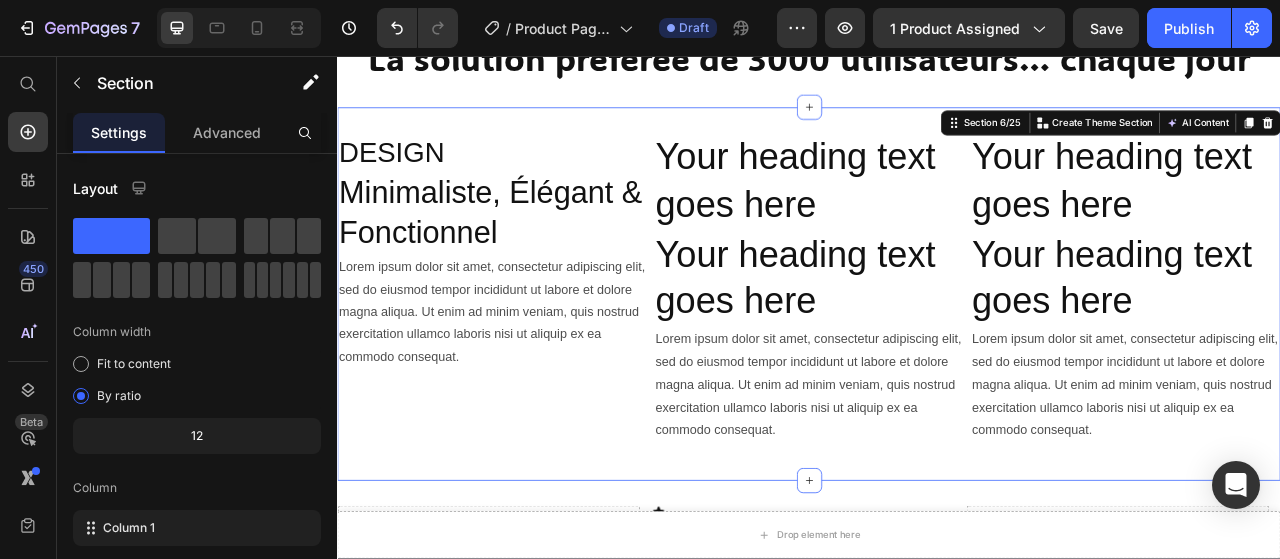 click on "DESIGN Heading Minimaliste, Élégant & Fonctionnel Heading Lorem ipsum dolor sit amet, consectetur adipiscing elit, sed do eiusmod tempor incididunt ut labore et dolore magna aliqua. Ut enim ad minim veniam, quis nostrud exercitation ullamco laboris nisi ut aliquip ex ea commodo consequat. Text Block Your heading text goes here Heading Your heading text goes here Heading Lorem ipsum dolor sit amet, consectetur adipiscing elit, sed do eiusmod tempor incididunt ut labore et dolore magna aliqua. Ut enim ad minim veniam, quis nostrud exercitation ullamco laboris nisi ut aliquip ex ea commodo consequat. Text Block Your heading text goes here Heading Your heading text goes here Heading Lorem ipsum dolor sit amet, consectetur adipiscing elit, sed do eiusmod tempor incididunt ut labore et dolore magna aliqua. Ut enim ad minim veniam, quis nostrud exercitation ullamco laboris nisi ut aliquip ex ea commodo consequat. Text Block Row Section 6/25   You can create reusable sections Create Theme Section AI Content Product" at bounding box center (937, 359) 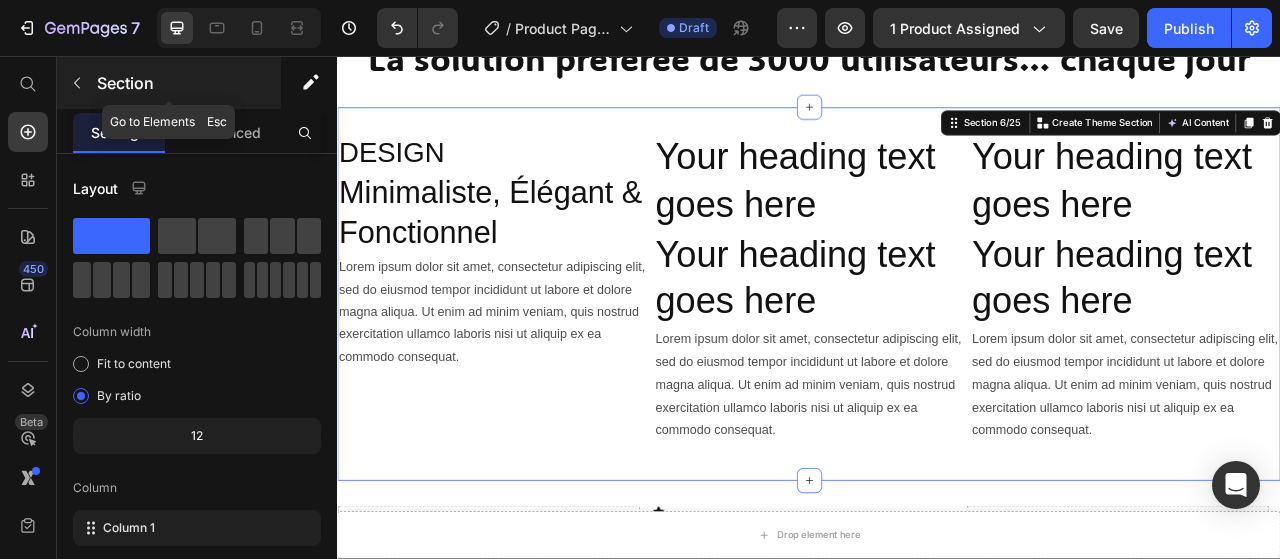 click 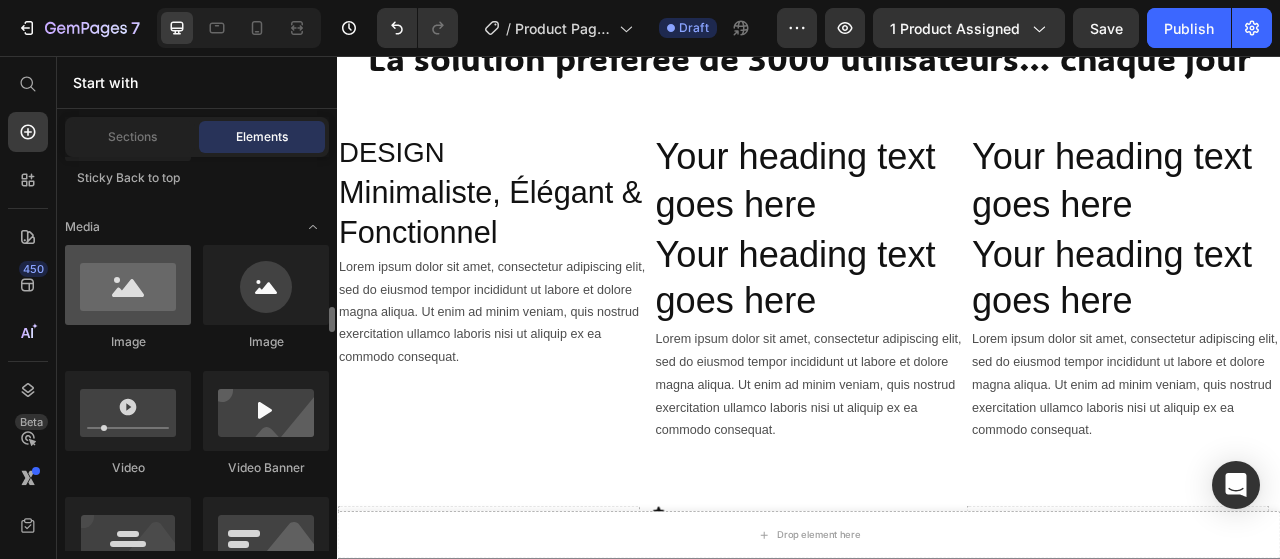 scroll, scrollTop: 800, scrollLeft: 0, axis: vertical 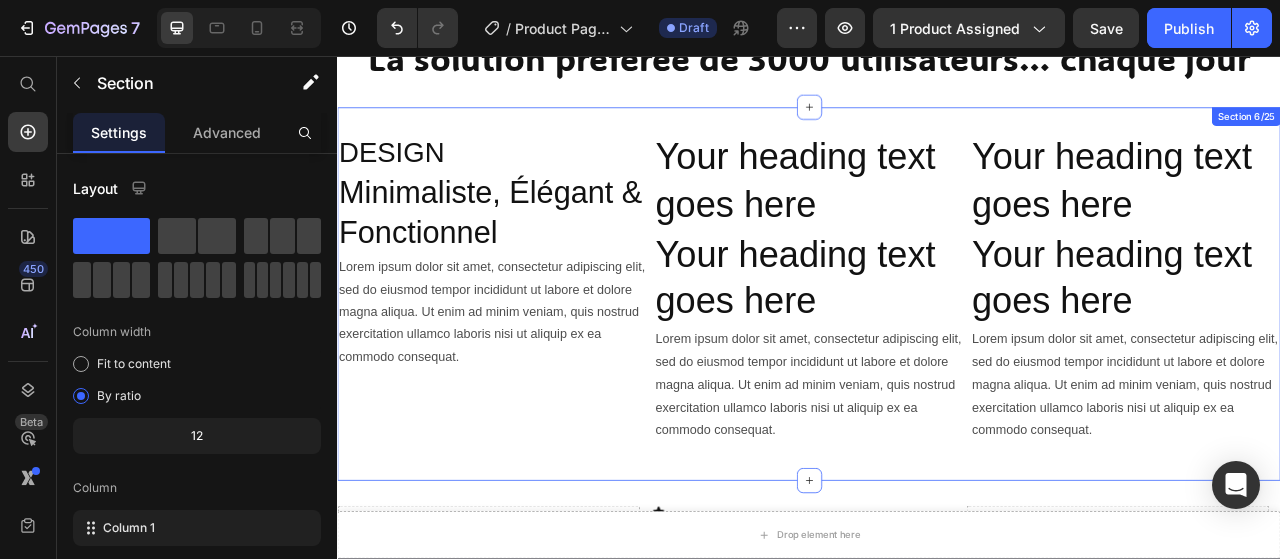 click on "DESIGN Heading Minimaliste, Élégant & Fonctionnel Heading Lorem ipsum dolor sit amet, consectetur adipiscing elit, sed do eiusmod tempor incididunt ut labore et dolore magna aliqua. Ut enim ad minim veniam, quis nostrud exercitation ullamco laboris nisi ut aliquip ex ea commodo consequat. Text Block Your heading text goes here Heading Your heading text goes here Heading Lorem ipsum dolor sit amet, consectetur adipiscing elit, sed do eiusmod tempor incididunt ut labore et dolore magna aliqua. Ut enim ad minim veniam, quis nostrud exercitation ullamco laboris nisi ut aliquip ex ea commodo consequat. Text Block Your heading text goes here Heading Your heading text goes here Heading Lorem ipsum dolor sit amet, consectetur adipiscing elit, sed do eiusmod tempor incididunt ut labore et dolore magna aliqua. Ut enim ad minim veniam, quis nostrud exercitation ullamco laboris nisi ut aliquip ex ea commodo consequat. Text Block Row Section 6/25" at bounding box center [937, 359] 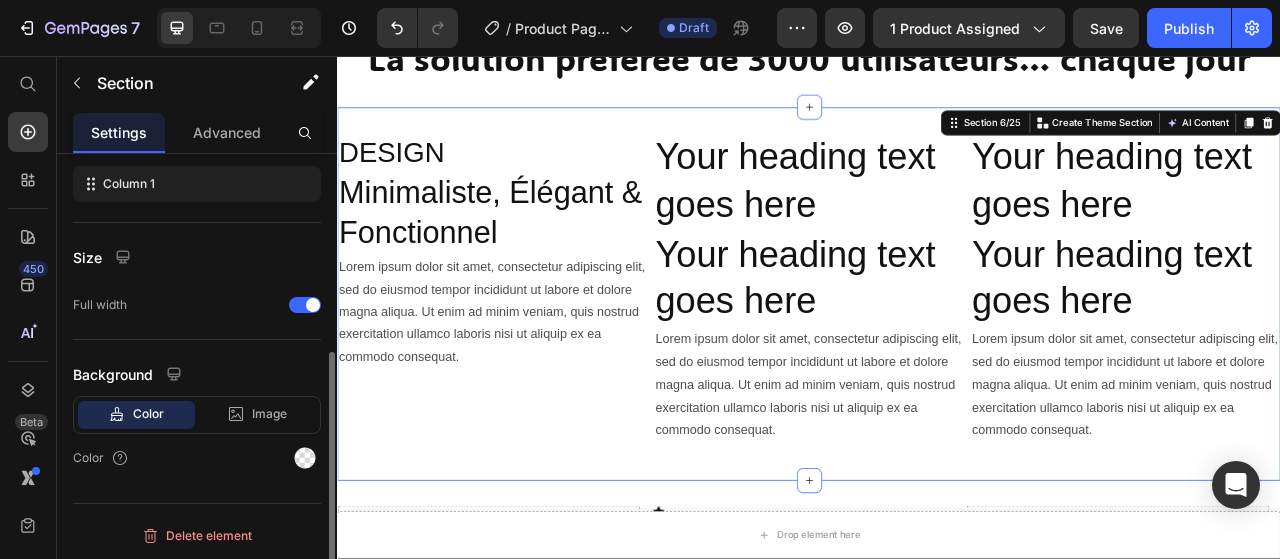 scroll, scrollTop: 344, scrollLeft: 0, axis: vertical 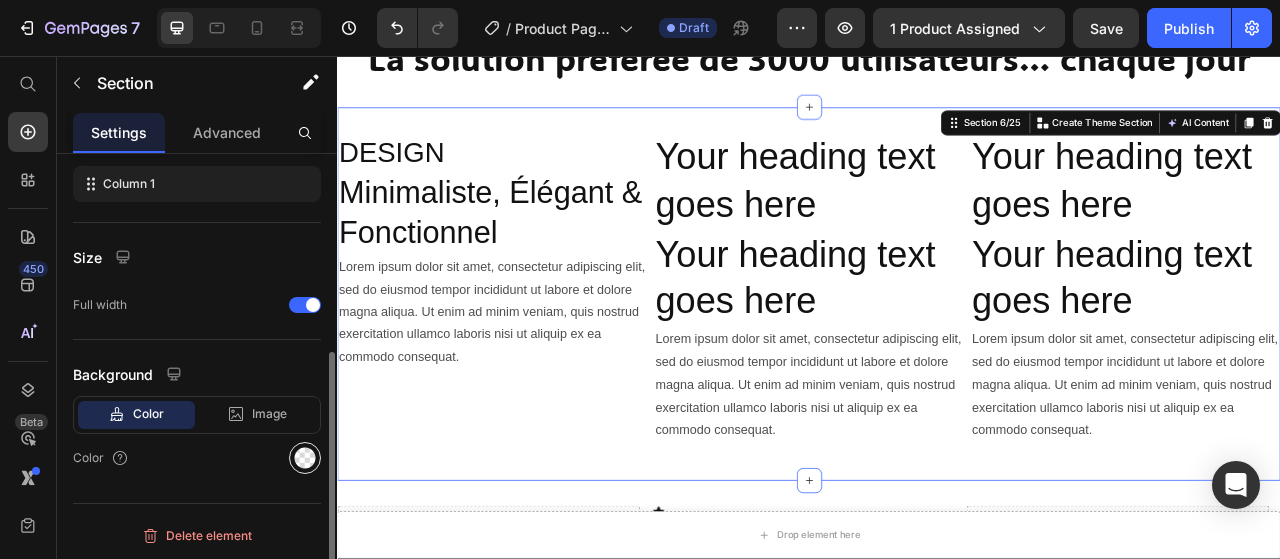click at bounding box center [305, 458] 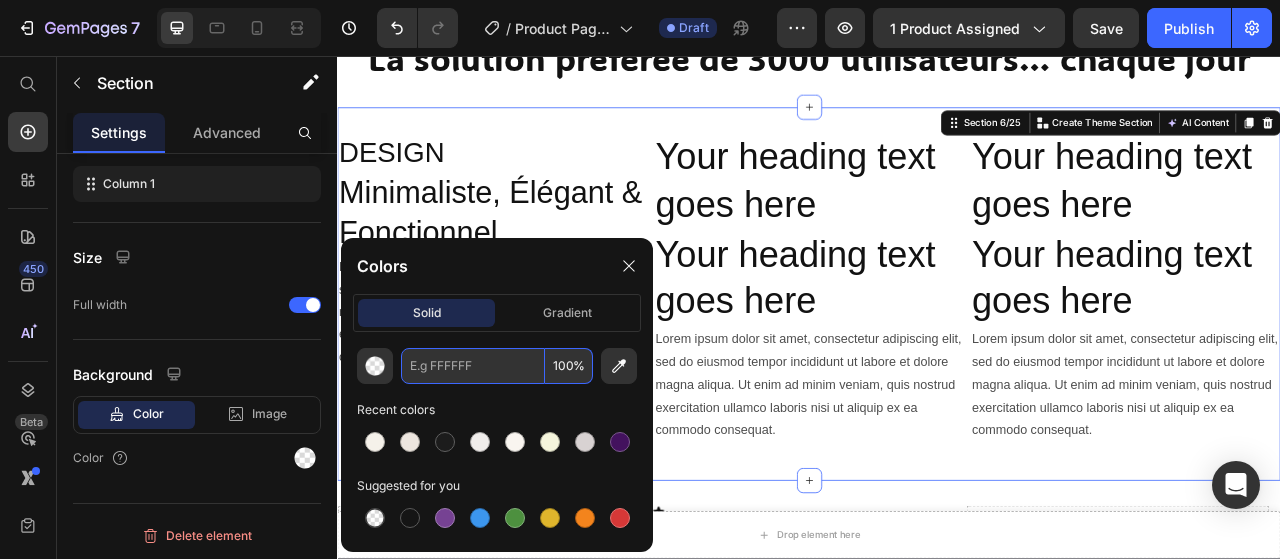 click at bounding box center (473, 366) 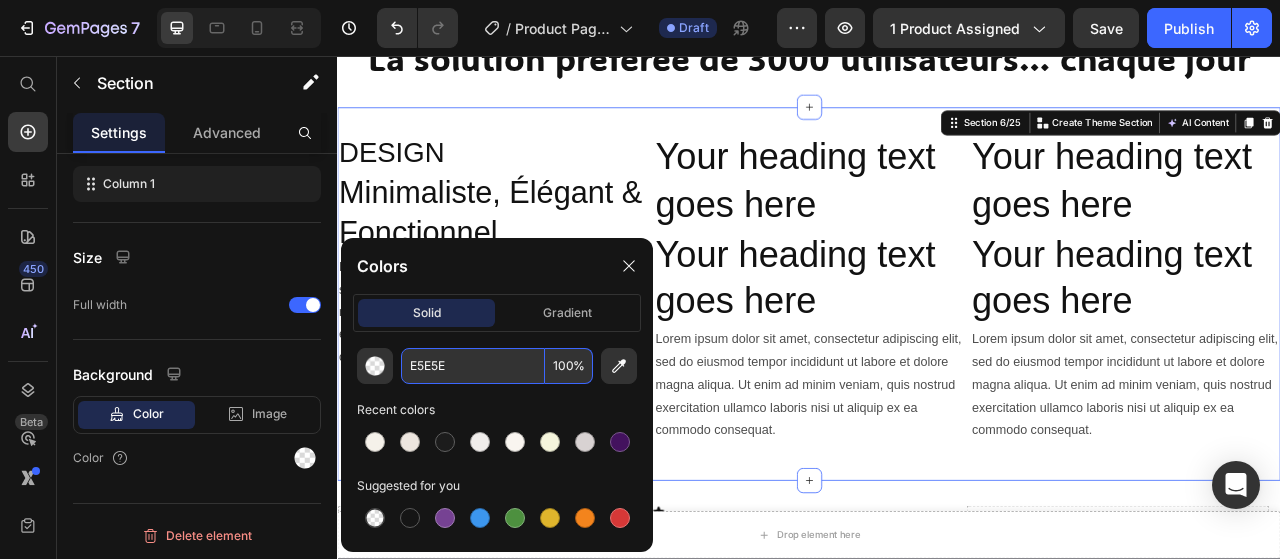 type on "E5E5E5" 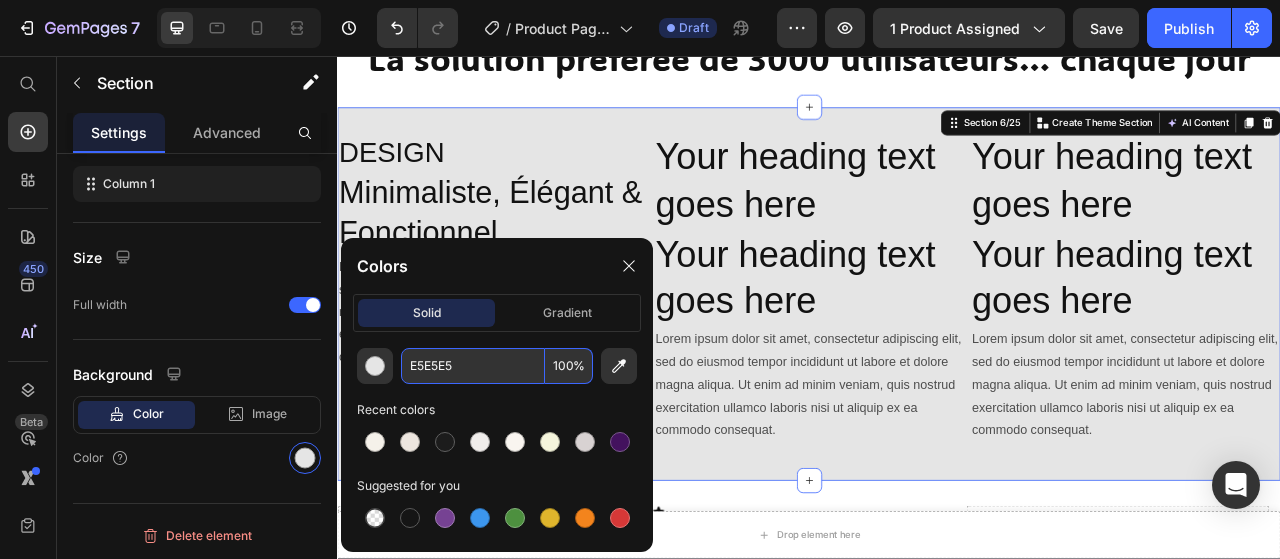 scroll, scrollTop: 344, scrollLeft: 0, axis: vertical 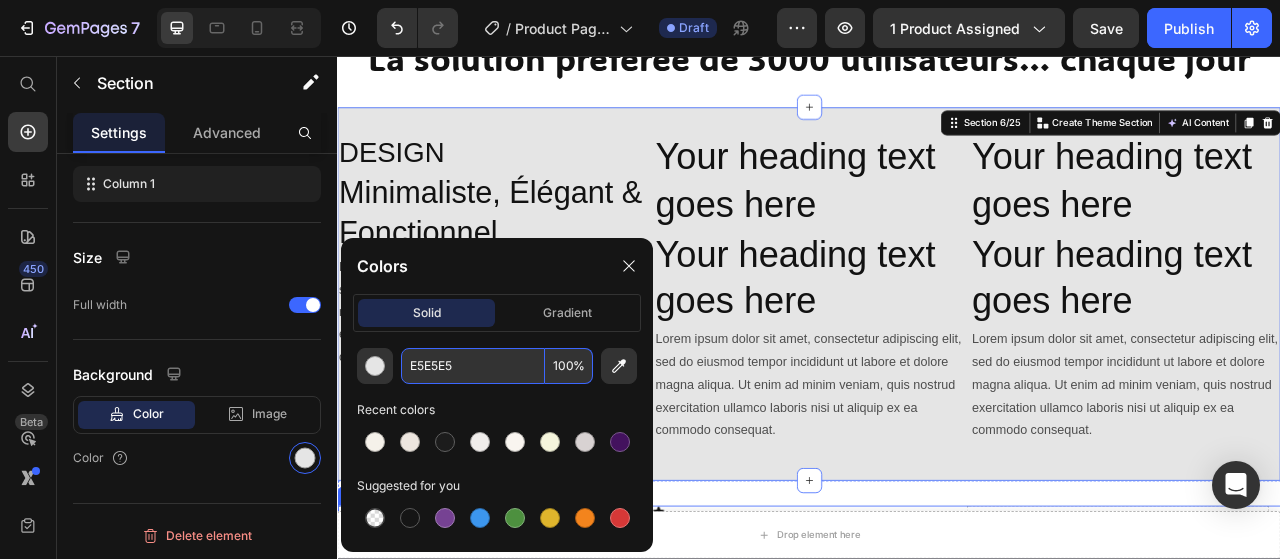 click on "Drop element here" at bounding box center (1329, 659) 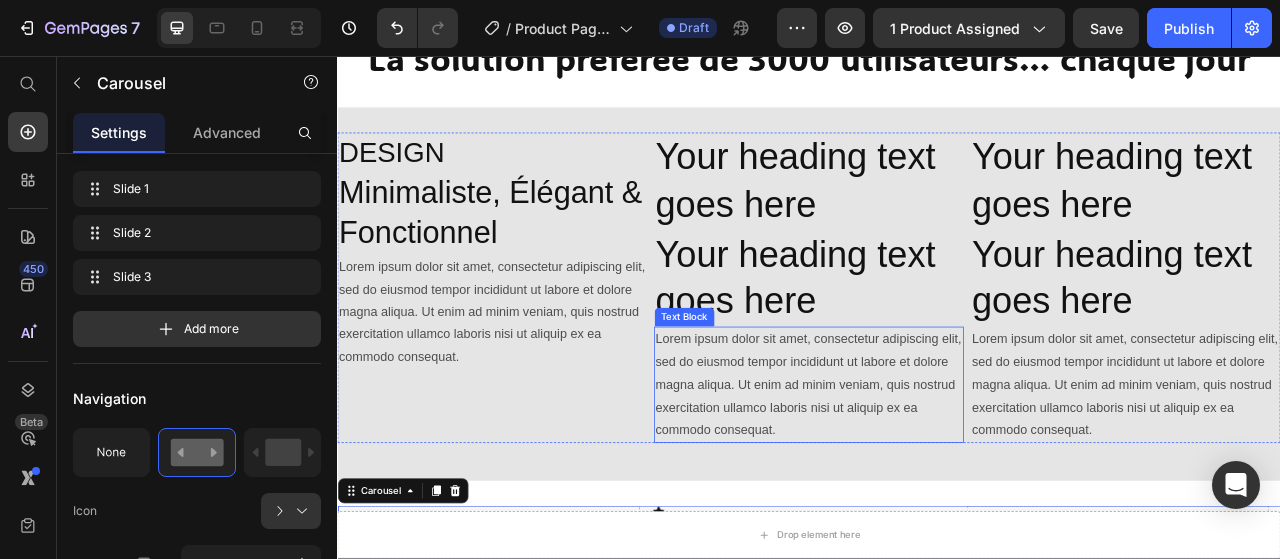 scroll, scrollTop: 0, scrollLeft: 0, axis: both 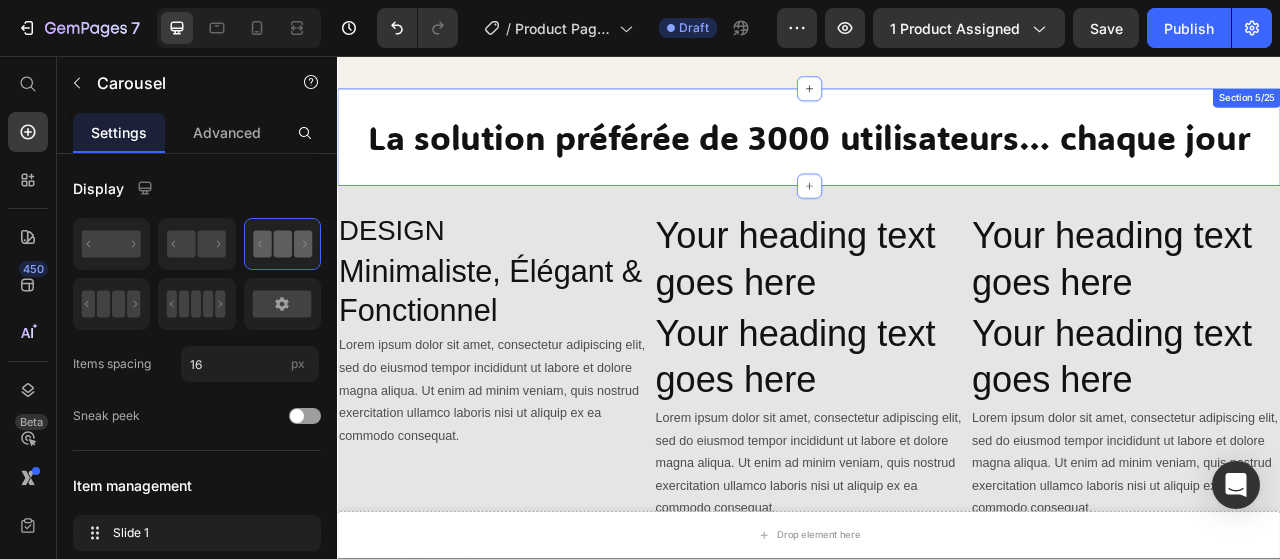 click on "La solution préférée de 3000 utilisateurs… chaque jour Heading Section 5/25" at bounding box center [937, 160] 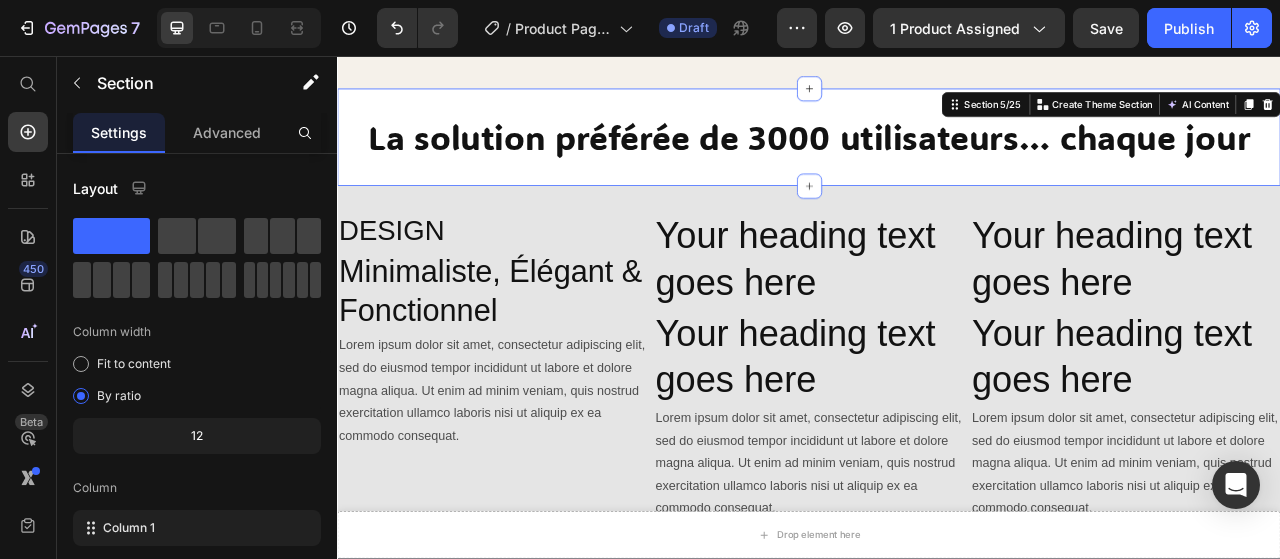 drag, startPoint x: 1510, startPoint y: 83, endPoint x: 1494, endPoint y: 92, distance: 18.35756 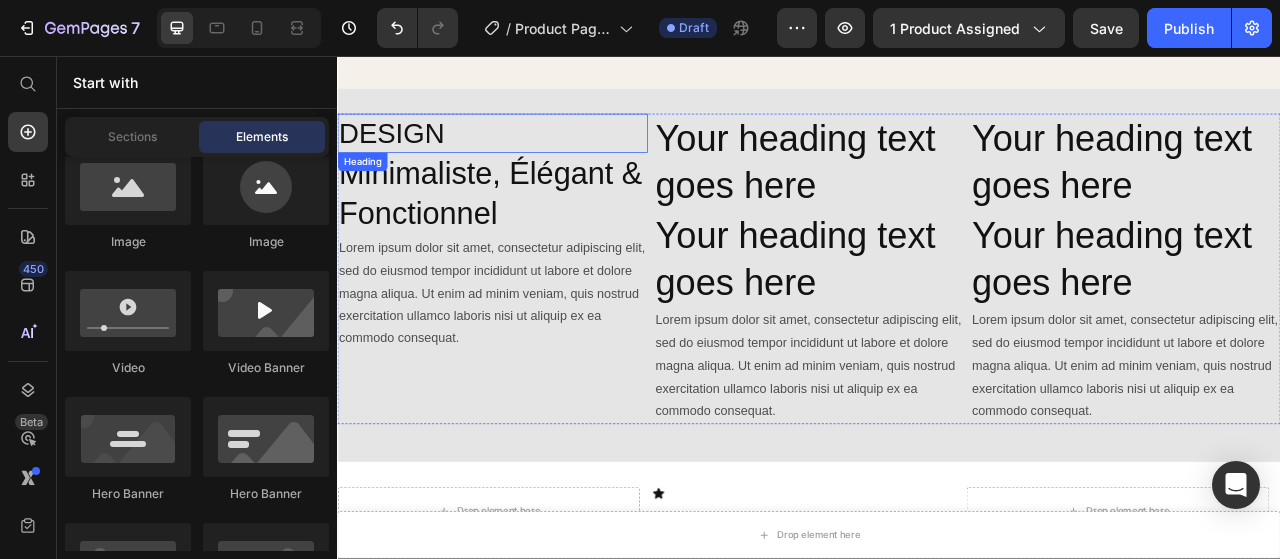 click on "DESIGN" at bounding box center (534, 155) 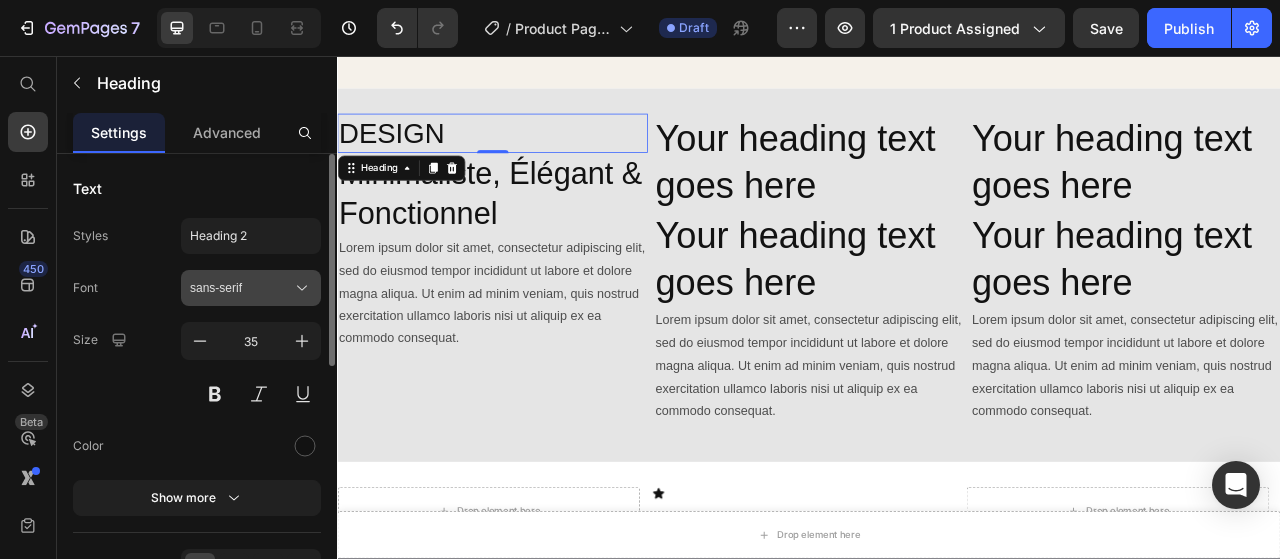 click on "sans-serif" at bounding box center (241, 288) 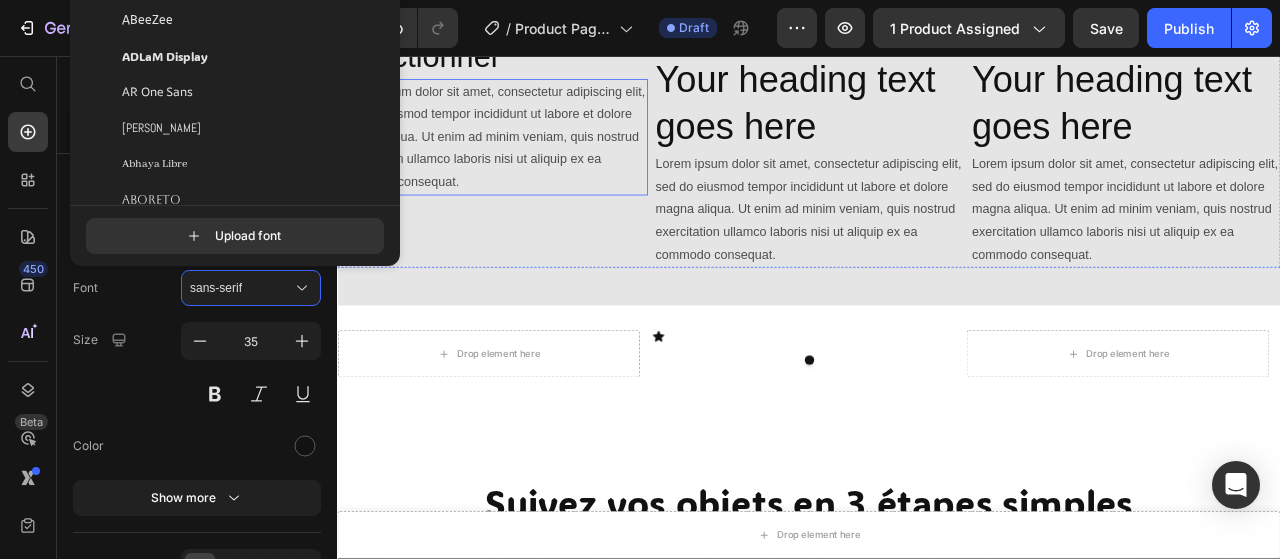 scroll, scrollTop: 1611, scrollLeft: 0, axis: vertical 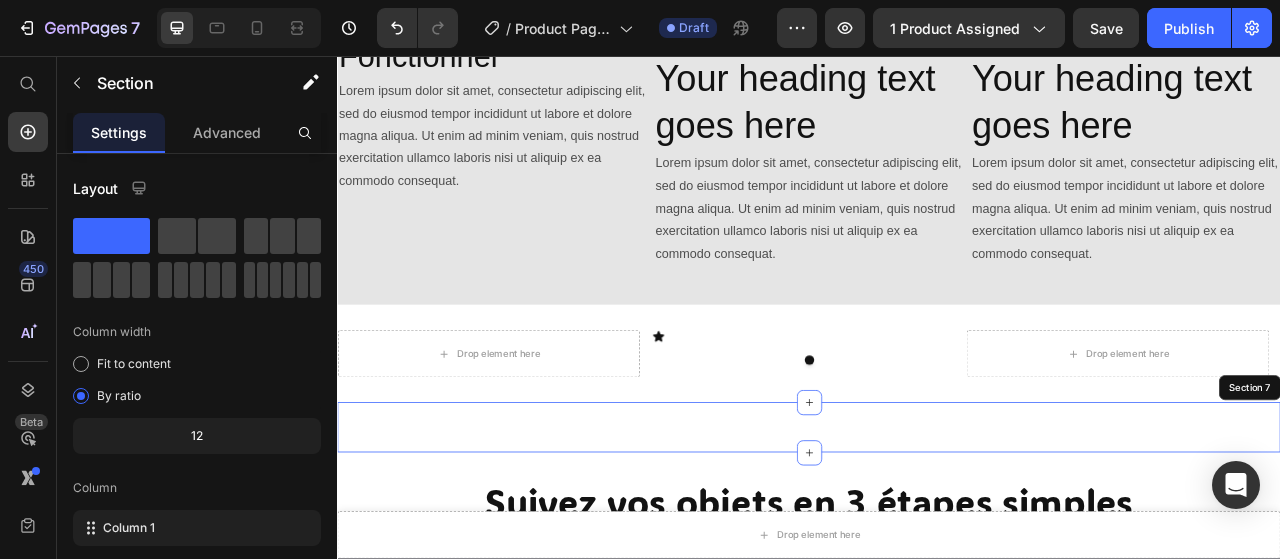 drag, startPoint x: 733, startPoint y: 176, endPoint x: 538, endPoint y: 543, distance: 415.58875 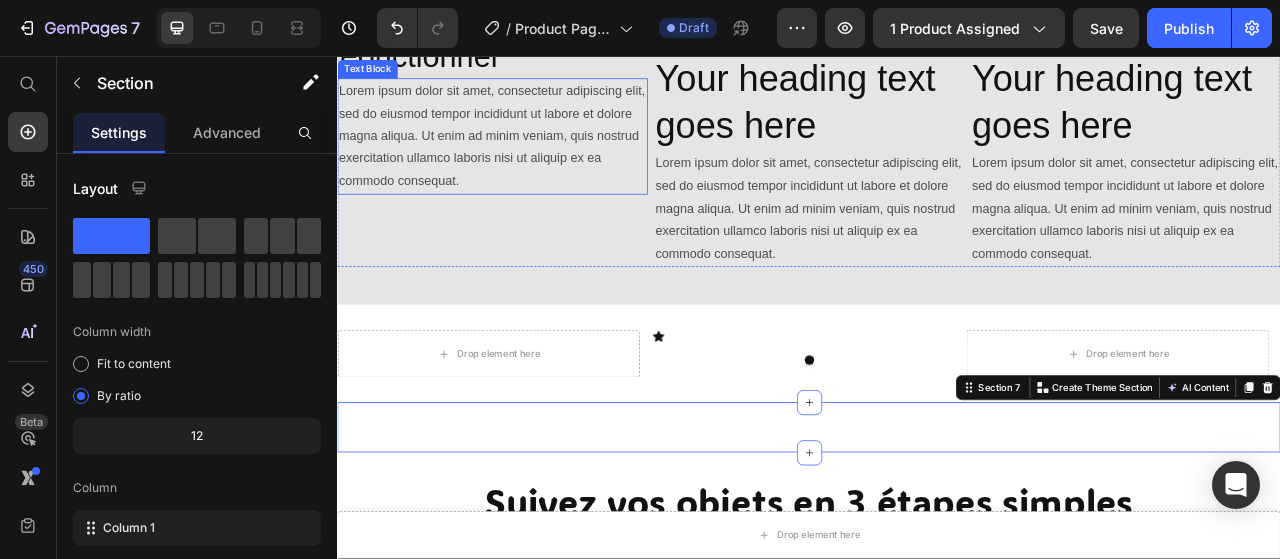 scroll, scrollTop: 1311, scrollLeft: 0, axis: vertical 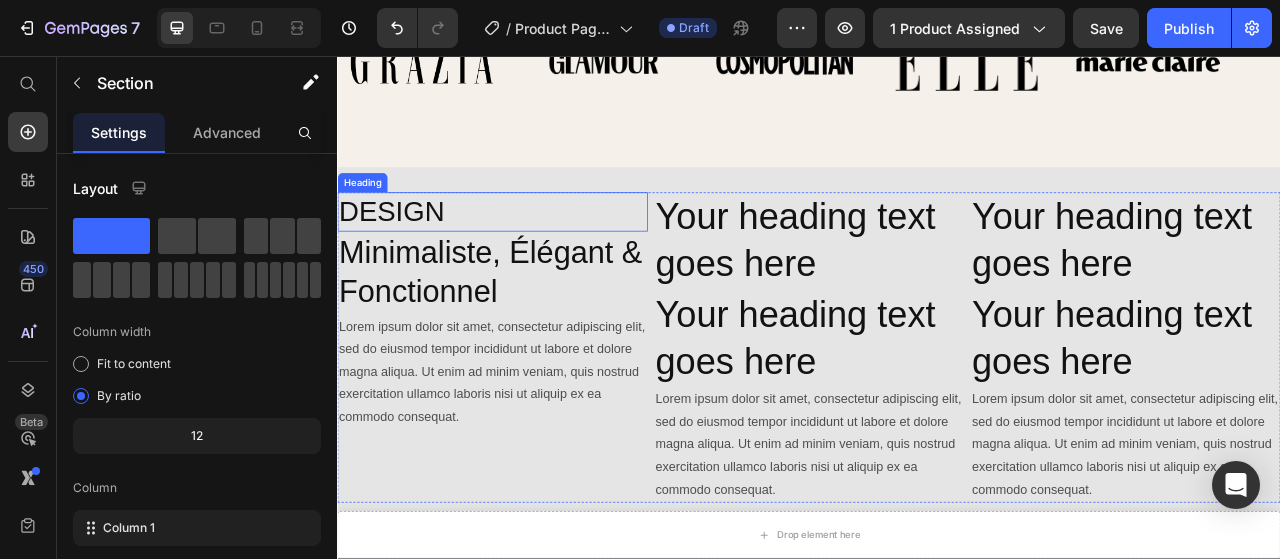 click on "DESIGN" at bounding box center [534, 255] 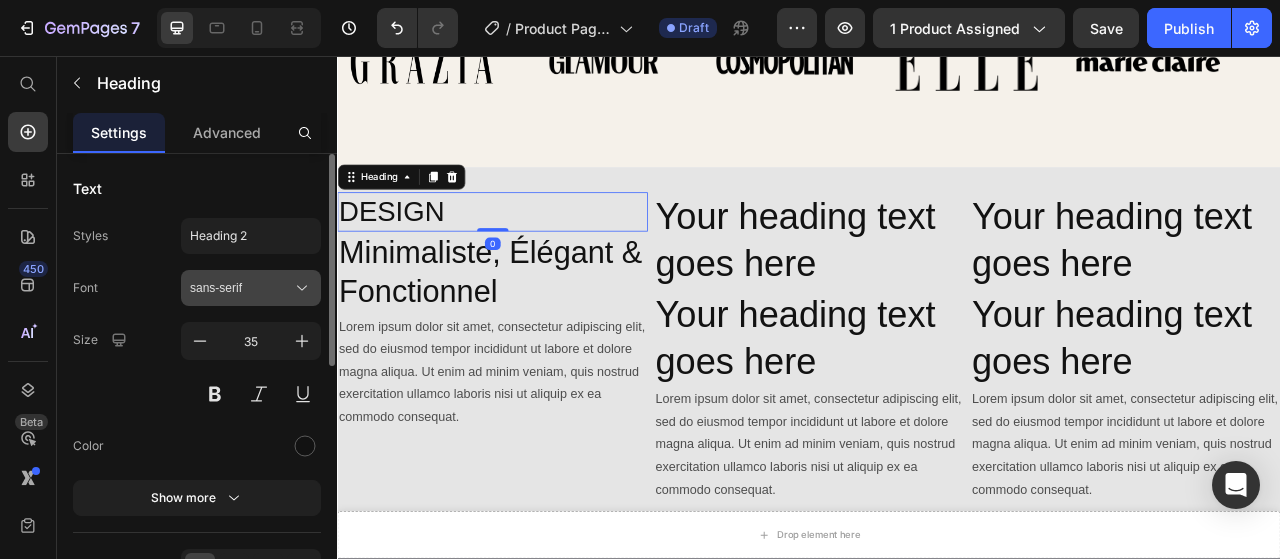 click on "sans-serif" at bounding box center [241, 288] 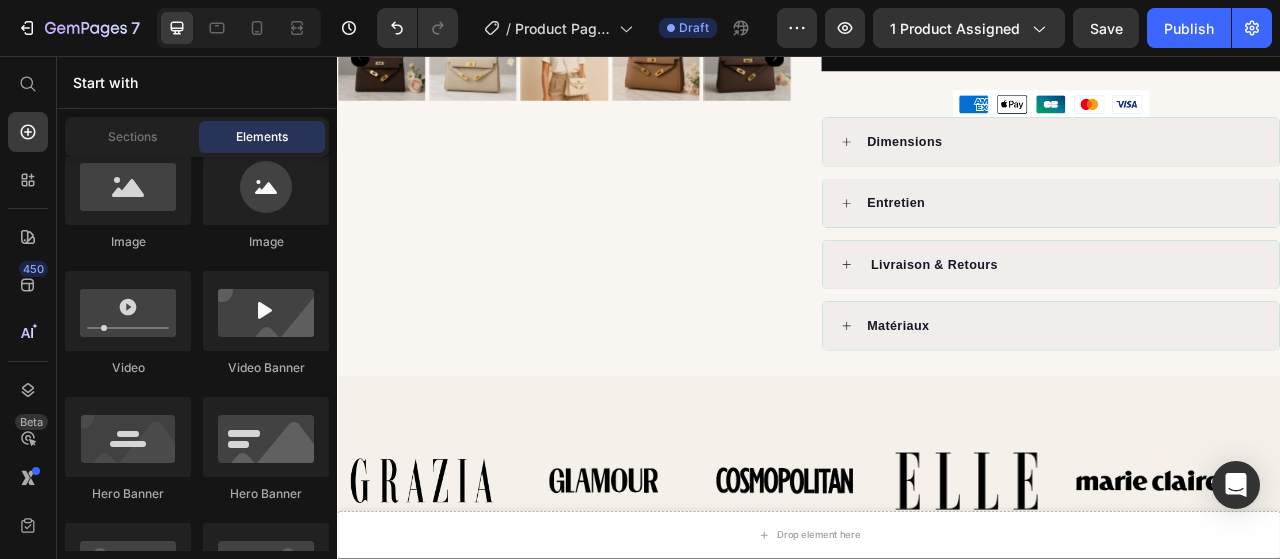 scroll, scrollTop: 765, scrollLeft: 0, axis: vertical 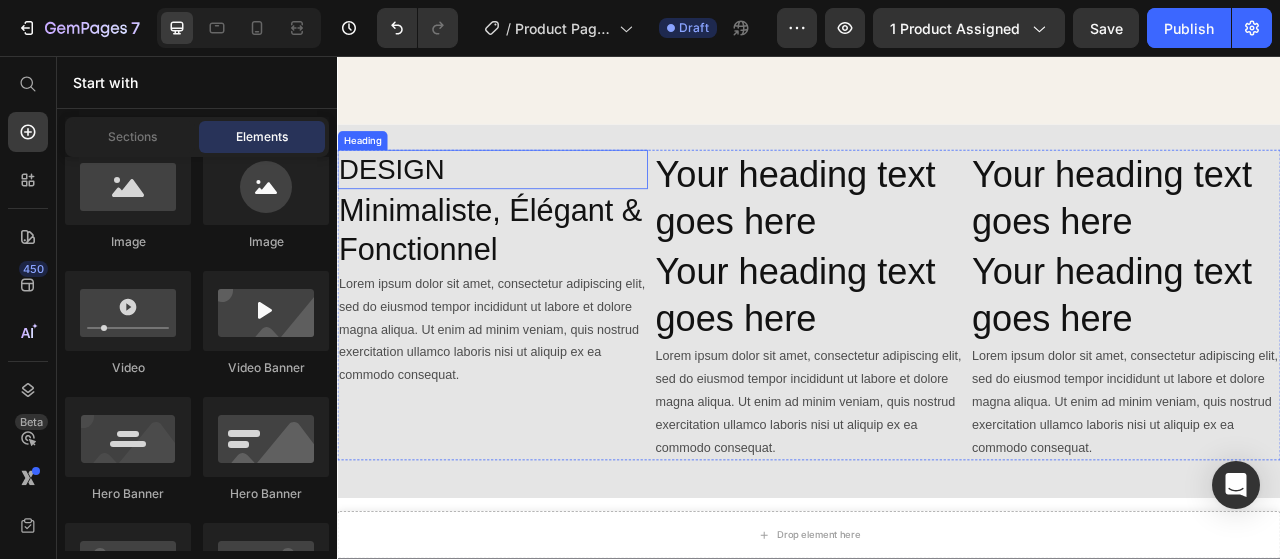 click on "DESIGN" at bounding box center [534, 201] 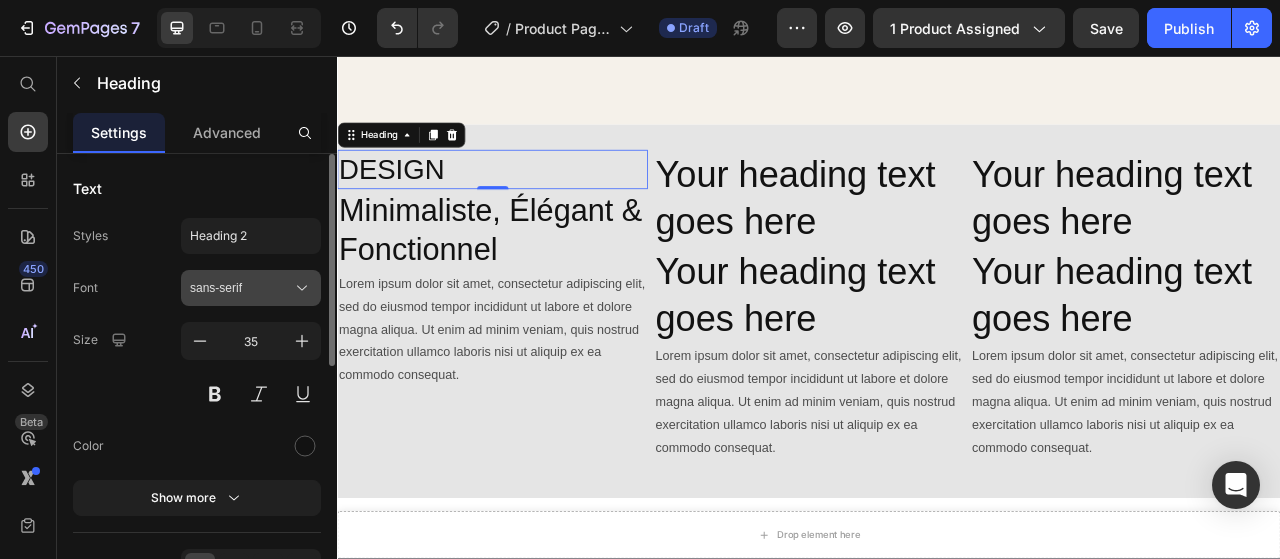 click 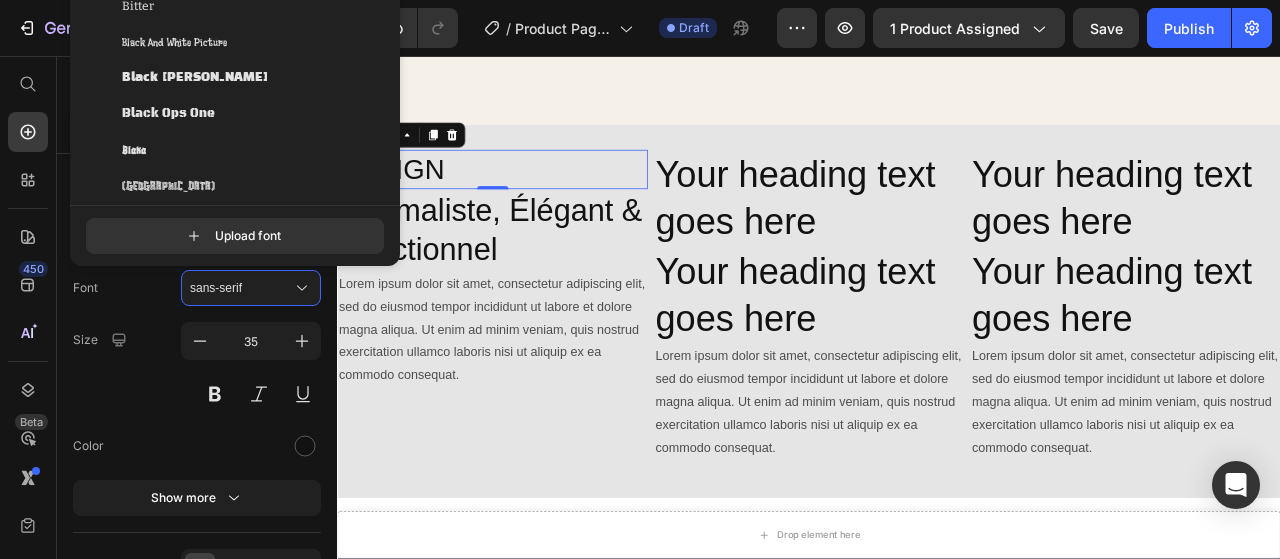 scroll, scrollTop: 7514, scrollLeft: 0, axis: vertical 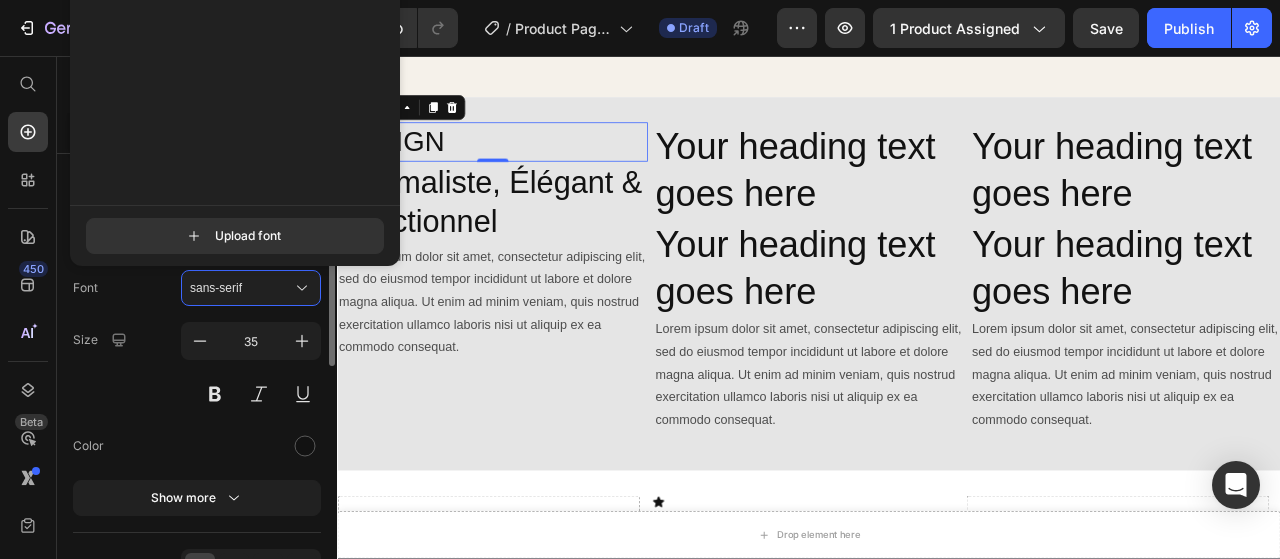 click on "Font sans-serif Size 35 Color Show more" at bounding box center [197, 393] 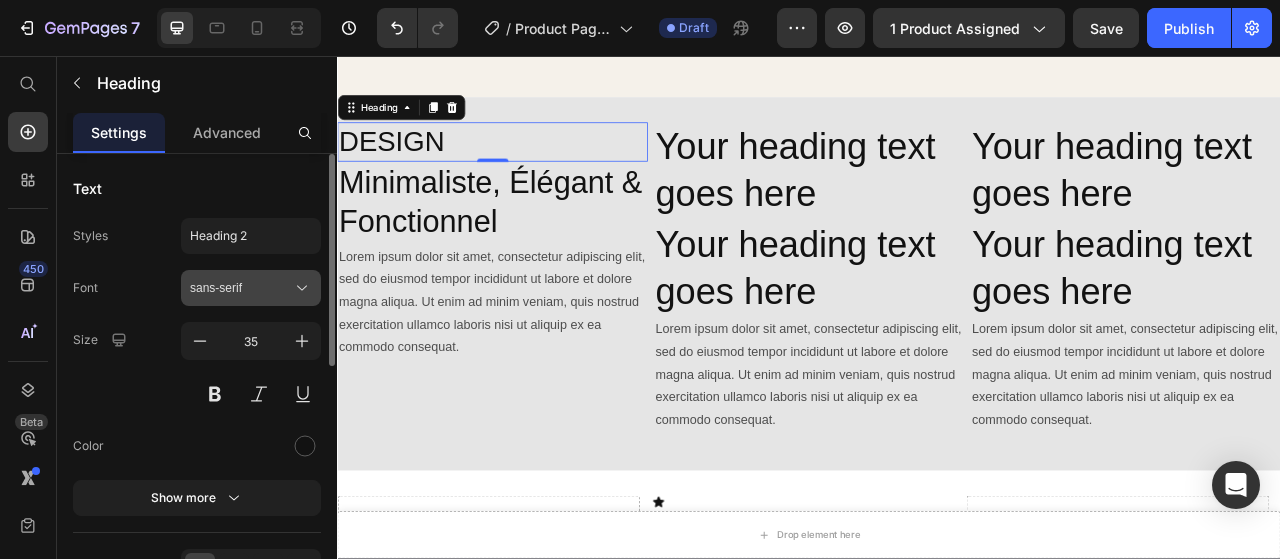 scroll, scrollTop: 40011, scrollLeft: 0, axis: vertical 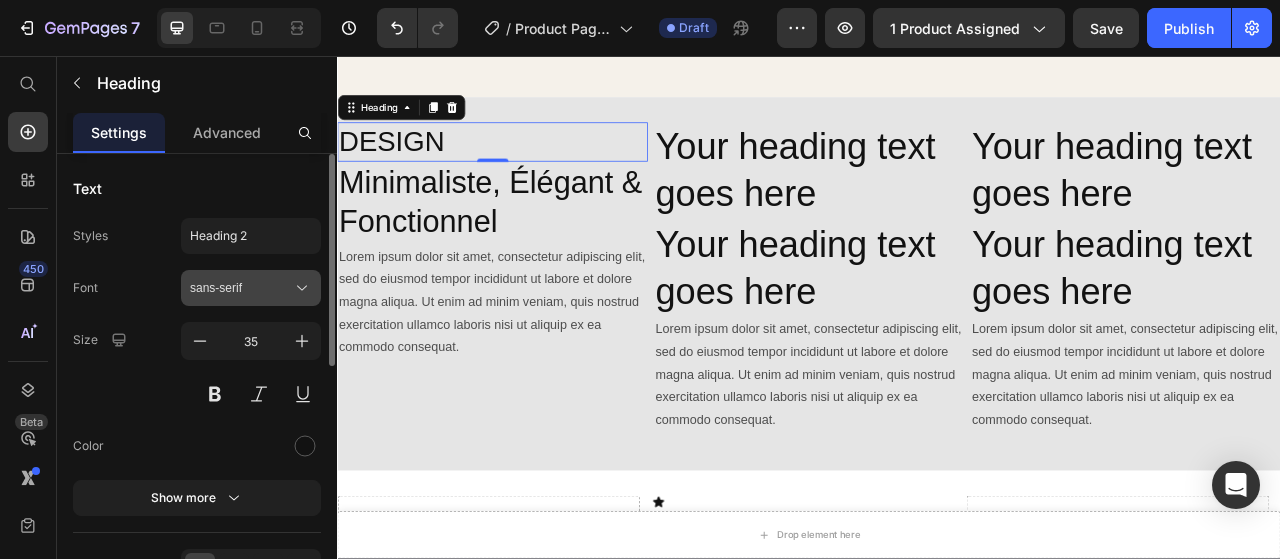 click on "sans-serif" at bounding box center (241, 288) 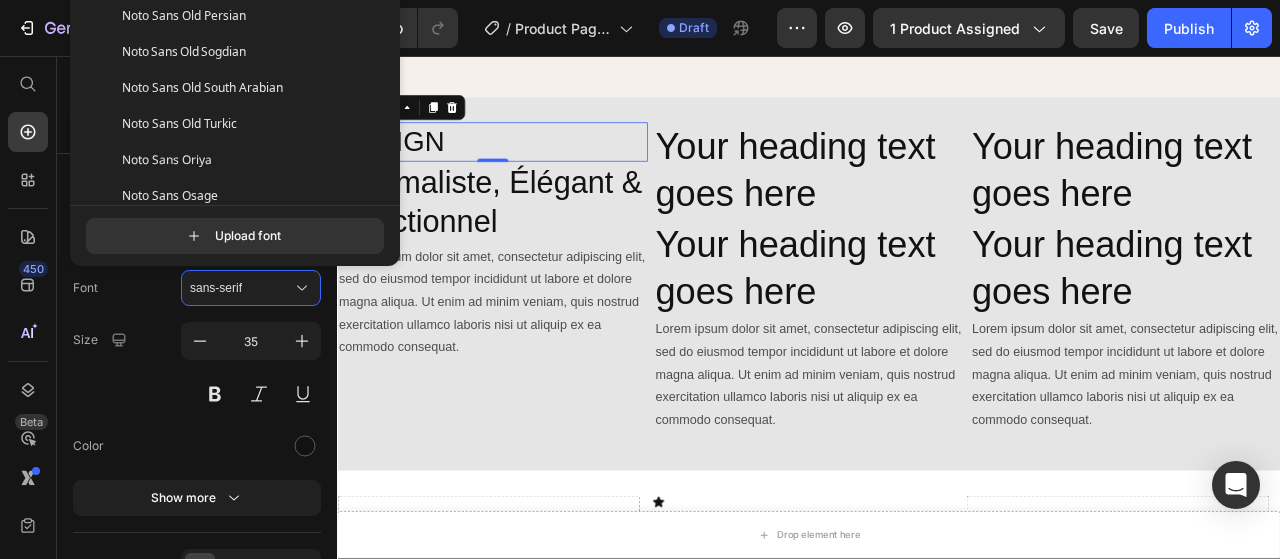 scroll, scrollTop: 39711, scrollLeft: 0, axis: vertical 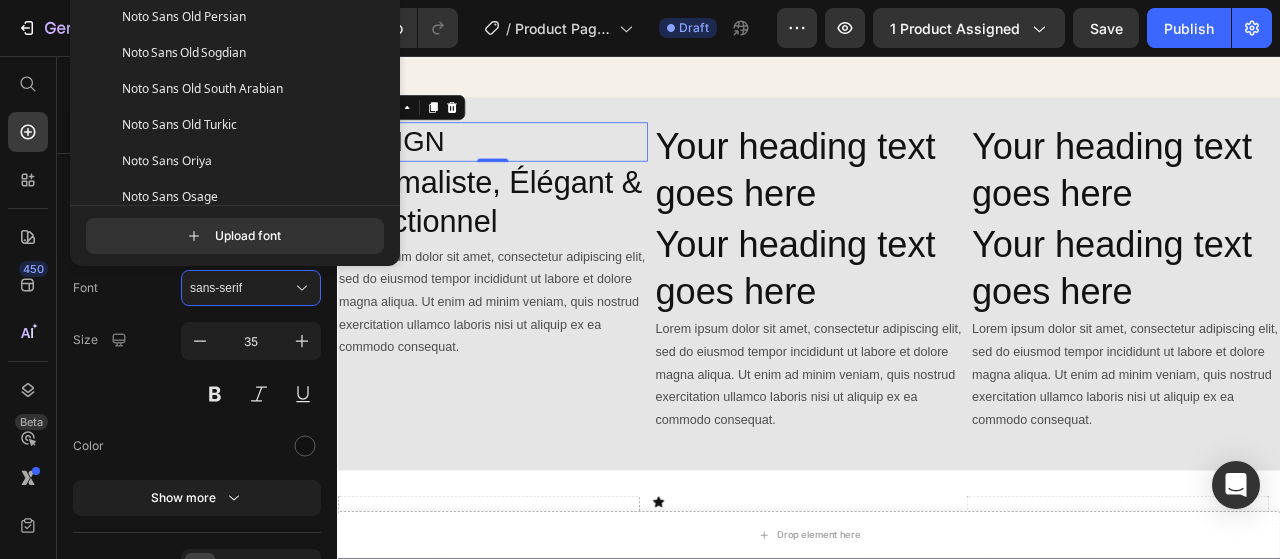 drag, startPoint x: 392, startPoint y: 34, endPoint x: 380, endPoint y: 100, distance: 67.08204 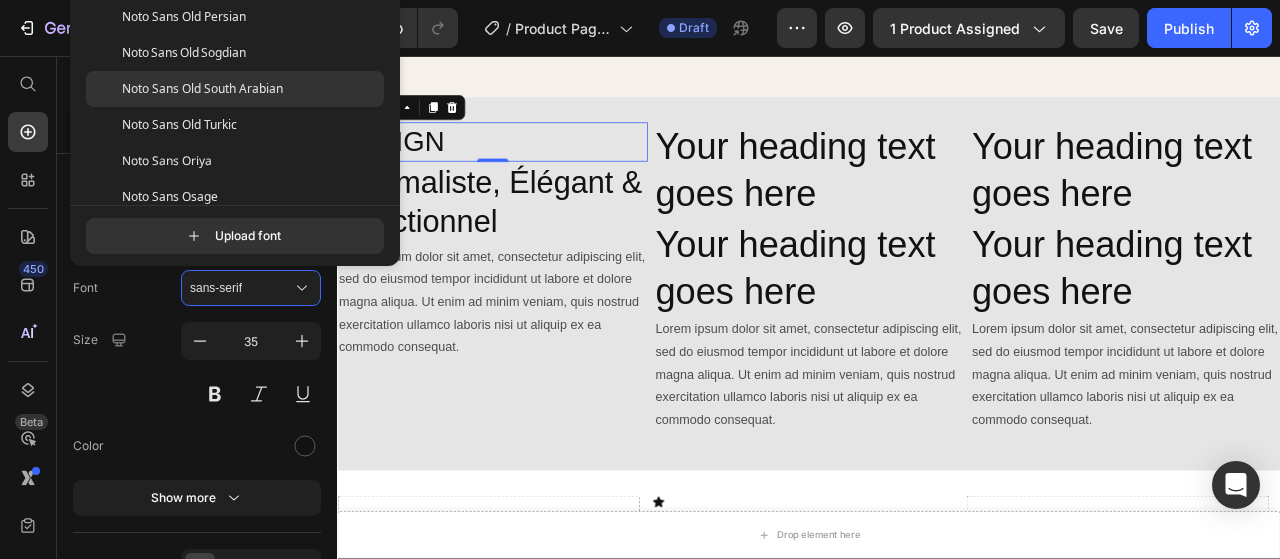 scroll, scrollTop: 39111, scrollLeft: 0, axis: vertical 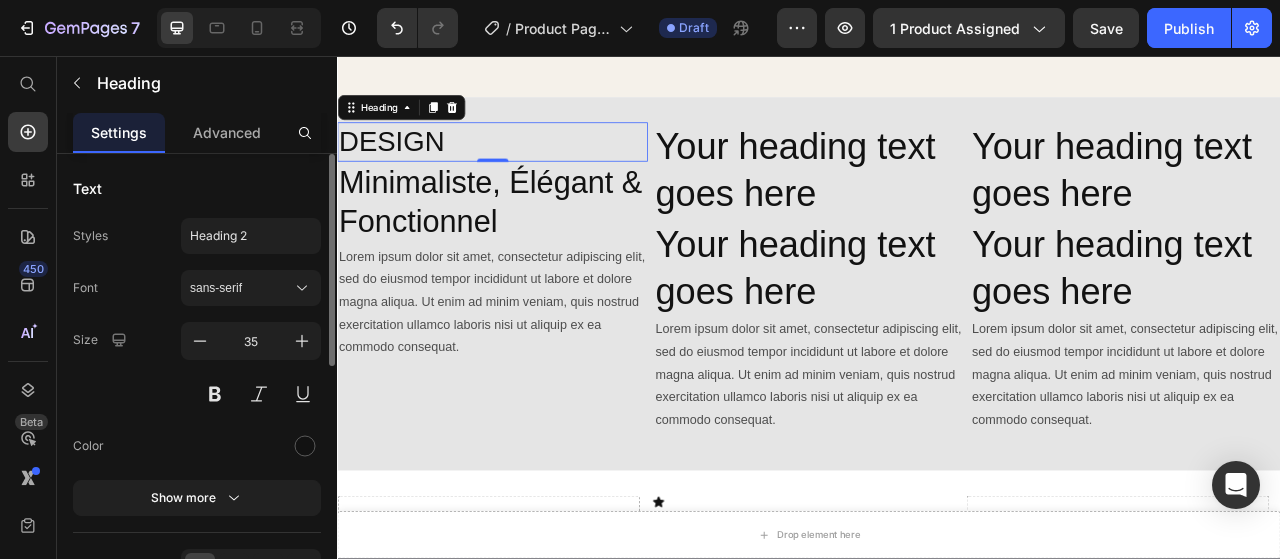 drag, startPoint x: 344, startPoint y: 13, endPoint x: 150, endPoint y: 391, distance: 424.87646 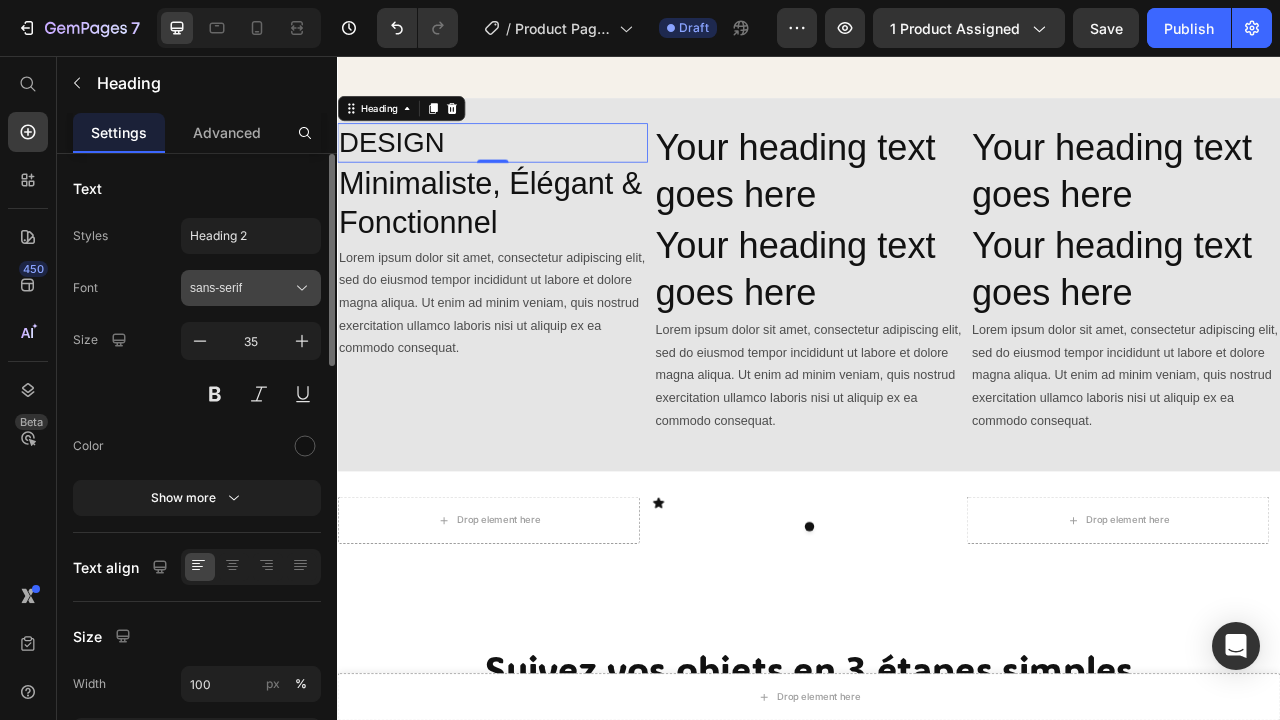 click on "sans-serif" at bounding box center (251, 288) 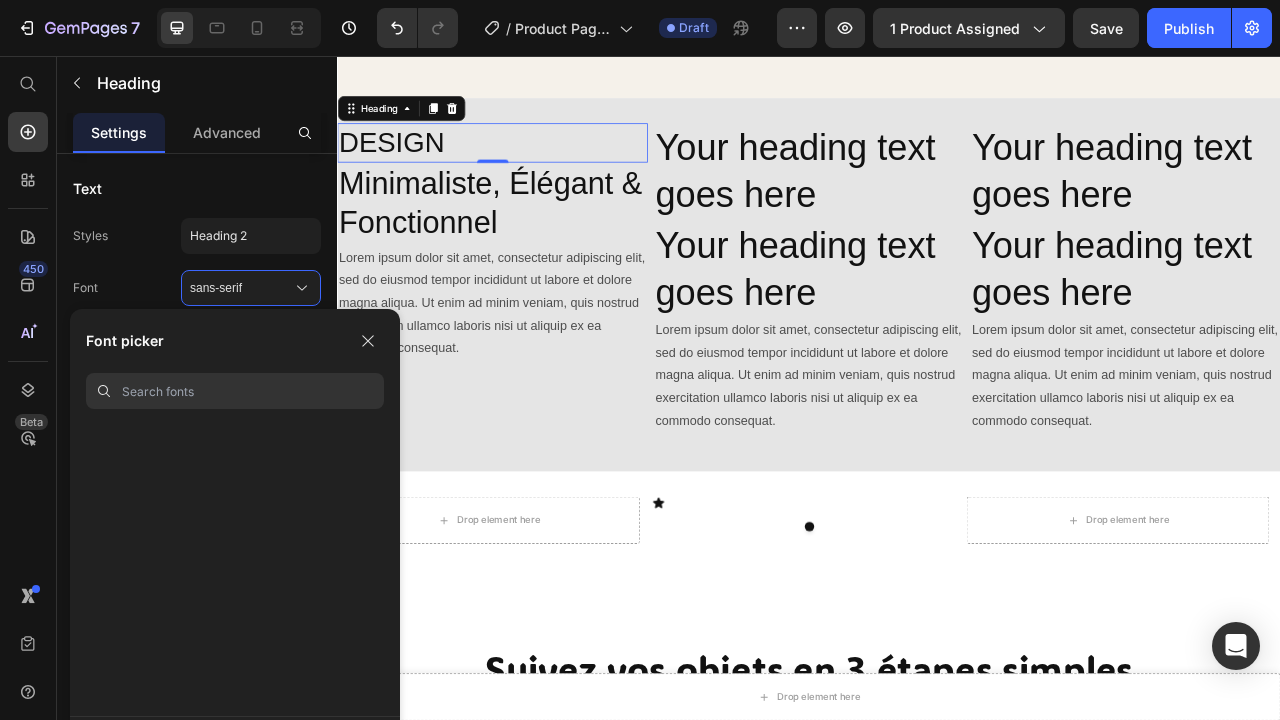 scroll, scrollTop: 0, scrollLeft: 0, axis: both 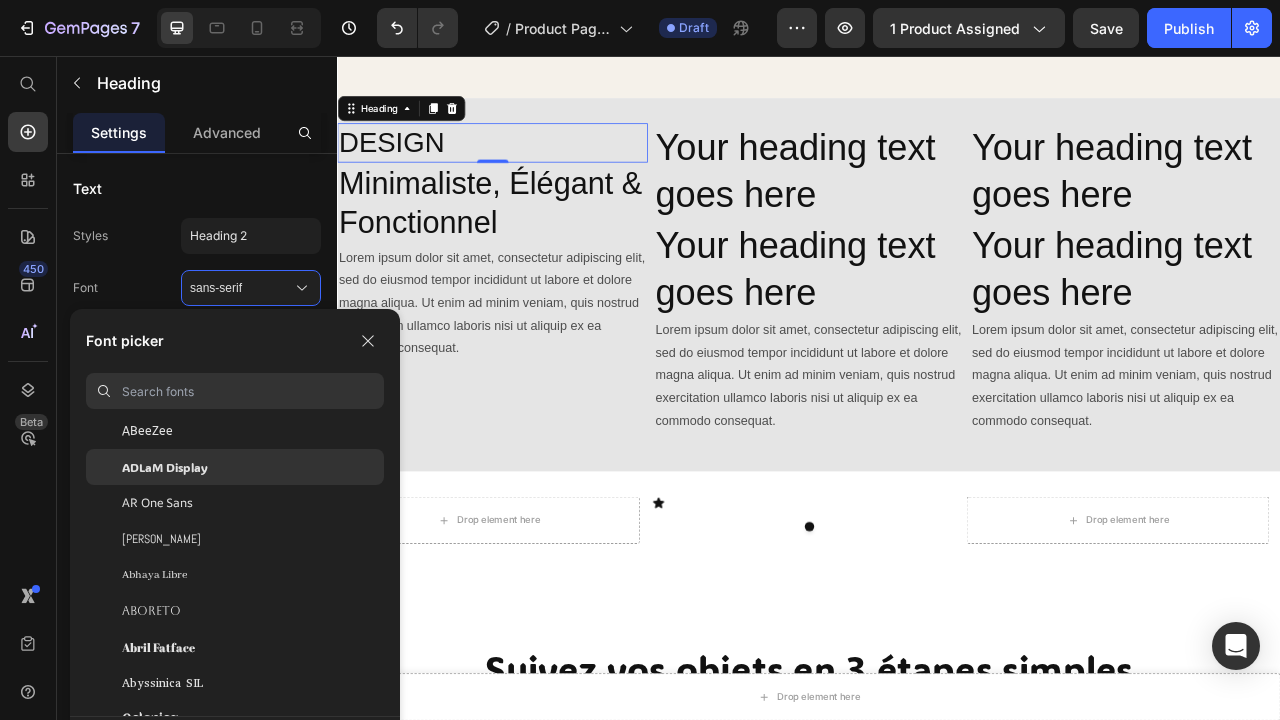 click on "ADLaM Display" 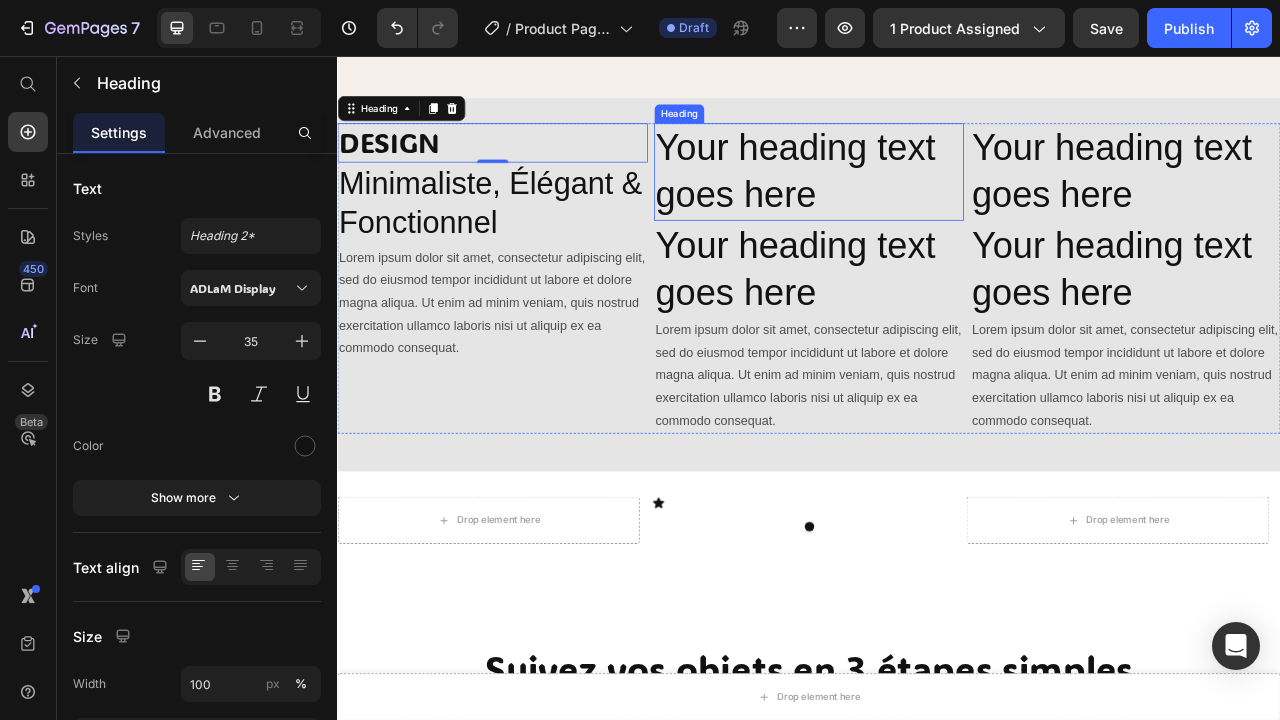 click on "Your heading text goes here" at bounding box center [937, 203] 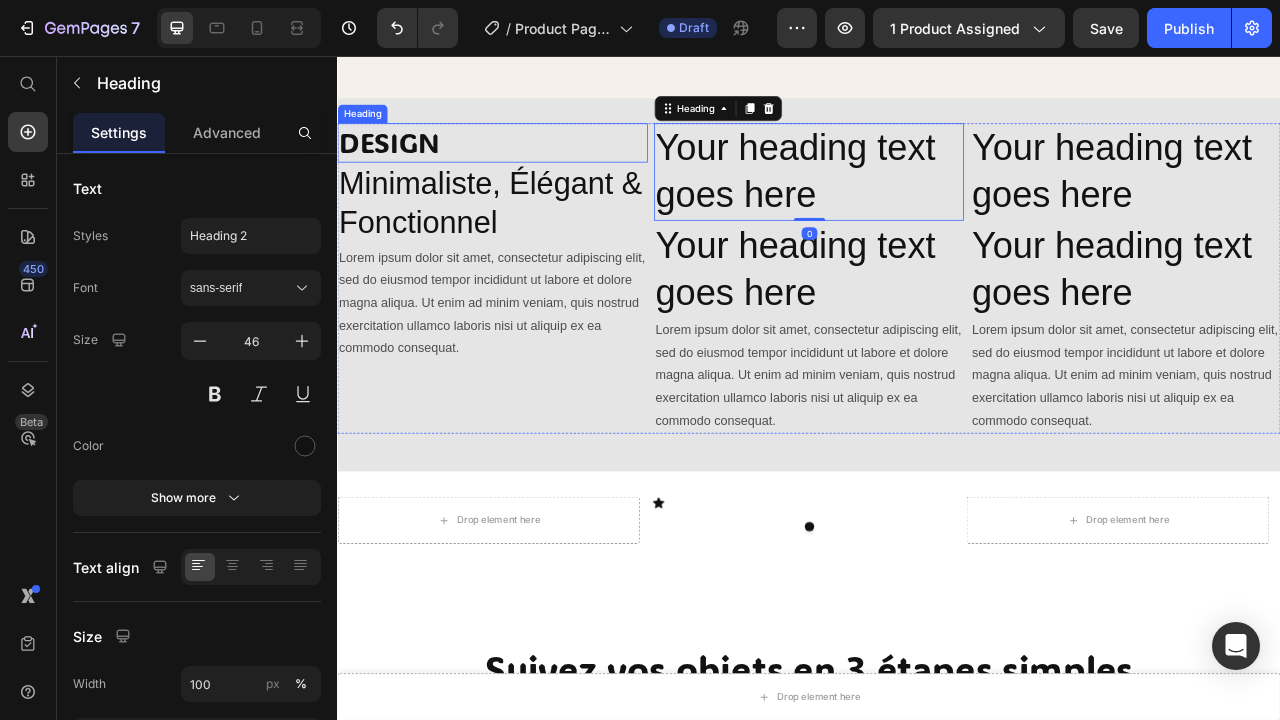 click on "DESIGN" at bounding box center [534, 166] 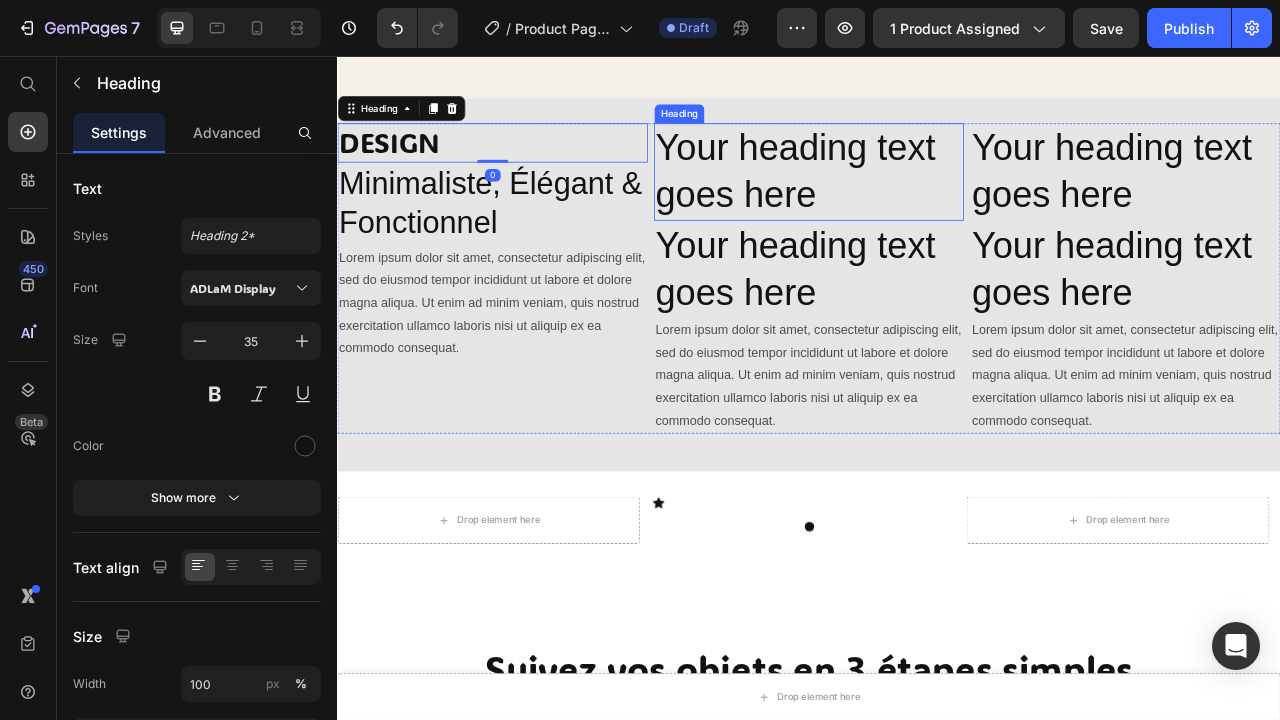 click on "Your heading text goes here" at bounding box center (937, 203) 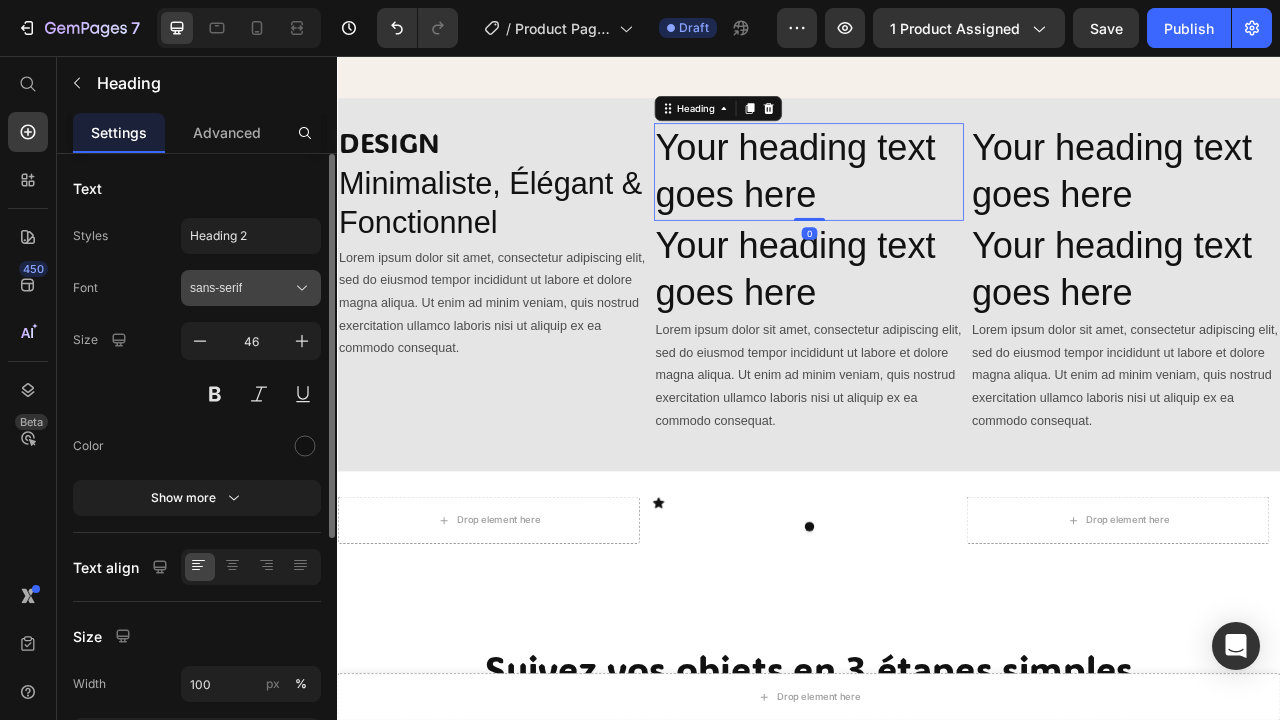 click on "sans-serif" at bounding box center [241, 288] 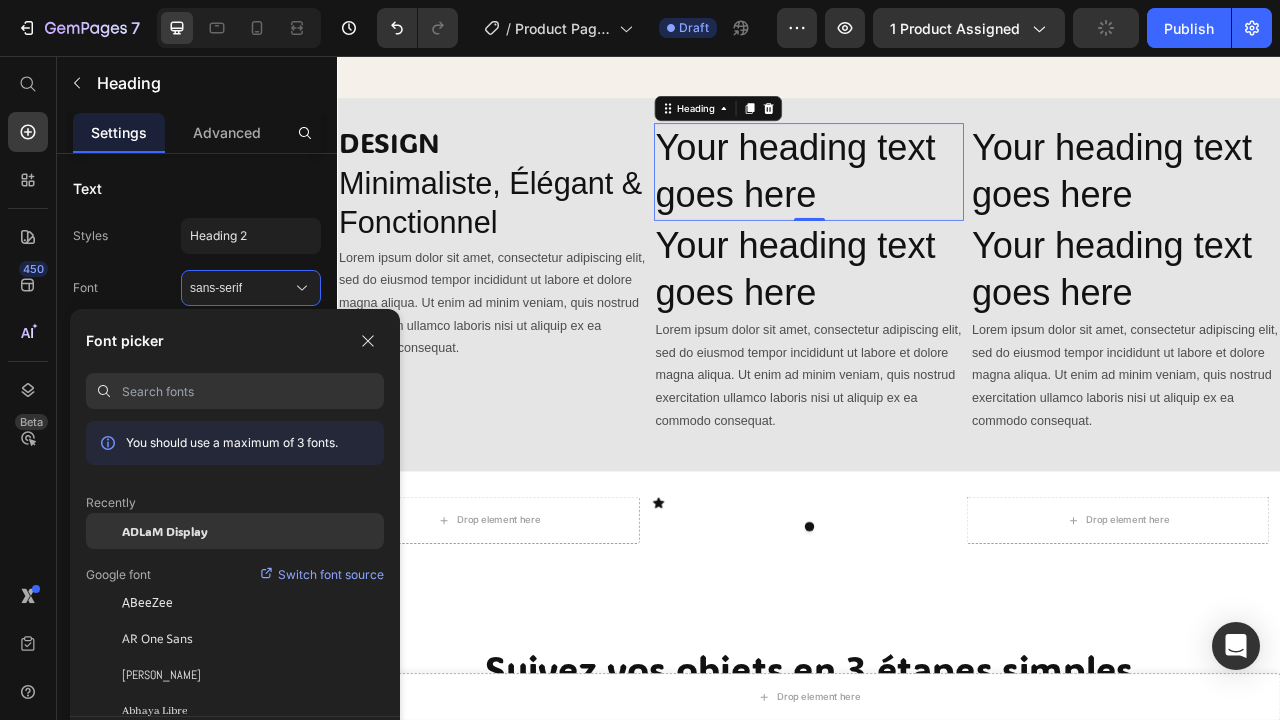 click on "ADLaM Display" 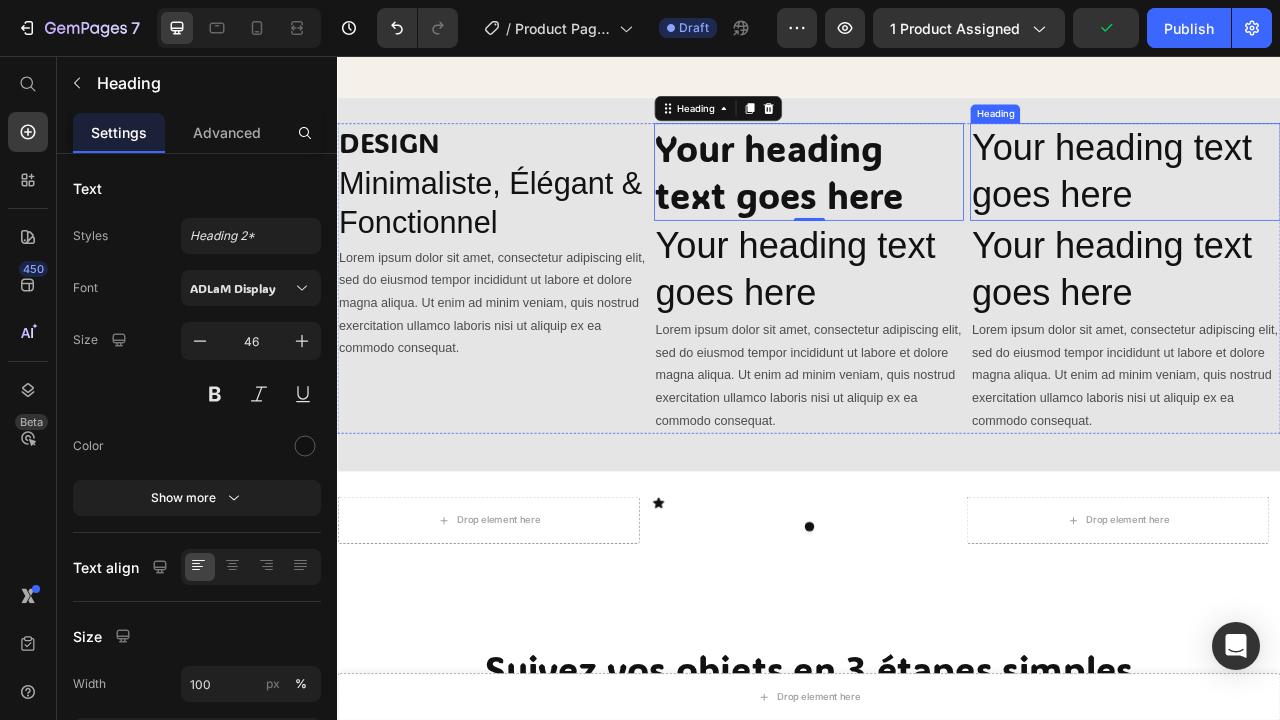 click on "Your heading text goes here" at bounding box center (1339, 203) 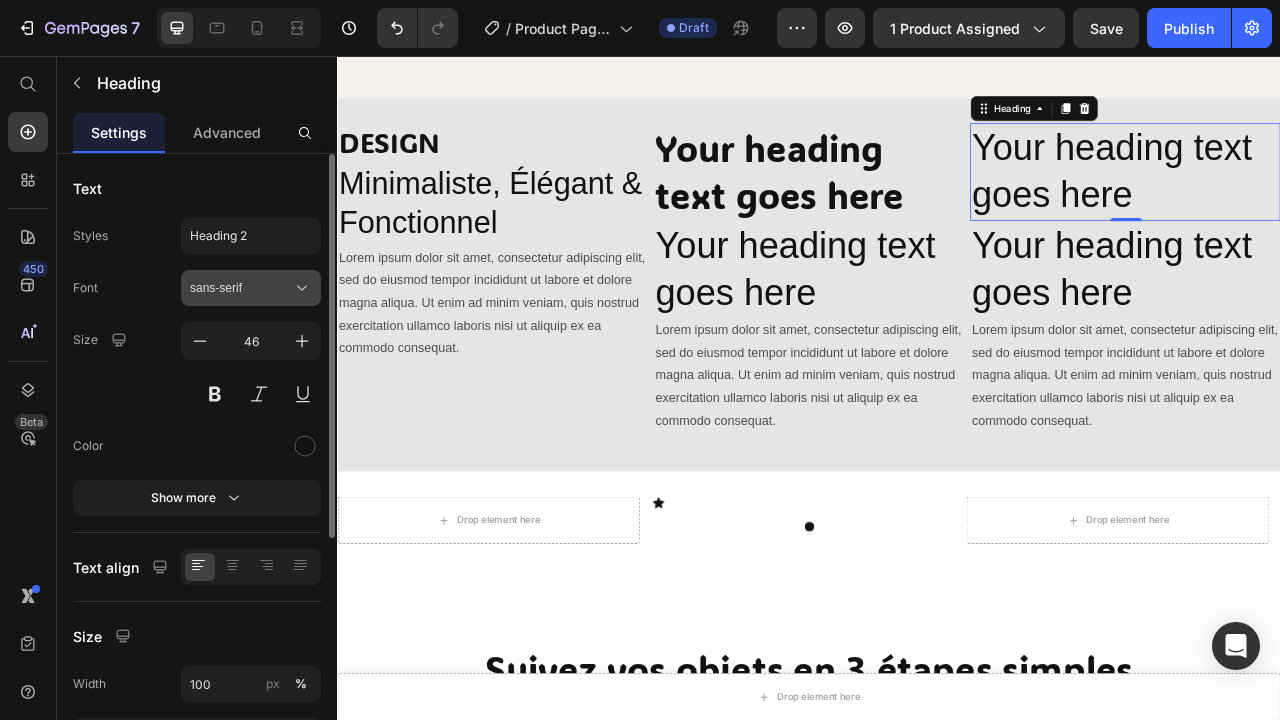 click on "sans-serif" at bounding box center (241, 288) 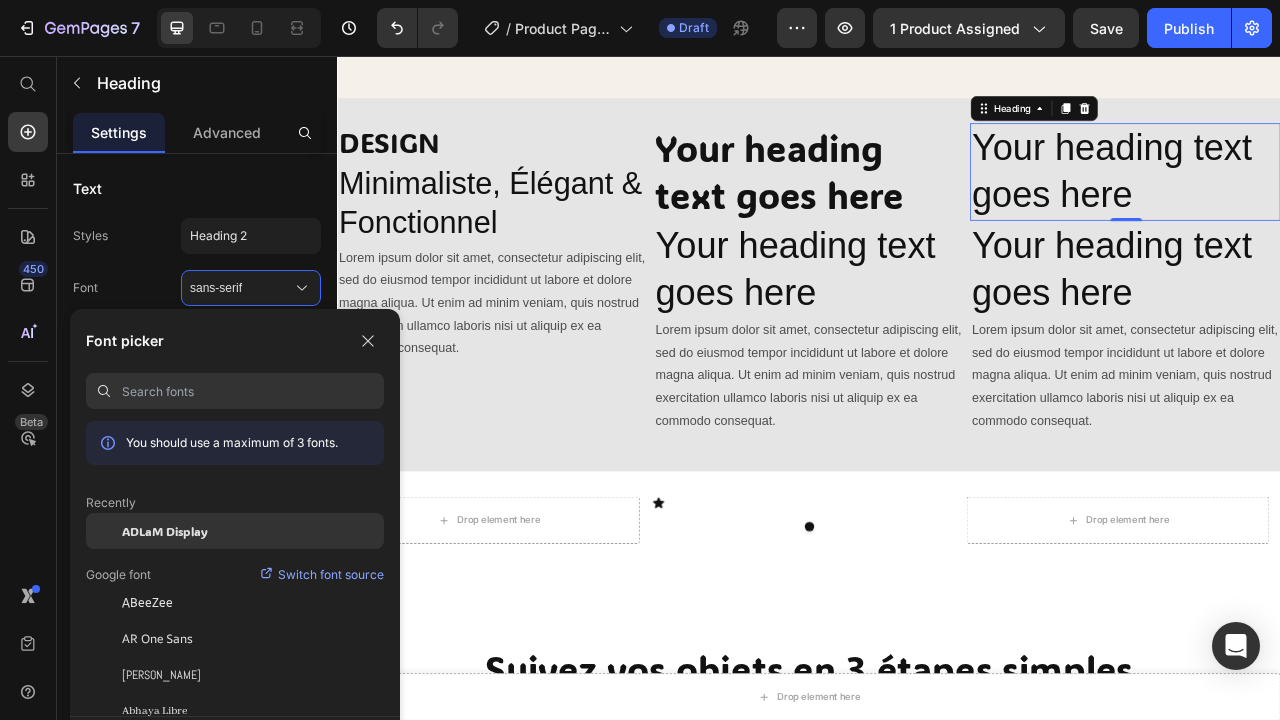 click on "ADLaM Display" at bounding box center [165, 531] 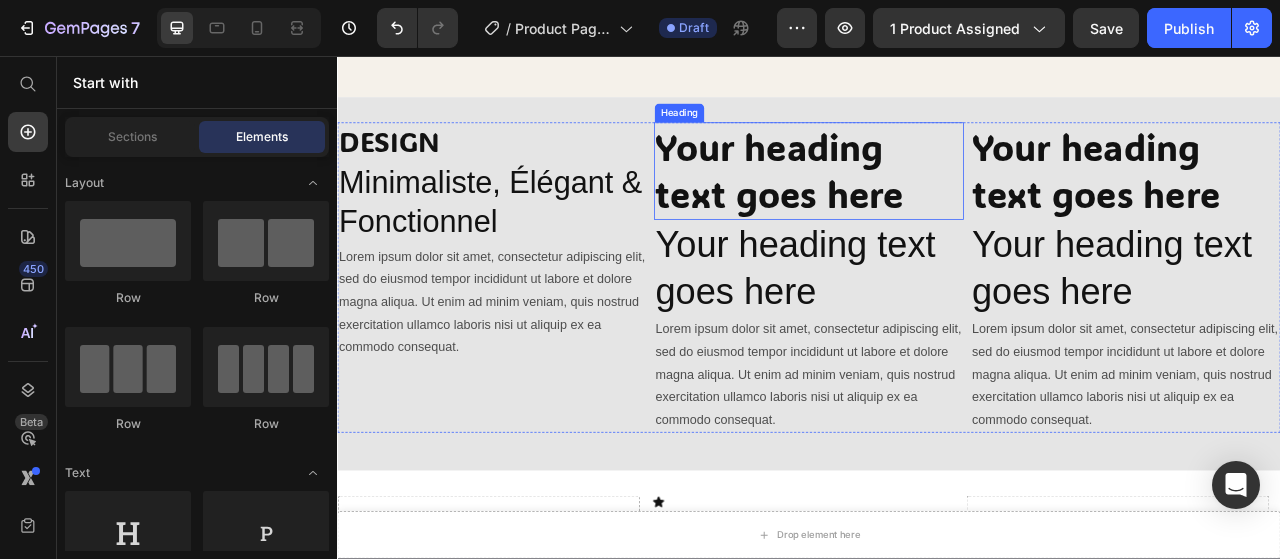 click on "Your heading text goes here" at bounding box center [937, 203] 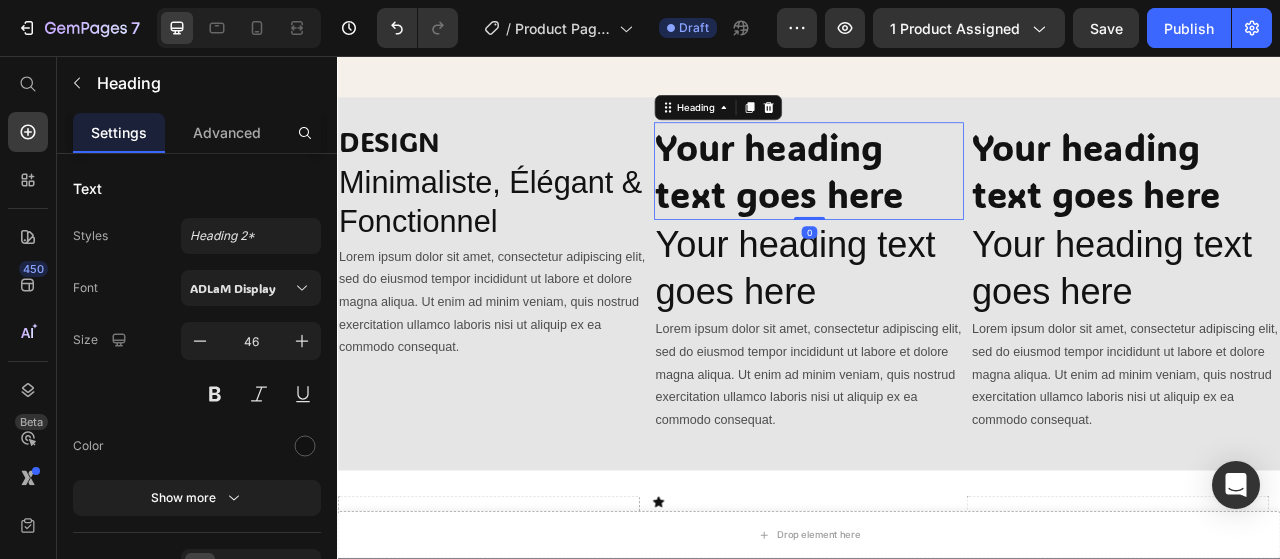 click on "Your heading text goes here" at bounding box center [937, 203] 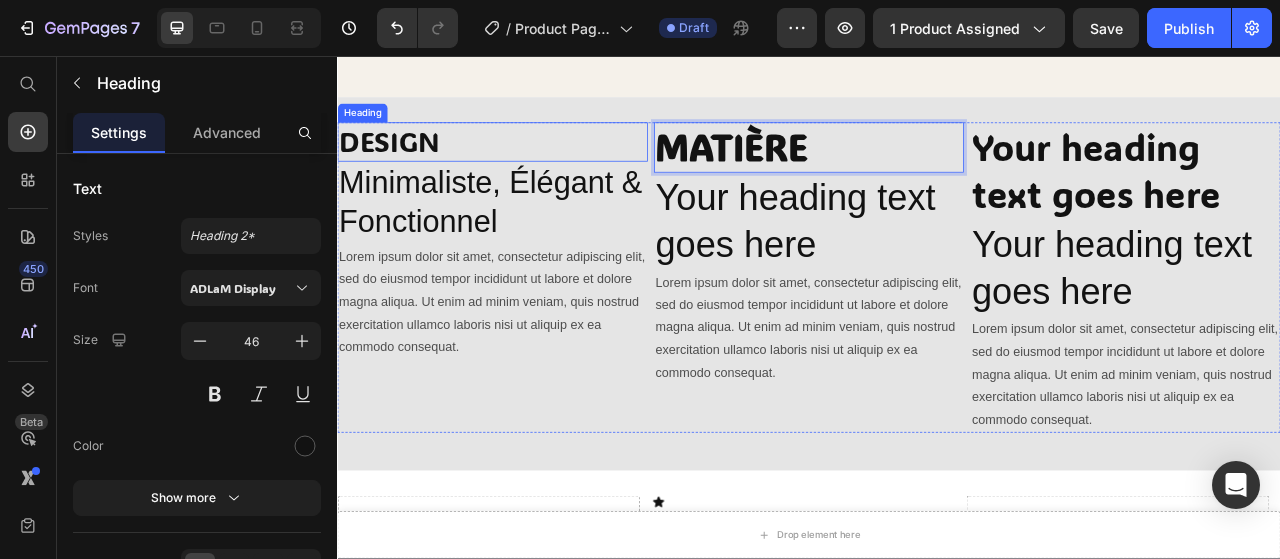 click on "DESIGN" at bounding box center [534, 166] 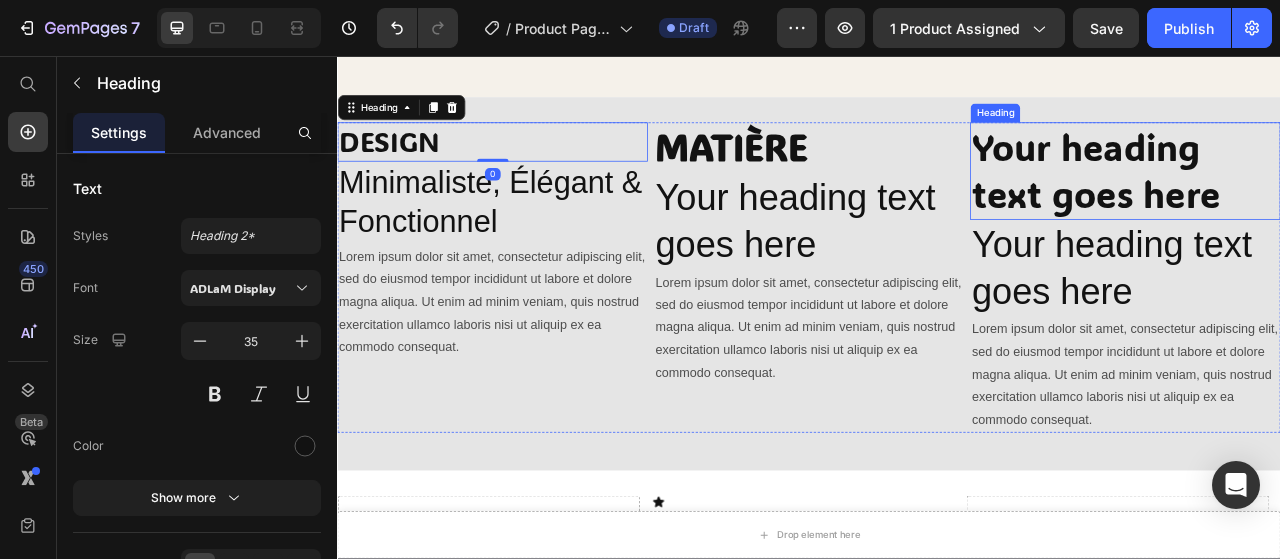 click on "Your heading text goes here" at bounding box center (1339, 203) 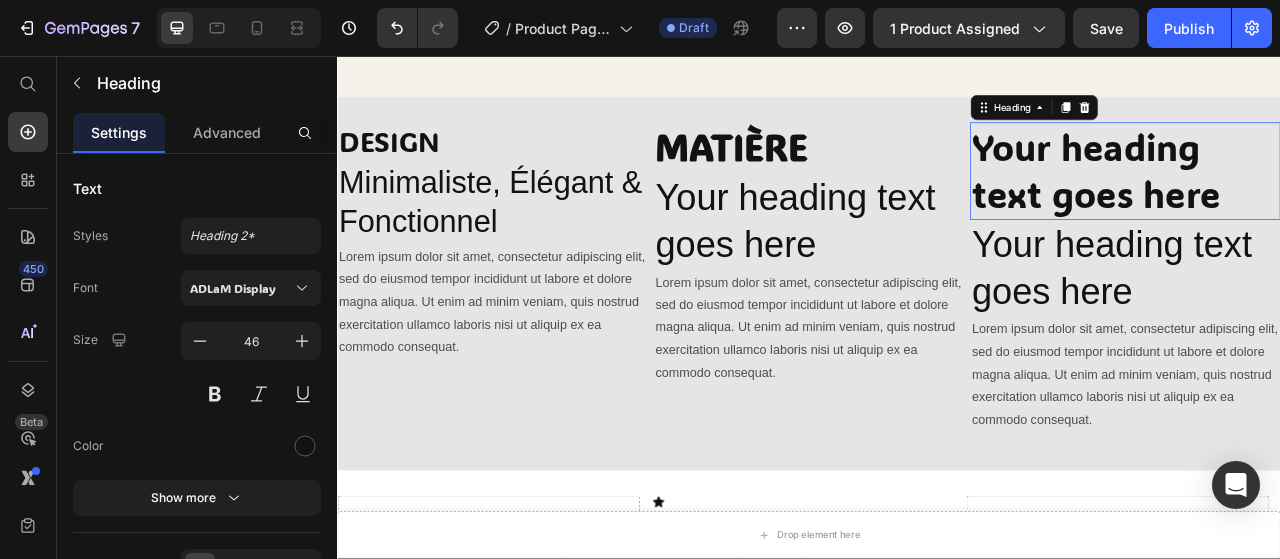 click on "Your heading text goes here" at bounding box center [1339, 203] 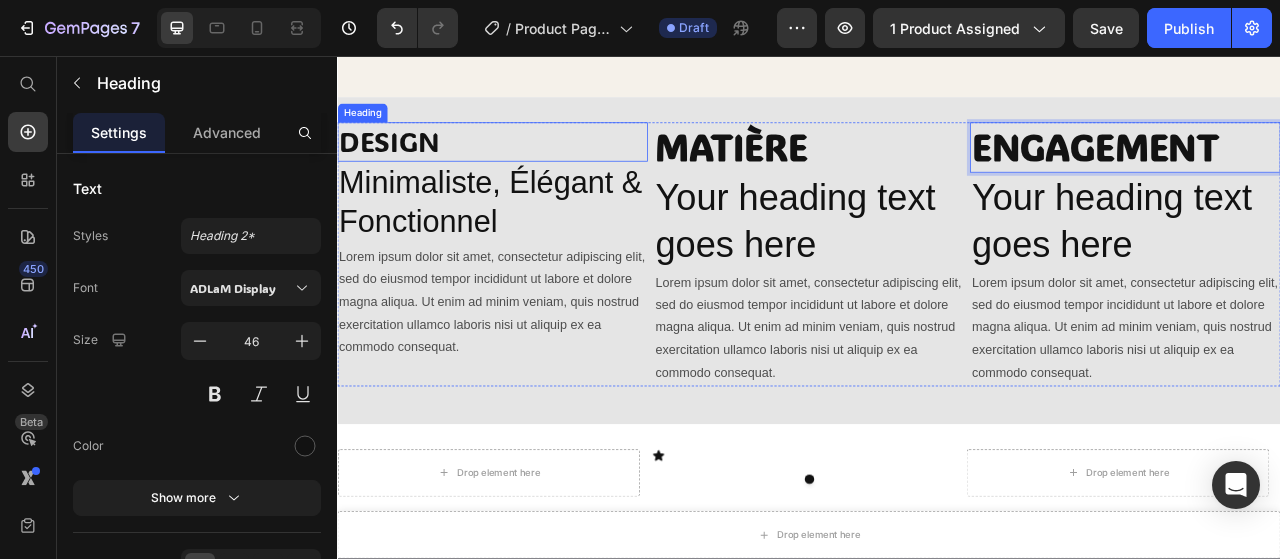 click on "DESIGN" at bounding box center (534, 166) 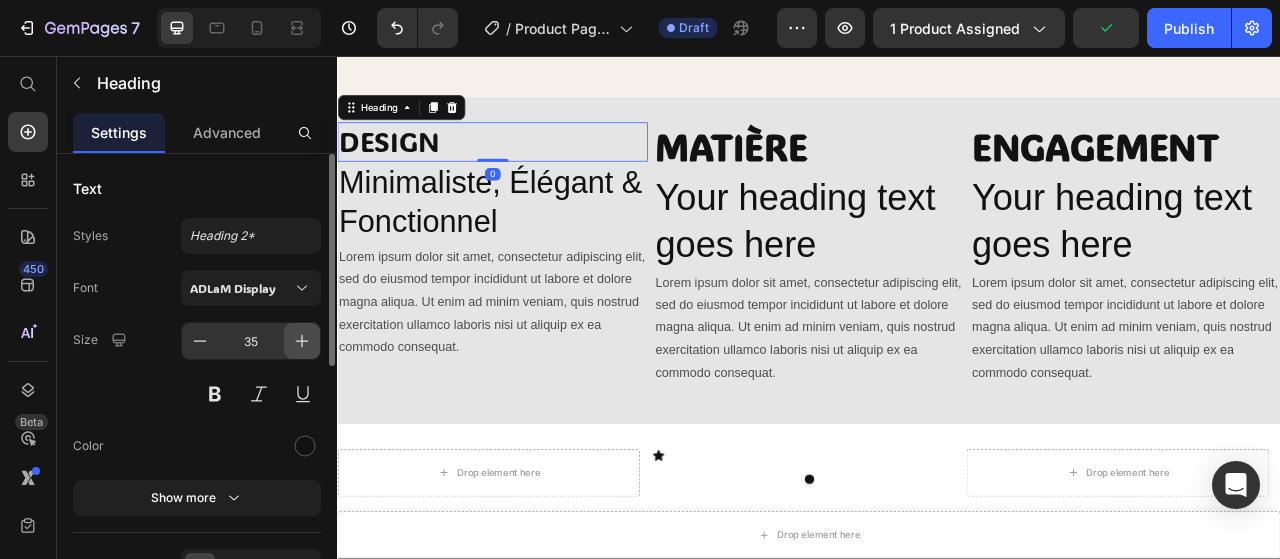 click 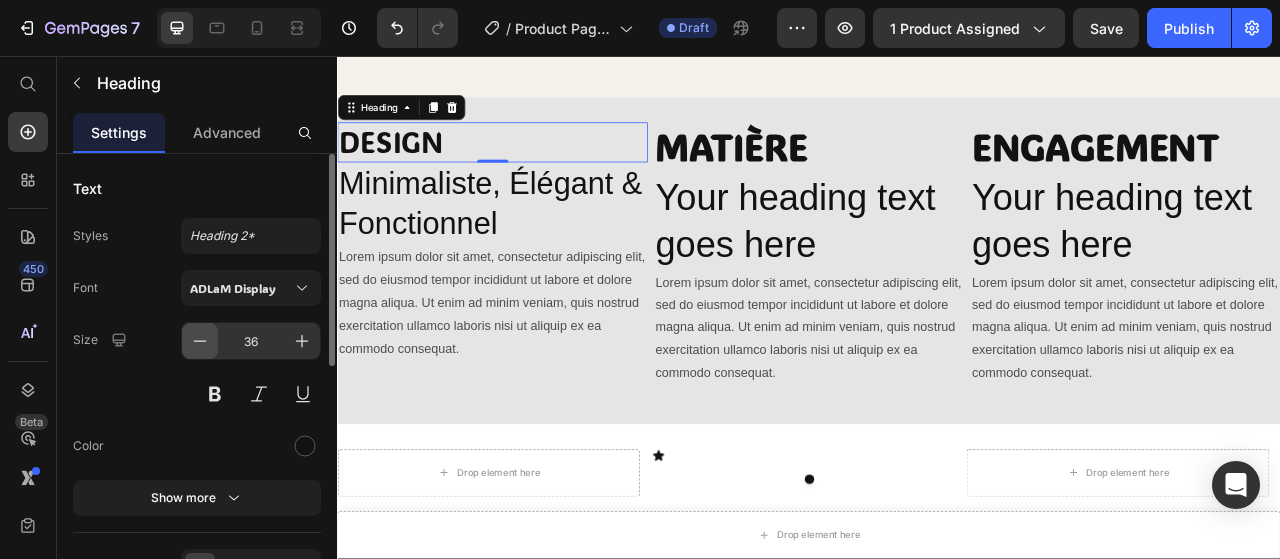 click 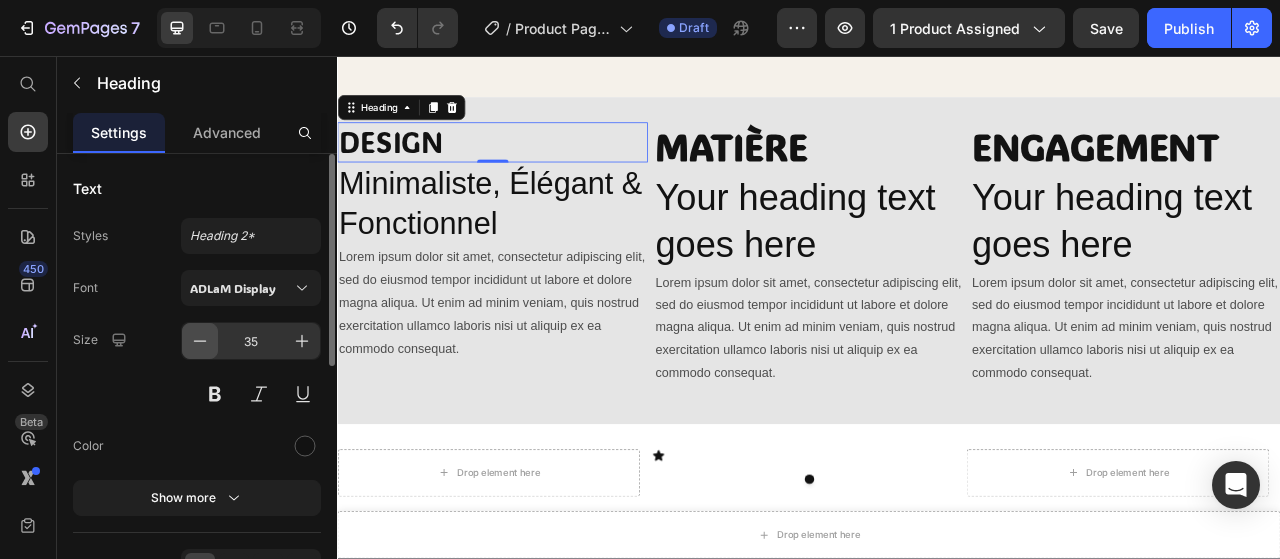 click 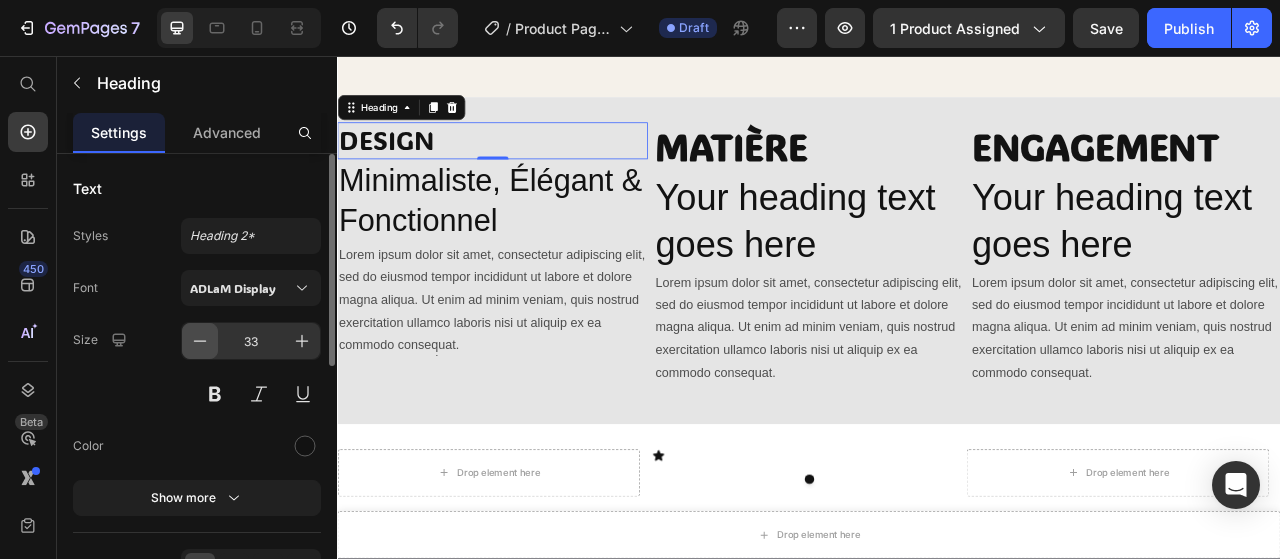 click 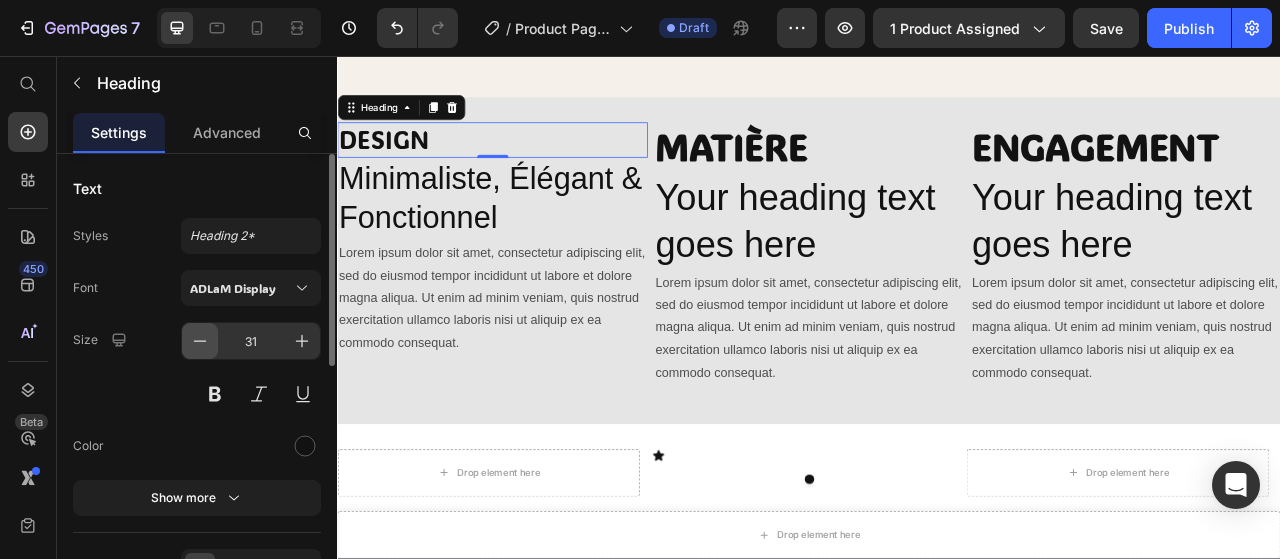 click 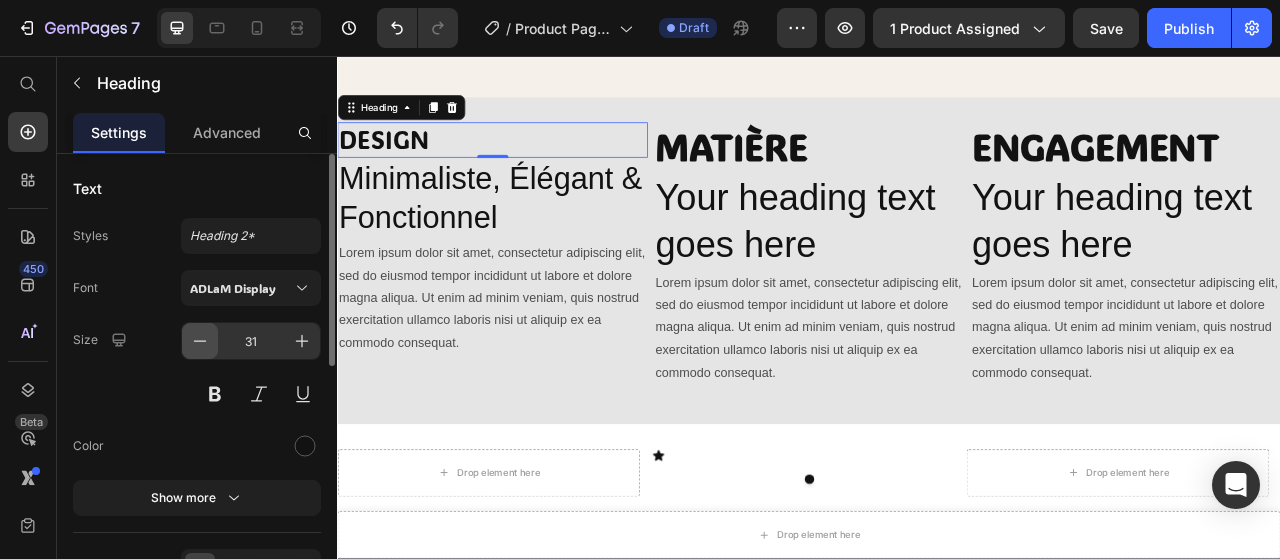 click 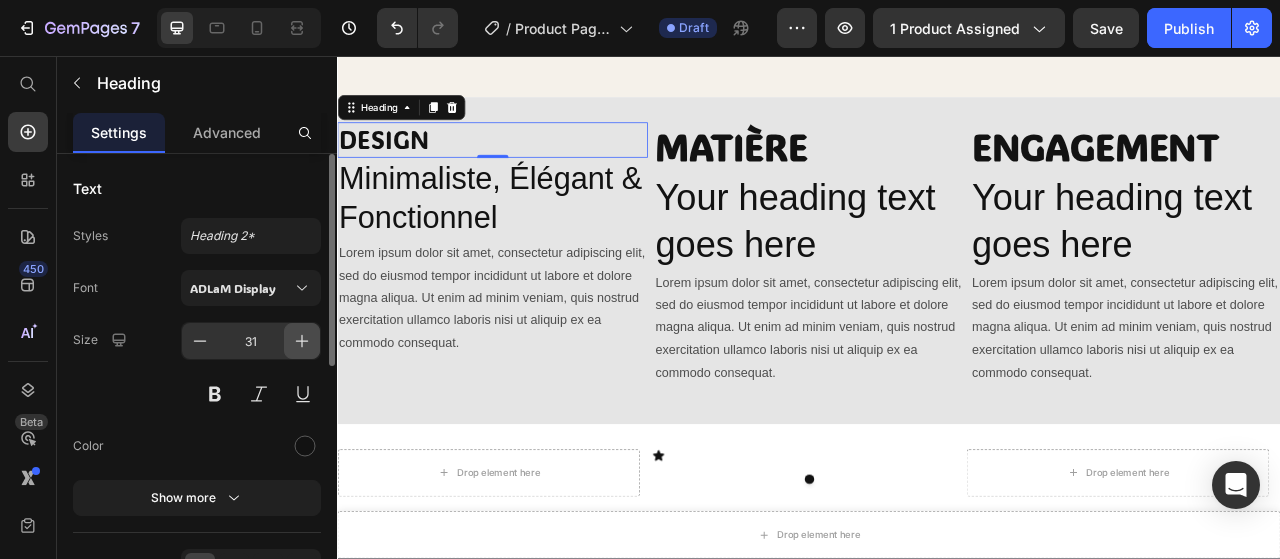 click at bounding box center (200, 341) 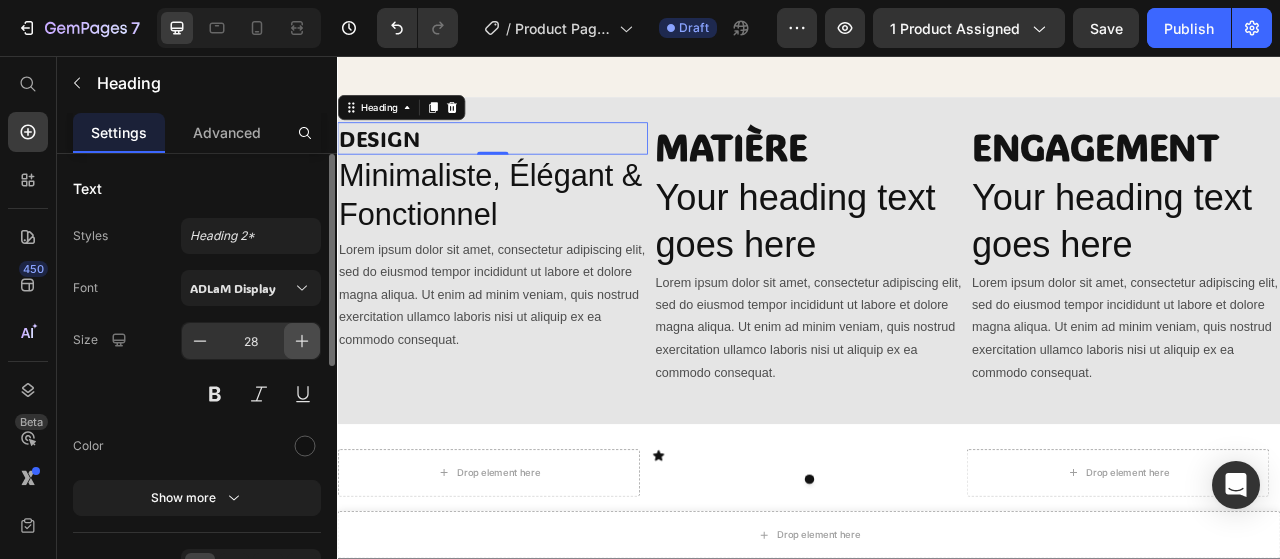 click 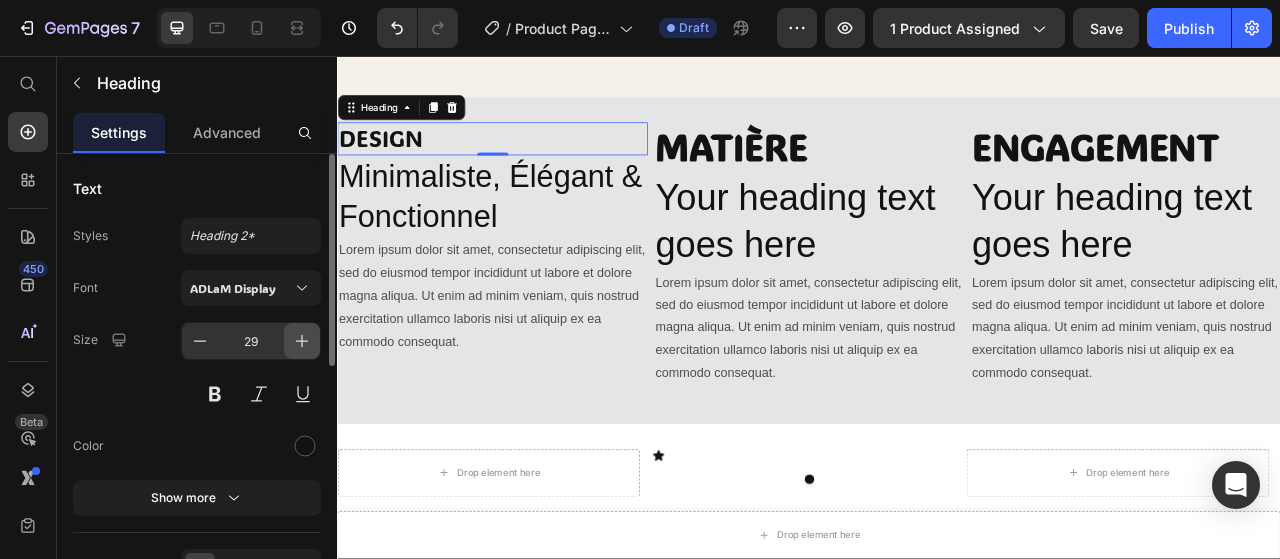 click 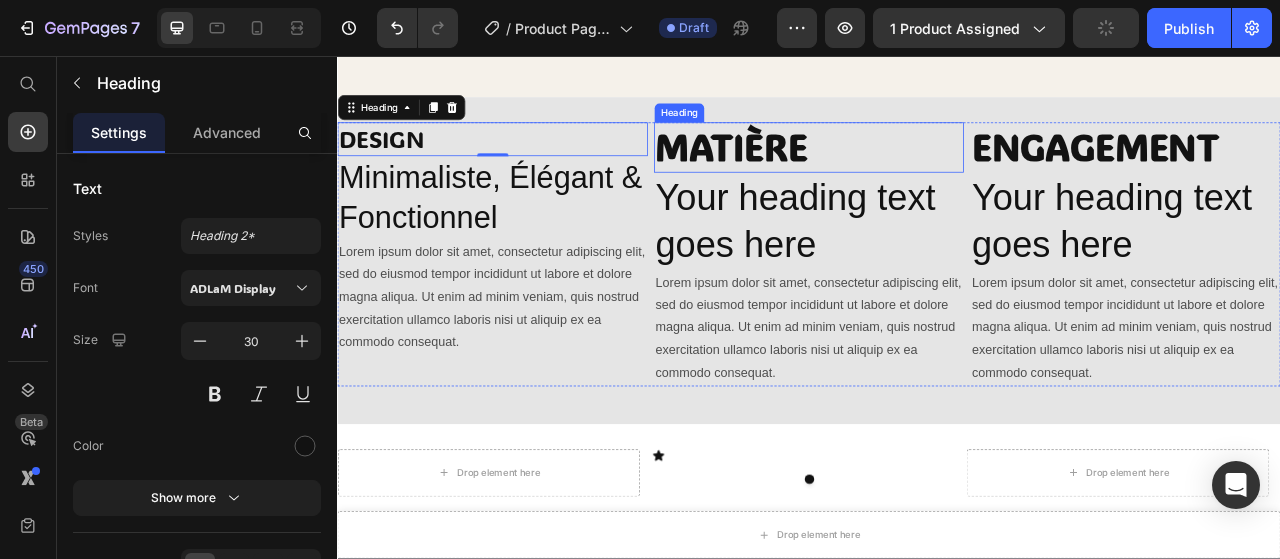 click on "MATIÈRE" at bounding box center [838, 172] 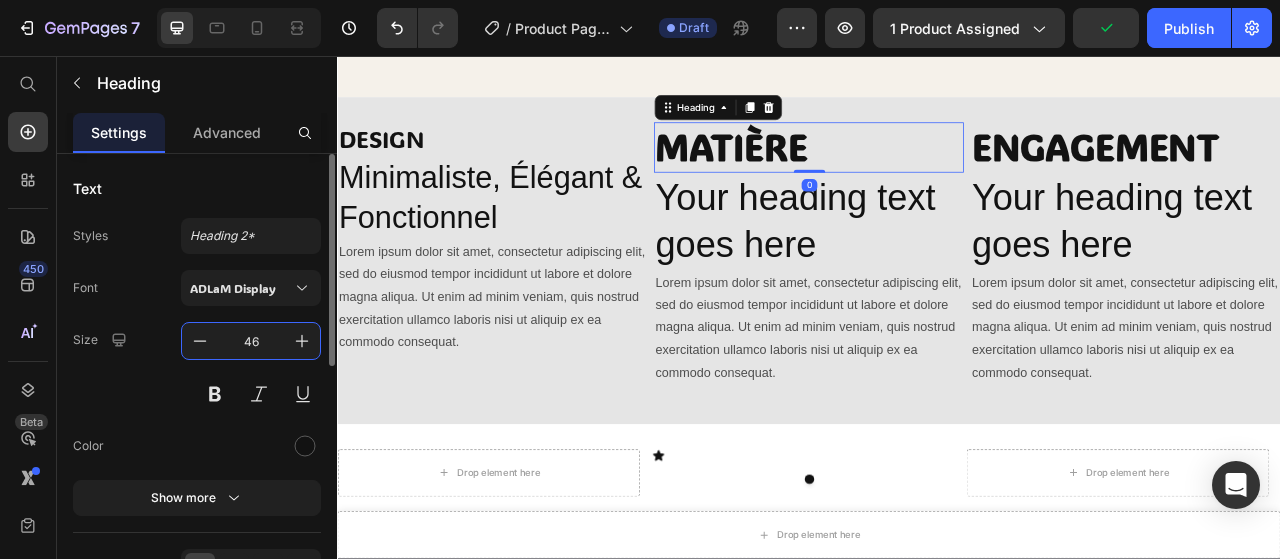 click on "46" at bounding box center [251, 341] 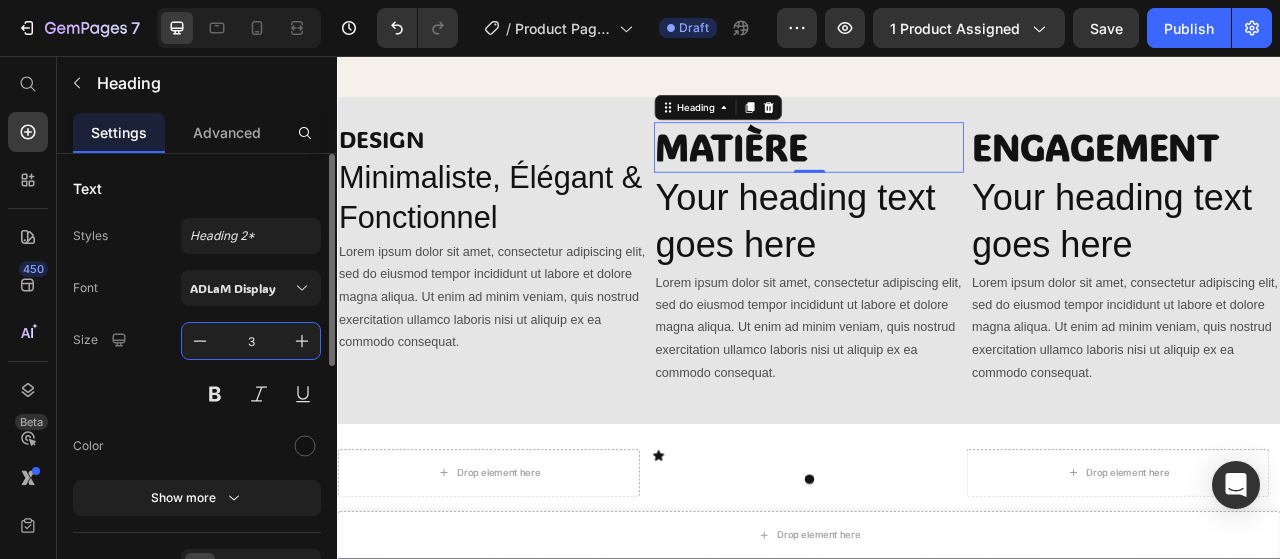 type on "30" 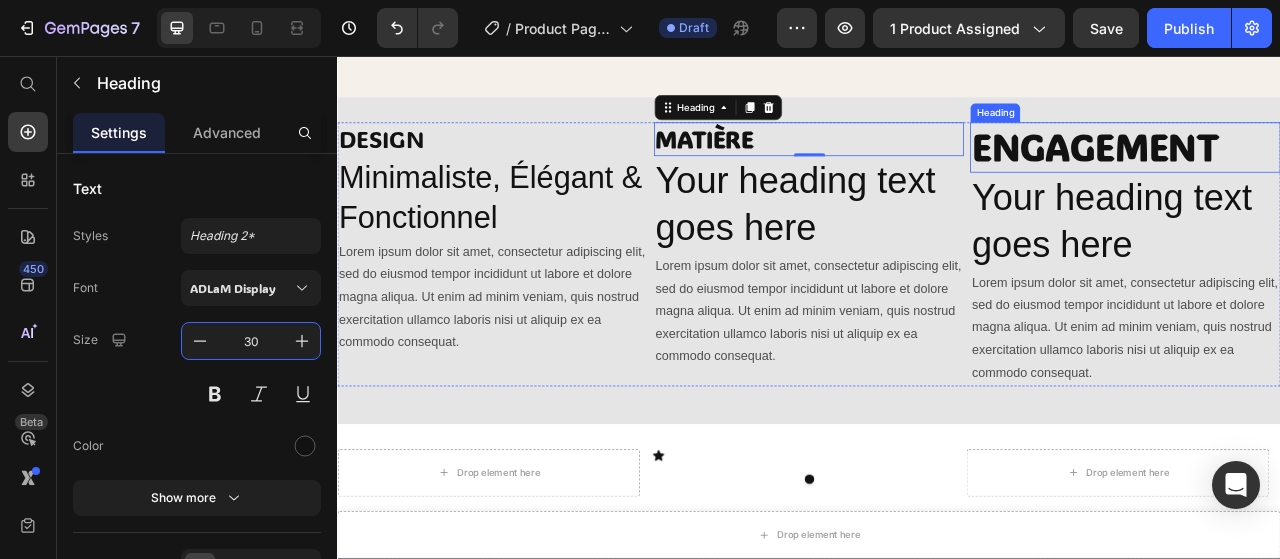 click on "ENGAGEMENT" at bounding box center [1301, 172] 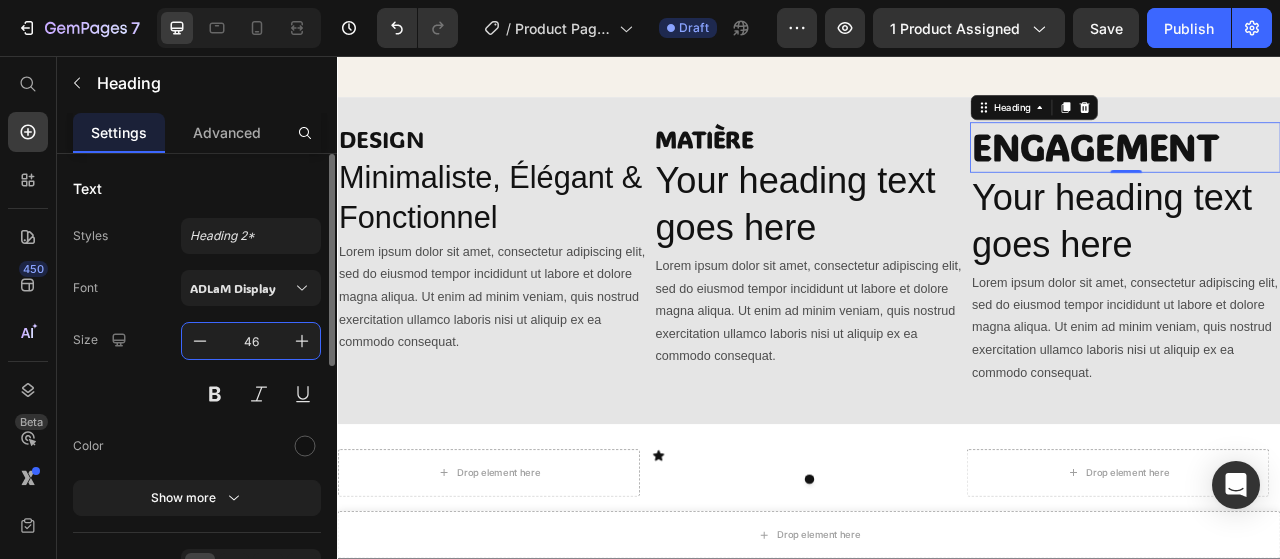 click on "46" at bounding box center (251, 341) 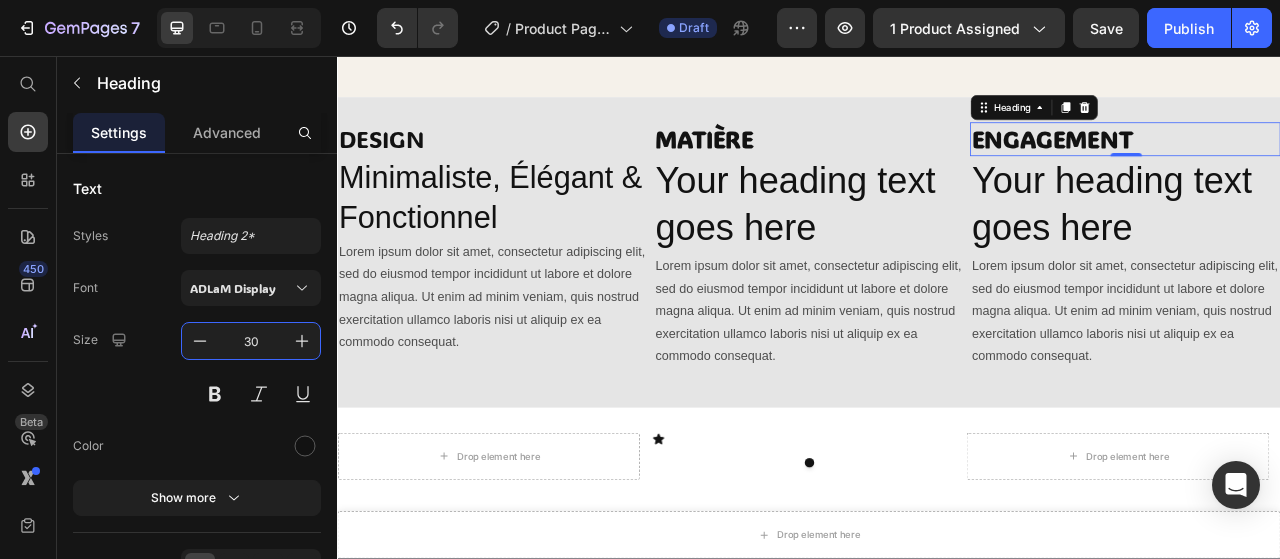 type on "30" 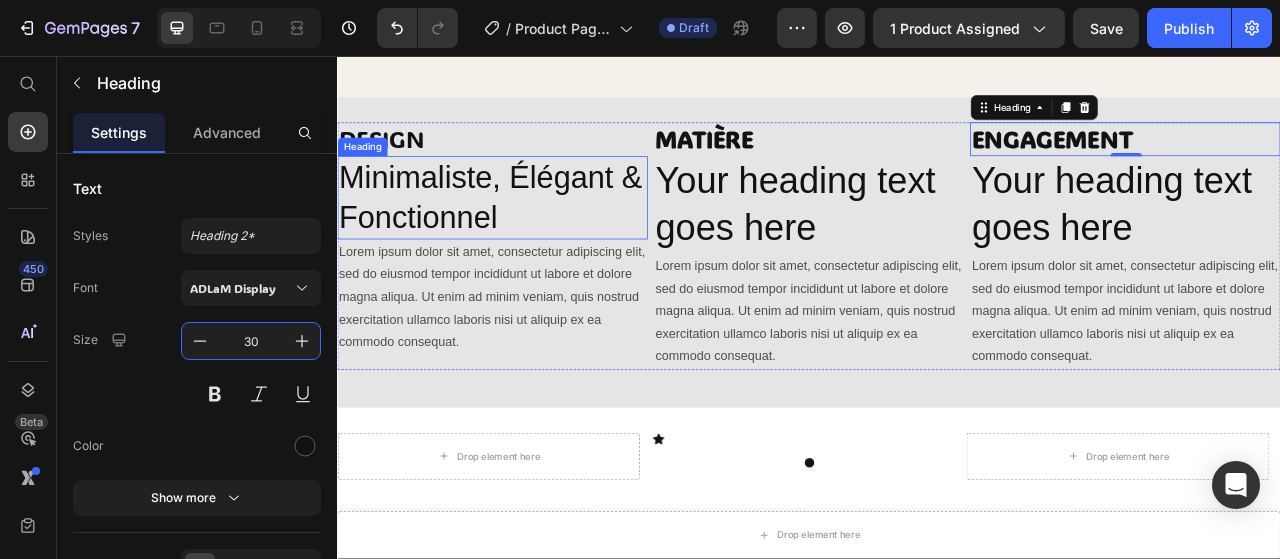 click on "Minimaliste, Élégant & Fonctionnel" at bounding box center (534, 236) 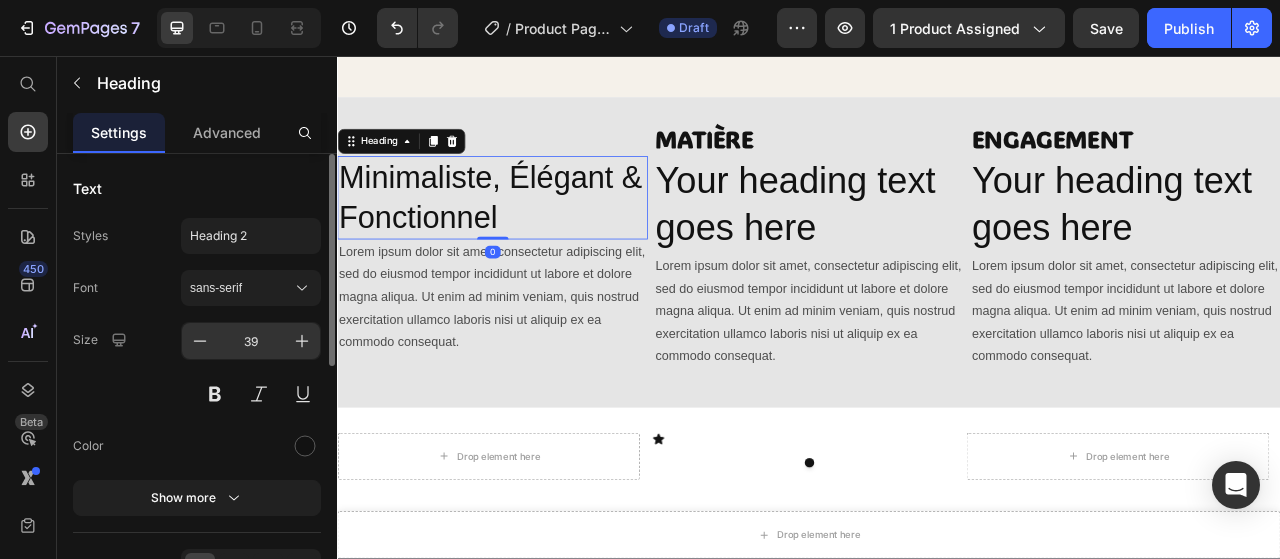 click on "39" at bounding box center [251, 341] 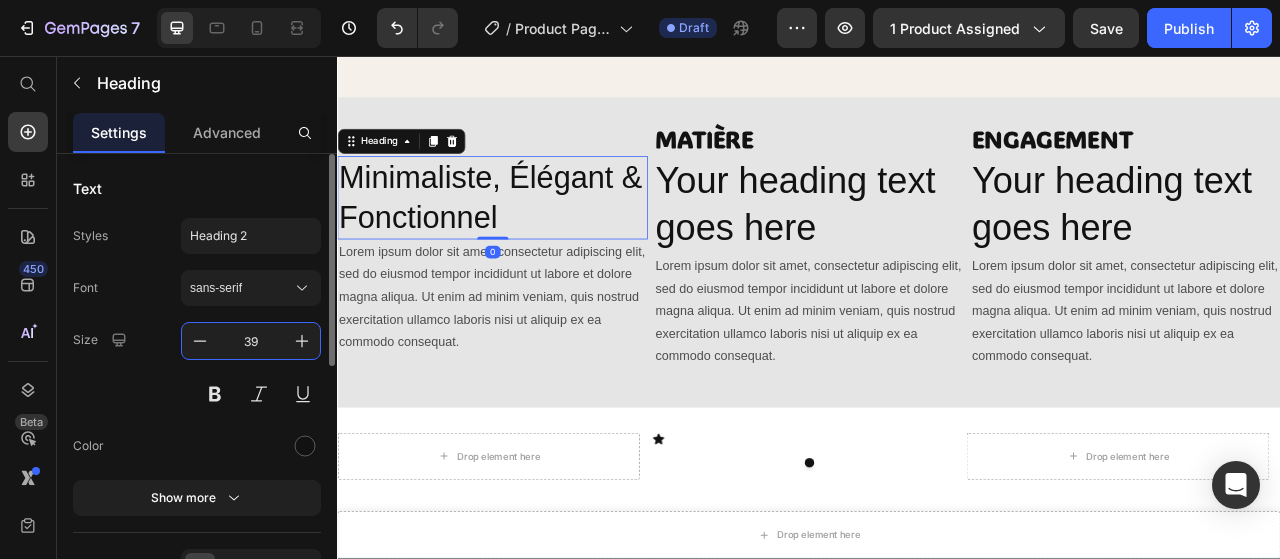 click on "39" at bounding box center (251, 341) 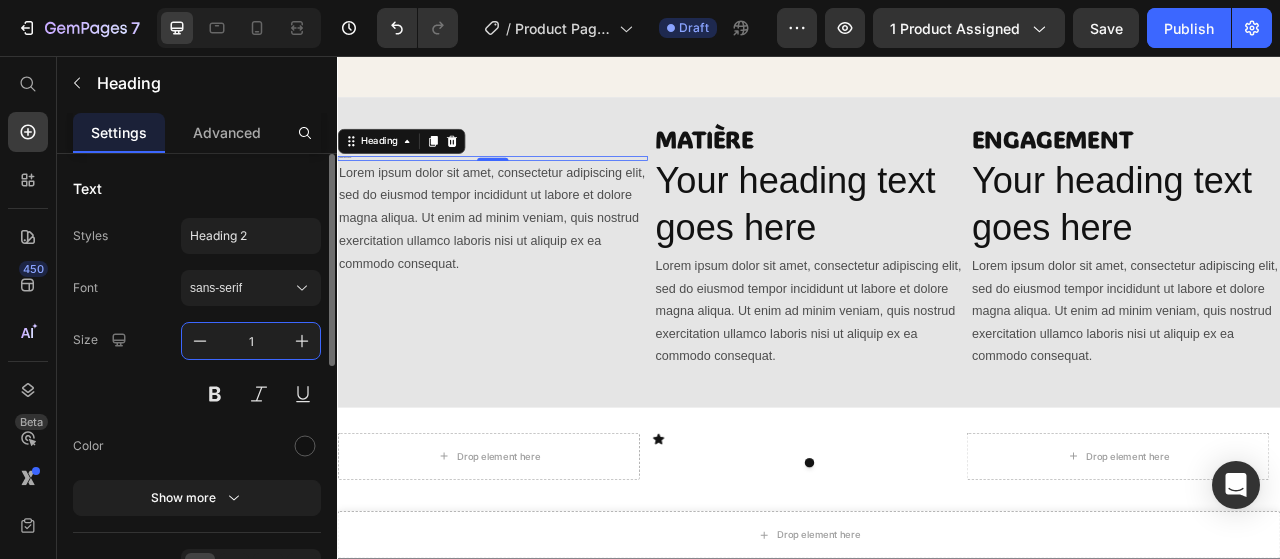 type on "18" 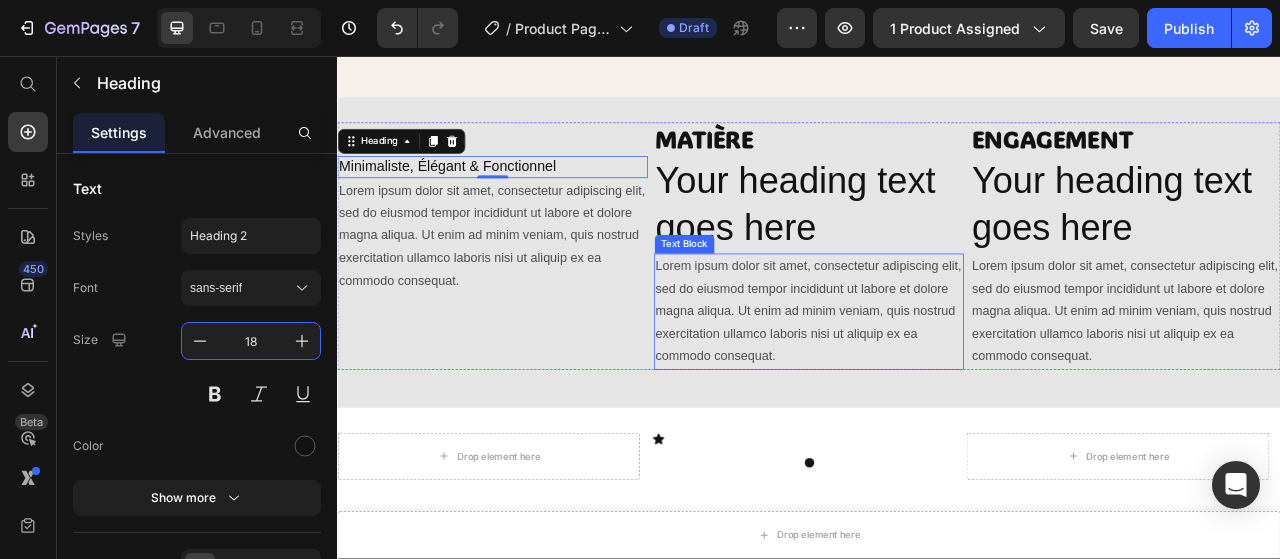 click on "Lorem ipsum dolor sit amet, consectetur adipiscing elit, sed do eiusmod tempor incididunt ut labore et dolore magna aliqua. Ut enim ad minim veniam, quis nostrud exercitation ullamco laboris nisi ut aliquip ex ea commodo consequat." at bounding box center (937, 382) 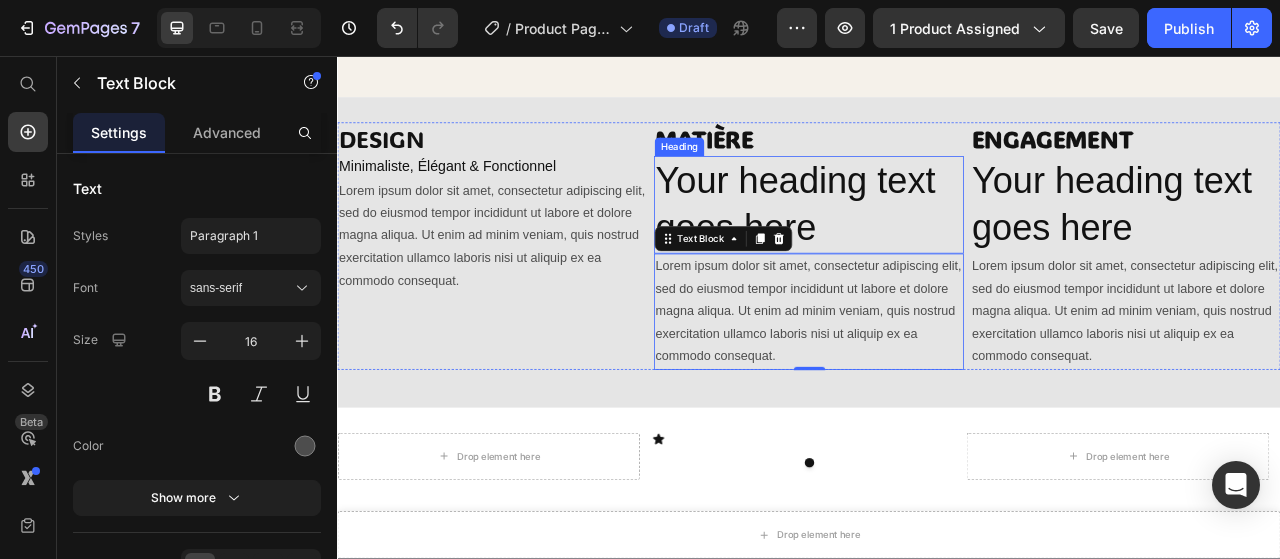 click on "Your heading text goes here" at bounding box center [937, 246] 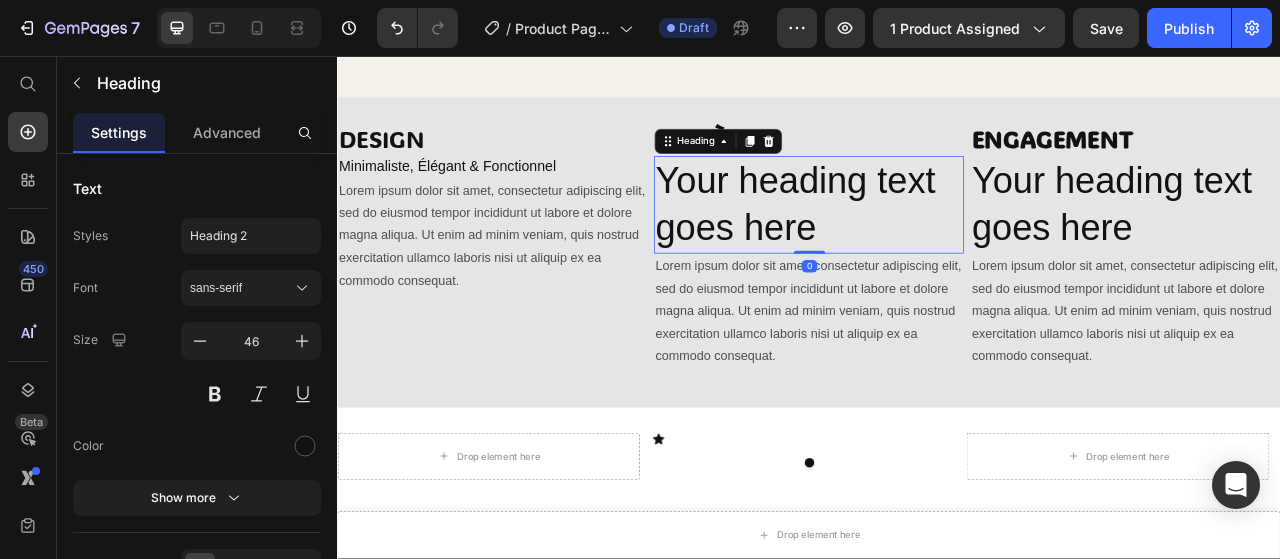 click on "Your heading text goes here" at bounding box center (937, 246) 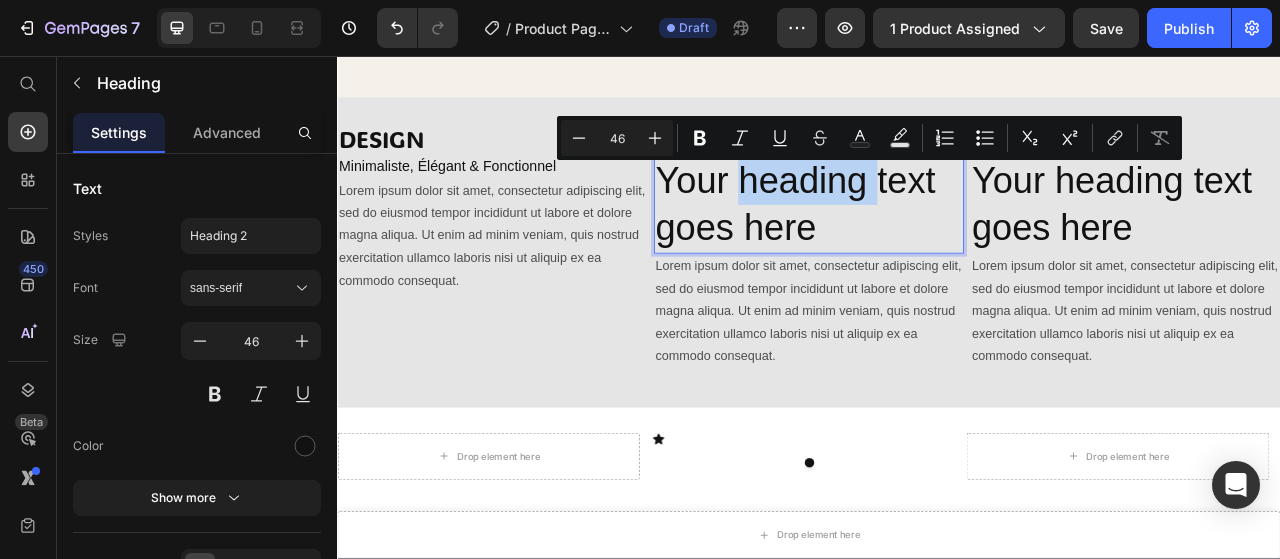 click on "Your heading text goes here" at bounding box center [937, 246] 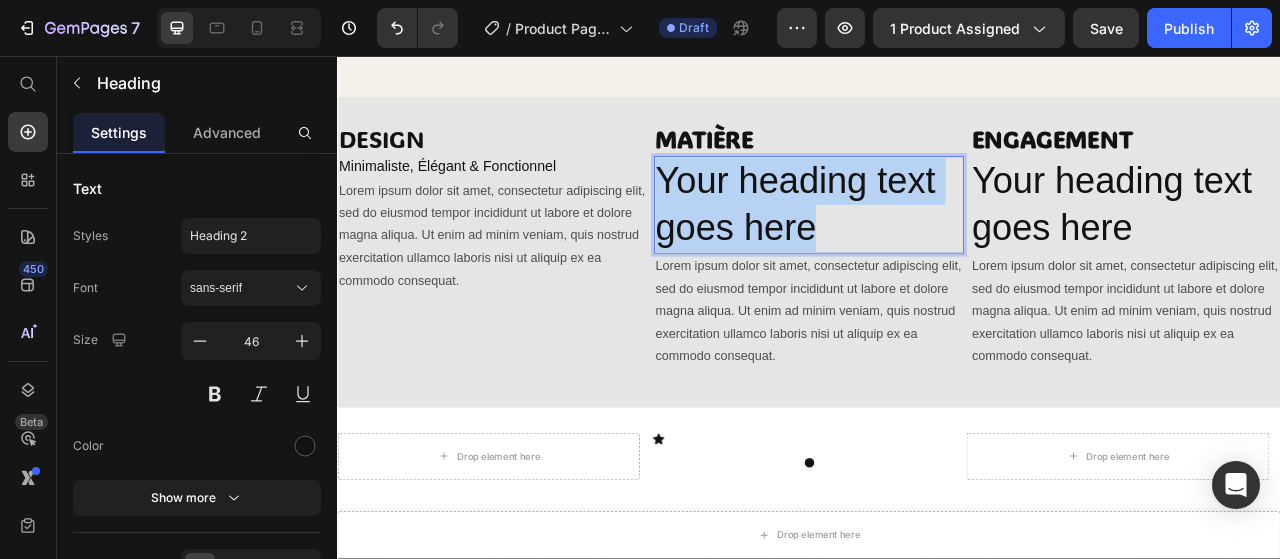 click on "Your heading text goes here" at bounding box center [937, 246] 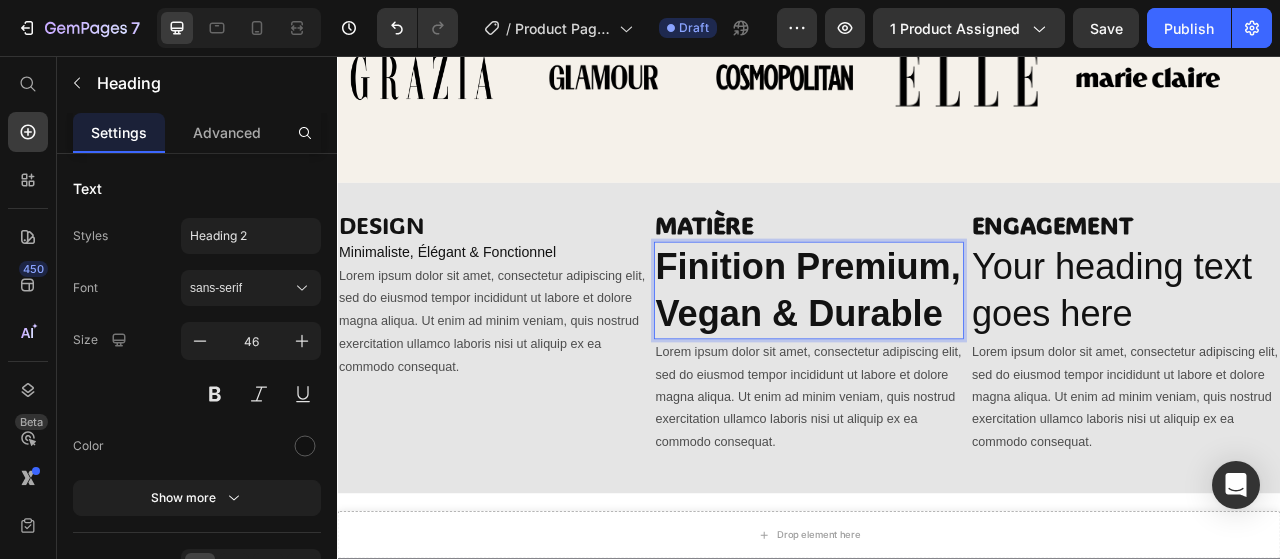 scroll, scrollTop: 1265, scrollLeft: 0, axis: vertical 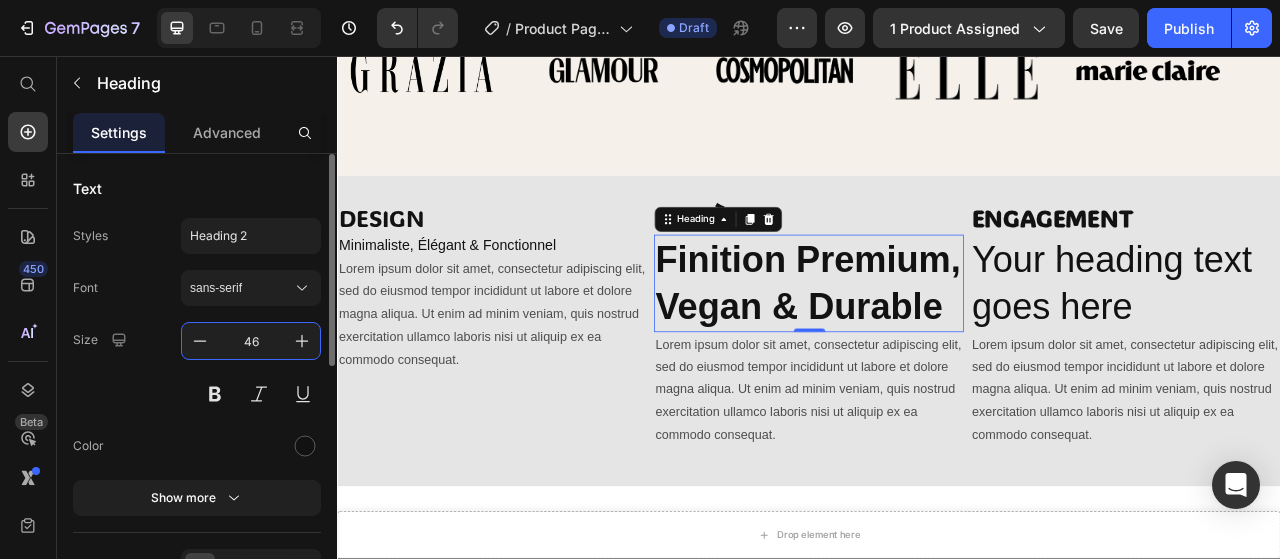 click on "46" at bounding box center (251, 341) 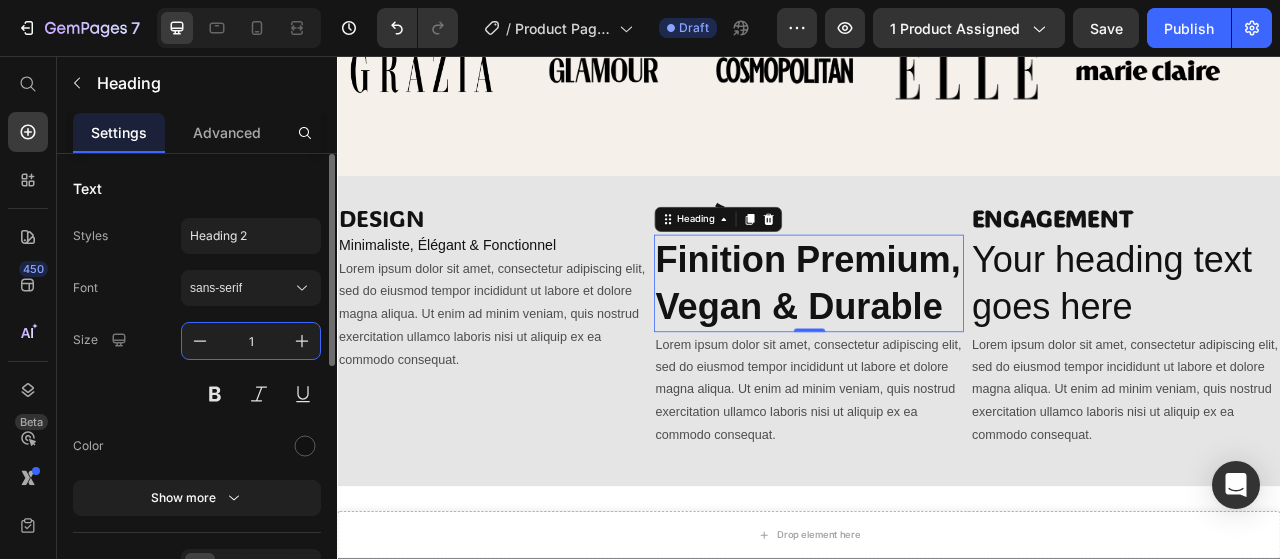 type on "18" 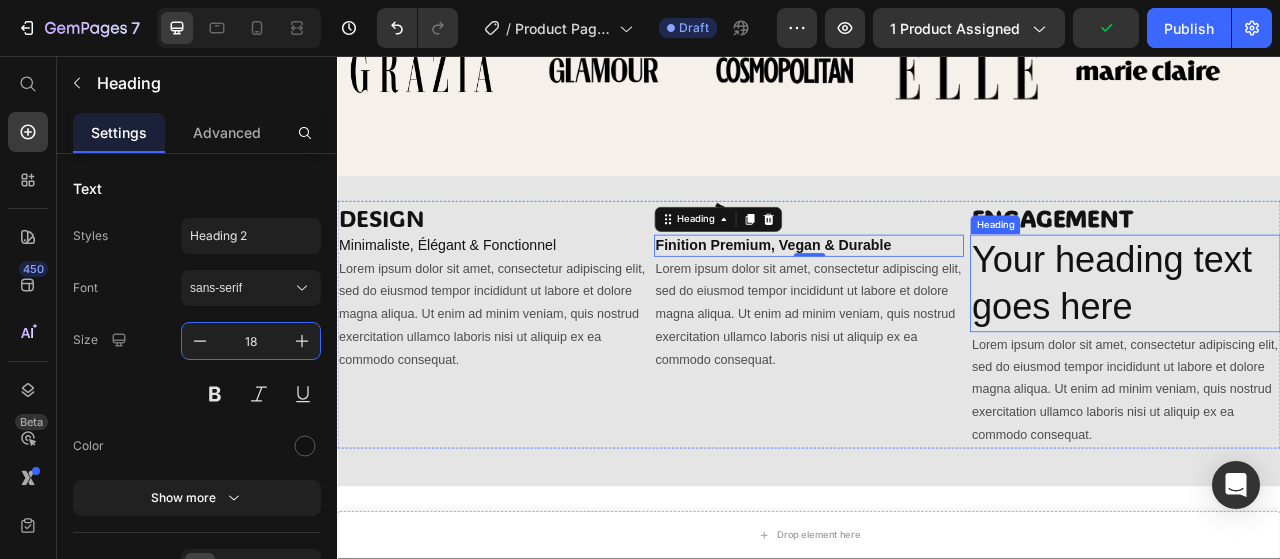 click on "Your heading text goes here" at bounding box center (1339, 346) 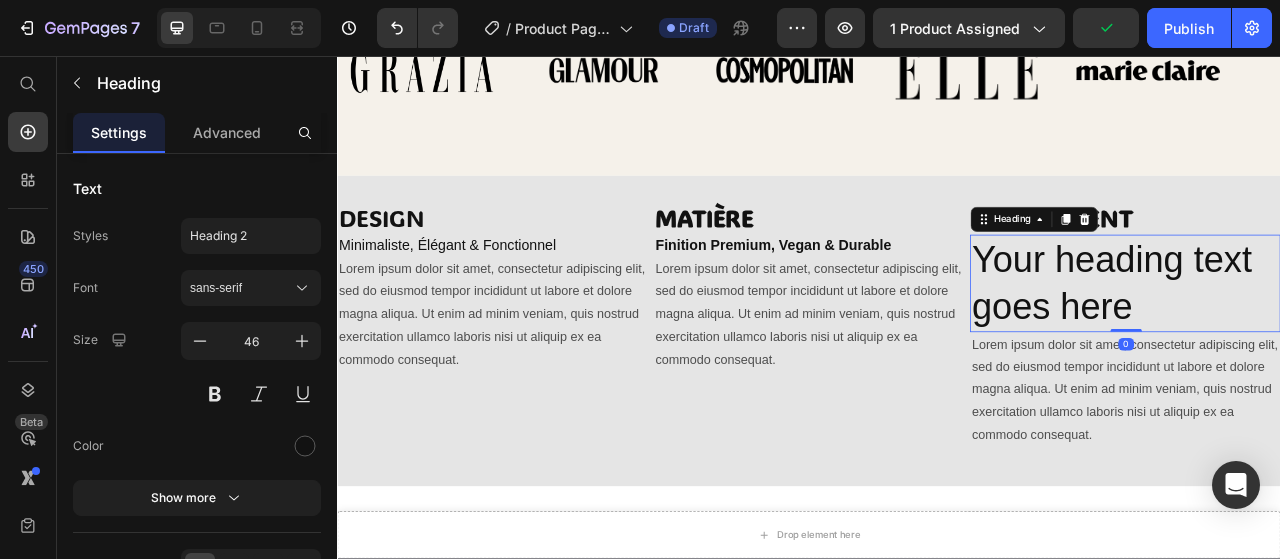 click on "Your heading text goes here" at bounding box center (1339, 346) 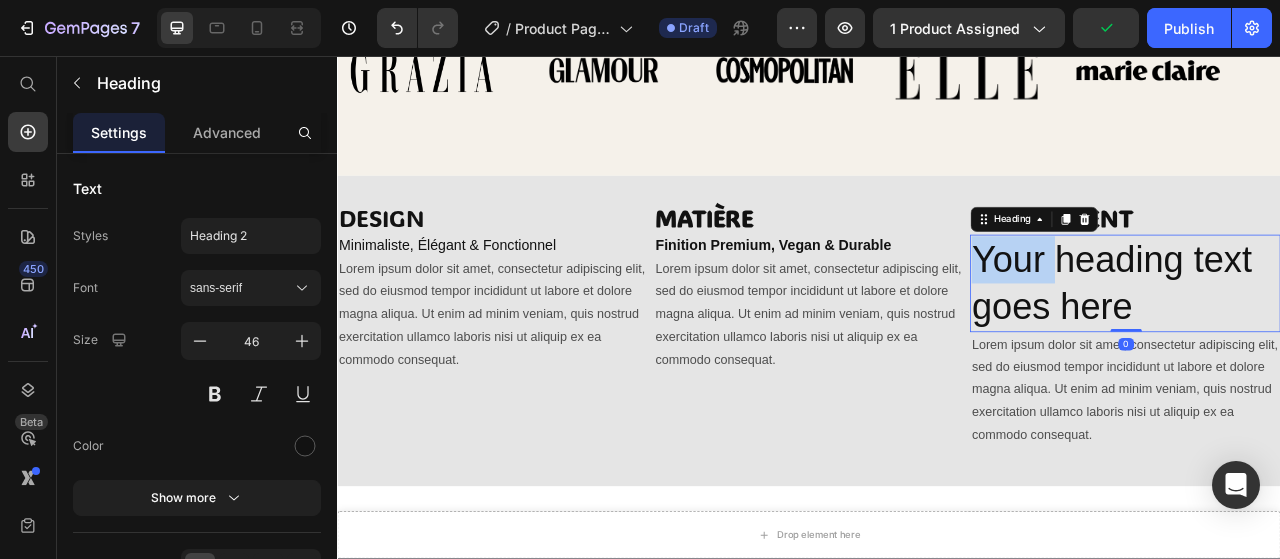 click on "Your heading text goes here" at bounding box center [1339, 346] 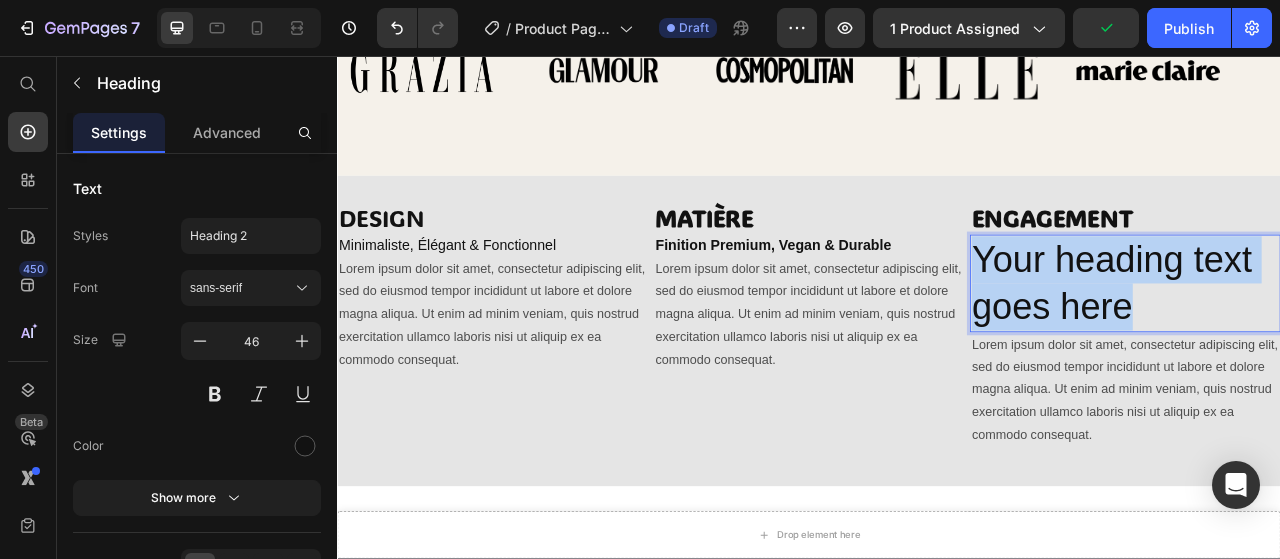 click on "Your heading text goes here" at bounding box center [1339, 346] 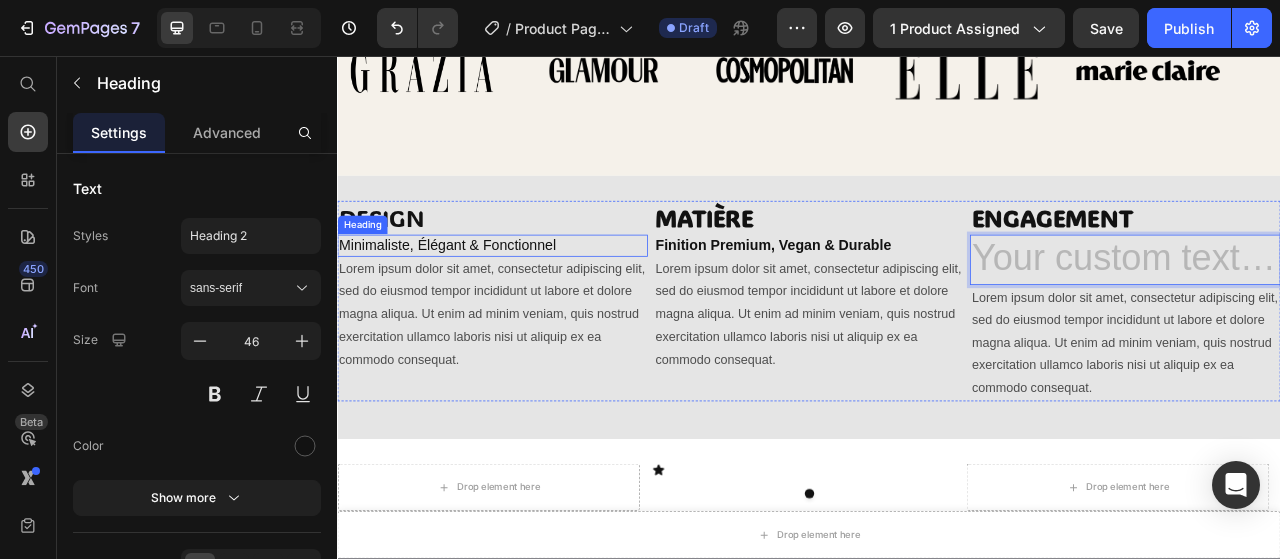 click on "Minimaliste, Élégant & Fonctionnel" at bounding box center (534, 297) 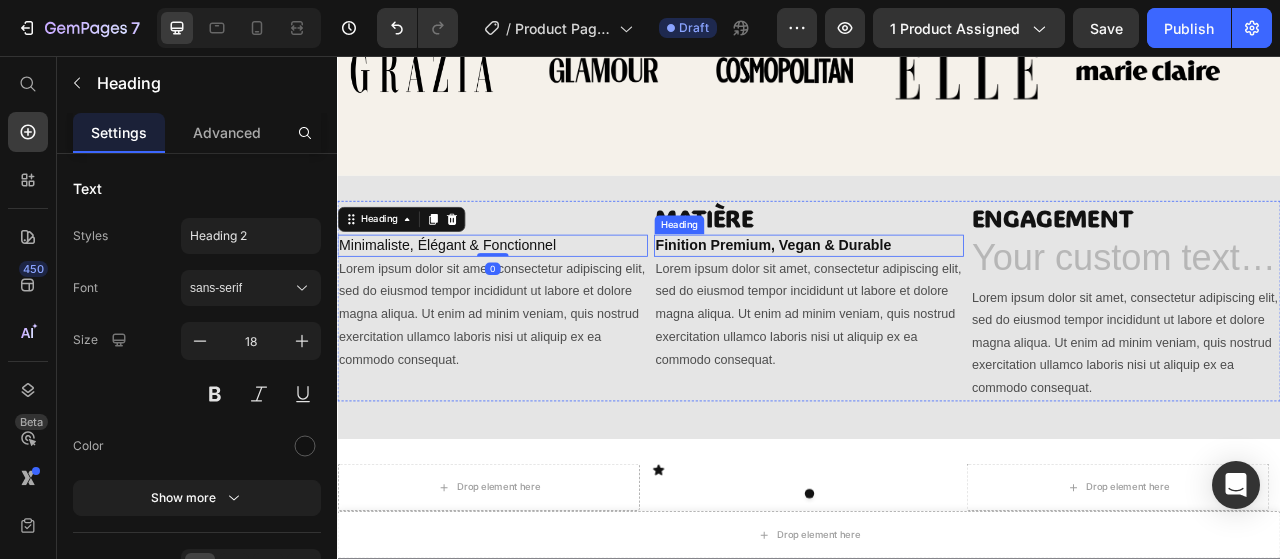 click on "Finition Premium, Vegan & Durable" at bounding box center [892, 297] 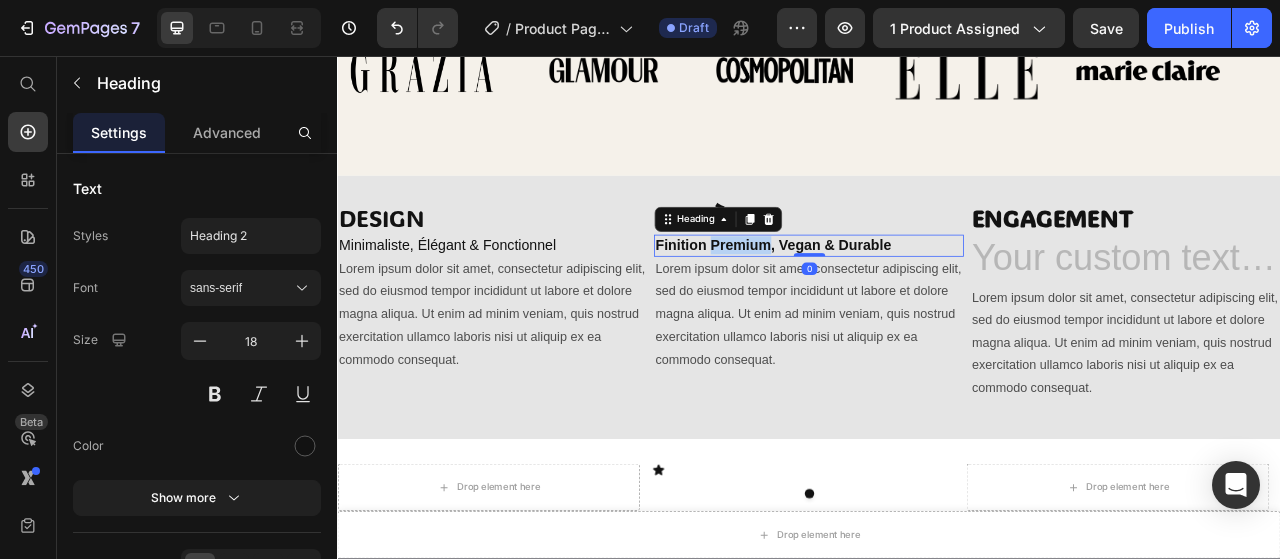 click on "Finition Premium, Vegan & Durable" at bounding box center (892, 297) 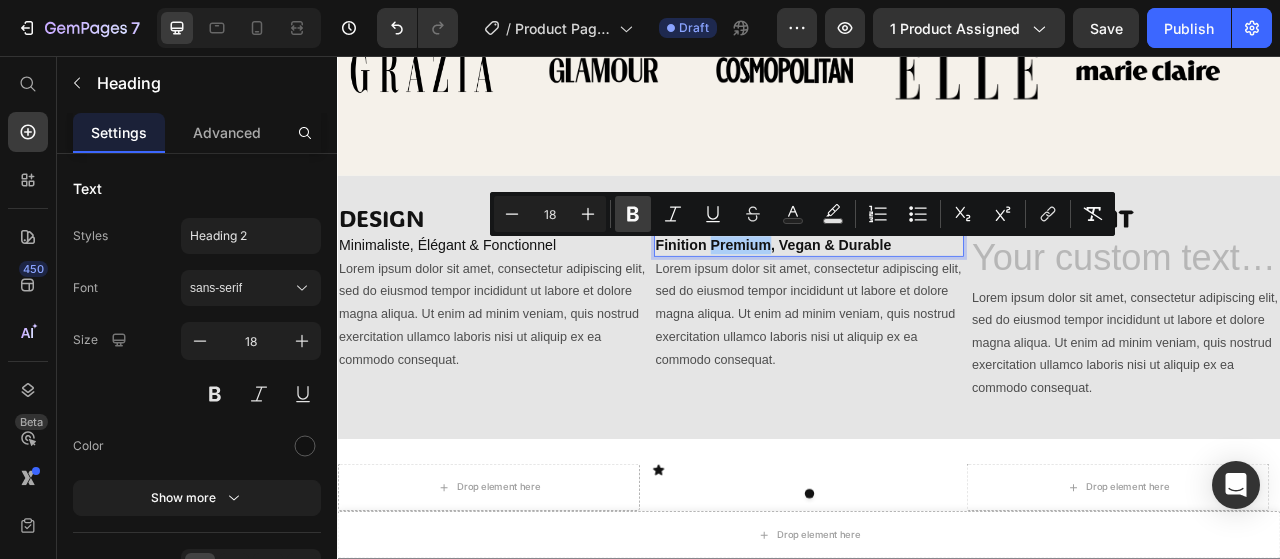 click 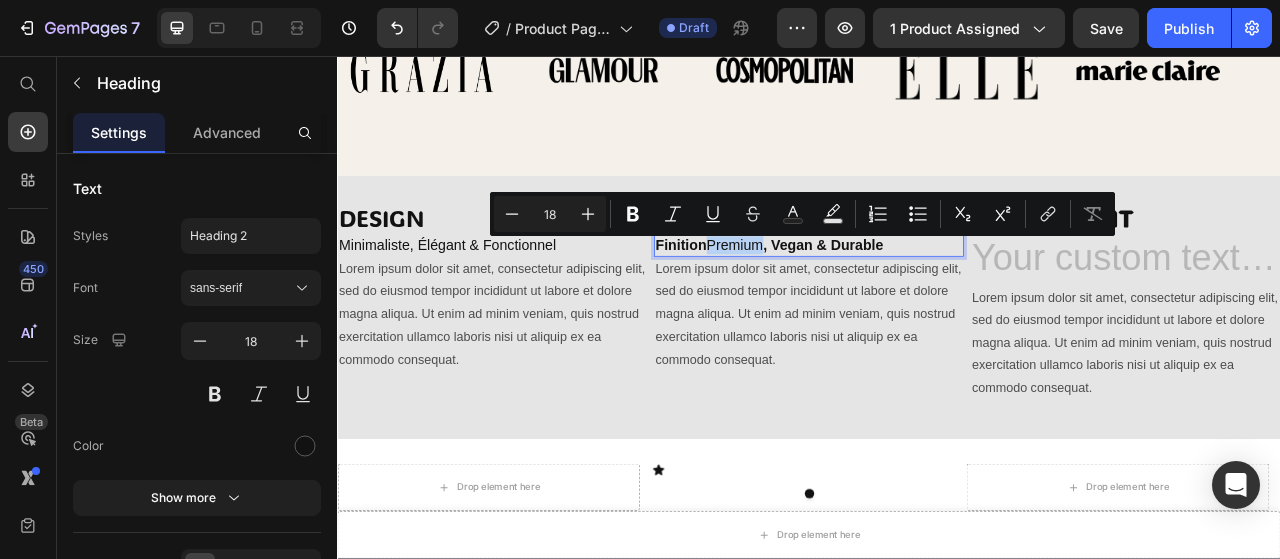 click on "Finition  Premium , Vegan & Durable" at bounding box center (937, 297) 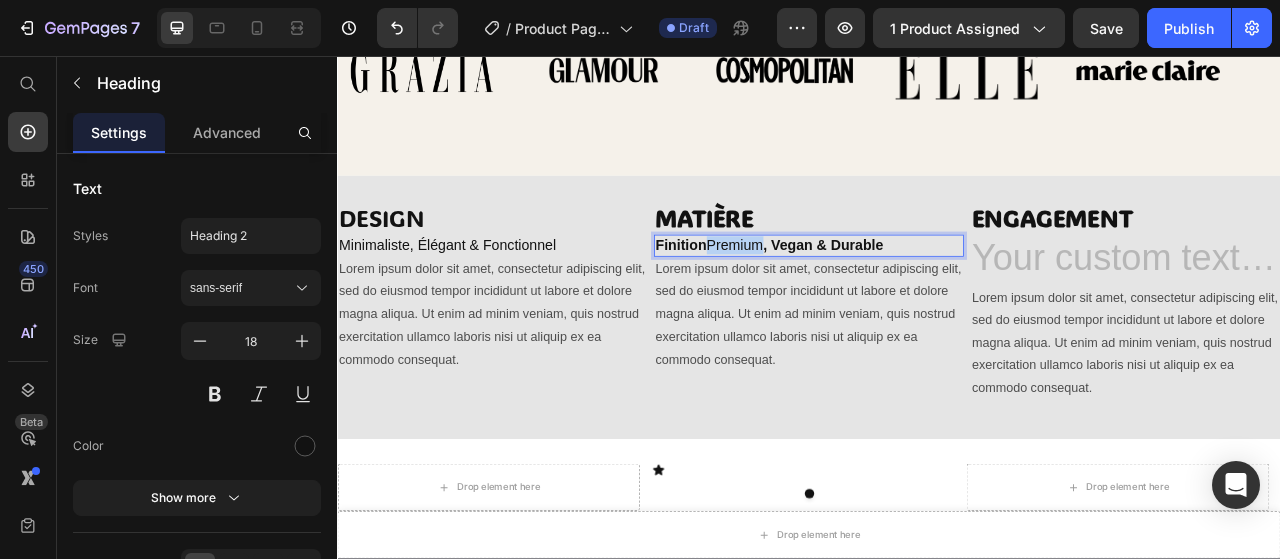 click on "Finition  Premium , Vegan & Durable" at bounding box center [937, 297] 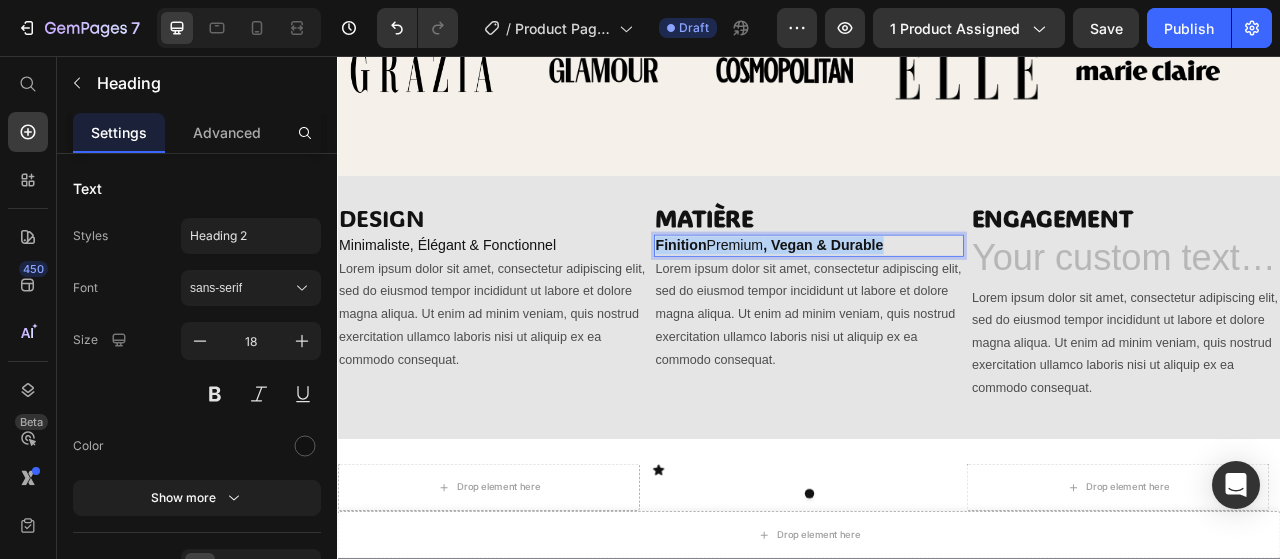 click on "Finition  Premium , Vegan & Durable" at bounding box center [937, 297] 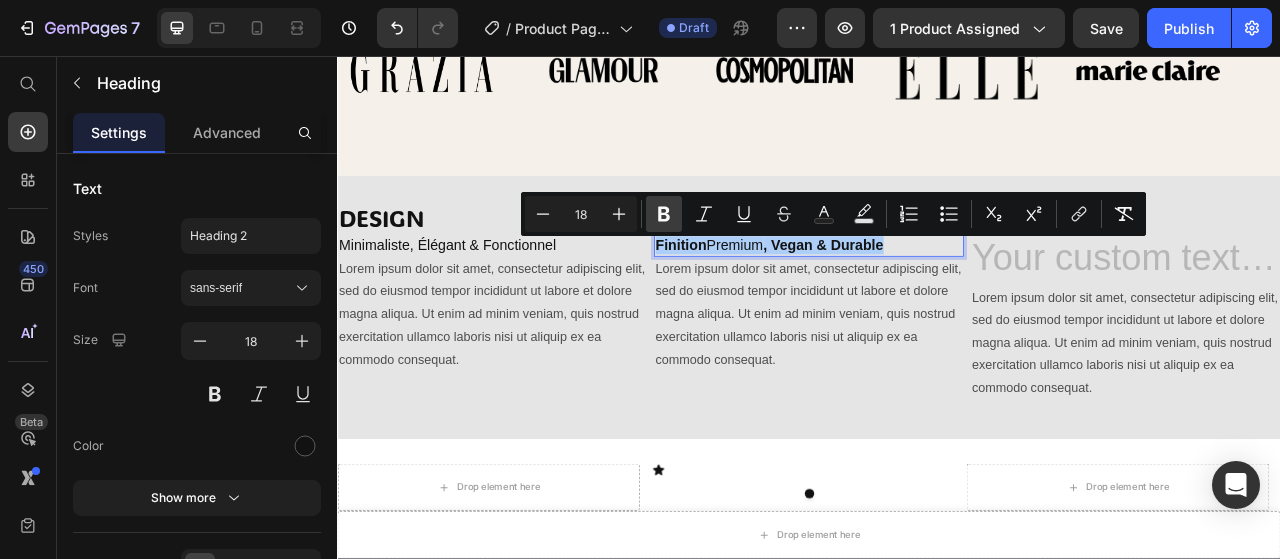 click 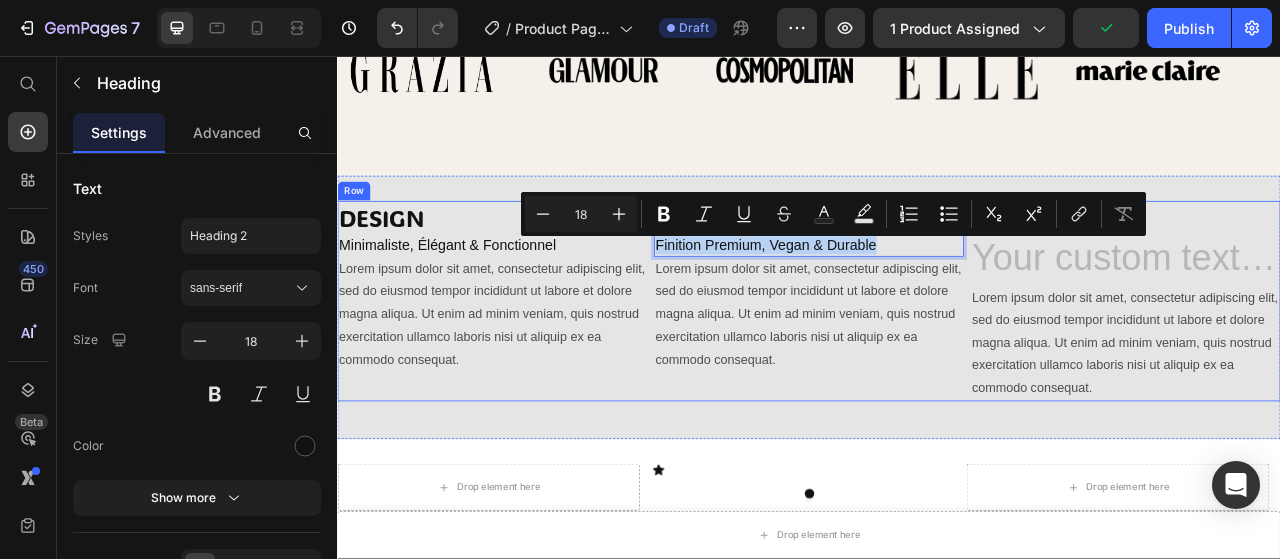 click on "DESIGN Heading Minimaliste, Élégant & Fonctionnel Heading Lorem ipsum dolor sit amet, consectetur adipiscing elit, sed do eiusmod tempor incididunt ut labore et dolore magna aliqua. Ut enim ad minim veniam, quis nostrud exercitation ullamco laboris nisi ut aliquip ex ea commodo consequat. Text Block" at bounding box center (534, 368) 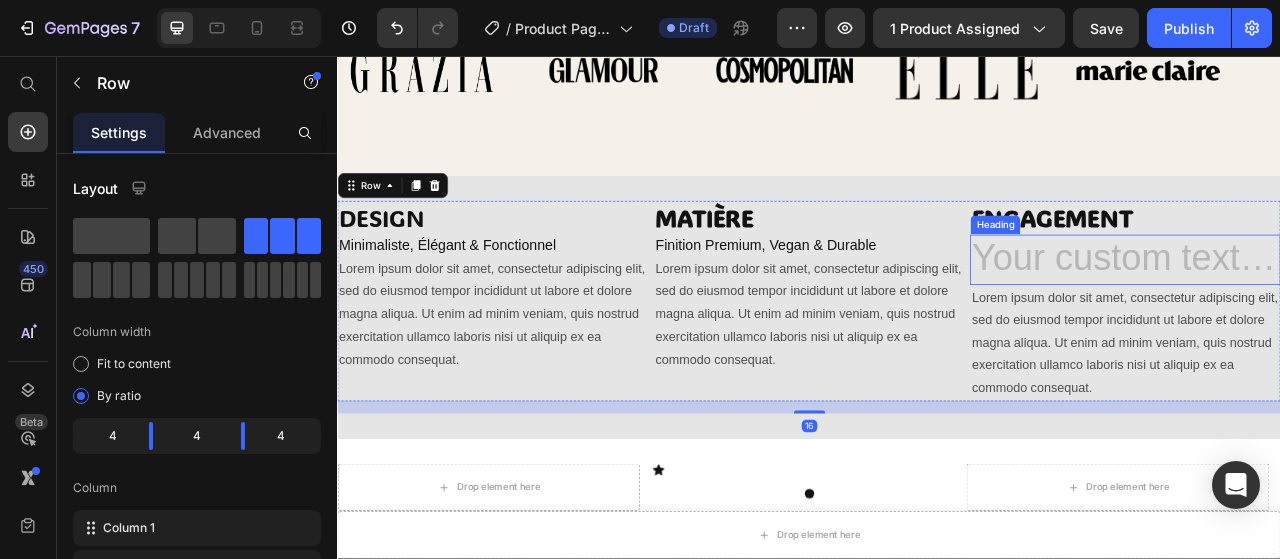 click at bounding box center (1339, 316) 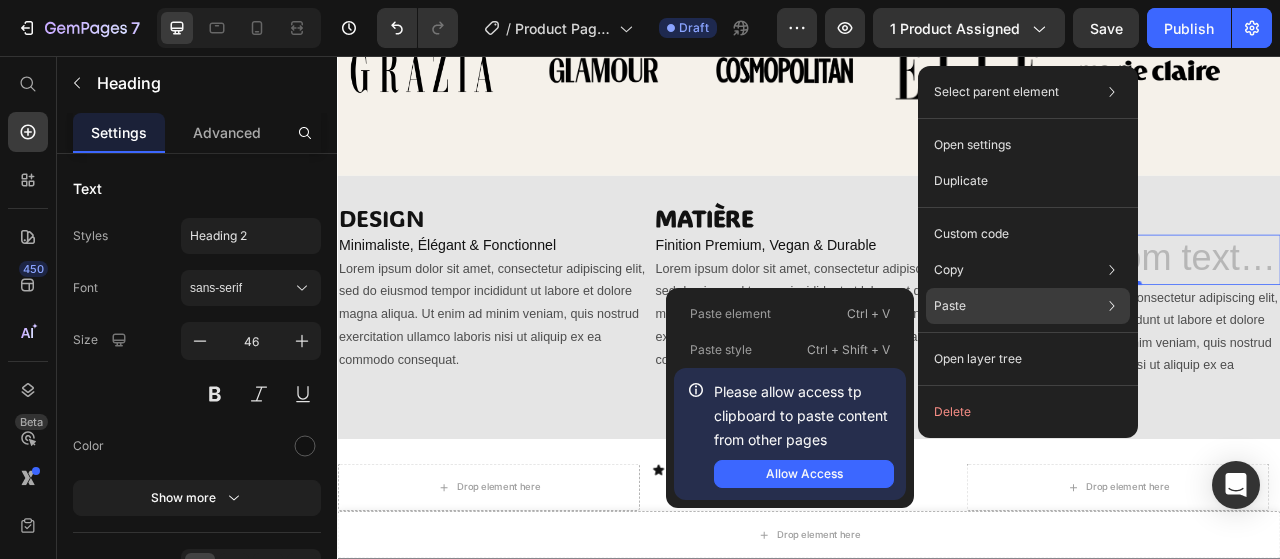 click on "Paste Paste element  Ctrl + V Paste style  Ctrl + Shift + V  Please allow access tp clipboard to paste content from other pages  Allow Access" 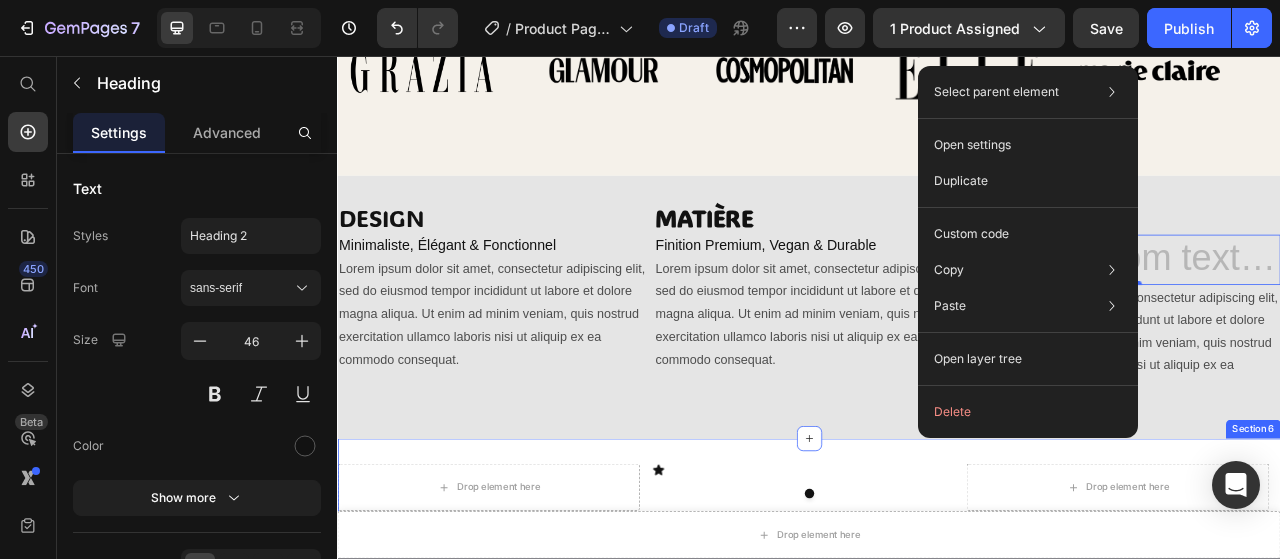 drag, startPoint x: 1213, startPoint y: 567, endPoint x: 1302, endPoint y: 501, distance: 110.80163 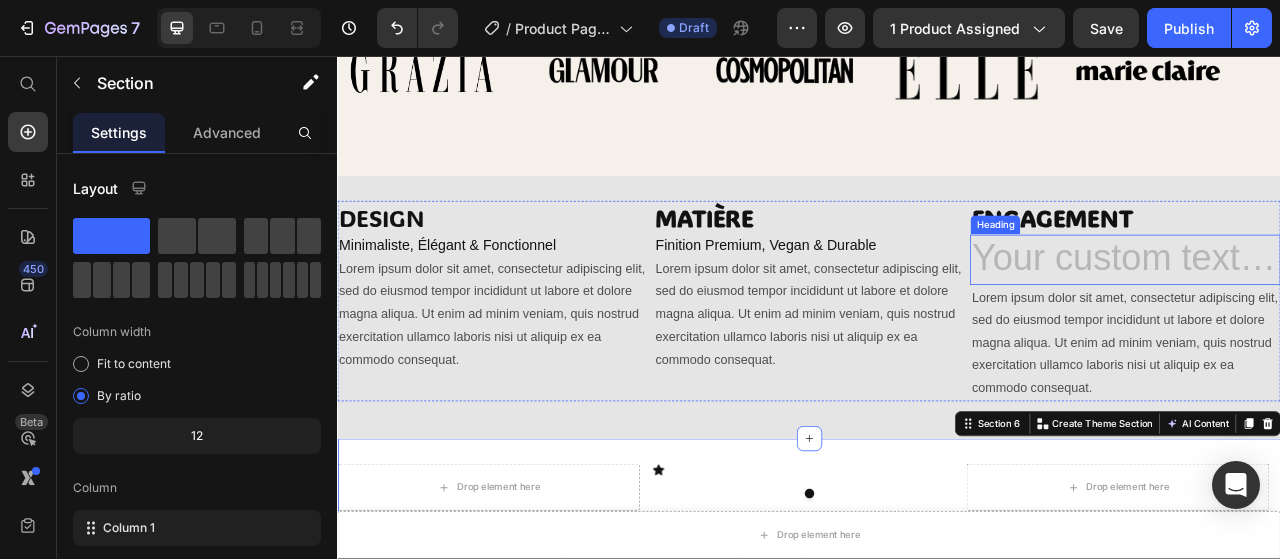 click at bounding box center (1339, 316) 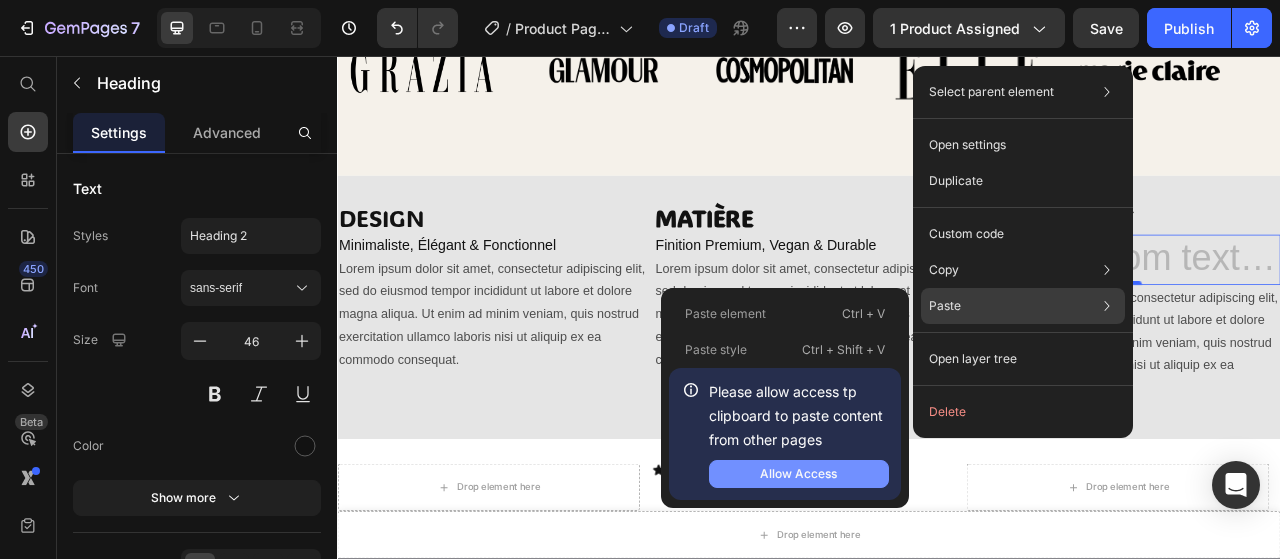 click on "Allow Access" at bounding box center [798, 474] 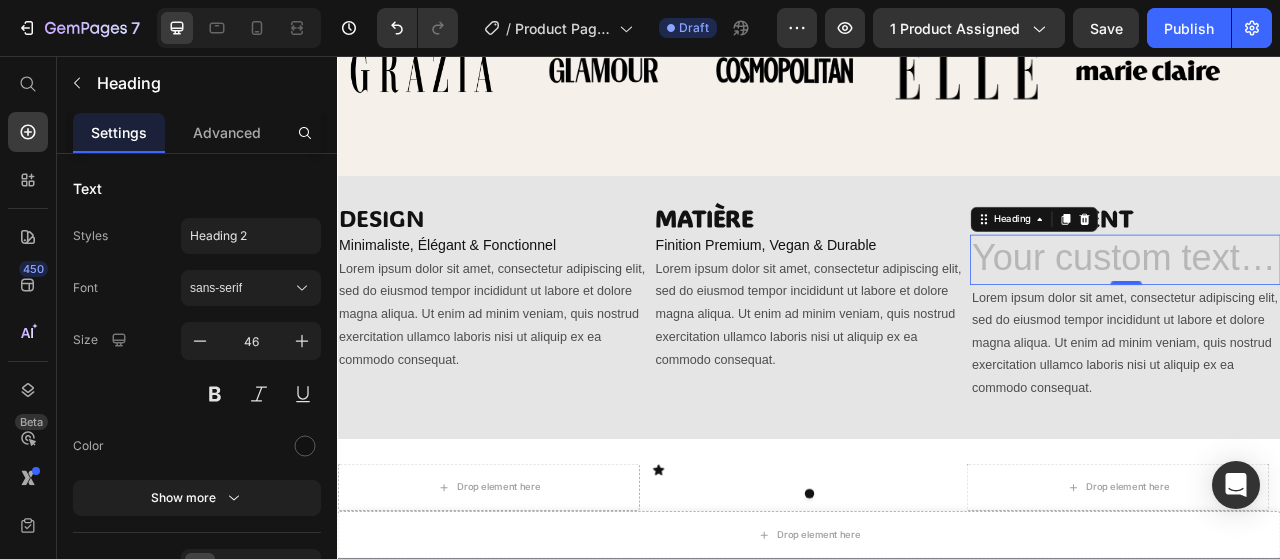 click at bounding box center (1339, 316) 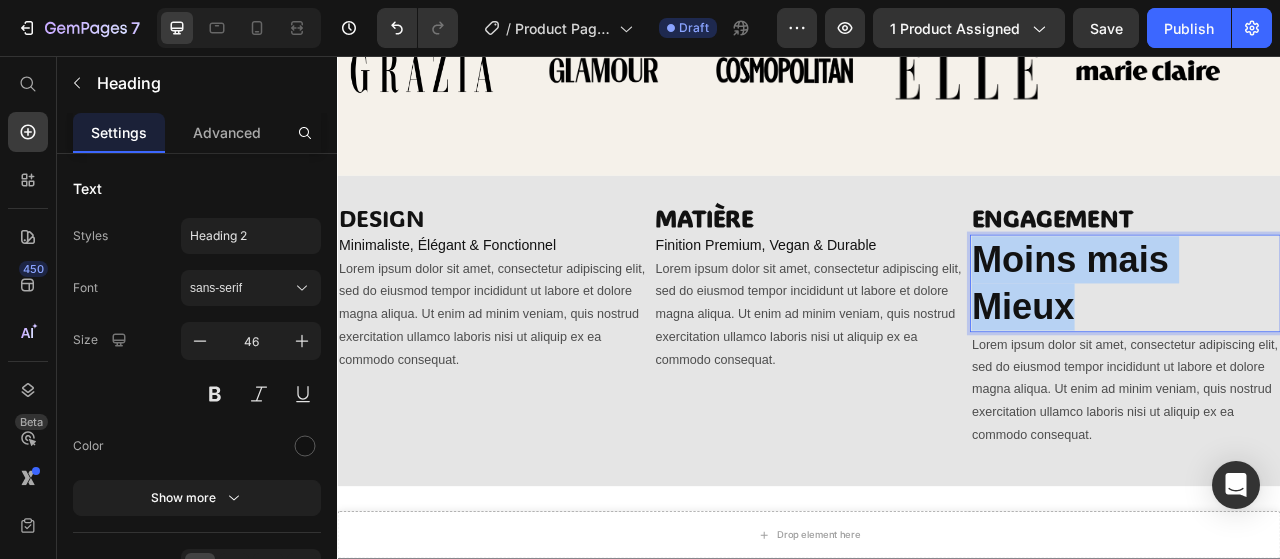 drag, startPoint x: 1143, startPoint y: 317, endPoint x: 1276, endPoint y: 412, distance: 163.44418 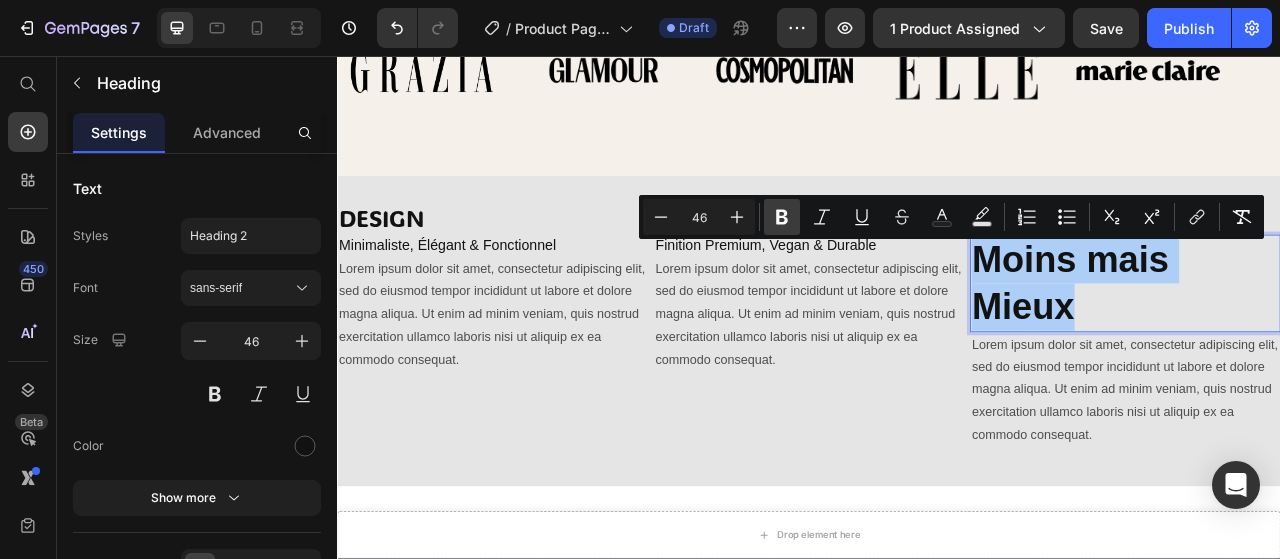 click on "Bold" at bounding box center [782, 217] 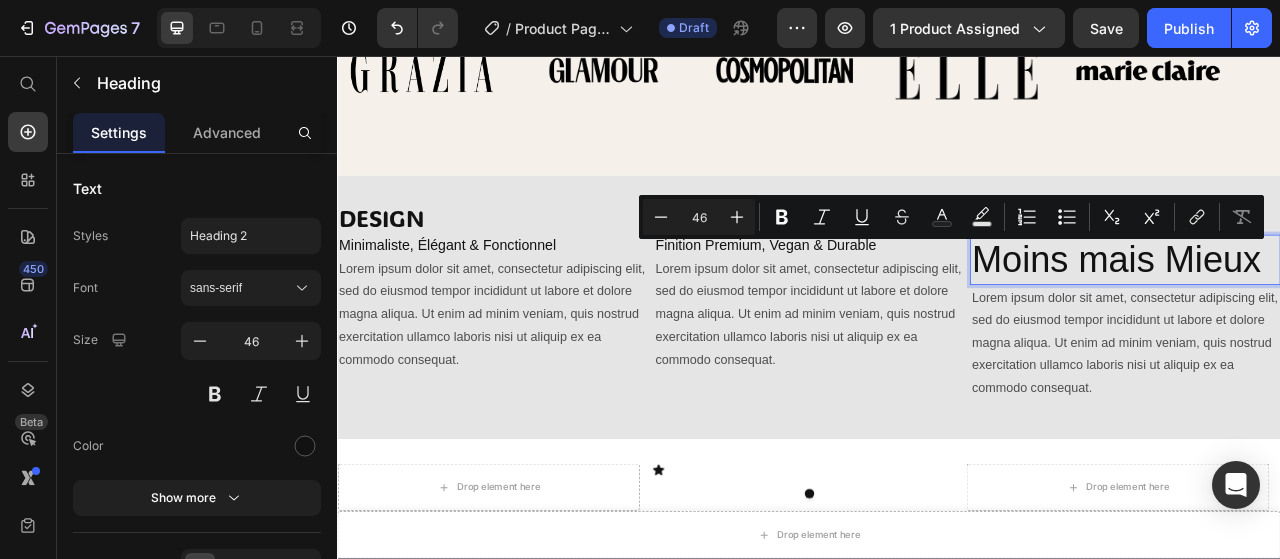 click on "46" at bounding box center (699, 217) 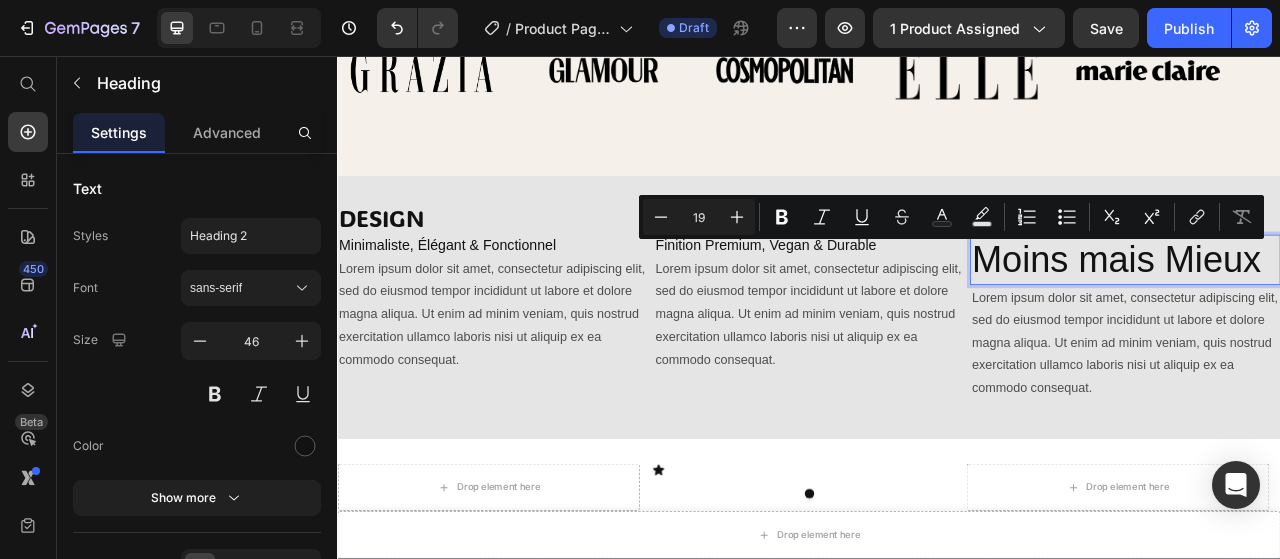 type on "19" 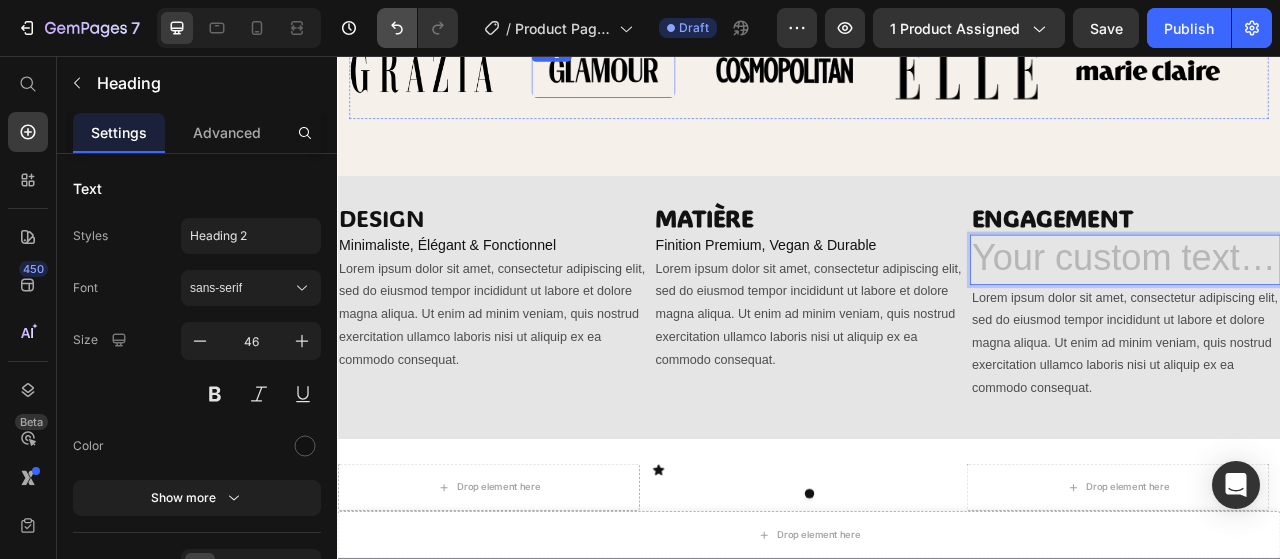 click 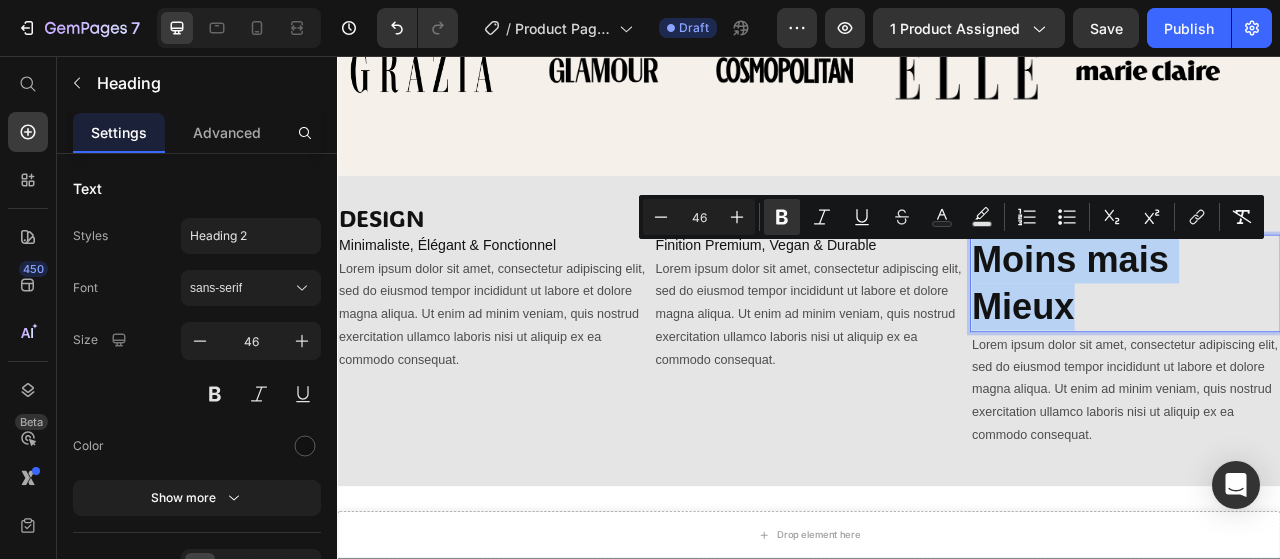 drag, startPoint x: 1146, startPoint y: 310, endPoint x: 1269, endPoint y: 367, distance: 135.56548 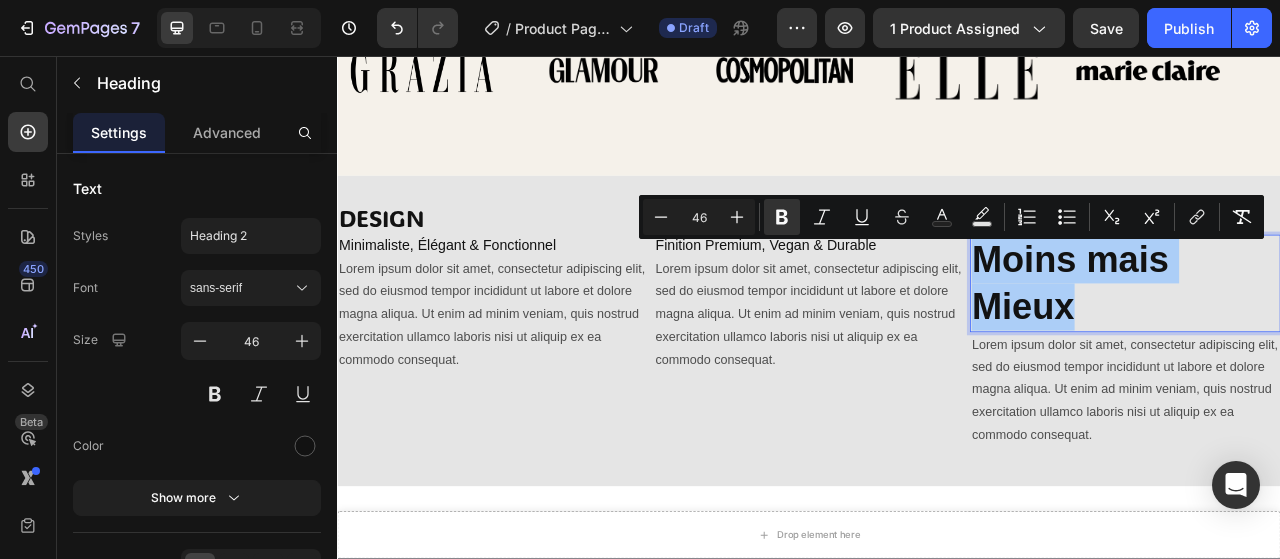 click on "46" at bounding box center [699, 217] 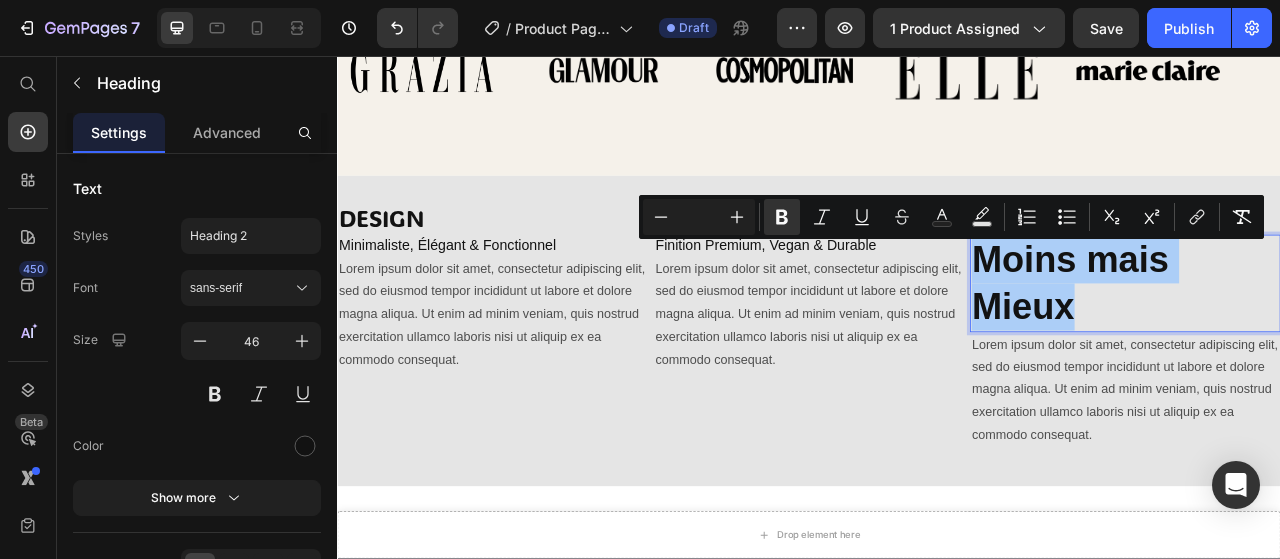 type 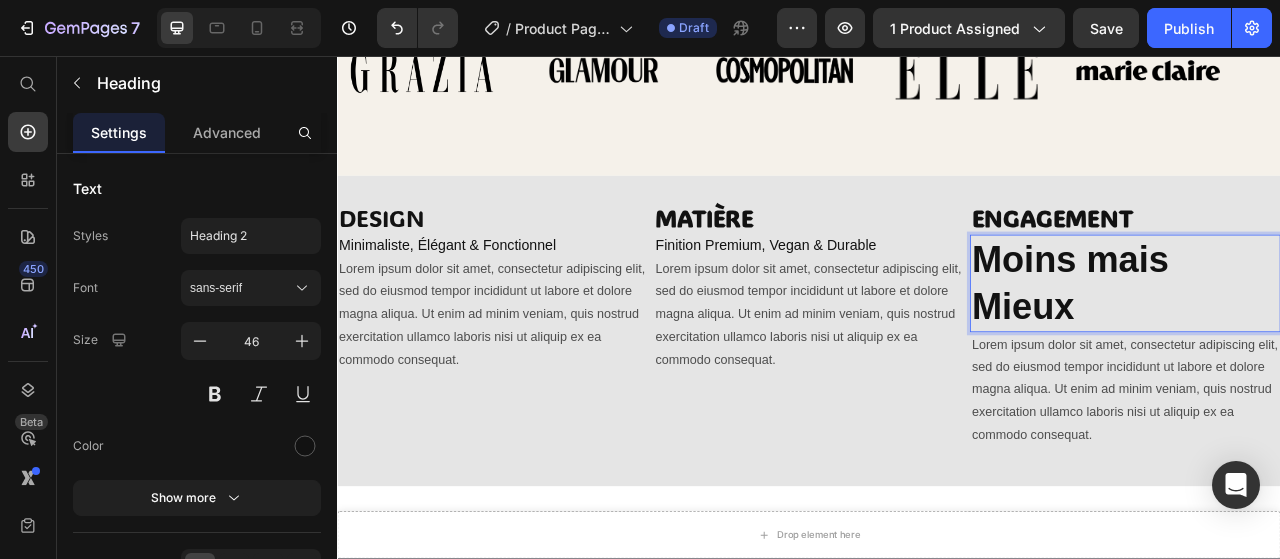 click on "Moins mais Mieux" at bounding box center [1339, 346] 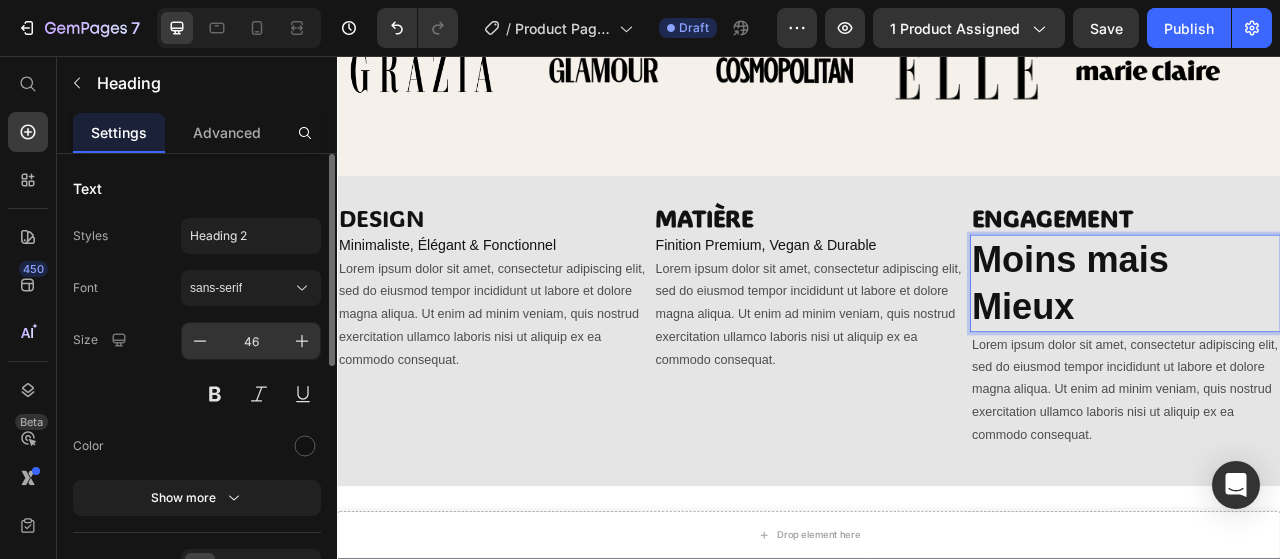 click on "46" at bounding box center [251, 341] 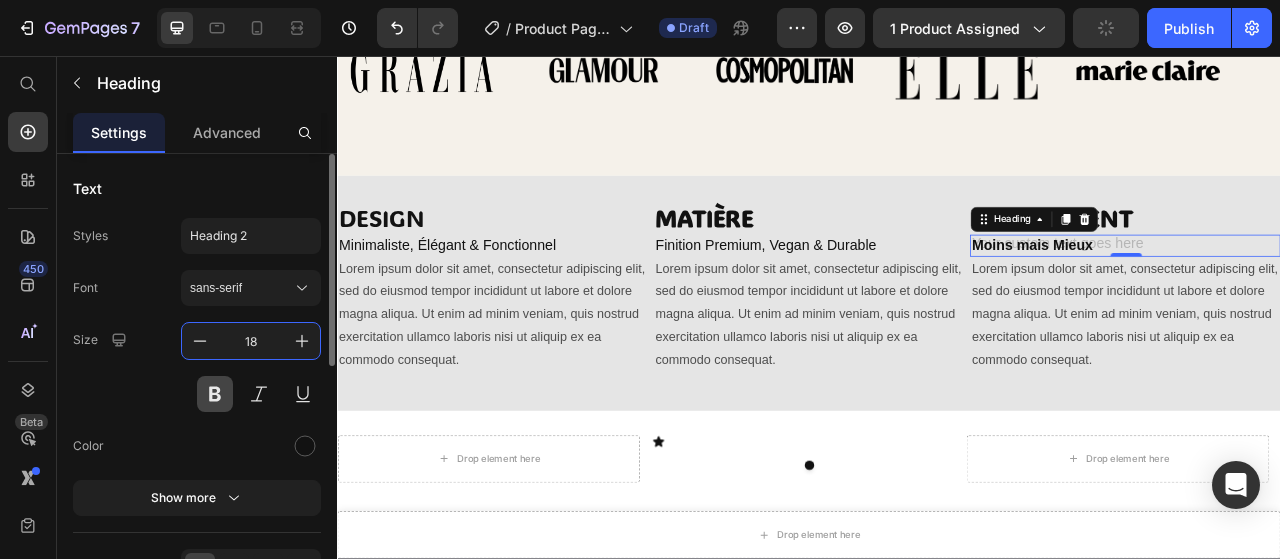 type on "18" 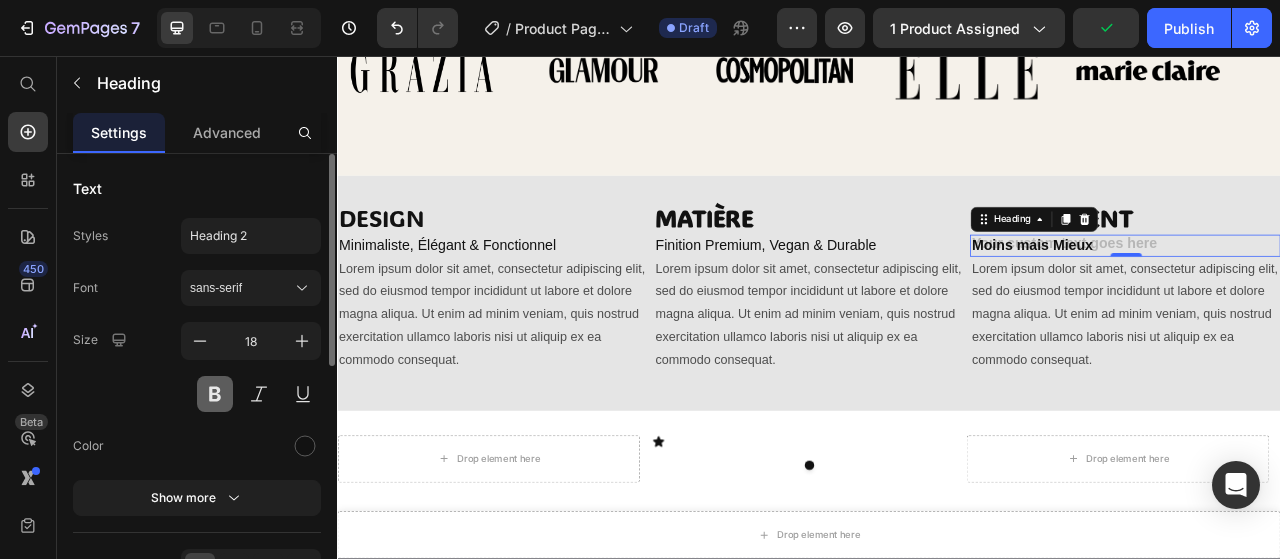 click at bounding box center (215, 394) 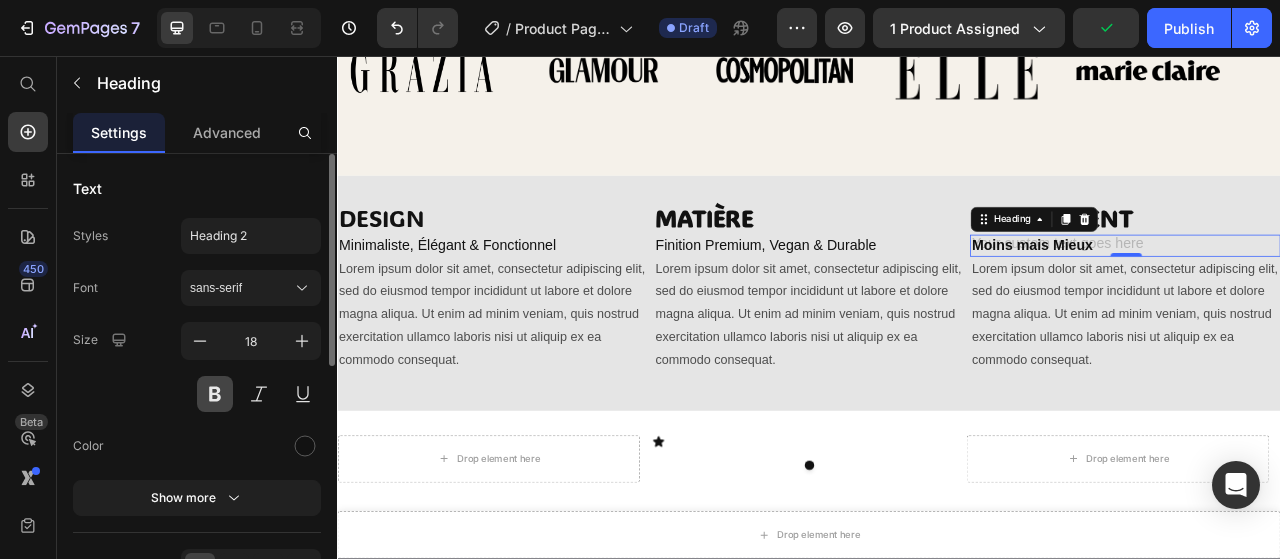 click at bounding box center [215, 394] 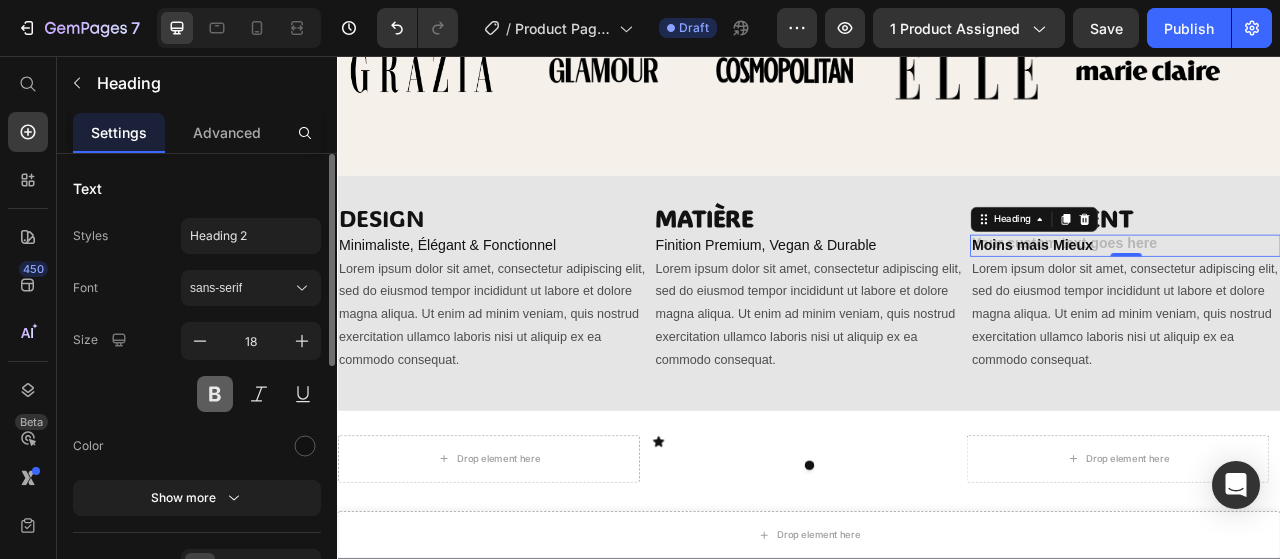 click at bounding box center [215, 394] 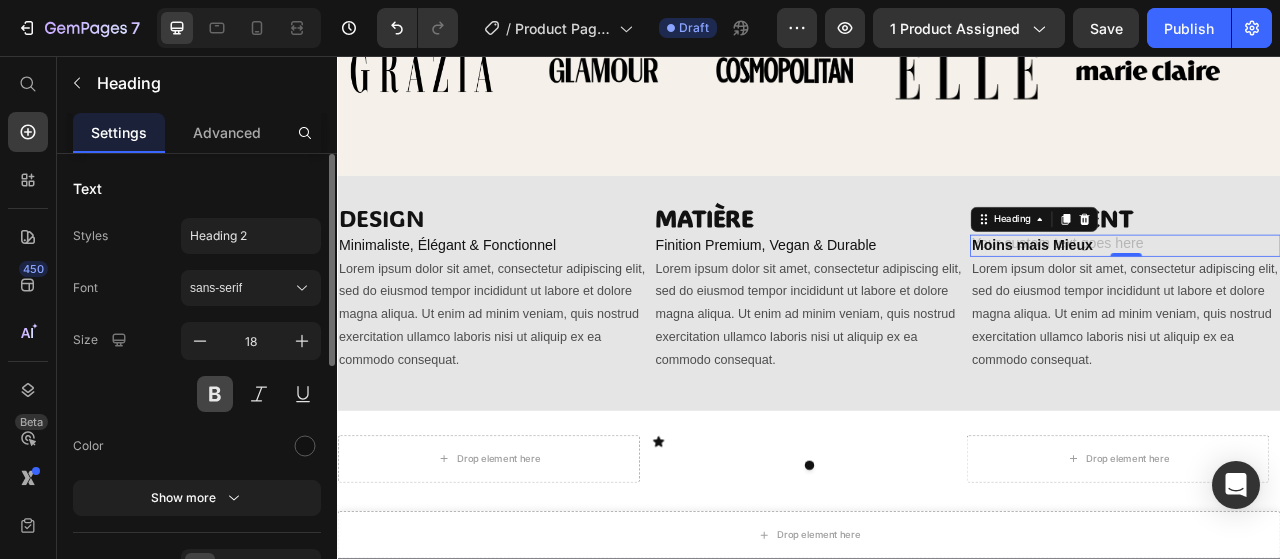click at bounding box center (215, 394) 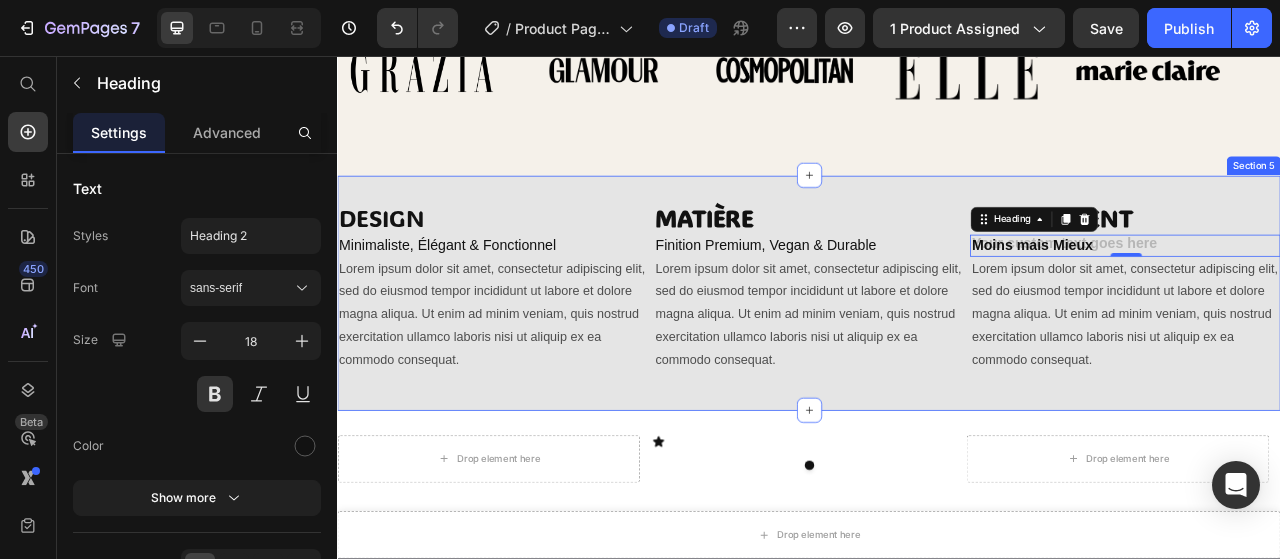 click on "DESIGN Heading Minimaliste, Élégant & Fonctionnel Heading Lorem ipsum dolor sit amet, consectetur adipiscing elit, sed do eiusmod tempor incididunt ut labore et dolore magna aliqua. Ut enim ad minim veniam, quis nostrud exercitation ullamco laboris nisi ut aliquip ex ea commodo consequat. Text Block ⁠⁠⁠⁠⁠⁠⁠ MATIÈRE Heading Finition Premium, Vegan & Durable Heading Lorem ipsum dolor sit amet, consectetur adipiscing elit, sed do eiusmod tempor incididunt ut labore et dolore magna aliqua. Ut enim ad minim veniam, quis nostrud exercitation ullamco laboris nisi ut aliquip ex ea commodo consequat. Text Block ⁠⁠⁠⁠⁠⁠⁠ ENGAGEMENT Heading ⁠⁠⁠⁠⁠⁠⁠ Moins mais Mieux Heading   0 Lorem ipsum dolor sit amet, consectetur adipiscing elit, sed do eiusmod tempor incididunt ut labore et dolore magna aliqua. Ut enim ad minim veniam, quis nostrud exercitation ullamco laboris nisi ut aliquip ex ea commodo consequat. Text Block Row Section 5" at bounding box center [937, 358] 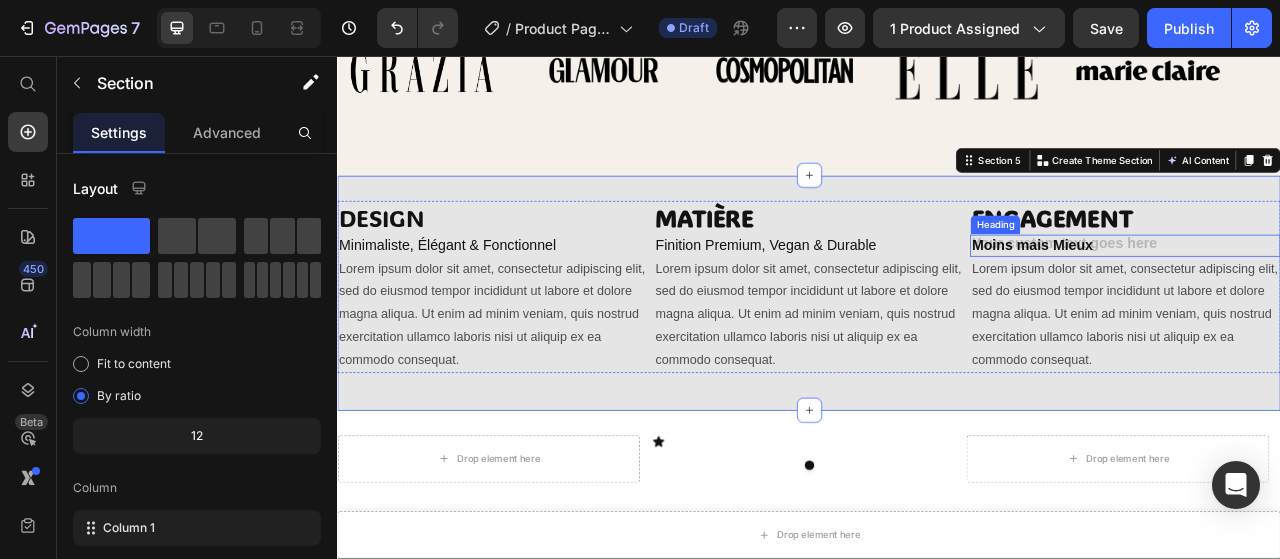click on "⁠⁠⁠⁠⁠⁠⁠ Moins mais Mieux" at bounding box center (1339, 297) 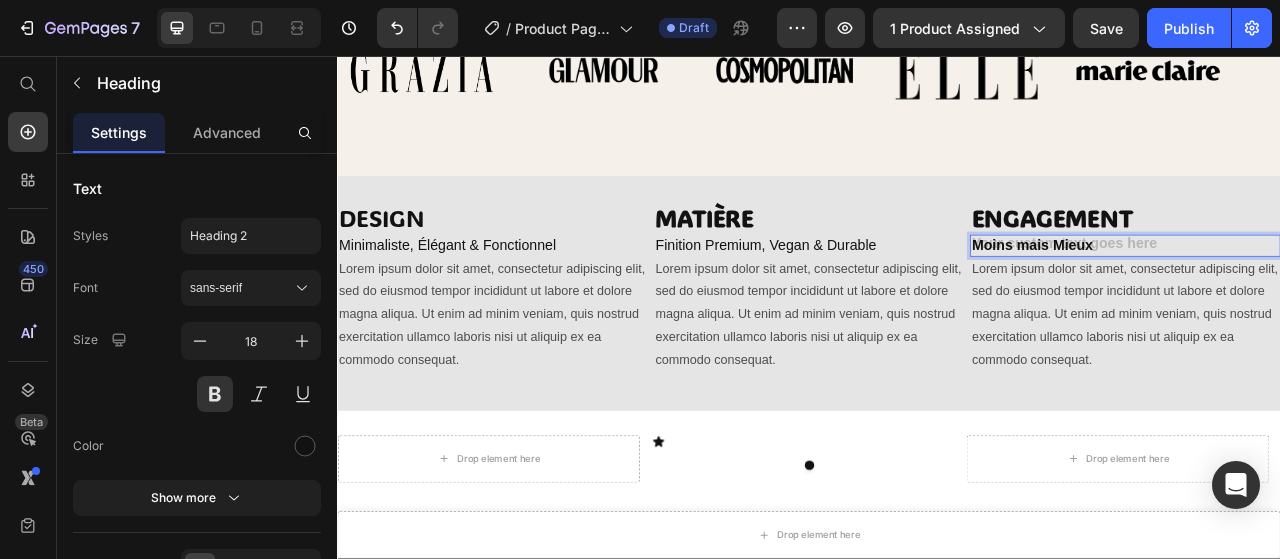 drag, startPoint x: 1239, startPoint y: 298, endPoint x: 1215, endPoint y: 333, distance: 42.43819 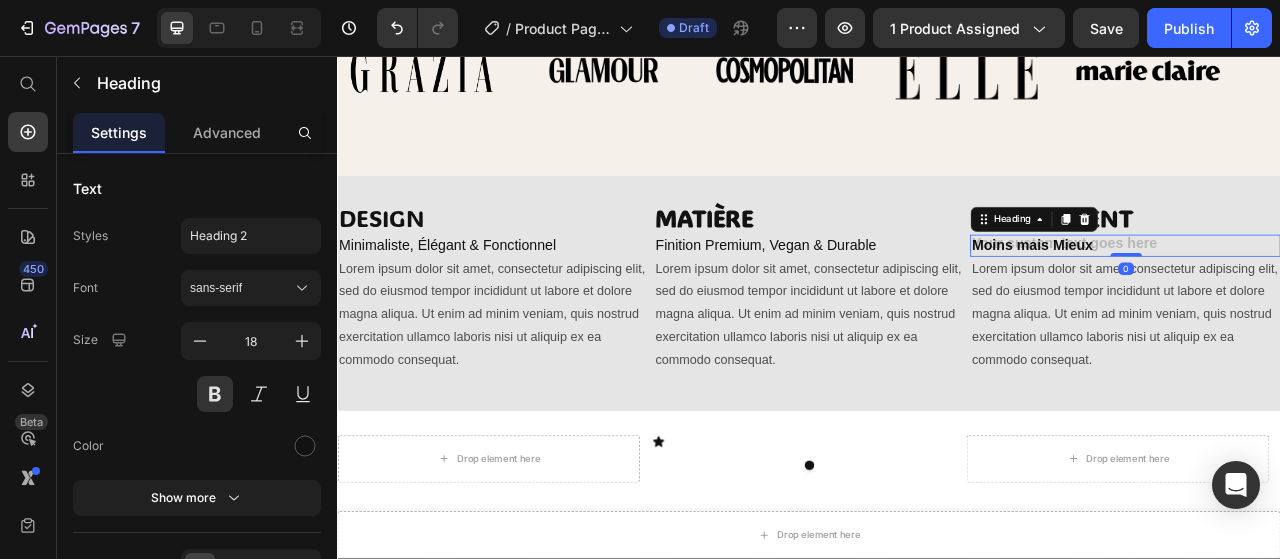click on "Moins mais Mieux" at bounding box center [1339, 297] 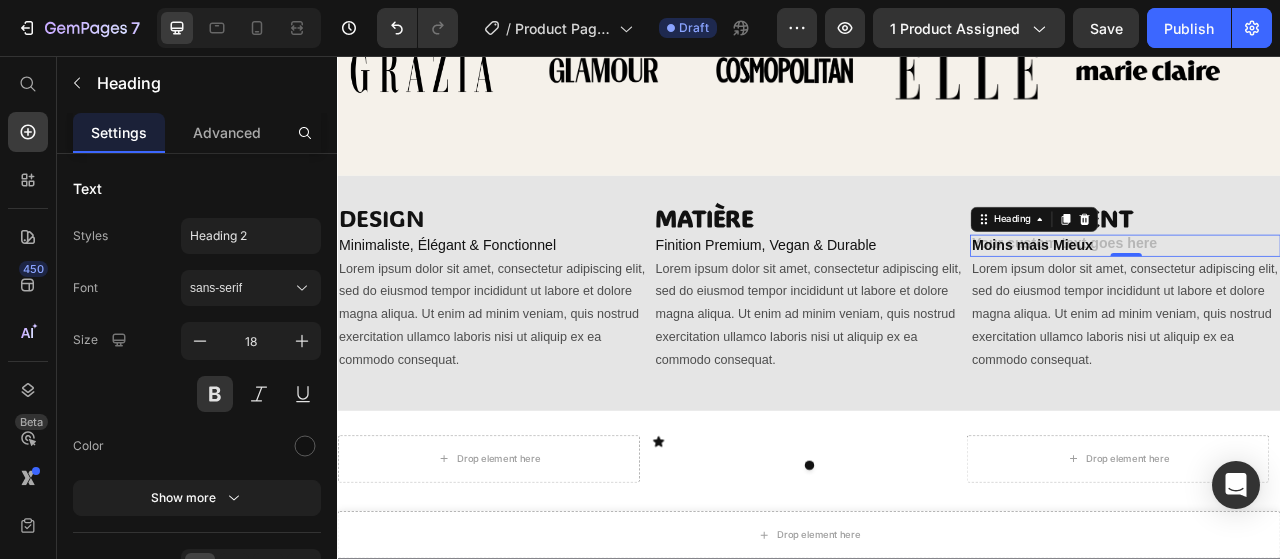 click on "Moins mais Mieux" at bounding box center (1339, 297) 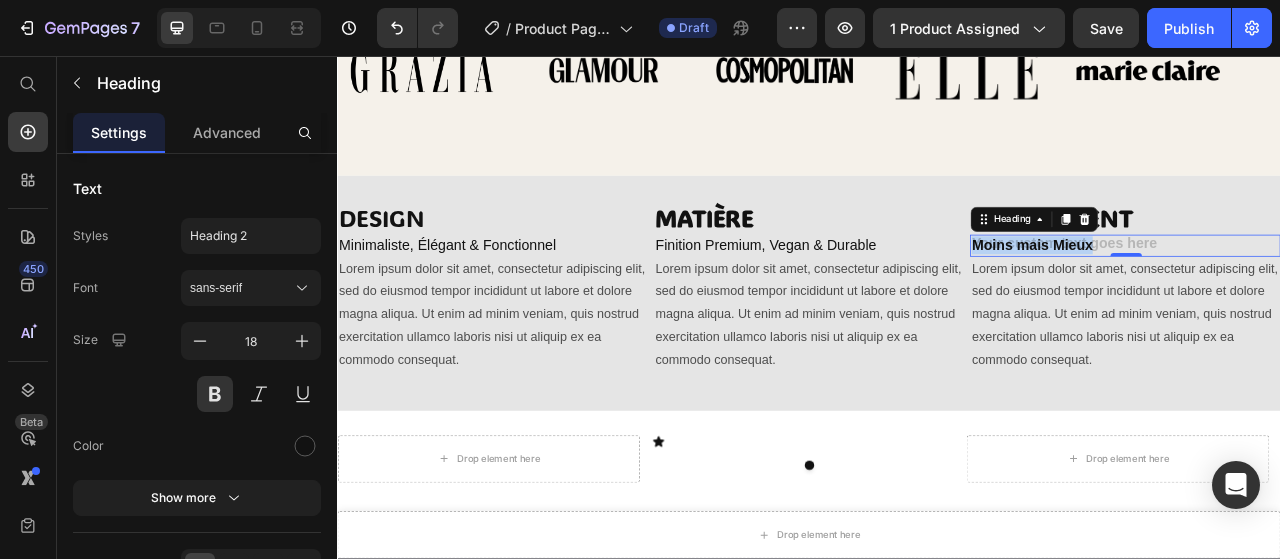 click on "Moins mais Mieux" at bounding box center (1339, 297) 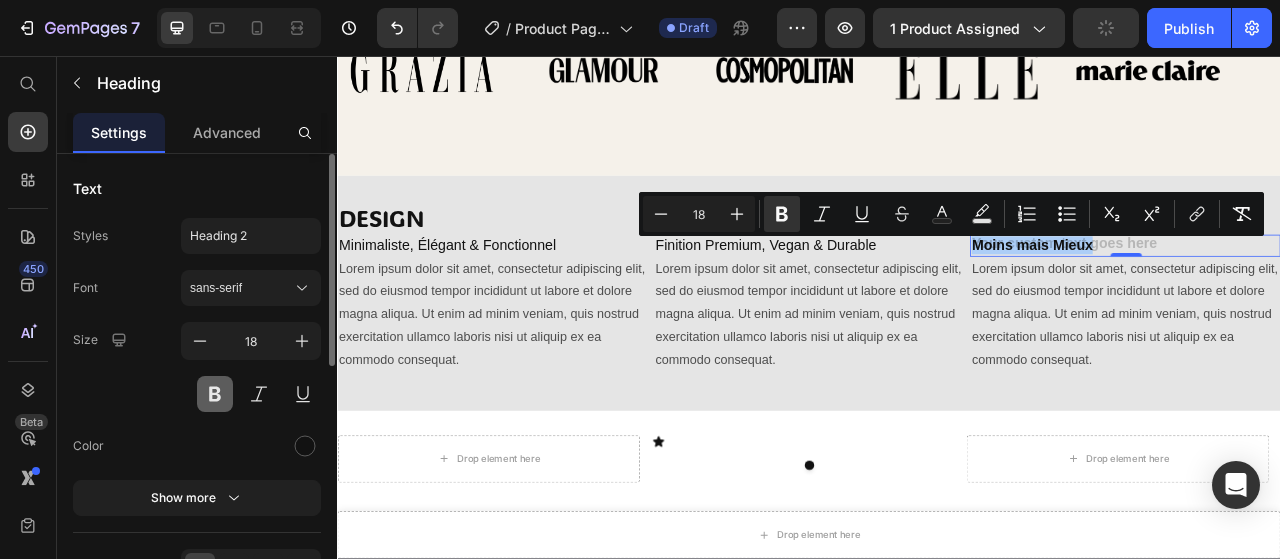 click at bounding box center [215, 394] 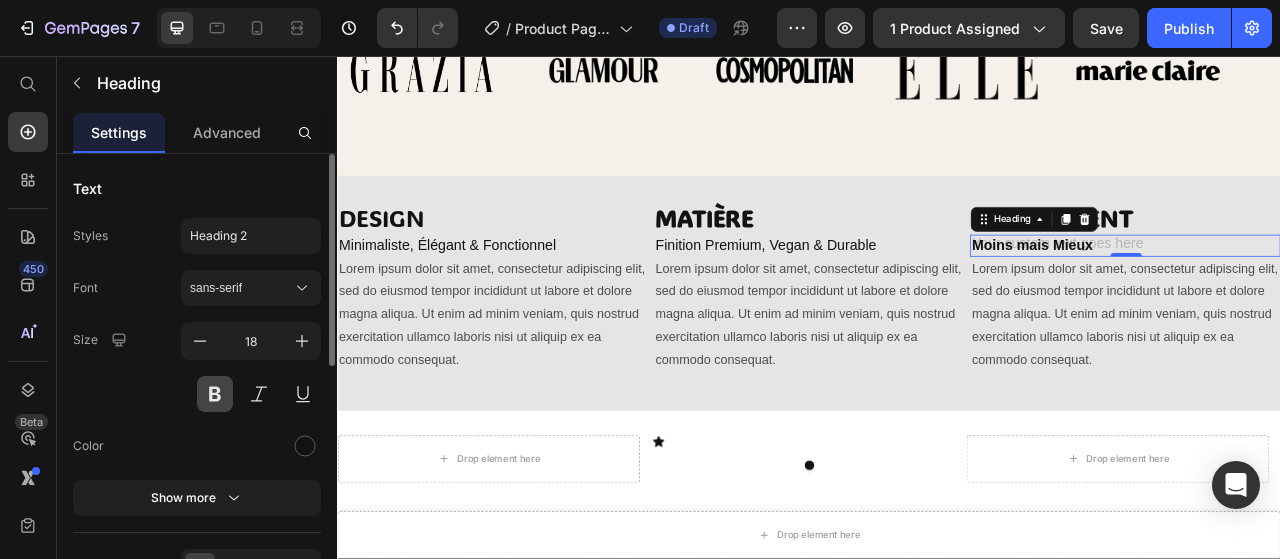 click at bounding box center [215, 394] 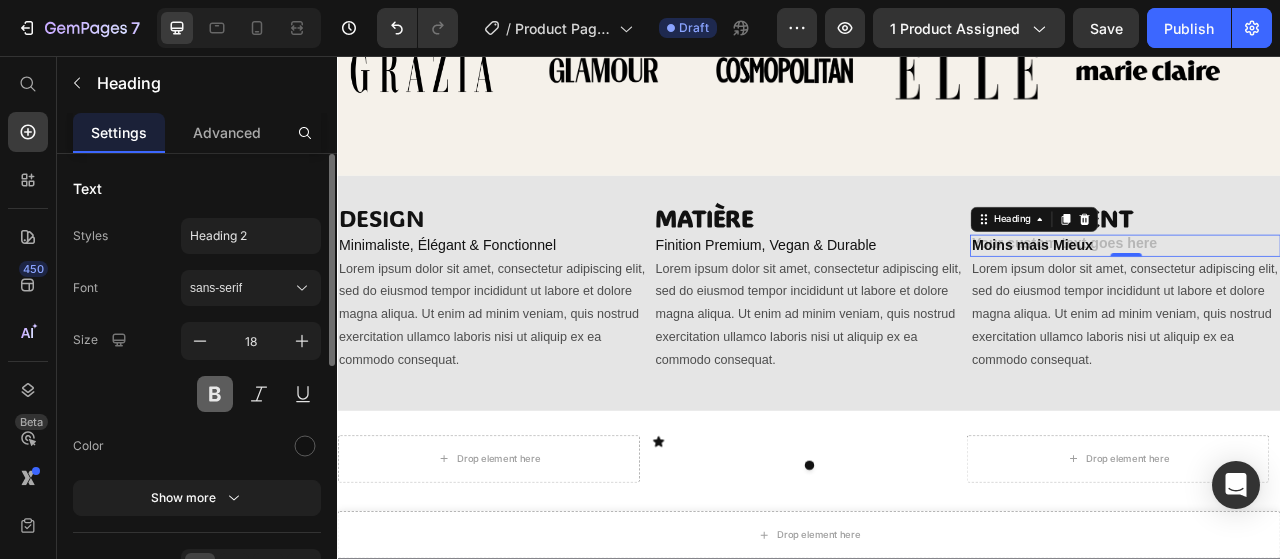 click at bounding box center (215, 394) 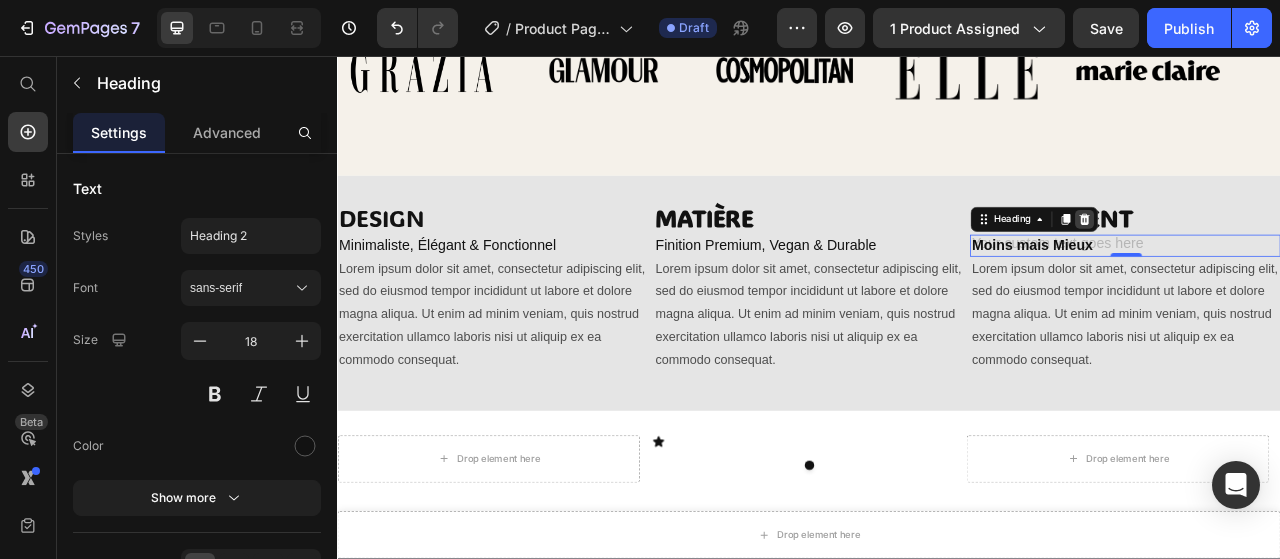 click at bounding box center (1287, 265) 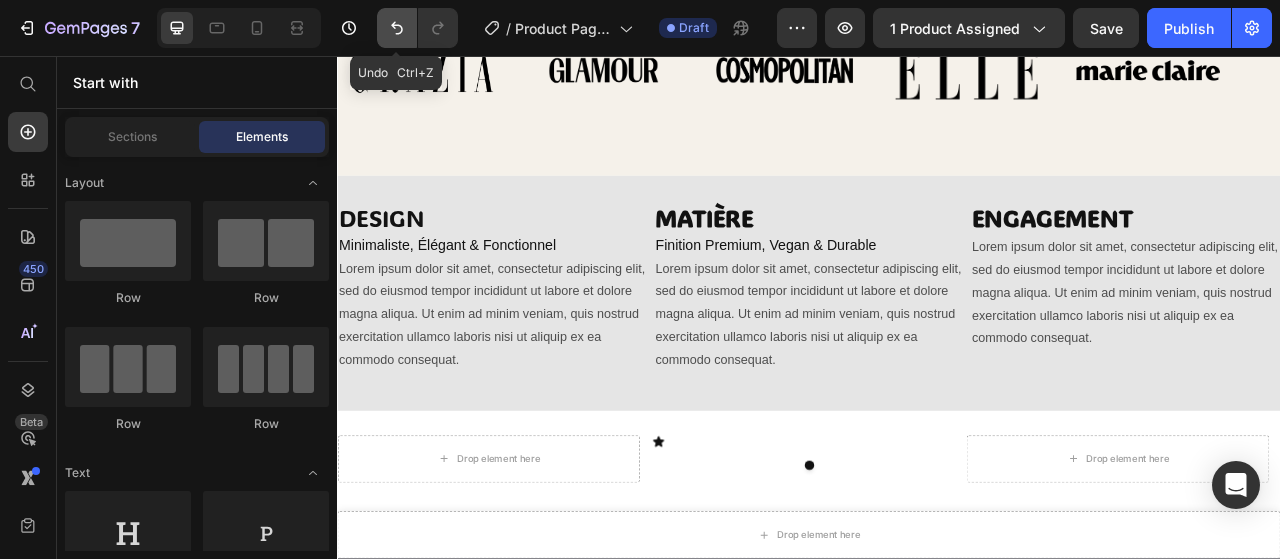 click 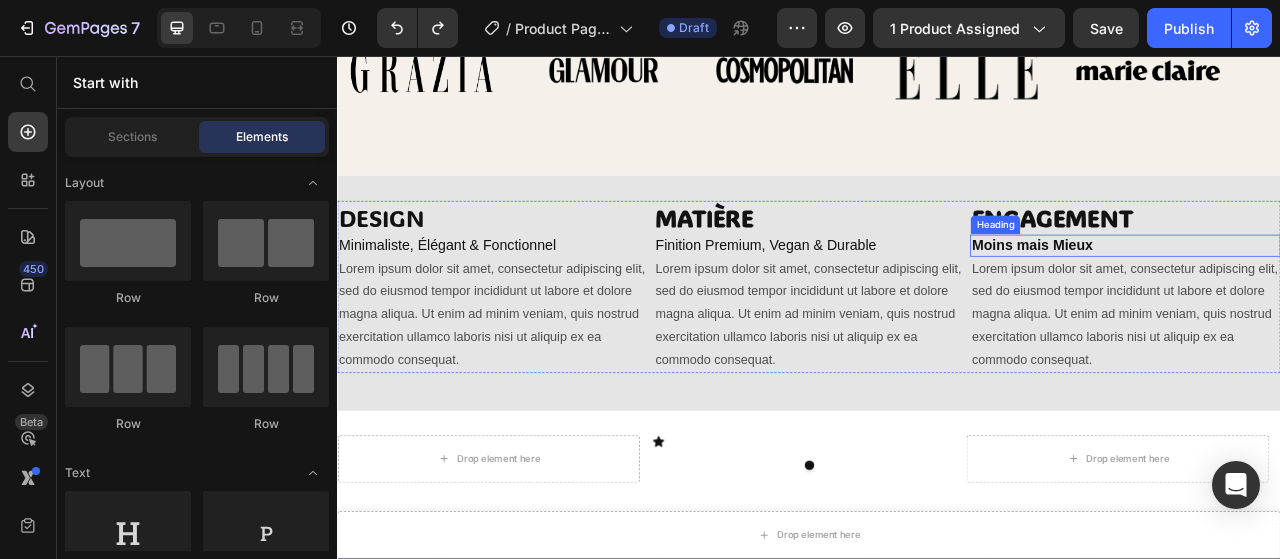click on "Moins mais Mieux" at bounding box center [1221, 297] 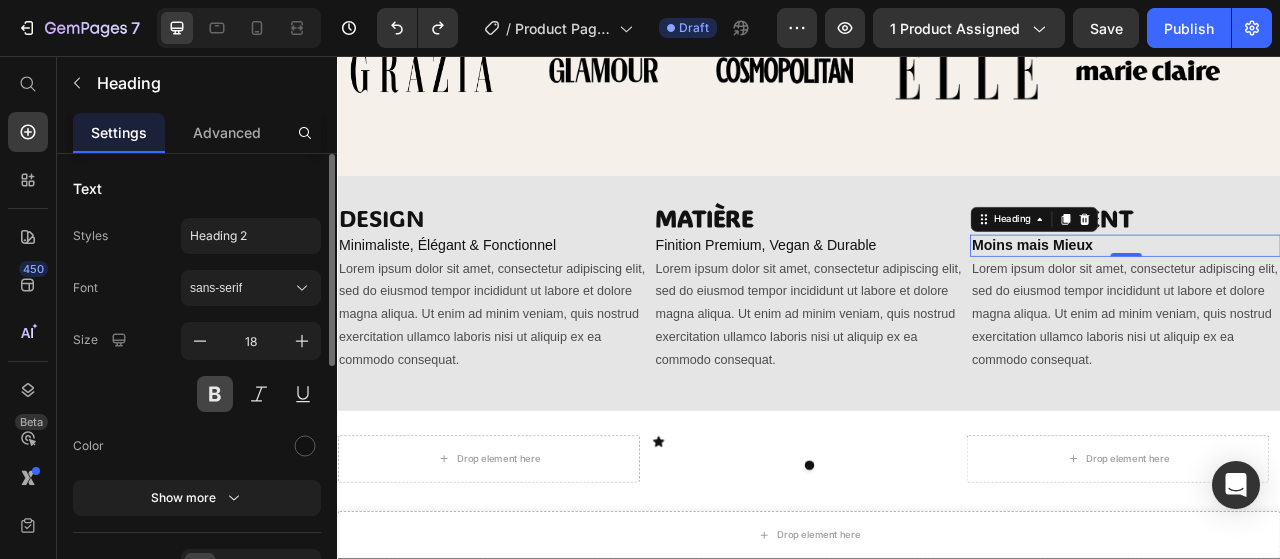 click at bounding box center (215, 394) 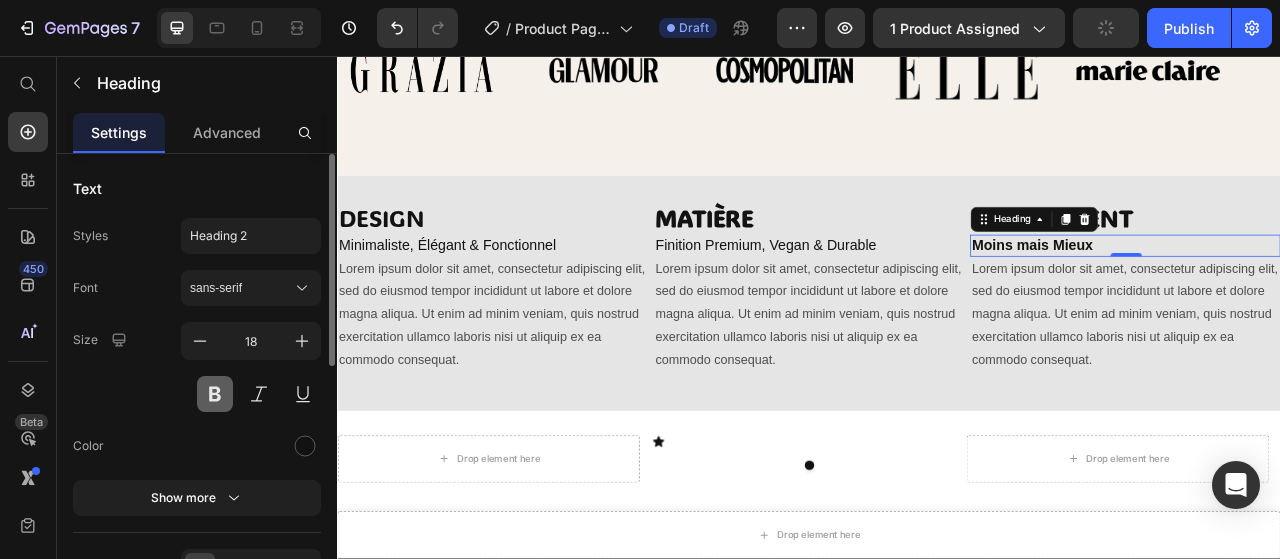 click at bounding box center (215, 394) 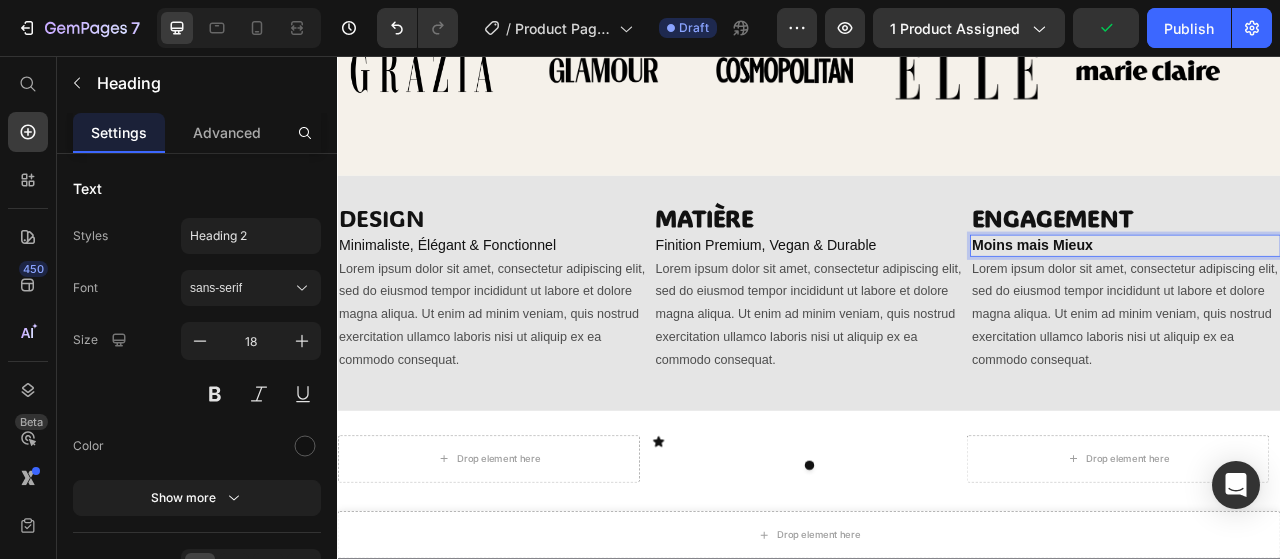 click on "Moins mais Mieux" at bounding box center (1221, 297) 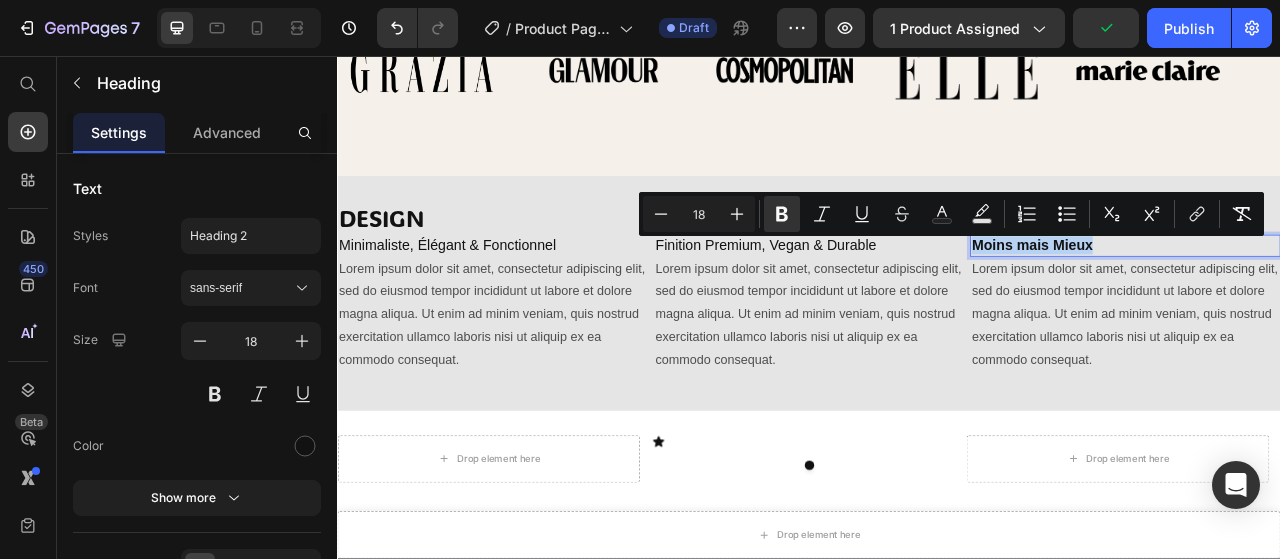 click on "Moins mais Mieux" at bounding box center [1221, 297] 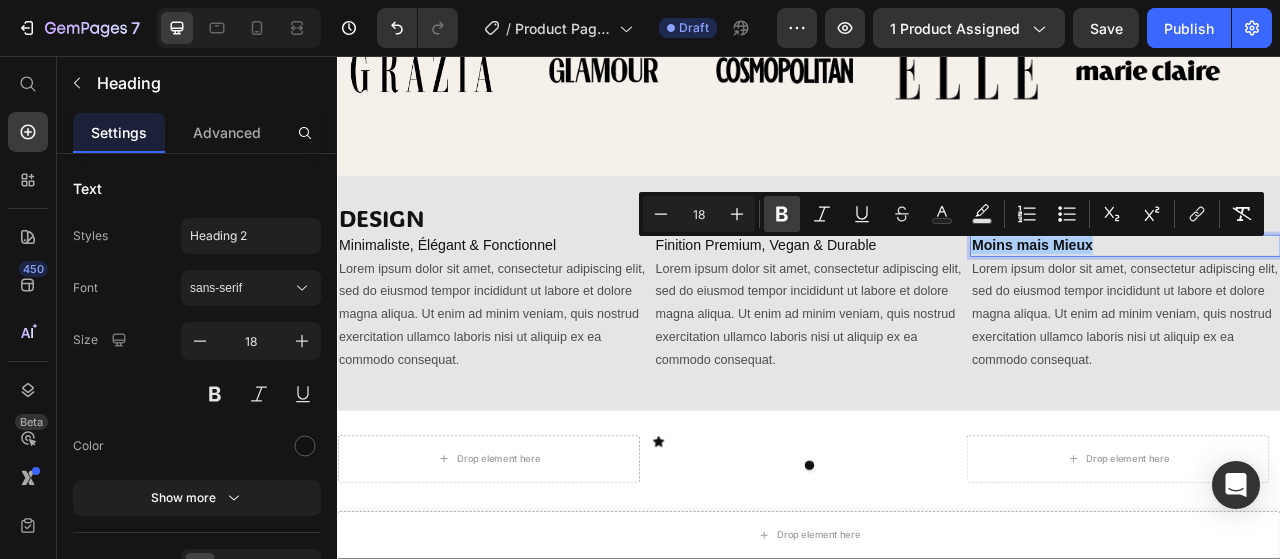 click 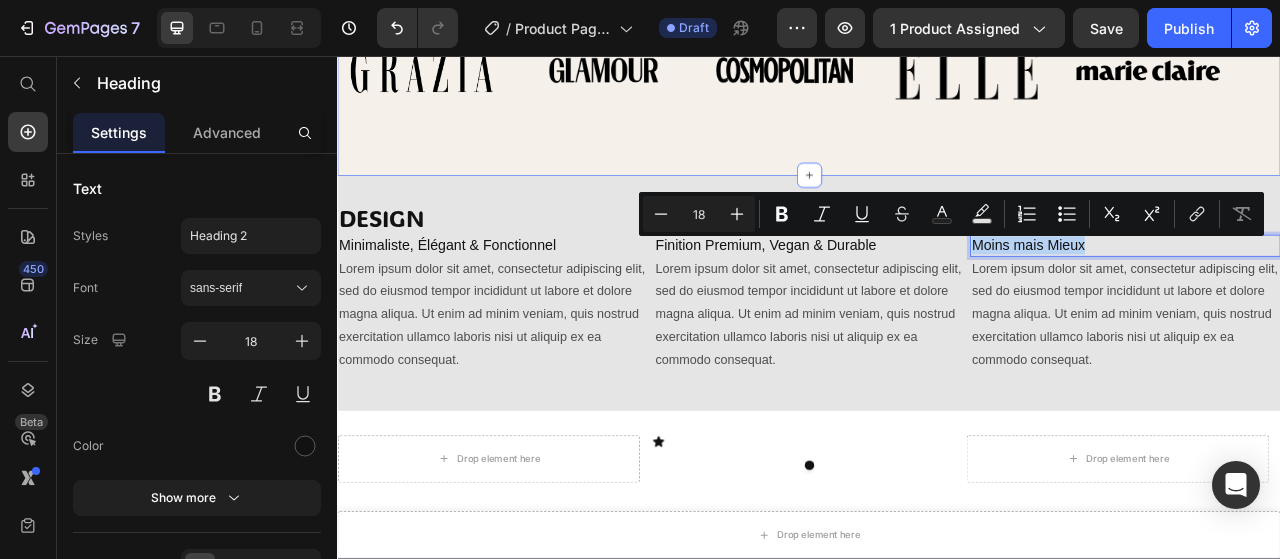 click on "Image Image Image Image Image Image Image Image Image Image Marquee Section 4" at bounding box center (937, 75) 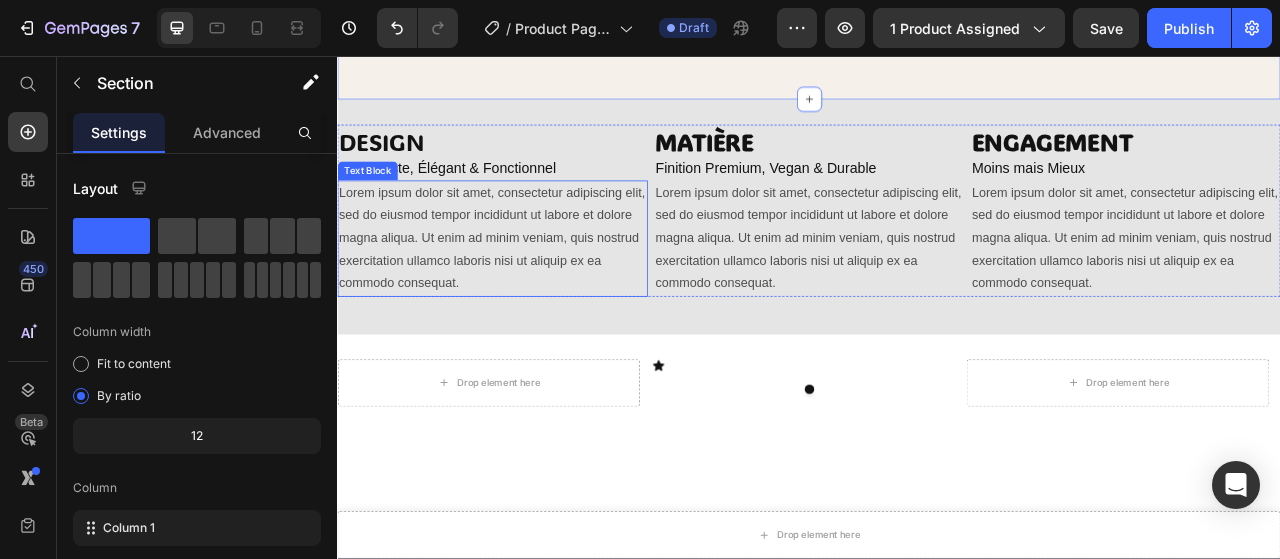 scroll, scrollTop: 1365, scrollLeft: 0, axis: vertical 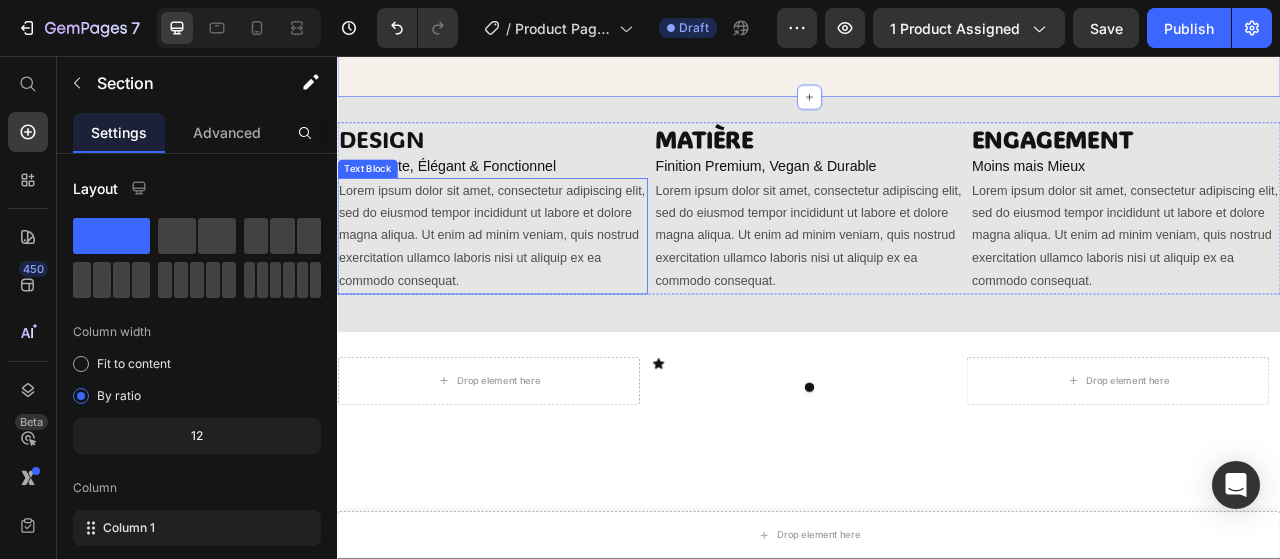 click on "Lorem ipsum dolor sit amet, consectetur adipiscing elit, sed do eiusmod tempor incididunt ut labore et dolore magna aliqua. Ut enim ad minim veniam, quis nostrud exercitation ullamco laboris nisi ut aliquip ex ea commodo consequat." at bounding box center (534, 286) 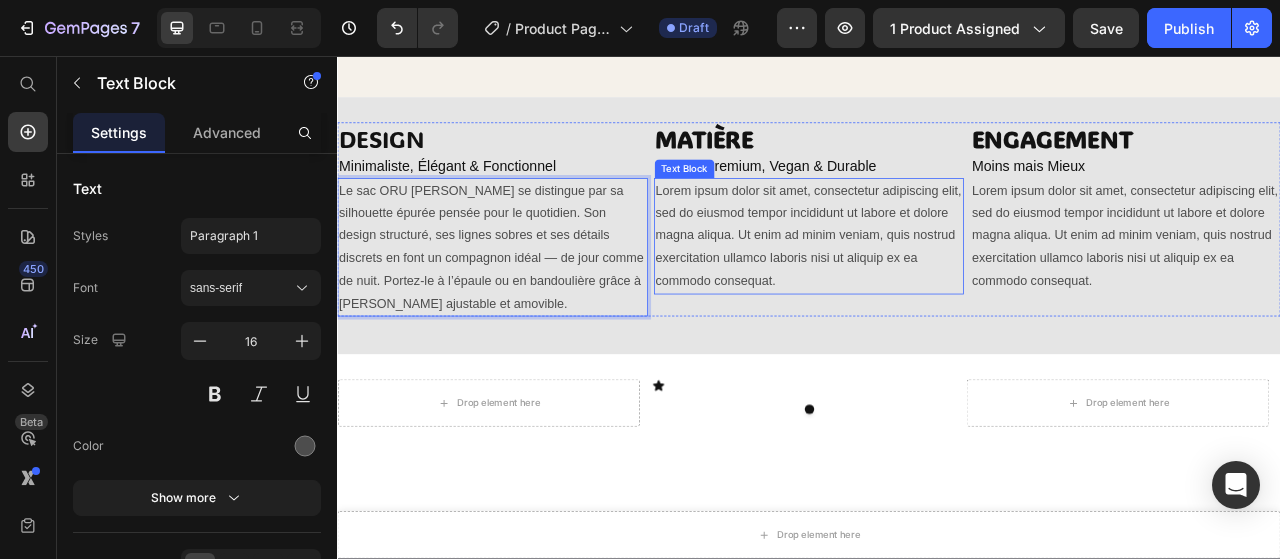 click on "Lorem ipsum dolor sit amet, consectetur adipiscing elit, sed do eiusmod tempor incididunt ut labore et dolore magna aliqua. Ut enim ad minim veniam, quis nostrud exercitation ullamco laboris nisi ut aliquip ex ea commodo consequat." at bounding box center (937, 286) 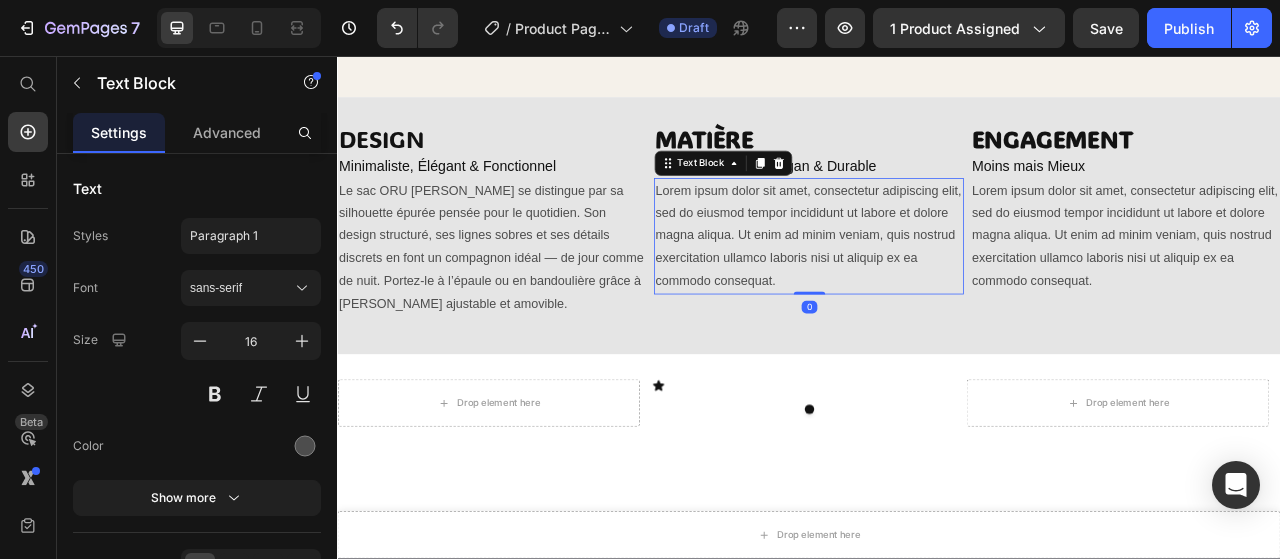 click on "Lorem ipsum dolor sit amet, consectetur adipiscing elit, sed do eiusmod tempor incididunt ut labore et dolore magna aliqua. Ut enim ad minim veniam, quis nostrud exercitation ullamco laboris nisi ut aliquip ex ea commodo consequat." at bounding box center [937, 286] 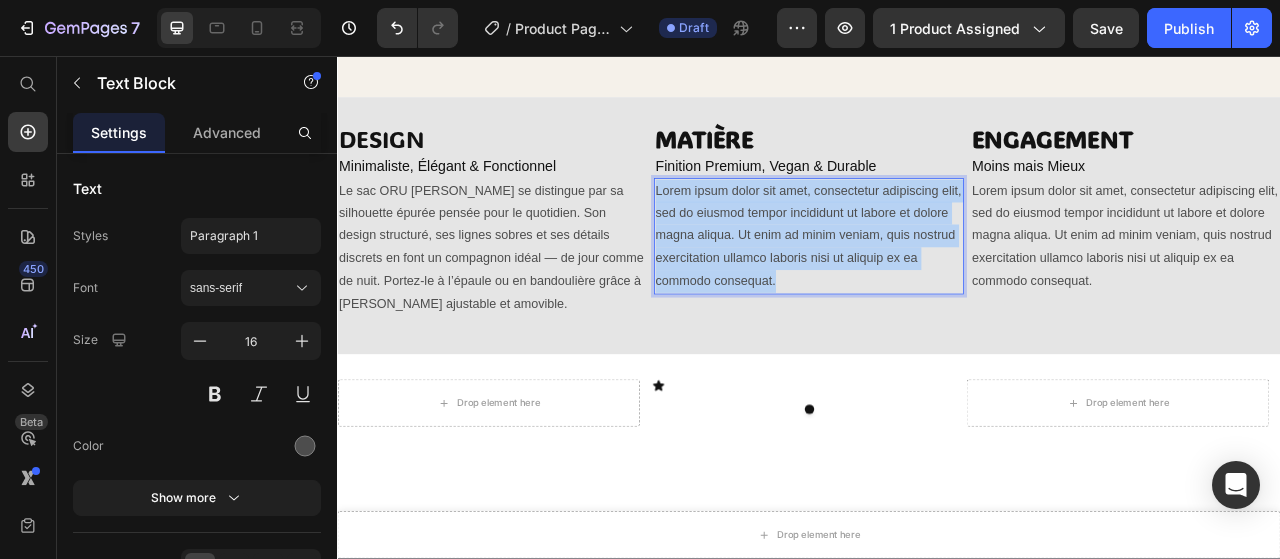 drag, startPoint x: 737, startPoint y: 226, endPoint x: 966, endPoint y: 338, distance: 254.92155 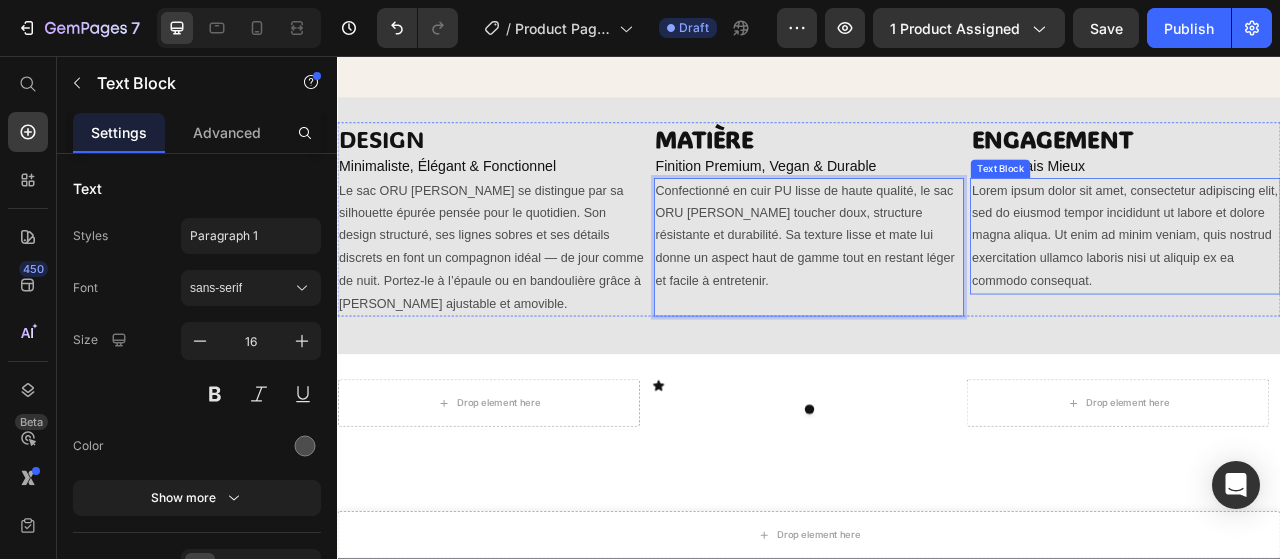 click on "Lorem ipsum dolor sit amet, consectetur adipiscing elit, sed do eiusmod tempor incididunt ut labore et dolore magna aliqua. Ut enim ad minim veniam, quis nostrud exercitation ullamco laboris nisi ut aliquip ex ea commodo consequat." at bounding box center (1339, 286) 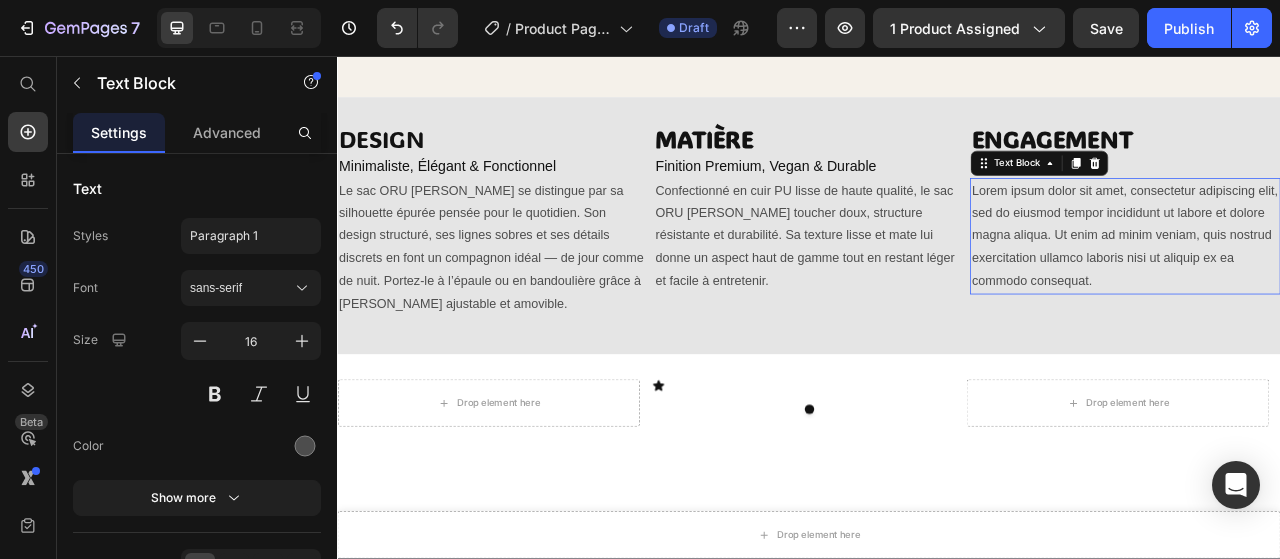 click on "Lorem ipsum dolor sit amet, consectetur adipiscing elit, sed do eiusmod tempor incididunt ut labore et dolore magna aliqua. Ut enim ad minim veniam, quis nostrud exercitation ullamco laboris nisi ut aliquip ex ea commodo consequat." at bounding box center [1339, 286] 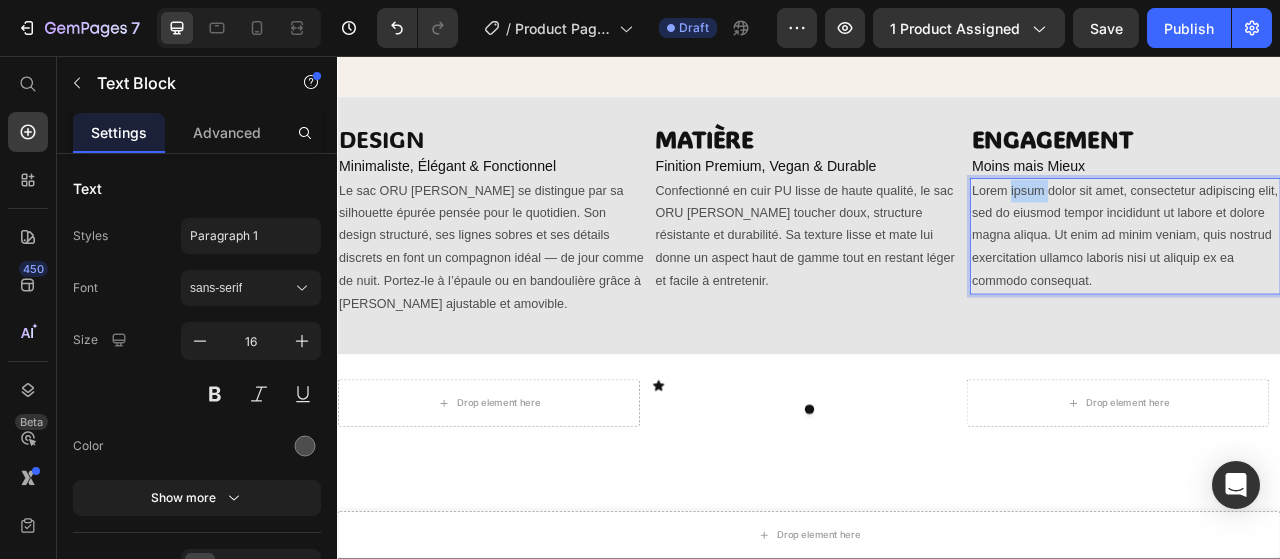 click on "Lorem ipsum dolor sit amet, consectetur adipiscing elit, sed do eiusmod tempor incididunt ut labore et dolore magna aliqua. Ut enim ad minim veniam, quis nostrud exercitation ullamco laboris nisi ut aliquip ex ea commodo consequat." at bounding box center (1339, 286) 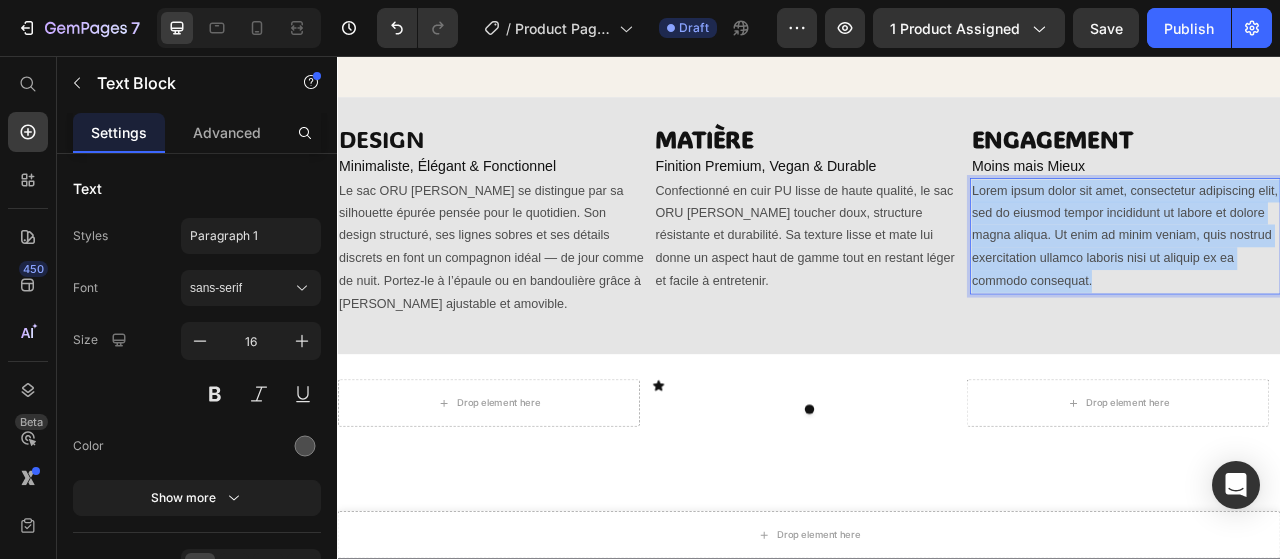 click on "Lorem ipsum dolor sit amet, consectetur adipiscing elit, sed do eiusmod tempor incididunt ut labore et dolore magna aliqua. Ut enim ad minim veniam, quis nostrud exercitation ullamco laboris nisi ut aliquip ex ea commodo consequat." at bounding box center (1339, 286) 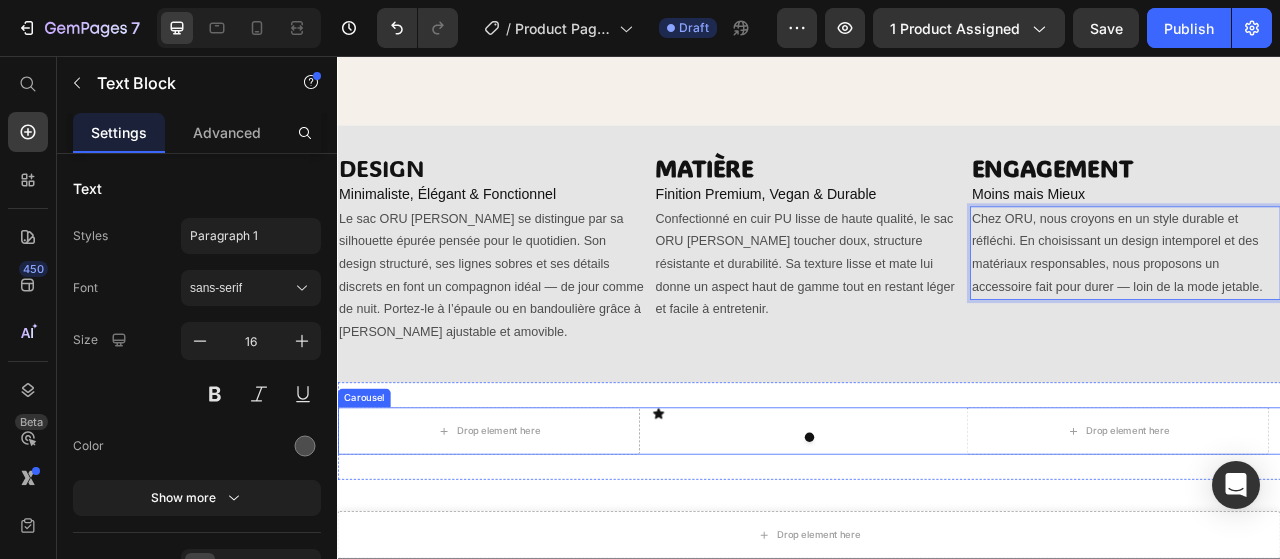 scroll, scrollTop: 1265, scrollLeft: 0, axis: vertical 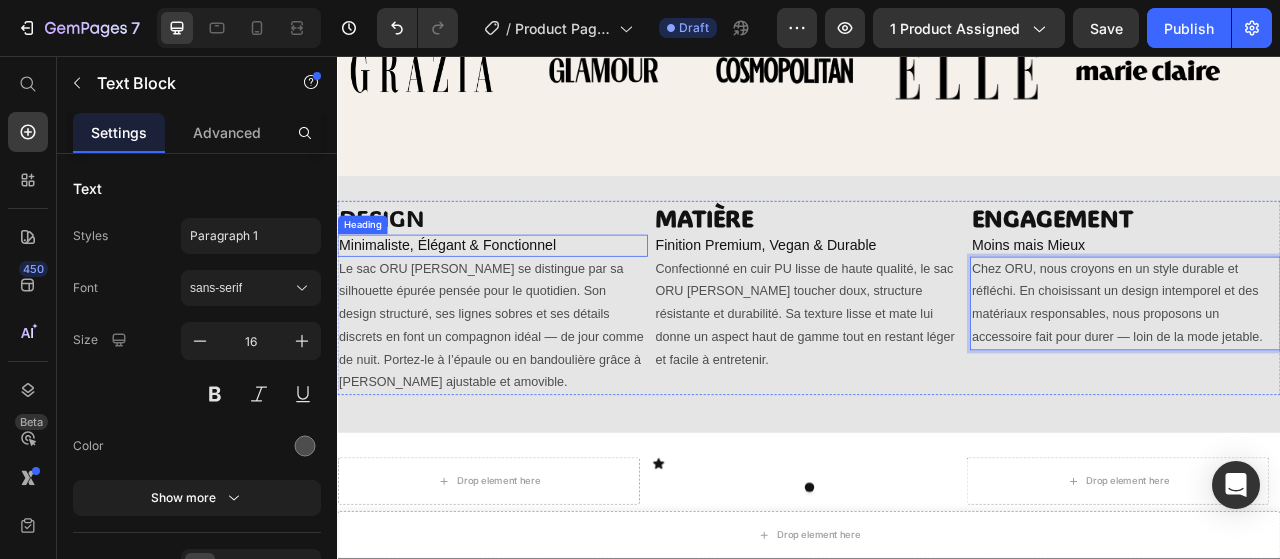 click on "Minimaliste, Élégant & Fonctionnel" at bounding box center (534, 297) 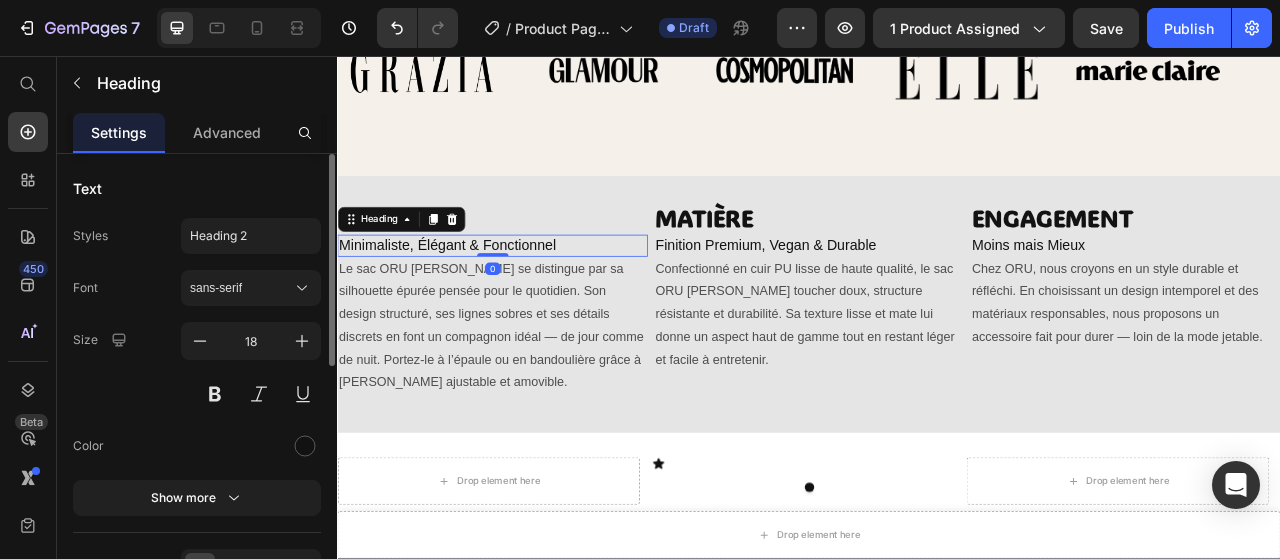 drag, startPoint x: 250, startPoint y: 138, endPoint x: 248, endPoint y: 156, distance: 18.110771 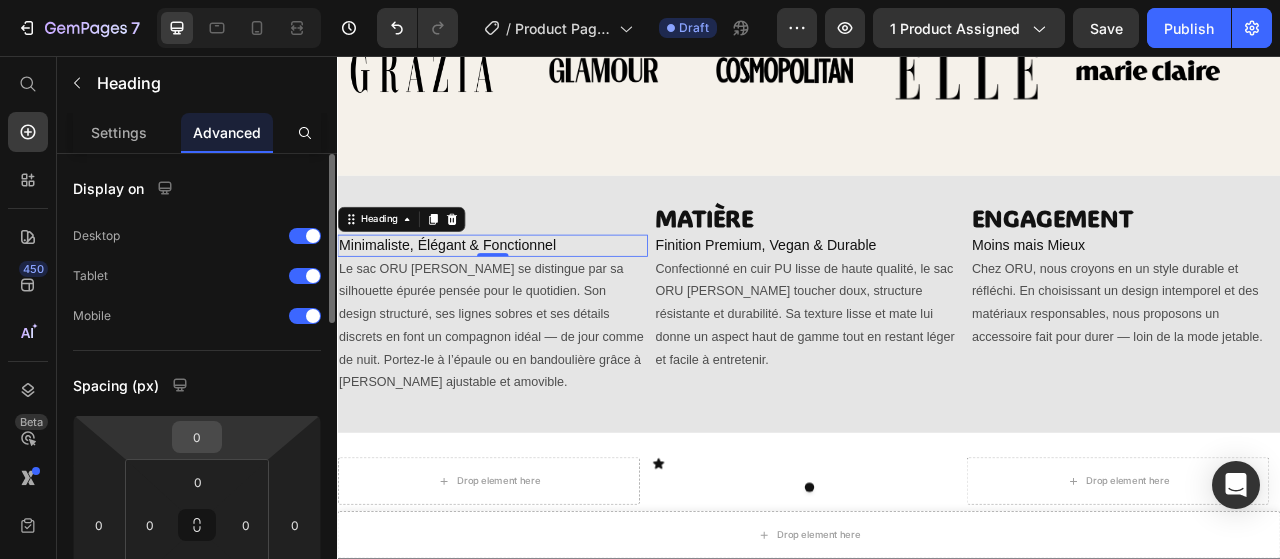 click on "0" at bounding box center [197, 437] 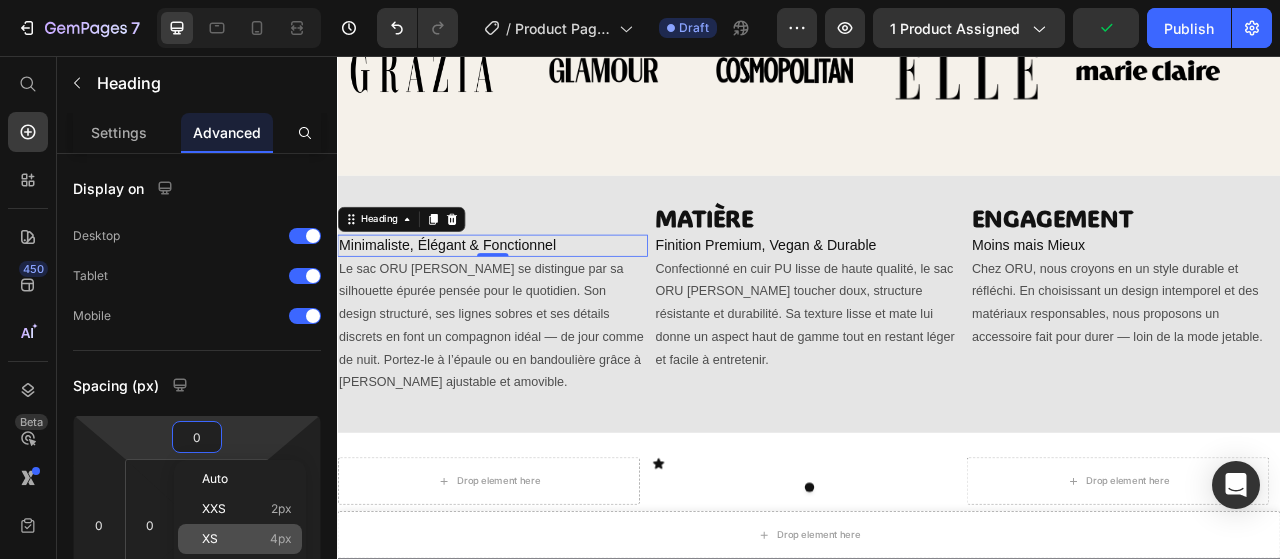 click on "XS 4px" 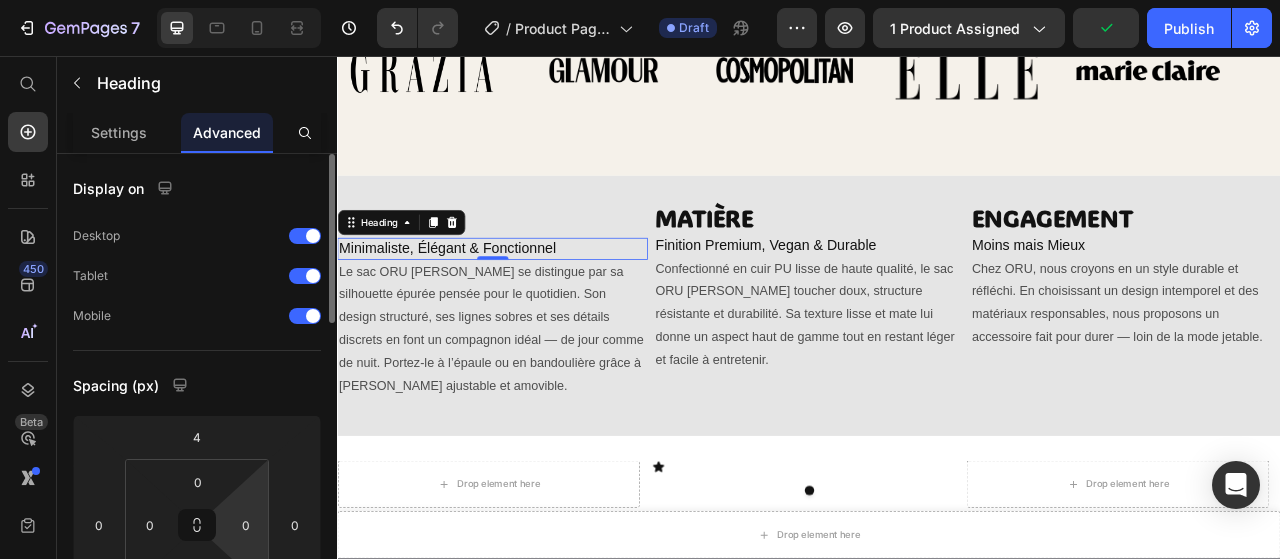 scroll, scrollTop: 100, scrollLeft: 0, axis: vertical 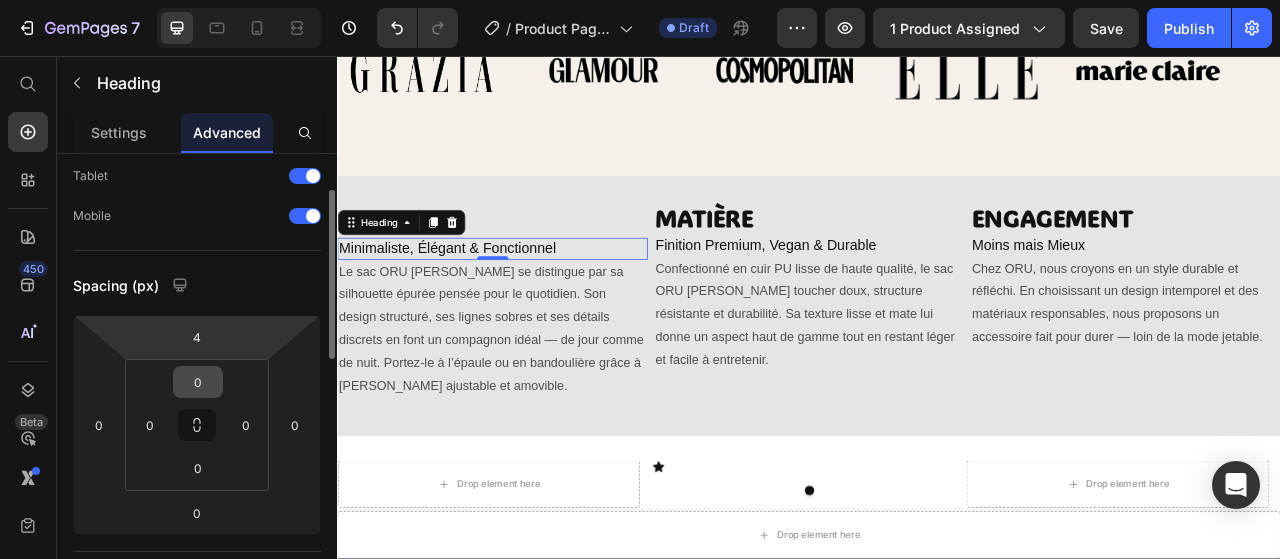 click on "7  Version history  /  Product Page ORU - May 30, 15:11:33 Draft Preview 1 product assigned  Save   Publish  450 Beta Start with Sections Elements Hero Section Product Detail Brands Trusted Badges Guarantee Product Breakdown How to use Testimonials Compare Bundle FAQs Social Proof Brand Story Product List Collection Blog List Contact Sticky Add to Cart Custom Footer Browse Library 450 Layout
Row
Row
Row
Row Text
Heading
Text Block Button
Button
Button
Sticky Back to top Media" at bounding box center [640, 0] 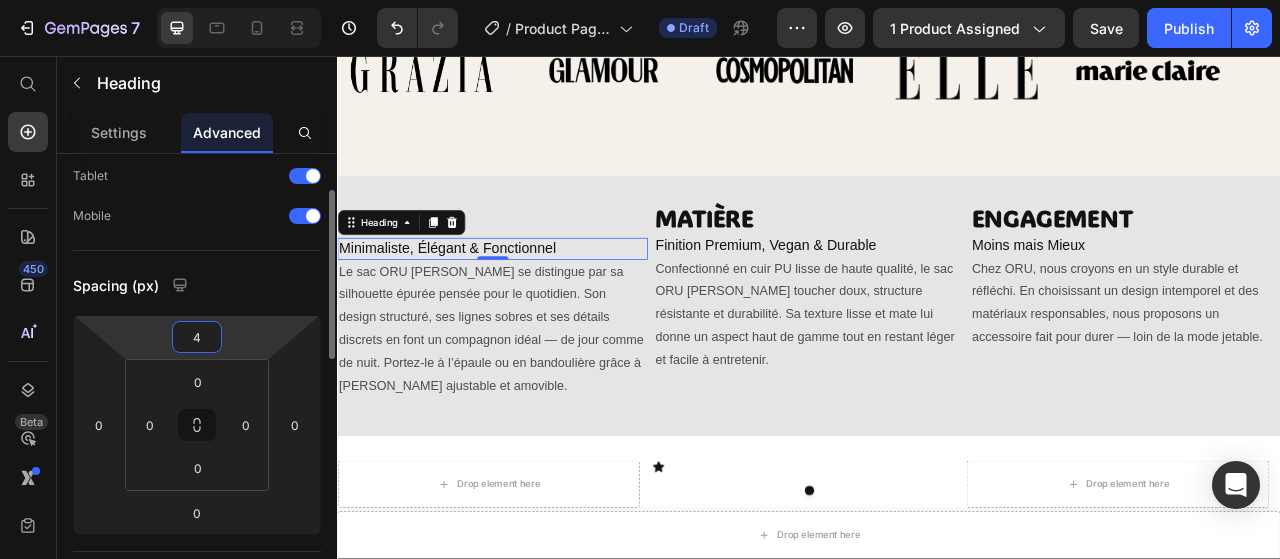 click on "4" at bounding box center (197, 337) 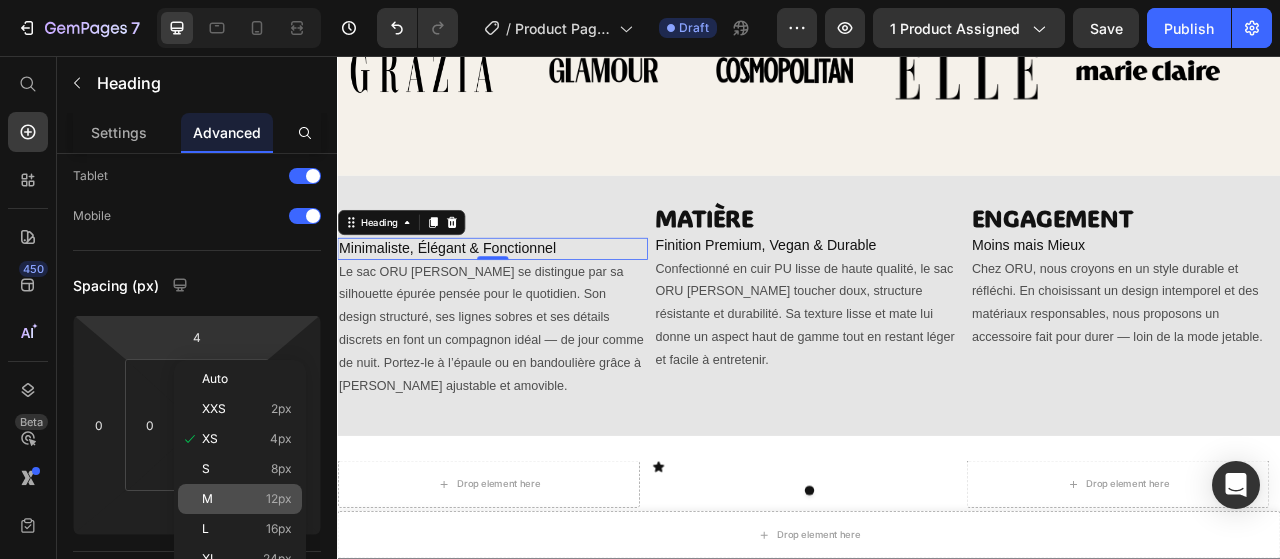 click on "M 12px" at bounding box center [247, 499] 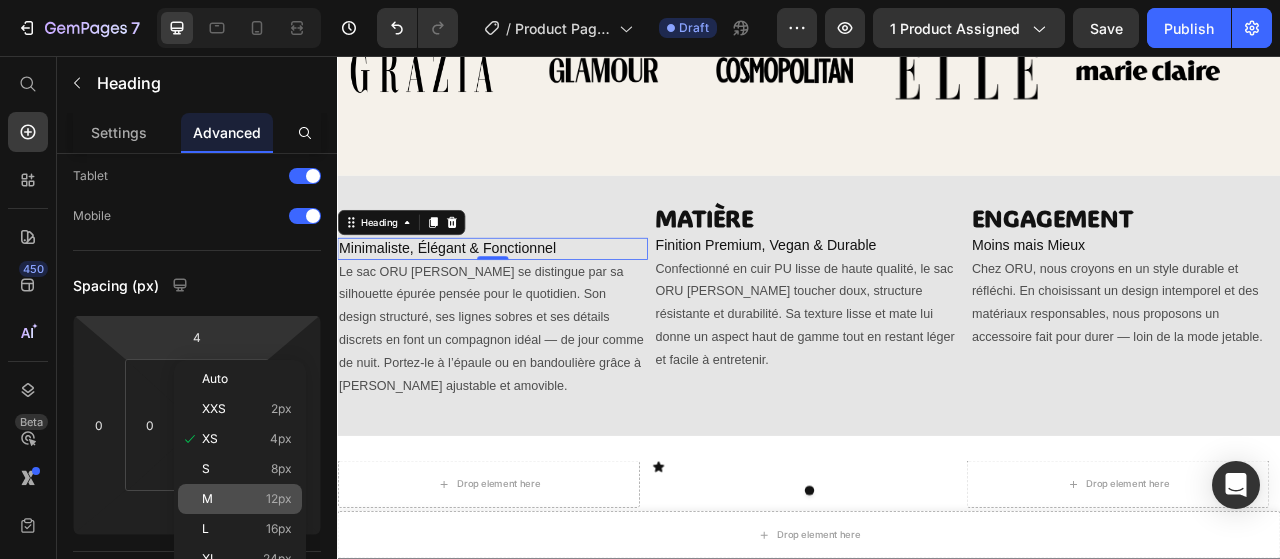 click on "M 12px" at bounding box center (247, 499) 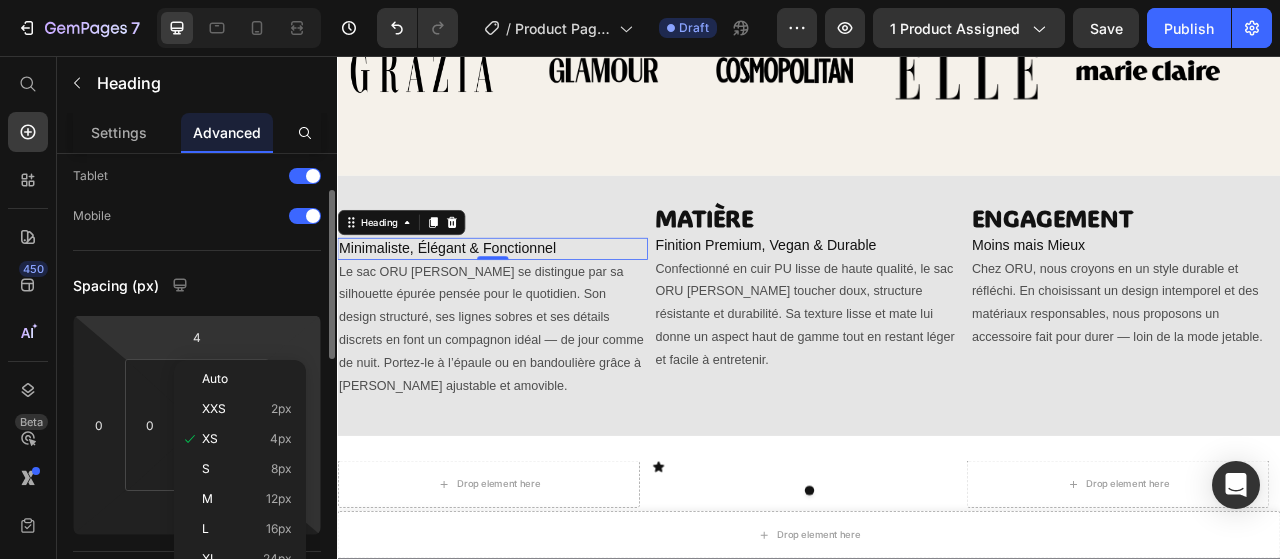 type on "12" 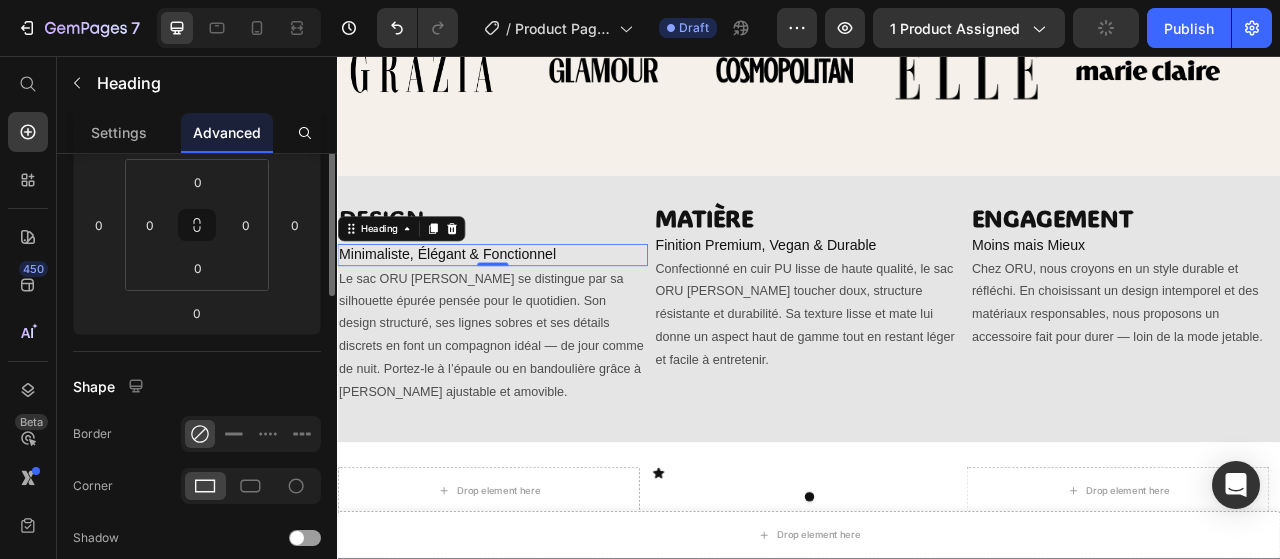scroll, scrollTop: 200, scrollLeft: 0, axis: vertical 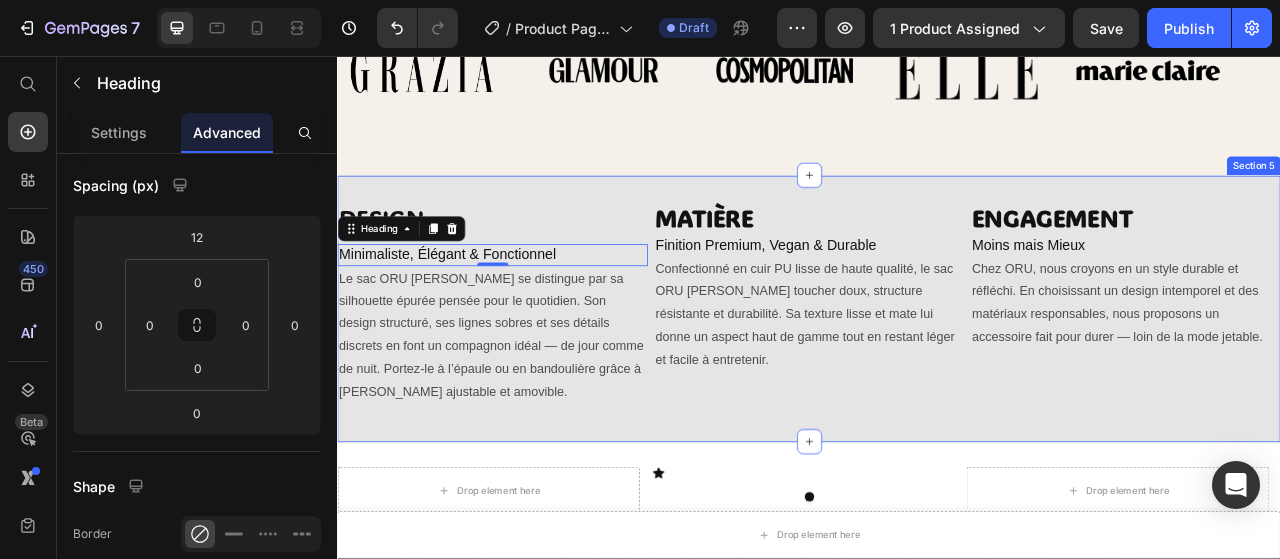 click on "DESIGN Heading Minimaliste, Élégant & Fonctionnel Heading   0 Le sac ORU Vera se distingue par sa silhouette épurée pensée pour le quotidien. Son design structuré, ses lignes sobres et ses détails discrets en font un compagnon idéal — de jour comme de nuit. Portez-le à l’épaule ou en bandoulière grâce à sa sangle ajustable et amovible. Text Block ⁠⁠⁠⁠⁠⁠⁠ MATIÈRE Heading Finition Premium, Vegan & Durable Heading Confectionné en cuir PU lisse de haute qualité, le sac ORU Vera allie toucher doux, structure résistante et durabilité. Sa texture lisse et mate lui donne un aspect haut de gamme tout en restant léger et facile à entretenir. Text Block ⁠⁠⁠⁠⁠⁠⁠ ENGAGEMENT Heading Moins mais Mieux Heading Chez ORU, nous croyons en un style durable et réfléchi. En choisissant un design intemporel et des matériaux responsables, nous proposons un accessoire fait pour durer — loin de la mode jetable. Text Block Row Section 5" at bounding box center (937, 378) 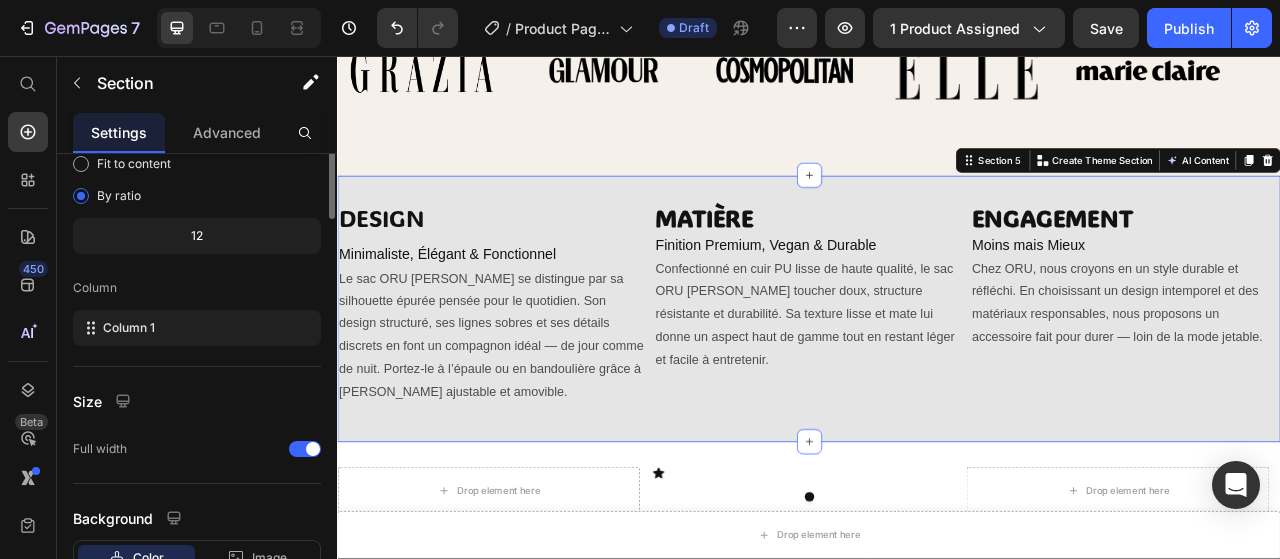 scroll, scrollTop: 0, scrollLeft: 0, axis: both 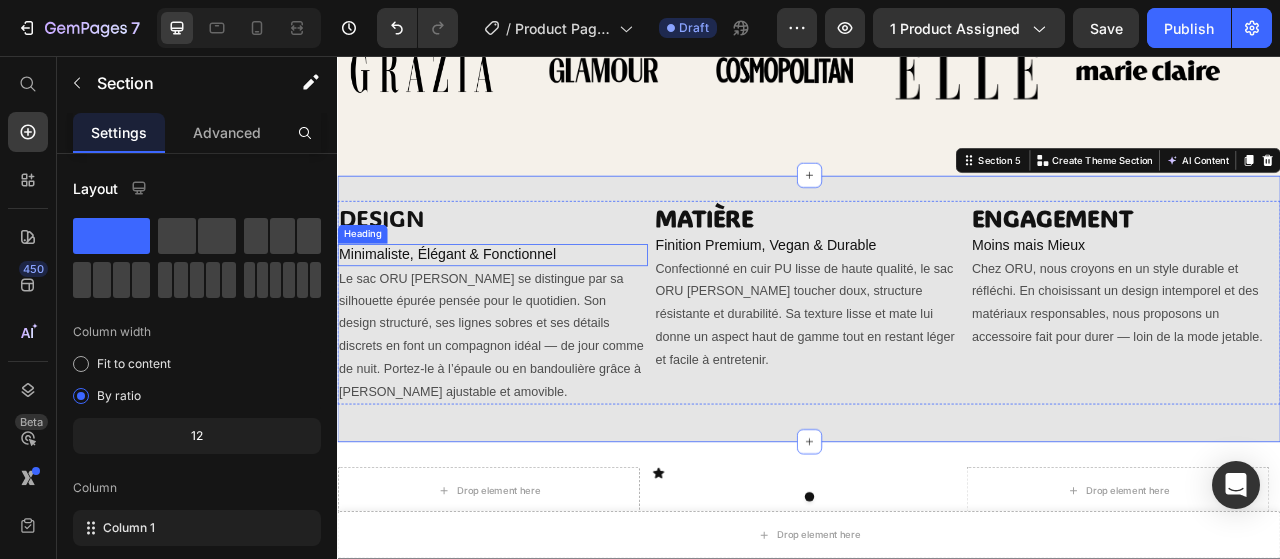 click on "DESIGN Heading Minimaliste, Élégant & Fonctionnel Heading Le sac ORU Vera se distingue par sa silhouette épurée pensée pour le quotidien. Son design structuré, ses lignes sobres et ses détails discrets en font un compagnon idéal — de jour comme de nuit. Portez-le à l’épaule ou en bandoulière grâce à sa sangle ajustable et amovible. Text Block" at bounding box center (534, 370) 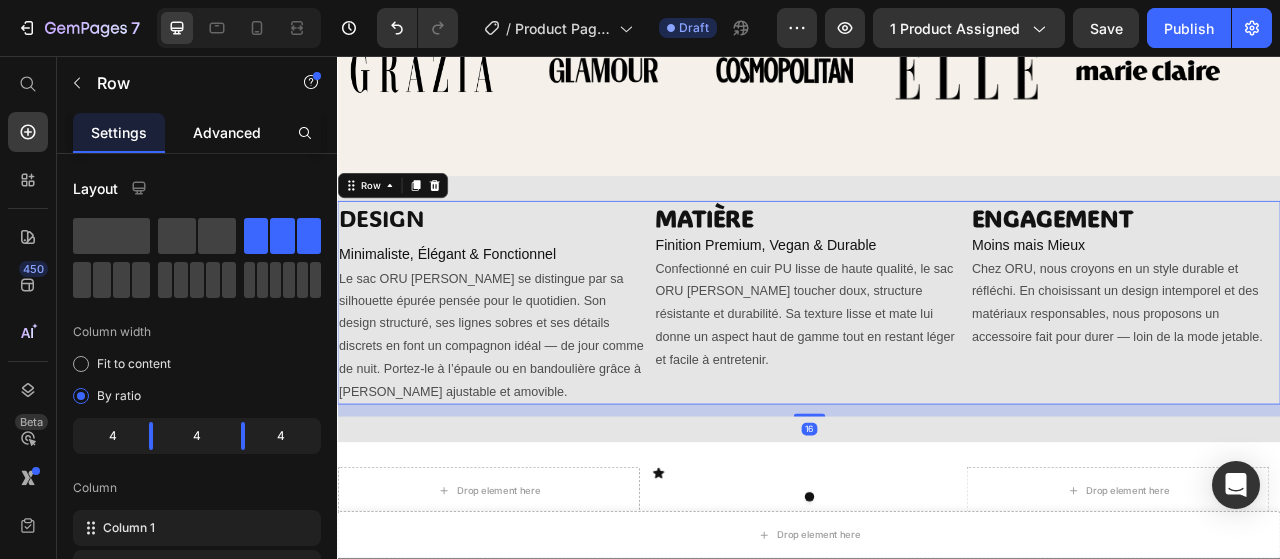 click on "Advanced" at bounding box center (227, 132) 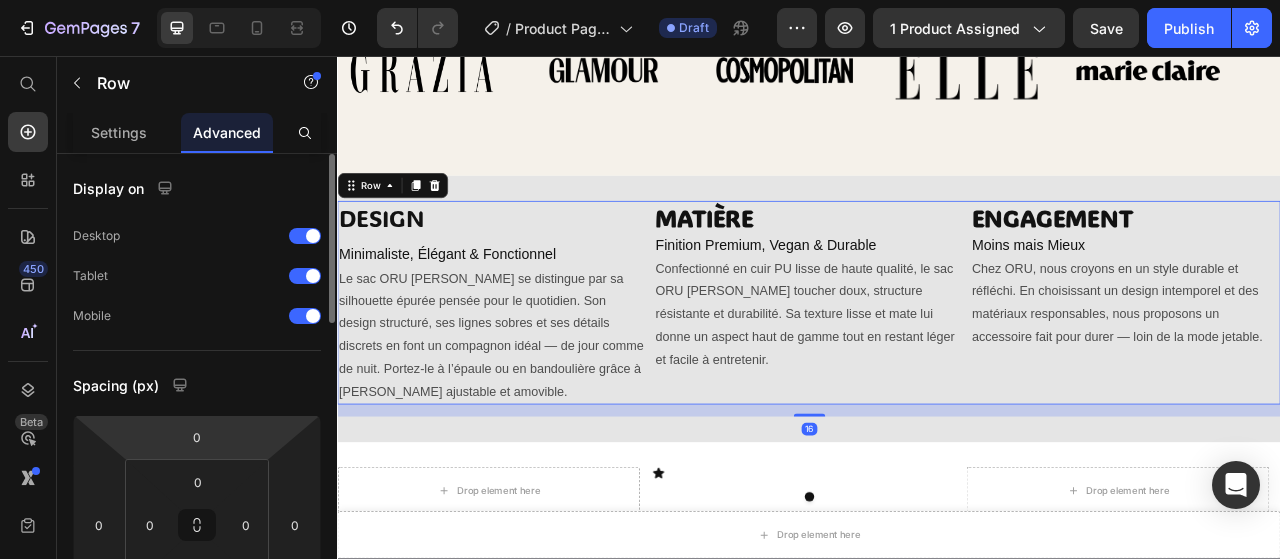 scroll, scrollTop: 0, scrollLeft: 0, axis: both 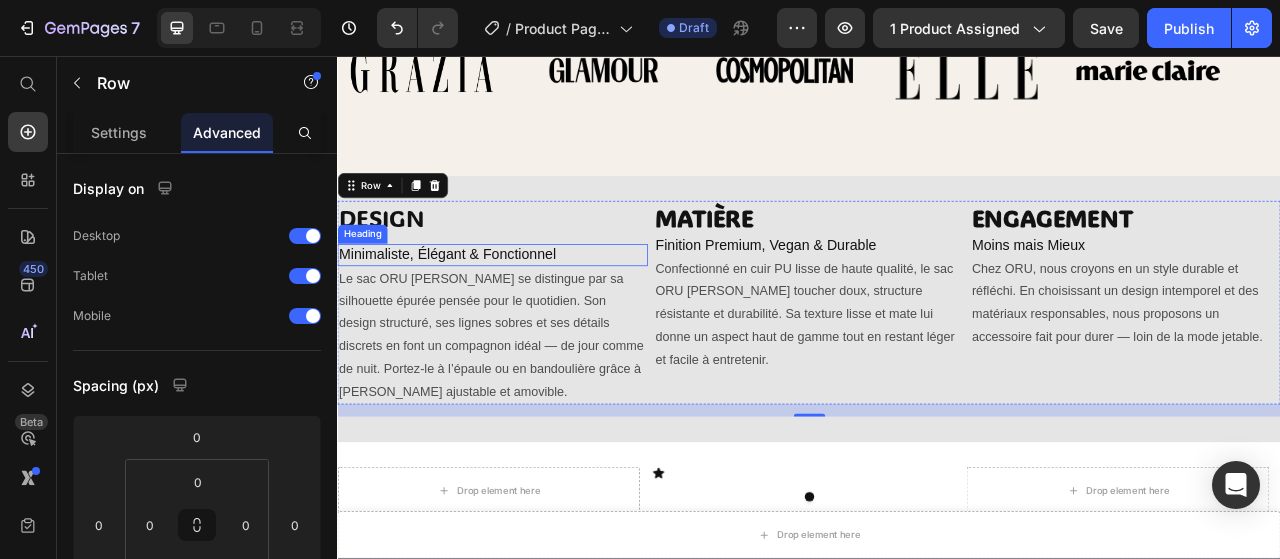 click on "Minimaliste, Élégant & Fonctionnel" at bounding box center (534, 309) 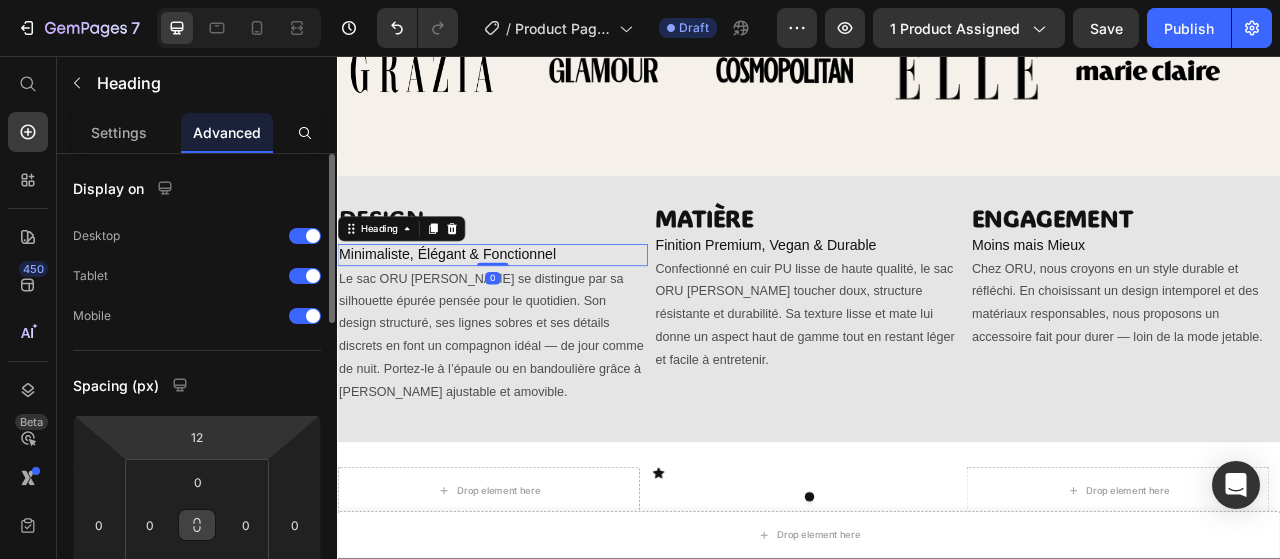 scroll, scrollTop: 100, scrollLeft: 0, axis: vertical 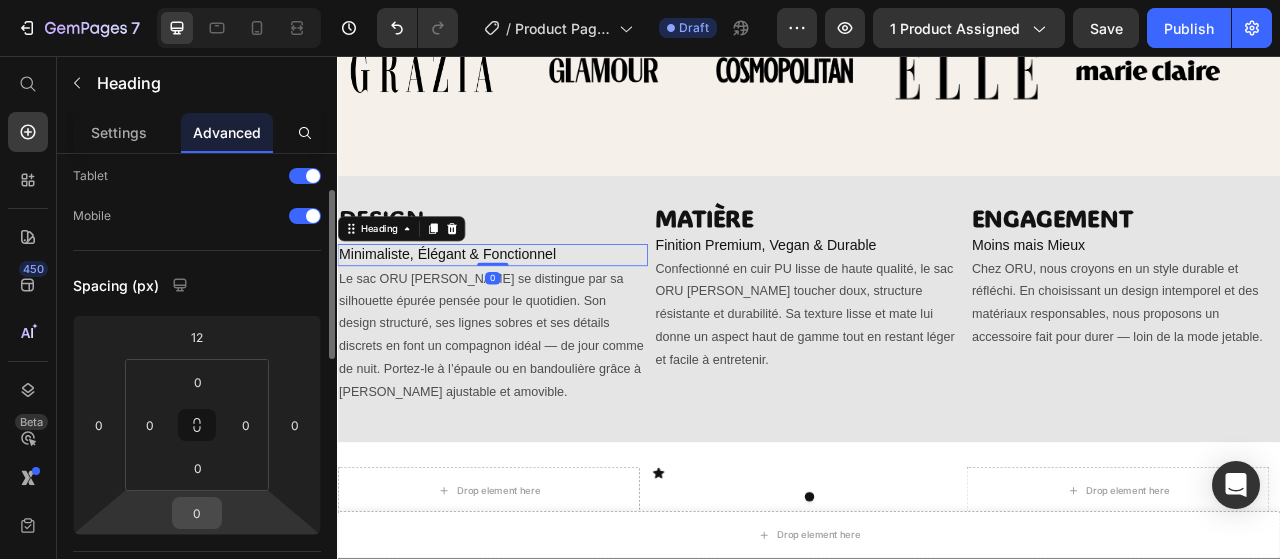 click on "0" at bounding box center [197, 513] 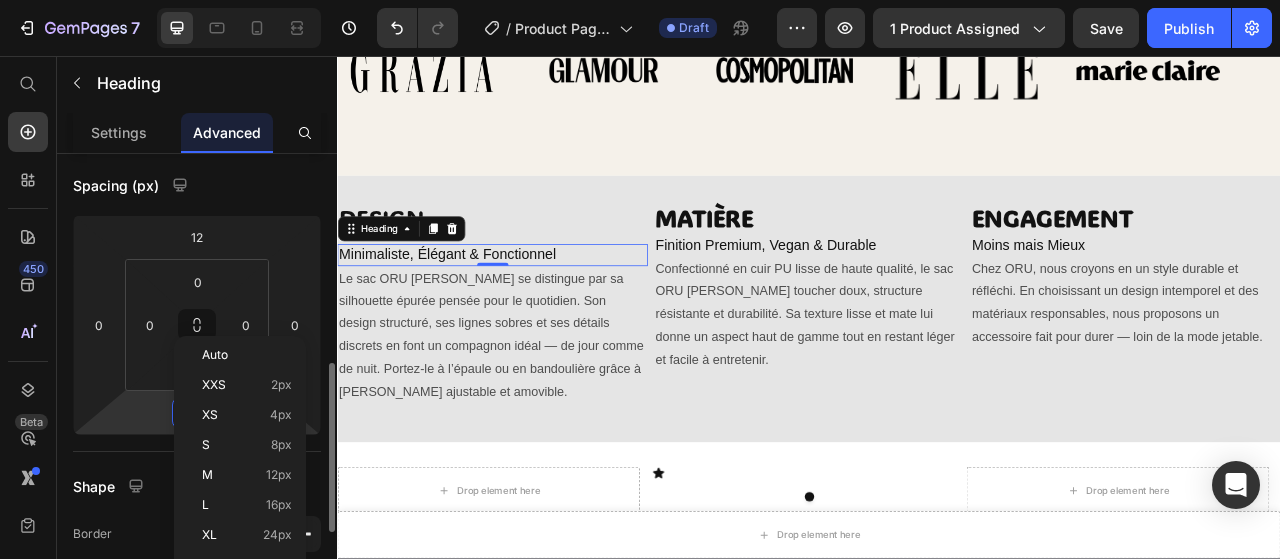 scroll, scrollTop: 300, scrollLeft: 0, axis: vertical 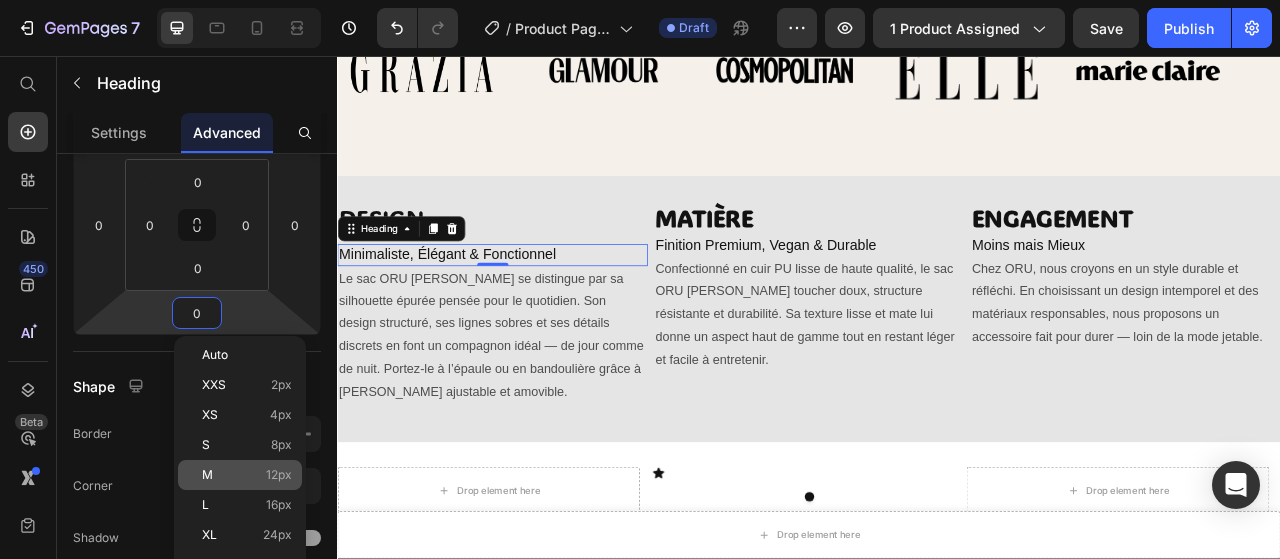 click on "M 12px" at bounding box center (247, 475) 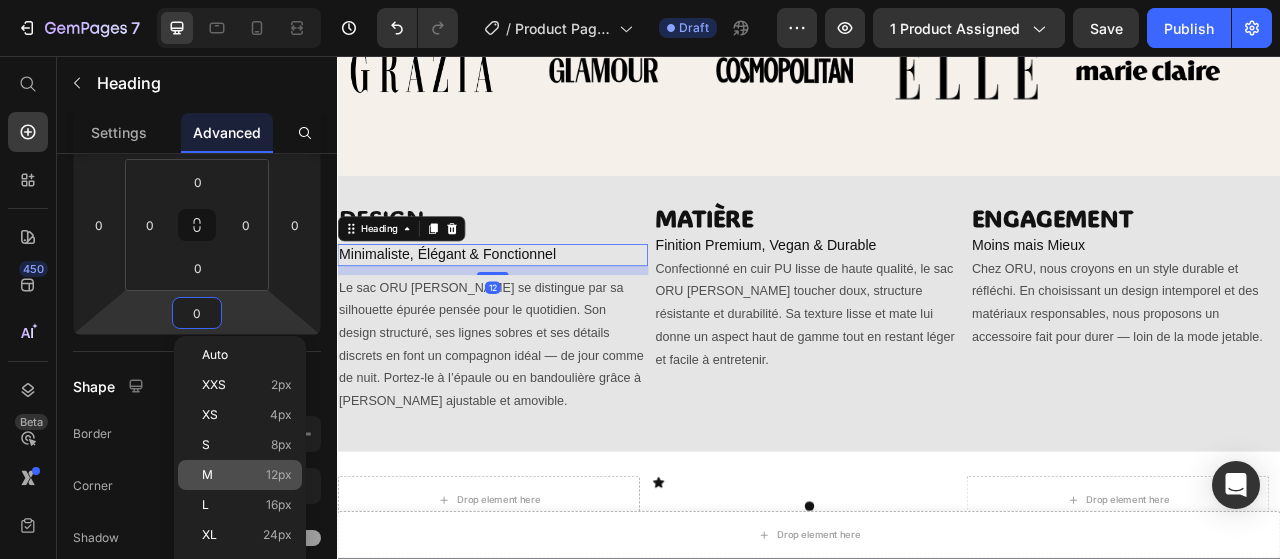 type on "12" 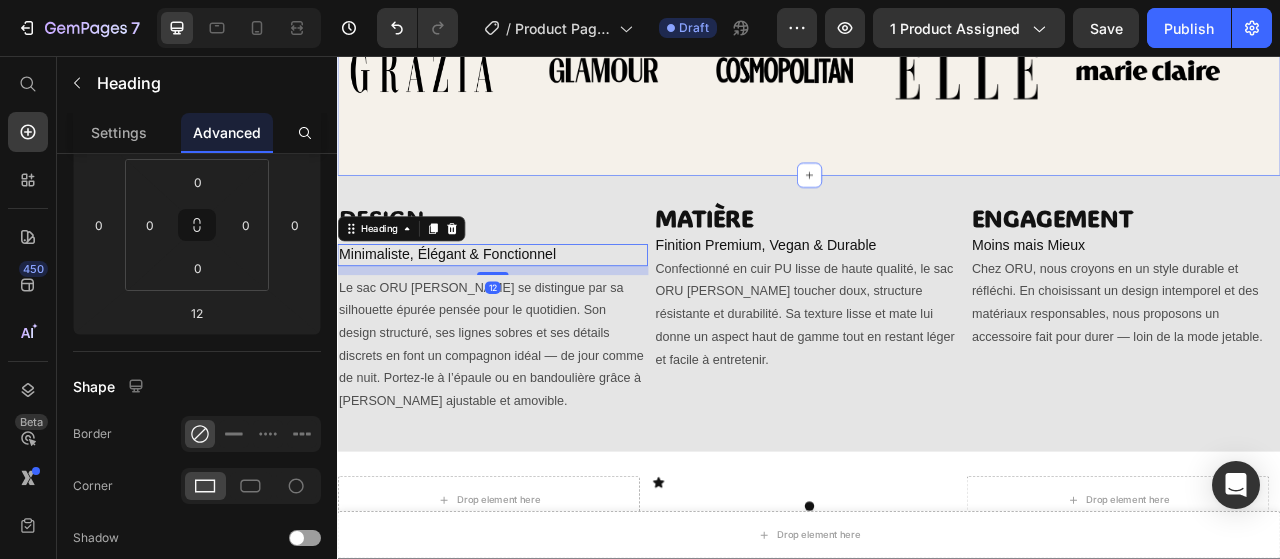 click on "Image Image Image Image Image Image Image Image Image Image Marquee Section 4" at bounding box center [937, 75] 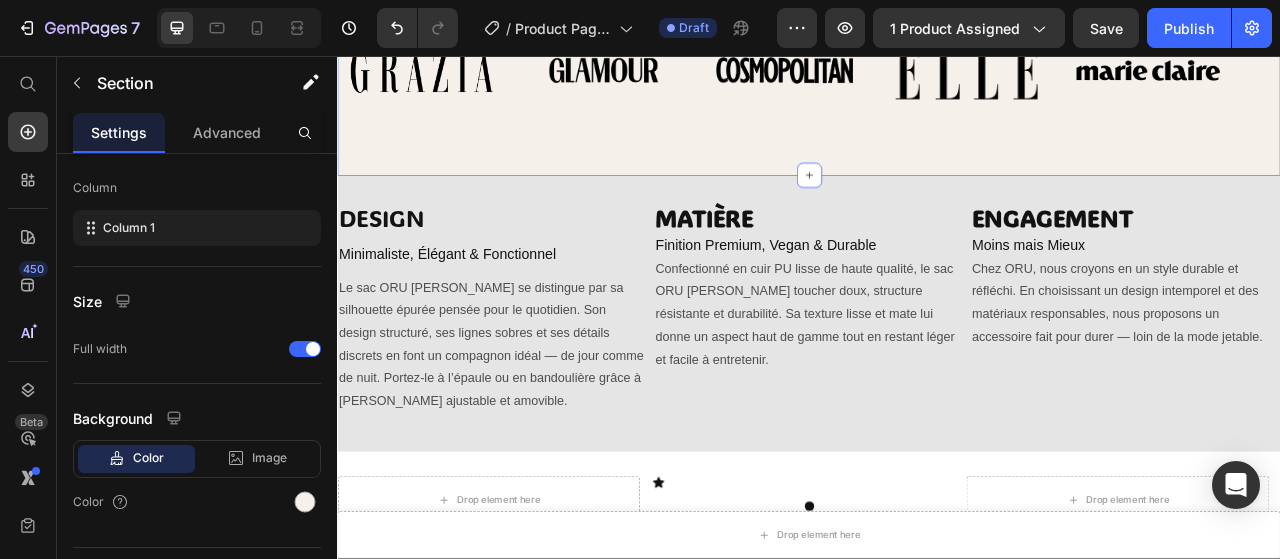 scroll, scrollTop: 0, scrollLeft: 0, axis: both 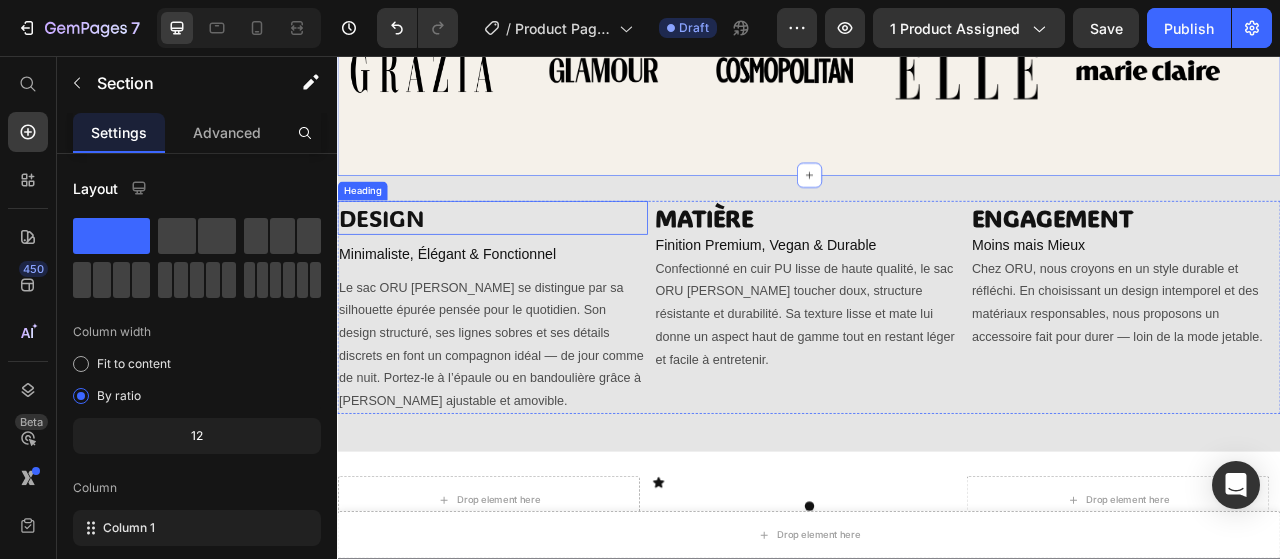 click on "DESIGN" at bounding box center [534, 262] 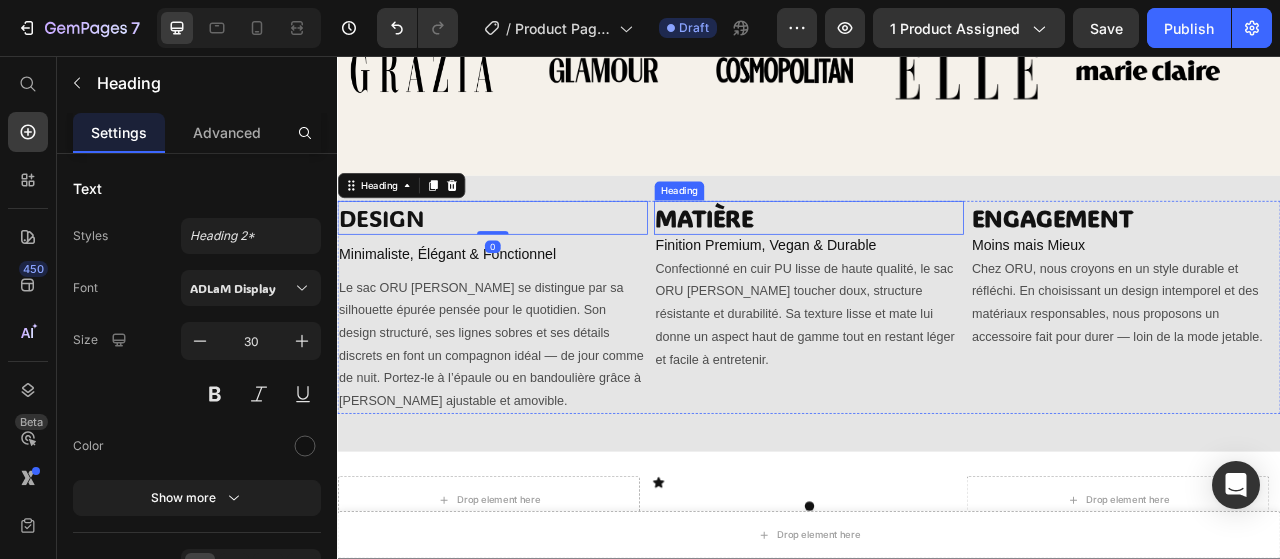 click on "MATIÈRE" at bounding box center (804, 262) 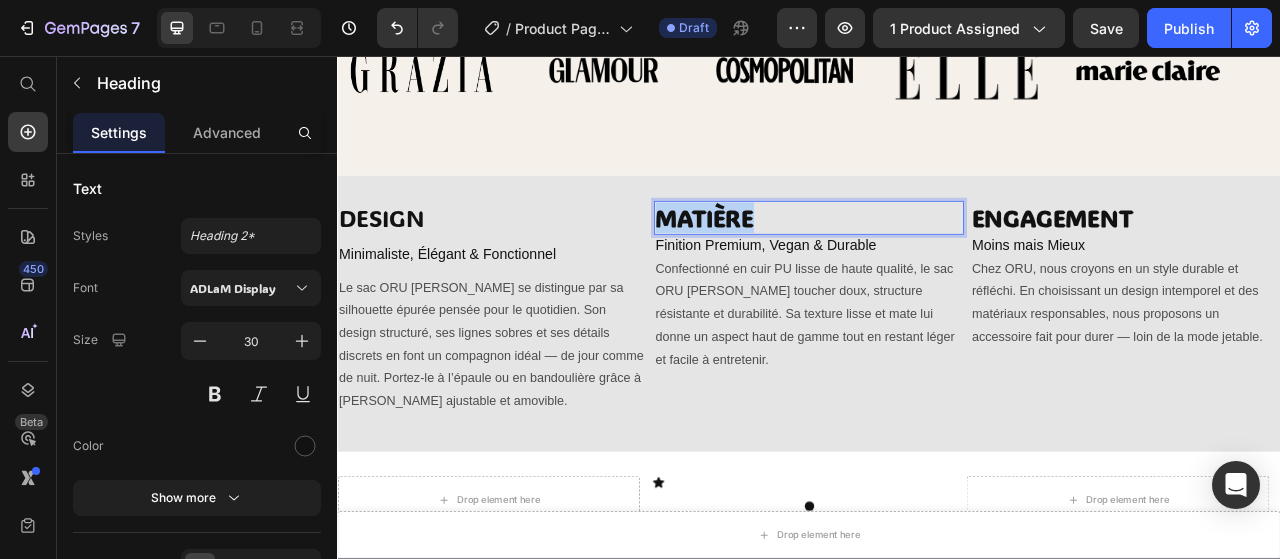 click on "MATIÈRE" at bounding box center (804, 262) 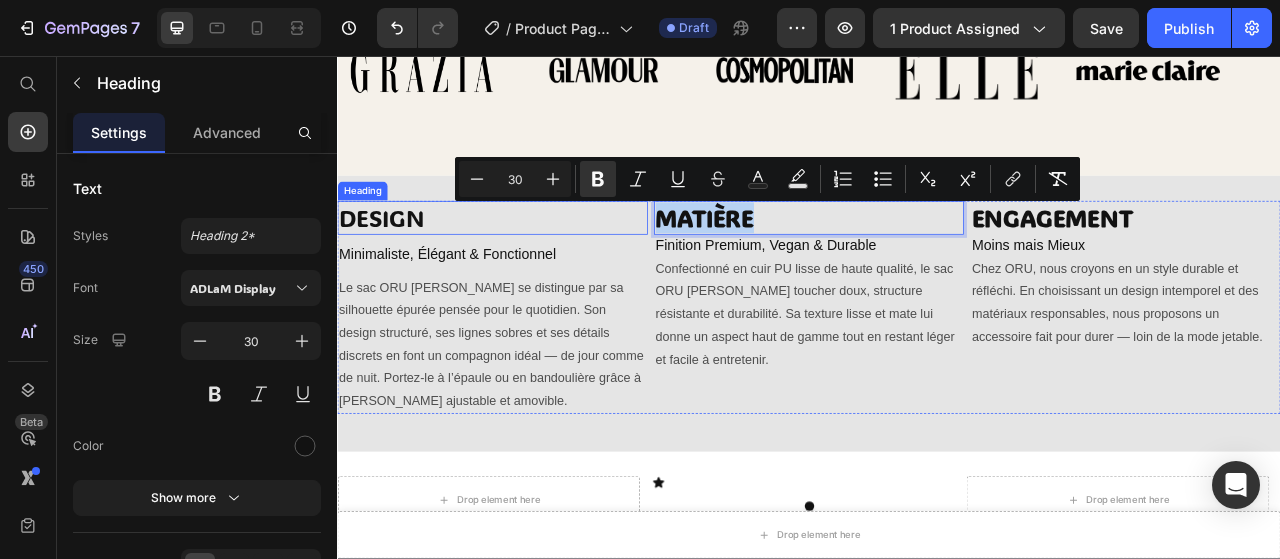 click on "DESIGN" at bounding box center [534, 262] 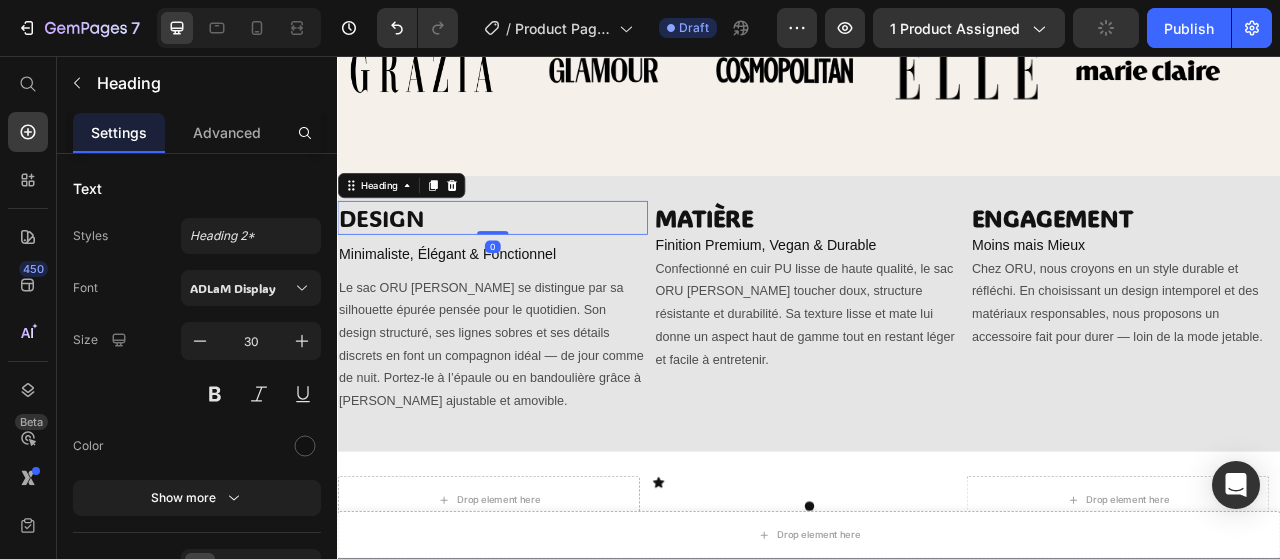 click on "MATIÈRE" at bounding box center (804, 262) 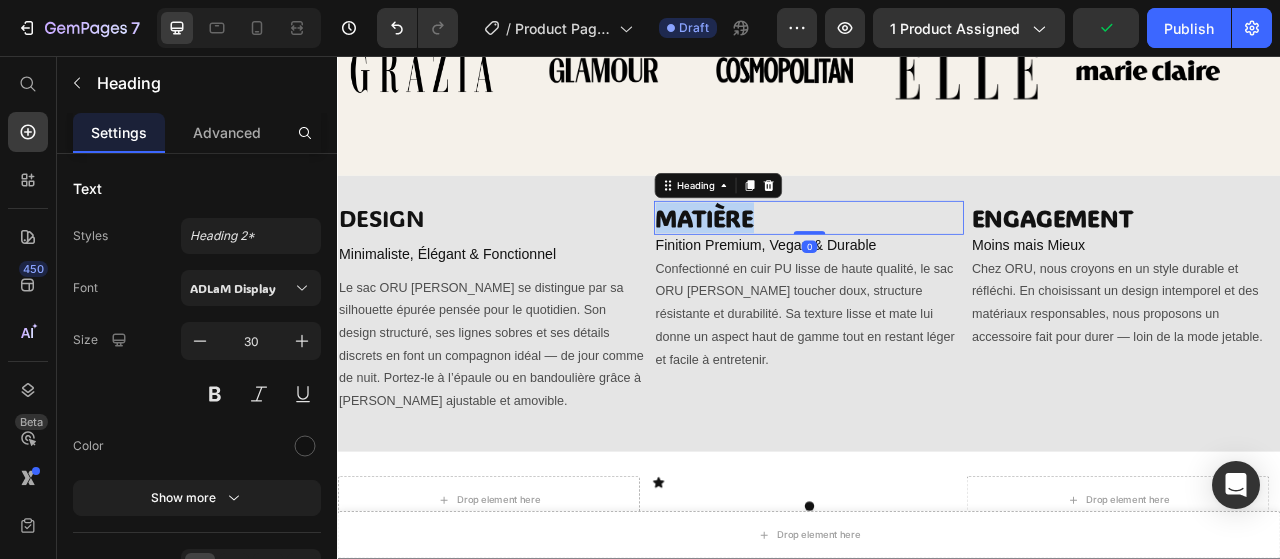 click on "MATIÈRE" at bounding box center (804, 262) 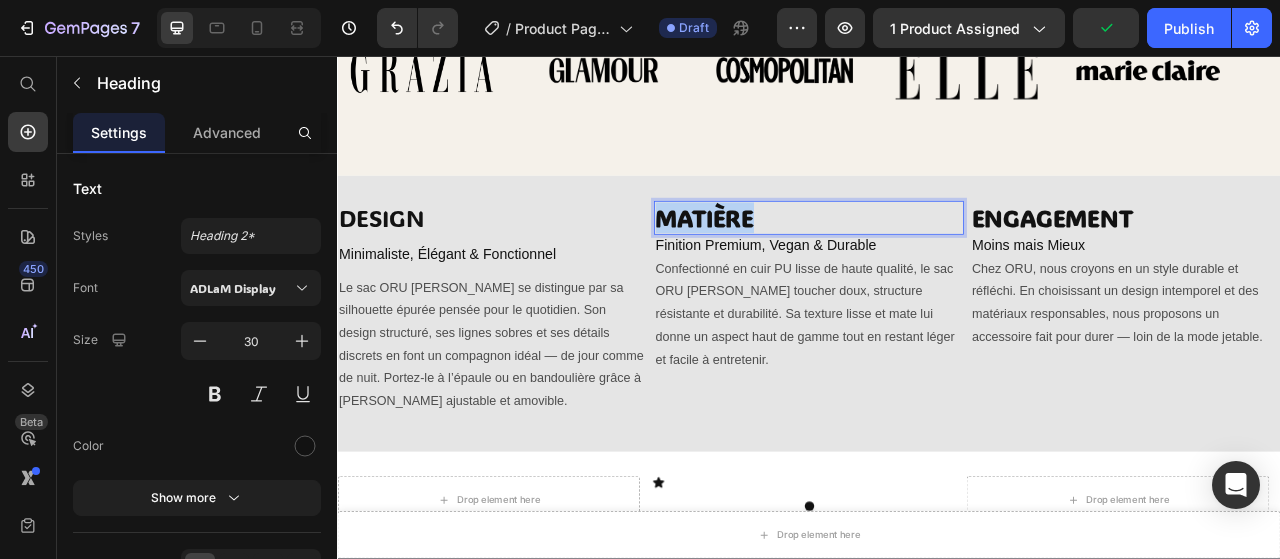 click on "MATIÈRE" at bounding box center (804, 262) 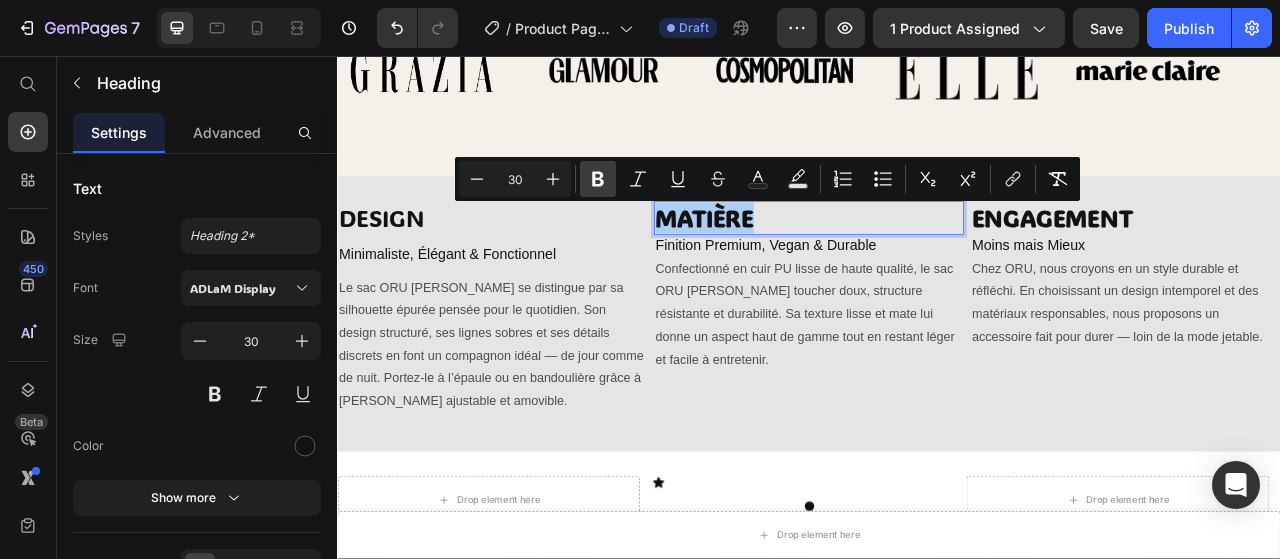 click on "Bold" at bounding box center [598, 179] 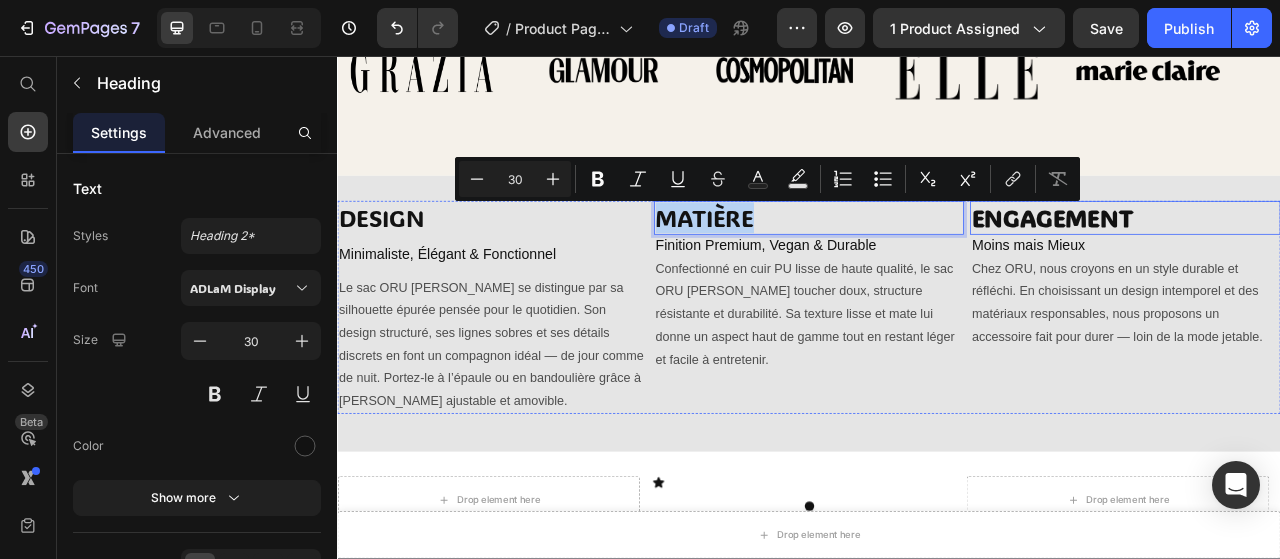 click on "ENGAGEMENT" at bounding box center (1246, 262) 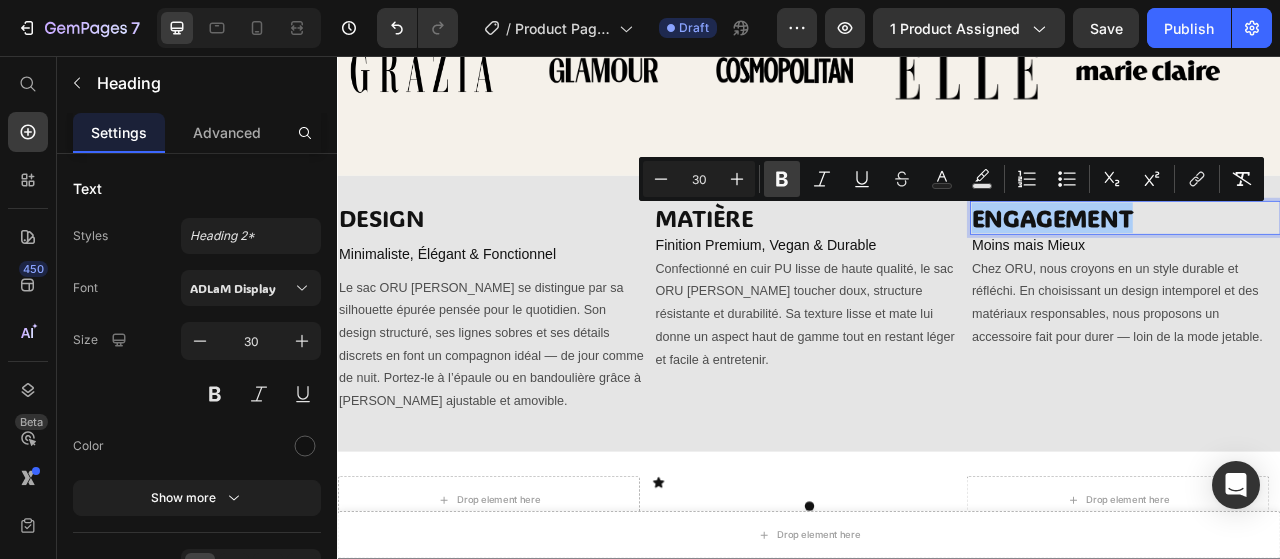 click on "Bold" at bounding box center (782, 179) 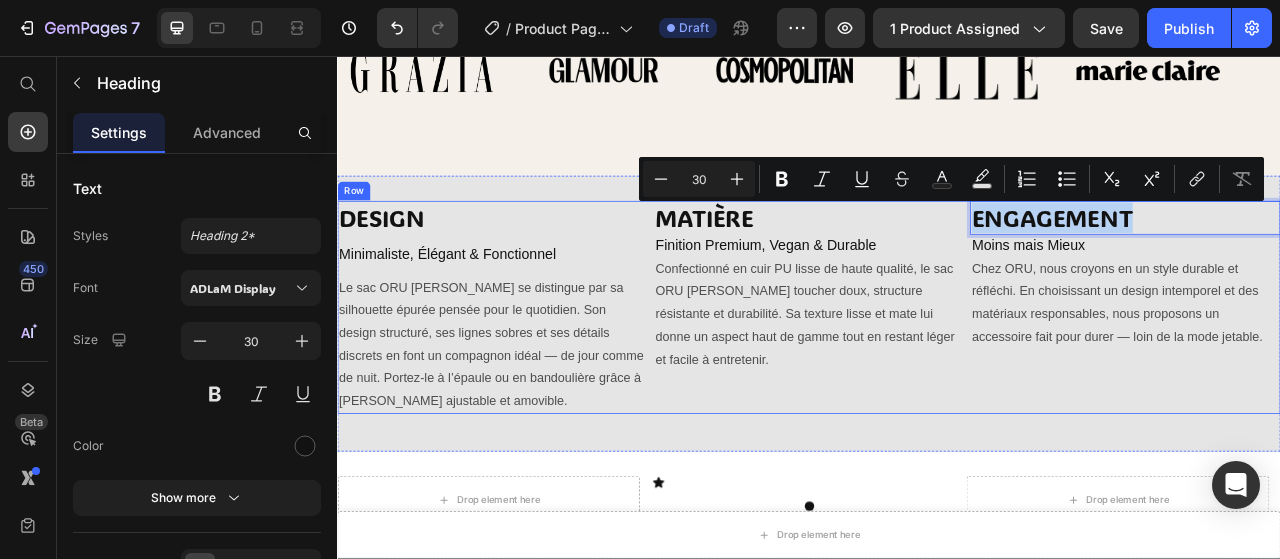 click on "DESIGN Heading Minimaliste, Élégant & Fonctionnel Heading Le sac ORU Vera se distingue par sa silhouette épurée pensée pour le quotidien. Son design structuré, ses lignes sobres et ses détails discrets en font un compagnon idéal — de jour comme de nuit. Portez-le à l’épaule ou en bandoulière grâce à sa sangle ajustable et amovible. Text Block MATIÈRE Heading Finition Premium, Vegan & Durable Heading Confectionné en cuir PU lisse de haute qualité, le sac ORU Vera allie toucher doux, structure résistante et durabilité. Sa texture lisse et mate lui donne un aspect haut de gamme tout en restant léger et facile à entretenir. Text Block ENGAGEMENT Heading   0 Moins mais Mieux Heading Chez ORU, nous croyons en un style durable et réfléchi. En choisissant un design intemporel et des matériaux responsables, nous proposons un accessoire fait pour durer — loin de la mode jetable. Text Block Row" at bounding box center [937, 376] 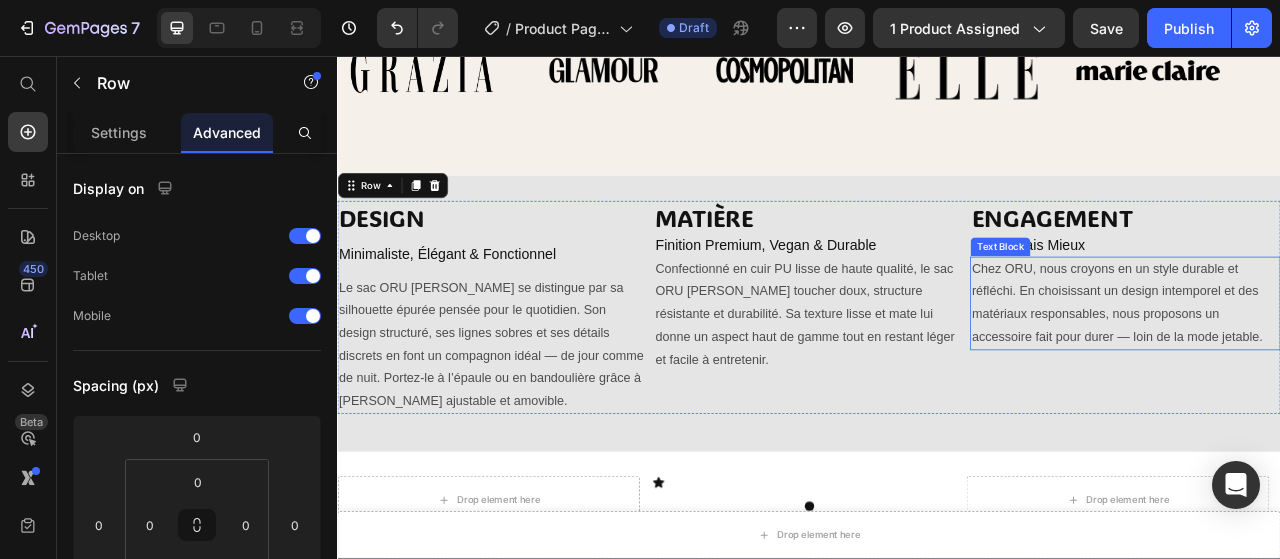 scroll, scrollTop: 1365, scrollLeft: 0, axis: vertical 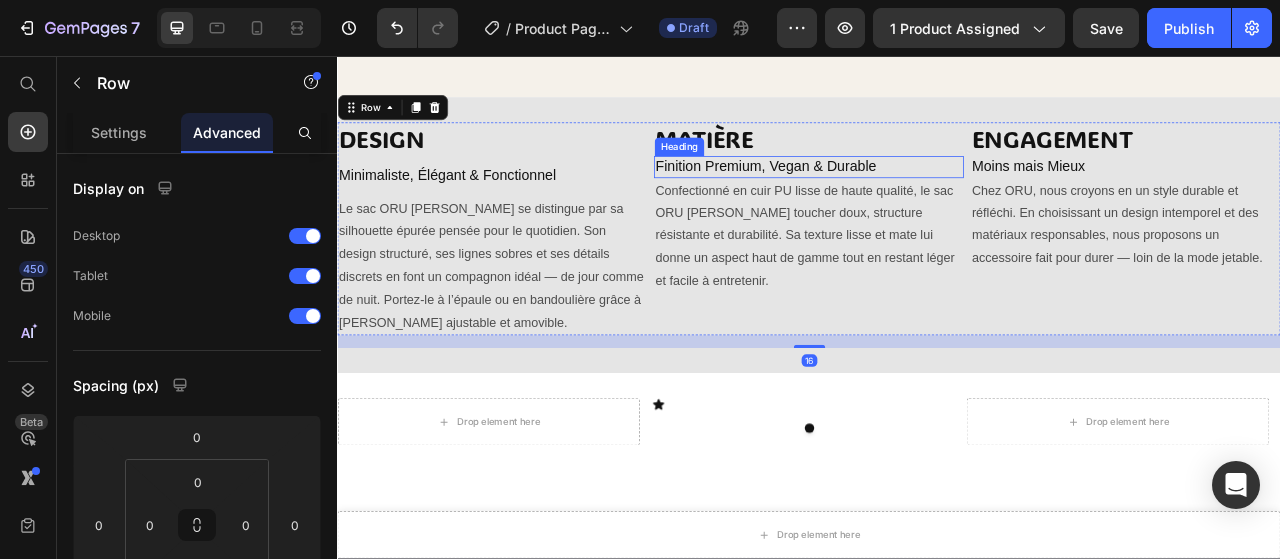 click on "Finition Premium, Vegan & Durable" at bounding box center [937, 197] 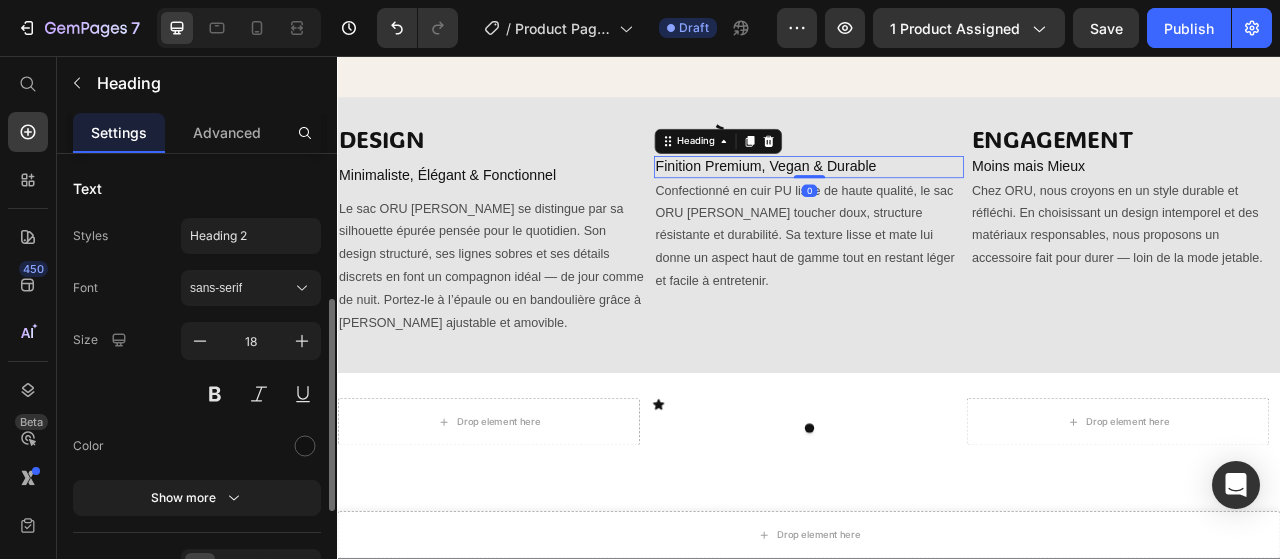 scroll, scrollTop: 100, scrollLeft: 0, axis: vertical 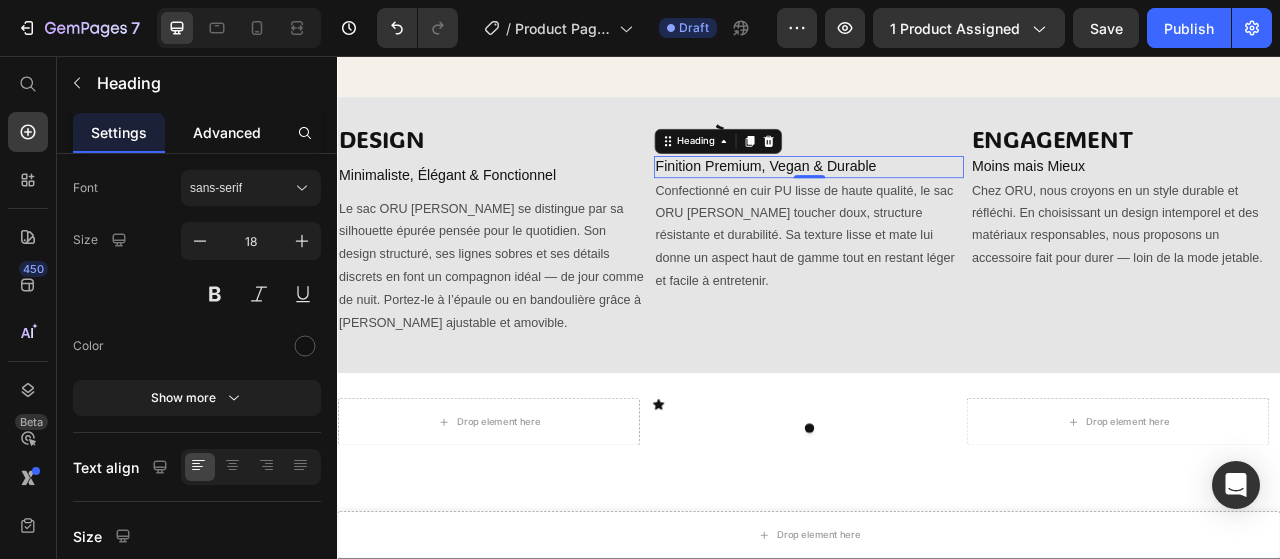 click on "Advanced" 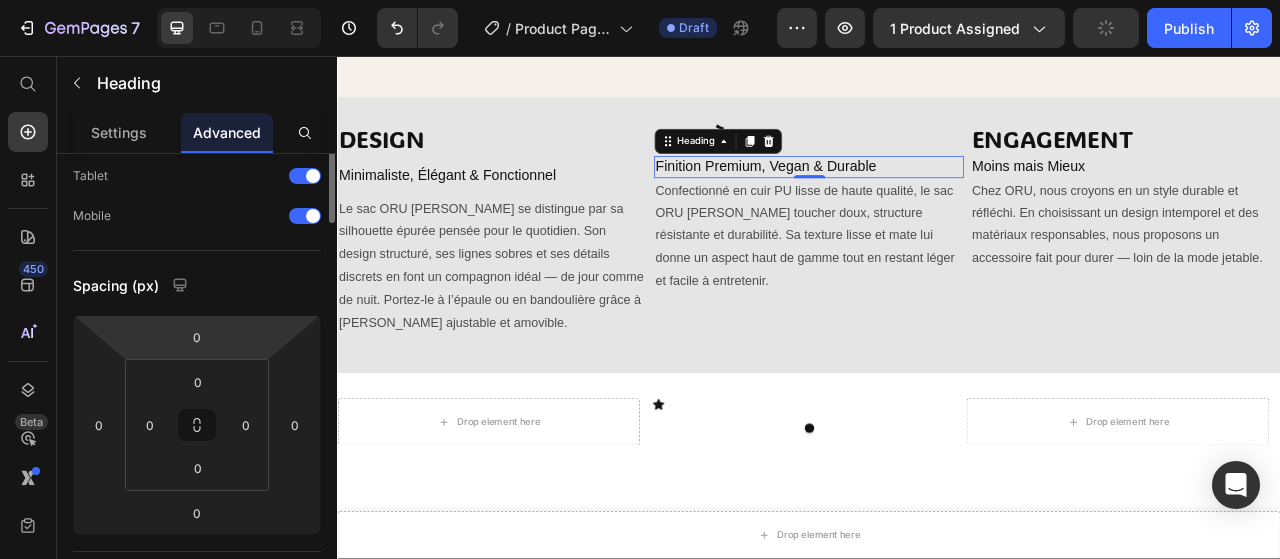 click on "Display on Desktop Tablet Mobile" 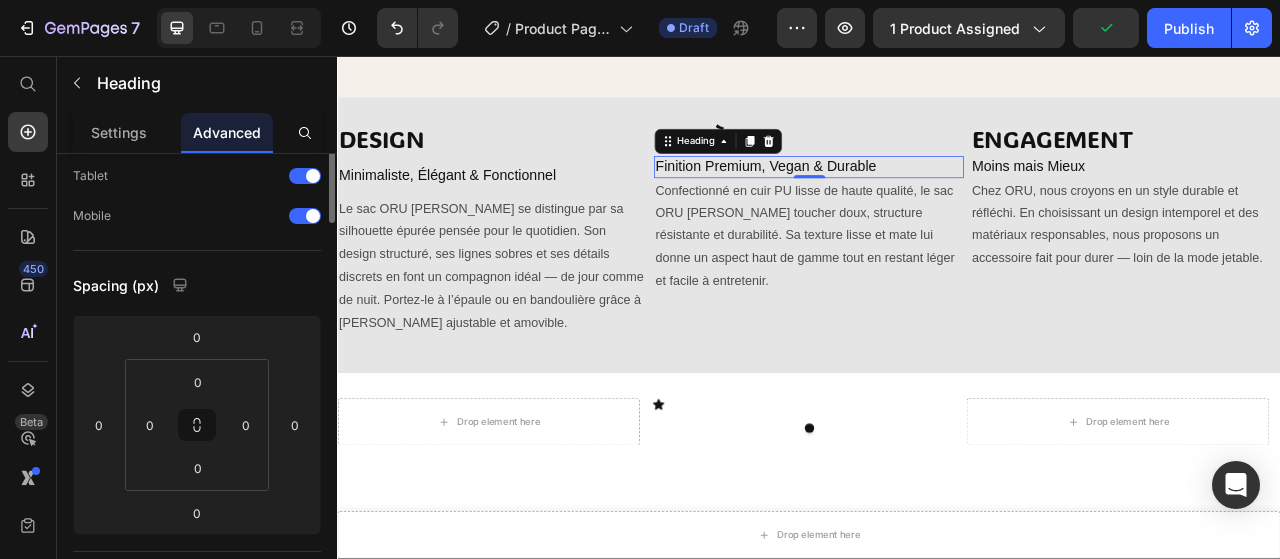 scroll, scrollTop: 0, scrollLeft: 0, axis: both 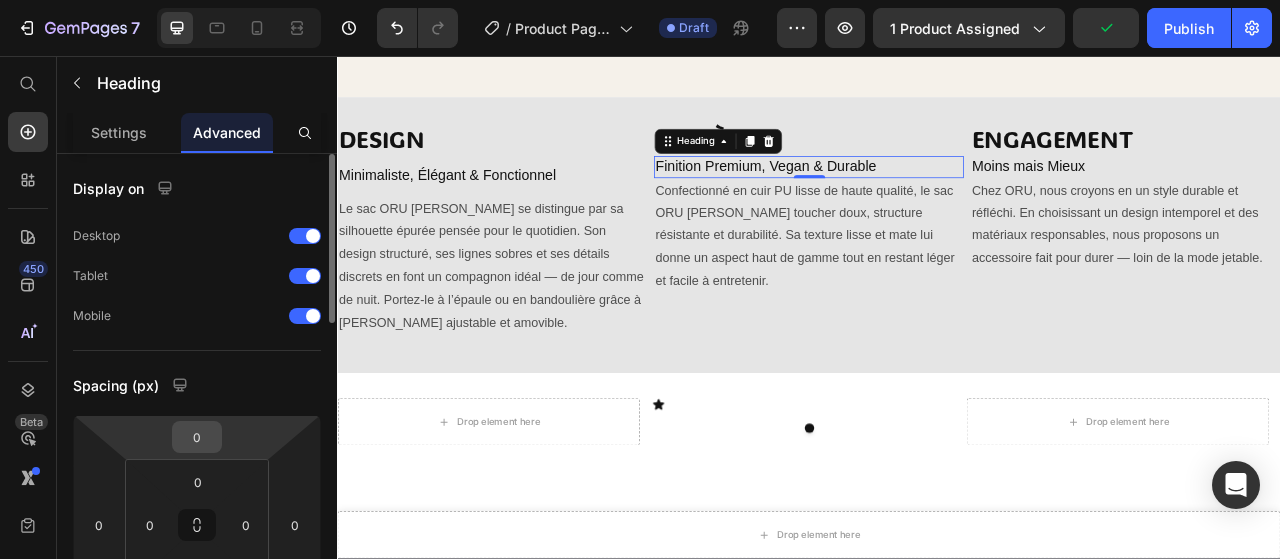 click on "0" at bounding box center (197, 437) 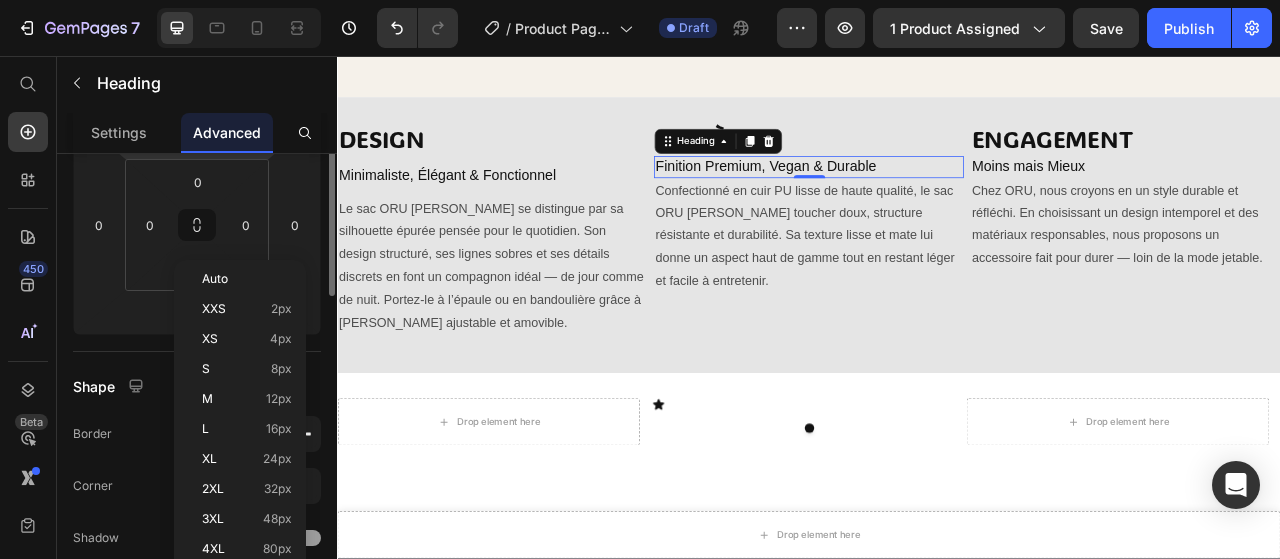 scroll, scrollTop: 200, scrollLeft: 0, axis: vertical 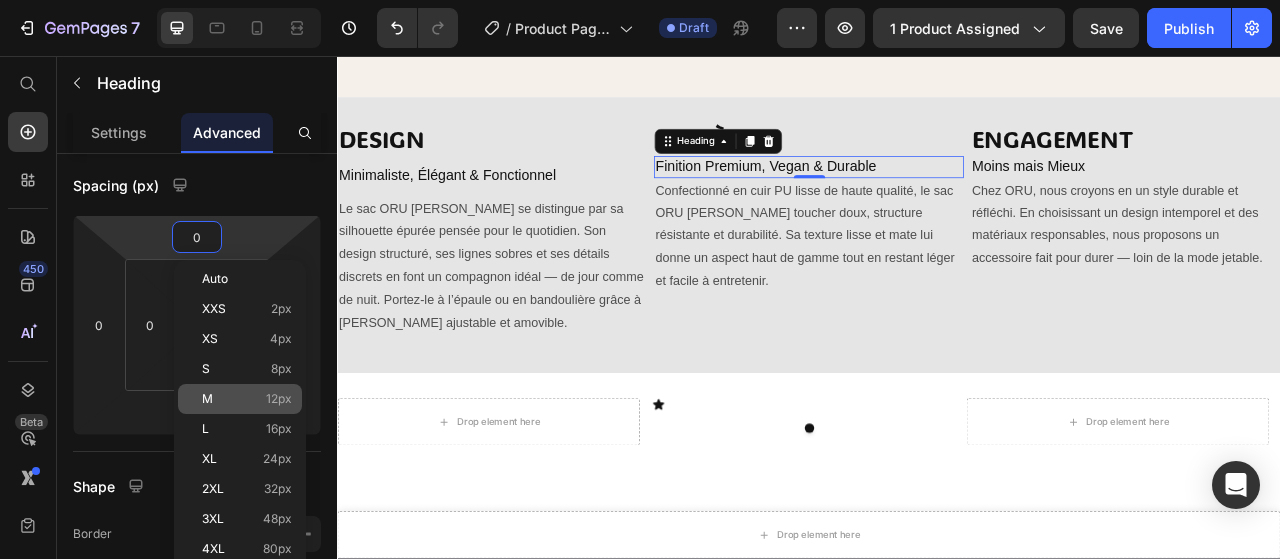 click on "12px" at bounding box center (279, 399) 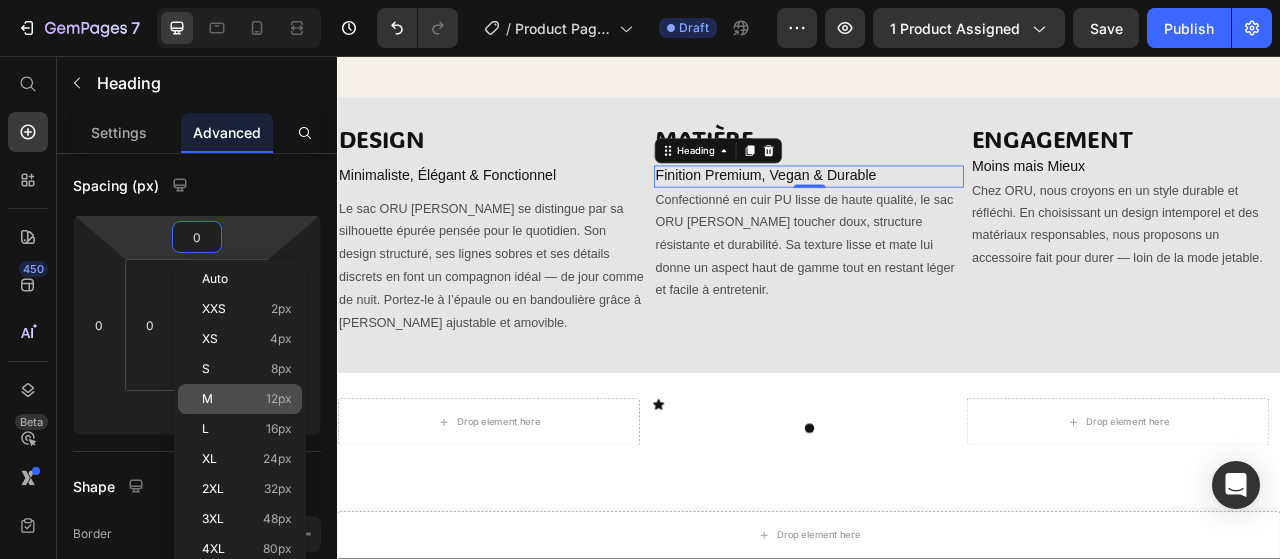 type on "12" 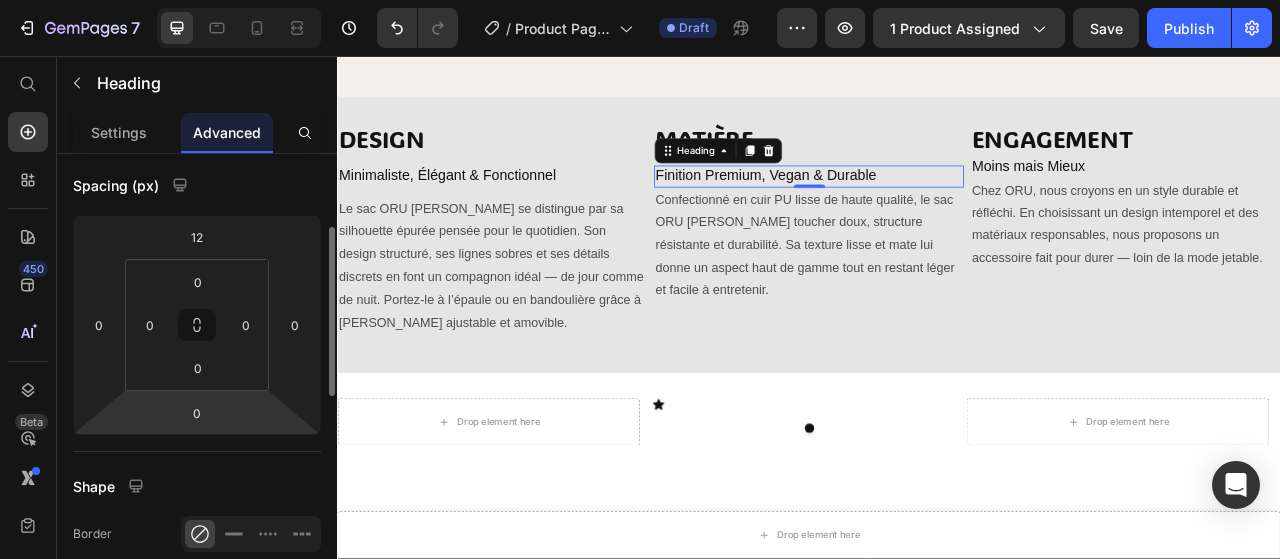 click on "7  Version history  /  Product Page ORU - May 30, 15:11:33 Draft Preview 1 product assigned  Save   Publish  450 Beta Start with Sections Elements Hero Section Product Detail Brands Trusted Badges Guarantee Product Breakdown How to use Testimonials Compare Bundle FAQs Social Proof Brand Story Product List Collection Blog List Contact Sticky Add to Cart Custom Footer Browse Library 450 Layout
Row
Row
Row
Row Text
Heading
Text Block Button
Button
Button
Sticky Back to top Media" at bounding box center [640, 0] 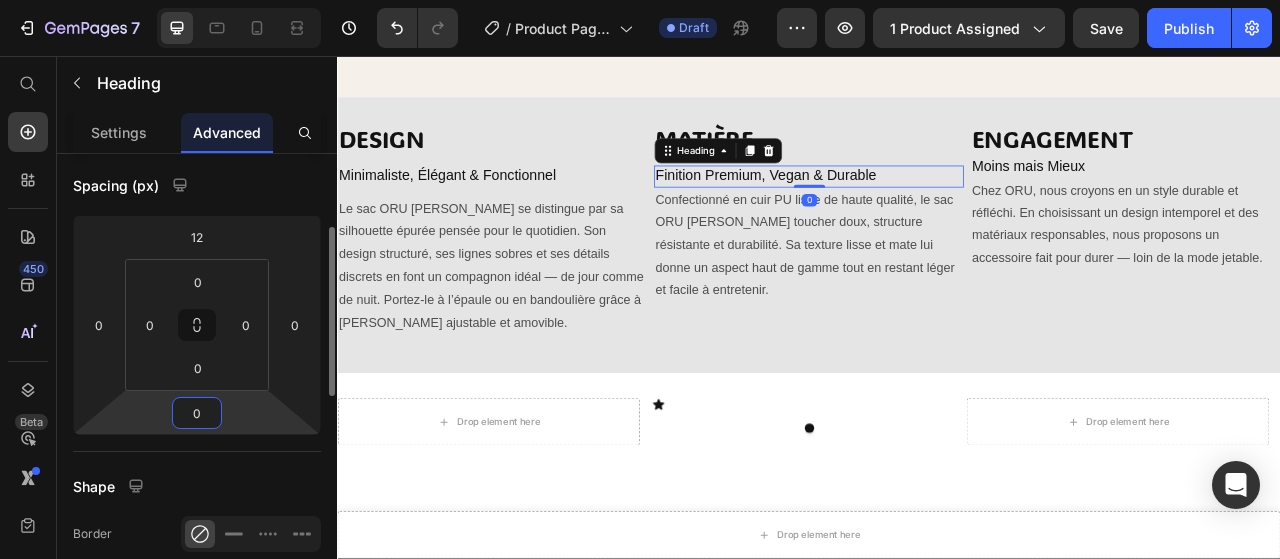 click on "0" at bounding box center [197, 413] 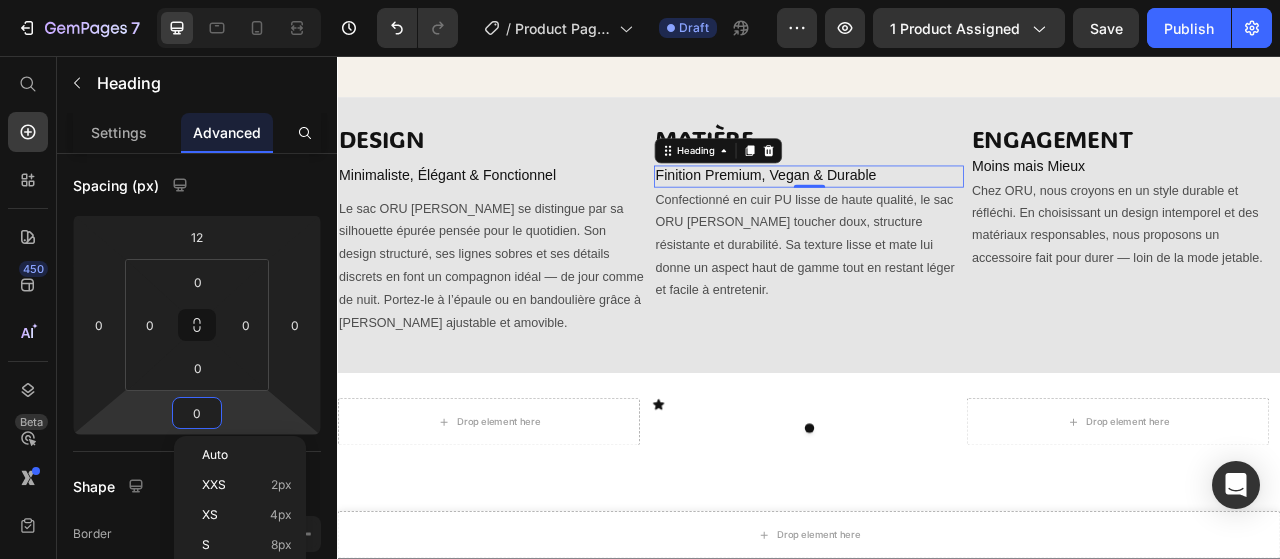 click on "0" at bounding box center (197, 413) 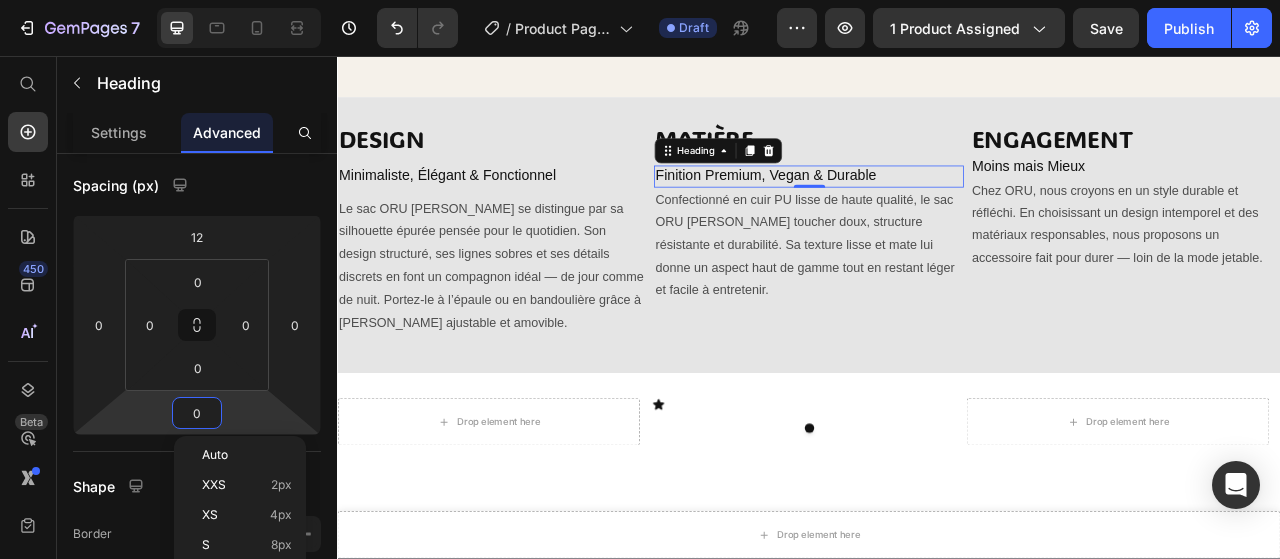 click on "0" at bounding box center (197, 413) 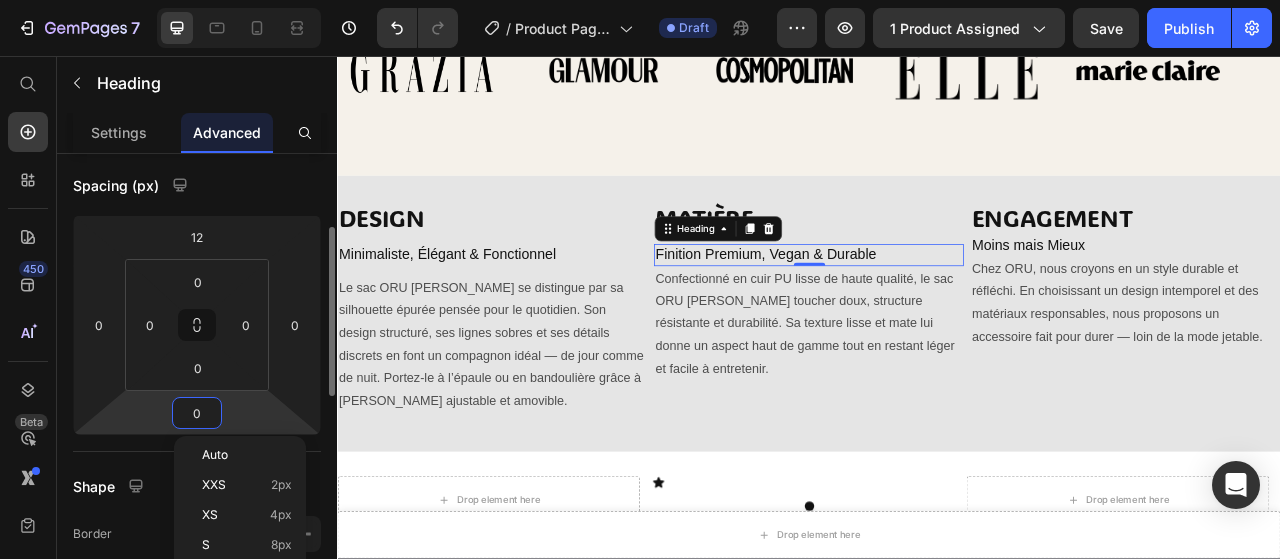 click on "0" at bounding box center (197, 413) 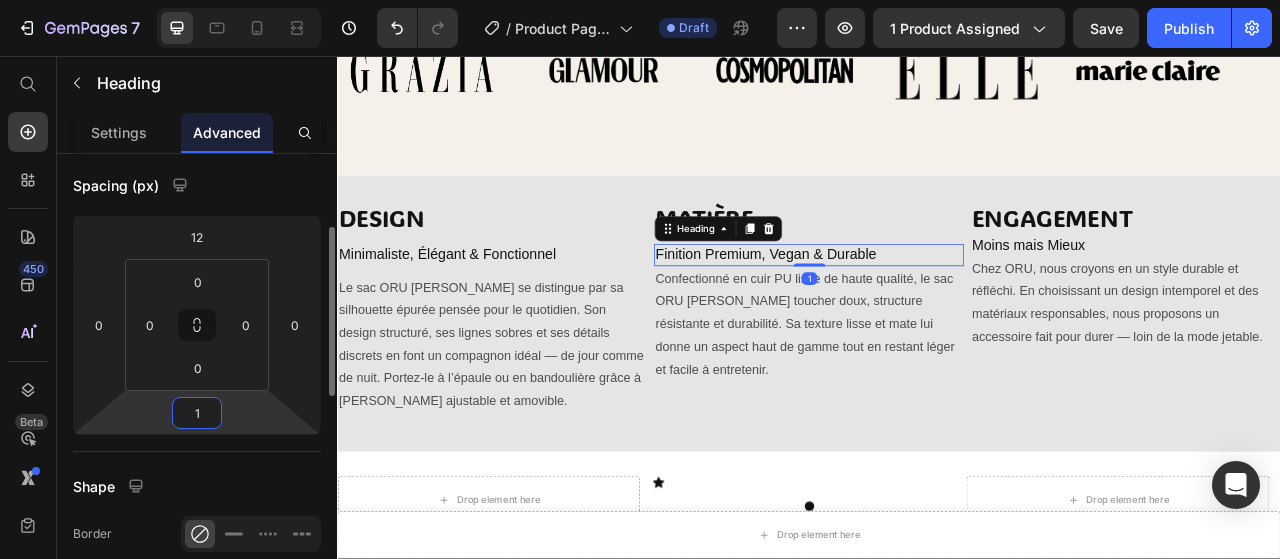 type on "12" 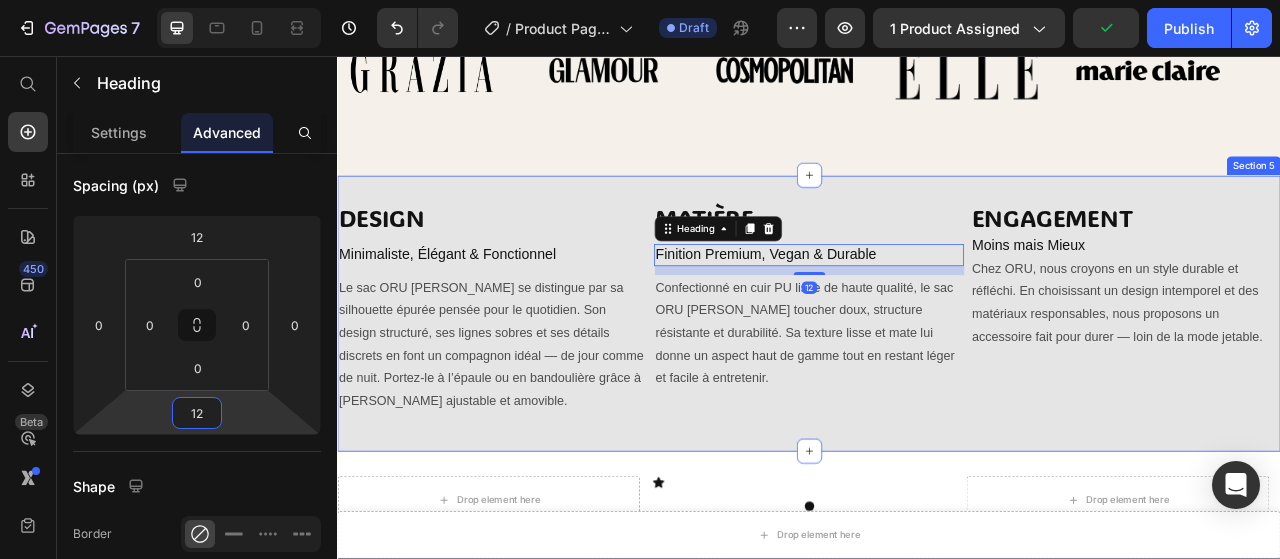 click on "DESIGN Heading Minimaliste, Élégant & Fonctionnel Heading Le sac ORU Vera se distingue par sa silhouette épurée pensée pour le quotidien. Son design structuré, ses lignes sobres et ses détails discrets en font un compagnon idéal — de jour comme de nuit. Portez-le à l’épaule ou en bandoulière grâce à sa sangle ajustable et amovible. Text Block MATIÈRE Heading Finition Premium, Vegan & Durable Heading   12 Confectionné en cuir PU lisse de haute qualité, le sac ORU Vera allie toucher doux, structure résistante et durabilité. Sa texture lisse et mate lui donne un aspect haut de gamme tout en restant léger et facile à entretenir. Text Block ENGAGEMENT Heading Moins mais Mieux Heading Chez ORU, nous croyons en un style durable et réfléchi. En choisissant un design intemporel et des matériaux responsables, nous proposons un accessoire fait pour durer — loin de la mode jetable. Text Block Row Section 5" at bounding box center [937, 384] 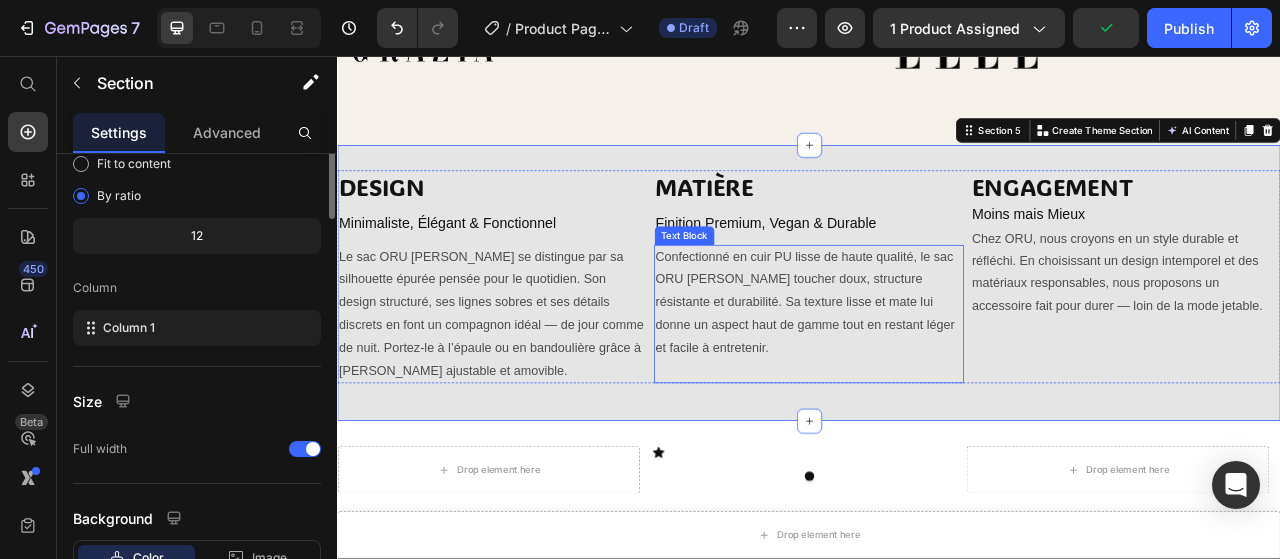 scroll, scrollTop: 1368, scrollLeft: 0, axis: vertical 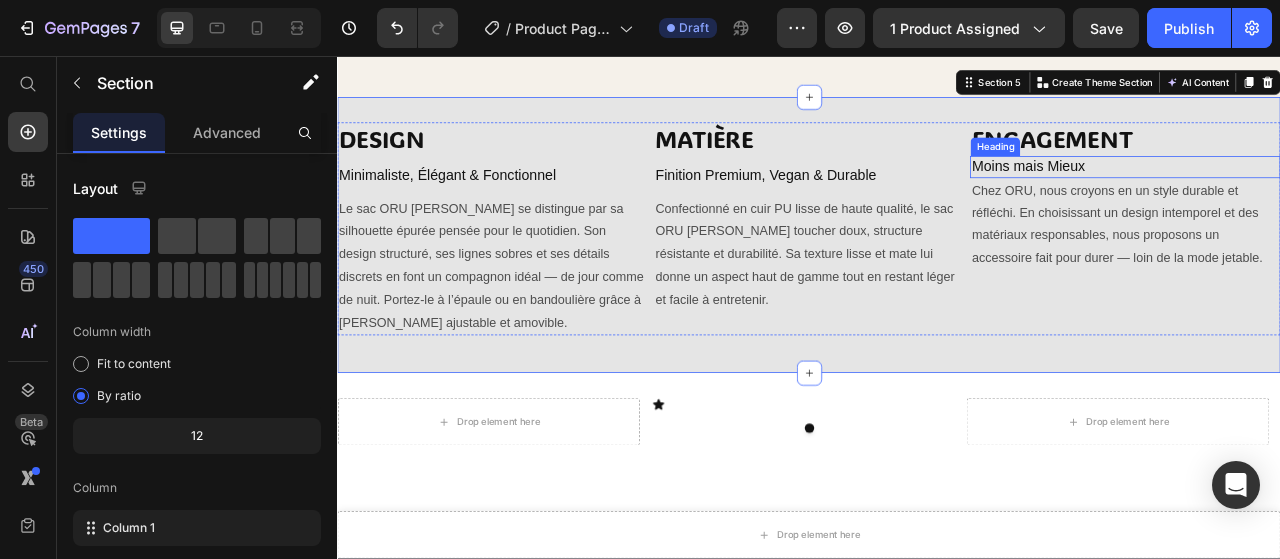 click on "Moins mais Mieux" at bounding box center (1339, 197) 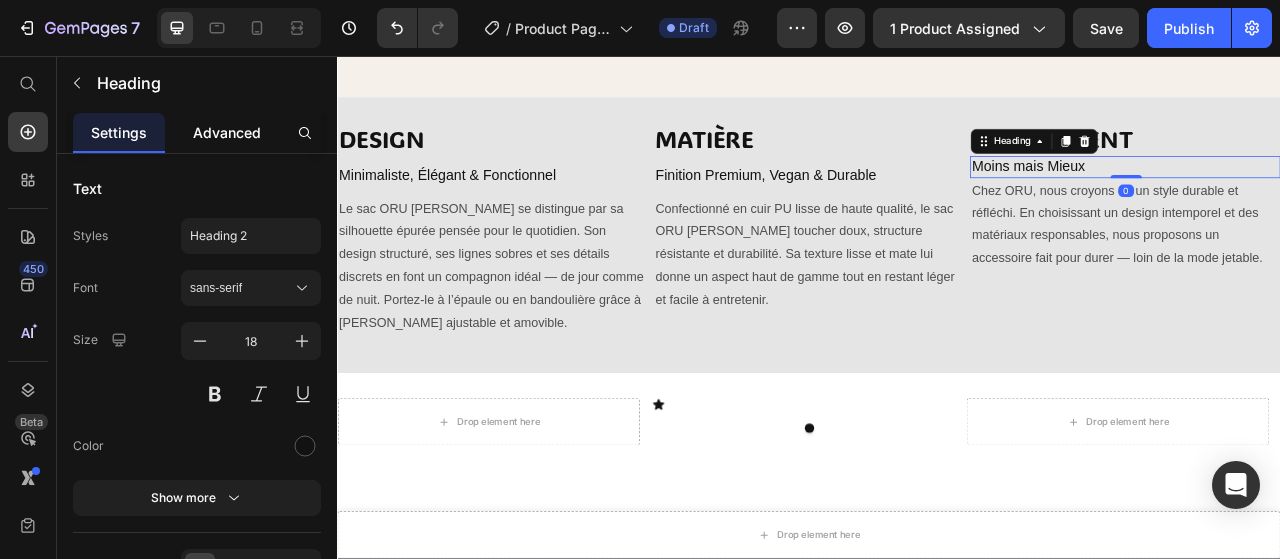 click on "Advanced" at bounding box center [227, 132] 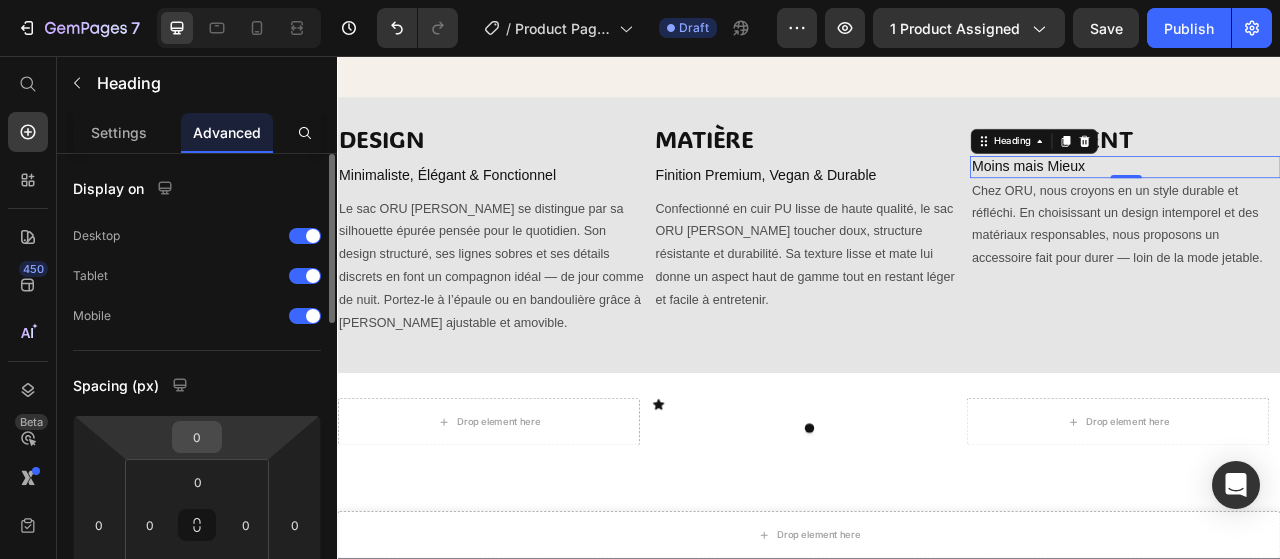 click on "0" at bounding box center (197, 437) 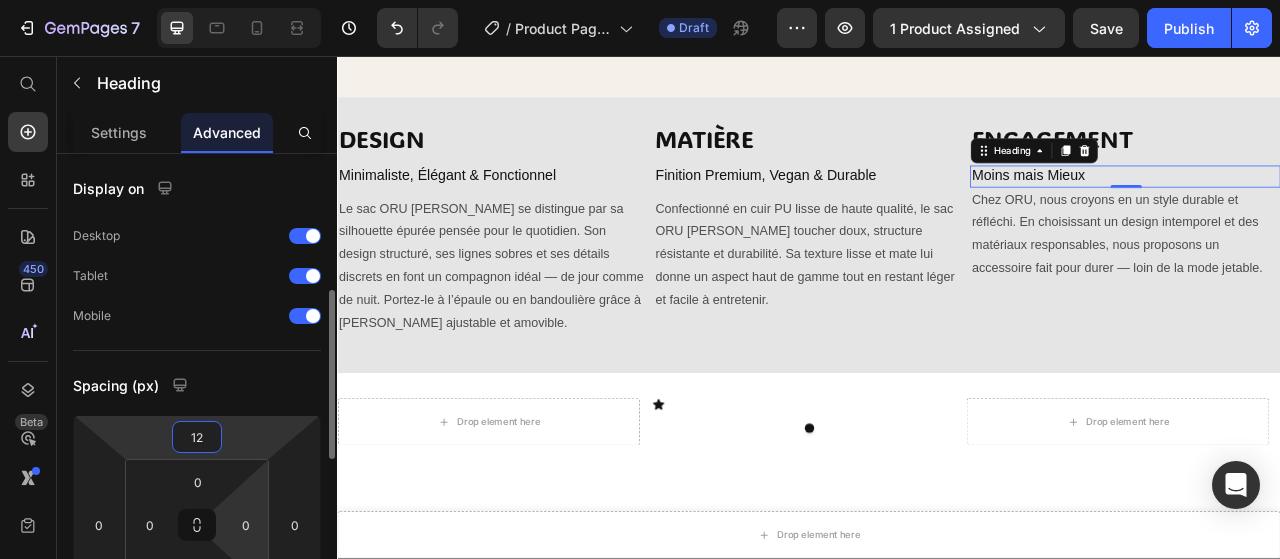 scroll, scrollTop: 100, scrollLeft: 0, axis: vertical 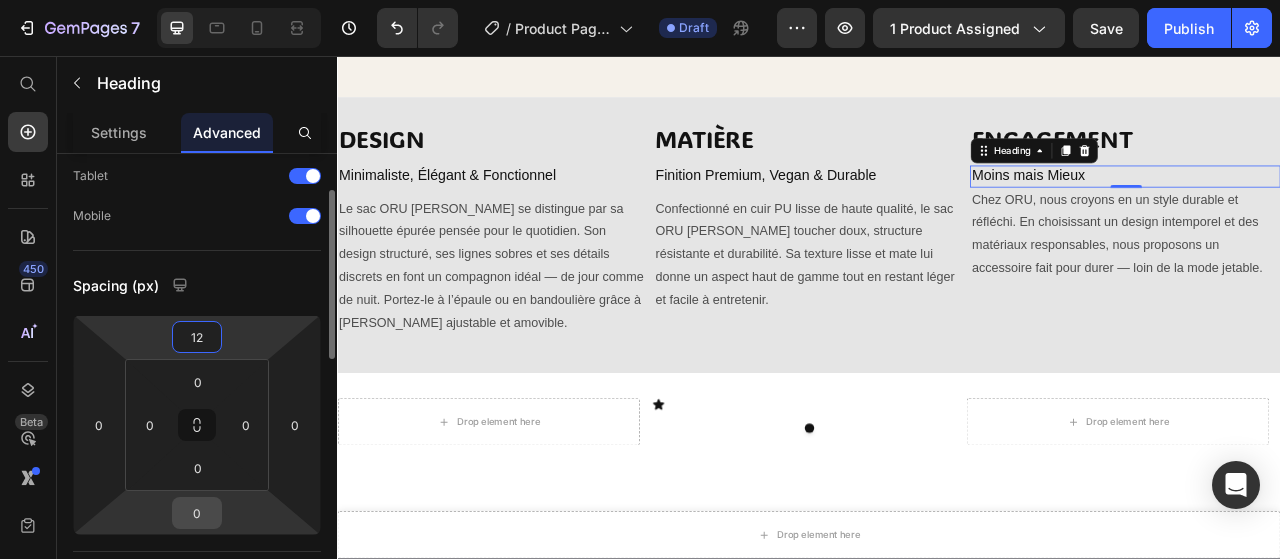 type on "12" 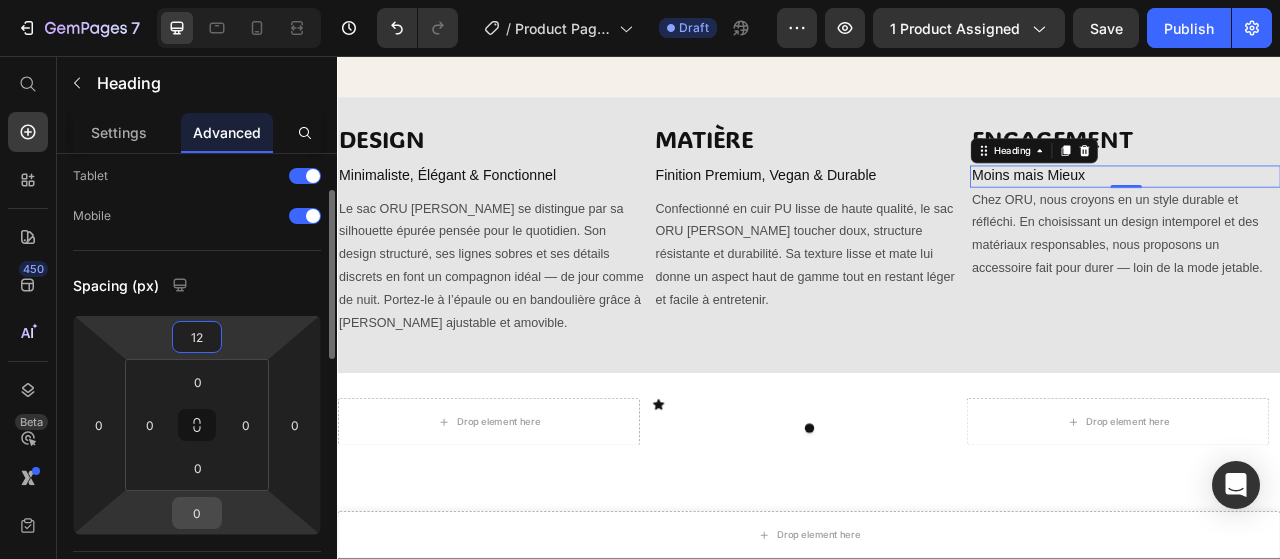 click on "0" at bounding box center (197, 513) 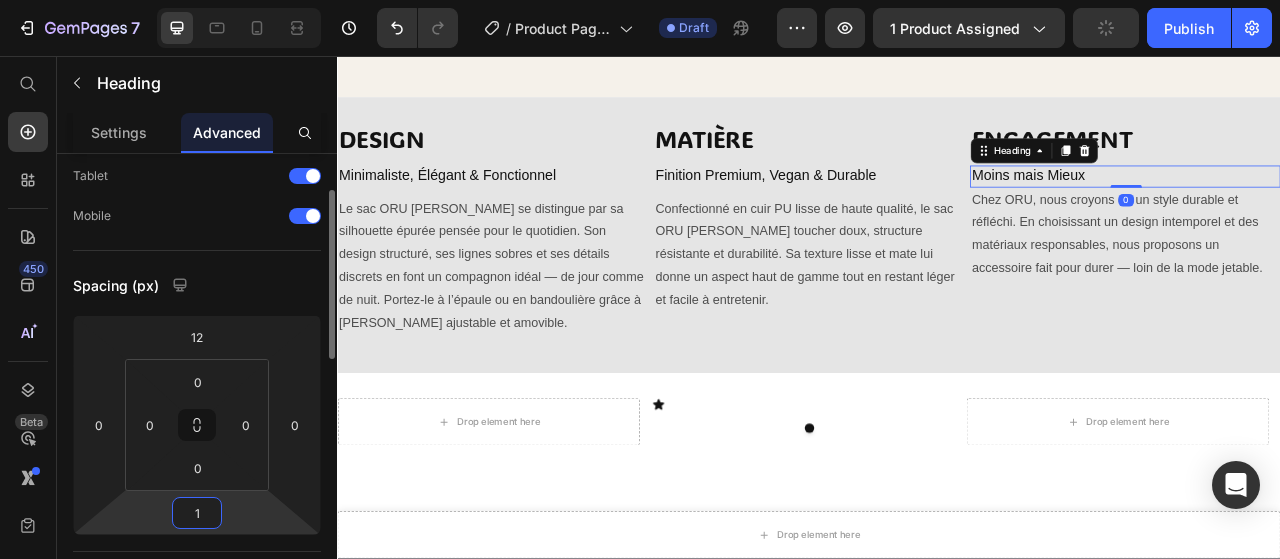 type on "12" 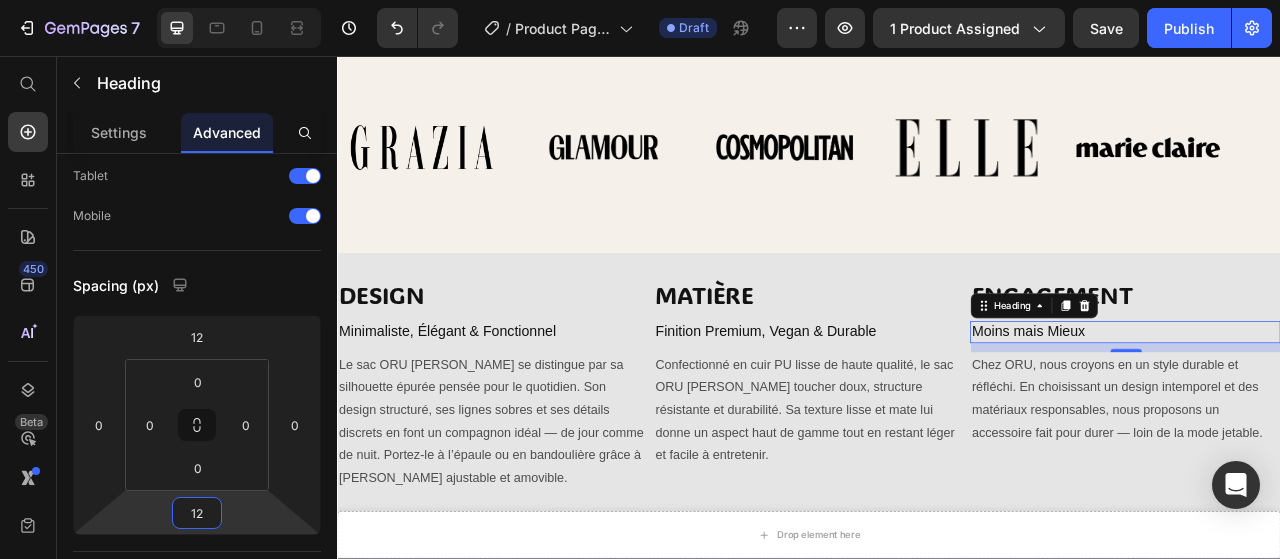 scroll, scrollTop: 1165, scrollLeft: 0, axis: vertical 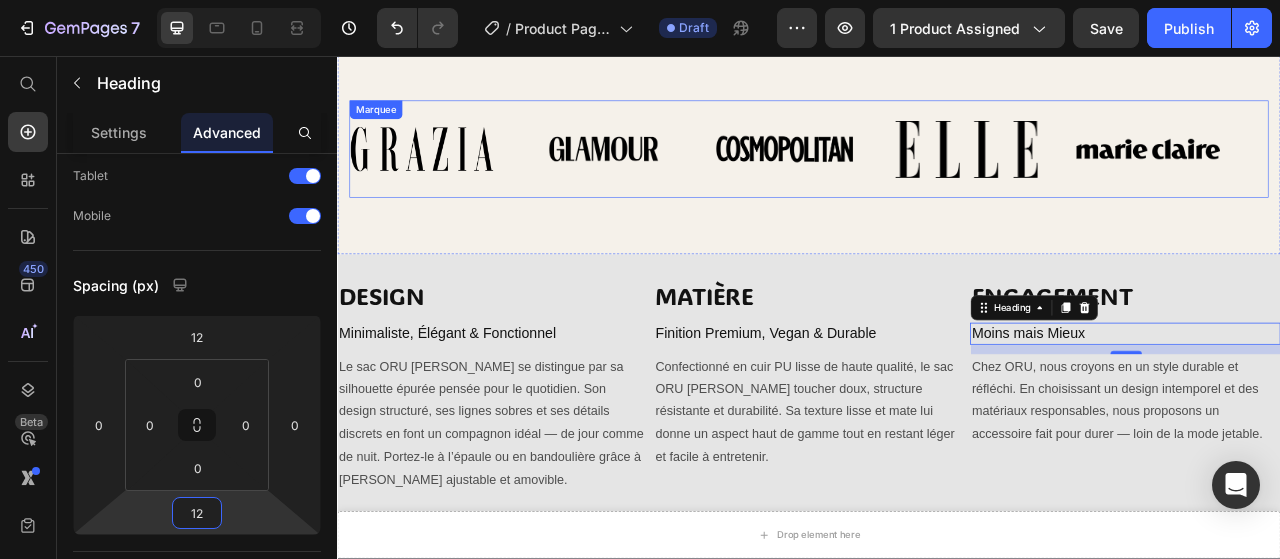 click on "Image Image Image Image Image Image Image Image Image Image Marquee Section 4" at bounding box center (937, 175) 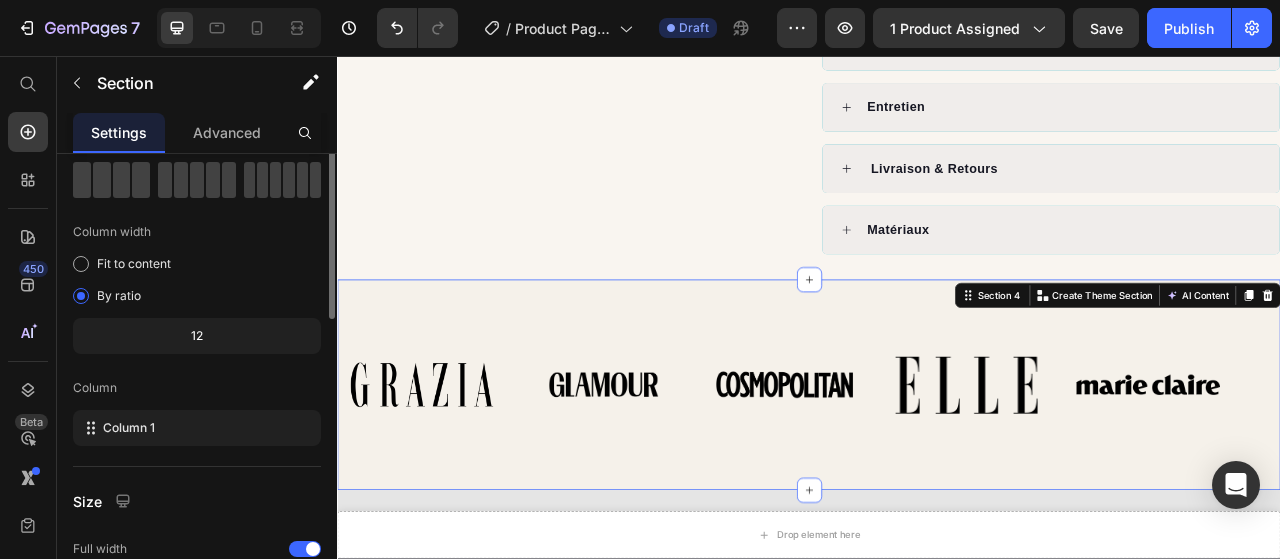 scroll, scrollTop: 0, scrollLeft: 0, axis: both 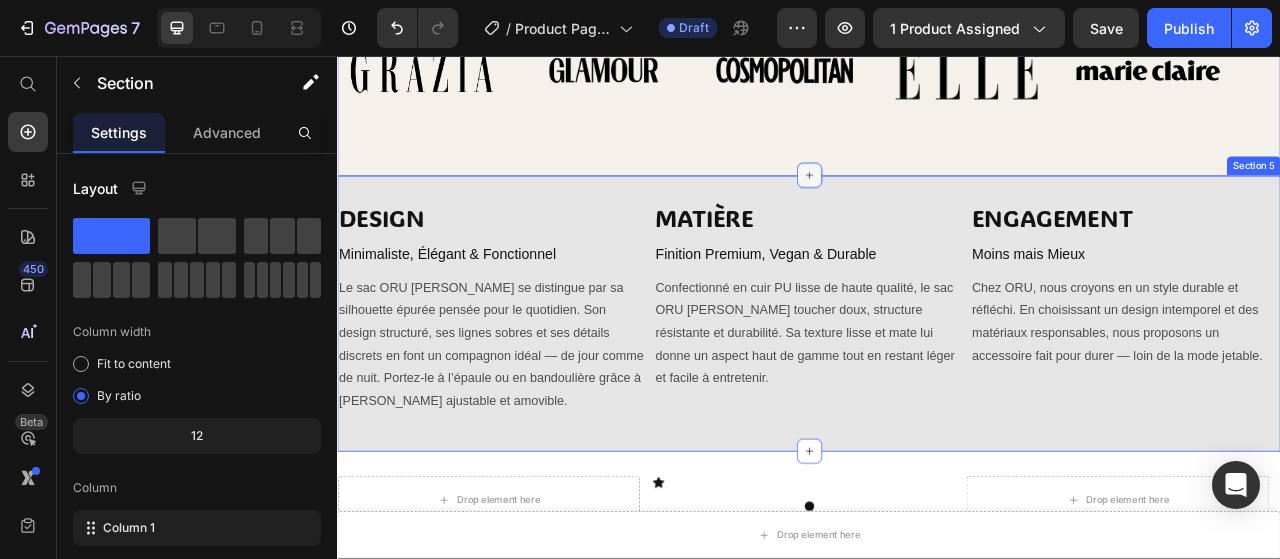 click 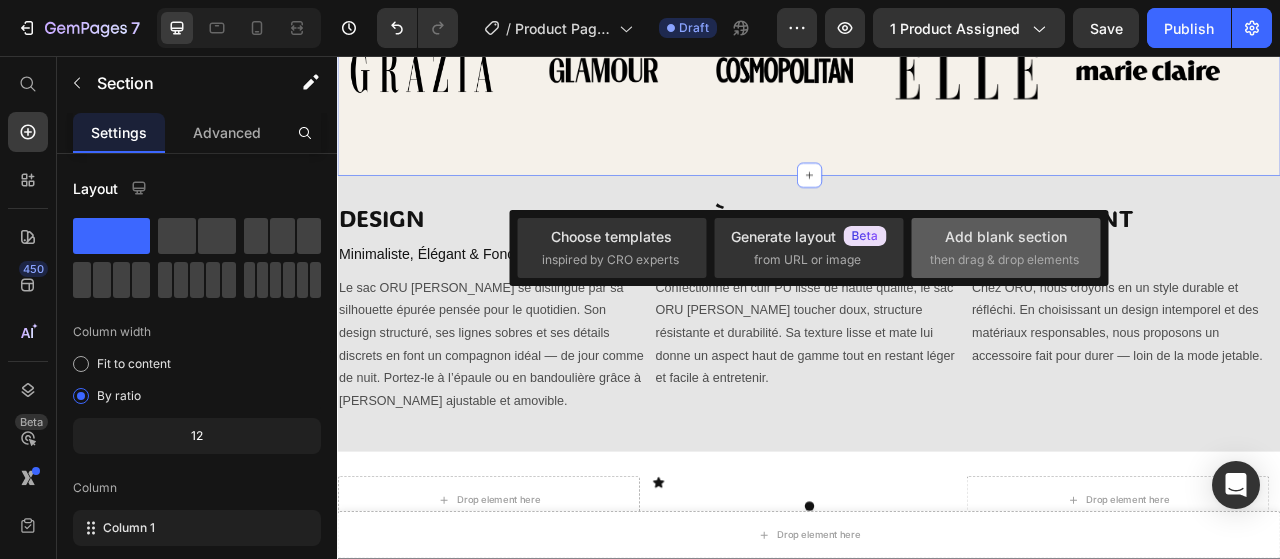 click on "Add blank section" at bounding box center (1006, 236) 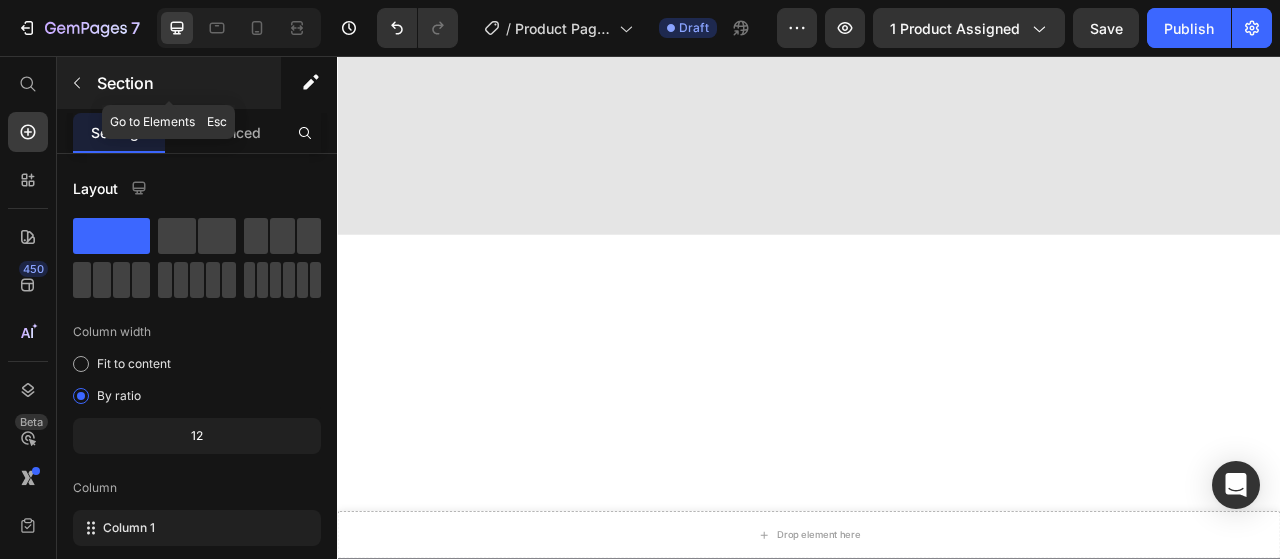 scroll, scrollTop: 200, scrollLeft: 0, axis: vertical 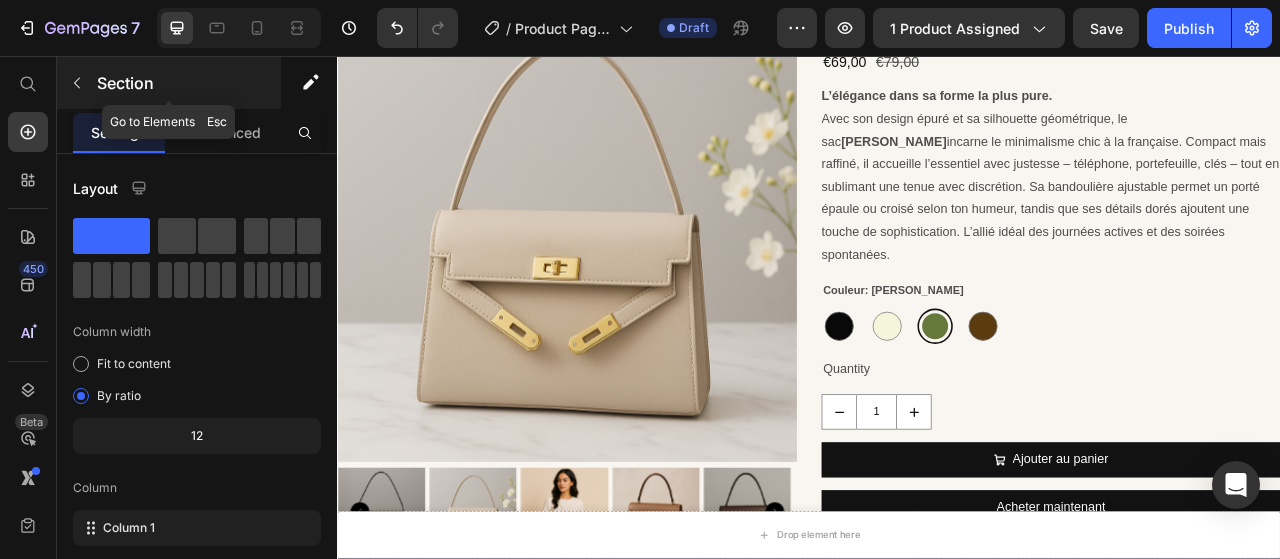 click on "Section" at bounding box center [169, 83] 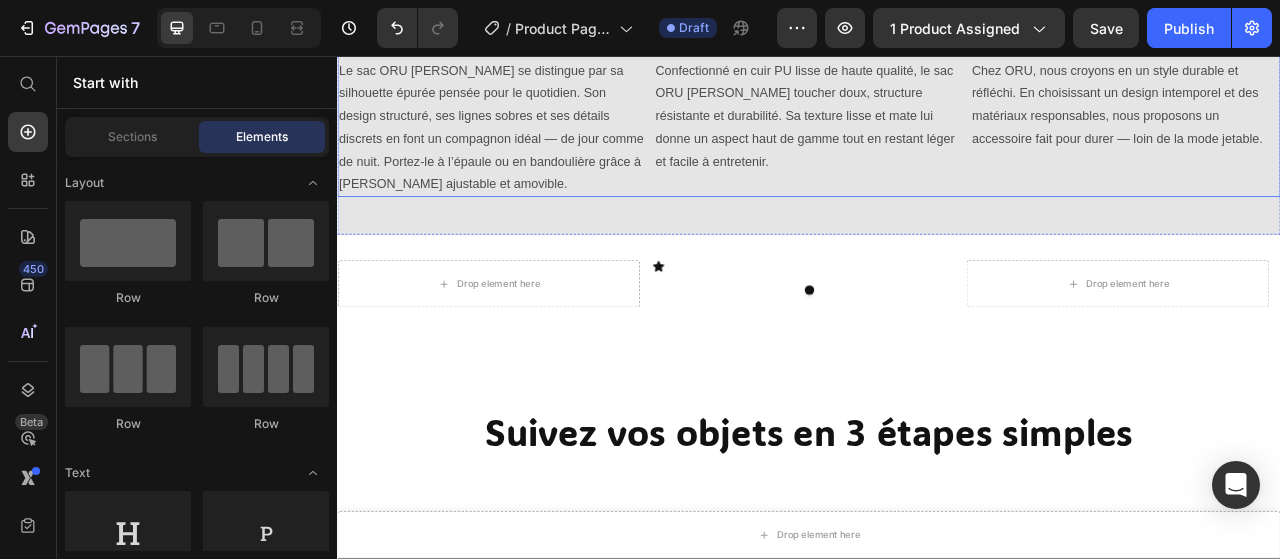 scroll, scrollTop: 1500, scrollLeft: 0, axis: vertical 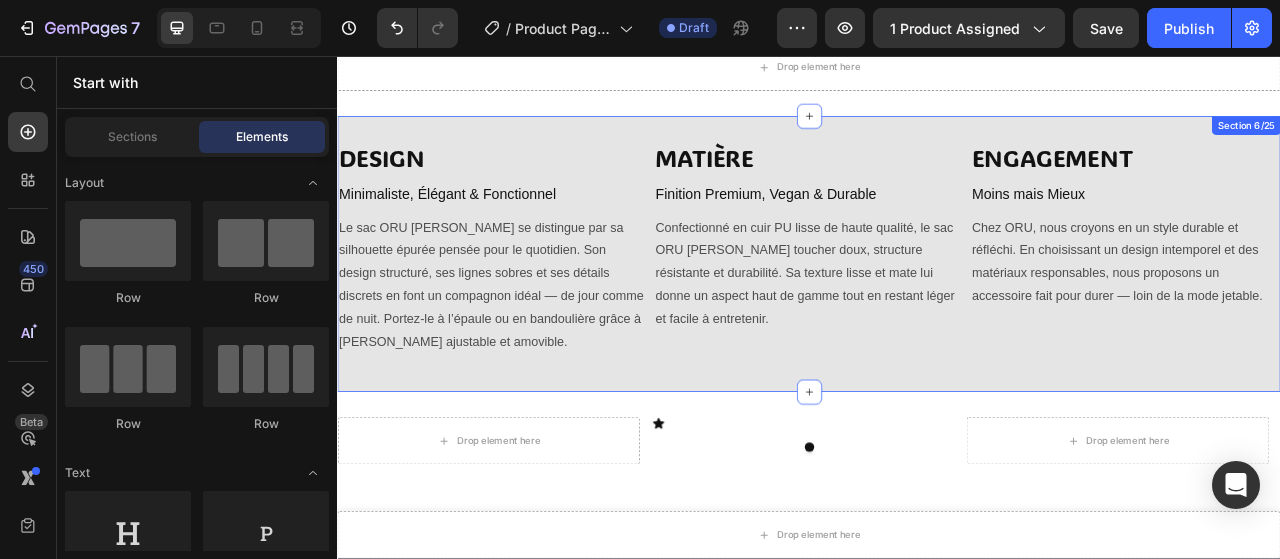 click on "DESIGN Heading Minimaliste, Élégant & Fonctionnel Heading Le sac ORU Vera se distingue par sa silhouette épurée pensée pour le quotidien. Son design structuré, ses lignes sobres et ses détails discrets en font un compagnon idéal — de jour comme de nuit. Portez-le à l’épaule ou en bandoulière grâce à sa sangle ajustable et amovible. Text Block MATIÈRE Heading Finition Premium, Vegan & Durable Heading Confectionné en cuir PU lisse de haute qualité, le sac ORU Vera allie toucher doux, structure résistante et durabilité. Sa texture lisse et mate lui donne un aspect haut de gamme tout en restant léger et facile à entretenir.   Text Block ENGAGEMENT Heading Moins mais Mieux Heading Chez ORU, nous croyons en un style durable et réfléchi. En choisissant un design intemporel et des matériaux responsables, nous proposons un accessoire fait pour durer — loin de la mode jetable. Text Block Row Section 6/25" at bounding box center [937, 308] 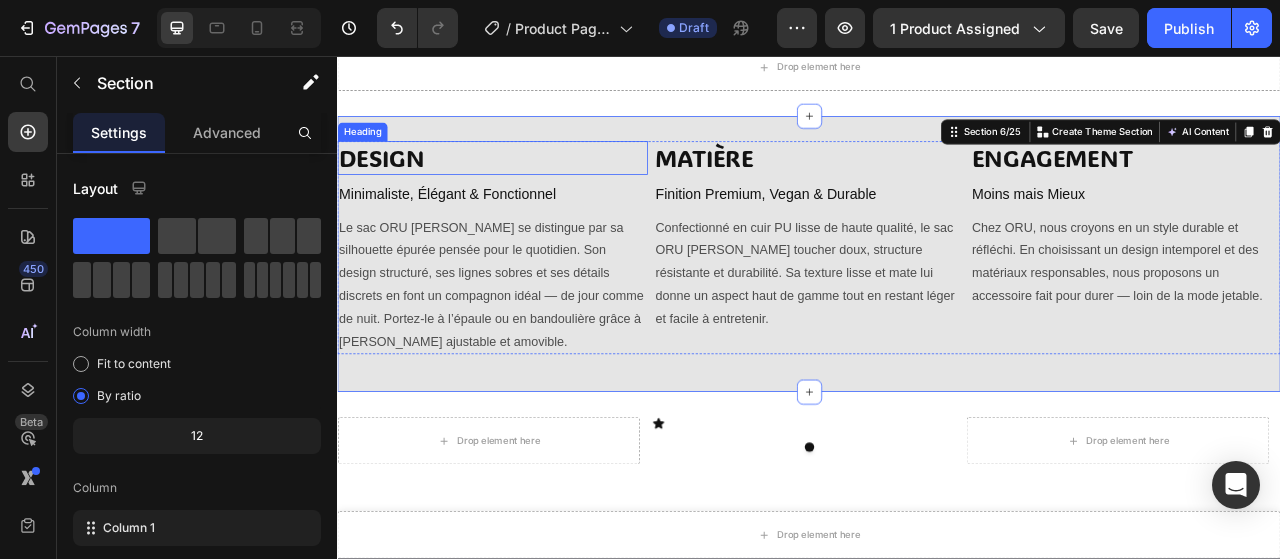 click on "DESIGN" at bounding box center [534, 186] 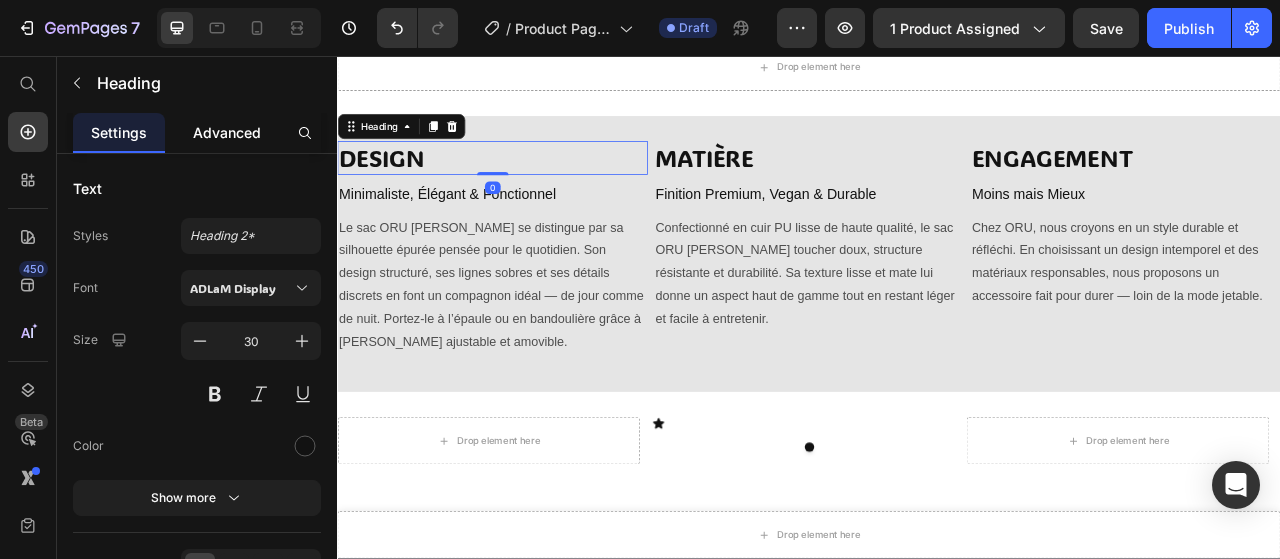 click on "Advanced" 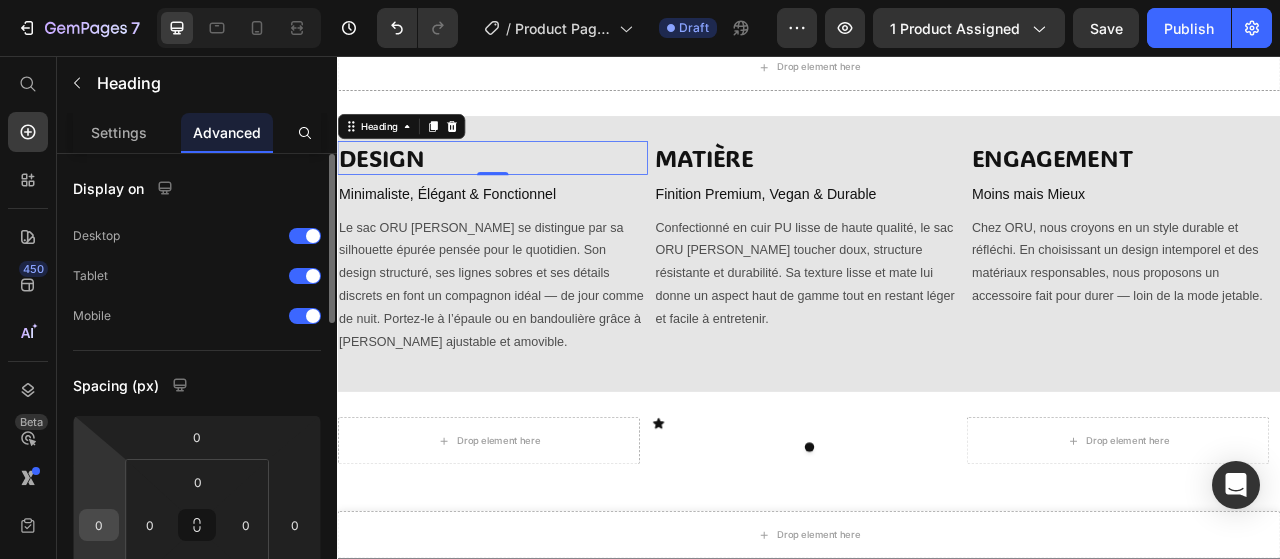click on "0" at bounding box center (99, 525) 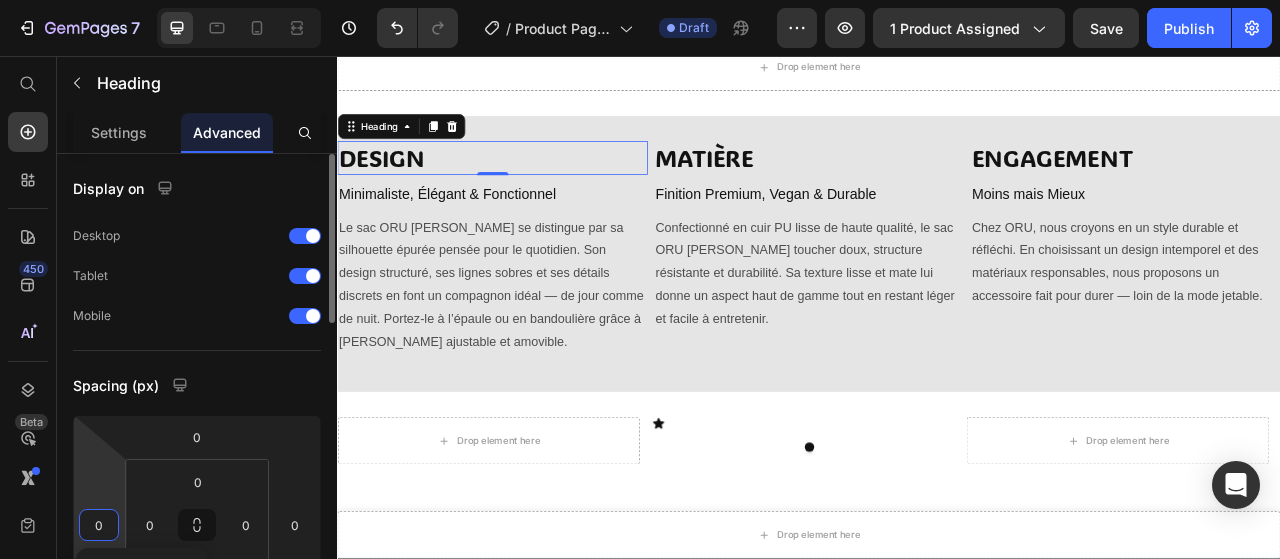 scroll, scrollTop: 100, scrollLeft: 0, axis: vertical 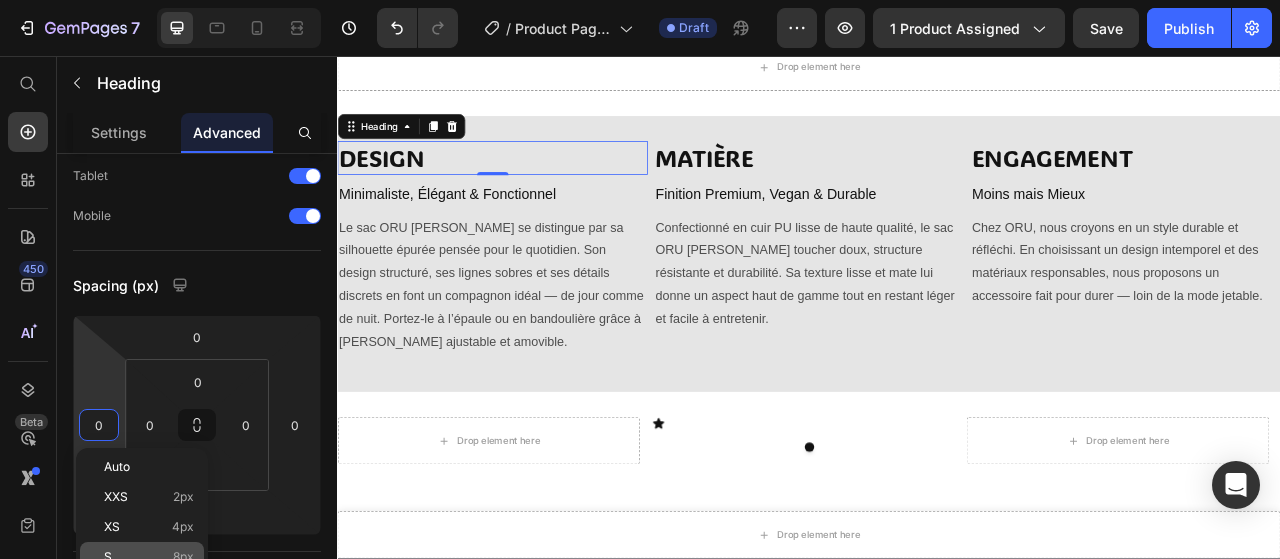 click on "S 8px" at bounding box center (149, 557) 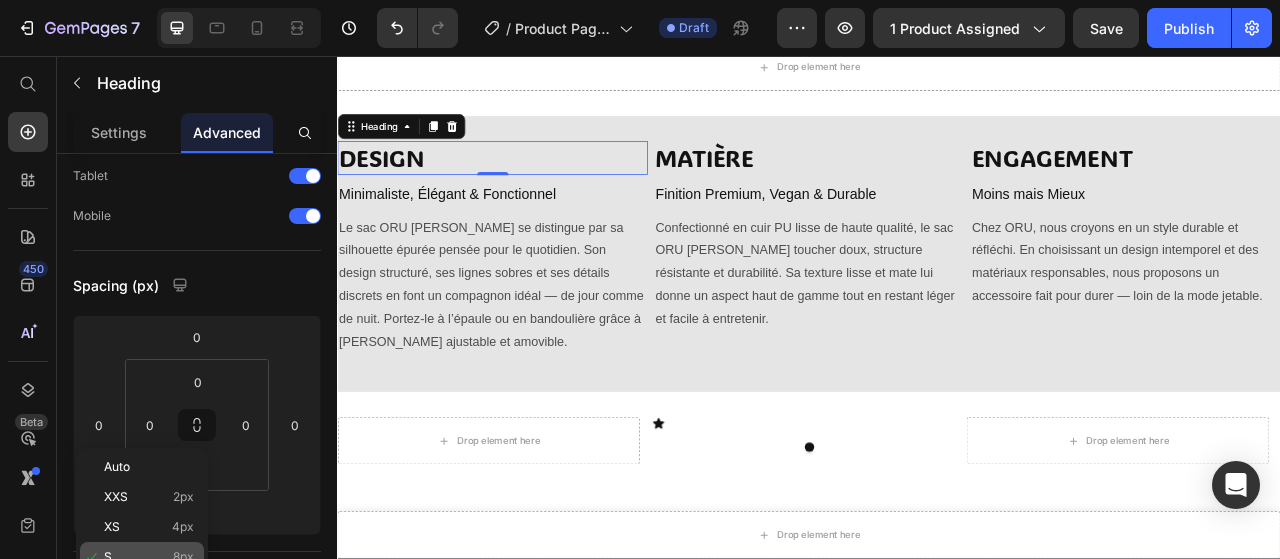 type on "8" 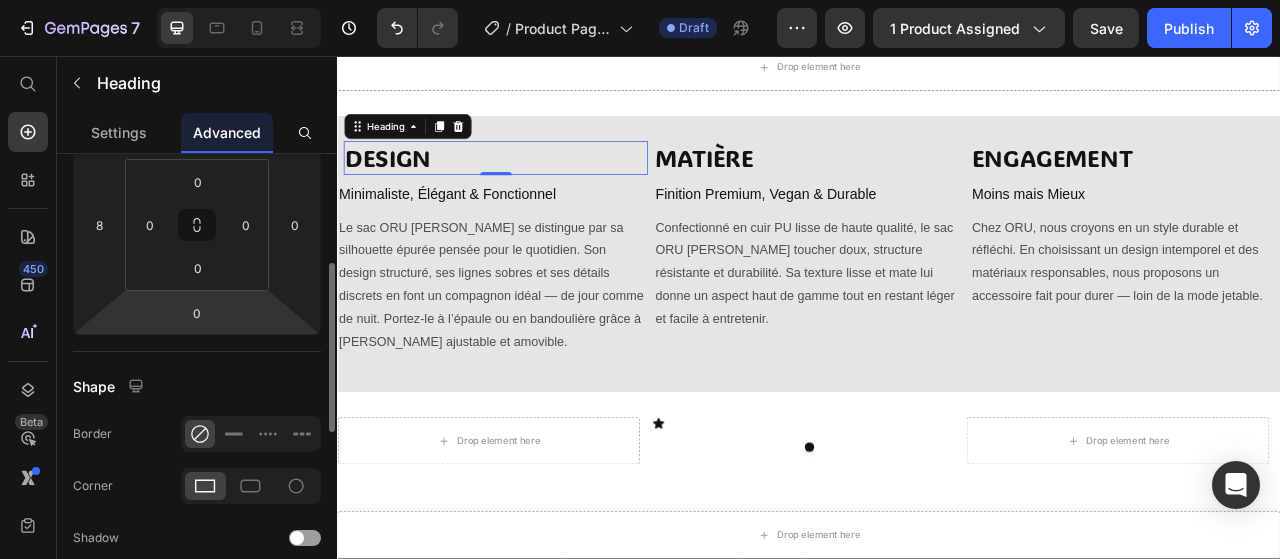 scroll, scrollTop: 200, scrollLeft: 0, axis: vertical 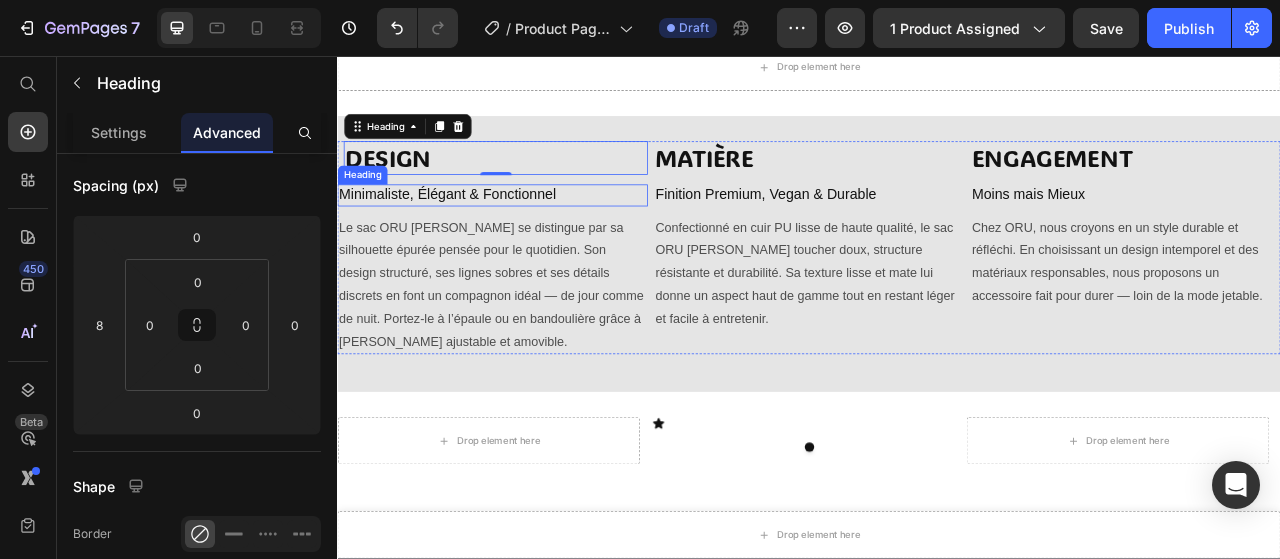 drag, startPoint x: 491, startPoint y: 193, endPoint x: 473, endPoint y: 218, distance: 30.805843 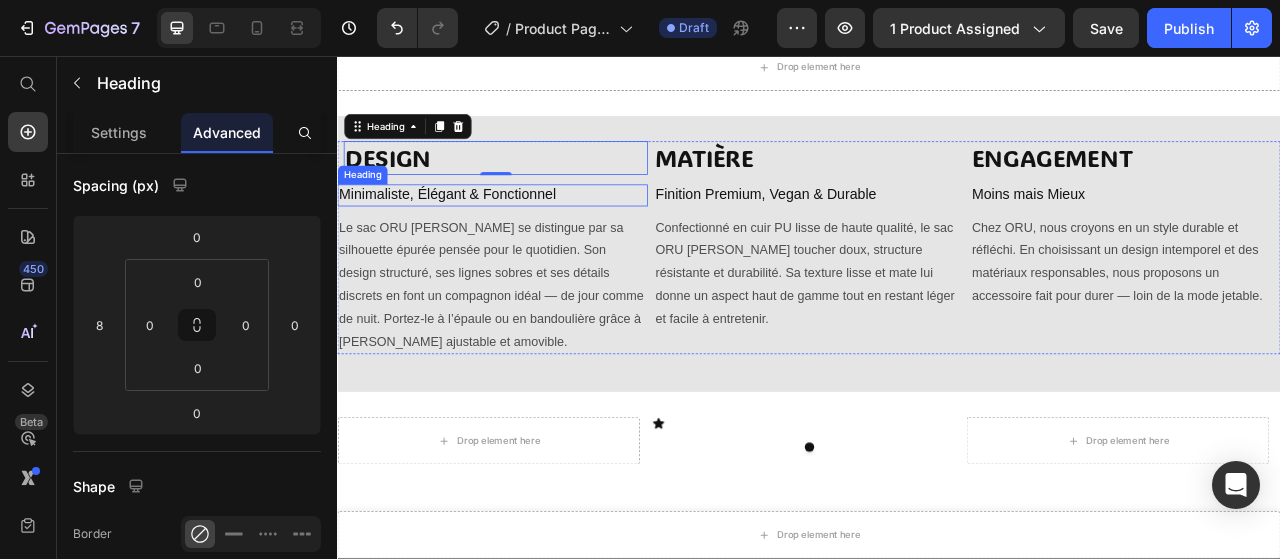 click on "Minimaliste, Élégant & Fonctionnel" at bounding box center (534, 233) 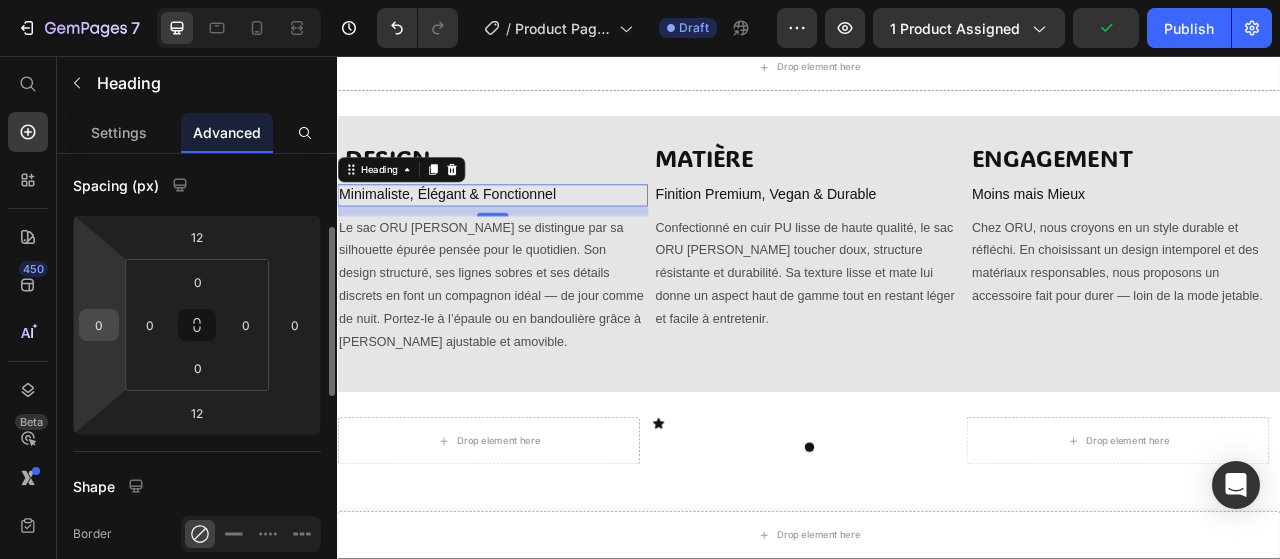 click on "0" at bounding box center [99, 325] 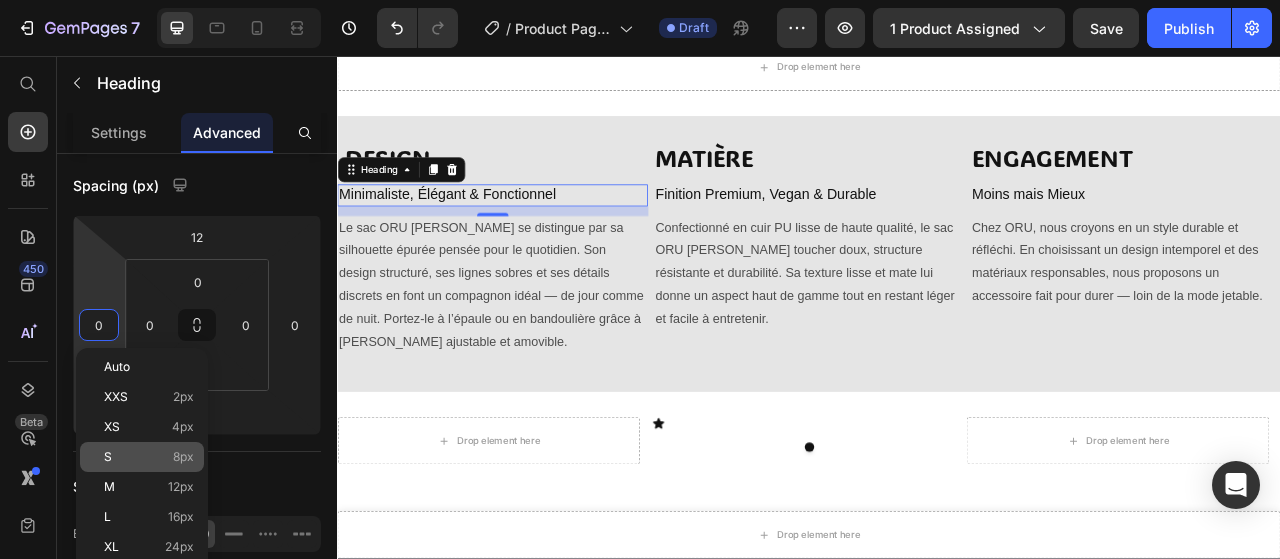 click on "S 8px" 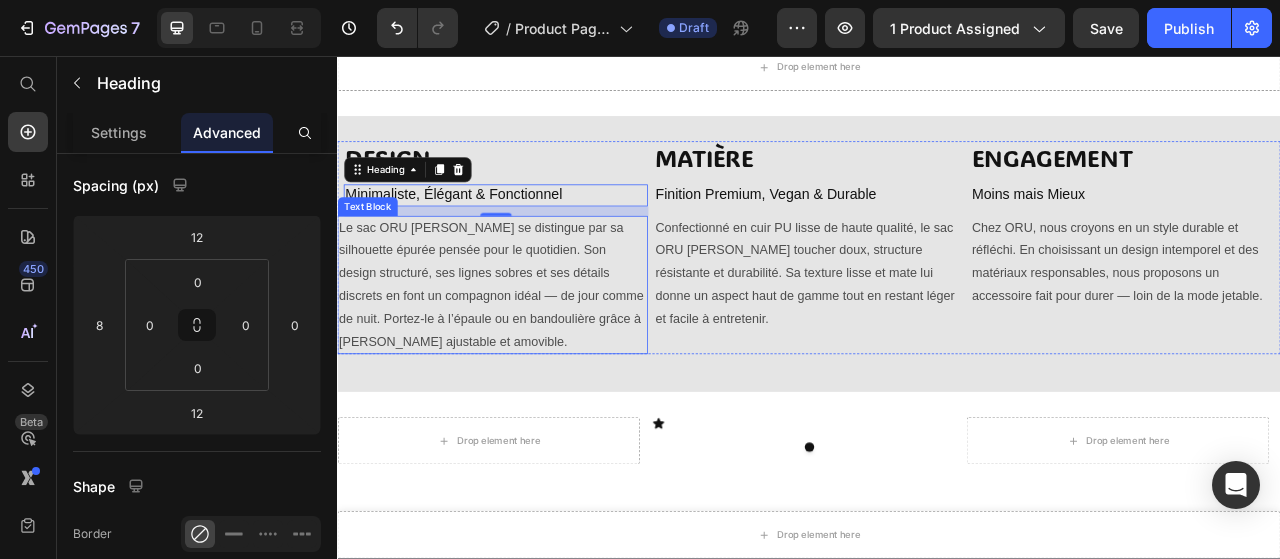 click on "Le sac ORU [PERSON_NAME] se distingue par sa silhouette épurée pensée pour le quotidien. Son design structuré, ses lignes sobres et ses détails discrets en font un compagnon idéal — de jour comme de nuit. Portez-le à l’épaule ou en bandoulière grâce à sa sangle ajustable et amovible." at bounding box center (534, 348) 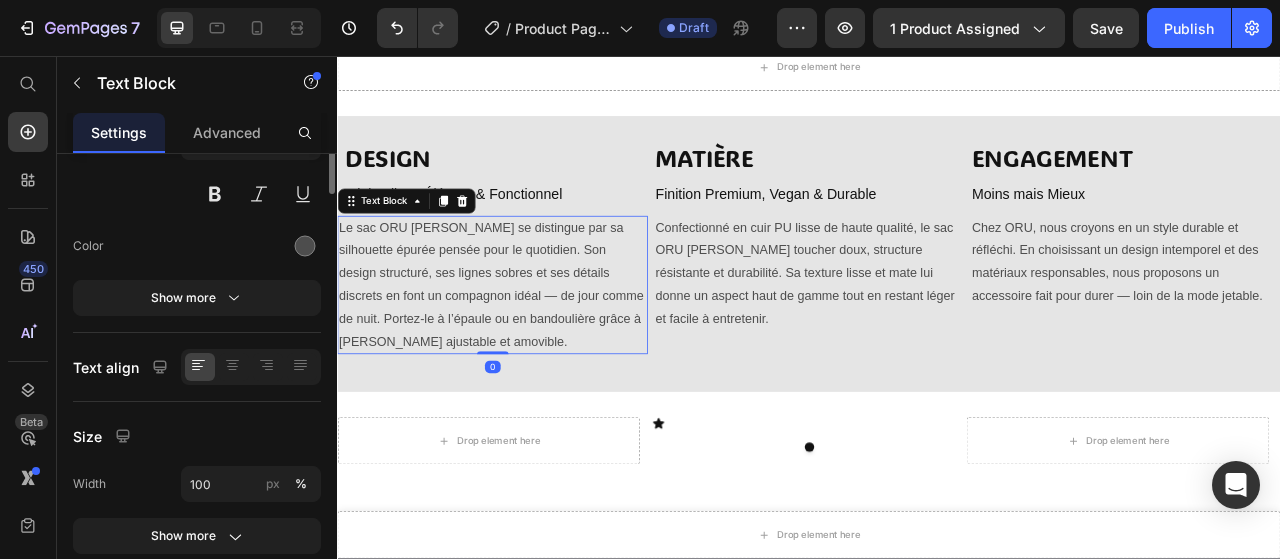 scroll, scrollTop: 0, scrollLeft: 0, axis: both 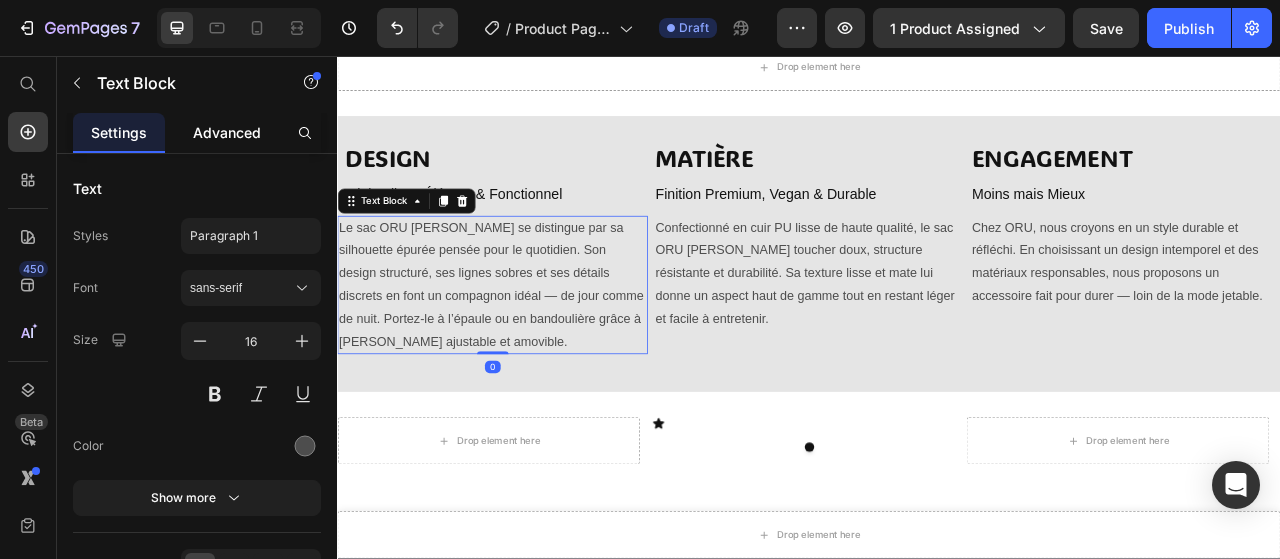 click on "Advanced" at bounding box center [227, 132] 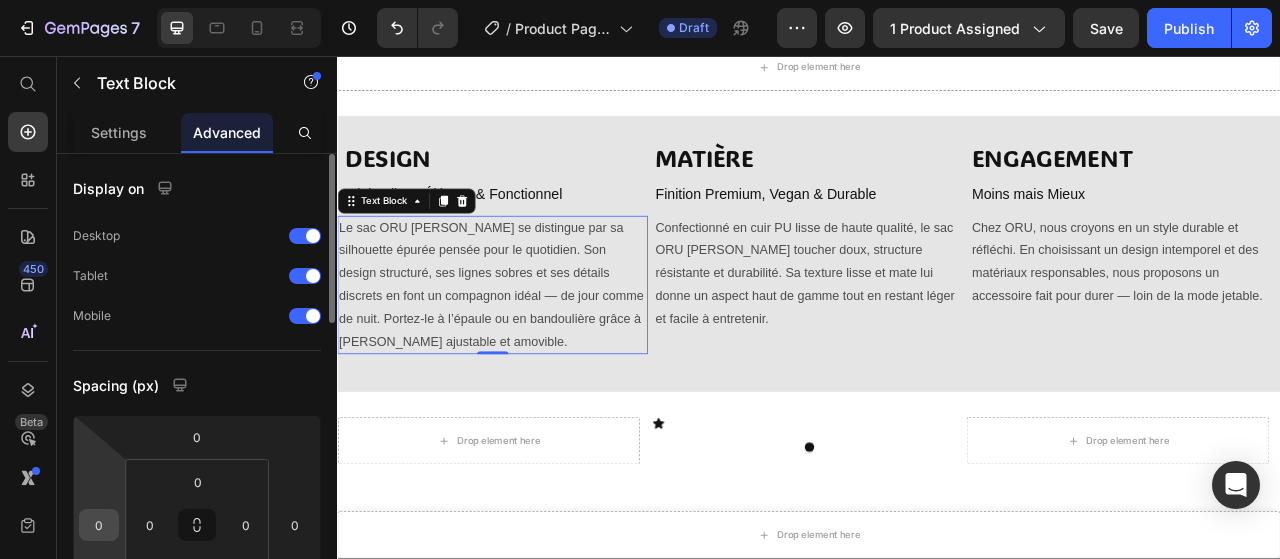 click on "0" at bounding box center (99, 525) 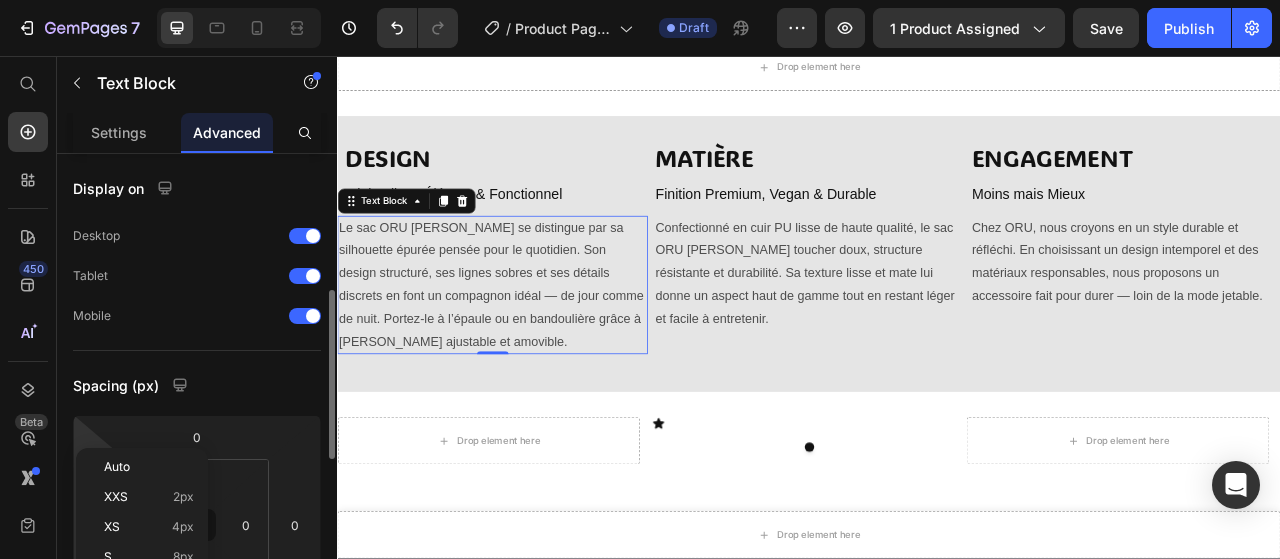 scroll, scrollTop: 100, scrollLeft: 0, axis: vertical 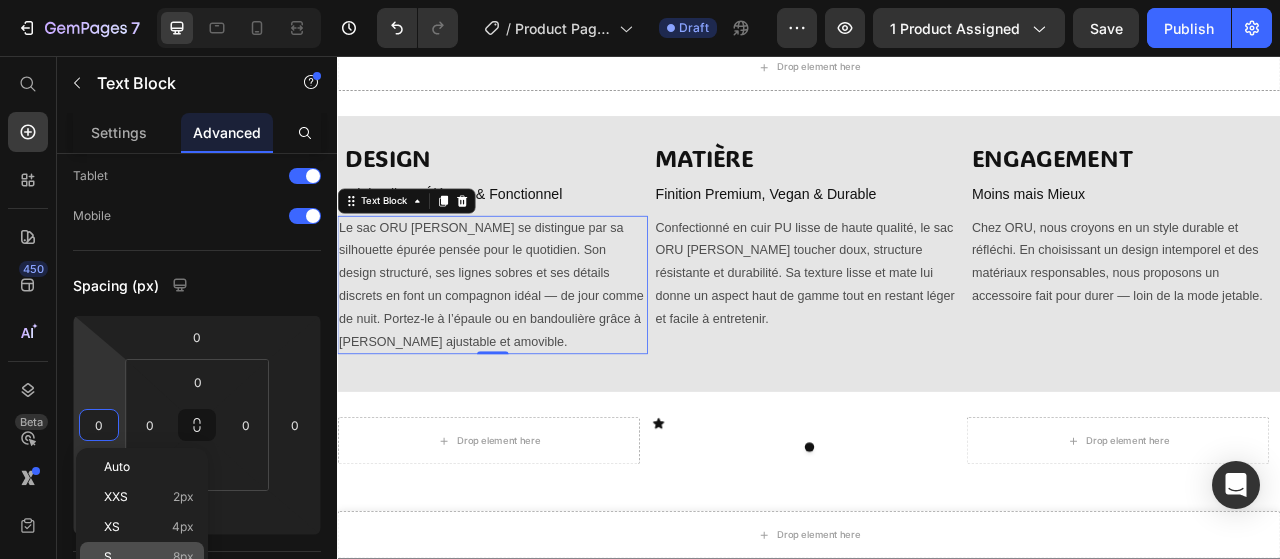 click on "S 8px" 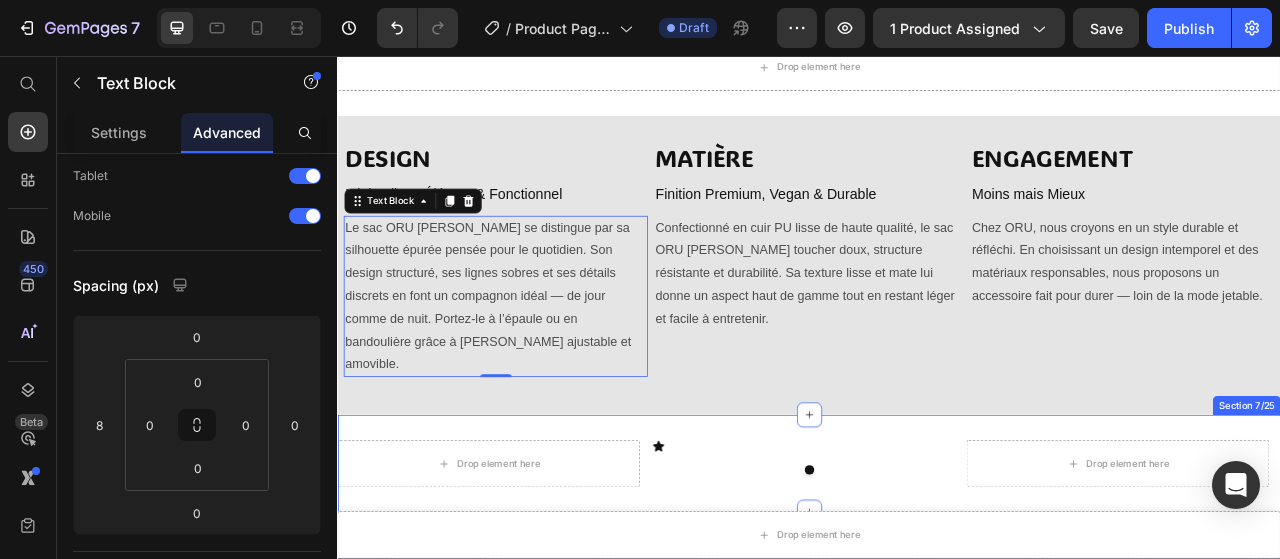 click on "Icon" at bounding box center [929, 553] 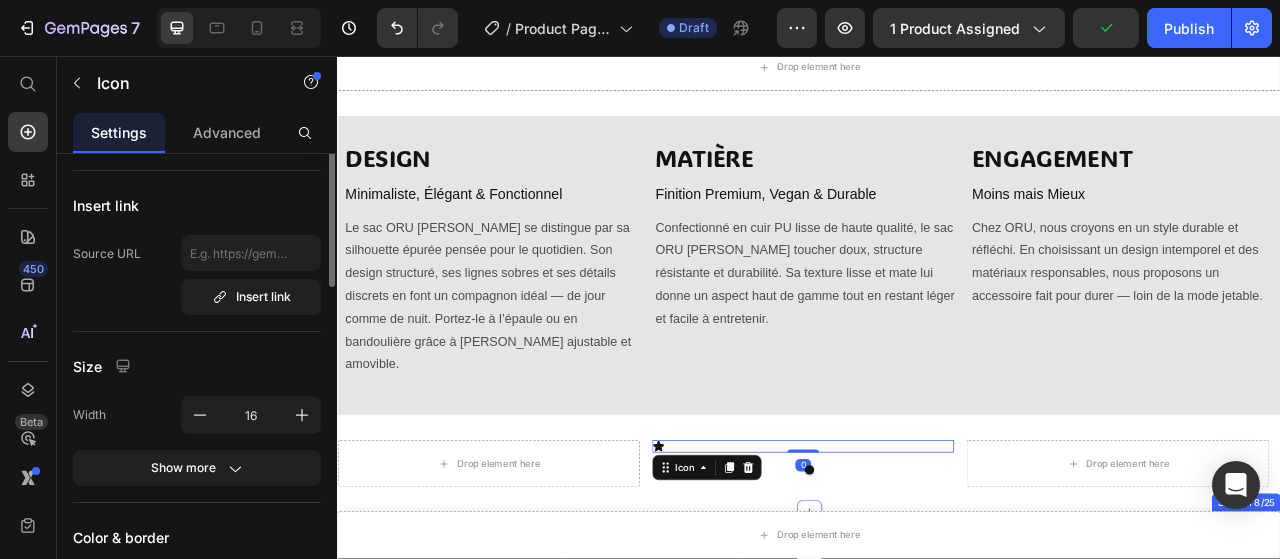 scroll, scrollTop: 0, scrollLeft: 0, axis: both 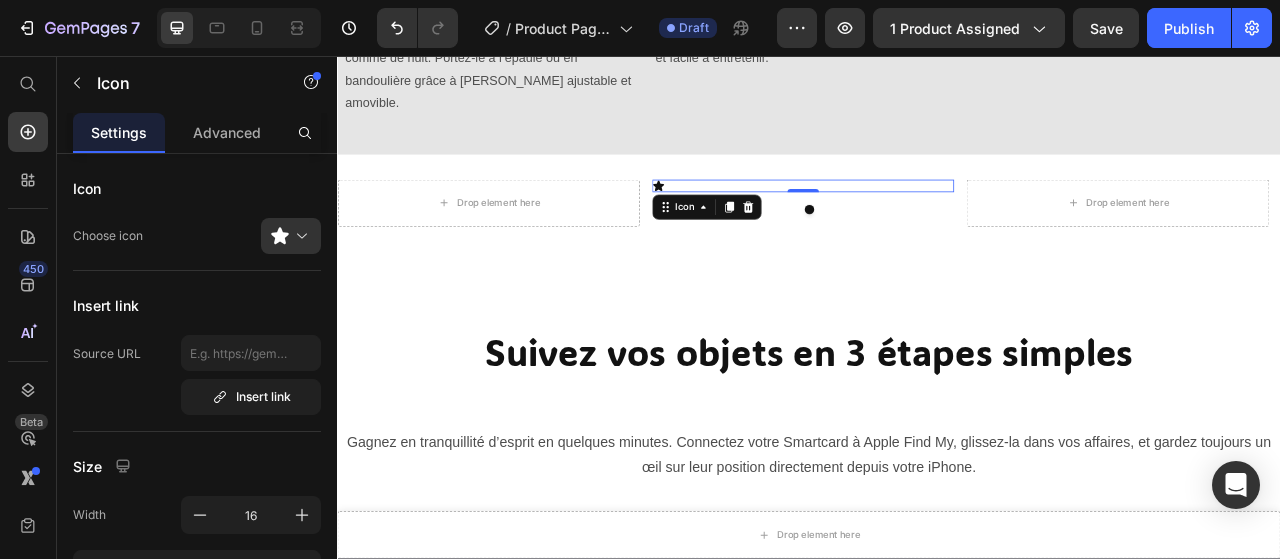 click on "Drop element here
Icon   0
Drop element here
Carousel Section 7/25" at bounding box center [937, 244] 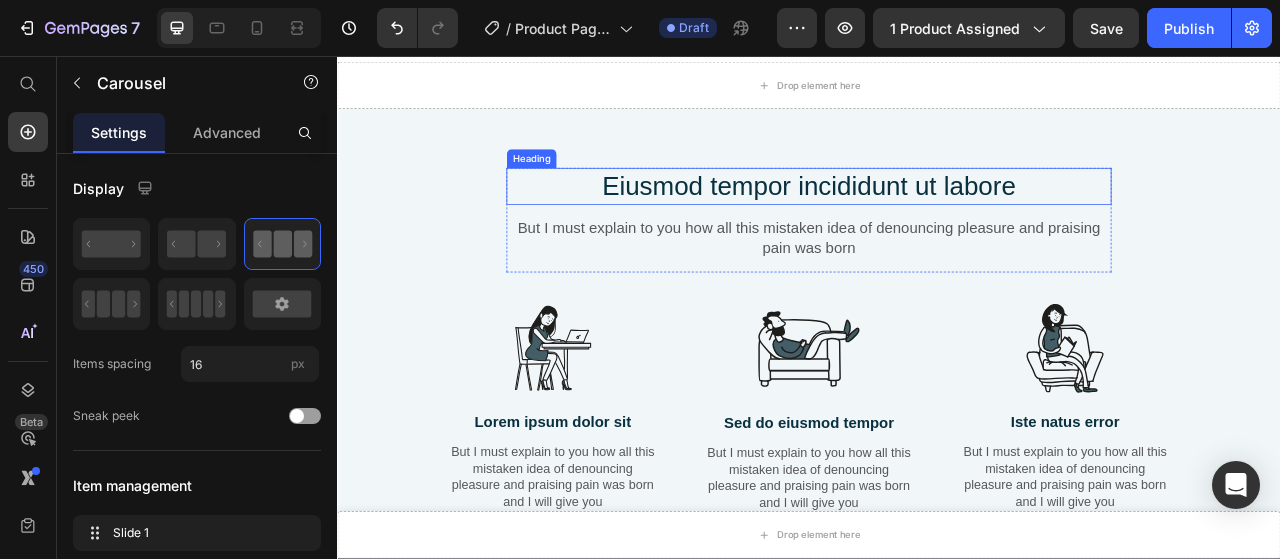 scroll, scrollTop: 8600, scrollLeft: 0, axis: vertical 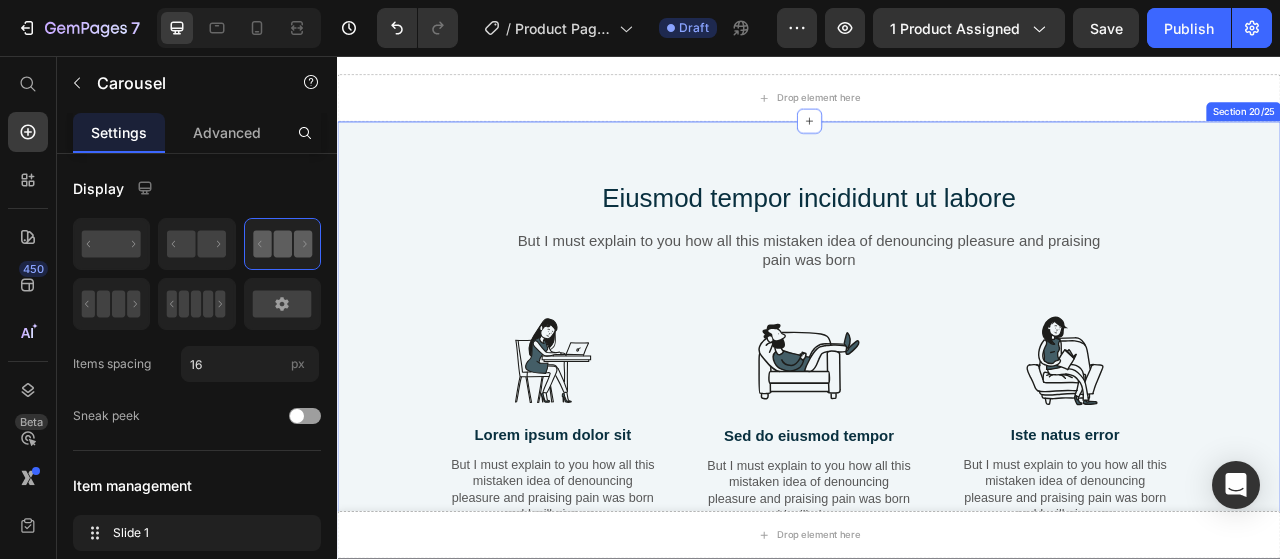 click on "Eiusmod tempor incididunt ut labore Heading But I must explain to you how all this mistaken idea of denouncing pleasure and praising pain was born Text Block Row Image Lorem ipsum dolor sit  Text Block But I must explain to you how all this mistaken idea of denouncing pleasure and praising pain was born and I will give you Text Block Row Image Sed do eiusmod tempor Text Block But I must explain to you how all this mistaken idea of denouncing pleasure and praising pain was born and I will give you Text Block Row Image Iste natus error Text Block But I must explain to you how all this mistaken idea of denouncing pleasure and praising pain was born and I will give you Text Block Row Row Section 20/25" at bounding box center (937, 434) 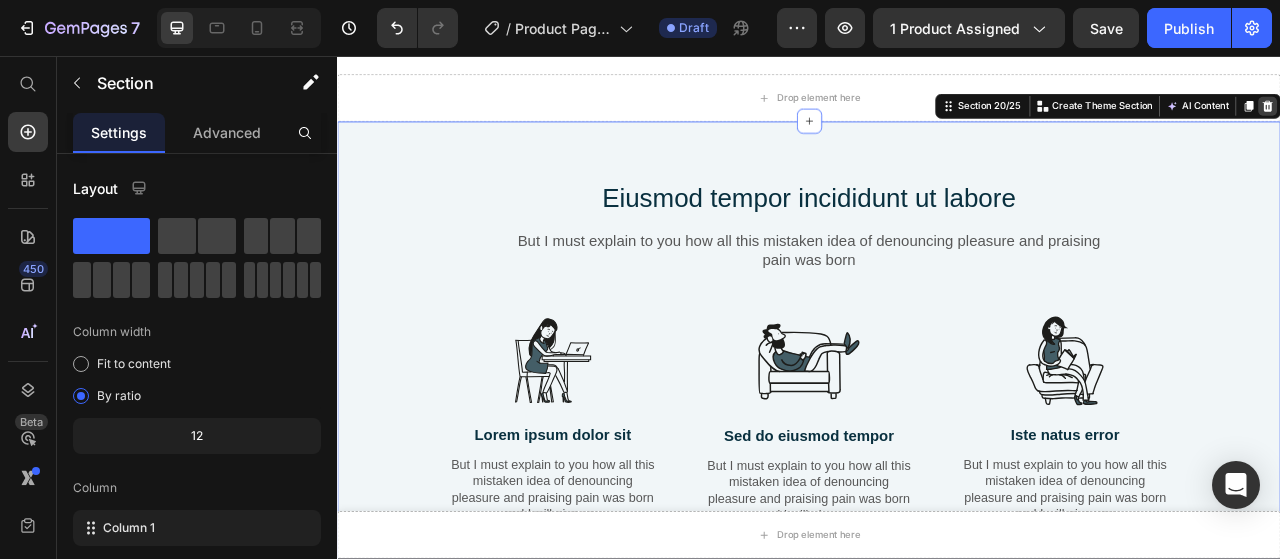 click 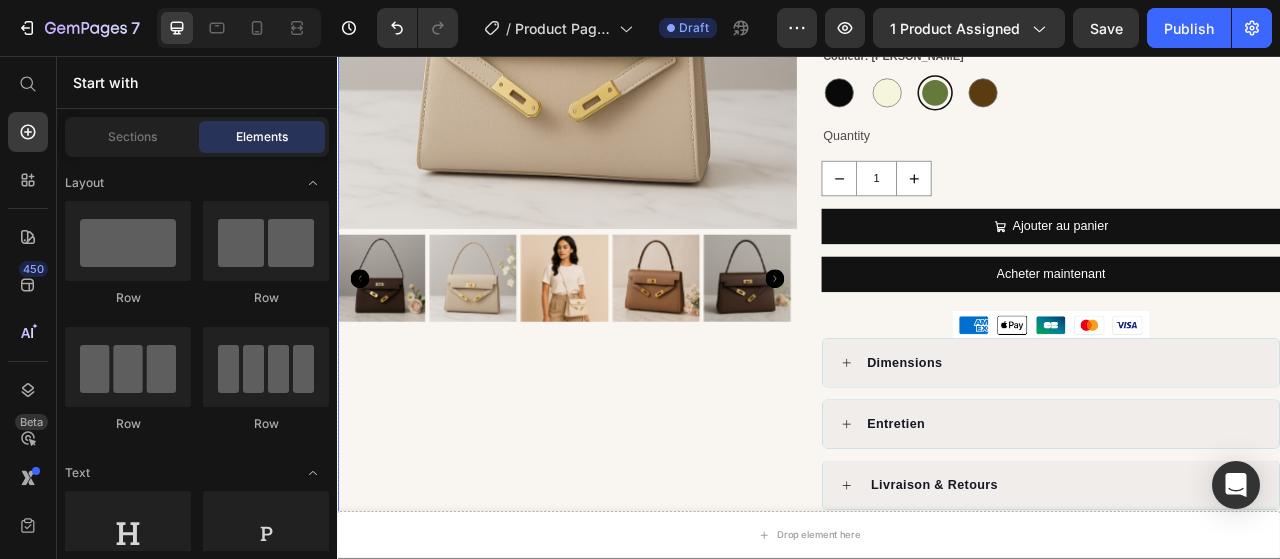 scroll, scrollTop: 0, scrollLeft: 0, axis: both 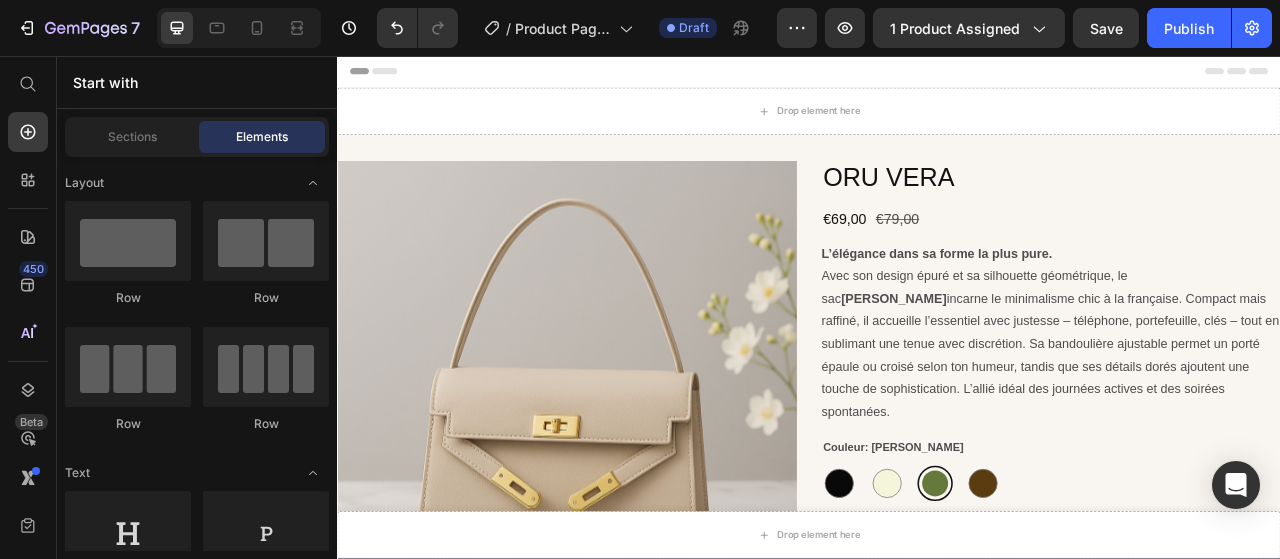 drag, startPoint x: 1192, startPoint y: 23, endPoint x: 249, endPoint y: 53, distance: 943.47705 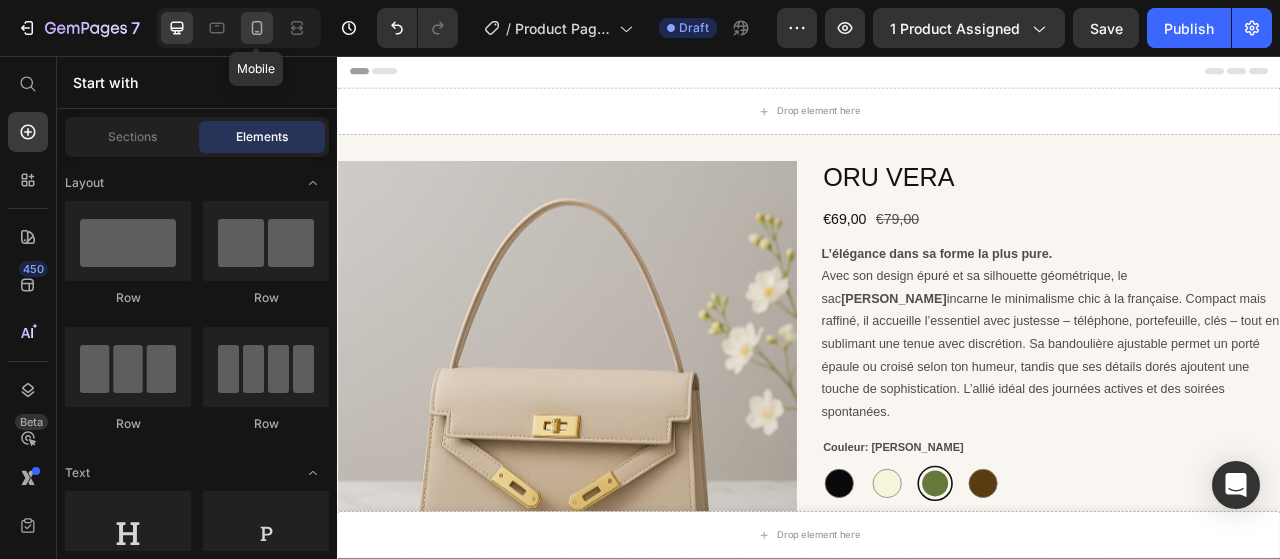 click 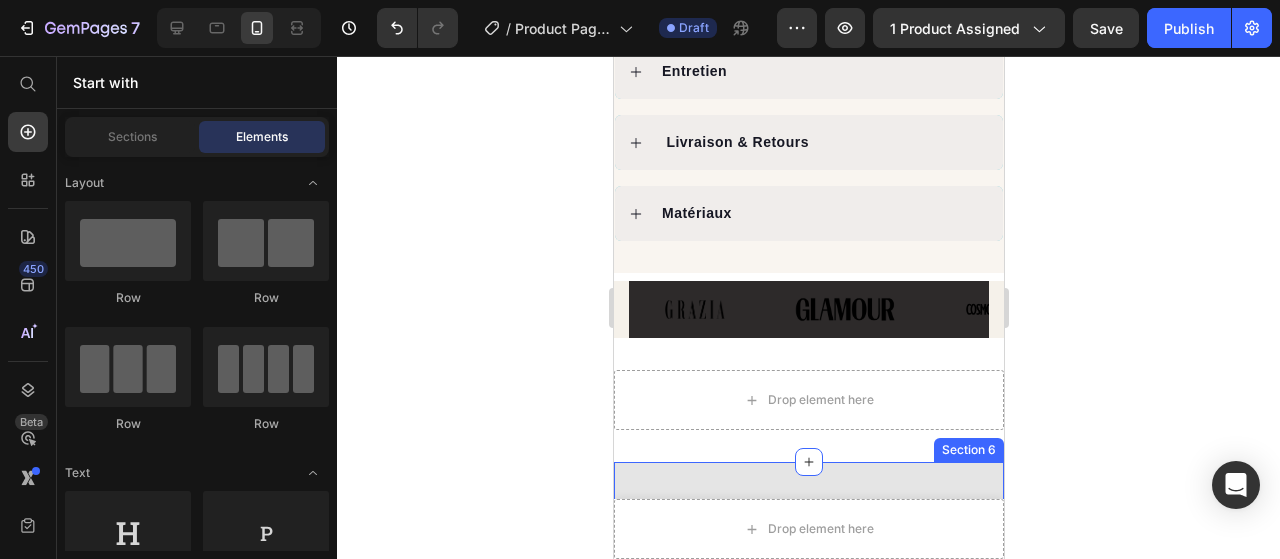 scroll, scrollTop: 1500, scrollLeft: 0, axis: vertical 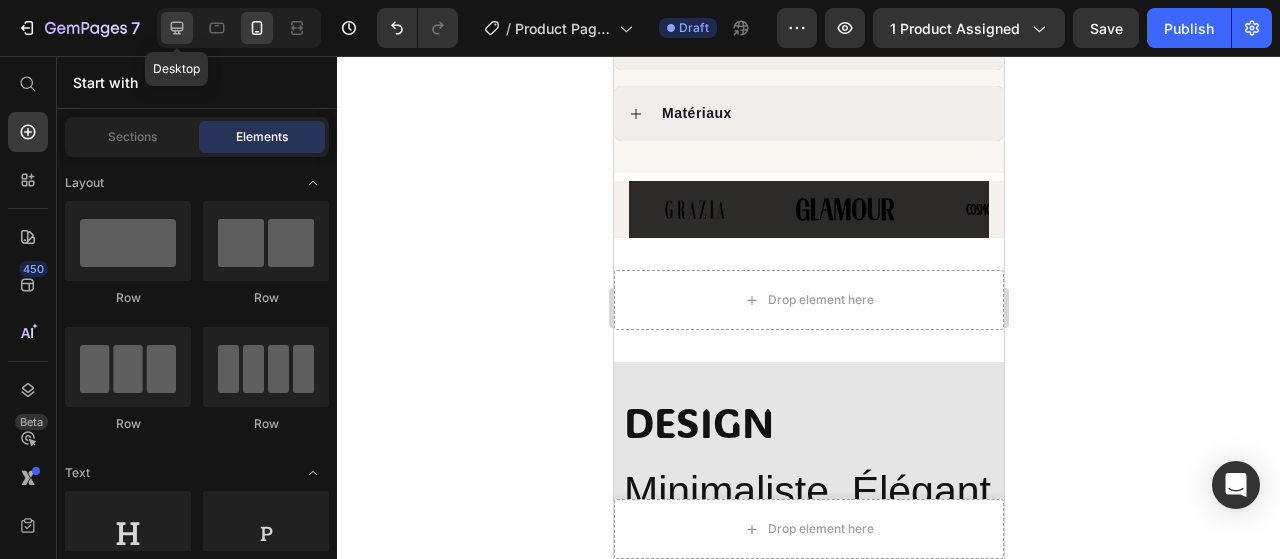 click 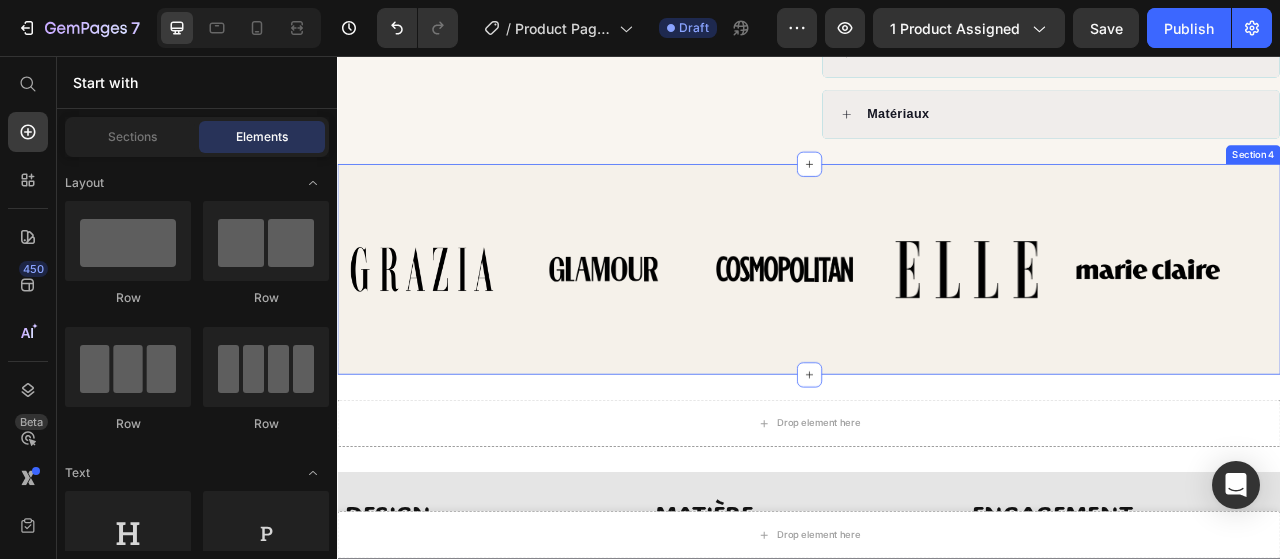 scroll, scrollTop: 847, scrollLeft: 0, axis: vertical 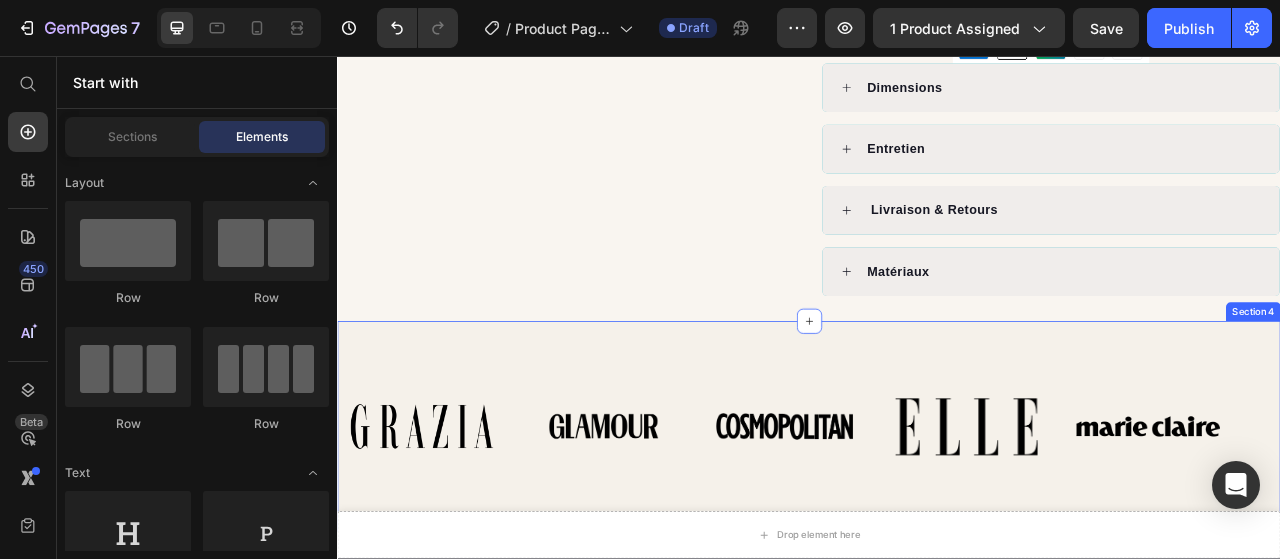 click on "Image Image Image Image Image Image Image Image Image Image Marquee Section 4" at bounding box center [937, 528] 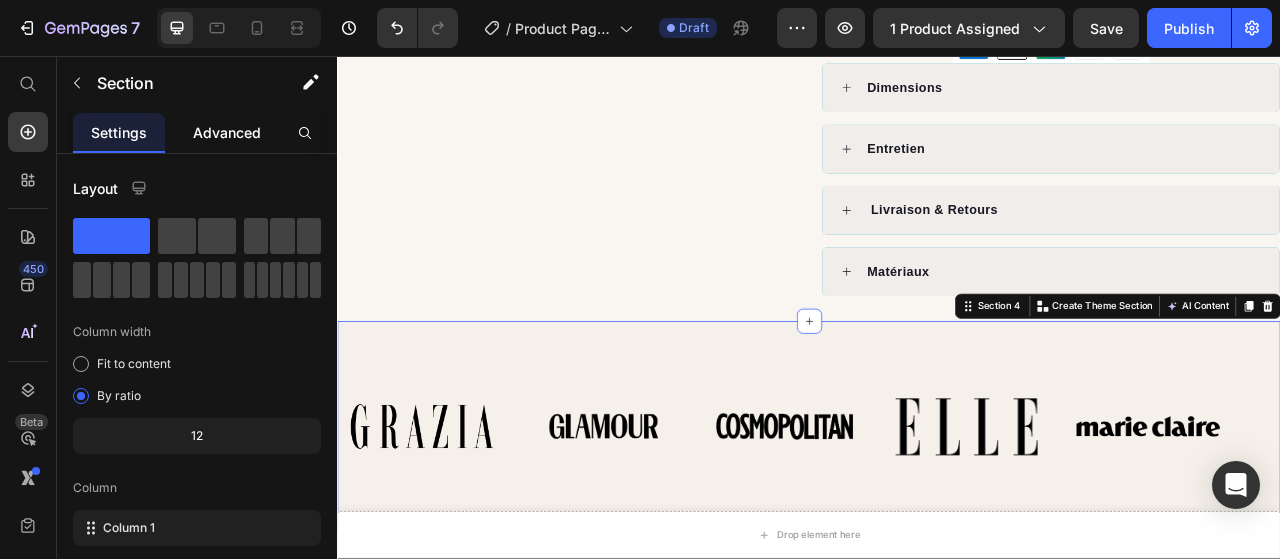 click on "Advanced" at bounding box center [227, 132] 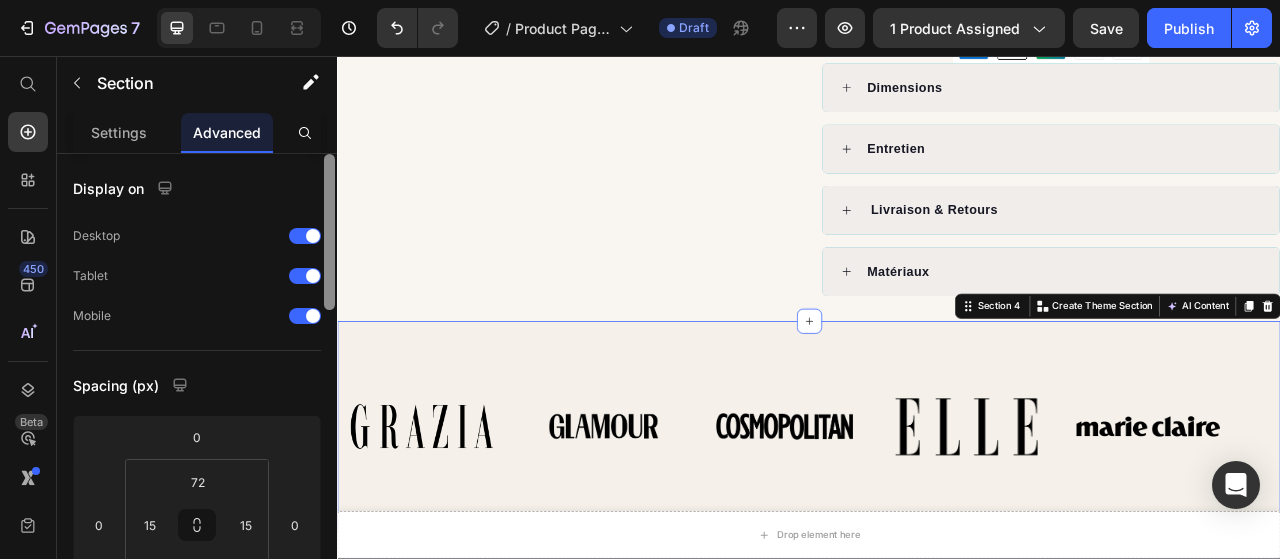 scroll, scrollTop: 100, scrollLeft: 0, axis: vertical 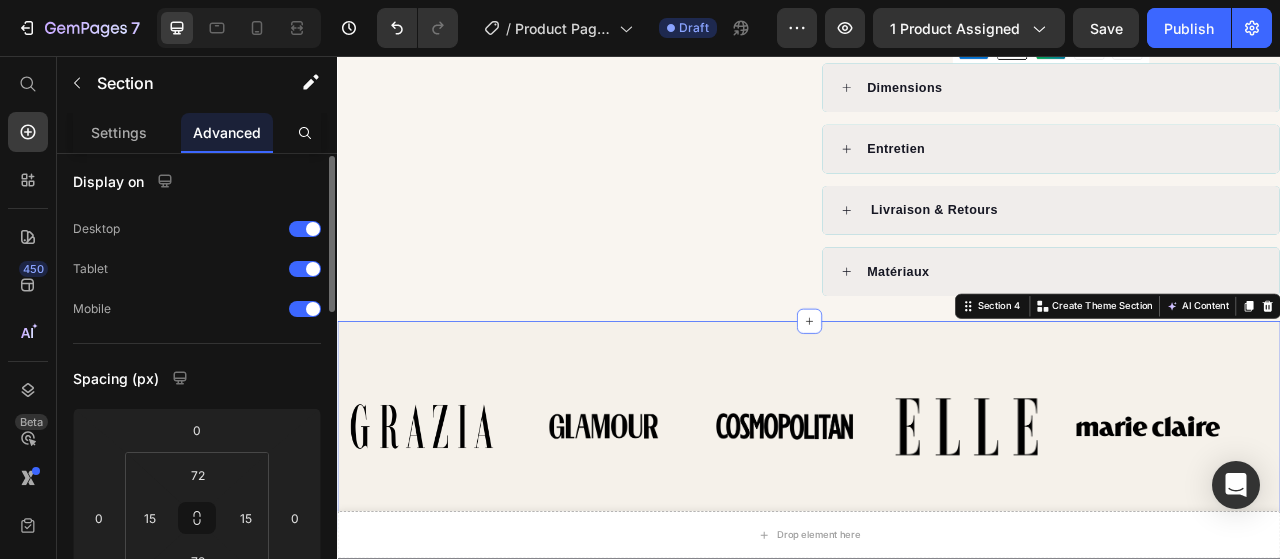 click on "Image Image Image Image Image Image Image Image Image Image Marquee Section 4   You can create reusable sections Create Theme Section AI Content Write with GemAI What would you like to describe here? Tone and Voice Persuasive Product ORU VERA Show more Generate" at bounding box center (937, 528) 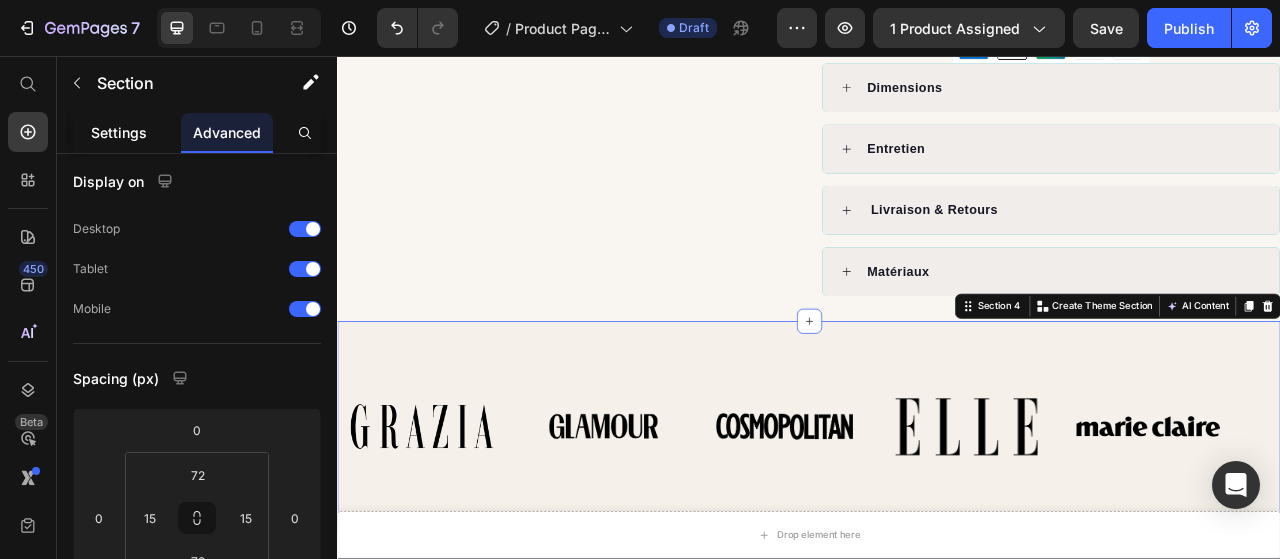 click on "Settings" at bounding box center (119, 132) 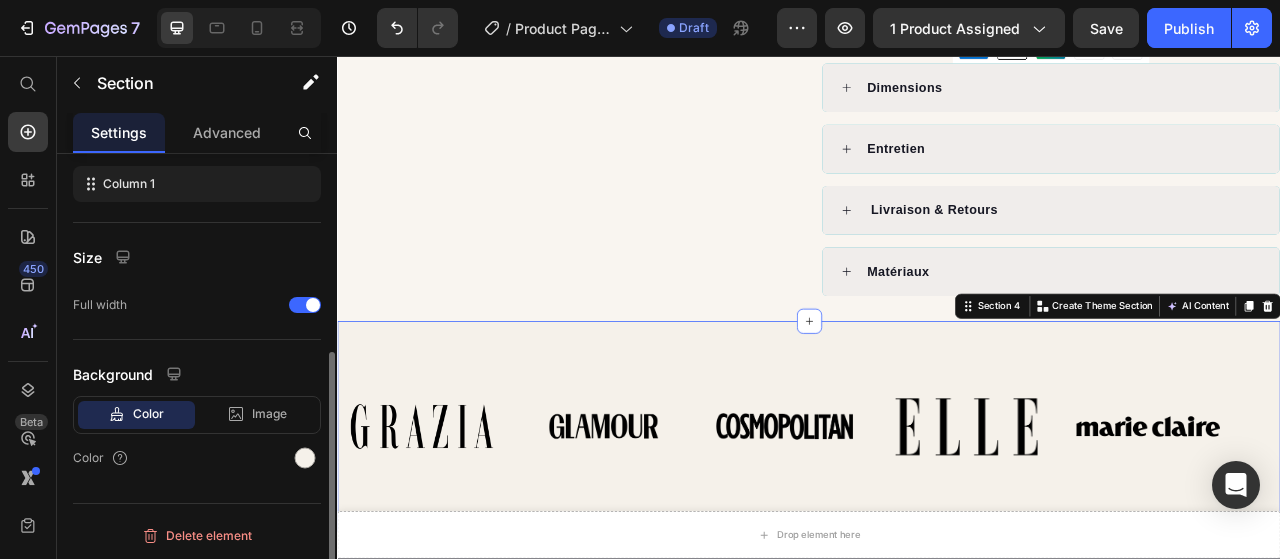 scroll, scrollTop: 0, scrollLeft: 0, axis: both 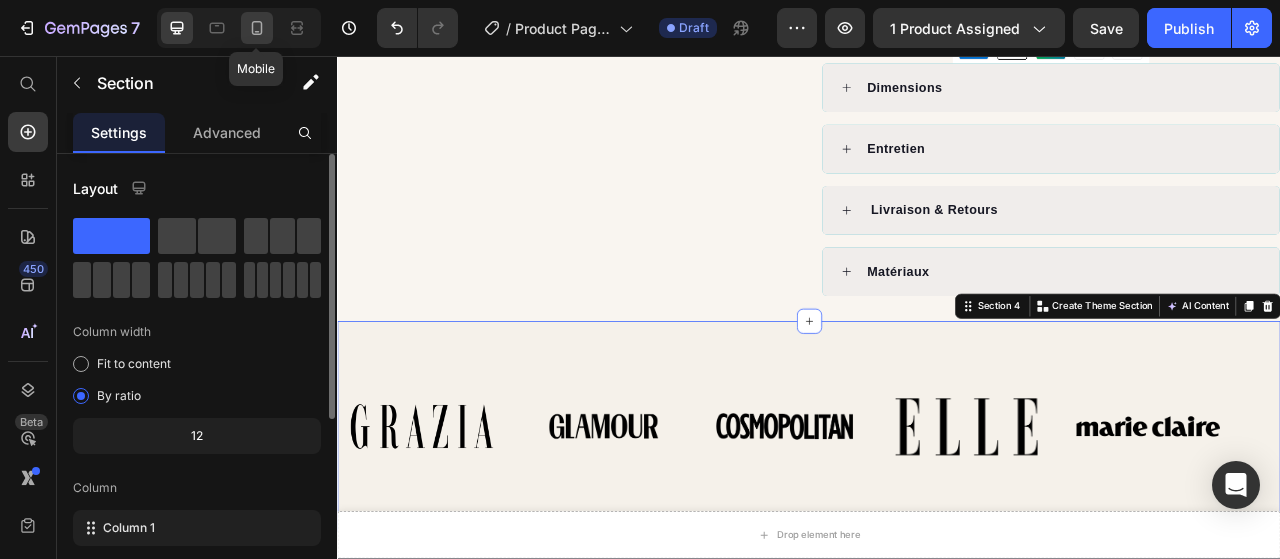 click 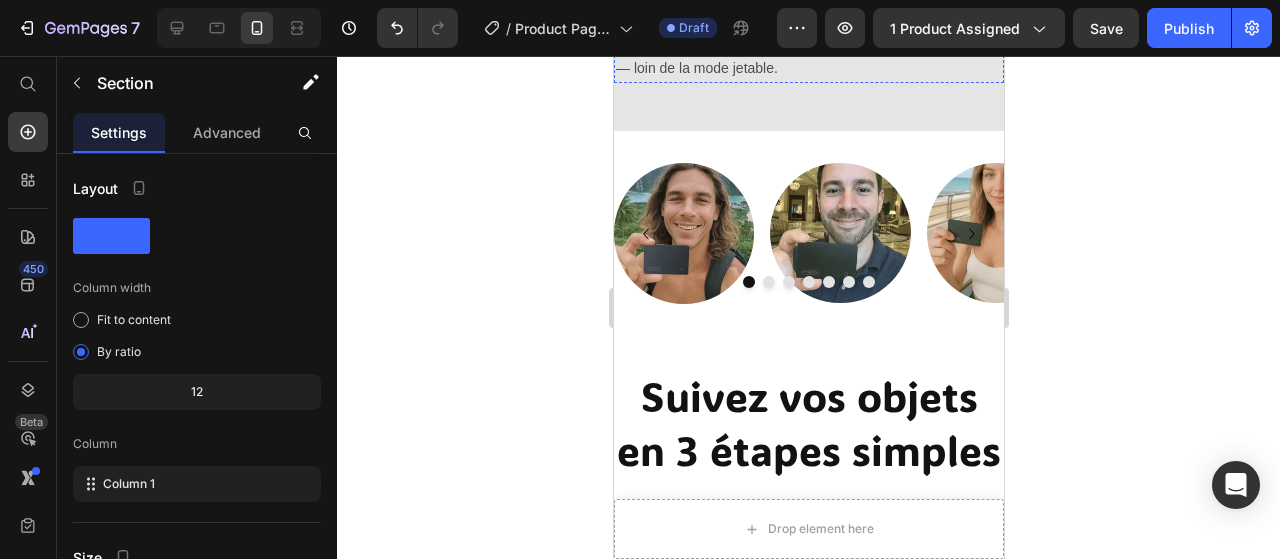 scroll, scrollTop: 2637, scrollLeft: 0, axis: vertical 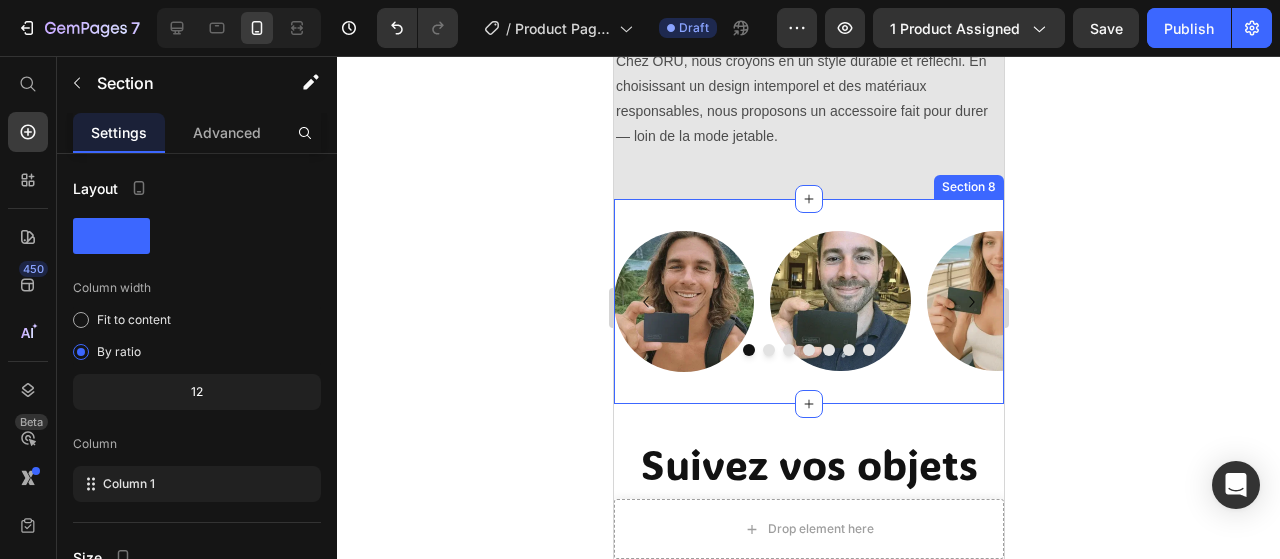 click on "Image Image Image Image Image
Row Image Image
Row
Carousel Section 8" at bounding box center [808, 301] 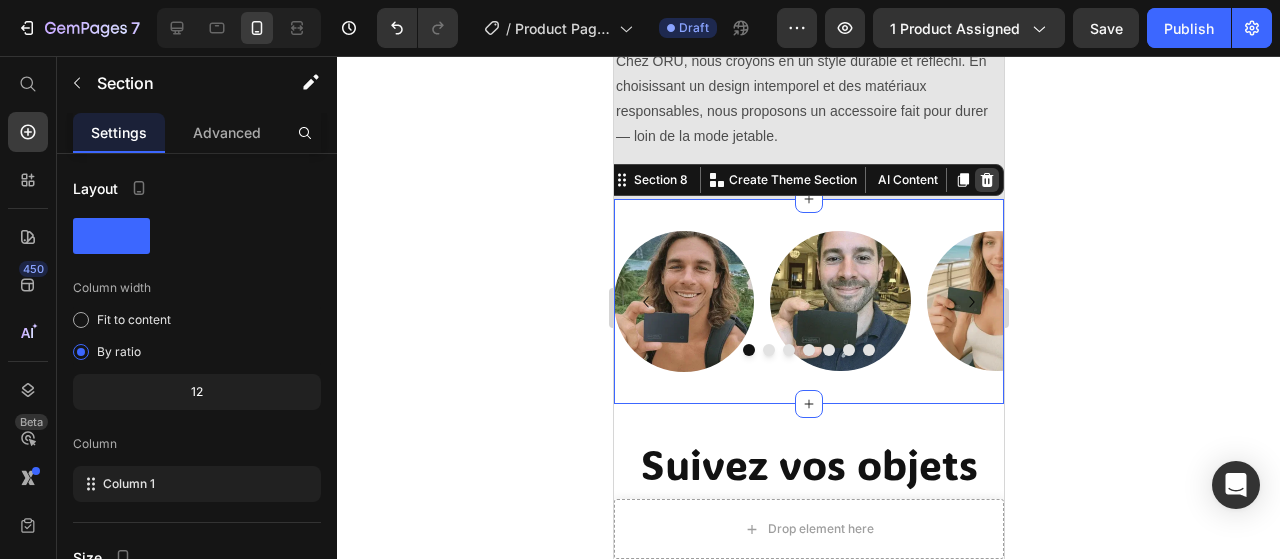 click at bounding box center [986, 180] 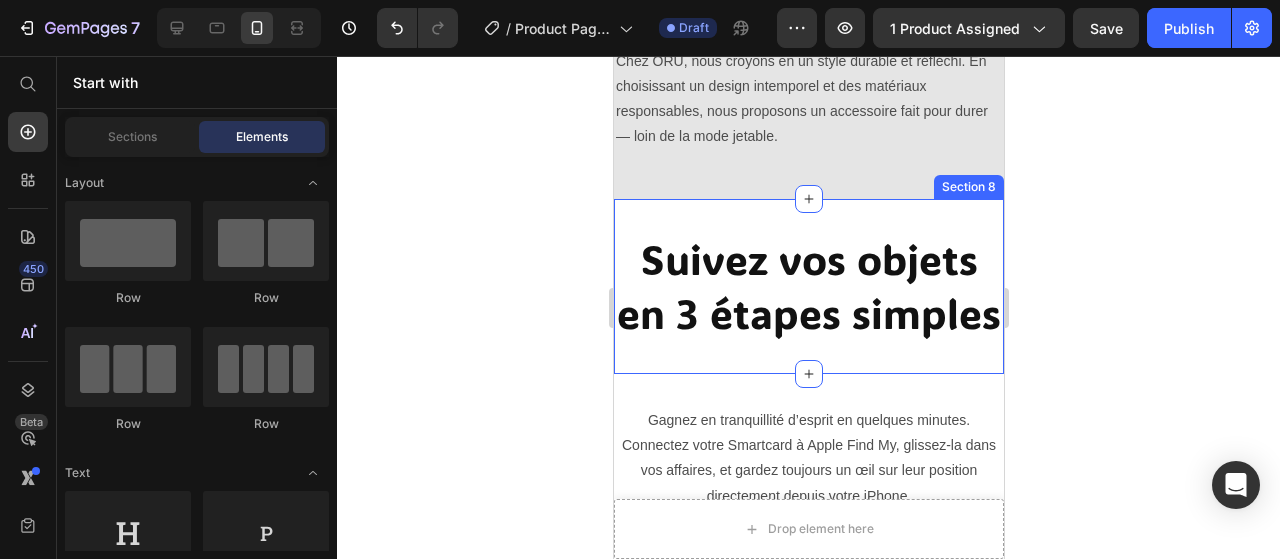 click on "Suivez vos objets en 3 étapes simples Heading Section 8" at bounding box center [808, 286] 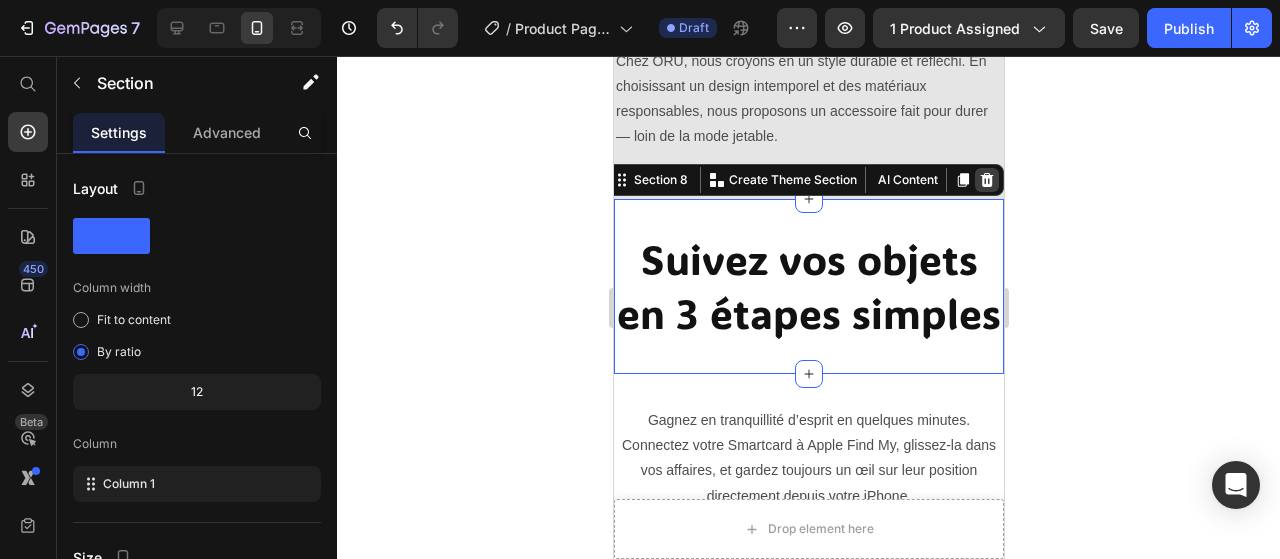 click 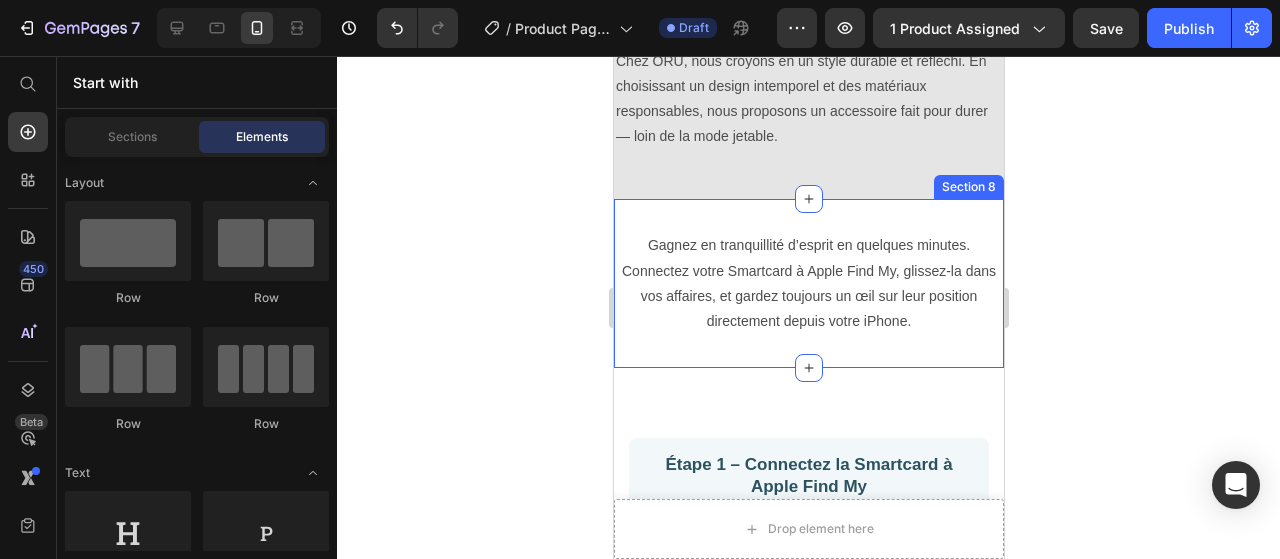 drag, startPoint x: 932, startPoint y: 256, endPoint x: 960, endPoint y: 231, distance: 37.536648 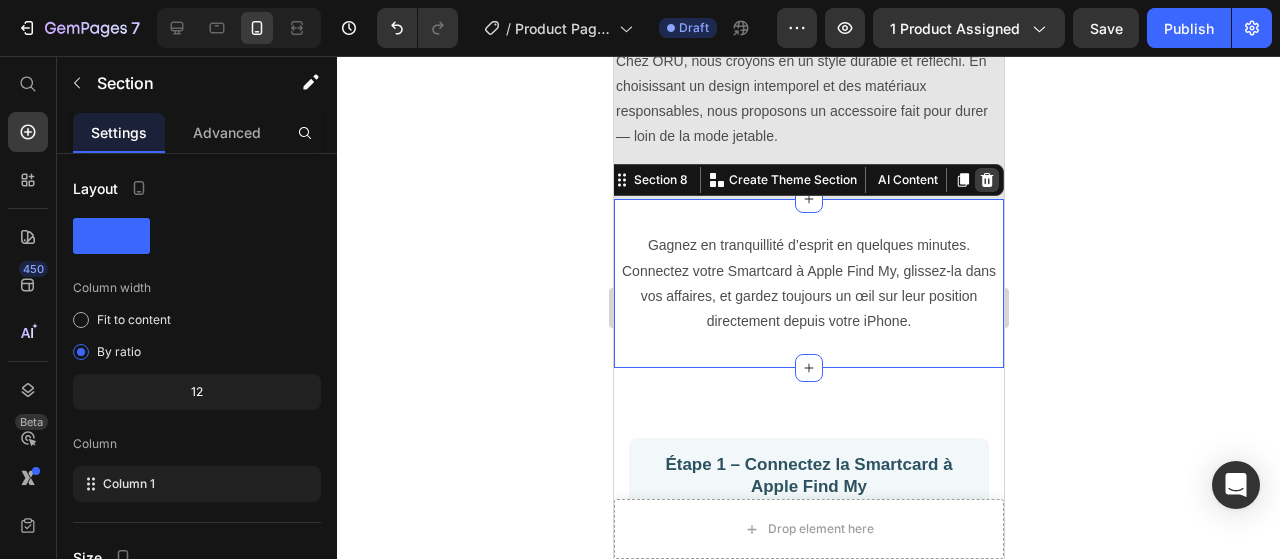 click 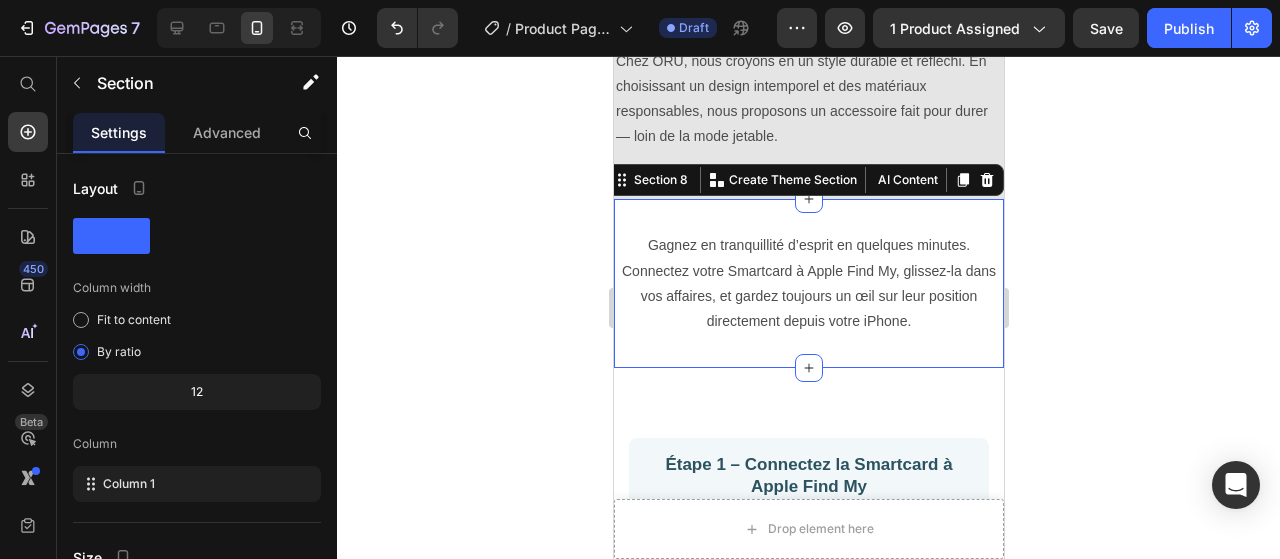 click on "DESIGN Heading Minimaliste, Élégant & Fonctionnel Heading Le sac ORU Vera se distingue par sa silhouette épurée pensée pour le quotidien. Son design structuré, ses lignes sobres et ses détails discrets en font un compagnon idéal — de jour comme de nuit. Portez-le à l’épaule ou en bandoulière grâce à sa sangle ajustable et amovible. Text Block MATIÈRE Heading Finition Premium, Vegan & Durable Heading Confectionné en cuir PU lisse de haute qualité, le sac ORU Vera allie toucher doux, structure résistante et durabilité. Sa texture lisse et mate lui donne un aspect haut de gamme tout en restant léger et facile à entretenir.   Text Block ENGAGEMENT Heading Moins mais Mieux Heading Chez ORU, nous croyons en un style durable et réfléchi. En choisissant un design intemporel et des matériaux responsables, nous proposons un accessoire fait pour durer — loin de la mode jetable. Text Block Row Section 6" at bounding box center [808, -297] 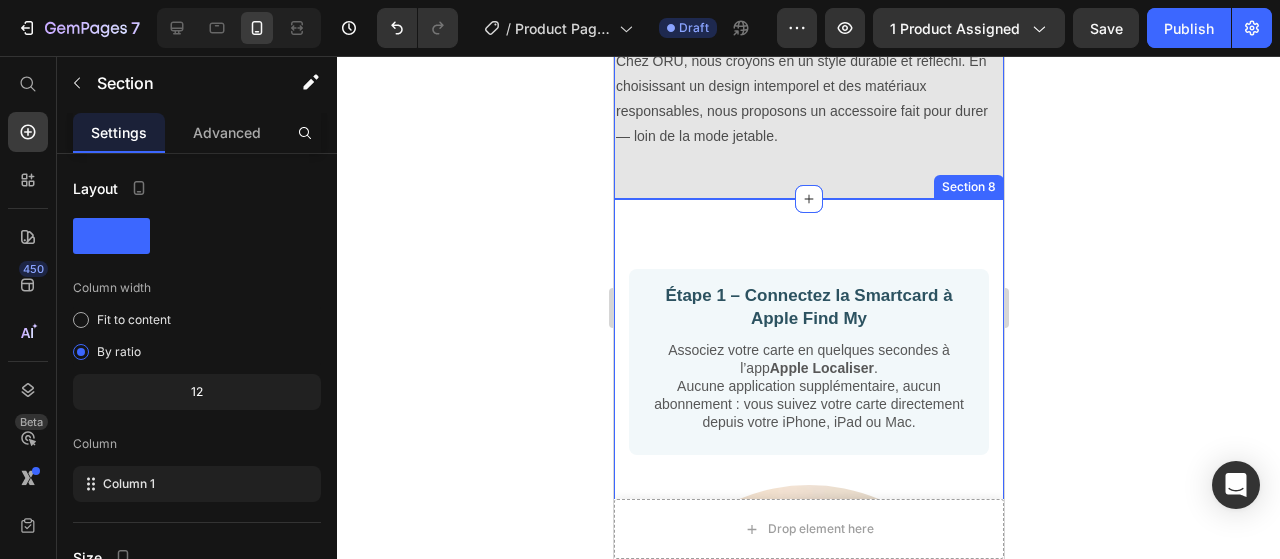 click on "Étape 1 – Connectez la Smartcard à Apple Find My Text Block Associez votre carte en quelques secondes à l’app  Apple Localiser . Aucune application supplémentaire, aucun abonnement : vous suivez votre carte directement depuis votre iPhone, iPad ou Mac. Text Block Row Image Étape 2 – Glissez la Smartcard dans vos objets essentiels Text Block Placez votre Smartcard dans votre portefeuille, sac à dos, passeport ou tout autre objet précieux. Elle reste discrète, sécurisée et toujours prête à être localisée. Text Block Row Image Étape 3 – Suivez-la sur la carte. Faites-la sonner à proximité. Text Block Localisez votre Smartcard sur la carte de l’app  Localiser . Elle est proche ? Appuyez sur  “Faire sonner”  pour la retrouver rapidement, même si elle est cachée sous un coussin. Text Block Row Image Row Protégez ce qui compte le plus Button Section 8" at bounding box center [808, 1131] 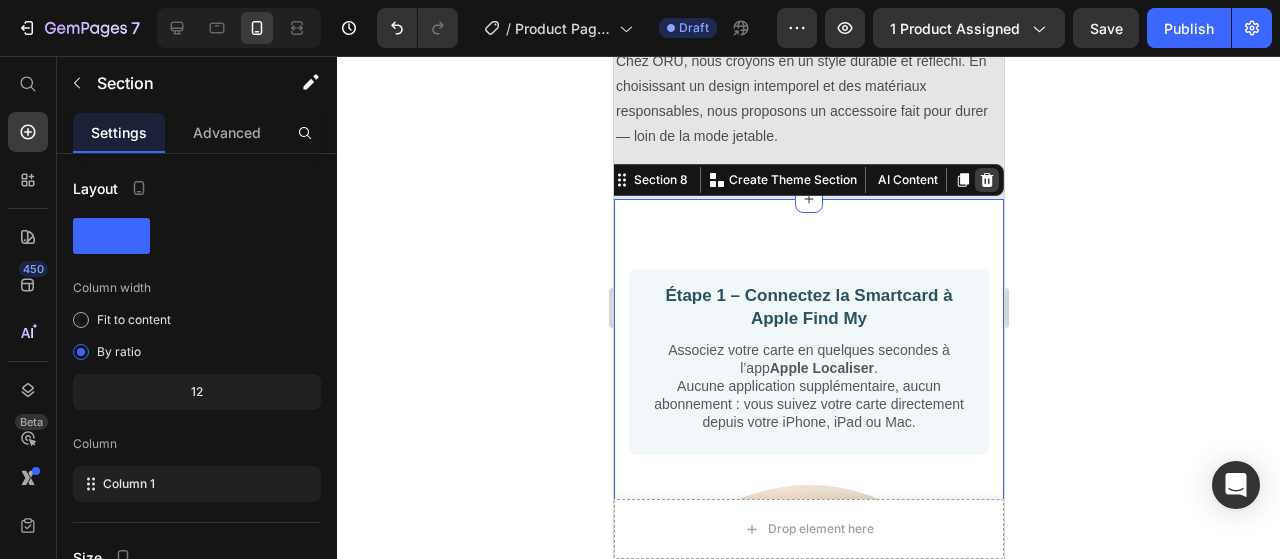 click 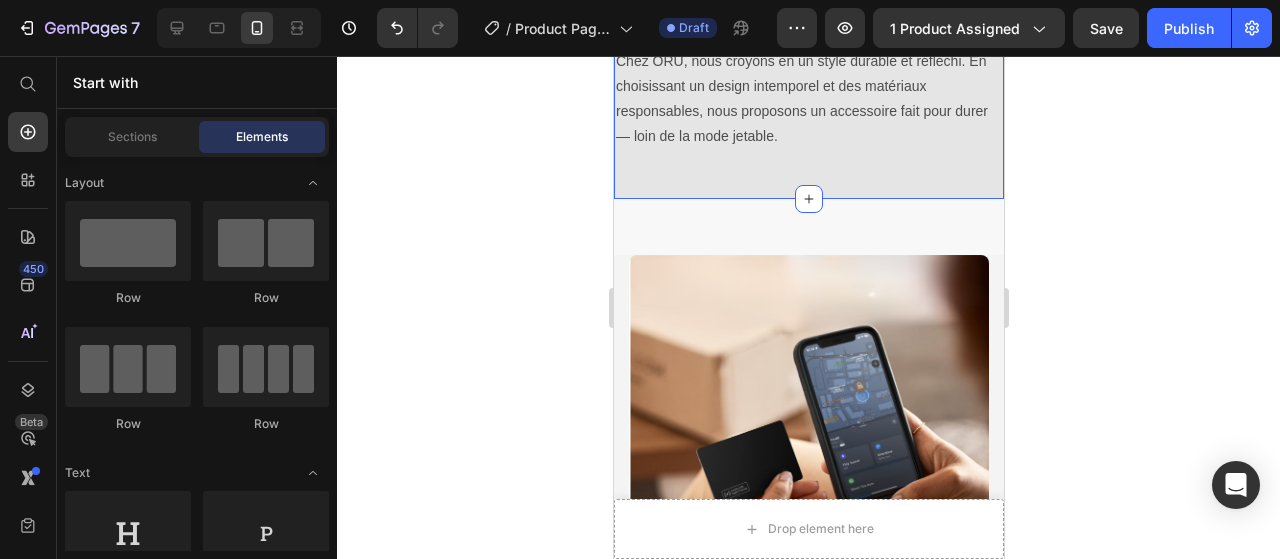 scroll, scrollTop: 4587, scrollLeft: 0, axis: vertical 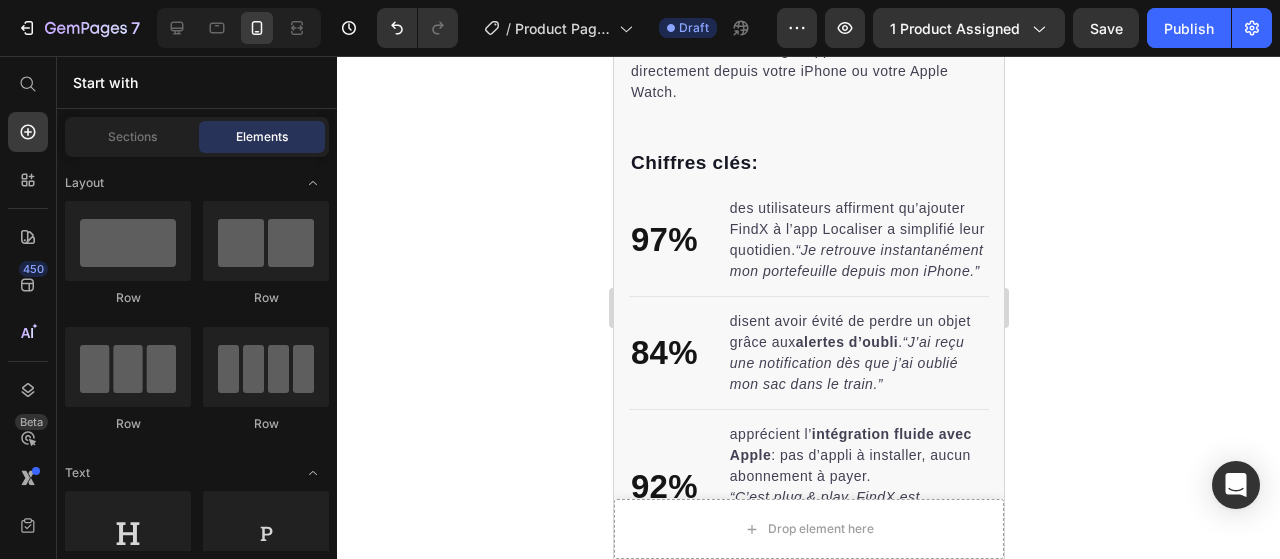 click on "Grâce à sa compatibilité avec le réseau Apple Localiser, FindX vous permet de retrouver vos objets de valeur partout dans le monde, en toute simplicité. Profitez de la technologie Apple sans abonnement, directement depuis votre iPhone ou votre Apple Watch. Text block" at bounding box center (808, 53) 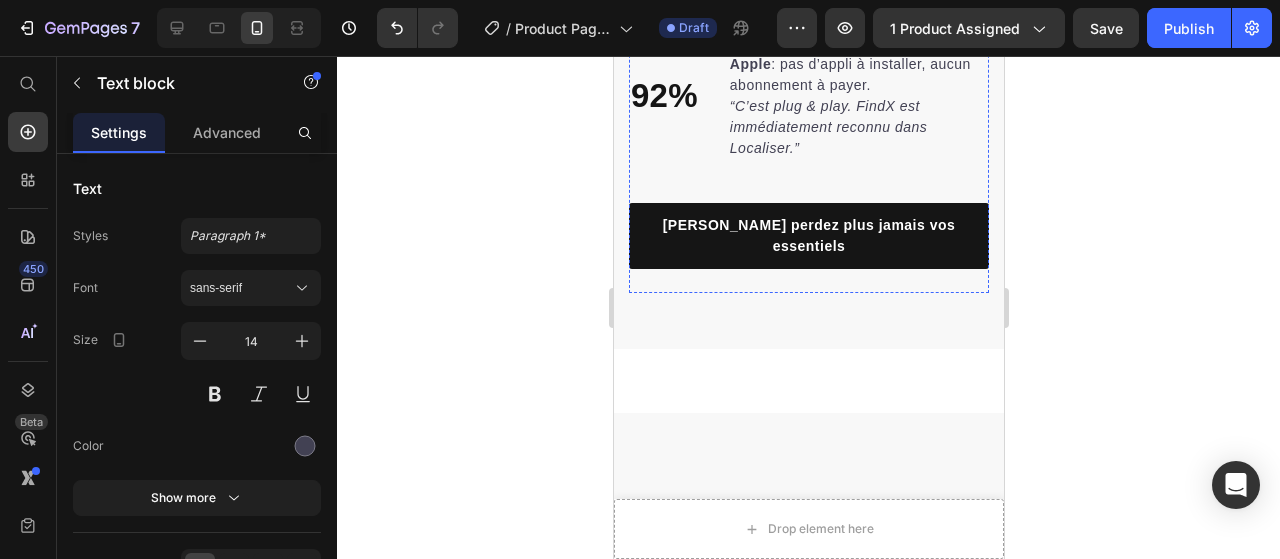 scroll, scrollTop: 4987, scrollLeft: 0, axis: vertical 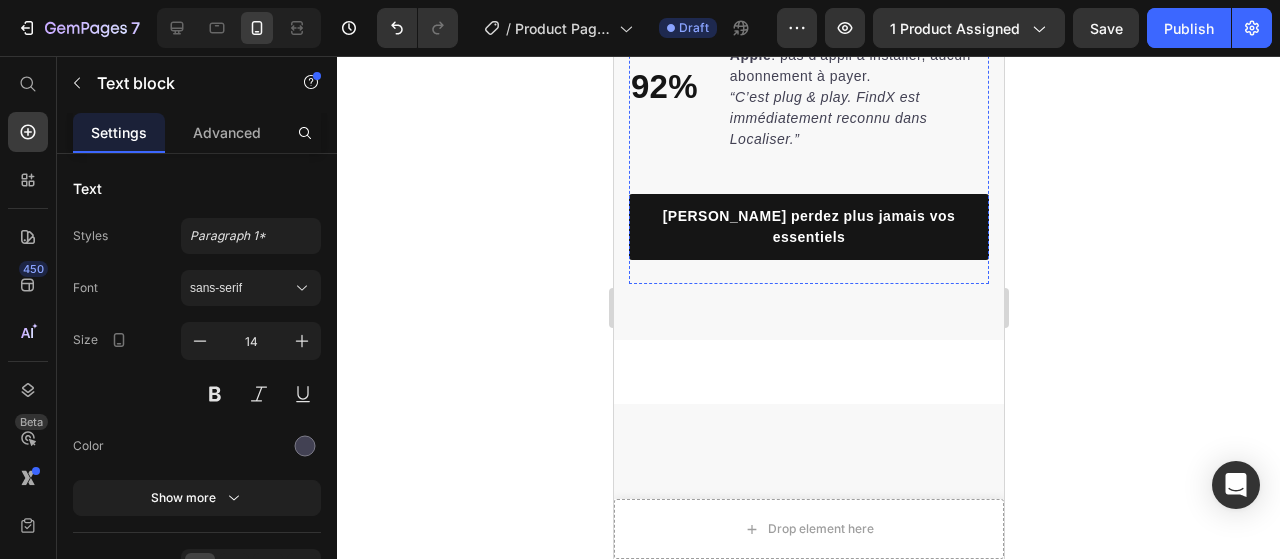 click on "La puissance d'Apple Find My® dans votre portefeuille." at bounding box center [808, -534] 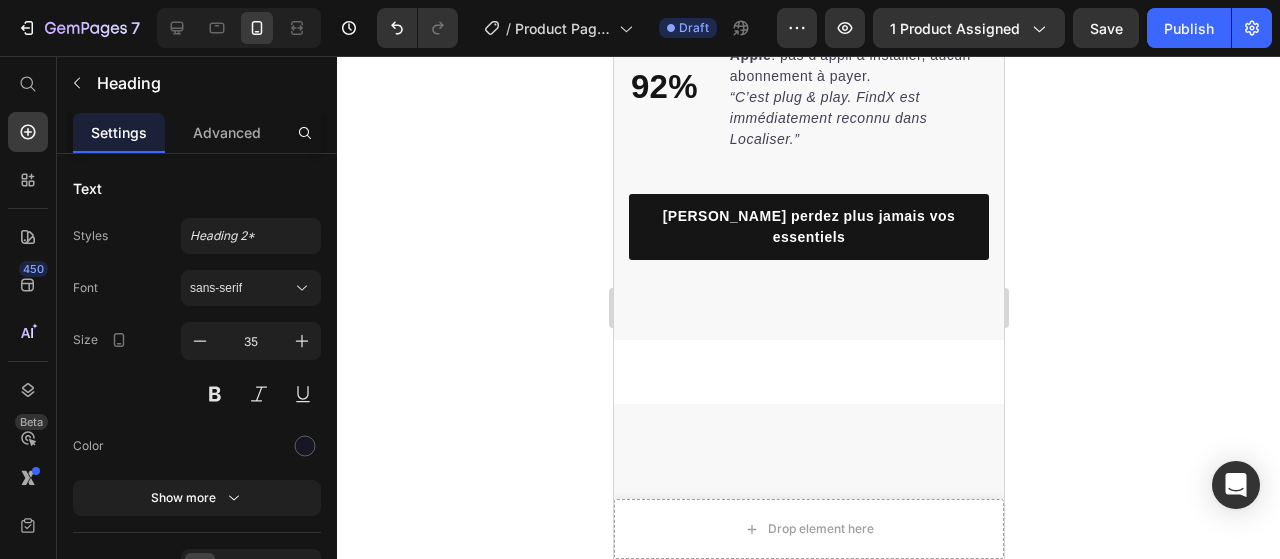 click 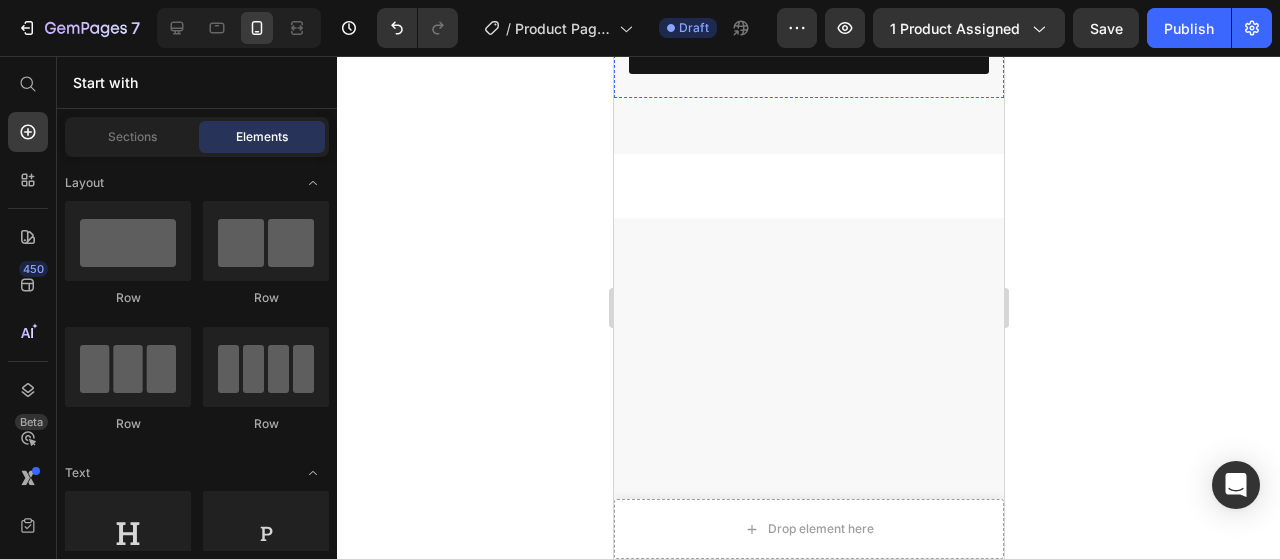 scroll, scrollTop: 4801, scrollLeft: 0, axis: vertical 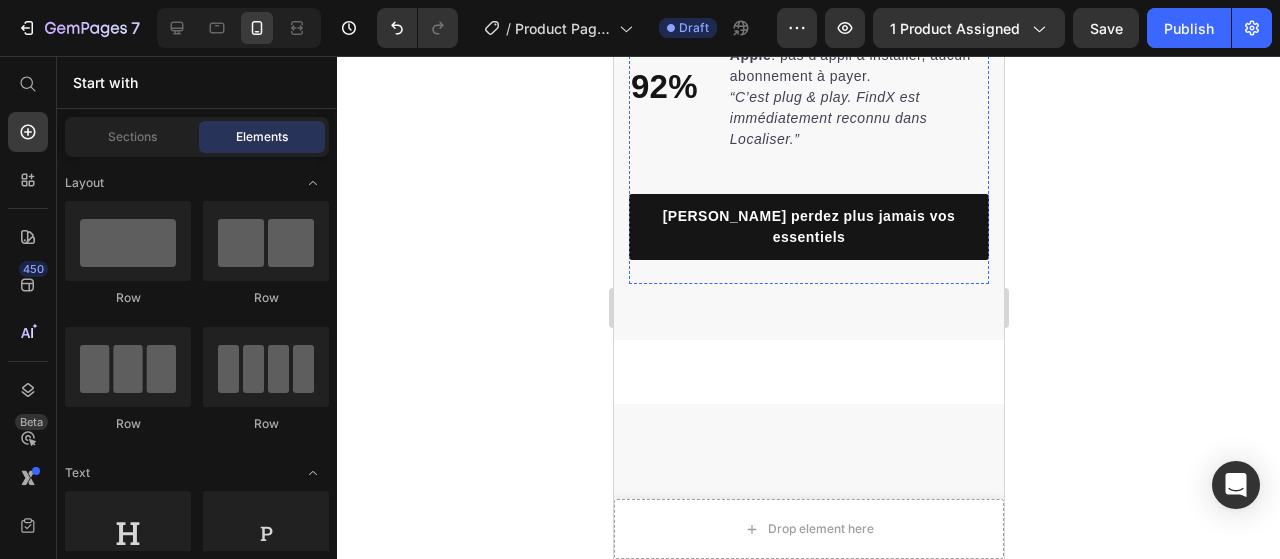 click on "Grâce à sa compatibilité avec le réseau Apple Localiser, FindX vous permet de retrouver vos objets de valeur partout dans le monde, en toute simplicité. Profitez de la technologie Apple sans abonnement, directement depuis votre iPhone ou votre Apple Watch. Text block" at bounding box center (808, -347) 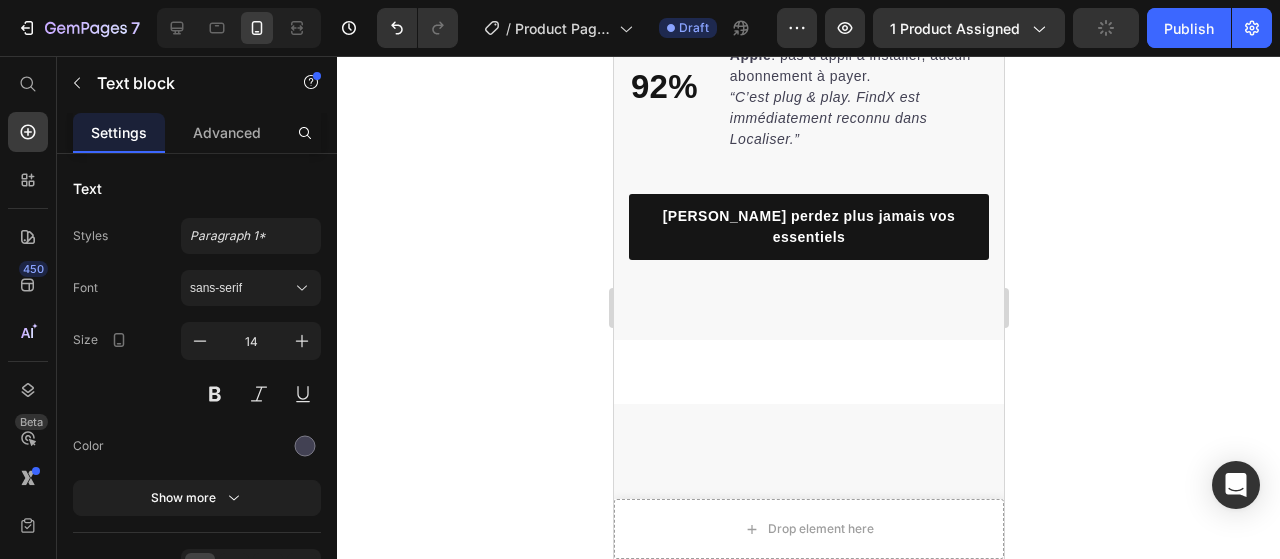 click 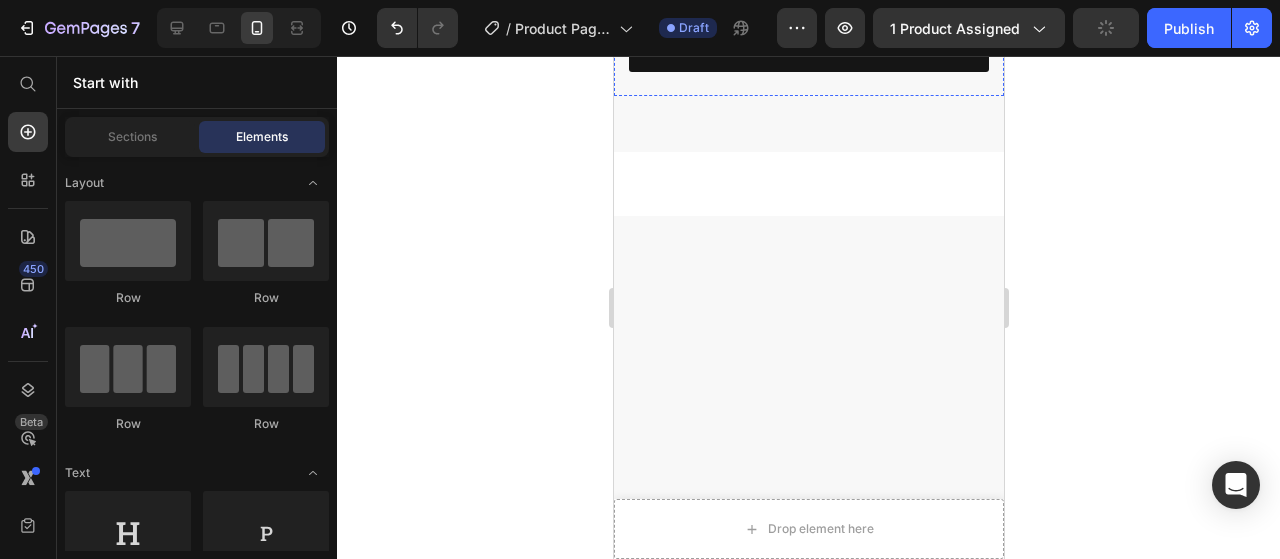 scroll, scrollTop: 4613, scrollLeft: 0, axis: vertical 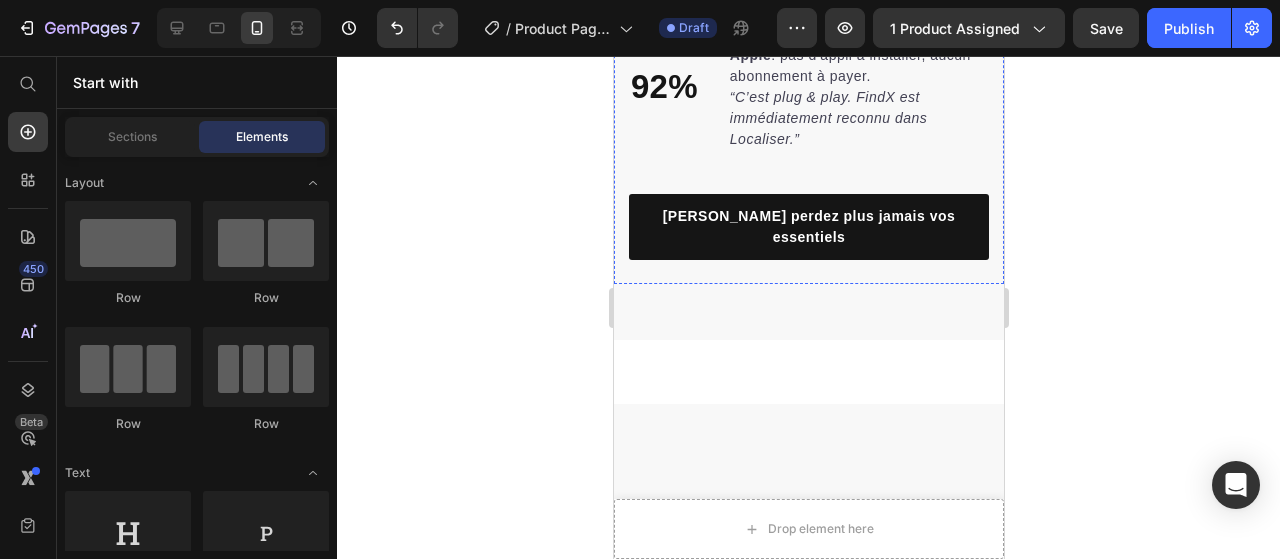 click at bounding box center (808, -281) 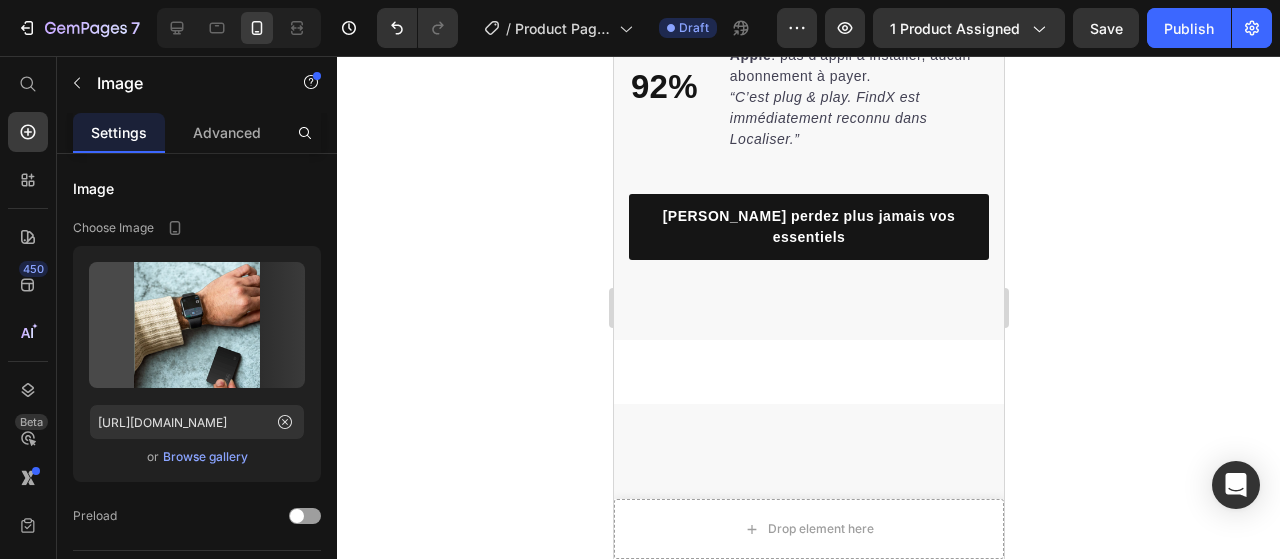 scroll, scrollTop: 4513, scrollLeft: 0, axis: vertical 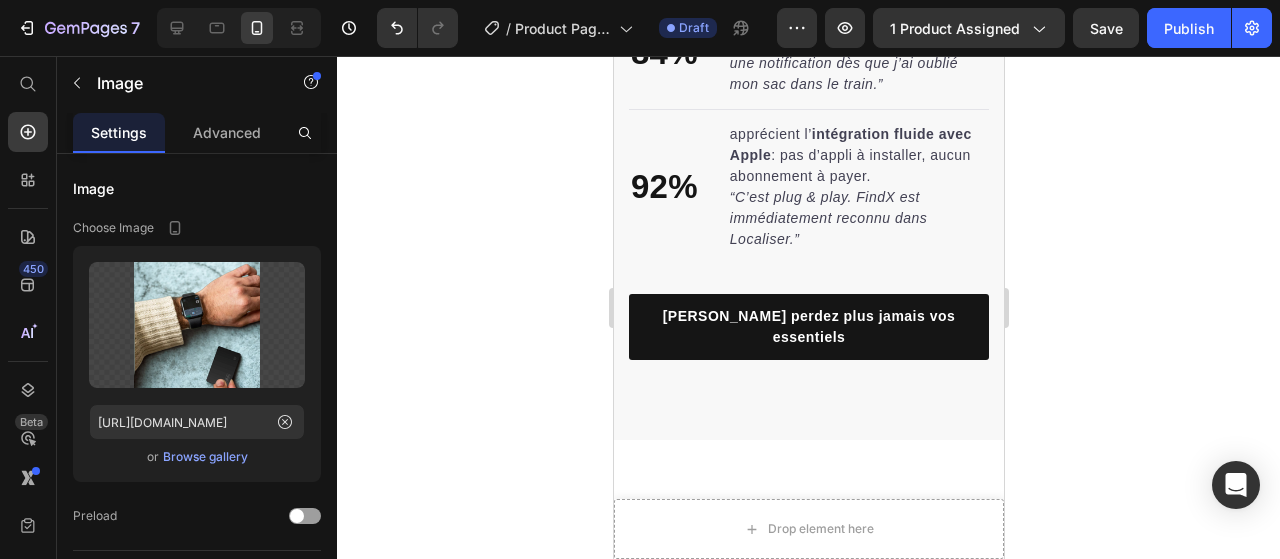 click at bounding box center [761, -161] 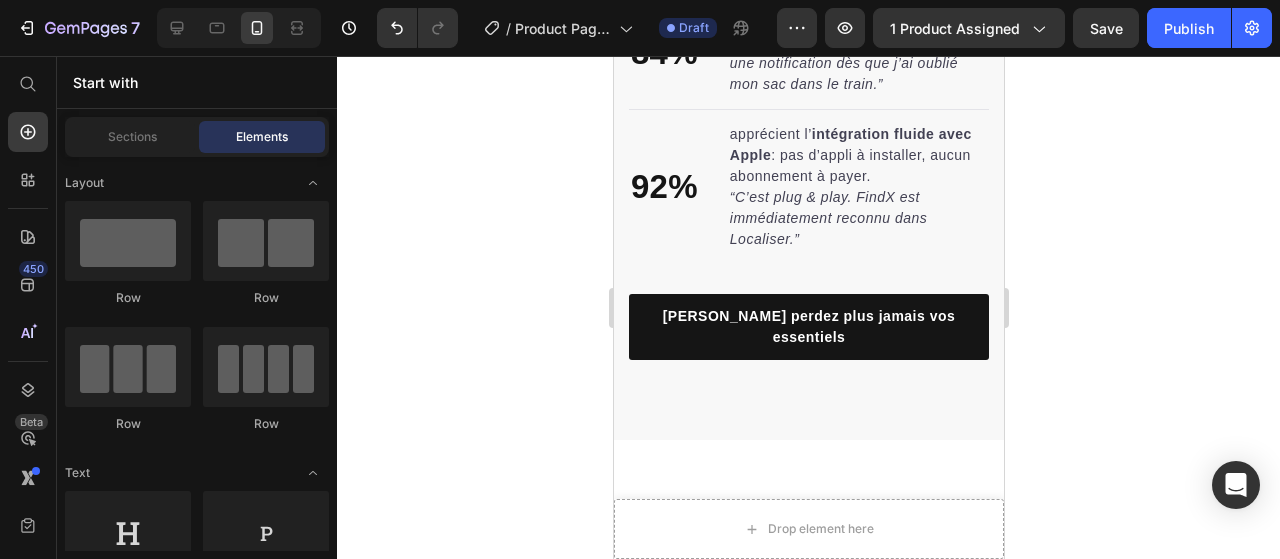 click on "Plus besoin de piles. Rechargez FindX facilement sans fil ." at bounding box center [841, -278] 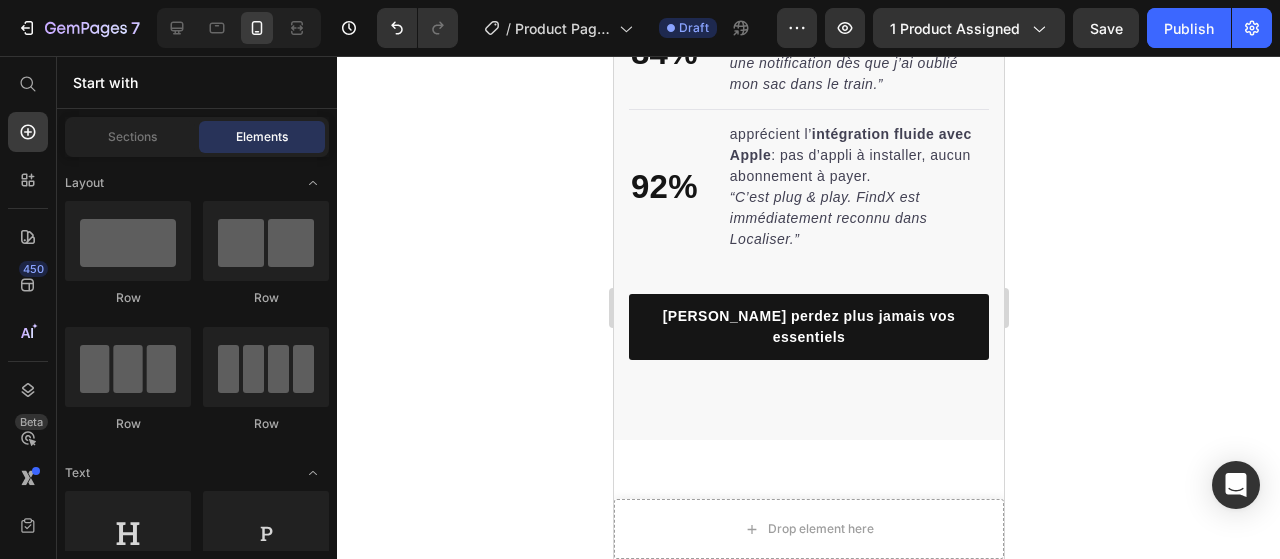 click on "des utilisateurs affirment qu’ajouter FindX à l’app Localiser a simplifié leur quotidien.  “Je retrouve instantanément mon portefeuille depuis mon iPhone.”" at bounding box center (857, -60) 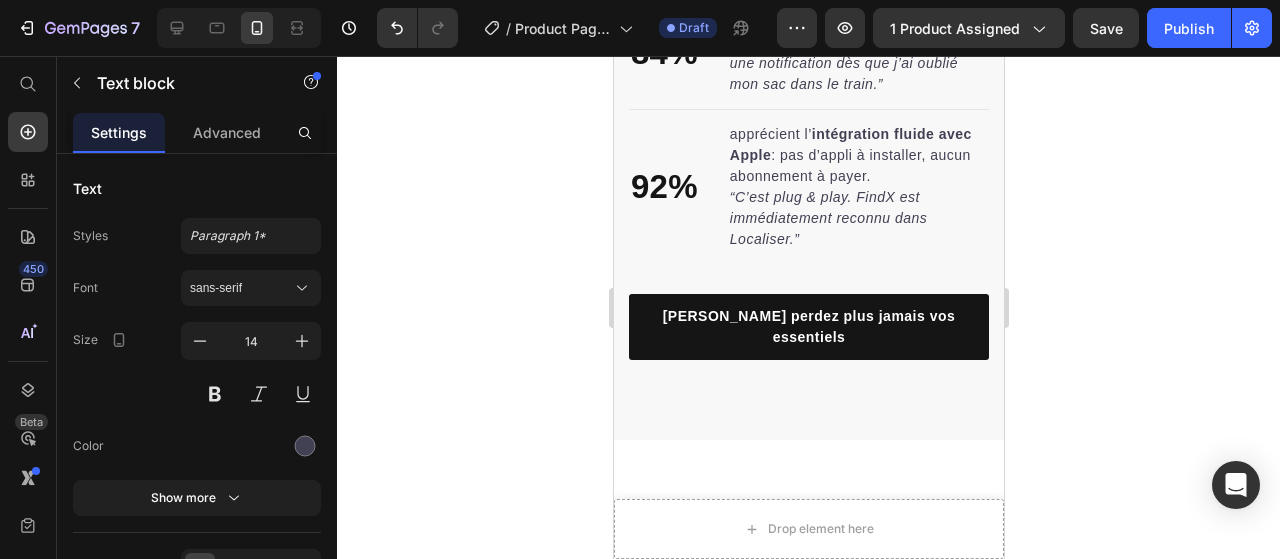 click on "La tranquillité d’esprit au creux de votre main Heading Chaque jour, vous transportez vos objets les plus précieux… et il suffit d’un instant pour les égarer. Une pause café, un changement de train, un contrôle d’aéroport  et tout disparaît. Text block FindX élimine ce stress en un instant. Connectée à l’app  Apple Localiser , votre carte FindX vous permet de retrouver vos affaires  en quelques secondes , où que vous soyez dans le monde. Vous recevez une alerte dès qu’un objet est oublié.  Fini les paniques. Fini les recherches interminables. Text Block                Title Line                Title Line Row" at bounding box center (808, -1008) 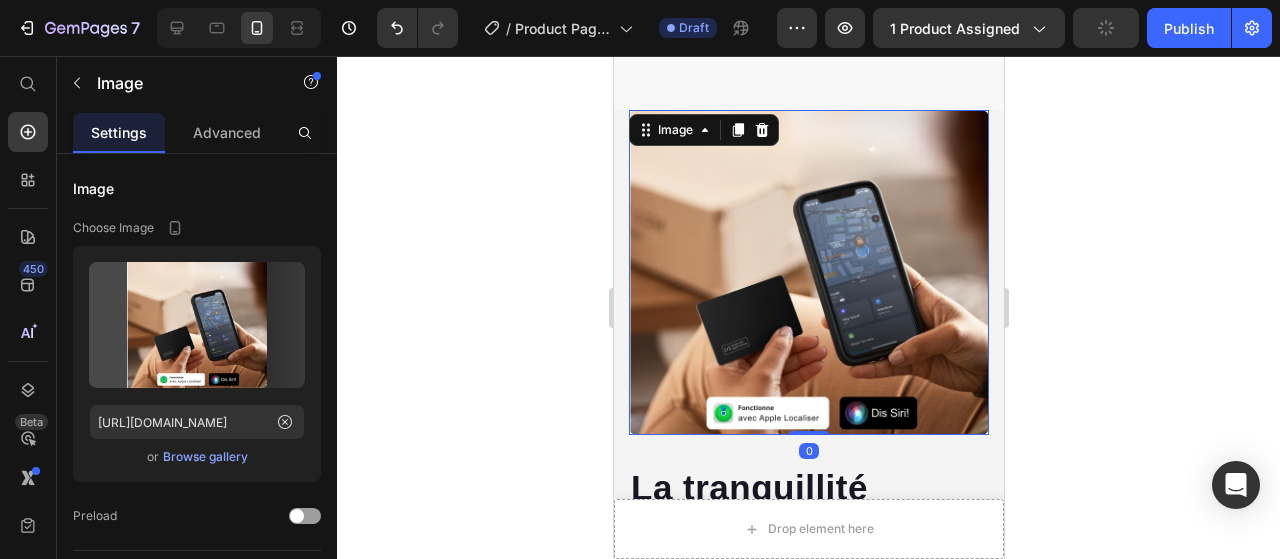 scroll, scrollTop: 2513, scrollLeft: 0, axis: vertical 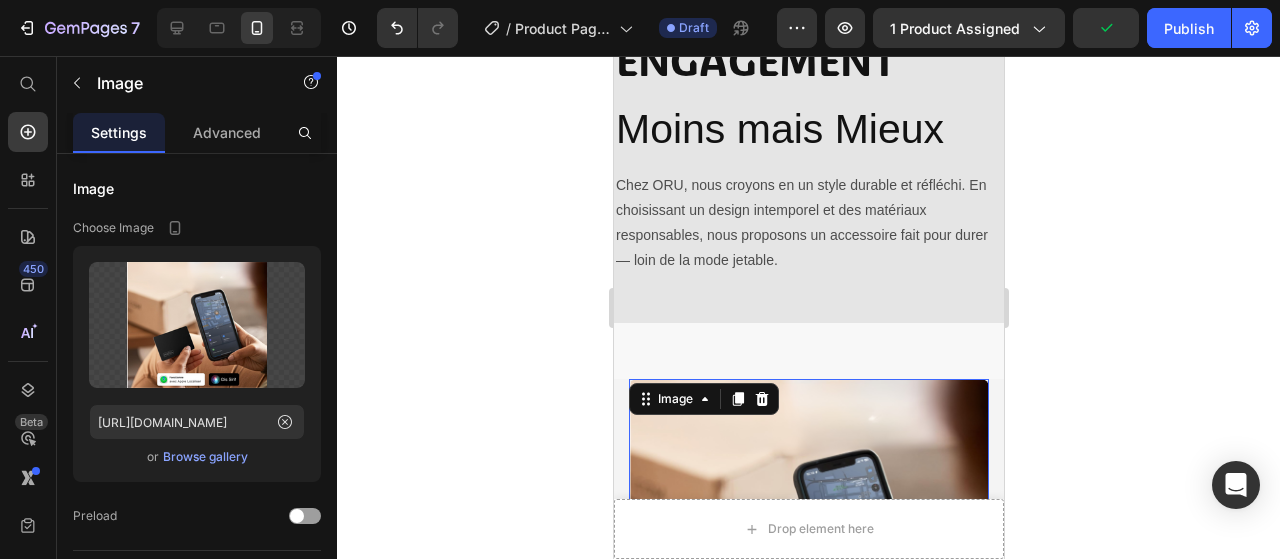 click on "Image" at bounding box center [703, 399] 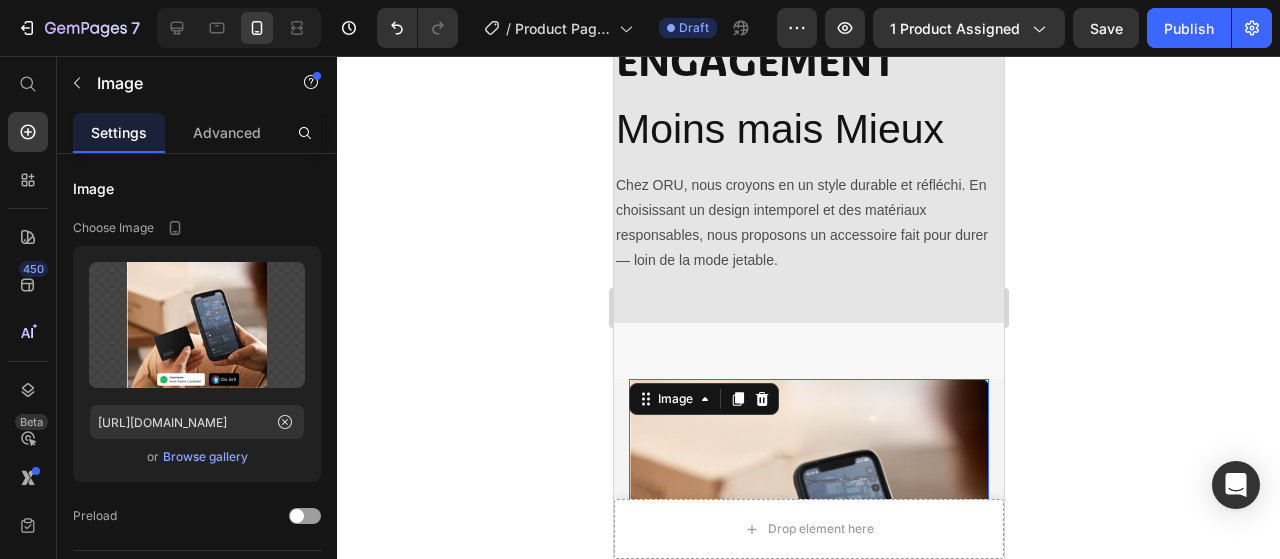 click on "Image" at bounding box center (703, 399) 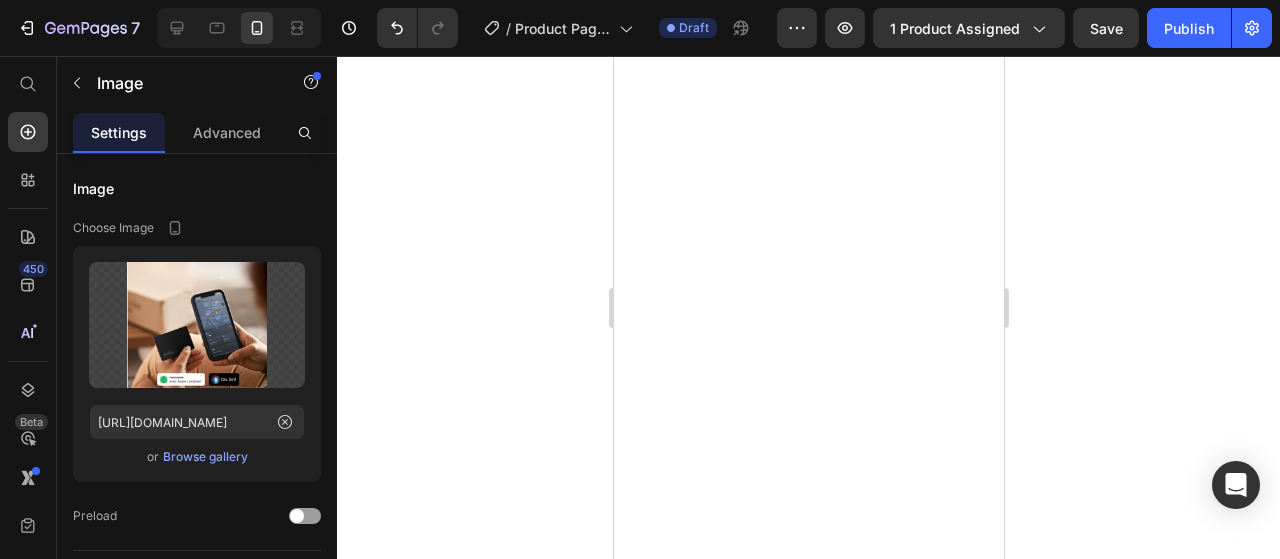 scroll, scrollTop: 0, scrollLeft: 0, axis: both 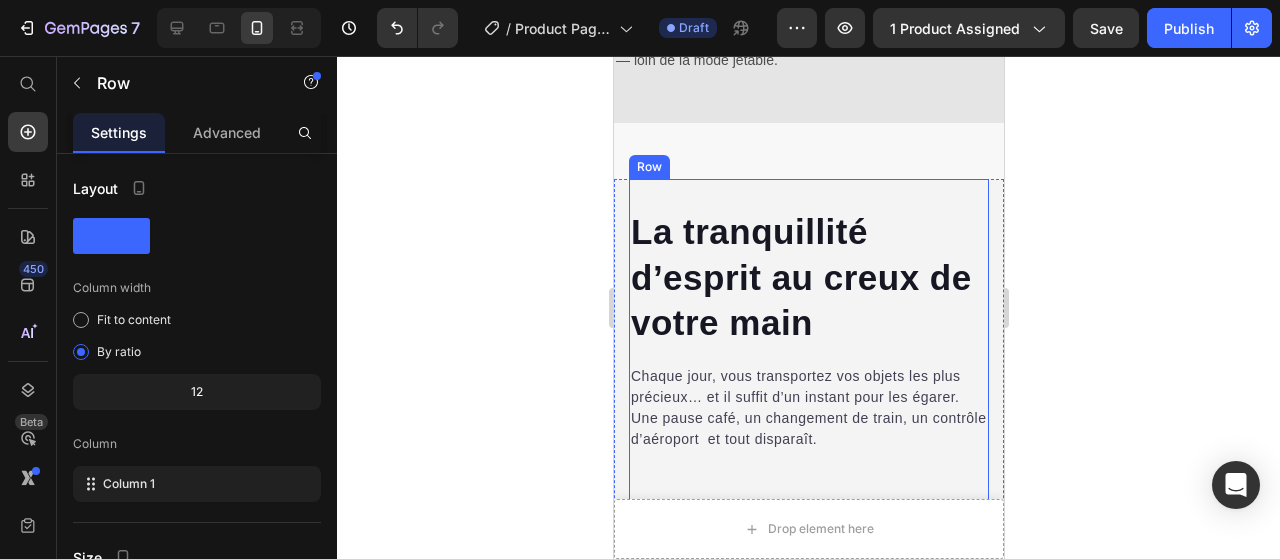 click on "La tranquillité d’esprit au creux de votre main Heading Chaque jour, vous transportez vos objets les plus précieux… et il suffit d’un instant pour les égarer. Une pause café, un changement de train, un contrôle d’aéroport  et tout disparaît. Text block FindX élimine ce stress en un instant. Connectée à l’app  Apple Localiser , votre carte FindX vous permet de retrouver vos affaires  en quelques secondes , où que vous soyez dans le monde. Vous recevez une alerte dès qu’un objet est oublié.  Fini les paniques. Fini les recherches interminables. Text Block                Title Line                Title Line Row" at bounding box center [808, 439] 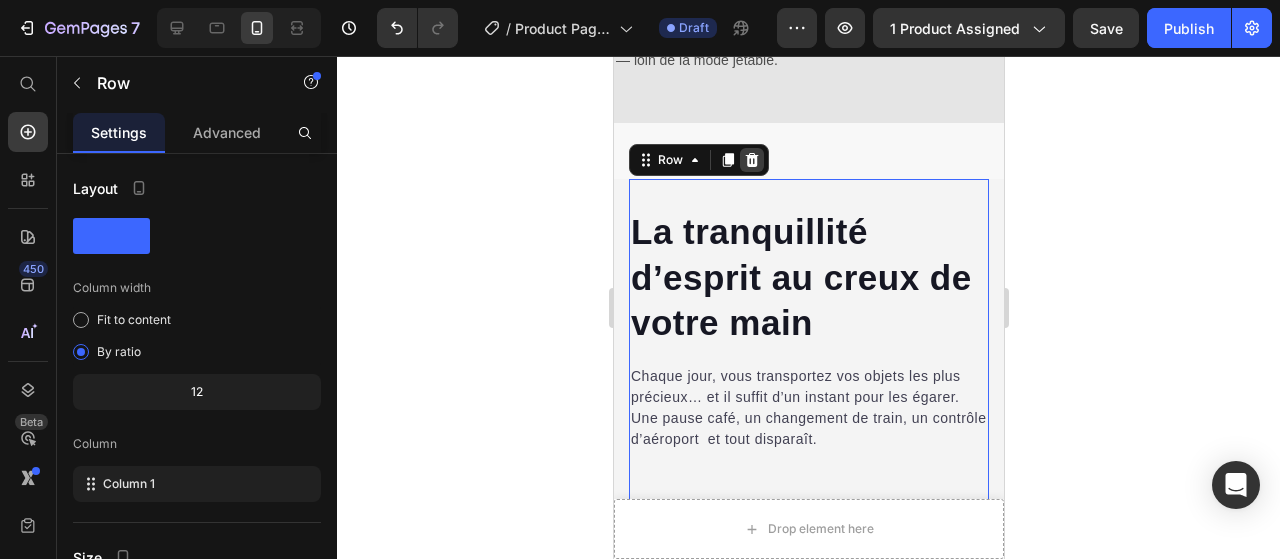 click 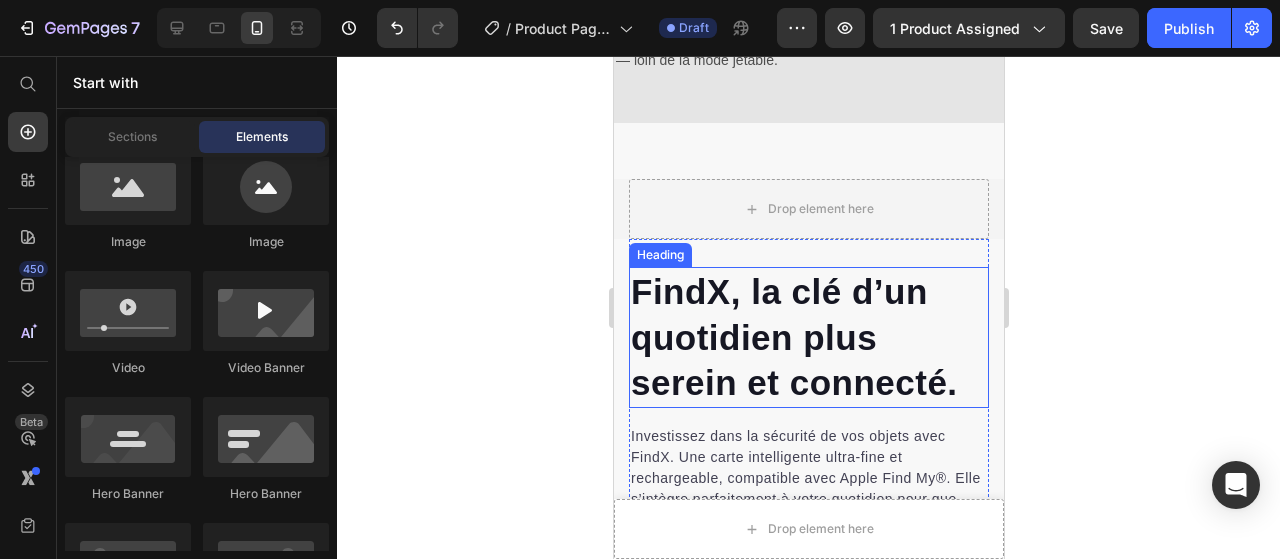 click on "FindX, la clé d’un quotidien plus serein et connecté." at bounding box center [808, 337] 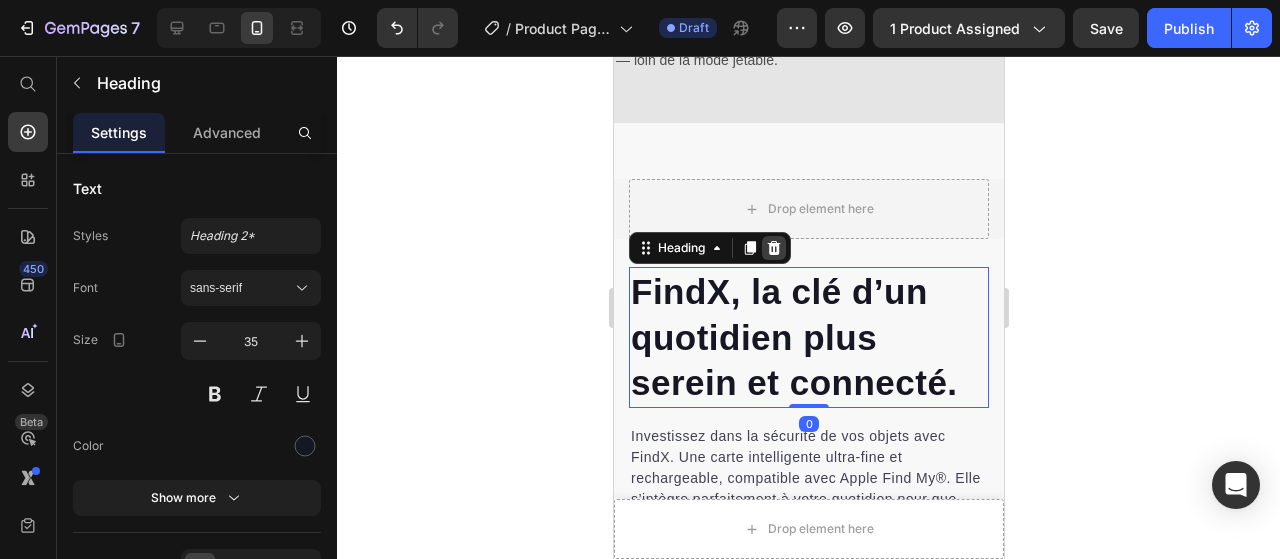 click at bounding box center (773, 248) 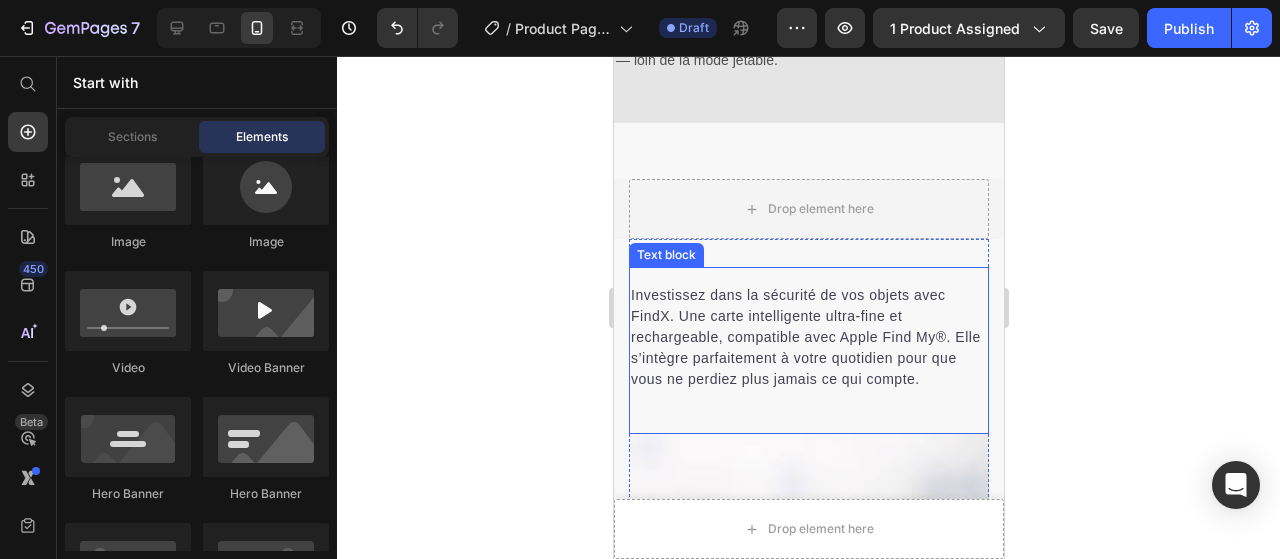click on "Investissez dans la sécurité de vos objets avec FindX. Une carte intelligente ultra-fine et rechargeable, compatible avec Apple Find My®. Elle s’intègre parfaitement à votre quotidien pour que vous ne perdiez plus jamais ce qui compte." at bounding box center (808, 337) 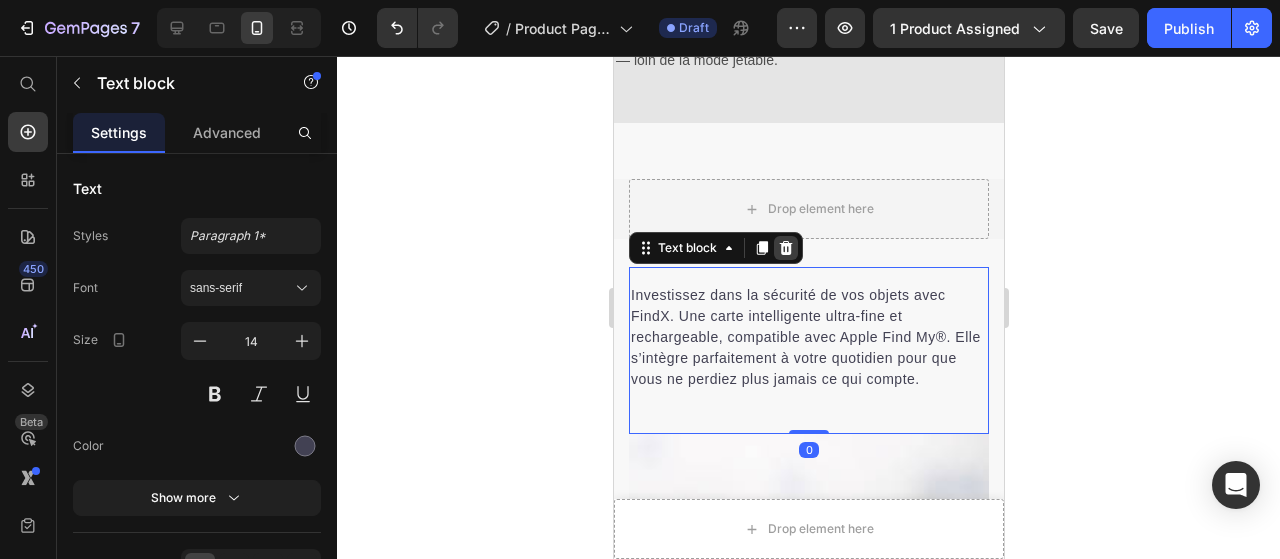 click 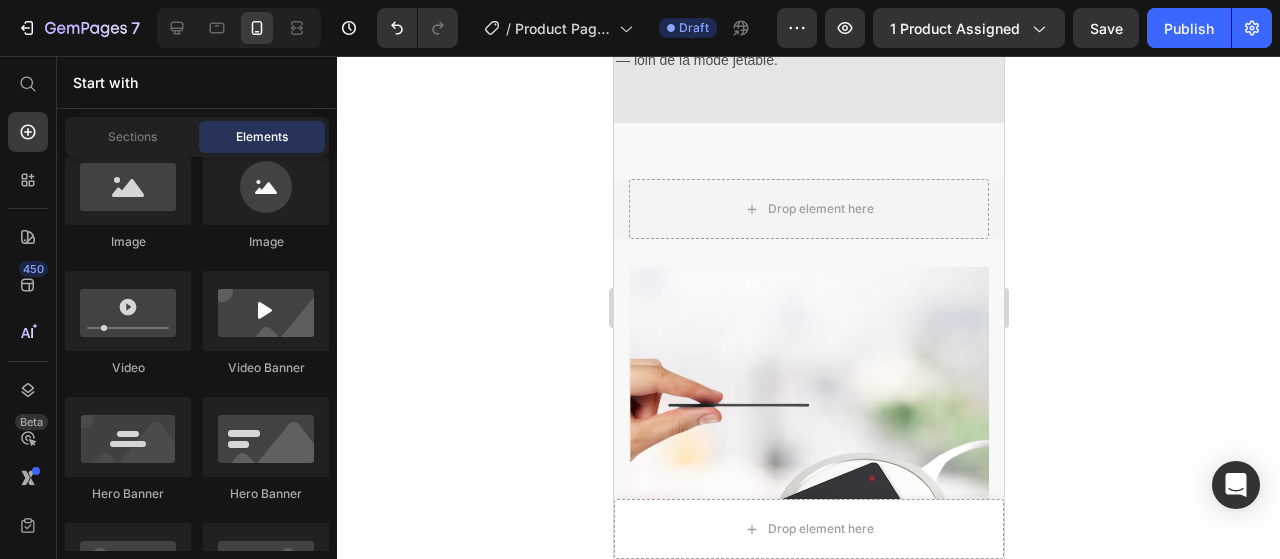 scroll, scrollTop: 2913, scrollLeft: 0, axis: vertical 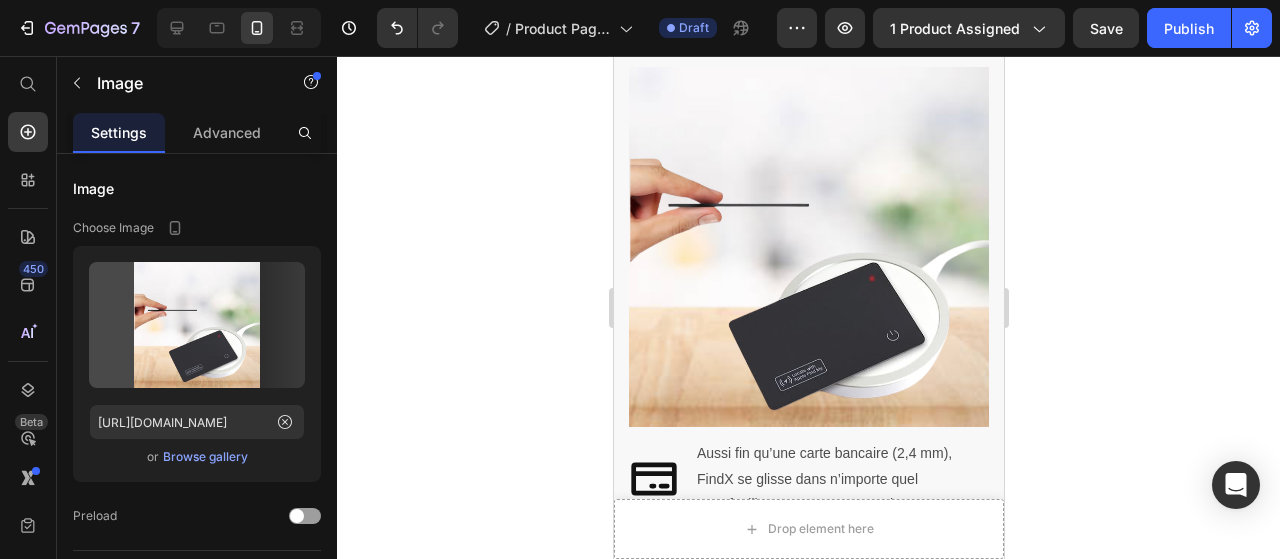 click at bounding box center [808, 253] 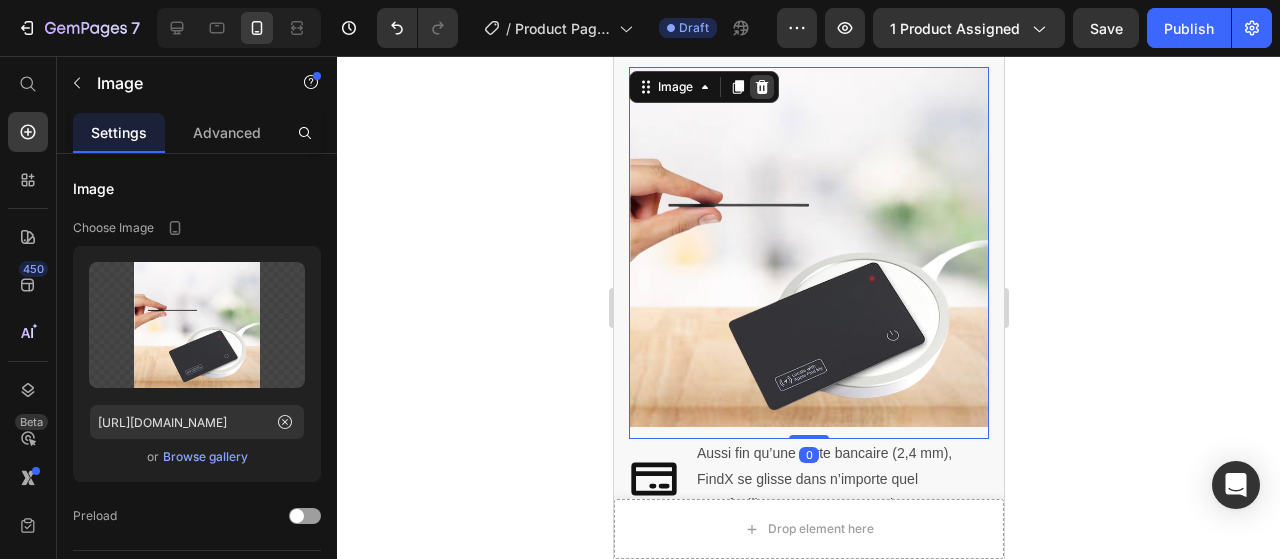 click 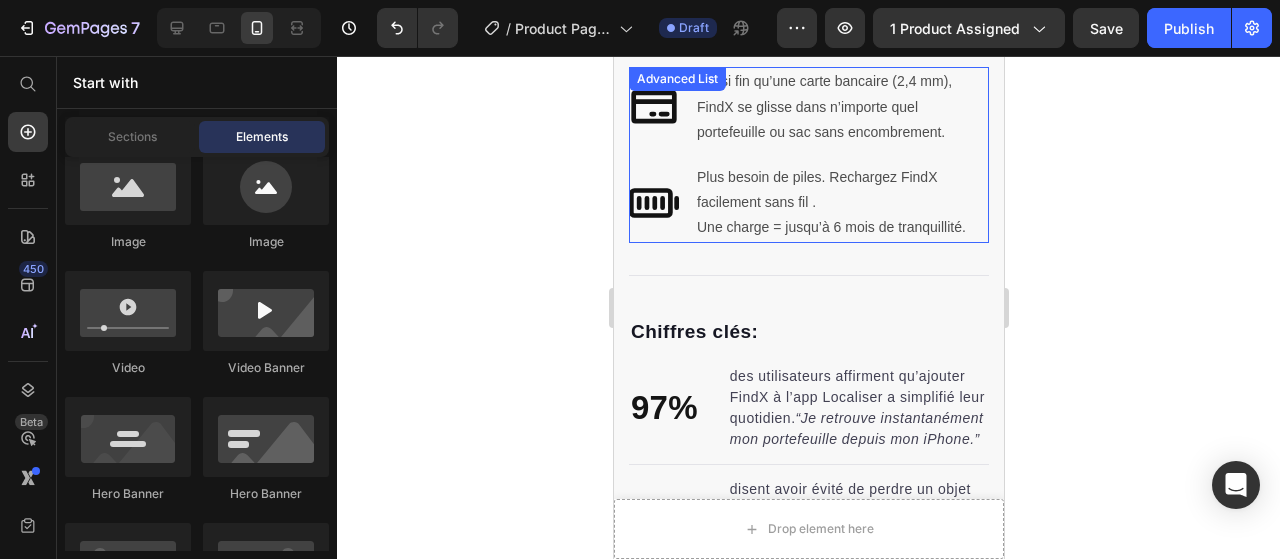 click on "Icon Aussi fin qu’une carte bancaire (2,4 mm), FindX se glisse dans n’importe quel portefeuille ou sac sans encombrement. Text Block
Icon Plus besoin de piles. Rechargez FindX facilement sans fil . Une charge = jusqu’à 6 mois de tranquillité. Text Block" at bounding box center (808, 154) 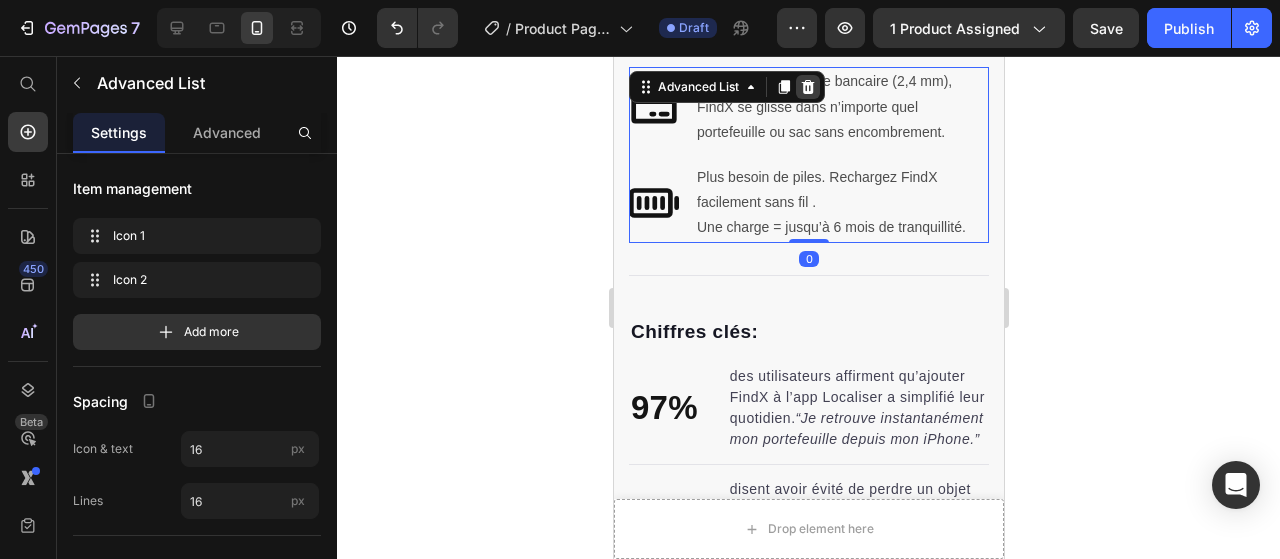 click 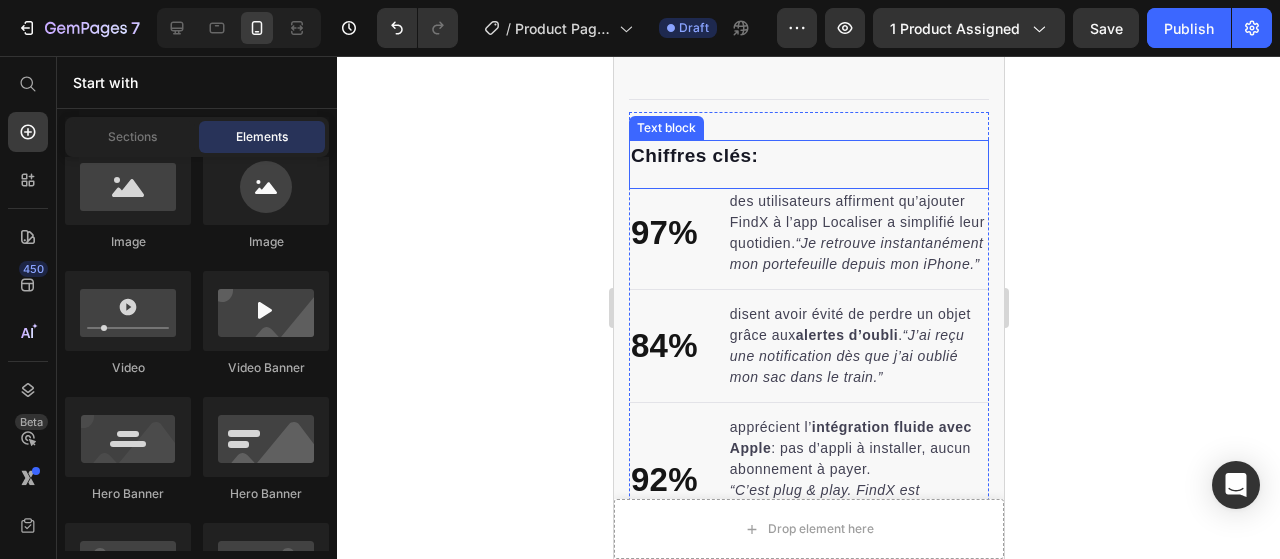 click on "Chiffres clés:" at bounding box center [808, 156] 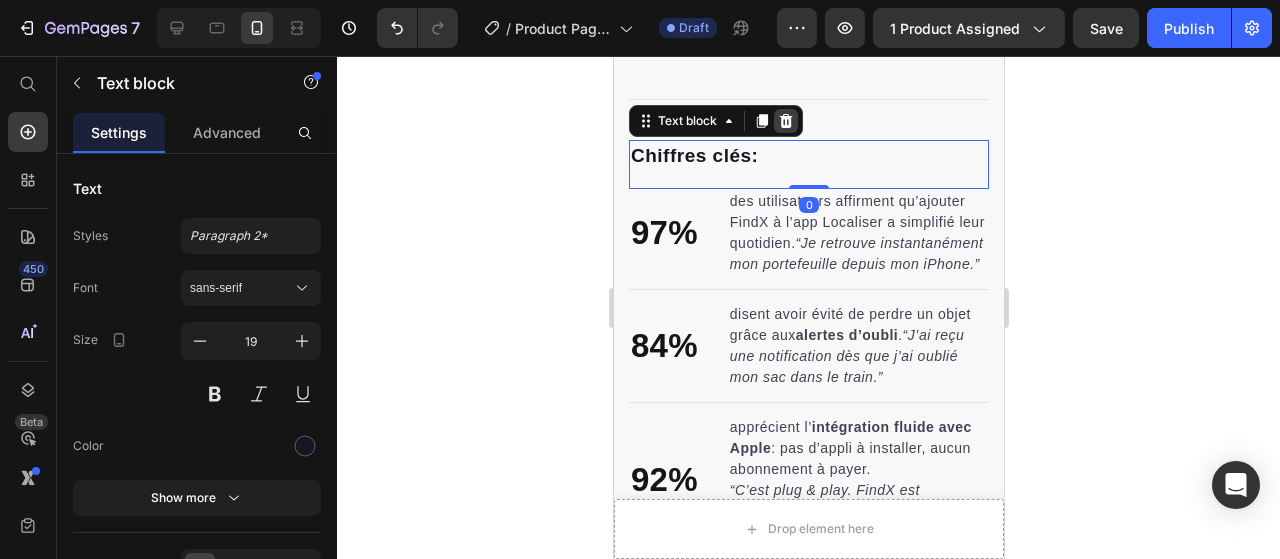 click 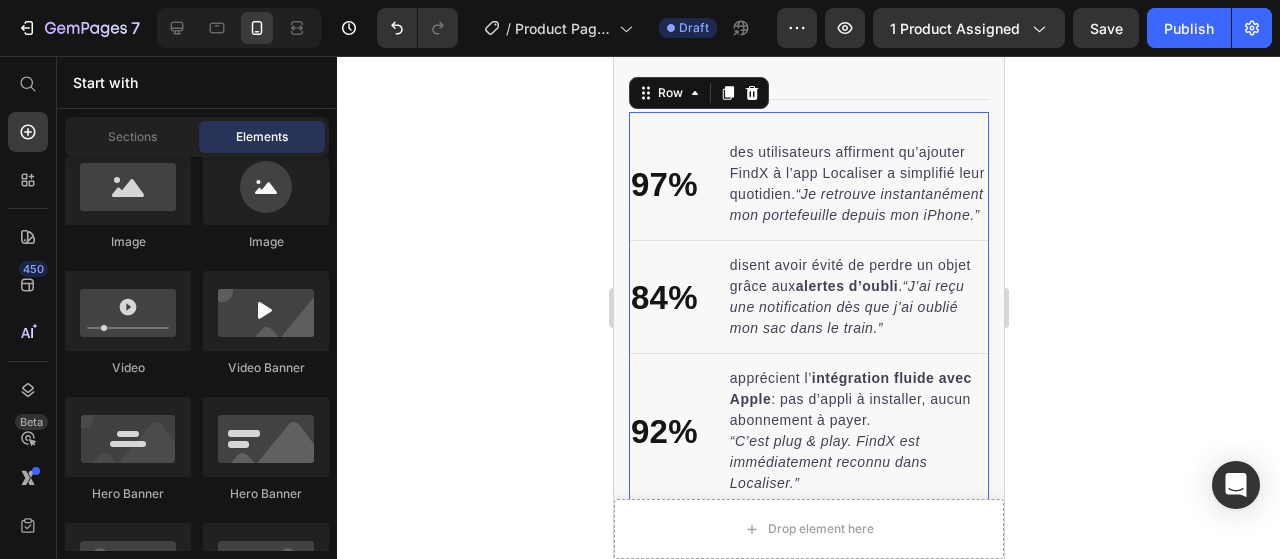 click on "97% Text block des utilisateurs affirment qu’ajouter FindX à l’app Localiser a simplifié leur quotidien.  “Je retrouve instantanément mon portefeuille depuis mon iPhone.” Text block Advanced list                Title Line 84% Text block disent avoir évité de perdre un objet grâce aux  alertes d’oubli . “J’ai reçu une notification dès que j’ai oublié mon sac dans le train.” Text block Advanced list                Title Line 92% Text block apprécient l’ intégration fluide avec Apple  : pas d’appli à installer, aucun abonnement à payer.  “C’est plug & play. FindX est immédiatement reconnu dans Localiser.” Text block Advanced list Ne perdez plus jamais vos essentiels Button Row   0" at bounding box center (808, 370) 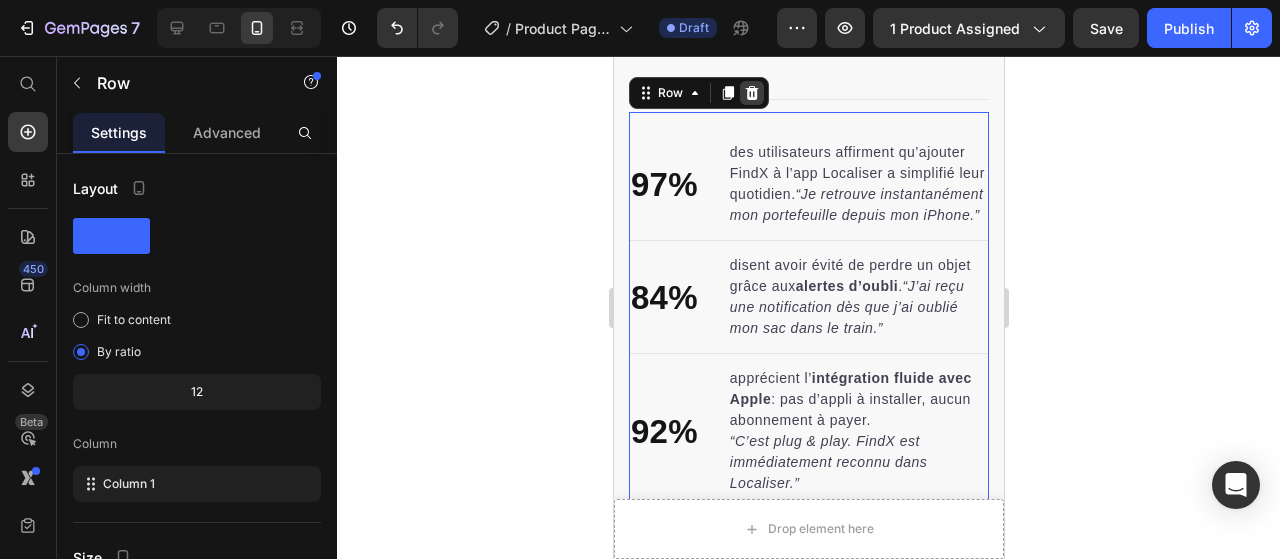 click 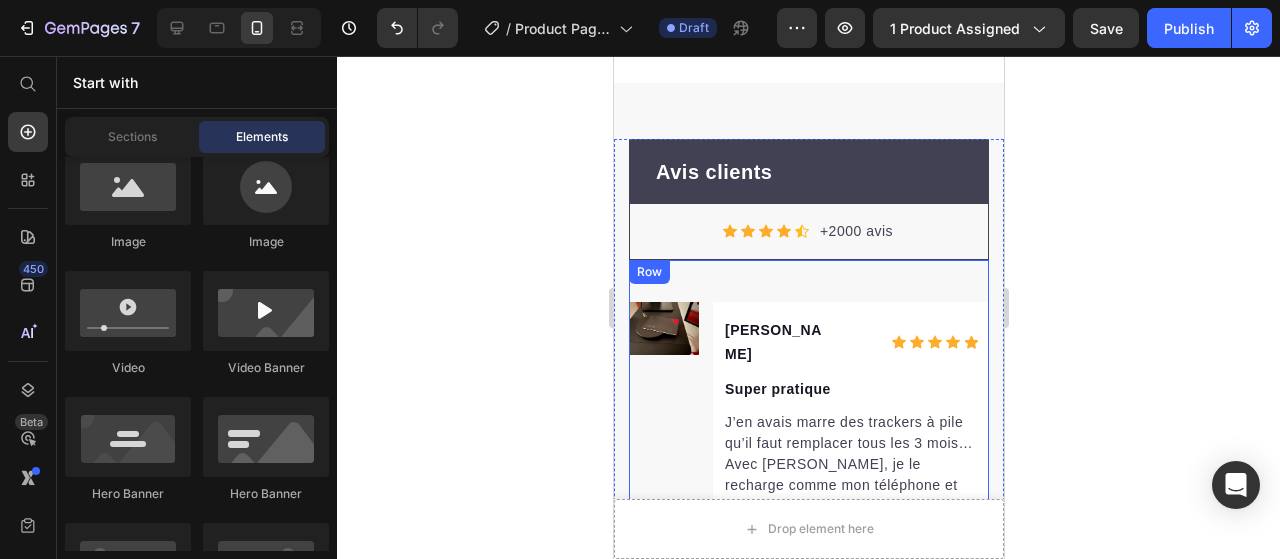 scroll, scrollTop: 3113, scrollLeft: 0, axis: vertical 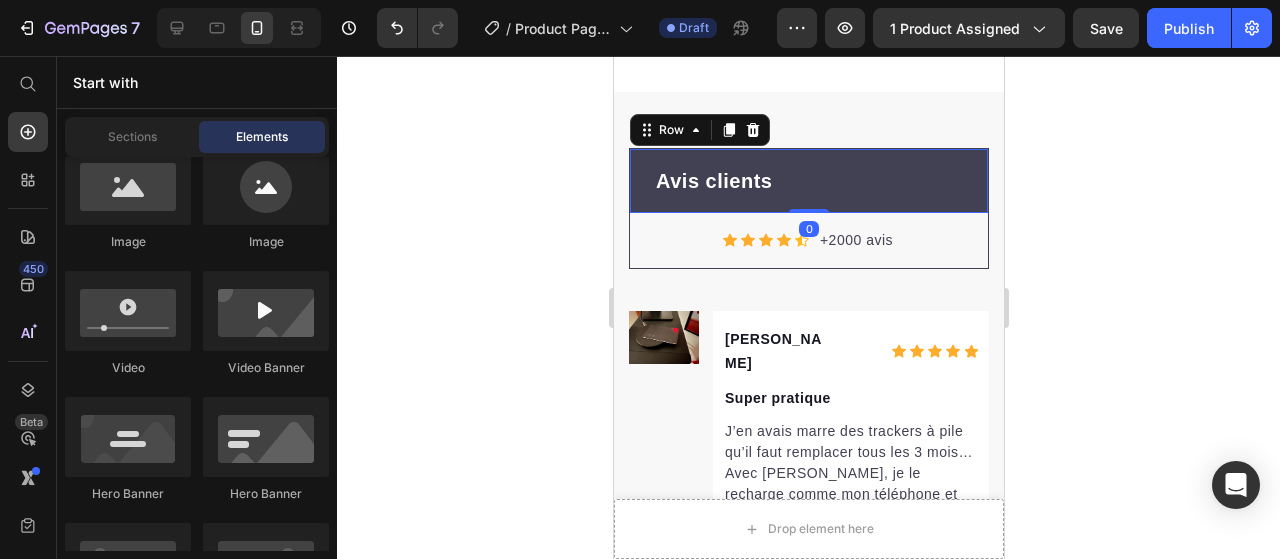 click on "Avis clients Text block Row   0" at bounding box center (808, 181) 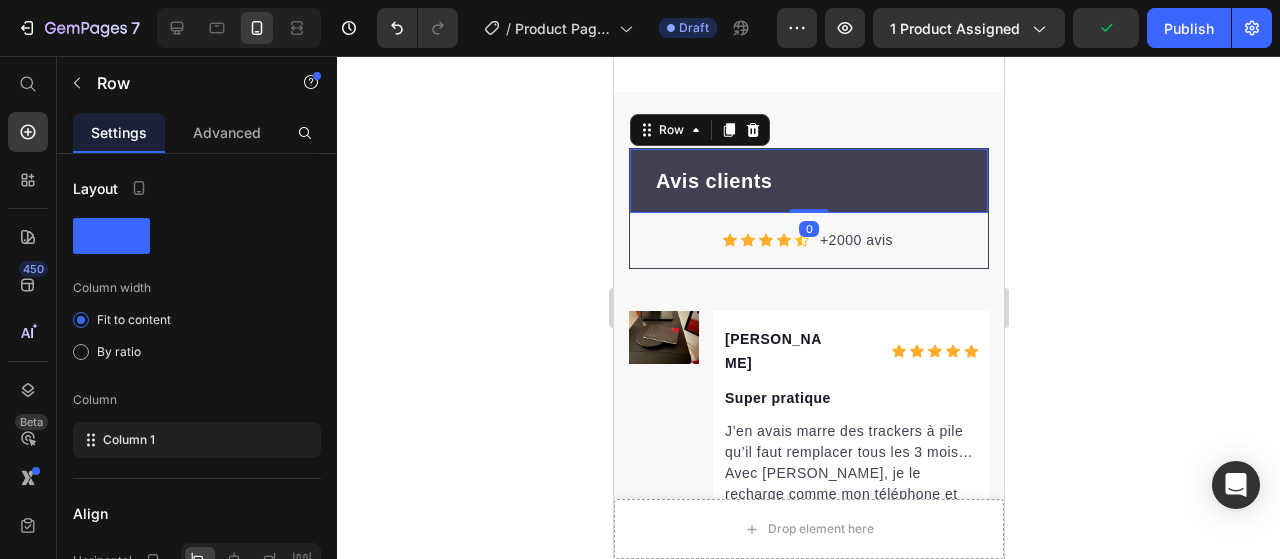 click on "Row" at bounding box center [699, 130] 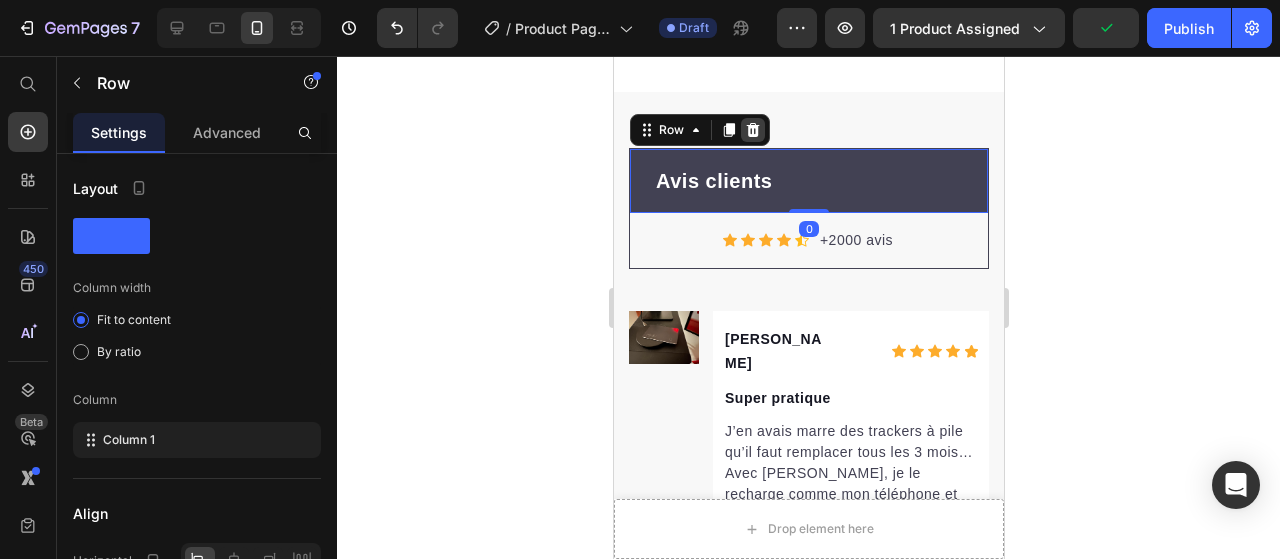 click at bounding box center (752, 130) 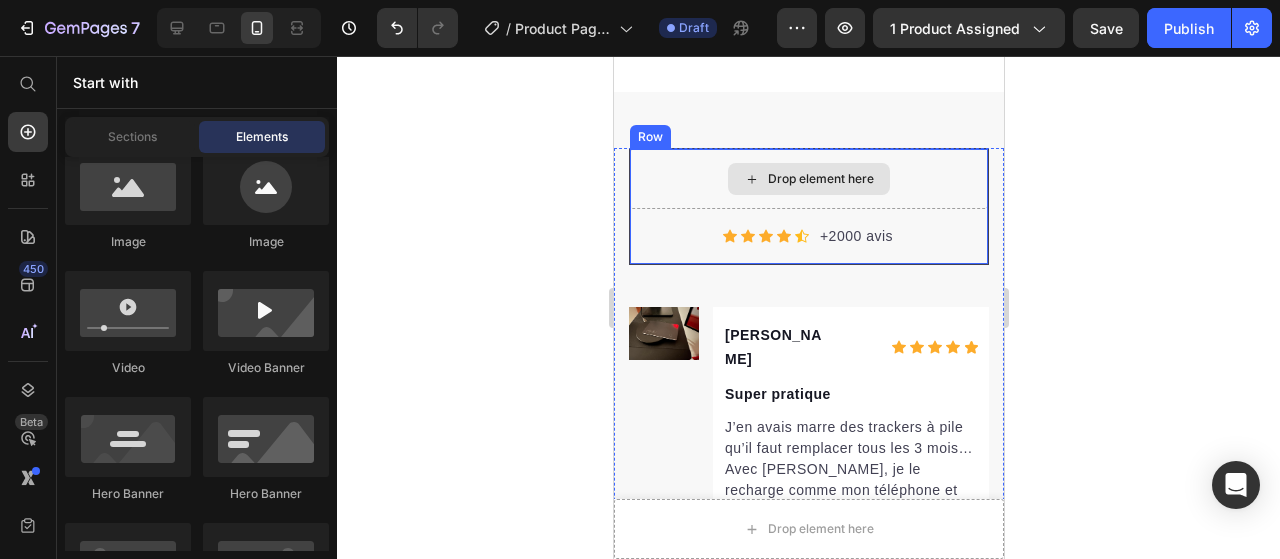 click on "Drop element here" at bounding box center (808, 179) 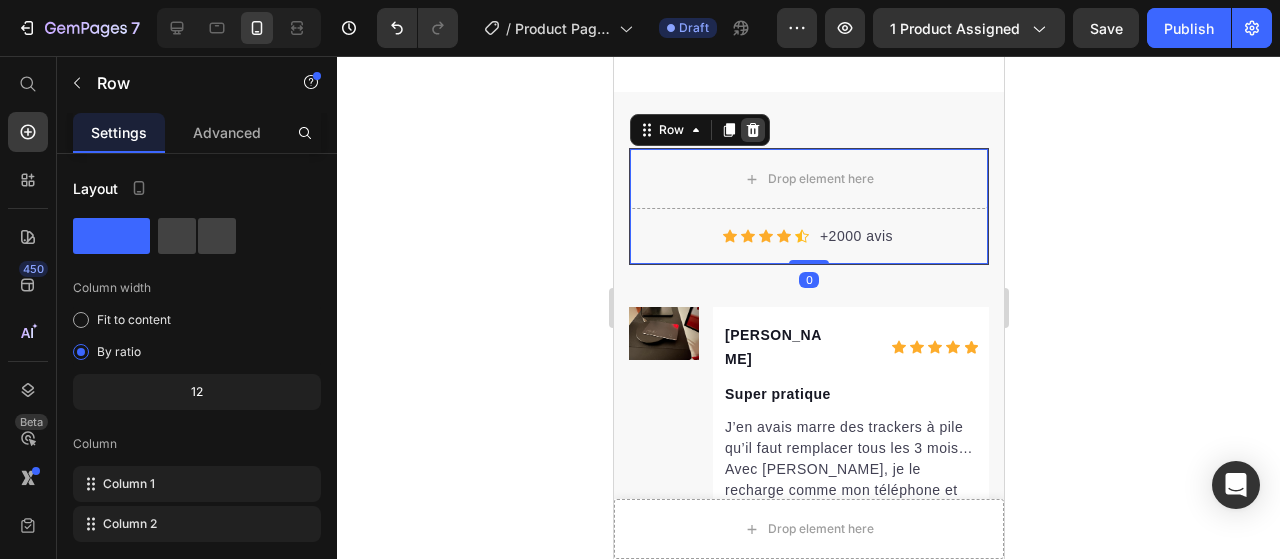 click at bounding box center [752, 130] 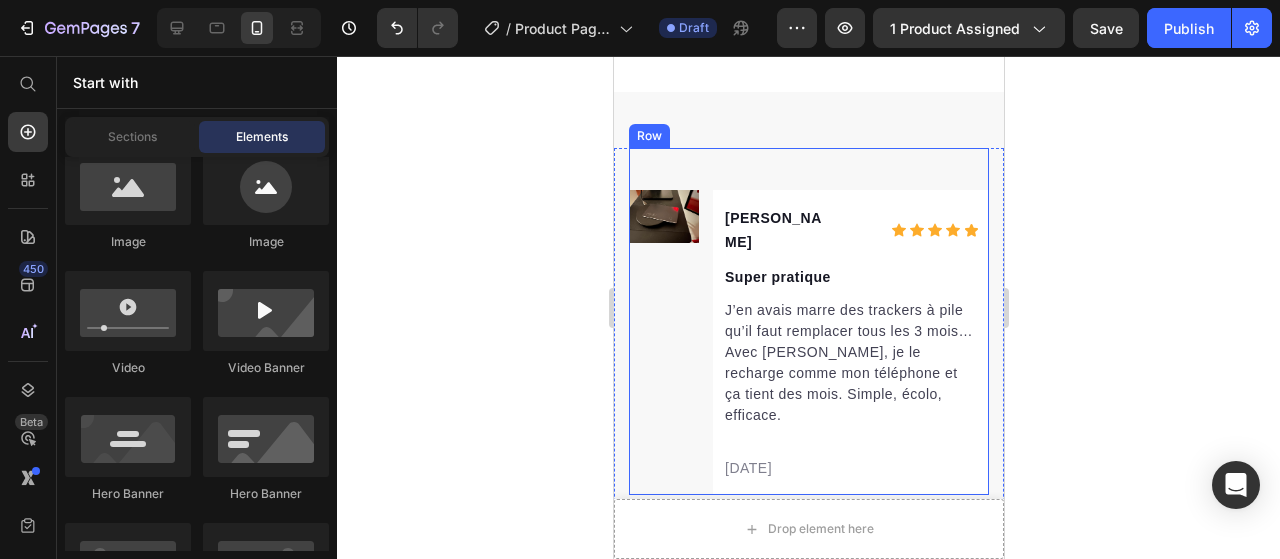 click on "Image [PERSON_NAME] Text block Icon Icon Icon Icon
Icon Icon List Hoz Row Super pratique  Text block J’en avais marre des trackers à pile qu’il faut remplacer tous les 3 mois… Avec [PERSON_NAME], je le recharge comme mon téléphone et ça tient des mois. Simple, écolo, efficace. Text block [DATE] Text block [GEOGRAPHIC_DATA]" at bounding box center (808, 321) 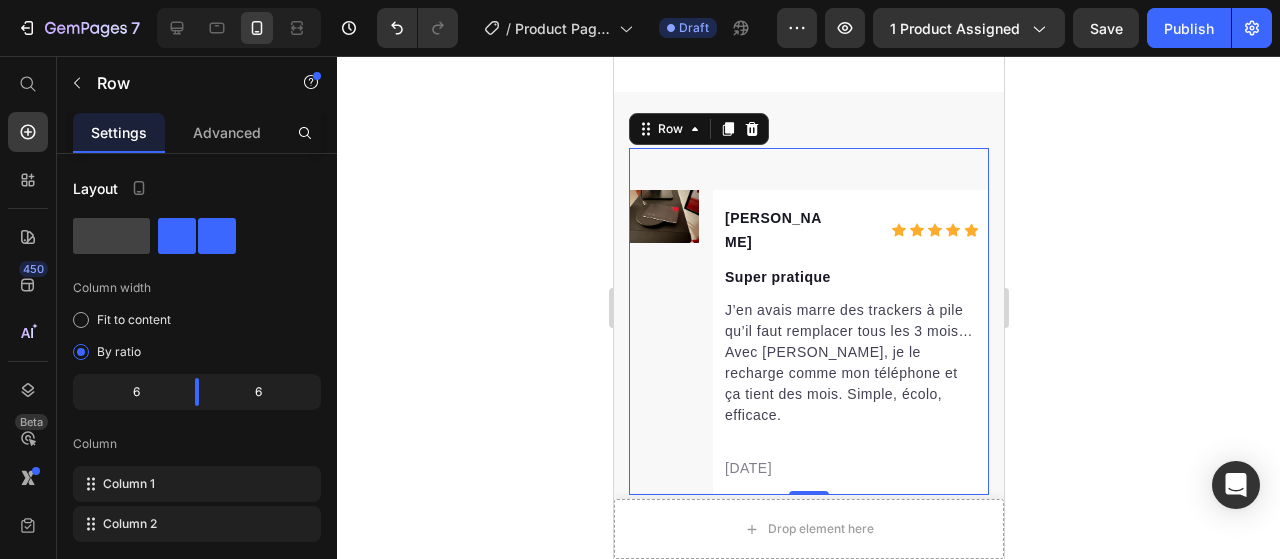 click 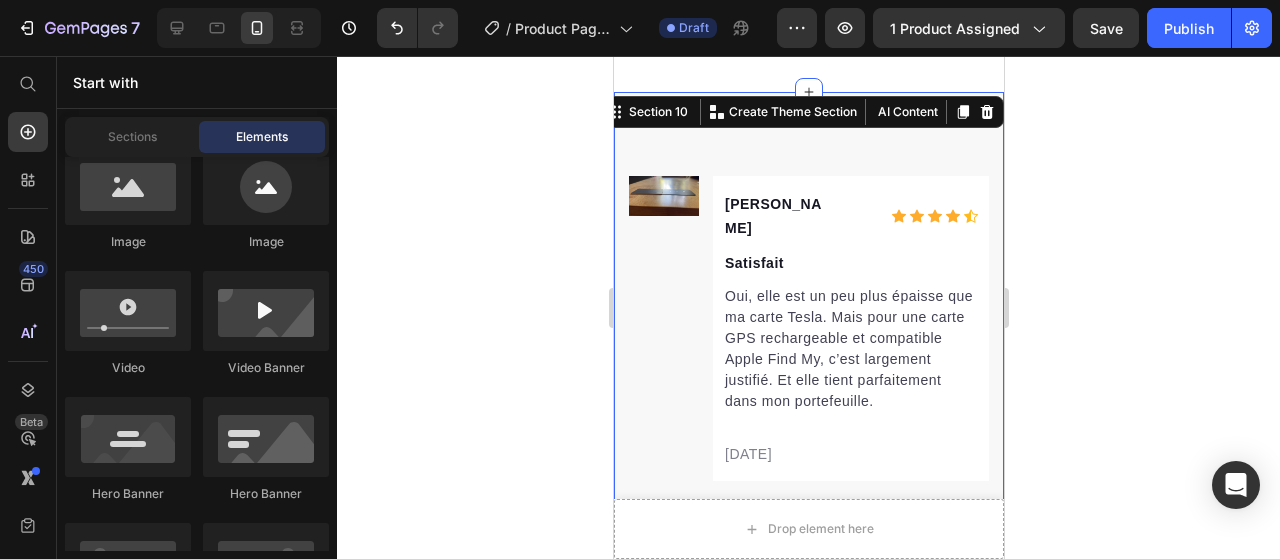 click on "Image Julien Text block Icon Icon Icon Icon
Icon Icon List Hoz Row Satisfait Text block Oui, elle est un peu plus épaisse que ma carte Tesla. Mais pour une carte GPS rechargeable et compatible Apple Find My, c’est largement justifié. Et elle tient parfaitement dans mon portefeuille. Text block [DATE] Text block Row Row Image [PERSON_NAME] Text block Icon Icon Icon Icon
Icon Icon List Hoz Row Bon produit, arrivé déjà chargé (recharge sans fil) Text block Il se configure rapidement dans l’app  Localiser  d’Apple. Je l’ai inséré dans un portefeuille Secrid, c’est parfait. Text block [DATE] Text block Row Row Row Section 10   You can create reusable sections Create Theme Section AI Content Write with GemAI What would you like to describe here? Tone and Voice Persuasive Product ORU VERA Show more Generate" at bounding box center (808, 472) 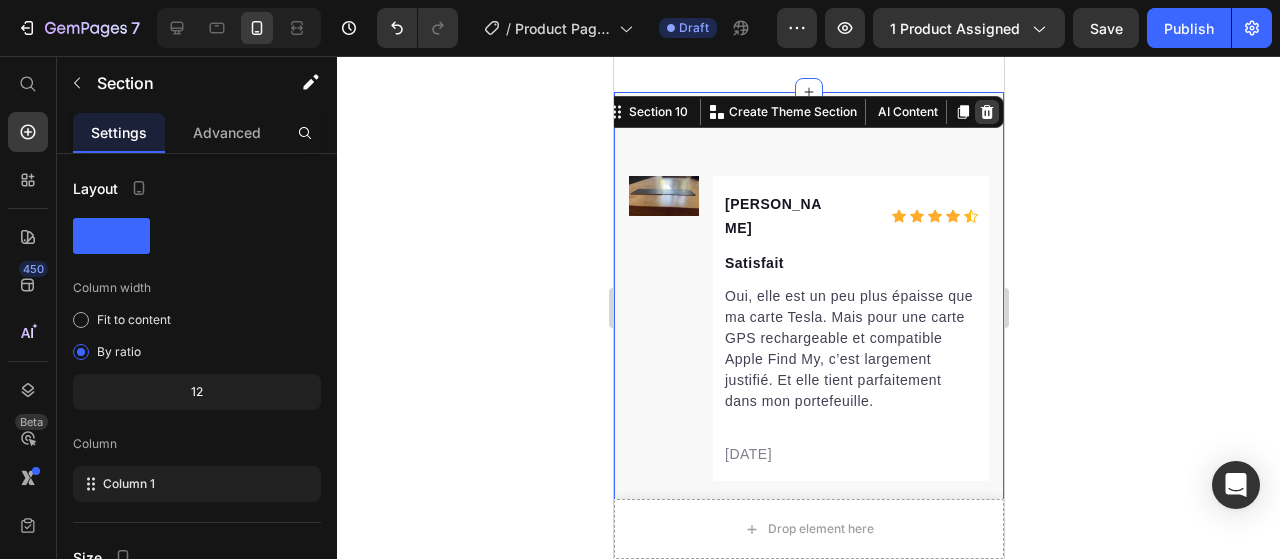 click 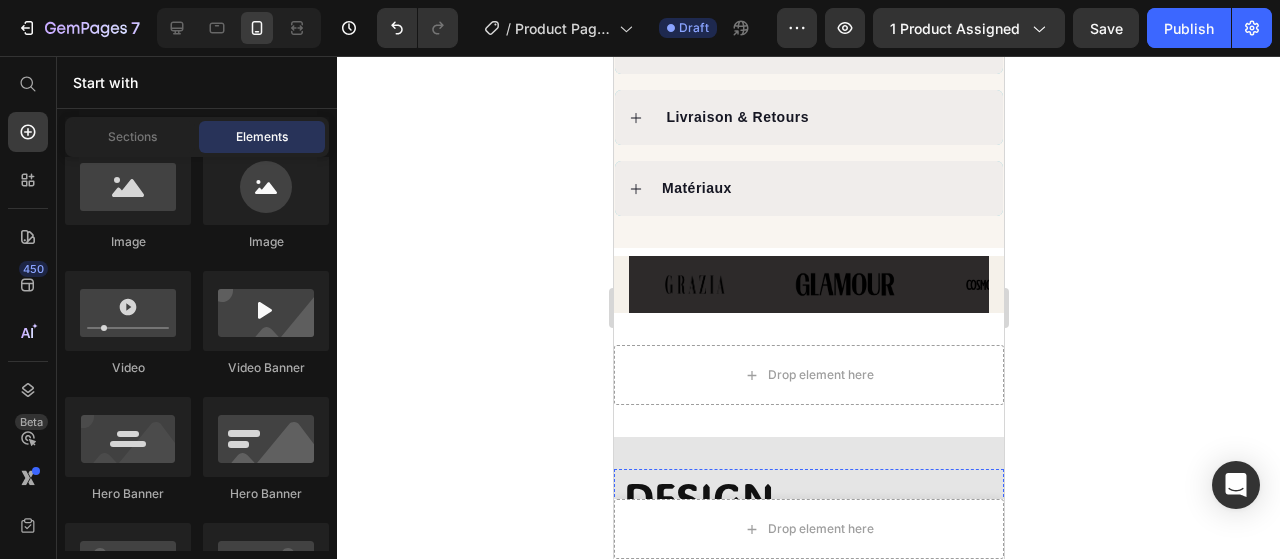 scroll, scrollTop: 1278, scrollLeft: 0, axis: vertical 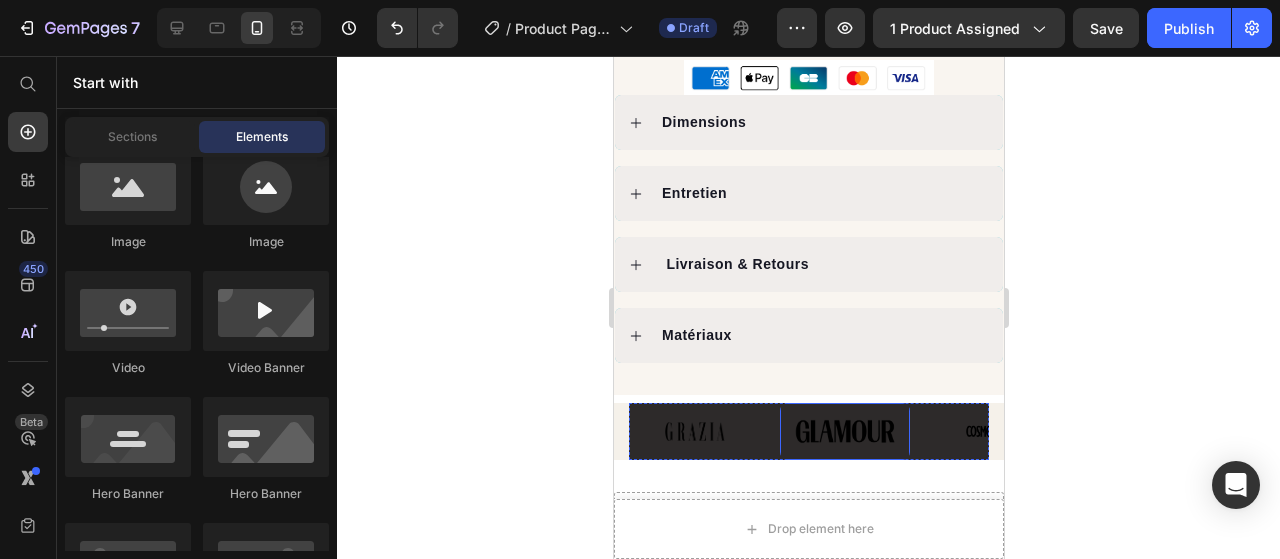 click at bounding box center [844, 431] 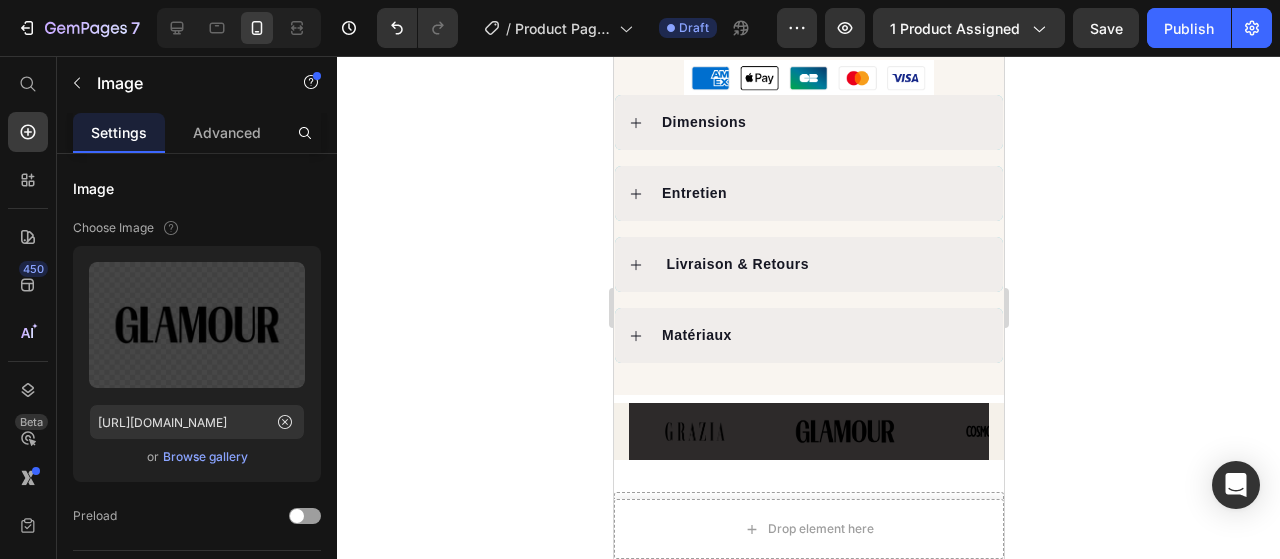 click on "Drop element here Sticky
Product Images ORU VERA Product Title €69,00 Product Price €79,00 Product Price Row L’élégance dans sa forme la plus pure. Avec son design épuré et sa silhouette géométrique, le sac  [PERSON_NAME]  incarne le minimalisme chic à la française. Compact mais raffiné, il accueille l’essentiel avec justesse – téléphone, portefeuille, clés – tout en sublimant une tenue avec discrétion. Sa bandoulière ajustable permet un porté épaule ou croisé selon ton humeur, tandis que ses détails dorés ajoutent une touche de sophistication. L’allié idéal des journées actives et des soirées spontanées. Product Description Couleur: Kaki Noir Noir Beige Beige Kaki Kaki Marron Marron Product Variants & Swatches Quantity Text Block 1 Product Quantity
Ajouter au panier Add to Cart Acheter maintenant Dynamic Checkout Image
Dimensions
Entretien
Livraison & Retours Product" at bounding box center (808, 1773) 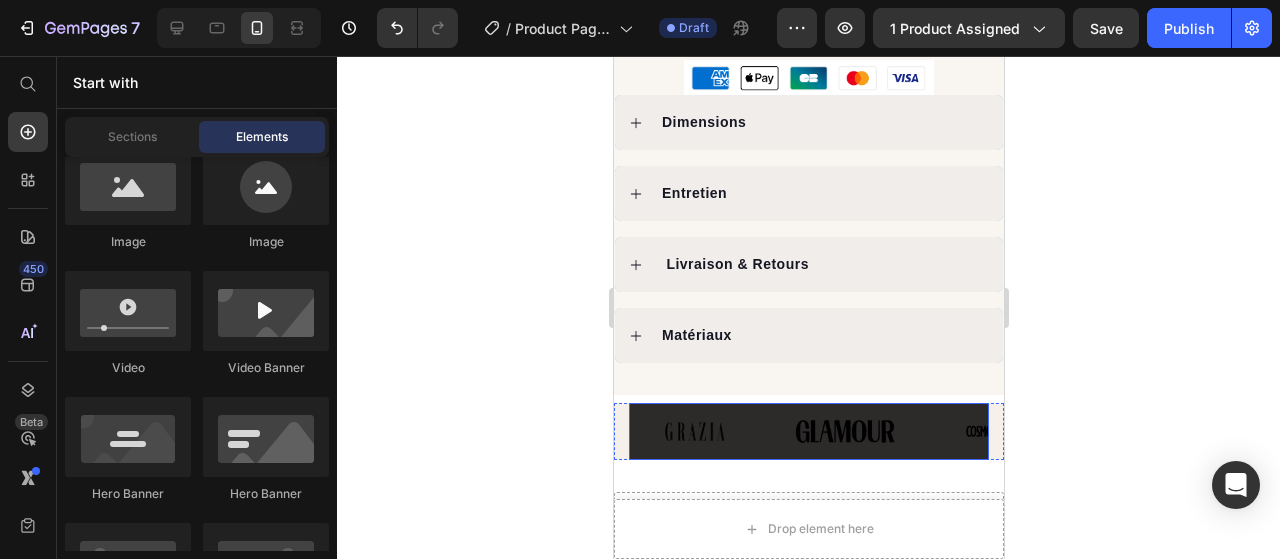 click on "Image" at bounding box center (704, 431) 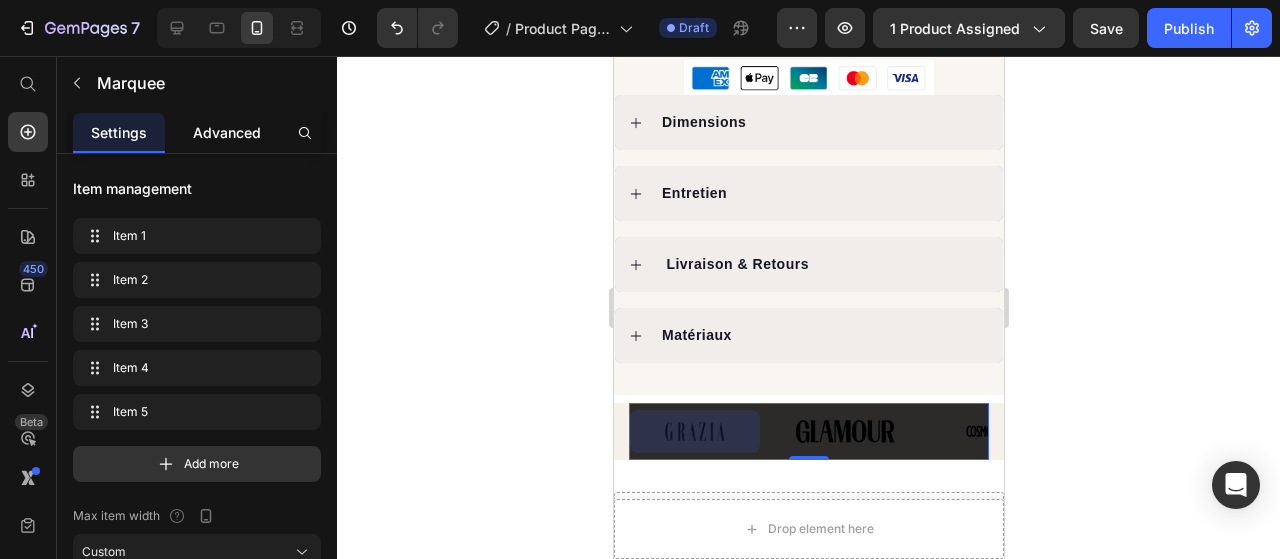 click on "Advanced" at bounding box center [227, 132] 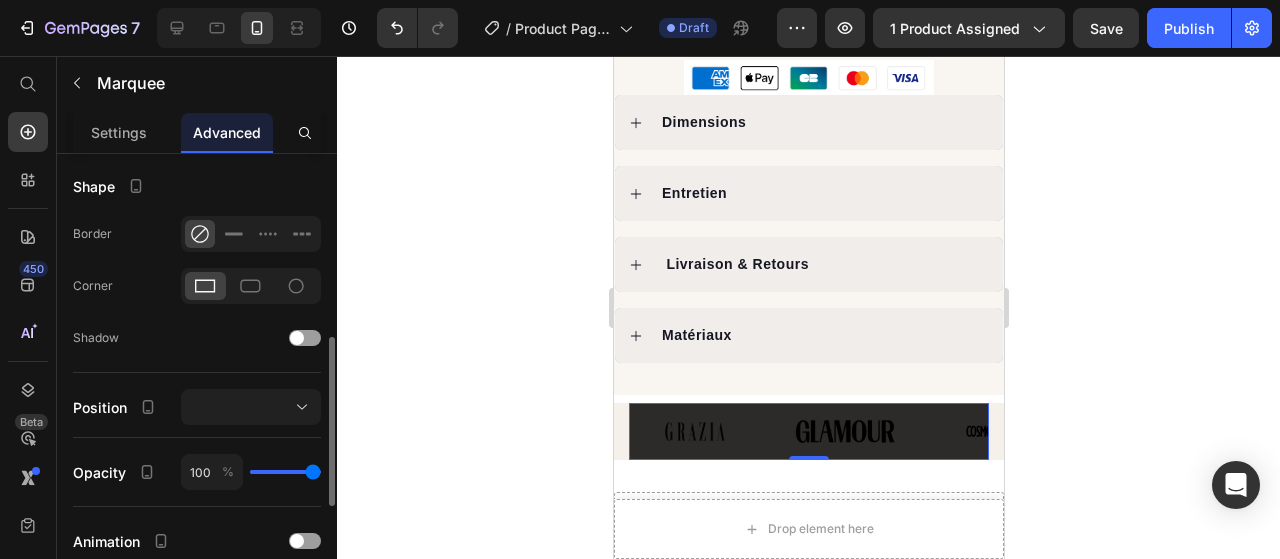scroll, scrollTop: 600, scrollLeft: 0, axis: vertical 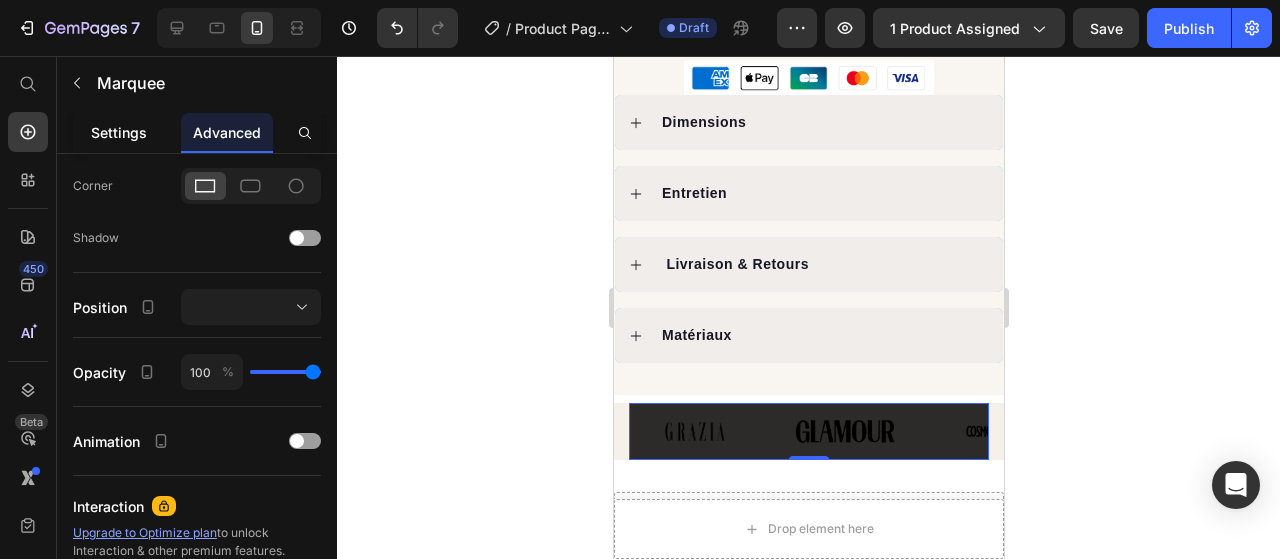 click on "Settings" 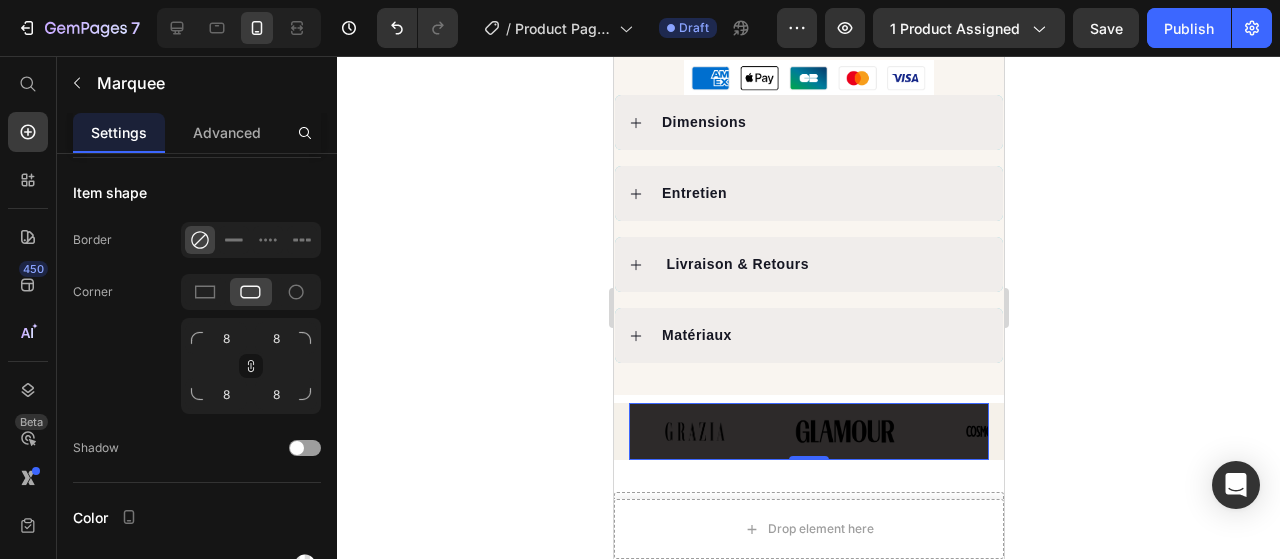 scroll, scrollTop: 1200, scrollLeft: 0, axis: vertical 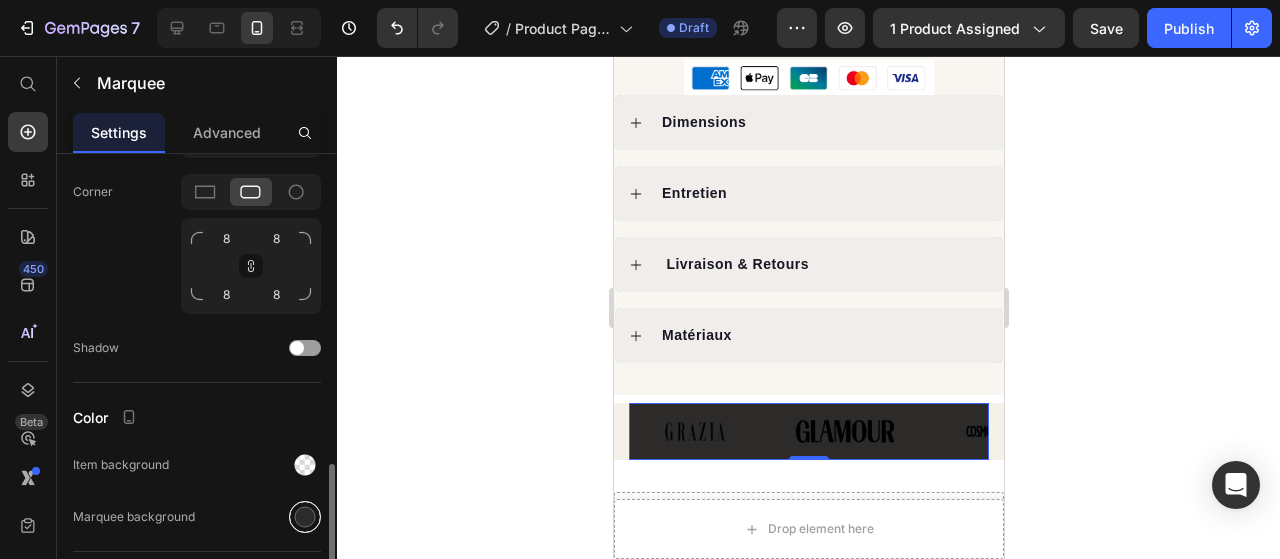click at bounding box center (305, 517) 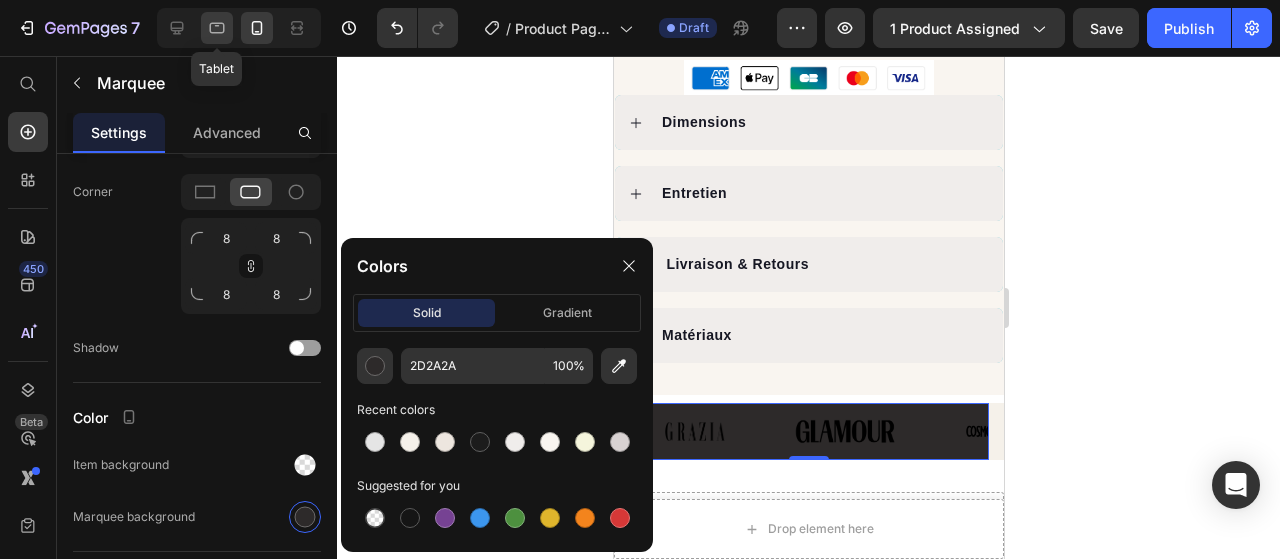 click 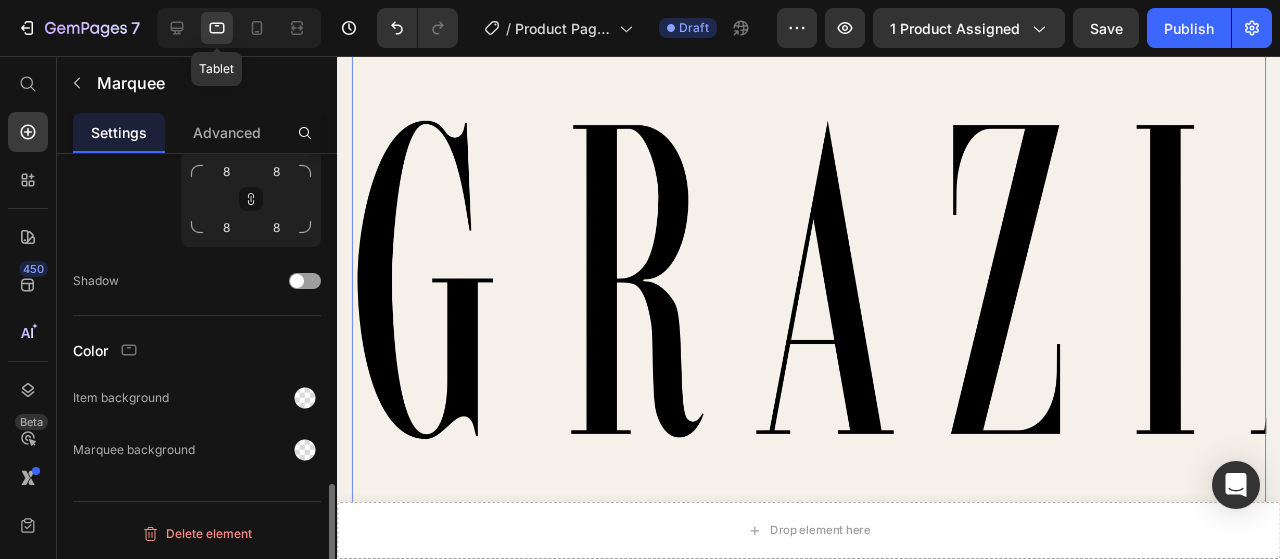scroll, scrollTop: 1180, scrollLeft: 0, axis: vertical 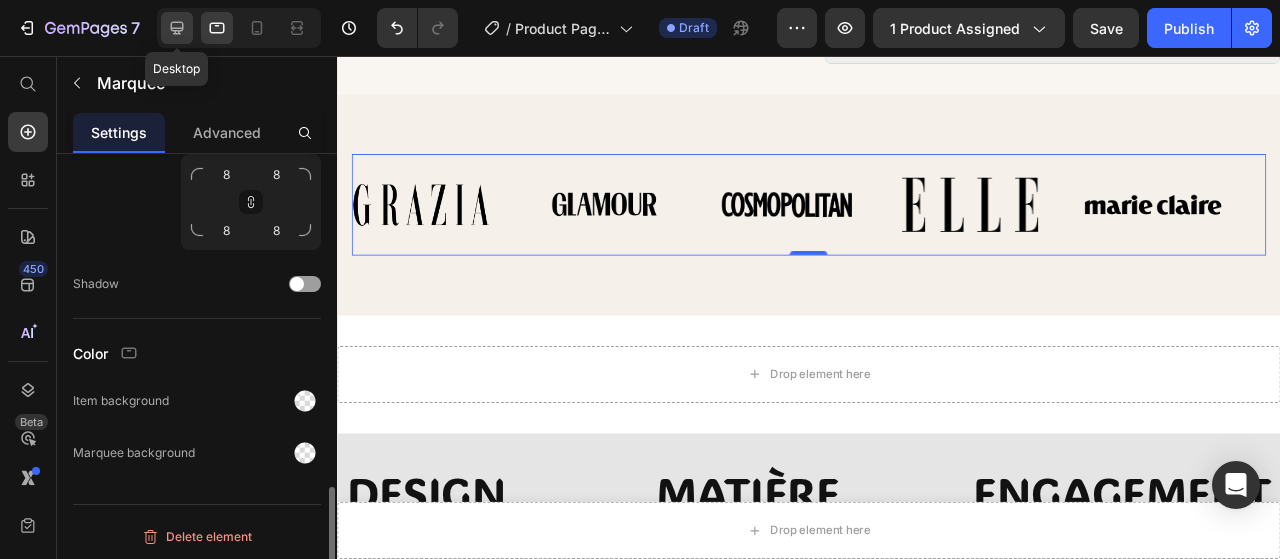click 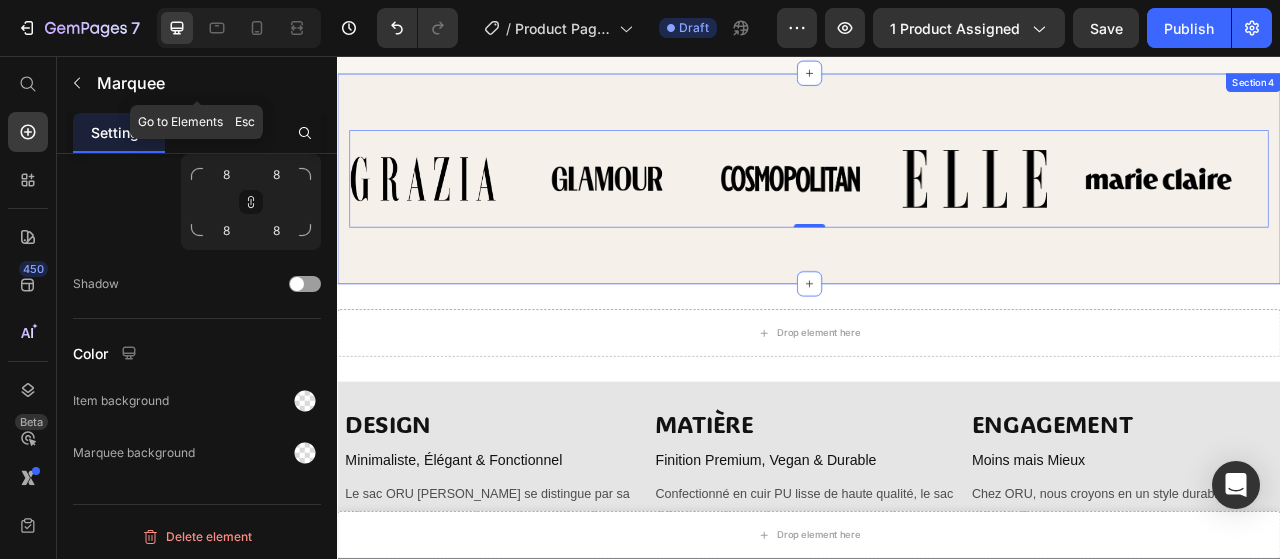 scroll, scrollTop: 1155, scrollLeft: 0, axis: vertical 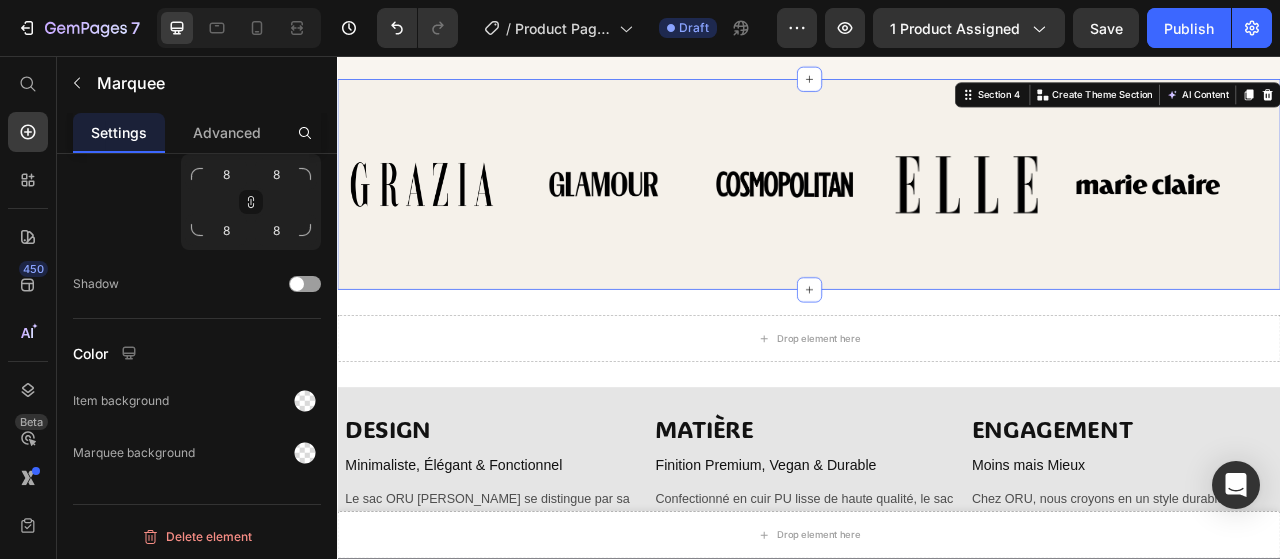 click on "Image Image Image Image Image Image Image Image Image Image Marquee Section 4   You can create reusable sections Create Theme Section AI Content Write with GemAI What would you like to describe here? Tone and Voice Persuasive Product ORU VERA Show more Generate" at bounding box center (937, 220) 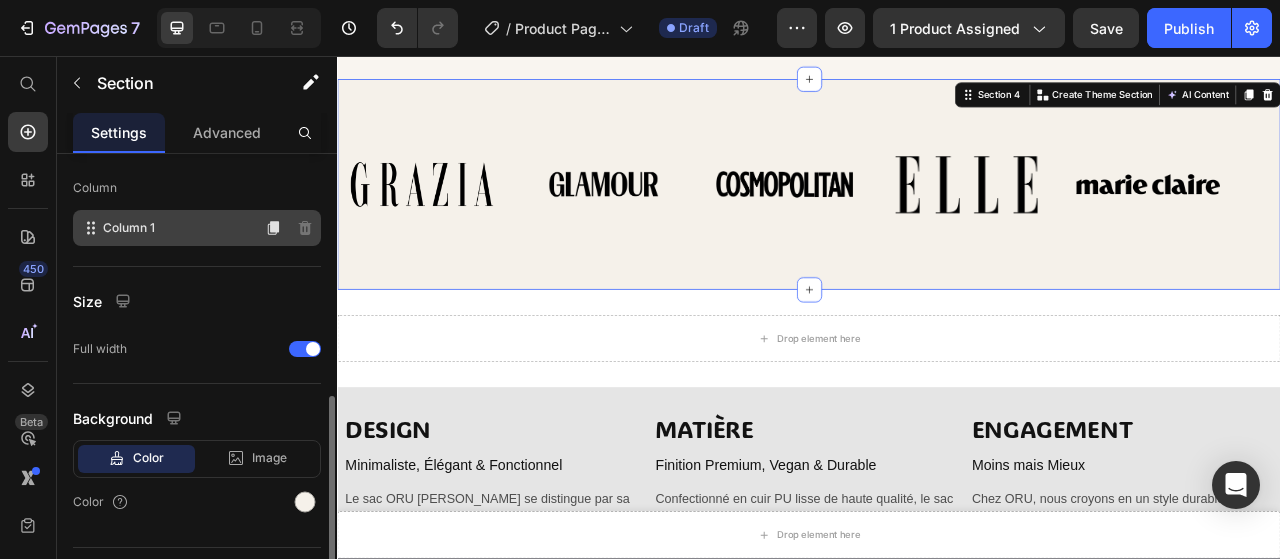 scroll, scrollTop: 344, scrollLeft: 0, axis: vertical 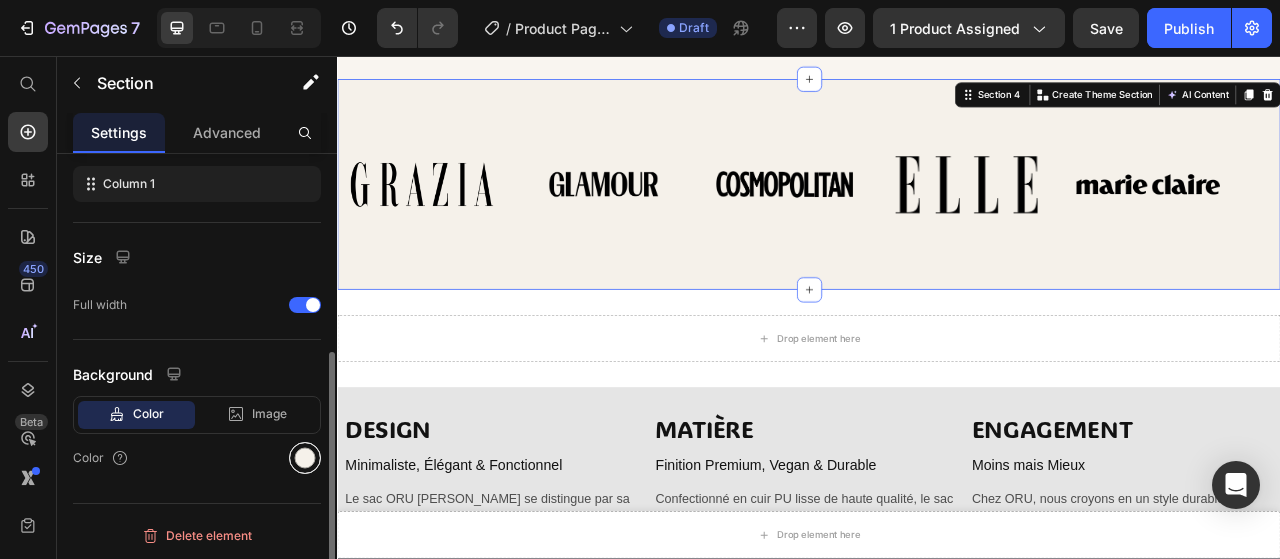 click at bounding box center [305, 458] 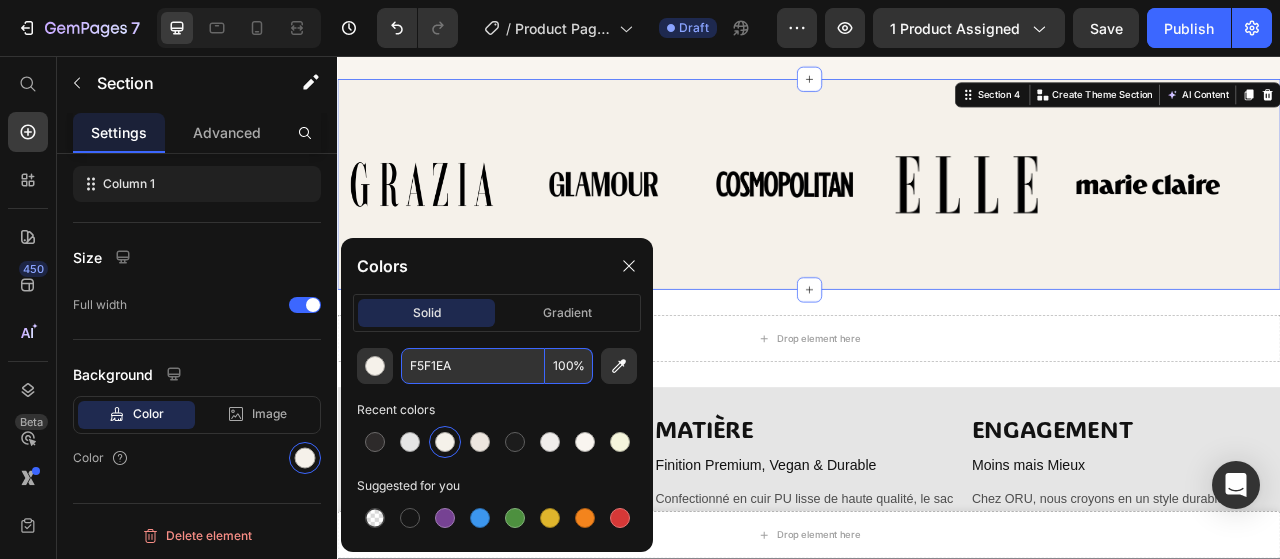 click on "F5F1EA" at bounding box center (473, 366) 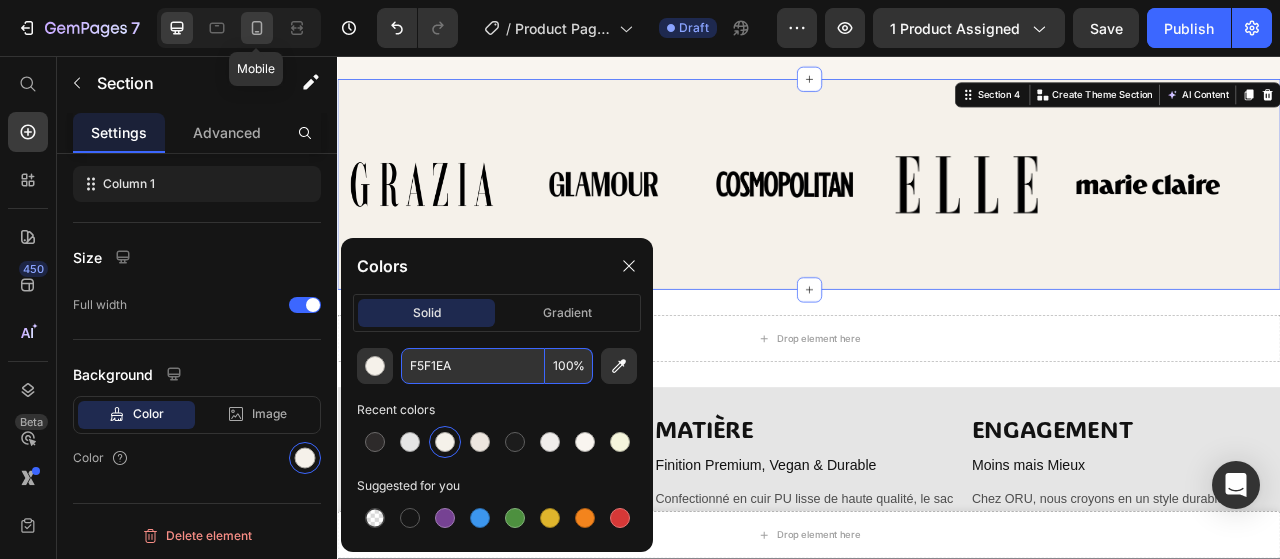 click 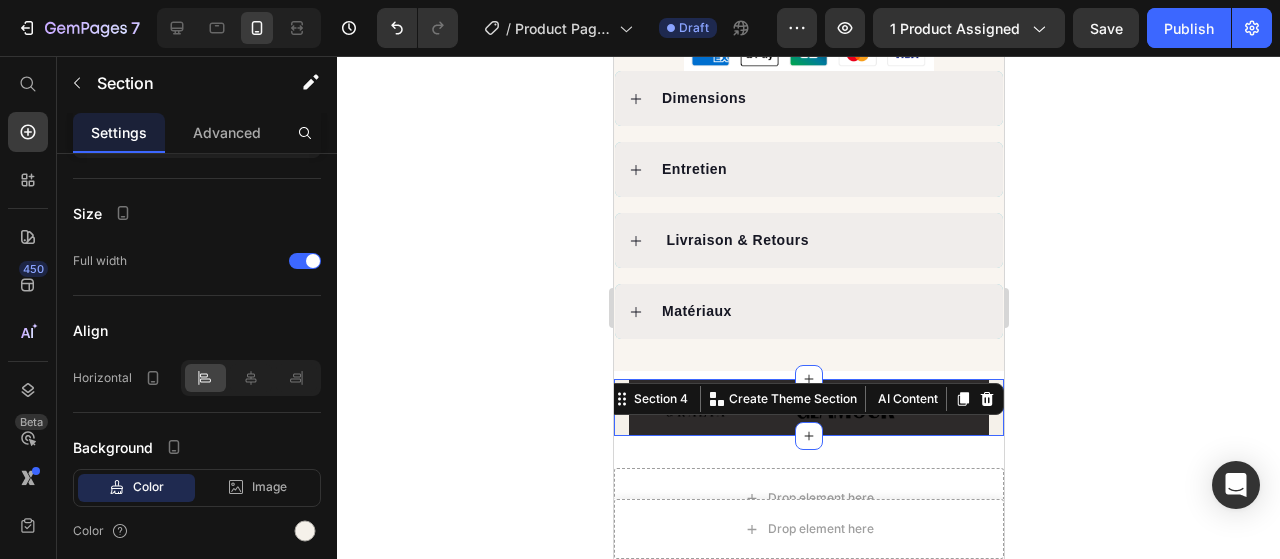 scroll, scrollTop: 1543, scrollLeft: 0, axis: vertical 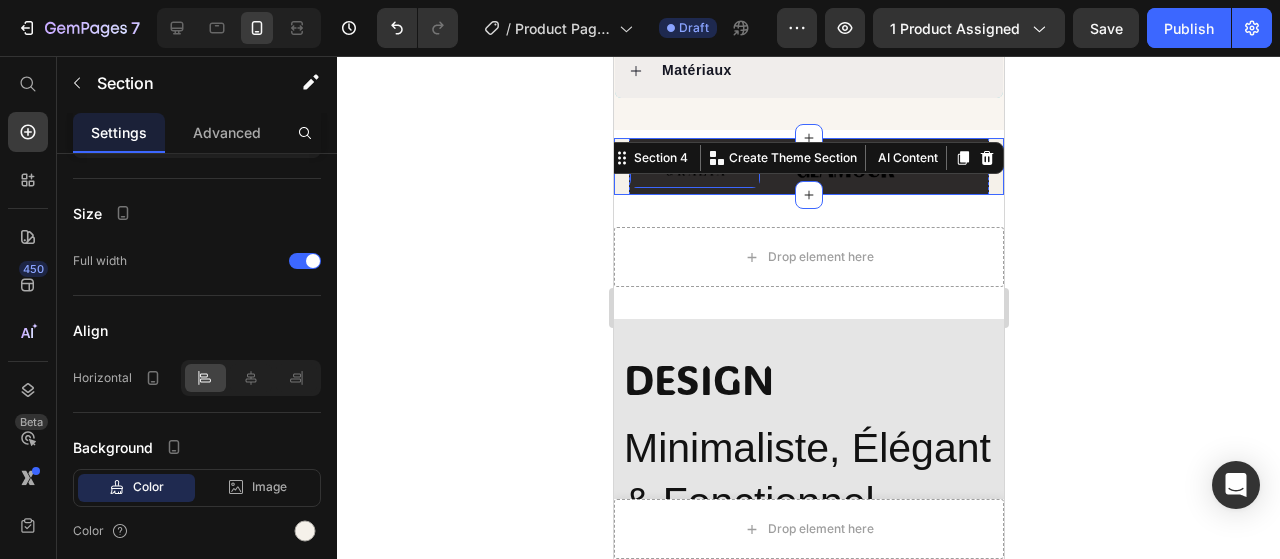 click on "Image" at bounding box center [694, 166] 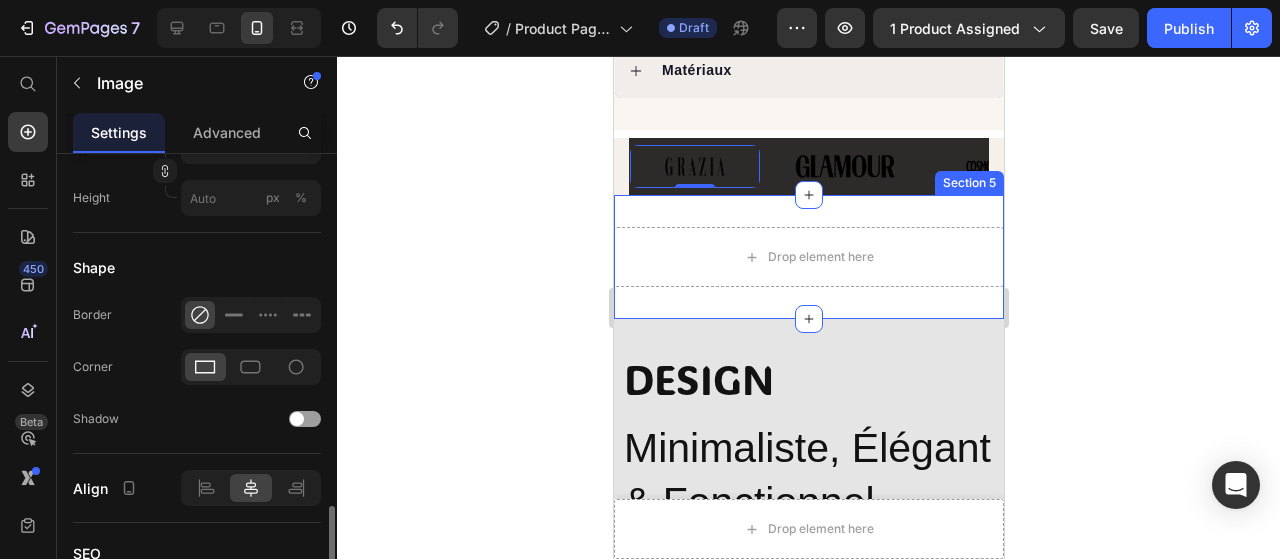 scroll, scrollTop: 800, scrollLeft: 0, axis: vertical 